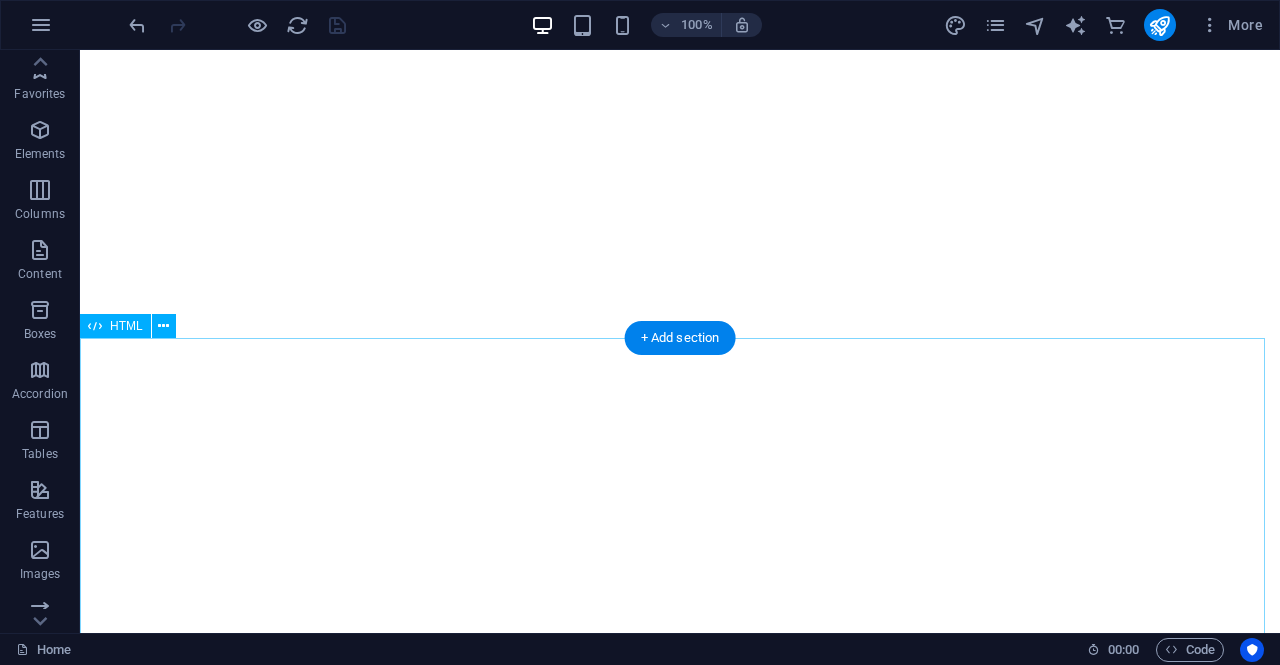 scroll, scrollTop: 0, scrollLeft: 0, axis: both 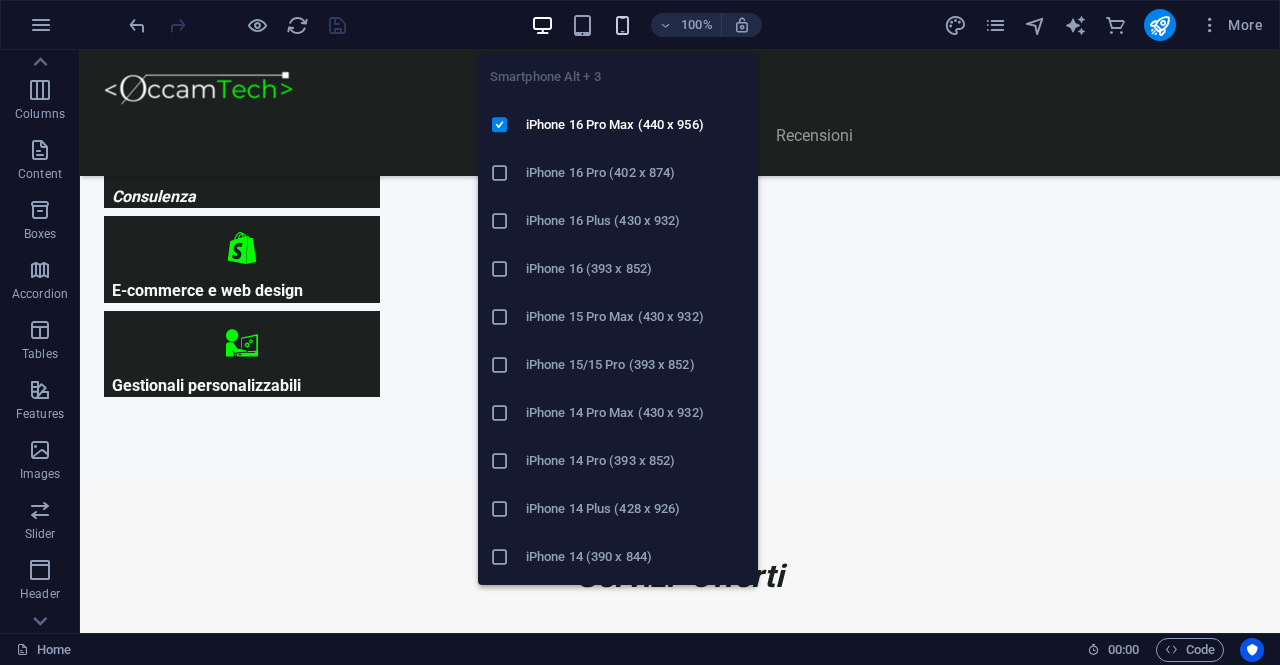 click at bounding box center [622, 25] 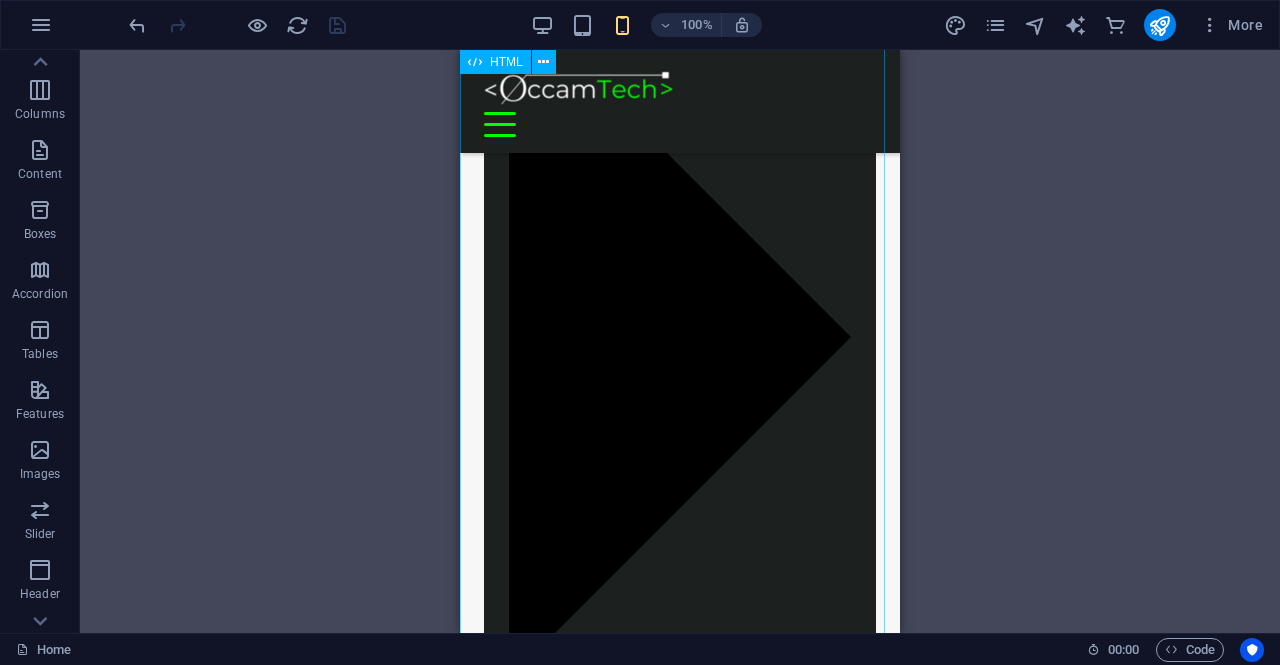 scroll, scrollTop: 1336, scrollLeft: 0, axis: vertical 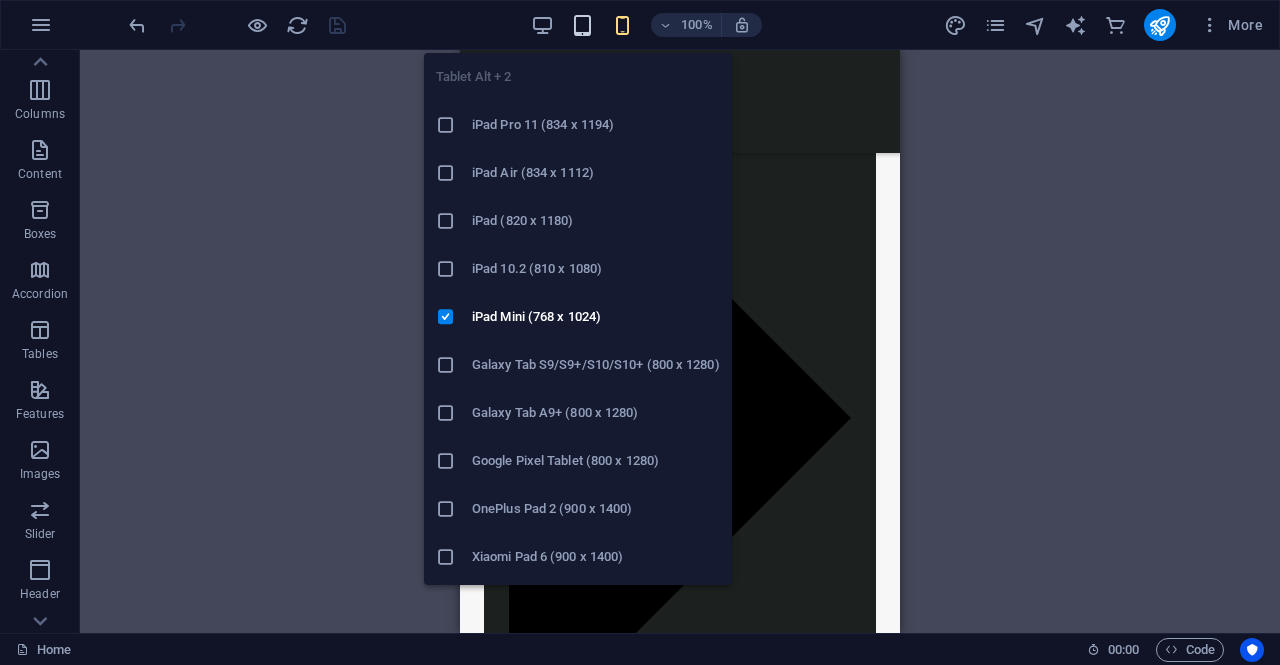 click at bounding box center [582, 25] 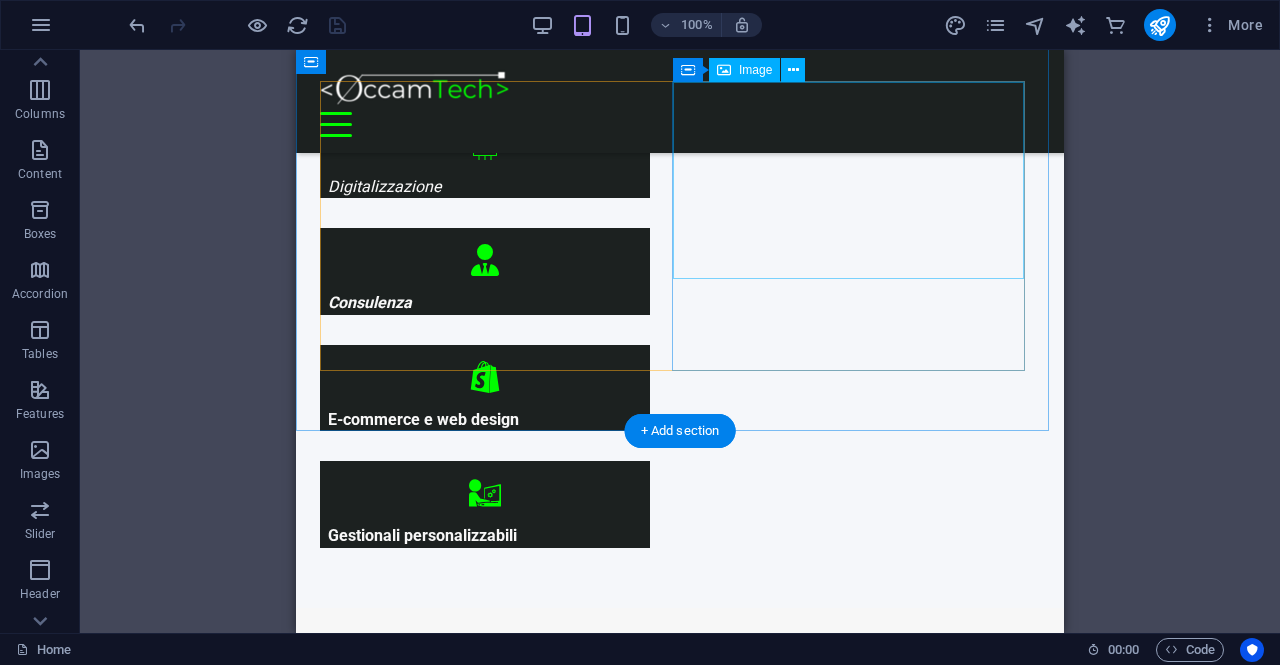 scroll, scrollTop: 836, scrollLeft: 0, axis: vertical 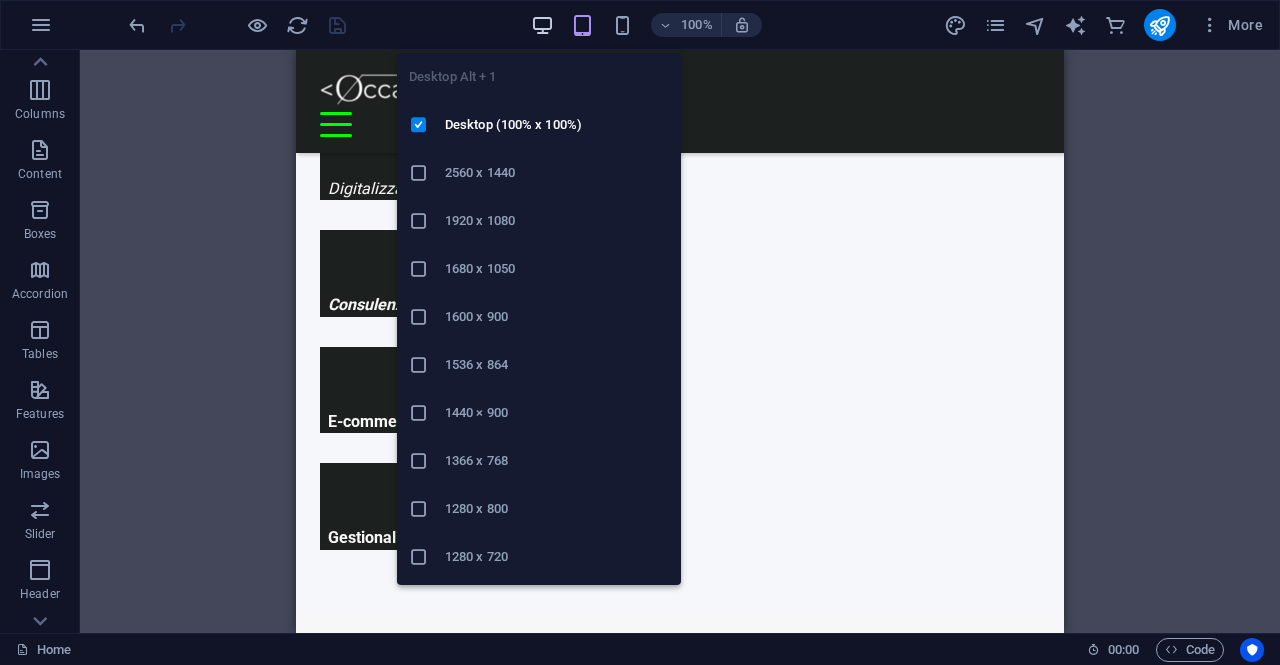 click at bounding box center (542, 25) 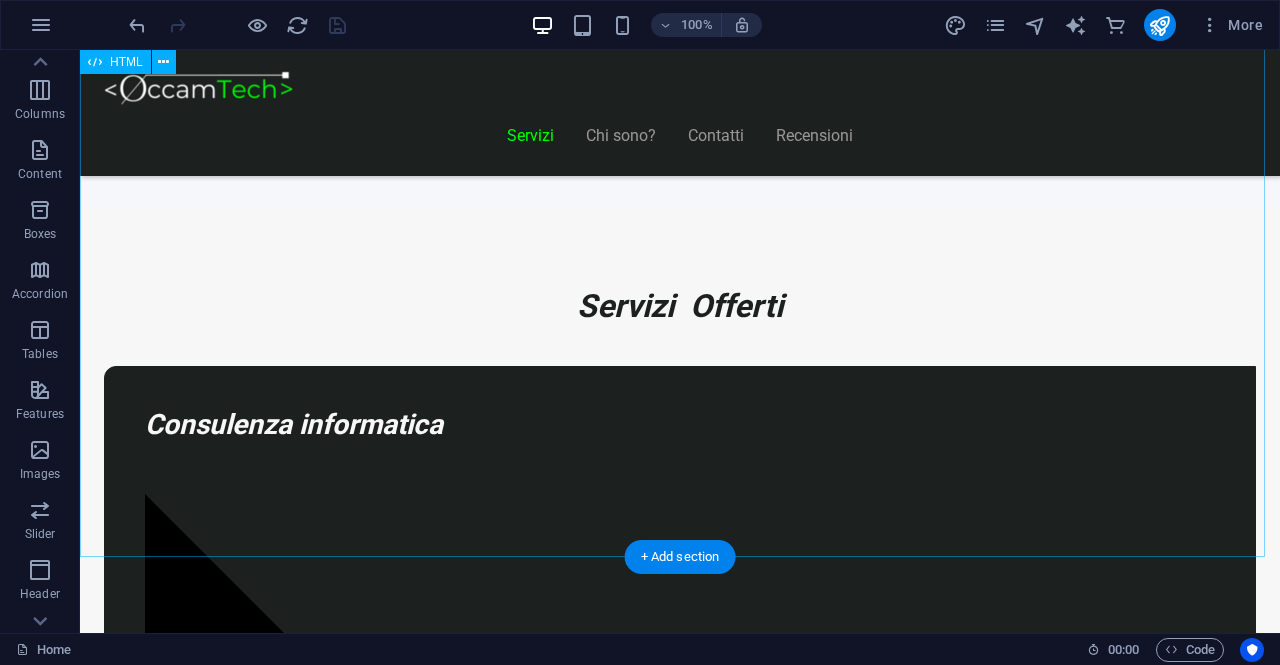 scroll, scrollTop: 1246, scrollLeft: 0, axis: vertical 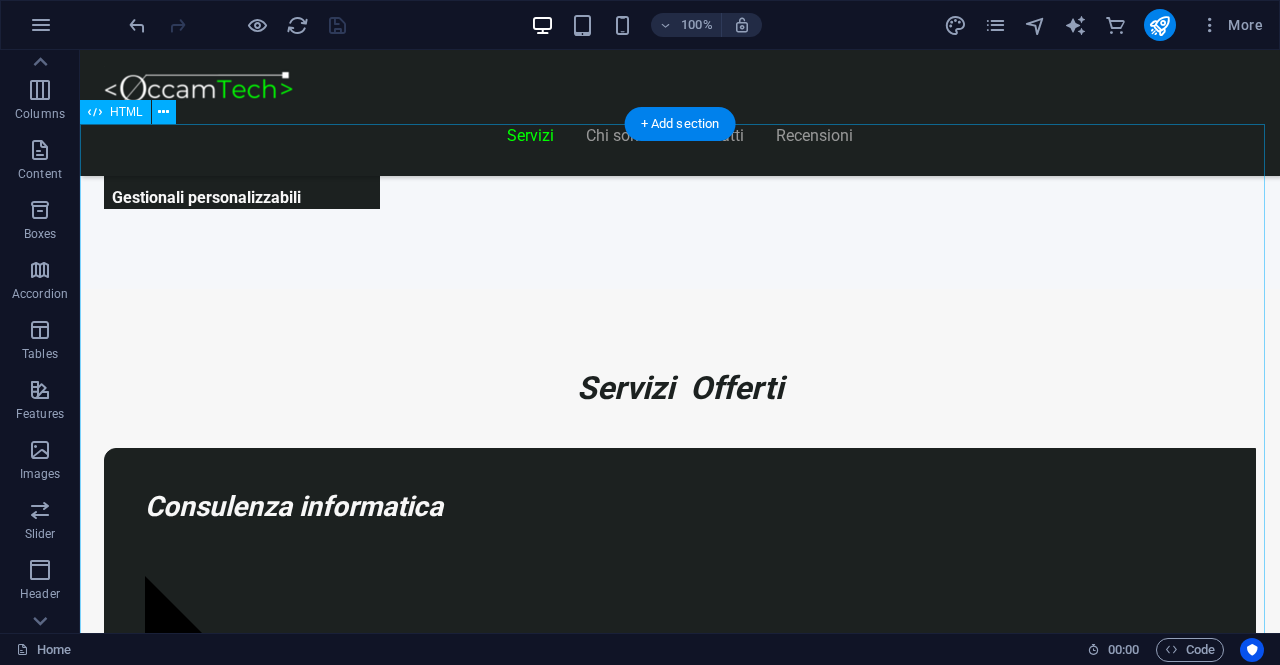 click on "Piani Web
Scegli il Piano più Adatto al Tuo Business
Start Vetrina
€300
Home Page
Chi Siamo
Contatti
Design responsive
6 mesi di assistenza inclusa
Inizia Ora
Shop Ready
€500
Shop online con Shopify
Home, Prodotti, Checkout
Configurazione pagamenti e spedizioni
Design personalizzato e responsive
6 mesi di assistenza inclusa
Scopri di più
Custom Pro
Su Richiesta
Analisi personalizzata del progetto
Sviluppo su misura
Integrazioni avanzate
Preventivo su appuntamento
Consulenza dedicata
Contattaci" at bounding box center (680, 8283) 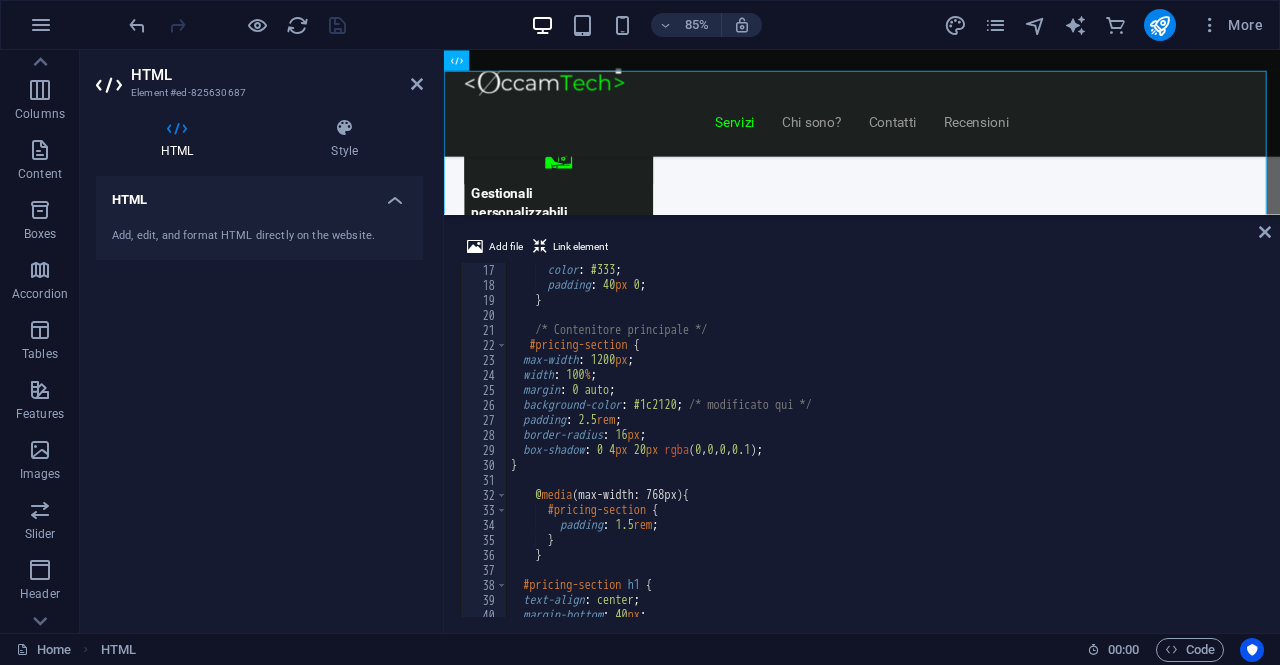scroll, scrollTop: 240, scrollLeft: 0, axis: vertical 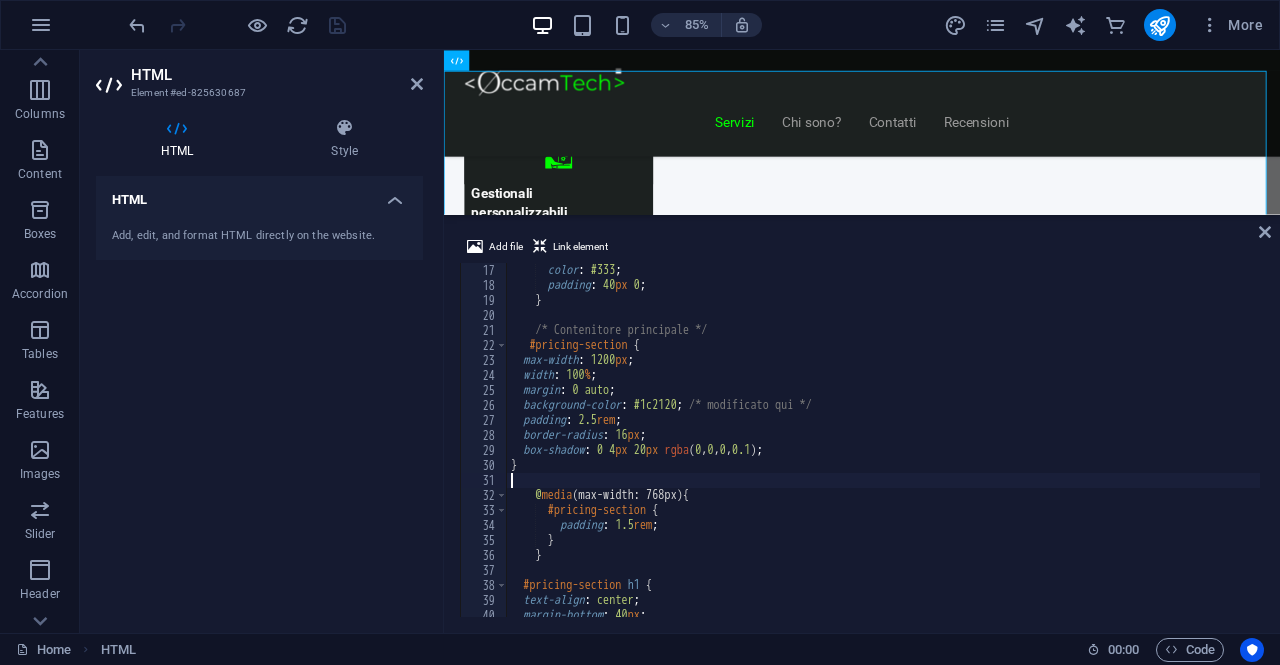 type on "</html>" 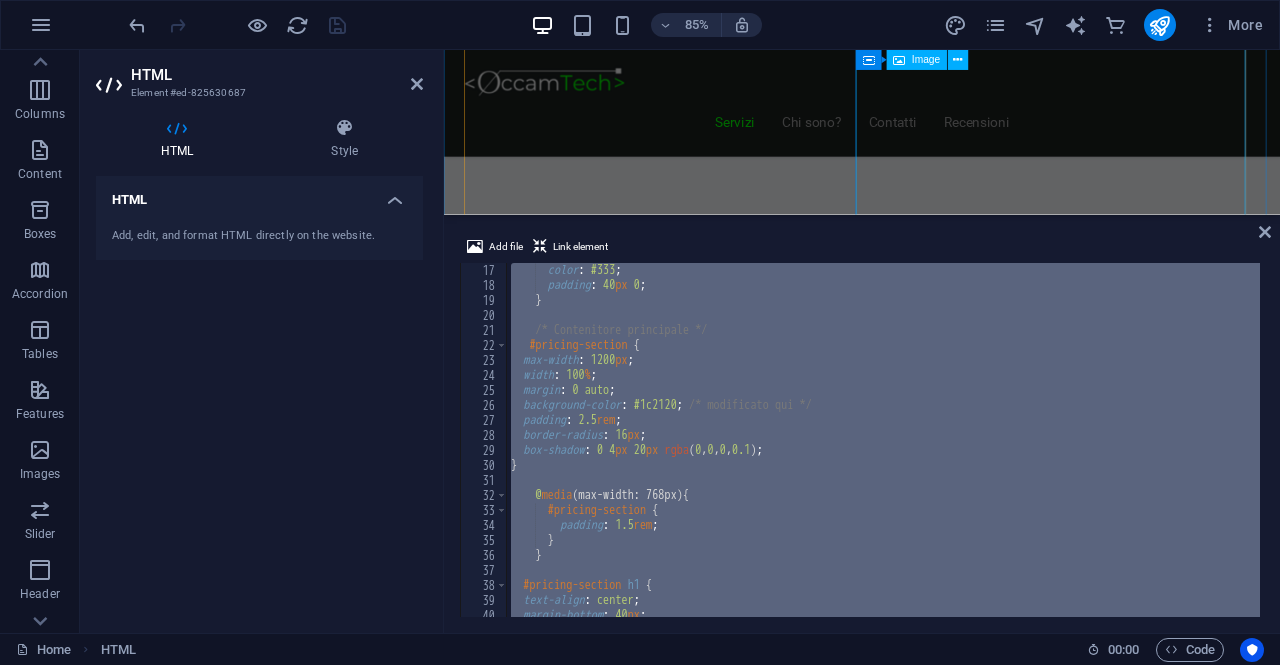 scroll, scrollTop: 846, scrollLeft: 0, axis: vertical 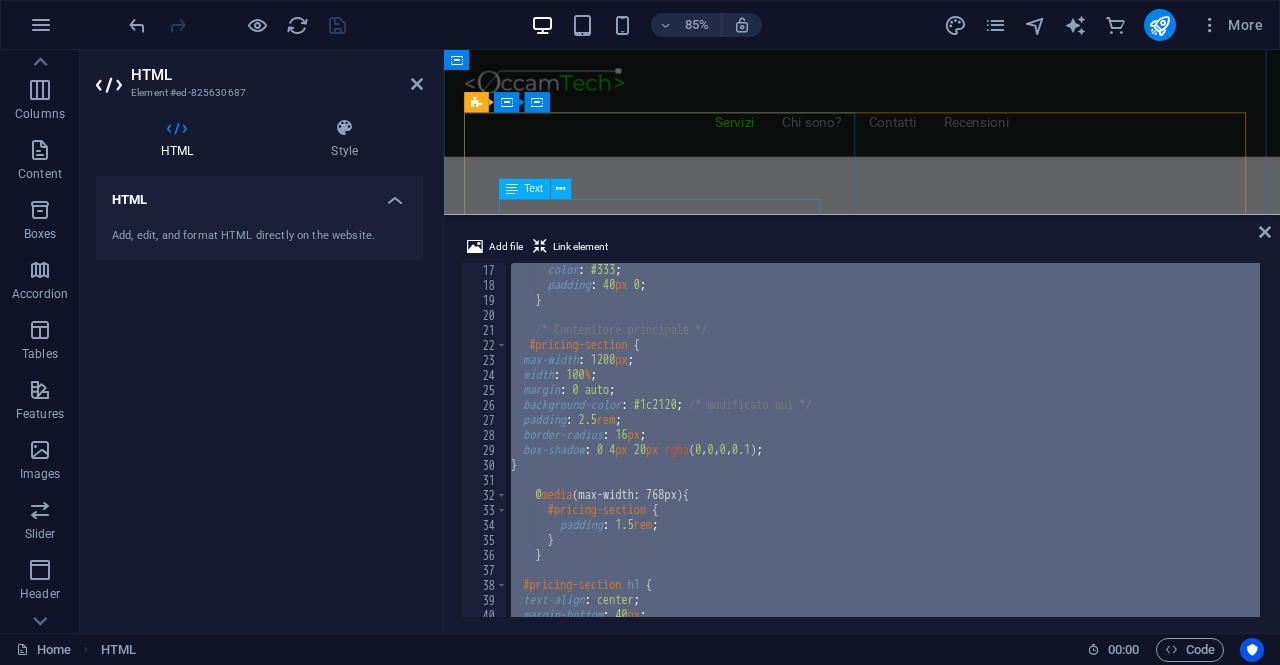 click on "Consulenza di 1h  GRATUITA !     Troviamo  insieme  una  soluzione  ai tuoi  problemi     Digitalizza  la tua  attività" at bounding box center (936, 3725) 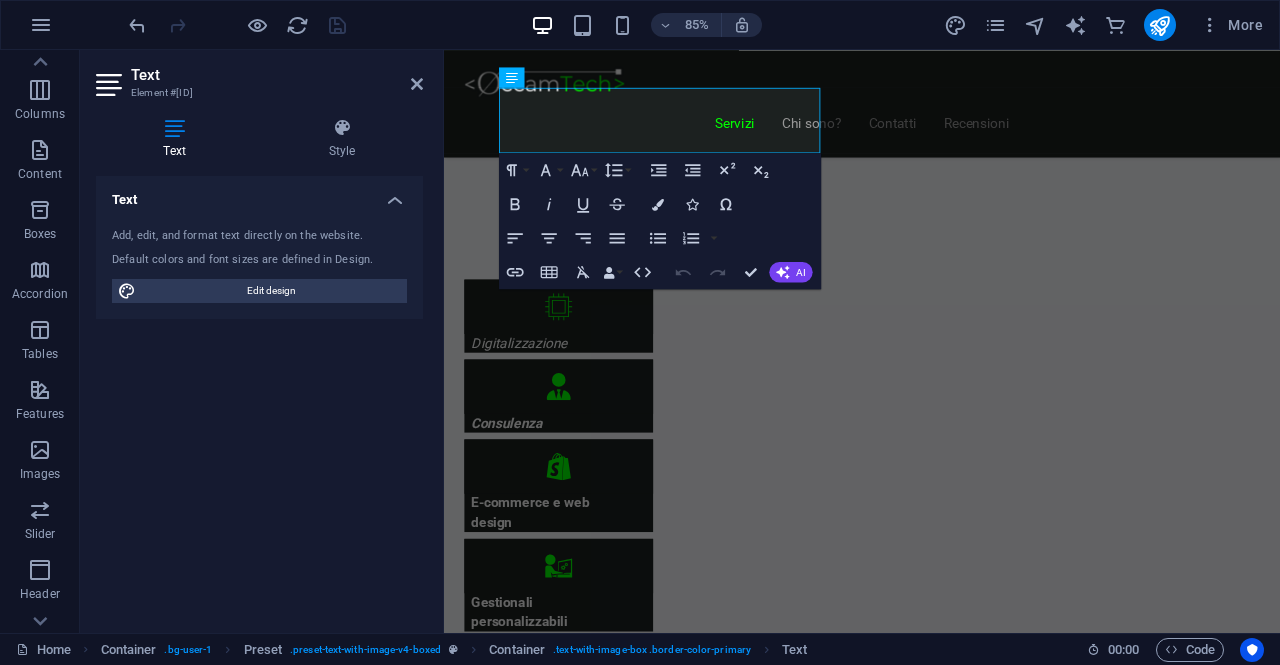 scroll, scrollTop: 978, scrollLeft: 0, axis: vertical 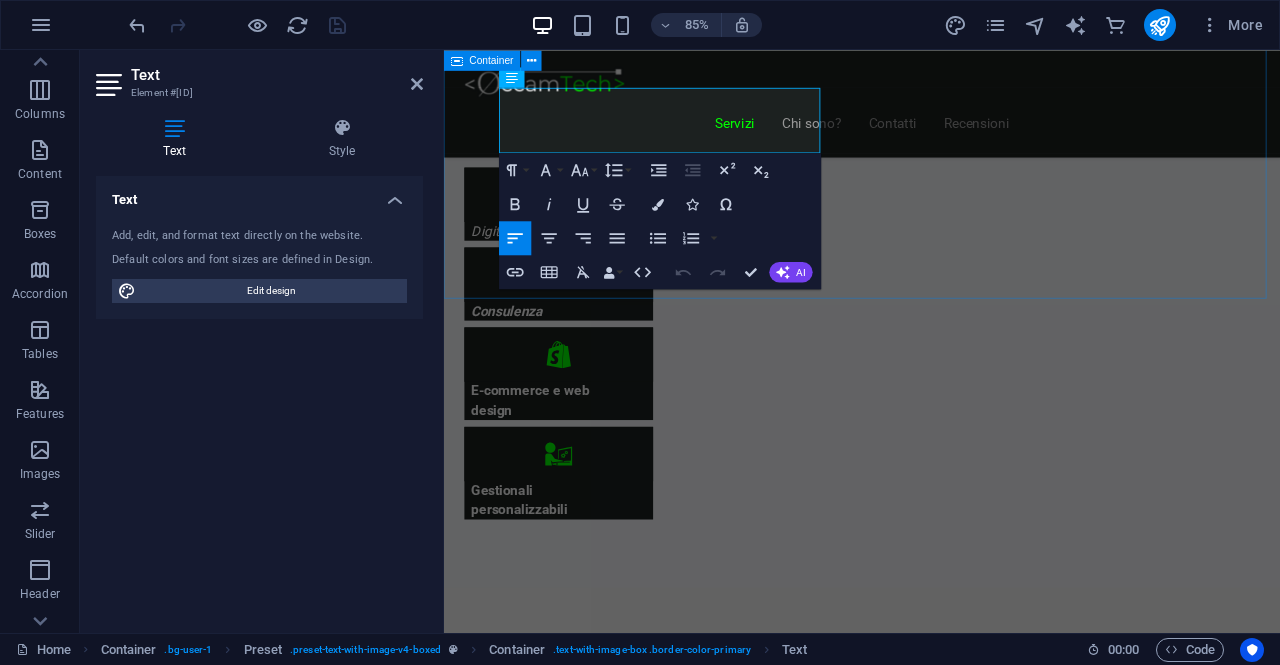 click on "Servizi  Offerti Consulenza informatica     Consulenza di 1h  GRATUITA !     Troviamo  insieme  una  soluzione  ai tuoi  problemi     Digitalizza  la tua  attività Contatta" at bounding box center [936, 3812] 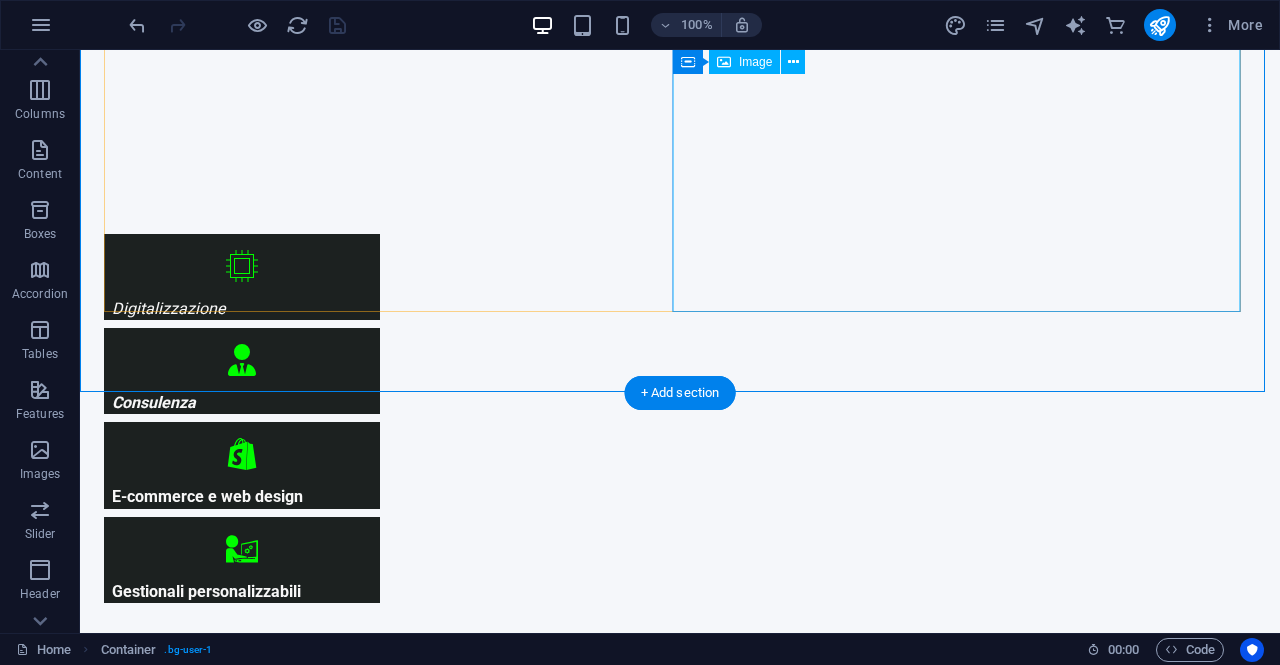 scroll, scrollTop: 478, scrollLeft: 0, axis: vertical 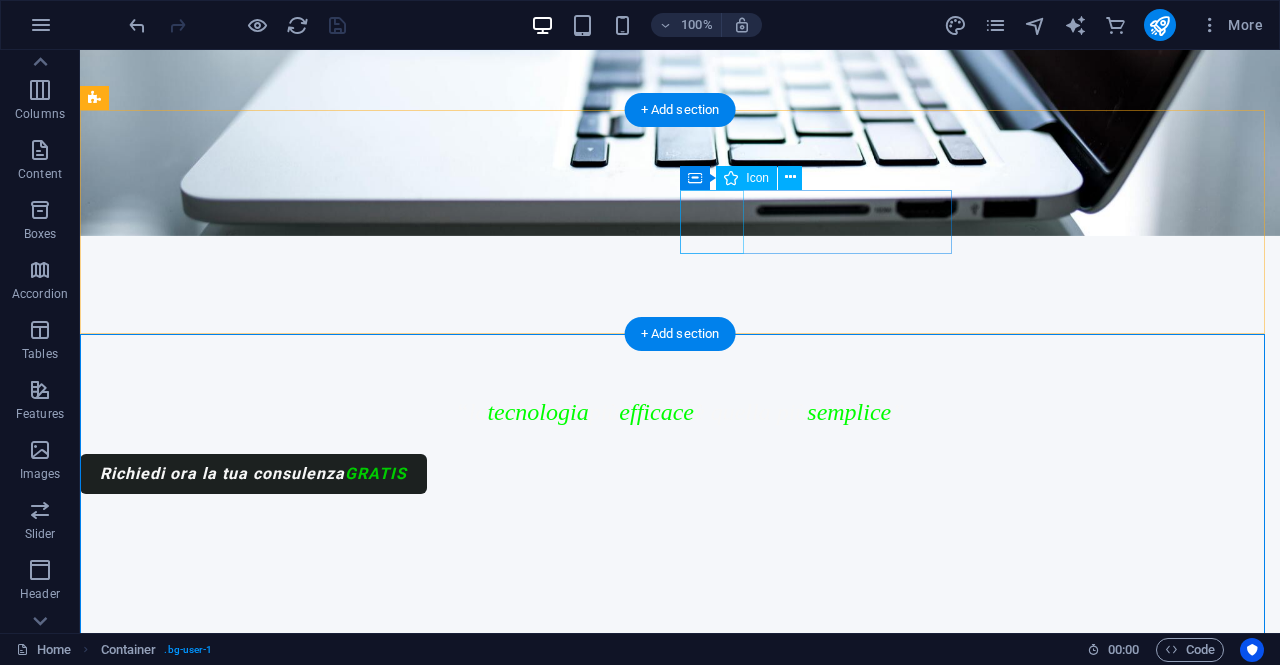 click at bounding box center (242, 954) 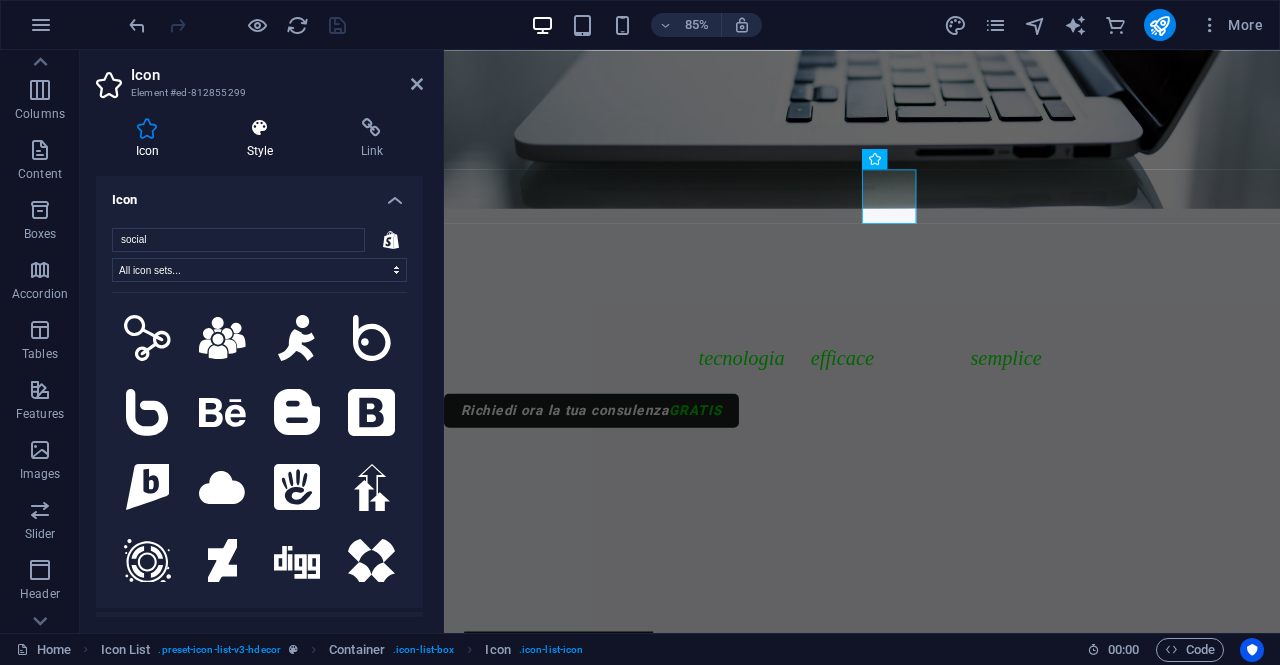 click on "Style" at bounding box center [264, 139] 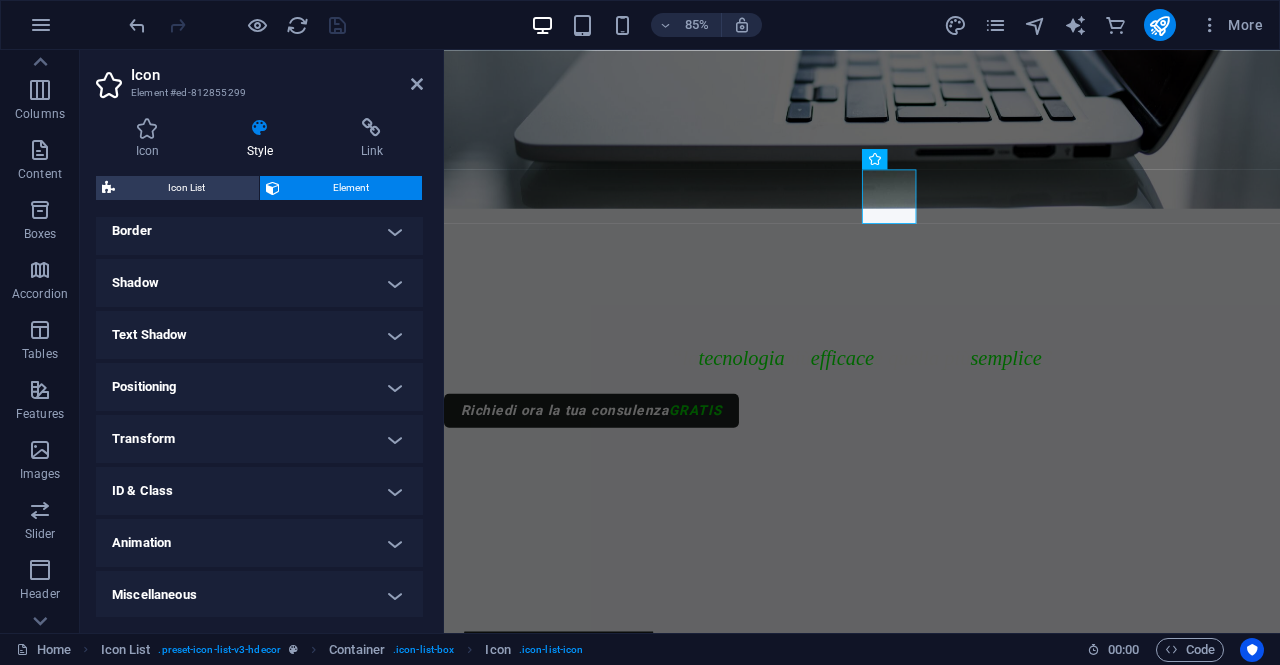 scroll, scrollTop: 444, scrollLeft: 0, axis: vertical 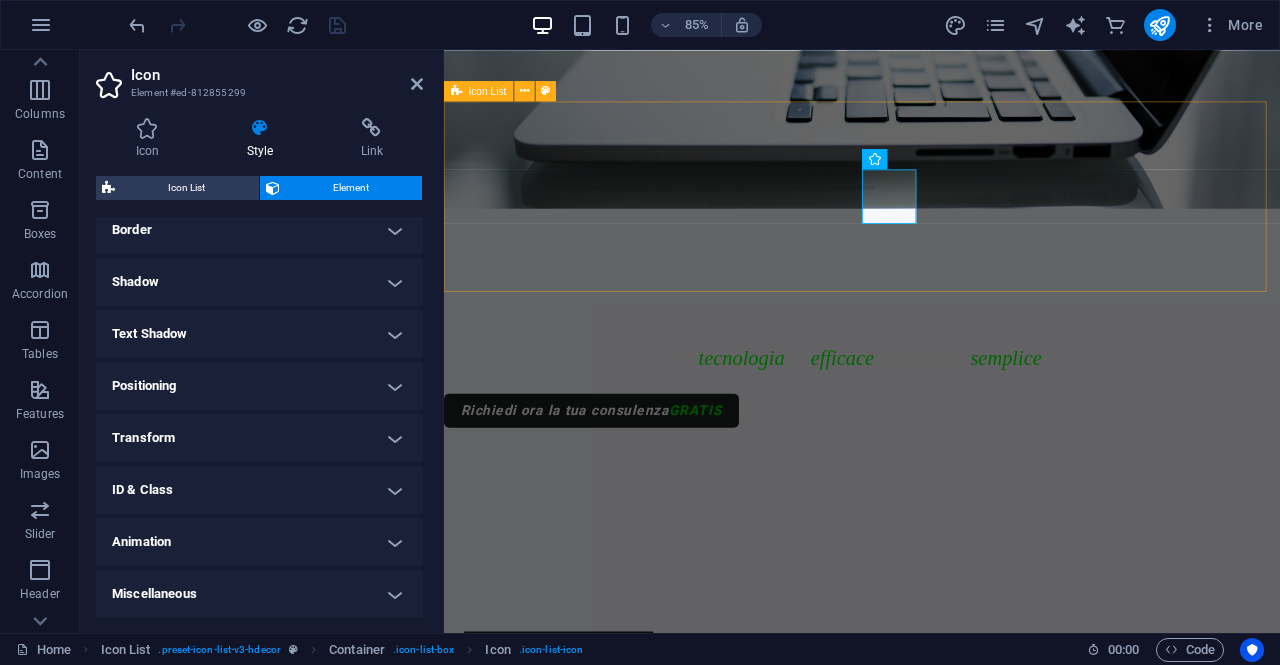 click on "Digitalizzazione Consulenza E-commerce e web design Gestionali personalizzabili" at bounding box center (936, 941) 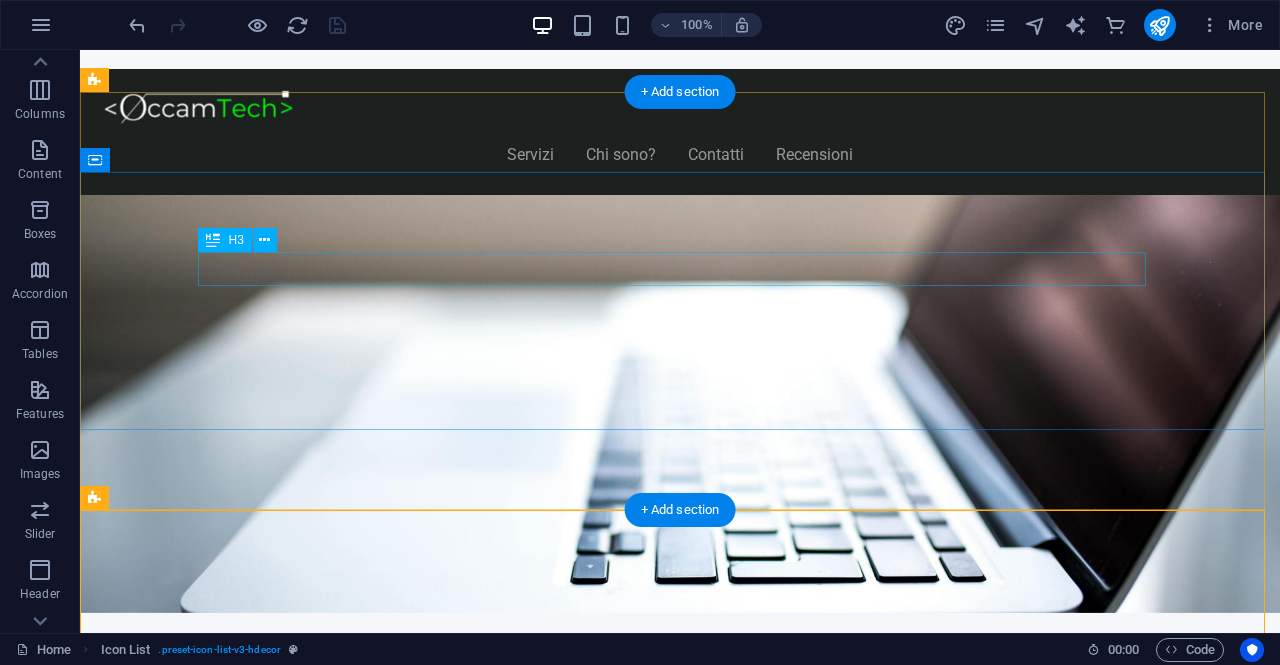 scroll, scrollTop: 0, scrollLeft: 0, axis: both 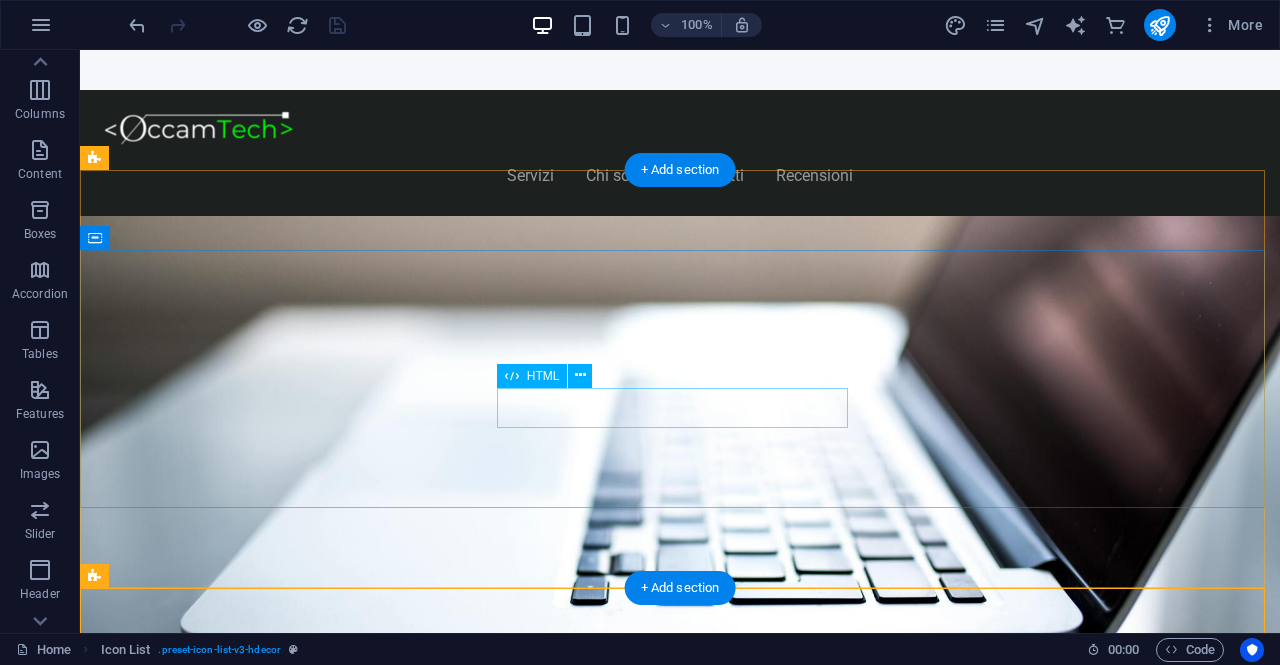 click on "Richiedi ora la tua consulenza  GRATIS" at bounding box center (680, 872) 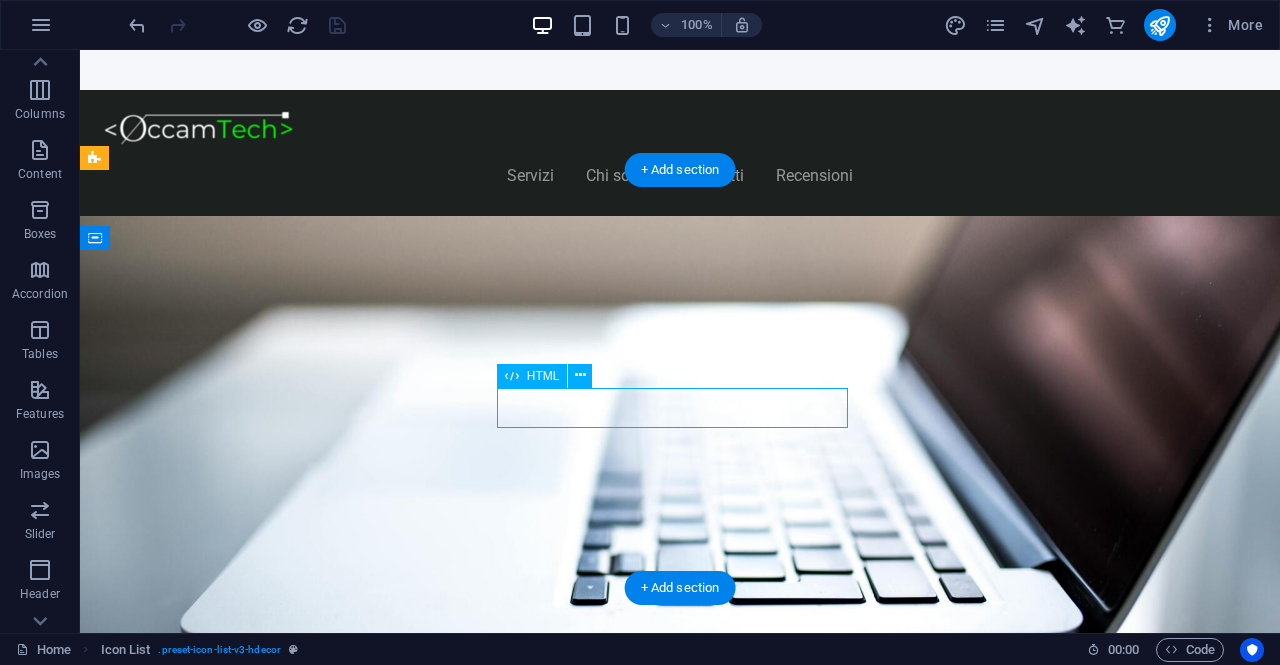 click on "Richiedi ora la tua consulenza  GRATIS" at bounding box center [680, 872] 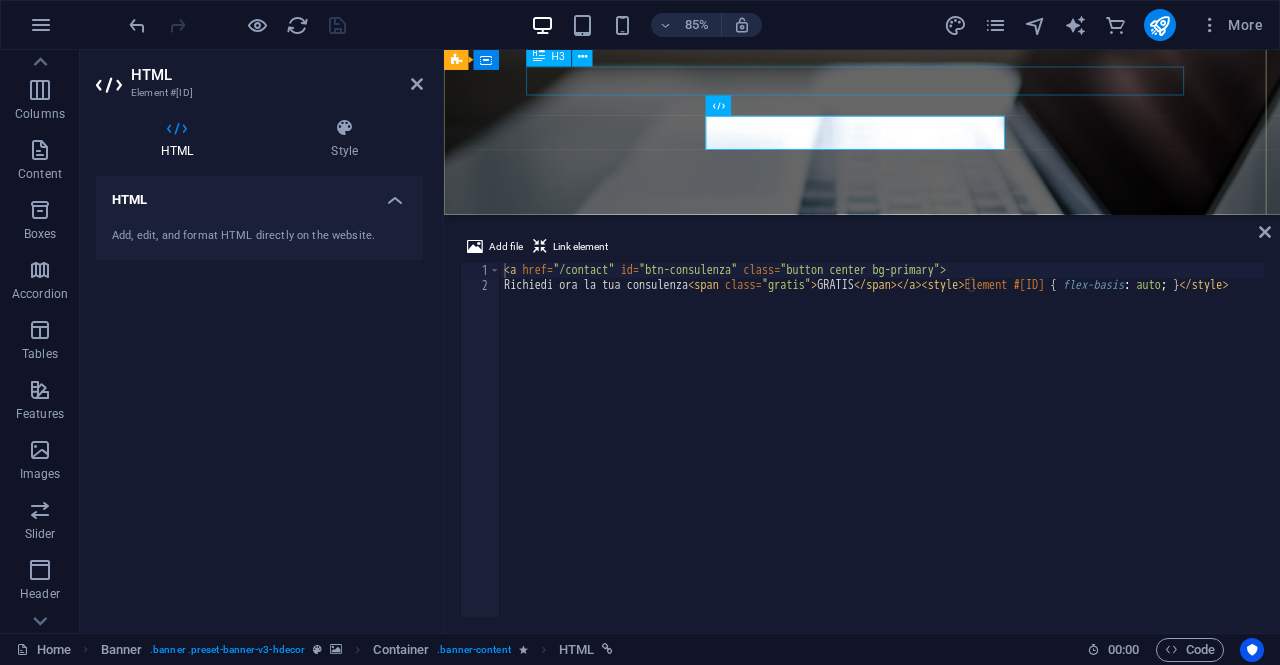 click on "“La  tecnologia  più  efficace  è quella più  semplice ”" at bounding box center (936, 551) 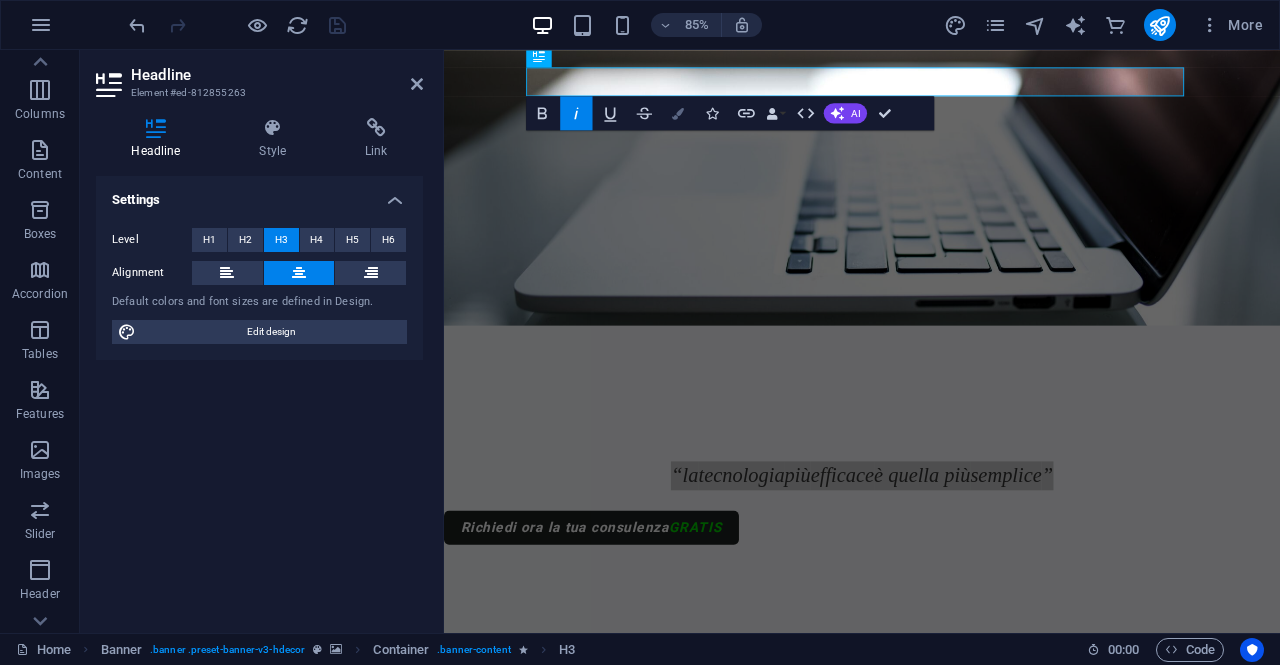 click at bounding box center [678, 113] 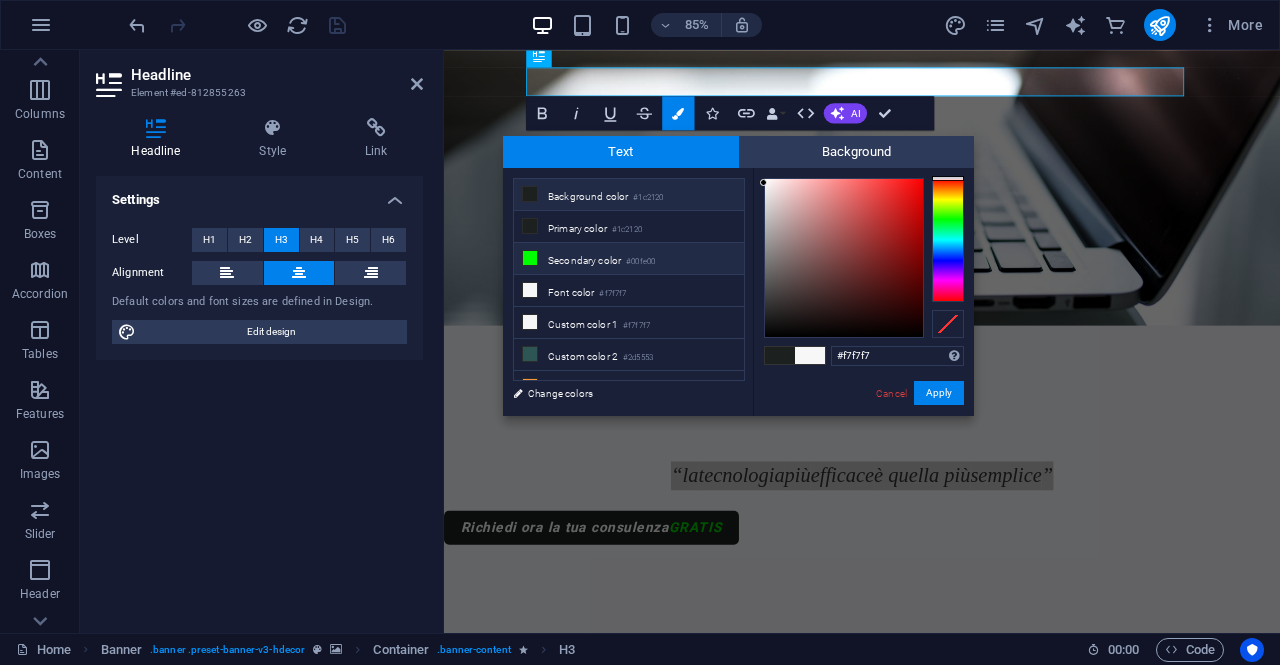 click on "Secondary color
#00fe00" at bounding box center [629, 259] 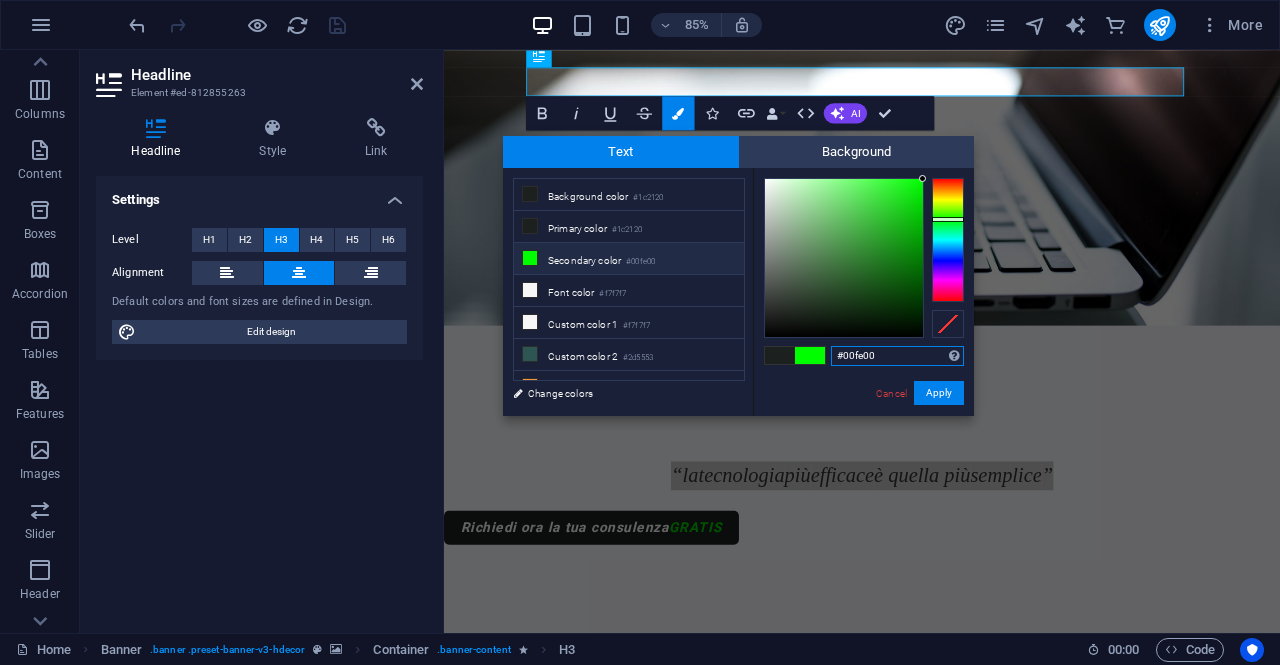 drag, startPoint x: 913, startPoint y: 358, endPoint x: 828, endPoint y: 359, distance: 85.00588 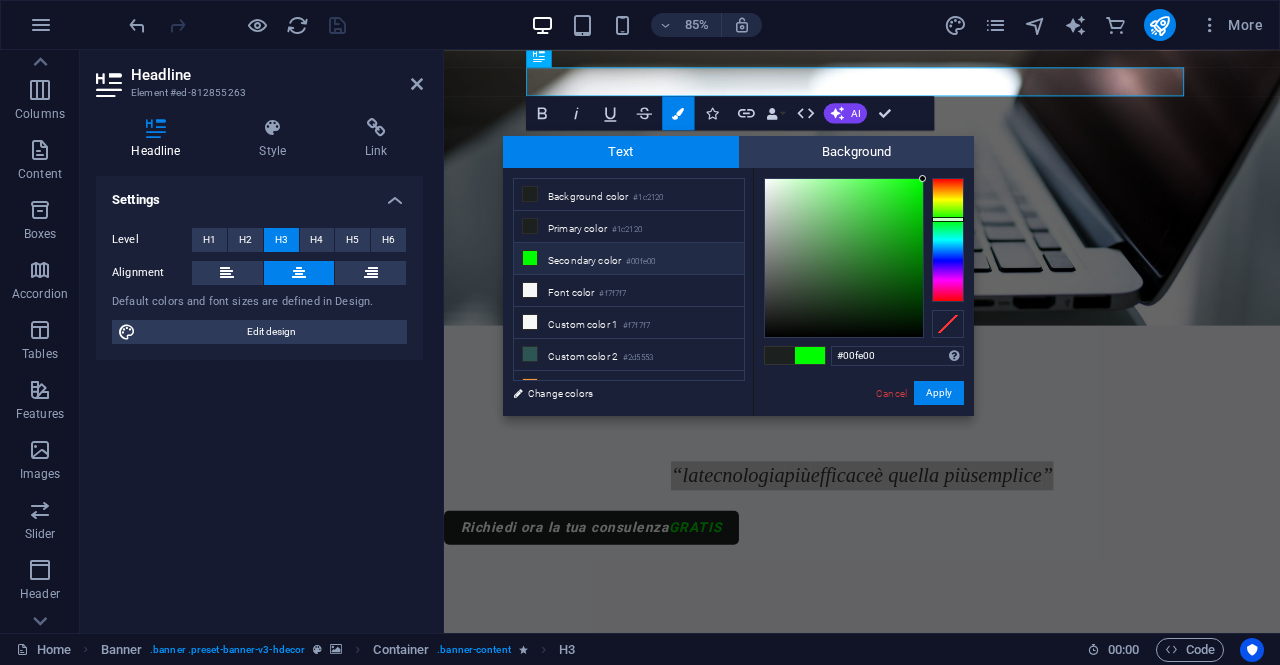 click on "#00fe00 Supported formats #0852ed rgb(8, 82, 237) rgba(8, 82, 237, 90%) hsv(221,97,93) hsl(221, 93%, 48%) Cancel Apply" at bounding box center (863, 437) 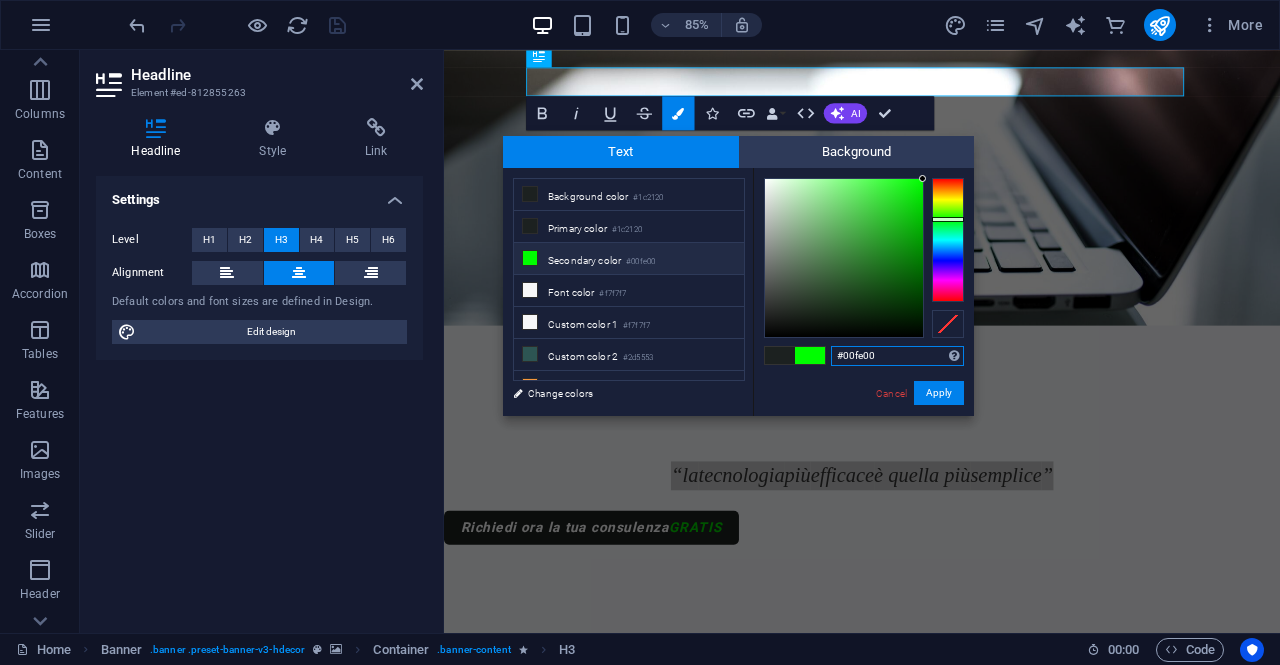 click on "#00fe00" at bounding box center (897, 356) 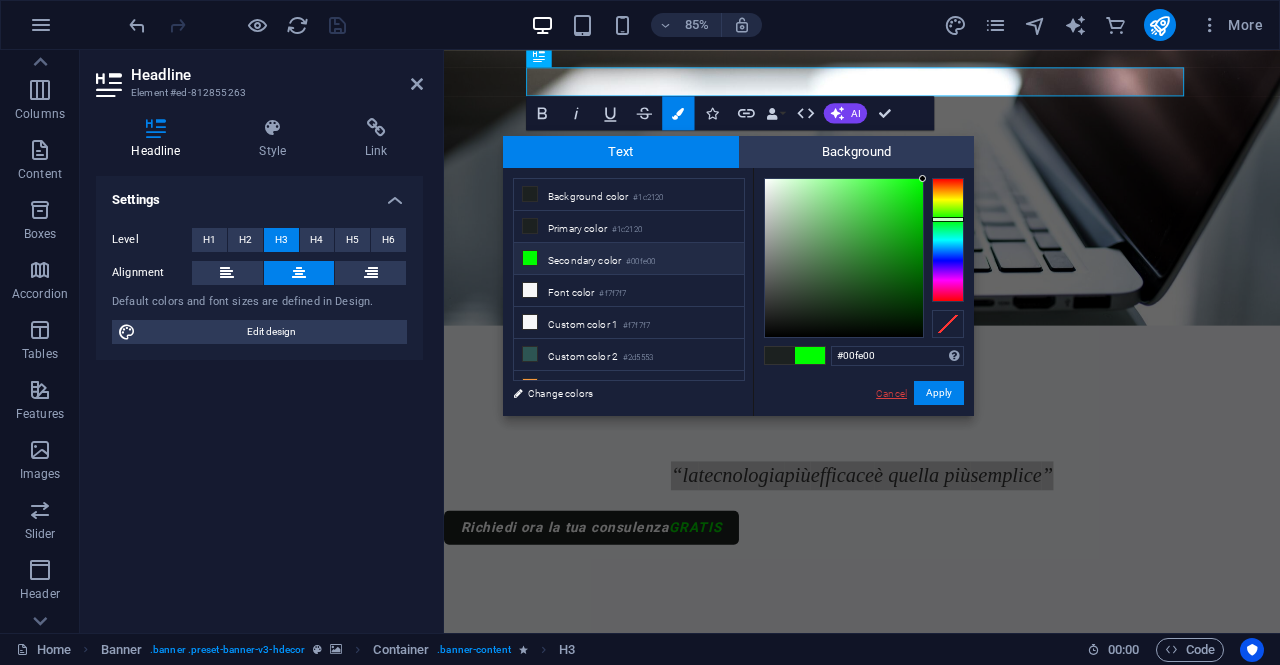click on "Cancel" at bounding box center [891, 393] 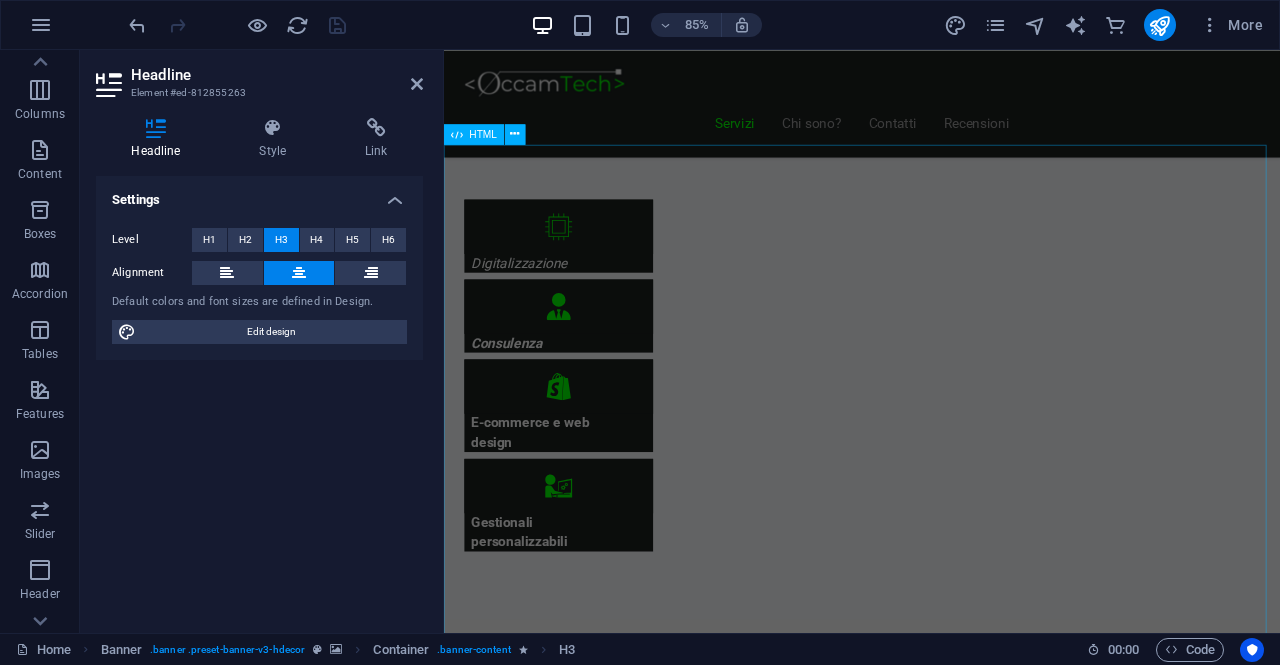 scroll, scrollTop: 1160, scrollLeft: 0, axis: vertical 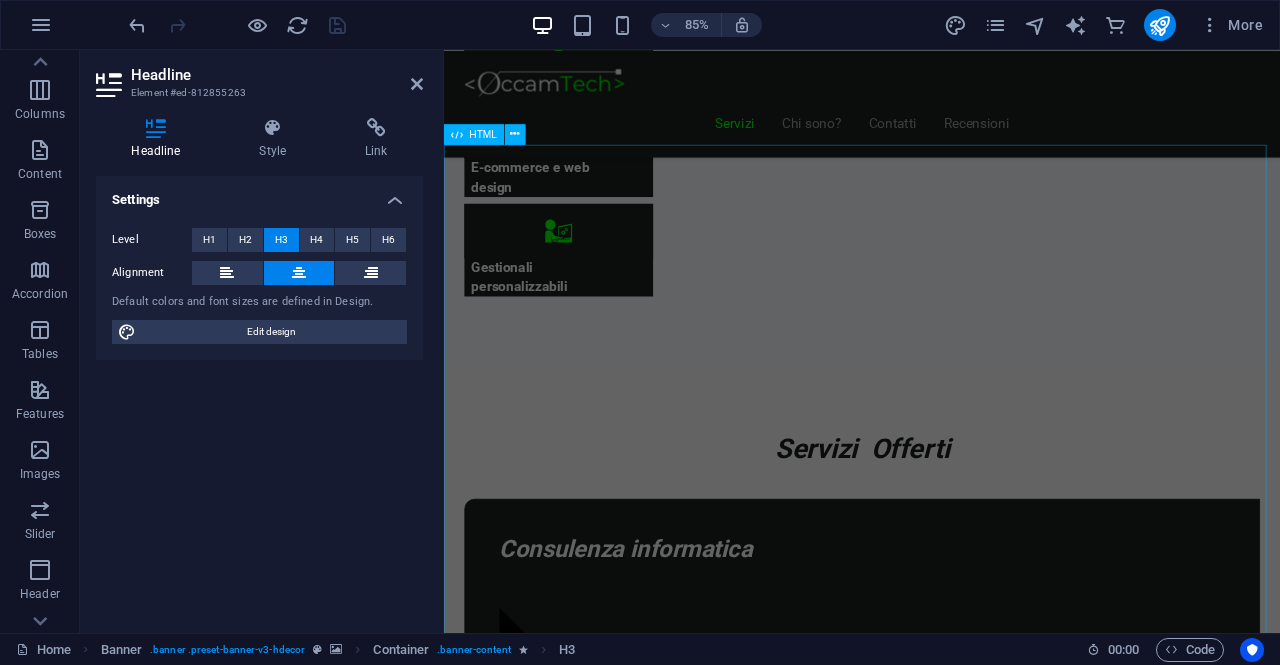 click on "Piani Web
Scegli il Piano più Adatto al Tuo Business
Start Vetrina
€300
Home Page
Chi Siamo
Contatti
Design responsive
6 mesi di assistenza inclusa
Inizia Ora
Shop Ready
€500
Shop online con Shopify
Home, Prodotti, Checkout
Configurazione pagamenti e spedizioni
Design personalizzato e responsive
6 mesi di assistenza inclusa
Scopri di più
Custom Pro
Su Richiesta
Analisi personalizzata del progetto
Sviluppo su misura
Integrazioni avanzate
Preventivo su appuntamento
Consulenza dedicata
Contattaci" at bounding box center [936, 7009] 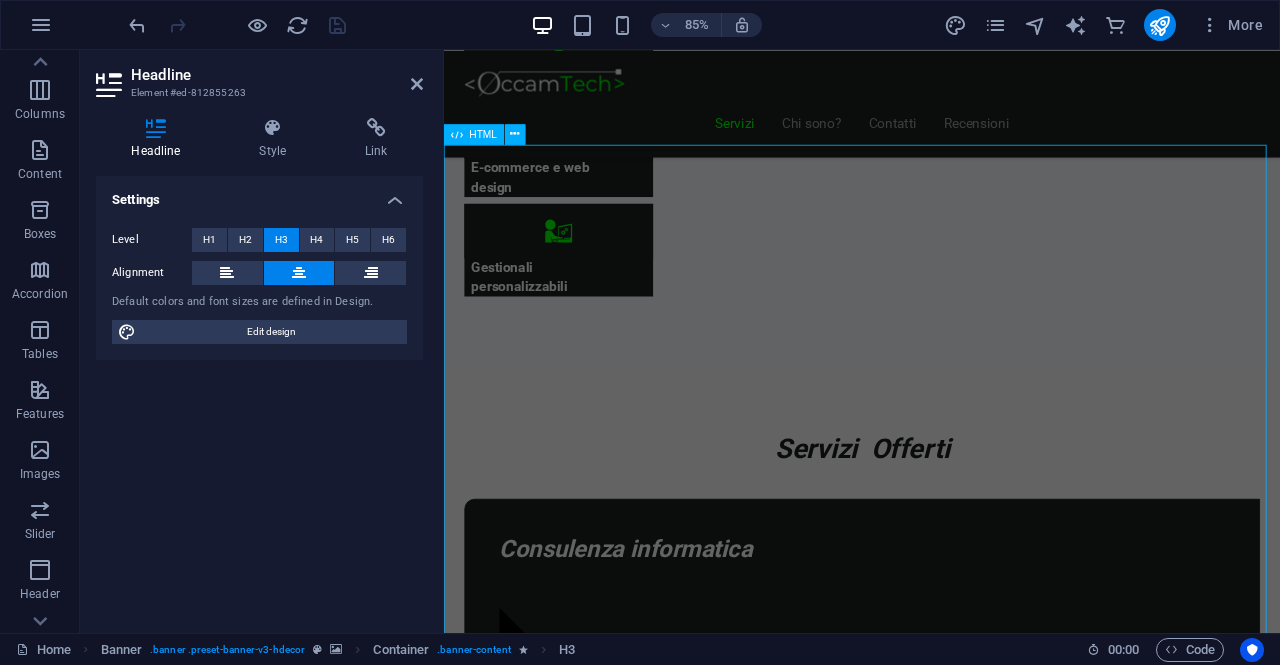 click on "Piani Web
Scegli il Piano più Adatto al Tuo Business
Start Vetrina
€300
Home Page
Chi Siamo
Contatti
Design responsive
6 mesi di assistenza inclusa
Inizia Ora
Shop Ready
€500
Shop online con Shopify
Home, Prodotti, Checkout
Configurazione pagamenti e spedizioni
Design personalizzato e responsive
6 mesi di assistenza inclusa
Scopri di più
Custom Pro
Su Richiesta
Analisi personalizzata del progetto
Sviluppo su misura
Integrazioni avanzate
Preventivo su appuntamento
Consulenza dedicata
Contattaci" at bounding box center [936, 7009] 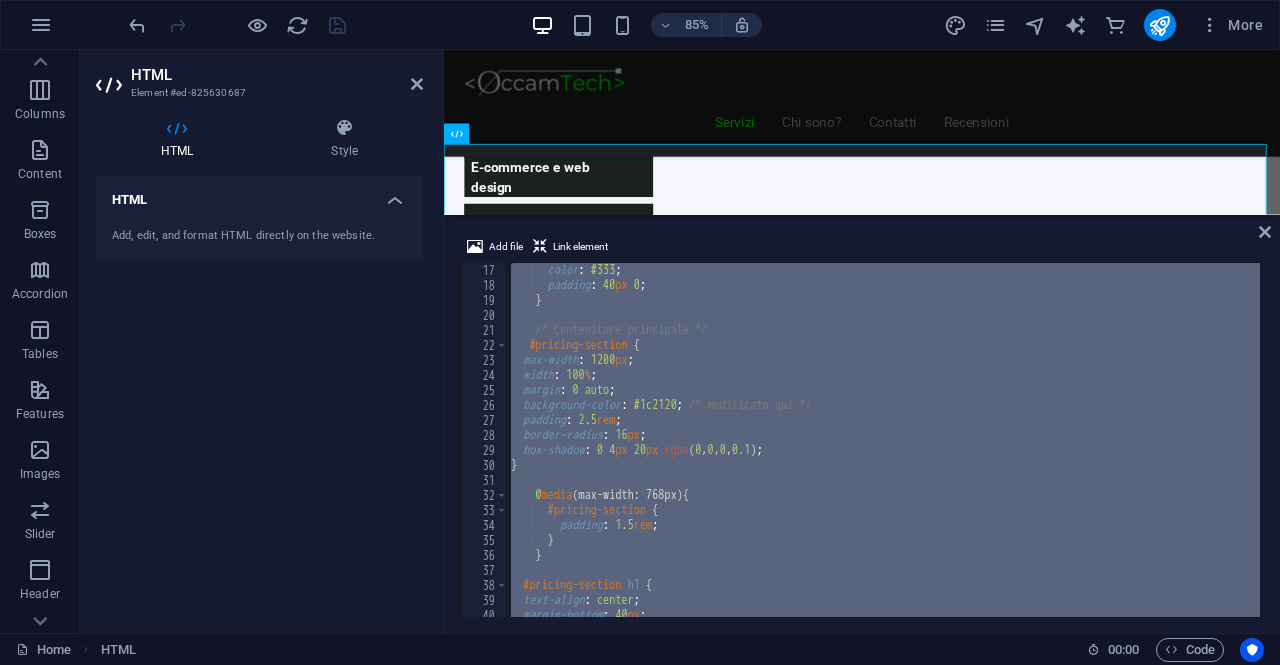 click on "color :   #333 ;         padding :   40 px   0 ;      }      /* Contenitore principale */     #pricing-section   {    max-width :   1200 px ;    width :   100 % ;    margin :   0   auto ;    background-color :   #1c2120 ;   /* modificato qui */    padding :   2.5 rem ;    border-radius :   16 px ;    box-shadow :   0   4 px   20 px   rgba ( 0 , 0 , 0 , 0.1 ) ; }      @ media  (max-width: 768px)  {         #pricing-section   {           padding :   1.5 rem ;         }      }    #pricing-section   h1   {    text-align :   center ;    margin-bottom :   40 px ;    font-size :   28 px ;" at bounding box center (883, 440) 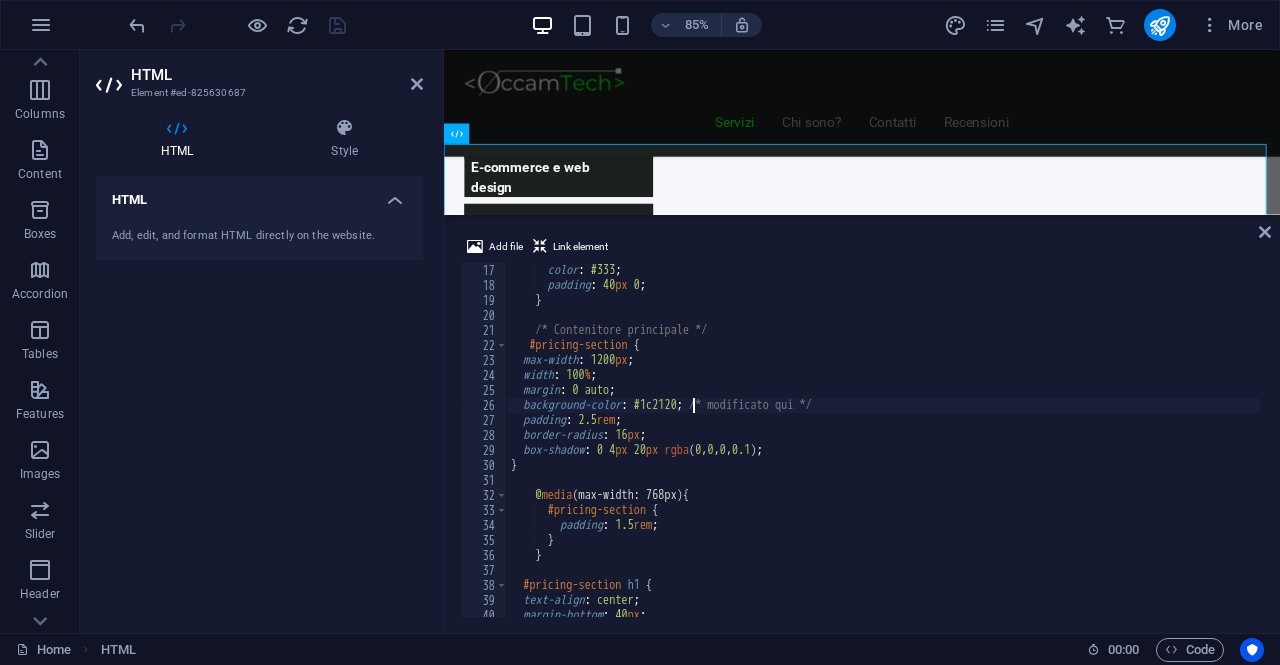 type on "</html>" 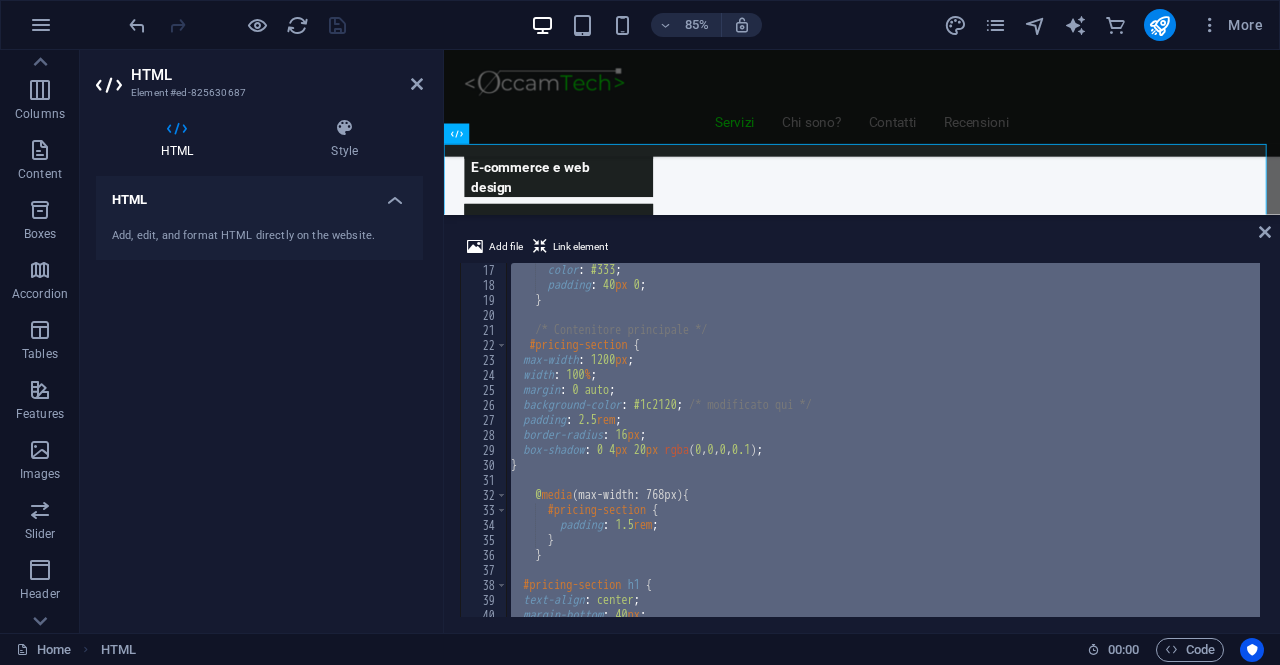 paste 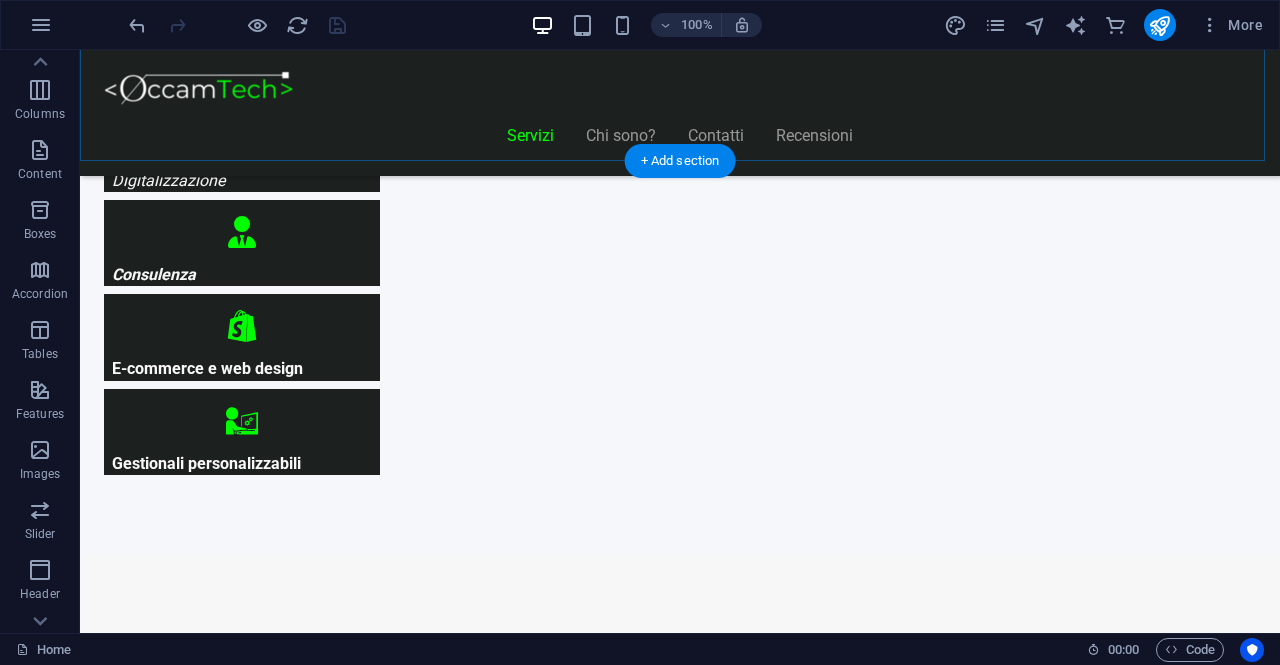 scroll, scrollTop: 1260, scrollLeft: 0, axis: vertical 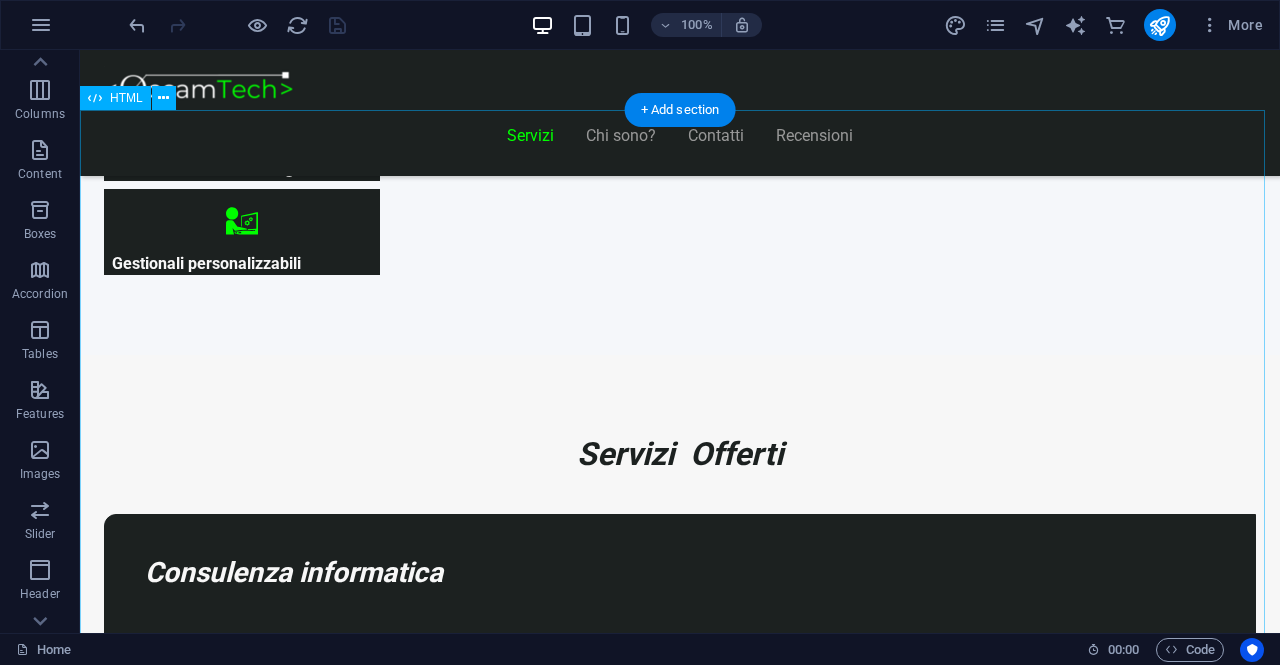 click on "Piani Web
Scegli il Piano più Adatto al Tuo Business
Start Vetrina
€300
Home page chiara e professionale
Sezione "Chi siamo" per raccontare la tua attività
Pagina contatti con modulo email
Design ottimizzato per smartphone
6 mesi di assistenza inclusa
Inizia Ora
Shop Ready
€500
Negozio online con Shopify
Catalogo prodotti e pagine prodotto
Configurazione pagamenti e checkout
Impostazione spedizioni e tariffe
6 mesi di assistenza inclusa
Scopri di più
Custom Pro
Su Richiesta
Analisi delle tue esigenze
Funzionalità su misura
Integrazioni con software esterni" at bounding box center [680, 8377] 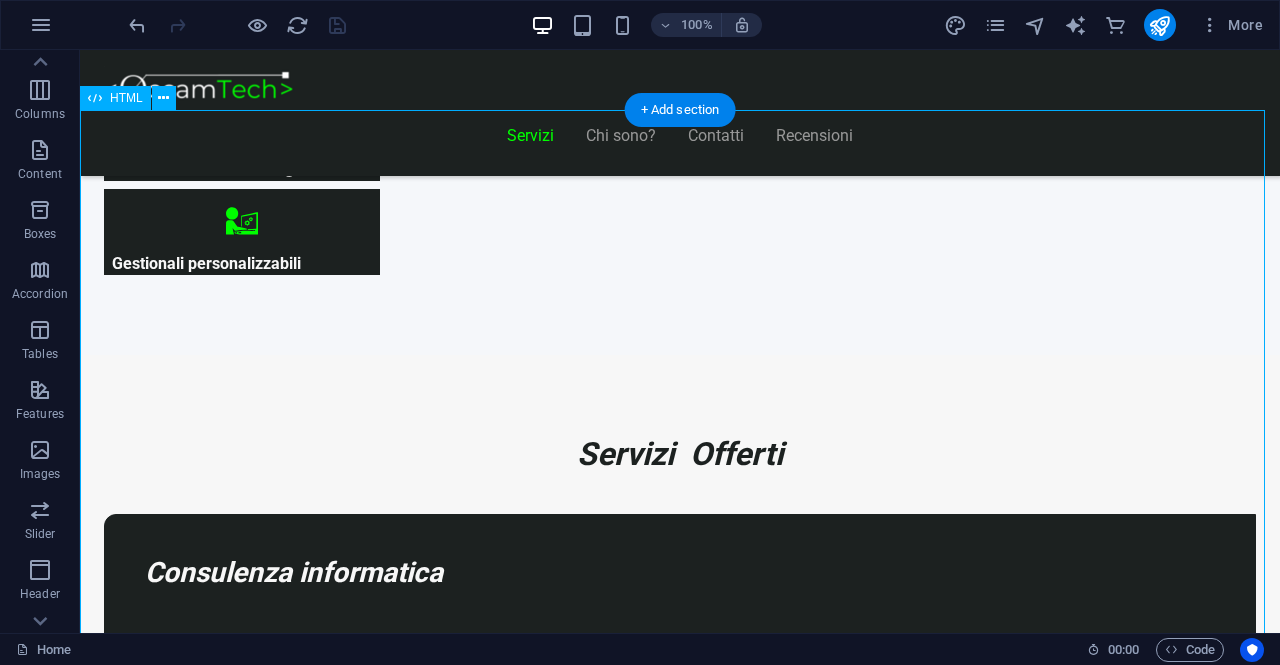 click on "Piani Web
Scegli il Piano più Adatto al Tuo Business
Start Vetrina
€300
Home page chiara e professionale
Sezione "Chi siamo" per raccontare la tua attività
Pagina contatti con modulo email
Design ottimizzato per smartphone
6 mesi di assistenza inclusa
Inizia Ora
Shop Ready
€500
Negozio online con Shopify
Catalogo prodotti e pagine prodotto
Configurazione pagamenti e checkout
Impostazione spedizioni e tariffe
6 mesi di assistenza inclusa
Scopri di più
Custom Pro
Su Richiesta
Analisi delle tue esigenze
Funzionalità su misura
Integrazioni con software esterni" at bounding box center (680, 8377) 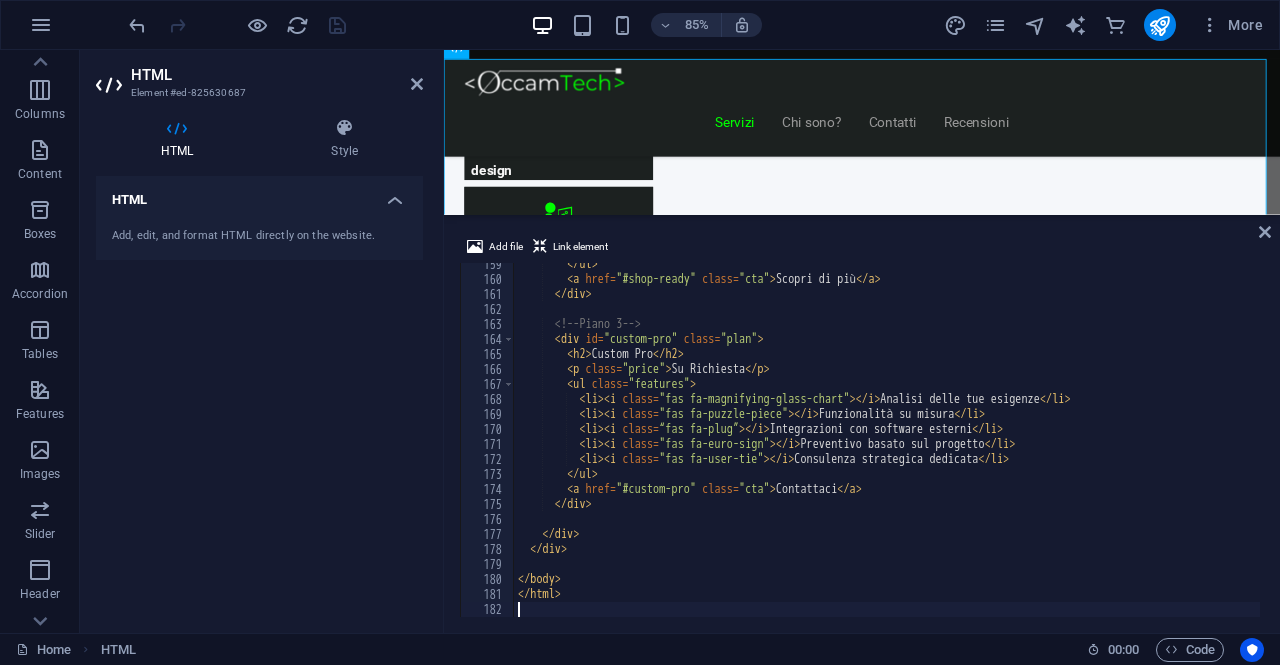 scroll, scrollTop: 2376, scrollLeft: 0, axis: vertical 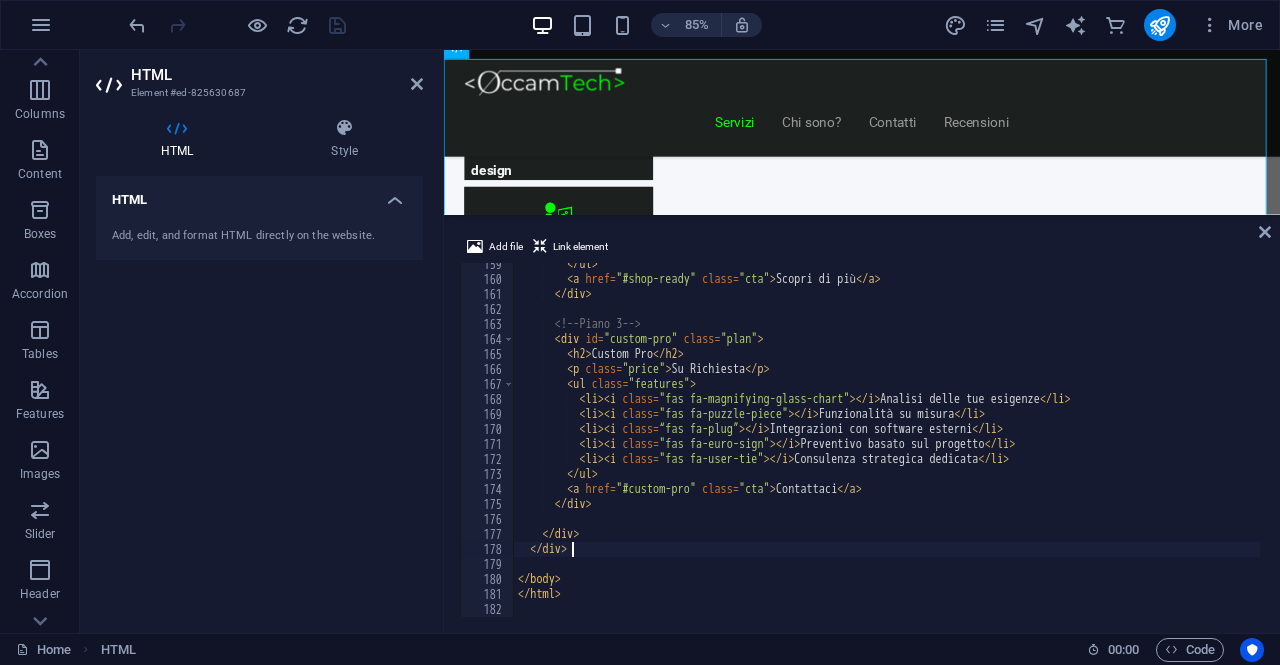 click on "</ ul >           < a   href = "#shop-ready"   class = "cta" > Scopri di più </ a >         </ div >         <!--  Piano 3  -->         < div   id = "custom-pro"   class = "plan" >           < h2 > Custom Pro </ h2 >           < p   class = "price" > Su Richiesta </ p >           < ul   class = "features" >              < li > < i   class = "fas fa-magnifying-glass-chart" > </ i >  Analisi delle tue esigenze </ li >              < li > < i   class = "fas fa-puzzle-piece" > </ i >  Funzionalità su misura </ li >              < li > < i   class = "fas fa-plug" > </ i >  Integrazioni con software esterni </ li >              < li > < i   class = "fas fa-euro-sign" > </ i >  Preventivo basato sul progetto </ li >              < li > < i   class = "fas fa-user-tie" > </ i >  Consulenza strategica dedicata </ li >           </ ul >           < a   href = "#custom-pro"   class = "cta" > Contattaci </ a >         </ div >      </ div >    </ div > </ body > </ html >" at bounding box center [887, 449] 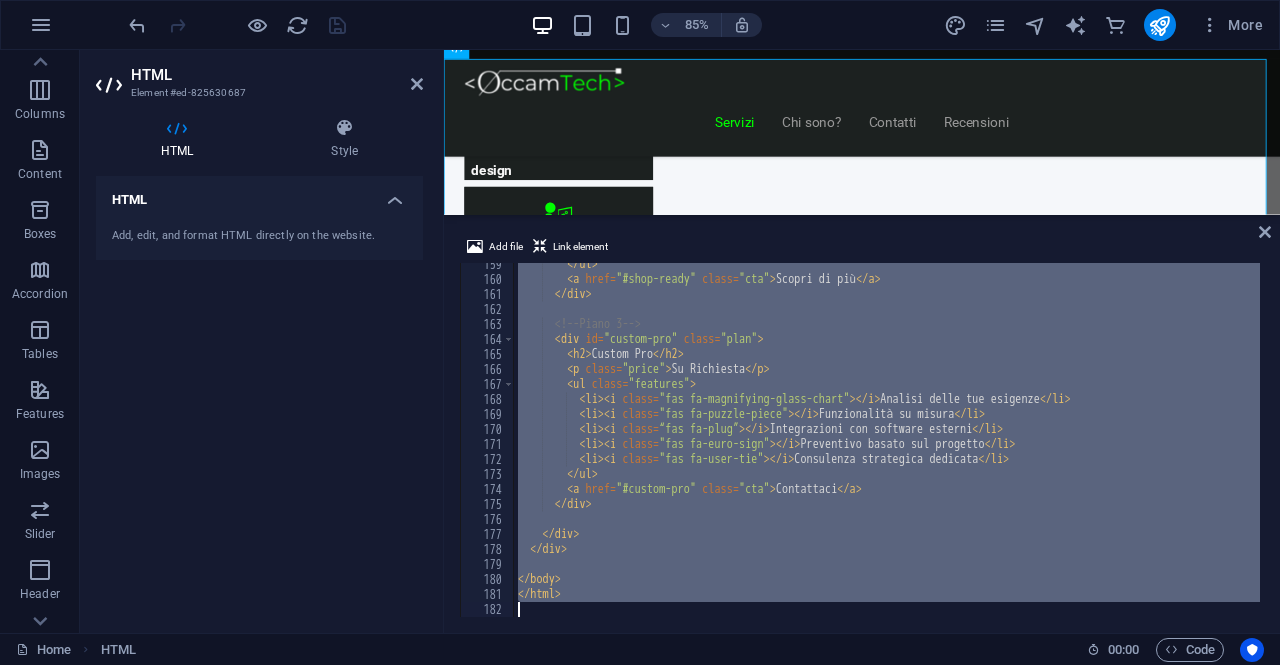 type 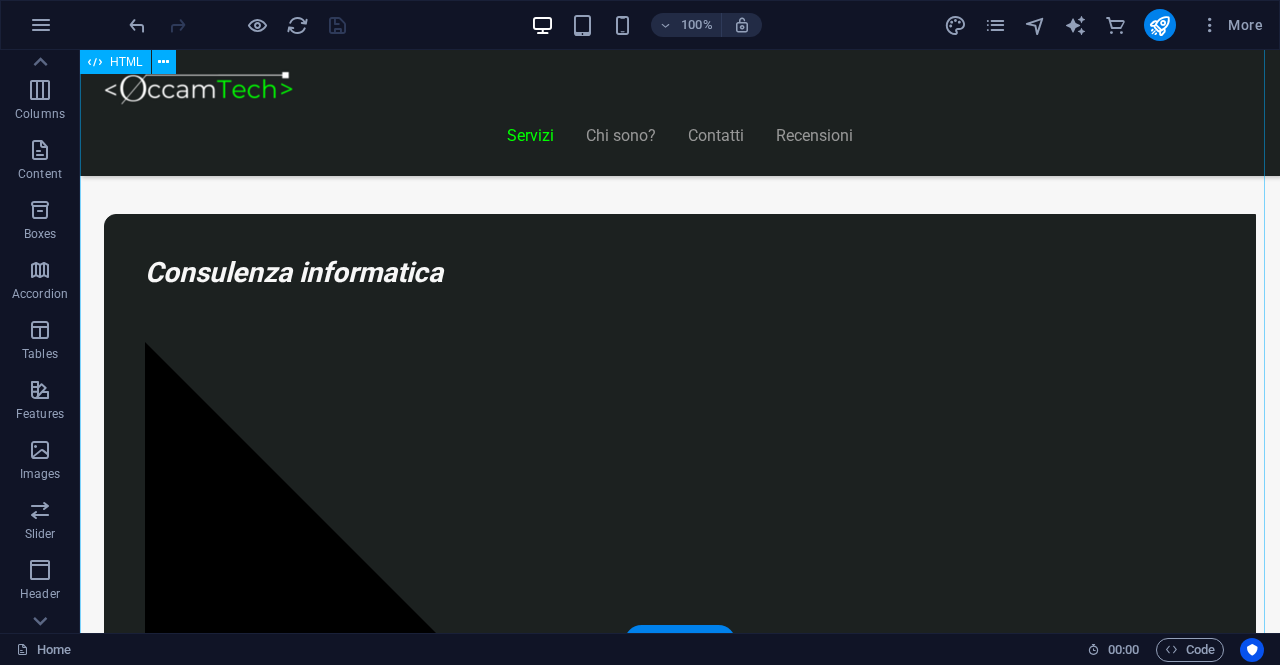 click on "Piani Web
Scegli il Piano più Adatto al Tuo Business
Start Vetrina
Una presentazione online elegante per la tua attività locale o piccola impresa.
€300
Home page professionale
Sezione “Chi siamo”
Pagina contatti con form
Design ottimizzato per mobile
6 mesi di assistenza inclusa
Inizia Ora
Shop Ready
Il tuo negozio online base: vendi subito con Shopify, senza complicazioni tecniche.
€500
Negozio con Shopify già configurato
Catalogo e schede prodotto dettagliate
Pagamenti sicuri integrati
Spedizioni e tariffe configurate
6 mesi di assistenza inclusa
Scopri di più" at bounding box center (680, 8149) 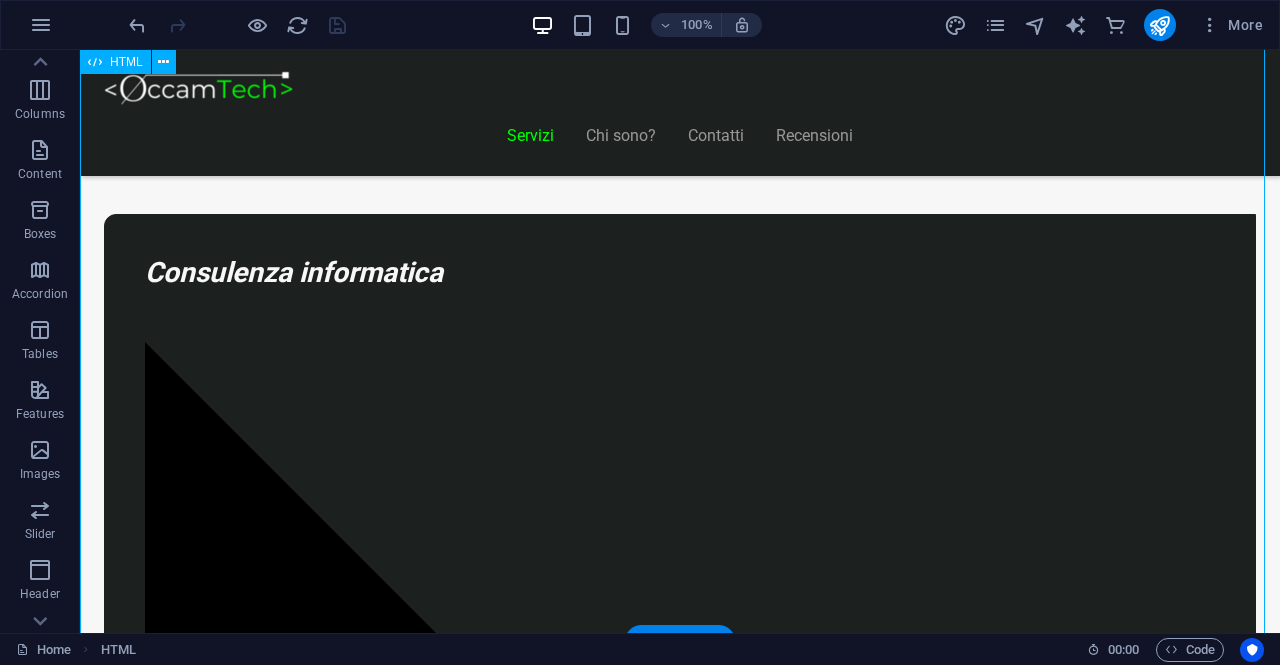 click on "Piani Web
Scegli il Piano più Adatto al Tuo Business
Start Vetrina
Una presentazione online elegante per la tua attività locale o piccola impresa.
€300
Home page professionale
Sezione “Chi siamo”
Pagina contatti con form
Design ottimizzato per mobile
6 mesi di assistenza inclusa
Inizia Ora
Shop Ready
Il tuo negozio online base: vendi subito con Shopify, senza complicazioni tecniche.
€500
Negozio con Shopify già configurato
Catalogo e schede prodotto dettagliate
Pagamenti sicuri integrati
Spedizioni e tariffe configurate
6 mesi di assistenza inclusa
Scopri di più" at bounding box center [680, 8149] 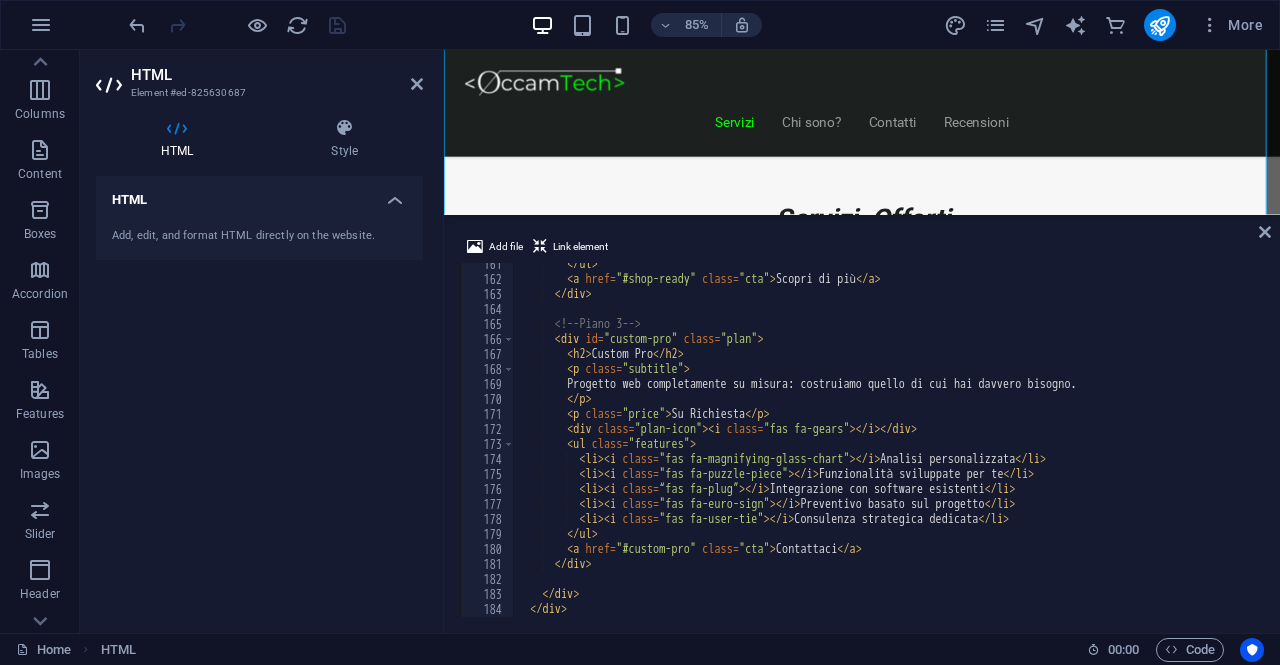 scroll, scrollTop: 2346, scrollLeft: 0, axis: vertical 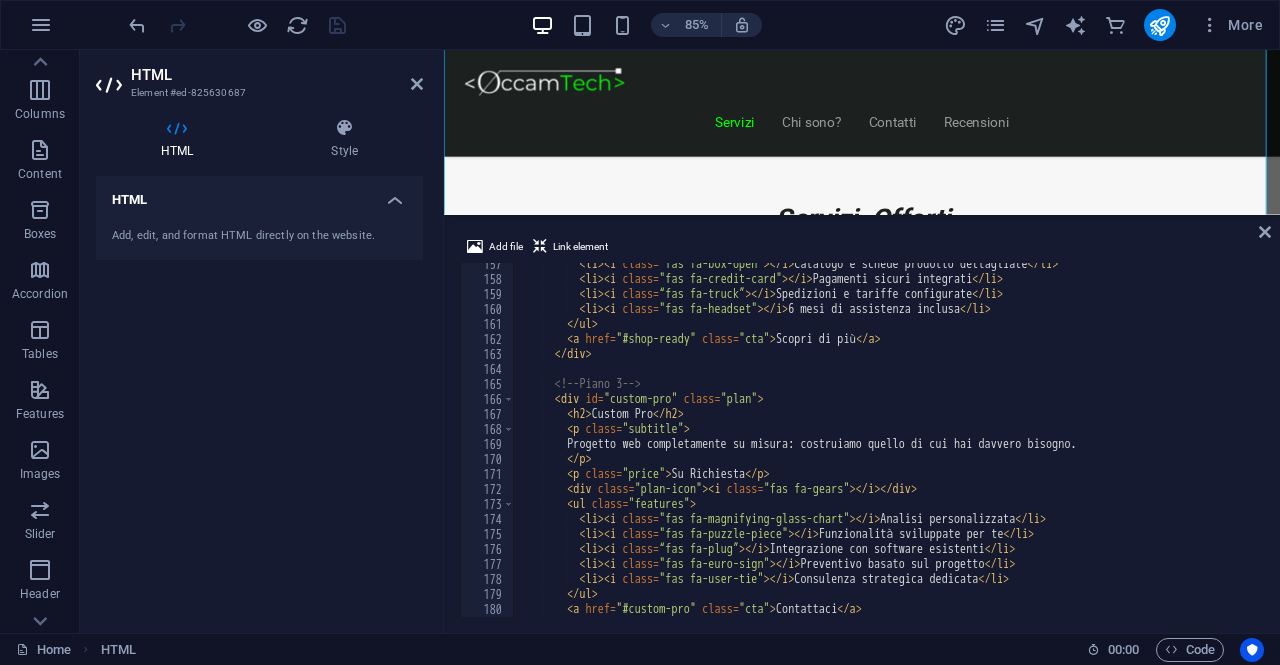 click on "< li > < i   class = "fas fa-box-open" > </ i >  Catalogo e schede prodotto dettagliate </ li >              < li > < i   class = "fas fa-credit-card" > </ i >  Pagamenti sicuri integrati </ li >              < li > < i   class = "fas fa-truck" > </ i >  Spedizioni e tariffe configurate </ li >              < li > < i   class = "fas fa-headset" > </ i >  6 mesi di assistenza inclusa </ li >           </ ul >           < a   href = "#shop-ready"   class = "cta" > Scopri di più </ a >         </ div >         <!--  Piano 3  -->         < div   id = "custom-pro"   class = "plan" >           < h2 > Custom Pro </ h2 >           < p   class = "subtitle" >             Progetto web completamente su misura: costruiamo quello di cui hai davvero bisogno.           </ p >           < p   class = "price" > Su Richiesta </ p >           < div   class = "plan-icon" > < i   class = "fas fa-gears" > </ i > </ div >           < ul   class = "features" >              < li > < i   class = > </ i > </ li >" at bounding box center [887, 449] 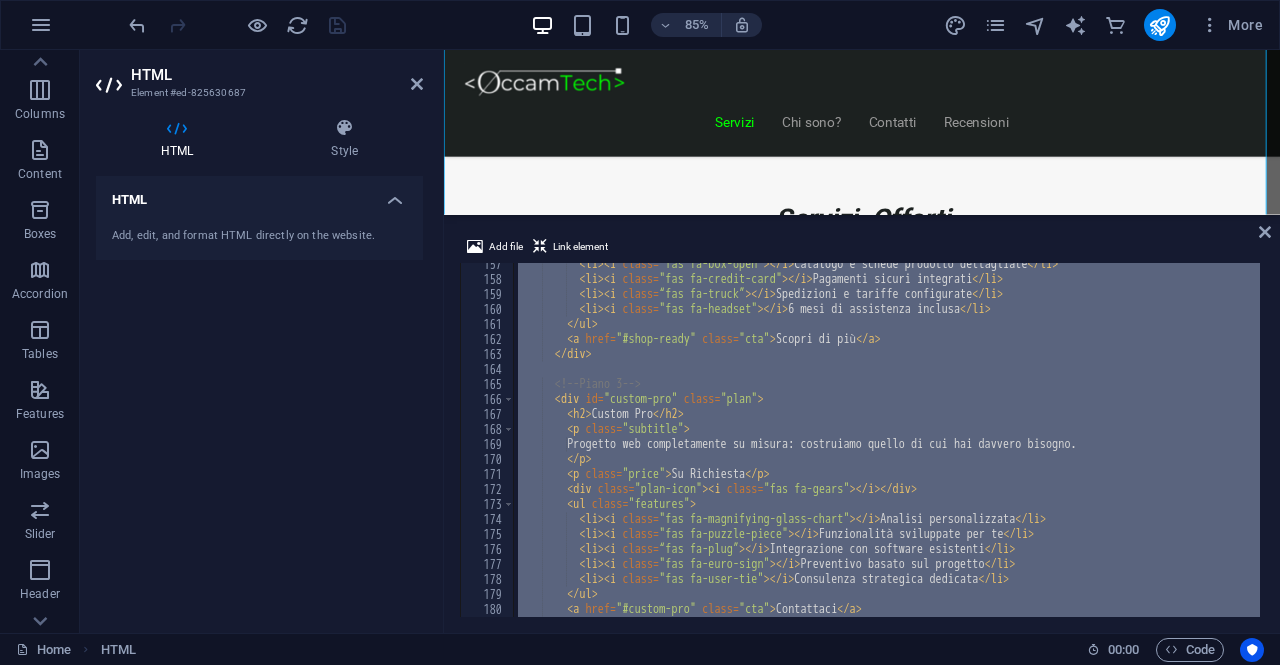 click on "< li > < i   class = "fas fa-box-open" > </ i >  Catalogo e schede prodotto dettagliate </ li >              < li > < i   class = "fas fa-credit-card" > </ i >  Pagamenti sicuri integrati </ li >              < li > < i   class = "fas fa-truck" > </ i >  Spedizioni e tariffe configurate </ li >              < li > < i   class = "fas fa-headset" > </ i >  6 mesi di assistenza inclusa </ li >           </ ul >           < a   href = "#shop-ready"   class = "cta" > Scopri di più </ a >         </ div >         <!--  Piano 3  -->         < div   id = "custom-pro"   class = "plan" >           < h2 > Custom Pro </ h2 >           < p   class = "subtitle" >             Progetto web completamente su misura: costruiamo quello di cui hai davvero bisogno.           </ p >           < p   class = "price" > Su Richiesta </ p >           < div   class = "plan-icon" > < i   class = "fas fa-gears" > </ i > </ div >           < ul   class = "features" >              < li > < i   class = > </ i > </ li >" at bounding box center (887, 440) 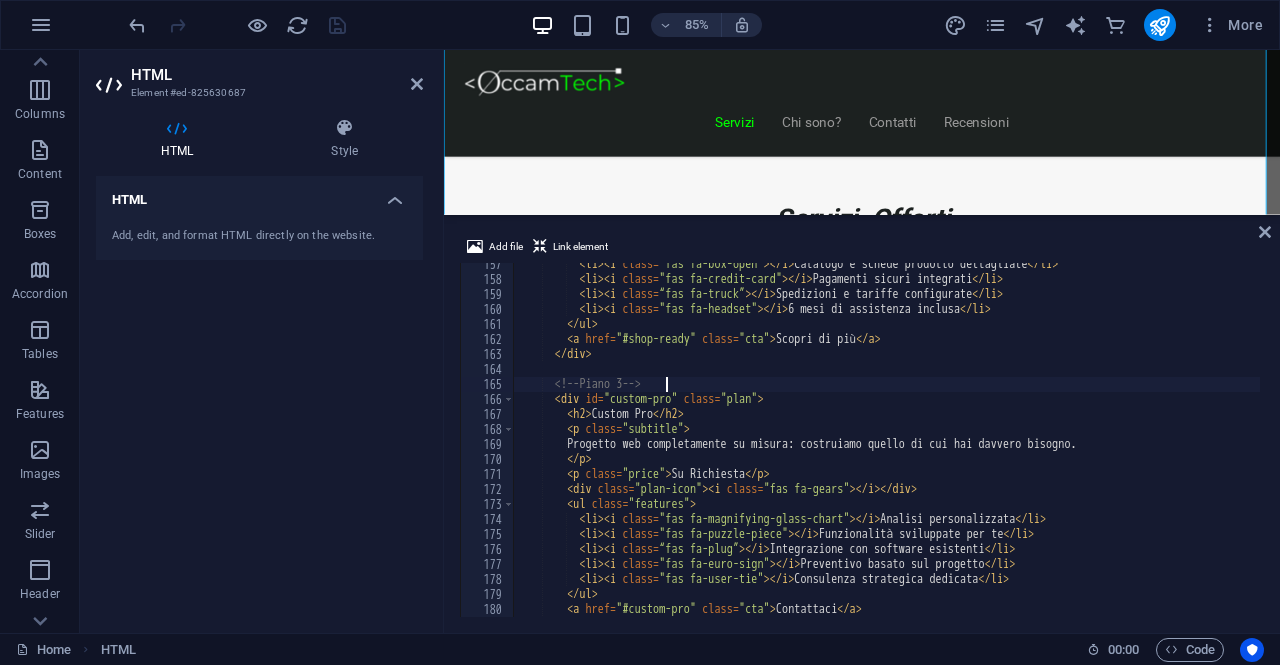 type on "</html>" 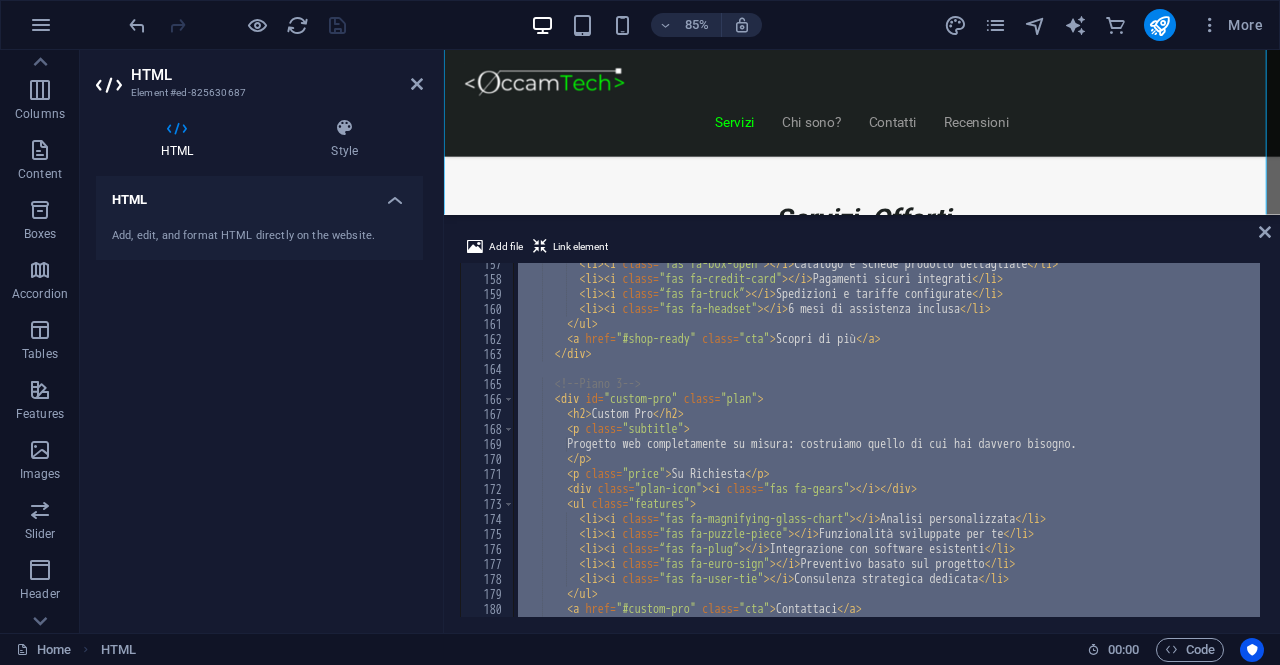 paste 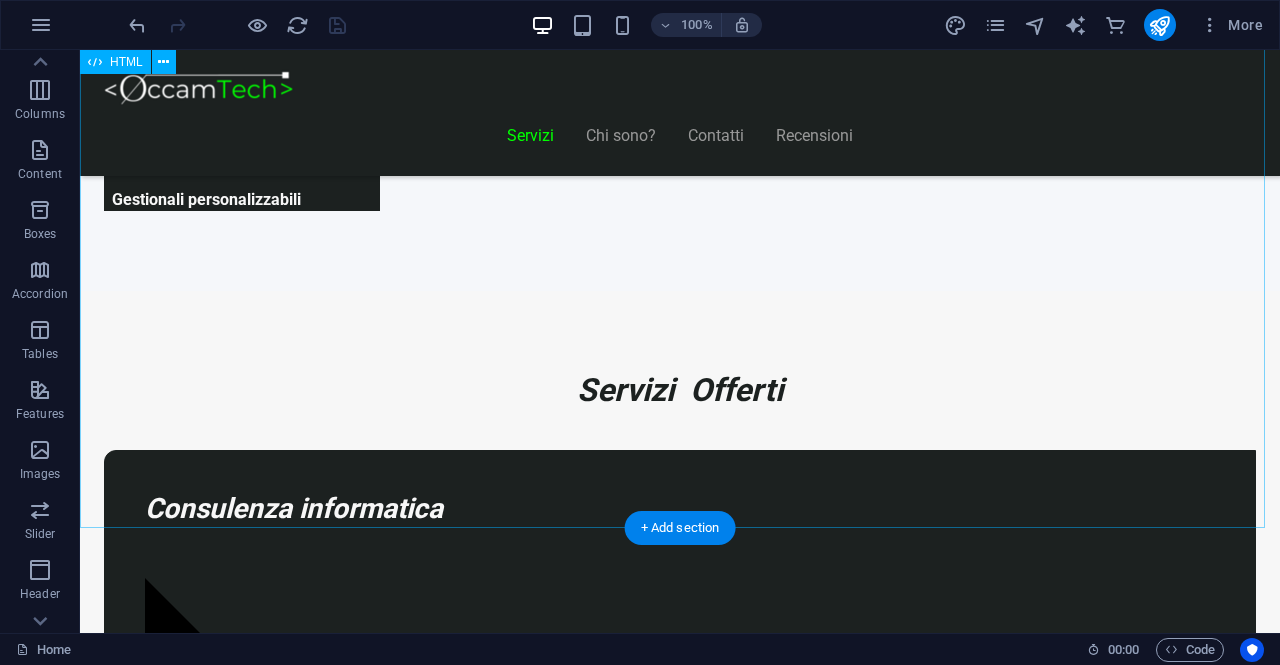 scroll, scrollTop: 1159, scrollLeft: 0, axis: vertical 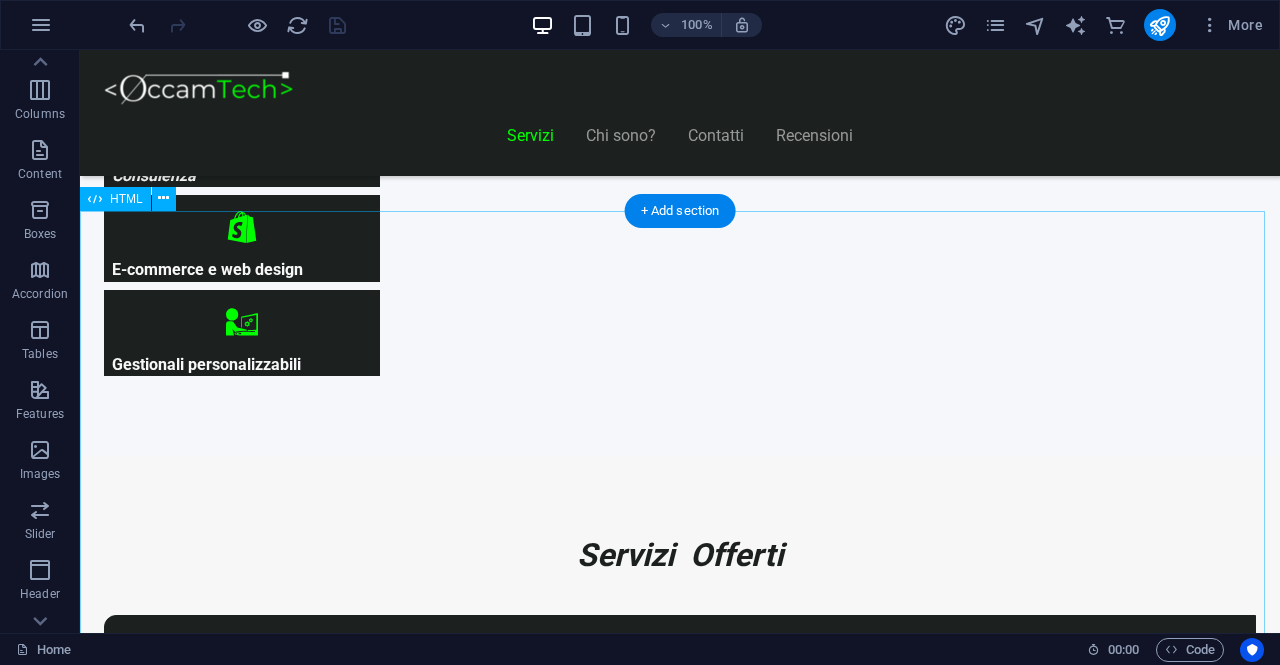 click on "Piani Web
Scegli il Piano più Adatto al Tuo Business
Start Vetrina
€300
Home page professionale
Sezione “Chi siamo”
Pagina contatti con form
Design ottimizzato per mobile
6 mesi di assistenza inclusa
Inizia Ora
Shop Ready
€500
Negozio con Shopify già configurato
Catalogo e schede prodotto dettagliate
Pagamenti sicuri integrati
Spedizioni e tariffe configurate
6 mesi di assistenza inclusa
Scopri di più
Custom Pro
Su Richiesta
Analisi personalizzata
Funzionalità sviluppate per te
Integrazione con software esistenti
Preventivo basato sul progetto" at bounding box center (680, 8480) 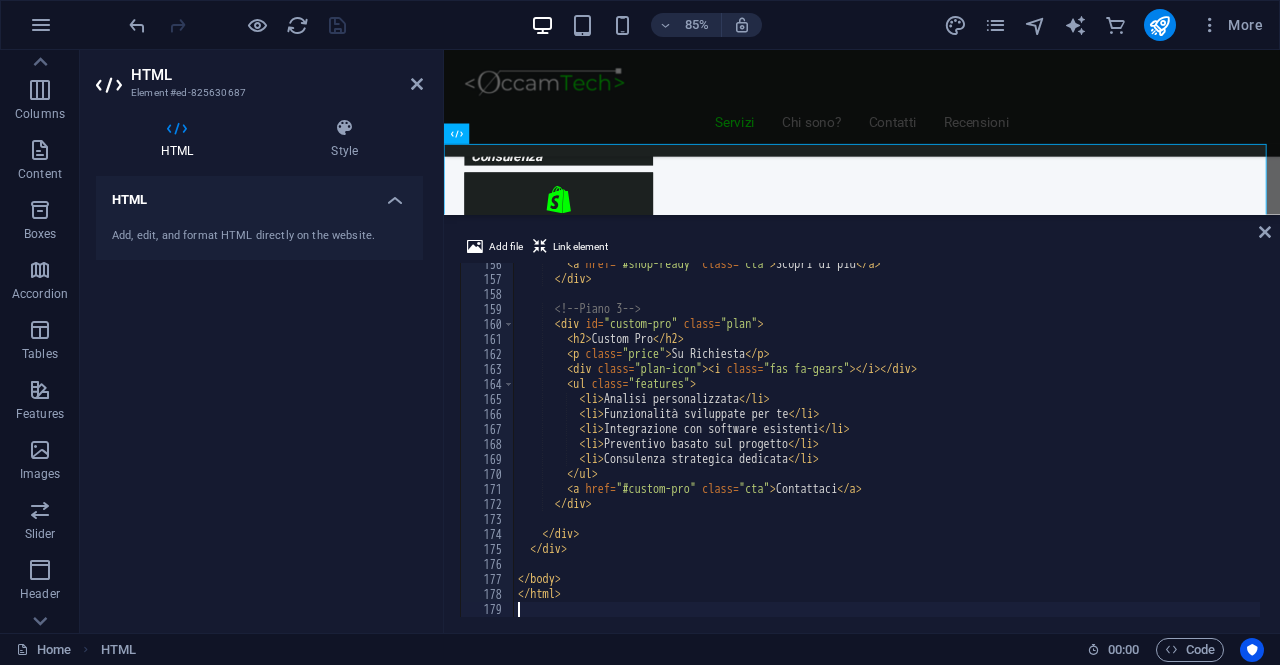 scroll, scrollTop: 2331, scrollLeft: 0, axis: vertical 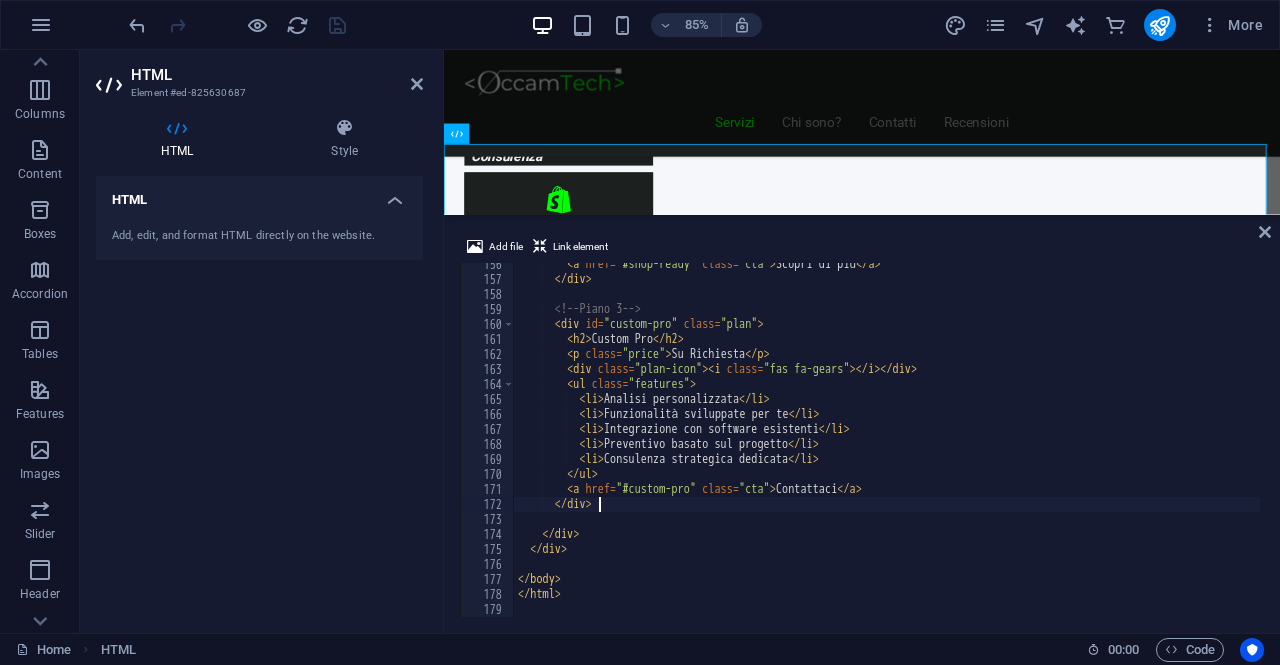 type on "</html>" 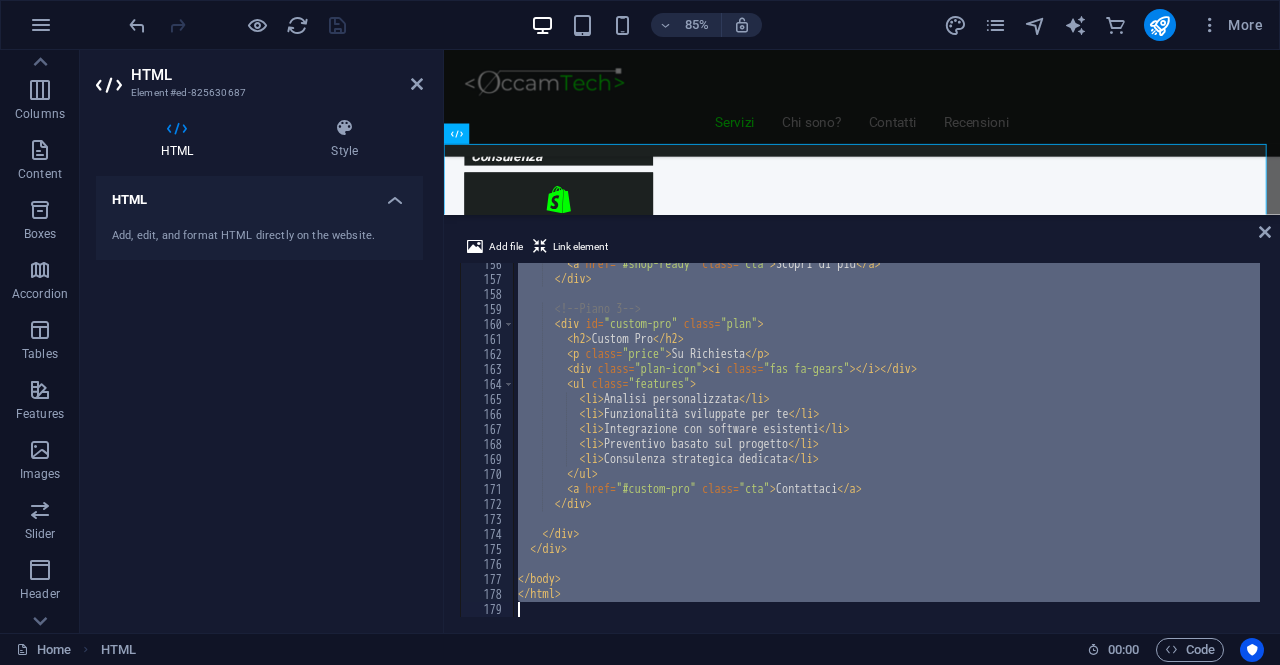 paste 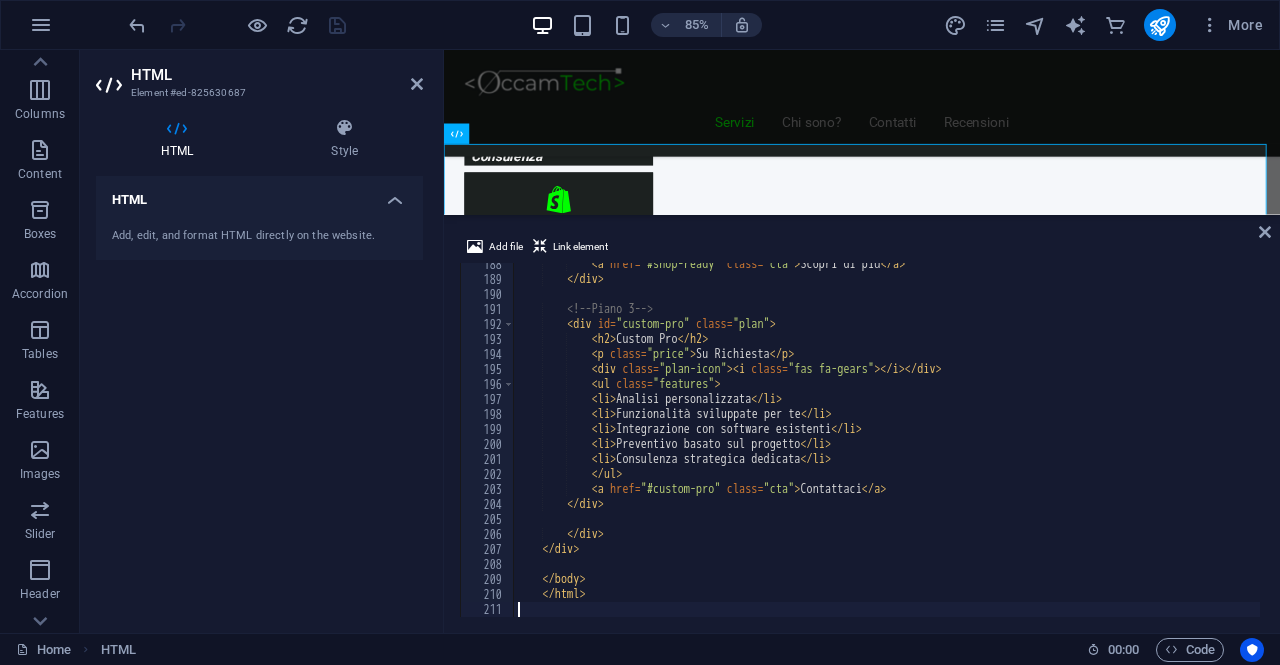 scroll, scrollTop: 2811, scrollLeft: 0, axis: vertical 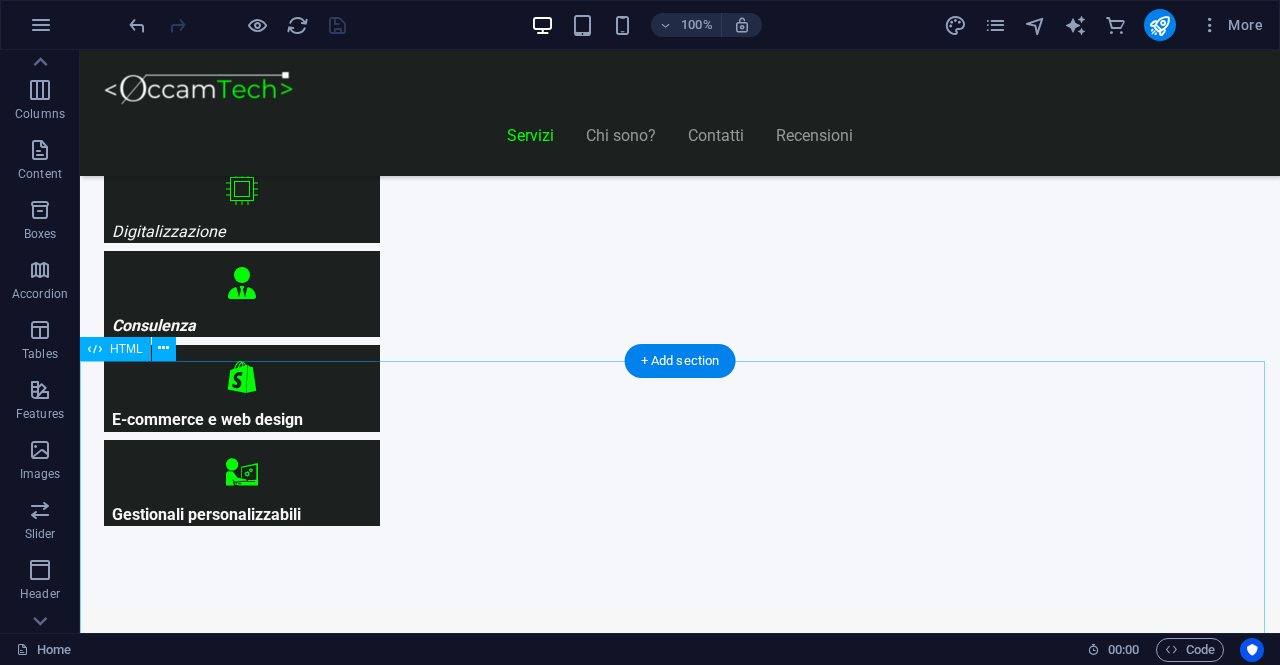 click on "Piani Web
Scegli il Piano più Adatto al Tuo Business
Start Vetrina
€300
Home page professionale
Sezione “Chi siamo”
Pagina contatti con form
Design ottimizzato per mobile
6 mesi di assistenza inclusa
Inizia Ora
Shop Ready
€500
Negozio con Shopify già configurato
Catalogo e schede prodotto dettagliate
Pagamenti sicuri integrati
Spedizioni e tariffe configurate
6 mesi di assistenza inclusa
Scopri di più
Custom Pro
Su Richiesta
Analisi personalizzata Contattaci" at bounding box center (680, 8632) 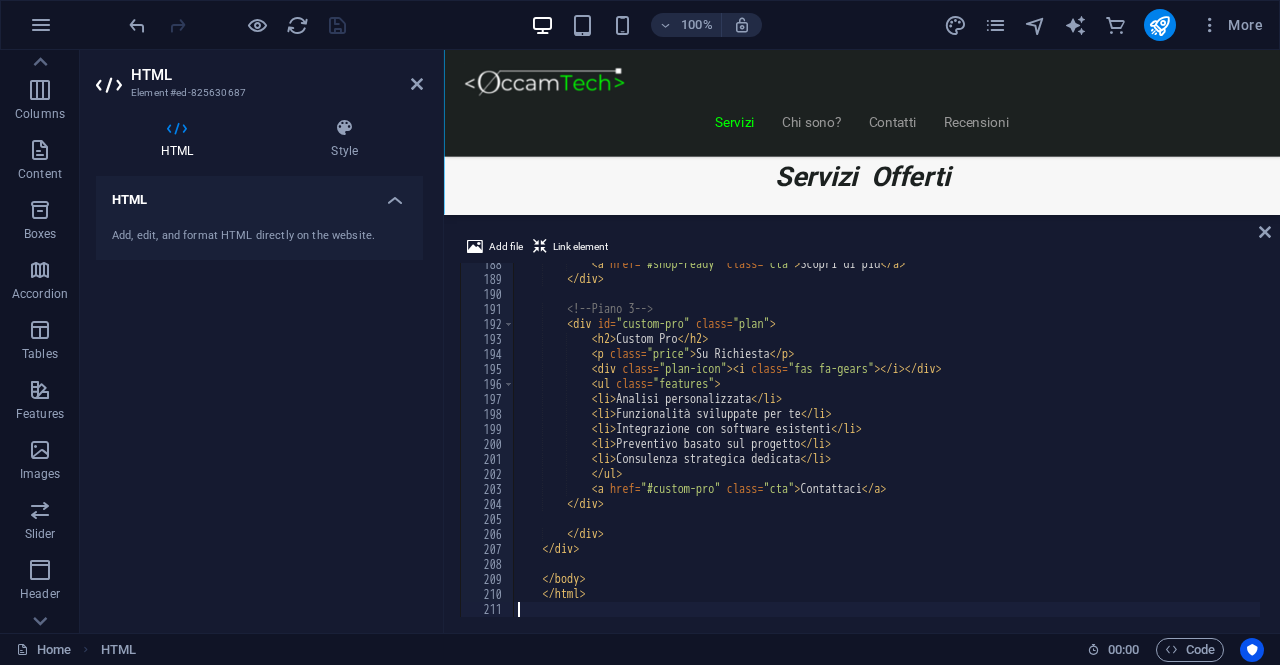 scroll, scrollTop: 2811, scrollLeft: 0, axis: vertical 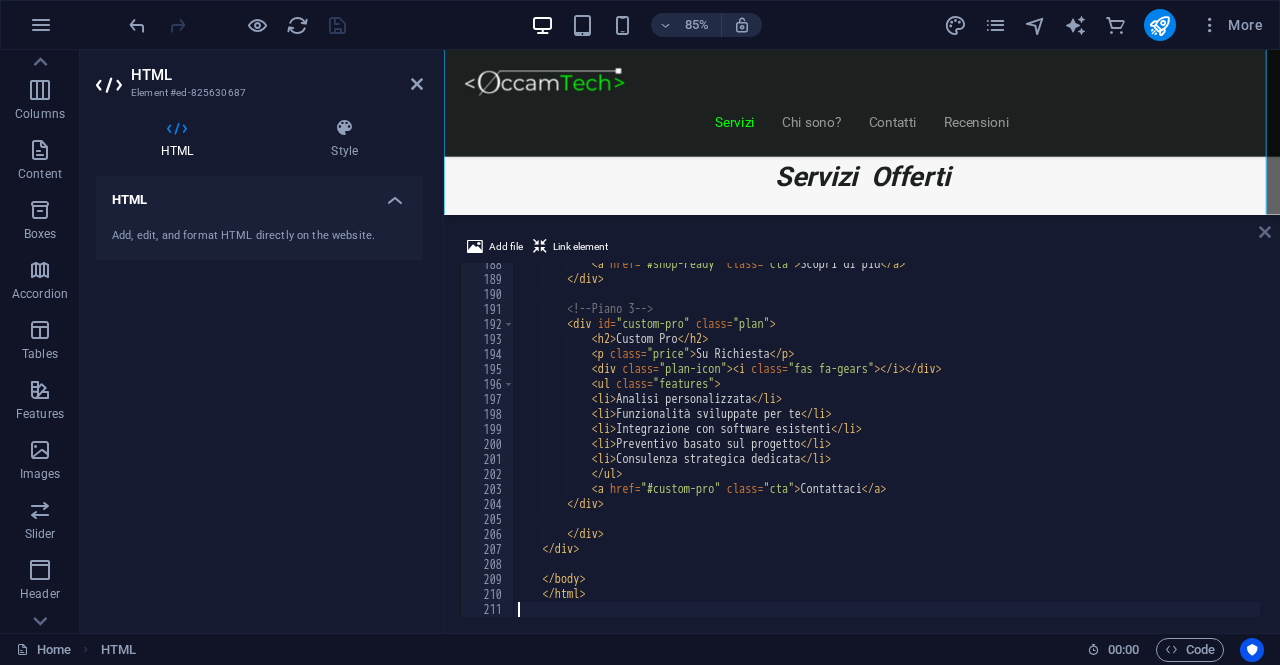 click at bounding box center [1265, 232] 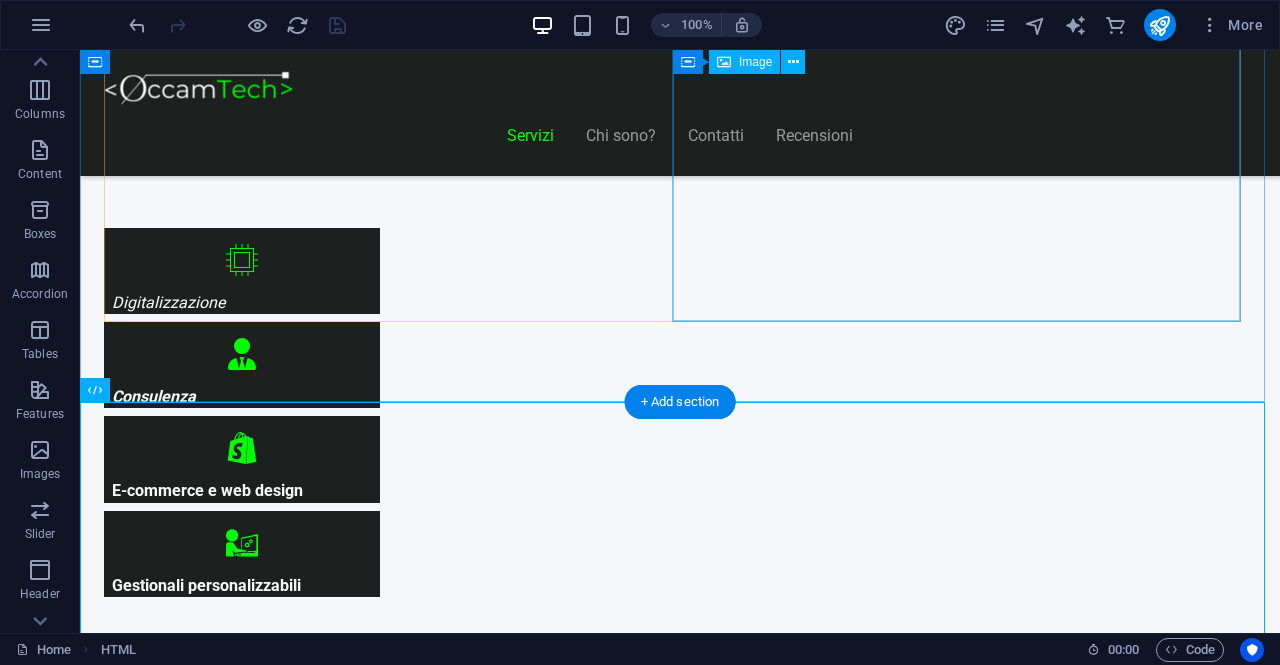 scroll, scrollTop: 909, scrollLeft: 0, axis: vertical 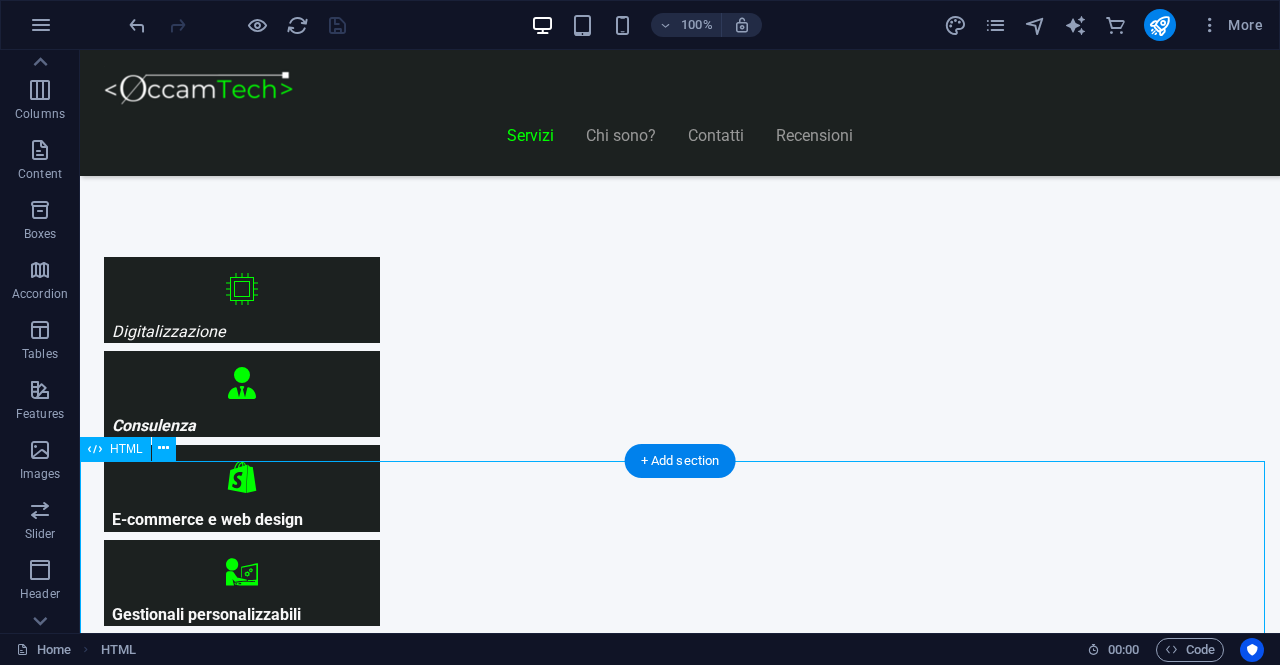 click on "Piani Web
Scegli il Piano più Adatto al Tuo Business
Start Vetrina
€300
Home page professionale
Sezione “Chi siamo”
Pagina contatti con form
Design ottimizzato per mobile
6 mesi di assistenza inclusa
Inizia Ora
Shop Ready
€500
Negozio con Shopify già configurato
Catalogo e schede prodotto dettagliate
Pagamenti sicuri integrati
Spedizioni e tariffe configurate
6 mesi di assistenza inclusa
Scopri di più
Custom Pro
Su Richiesta
Analisi personalizzata Contattaci" at bounding box center (680, 8732) 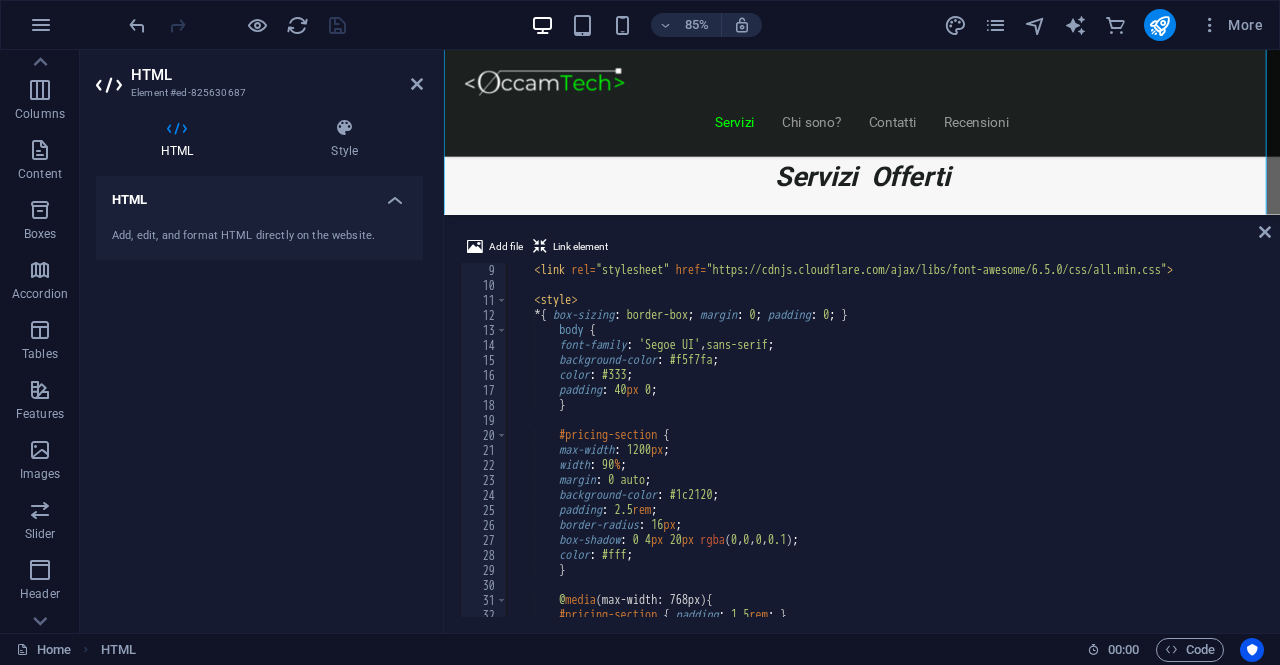 scroll, scrollTop: 240, scrollLeft: 0, axis: vertical 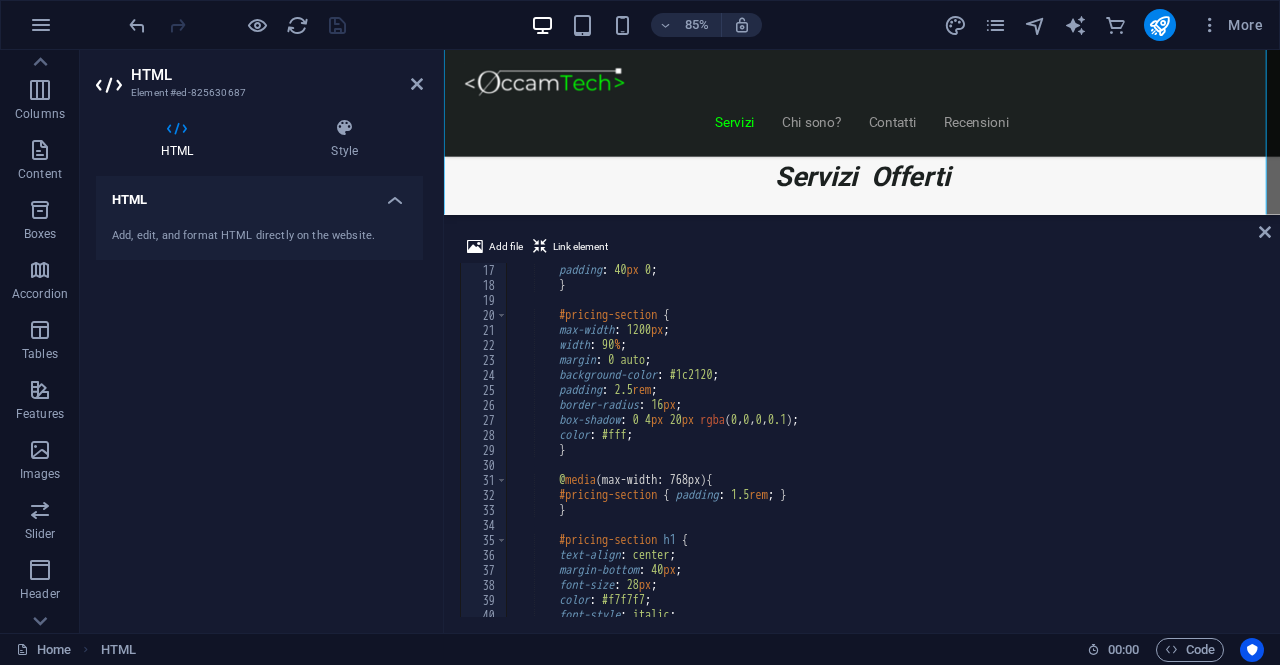 click on "padding :   40 px   0 ;           }           #pricing-section   {           max-width :   1200 px ;           width :   90 % ;           margin :   0   auto ;           background-color :   #1c2120 ;           padding :   2.5 rem ;           border-radius :   16 px ;           box-shadow :   0   4 px   20 px   rgba ( 0 , 0 , 0 , 0.1 ) ;           color :   #fff ;           }           @ media  (max-width: 768px)  {           #pricing-section   {   padding :   1.5 rem ;   }           }           #pricing-section   h1   {           text-align :   center ;           margin-bottom :   40 px ;           font-size :   28 px ;           color :   #f7f7f7 ;           font-style :   italic ;           }" at bounding box center (883, 455) 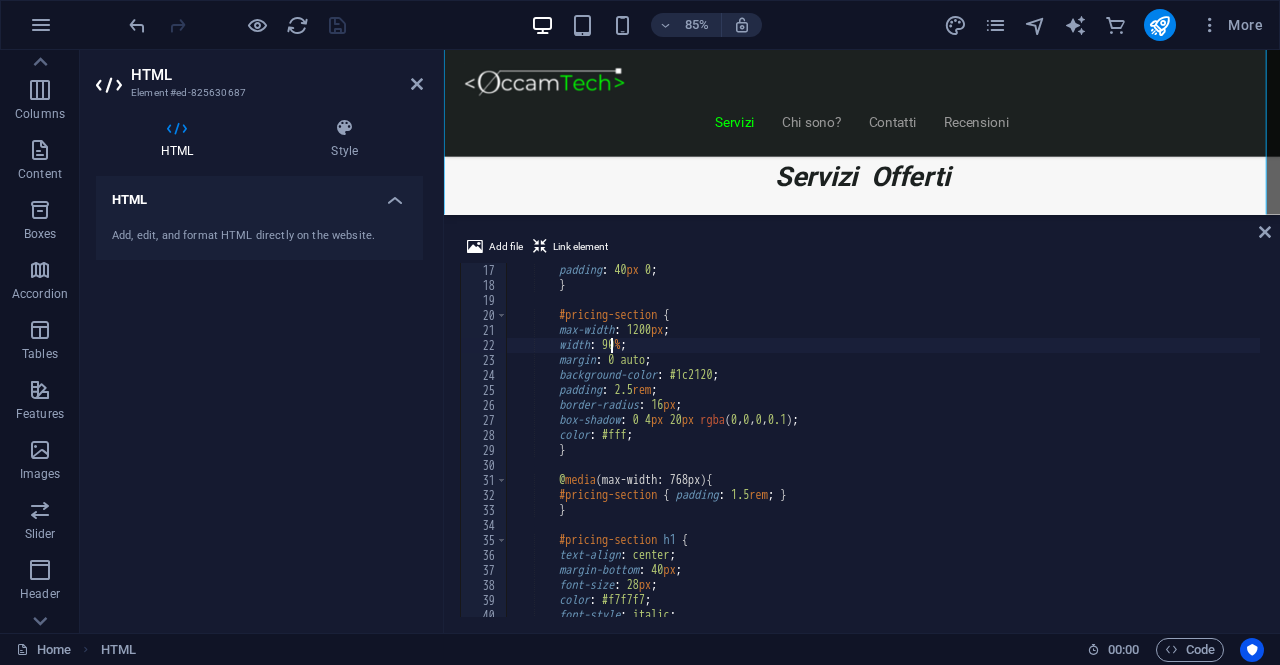 click on "padding :   40 px   0 ;           }           #pricing-section   {           max-width :   1200 px ;           width :   90 % ;           margin :   0   auto ;           background-color :   #1c2120 ;           padding :   2.5 rem ;           border-radius :   16 px ;           box-shadow :   0   4 px   20 px   rgba ( 0 , 0 , 0 , 0.1 ) ;           color :   #fff ;           }           @ media  (max-width: 768px)  {           #pricing-section   {   padding :   1.5 rem ;   }           }           #pricing-section   h1   {           text-align :   center ;           margin-bottom :   40 px ;           font-size :   28 px ;           color :   #f7f7f7 ;           font-style :   italic ;           }" at bounding box center [883, 455] 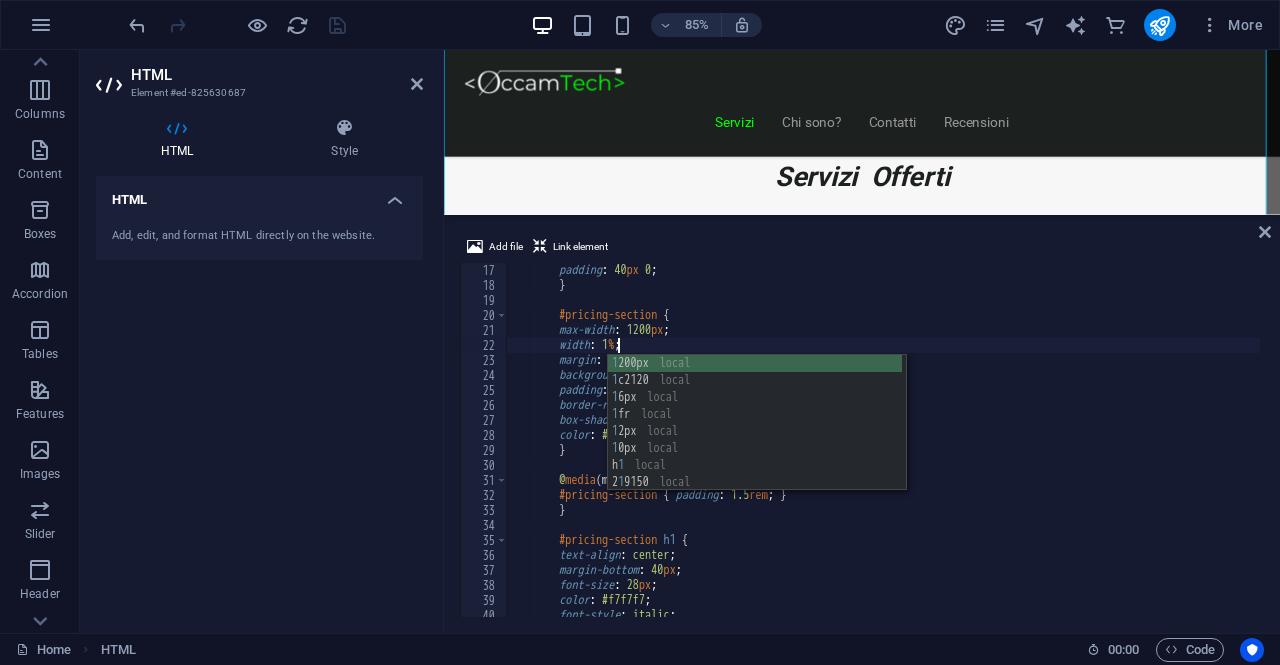 scroll, scrollTop: 0, scrollLeft: 9, axis: horizontal 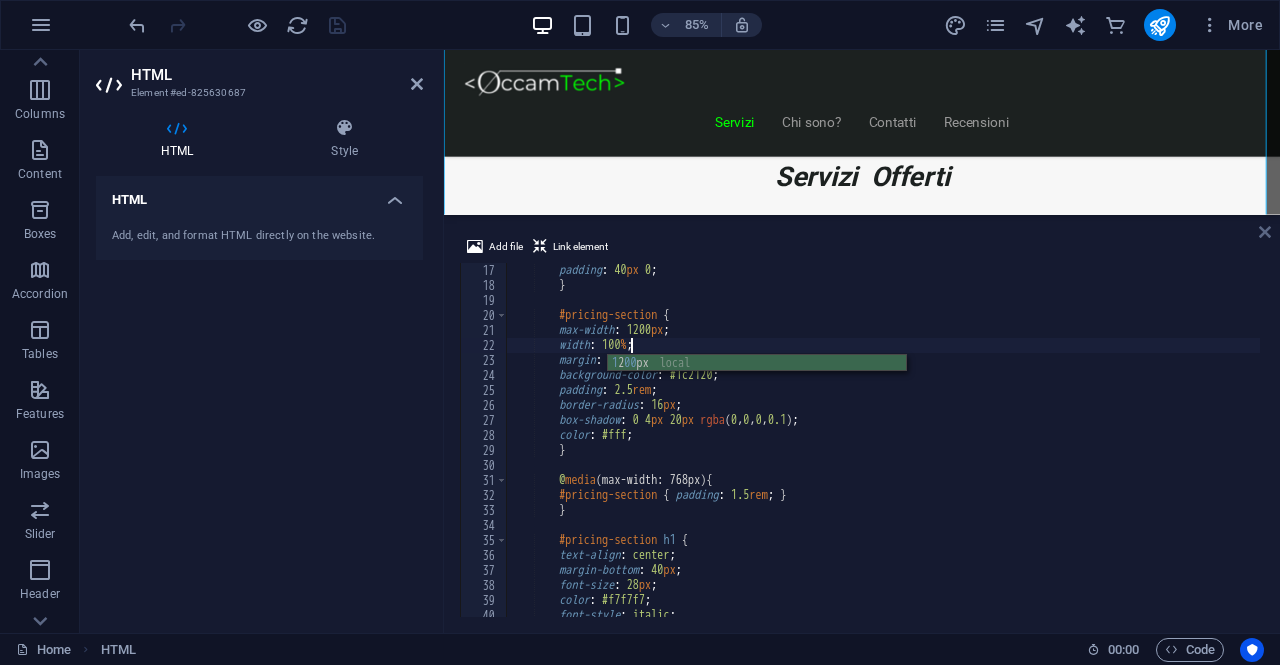 type on "width: 100%;" 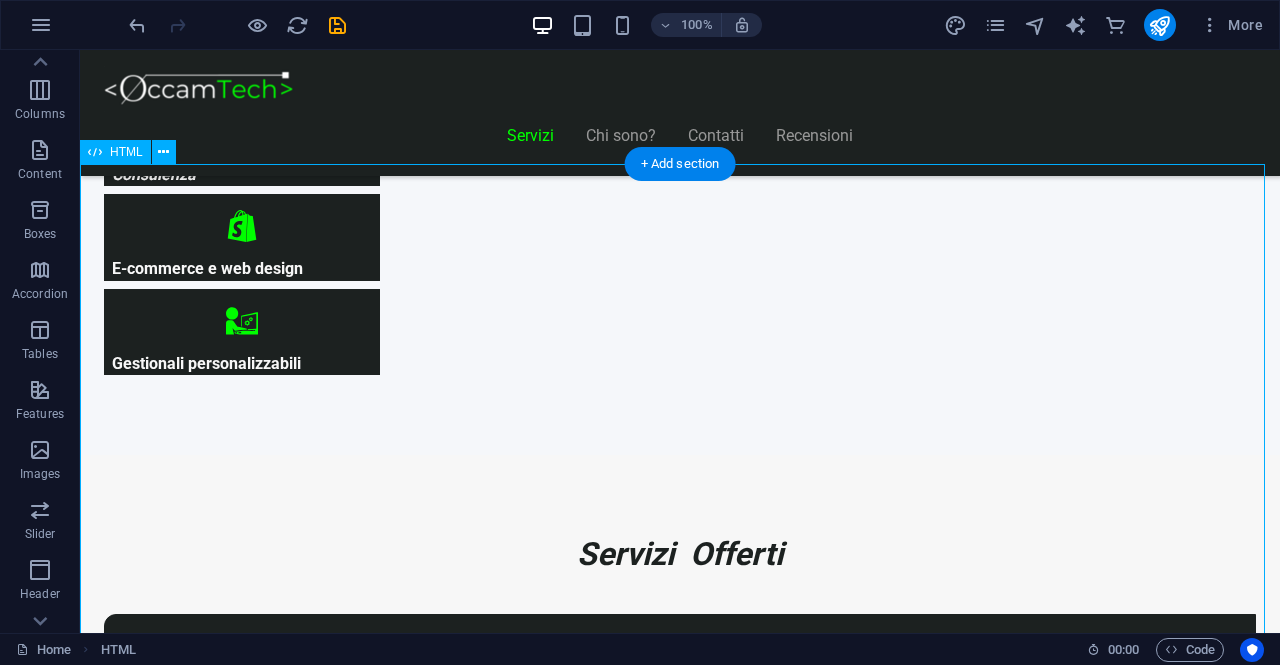 scroll, scrollTop: 1008, scrollLeft: 0, axis: vertical 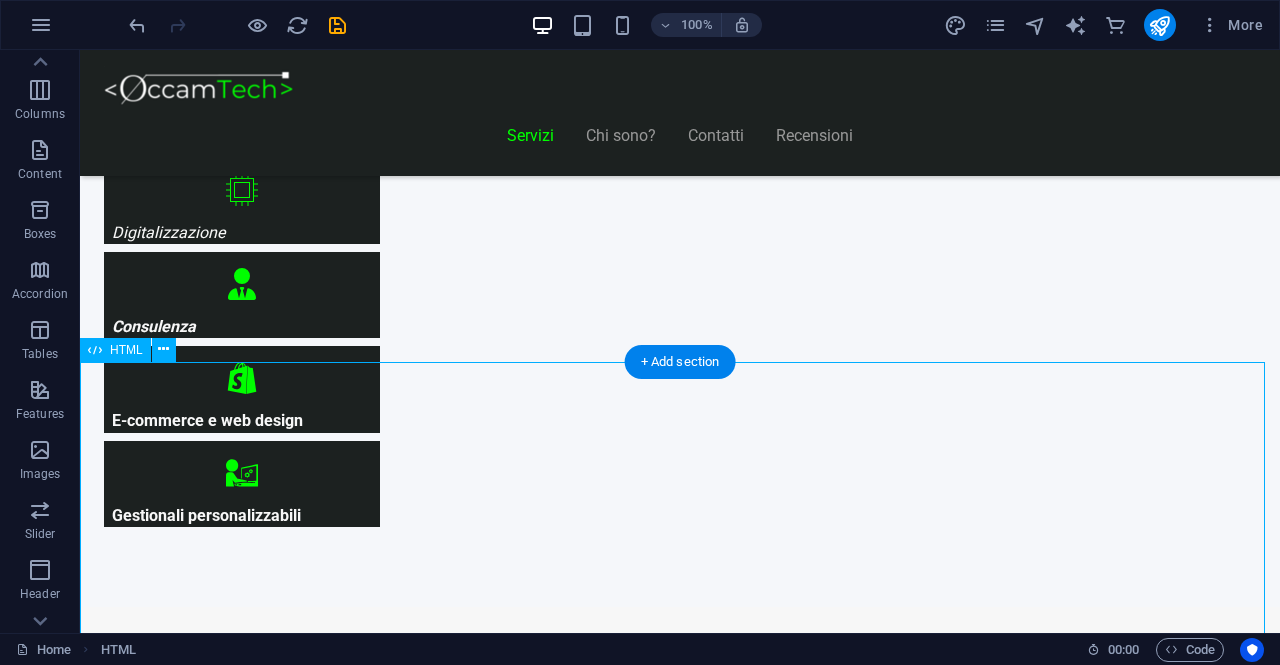click on "Piani Web
Scegli il Piano più Adatto al Tuo Business
Start Vetrina
€300
Home page professionale
Sezione “Chi siamo”
Pagina contatti con form
Design ottimizzato per mobile
6 mesi di assistenza inclusa
Inizia Ora
Shop Ready
€500
Negozio con Shopify già configurato
Catalogo e schede prodotto dettagliate
Pagamenti sicuri integrati
Spedizioni e tariffe configurate
6 mesi di assistenza inclusa
Scopri di più
Custom Pro
Su Richiesta
Analisi personalizzata Contattaci" at bounding box center [680, 8633] 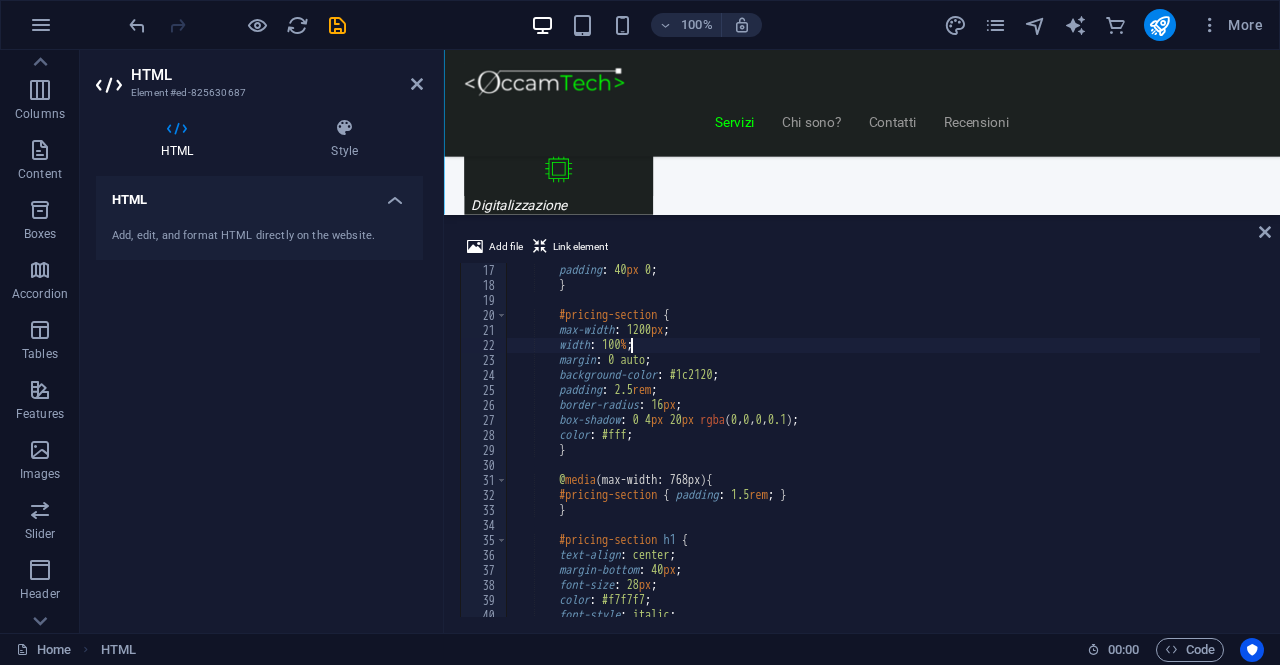 scroll, scrollTop: 1544, scrollLeft: 0, axis: vertical 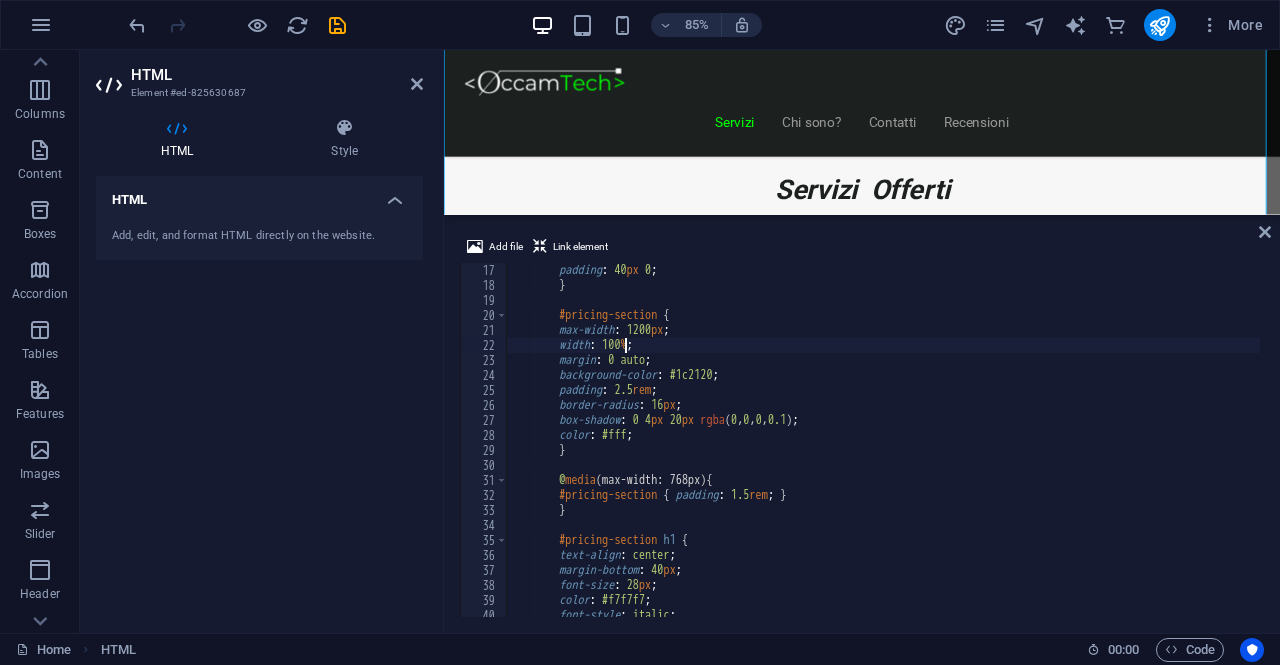 click on "padding :   40 px   0 ;           }           #pricing-section   {           max-width :   1200 px ;           width :   100 % ;           margin :   0   auto ;           background-color :   #1c2120 ;           padding :   2.5 rem ;           border-radius :   16 px ;           box-shadow :   0   4 px   20 px   rgba ( 0 , 0 , 0 , 0.1 ) ;           color :   #fff ;           }           @ media  (max-width: 768px)  {           #pricing-section   {   padding :   1.5 rem ;   }           }           #pricing-section   h1   {           text-align :   center ;           margin-bottom :   40 px ;           font-size :   28 px ;           color :   #f7f7f7 ;           font-style :   italic ;           }" at bounding box center [883, 455] 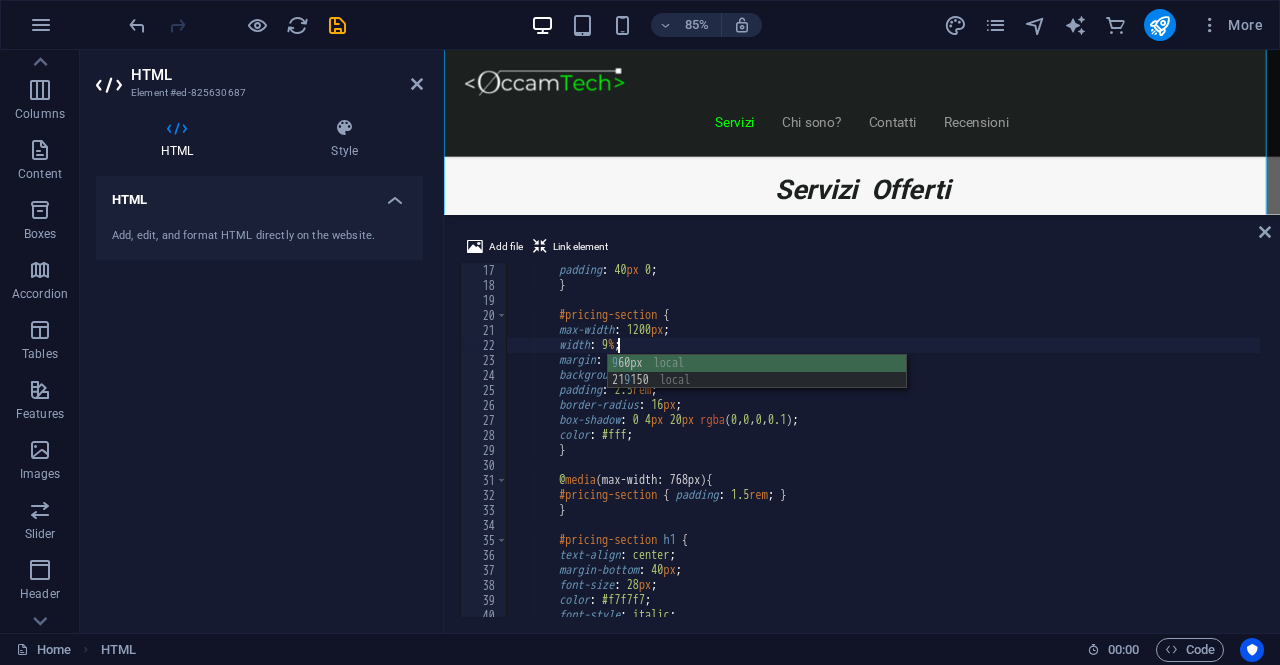 scroll, scrollTop: 0, scrollLeft: 8, axis: horizontal 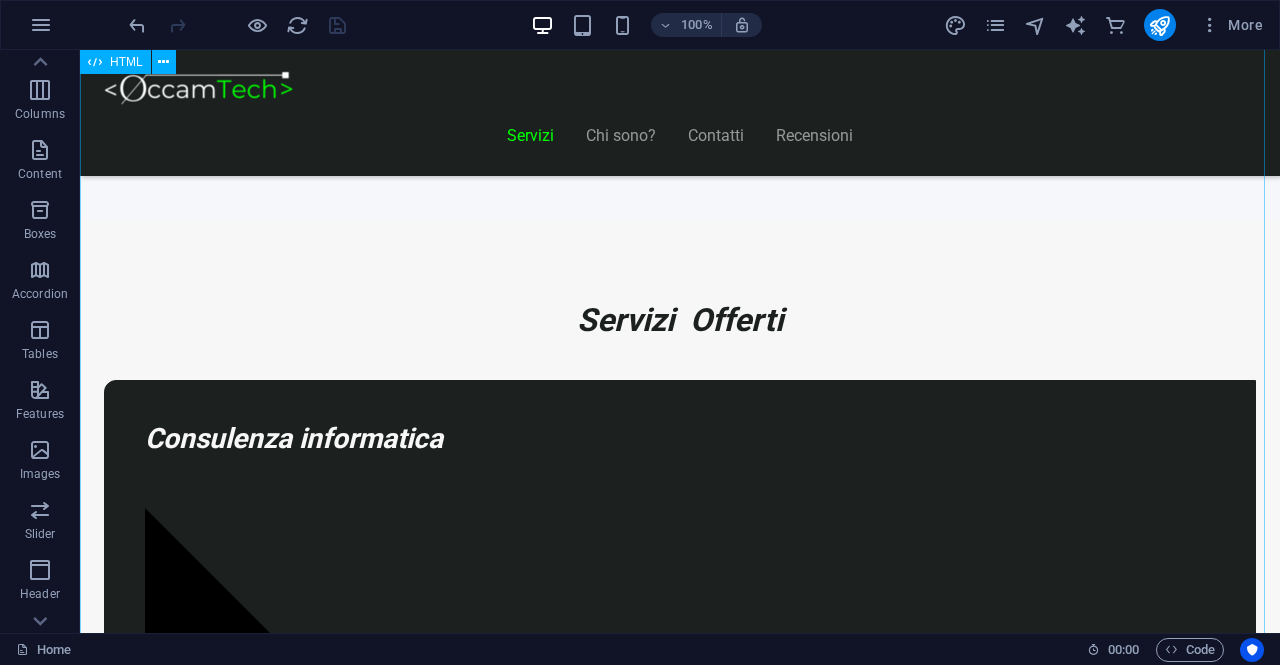 click on "Piani Web
Scegli il Piano più Adatto al Tuo Business
Start Vetrina
€300
Home page professionale
Sezione “Chi siamo”
Pagina contatti con form
Design ottimizzato per mobile
6 mesi di assistenza inclusa
Inizia Ora
Shop Ready
€500
Negozio con Shopify già configurato
Catalogo e schede prodotto dettagliate
Pagamenti sicuri integrati
Spedizioni e tariffe configurate
6 mesi di assistenza inclusa
Scopri di più
Custom Pro
Su Richiesta
Analisi personalizzata Contattaci" at bounding box center [680, 8247] 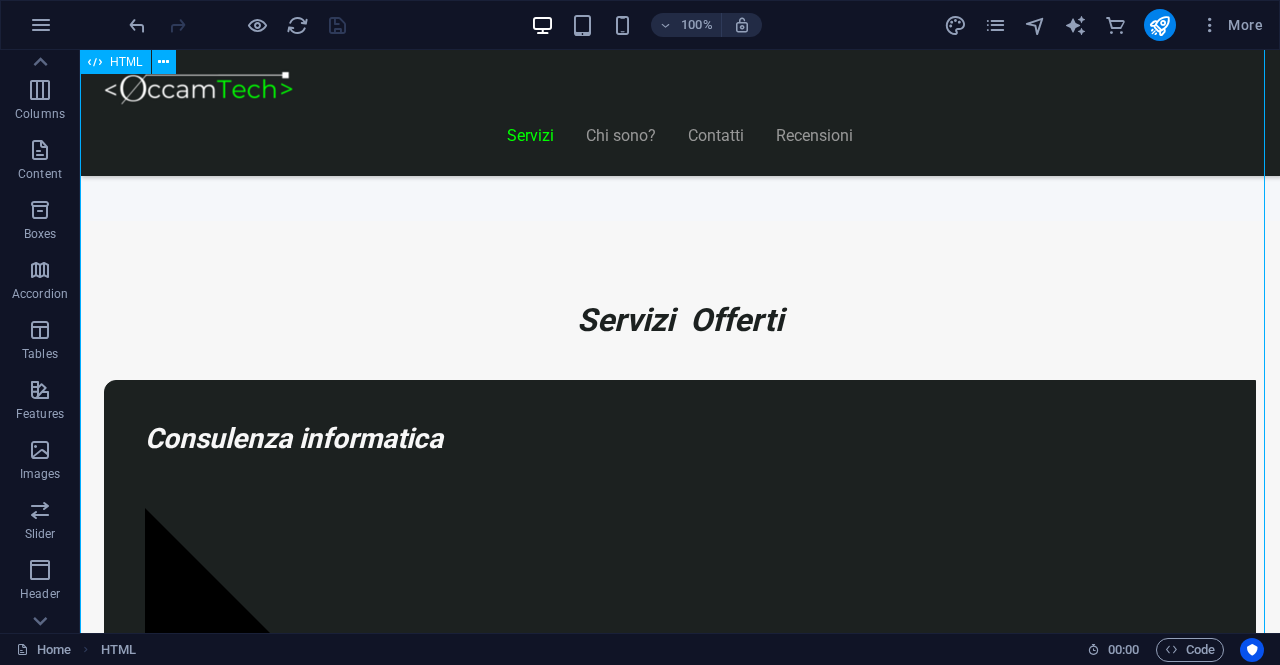 click on "Piani Web
Scegli il Piano più Adatto al Tuo Business
Start Vetrina
€300
Home page professionale
Sezione “Chi siamo”
Pagina contatti con form
Design ottimizzato per mobile
6 mesi di assistenza inclusa
Inizia Ora
Shop Ready
€500
Negozio con Shopify già configurato
Catalogo e schede prodotto dettagliate
Pagamenti sicuri integrati
Spedizioni e tariffe configurate
6 mesi di assistenza inclusa
Scopri di più
Custom Pro
Su Richiesta
Analisi personalizzata Contattaci" at bounding box center (680, 8247) 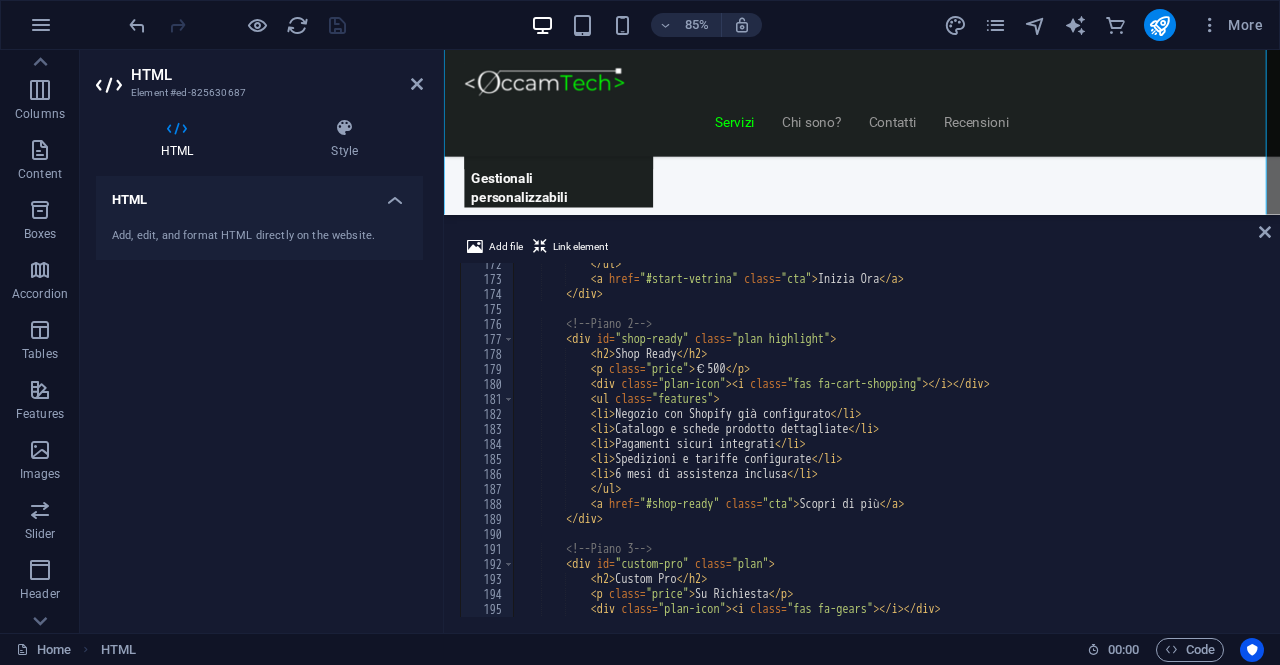 scroll, scrollTop: 2571, scrollLeft: 0, axis: vertical 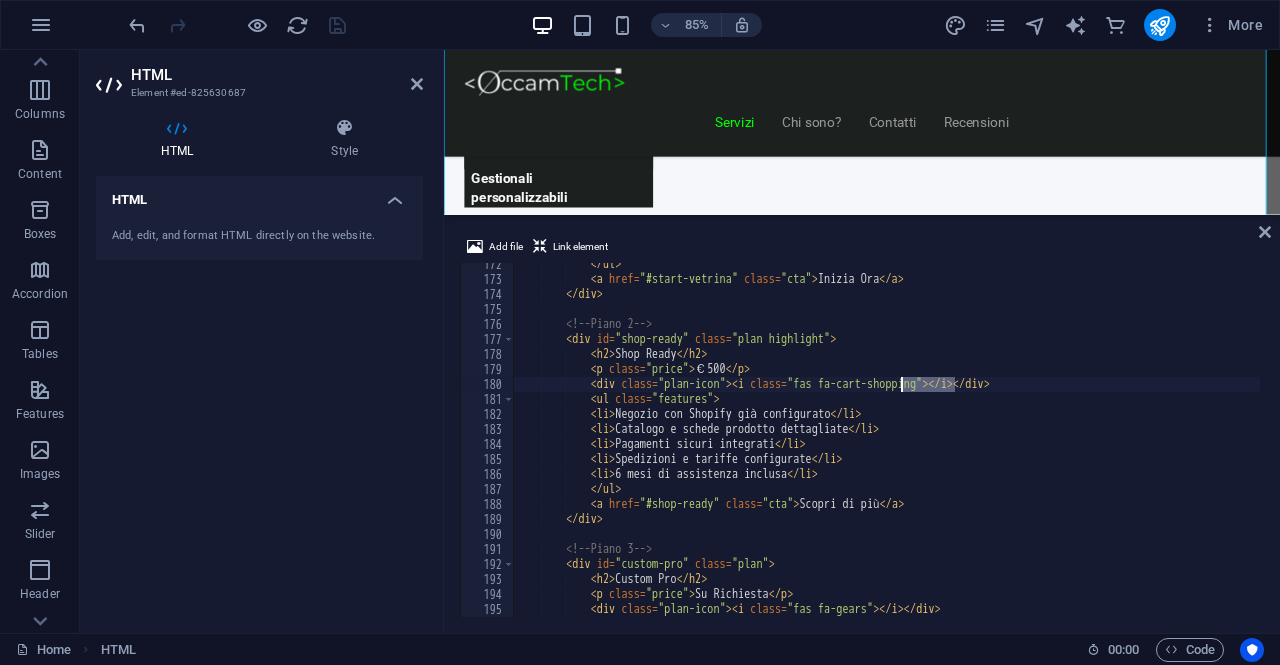 click on "</ ul >                < a   href = "#start-vetrina"   class = "cta" > Inizia Ora </ a >           </ div >           <!--  Piano 2  -->           < div   id = "shop-ready"   class = "plan highlight" >                < h2 > Shop Ready </ h2 >                < p   class = "price" > €500 </ p >                < div   class = "plan-icon" > < i   class = "fas fa-cart-shopping" > </ i > </ div >                < ul   class = "features" >                < li > Negozio con Shopify già configurato </ li >                < li > Catalogo e schede prodotto dettagliate </ li >                < li > Pagamenti sicuri integrati </ li >                < li > Spedizioni e tariffe configurate </ li >                < li > 6 mesi di assistenza inclusa </ li >                </ ul >                < a   href = "#shop-ready"   class = "cta" > Scopri di più </ a >           </ div >           <!--  Piano 3  -->           < div   id = "custom-pro"   class = "plan" >                < h2 > Custom Pro </ h2 >      <" at bounding box center (886, 449) 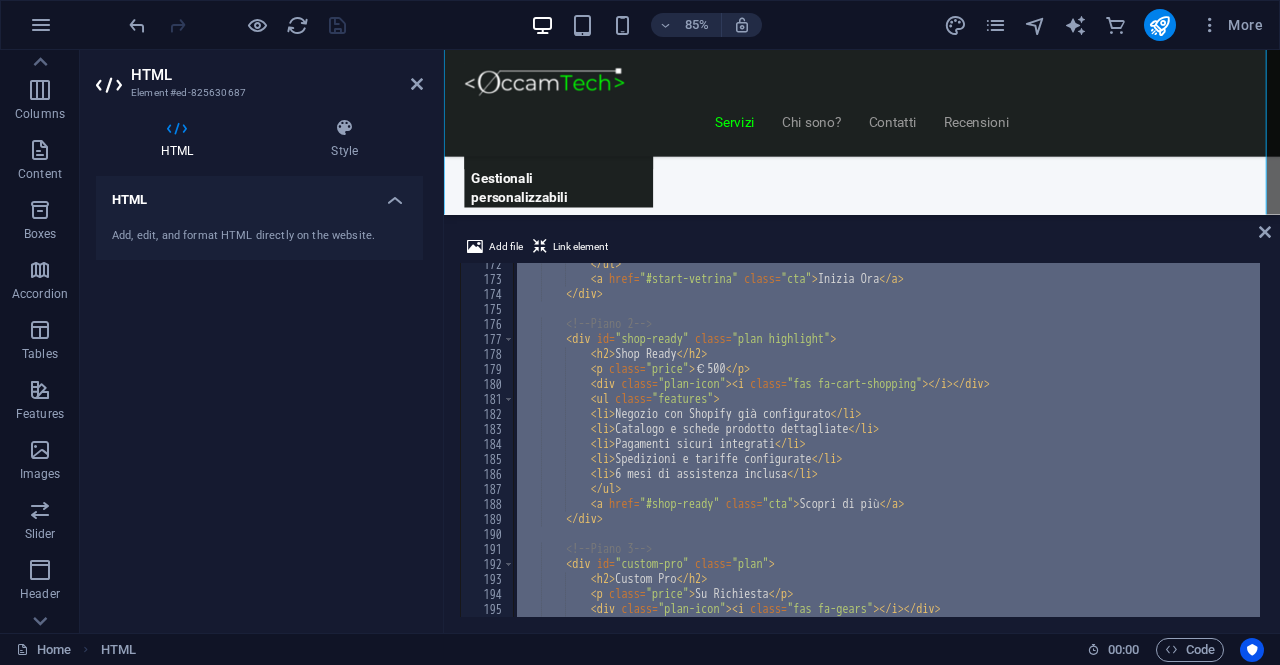 paste on "</html>" 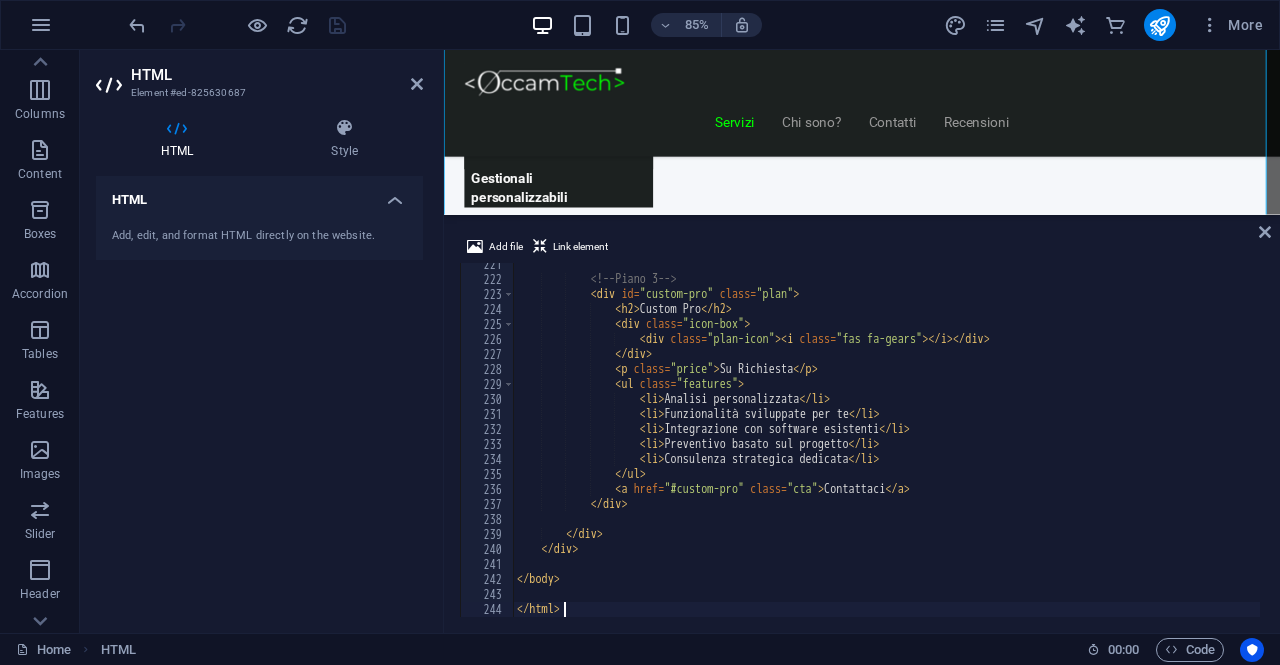 scroll, scrollTop: 3306, scrollLeft: 0, axis: vertical 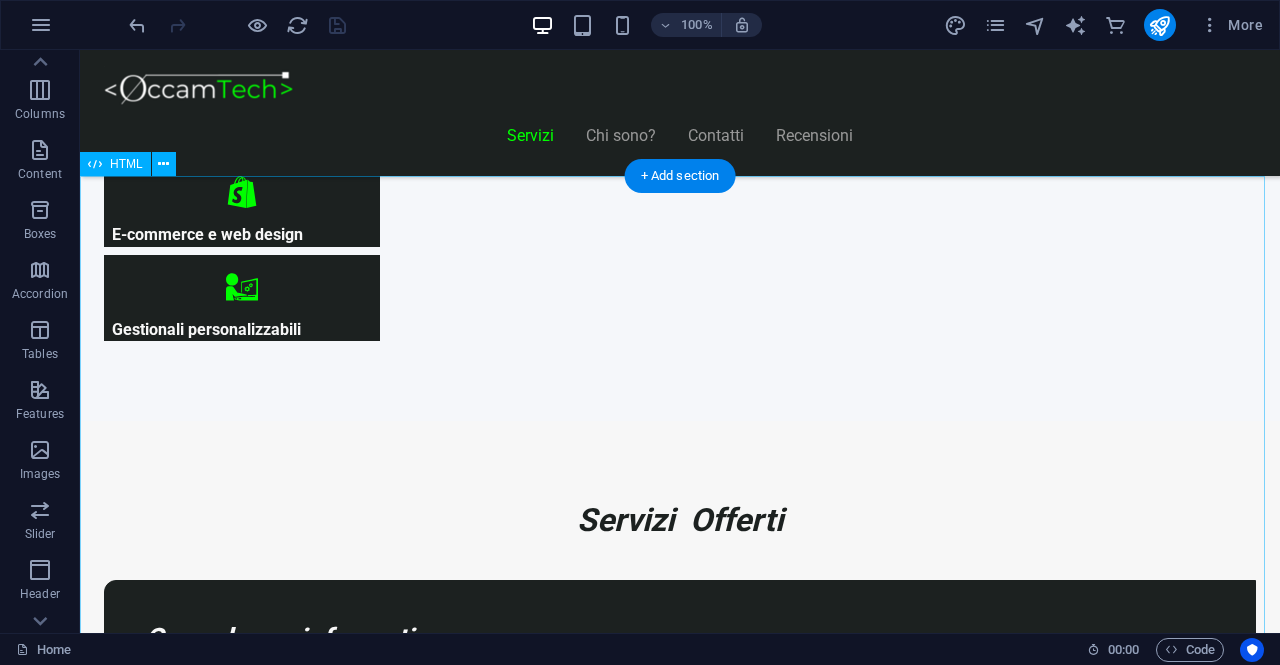click on "Piani Web
Scegli il Piano più Adatto al Tuo Business
Start Vetrina
€300
Home page professionale
Sezione “Chi siamo”
Pagina contatti con form
Design ottimizzato per mobile
6 mesi di assistenza inclusa
Inizia Ora
Shop Ready
€500
Negozio con Shopify già configurato
Catalogo e schede prodotto dettagliate
Pagamenti sicuri integrati
Spedizioni e tariffe configurate" at bounding box center [680, 8451] 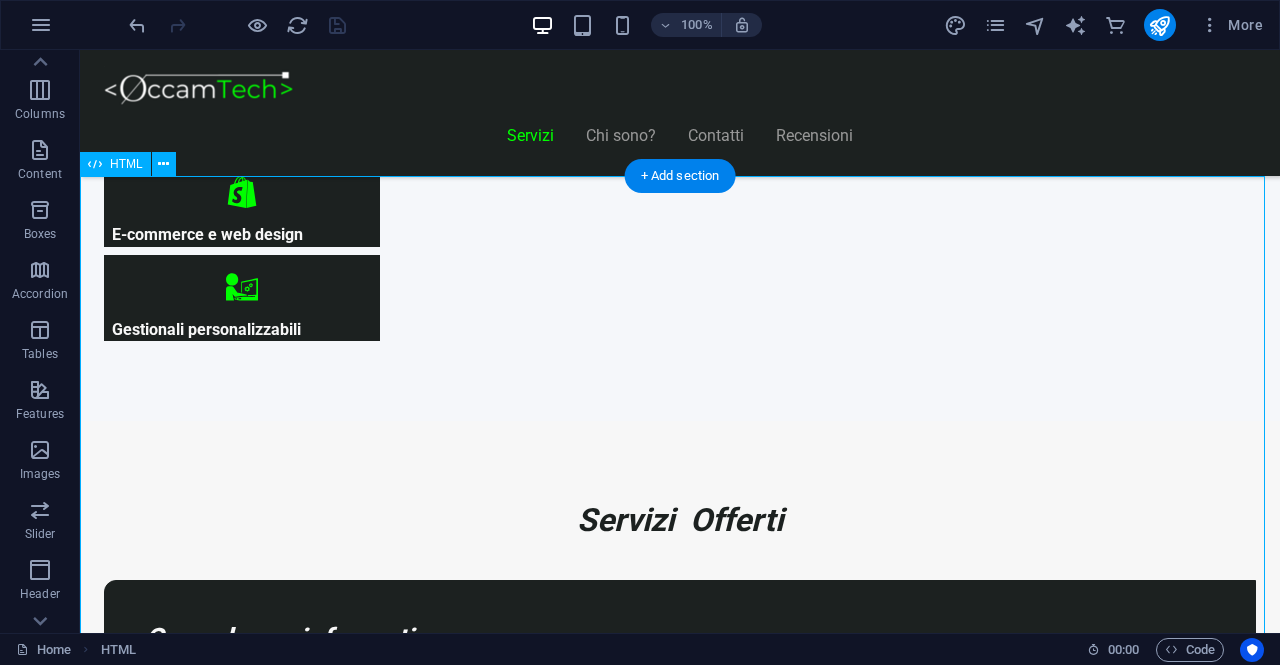 click on "Piani Web
Scegli il Piano più Adatto al Tuo Business
Start Vetrina
€300
Home page professionale
Sezione “Chi siamo”
Pagina contatti con form
Design ottimizzato per mobile
6 mesi di assistenza inclusa
Inizia Ora
Shop Ready
€500
Negozio con Shopify già configurato
Catalogo e schede prodotto dettagliate
Pagamenti sicuri integrati
Spedizioni e tariffe configurate" at bounding box center [680, 8451] 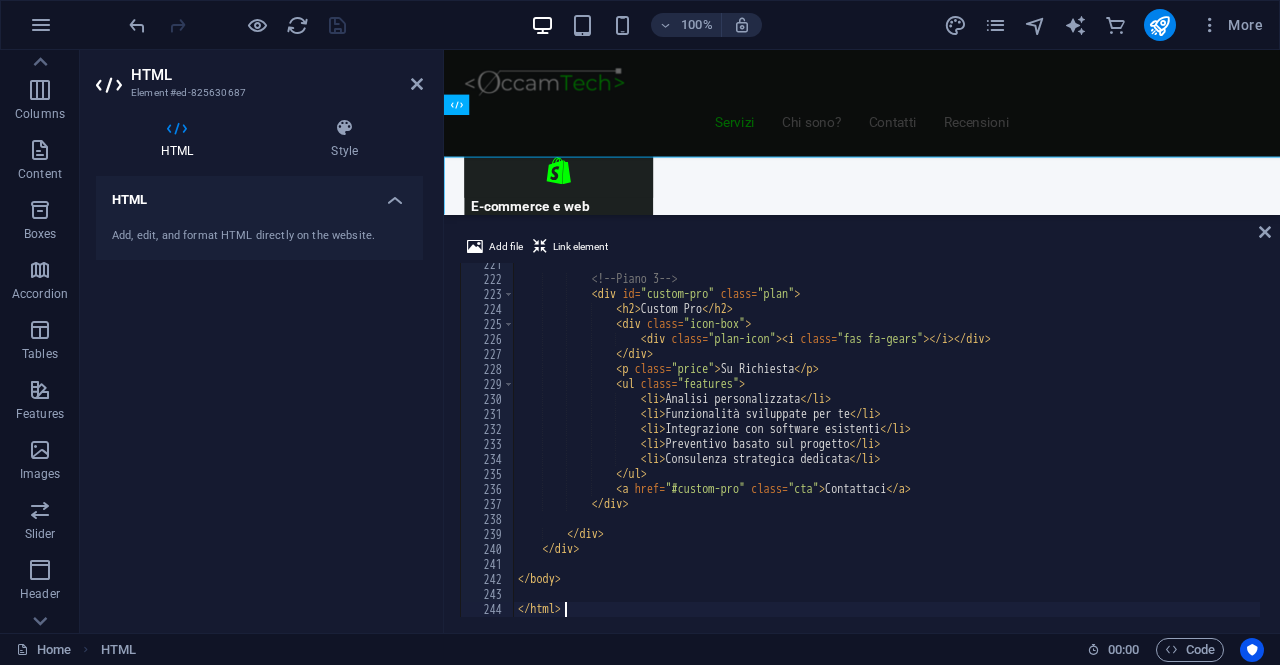 scroll, scrollTop: 3306, scrollLeft: 0, axis: vertical 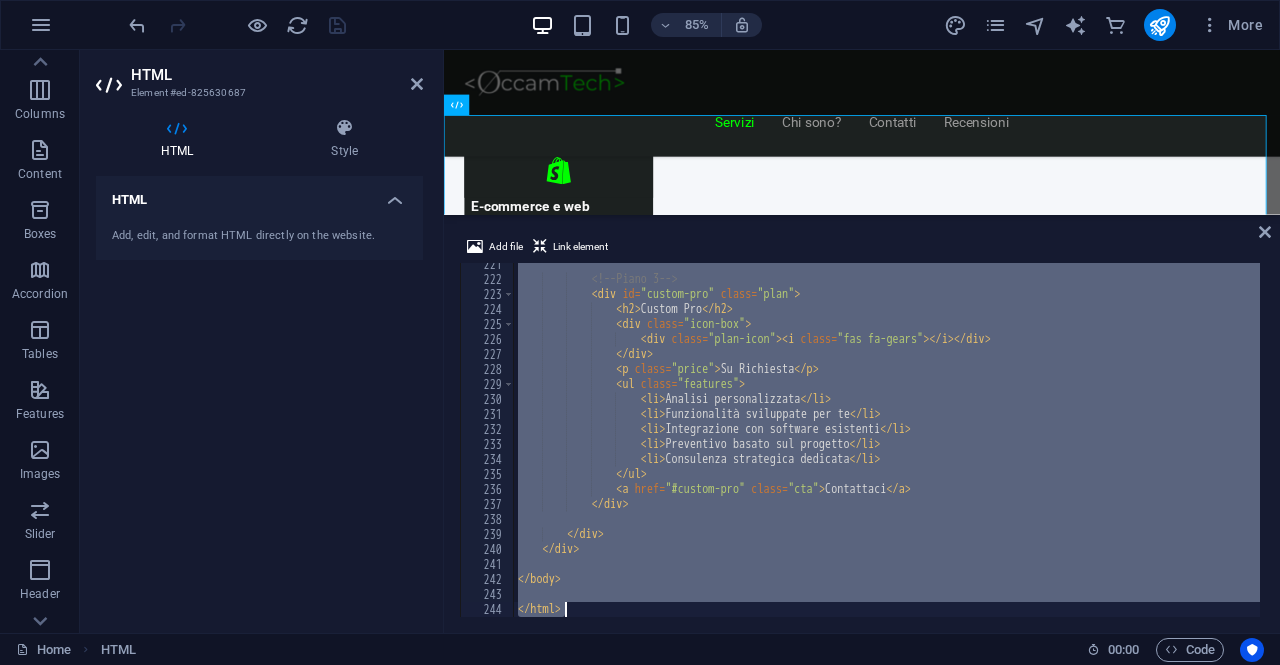 type on "</html>" 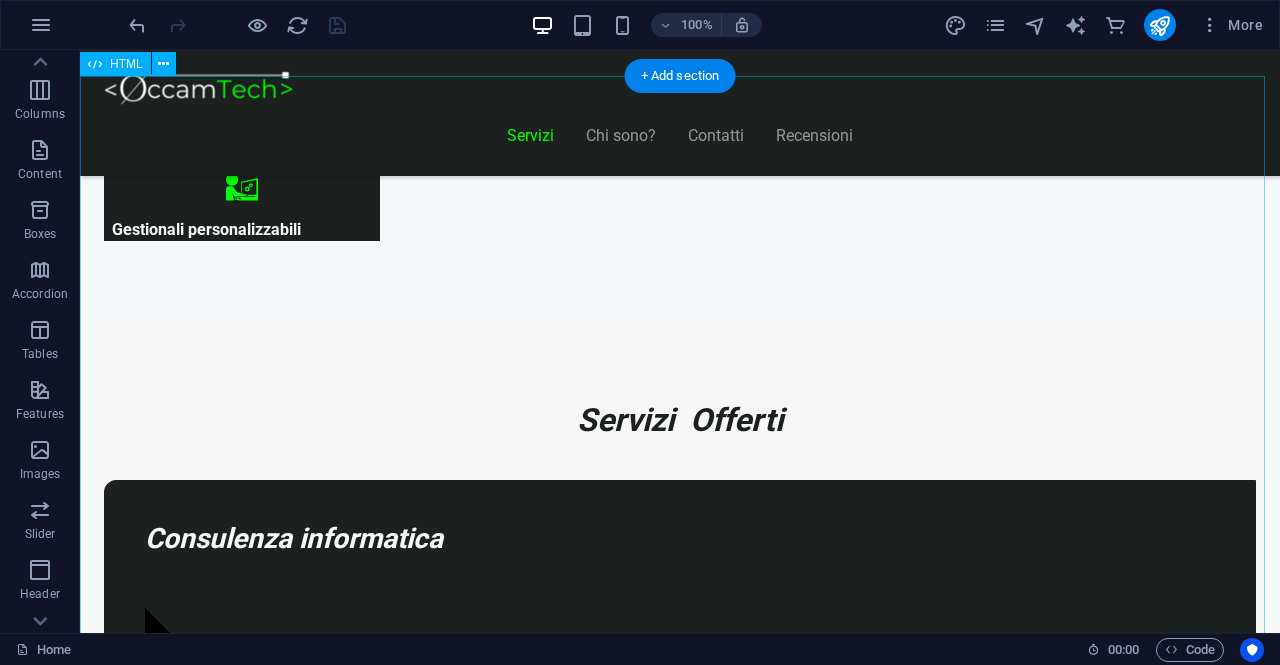 scroll, scrollTop: 994, scrollLeft: 0, axis: vertical 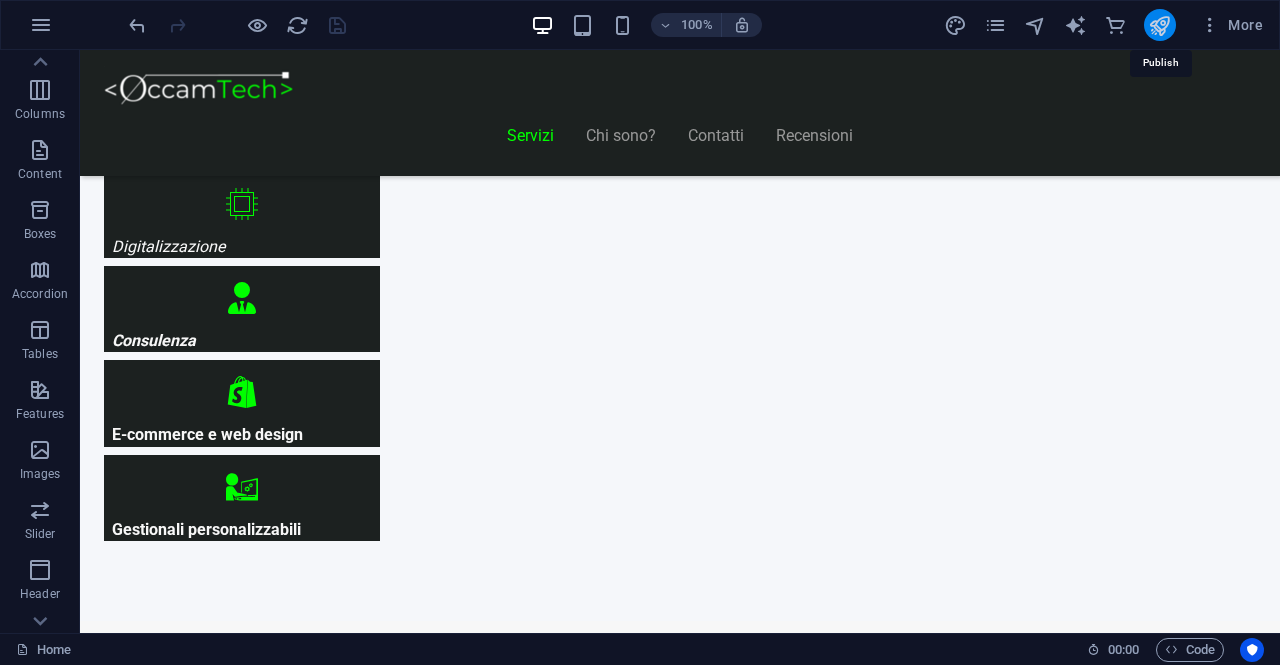 click at bounding box center [1159, 25] 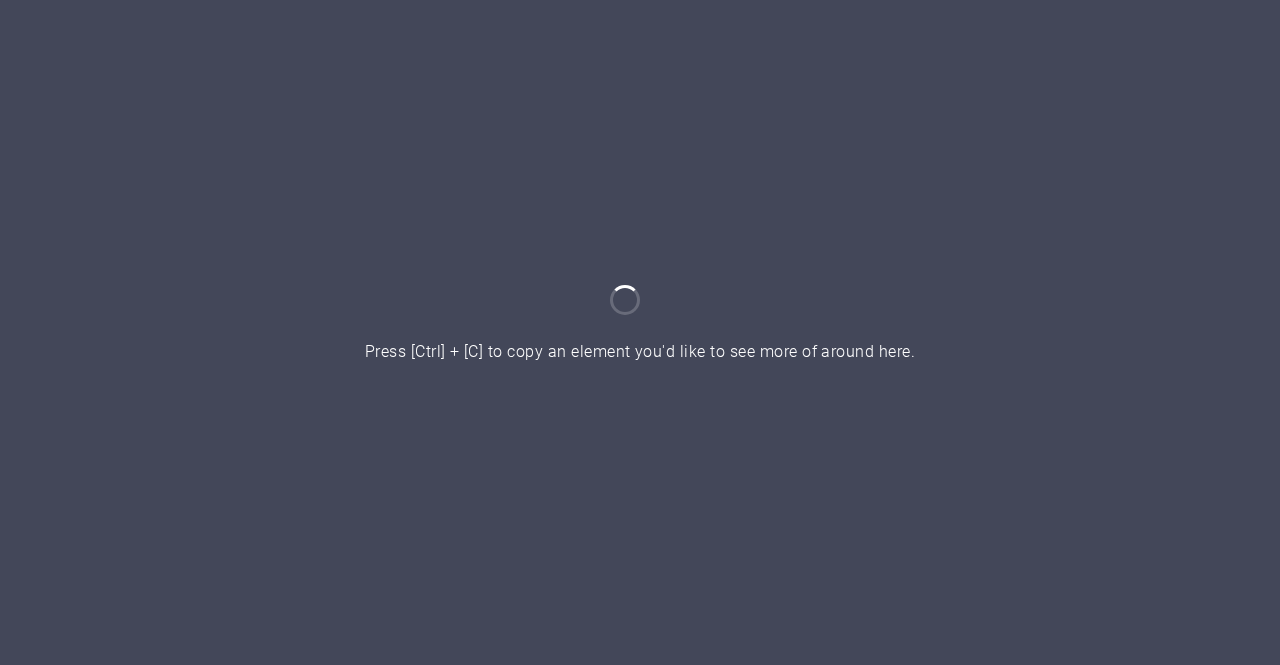 scroll, scrollTop: 0, scrollLeft: 0, axis: both 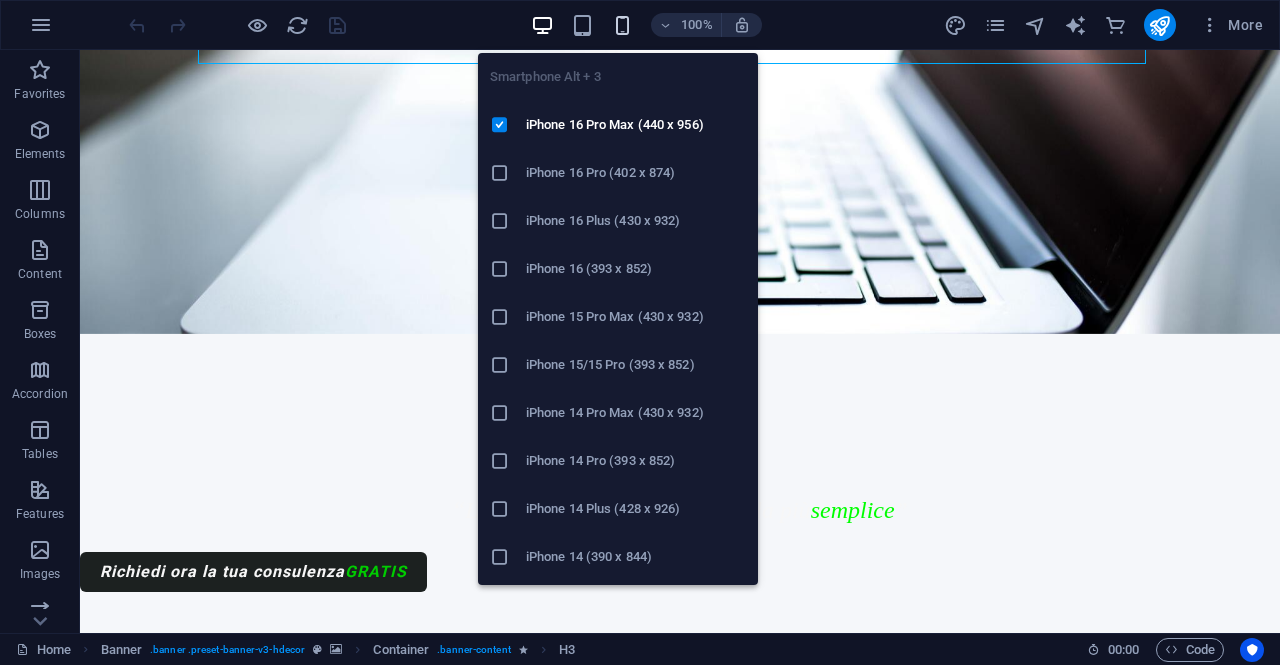click at bounding box center (622, 25) 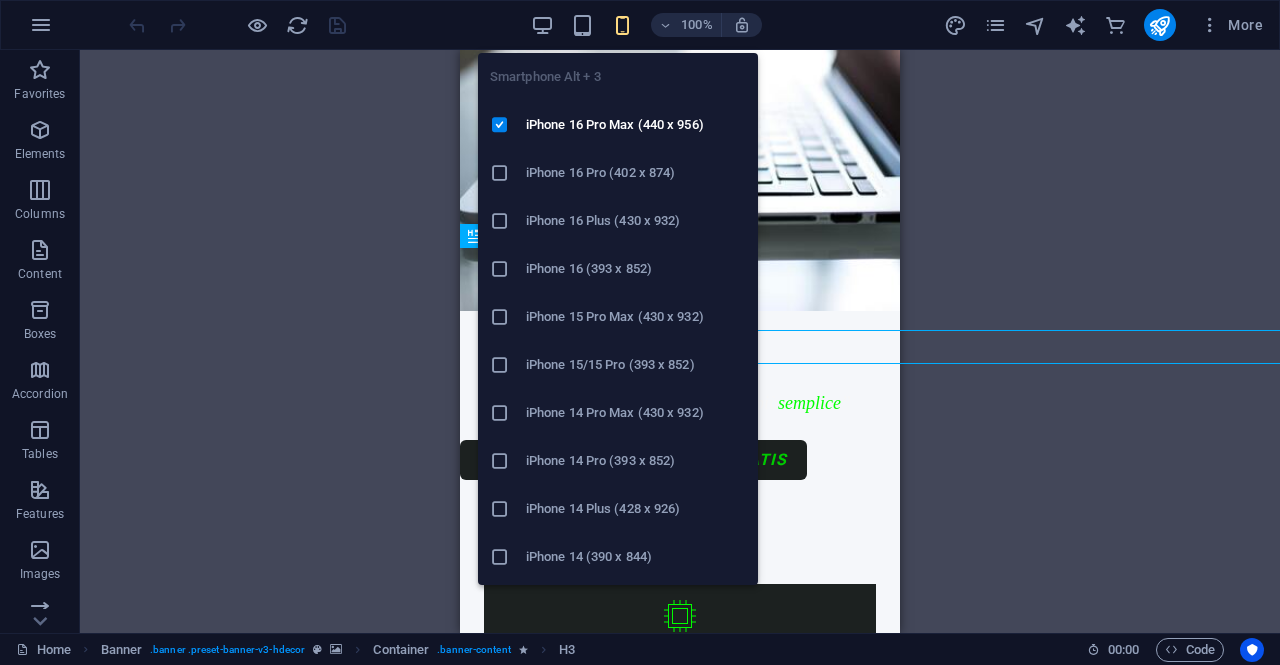 scroll, scrollTop: 0, scrollLeft: 0, axis: both 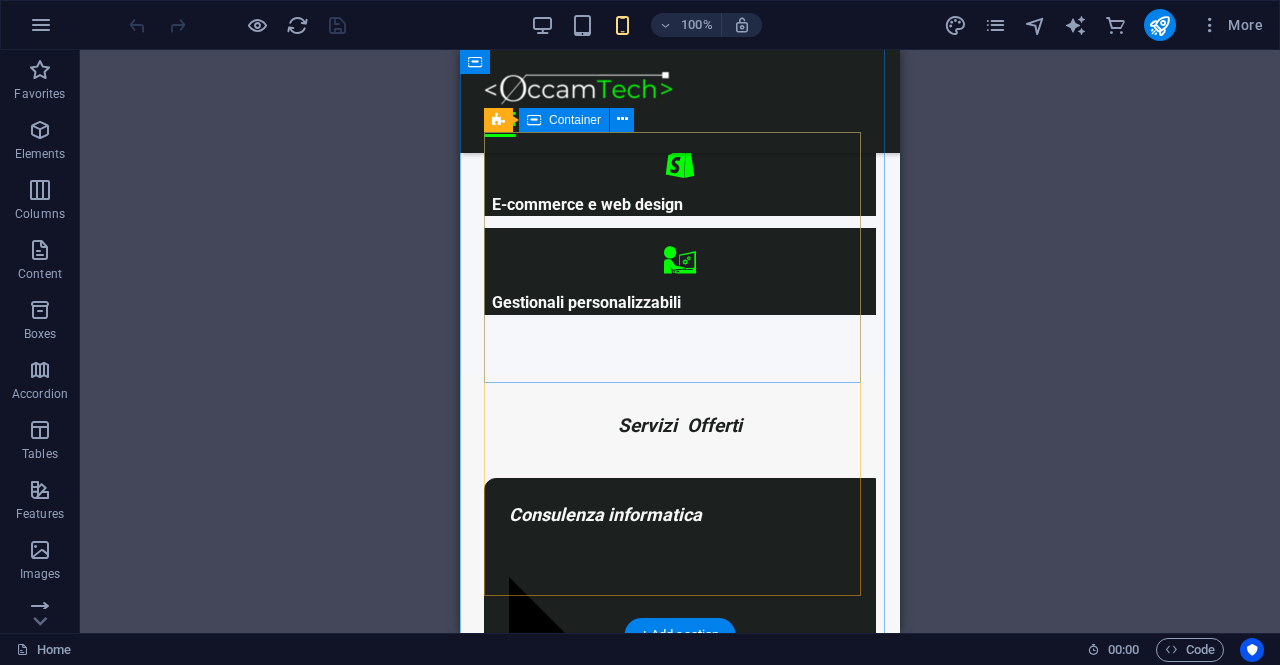 click on "Consulenza informatica     Consulenza di 1h  GRATUITA !     Troviamo  insieme  una  soluzione  ai tuoi  problemi     Digitalizza  la tua  attività Contatta" at bounding box center [680, 1666] 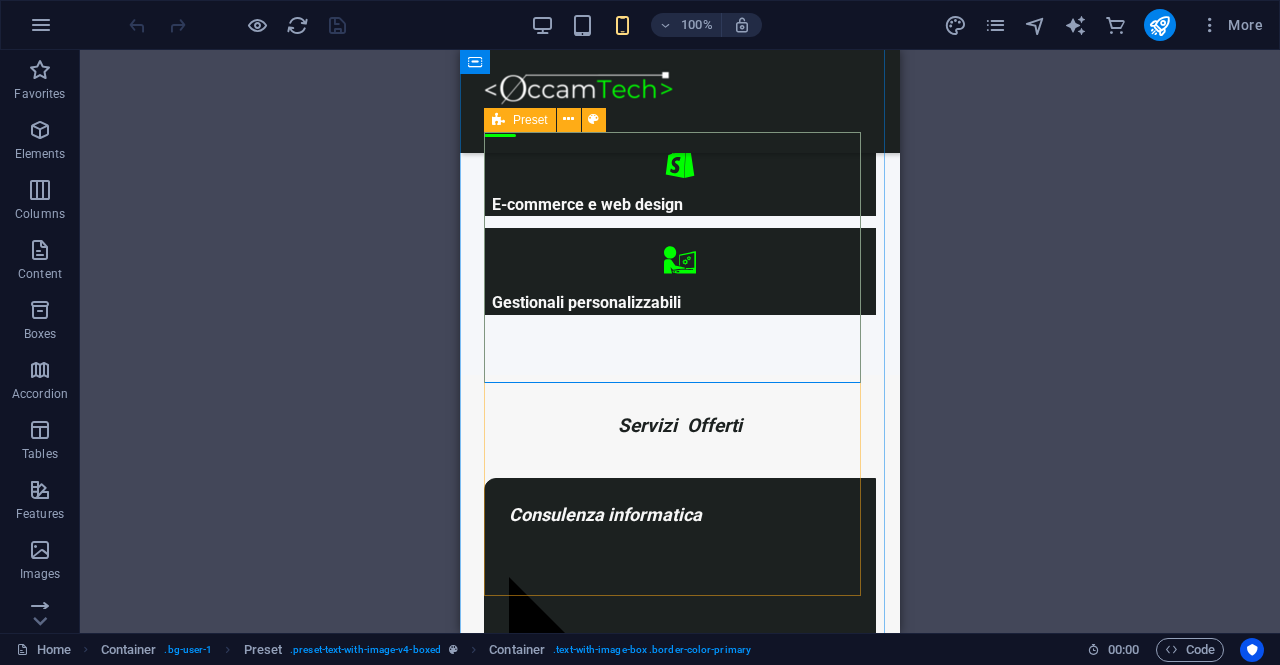 click on "Preset" at bounding box center [520, 120] 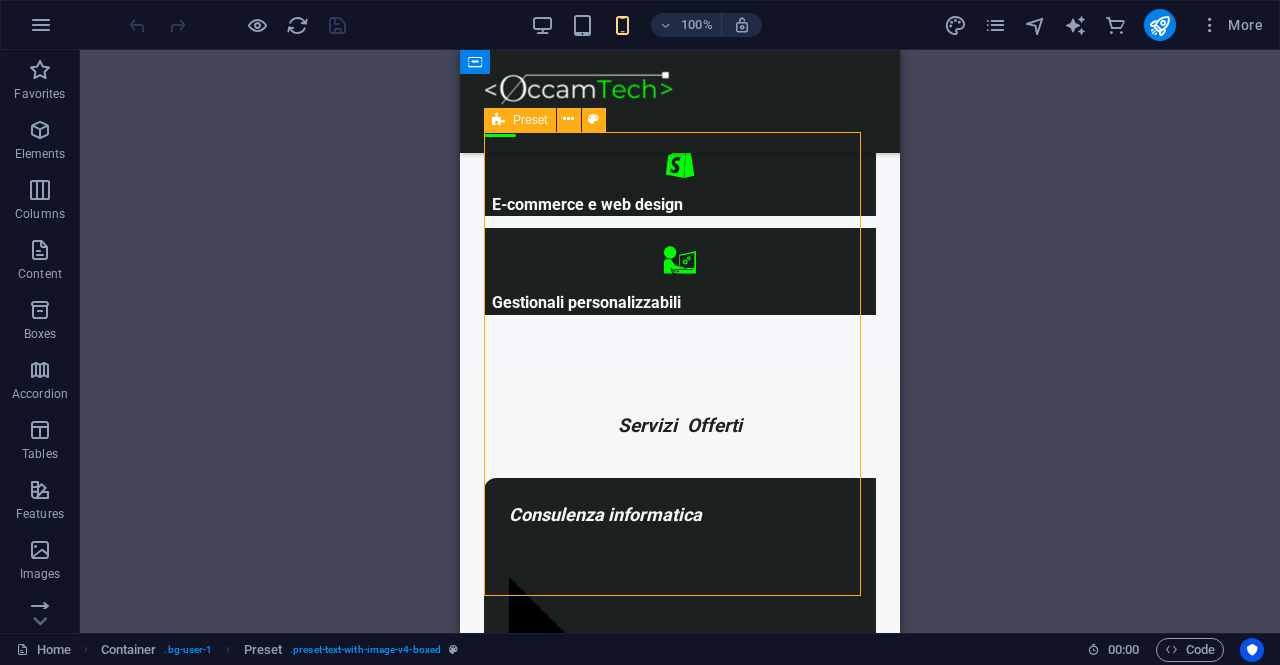 click on "Preset" at bounding box center [520, 120] 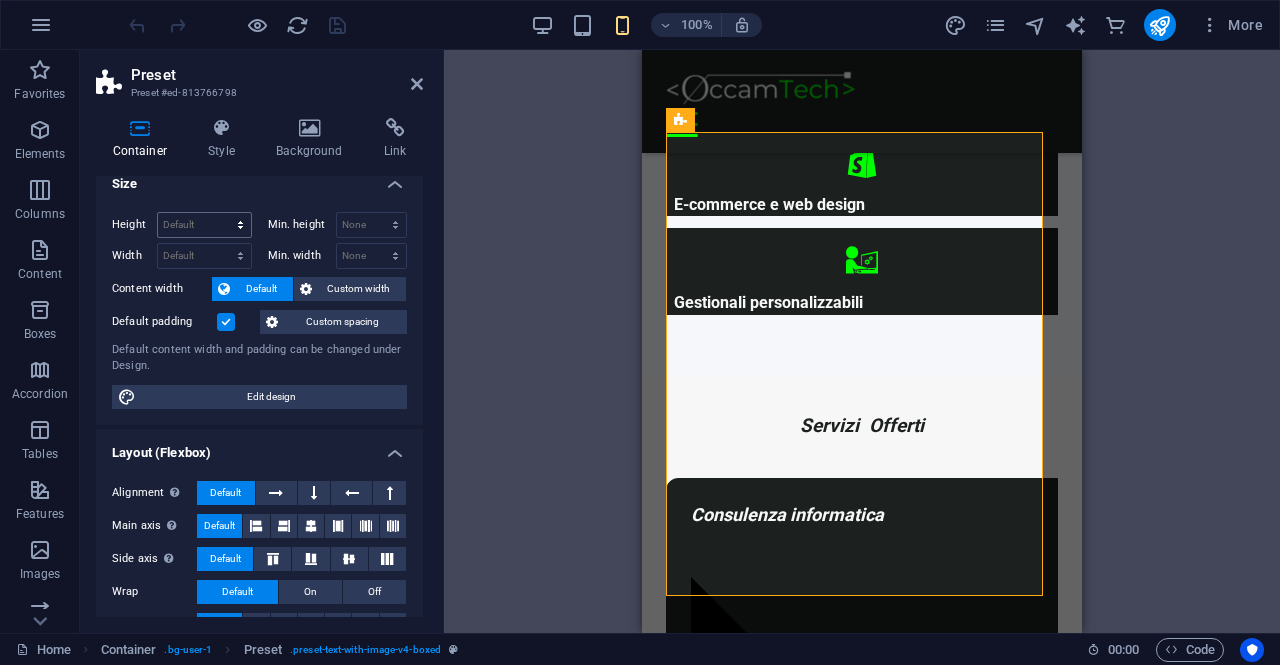 scroll, scrollTop: 16, scrollLeft: 0, axis: vertical 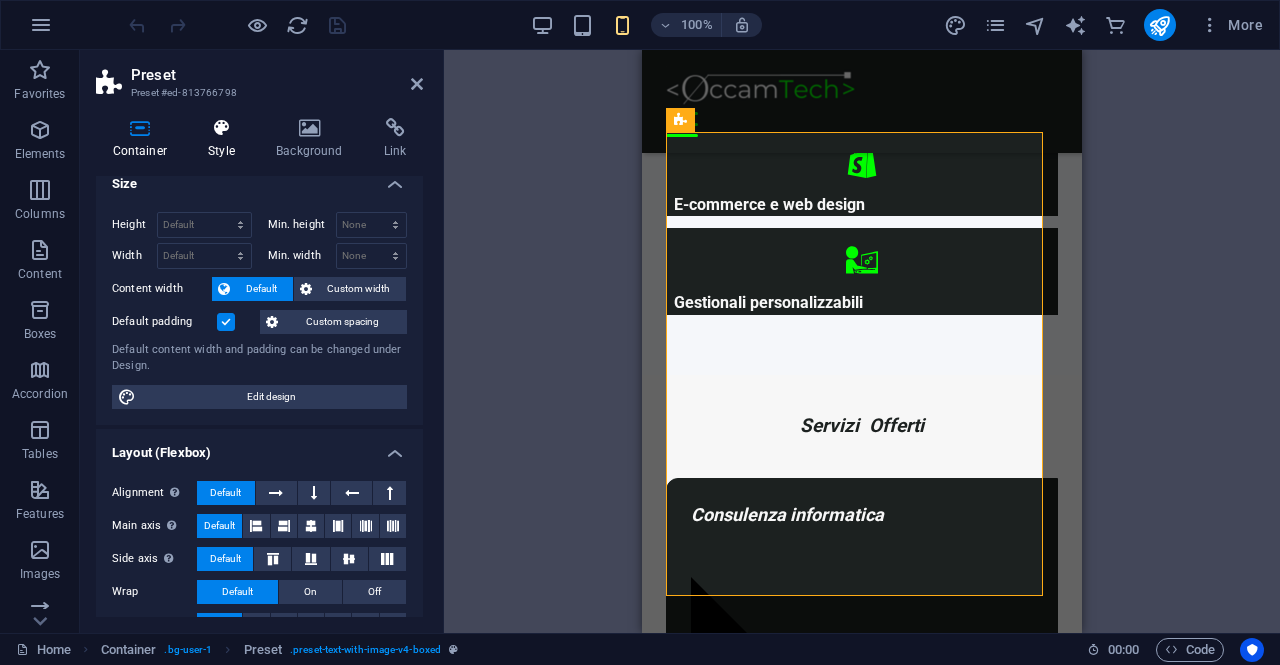 click on "Style" at bounding box center (226, 139) 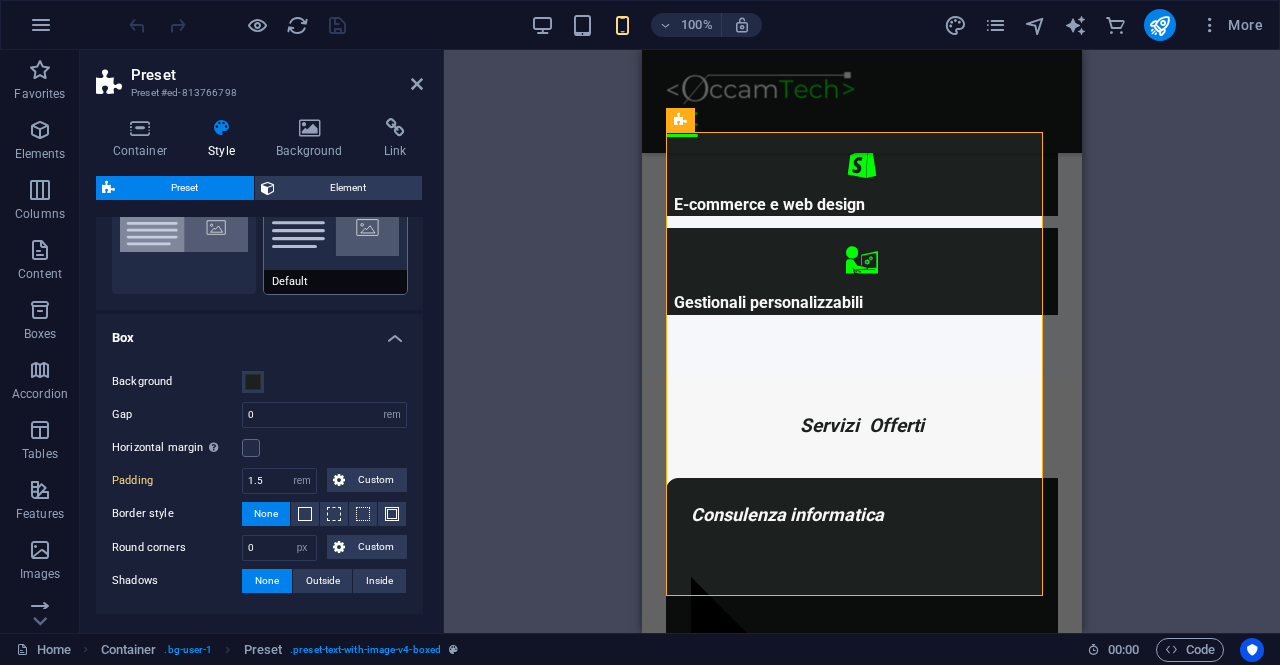 scroll, scrollTop: 233, scrollLeft: 0, axis: vertical 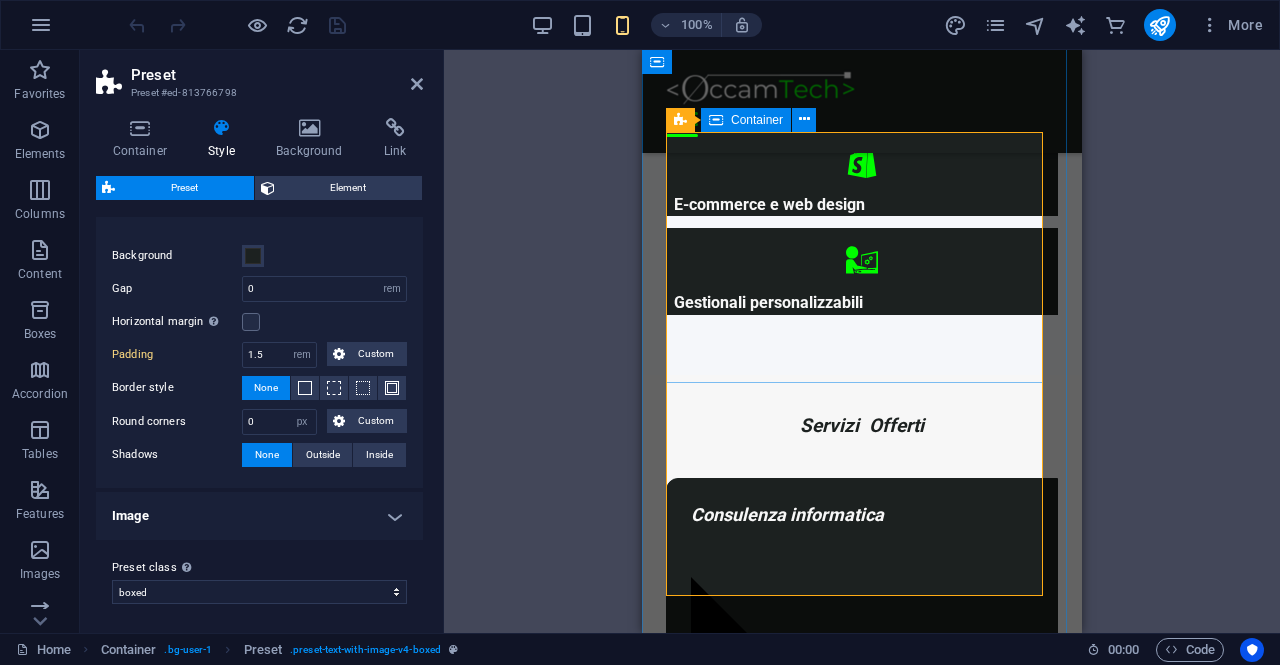 click on "Container" at bounding box center (757, 120) 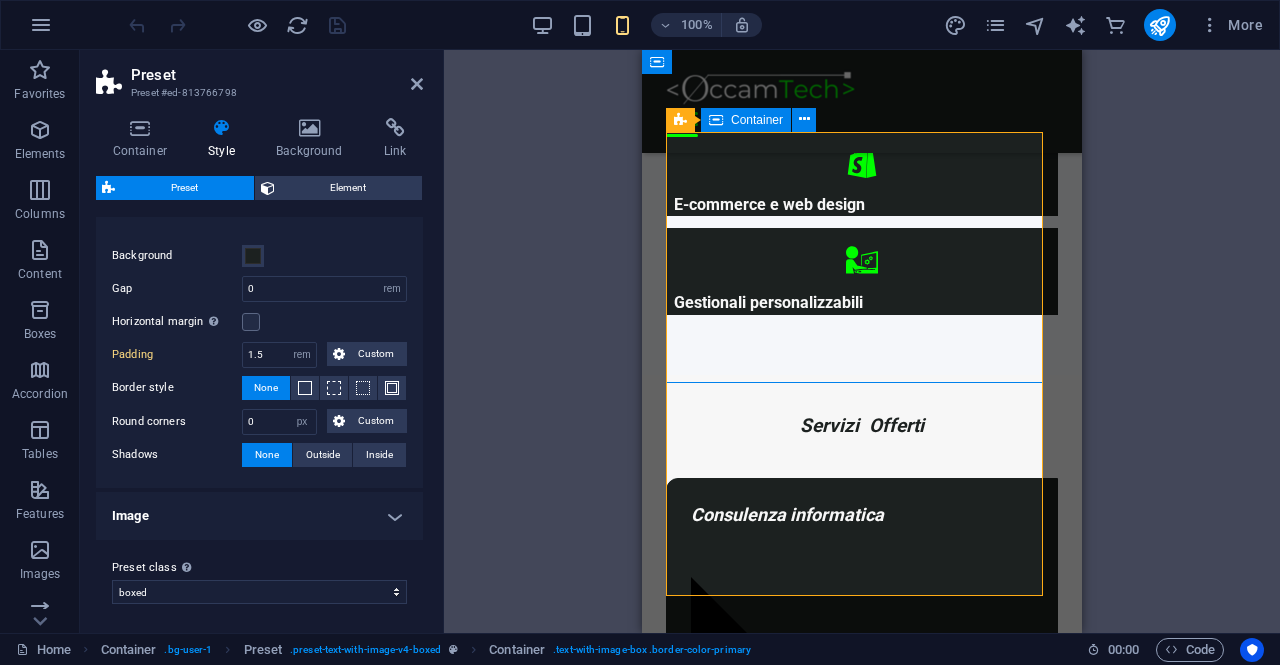 click on "Container" at bounding box center (757, 120) 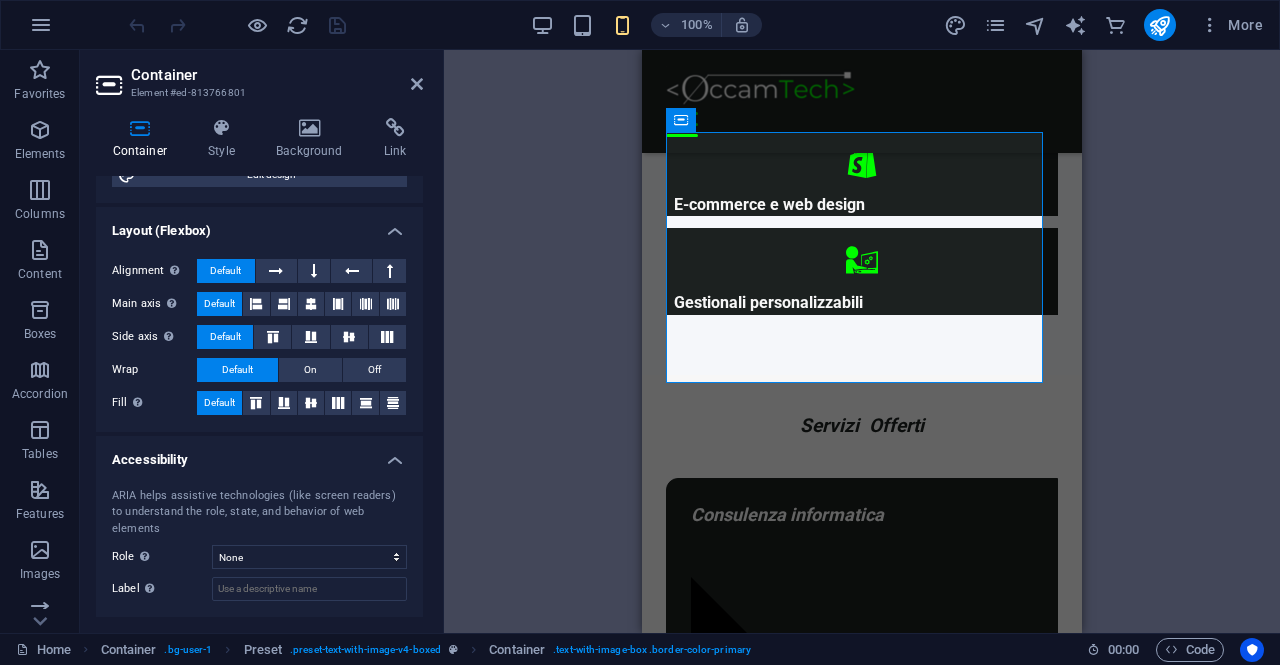 scroll, scrollTop: 300, scrollLeft: 0, axis: vertical 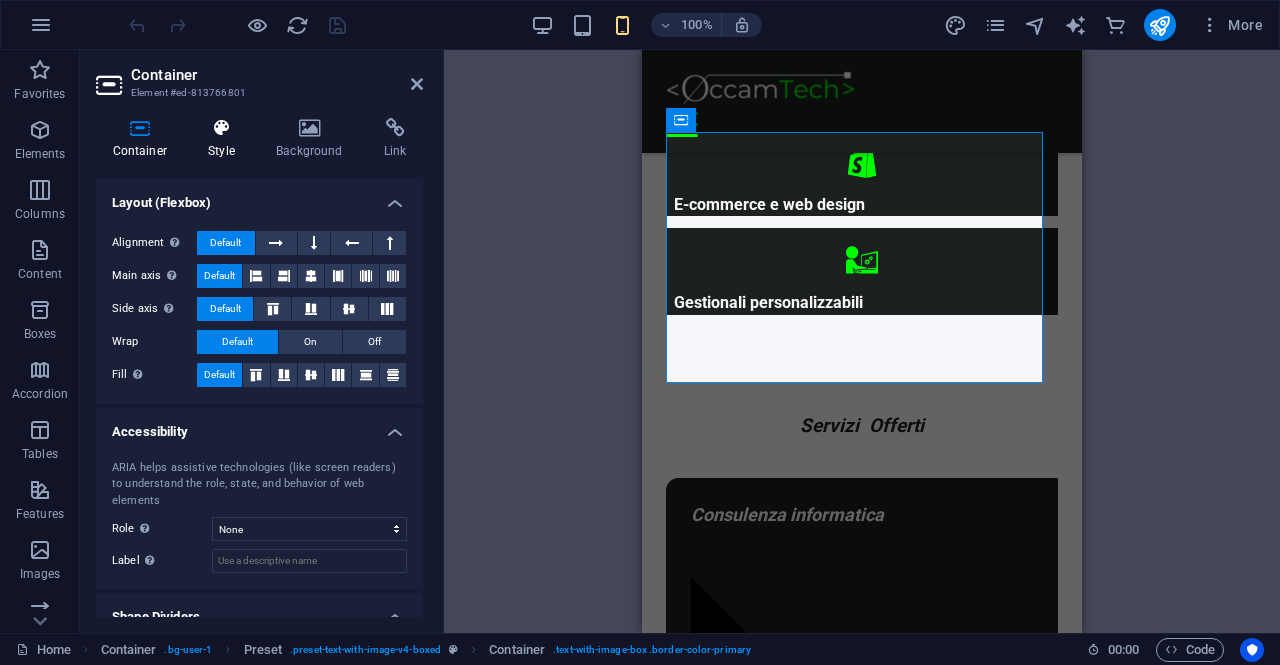 click on "Style" at bounding box center [226, 139] 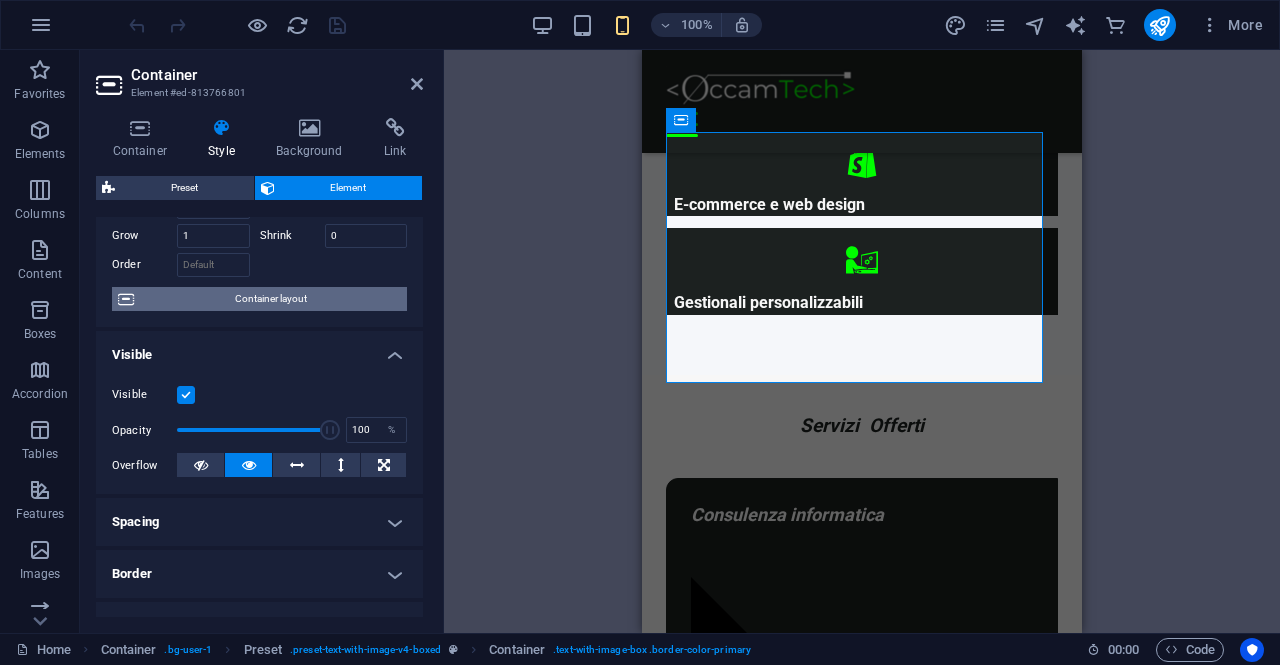 scroll, scrollTop: 300, scrollLeft: 0, axis: vertical 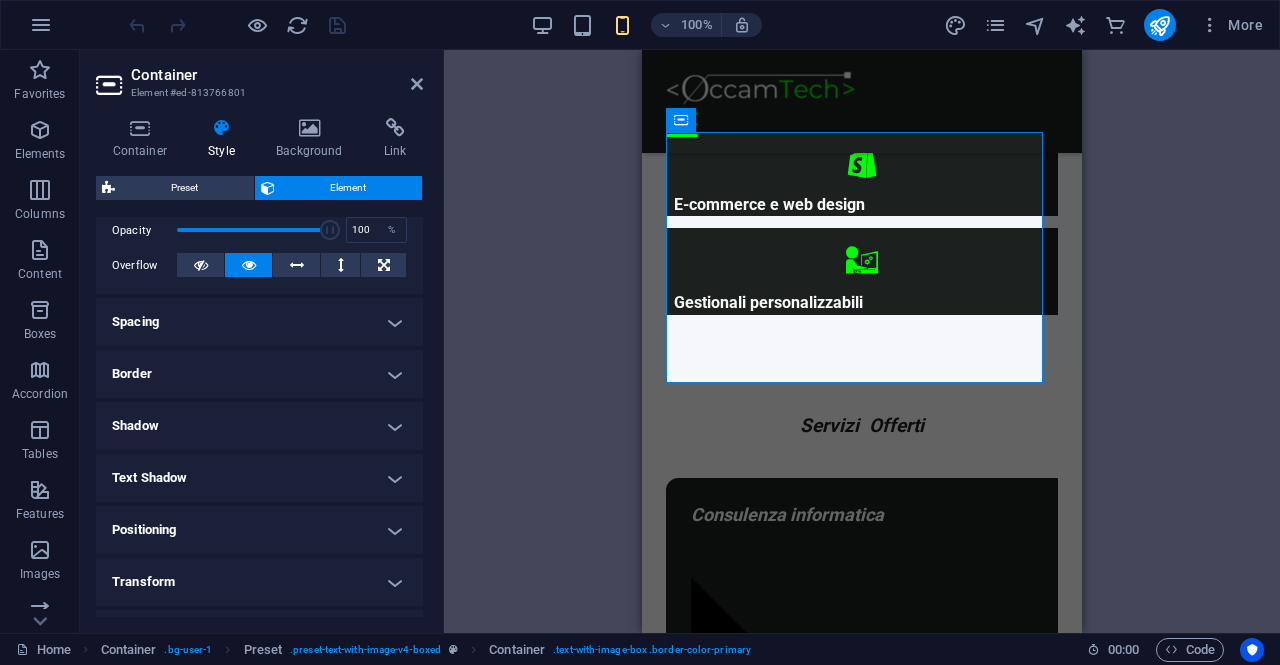 click on "Border" at bounding box center [259, 374] 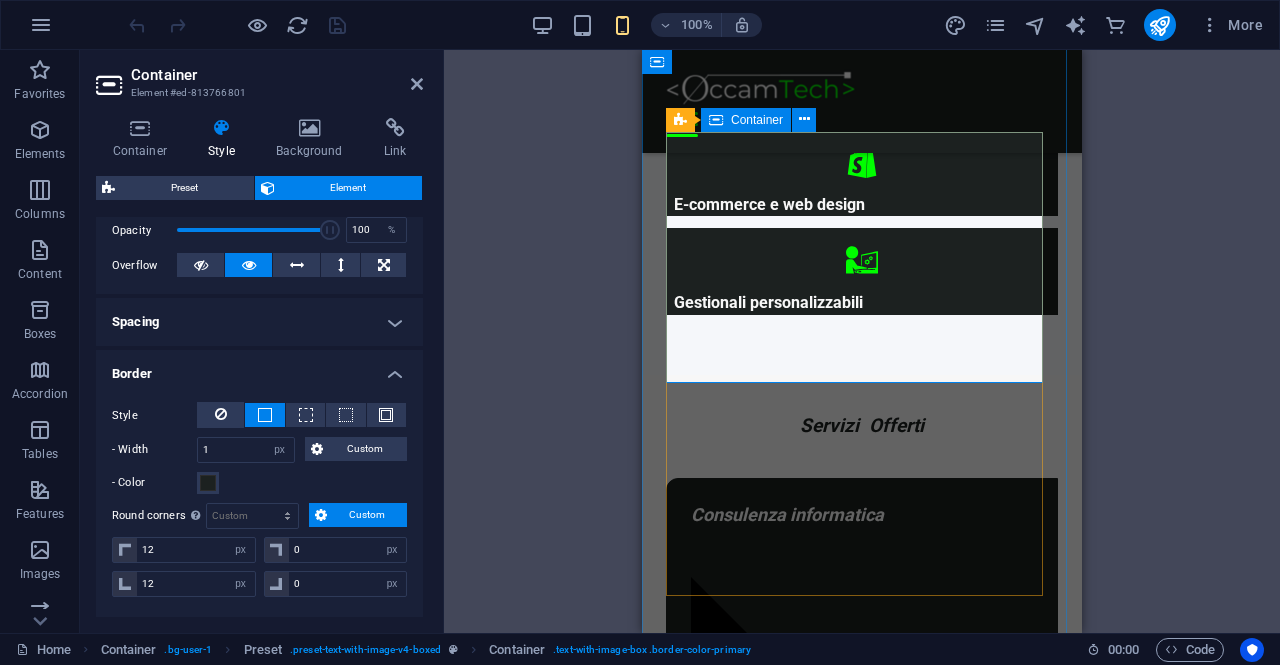 click on "Consulenza informatica     Consulenza di 1h  GRATUITA !     Troviamo  insieme  una  soluzione  ai tuoi  problemi     Digitalizza  la tua  attività Contatta" at bounding box center (862, 1666) 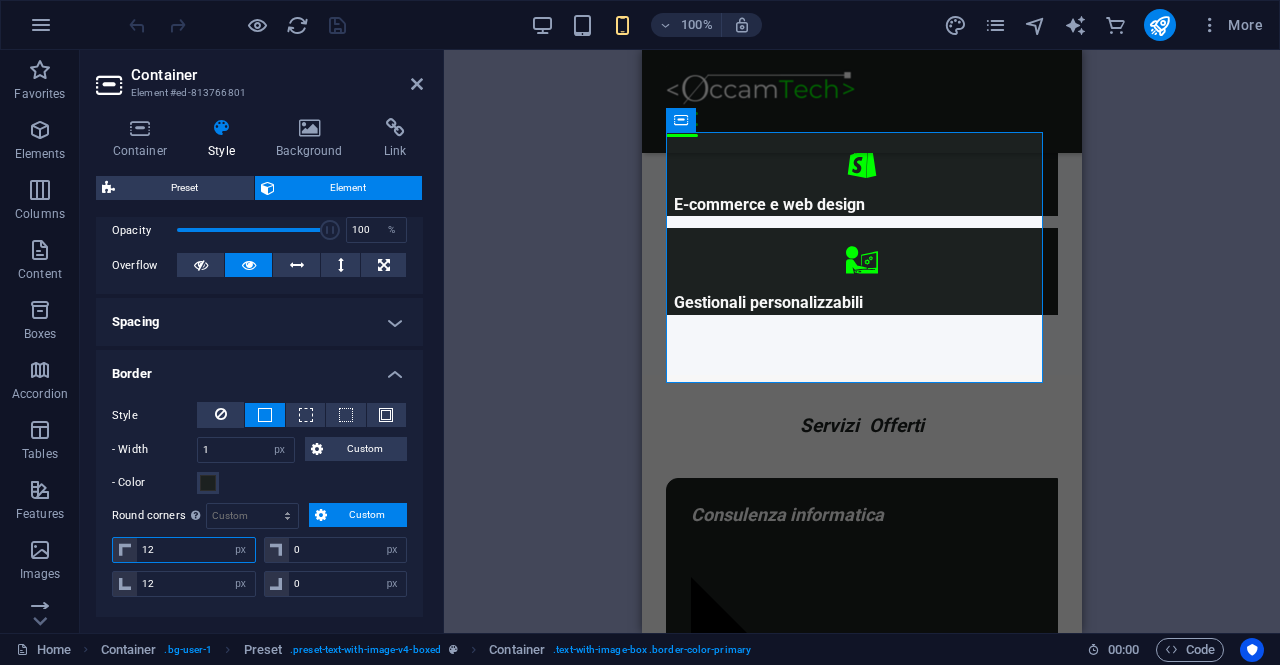 click on "12" at bounding box center (196, 550) 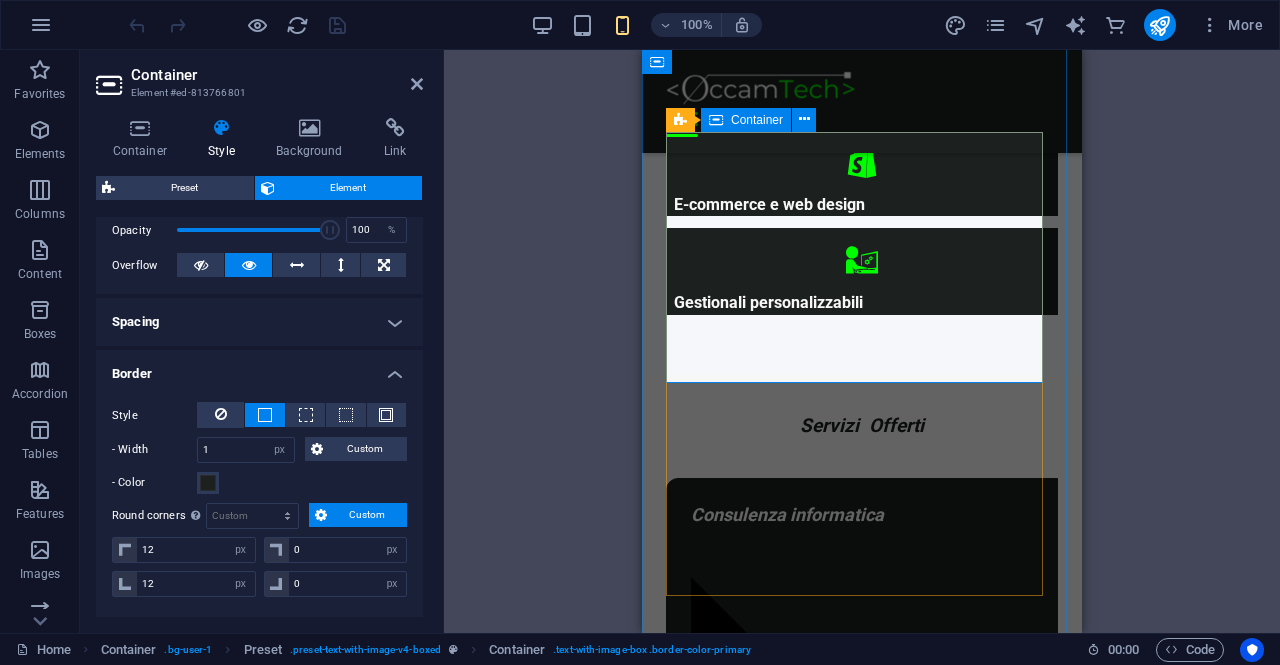 click on "Consulenza informatica     Consulenza di 1h  GRATUITA !     Troviamo  insieme  una  soluzione  ai tuoi  problemi     Digitalizza  la tua  attività Contatta" at bounding box center [862, 1666] 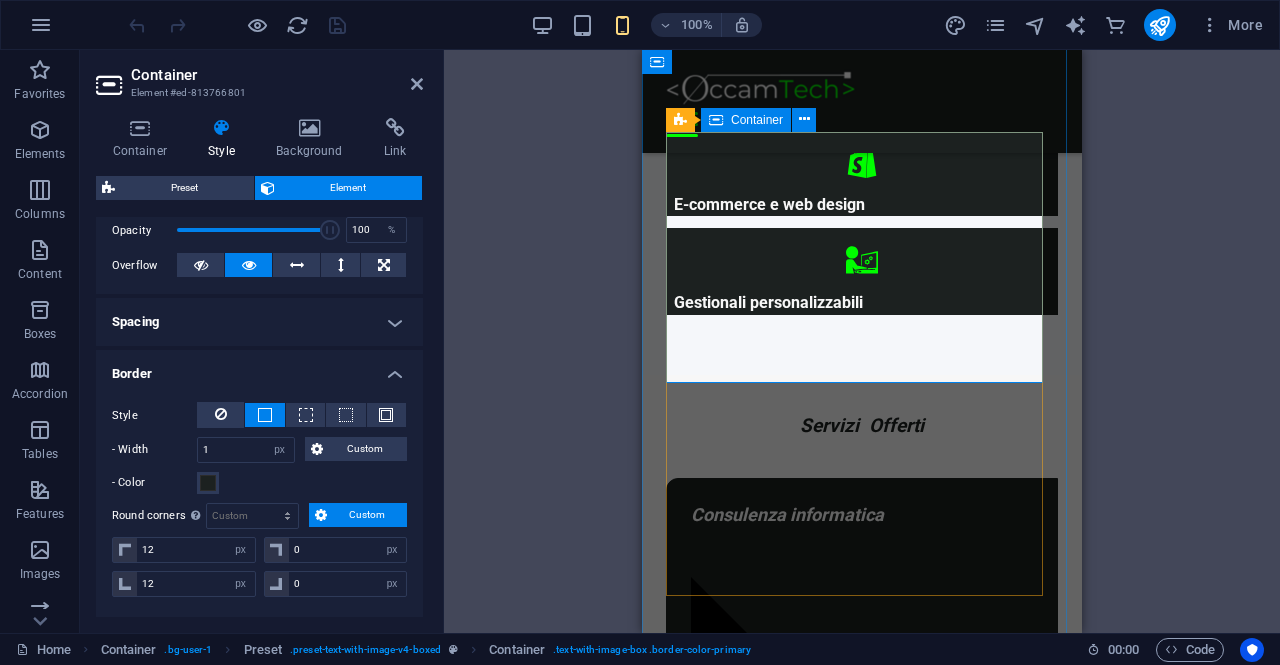 click on "Consulenza informatica     Consulenza di 1h  GRATUITA !     Troviamo  insieme  una  soluzione  ai tuoi  problemi     Digitalizza  la tua  attività Contatta" at bounding box center (862, 1666) 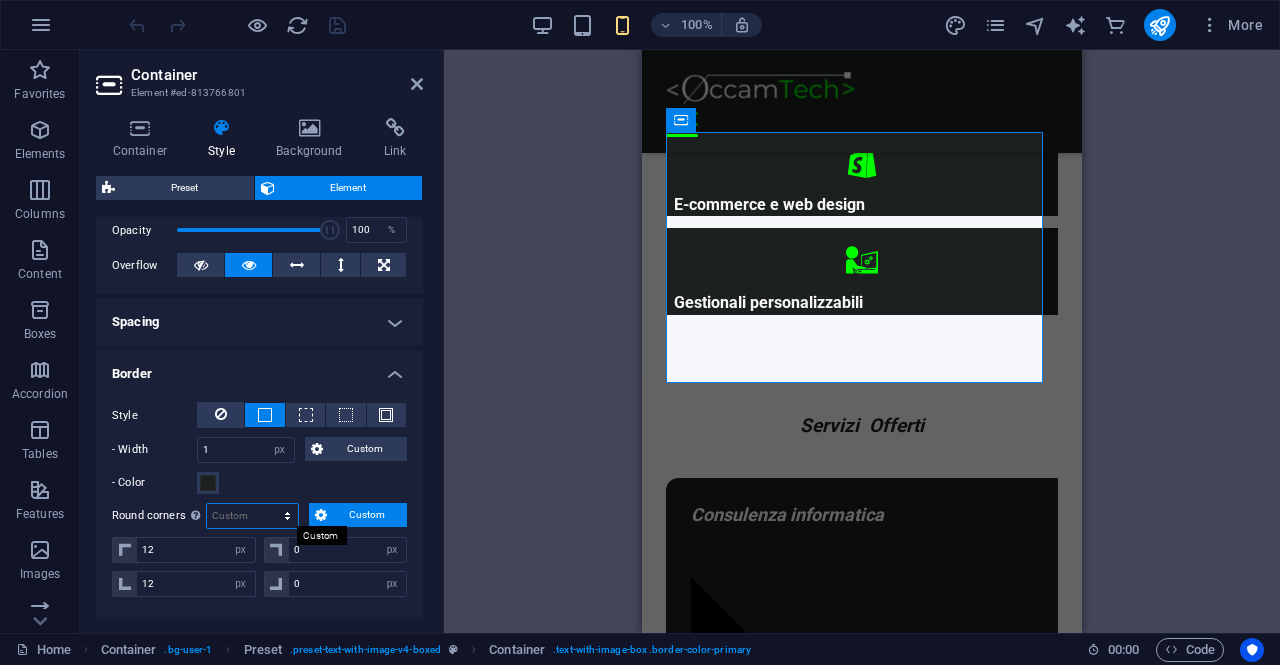 click on "Default px rem % vh vw Custom" at bounding box center [252, 516] 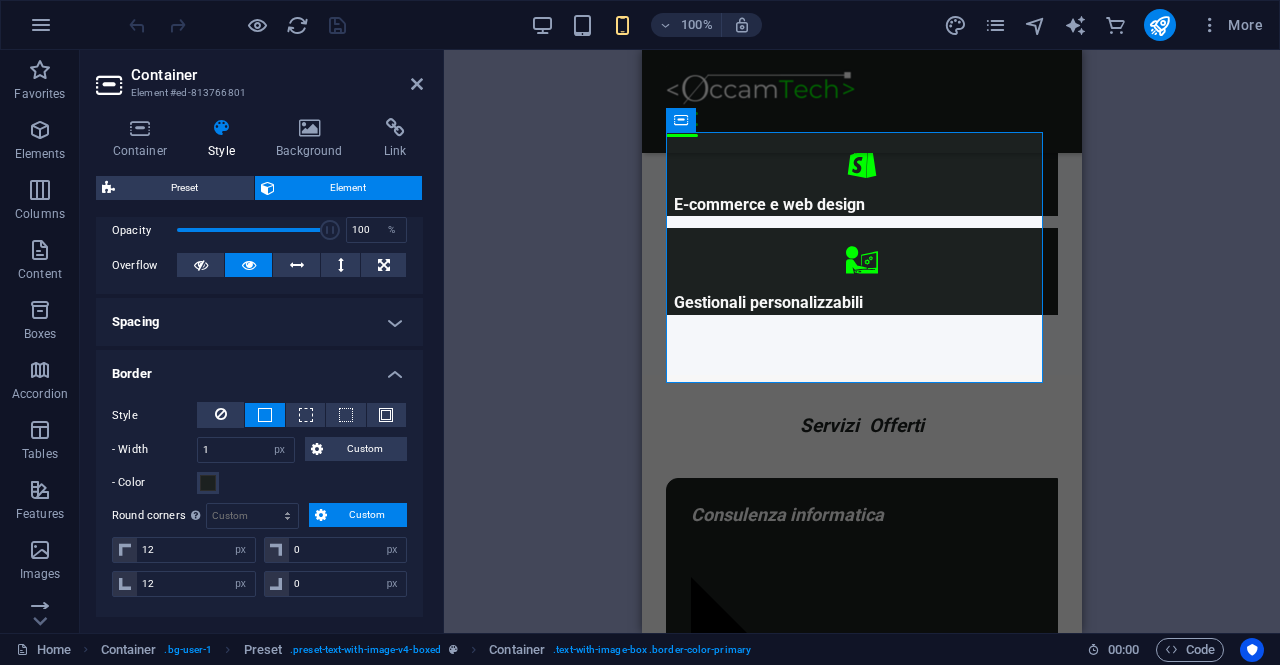 click on "- Color" at bounding box center [259, 483] 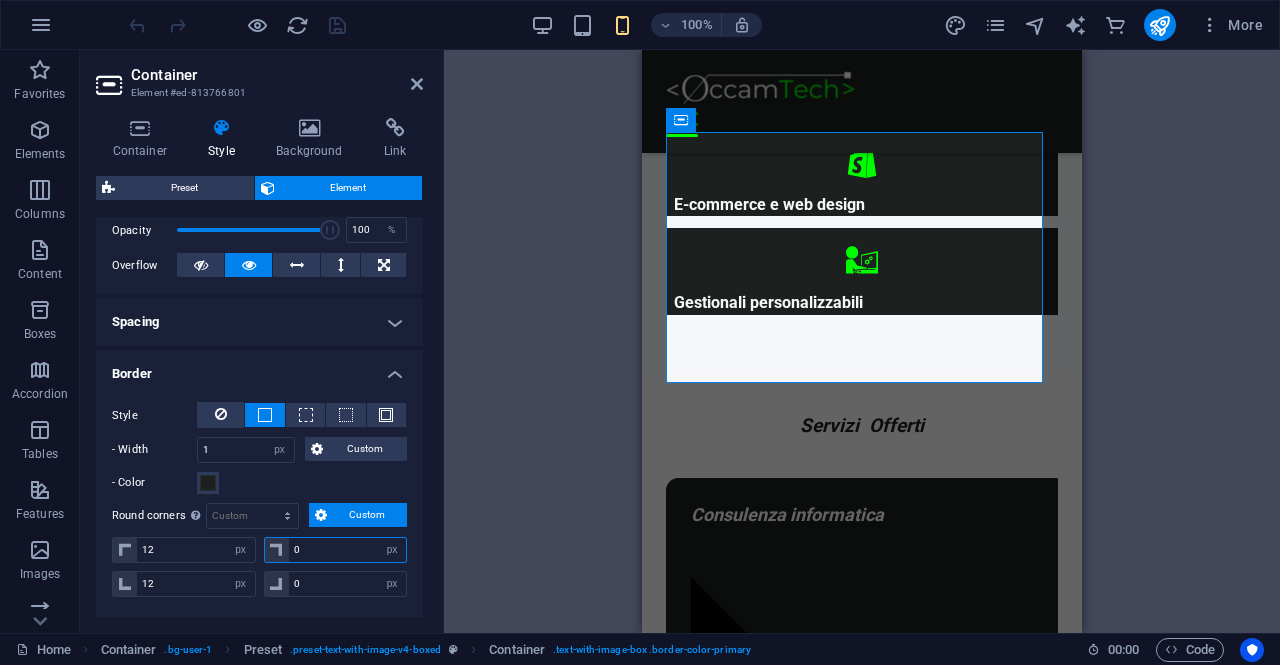 click on "0" at bounding box center [348, 550] 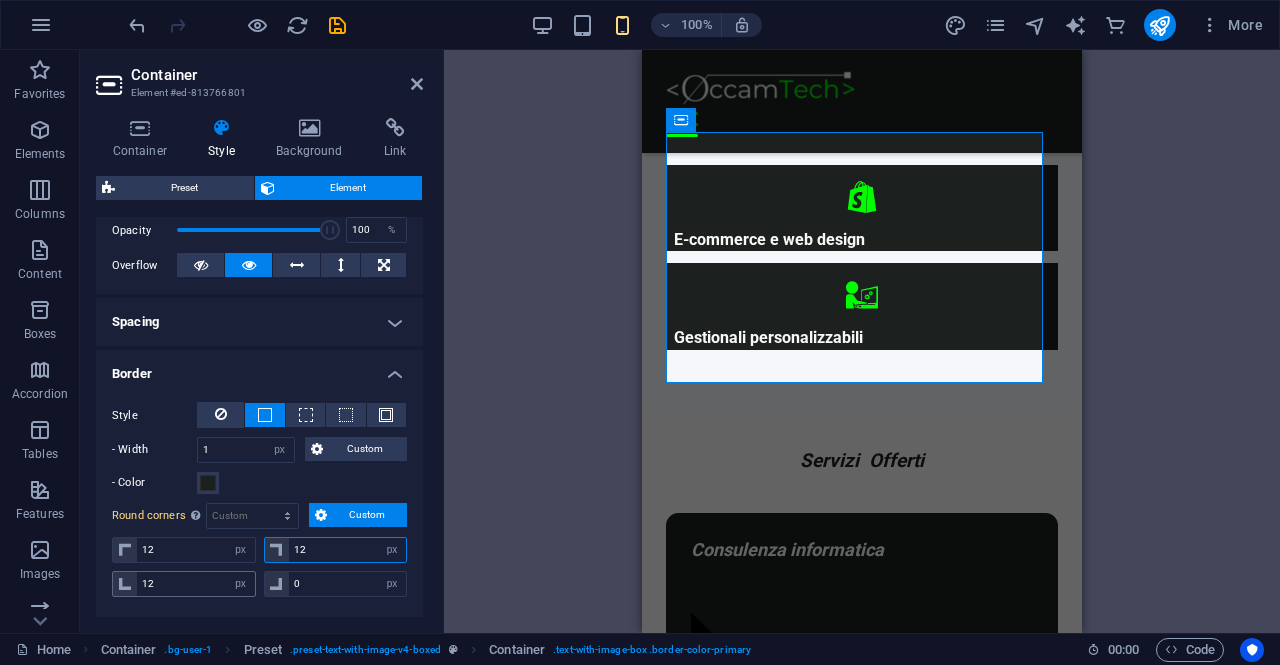 type on "12" 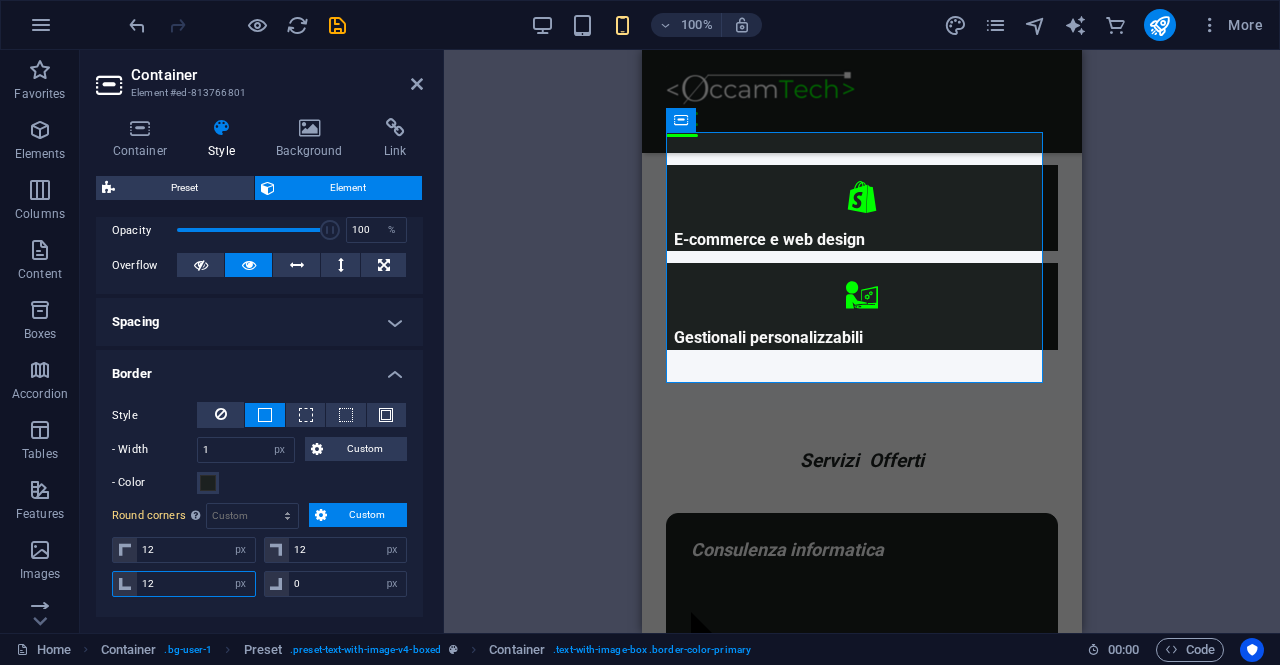 drag, startPoint x: 180, startPoint y: 581, endPoint x: 132, endPoint y: 583, distance: 48.04165 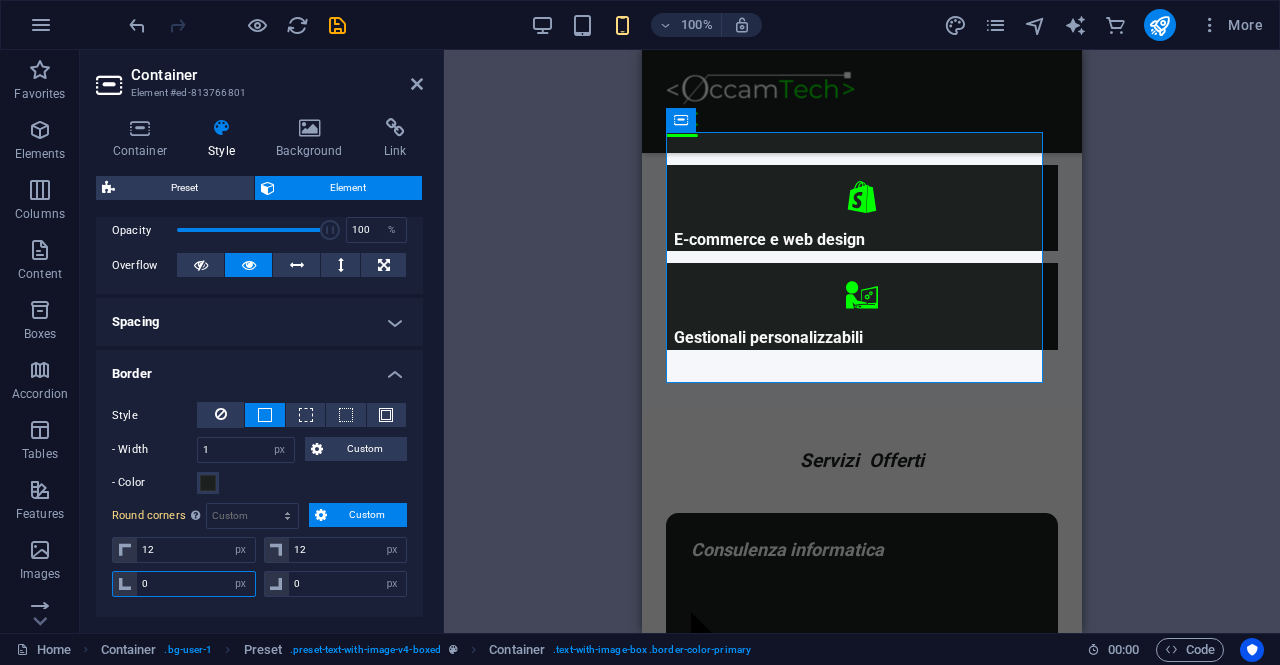 type on "0" 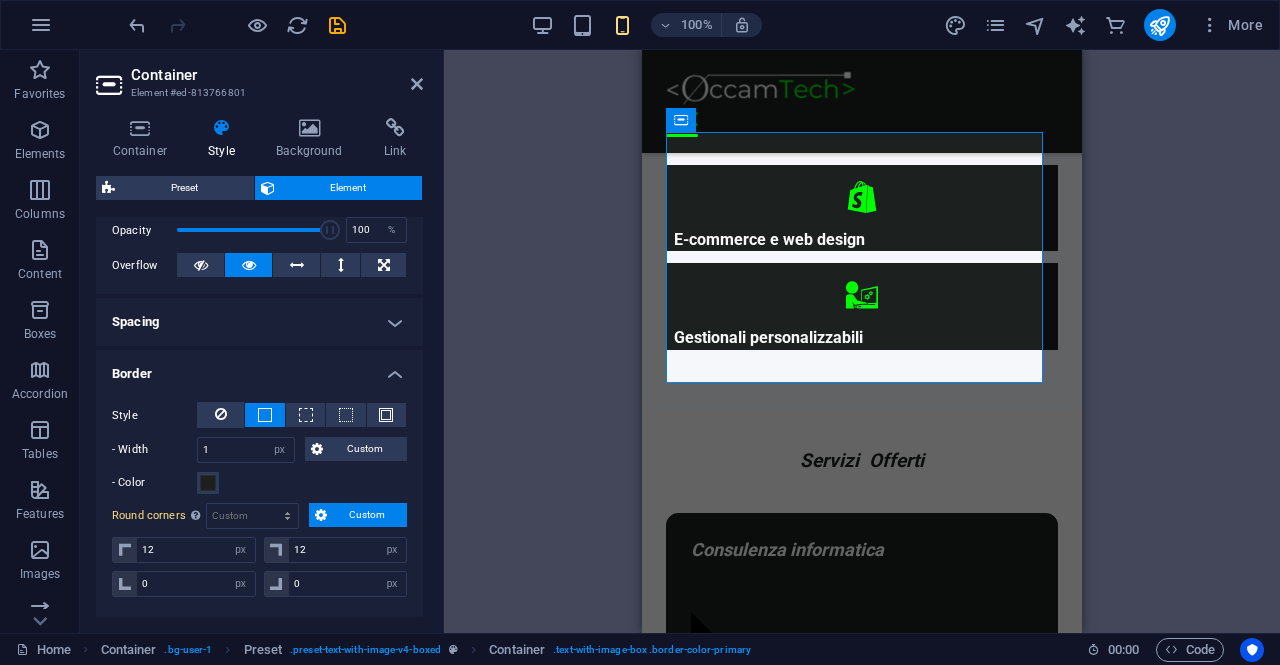 click on "Drag here to replace the existing content. Press “Ctrl” if you want to create a new element.
H3   Banner   Container   HTML   Spacer   Icon List   Container   Preset   Container   Preset   Container   Image   Container   Button   Text   Preset   H2   Spacer   Spacer   Spacer   Menu Bar" at bounding box center (862, 341) 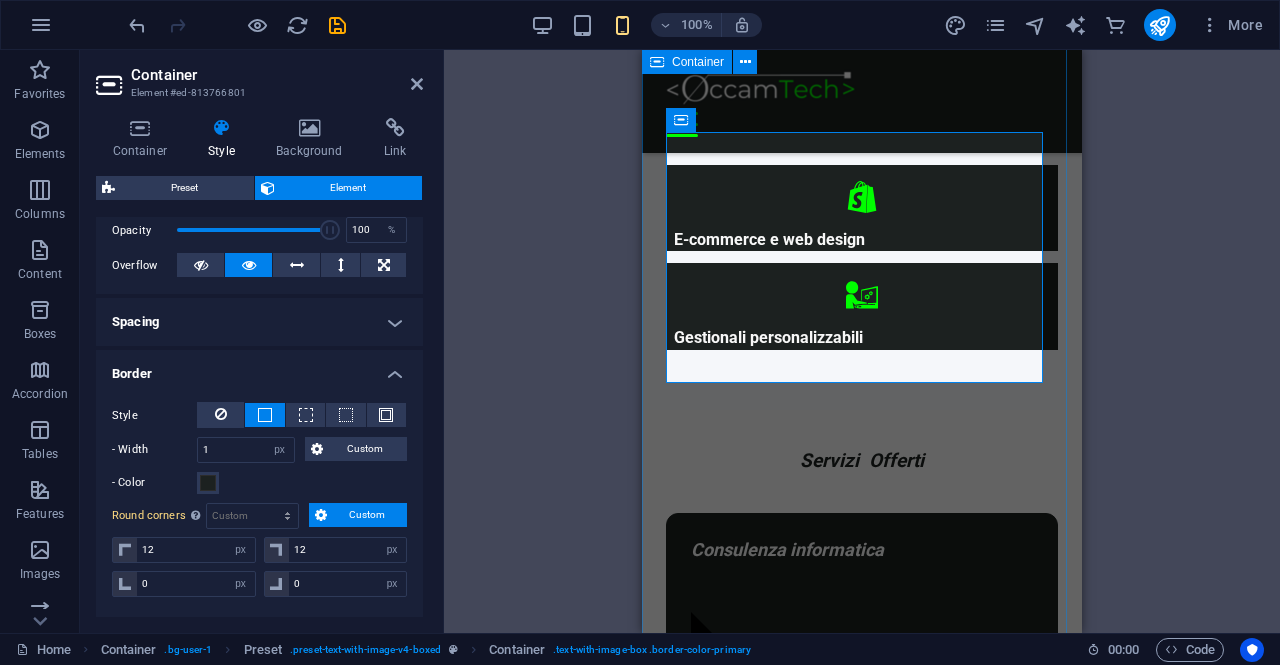 click on "Servizi  Offerti Consulenza informatica     Consulenza di 1h  GRATUITA !     Troviamo  insieme  una  soluzione  ai tuoi  problemi     Digitalizza  la tua  attività Contatta" at bounding box center [862, 1781] 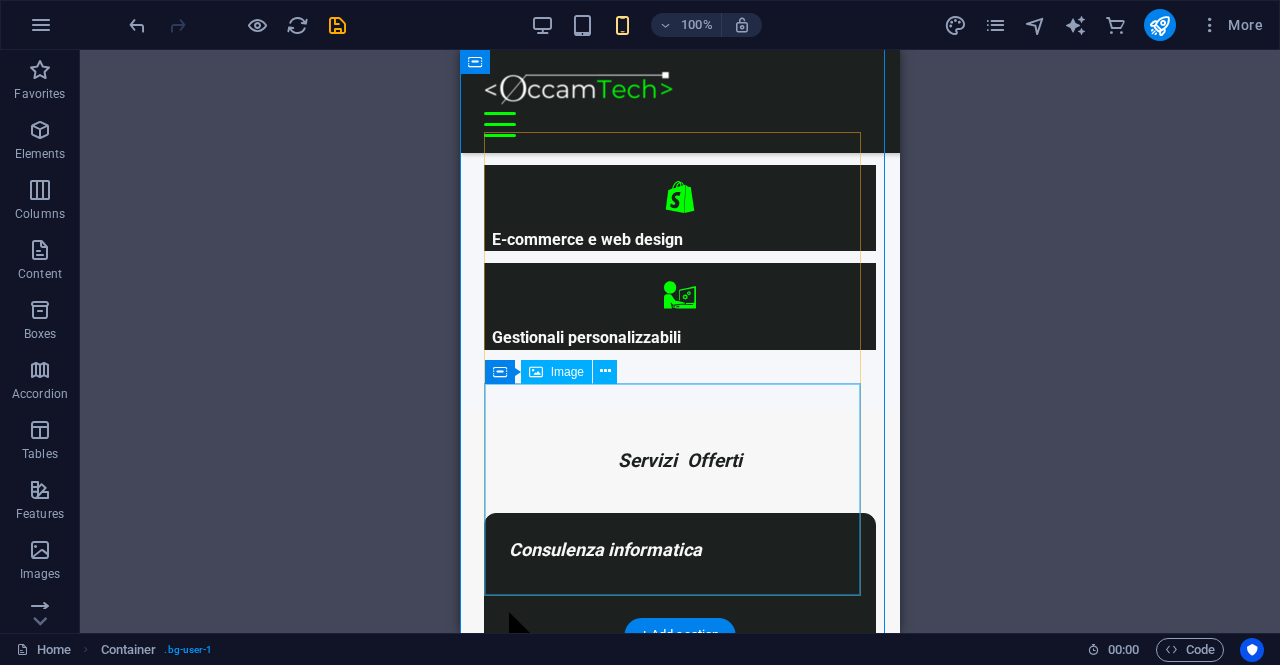 click at bounding box center (680, 3000) 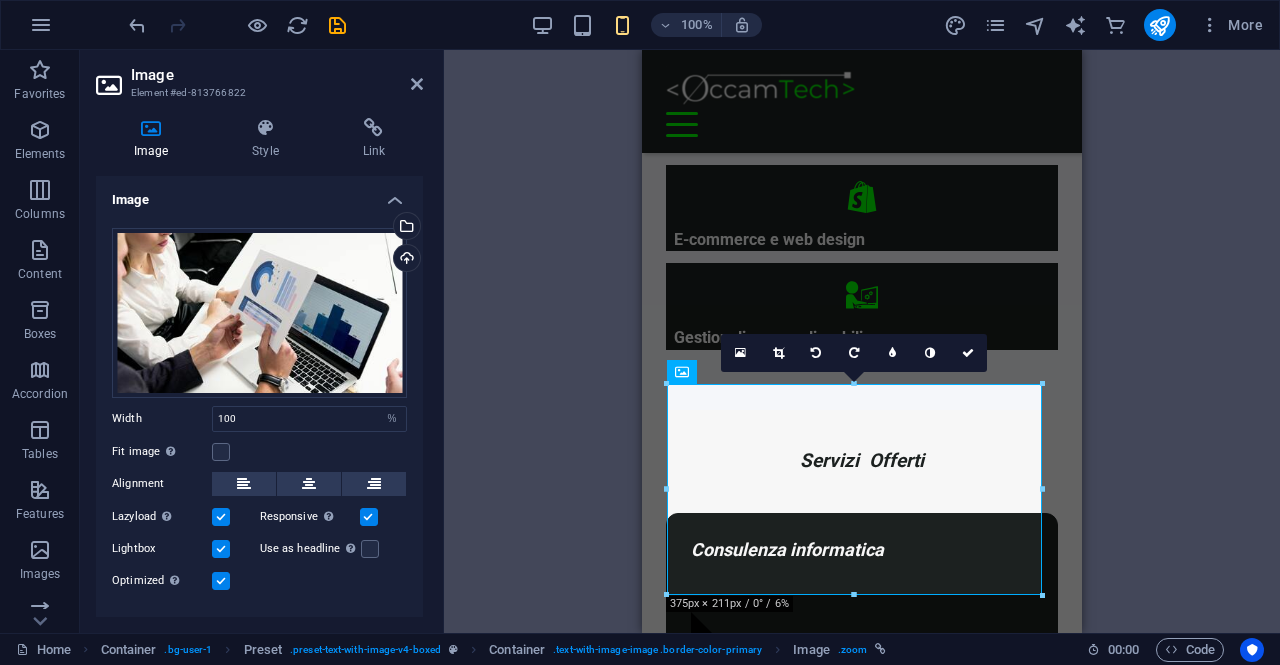 scroll, scrollTop: 36, scrollLeft: 0, axis: vertical 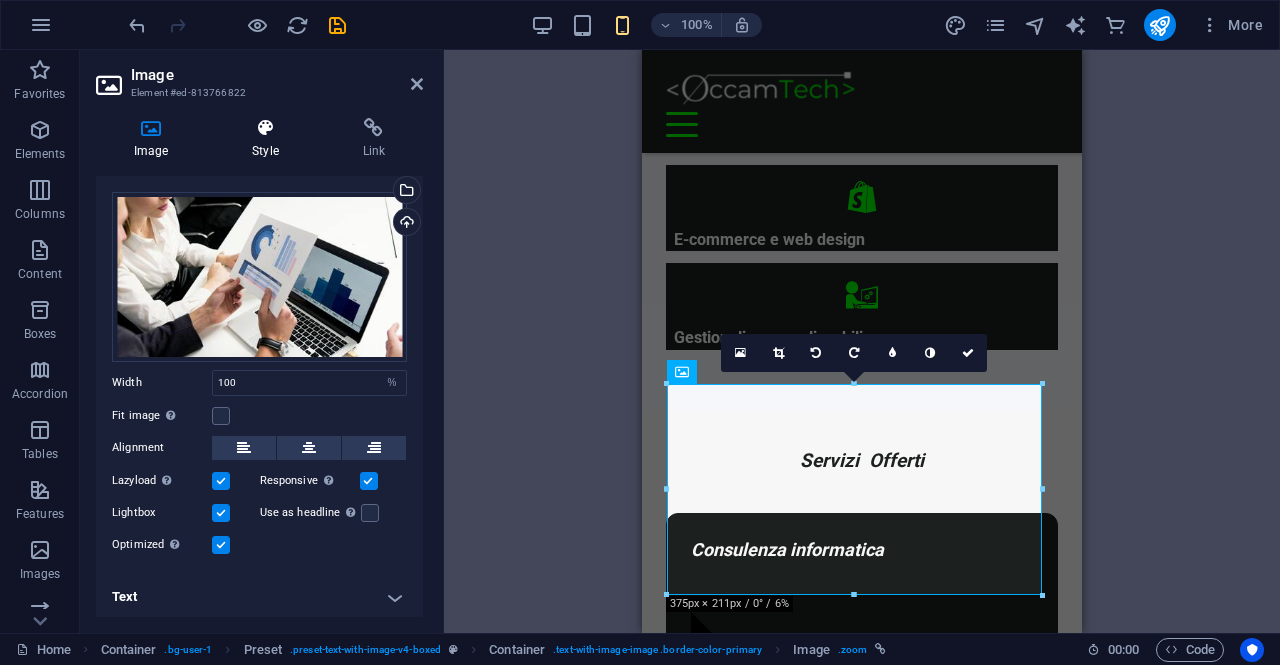 click on "Style" at bounding box center (269, 139) 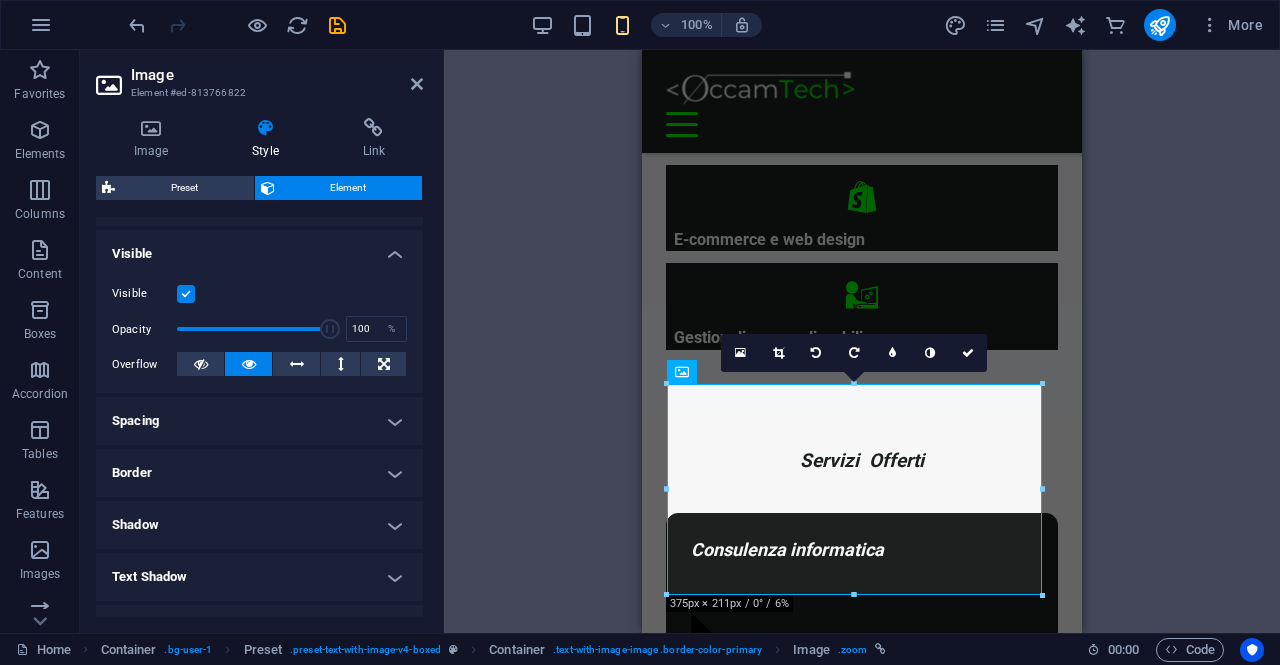 scroll, scrollTop: 400, scrollLeft: 0, axis: vertical 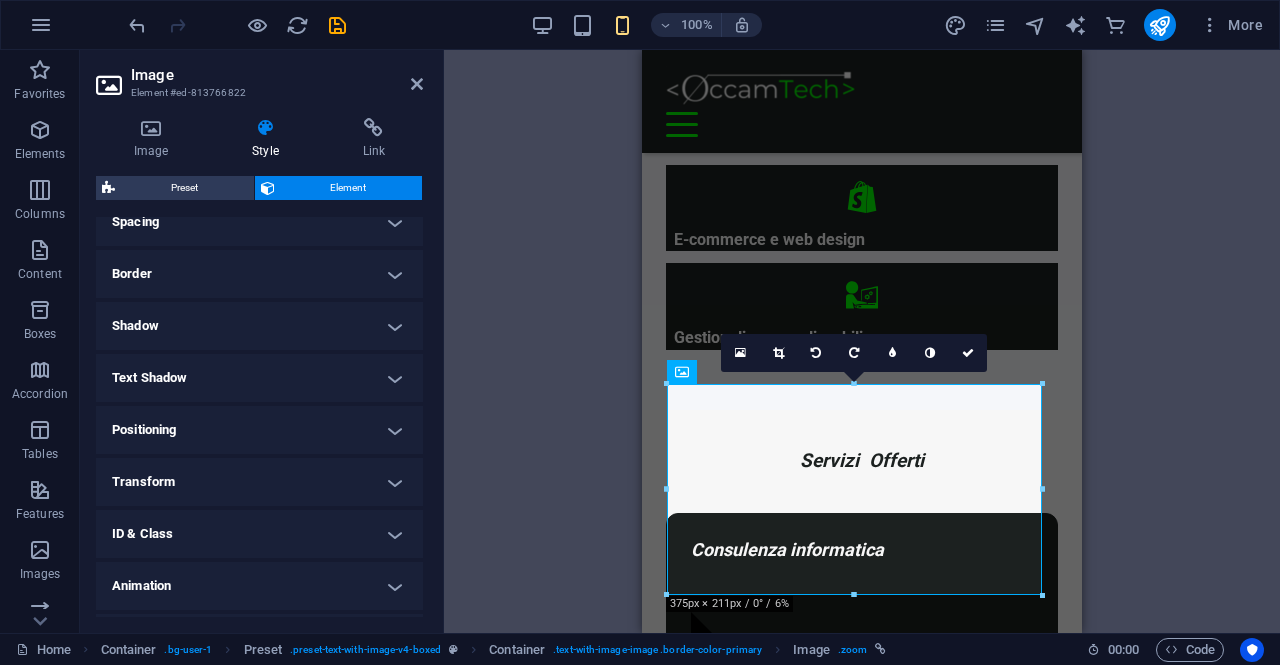 click on "Border" at bounding box center [259, 274] 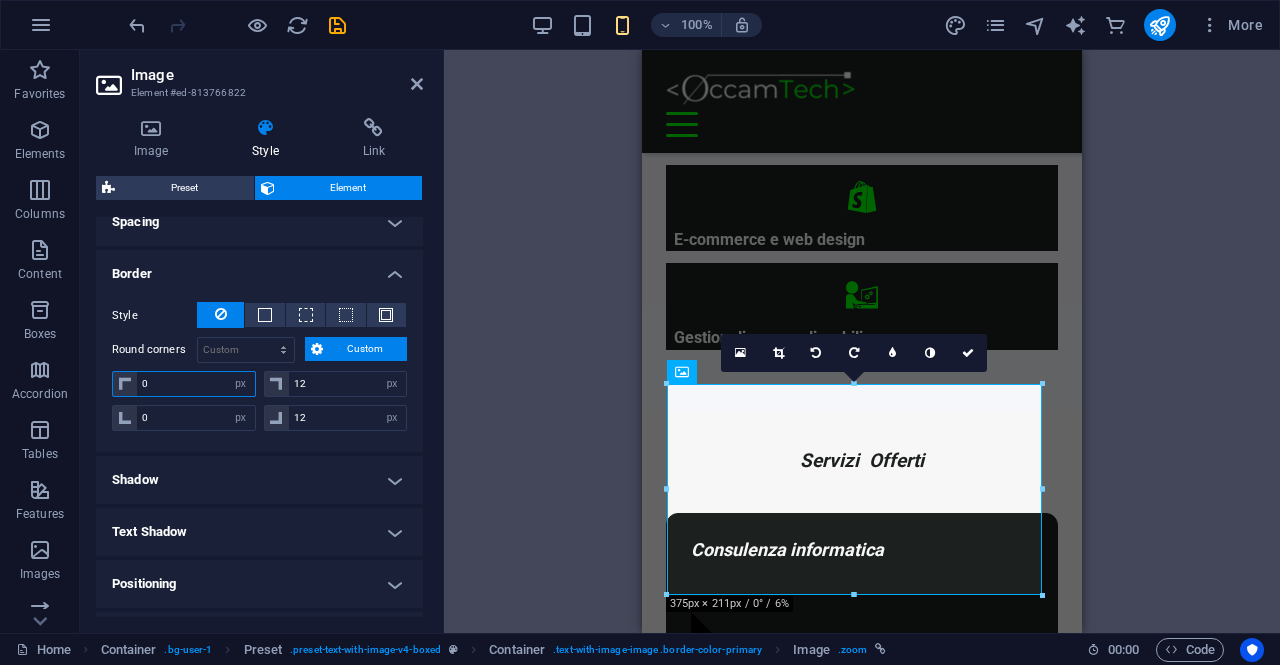 drag, startPoint x: 186, startPoint y: 373, endPoint x: 136, endPoint y: 373, distance: 50 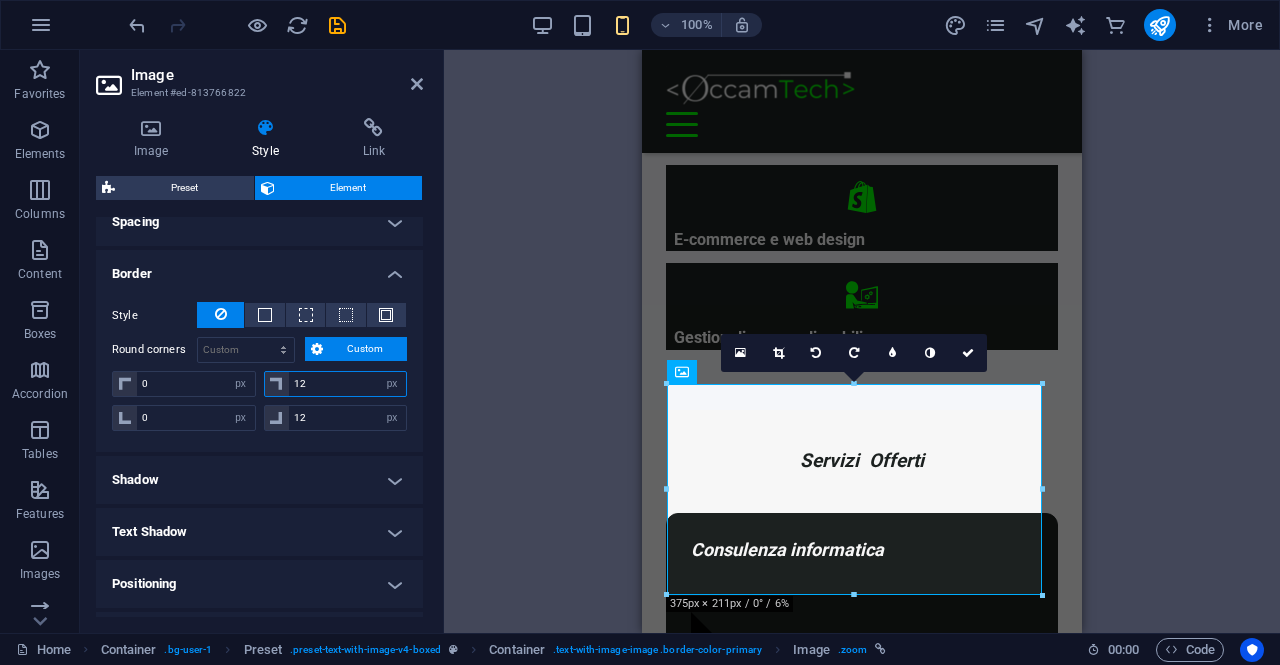 drag, startPoint x: 341, startPoint y: 382, endPoint x: 263, endPoint y: 382, distance: 78 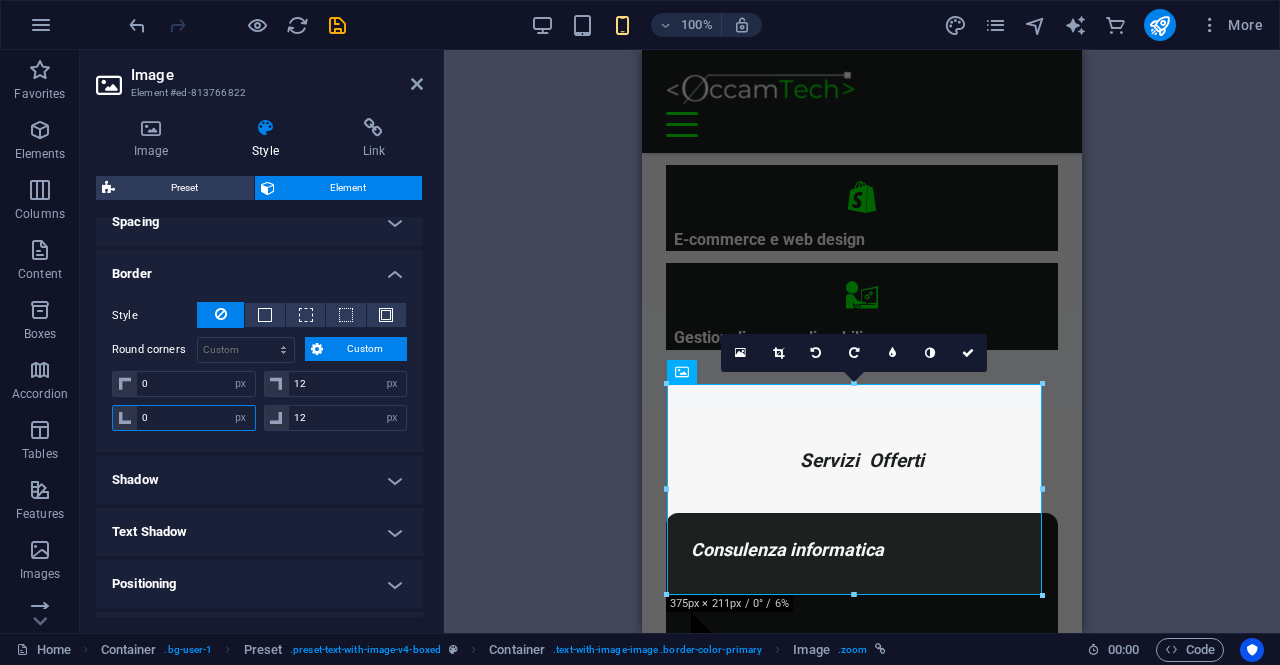 drag, startPoint x: 170, startPoint y: 406, endPoint x: 110, endPoint y: 407, distance: 60.00833 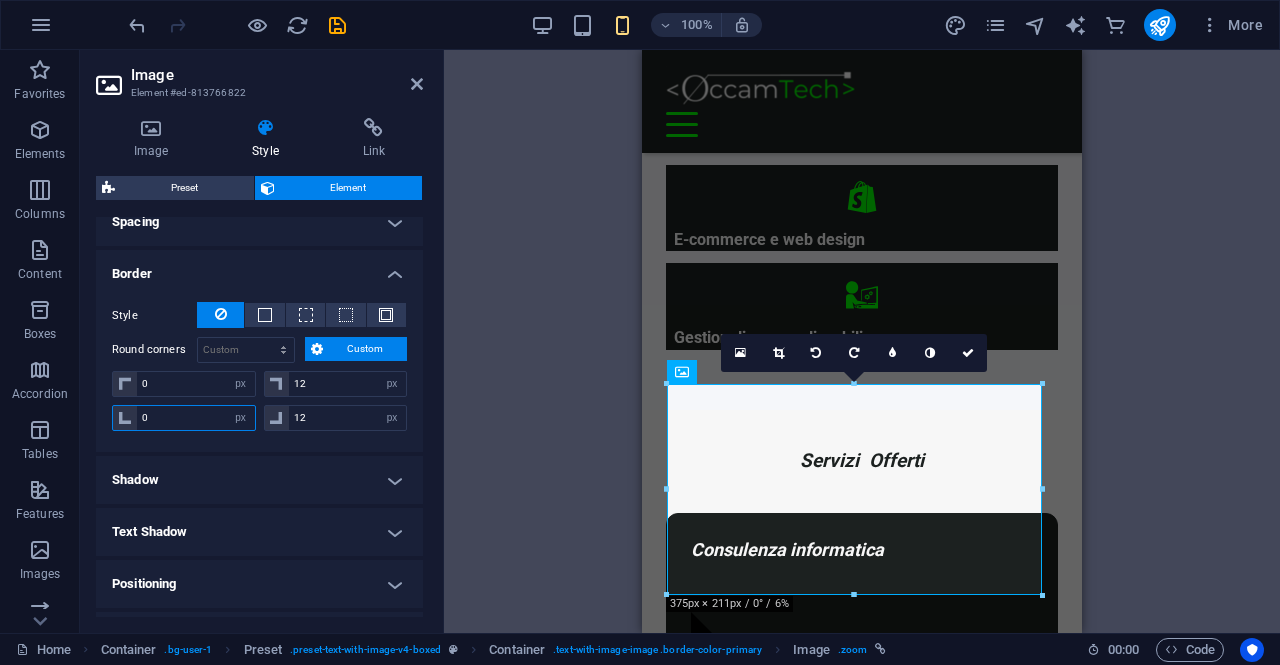 click on "Style              - Width 1 auto px rem % vh vw Custom Custom 1 auto px rem % vh vw 1 auto px rem % vh vw 1 auto px rem % vh vw 1 auto px rem % vh vw  - Color Round corners Default px rem % vh vw Custom Custom 0 px rem % vh vw 12 px rem % vh vw 0 px rem % vh vw 12 px rem % vh vw" at bounding box center [259, 369] 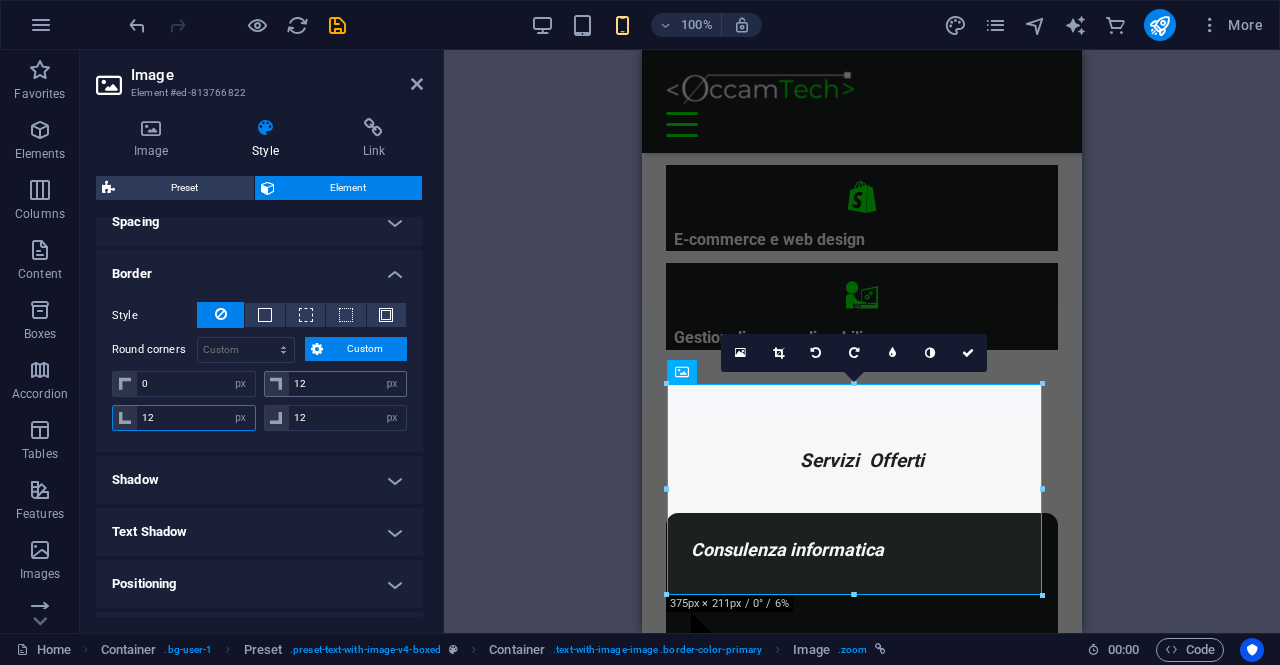 type on "12" 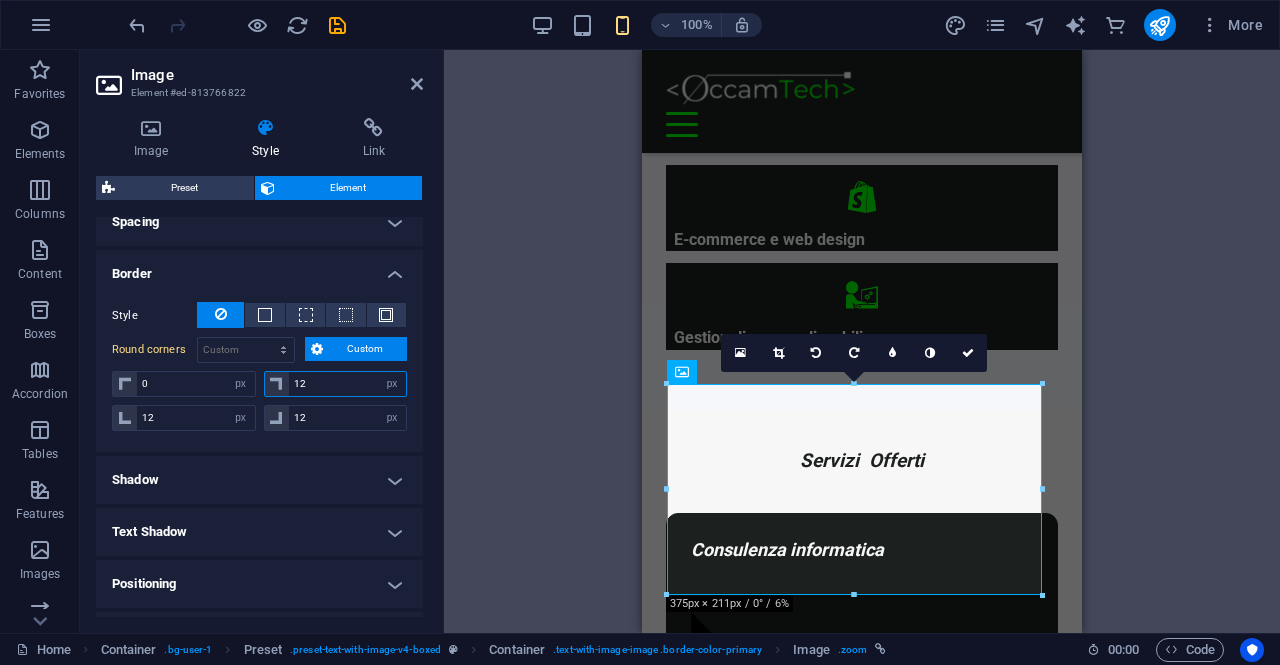 drag, startPoint x: 349, startPoint y: 389, endPoint x: 274, endPoint y: 392, distance: 75.059975 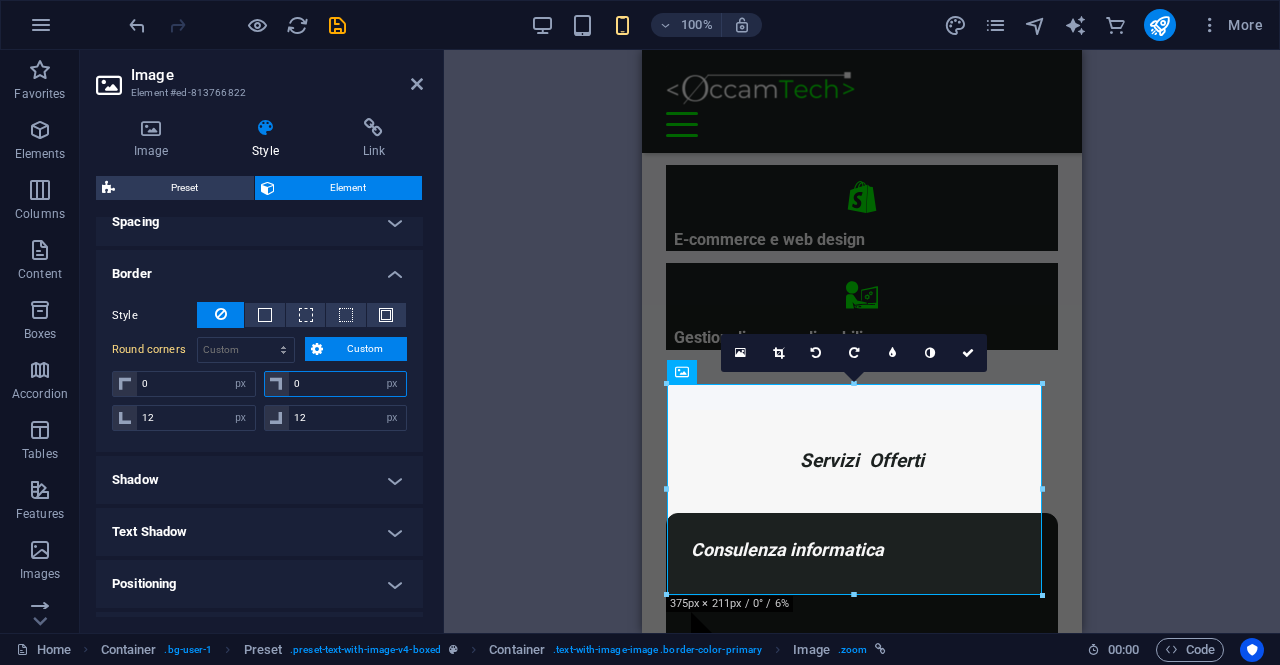 type on "0" 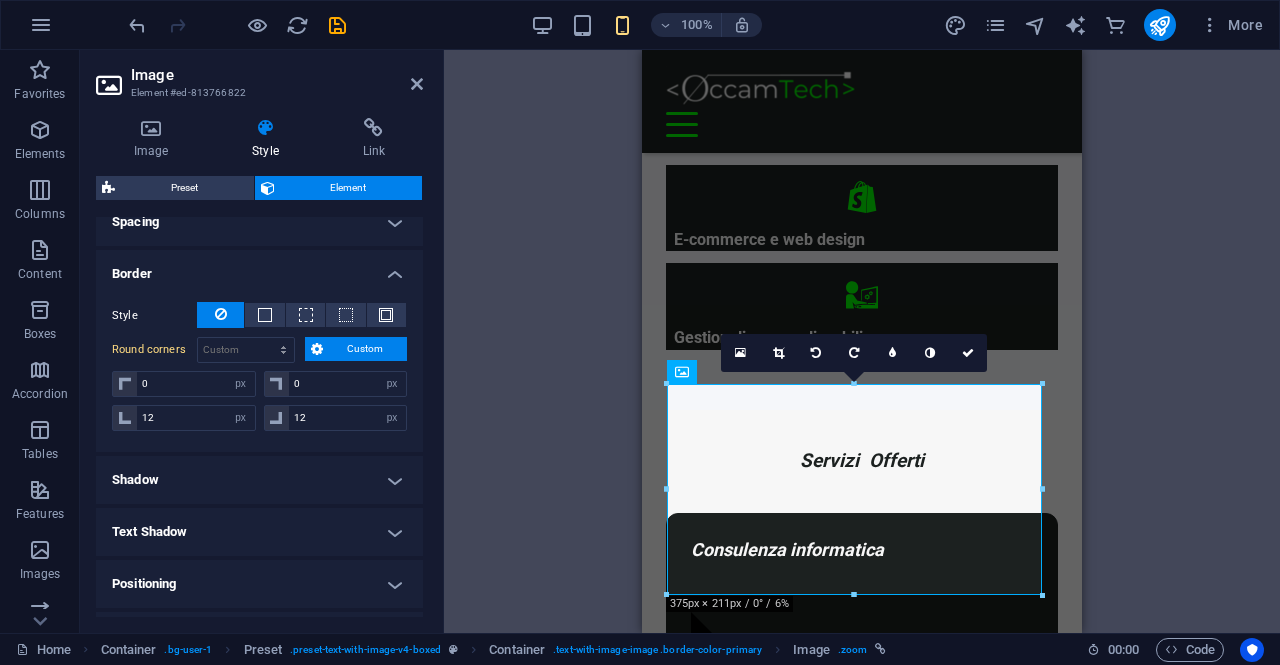 click on "Drag here to replace the existing content. Press “Ctrl” if you want to create a new element.
H3   Banner   Container   HTML   Spacer   Icon List   Container   Preset   Container   Preset   Container   Image   Container   Button   Text   Preset   H2   Spacer   Spacer   Spacer   Menu Bar 180 170 160 150 140 130 120 110 100 90 80 70 60 50 40 30 20 10 0 -10 -20 -30 -40 -50 -60 -70 -80 -90 -100 -110 -120 -130 -140 -150 -160 -170 375px × 211px / 0° / 6% 16:10 16:9 4:3 1:1 1:2 0" at bounding box center [862, 341] 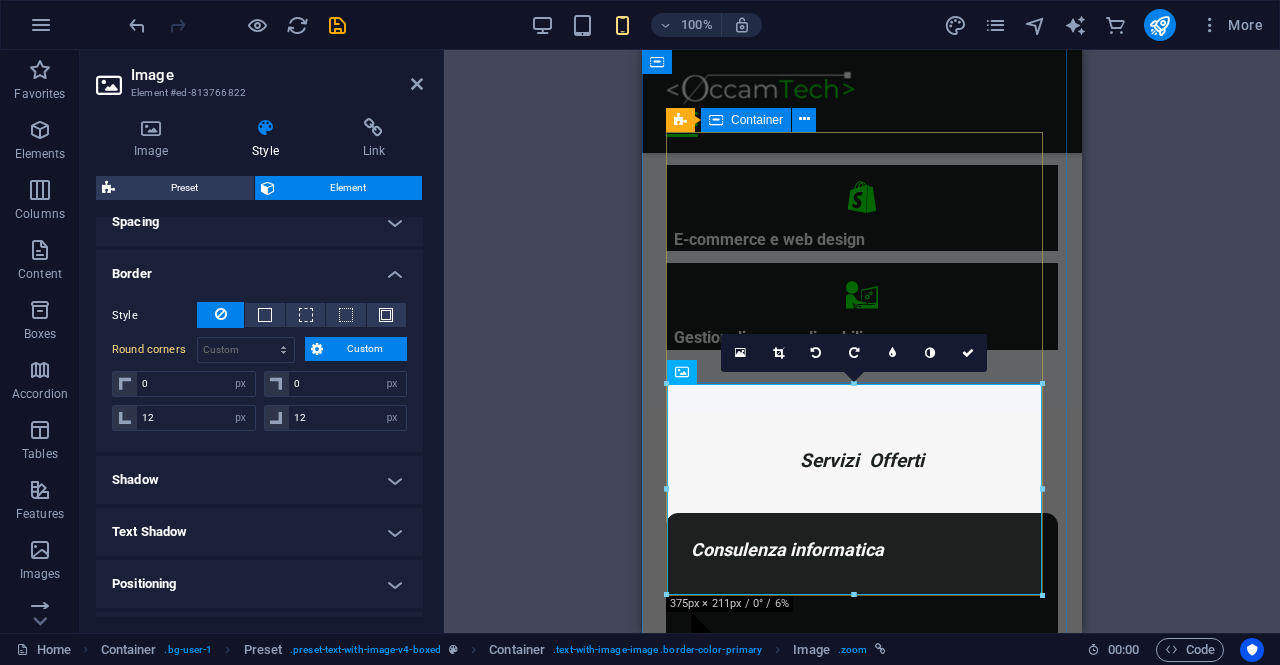 click on "Consulenza informatica     Consulenza di 1h  GRATUITA !     Troviamo  insieme  una  soluzione  ai tuoi  problemi     Digitalizza  la tua  attività Contatta" at bounding box center [862, 1701] 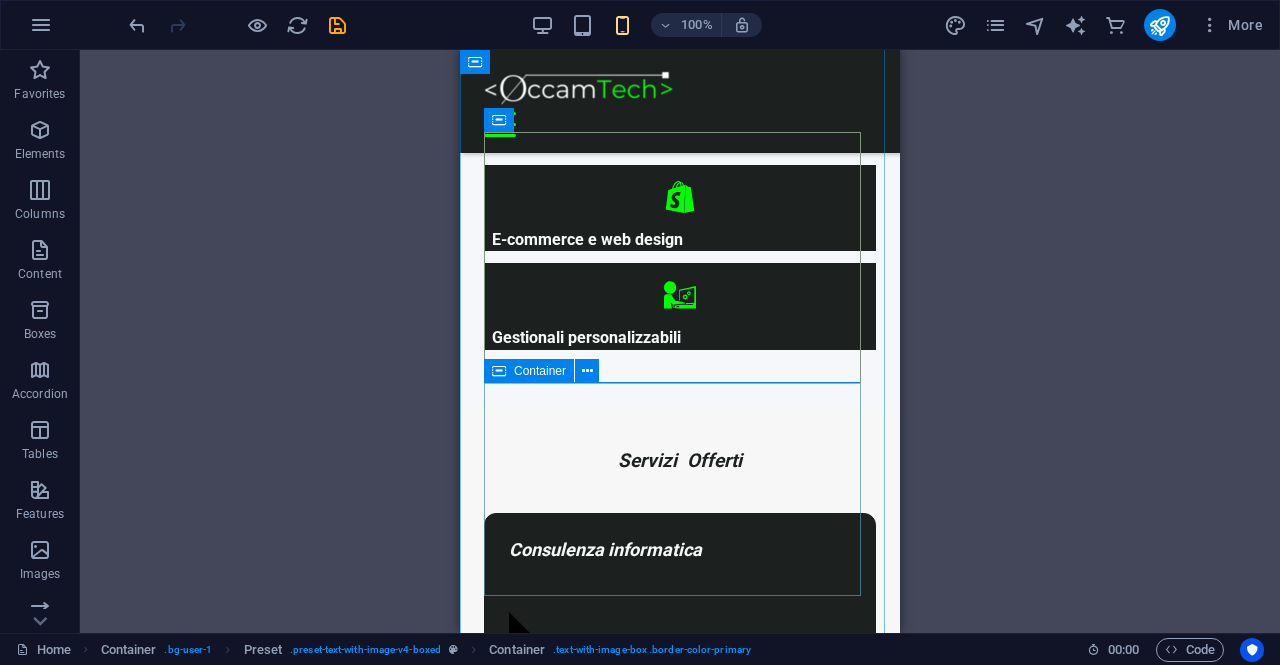 click at bounding box center (499, 371) 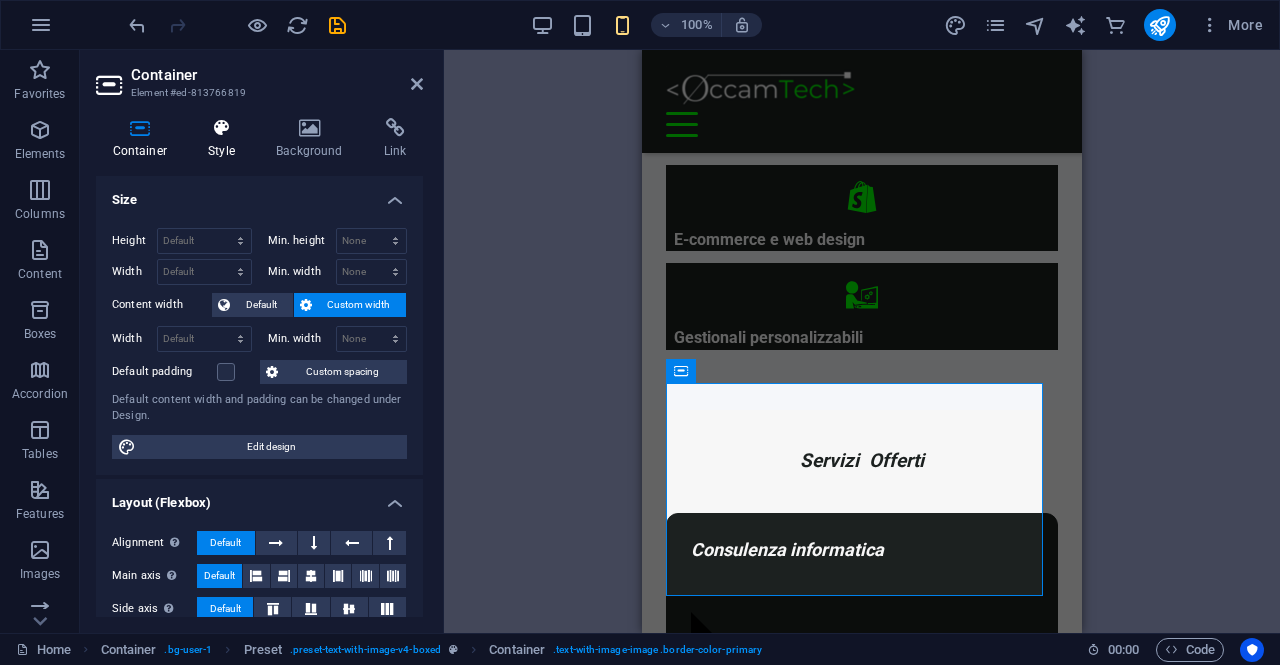click on "Style" at bounding box center (226, 139) 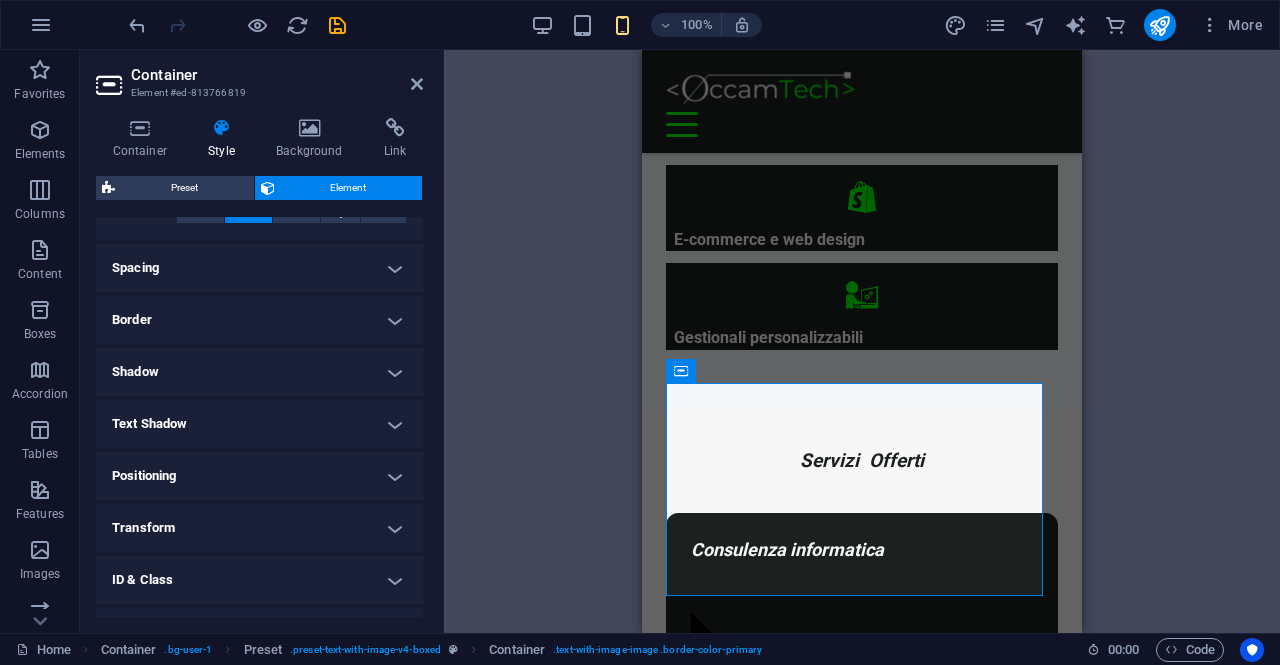 scroll, scrollTop: 444, scrollLeft: 0, axis: vertical 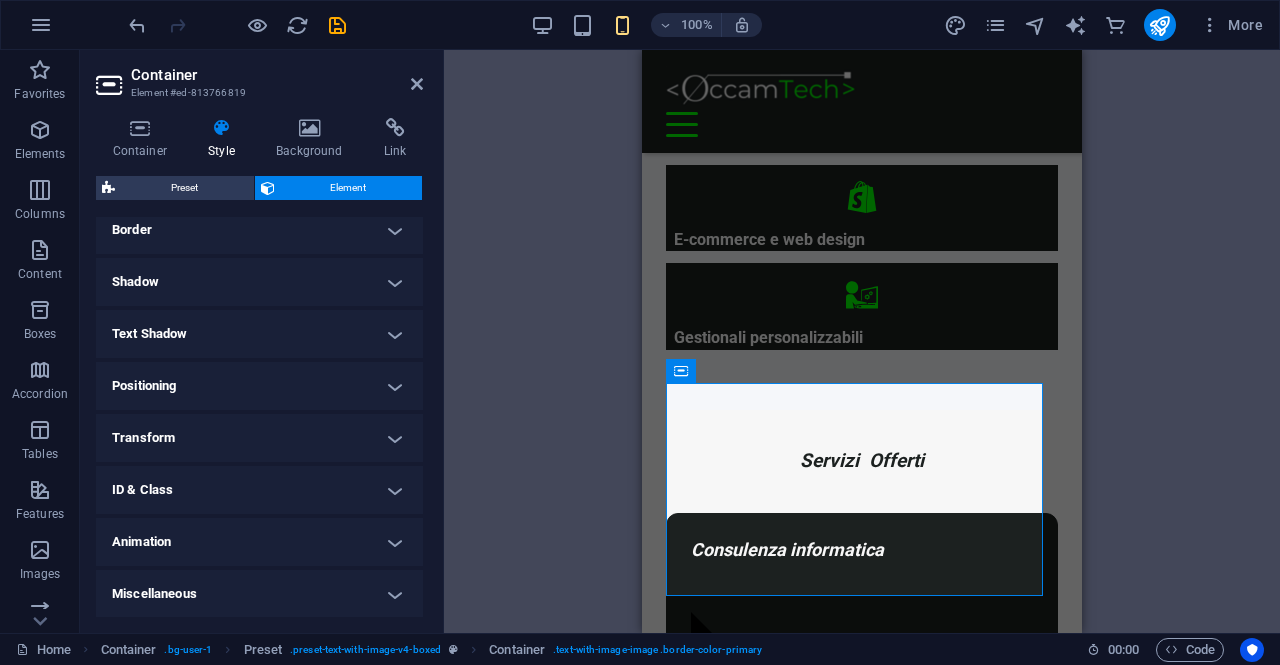 click on "Border" at bounding box center (259, 230) 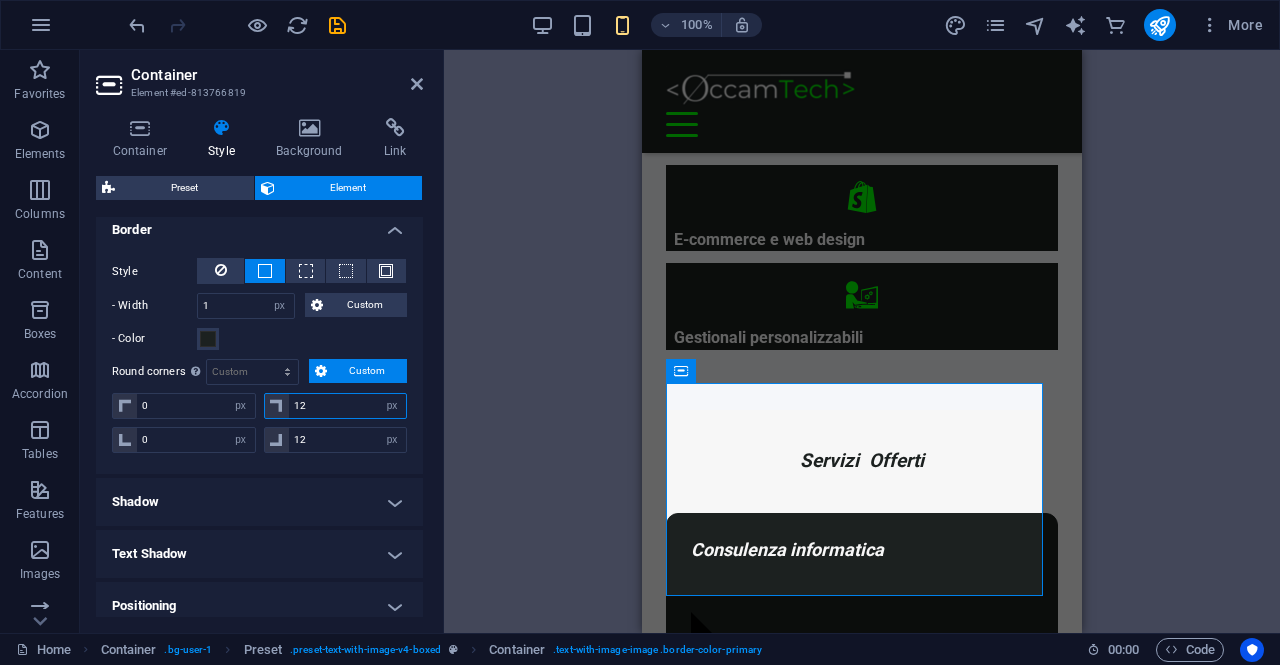 drag, startPoint x: 316, startPoint y: 397, endPoint x: 286, endPoint y: 398, distance: 30.016663 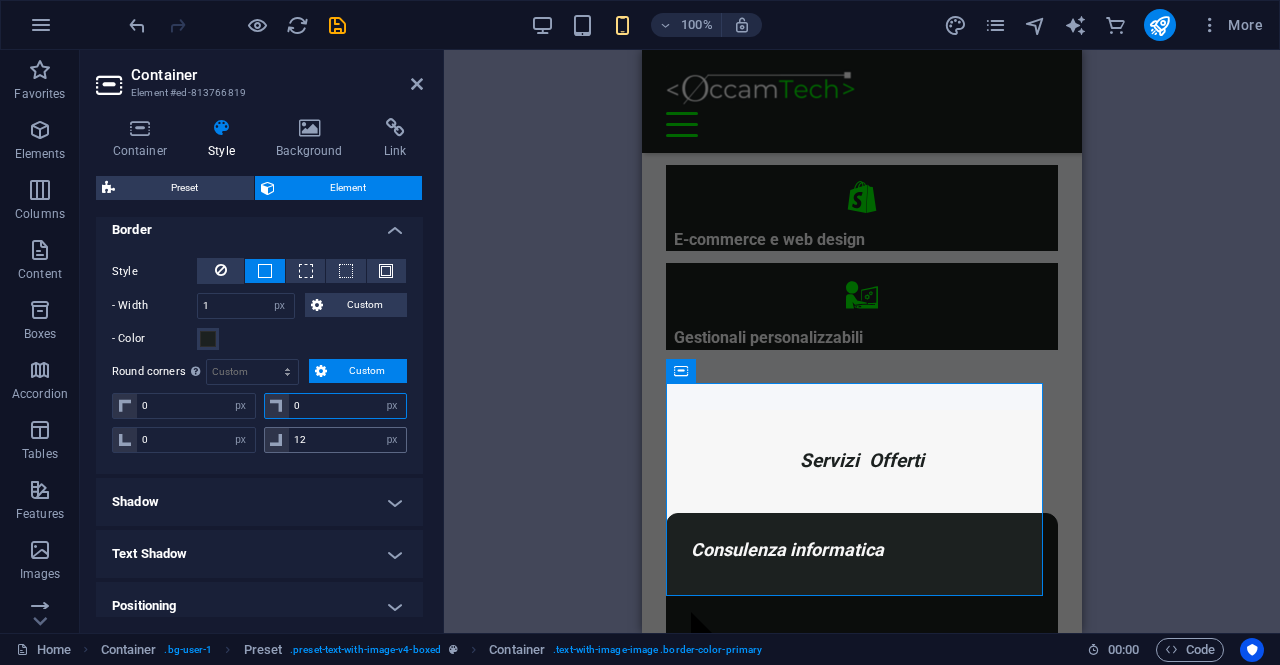 type on "0" 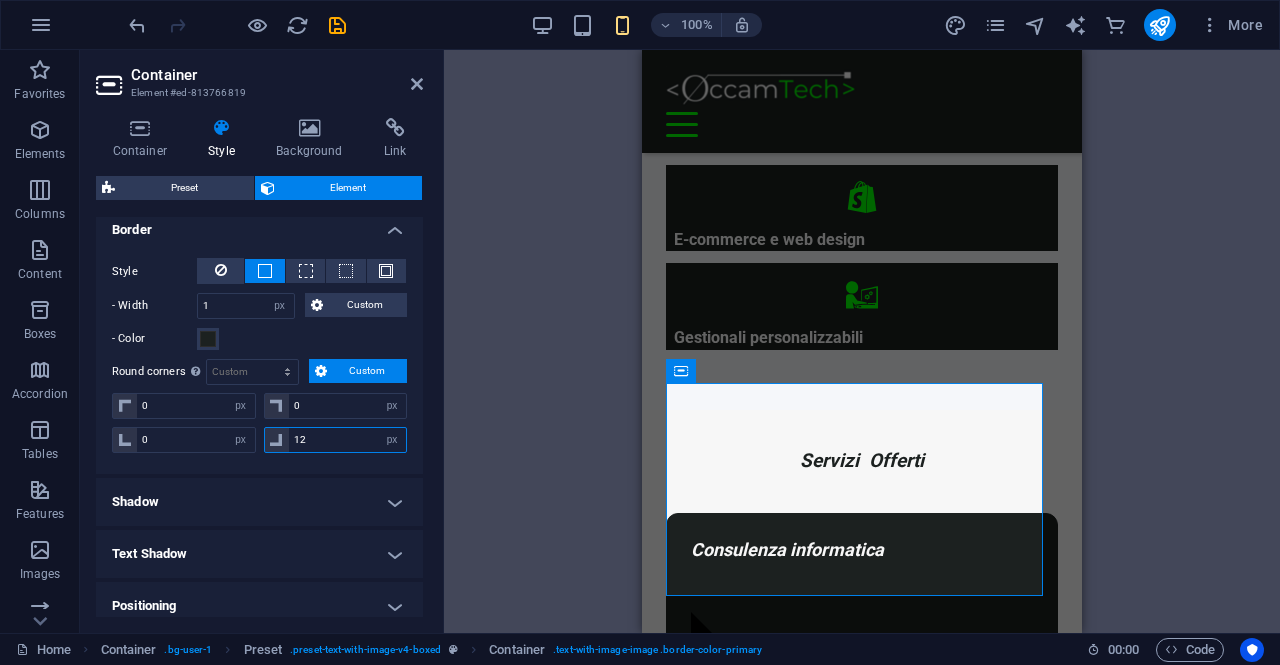 drag, startPoint x: 352, startPoint y: 435, endPoint x: 267, endPoint y: 417, distance: 86.88498 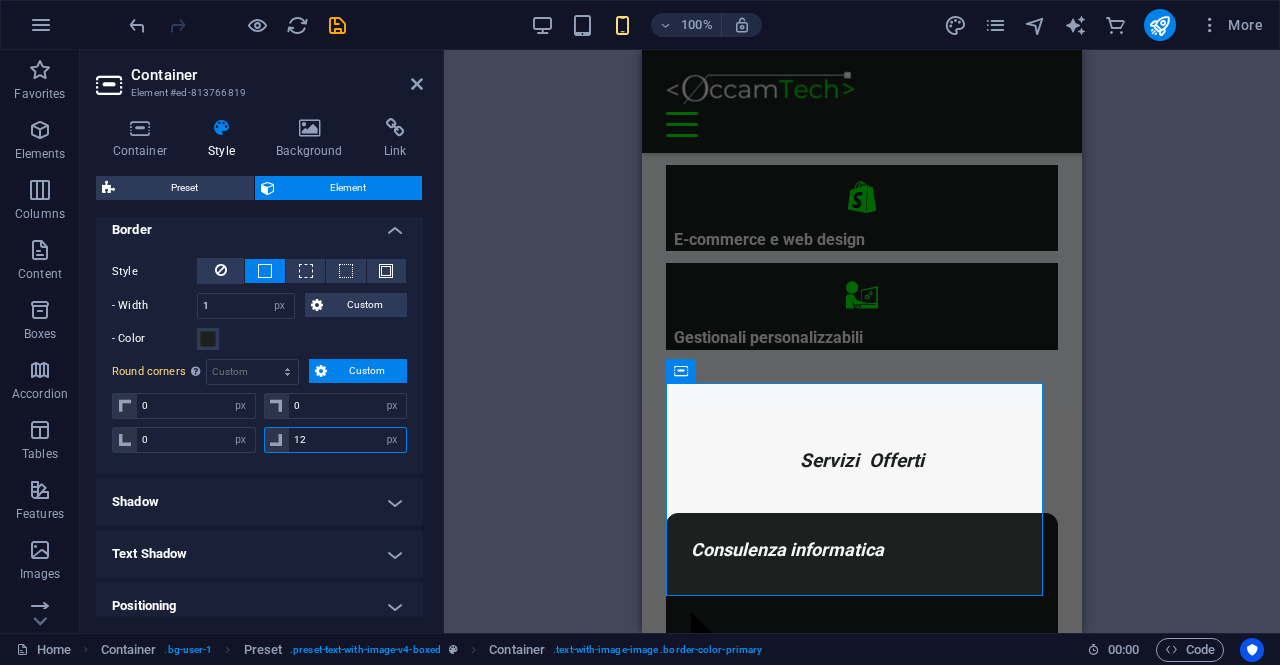 click on "12" at bounding box center [348, 440] 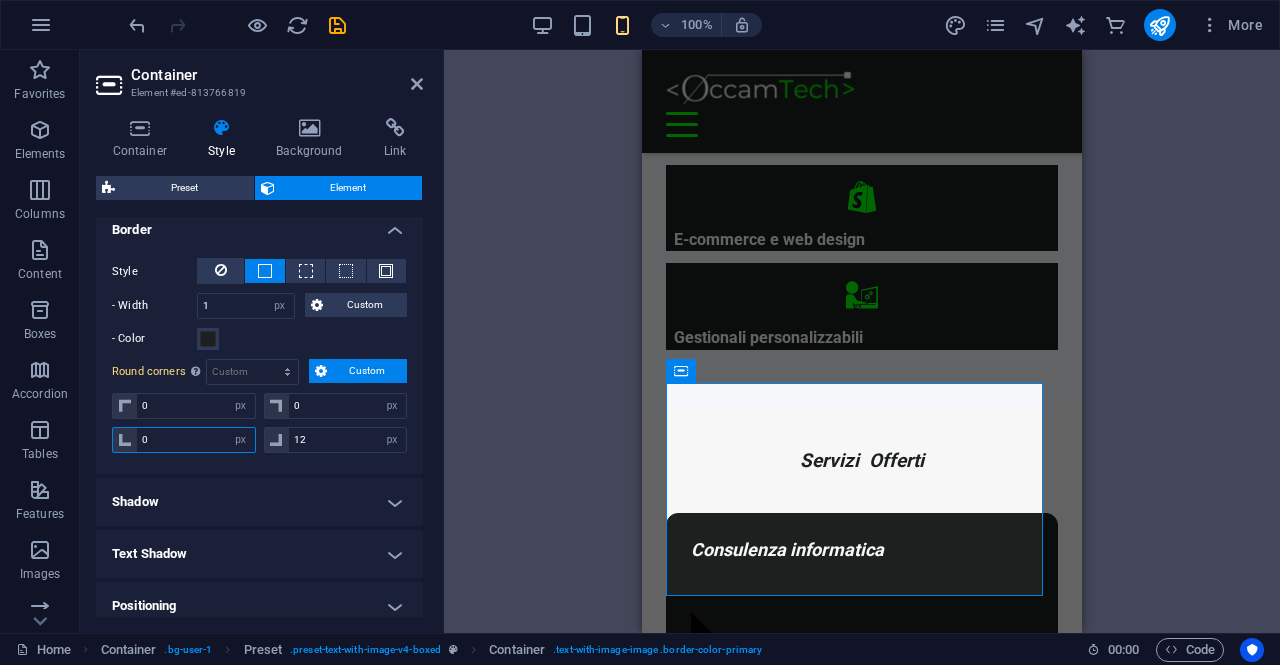 drag, startPoint x: 172, startPoint y: 435, endPoint x: 100, endPoint y: 433, distance: 72.02777 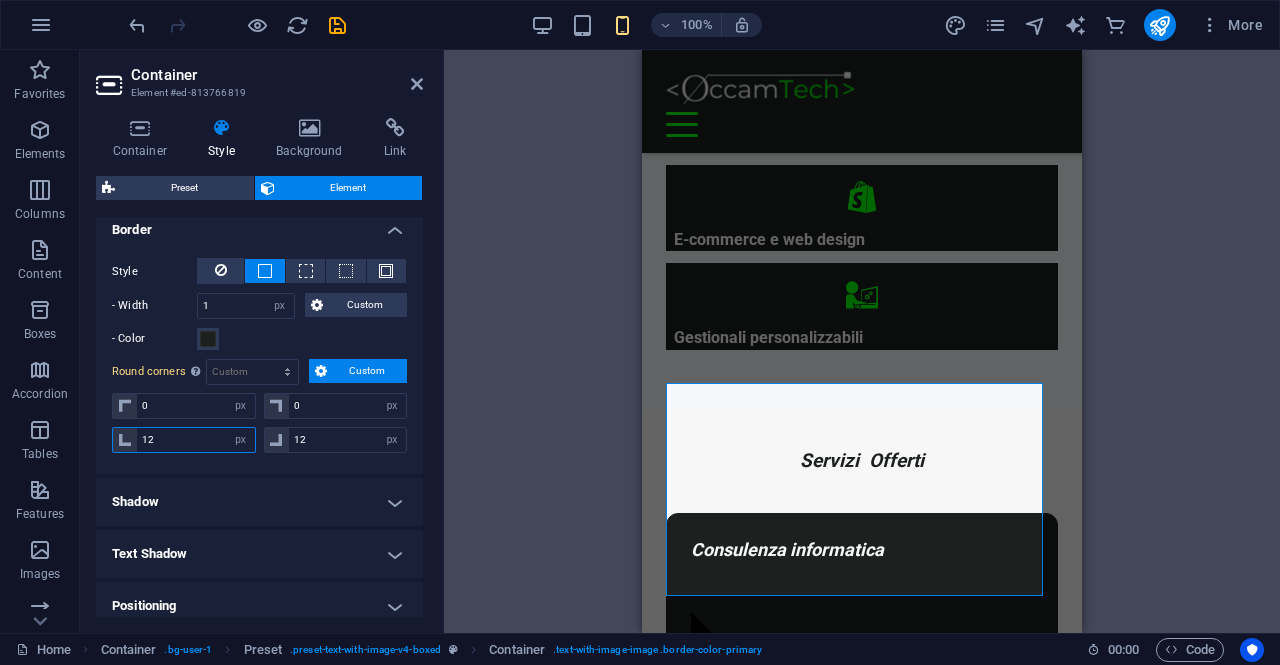 type on "12" 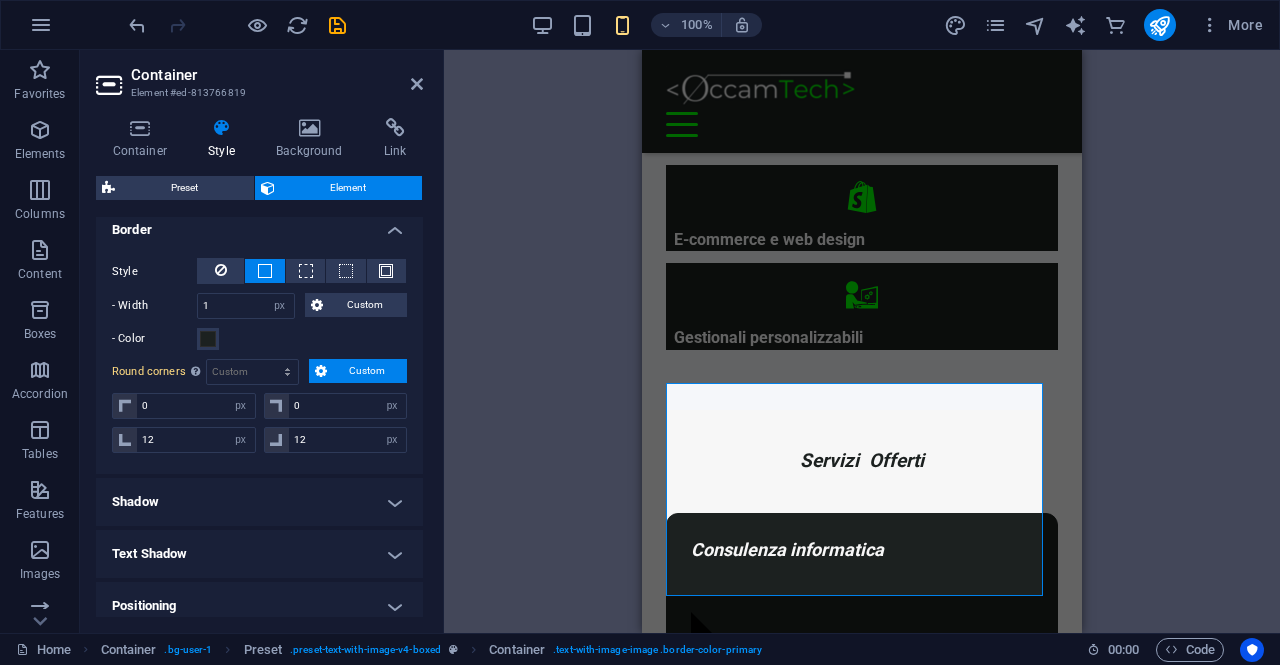 click on "Drag here to replace the existing content. Press “Ctrl” if you want to create a new element.
H3   Banner   Container   HTML   Spacer   Icon List   Container   Preset   Container   Preset   Container   Image   Container   Button   Text   Preset   H2   Spacer   Spacer   Spacer   Menu Bar   Menu Bar   Logo" at bounding box center [862, 341] 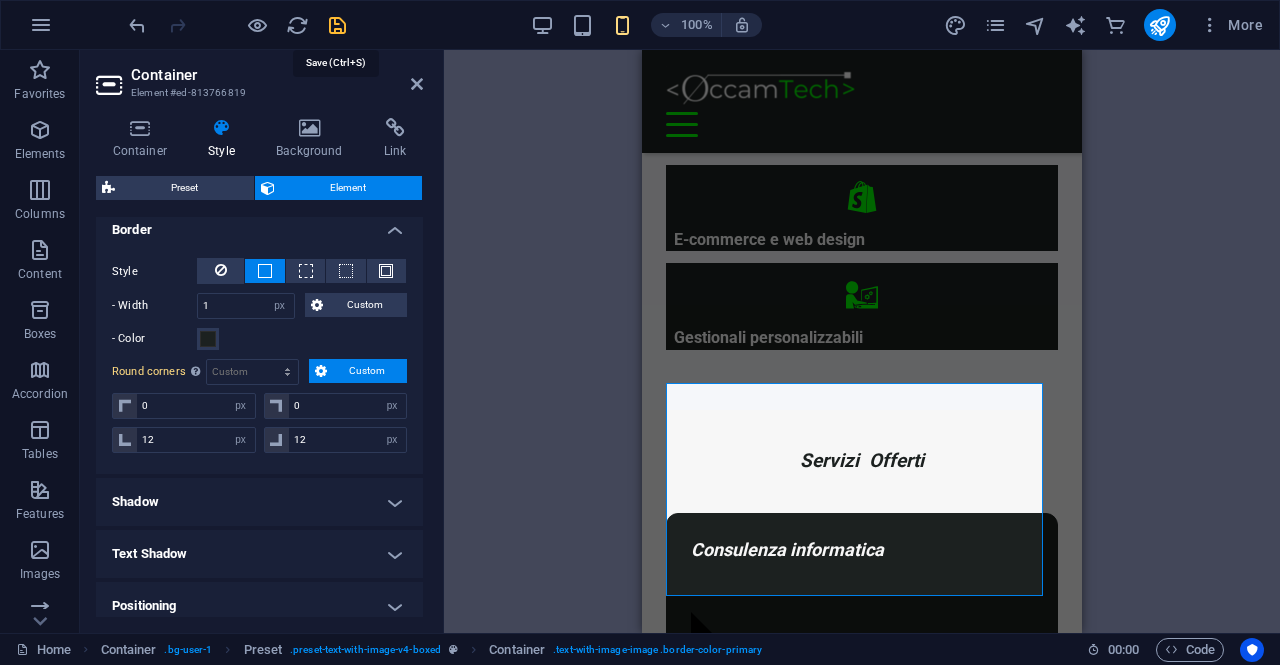 click at bounding box center [337, 25] 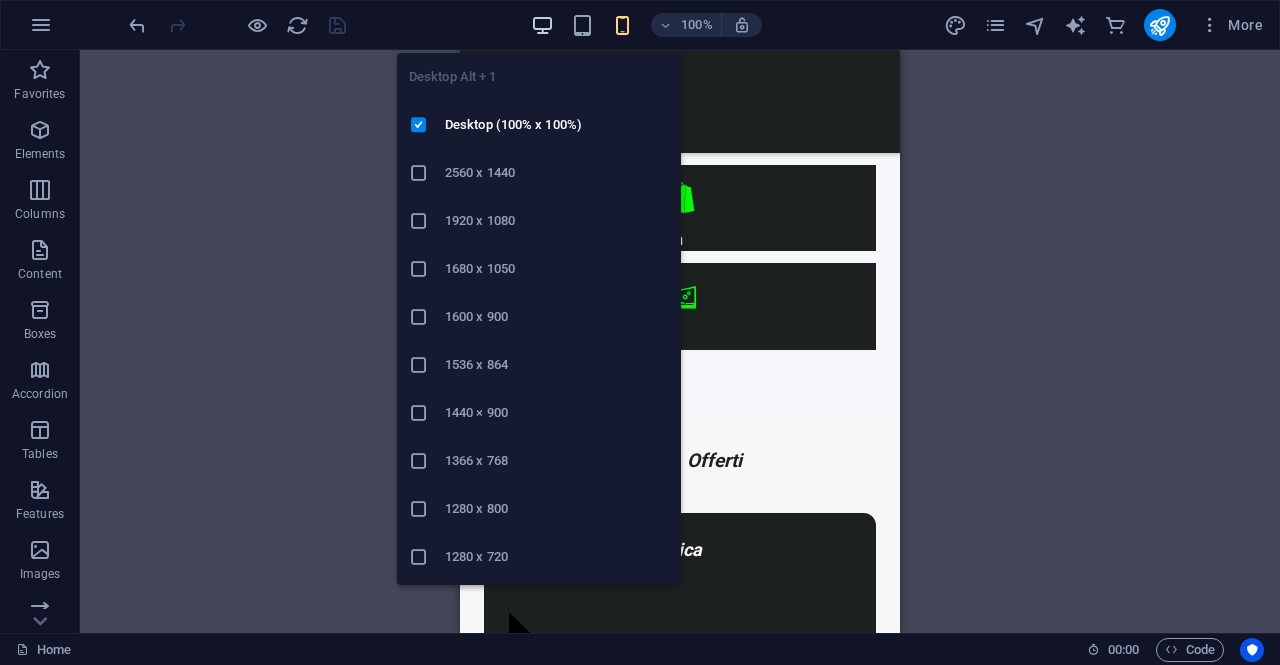 click at bounding box center [542, 25] 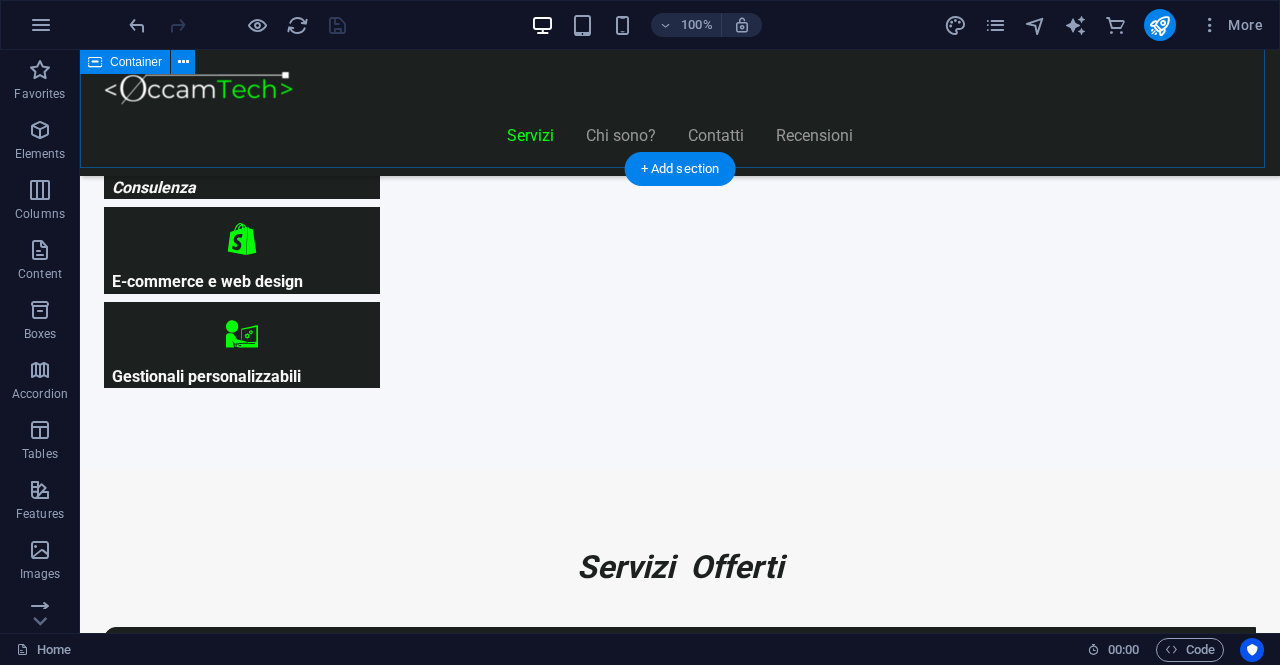 scroll, scrollTop: 1202, scrollLeft: 0, axis: vertical 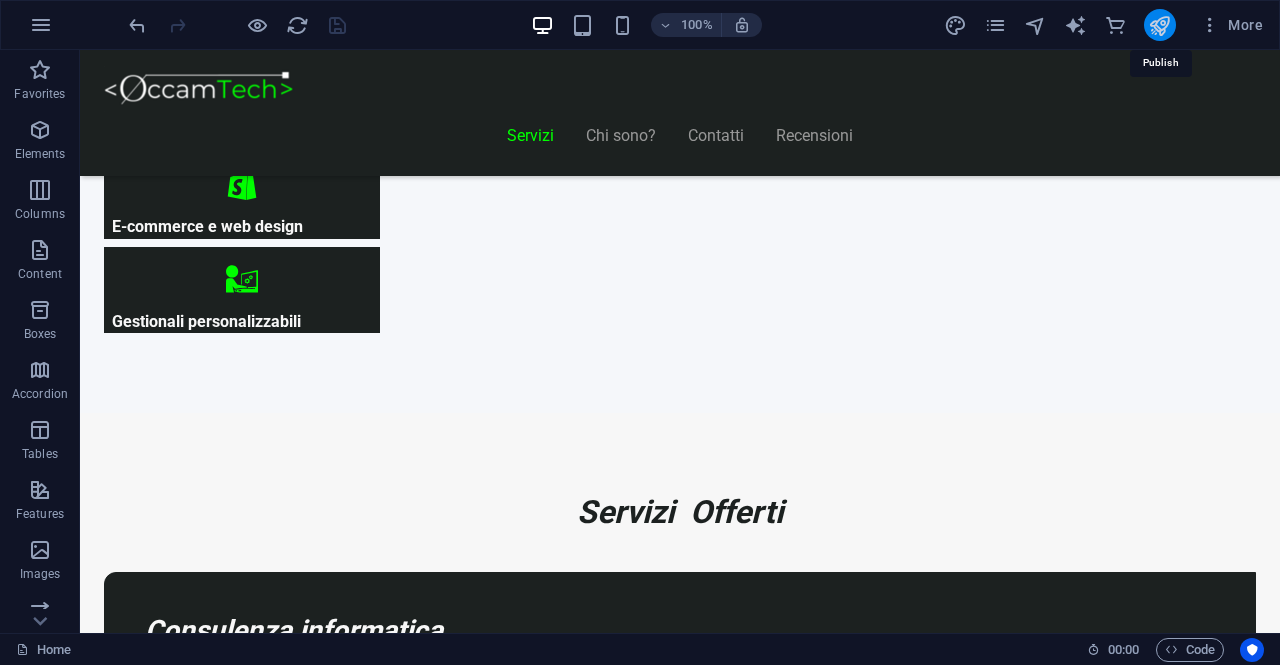 click at bounding box center (1159, 25) 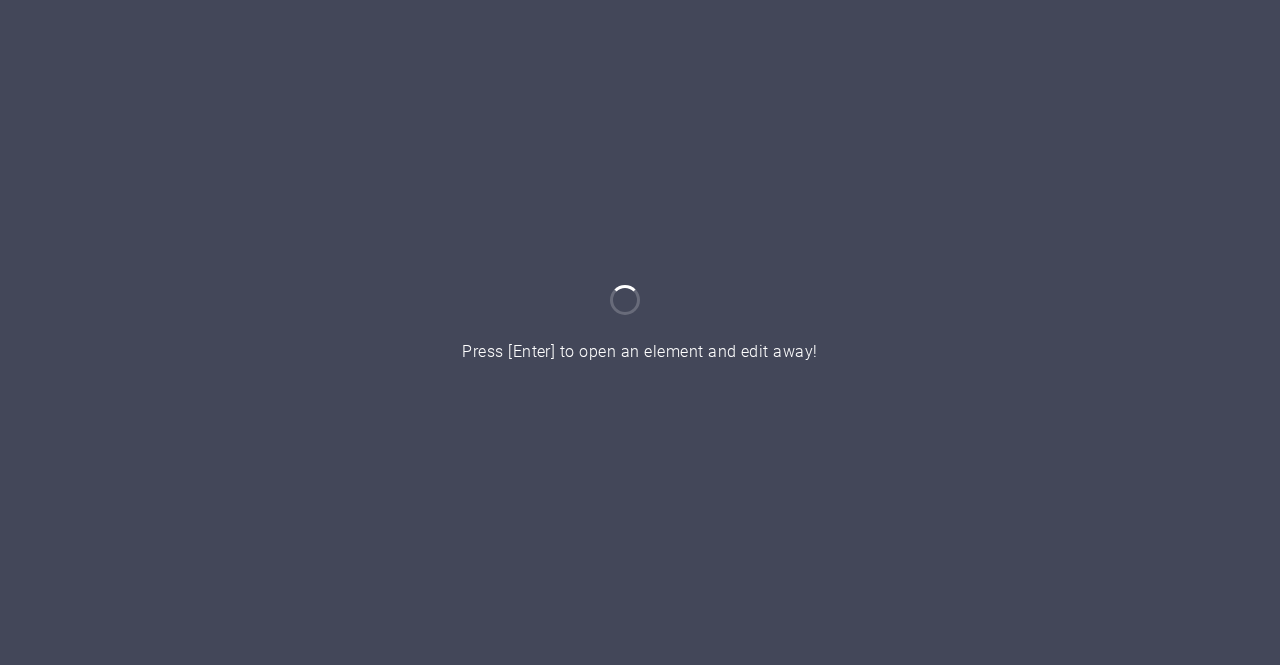 scroll, scrollTop: 0, scrollLeft: 0, axis: both 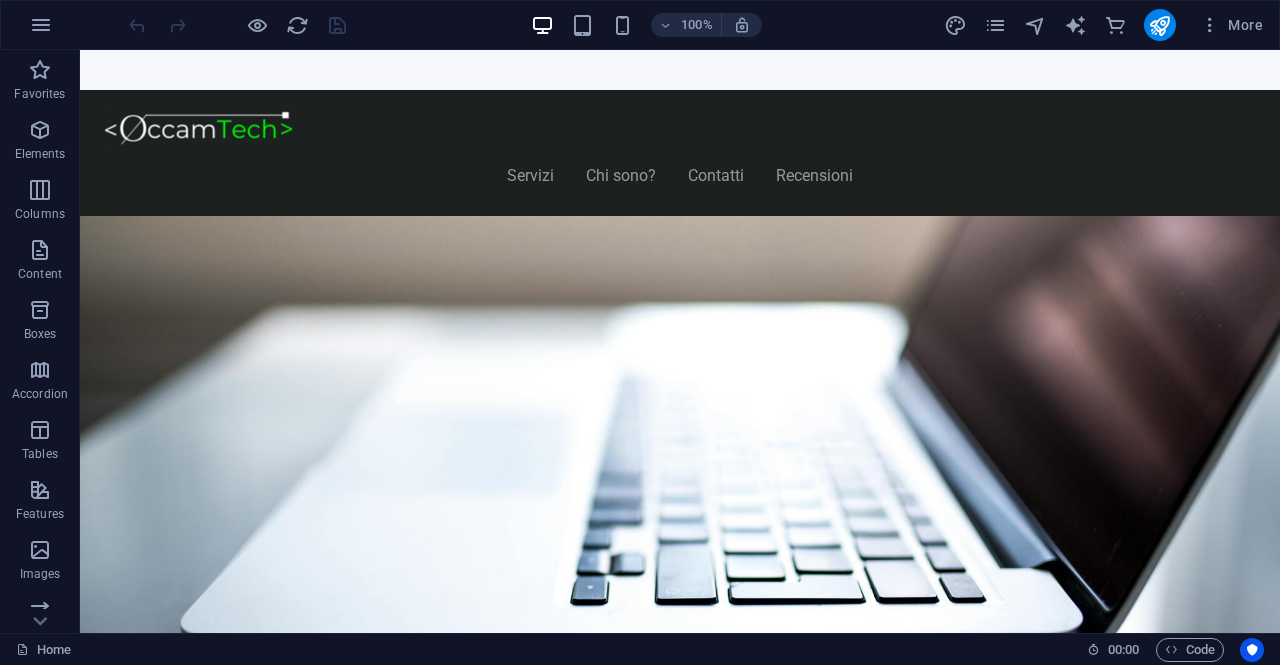 click on "Skip to main content
Servizi Chi sono? Contatti Recensioni “La  tecnologia  più  efficace  è quella più  semplice ”
Richiedi ora la tua consulenza  GRATIS Digitalizzazione Consulenza E-commerce e web design Gestionali personalizzabili Servizi  Offerti Consulenza informatica     Consulenza di 1h  GRATUITA !     Troviamo  insieme  una  soluzione  ai tuoi  problemi     Digitalizza  la tua  attività Contatta
Piani Web
Scegli il Piano più Adatto al Tuo Business
Start Vetrina
€300
Home page professionale
Sezione “Chi siamo”
Pagina contatti con form
Design ottimizzato per mobile
6 mesi di assistenza inclusa €500" at bounding box center (680, 5463) 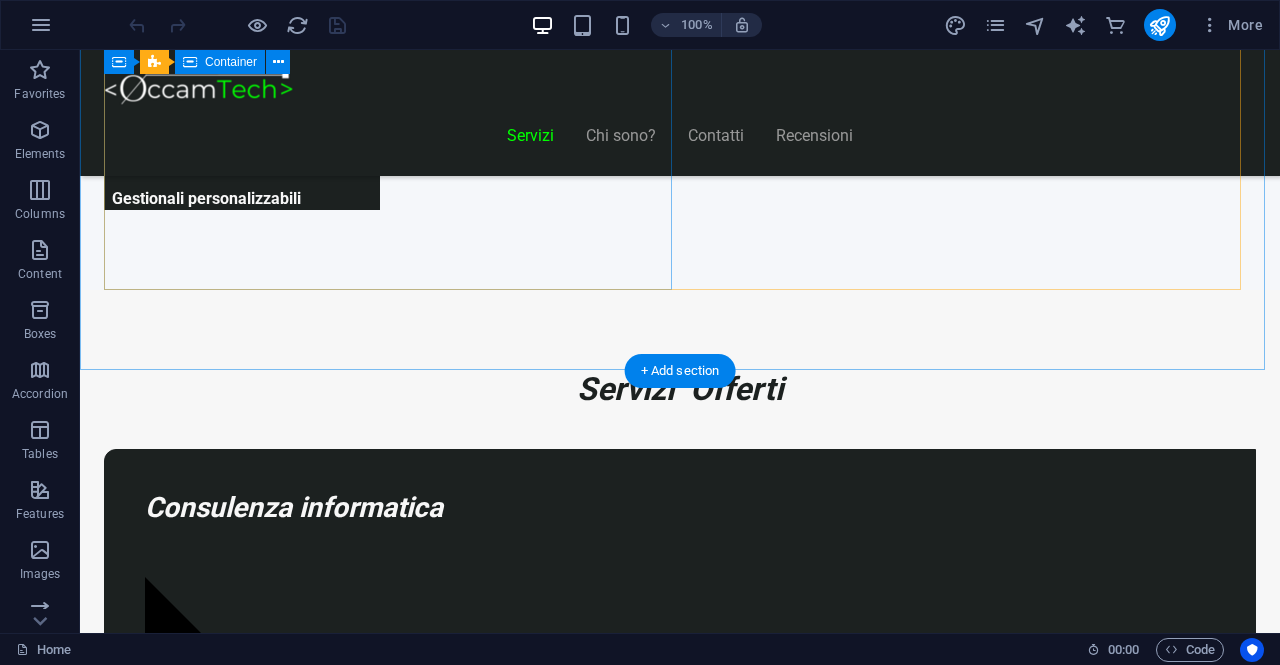 scroll, scrollTop: 1400, scrollLeft: 0, axis: vertical 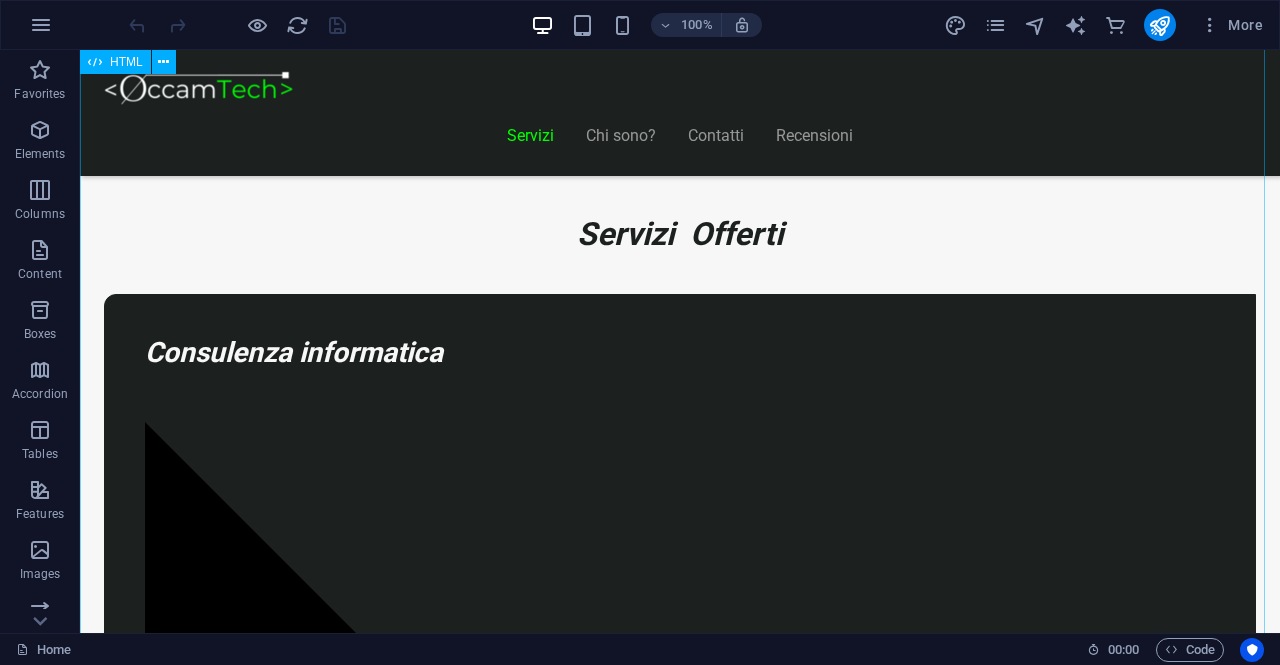click on "Piani Web
Scegli il Piano più Adatto al Tuo Business
Start Vetrina
€300
Home page professionale
Sezione “Chi siamo”
Pagina contatti con form
Design ottimizzato per mobile
6 mesi di assistenza inclusa
Inizia Ora
Shop Ready
€500
Negozio con Shopify già configurato
Catalogo e schede prodotto dettagliate
Pagamenti sicuri integrati" at bounding box center (680, 8175) 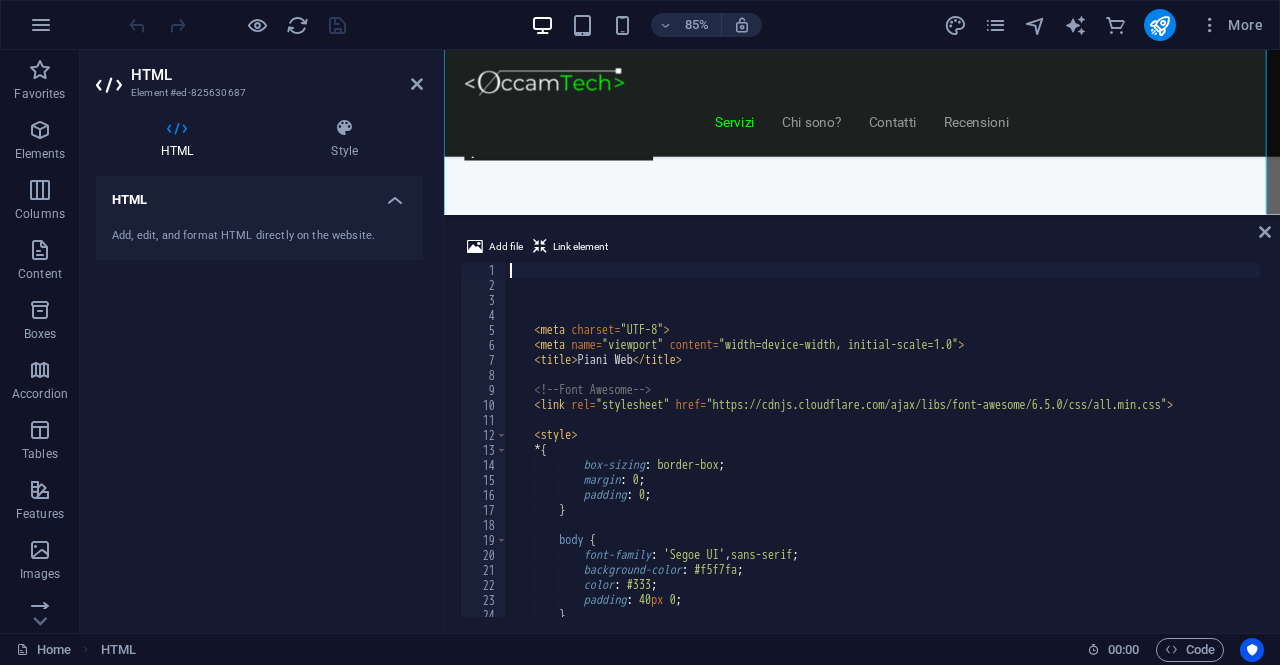 scroll, scrollTop: 1350, scrollLeft: 0, axis: vertical 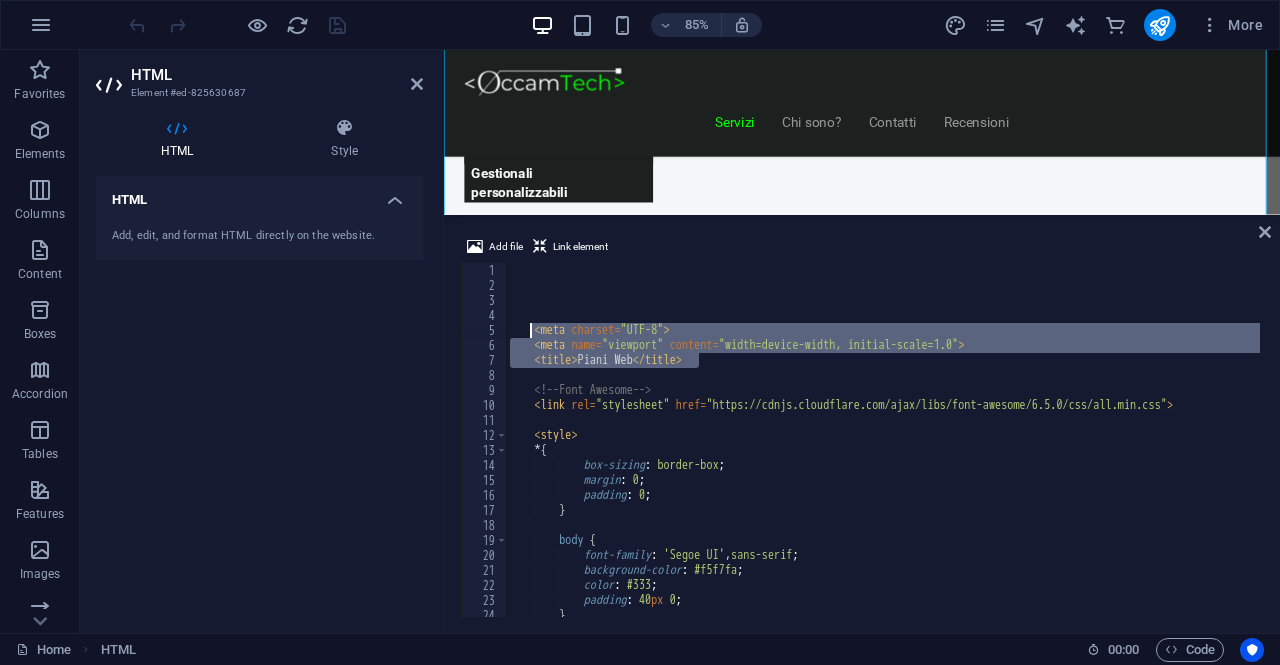 drag, startPoint x: 718, startPoint y: 365, endPoint x: 523, endPoint y: 323, distance: 199.4718 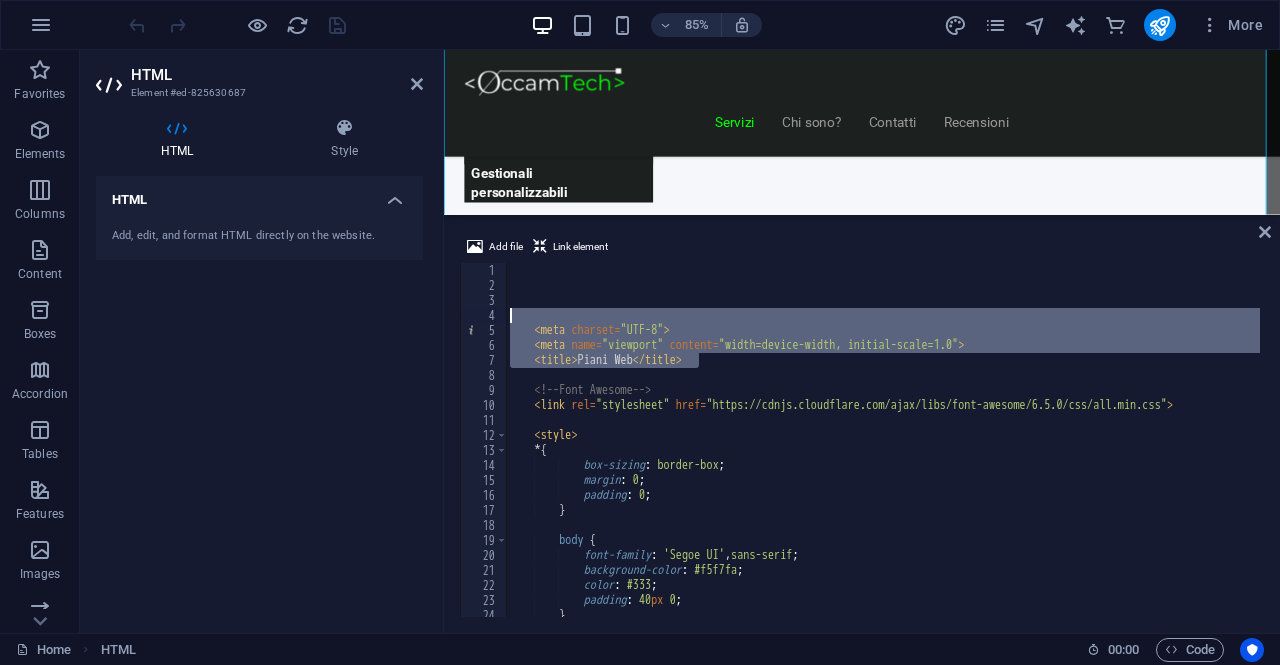 type 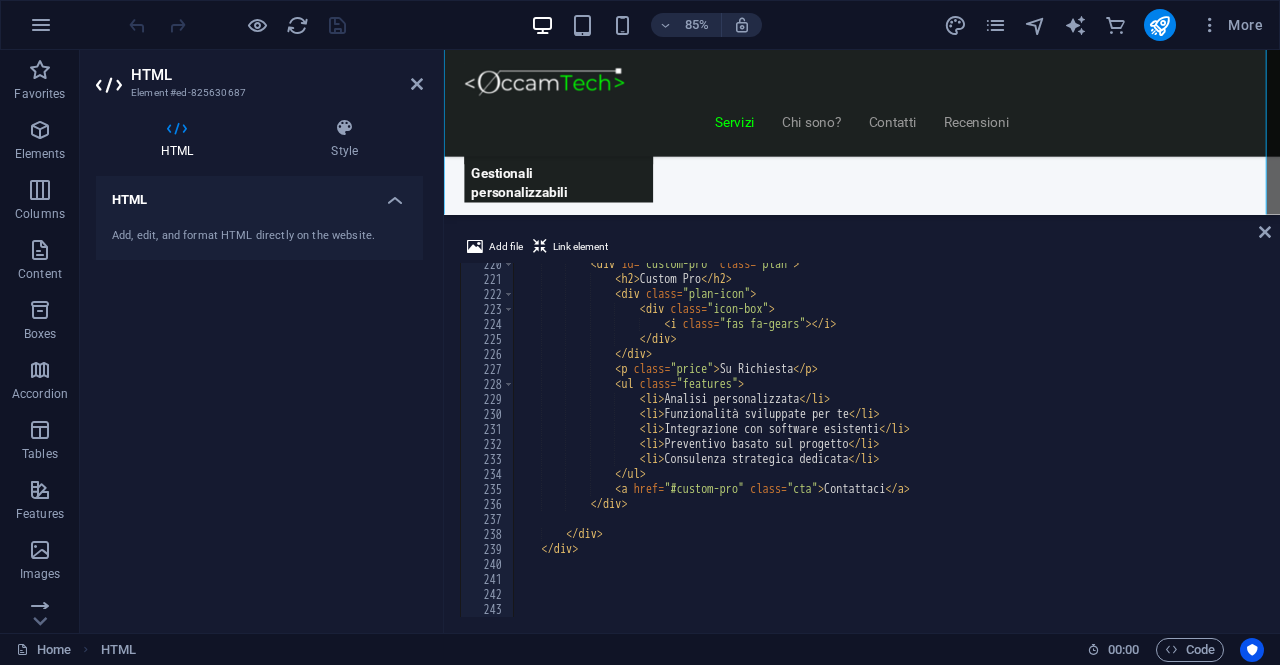 scroll, scrollTop: 3291, scrollLeft: 0, axis: vertical 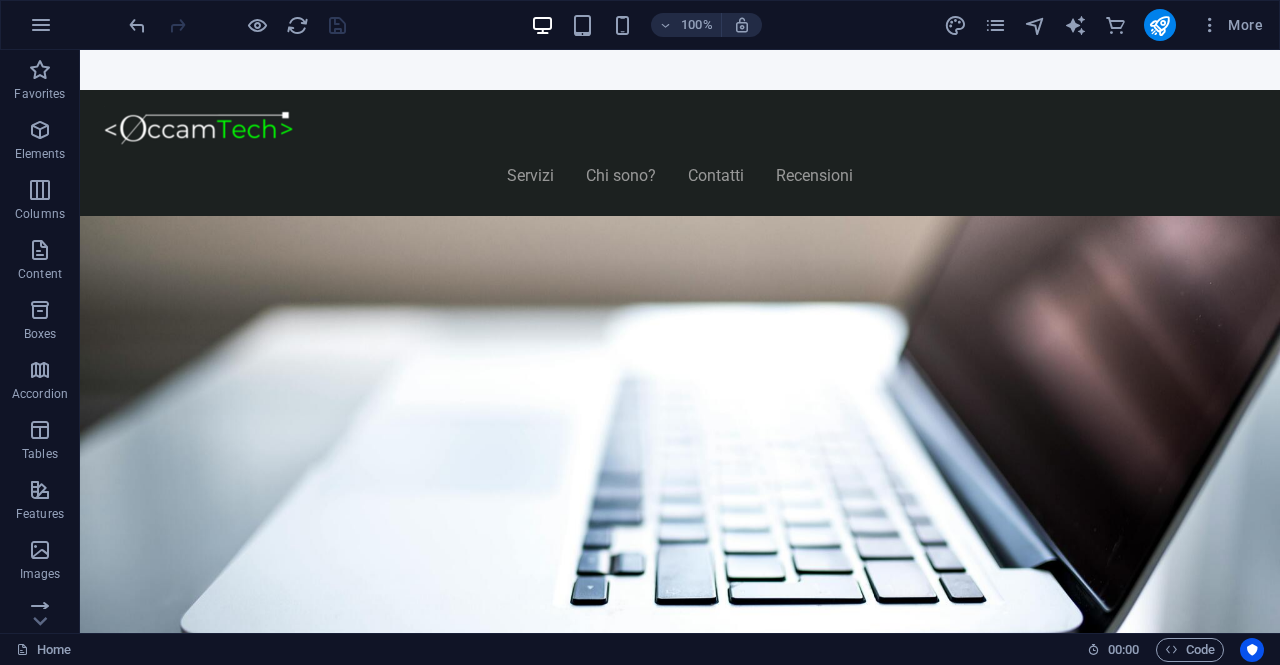 click on "Skip to main content
Servizi Chi sono? Contatti Recensioni “La tecnologia più efficace è quella più semplice ”
Richiedi ora la tua consulenza GRATIS Digitalizzazione Consulenza E-commerce e web design Gestionali personalizzabili Servizi Offerti Consulenza informatica     Consulenza di 1h GRATUITA !     Troviamo insieme una soluzione ai tuoi problemi     Digitalizza la tua attività Contatta
Scegli il Piano più Adatto al Tuo Business
Start Vetrina
€300
Home page professionale
Sezione “Chi siamo”
Pagina contatti con form
Design ottimizzato per mobile
6 mesi di assistenza inclusa" at bounding box center [680, 5463] 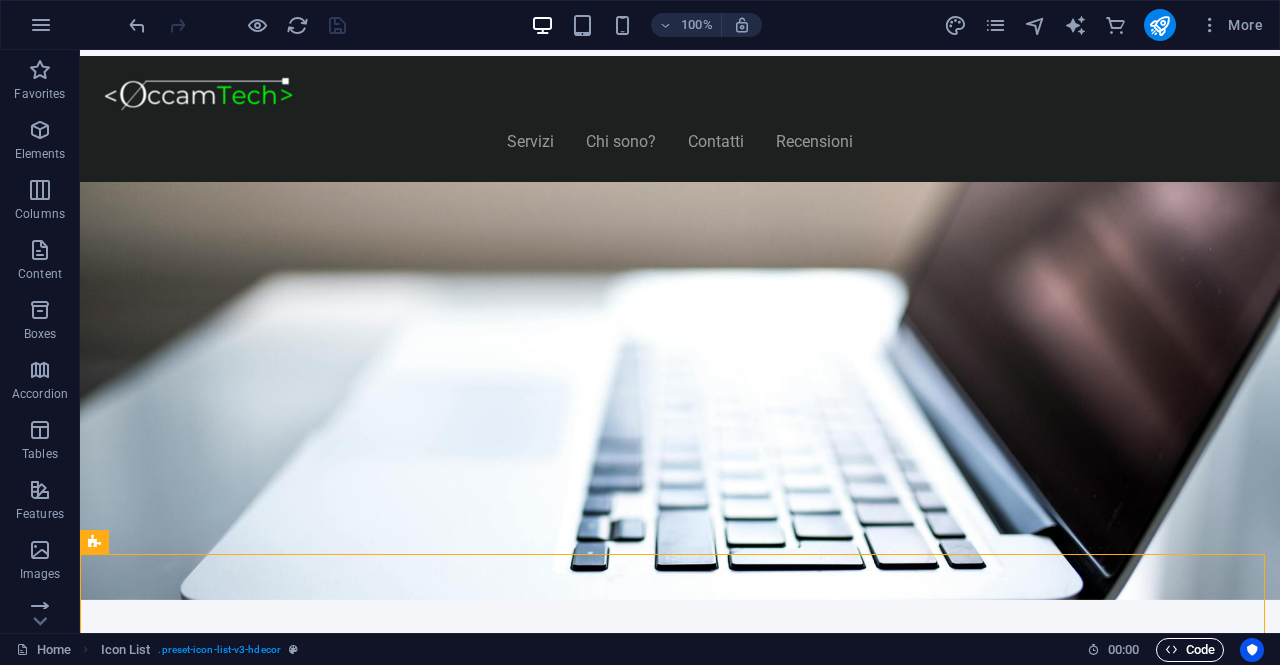 click on "Code" at bounding box center [1190, 650] 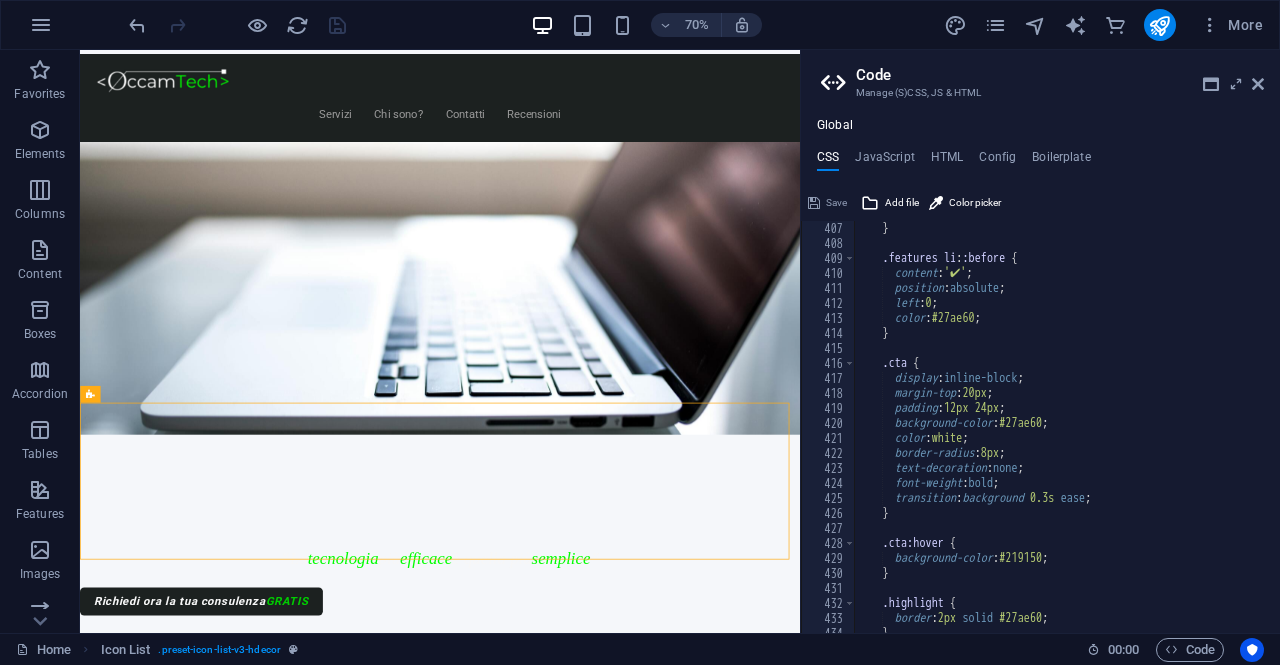 scroll, scrollTop: 2422, scrollLeft: 0, axis: vertical 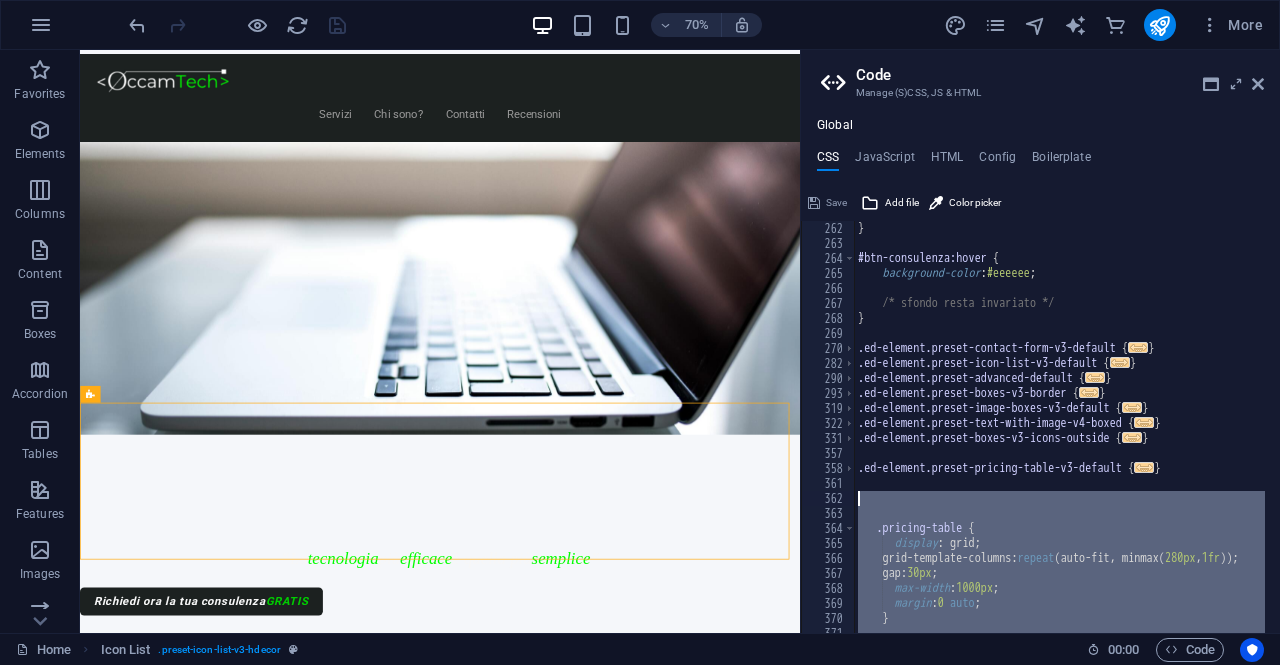 drag, startPoint x: 894, startPoint y: 614, endPoint x: 823, endPoint y: 504, distance: 130.92365 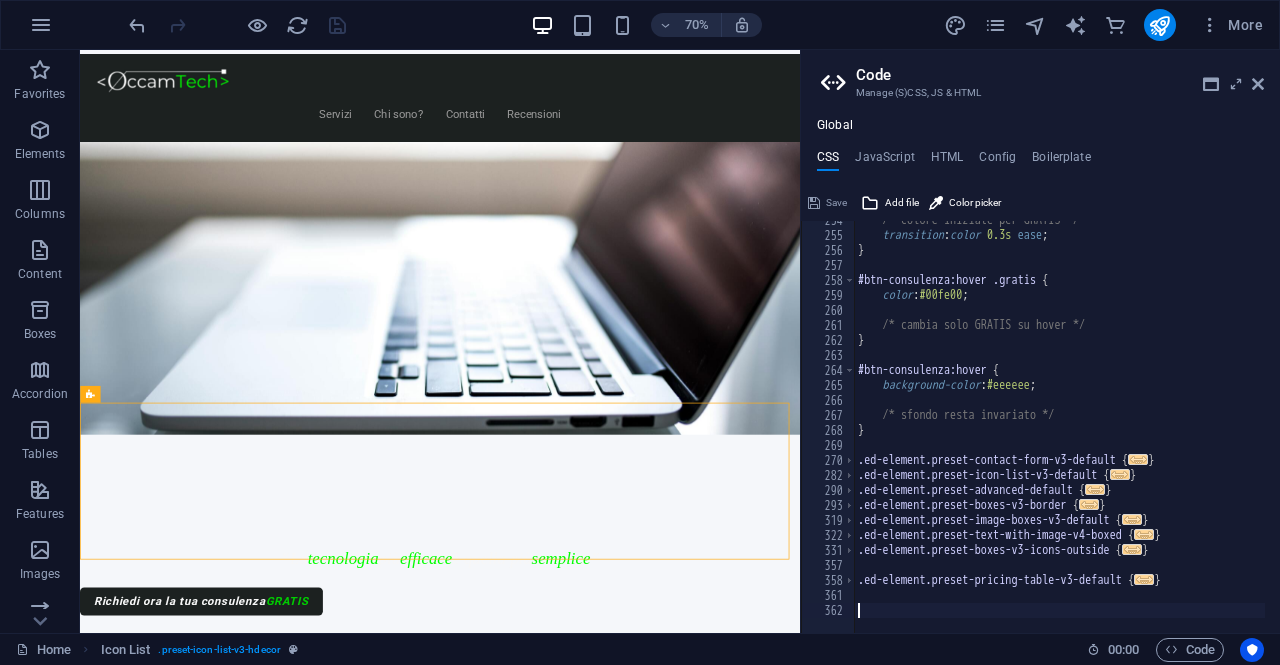 scroll, scrollTop: 1342, scrollLeft: 0, axis: vertical 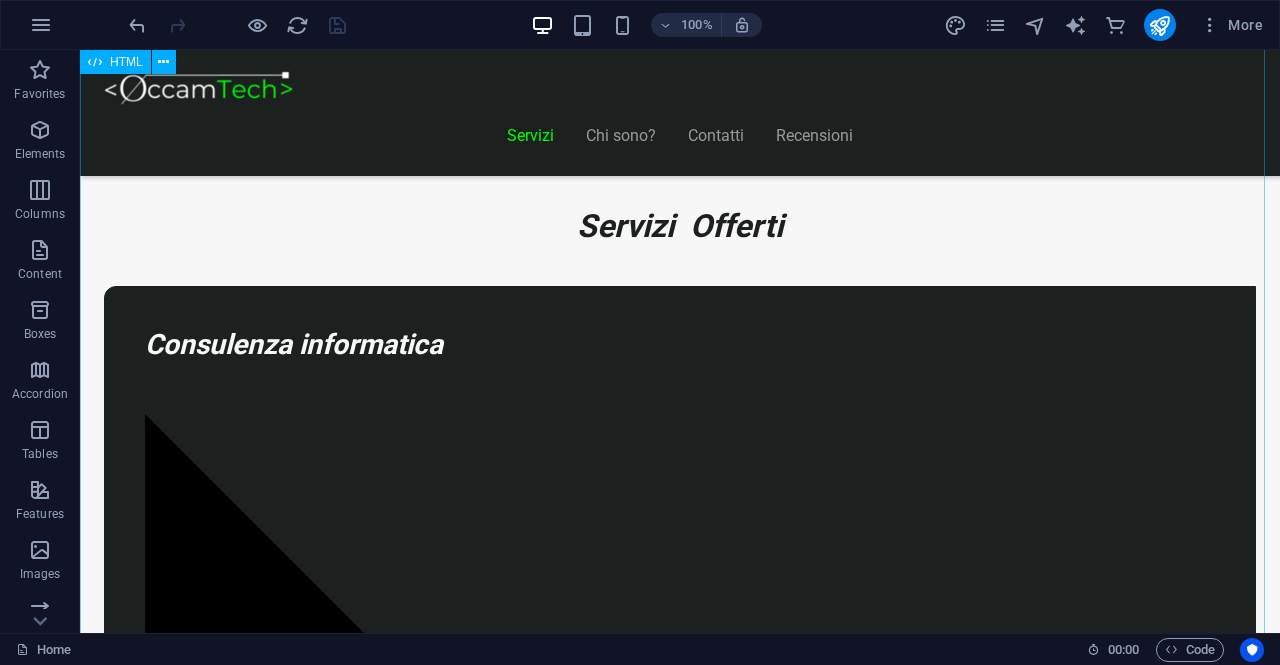 click on "Scegli il Piano più Adatto al Tuo Business
Start Vetrina
€300
Home page professionale
Sezione “Chi siamo”
Pagina contatti con form
Design ottimizzato per mobile
6 mesi di assistenza inclusa
Inizia Ora
Shop Ready
€500
Negozio con Shopify già configurato
Catalogo e schede prodotto dettagliate
Pagamenti sicuri integrati" at bounding box center (680, 8152) 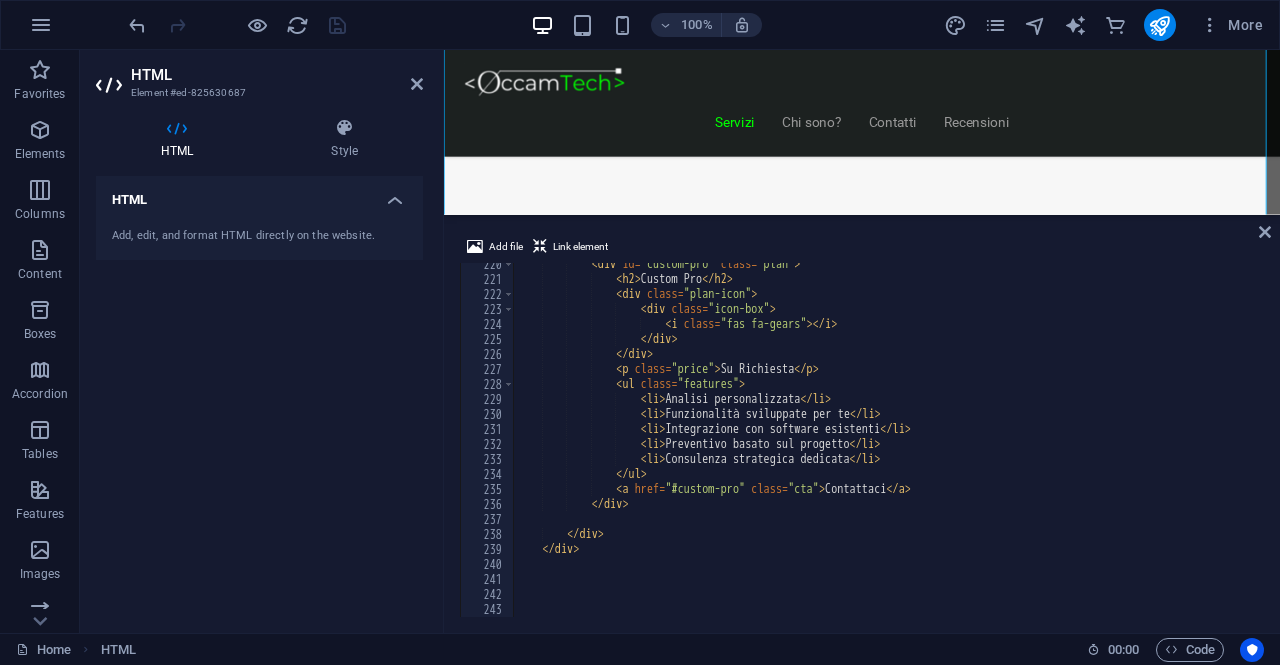 scroll, scrollTop: 1358, scrollLeft: 0, axis: vertical 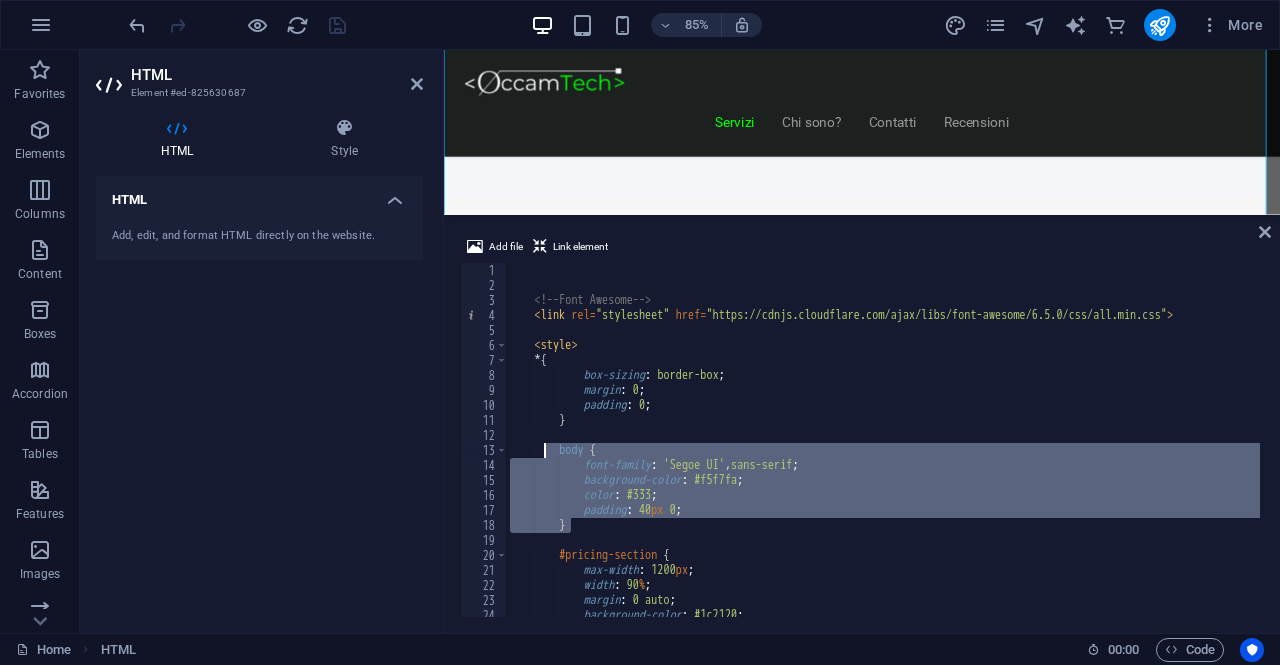 drag, startPoint x: 588, startPoint y: 522, endPoint x: 547, endPoint y: 445, distance: 87.23531 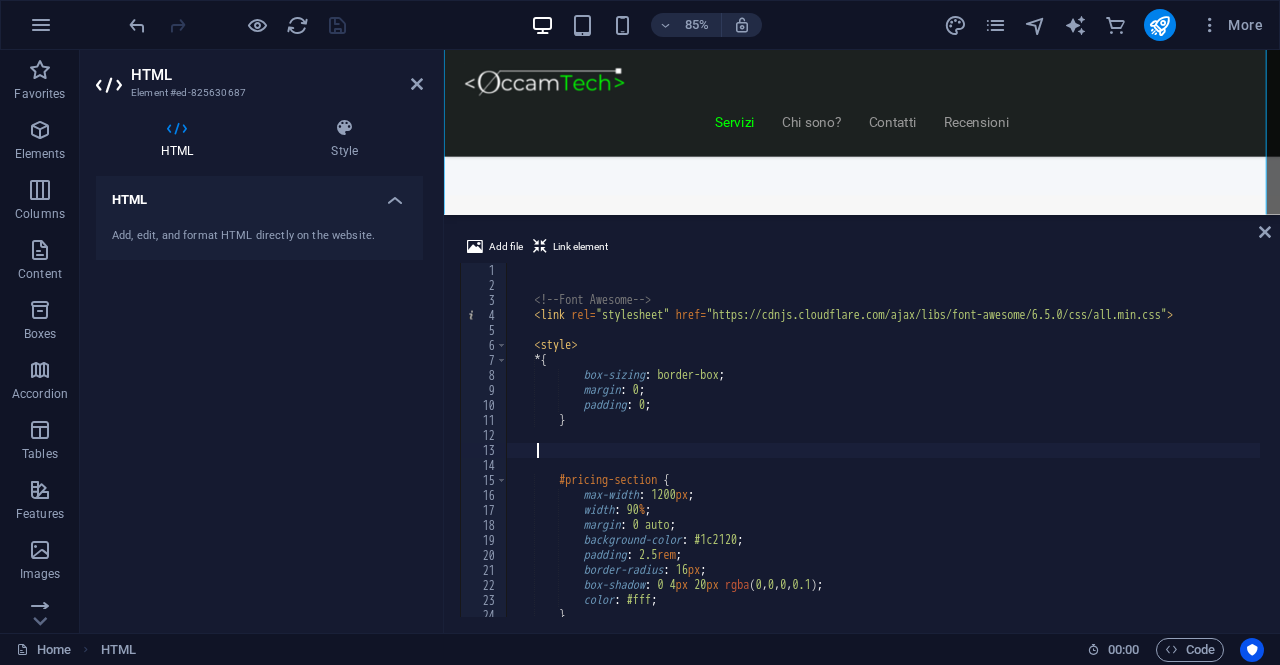 type 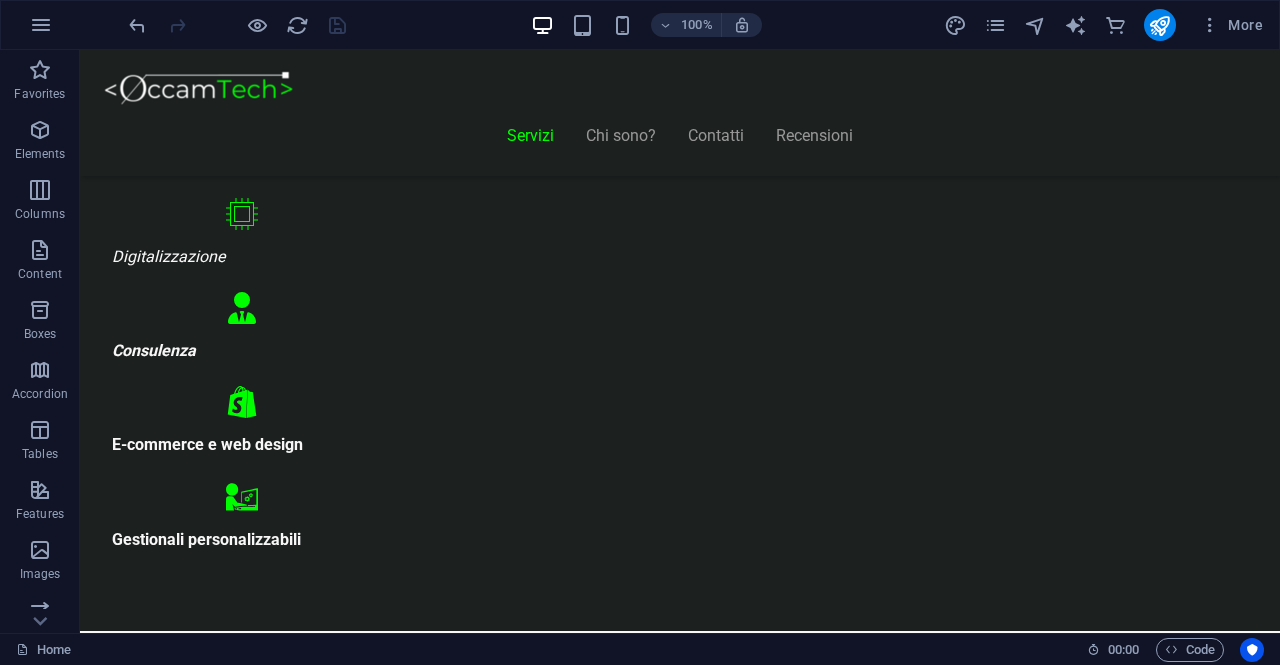 scroll, scrollTop: 1100, scrollLeft: 0, axis: vertical 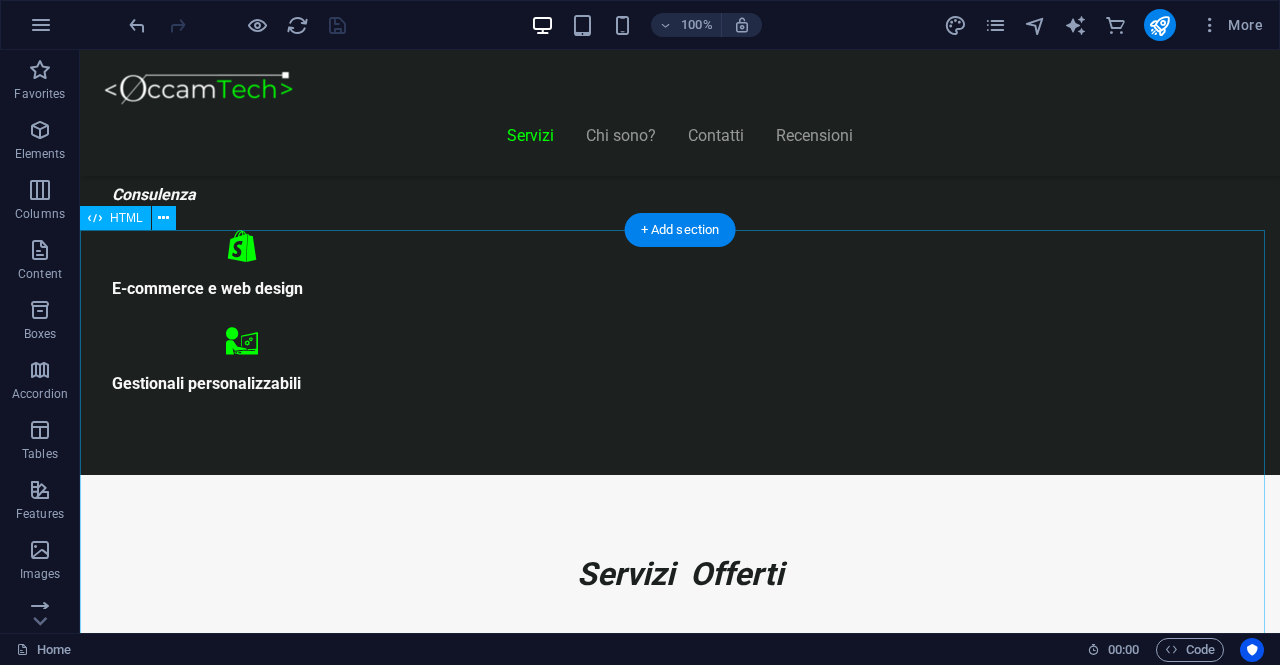 click on "Scegli il Piano più Adatto al Tuo Business
Start Vetrina
€300
Home page professionale
Sezione “Chi siamo”
Pagina contatti con form
Design ottimizzato per mobile
6 mesi di assistenza inclusa
Inizia Ora
Shop Ready
€500
Negozio con Shopify già configurato
Catalogo e schede prodotto dettagliate
Pagamenti sicuri integrati" at bounding box center (680, 8500) 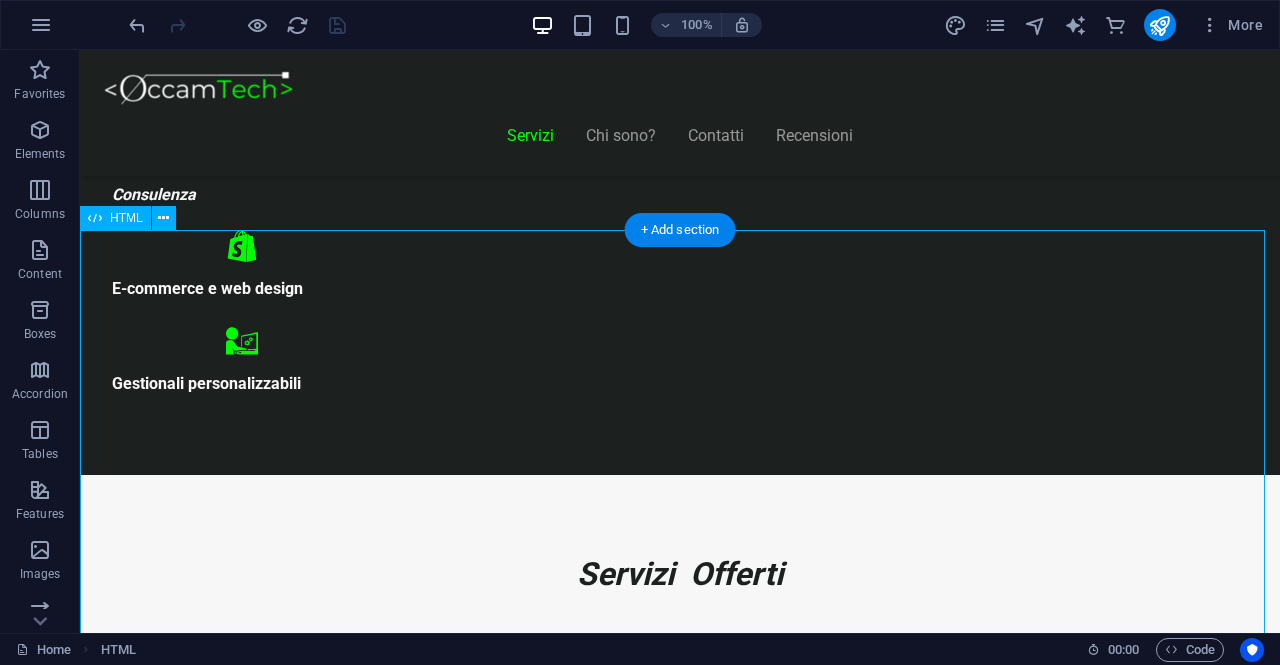 click on "Scegli il Piano più Adatto al Tuo Business
Start Vetrina
€300
Home page professionale
Sezione “Chi siamo”
Pagina contatti con form
Design ottimizzato per mobile
6 mesi di assistenza inclusa
Inizia Ora
Shop Ready
€500
Negozio con Shopify già configurato
Catalogo e schede prodotto dettagliate
Pagamenti sicuri integrati" at bounding box center (680, 8500) 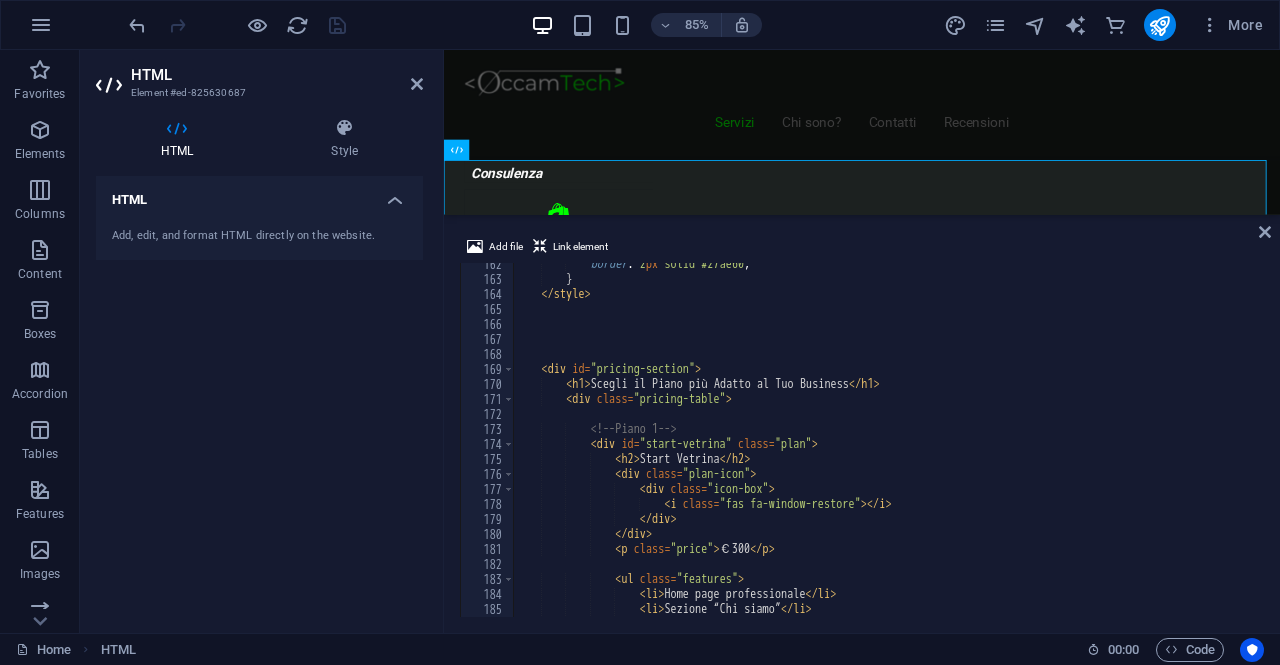 scroll, scrollTop: 2421, scrollLeft: 0, axis: vertical 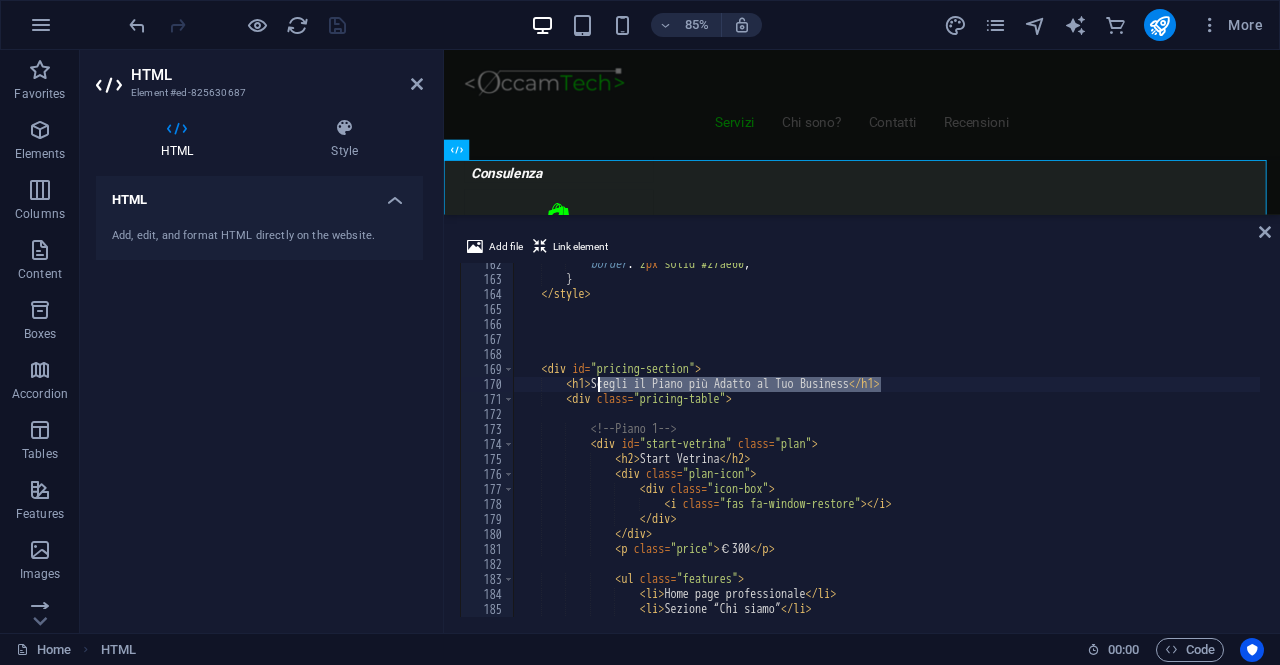 drag, startPoint x: 878, startPoint y: 382, endPoint x: 599, endPoint y: 383, distance: 279.0018 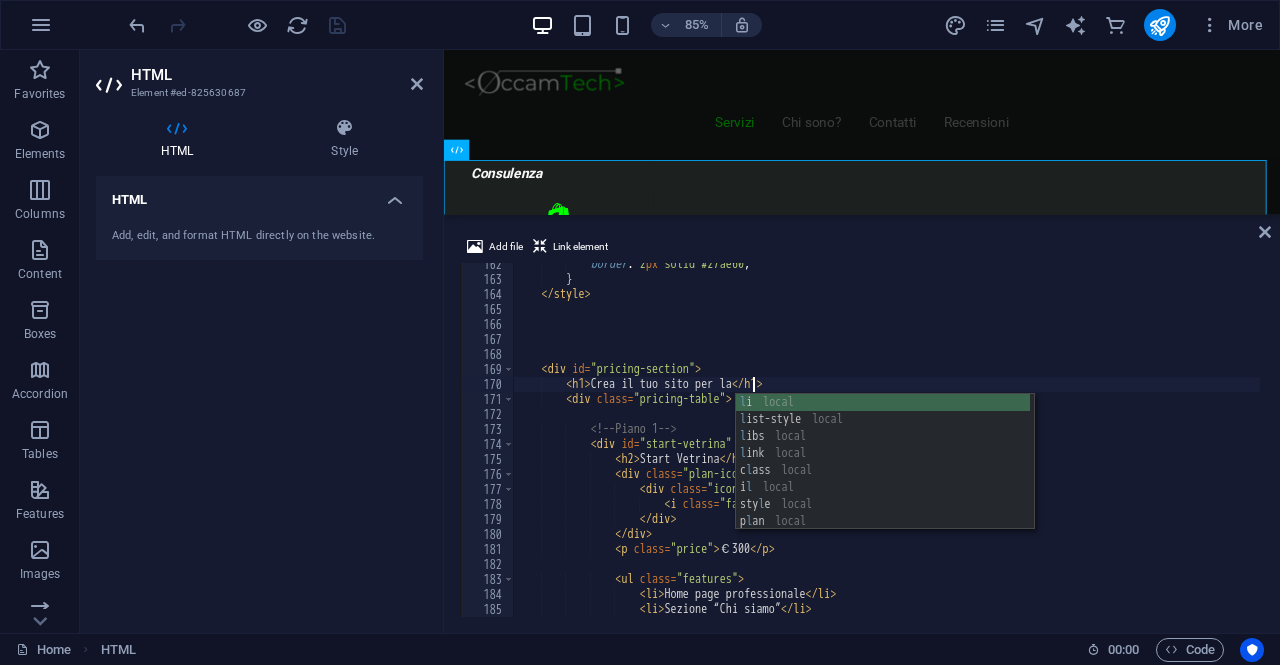 scroll, scrollTop: 0, scrollLeft: 19, axis: horizontal 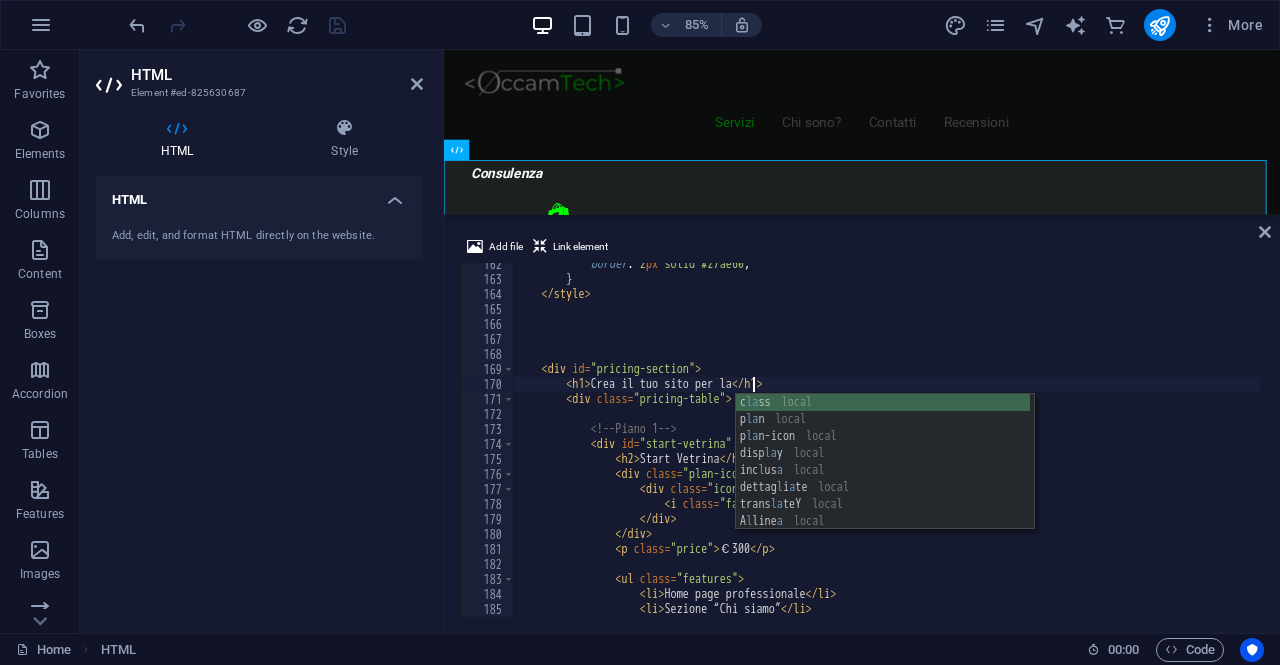 click on "border :   2 px   solid   #27ae60 ;           }      </ style >      < div   id = "pricing-section" >           < h1 > Crea il tuo sito per la </ h1 >           < div   class = "pricing-table" >                <!--  Piano 1  -->                < div   id = "start-vetrina"   class = "plan" >                     < h2 > Start Vetrina </ h2 >                     < div   class = "plan-icon" >                          < div   class = "icon-box" >                               < i   class = "fas fa-window-restore" > </ i >                          </ div >                     </ div >                     < p   class = "price" > €300 </ p >                     < ul   class = "features" >                          < li > Home page professionale </ li >                          < li > Sezione “Chi siamo” </ li >                          < li > Pagina contatti con form </ li >" at bounding box center (886, 449) 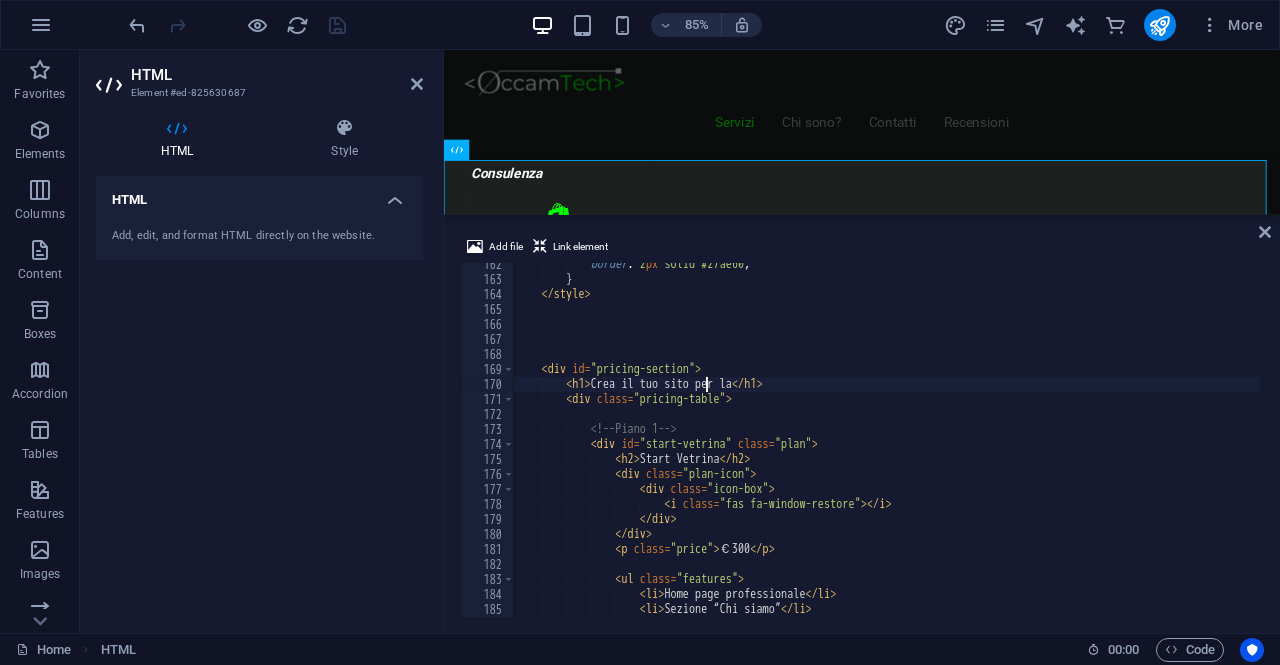 click on "border :   2 px   solid   #27ae60 ;           }      </ style >      < div   id = "pricing-section" >           < h1 > Crea il tuo sito per la </ h1 >           < div   class = "pricing-table" >                <!--  Piano 1  -->                < div   id = "start-vetrina"   class = "plan" >                     < h2 > Start Vetrina </ h2 >                     < div   class = "plan-icon" >                          < div   class = "icon-box" >                               < i   class = "fas fa-window-restore" > </ i >                          </ div >                     </ div >                     < p   class = "price" > €300 </ p >                     < ul   class = "features" >                          < li > Home page professionale </ li >                          < li > Sezione “Chi siamo” </ li >                          < li > Pagina contatti con form </ li >" at bounding box center [886, 449] 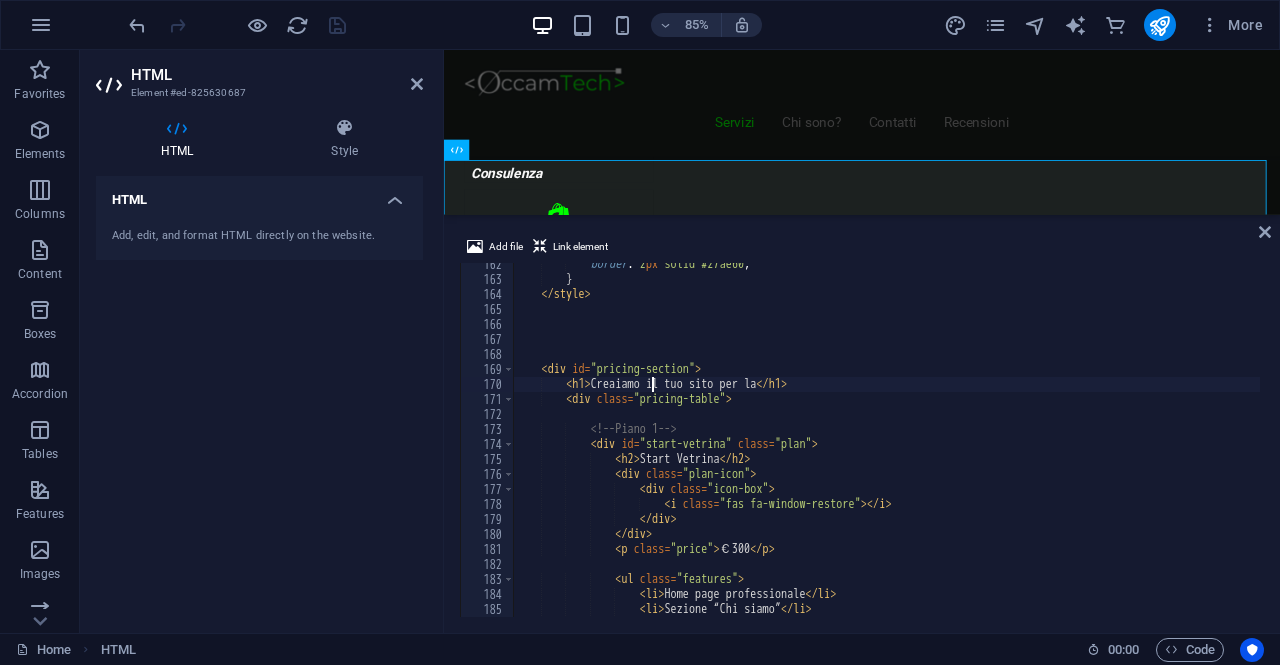 scroll, scrollTop: 0, scrollLeft: 10, axis: horizontal 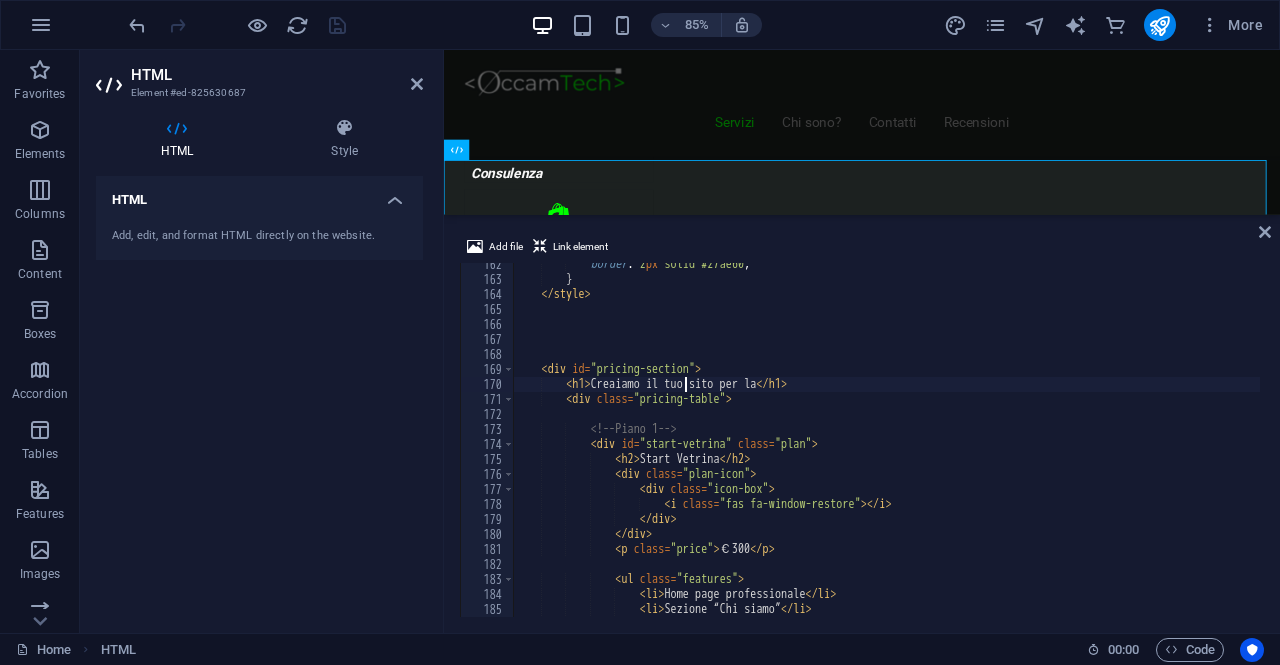 click on "border :   2 px   solid   #27ae60 ;           }      </ style >      < div   id = "pricing-section" >           < h1 > Creaiamo il tuo sito per la </ h1 >           < div   class = "pricing-table" >                <!--  Piano 1  -->                < div   id = "start-vetrina"   class = "plan" >                     < h2 > Start Vetrina </ h2 >                     < div   class = "plan-icon" >                          < div   class = "icon-box" >                               < i   class = "fas fa-window-restore" > </ i >                          </ div >                     </ div >                     < p   class = "price" > €300 </ p >                     < ul   class = "features" >                          < li > Home page professionale </ li >                          < li > Sezione “Chi siamo” </ li >                          < li > Pagina contatti con form </ li >" at bounding box center [886, 449] 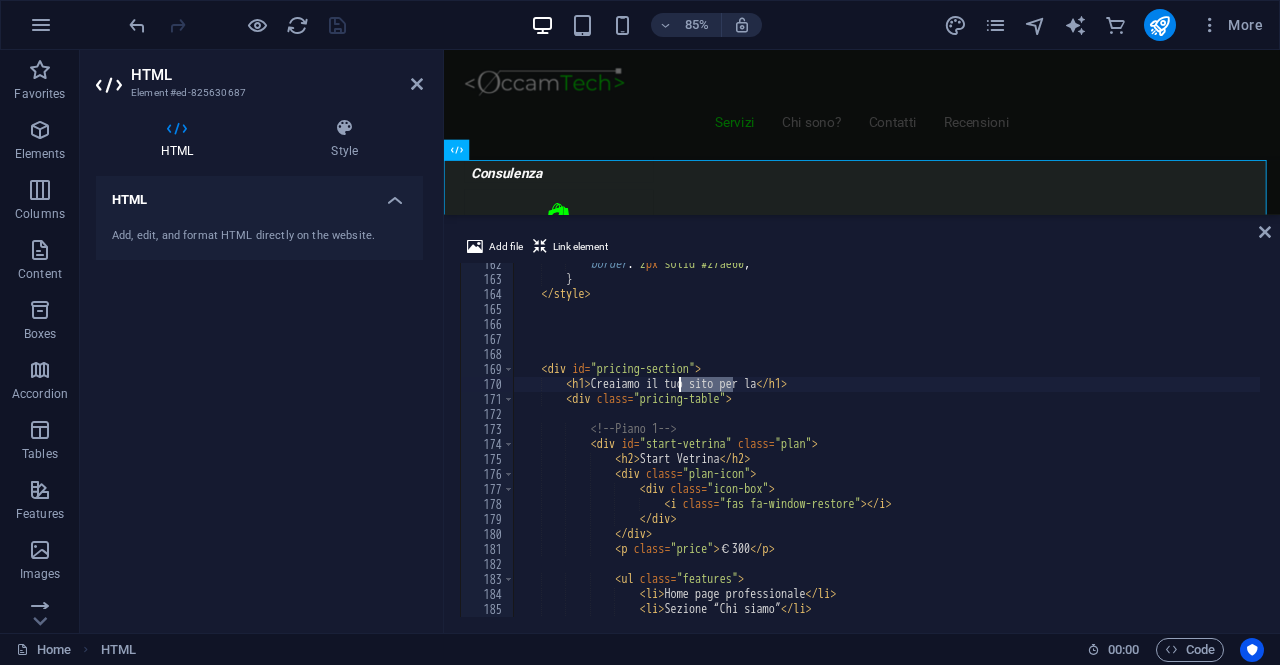 drag, startPoint x: 735, startPoint y: 383, endPoint x: 678, endPoint y: 383, distance: 57 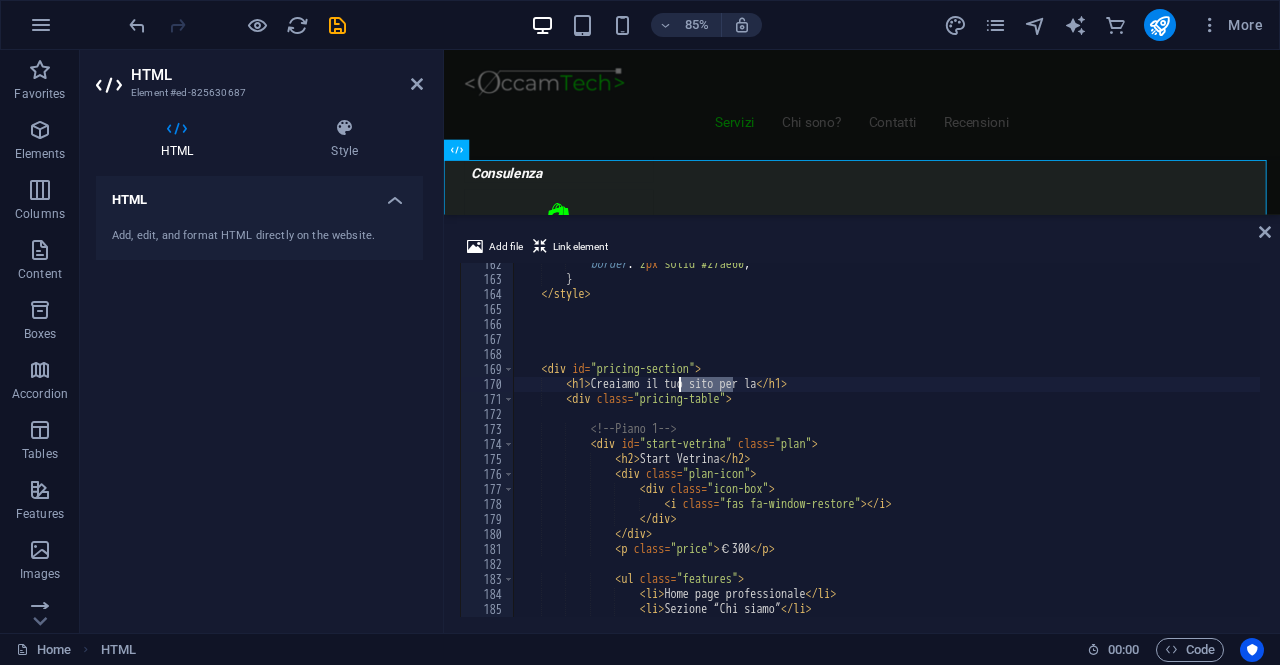 click on "border :   2 px   solid   #27ae60 ;           }      </ style >      < div   id = "pricing-section" >           < h1 > Creaiamo il tuo sito per la </ h1 >           < div   class = "pricing-table" >                <!--  Piano 1  -->                < div   id = "start-vetrina"   class = "plan" >                     < h2 > Start Vetrina </ h2 >                     < div   class = "plan-icon" >                          < div   class = "icon-box" >                               < i   class = "fas fa-window-restore" > </ i >                          </ div >                     </ div >                     < p   class = "price" > €300 </ p >                     < ul   class = "features" >                          < li > Home page professionale </ li >                          < li > Sezione “Chi siamo” </ li >                          < li > Pagina contatti con form </ li >" at bounding box center (886, 440) 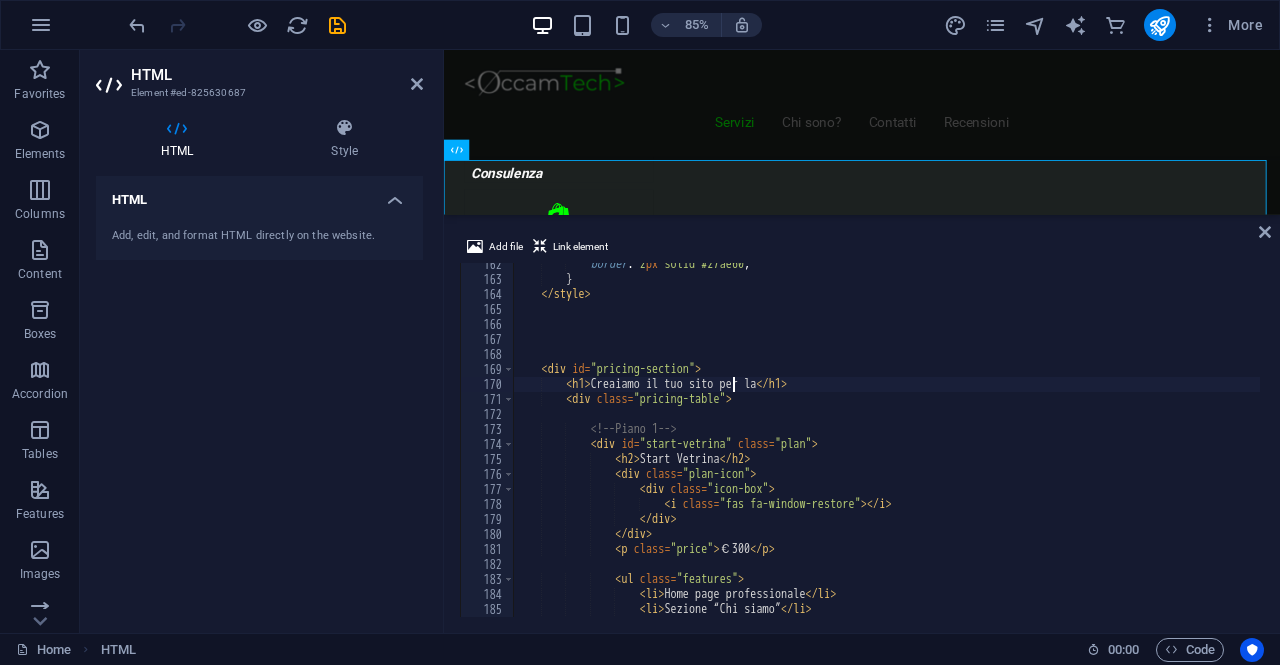 click on "border :   2 px   solid   #27ae60 ;           }      </ style >      < div   id = "pricing-section" >           < h1 > Creaiamo il tuo sito per la </ h1 >           < div   class = "pricing-table" >                <!--  Piano 1  -->                < div   id = "start-vetrina"   class = "plan" >                     < h2 > Start Vetrina </ h2 >                     < div   class = "plan-icon" >                          < div   class = "icon-box" >                               < i   class = "fas fa-window-restore" > </ i >                          </ div >                     </ div >                     < p   class = "price" > €300 </ p >                     < ul   class = "features" >                          < li > Home page professionale </ li >                          < li > Sezione “Chi siamo” </ li >                          < li > Pagina contatti con form </ li >" at bounding box center (886, 449) 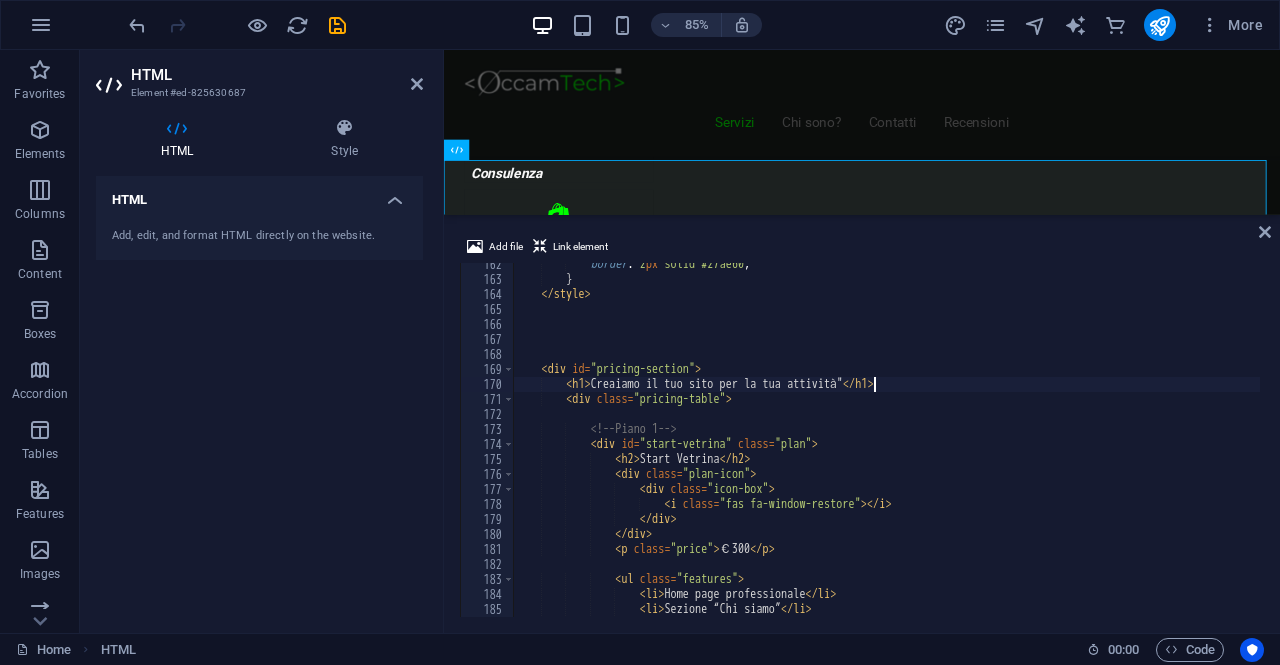 scroll, scrollTop: 0, scrollLeft: 29, axis: horizontal 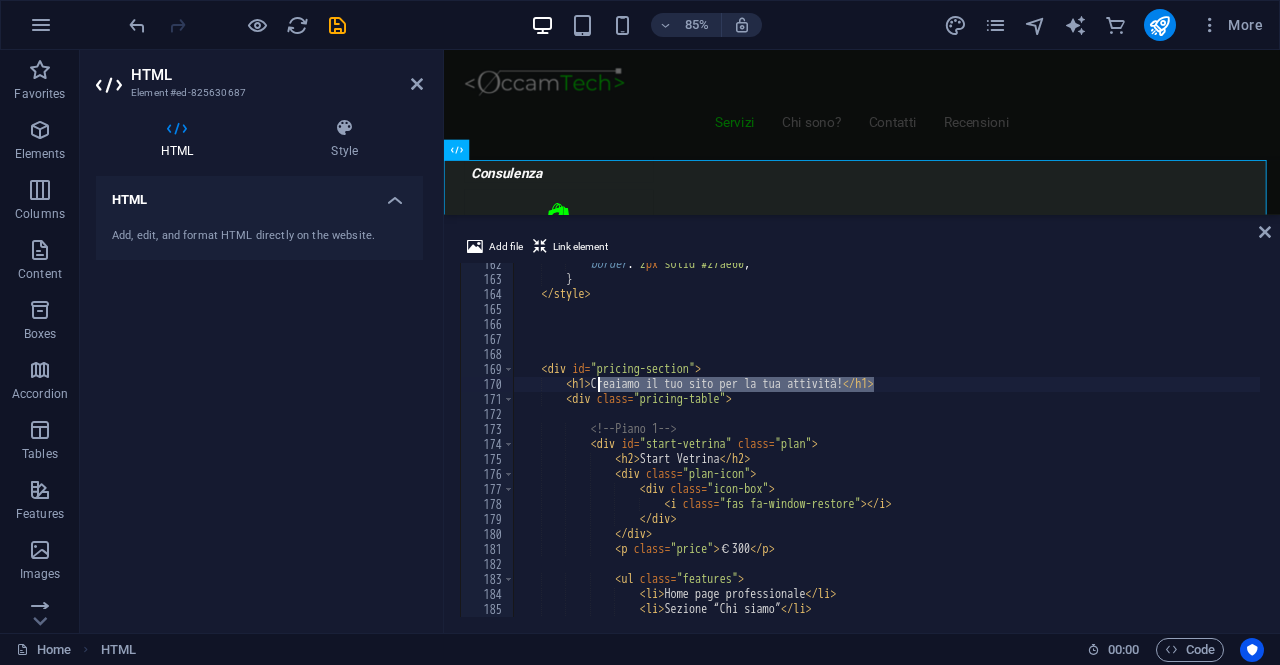 drag, startPoint x: 874, startPoint y: 386, endPoint x: 600, endPoint y: 379, distance: 274.08942 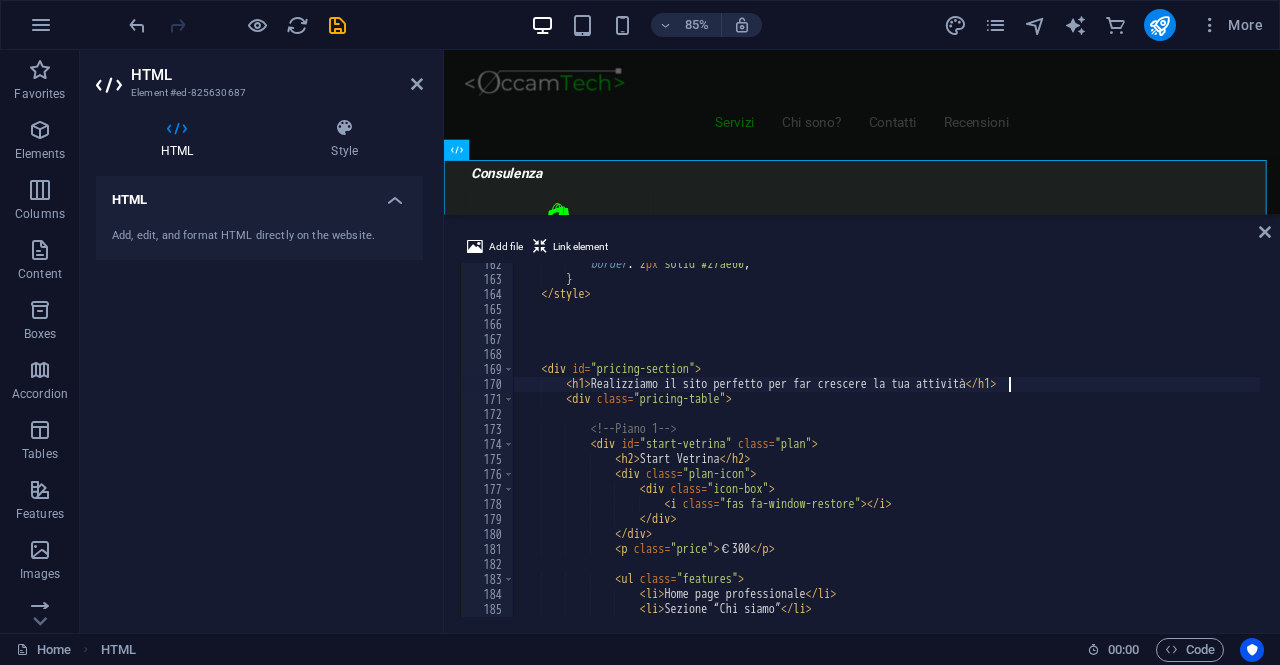 type on "<h1>Realizziamo il sito perfetto per far crescere la tua attività!</h1>" 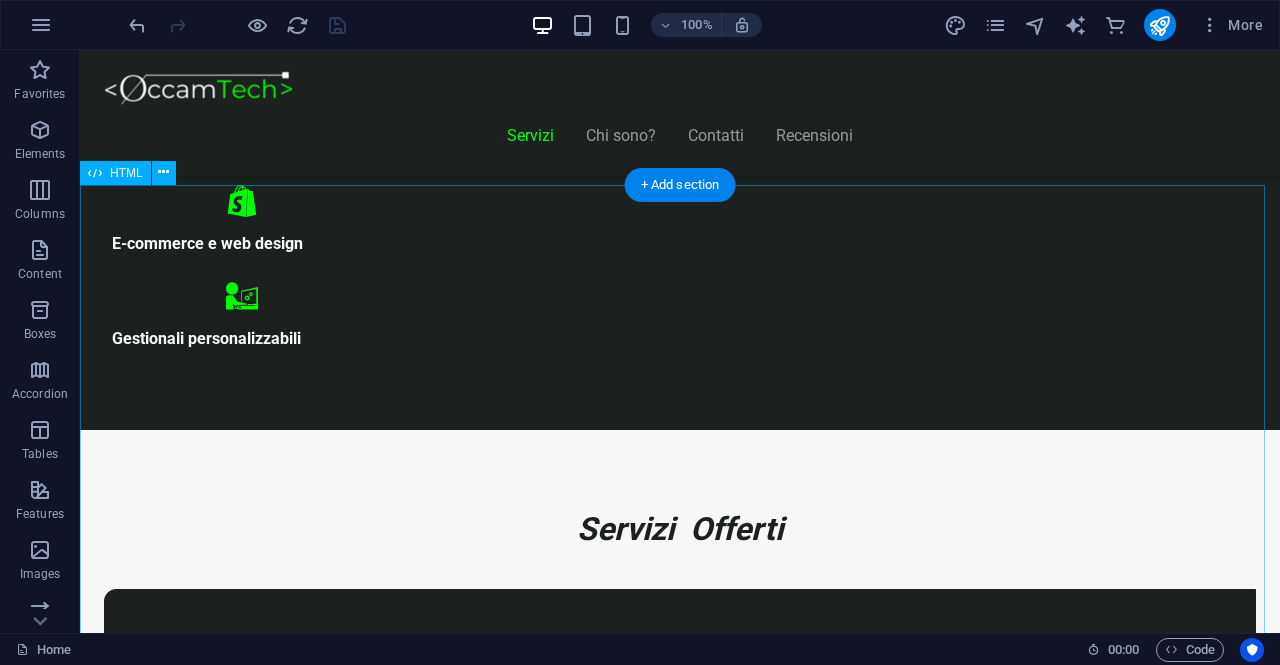 scroll, scrollTop: 1245, scrollLeft: 0, axis: vertical 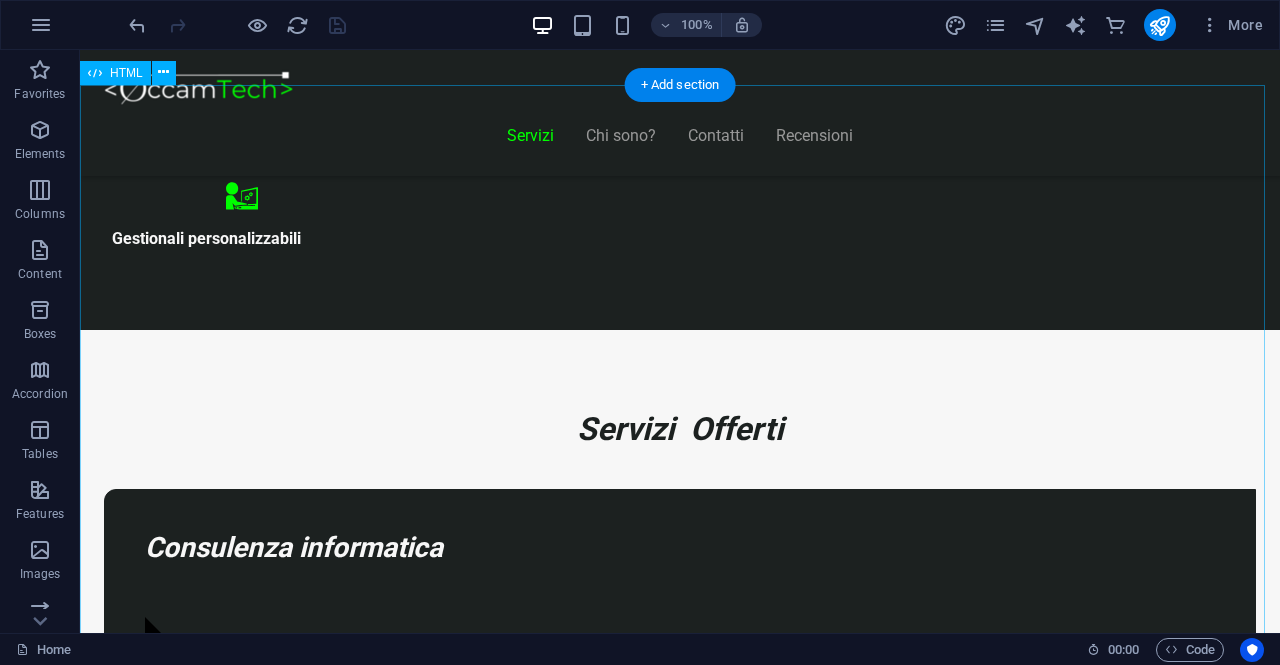 click on "Realizziamo il sito perfetto per far crescere la tua attività!
Start Vetrina
€300
Home page professionale
Sezione “Chi siamo”
Pagina contatti con form
Design ottimizzato per mobile
6 mesi di assistenza inclusa
Inizia Ora
Shop Ready
€500
Negozio con Shopify già configurato
Catalogo e schede prodotto dettagliate
Pagamenti sicuri integrati" at bounding box center [680, 8355] 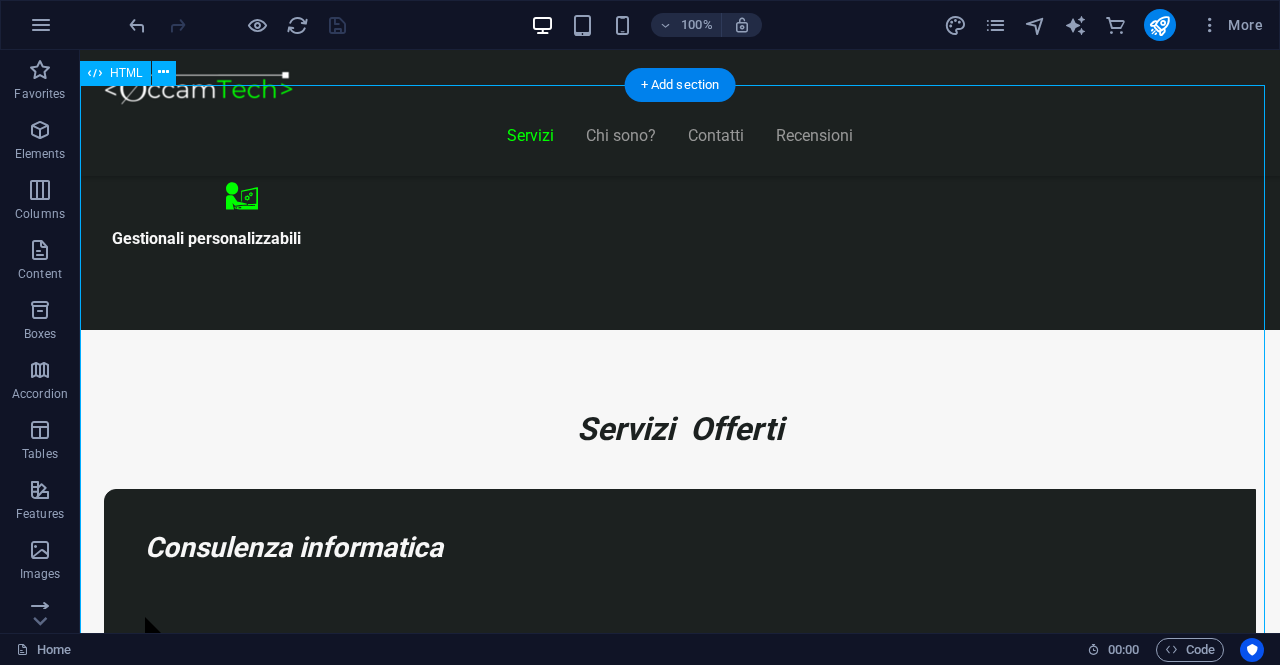 click on "Realizziamo il sito perfetto per far crescere la tua attività!
Start Vetrina
€300
Home page professionale
Sezione “Chi siamo”
Pagina contatti con form
Design ottimizzato per mobile
6 mesi di assistenza inclusa
Inizia Ora
Shop Ready
€500
Negozio con Shopify già configurato
Catalogo e schede prodotto dettagliate
Pagamenti sicuri integrati" at bounding box center [680, 8355] 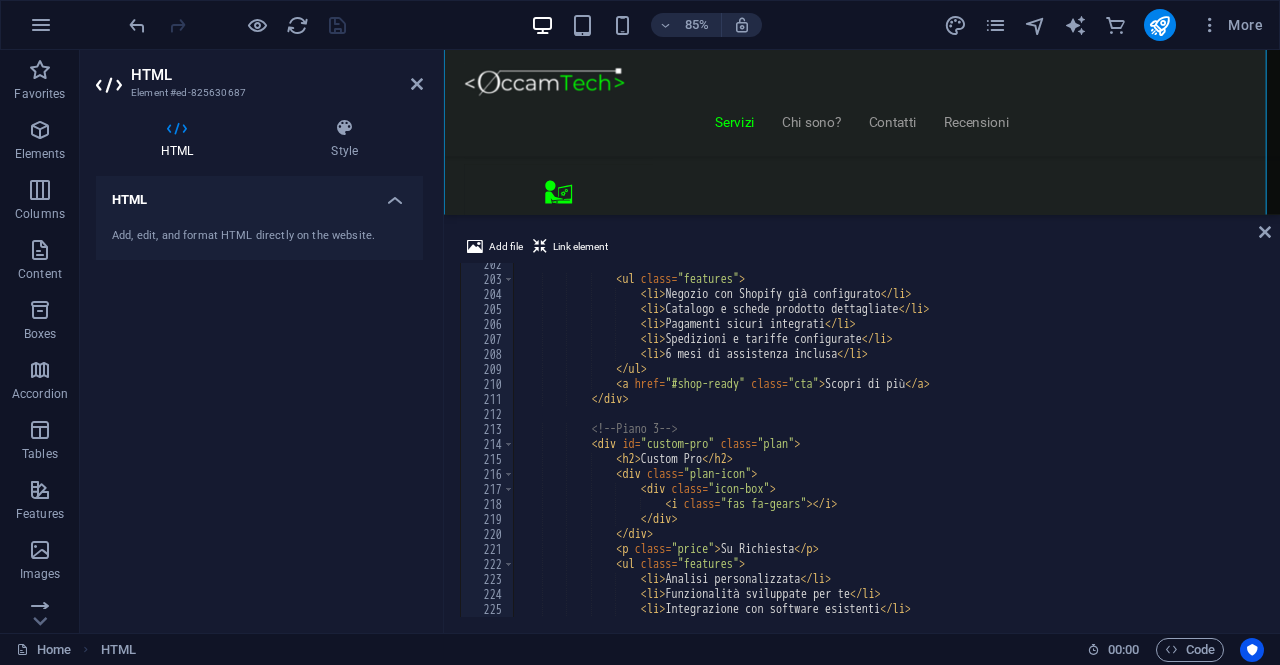 scroll, scrollTop: 3021, scrollLeft: 0, axis: vertical 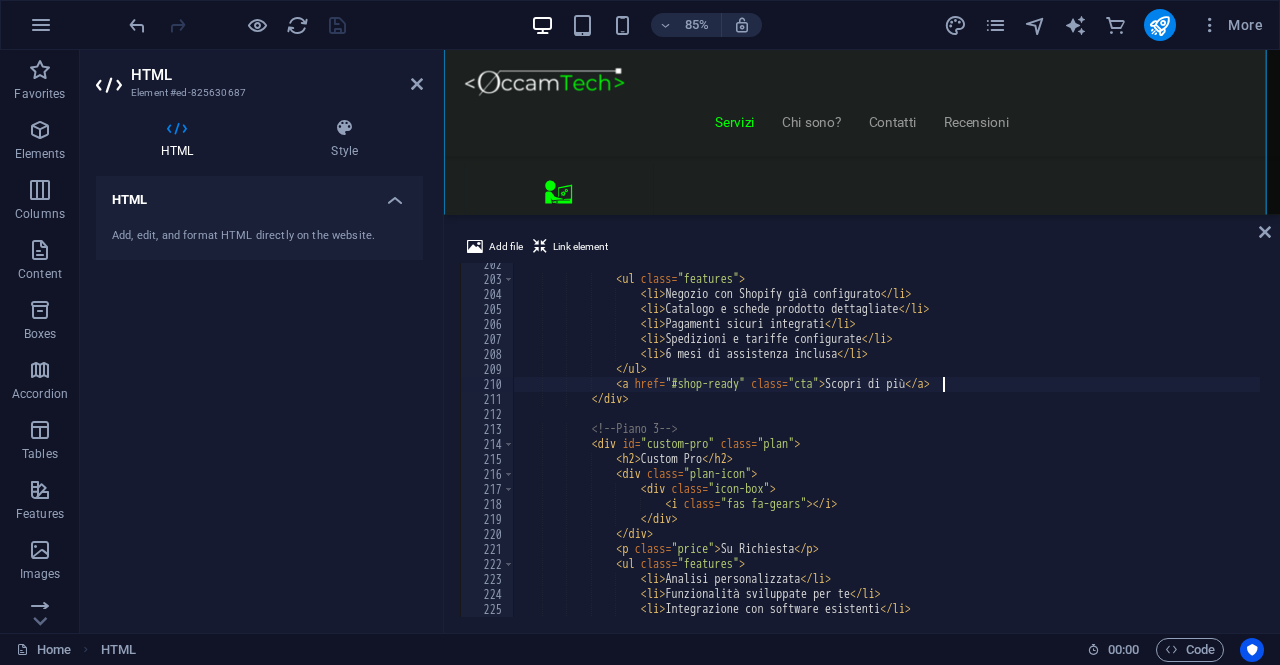 click on "< ul   class = "features" >                          < li > Negozio con Shopify già configurato </ li >                          < li > Catalogo e schede prodotto dettagliate </ li >                          < li > Pagamenti sicuri integrati </ li >                          < li > Spedizioni e tariffe configurate </ li >                          < li > 6 mesi di assistenza inclusa </ li >                     </ ul >                     < a   href = "#shop-ready"   class = "cta" > Scopri di più </ a >                </ div >                <!--  Piano 3  -->                < div   id = "custom-pro"   class = "plan" >                     < h2 > Custom Pro </ h2 >                     < div   class = "plan-icon" >                          < div   class = "icon-box" >                               < i   class = "fas fa-gears" > </ i >                          </ div >                     </ div >                     < p   class = "price" > Su Richiesta </ p >                     < ul   class" at bounding box center [887, 449] 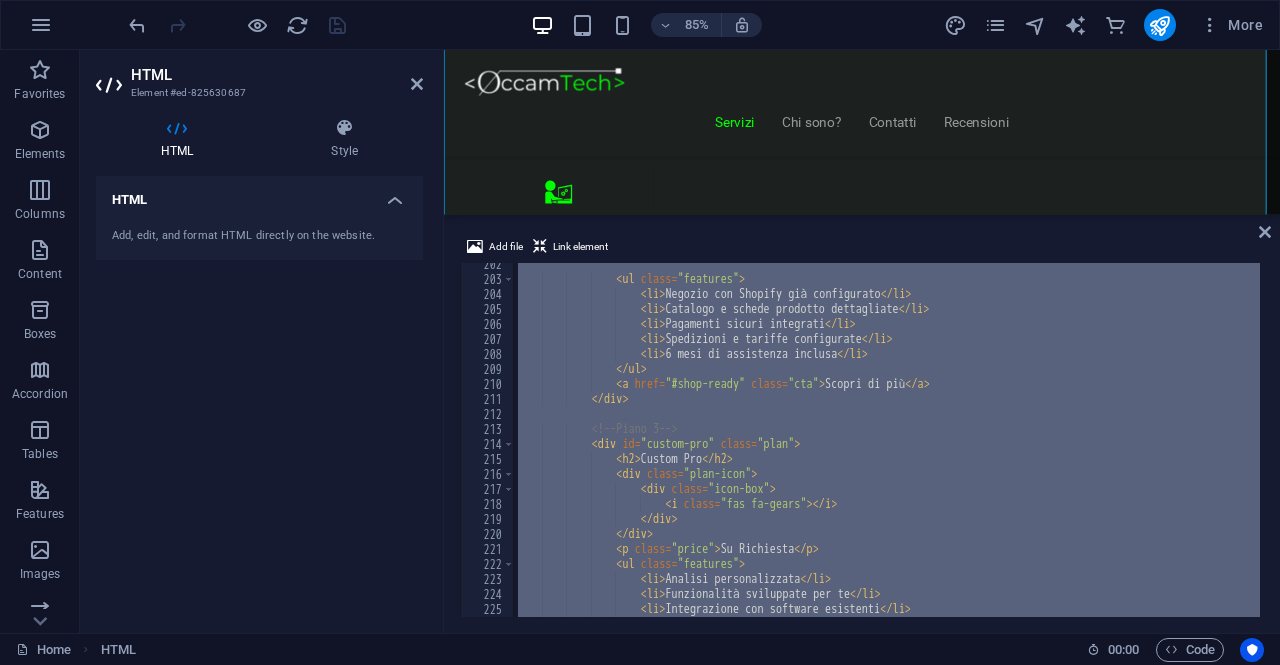 click on "< ul   class = "features" >                          < li > Negozio con Shopify già configurato </ li >                          < li > Catalogo e schede prodotto dettagliate </ li >                          < li > Pagamenti sicuri integrati </ li >                          < li > Spedizioni e tariffe configurate </ li >                          < li > 6 mesi di assistenza inclusa </ li >                     </ ul >                     < a   href = "#shop-ready"   class = "cta" > Scopri di più </ a >                </ div >                <!--  Piano 3  -->                < div   id = "custom-pro"   class = "plan" >                     < h2 > Custom Pro </ h2 >                     < div   class = "plan-icon" >                          < div   class = "icon-box" >                               < i   class = "fas fa-gears" > </ i >                          </ div >                     </ div >                     < p   class = "price" > Su Richiesta </ p >                     < ul   class" at bounding box center [887, 440] 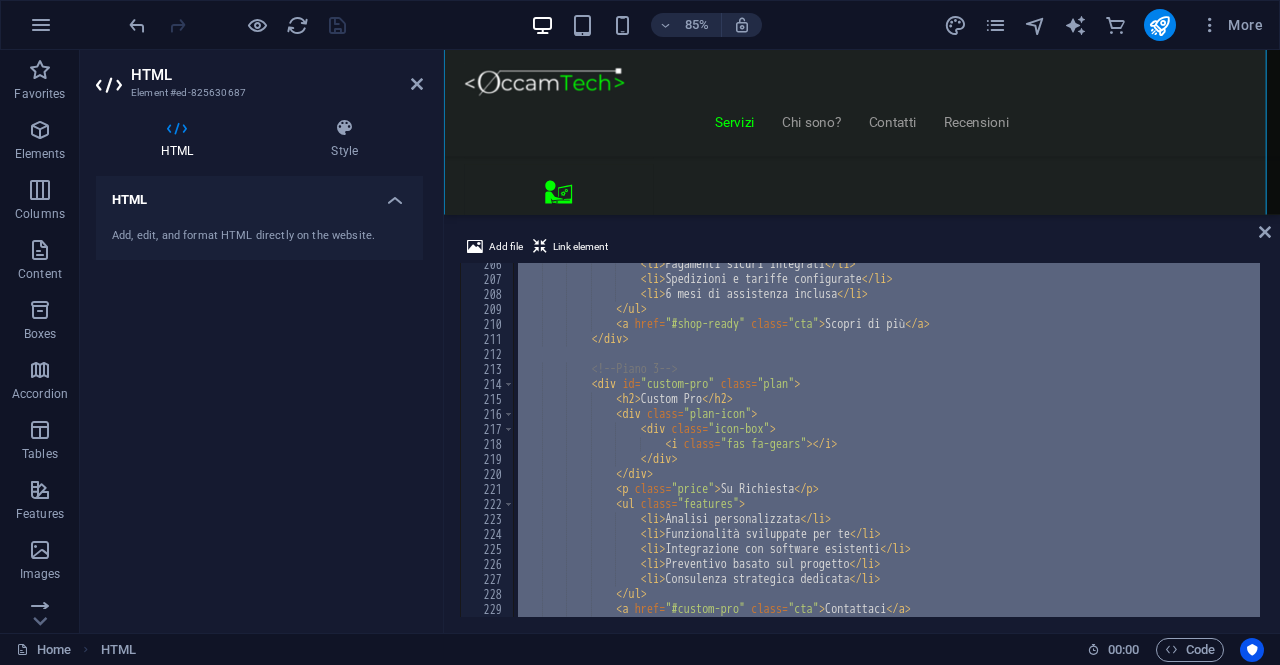 scroll, scrollTop: 3201, scrollLeft: 0, axis: vertical 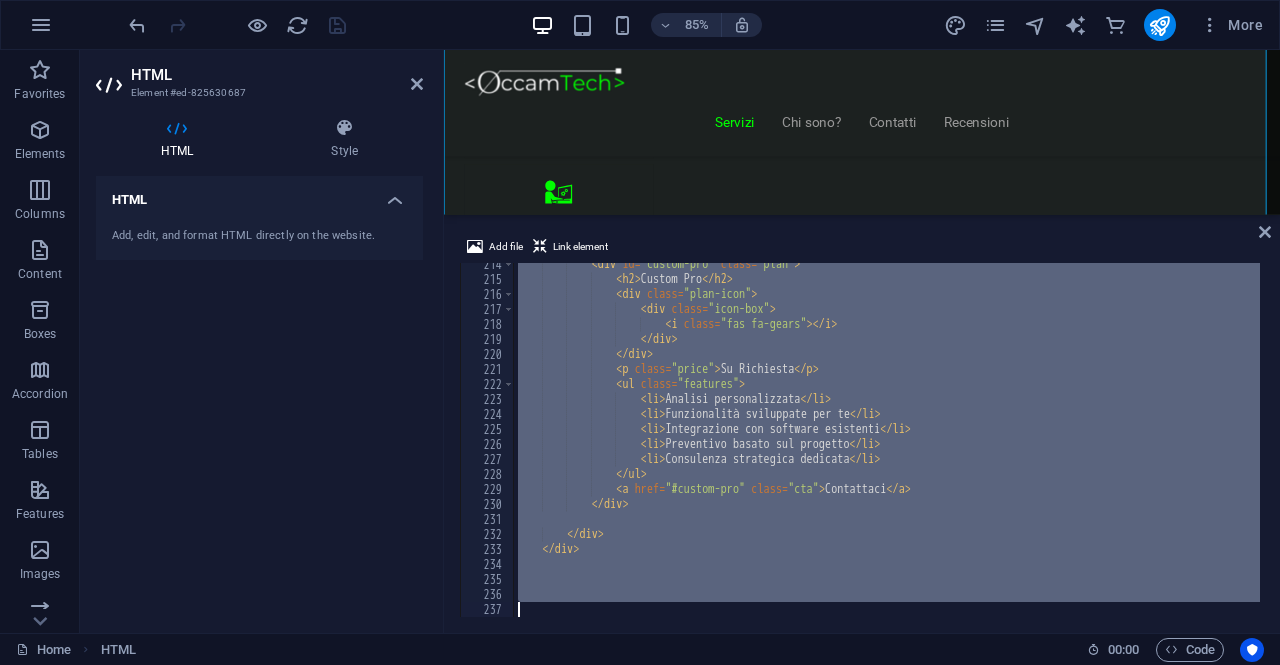 click on "< div   id = "custom-pro"   class = "plan" >                     < h2 > Custom Pro </ h2 >                     < div   class = "plan-icon" >                          < div   class = "icon-box" >                               < i   class = "fas fa-gears" > </ i >                          </ div >                     </ div >                     < p   class = "price" > Su Richiesta </ p >                     < ul   class = "features" >                          < li > Analisi personalizzata </ li >                          < li > Funzionalità sviluppate per te </ li >                          < li > Integrazione con software esistenti </ li >                          < li > Preventivo basato sul progetto </ li >                          < li > Consulenza strategica dedicata </ li >                     </ ul >                     < a   href = "#custom-pro"   class = "cta" > Contattaci </ a >                </ div >           </ div >      </ div >" at bounding box center [887, 440] 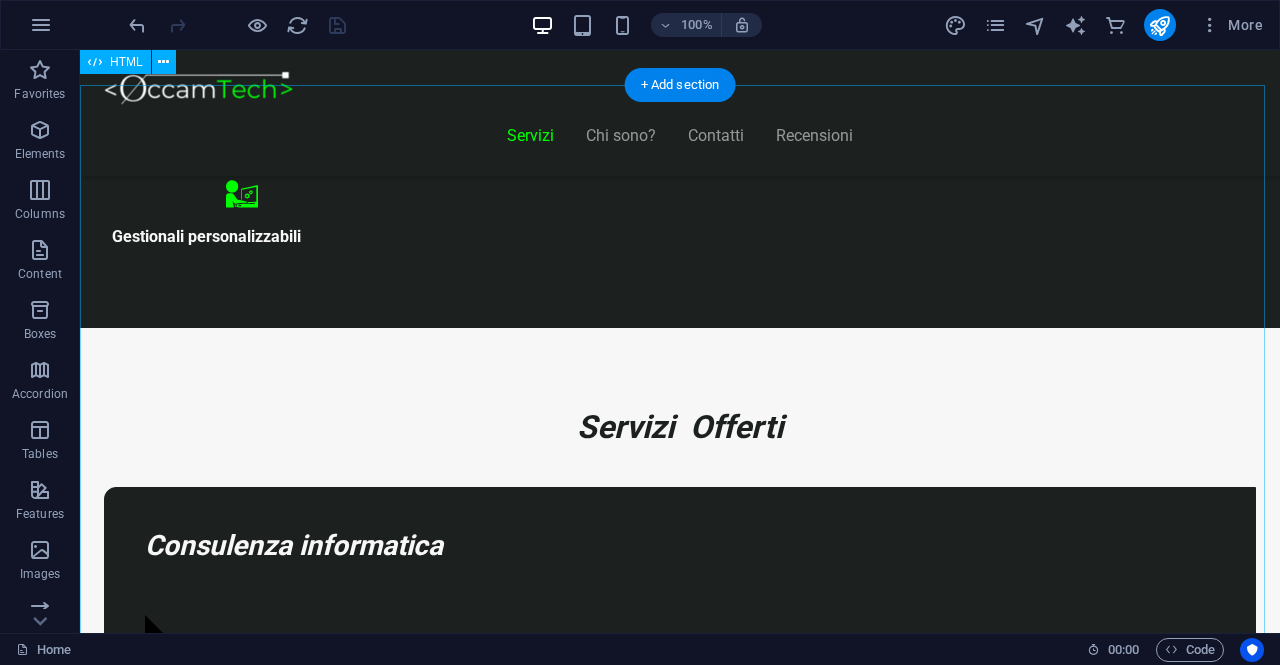 scroll, scrollTop: 1245, scrollLeft: 0, axis: vertical 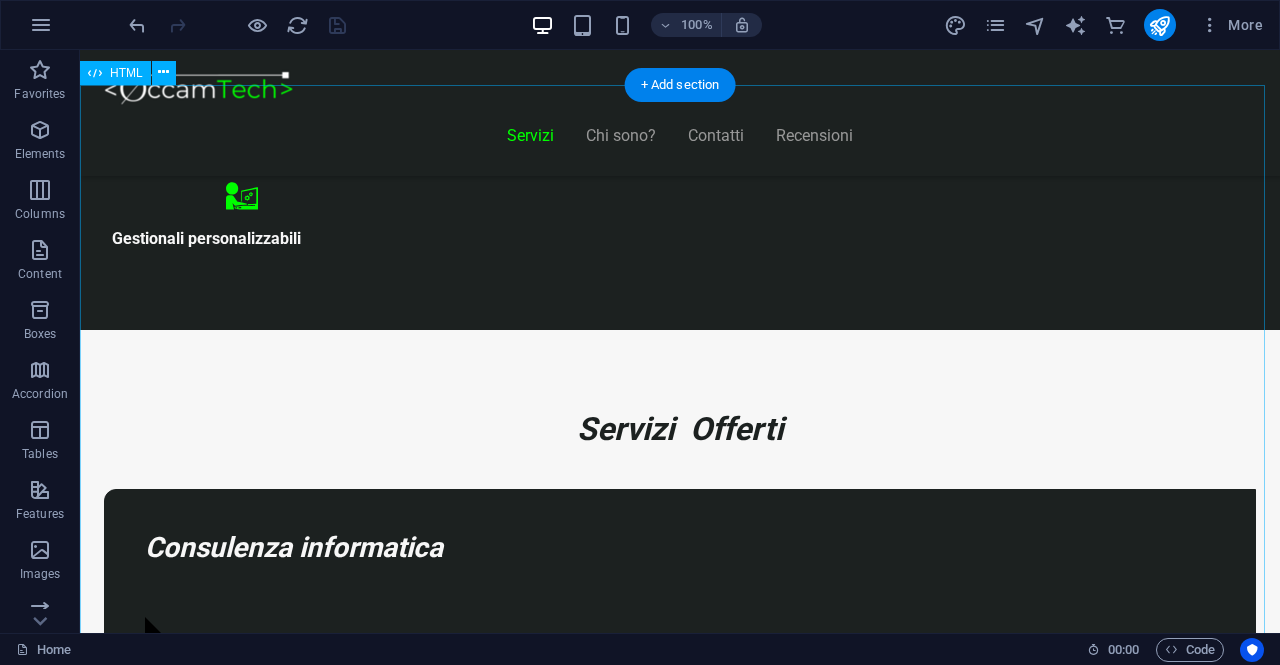 click on "Realizziamo il sito perfetto per far crescere la tua attività!
Start Vetrina
€300
Home page professionale
Sezione “Chi siamo”
Pagina contatti con form
Design ottimizzato per mobile
6 mesi di assistenza inclusa
Inizia Ora
Shop Ready
€500
Negozio con Shopify già configurato
Catalogo e schede prodotto dettagliate
Pagamenti sicuri integrati
Spedizioni e tariffe configurate
6 mesi di assistenza inclusa" at bounding box center [680, 8355] 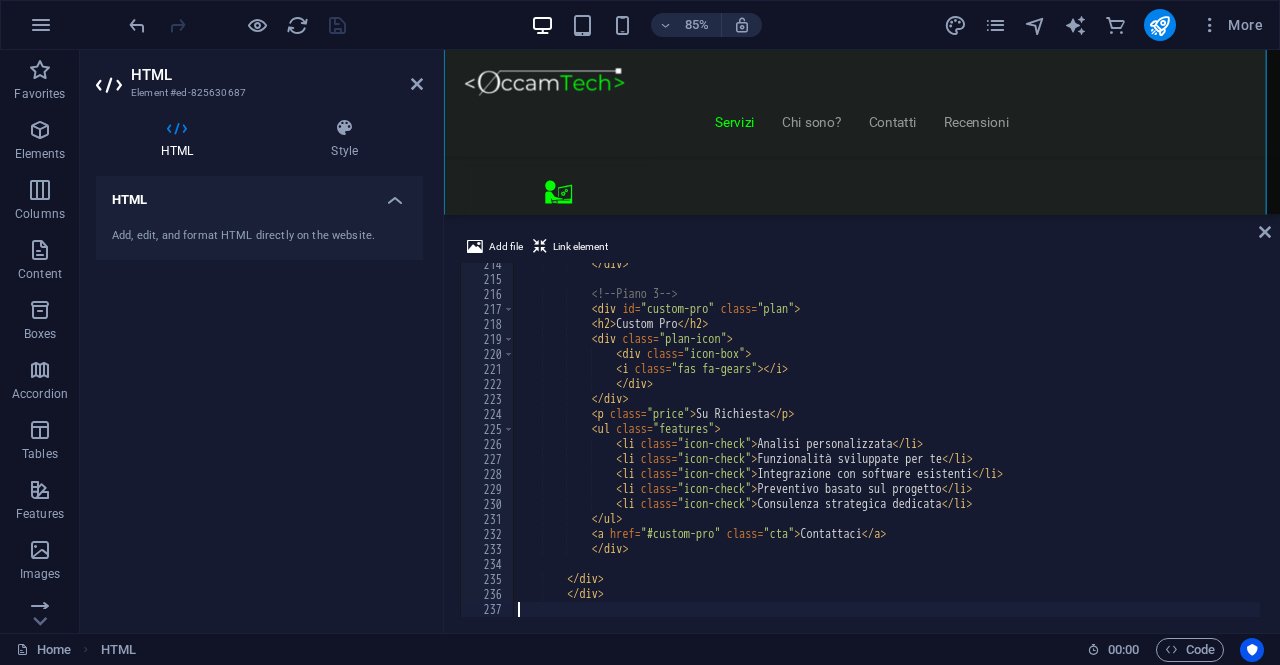 scroll, scrollTop: 3201, scrollLeft: 0, axis: vertical 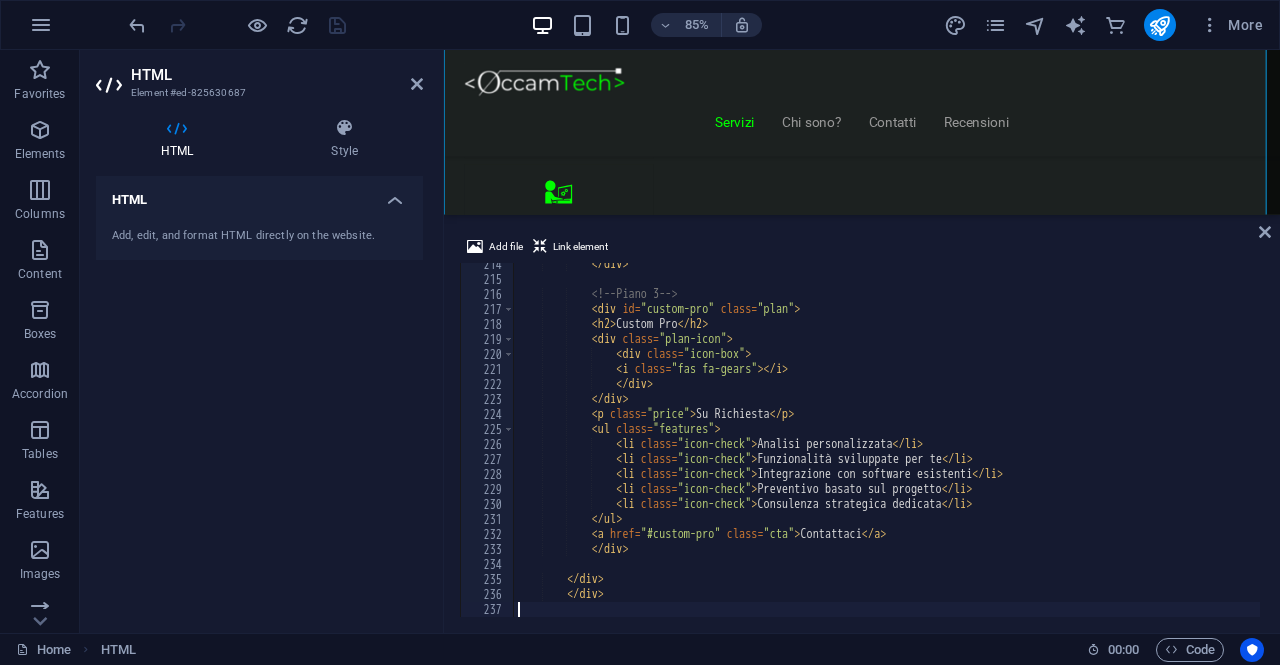 click on "</ div >                <!--  Piano 3  -->                < div   id = "custom-pro"   class = "plan" >                < h2 > Custom Pro </ h2 >                < div   class = "plan-icon" >                     < div   class = "icon-box" >                     < i   class = "fas fa-gears" > </ i >                     </ div >                </ div >                < p   class = "price" > Su Richiesta </ p >                < ul   class = "features" >                     < li   class = "icon-check" > Analisi personalizzata </ li >                     < li   class = "icon-check" > Funzionalità sviluppate per te </ li >                     < li   class = "icon-check" > Integrazione con software esistenti </ li >                     < li   class = "icon-check" > Preventivo basato sul progetto </ li >                     < li   class = "icon-check" > Consulenza strategica dedicata </ li >                </ ul >                < a   href = "#custom-pro"   class = "cta" > Contattaci </ a >" at bounding box center [887, 449] 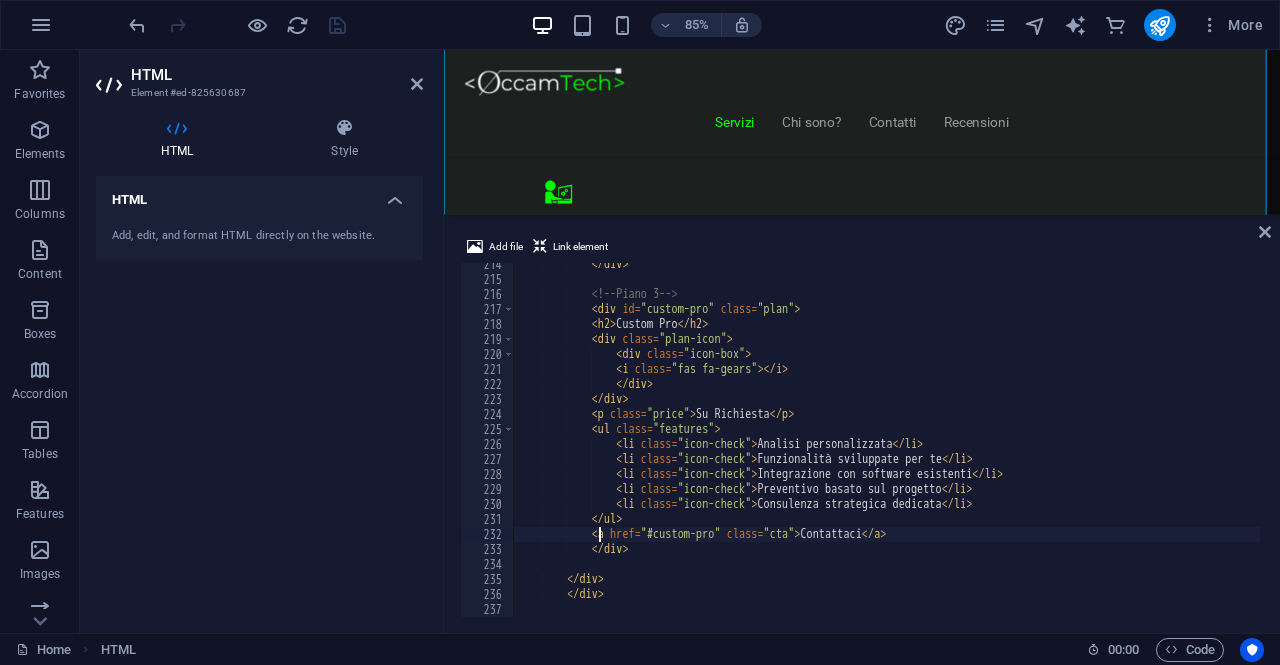 type on "</div>" 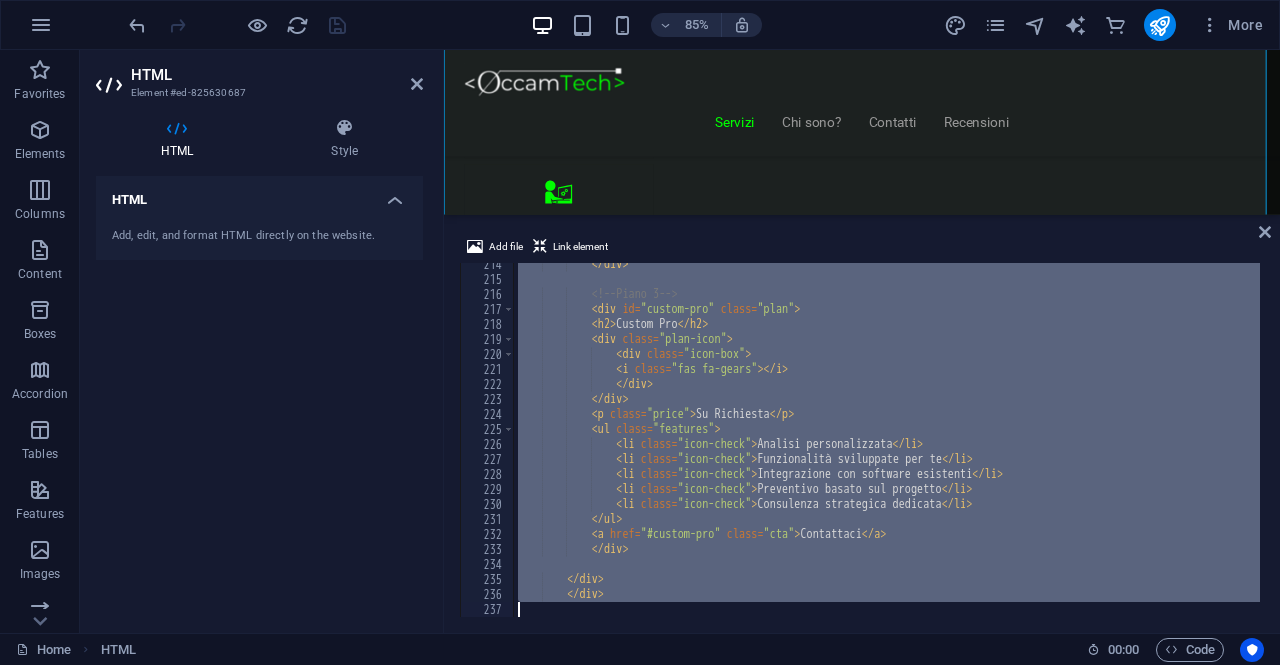 type 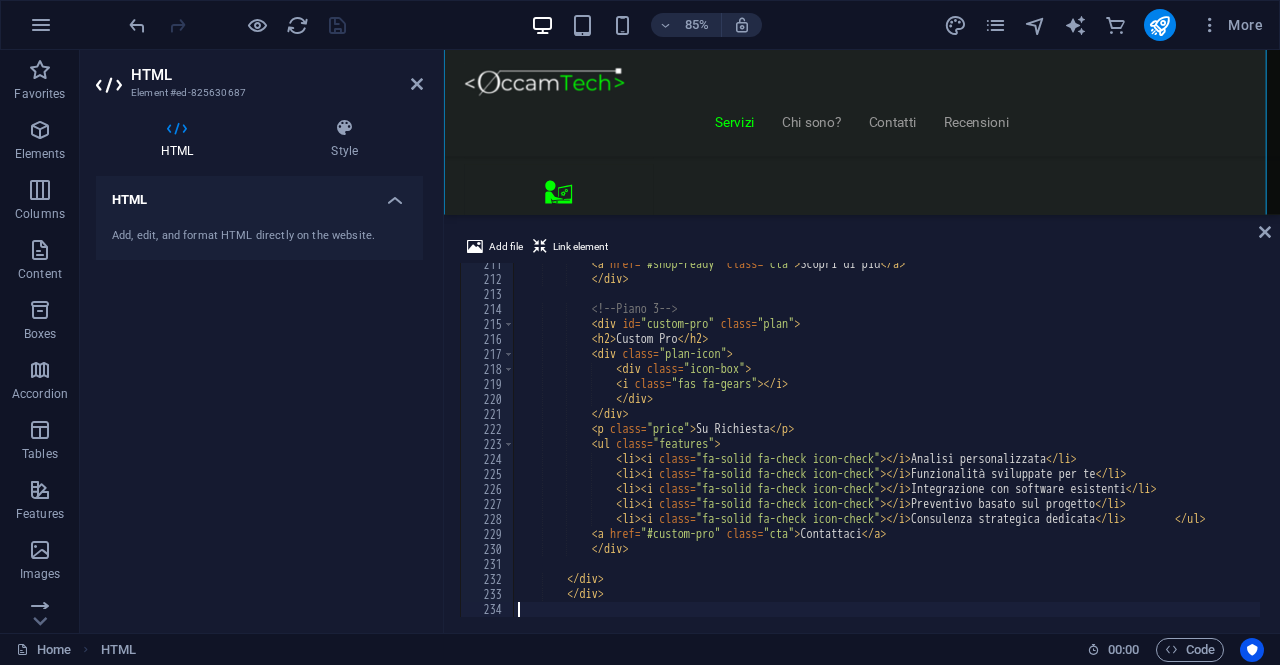 scroll, scrollTop: 3156, scrollLeft: 0, axis: vertical 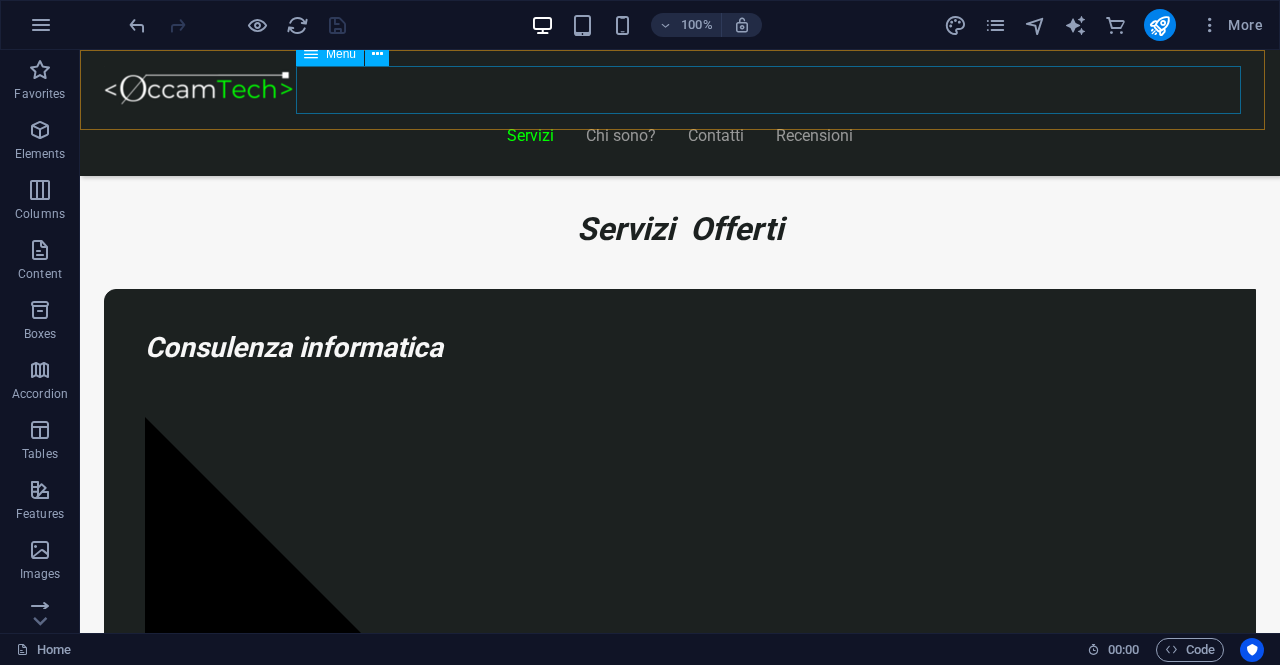 click on "Realizziamo il sito perfetto per far crescere la tua attività!
Start Vetrina
€300
Home page professionale
Sezione “Chi siamo”
Pagina contatti con form
Design ottimizzato per mobile
6 mesi di assistenza inclusa
Inizia Ora
Shop Ready
€500
Negozio con Shopify già configurato
Catalogo e schede prodotto dettagliate
Pagamenti sicuri integrati
Spedizioni e tariffe configurate
6 mesi di assistenza inclusa
Scopri di più" at bounding box center (680, 8168) 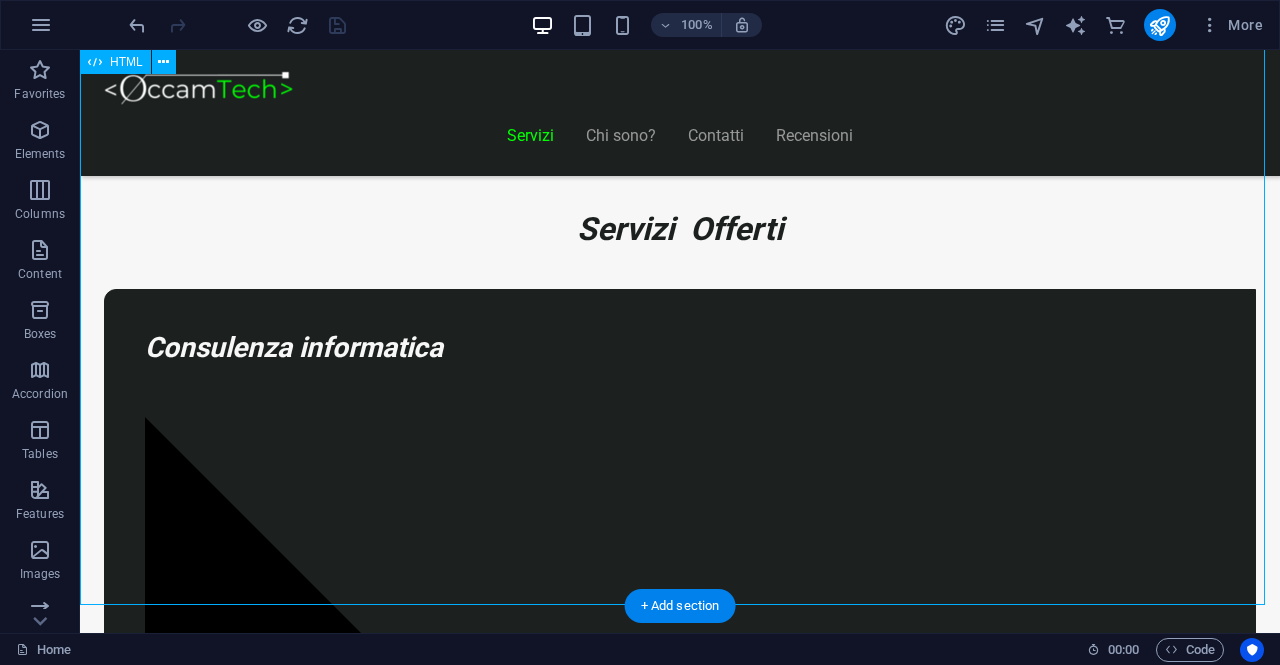 click on "Realizziamo il sito perfetto per far crescere la tua attività!
Start Vetrina
€300
Home page professionale
Sezione “Chi siamo”
Pagina contatti con form
Design ottimizzato per mobile
6 mesi di assistenza inclusa
Inizia Ora
Shop Ready
€500
Negozio con Shopify già configurato
Catalogo e schede prodotto dettagliate
Pagamenti sicuri integrati
Spedizioni e tariffe configurate
6 mesi di assistenza inclusa
Scopri di più" at bounding box center (680, 8168) 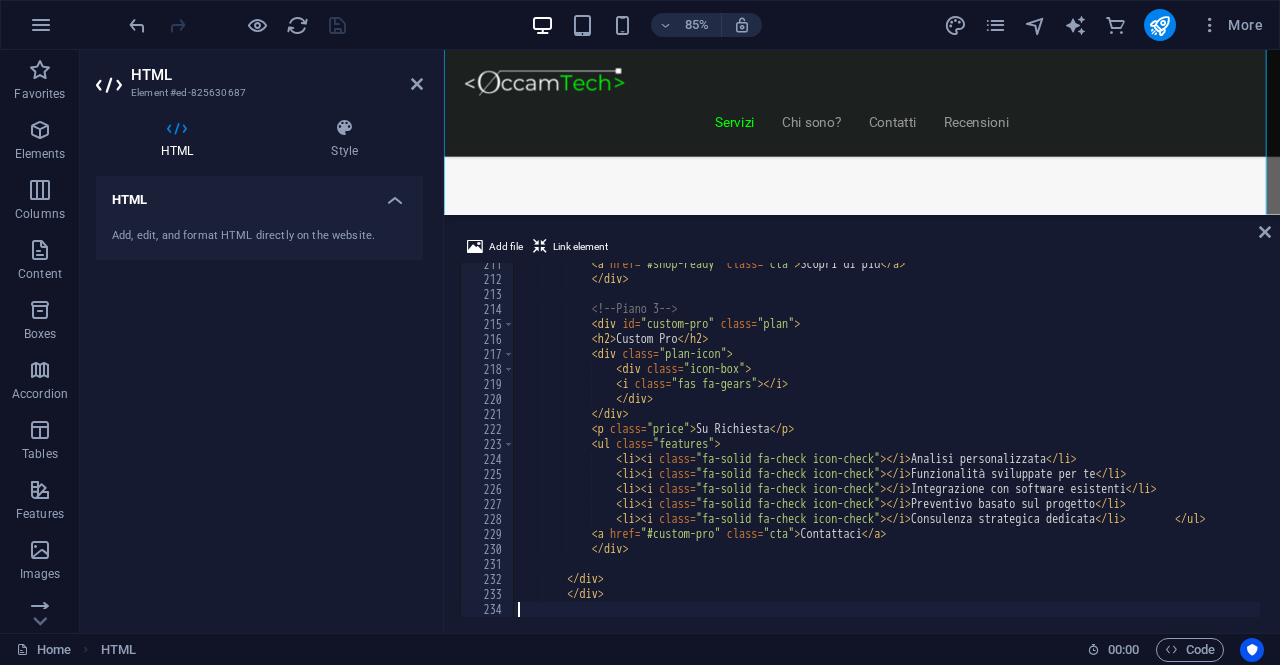 scroll, scrollTop: 1395, scrollLeft: 0, axis: vertical 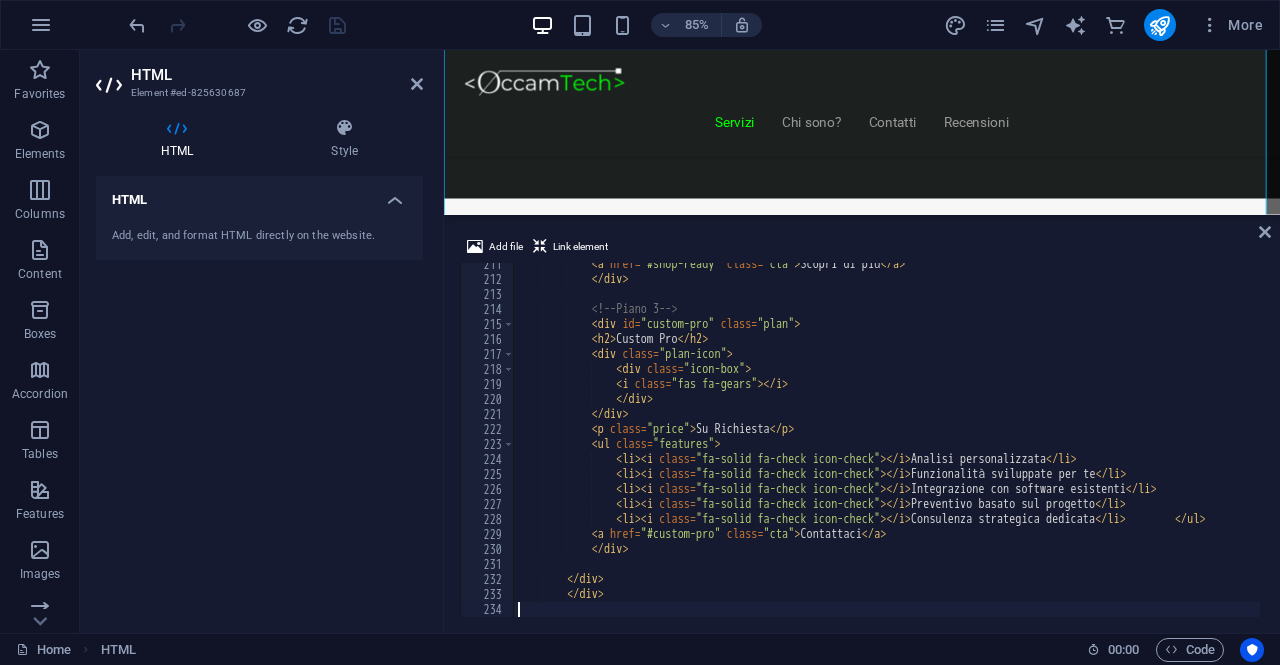 click on "< a   href = "#shop-ready"   class = "cta" > Scopri di più </ a >                </ div >                <!--  Piano 3  -->                < div   id = "custom-pro"   class = "plan" >                < h2 > Custom Pro </ h2 >                < div   class = "plan-icon" >                     < div   class = "icon-box" >                     < i   class = "fas fa-gears" > </ i >                     </ div >                </ div >                < p   class = "price" > Su Richiesta </ p >                < ul   class = "features" >                     < li > < i   class = "fa-solid fa-check icon-check" > </ i > Analisi personalizzata </ li >                     < li > < i   class = "fa-solid fa-check icon-check" > </ i > Funzionalità sviluppate per te </ li >                     < li > < i   class = "fa-solid fa-check icon-check" > </ i > Integrazione con software esistenti </ li >                     < li > < i   class = "fa-solid fa-check icon-check" > </ i > Preventivo basato sul progetto </ li" at bounding box center (895, 447) 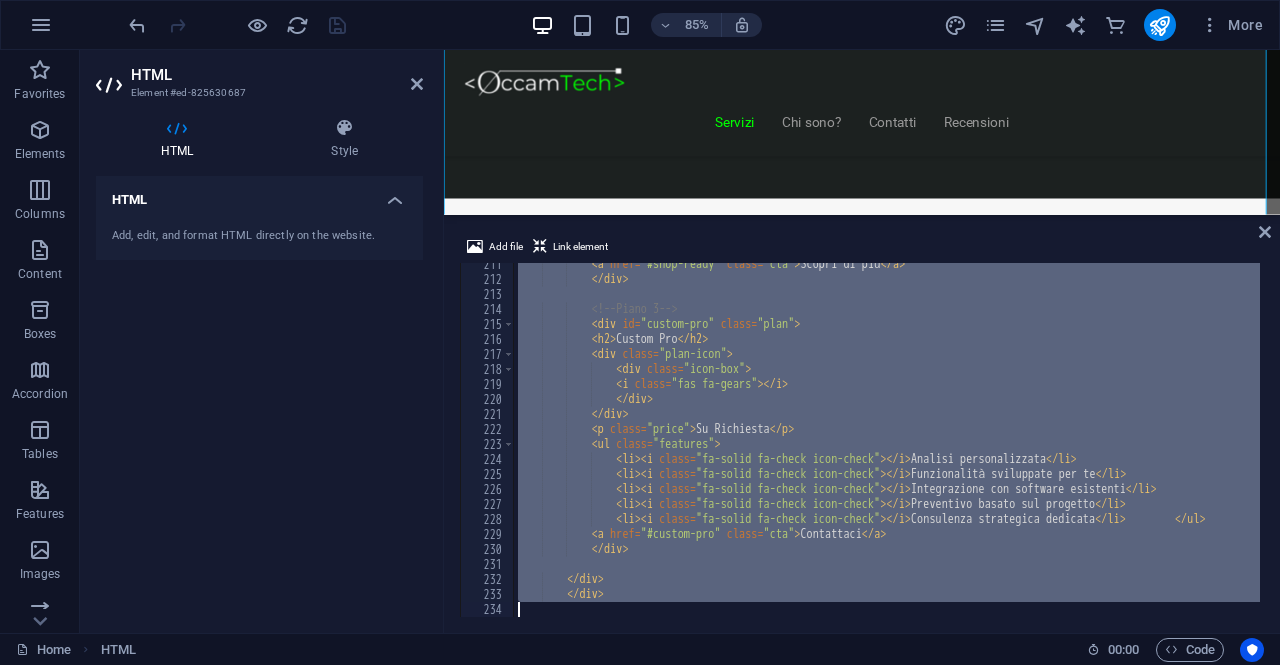type on "</div>" 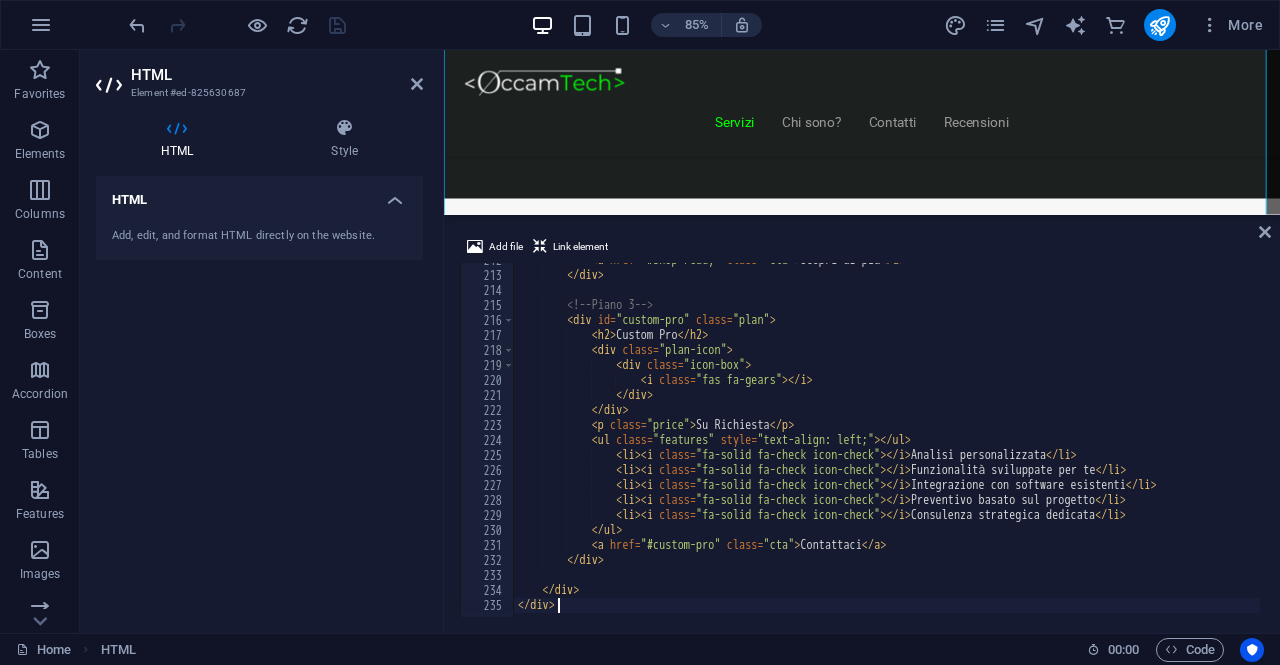 scroll, scrollTop: 3171, scrollLeft: 0, axis: vertical 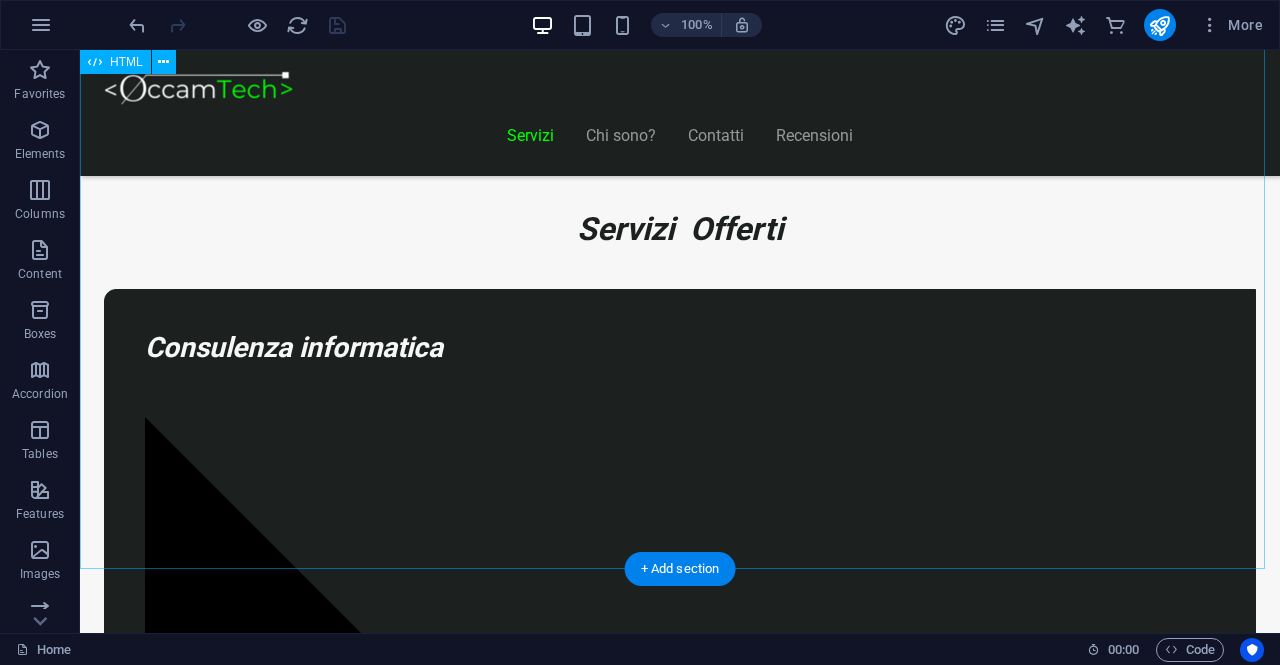 click on "Realizziamo il sito perfetto per far crescere la tua attività!
Start Vetrina
€300
Home page professionale
Sezione “Chi siamo”
Pagina contatti con form
Design ottimizzato per mobile
6 mesi di assistenza inclusa
Inizia Ora
Shop Ready
€500
Negozio con Shopify già configurato
Catalogo e schede prodotto dettagliate
Pagamenti sicuri integrati
Spedizioni e tariffe configurate
6 mesi di assistenza inclusa
Scopri di più
Custom Pro" at bounding box center (680, 8139) 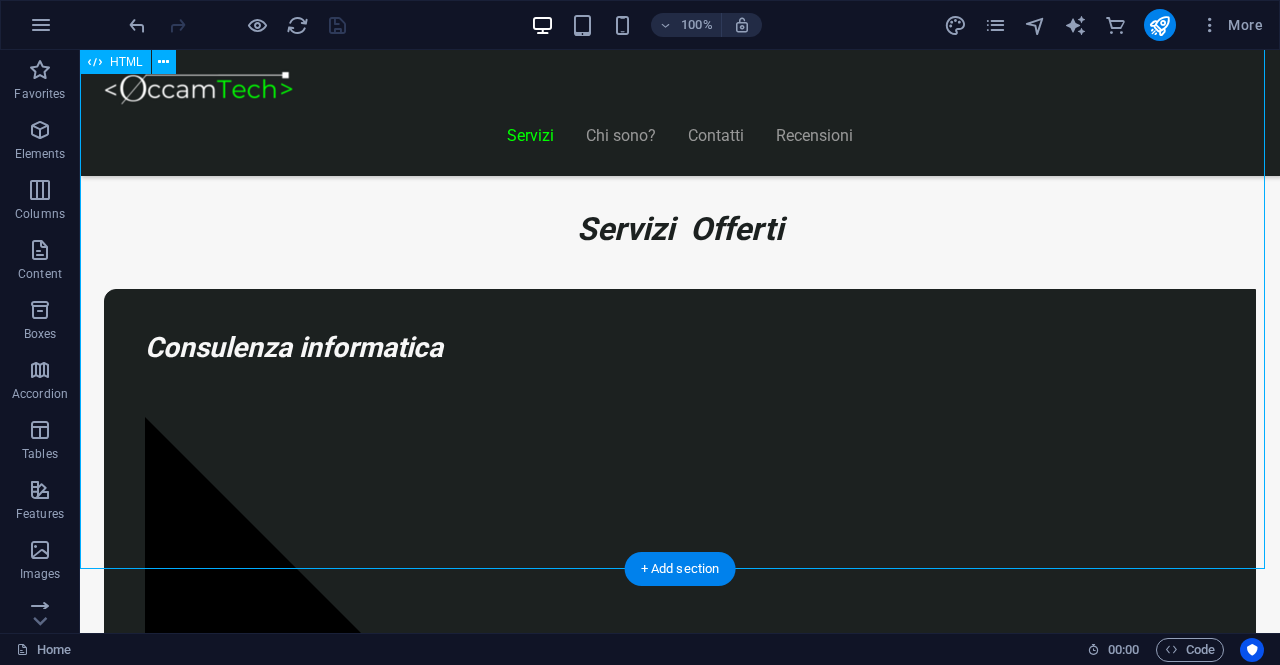 click on "Realizziamo il sito perfetto per far crescere la tua attività!
Start Vetrina
€300
Home page professionale
Sezione “Chi siamo”
Pagina contatti con form
Design ottimizzato per mobile
6 mesi di assistenza inclusa
Inizia Ora
Shop Ready
€500
Negozio con Shopify già configurato
Catalogo e schede prodotto dettagliate
Pagamenti sicuri integrati
Spedizioni e tariffe configurate
6 mesi di assistenza inclusa
Scopri di più
Custom Pro" at bounding box center (680, 8139) 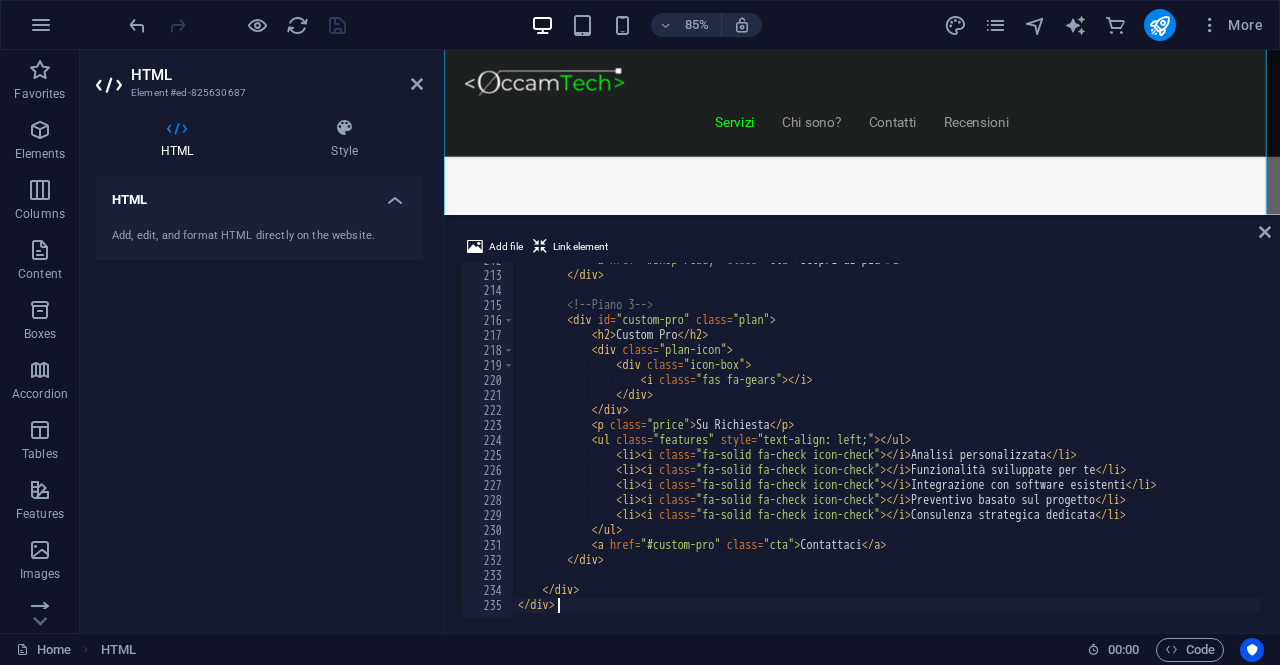 scroll, scrollTop: 1395, scrollLeft: 0, axis: vertical 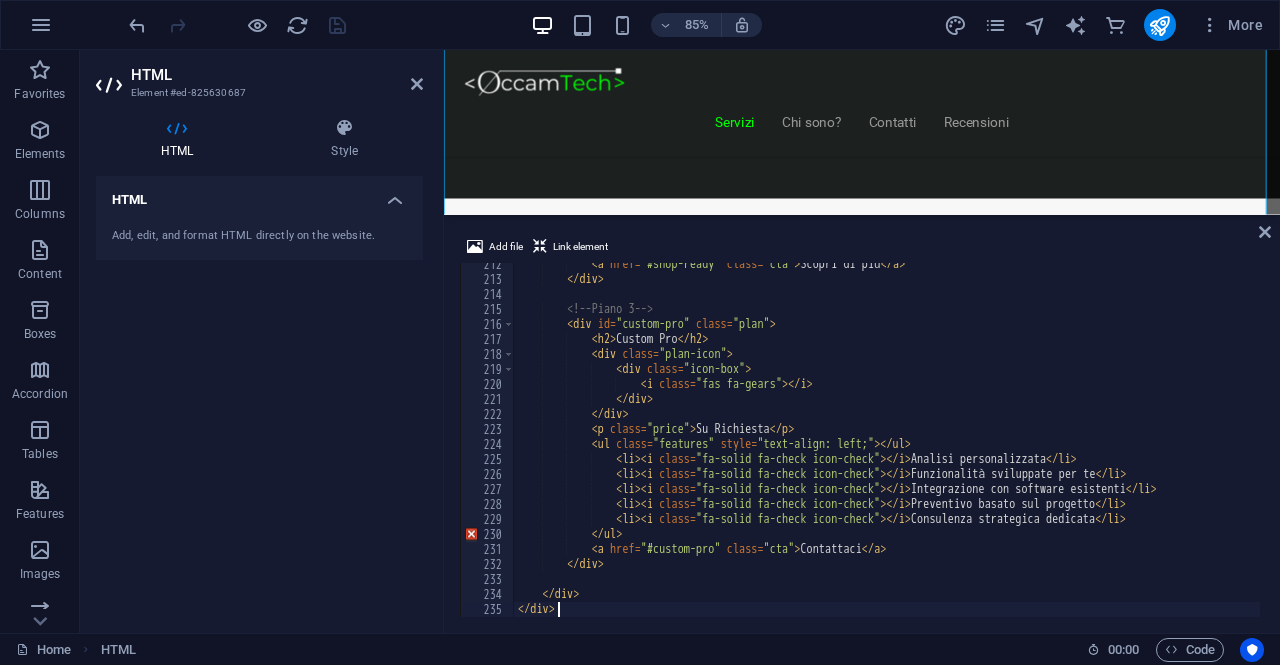 click on "< a   href = "#shop-ready"   class = "cta" > Scopri di più </ a >           </ div >           <!--  Piano 3  -->           < div   id = "custom-pro"   class = "plan" >                < h2 > Custom Pro </ h2 >                < div   class = "plan-icon" >                     < div   class = "icon-box" >                          < i   class = "fas fa-gears" > </ i >                     </ div >                </ div >                < p   class = "price" > Su Richiesta </ p >                < ul   class = "features"   style = "text-align: left;" > </ ul >                     < li > < i   class = "fa-solid fa-check icon-check" > </ i > Analisi personalizzata </ li >                     < li > < i   class = "fa-solid fa-check icon-check" > </ i > Funzionalità sviluppate per te </ li >                     < li > < i   class = "fa-solid fa-check icon-check" > </ i > Integrazione con software esistenti </ li >                     < li > < i   class = "fa-solid fa-check icon-check" > </ i > </ li > <" at bounding box center [887, 449] 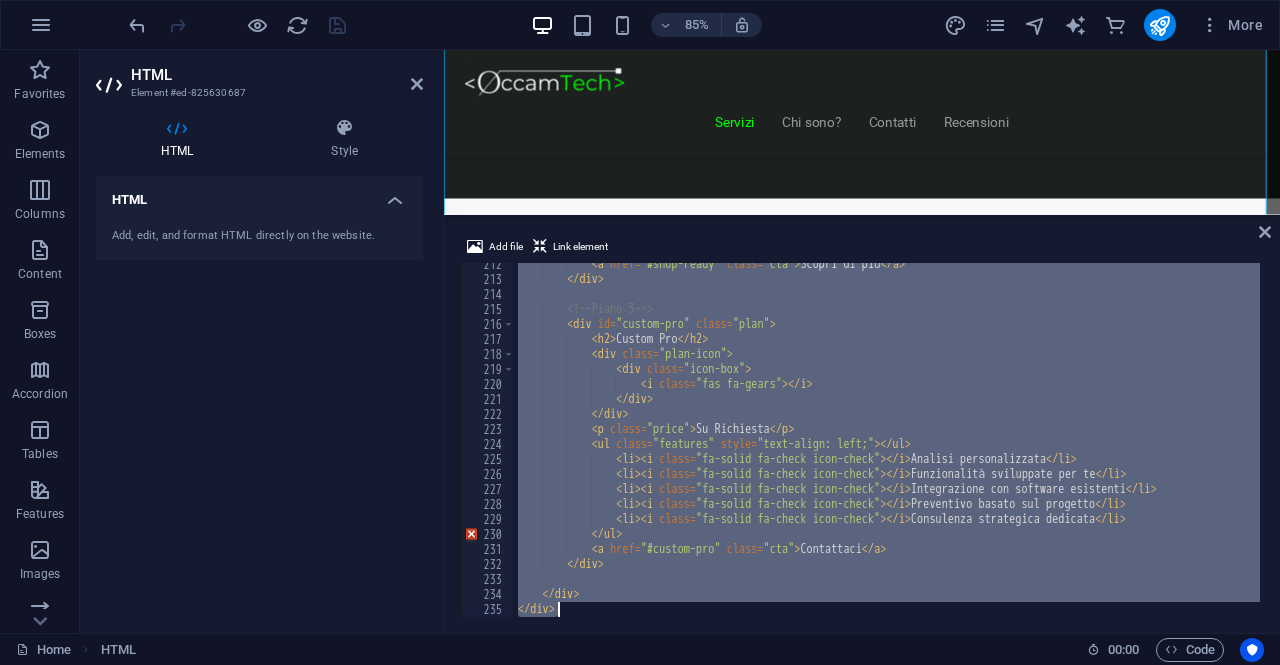 type on "</div>" 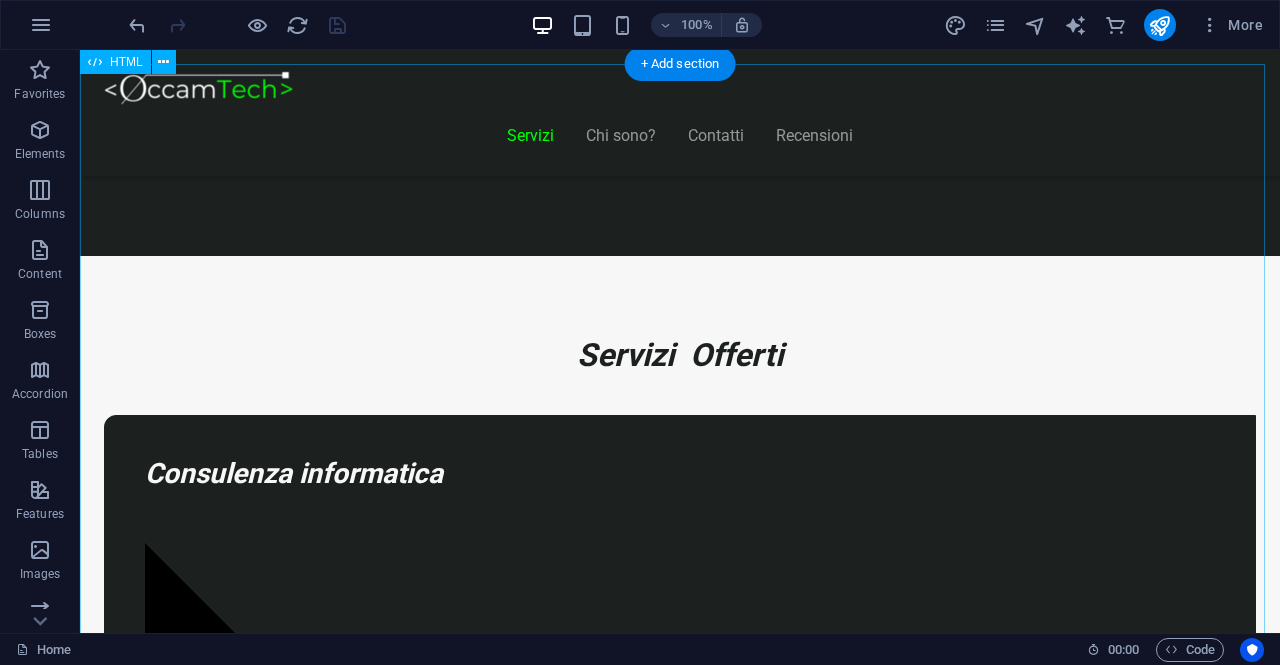 scroll, scrollTop: 1245, scrollLeft: 0, axis: vertical 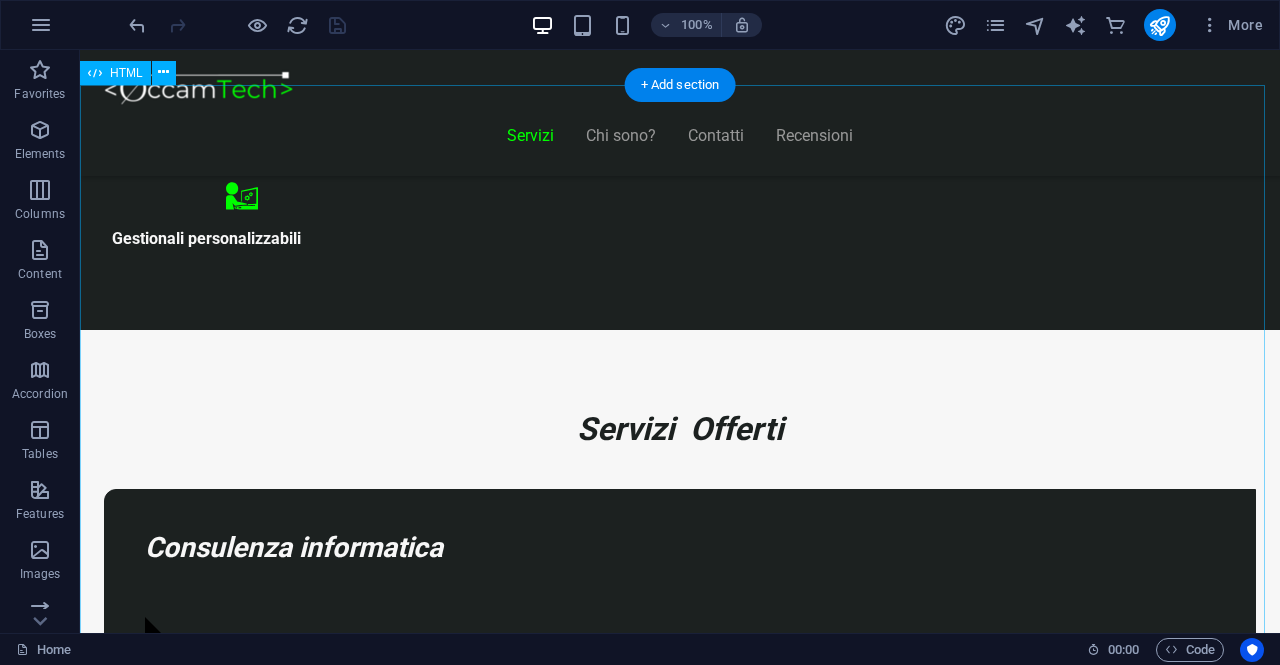 click on "Realizziamo il sito perfetto per far crescere la tua attività!
Start Vetrina
€300
Home page professionale
Sezione “Chi siamo”
Pagina contatti con form
Design ottimizzato per mobile
6 mesi di assistenza inclusa
Inizia Ora
Shop Ready
€500
Negozio con Shopify già configurato
Catalogo e schede prodotto dettagliate
Pagamenti sicuri integrati
Spedizioni e tariffe configurate
6 mesi di assistenza inclusa
Scopri di più
Custom Pro" at bounding box center [680, 8368] 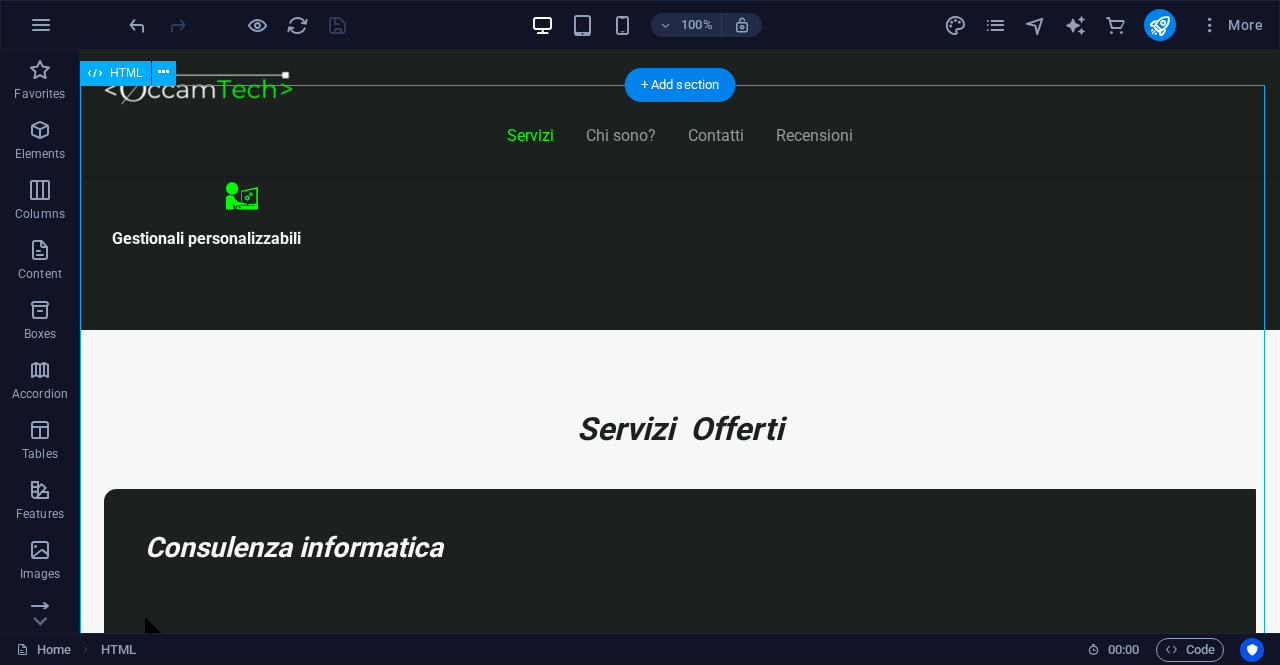 click on "Realizziamo il sito perfetto per far crescere la tua attività!
Start Vetrina
€300
Home page professionale
Sezione “Chi siamo”
Pagina contatti con form
Design ottimizzato per mobile
6 mesi di assistenza inclusa
Inizia Ora
Shop Ready
€500
Negozio con Shopify già configurato
Catalogo e schede prodotto dettagliate
Pagamenti sicuri integrati
Spedizioni e tariffe configurate
6 mesi di assistenza inclusa
Scopri di più
Custom Pro" at bounding box center (680, 8368) 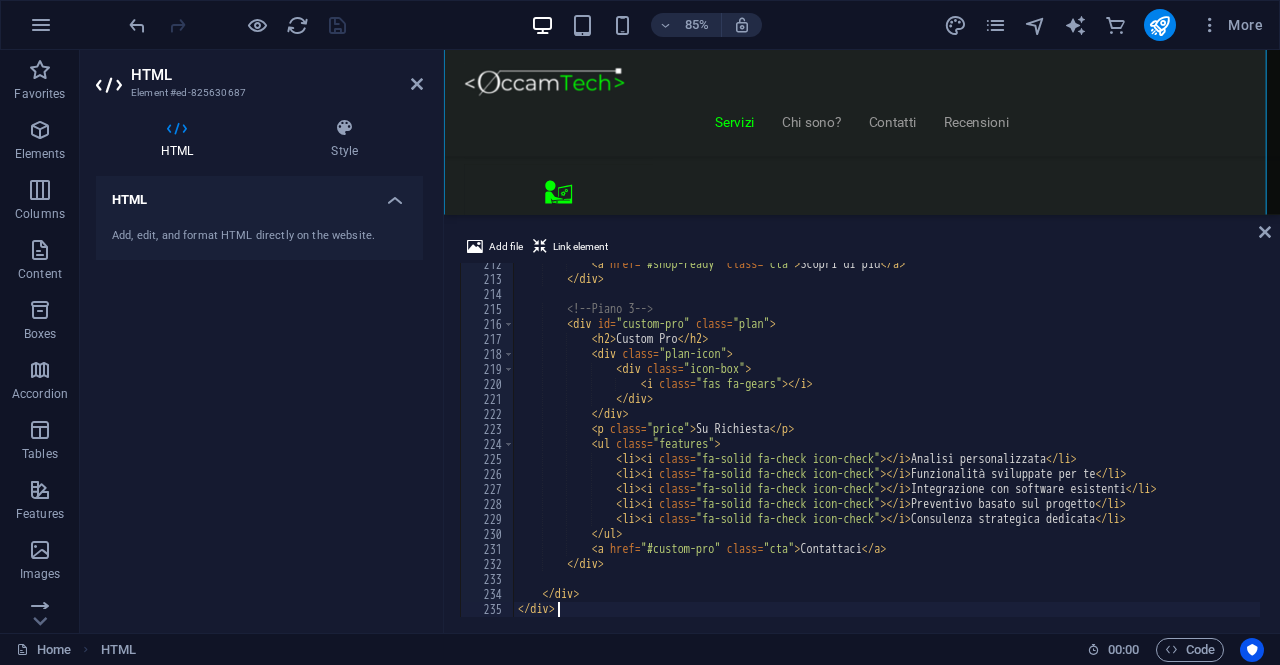 scroll, scrollTop: 3171, scrollLeft: 0, axis: vertical 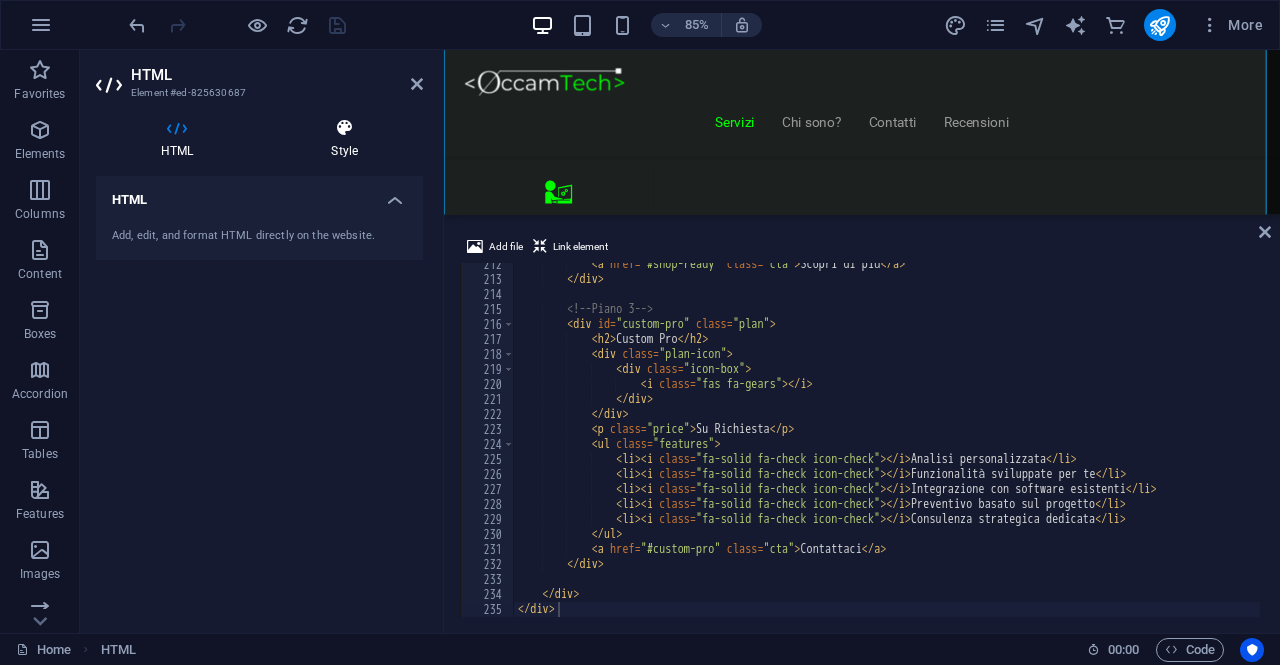 click at bounding box center [344, 128] 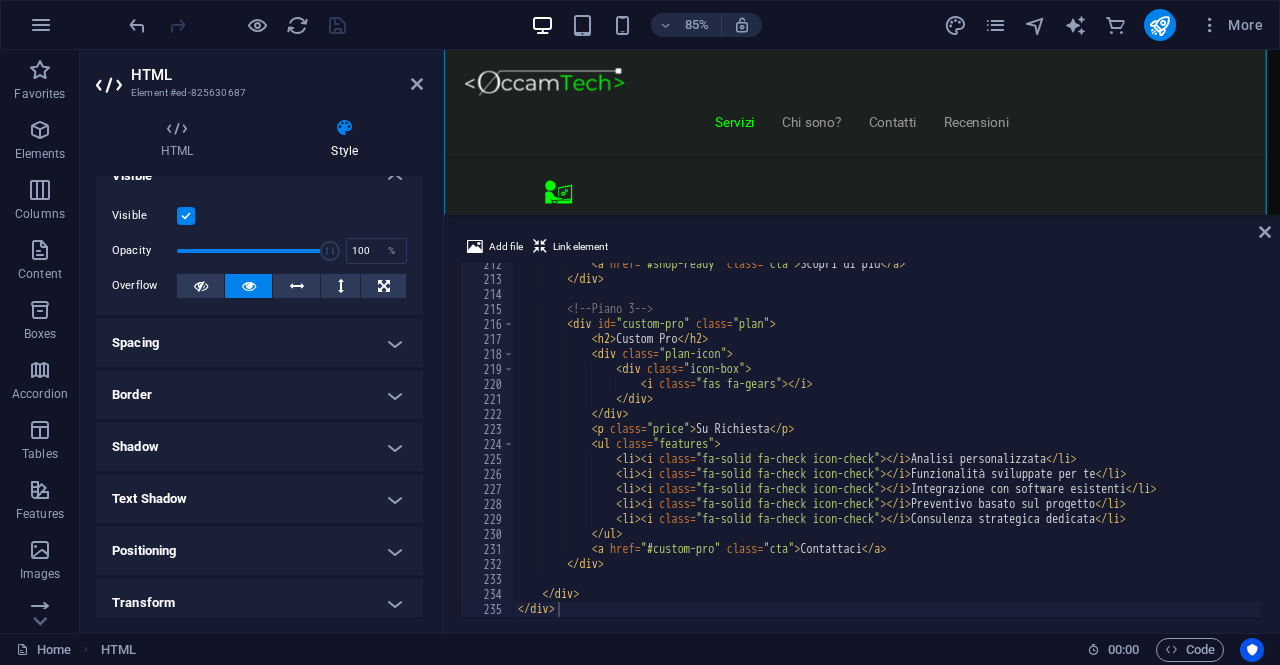 scroll, scrollTop: 0, scrollLeft: 0, axis: both 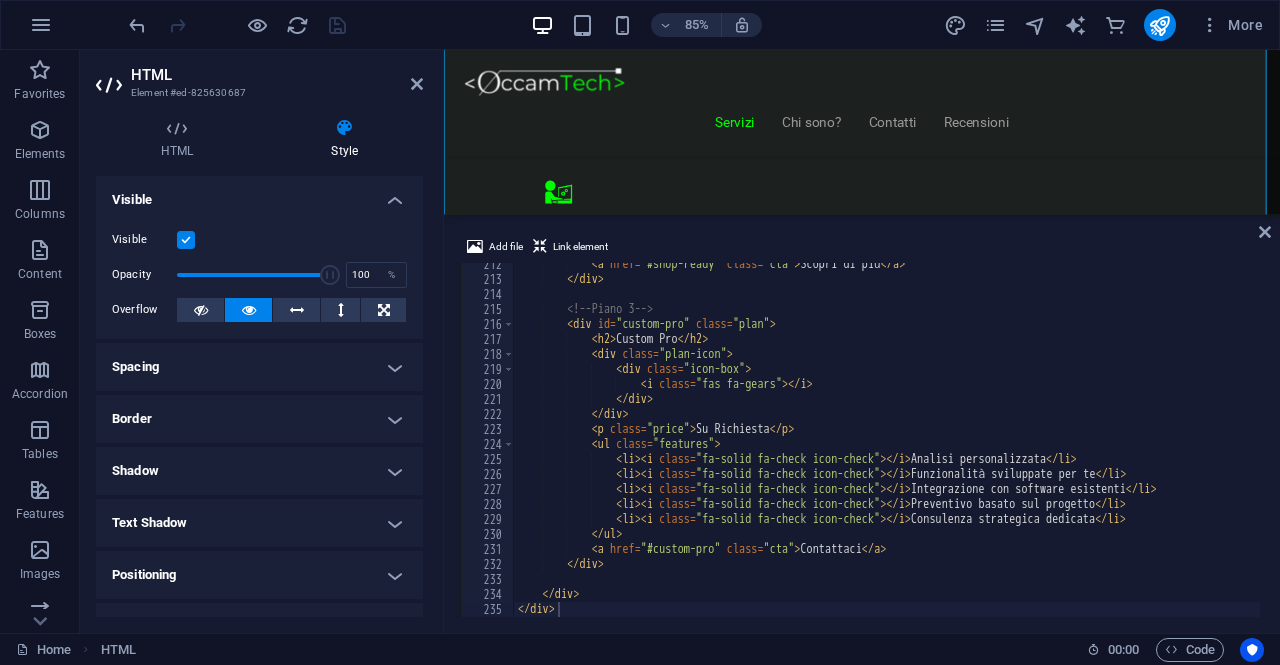click on "Add file Link element </div> 212 213 214 215 216 217 218 219 220 221 222 223 224 225 226 227 228 229 230 231 232 233 234 235                < a   href = "#shop-ready"   class = "cta" > Scopri di più </ a >           </ div >           <!--  Piano 3  -->           < div   id = "custom-pro"   class = "plan" >                < h2 > Custom Pro </ h2 >                < div   class = "plan-icon" >                     < div   class = "icon-box" >                          < i   class = "fas fa-gears" > </ i >                     </ div >                </ div >                < p   class = "price" > Su Richiesta </ p >                < ul   class = "features" >                     < li > < i   class = "fa-solid fa-check icon-check" > </ i > Analisi personalizzata </ li >                     < li > < i   class = "fa-solid fa-check icon-check" > </ i > Funzionalità sviluppate per te </ li >                     < li > < i   class = "fa-solid fa-check icon-check" > </ i > Integrazione con software esistenti </ li > < >" at bounding box center [862, 426] 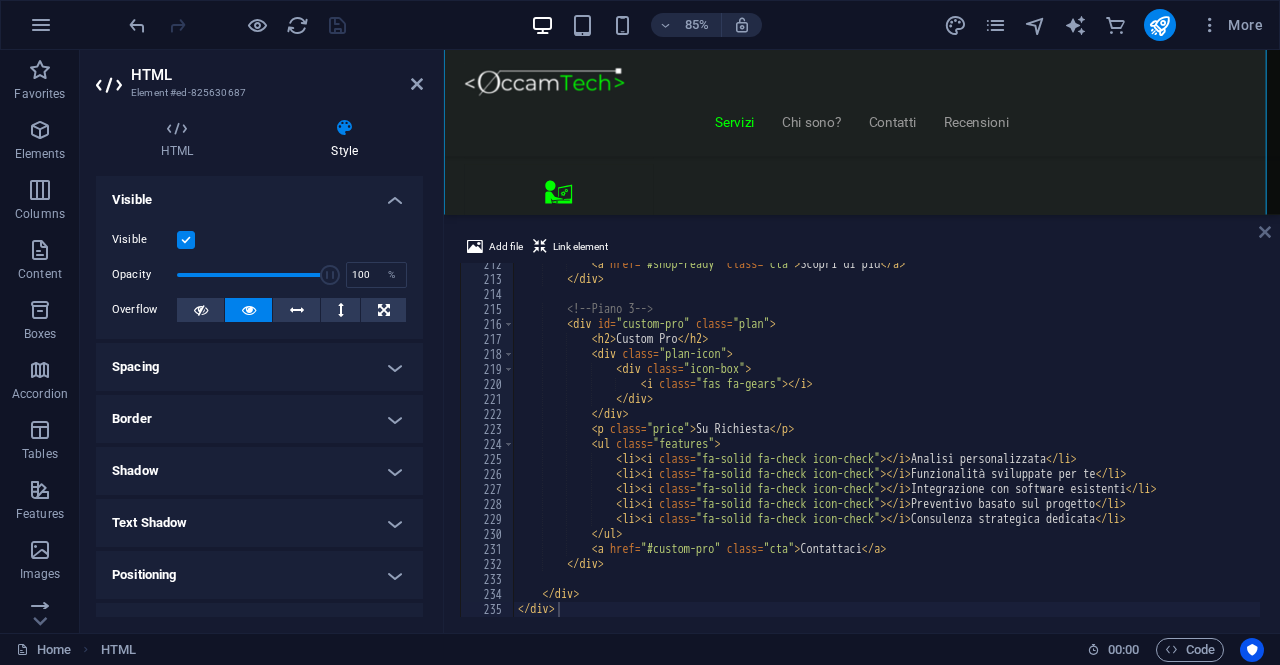 click at bounding box center (1265, 232) 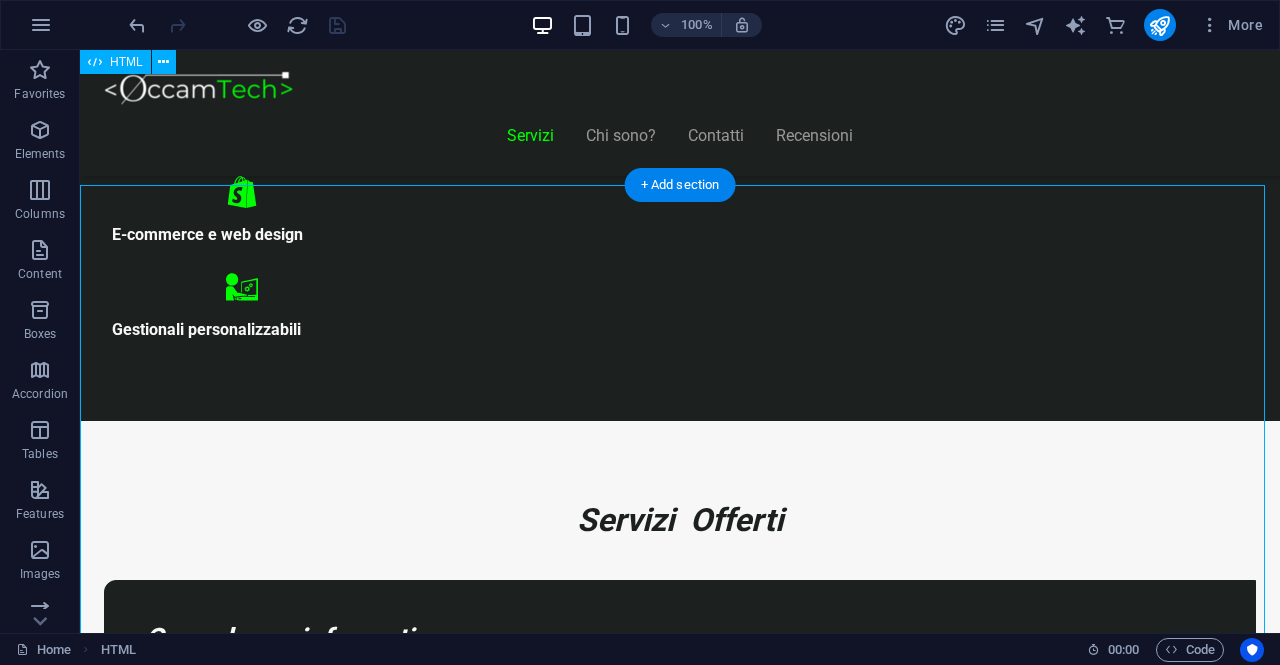 scroll, scrollTop: 1145, scrollLeft: 0, axis: vertical 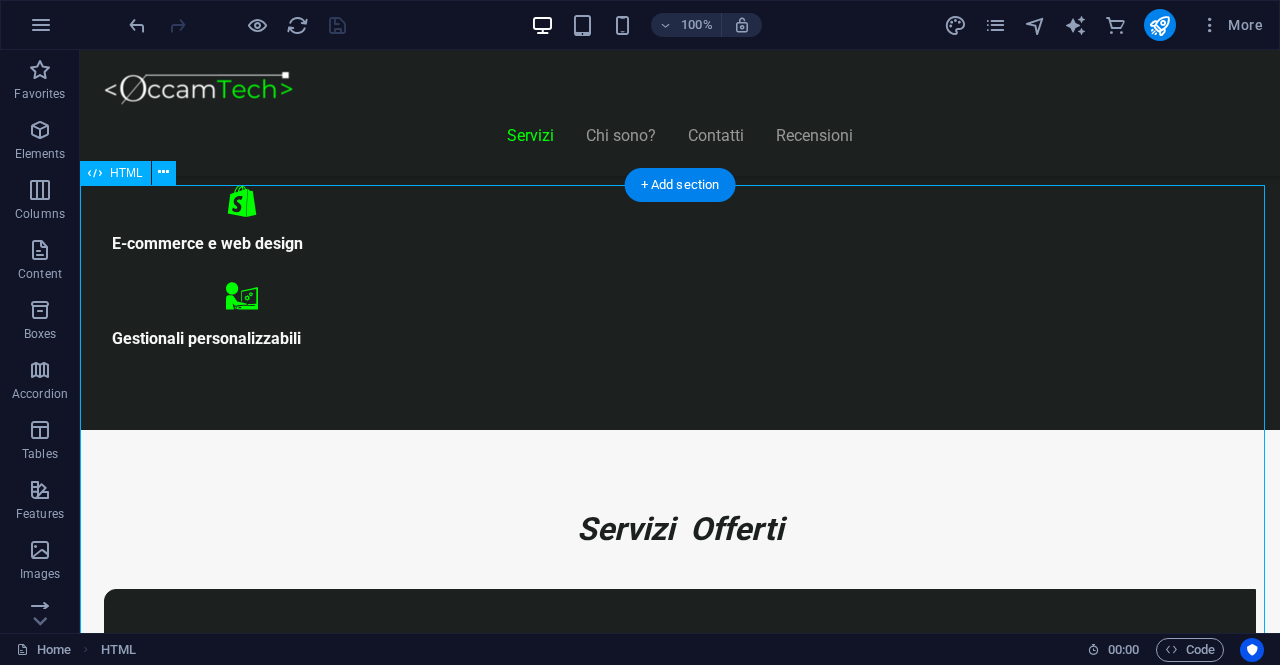 click on "Realizziamo il sito perfetto per far crescere la tua attività!
Start Vetrina
€300
Home page professionale
Sezione “Chi siamo”
Pagina contatti con form
Design ottimizzato per mobile
6 mesi di assistenza inclusa
Inizia Ora
Shop Ready
€500
Negozio con Shopify già configurato
Catalogo e schede prodotto dettagliate
Pagamenti sicuri integrati
Spedizioni e tariffe configurate
6 mesi di assistenza inclusa
Scopri di più
Custom Pro" at bounding box center [680, 8468] 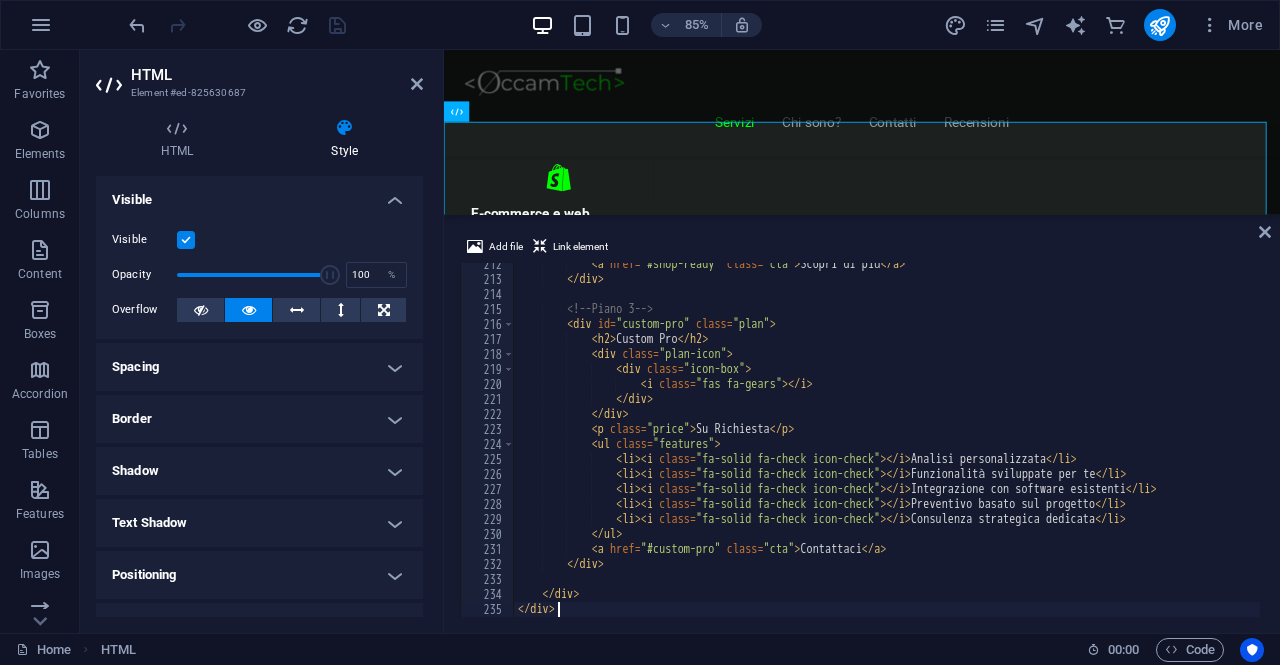 click on "< a   href = "#shop-ready"   class = "cta" > Scopri di più </ a >           </ div >           <!--  Piano 3  -->           < div   id = "custom-pro"   class = "plan" >                < h2 > Custom Pro </ h2 >                < div   class = "plan-icon" >                     < div   class = "icon-box" >                          < i   class = "fas fa-gears" > </ i >                     </ div >                </ div >                < p   class = "price" > Su Richiesta </ p >                < ul   class = "features" >                     < li > < i   class = "fa-solid fa-check icon-check" > </ i > Analisi personalizzata </ li >                     < li > < i   class = "fa-solid fa-check icon-check" > </ i > Funzionalità sviluppate per te </ li >                     < li > < i   class = "fa-solid fa-check icon-check" > </ i > Integrazione con software esistenti </ li >                     < li > < i   class = "fa-solid fa-check icon-check" > </ i > Preventivo basato sul progetto </ li >      < >" at bounding box center (887, 449) 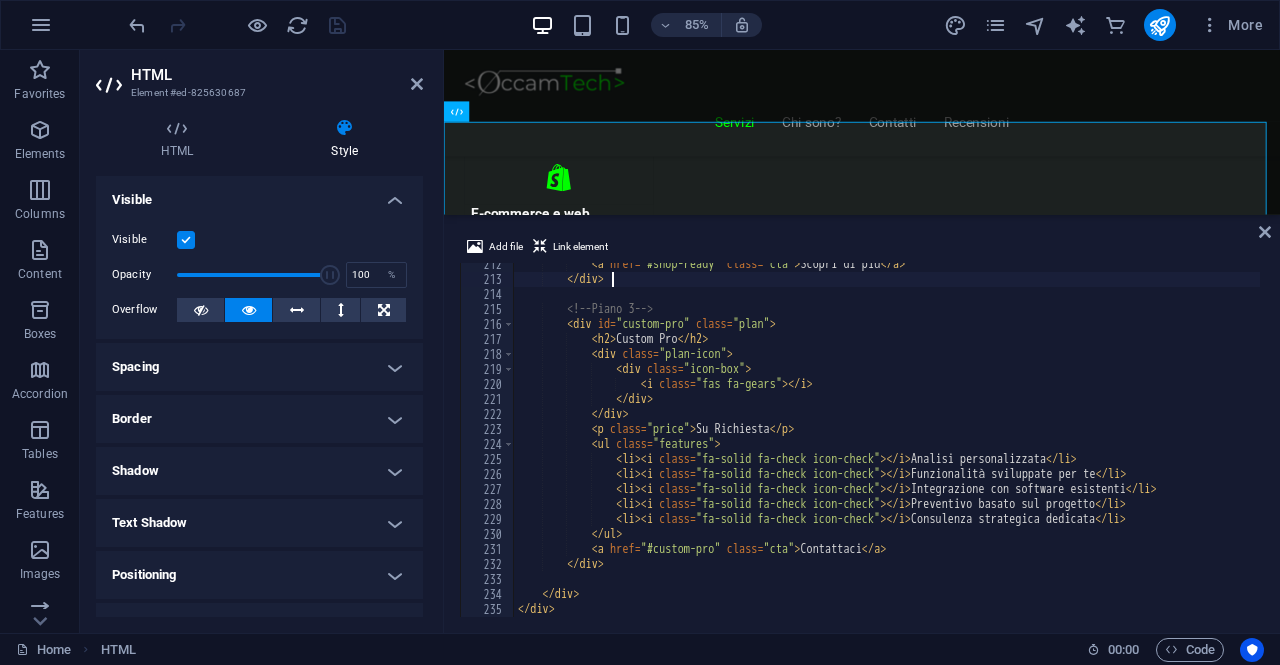 type on "</div>
</div>" 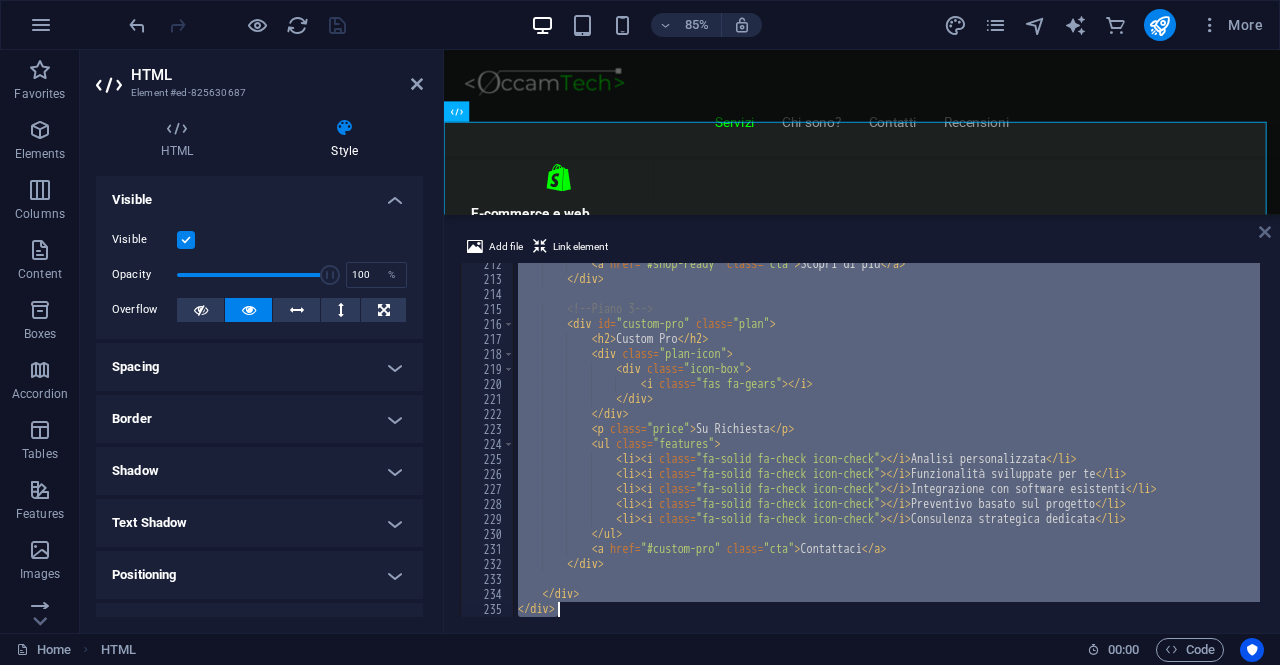 click at bounding box center (1265, 232) 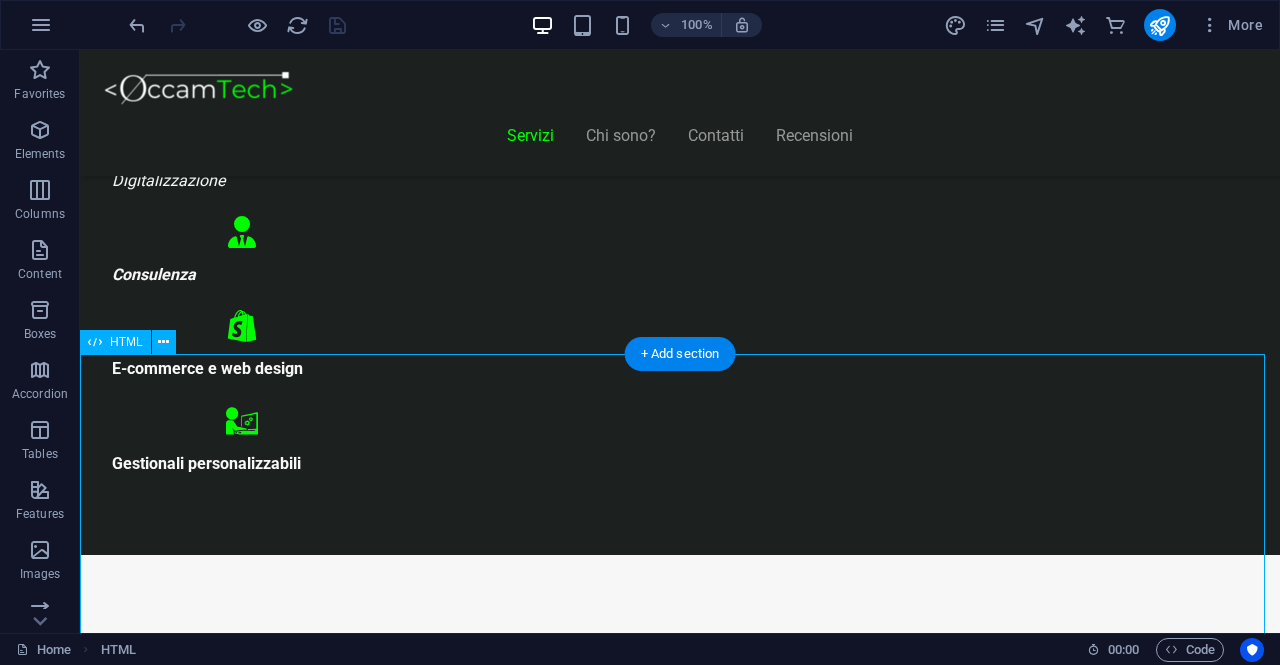 scroll, scrollTop: 1045, scrollLeft: 0, axis: vertical 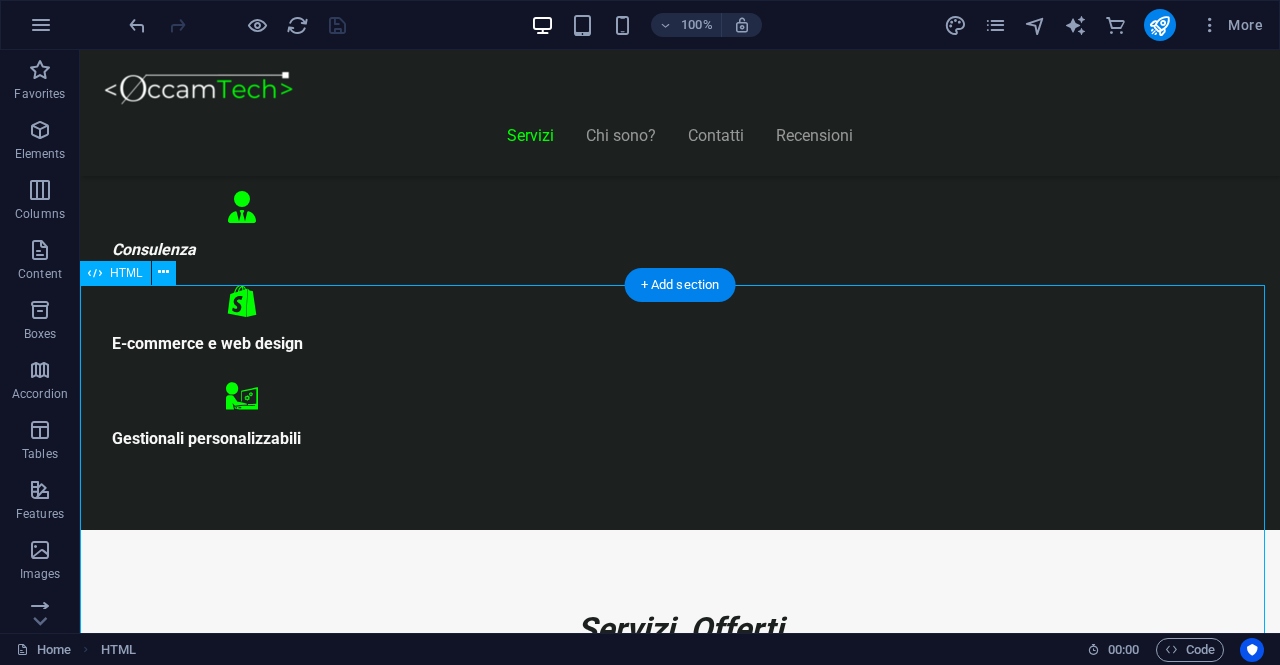 click on "Realizziamo il sito perfetto per far crescere la tua attività!
Start Vetrina
€300
Home page professionale
Sezione “Chi siamo”
Pagina contatti con form
Design ottimizzato per mobile
6 mesi di assistenza inclusa
Inizia Ora
Shop Ready
€500
Negozio con Shopify già configurato
Catalogo e schede prodotto dettagliate
Pagamenti sicuri integrati
Spedizioni e tariffe configurate
6 mesi di assistenza inclusa
Scopri di più
Custom Pro" at bounding box center (680, 8568) 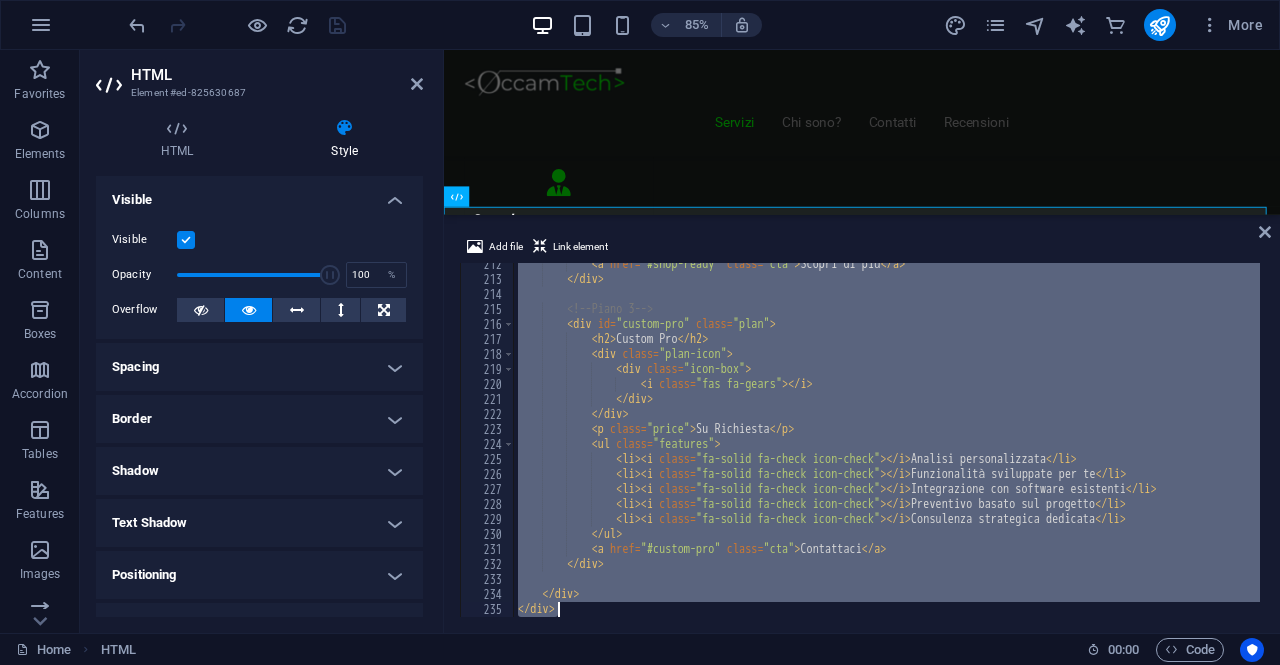 click on "< a   href = "#shop-ready"   class = "cta" > Scopri di più </ a >           </ div >           <!--  Piano 3  -->           < div   id = "custom-pro"   class = "plan" >                < h2 > Custom Pro </ h2 >                < div   class = "plan-icon" >                     < div   class = "icon-box" >                          < i   class = "fas fa-gears" > </ i >                     </ div >                </ div >                < p   class = "price" > Su Richiesta </ p >                < ul   class = "features" >                     < li > < i   class = "fa-solid fa-check icon-check" > </ i > Analisi personalizzata </ li >                     < li > < i   class = "fa-solid fa-check icon-check" > </ i > Funzionalità sviluppate per te </ li >                     < li > < i   class = "fa-solid fa-check icon-check" > </ i > Integrazione con software esistenti </ li >                     < li > < i   class = "fa-solid fa-check icon-check" > </ i > Preventivo basato sul progetto </ li >      < >" at bounding box center [887, 440] 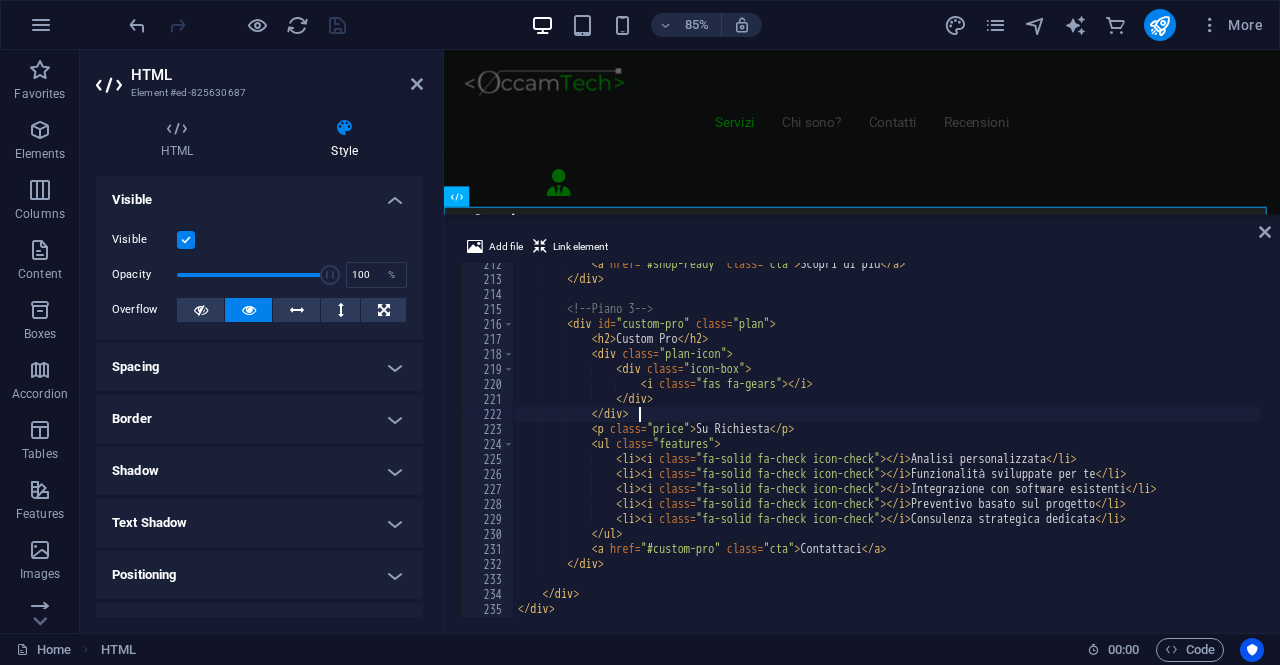 type on "</div>
</div>" 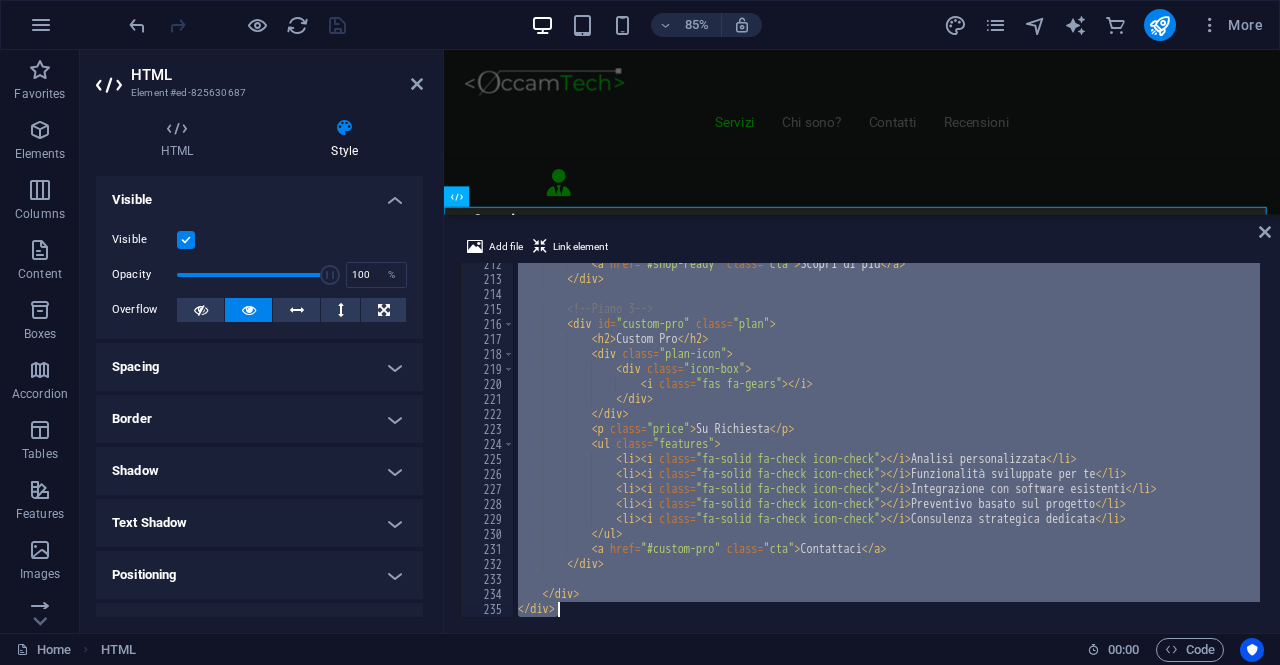 paste 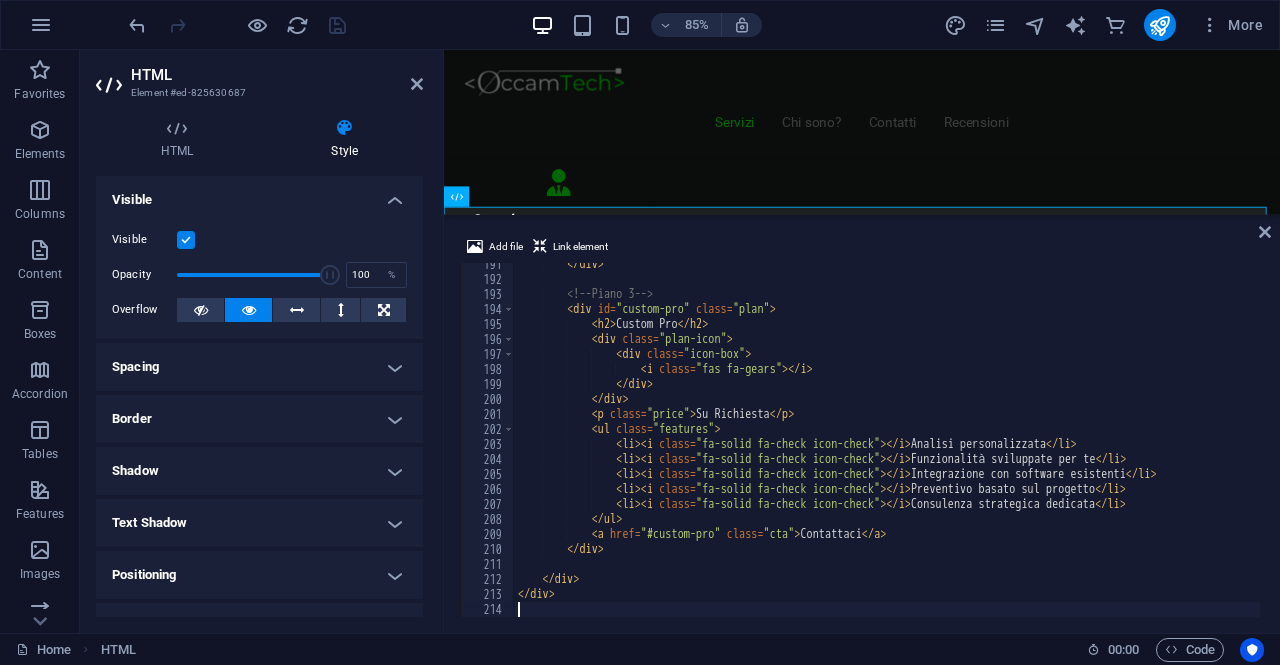 scroll, scrollTop: 2856, scrollLeft: 0, axis: vertical 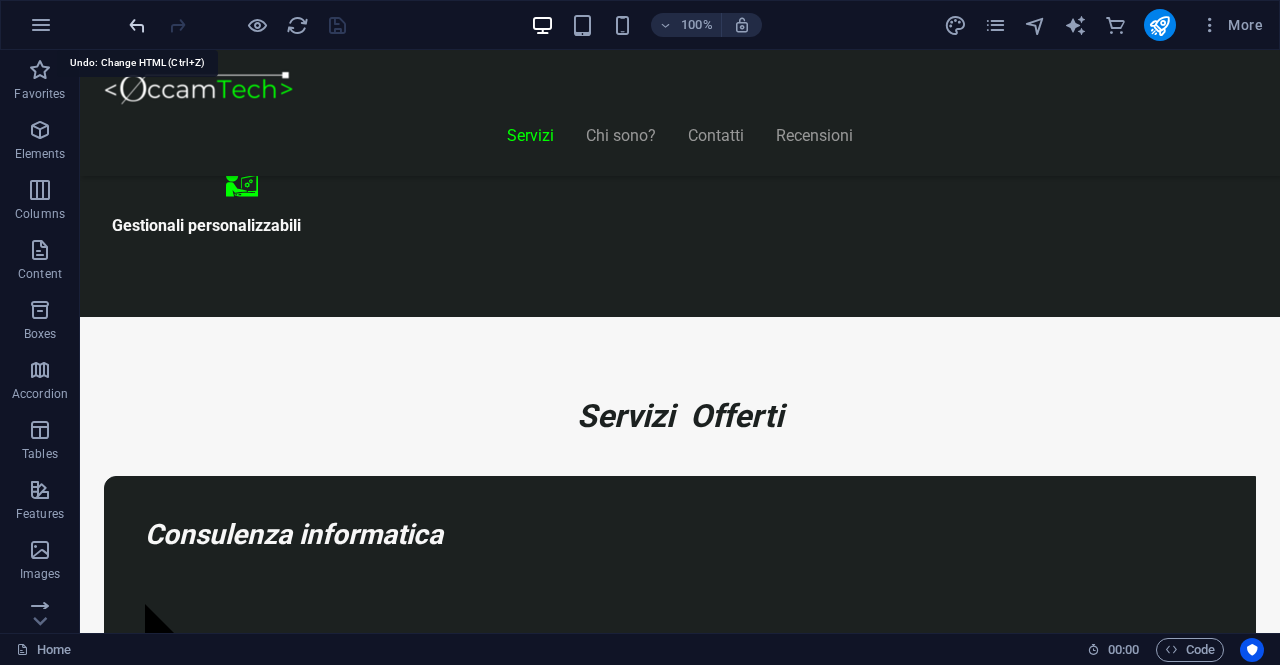 click at bounding box center (137, 25) 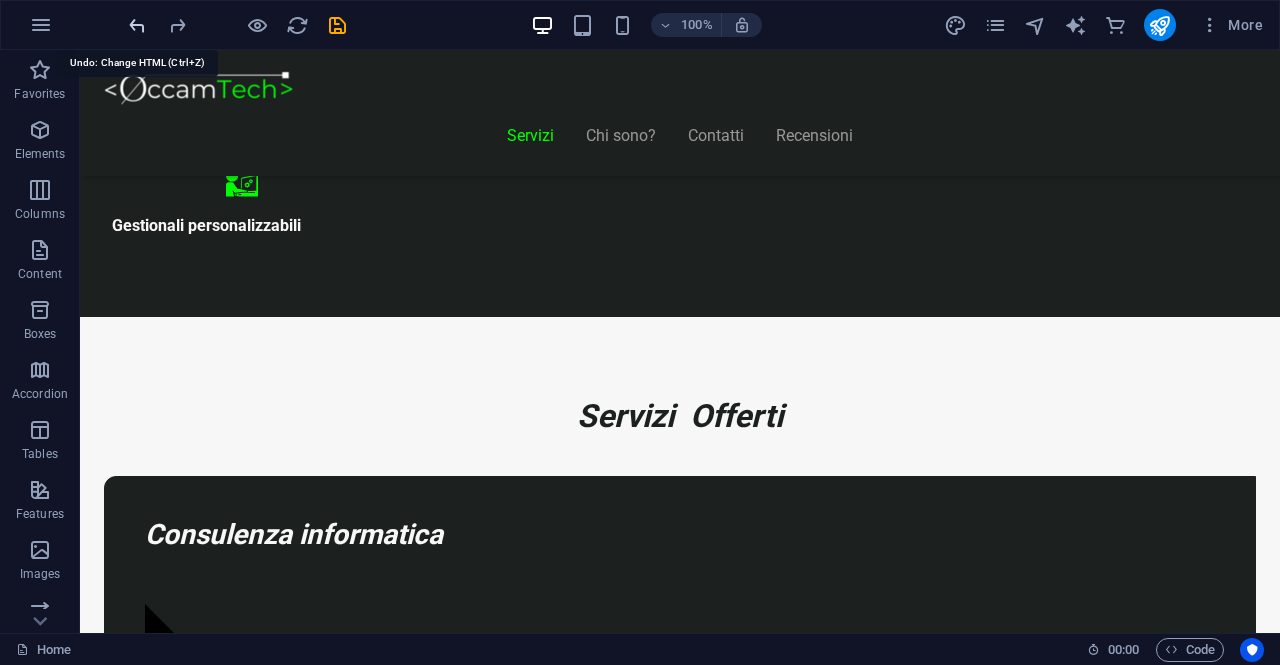 click at bounding box center [137, 25] 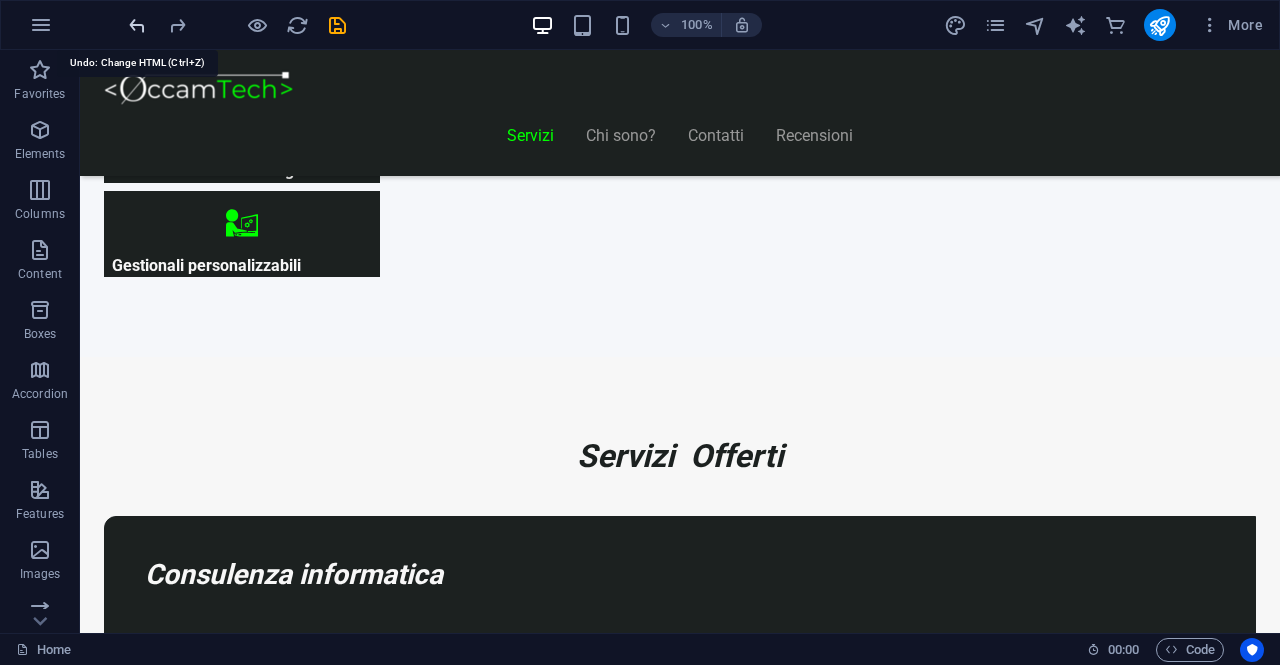 click at bounding box center (137, 25) 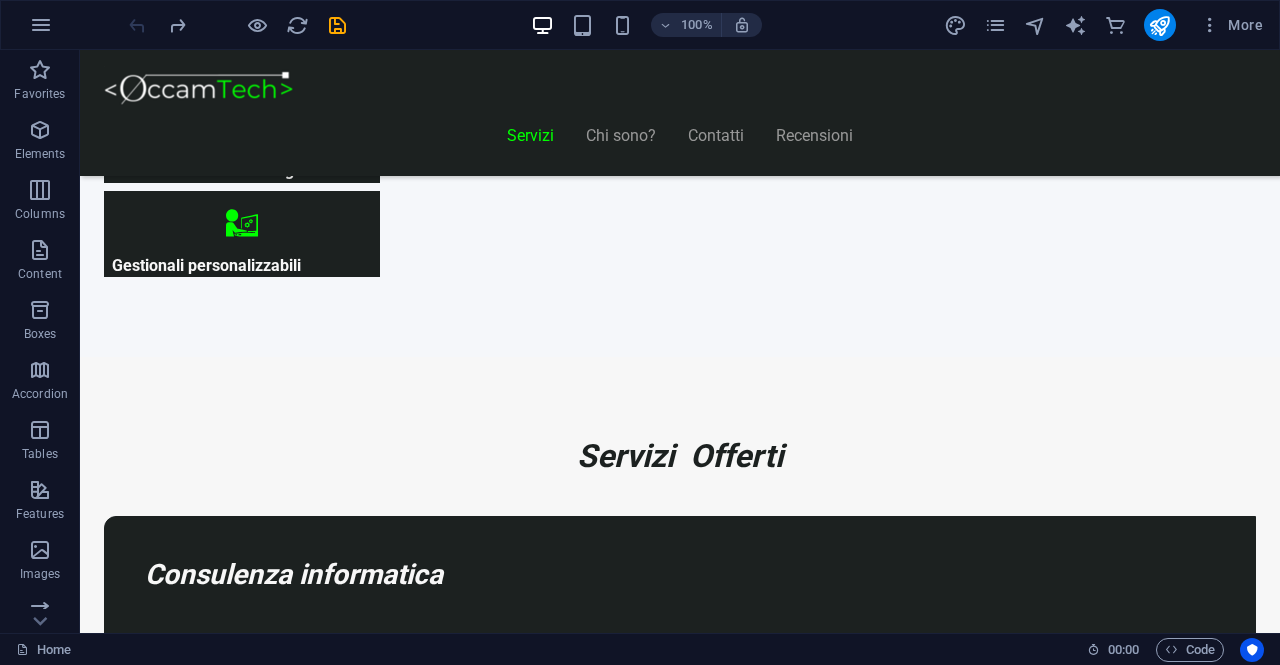 click at bounding box center [237, 25] 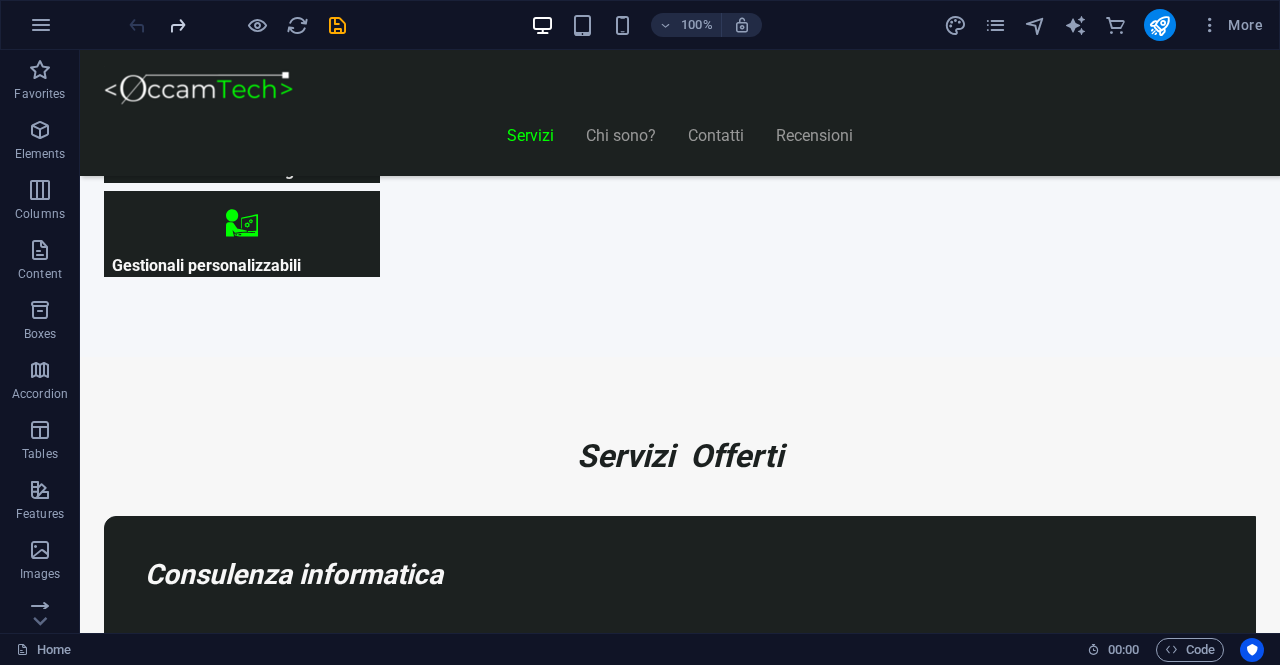 click at bounding box center (177, 25) 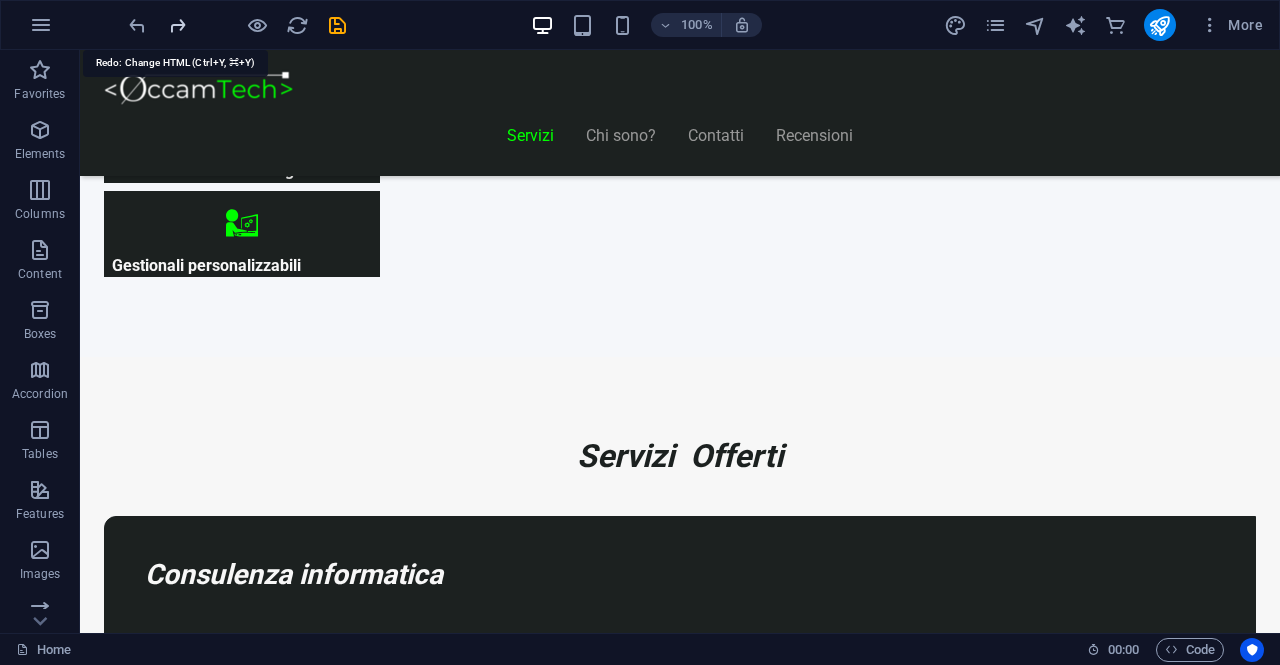 click at bounding box center [177, 25] 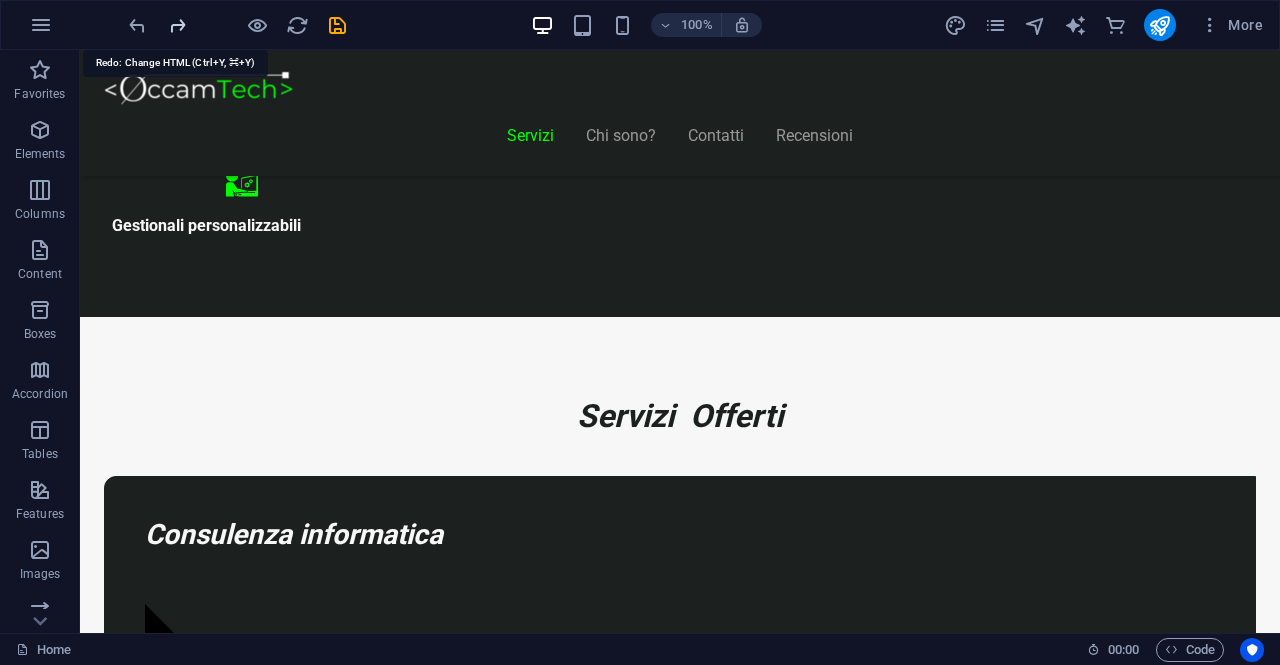 click at bounding box center [177, 25] 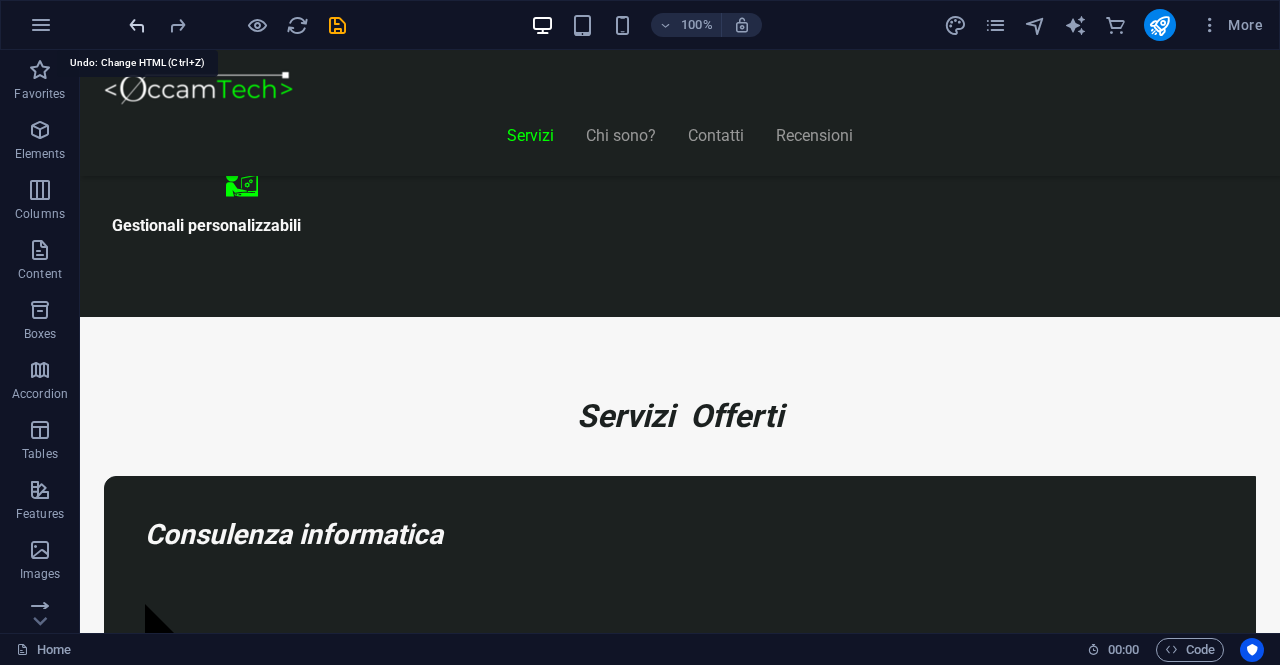 click at bounding box center [137, 25] 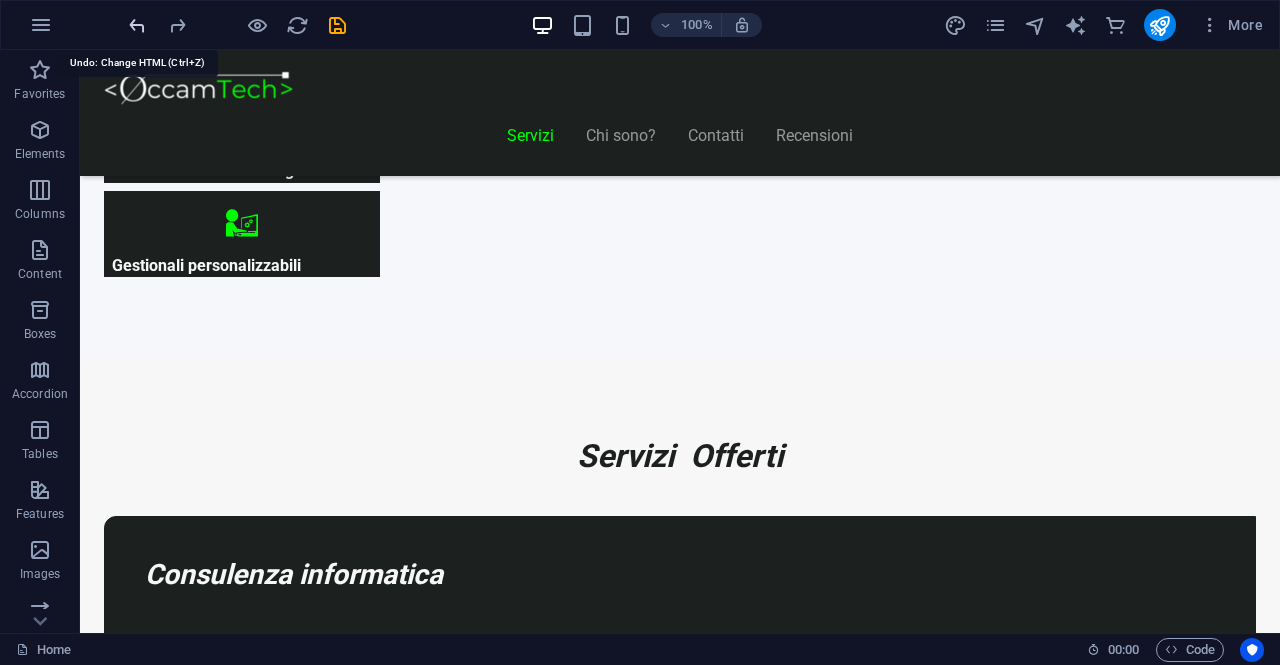click at bounding box center (137, 25) 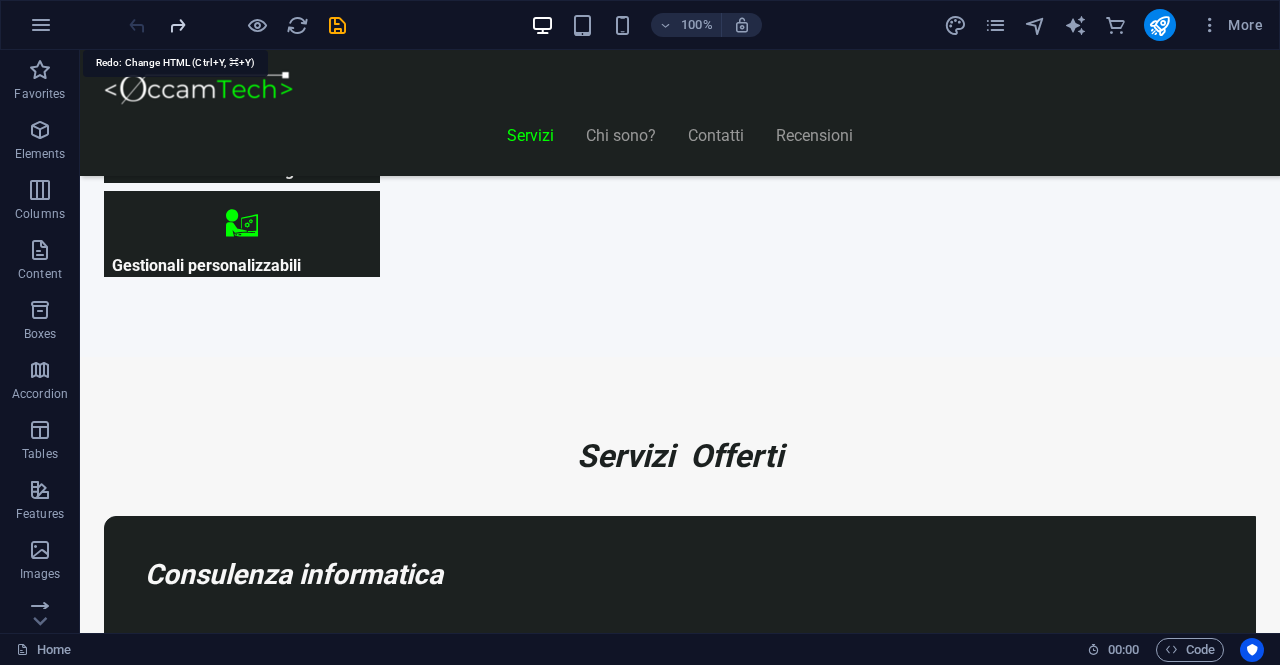 click at bounding box center [177, 25] 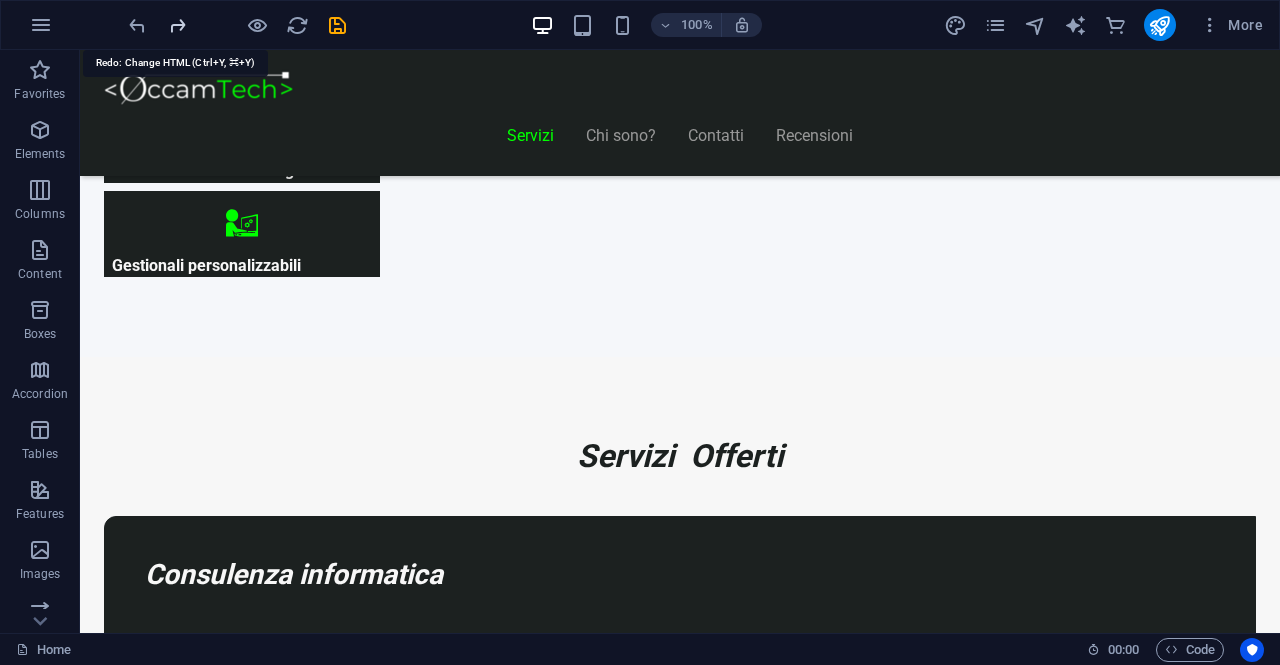 click at bounding box center (177, 25) 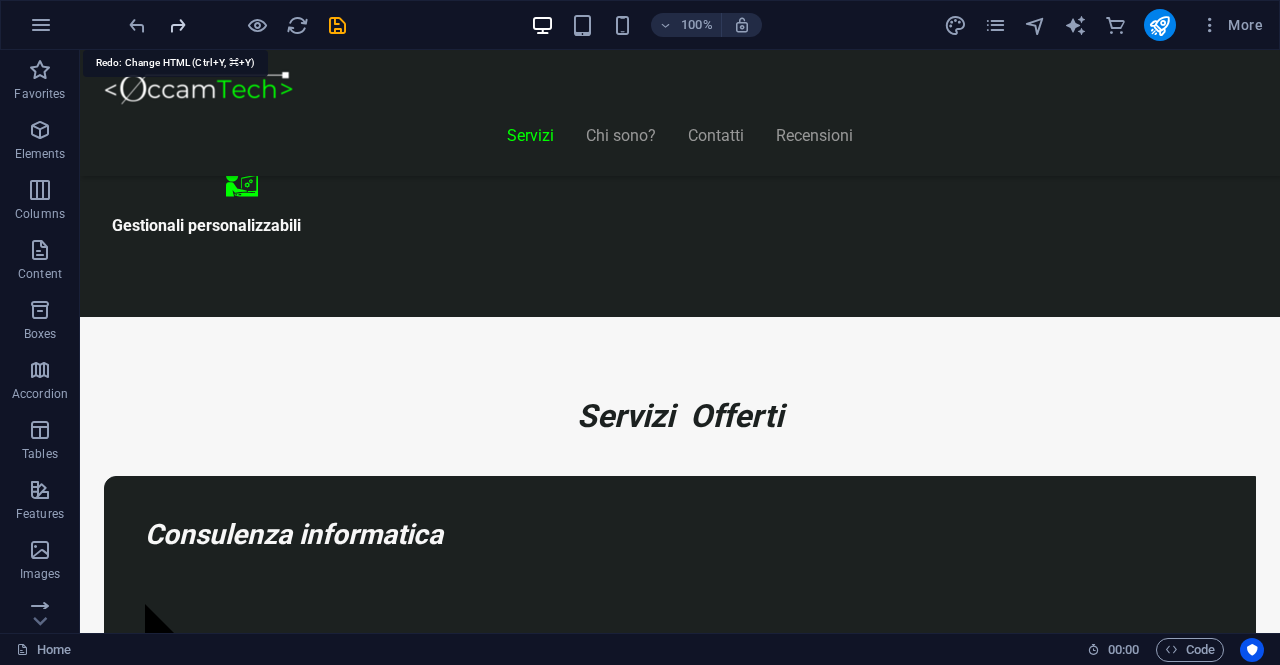 click at bounding box center (177, 25) 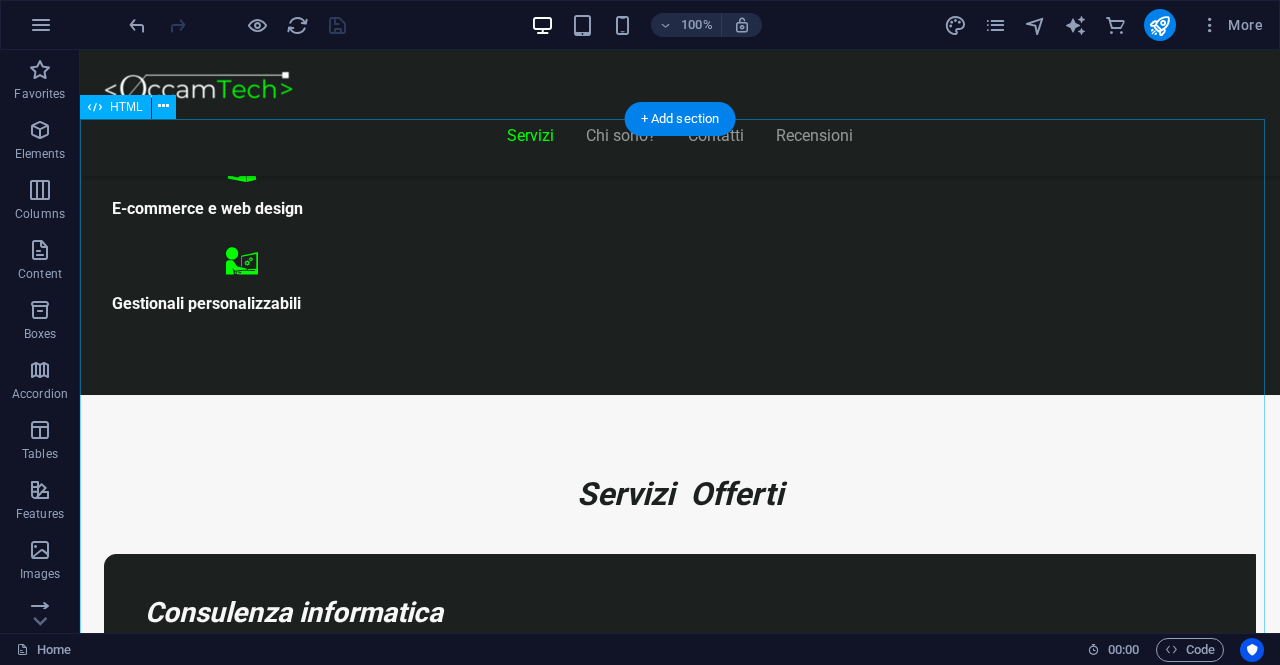 scroll, scrollTop: 1158, scrollLeft: 0, axis: vertical 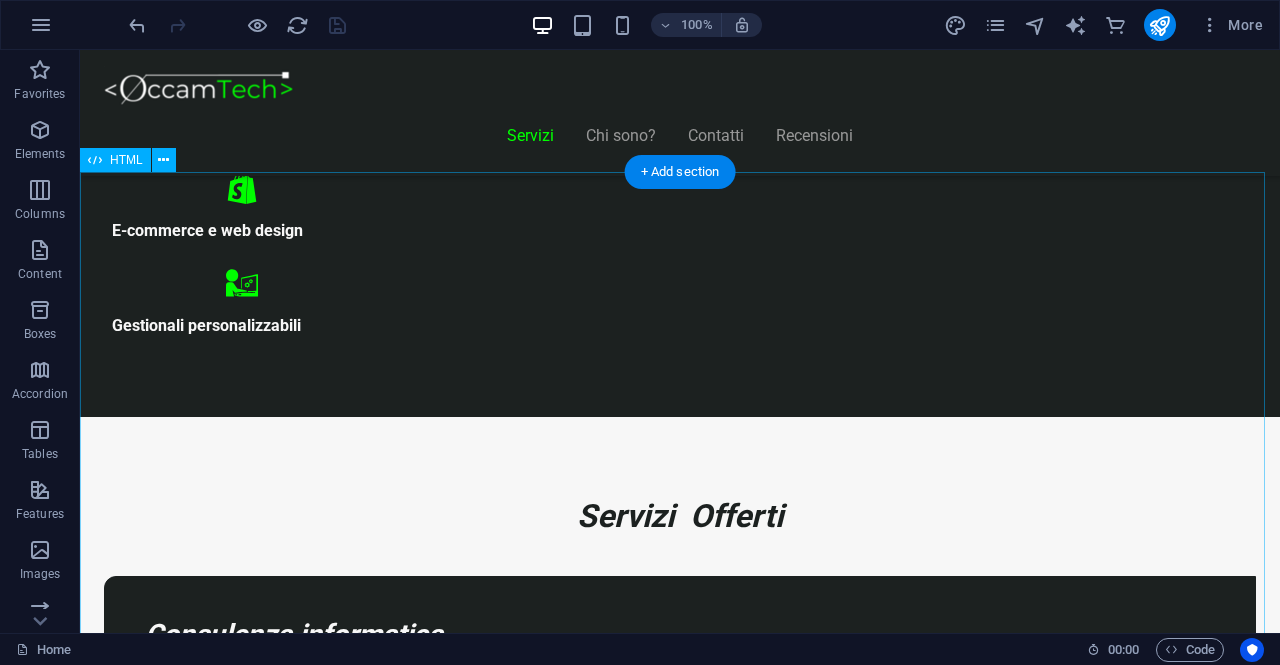 click on "Realizziamo il sito perfetto per far crescere la tua attività!
Start Vetrina
€300
Home page professionale
Sezione “Chi siamo”
Pagina contatti con form
Design ottimizzato per mobile
6 mesi di assistenza inclusa
Inizia Ora
Shop Ready
€500
Negozio con Shopify già configurato
Catalogo e schede prodotto dettagliate
Pagamenti sicuri integrati
Spedizioni e tariffe configurate
6 mesi di assistenza inclusa
Scopri di più" at bounding box center [680, 8455] 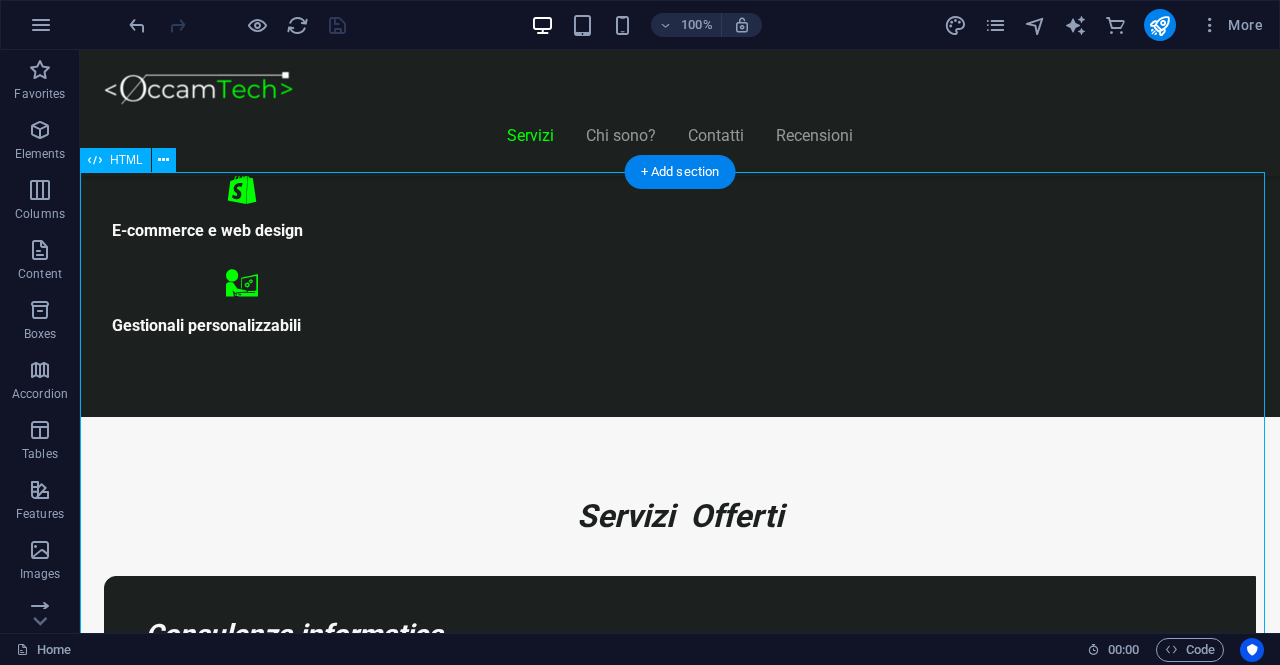 click on "Realizziamo il sito perfetto per far crescere la tua attività!
Start Vetrina
€300
Home page professionale
Sezione “Chi siamo”
Pagina contatti con form
Design ottimizzato per mobile
6 mesi di assistenza inclusa
Inizia Ora
Shop Ready
€500
Negozio con Shopify già configurato
Catalogo e schede prodotto dettagliate
Pagamenti sicuri integrati
Spedizioni e tariffe configurate
6 mesi di assistenza inclusa
Scopri di più" at bounding box center (680, 8455) 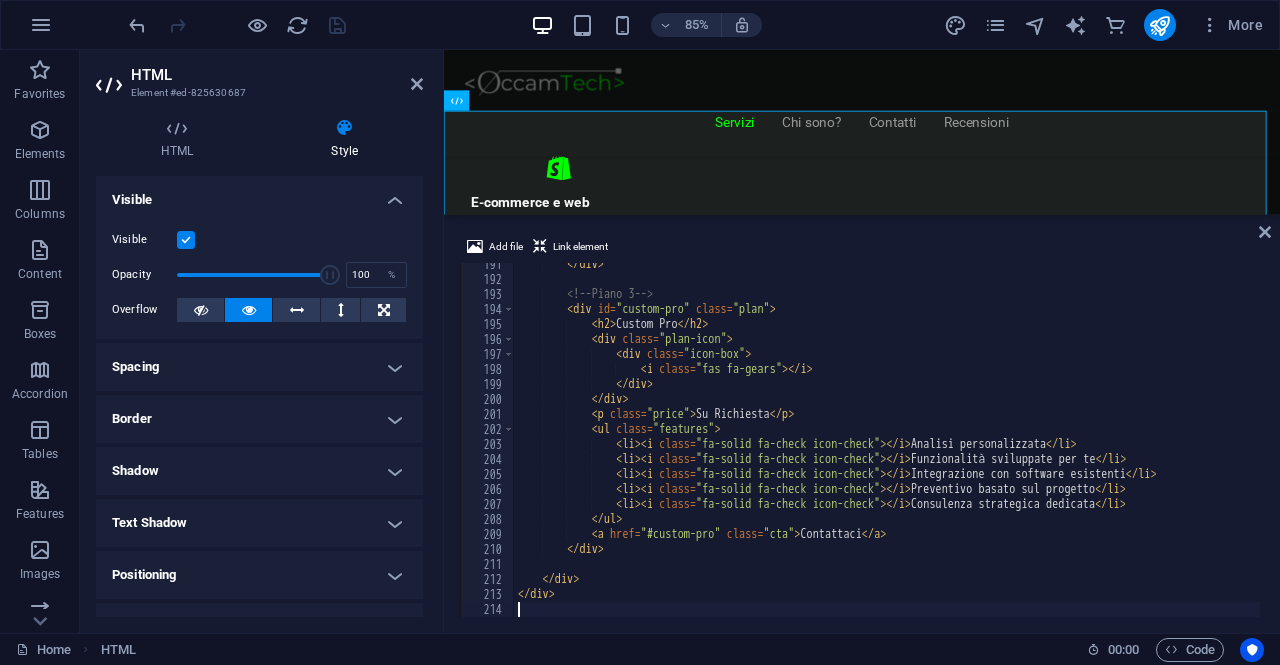 scroll, scrollTop: 2856, scrollLeft: 0, axis: vertical 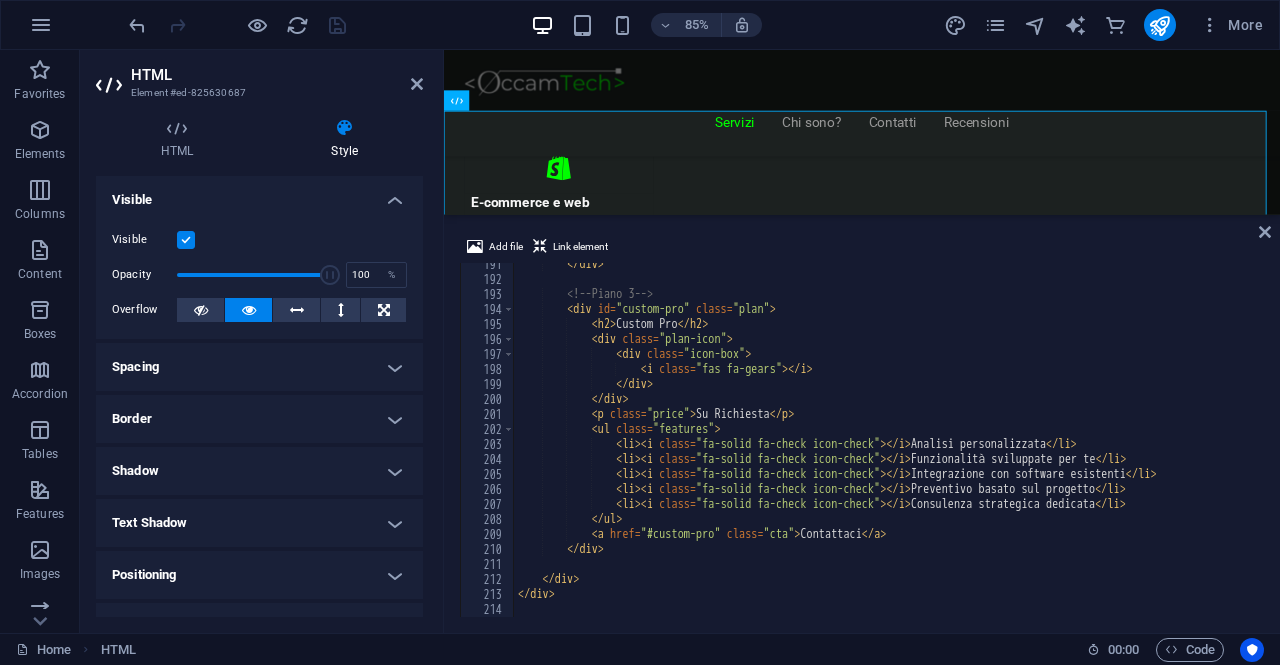 click on "</ div >           <!--  Piano 3  -->           < div   id = "custom-pro"   class = "plan" >                < h2 > Custom Pro </ h2 >                < div   class = "plan-icon" >                     < div   class = "icon-box" >                          < i   class = "fas fa-gears" > </ i >                     </ div >                </ div >                < p   class = "price" > Su Richiesta </ p >                < ul   class = "features" >                     < li > < i   class = "fa-solid fa-check icon-check" > </ i > Analisi personalizzata </ li >                     < li > < i   class = "fa-solid fa-check icon-check" > </ i > Funzionalità sviluppate per te </ li >                     < li > < i   class = "fa-solid fa-check icon-check" > </ i > Integrazione con software esistenti </ li >                     < li > < i   class = "fa-solid fa-check icon-check" > </ i > Preventivo basato sul progetto </ li >                     < li > < i   class = "fa-solid fa-check icon-check" > </ i > </ li > >" at bounding box center (887, 449) 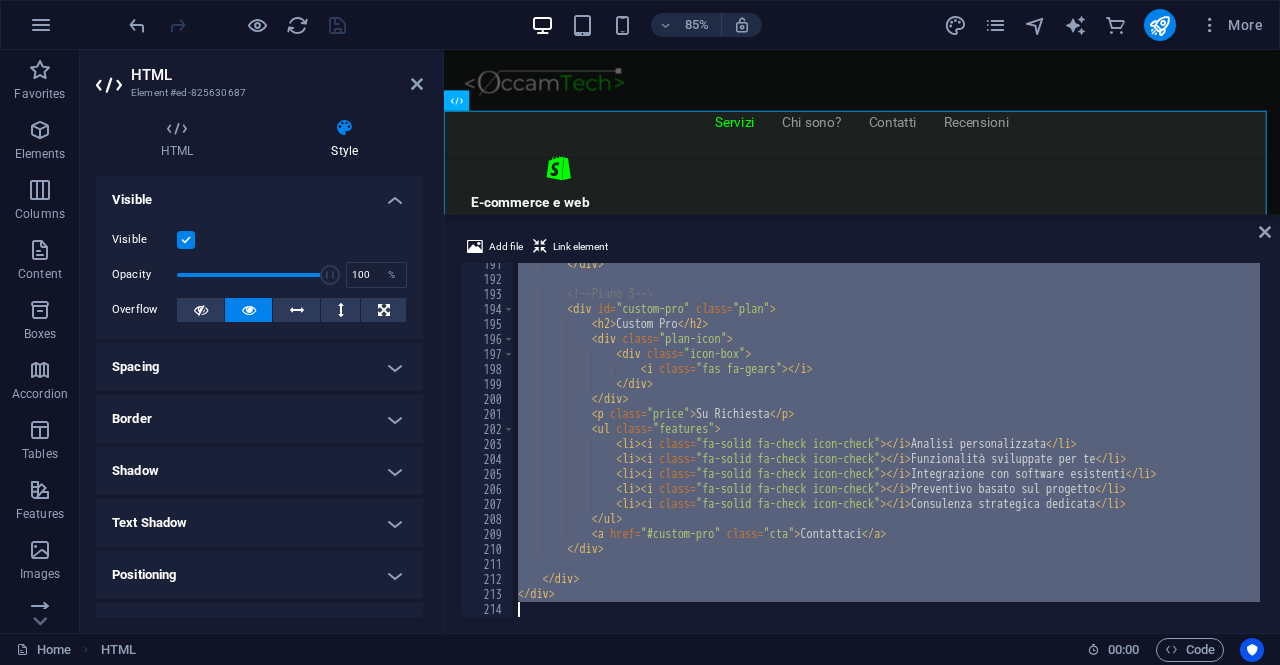 click on "</ div >           <!--  Piano 3  -->           < div   id = "custom-pro"   class = "plan" >                < h2 > Custom Pro </ h2 >                < div   class = "plan-icon" >                     < div   class = "icon-box" >                          < i   class = "fas fa-gears" > </ i >                     </ div >                </ div >                < p   class = "price" > Su Richiesta </ p >                < ul   class = "features" >                     < li > < i   class = "fa-solid fa-check icon-check" > </ i > Analisi personalizzata </ li >                     < li > < i   class = "fa-solid fa-check icon-check" > </ i > Funzionalità sviluppate per te </ li >                     < li > < i   class = "fa-solid fa-check icon-check" > </ i > Integrazione con software esistenti </ li >                     < li > < i   class = "fa-solid fa-check icon-check" > </ i > Preventivo basato sul progetto </ li >                     < li > < i   class = "fa-solid fa-check icon-check" > </ i > </ li > >" at bounding box center [887, 440] 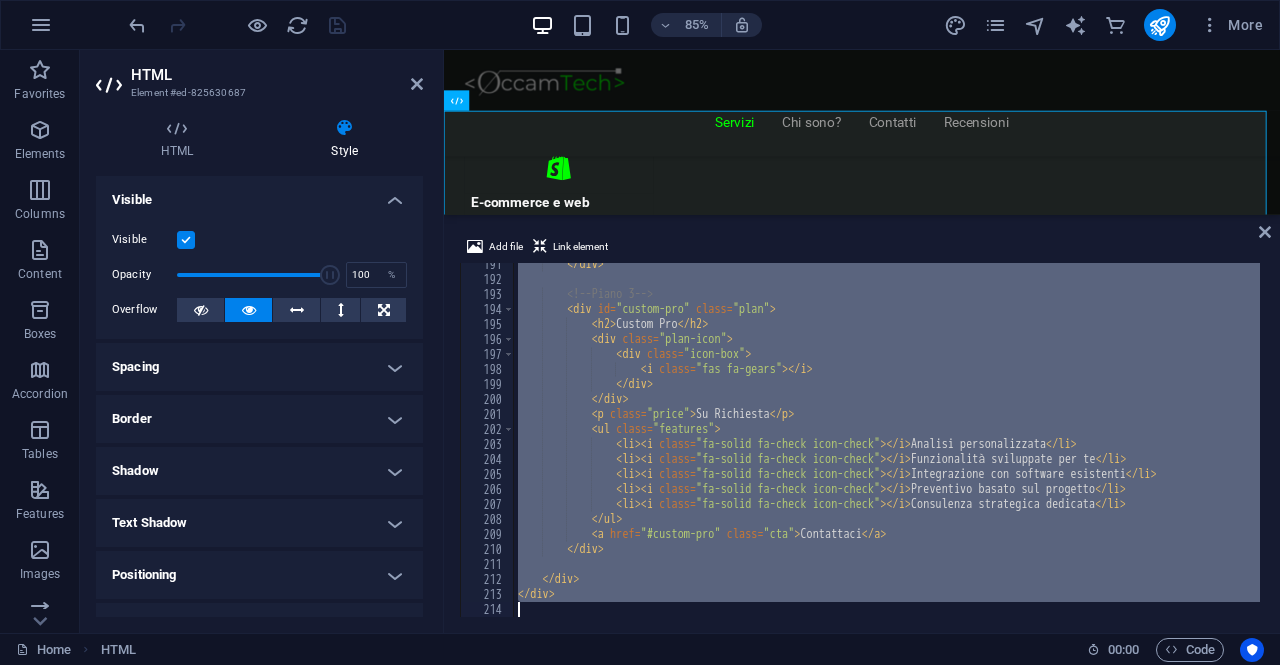 click on "</ div >           <!--  Piano 3  -->           < div   id = "custom-pro"   class = "plan" >                < h2 > Custom Pro </ h2 >                < div   class = "plan-icon" >                     < div   class = "icon-box" >                          < i   class = "fas fa-gears" > </ i >                     </ div >                </ div >                < p   class = "price" > Su Richiesta </ p >                < ul   class = "features" >                     < li > < i   class = "fa-solid fa-check icon-check" > </ i > Analisi personalizzata </ li >                     < li > < i   class = "fa-solid fa-check icon-check" > </ i > Funzionalità sviluppate per te </ li >                     < li > < i   class = "fa-solid fa-check icon-check" > </ i > Integrazione con software esistenti </ li >                     < li > < i   class = "fa-solid fa-check icon-check" > </ i > Preventivo basato sul progetto </ li >                     < li > < i   class = "fa-solid fa-check icon-check" > </ i > </ li > >" at bounding box center [887, 440] 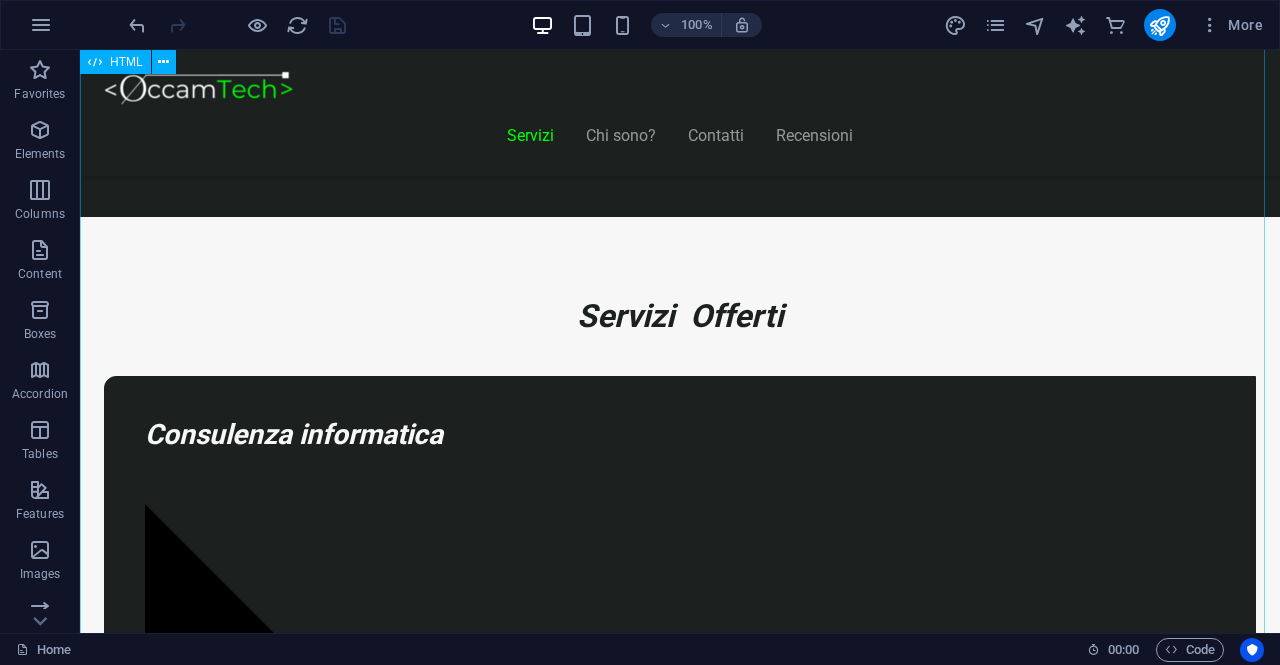 scroll, scrollTop: 1458, scrollLeft: 0, axis: vertical 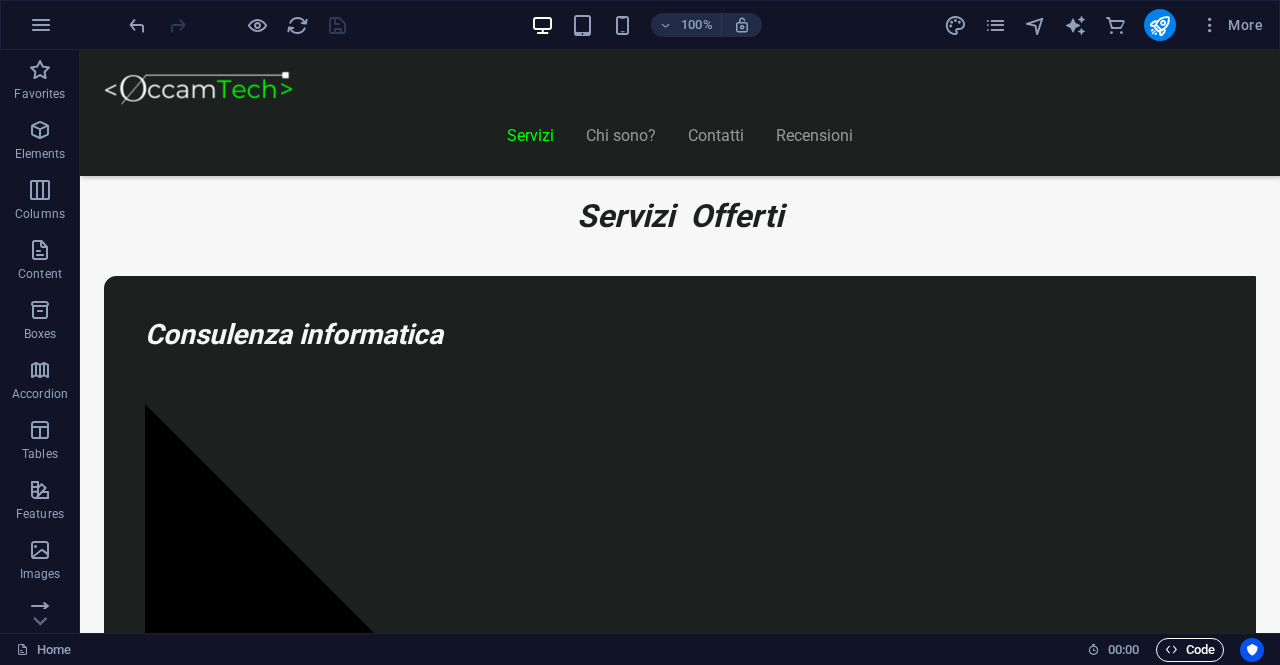 click at bounding box center (1171, 649) 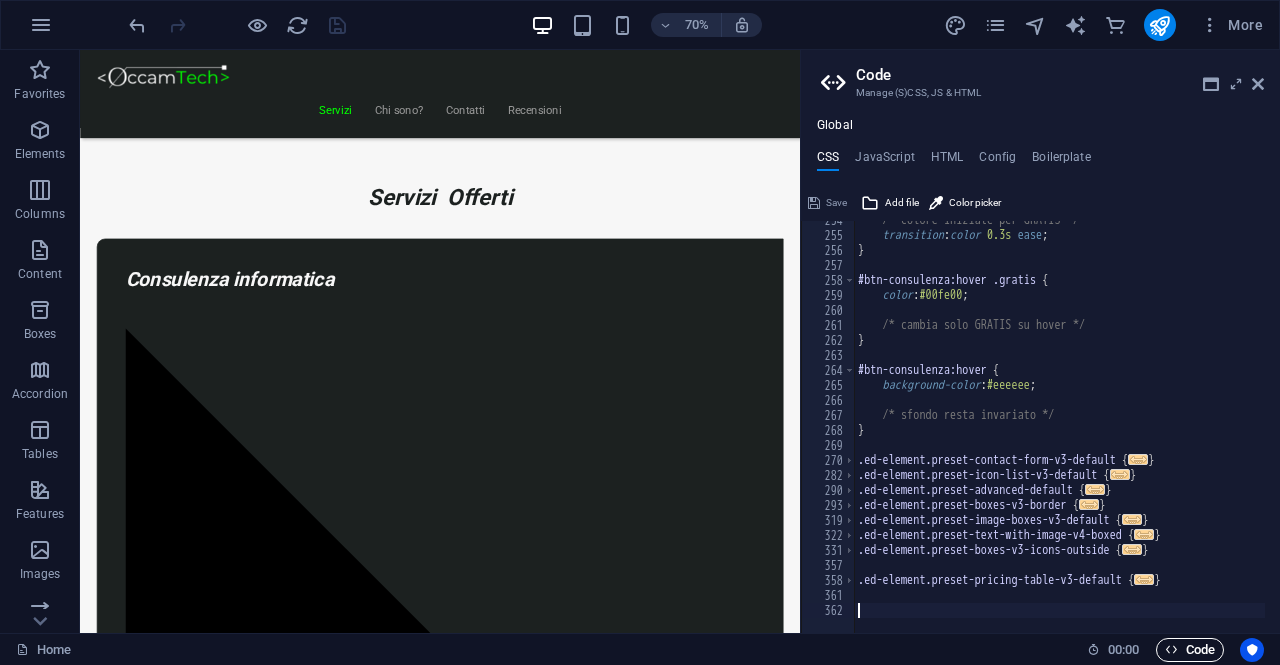 scroll, scrollTop: 1409, scrollLeft: 0, axis: vertical 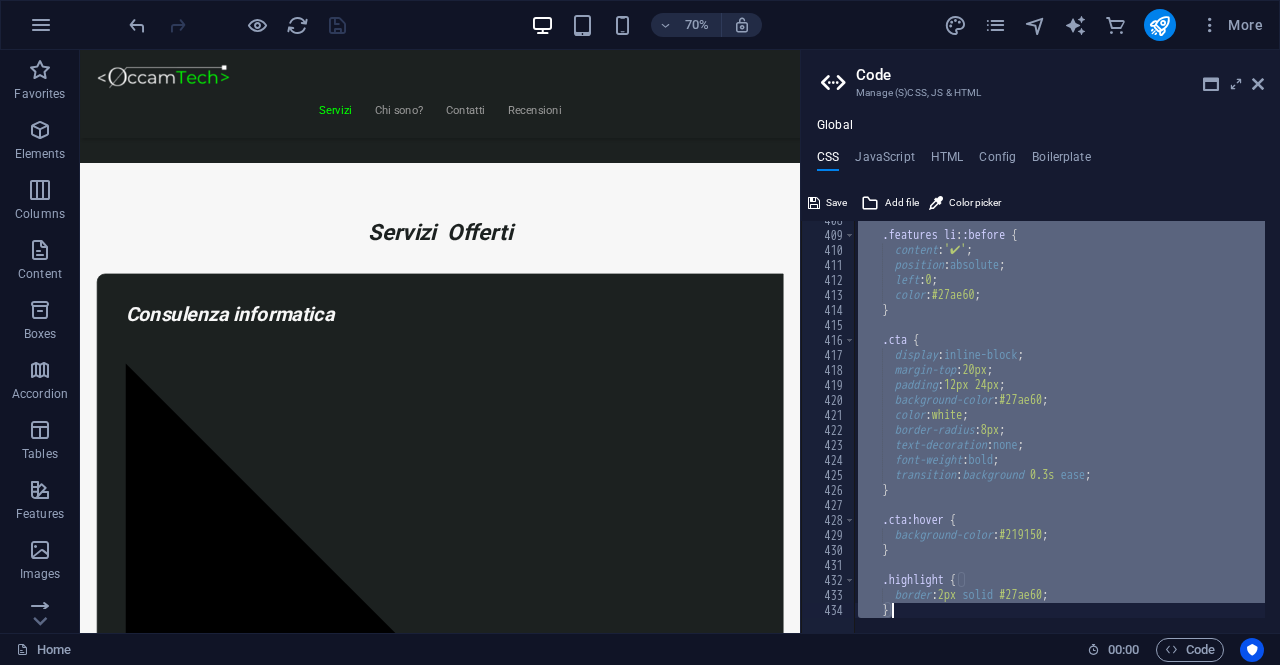 click on ".features   li : :before   {         content :  '✔' ;         position :  absolute ;         left :  0 ;         color :  #27ae60 ;      }      .cta   {         display :  inline-block ;         margin-top :  20px ;         padding :  12px   24px ;         background-color :  #27ae60 ;         color :  white ;         border-radius :  8px ;         text-decoration :  none ;         font-weight :  bold ;         transition :  background   0.3s   ease ;      }      .cta:hover   {         background-color :  #219150 ;      }      .highlight   {         border :  2px   solid   #27ae60 ;      }" at bounding box center (1059, 427) 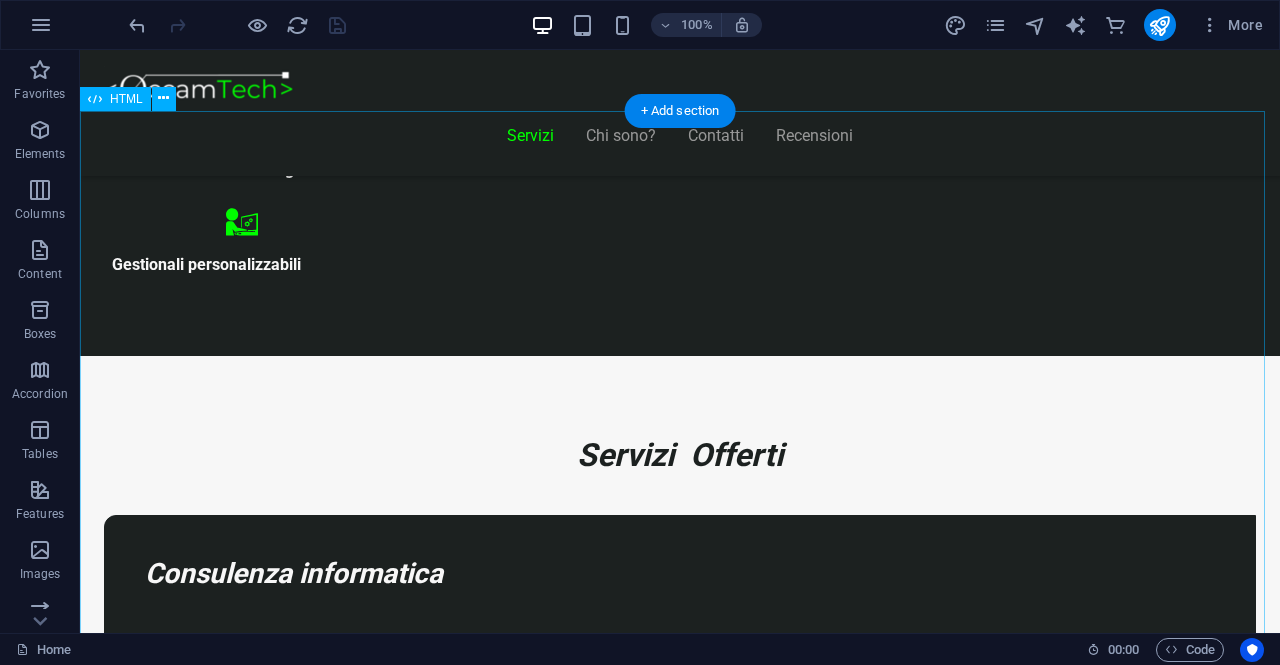 scroll, scrollTop: 1458, scrollLeft: 0, axis: vertical 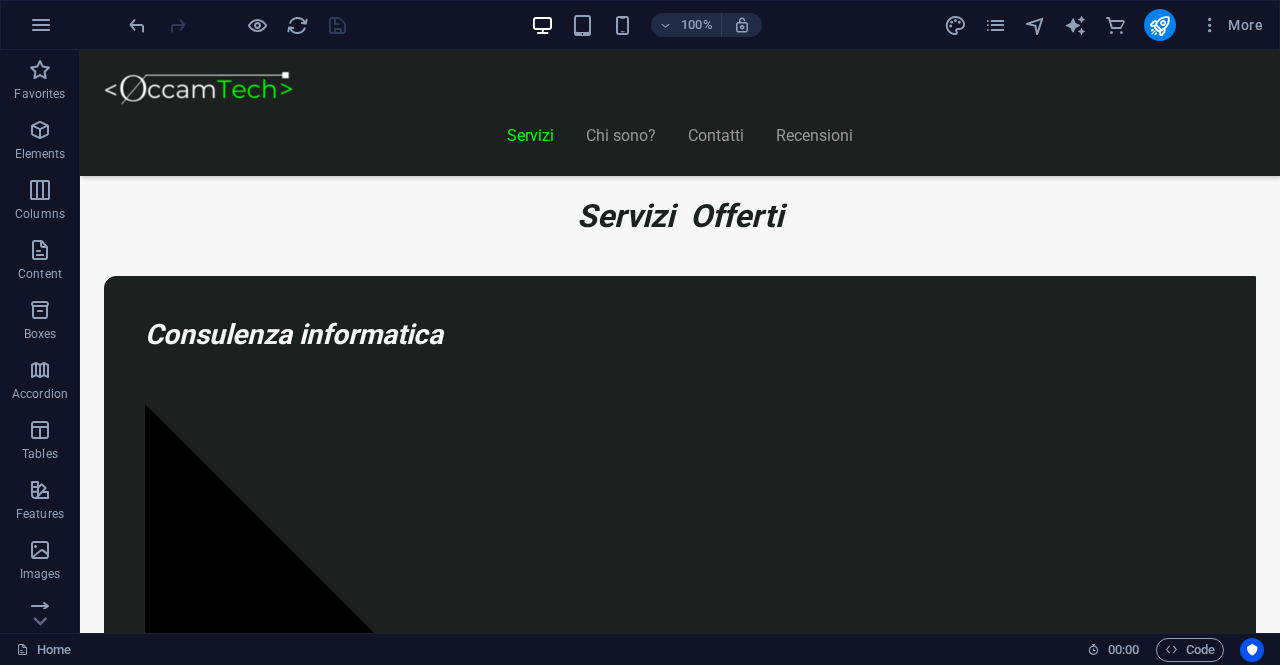 click on "Home 00 : 00 Code" at bounding box center [640, 649] 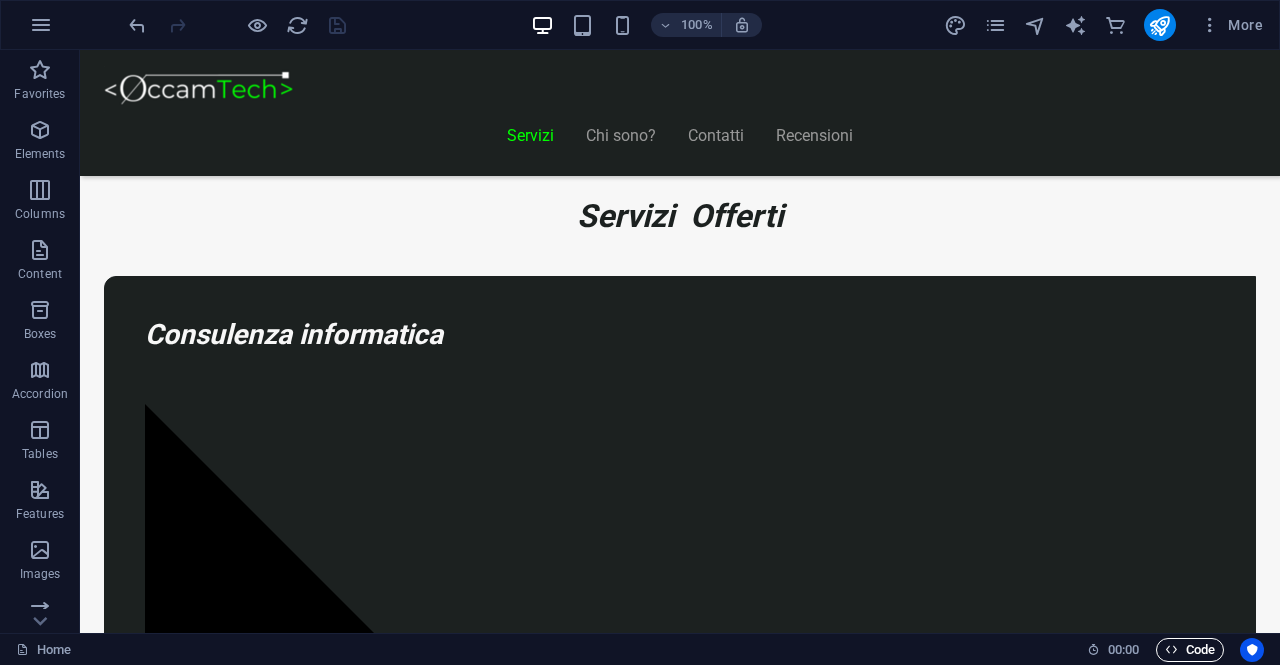 click on "Code" at bounding box center [1190, 650] 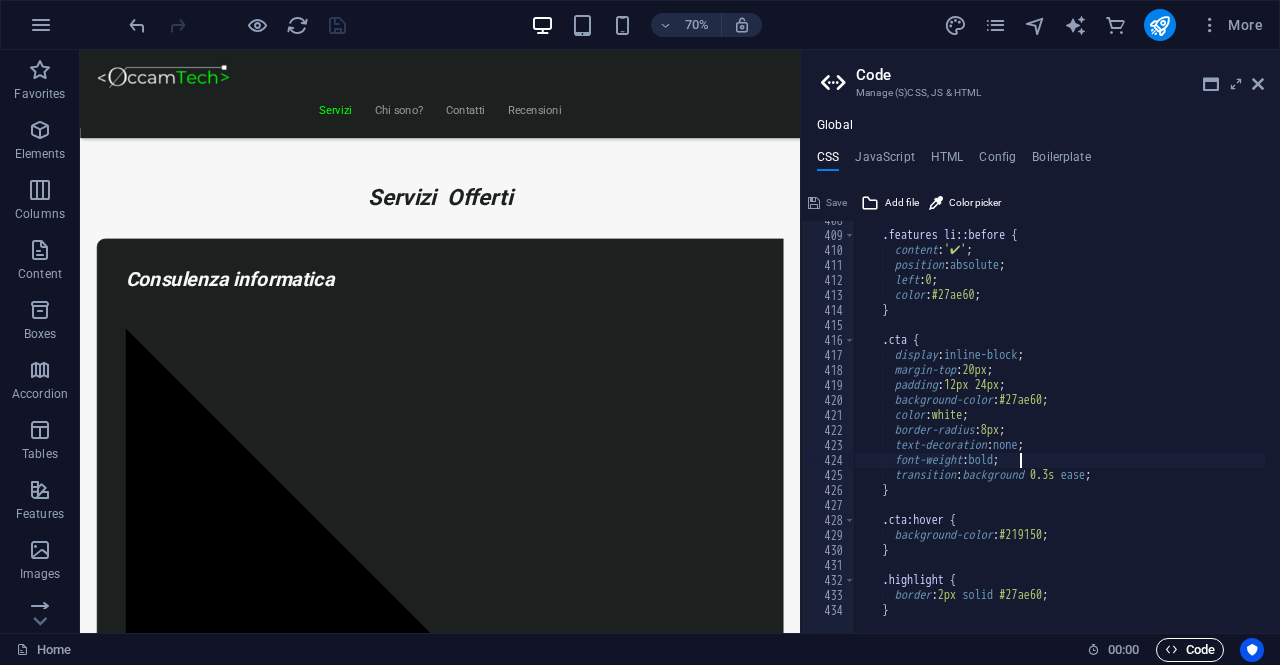 scroll, scrollTop: 1409, scrollLeft: 0, axis: vertical 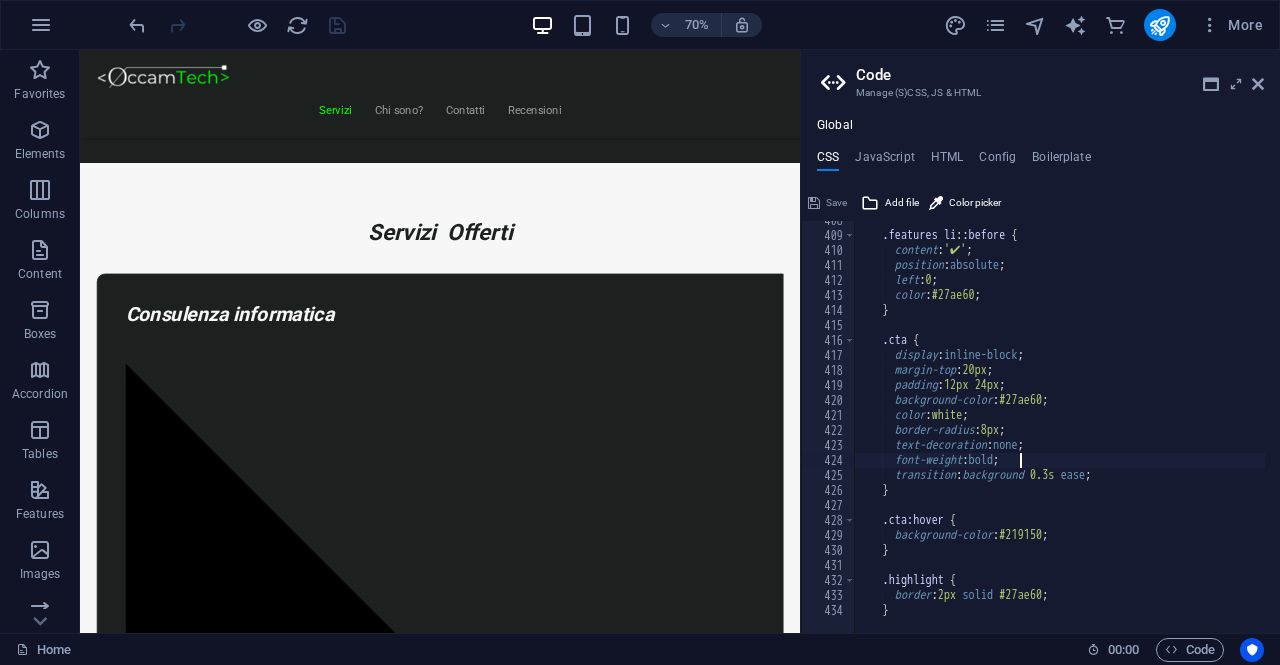 click on ".features   li : :before   {         content :  '✔' ;         position :  absolute ;         left :  0 ;         color :  #27ae60 ;      }      .cta   {         display :  inline-block ;         margin-top :  20px ;         padding :  12px   24px ;         background-color :  #27ae60 ;         color :  white ;         border-radius :  8px ;         text-decoration :  none ;         font-weight :  bold ;         transition :  background   0.3s   ease ;      }      .cta:hover   {         background-color :  #219150 ;      }      .highlight   {         border :  2px   solid   #27ae60 ;      }" at bounding box center (1228, 426) 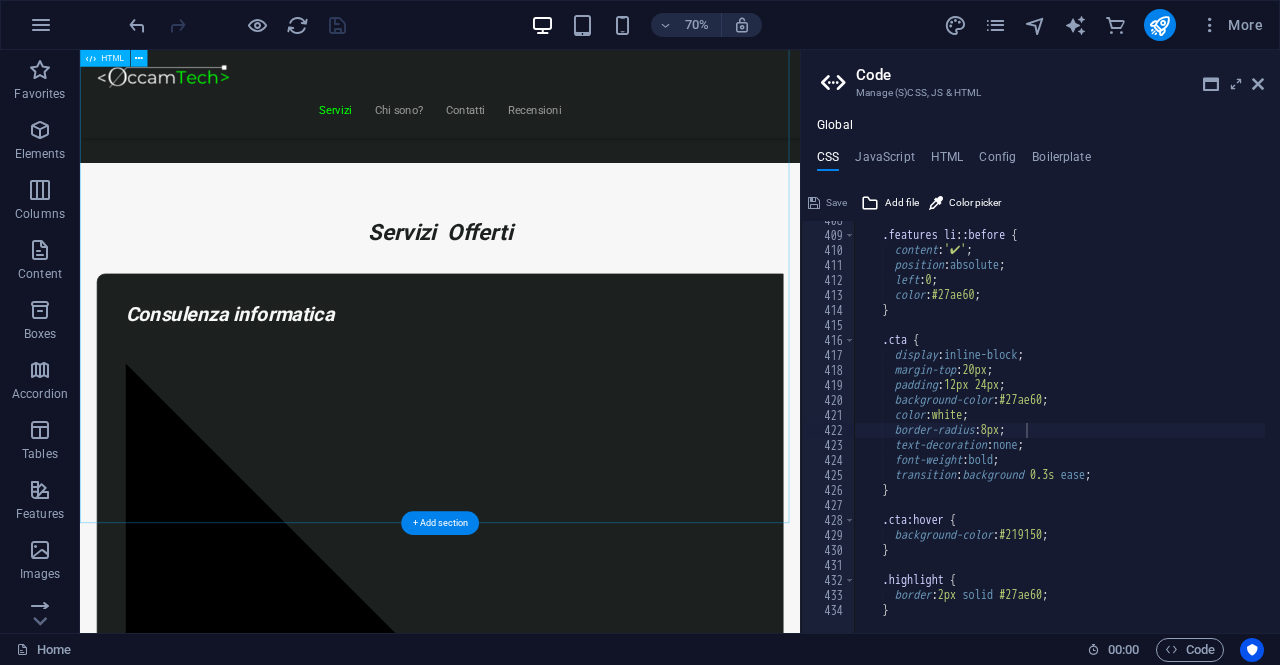 click on "Realizziamo il sito perfetto per far crescere la tua attività!
Start Vetrina
€300
Home page professionale
Sezione “Chi siamo”
Pagina contatti con form
Design ottimizzato per mobile
6 mesi di assistenza inclusa
Inizia Ora
Shop Ready
€500
Negozio con Shopify già configurato
Catalogo e schede prodotto dettagliate
Pagamenti sicuri integrati
Spedizioni e tariffe configurate
6 mesi di assistenza inclusa
Scopri di più" at bounding box center (594, 7192) 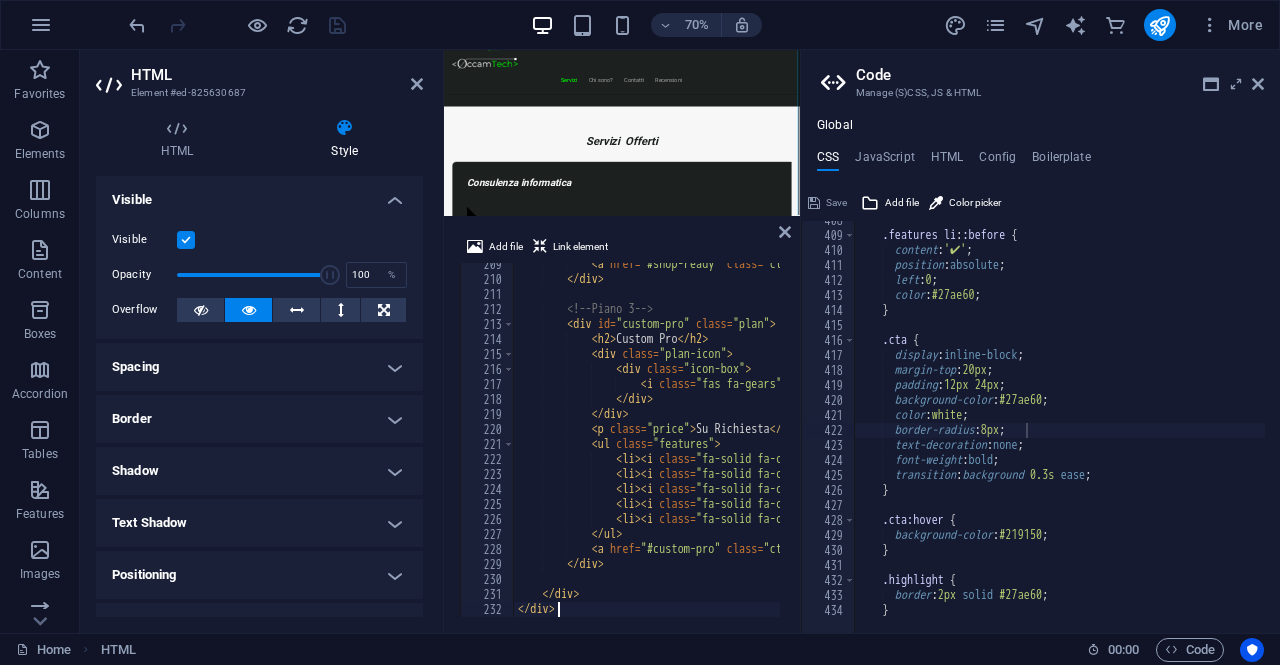 scroll, scrollTop: 1407, scrollLeft: 0, axis: vertical 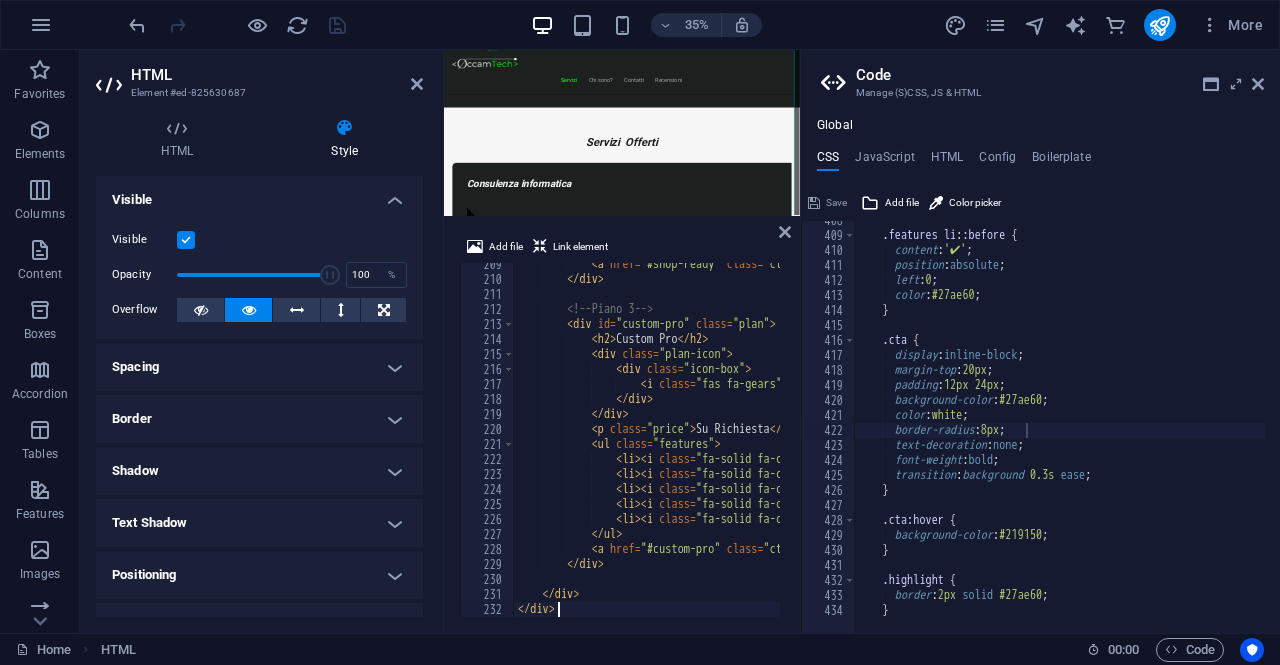 click on "< a   href = "#shop-ready"   class = "cta" > Scopri di più </ a >           </ div >           <!--  Piano 3  -->           < div   id = "custom-pro"   class = "plan" >                < h2 > Custom Pro </ h2 >                < div   class = "plan-icon" >                     < div   class = "icon-box" >                          < i   class = "fas fa-gears" > </ i >                     </ div >                </ div >                < p   class = "price" > Su Richiesta </ p >                < ul   class = "features" >                     < li > < i   class = "fa-solid fa-check icon-check" > </ i > Analisi personalizzata </ li >                     < li > < i   class = "fa-solid fa-check icon-check" > </ i > Funzionalità sviluppate per te </ li >                     < li > < i   class = "fa-solid fa-check icon-check" > </ i > Integrazione con software esistenti </ li >                     < li > < i   class = "fa-solid fa-check icon-check" > </ i > Preventivo basato sul progetto </ li >      < >" at bounding box center (878, 449) 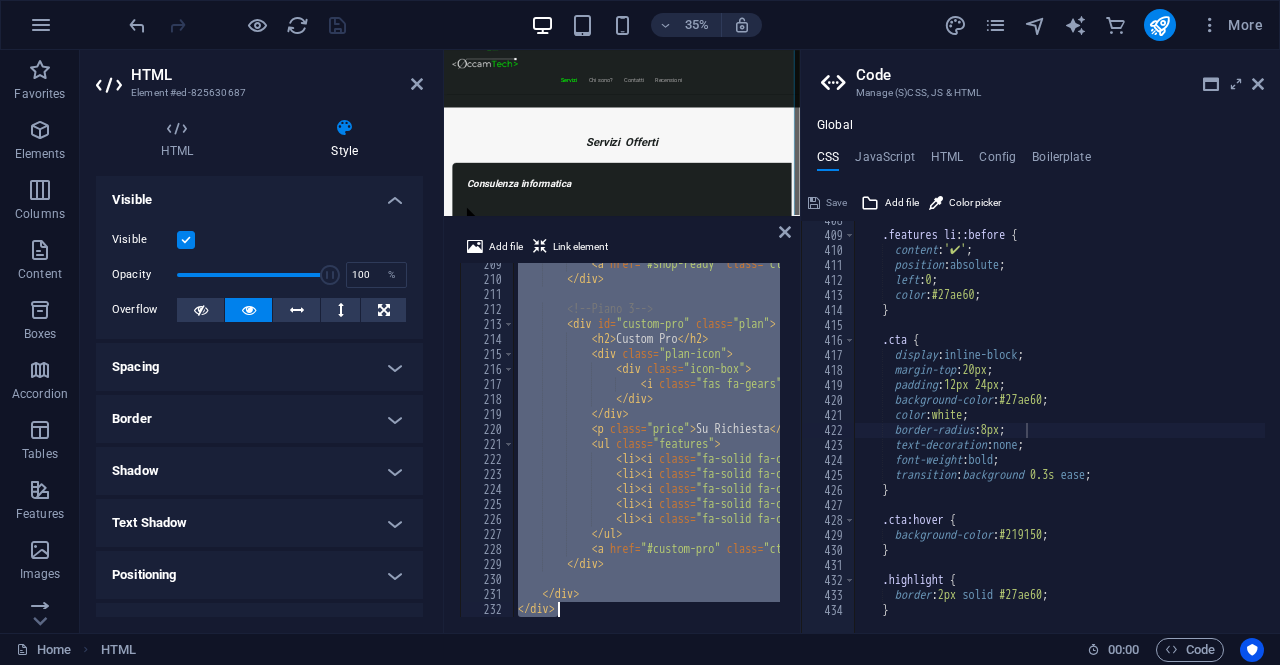 type on "</div>" 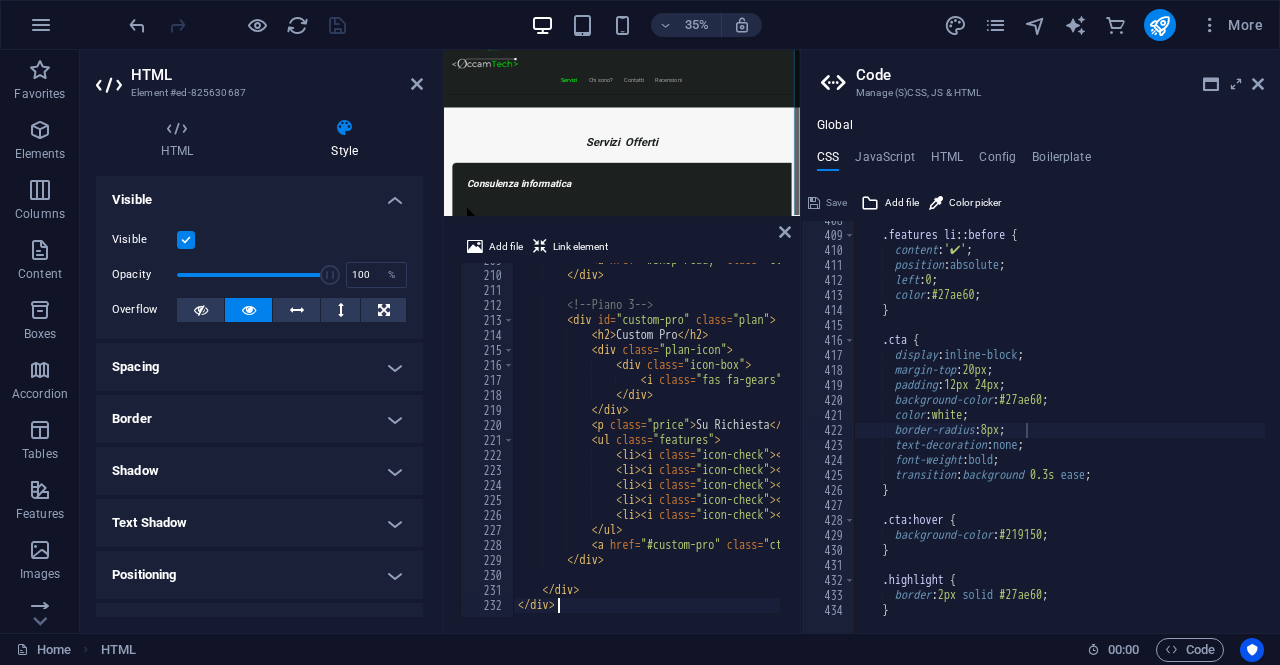 scroll, scrollTop: 3130, scrollLeft: 0, axis: vertical 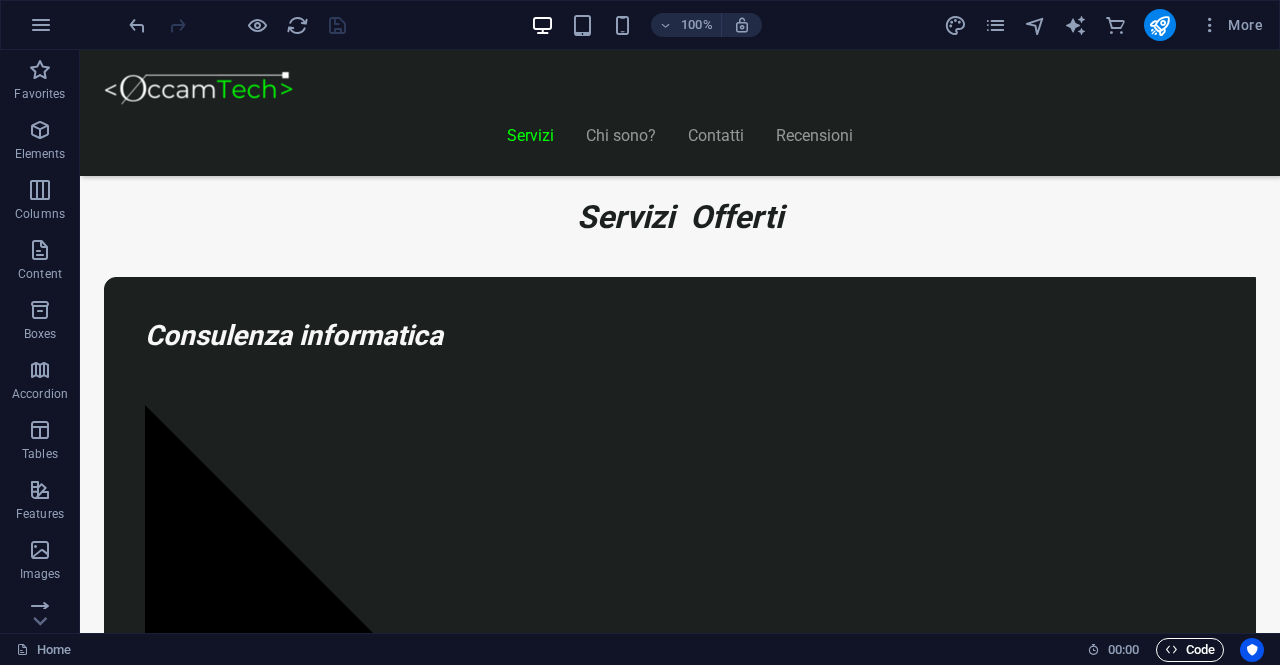 click at bounding box center [1171, 649] 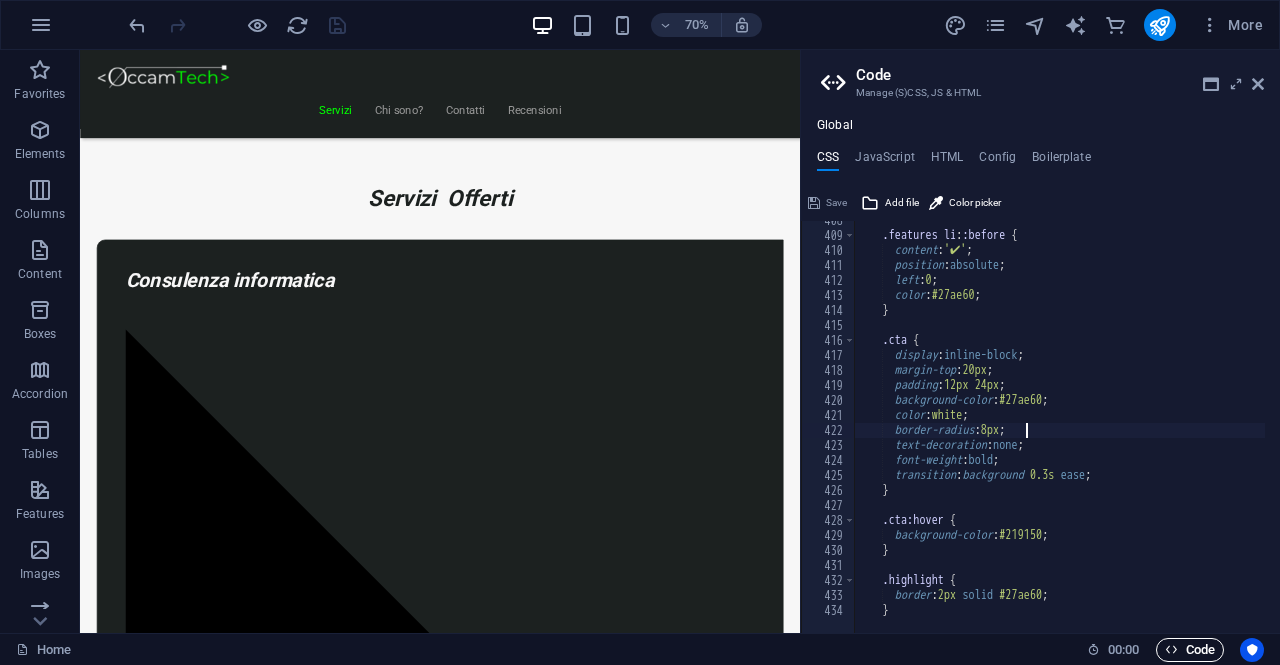 scroll, scrollTop: 1408, scrollLeft: 0, axis: vertical 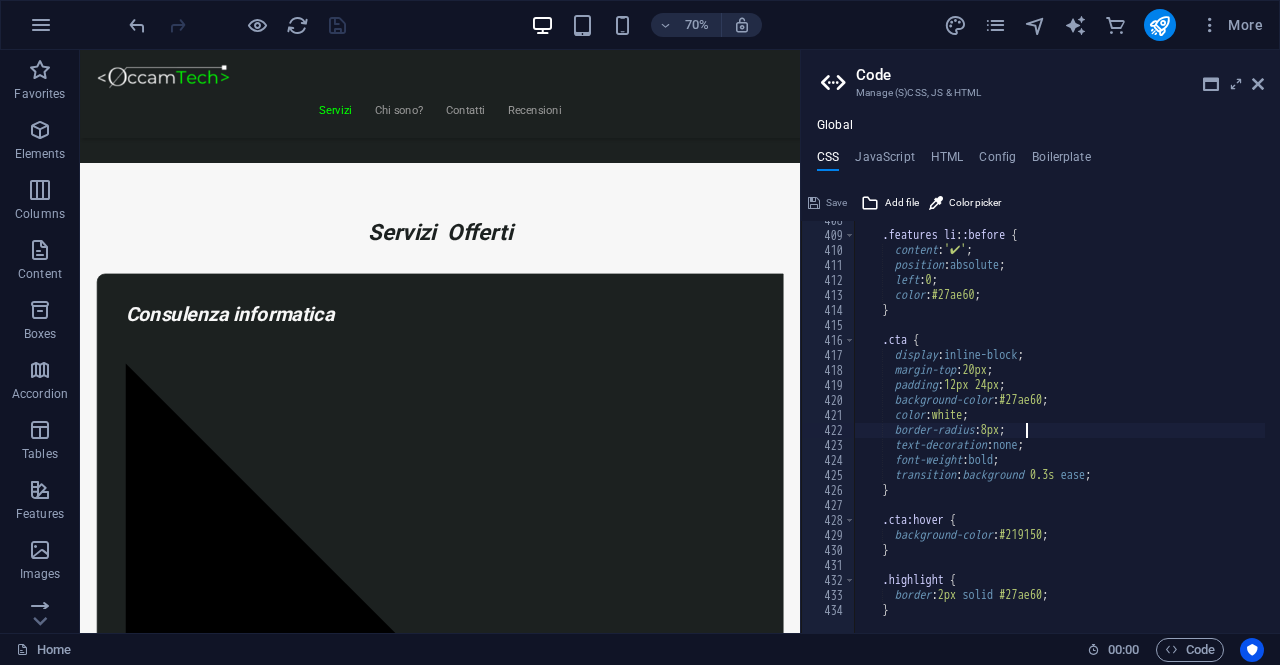 click on ".features   li : :before   {         content :  '✔' ;         position :  absolute ;         left :  0 ;         color :  #27ae60 ;      }      .cta   {         display :  inline-block ;         margin-top :  20px ;         padding :  12px   24px ;         background-color :  #27ae60 ;         color :  white ;         border-radius :  8px ;         text-decoration :  none ;         font-weight :  bold ;         transition :  background   0.3s   ease ;      }      .cta:hover   {         background-color :  #219150 ;      }      .highlight   {         border :  2px   solid   #27ae60 ;      }" at bounding box center [1228, 426] 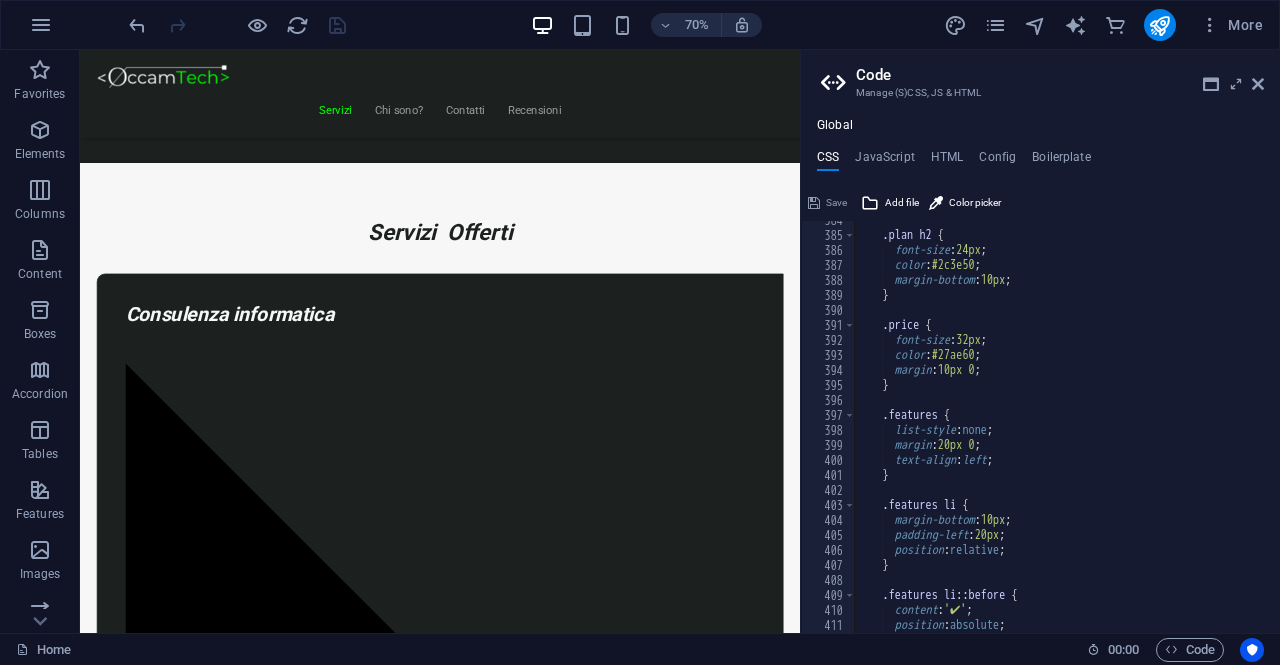 scroll, scrollTop: 2063, scrollLeft: 0, axis: vertical 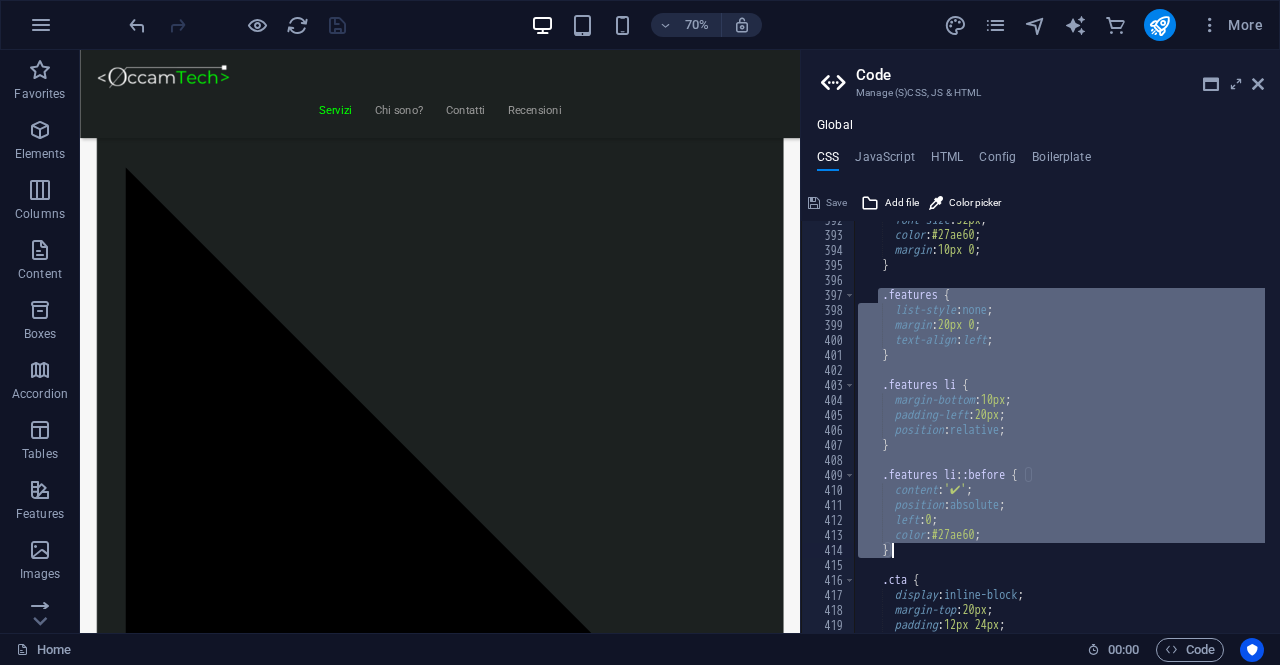 drag, startPoint x: 881, startPoint y: 297, endPoint x: 970, endPoint y: 558, distance: 275.75714 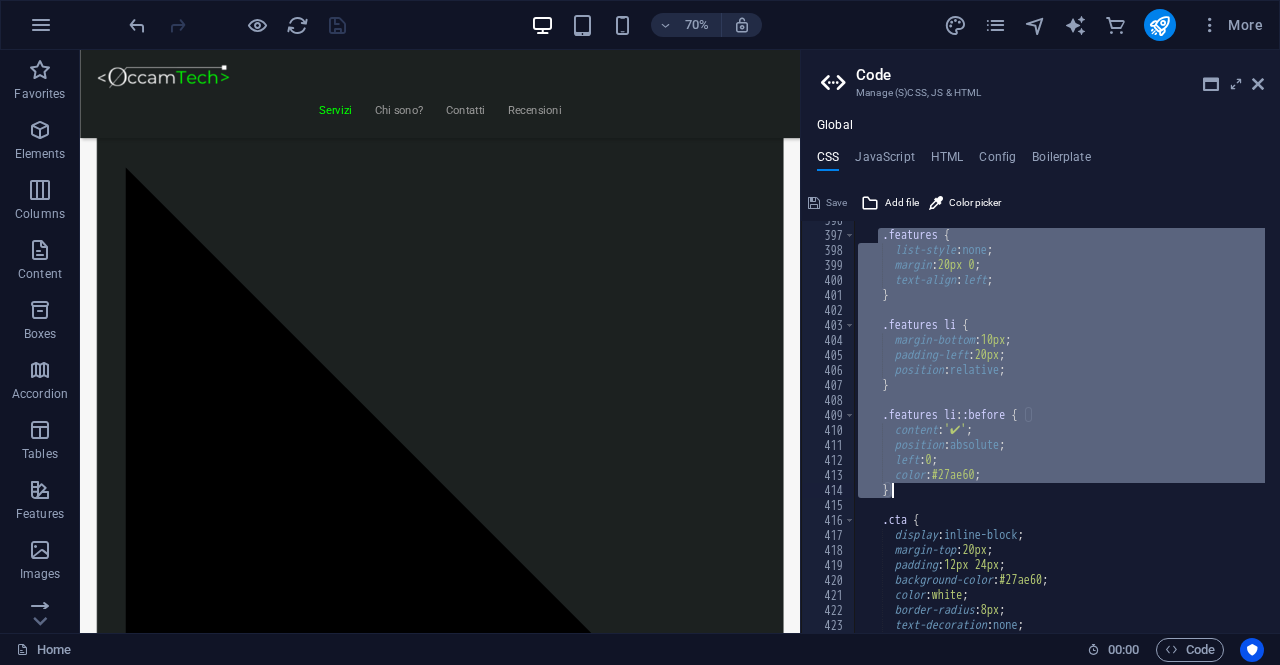 scroll, scrollTop: 2243, scrollLeft: 0, axis: vertical 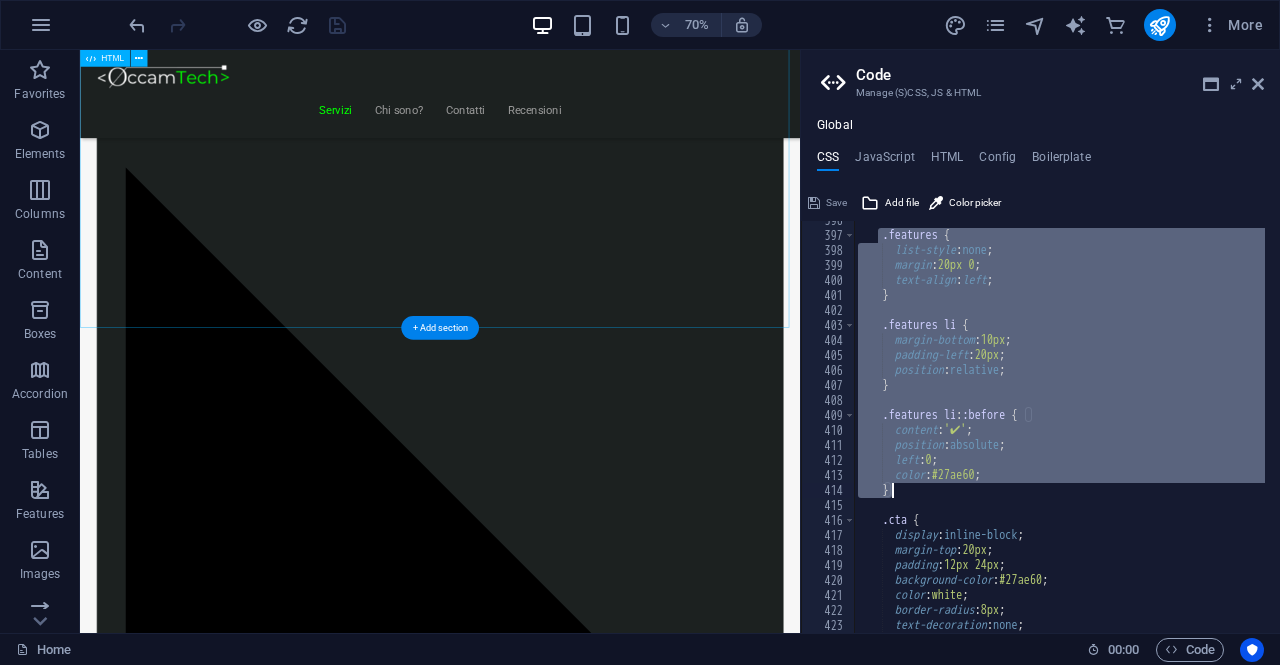 click on "Realizziamo il sito perfetto per far crescere la tua attività!
Start Vetrina
€300
Home page professionale
Sezione “Chi siamo”
Pagina contatti con form
Design ottimizzato per mobile
6 mesi di assistenza inclusa
Inizia Ora
Shop Ready
€500
Negozio con Shopify già configurato
Catalogo e schede prodotto dettagliate
Pagamenti sicuri integrati
Spedizioni e tariffe configurate
6 mesi di assistenza inclusa
Scopri di più" at bounding box center (594, 6900) 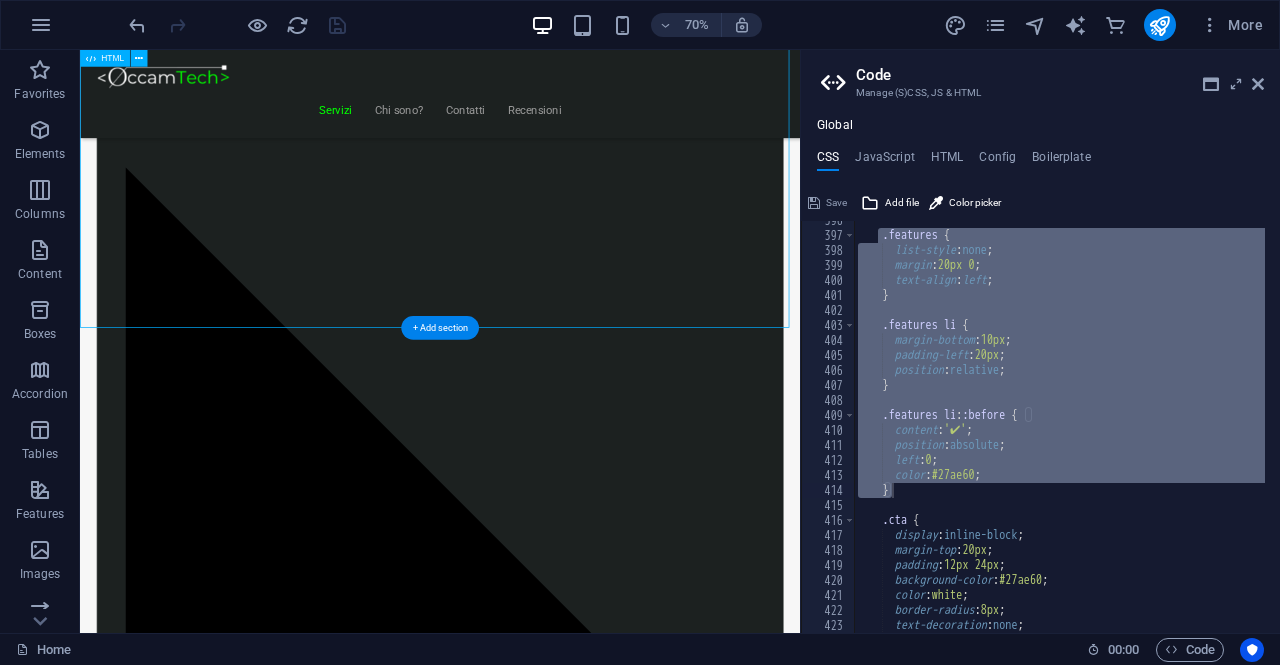 click on "Realizziamo il sito perfetto per far crescere la tua attività!
Start Vetrina
€300
Home page professionale
Sezione “Chi siamo”
Pagina contatti con form
Design ottimizzato per mobile
6 mesi di assistenza inclusa
Inizia Ora
Shop Ready
€500
Negozio con Shopify già configurato
Catalogo e schede prodotto dettagliate
Pagamenti sicuri integrati
Spedizioni e tariffe configurate
6 mesi di assistenza inclusa
Scopri di più" at bounding box center (594, 6900) 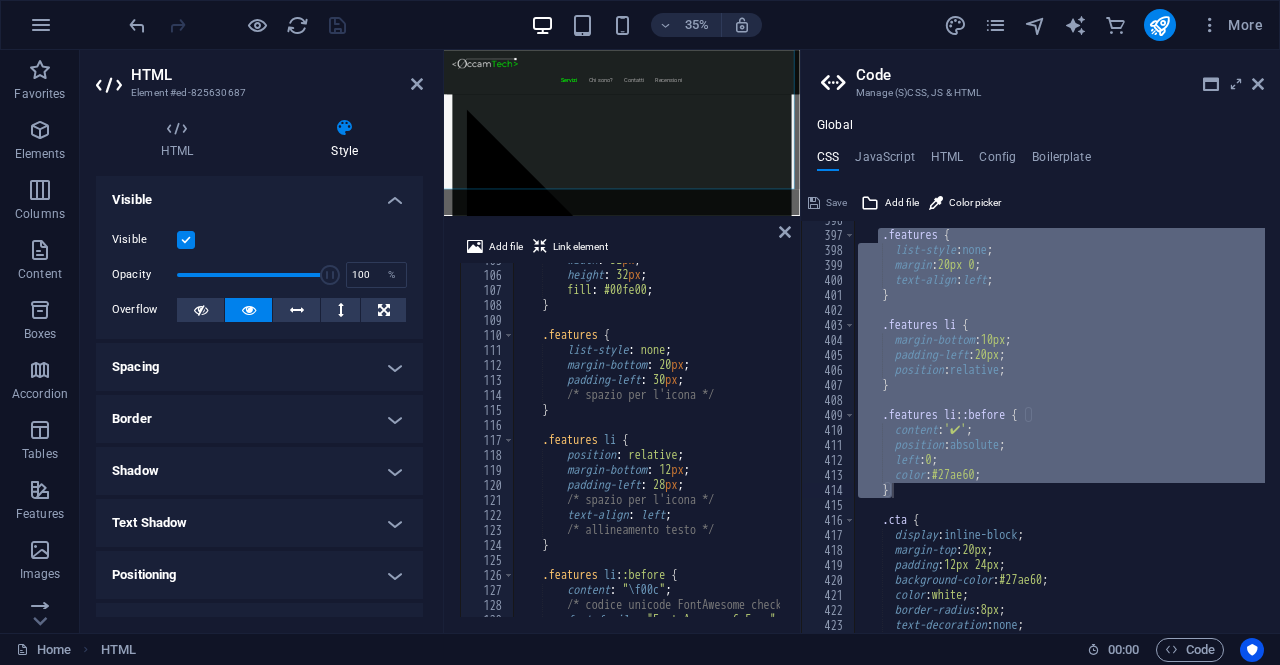scroll, scrollTop: 1630, scrollLeft: 0, axis: vertical 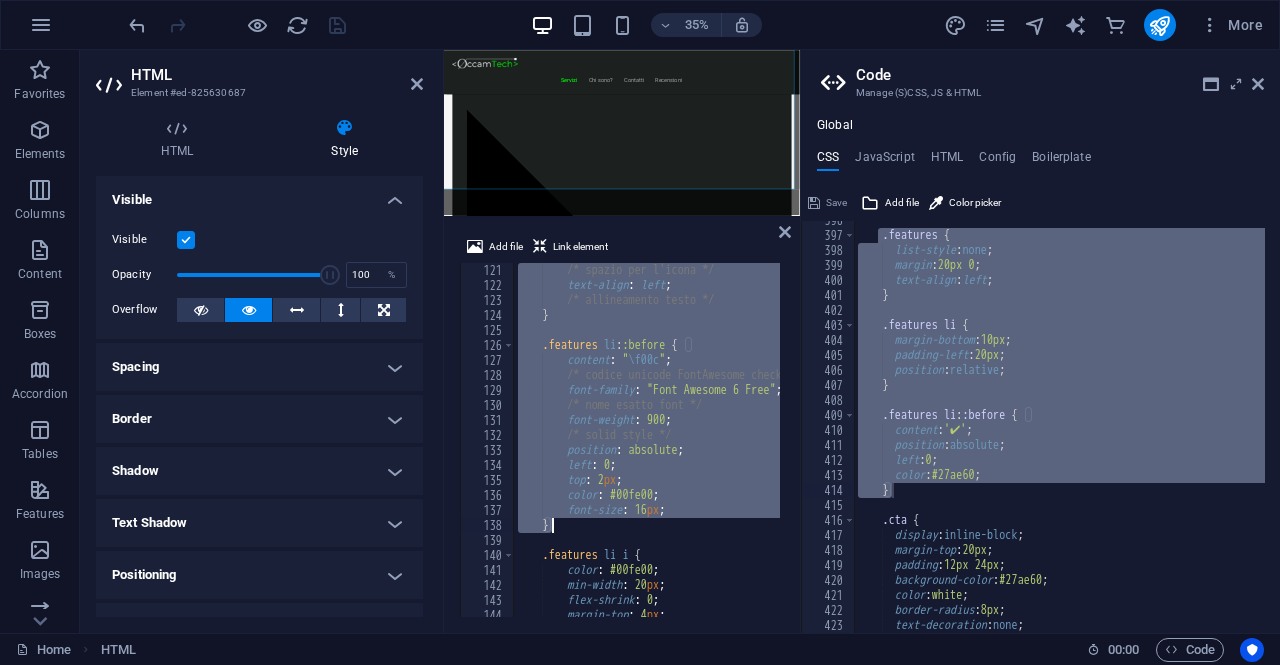 drag, startPoint x: 541, startPoint y: 283, endPoint x: 640, endPoint y: 520, distance: 256.84625 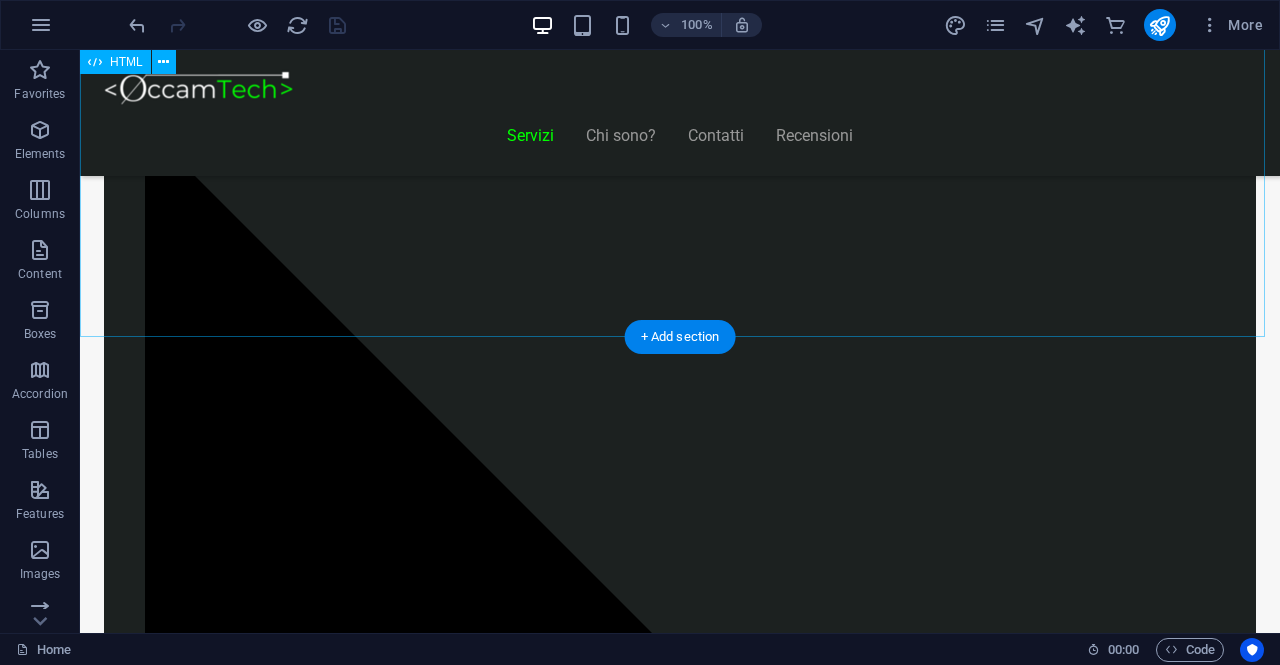 scroll, scrollTop: 1336, scrollLeft: 0, axis: vertical 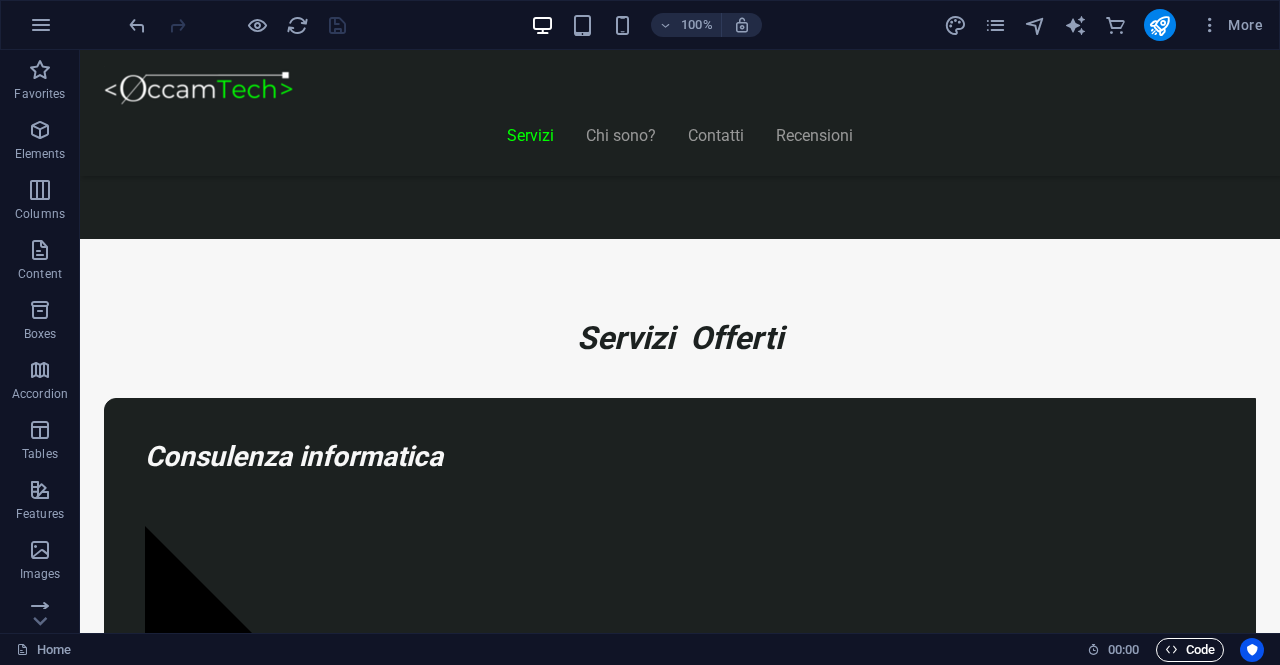 click on "Code" at bounding box center (1190, 650) 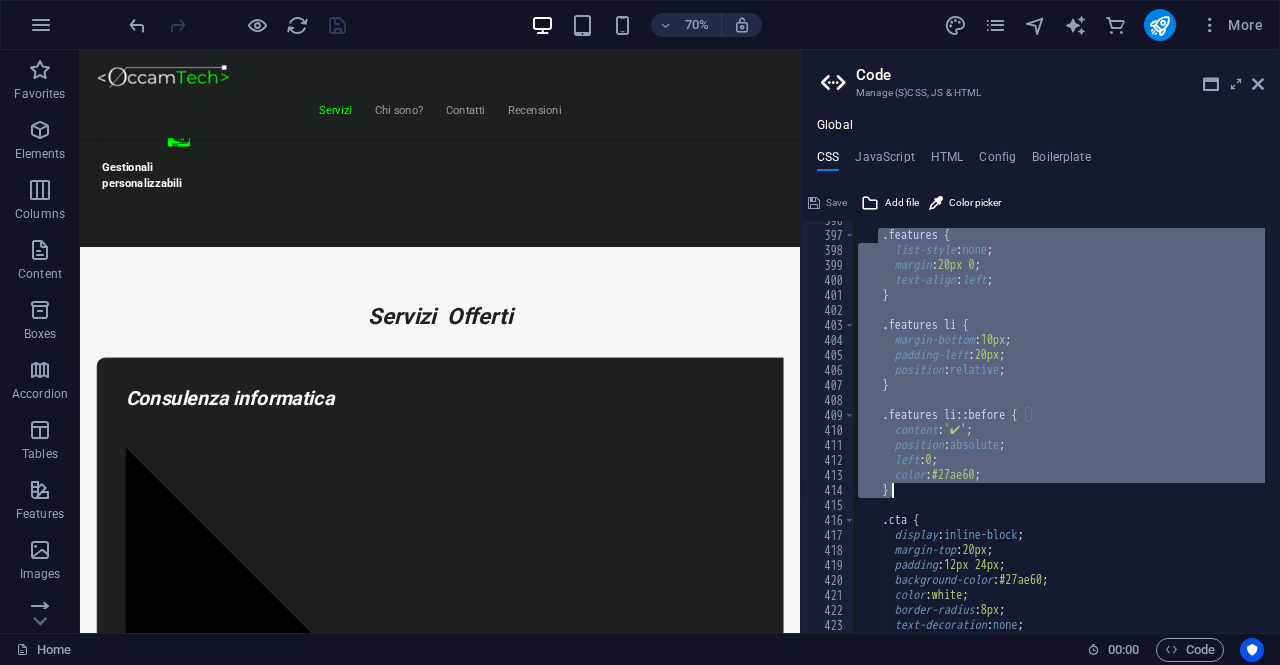 click on ".features   {         list-style :  none ;         margin :  20px   0 ;         text-align :  left ;      }      .features   li   {         margin-bottom :  10px ;         padding-left :  20px ;         position :  relative ;      }      .features   li : :before   {         content :  '✔' ;         position :  absolute ;         left :  0 ;         color :  #27ae60 ;      }      .cta   {         display :  inline-block ;         margin-top :  20px ;         padding :  12px   24px ;         background-color :  #27ae60 ;         color :  white ;         border-radius :  8px ;         text-decoration :  none ;" at bounding box center [1059, 427] 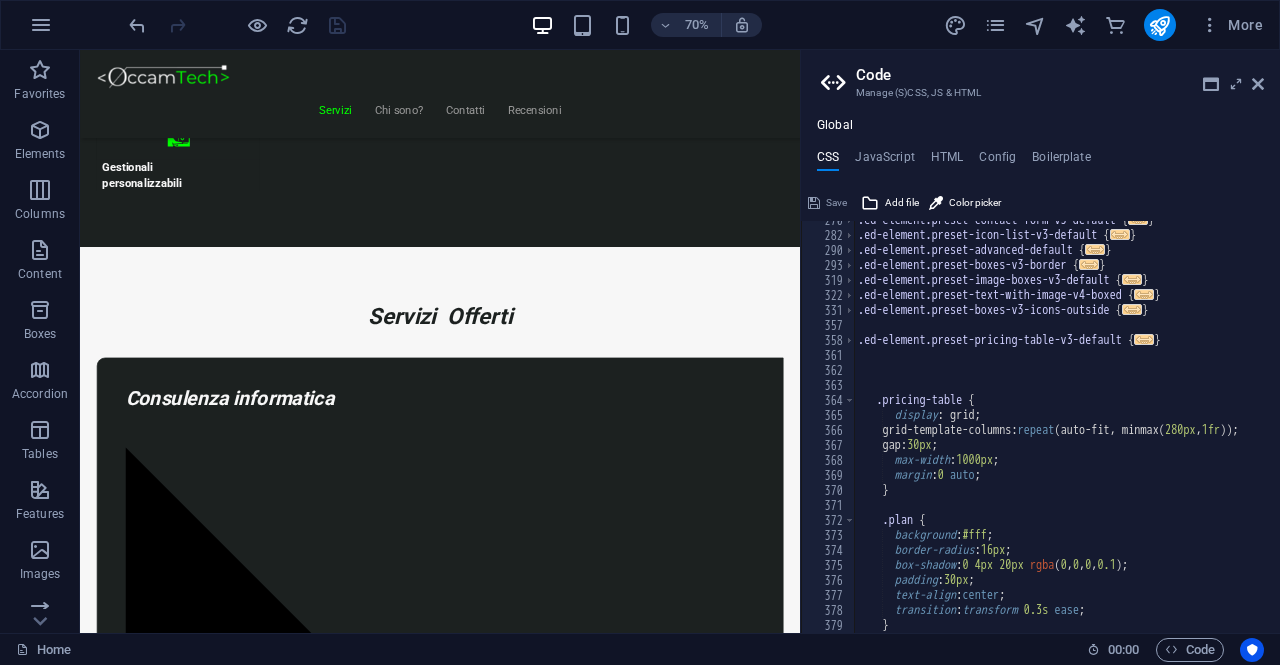 scroll, scrollTop: 1583, scrollLeft: 0, axis: vertical 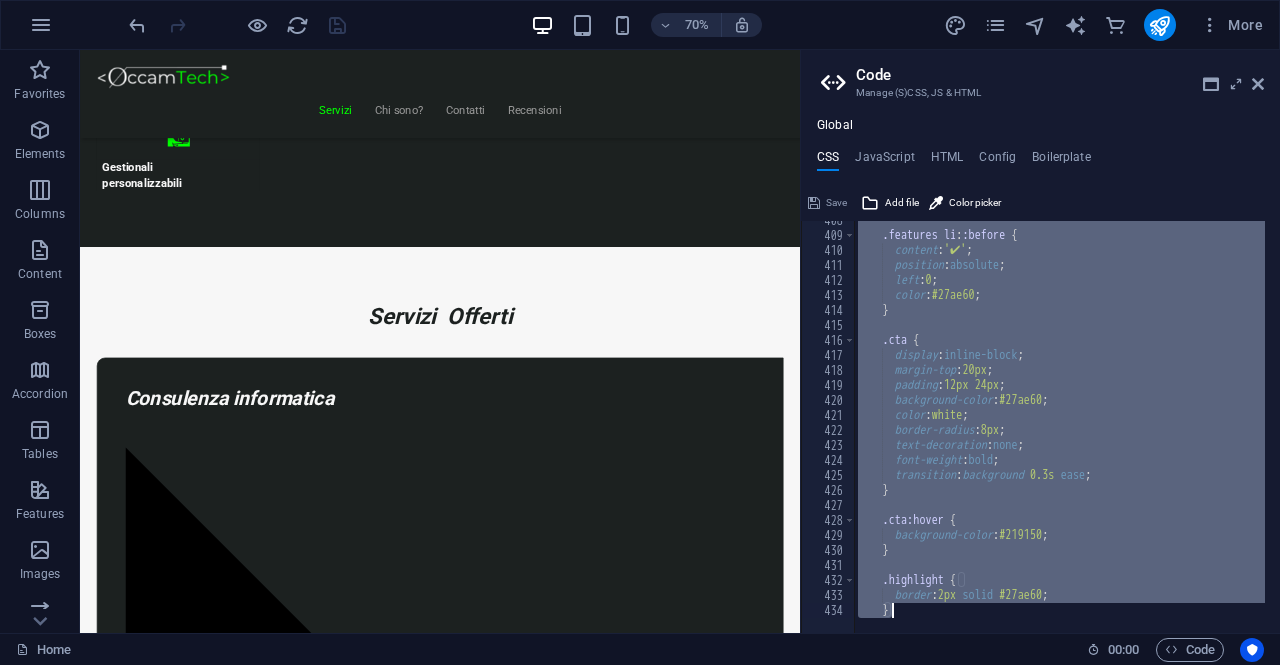 drag, startPoint x: 862, startPoint y: 372, endPoint x: 990, endPoint y: 712, distance: 363.29602 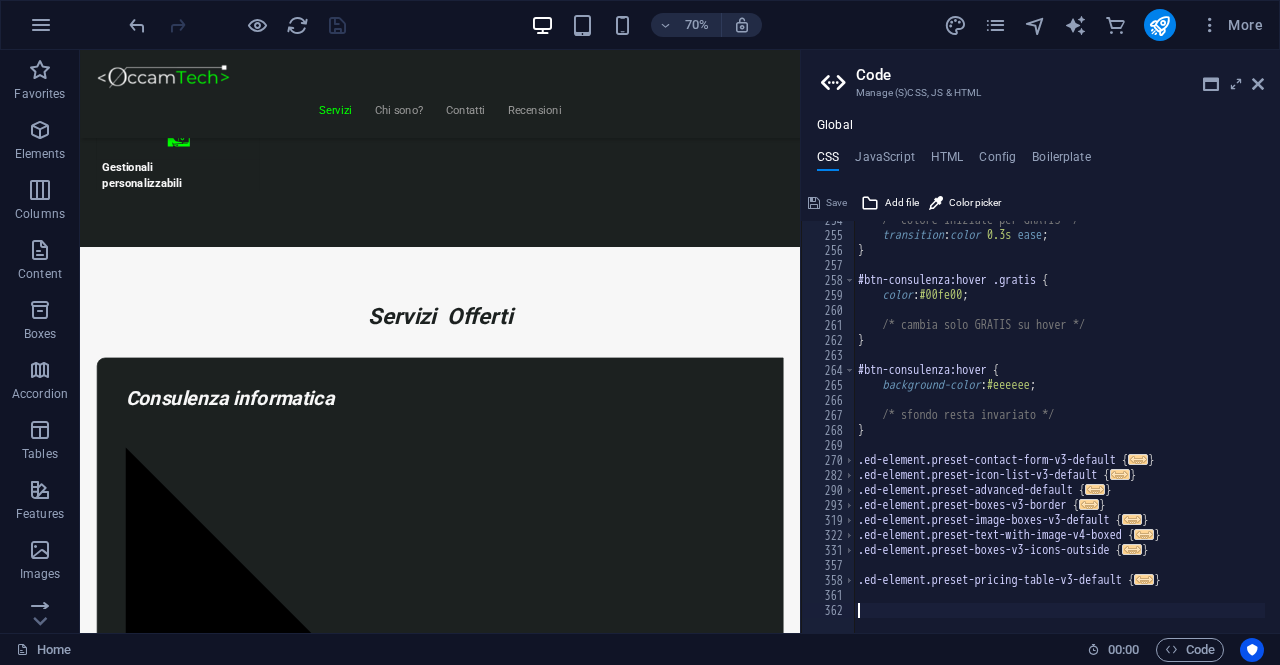 scroll, scrollTop: 1342, scrollLeft: 0, axis: vertical 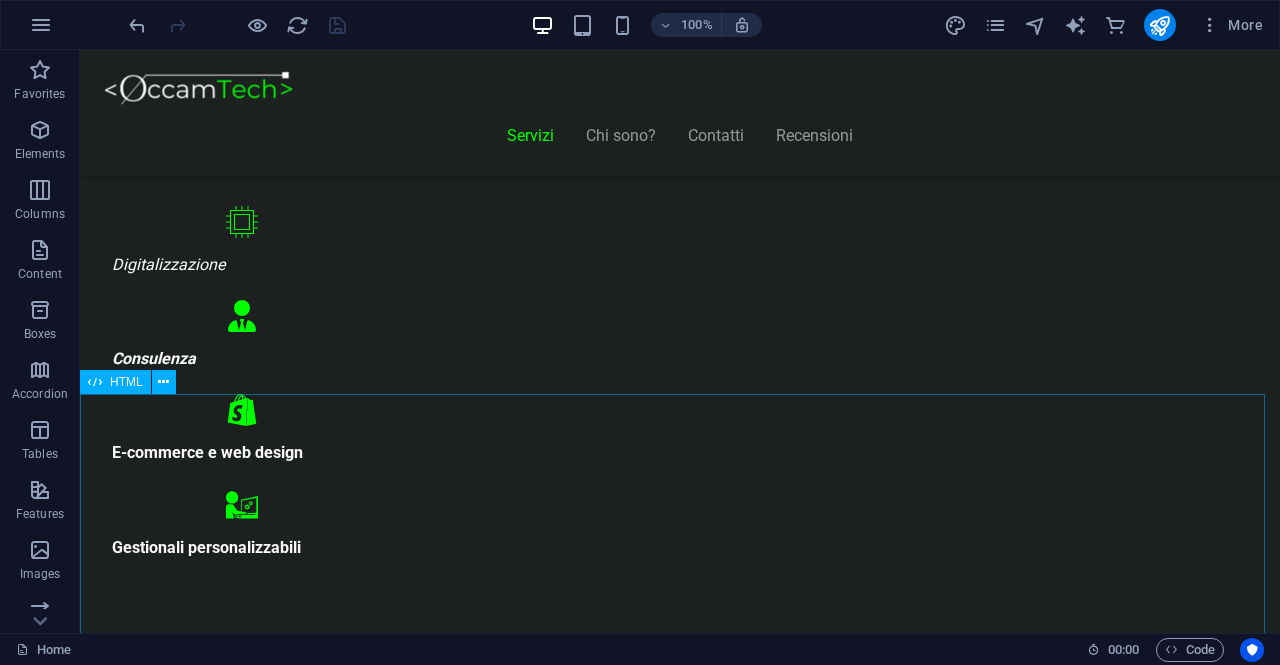 click at bounding box center [95, 382] 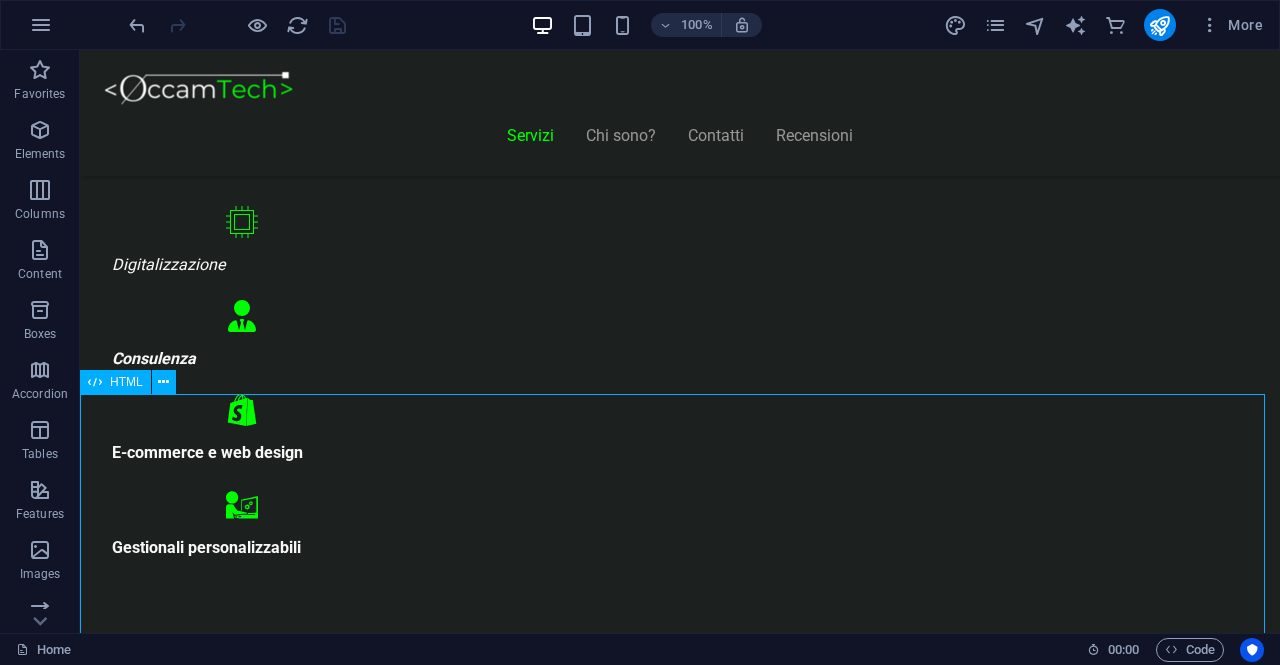 click at bounding box center (95, 382) 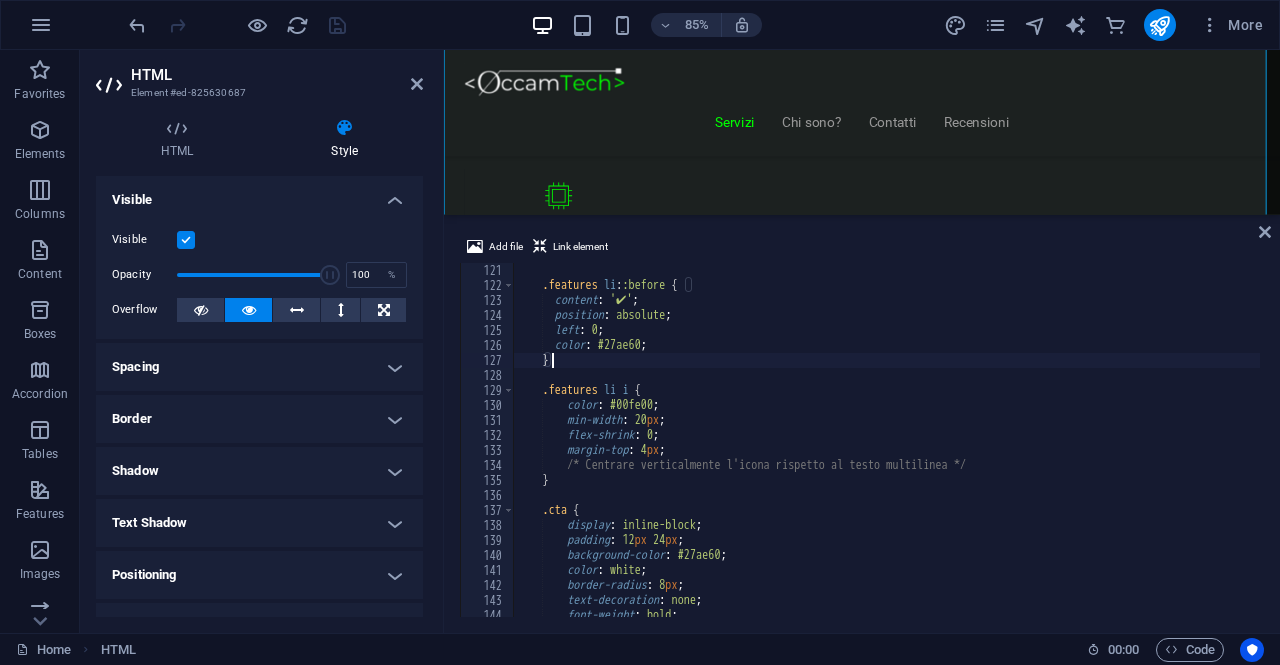 scroll, scrollTop: 1519, scrollLeft: 0, axis: vertical 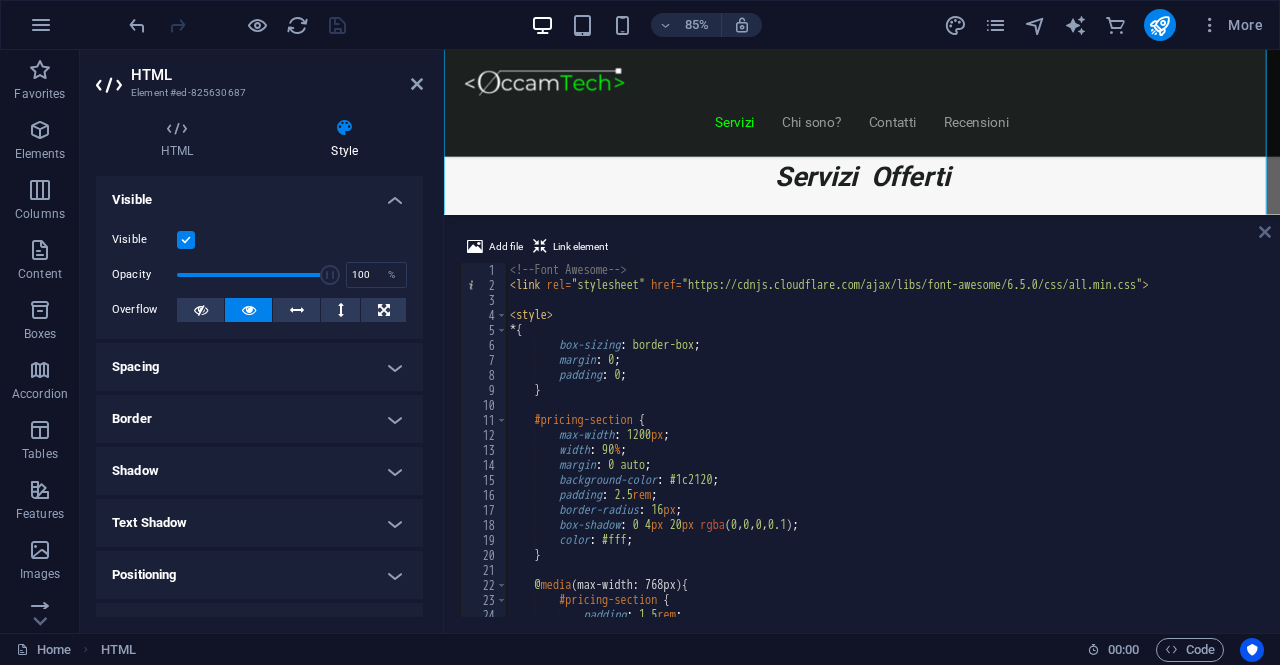 click at bounding box center (1265, 232) 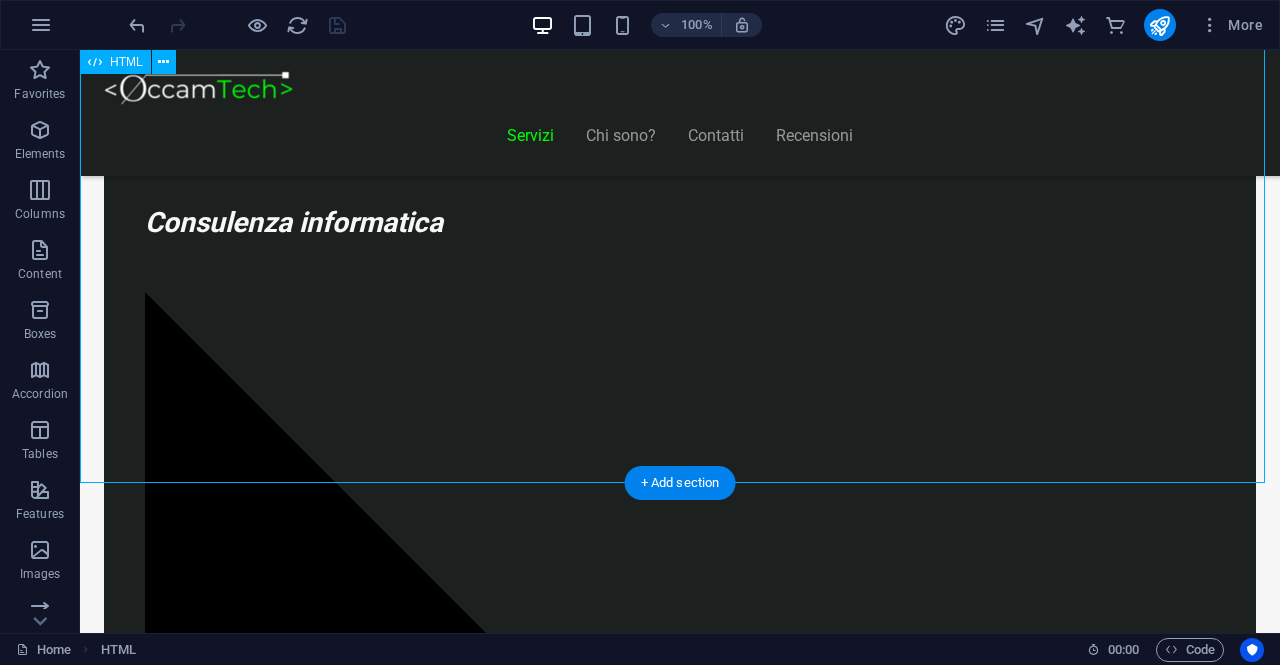 click on "Realizziamo il sito perfetto per far crescere la tua attività!
Start Vetrina
€300
Home page professionale
Sezione “Chi siamo”
Pagina contatti con form
Design ottimizzato per mobile
6 mesi di assistenza inclusa
Inizia Ora
Shop Ready
€500
Negozio con Shopify già configurato
Catalogo e schede prodotto dettagliate
Pagamenti sicuri integrati
Spedizioni e tariffe configurate
6 mesi di assistenza inclusa
Scopri di più" at bounding box center [680, 8031] 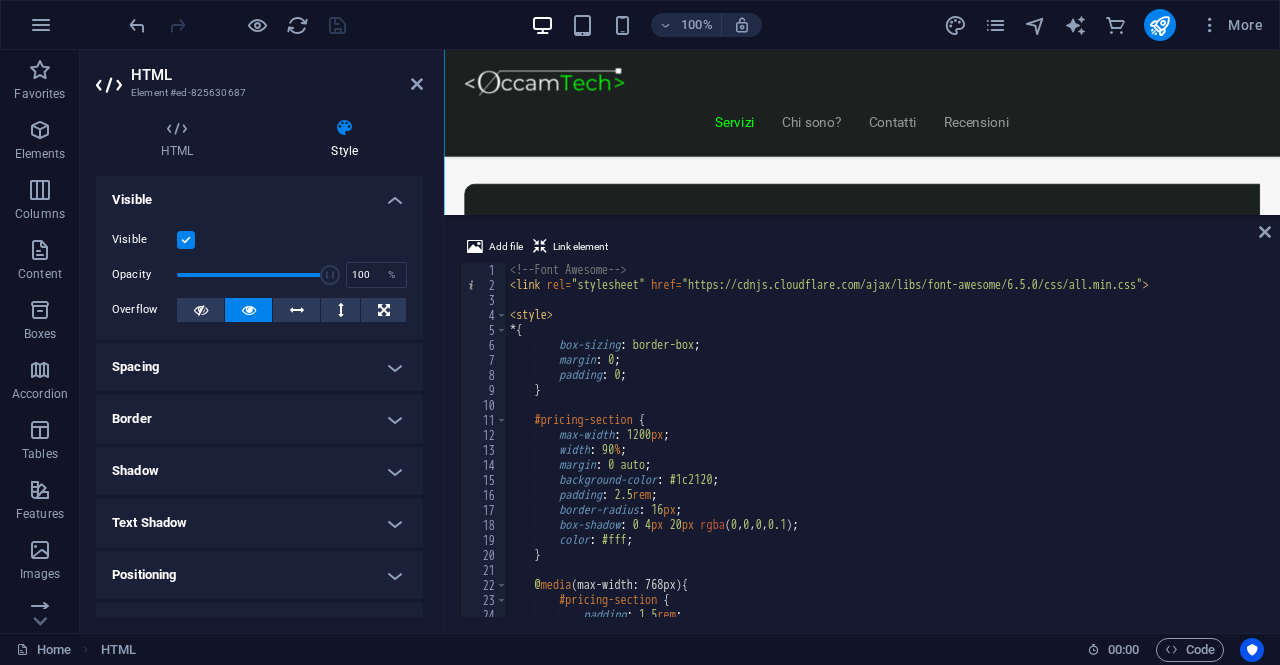 scroll, scrollTop: 1519, scrollLeft: 0, axis: vertical 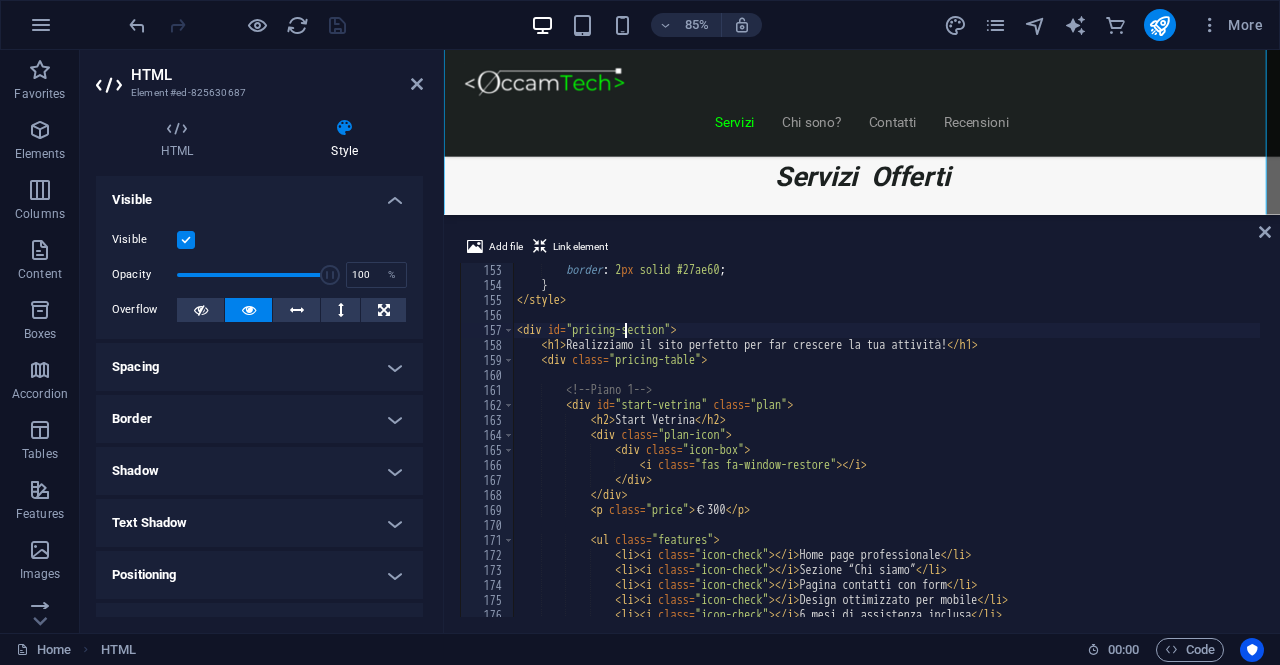 click on "border :   2 px   solid   #27ae60 ;      } </ style > < div   id = "pricing-section" >      < h1 > Realizziamo il sito perfetto per far crescere la tua attività! </ h1 >      < div   class = "pricing-table" >           <!--  Piano 1  -->           < div   id = "start-vetrina"   class = "plan" >                < h2 > Start Vetrina </ h2 >                < div   class = "plan-icon" >                     < div   class = "icon-box" >                          < i   class = "fas fa-window-restore" > </ i >                     </ div >                </ div >                < p   class = "price" > €300 </ p >                < ul   class = "features" >                     < li > < i   class = "icon-check" > </ i > Home page professionale </ li >                     < li > < i   class = "icon-check" > </ i > Sezione “Chi siamo” </ li >                     < li > < i   class = "icon-check" > </ i > Pagina contatti con form </ li >                     < li > < i   class = "icon-check" > </ i > </ li > <" at bounding box center (886, 455) 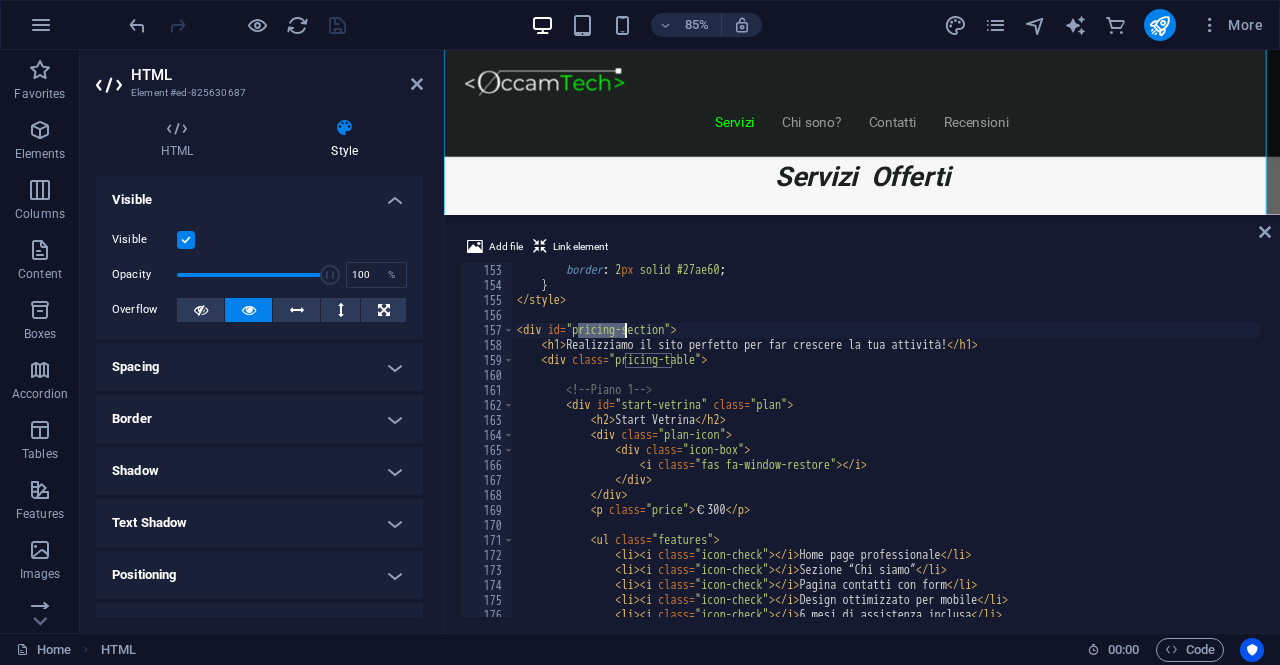 click on "border :   2 px   solid   #27ae60 ;      } </ style > < div   id = "pricing-section" >      < h1 > Realizziamo il sito perfetto per far crescere la tua attività! </ h1 >      < div   class = "pricing-table" >           <!--  Piano 1  -->           < div   id = "start-vetrina"   class = "plan" >                < h2 > Start Vetrina </ h2 >                < div   class = "plan-icon" >                     < div   class = "icon-box" >                          < i   class = "fas fa-window-restore" > </ i >                     </ div >                </ div >                < p   class = "price" > €300 </ p >                < ul   class = "features" >                     < li > < i   class = "icon-check" > </ i > Home page professionale </ li >                     < li > < i   class = "icon-check" > </ i > Sezione “Chi siamo” </ li >                     < li > < i   class = "icon-check" > </ i > Pagina contatti con form </ li >                     < li > < i   class = "icon-check" > </ i > </ li > <" at bounding box center (886, 455) 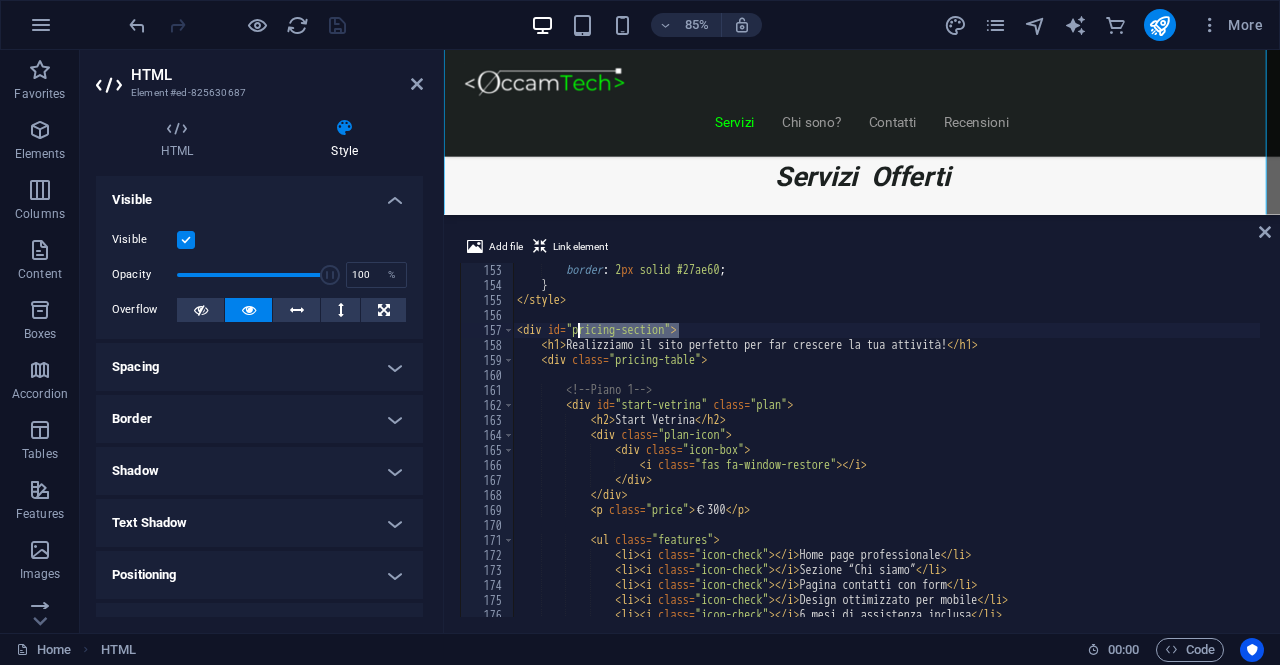 drag, startPoint x: 678, startPoint y: 333, endPoint x: 578, endPoint y: 337, distance: 100.07997 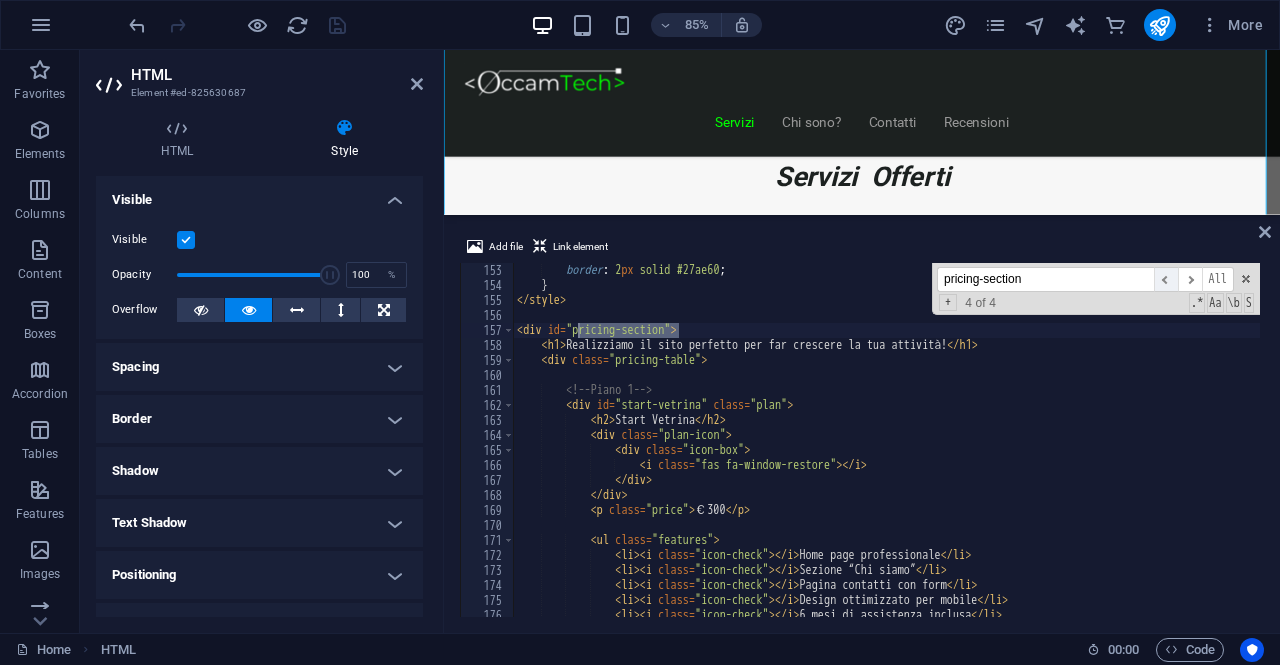 click on "​" at bounding box center (1166, 279) 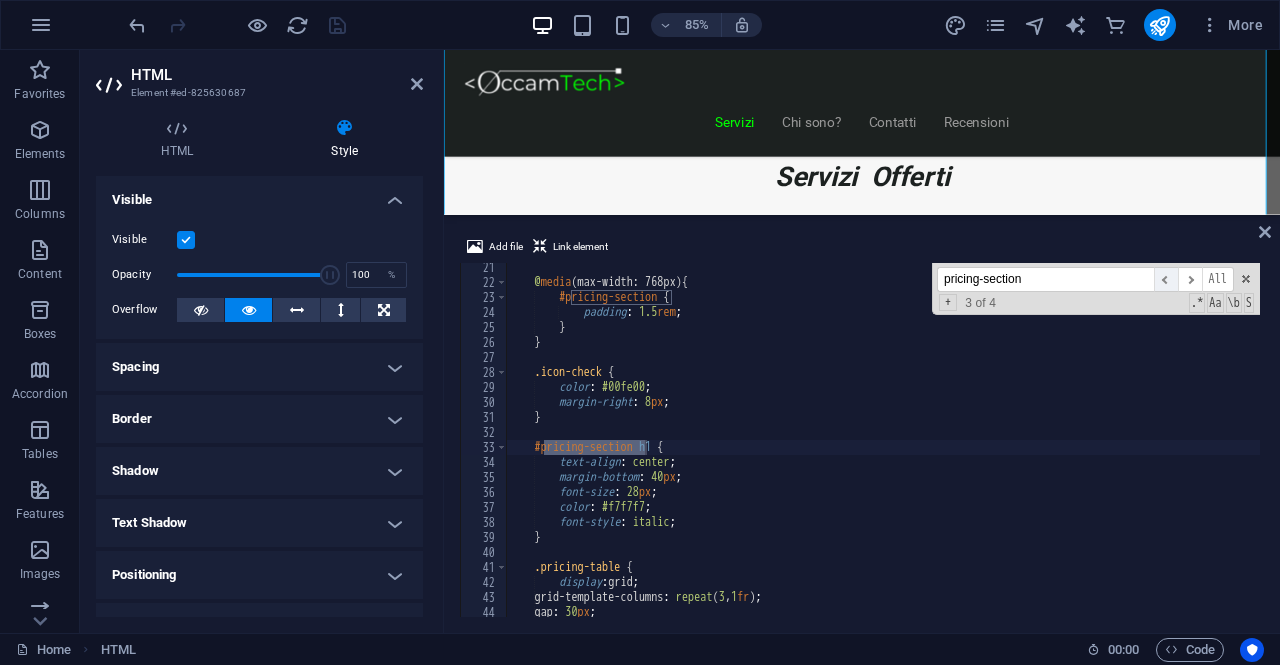 scroll, scrollTop: 303, scrollLeft: 0, axis: vertical 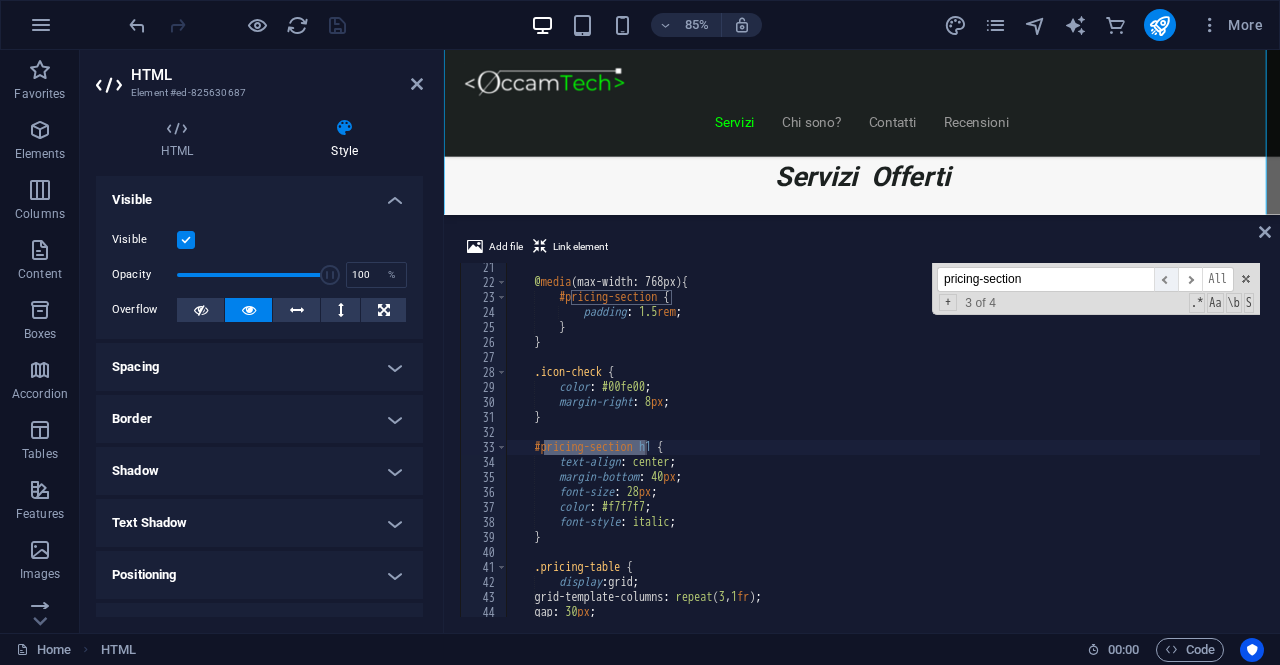 click on "​" at bounding box center [1166, 279] 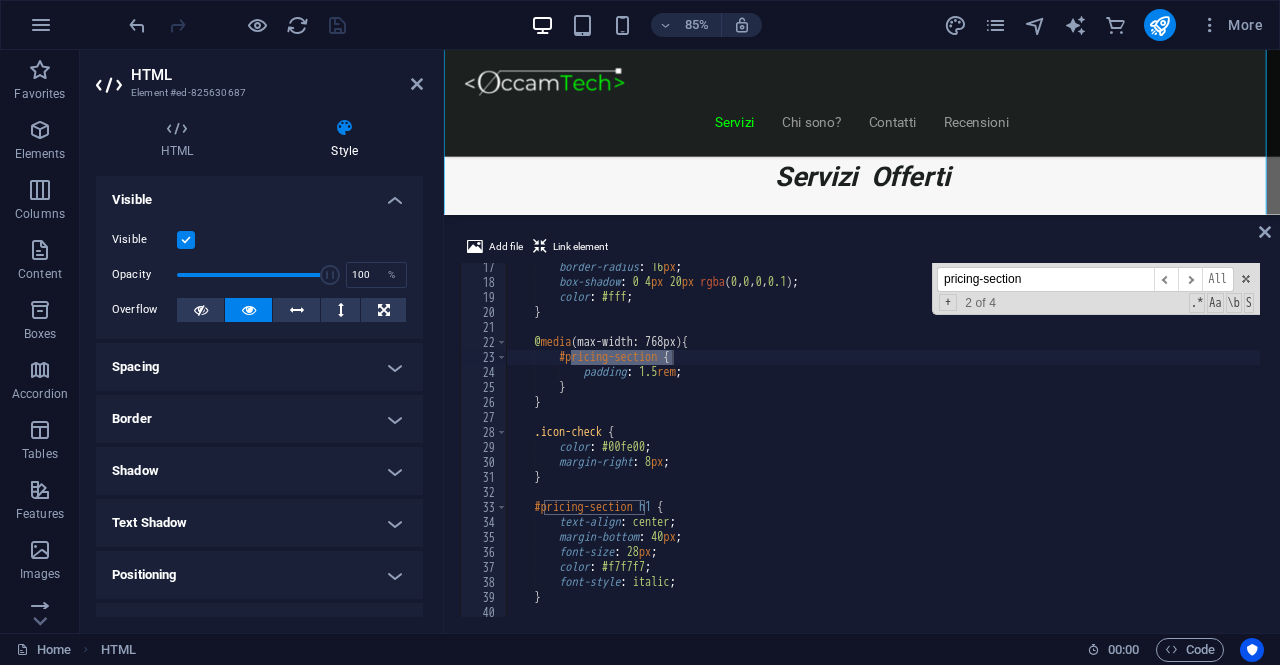 scroll, scrollTop: 183, scrollLeft: 0, axis: vertical 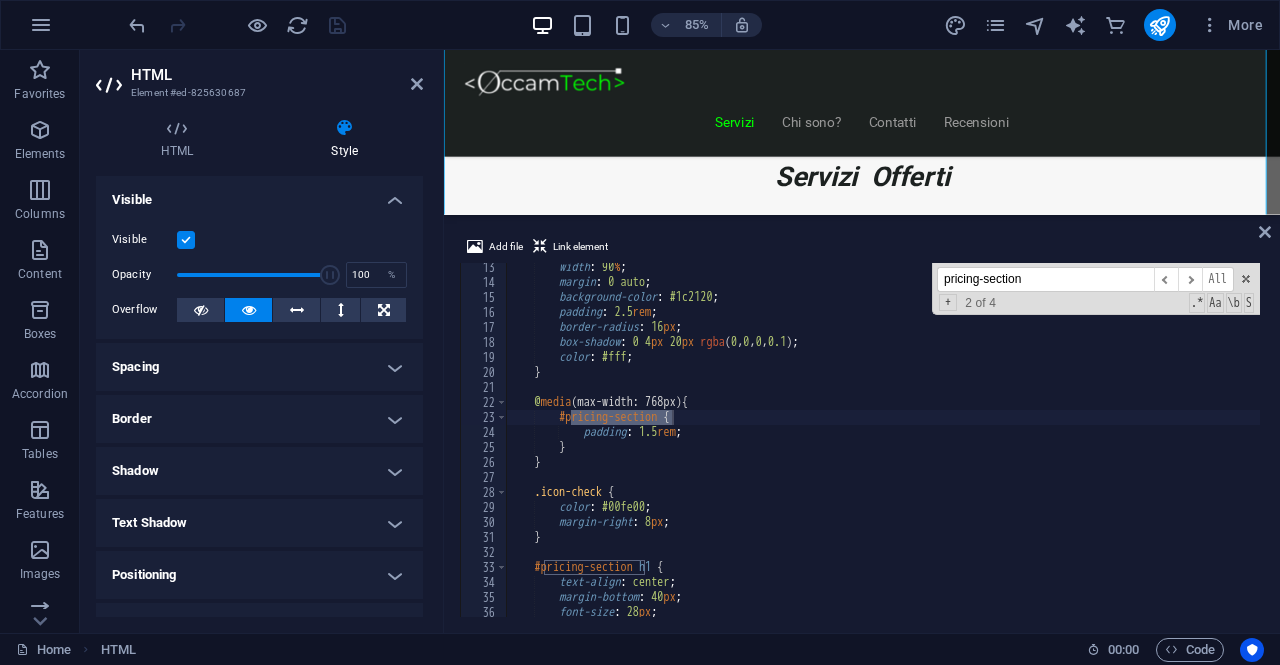 click on "width :   90 % ;           margin :   0   auto ;           background-color :   #1c2120 ;           padding :   2.5 rem ;           border-radius :   16 px ;           box-shadow :   0   4 px   20 px   rgba ( 0 ,  0 ,  0 ,  0.1 ) ;           color :   #fff ;      }      @ media  (max-width: 768px)  {           #pricing-section   {                padding :   1.5 rem ;           }      }      .icon-check   {           color :   #00fe00 ;           margin-right :   8 px ;      }      #pricing-section   h1   {           text-align :   center ;           margin-bottom :   40 px ;           font-size :   28 px ;           color :   #f7f7f7 ;" at bounding box center [883, 452] 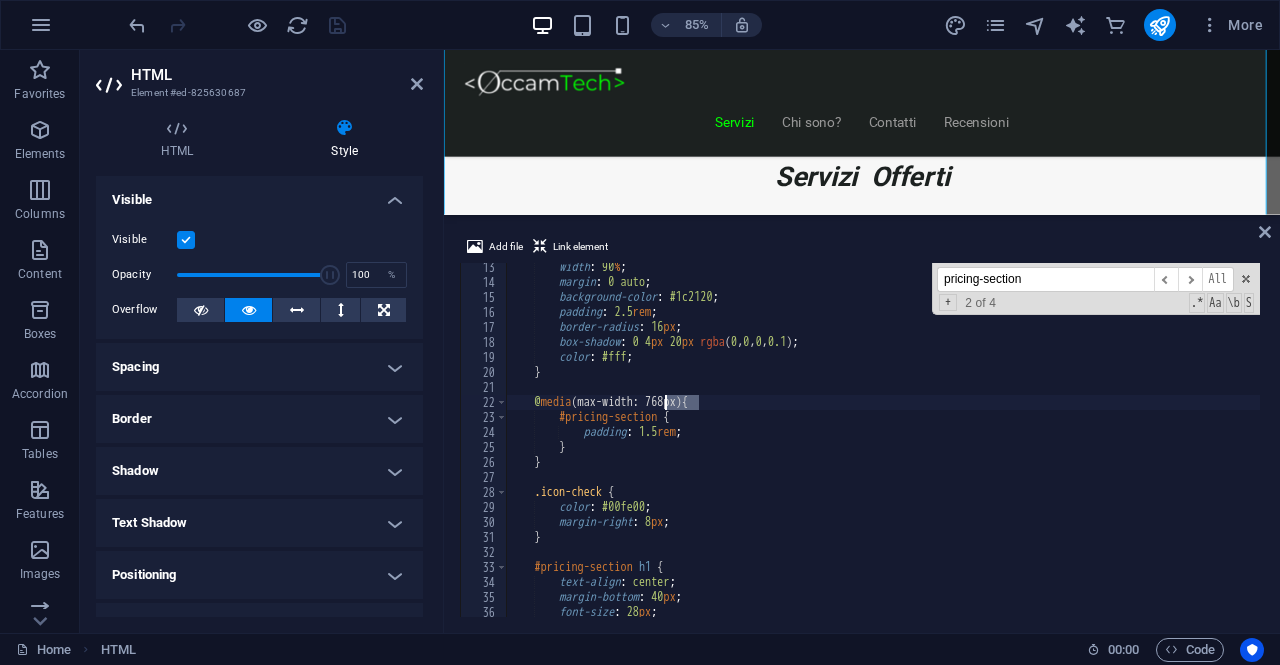 click on "width :   90 % ;           margin :   0   auto ;           background-color :   #1c2120 ;           padding :   2.5 rem ;           border-radius :   16 px ;           box-shadow :   0   4 px   20 px   rgba ( 0 ,  0 ,  0 ,  0.1 ) ;           color :   #fff ;      }      @ media  (max-width: 768px)  {           #pricing-section   {                padding :   1.5 rem ;           }      }      .icon-check   {           color :   #00fe00 ;           margin-right :   8 px ;      }      #pricing-section   h1   {           text-align :   center ;           margin-bottom :   40 px ;           font-size :   28 px ;           color :   #f7f7f7 ;" at bounding box center (883, 452) 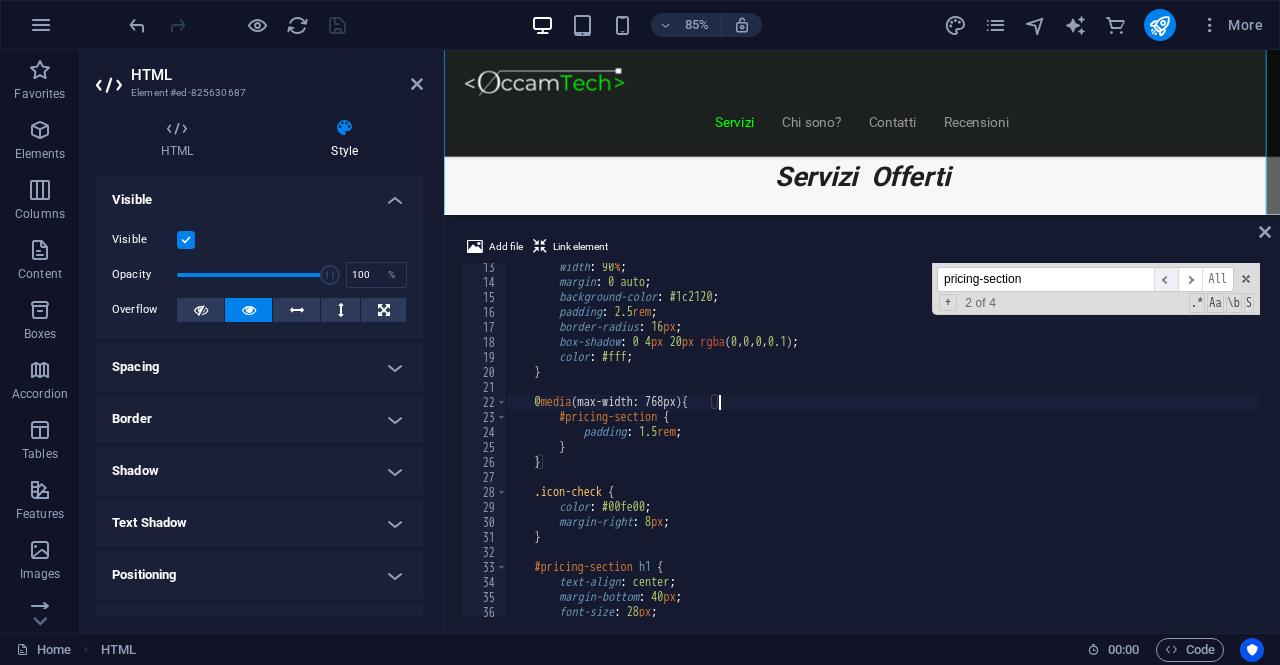 click on "​" at bounding box center [1166, 279] 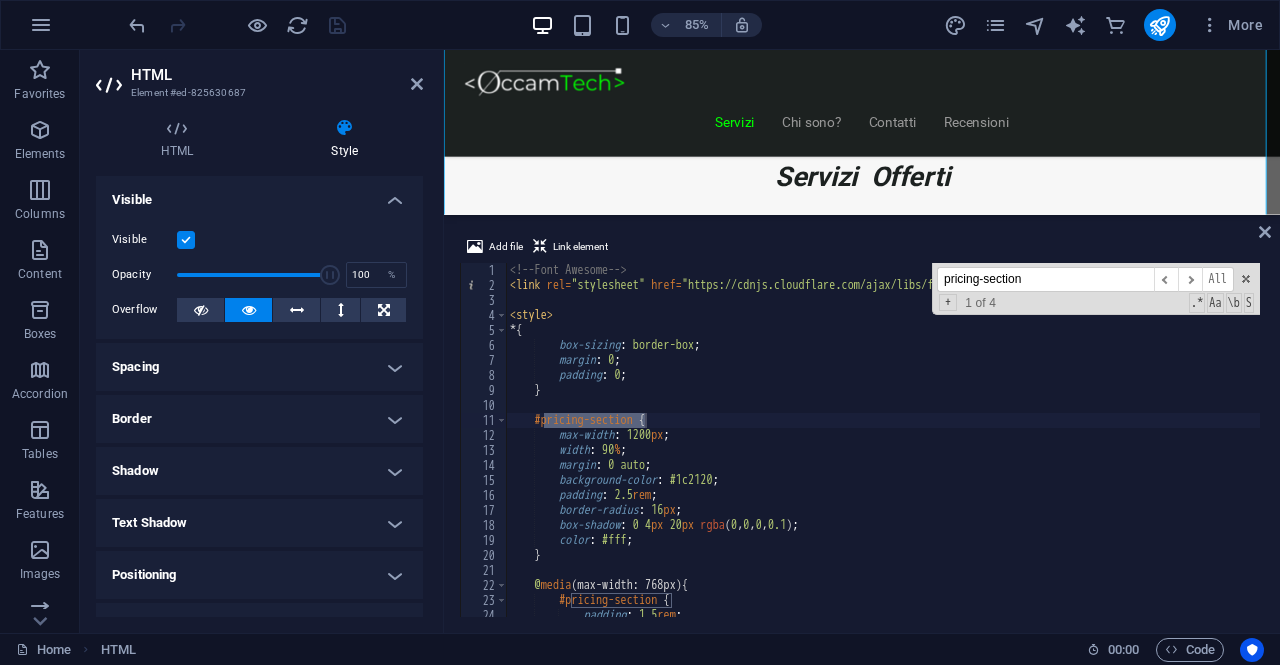 click on "<!--  Font Awesome  --> < link   rel = "stylesheet"   href = "https://cdnjs.cloudflare.com/ajax/libs/font-awesome/6.5.0/css/all.min.css" > < style >     *  {           box-sizing :   border-box ;           margin :   0 ;           padding :   0 ;      }      #pricing-section   {           max-width :   1200 px ;           width :   90 % ;           margin :   0   auto ;           background-color :   #1c2120 ;           padding :   2.5 rem ;           border-radius :   16 px ;           box-shadow :   0   4 px   20 px   rgba ( 0 ,  0 ,  0 ,  0.1 ) ;           color :   #fff ;      }      @ media  (max-width: 768px)  {           #pricing-section   {                padding :   1.5 rem ;           }" at bounding box center [883, 455] 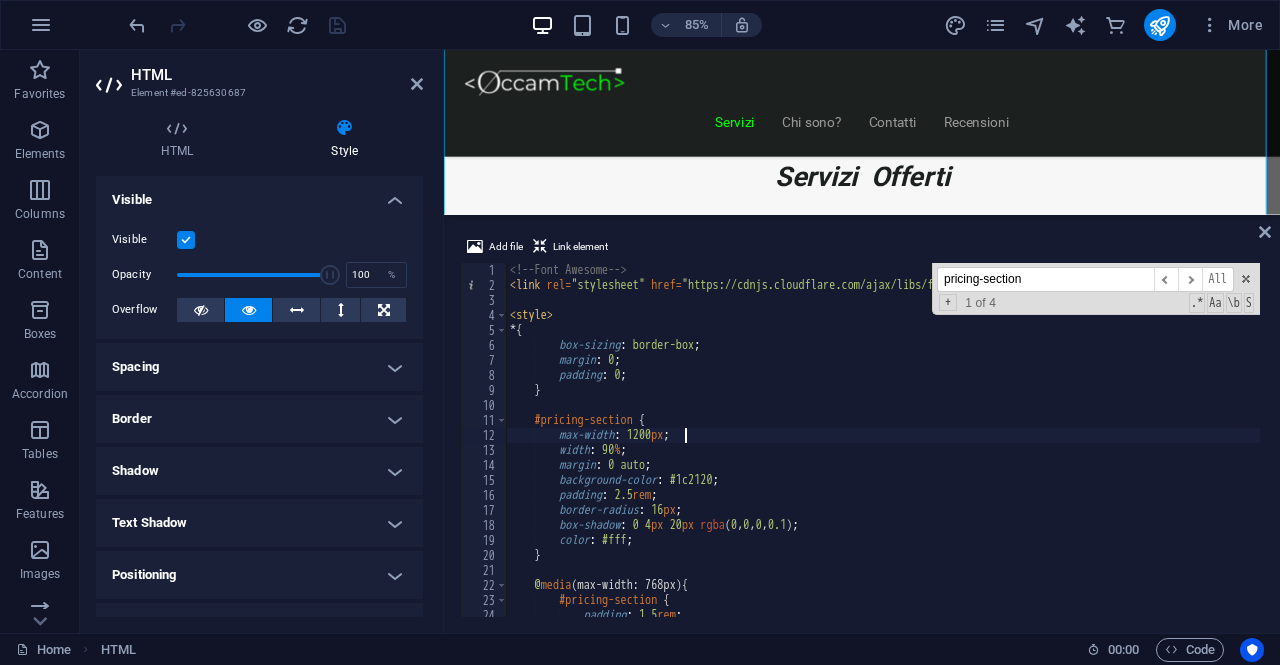 click on "<!--  Font Awesome  --> < link   rel = "stylesheet"   href = "https://cdnjs.cloudflare.com/ajax/libs/font-awesome/6.5.0/css/all.min.css" > < style >     *  {           box-sizing :   border-box ;           margin :   0 ;           padding :   0 ;      }      #pricing-section   {           max-width :   1200 px ;           width :   90 % ;           margin :   0   auto ;           background-color :   #1c2120 ;           padding :   2.5 rem ;           border-radius :   16 px ;           box-shadow :   0   4 px   20 px   rgba ( 0 ,  0 ,  0 ,  0.1 ) ;           color :   #fff ;      }      @ media  (max-width: 768px)  {           #pricing-section   {                padding :   1.5 rem ;           }" at bounding box center (883, 455) 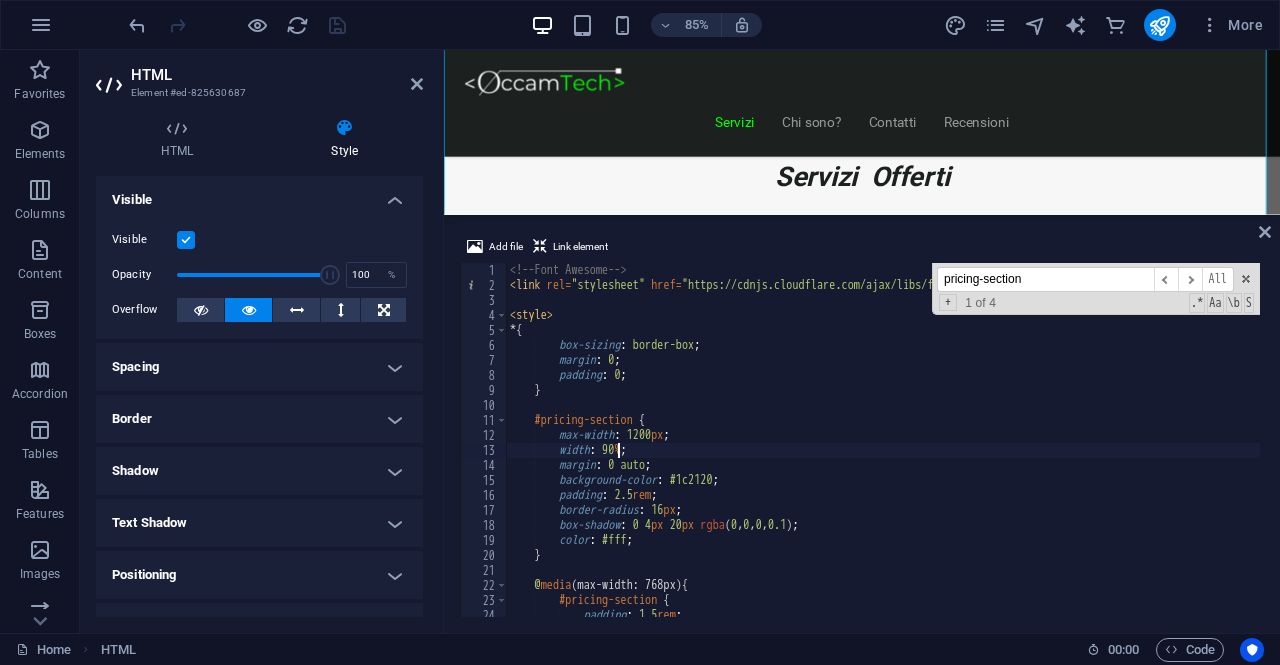 click on "<!--  Font Awesome  --> < link   rel = "stylesheet"   href = "https://cdnjs.cloudflare.com/ajax/libs/font-awesome/6.5.0/css/all.min.css" > < style >     *  {           box-sizing :   border-box ;           margin :   0 ;           padding :   0 ;      }      #pricing-section   {           max-width :   1200 px ;           width :   90 % ;           margin :   0   auto ;           background-color :   #1c2120 ;           padding :   2.5 rem ;           border-radius :   16 px ;           box-shadow :   0   4 px   20 px   rgba ( 0 ,  0 ,  0 ,  0.1 ) ;           color :   #fff ;      }      @ media  (max-width: 768px)  {           #pricing-section   {                padding :   1.5 rem ;           }" at bounding box center [883, 455] 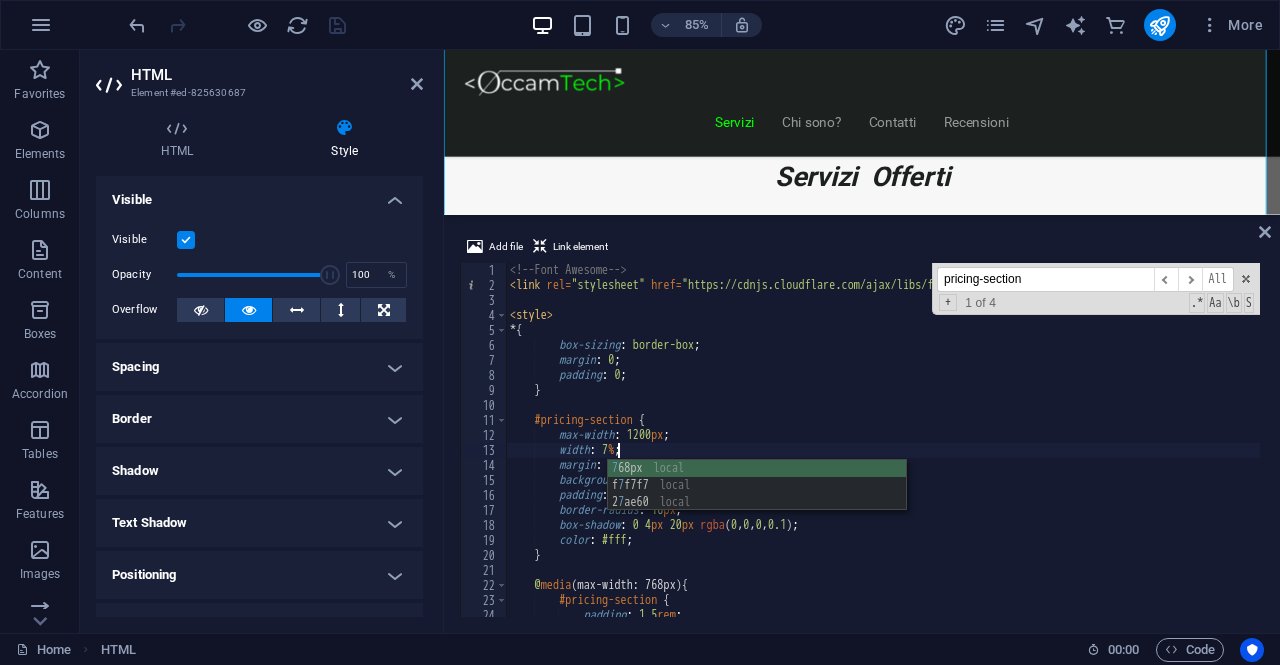 scroll, scrollTop: 0, scrollLeft: 8, axis: horizontal 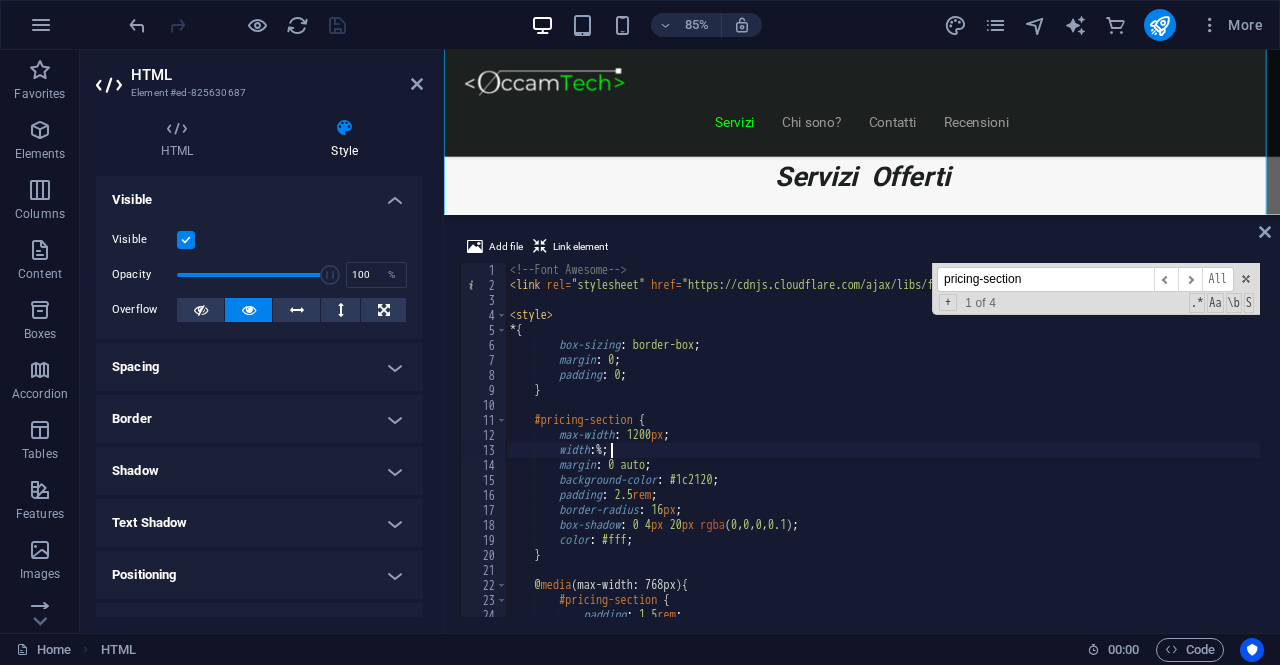 click on "<!--  Font Awesome  --> < link   rel = "stylesheet"   href = "https://cdnjs.cloudflare.com/ajax/libs/font-awesome/6.5.0/css/all.min.css" > < style >     *  {           box-sizing :   border-box ;           margin :   0 ;           padding :   0 ;      }      #pricing-section   {           max-width :   1200 px ;           width :  % ;           margin :   0   auto ;           background-color :   #1c2120 ;           padding :   2.5 rem ;           border-radius :   16 px ;           box-shadow :   0   4 px   20 px   rgba ( 0 ,  0 ,  0 ,  0.1 ) ;           color :   #fff ;      }      @ media  (max-width: 768px)  {           #pricing-section   {                padding :   1.5 rem ;           }" at bounding box center (883, 455) 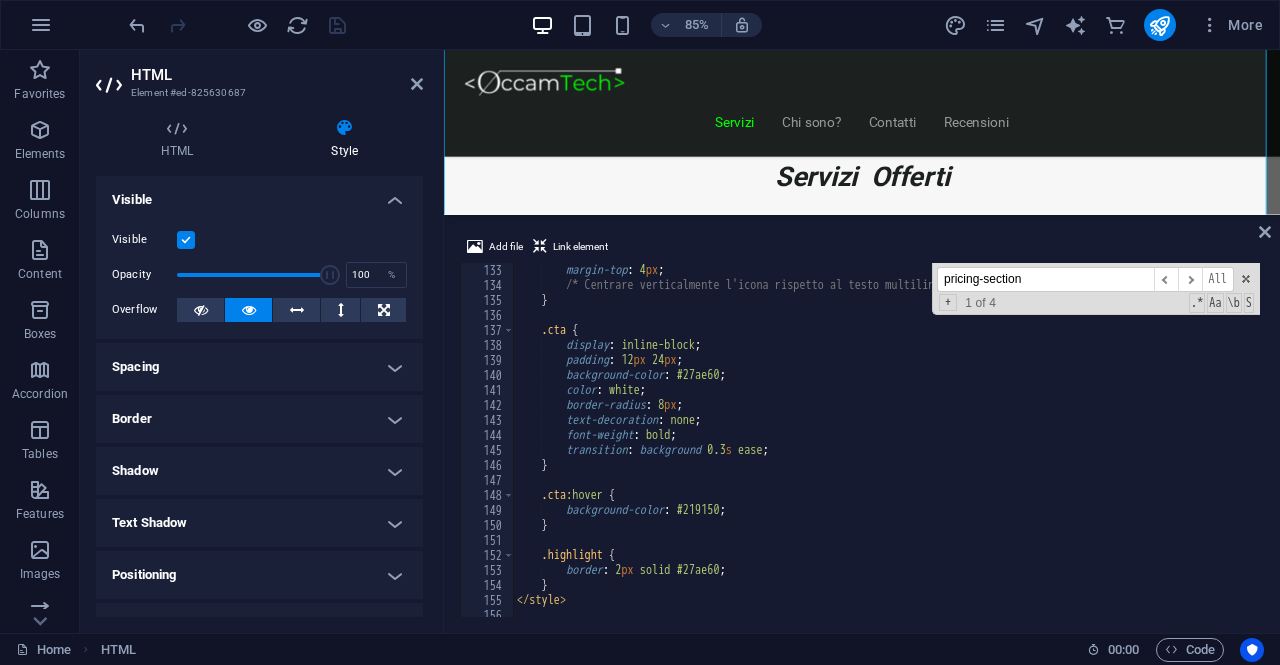 scroll, scrollTop: 1980, scrollLeft: 0, axis: vertical 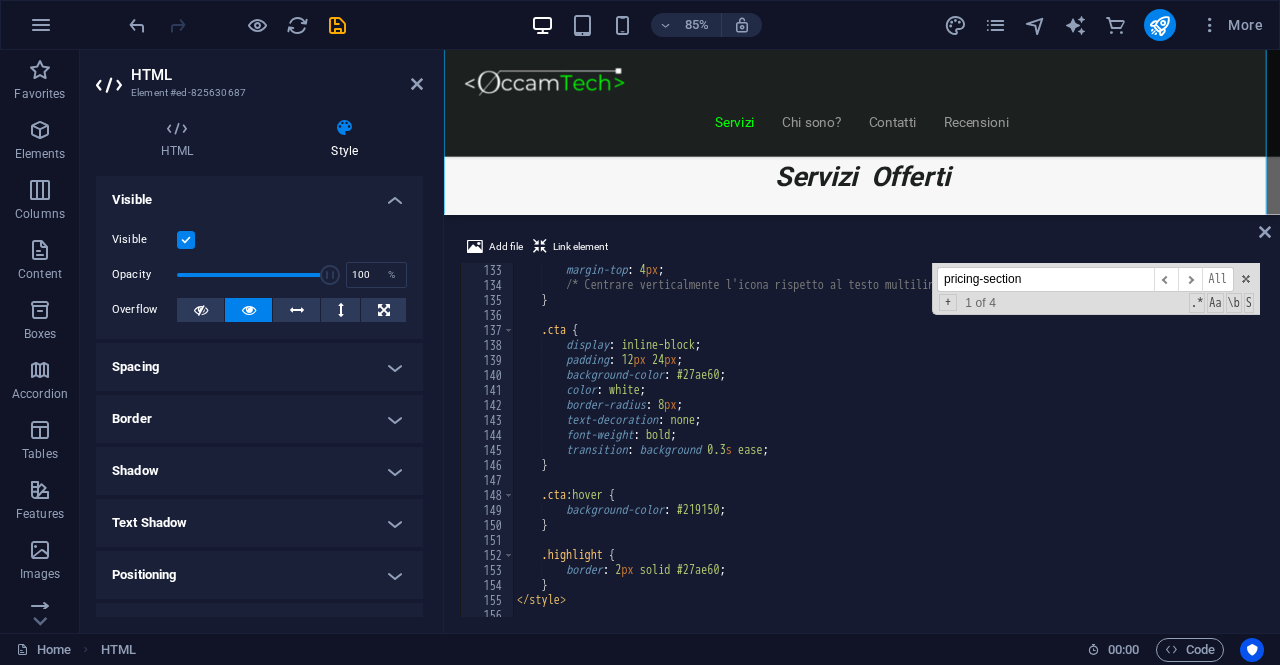 click on "Add file Link element padding: 0; 133 134 135 136 137 138 139 140 141 142 143 144 145 146 147 148 149 150 151 152 153 154 155 156 157           margin-top :   4 px ;           /* Centrare verticalmente l'icona rispetto al testo multilinea */      }      .cta   {           display :   inline-block ;           padding :   12 px   24 px ;           background-color :   #27ae60 ;           color :   white ;           border-radius :   8 px ;           text-decoration :   none ;           font-weight :   bold ;           transition :   background   0.3 s   ease ;      }      .cta :hover   {           background-color :   #219150 ;      }      .highlight   {           border :   2 px   solid   #27ae60 ;      } </ style > < div   id = "pricing-section" > pricing-section ​ ​ All Replace All + 1 of 4 .* Aa \b S" at bounding box center [862, 426] 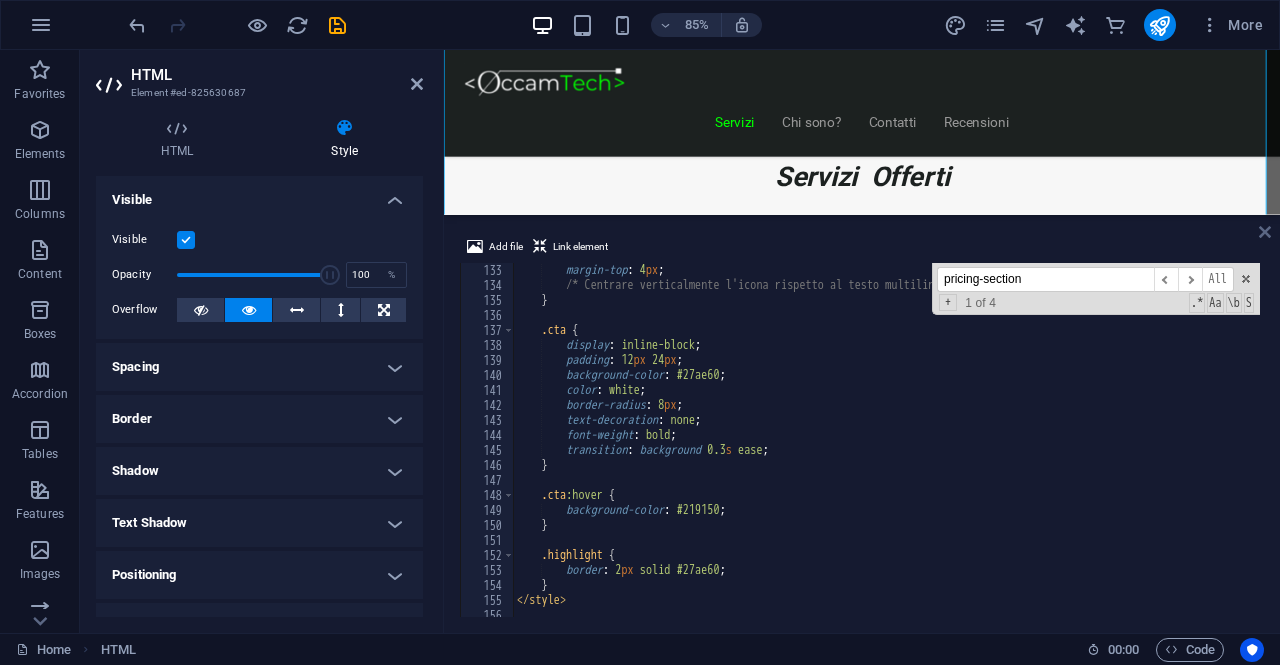 click at bounding box center [1265, 232] 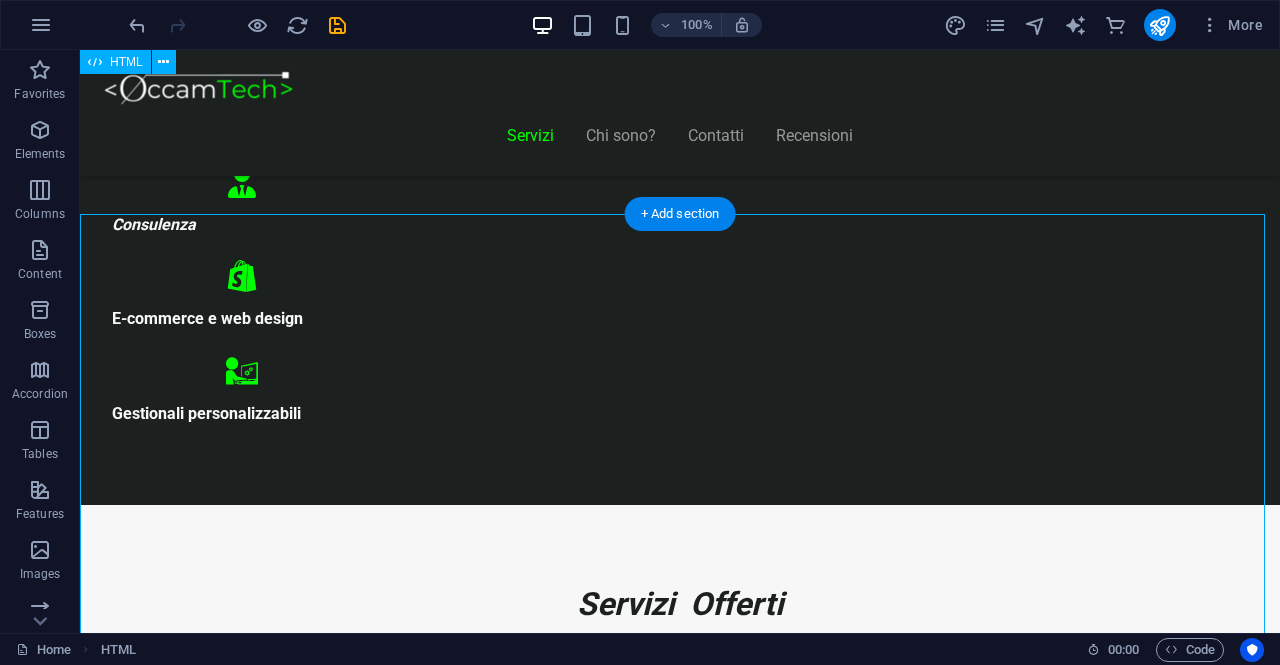 scroll, scrollTop: 1069, scrollLeft: 0, axis: vertical 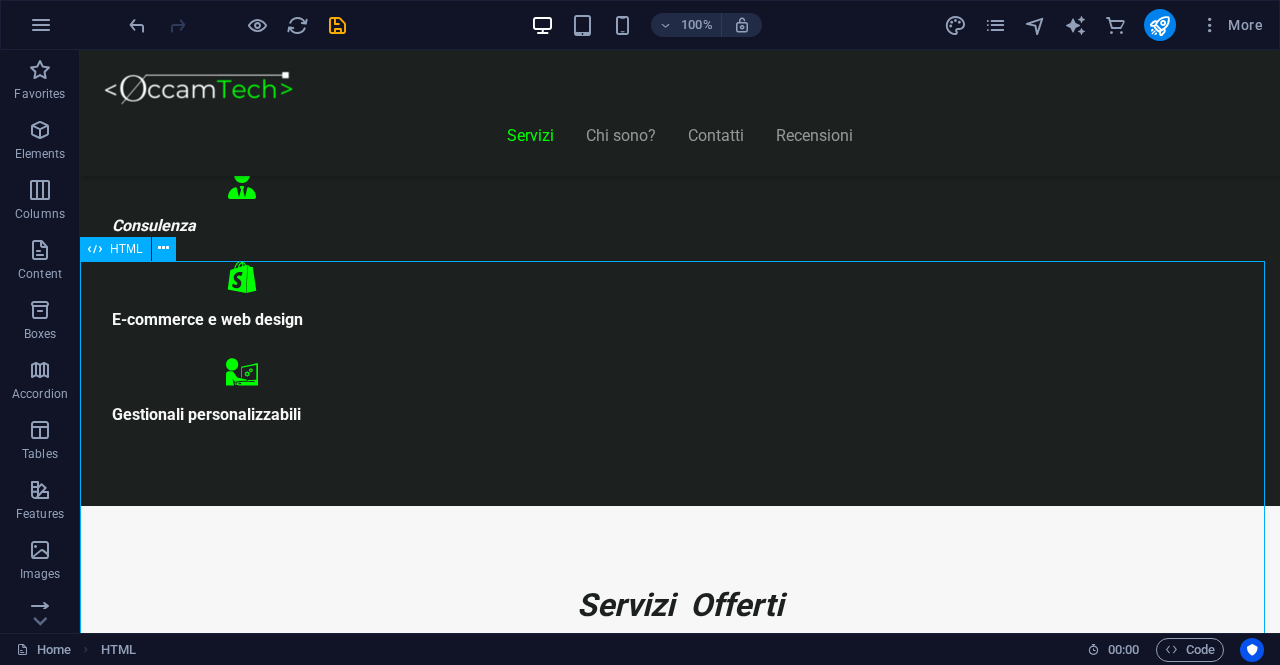 click on "HTML" at bounding box center (126, 249) 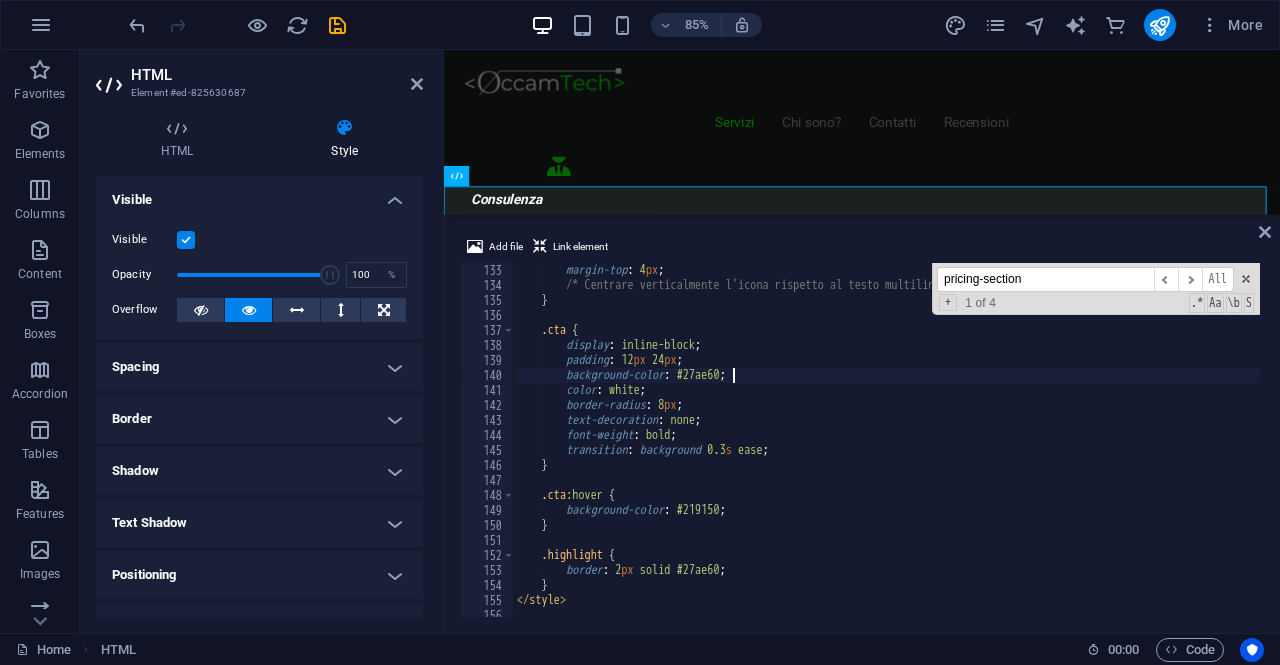 click on "margin-top :   4 px ;           /* Centrare verticalmente l'icona rispetto al testo multilinea */      }      .cta   {           display :   inline-block ;           padding :   12 px   24 px ;           background-color :   #27ae60 ;           color :   white ;           border-radius :   8 px ;           text-decoration :   none ;           font-weight :   bold ;           transition :   background   0.3 s   ease ;      }      .cta :hover   {           background-color :   #219150 ;      }      .highlight   {           border :   2 px   solid   #27ae60 ;      } </ style > < div   id = "pricing-section" >" at bounding box center [886, 455] 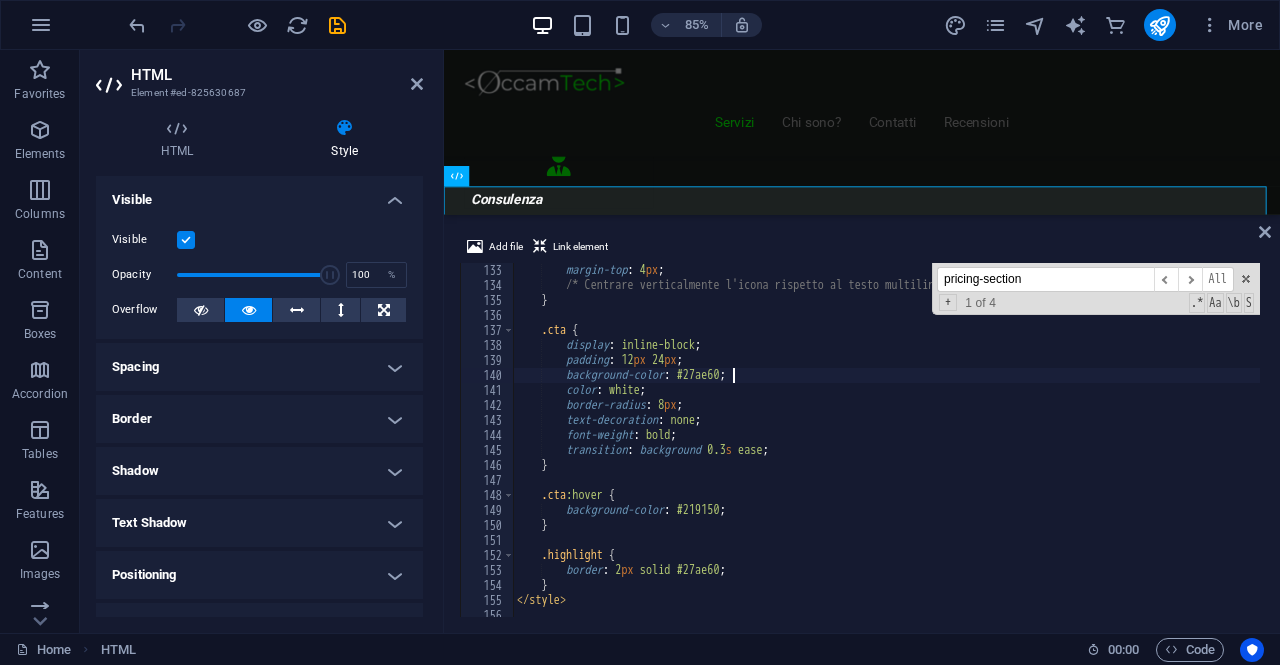 type on "background-color: #27ae60;" 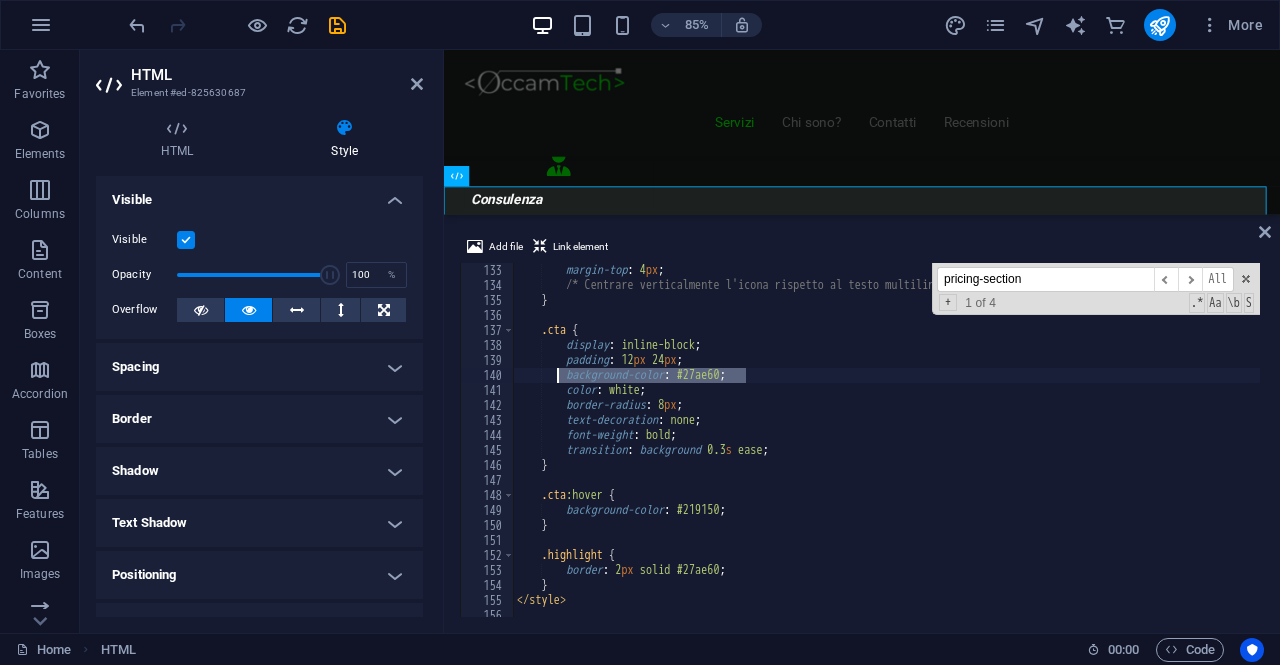 drag, startPoint x: 746, startPoint y: 377, endPoint x: 558, endPoint y: 382, distance: 188.06648 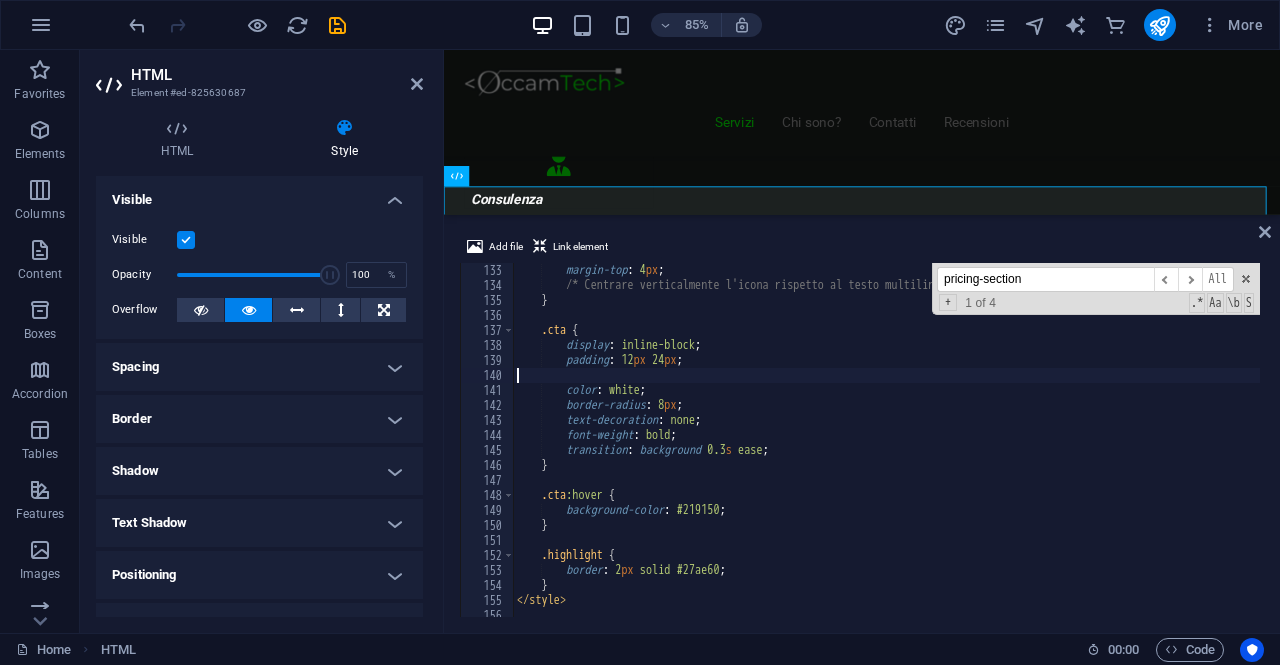 type on "padding: 12px 24px;" 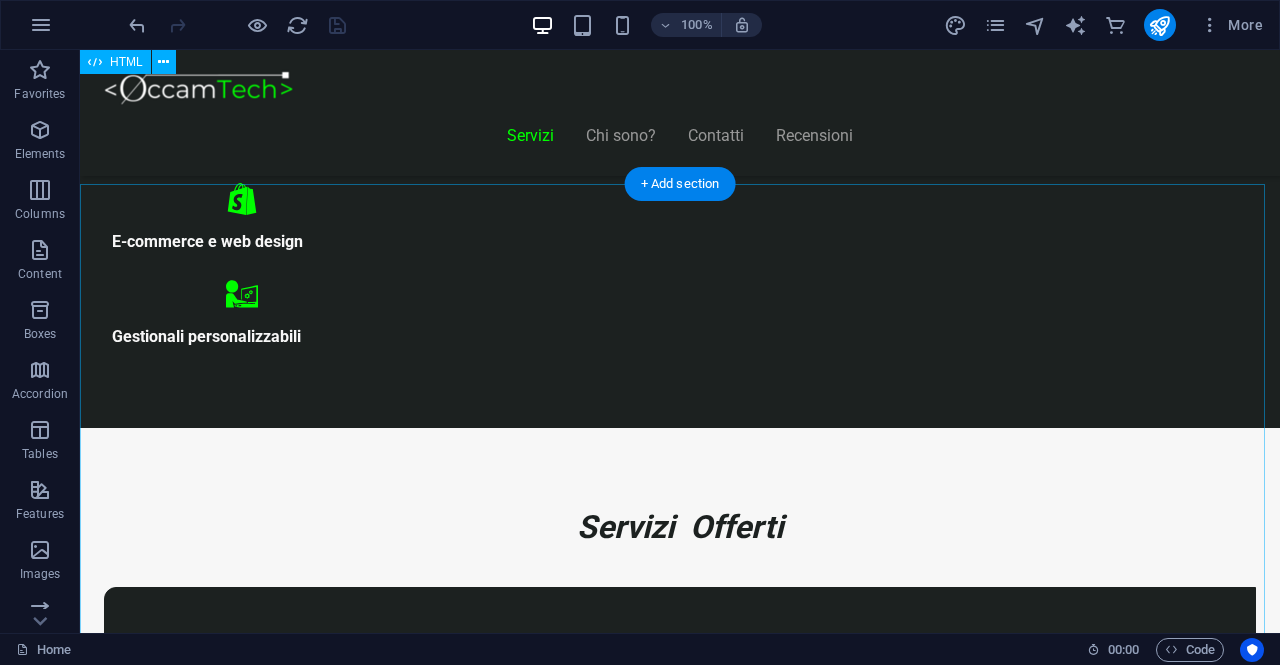 scroll, scrollTop: 1146, scrollLeft: 0, axis: vertical 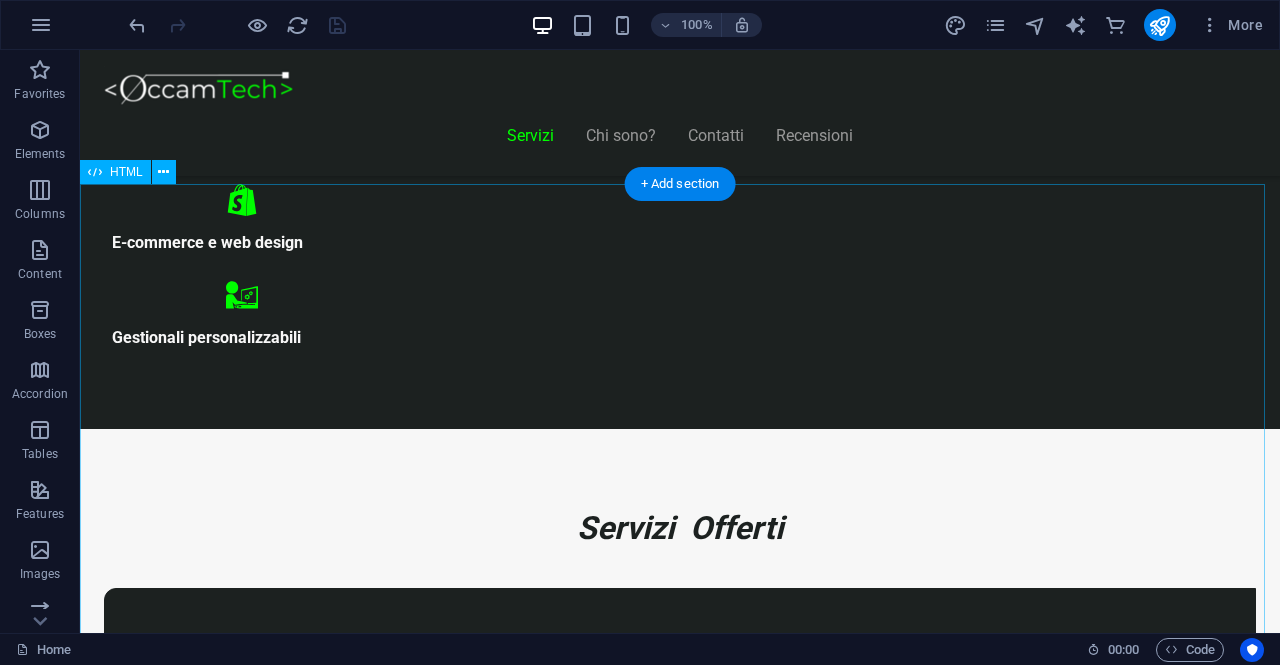 click on "Realizziamo il sito perfetto per far crescere la tua attività!
Start Vetrina
€300
Home page professionale
Sezione “Chi siamo”
Pagina contatti con form
Design ottimizzato per mobile
6 mesi di assistenza inclusa
Inizia Ora
Shop Ready
€500
Negozio con Shopify già configurato
Catalogo e schede prodotto dettagliate
Pagamenti sicuri integrati
Spedizioni e tariffe configurate
6 mesi di assistenza inclusa
Scopri di più" at bounding box center (680, 8442) 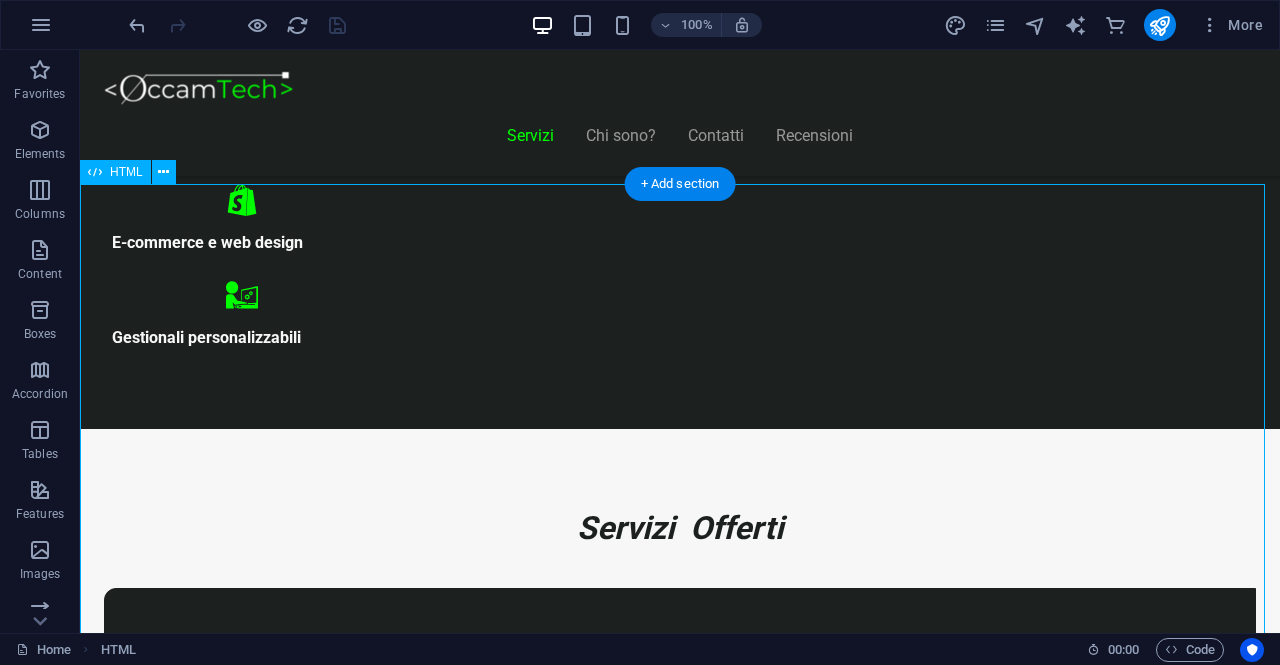 click on "Realizziamo il sito perfetto per far crescere la tua attività!
Start Vetrina
€300
Home page professionale
Sezione “Chi siamo”
Pagina contatti con form
Design ottimizzato per mobile
6 mesi di assistenza inclusa
Inizia Ora
Shop Ready
€500
Negozio con Shopify già configurato
Catalogo e schede prodotto dettagliate
Pagamenti sicuri integrati
Spedizioni e tariffe configurate
6 mesi di assistenza inclusa
Scopri di più" at bounding box center [680, 8442] 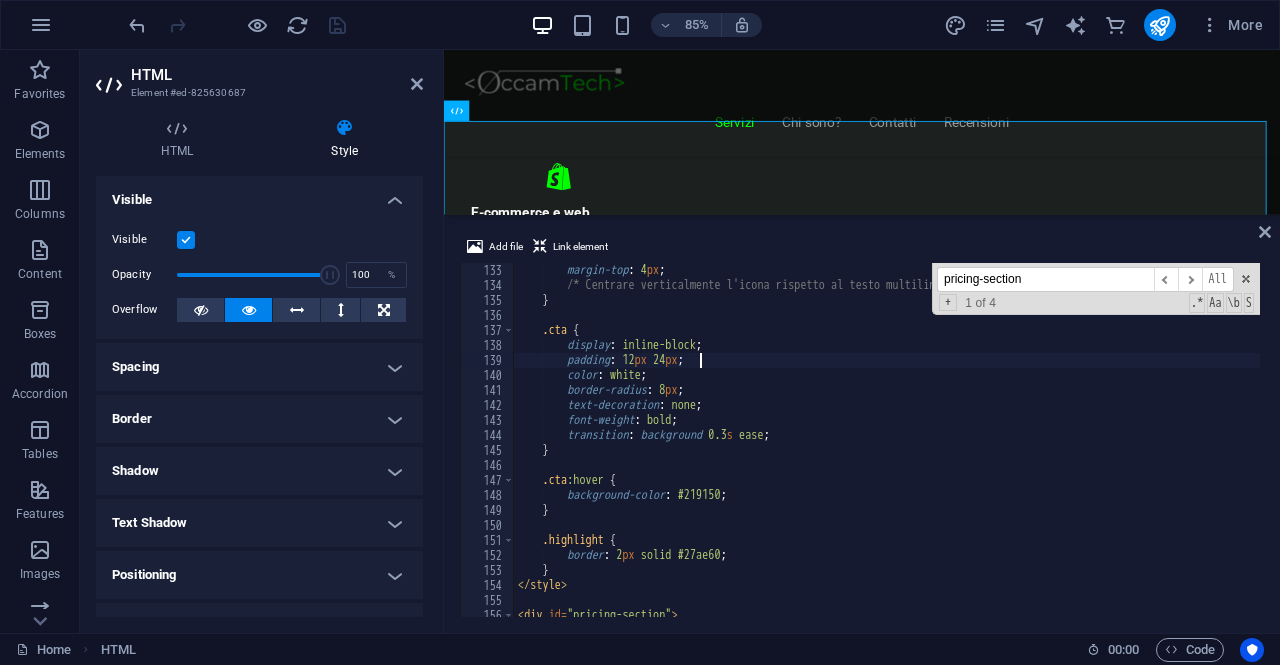 scroll, scrollTop: 1980, scrollLeft: 0, axis: vertical 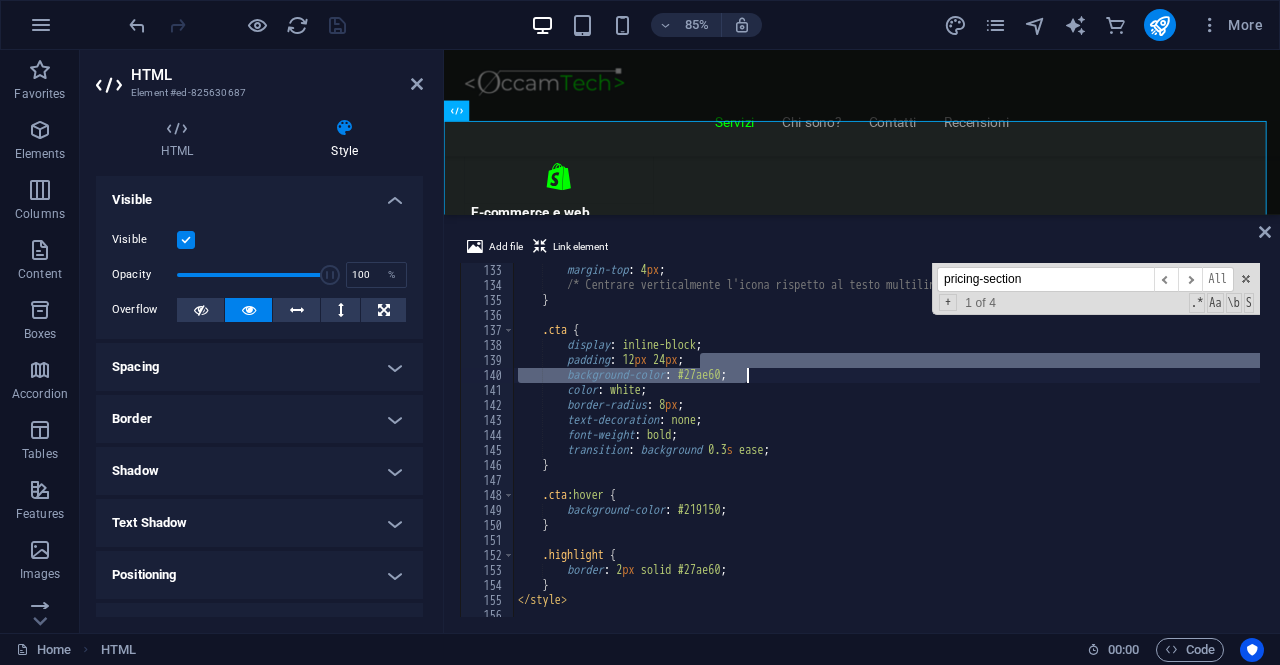 click on "margin-top :   4 px ;           /* Centrare verticalmente l'icona rispetto al testo multilinea */      }      .cta   {           display :   inline-block ;           padding :   12 px   24 px ;           background-color :   #27ae60 ;           color :   white ;           border-radius :   8 px ;           text-decoration :   none ;           font-weight :   bold ;           transition :   background   0.3 s   ease ;      }      .cta :hover   {           background-color :   #219150 ;      }      .highlight   {           border :   2 px   solid   #27ae60 ;      } </ style > < div   id = "pricing-section" >" at bounding box center [887, 455] 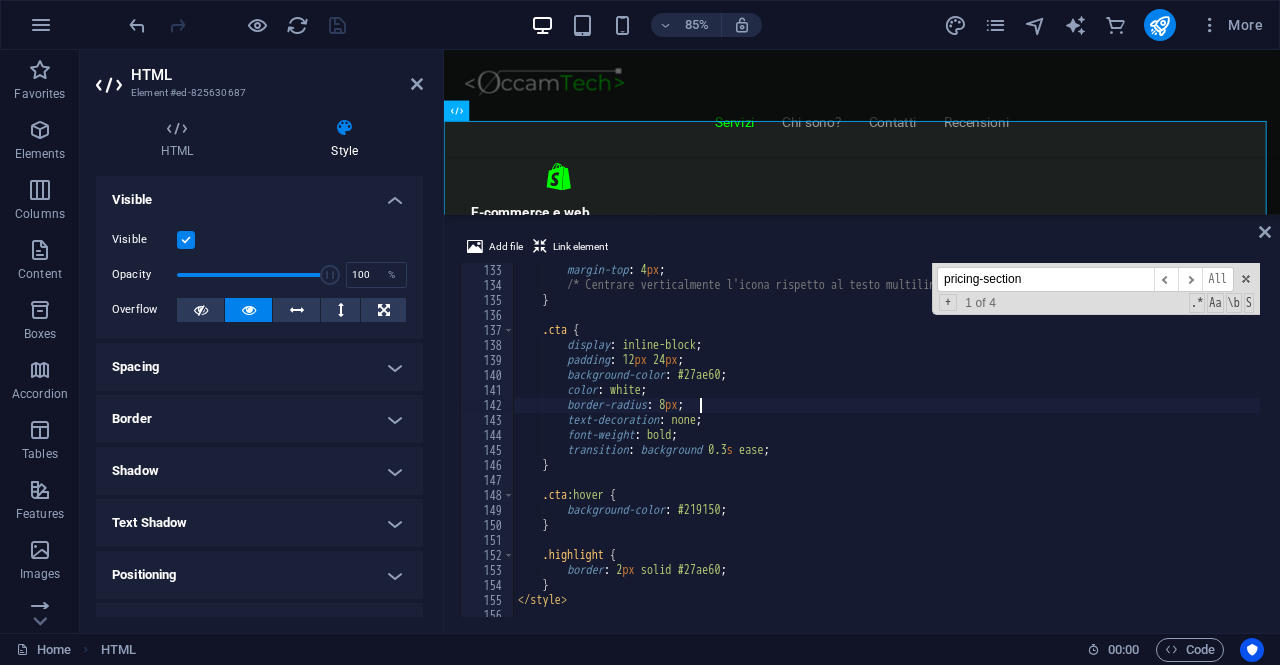 click on "margin-top :   4 px ;           /* Centrare verticalmente l'icona rispetto al testo multilinea */      }      .cta   {           display :   inline-block ;           padding :   12 px   24 px ;           background-color :   #27ae60 ;           color :   white ;           border-radius :   8 px ;           text-decoration :   none ;           font-weight :   bold ;           transition :   background   0.3 s   ease ;      }      .cta :hover   {           background-color :   #219150 ;      }      .highlight   {           border :   2 px   solid   #27ae60 ;      } </ style > < div   id = "pricing-section" >" at bounding box center (887, 455) 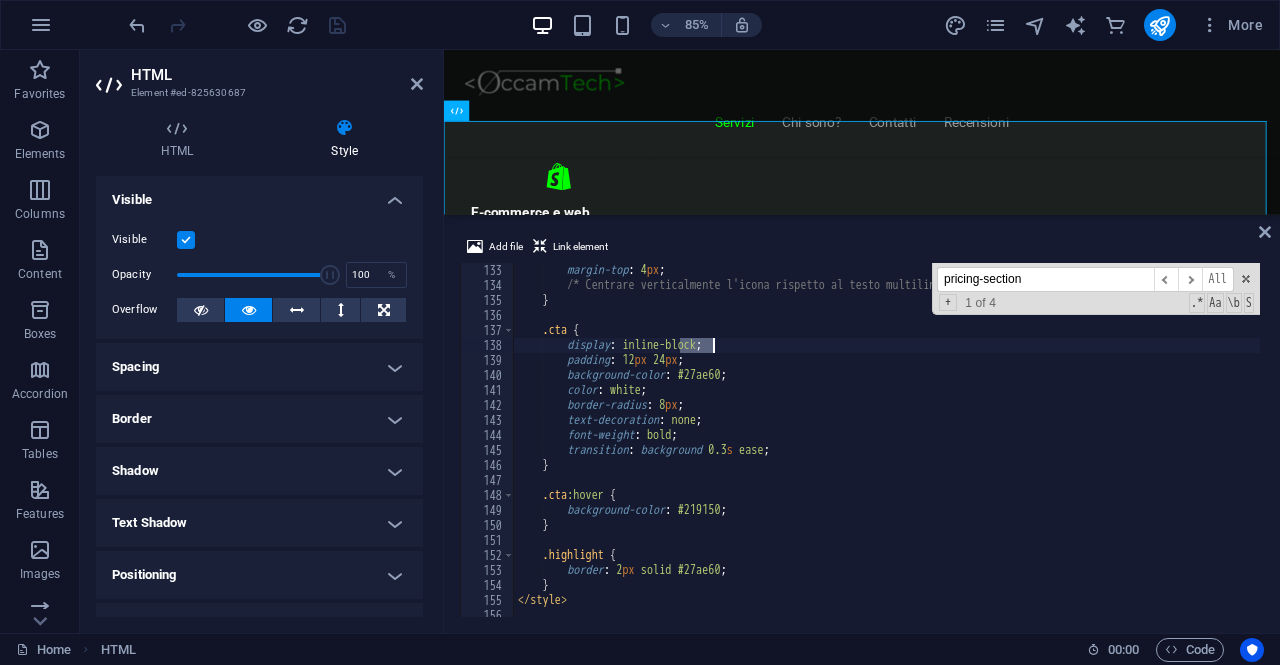 click on "margin-top :   4 px ;           /* Centrare verticalmente l'icona rispetto al testo multilinea */      }      .cta   {           display :   inline-block ;           padding :   12 px   24 px ;           background-color :   #27ae60 ;           color :   white ;           border-radius :   8 px ;           text-decoration :   none ;           font-weight :   bold ;           transition :   background   0.3 s   ease ;      }      .cta :hover   {           background-color :   #219150 ;      }      .highlight   {           border :   2 px   solid   #27ae60 ;      } </ style > < div   id = "pricing-section" >" at bounding box center [887, 455] 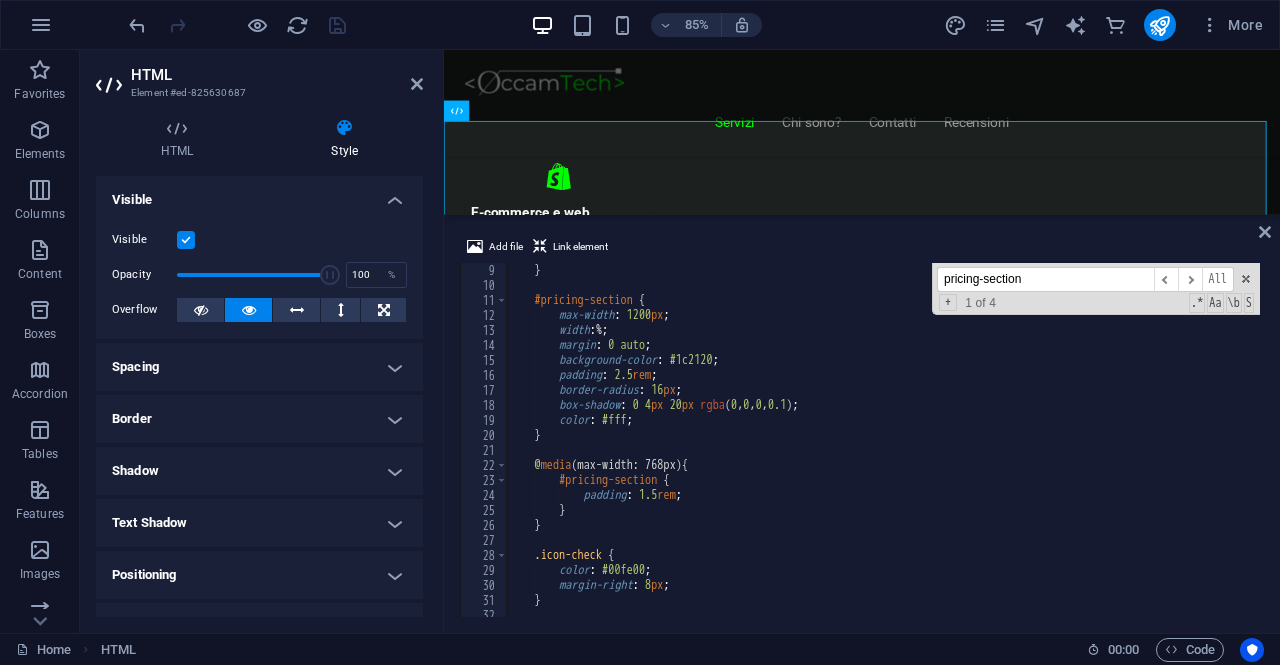 scroll, scrollTop: 120, scrollLeft: 0, axis: vertical 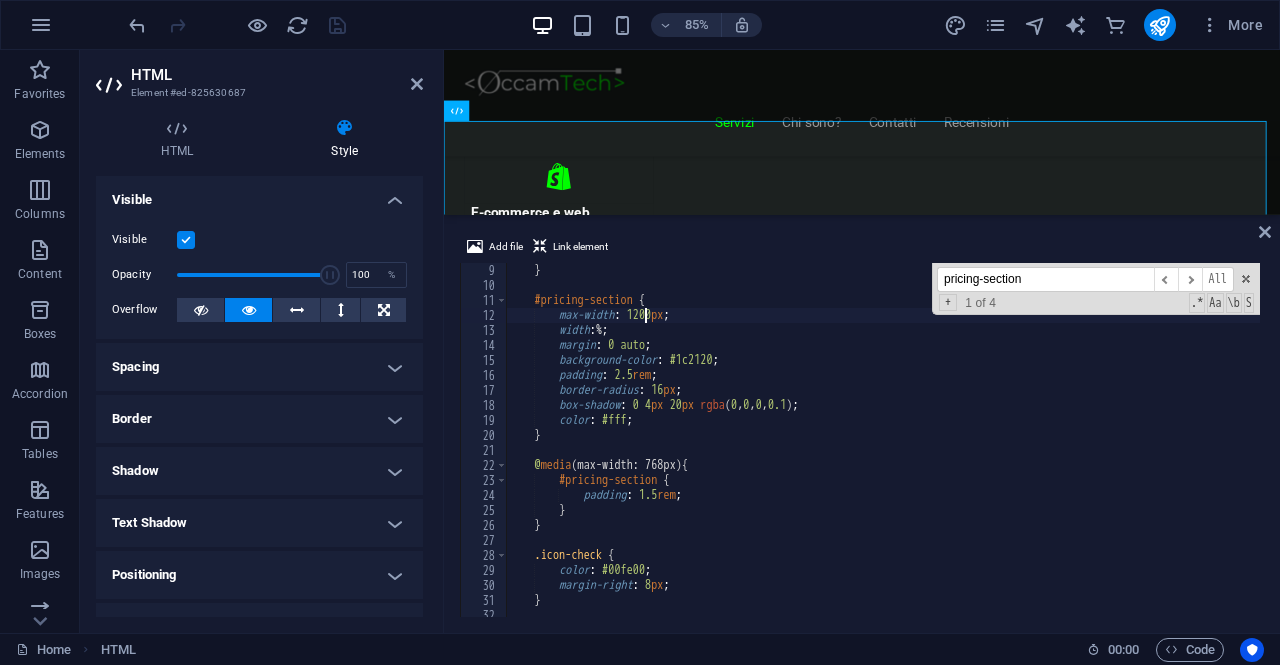 click on "}      #pricing-section   {           max-width :   1200 px ;           width :  % ;           margin :   0   auto ;           background-color :   #1c2120 ;           padding :   2.5 rem ;           border-radius :   16 px ;           box-shadow :   0   4 px   20 px   rgba ( 0 ,  0 ,  0 ,  0.1 ) ;           color :   #fff ;      }      @ media  (max-width: 768px)  {           #pricing-section   {                padding :   1.5 rem ;           }      }      .icon-check   {           color :   #00fe00 ;           margin-right :   8 px ;      }      #pricing-section   h1   {" at bounding box center [883, 455] 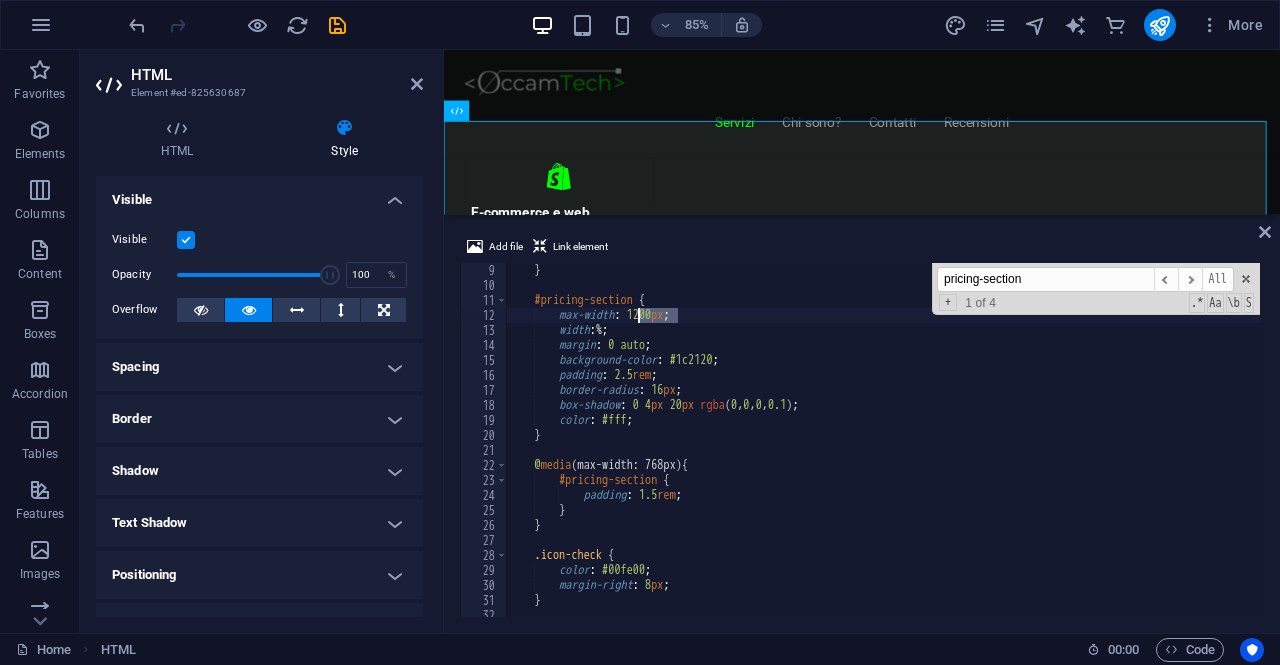 click on "}      #pricing-section   {           max-width :   1200 px ;           width :  % ;           margin :   0   auto ;           background-color :   #1c2120 ;           padding :   2.5 rem ;           border-radius :   16 px ;           box-shadow :   0   4 px   20 px   rgba ( 0 ,  0 ,  0 ,  0.1 ) ;           color :   #fff ;      }      @ media  (max-width: 768px)  {           #pricing-section   {                padding :   1.5 rem ;           }      }      .icon-check   {           color :   #00fe00 ;           margin-right :   8 px ;      }      #pricing-section   h1   { pricing-section ​ ​ All Replace All + 1 of 4 .* Aa \b S" at bounding box center [883, 440] 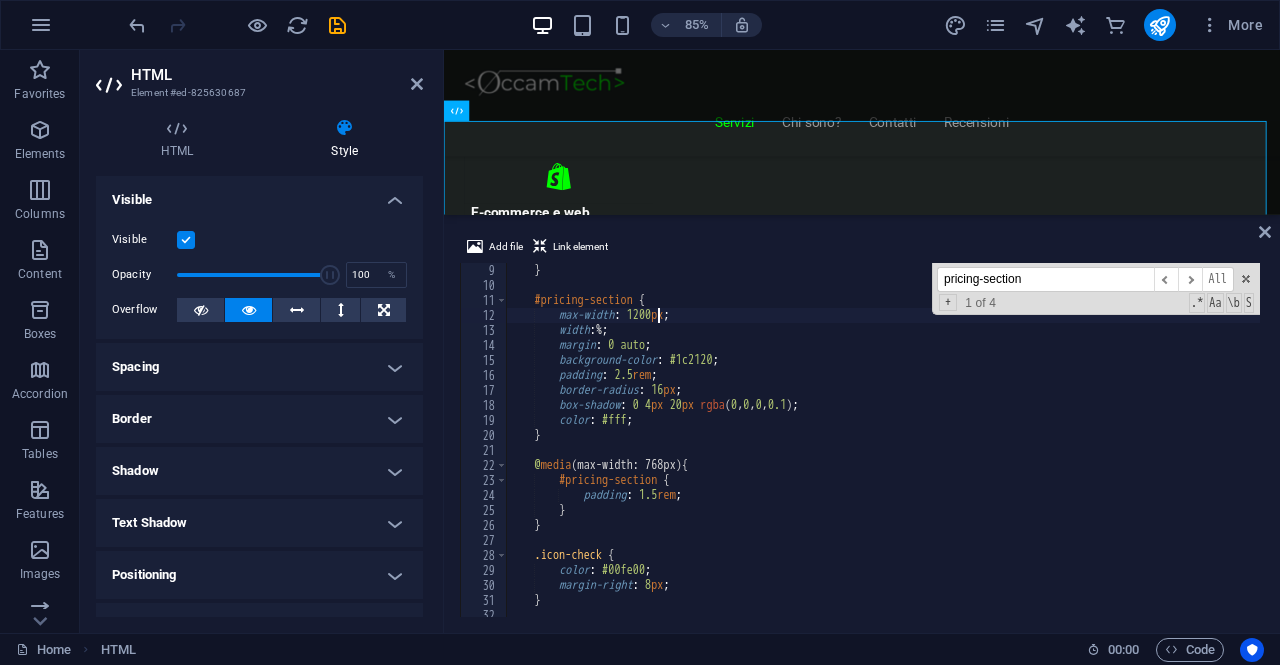 click on "}      #pricing-section   {           max-width :   1200 px ;           width :  % ;           margin :   0   auto ;           background-color :   #1c2120 ;           padding :   2.5 rem ;           border-radius :   16 px ;           box-shadow :   0   4 px   20 px   rgba ( 0 ,  0 ,  0 ,  0.1 ) ;           color :   #fff ;      }      @ media  (max-width: 768px)  {           #pricing-section   {                padding :   1.5 rem ;           }      }      .icon-check   {           color :   #00fe00 ;           margin-right :   8 px ;      }      #pricing-section   h1   {" at bounding box center (883, 455) 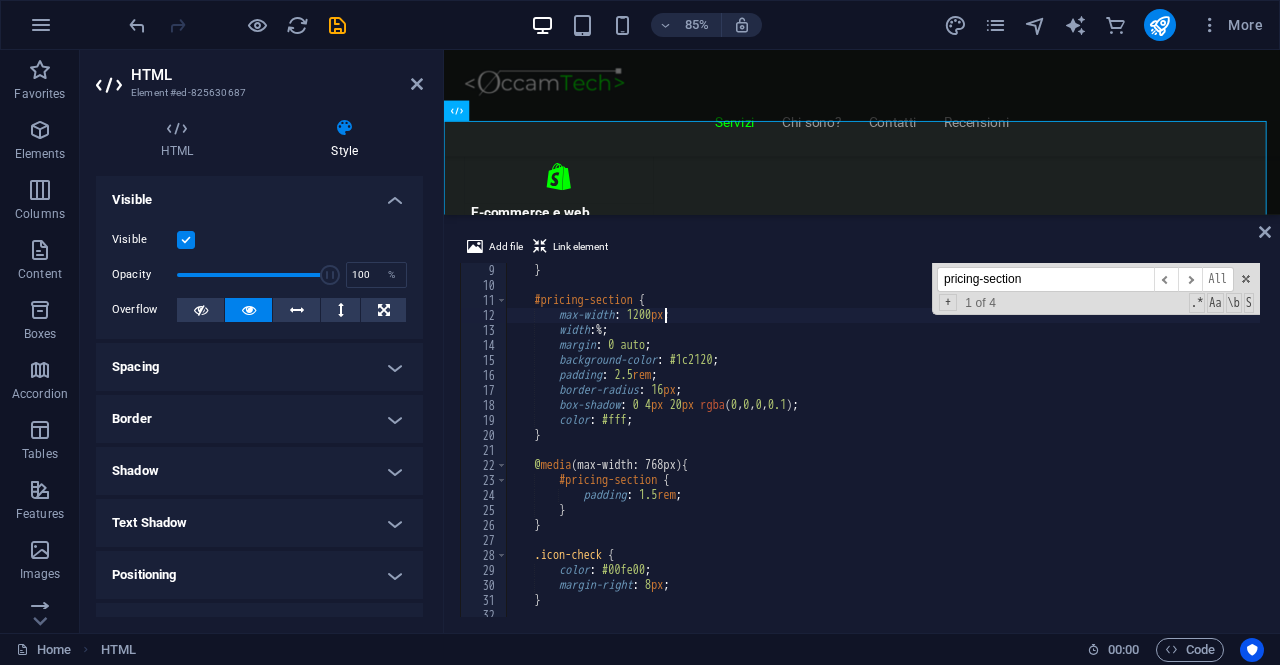 click on "}      #pricing-section   {           max-width :   1200 px ;           width :  % ;           margin :   0   auto ;           background-color :   #1c2120 ;           padding :   2.5 rem ;           border-radius :   16 px ;           box-shadow :   0   4 px   20 px   rgba ( 0 ,  0 ,  0 ,  0.1 ) ;           color :   #fff ;      }      @ media  (max-width: 768px)  {           #pricing-section   {                padding :   1.5 rem ;           }      }      .icon-check   {           color :   #00fe00 ;           margin-right :   8 px ;      }      #pricing-section   h1   {" at bounding box center (883, 455) 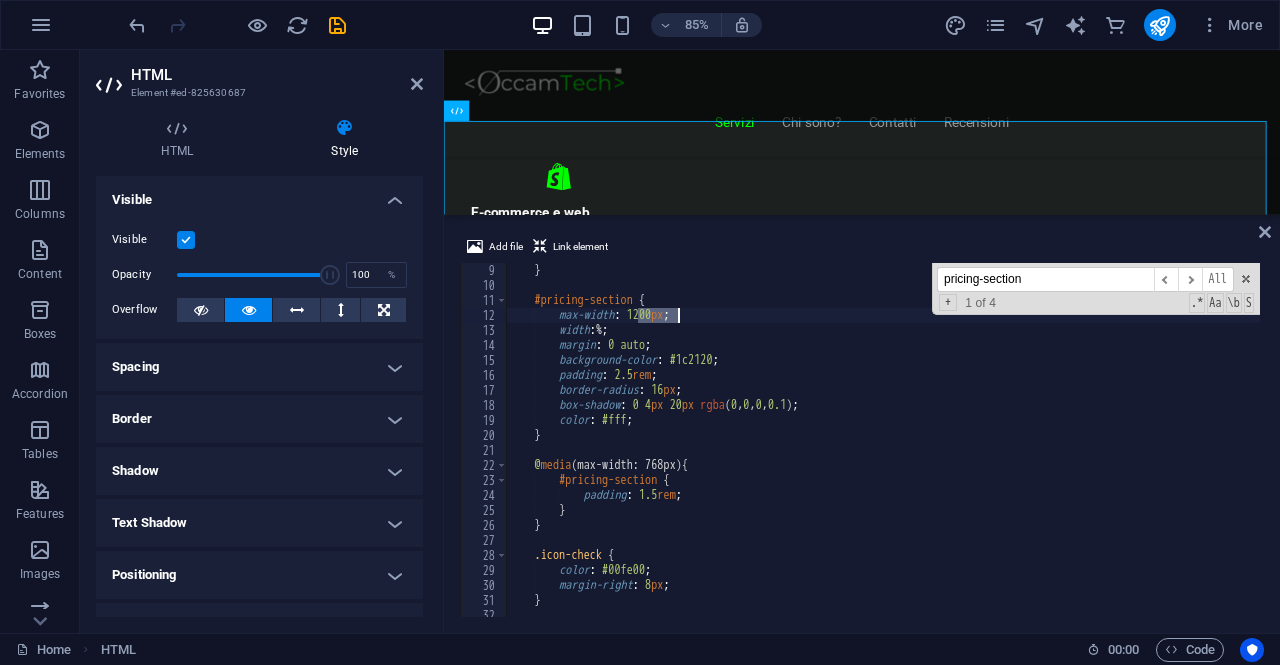 click on "}      #pricing-section   {           max-width :   1200 px ;           width :  % ;           margin :   0   auto ;           background-color :   #1c2120 ;           padding :   2.5 rem ;           border-radius :   16 px ;           box-shadow :   0   4 px   20 px   rgba ( 0 ,  0 ,  0 ,  0.1 ) ;           color :   #fff ;      }      @ media  (max-width: 768px)  {           #pricing-section   {                padding :   1.5 rem ;           }      }      .icon-check   {           color :   #00fe00 ;           margin-right :   8 px ;      }      #pricing-section   h1   { pricing-section ​ ​ All Replace All + 1 of 4 .* Aa \b S" at bounding box center [883, 440] 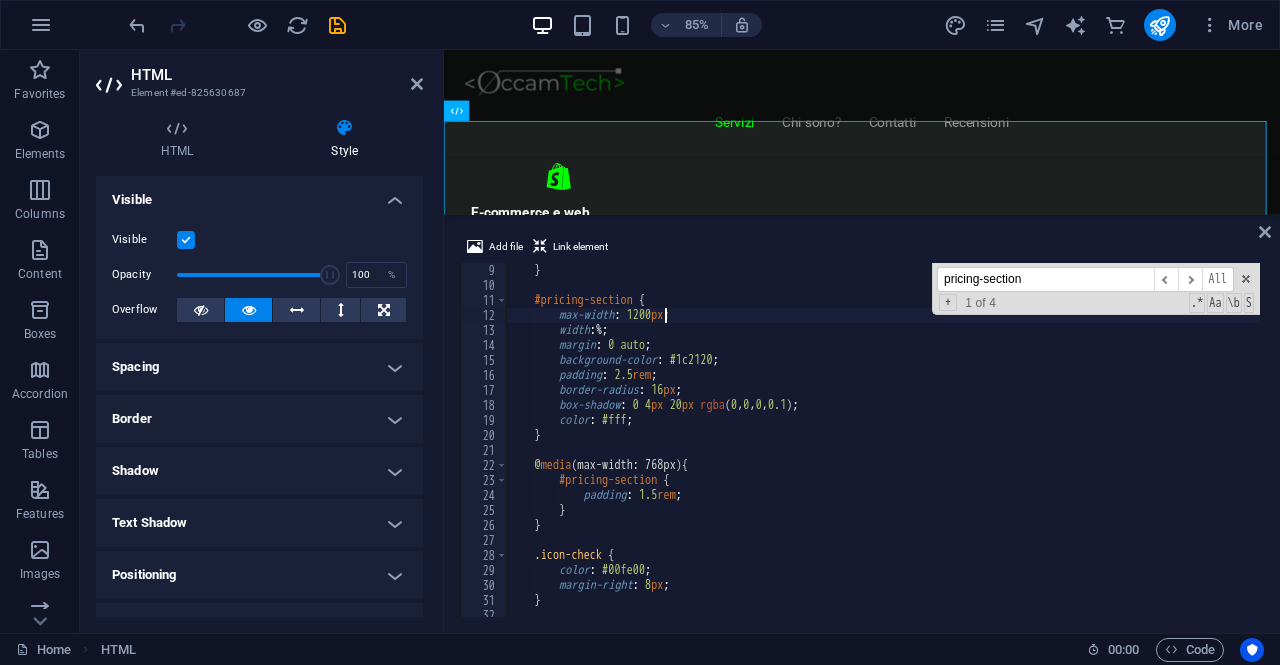 click on "}      #pricing-section   {           max-width :   1200 px ;           width :  % ;           margin :   0   auto ;           background-color :   #1c2120 ;           padding :   2.5 rem ;           border-radius :   16 px ;           box-shadow :   0   4 px   20 px   rgba ( 0 ,  0 ,  0 ,  0.1 ) ;           color :   #fff ;      }      @ media  (max-width: 768px)  {           #pricing-section   {                padding :   1.5 rem ;           }      }      .icon-check   {           color :   #00fe00 ;           margin-right :   8 px ;      }      #pricing-section   h1   {" at bounding box center (883, 455) 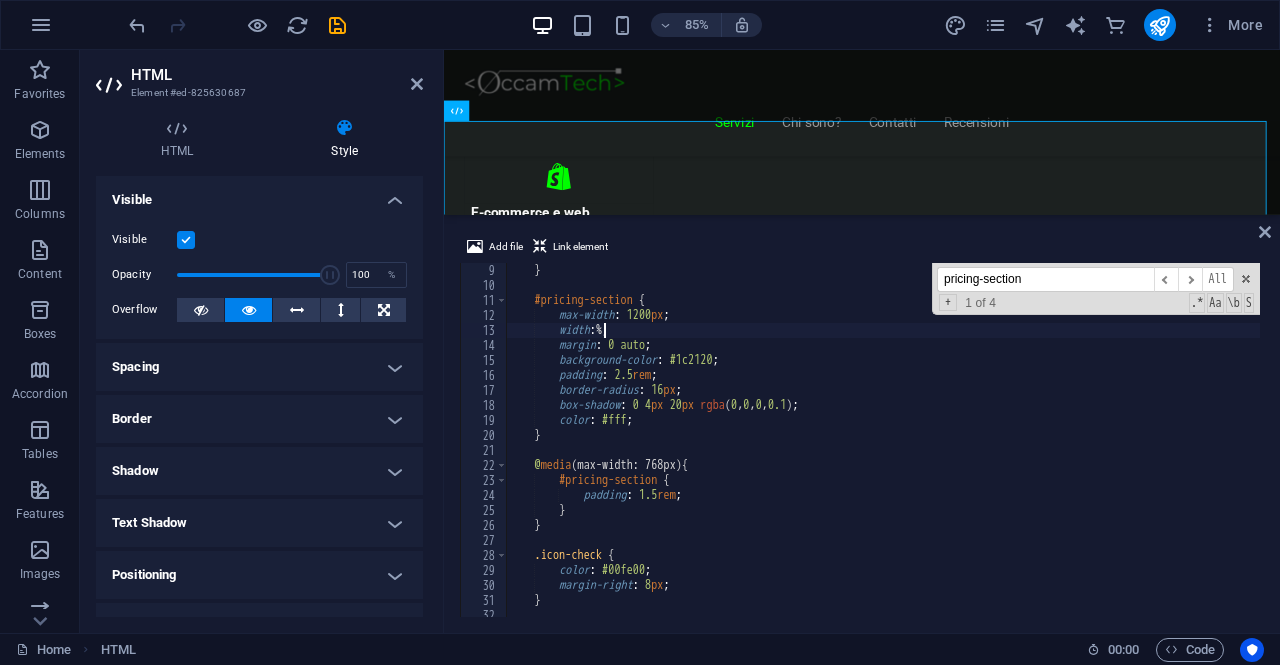 click on "}      #pricing-section   {           max-width :   1200 px ;           width :  % ;           margin :   0   auto ;           background-color :   #1c2120 ;           padding :   2.5 rem ;           border-radius :   16 px ;           box-shadow :   0   4 px   20 px   rgba ( 0 ,  0 ,  0 ,  0.1 ) ;           color :   #fff ;      }      @ media  (max-width: 768px)  {           #pricing-section   {                padding :   1.5 rem ;           }      }      .icon-check   {           color :   #00fe00 ;           margin-right :   8 px ;      }      #pricing-section   h1   {" at bounding box center [883, 455] 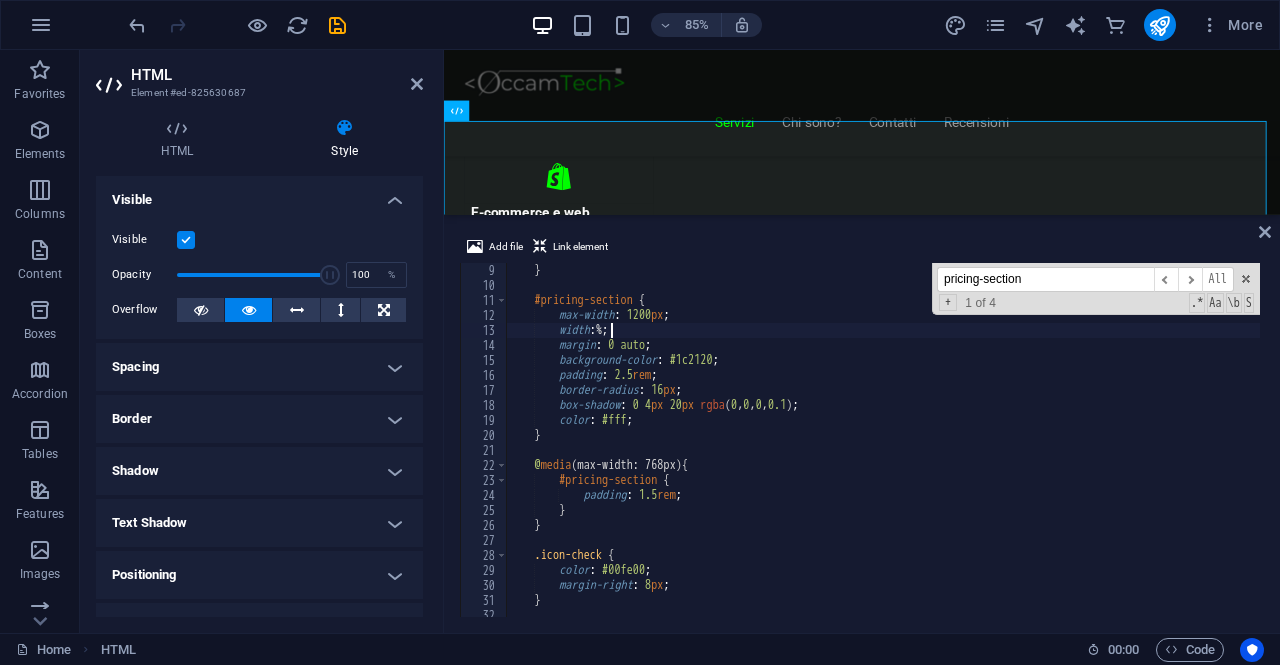 scroll, scrollTop: 0, scrollLeft: 8, axis: horizontal 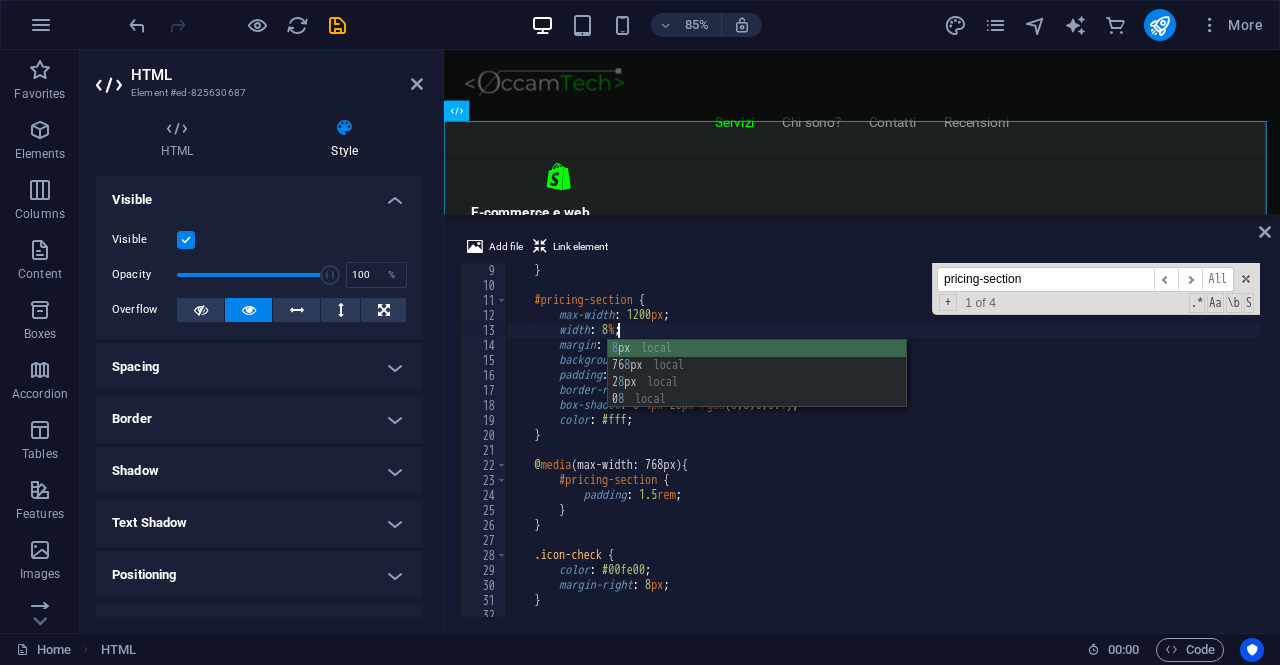 type on "width: 80%;" 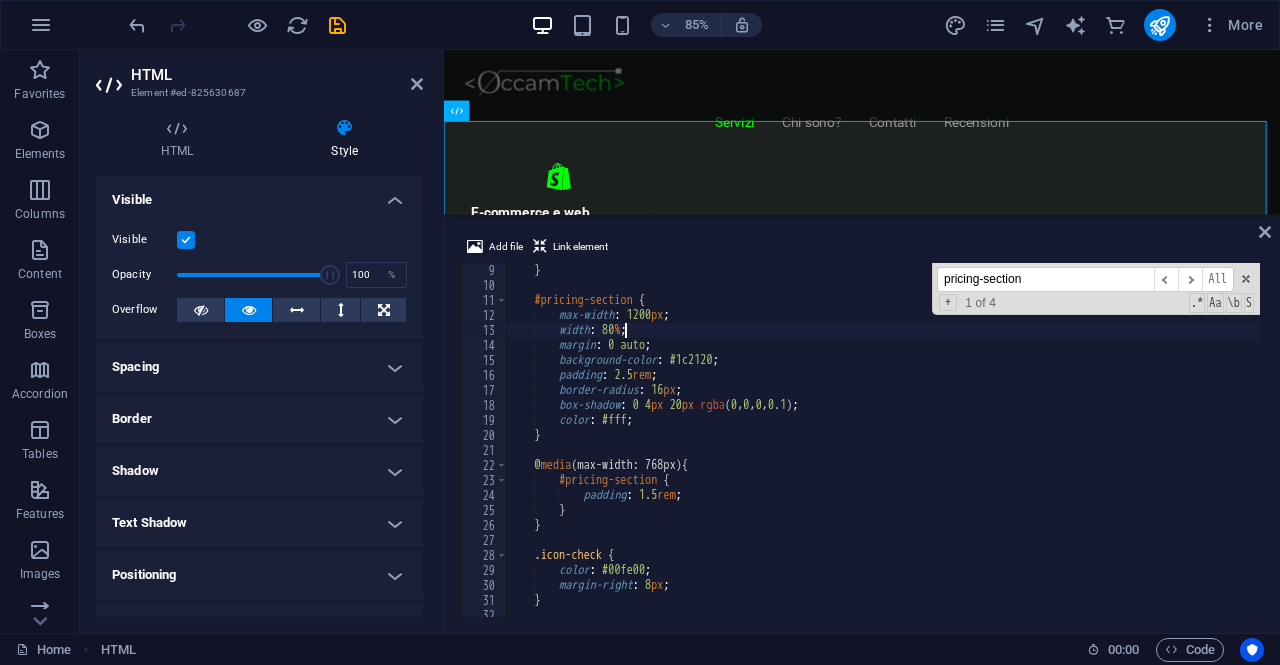 scroll, scrollTop: 0, scrollLeft: 9, axis: horizontal 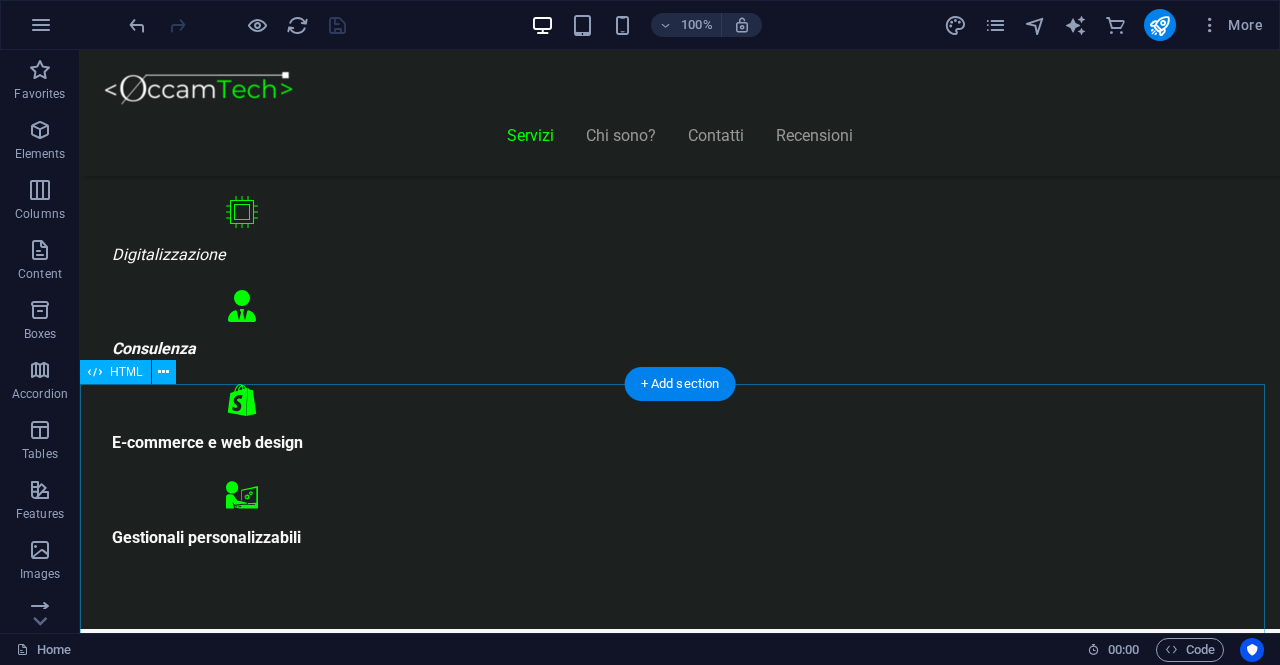 click on "Realizziamo il sito perfetto per far crescere la tua attività!
Start Vetrina
€300
Home page professionale
Sezione “Chi siamo”
Pagina contatti con form
Design ottimizzato per mobile
6 mesi di assistenza inclusa
Inizia Ora
Shop Ready
€500
Negozio con Shopify già configurato
Catalogo e schede prodotto dettagliate
Pagamenti sicuri integrati
Spedizioni e tariffe configurate
6 mesi di assistenza inclusa
Scopri di più" at bounding box center [680, 8681] 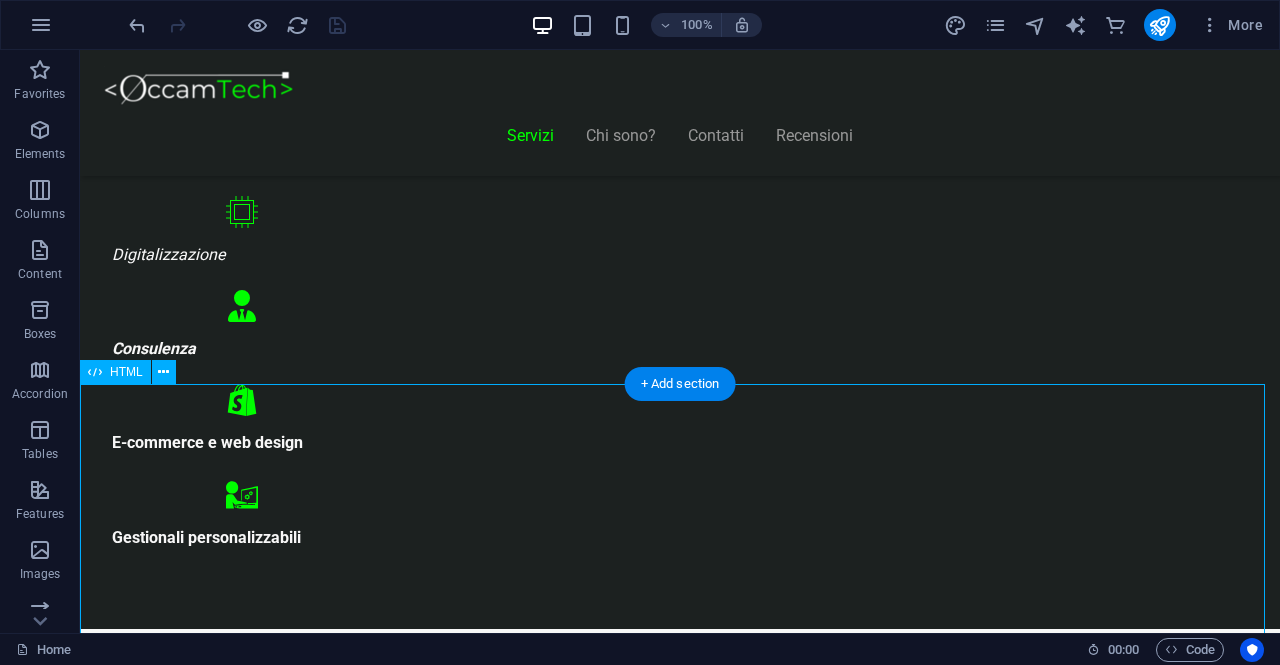 click on "Realizziamo il sito perfetto per far crescere la tua attività!
Start Vetrina
€300
Home page professionale
Sezione “Chi siamo”
Pagina contatti con form
Design ottimizzato per mobile
6 mesi di assistenza inclusa
Inizia Ora
Shop Ready
€500
Negozio con Shopify già configurato
Catalogo e schede prodotto dettagliate
Pagamenti sicuri integrati
Spedizioni e tariffe configurate
6 mesi di assistenza inclusa
Scopri di più" at bounding box center (680, 8681) 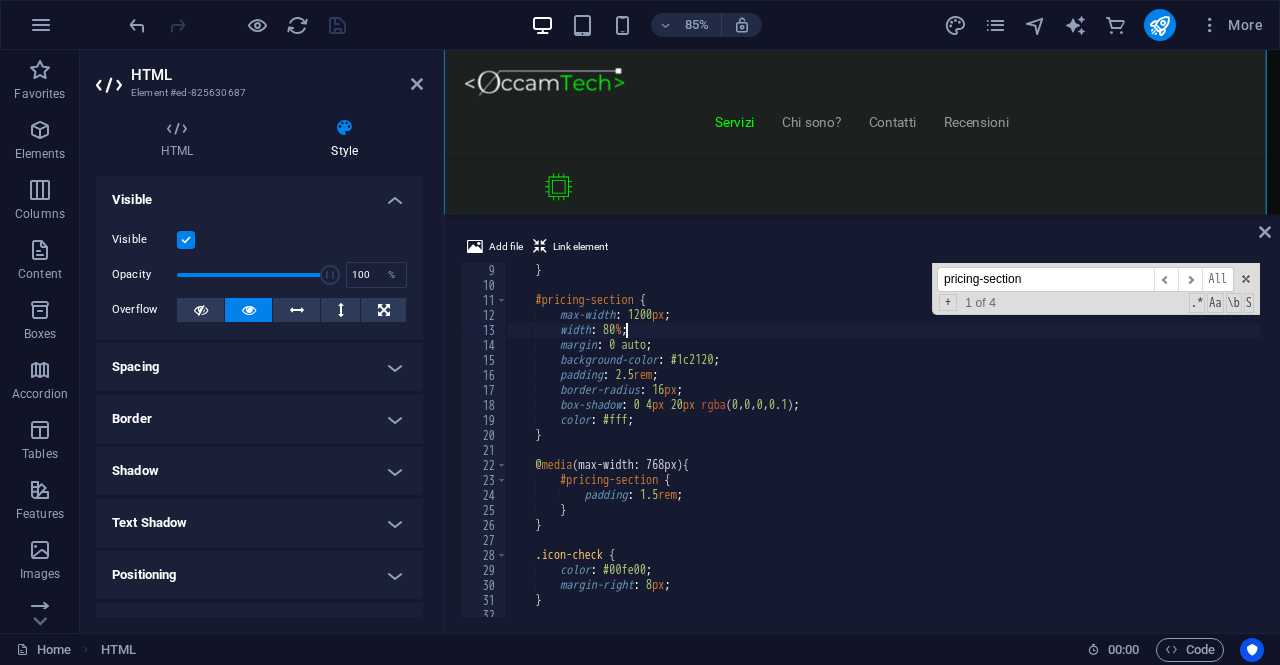 scroll, scrollTop: 1584, scrollLeft: 0, axis: vertical 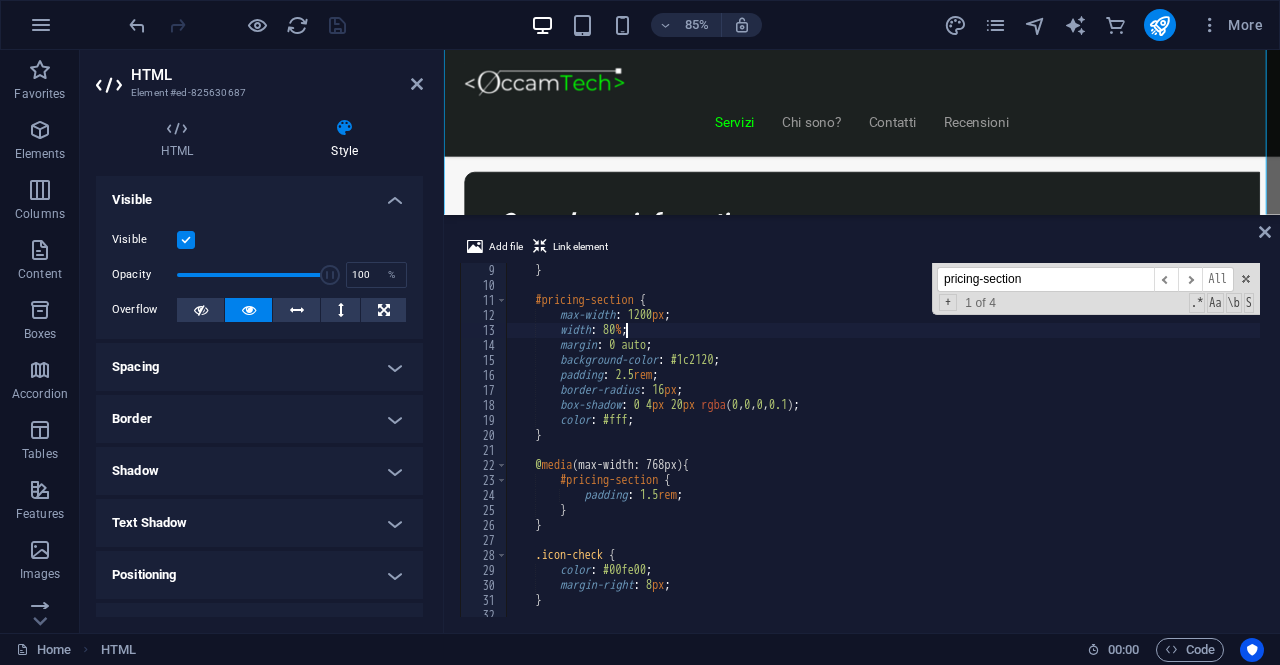 click on "}      #pricing-section   {           max-width :   1200 px ;           width :   80 % ;           margin :   0   auto ;           background-color :   #1c2120 ;           padding :   2.5 rem ;           border-radius :   16 px ;           box-shadow :   0   4 px   20 px   rgba ( 0 ,  0 ,  0 ,  0.1 ) ;           color :   #fff ;      }      @ media  (max-width: 768px)  {           #pricing-section   {                padding :   1.5 rem ;           }      }      .icon-check   {           color :   #00fe00 ;           margin-right :   8 px ;      }      #pricing-section   h1   {" at bounding box center [883, 455] 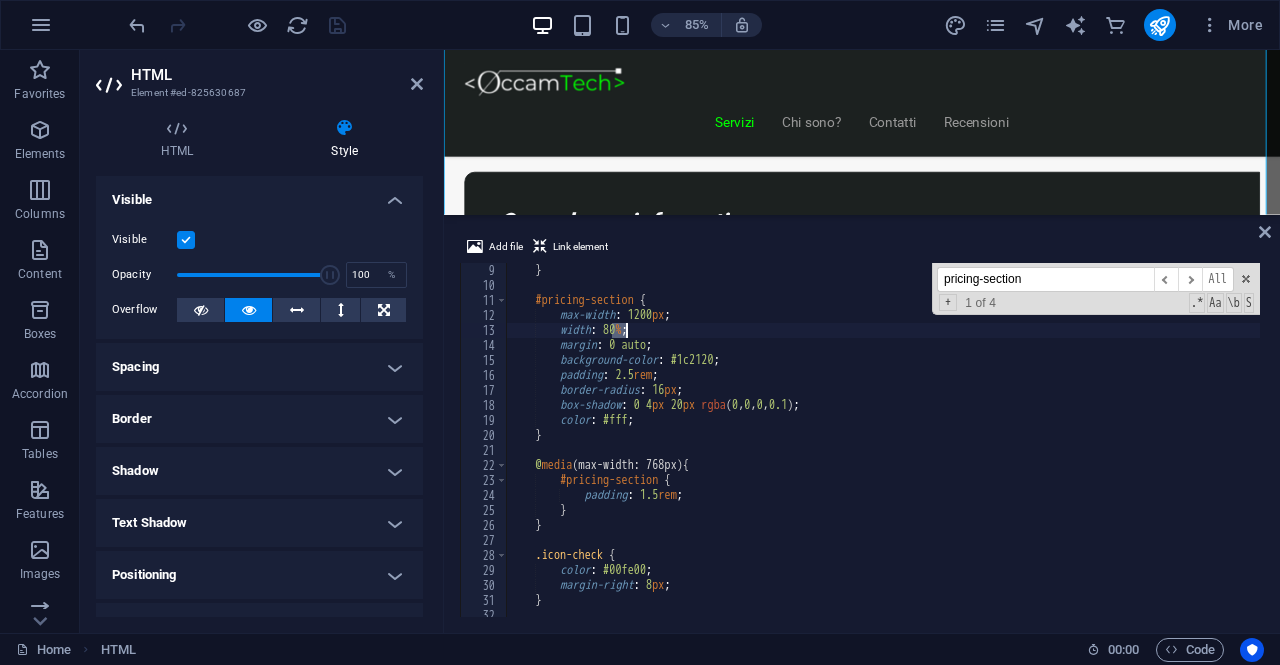 click on "}      #pricing-section   {           max-width :   1200 px ;           width :   80 % ;           margin :   0   auto ;           background-color :   #1c2120 ;           padding :   2.5 rem ;           border-radius :   16 px ;           box-shadow :   0   4 px   20 px   rgba ( 0 ,  0 ,  0 ,  0.1 ) ;           color :   #fff ;      }      @ media  (max-width: 768px)  {           #pricing-section   {                padding :   1.5 rem ;           }      }      .icon-check   {           color :   #00fe00 ;           margin-right :   8 px ;      }      #pricing-section   h1   {" at bounding box center [883, 455] 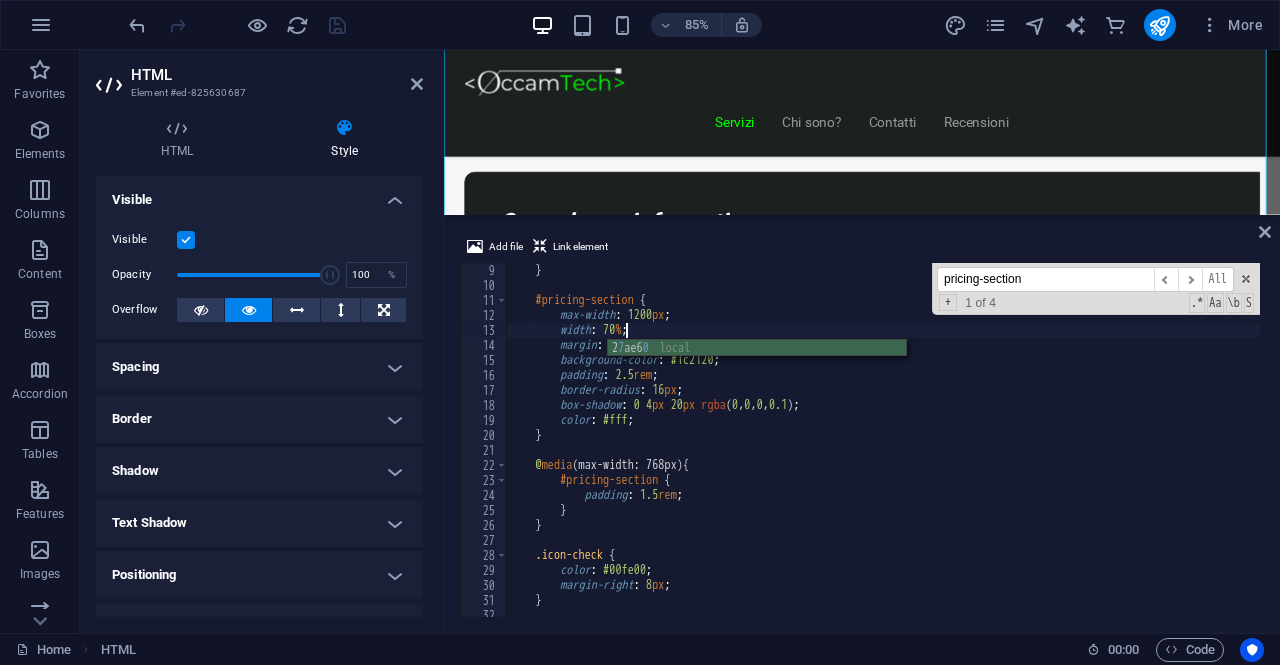 type on "width: 70%;" 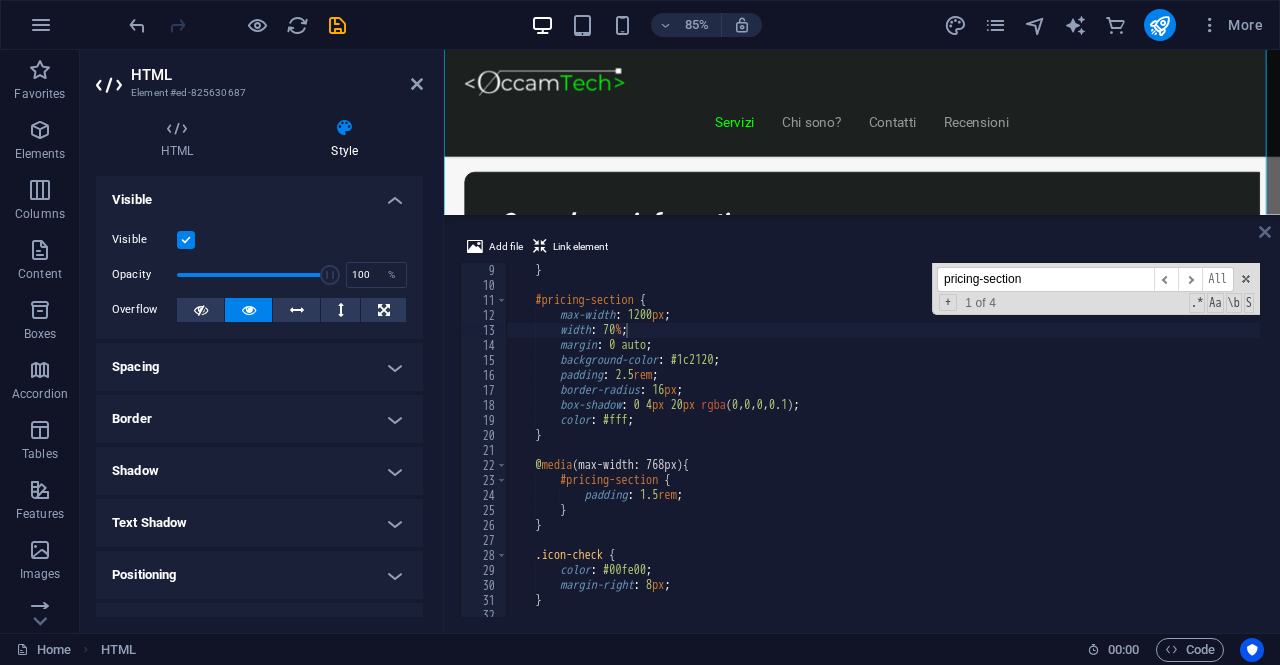 click at bounding box center (1265, 232) 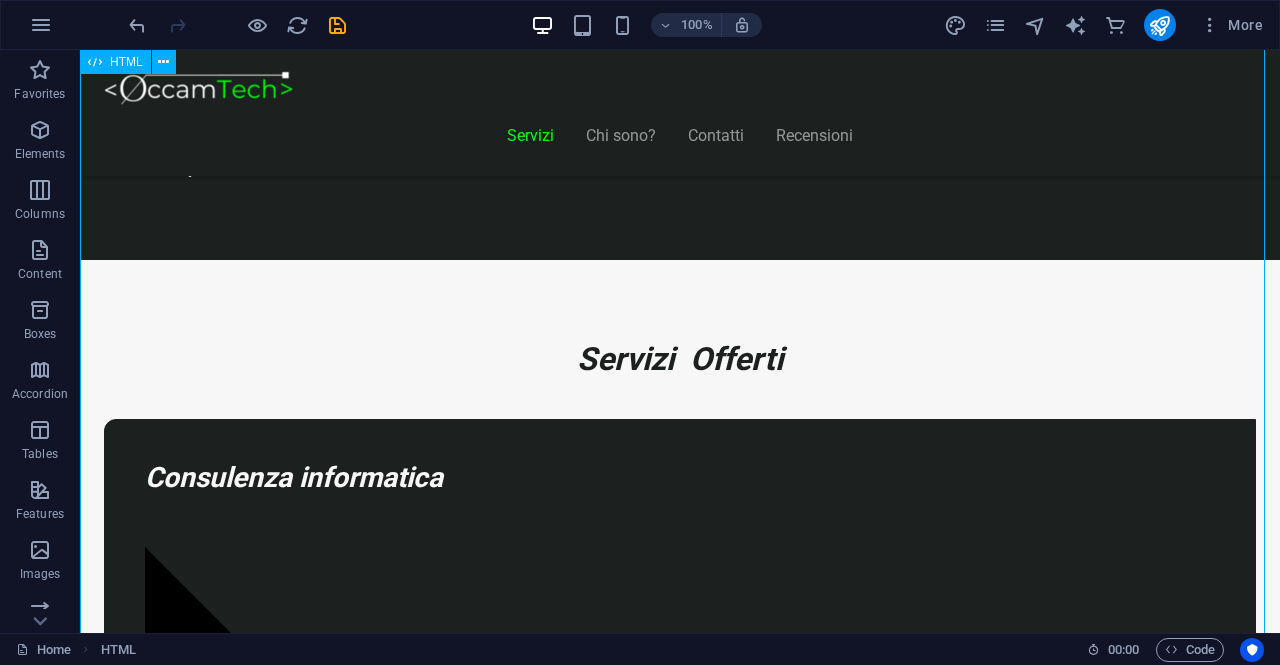 scroll, scrollTop: 1034, scrollLeft: 0, axis: vertical 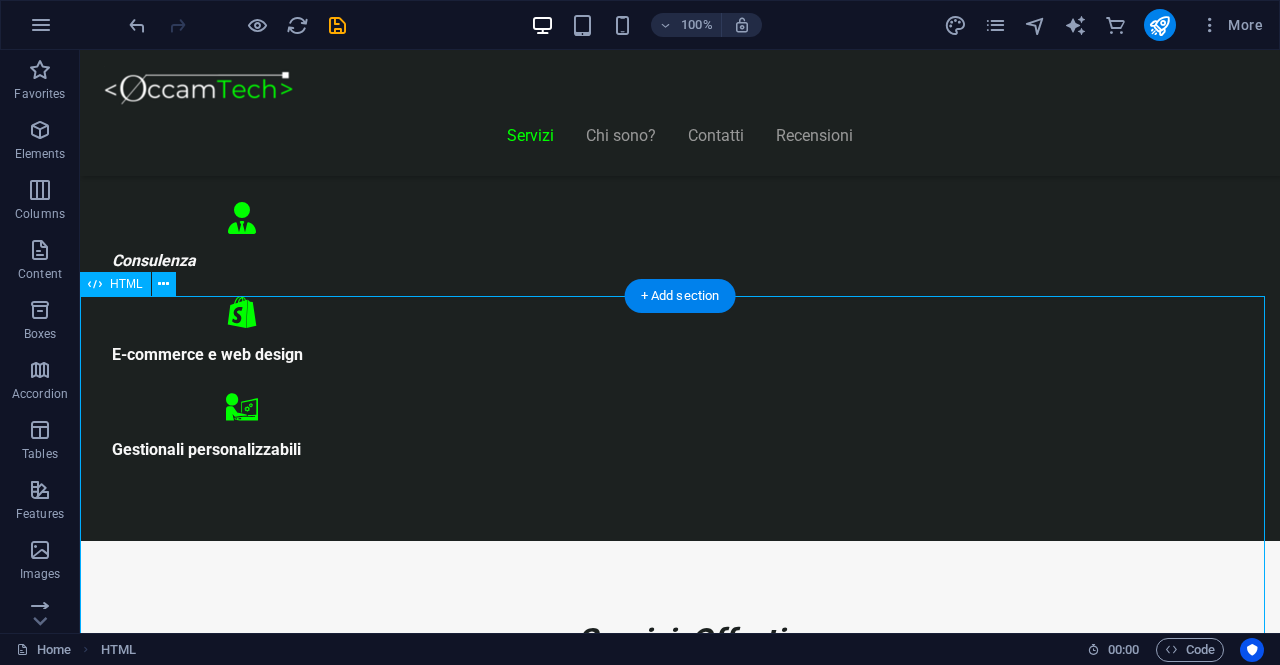 click on "Realizziamo il sito perfetto per far crescere la tua attività!
Start Vetrina
€300
Home page professionale
Sezione “Chi siamo”
Pagina contatti con form
Design ottimizzato per mobile
6 mesi di assistenza inclusa
Inizia Ora
Shop Ready
€500
Negozio con Shopify già configurato
Catalogo e schede prodotto dettagliate
Pagamenti sicuri integrati
Spedizioni e tariffe configurate
6 mesi di assistenza inclusa
Scopri di più" at bounding box center (680, 8618) 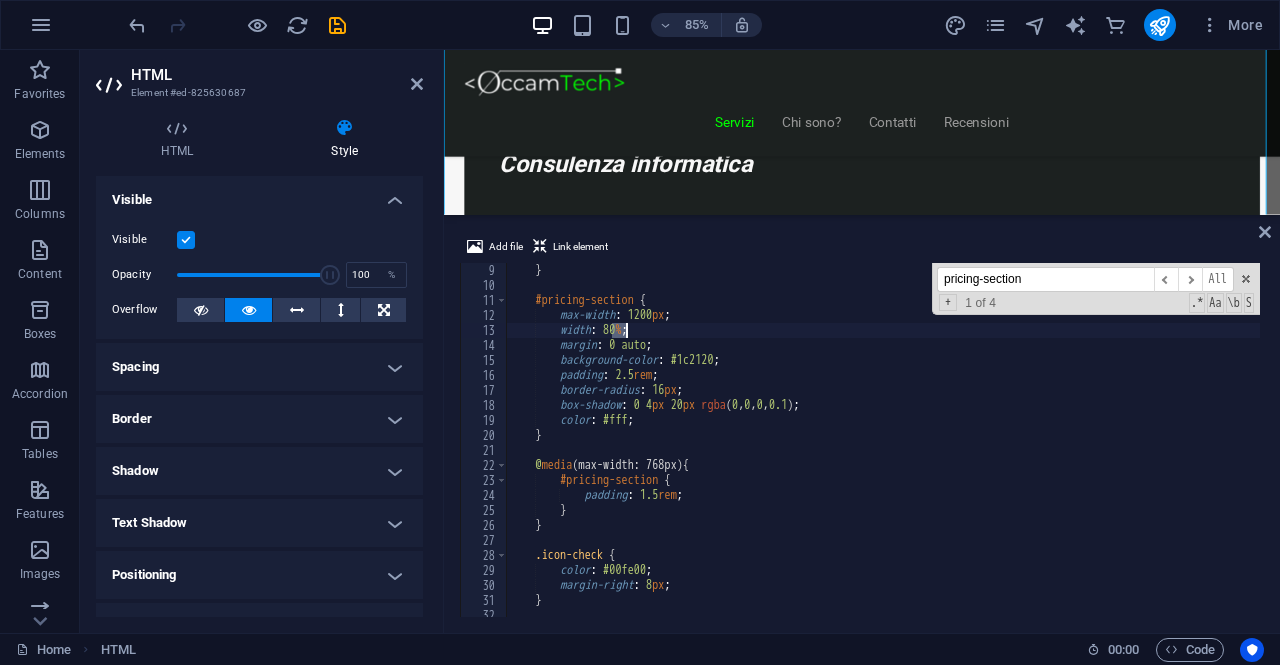 scroll, scrollTop: 120, scrollLeft: 0, axis: vertical 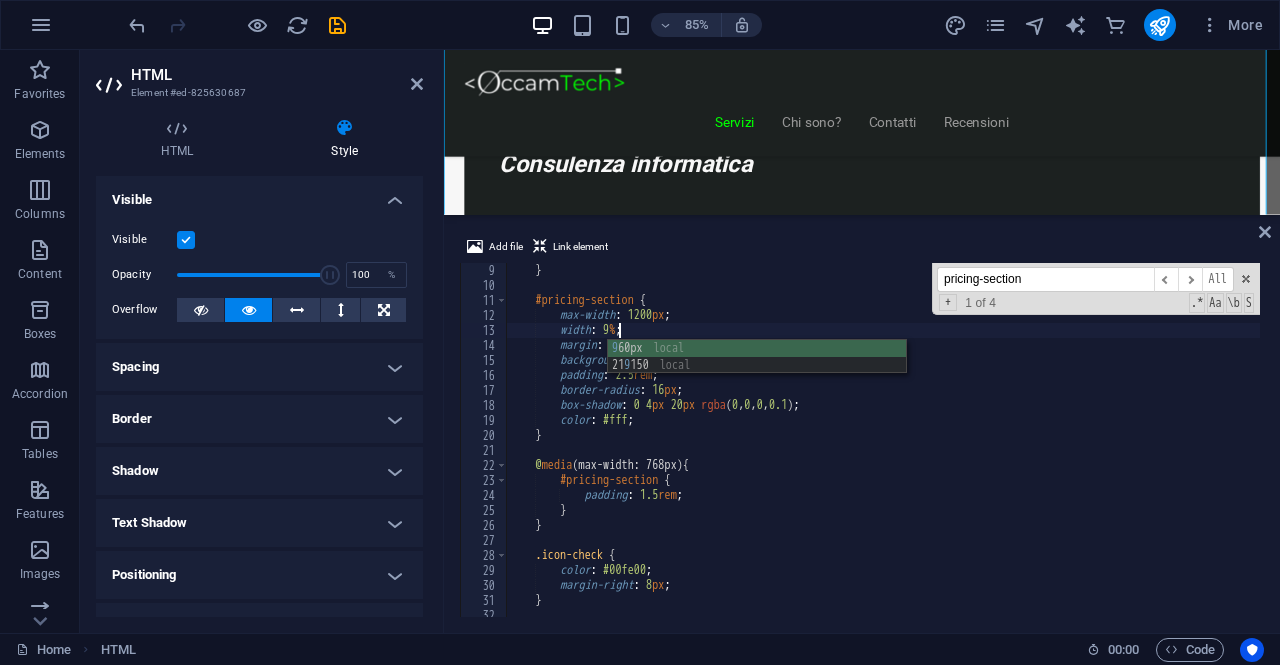 type on "width: 90%;" 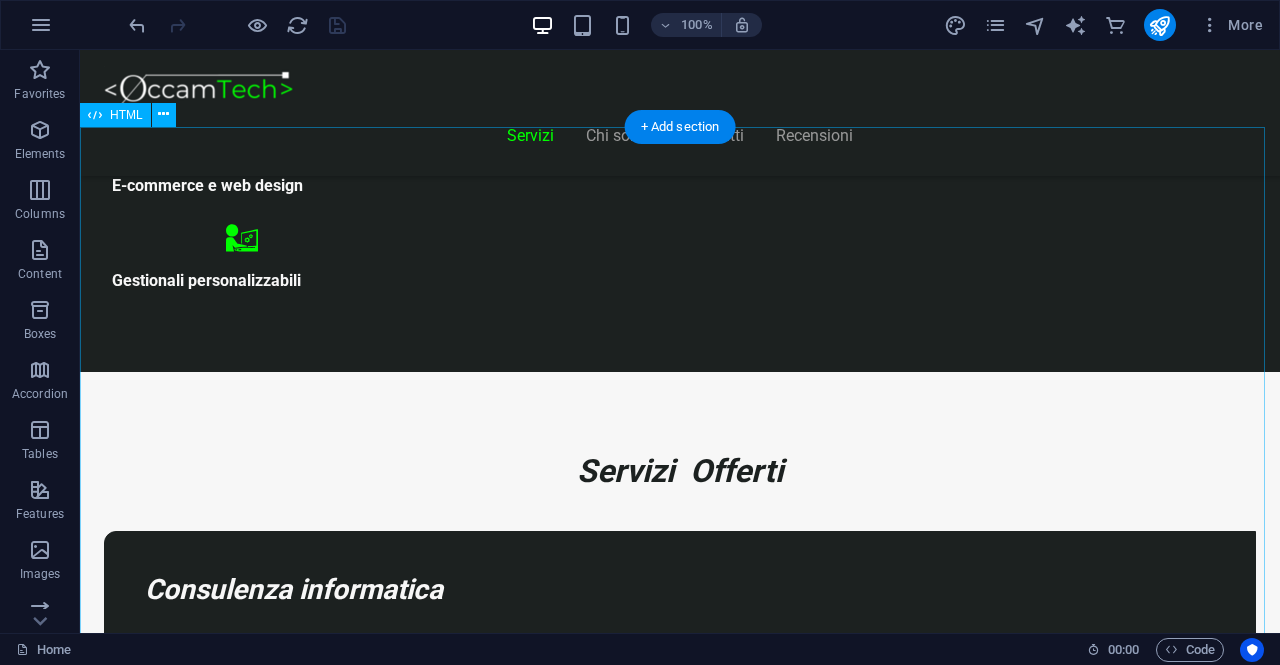 scroll, scrollTop: 1003, scrollLeft: 0, axis: vertical 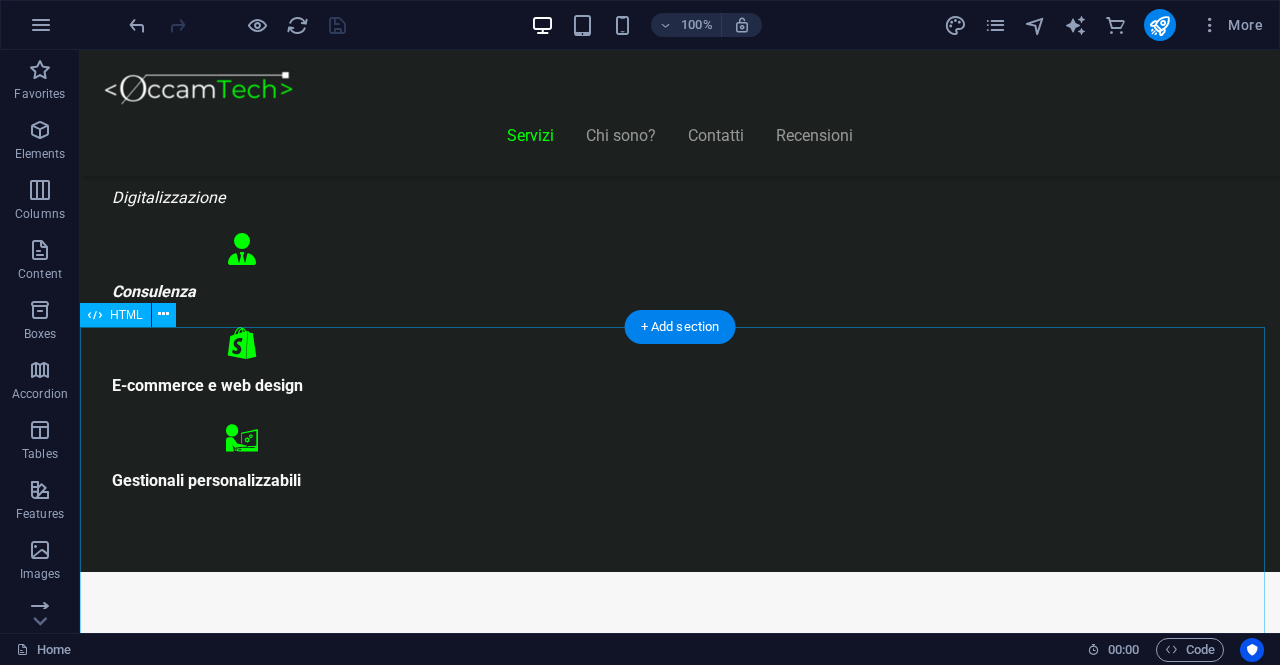 click on "Realizziamo il sito perfetto per far crescere la tua attività!
Start Vetrina
€300
Home page professionale
Sezione “Chi siamo”
Pagina contatti con form
Design ottimizzato per mobile
6 mesi di assistenza inclusa
Inizia Ora
Shop Ready
€500
Negozio con Shopify già configurato
Catalogo e schede prodotto dettagliate
Pagamenti sicuri integrati
Spedizioni e tariffe configurate
6 mesi di assistenza inclusa
Scopri di più" at bounding box center (680, 8598) 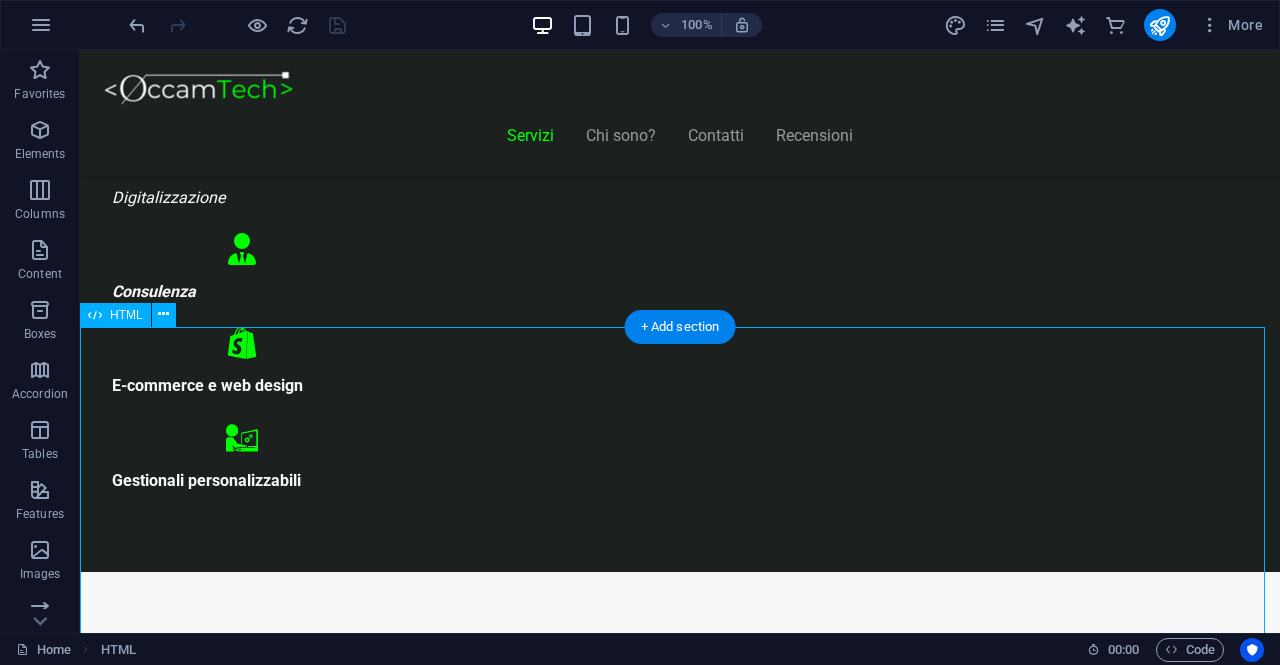click on "Realizziamo il sito perfetto per far crescere la tua attività!
Start Vetrina
€300
Home page professionale
Sezione “Chi siamo”
Pagina contatti con form
Design ottimizzato per mobile
6 mesi di assistenza inclusa
Inizia Ora
Shop Ready
€500
Negozio con Shopify già configurato
Catalogo e schede prodotto dettagliate
Pagamenti sicuri integrati
Spedizioni e tariffe configurate
6 mesi di assistenza inclusa
Scopri di più" at bounding box center (680, 8598) 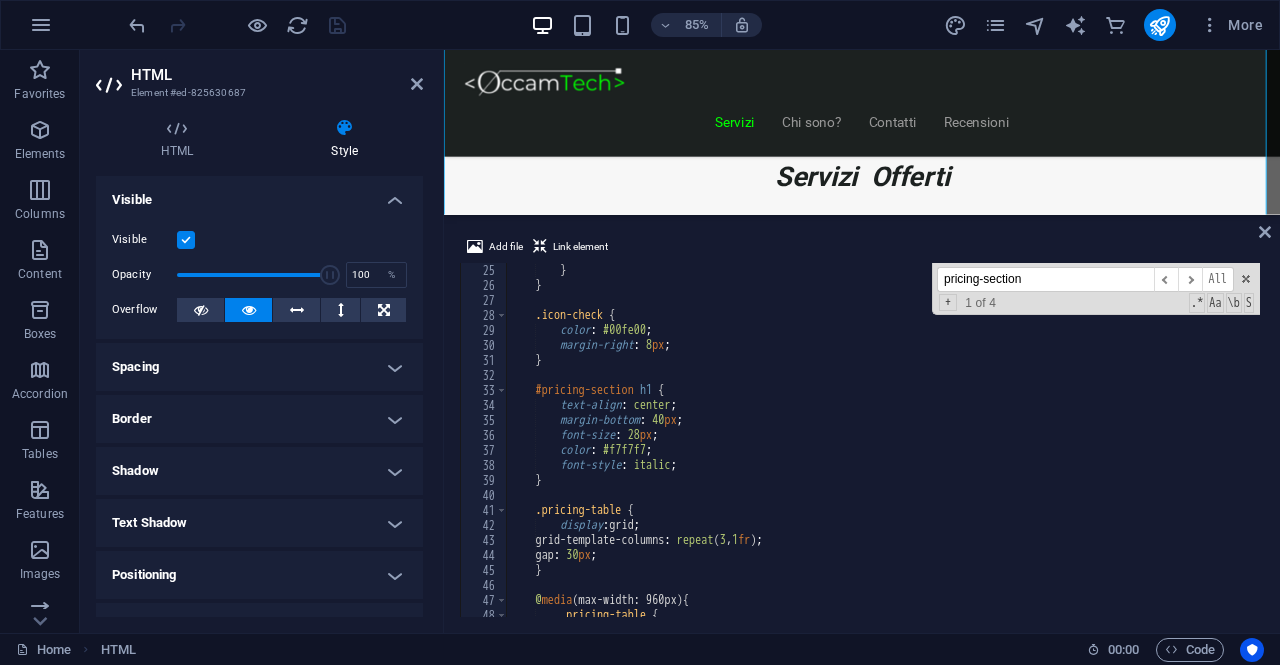 scroll, scrollTop: 420, scrollLeft: 0, axis: vertical 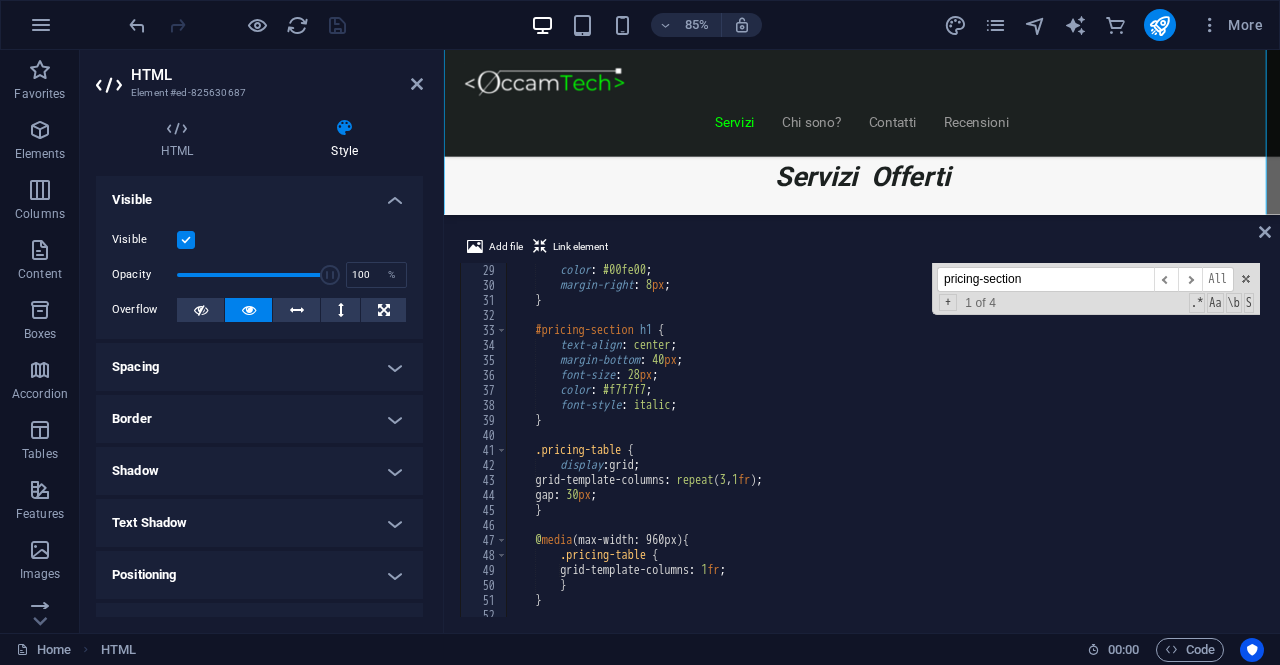 click on "Add file Link element width: 90%; 29 30 31 32 33 34 35 36 37 38 39 40 41 42 43 44 45 46 47 48 49 50 51 52 53           color :   #00fe00 ;           margin-right :   8 px ;      }      #pricing-section   h1   {           text-align :   center ;           margin-bottom :   40 px ;           font-size :   28 px ;           color :   #f7f7f7 ;           font-style :   italic ;      }      .pricing-table   {           display :  grid ;          grid-template-columns :   repeat ( 3 ,  1 fr ) ;          gap :   30 px ;      }      @ media  (max-width: 960px)  {           .pricing-table   {               grid-template-columns :   1 fr ;           }      }      .plan   { pricing-section ​ ​ All Replace All + 1 of 4 .* Aa \b S     XXXXXXXXXXXXXXXXXXXXXXXXXXXXXXXXXXXXXXXXXXXXXXXXXXXXXXXXXXXXXXXXXXXXXXXXXXXXXXXXXXXXXXXXXXXXXXXXXXXXXXXXXXXXXXXXXXXXXXXXXXXXXXXXXXXXXXXXXXXXXXXXXXXXXXXXXXXXXXXXXXXXXXXXXXXXXXXXXXXXXXXXXXXXXXXXXXXXXXXXXXXXXXXXXXXXXXXXXXXXXXXXXXXXXXXXXXXXXXXXXXXXXXXXXXXXXXXX" at bounding box center [862, 426] 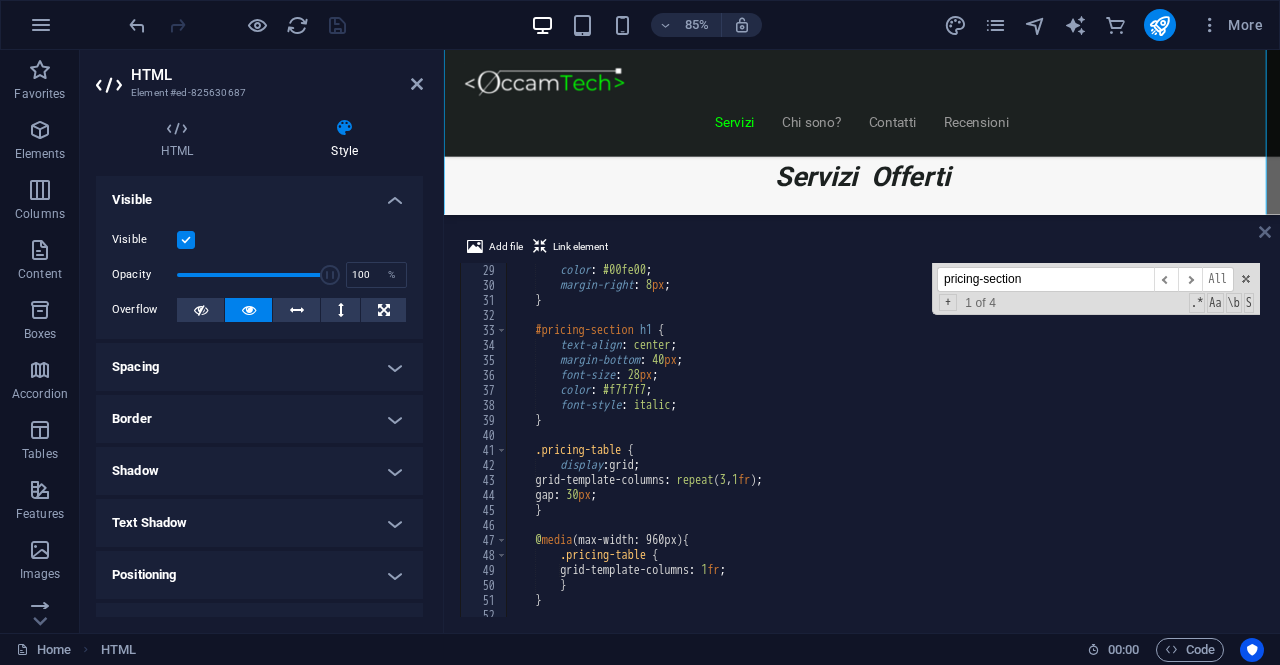 click at bounding box center (1265, 232) 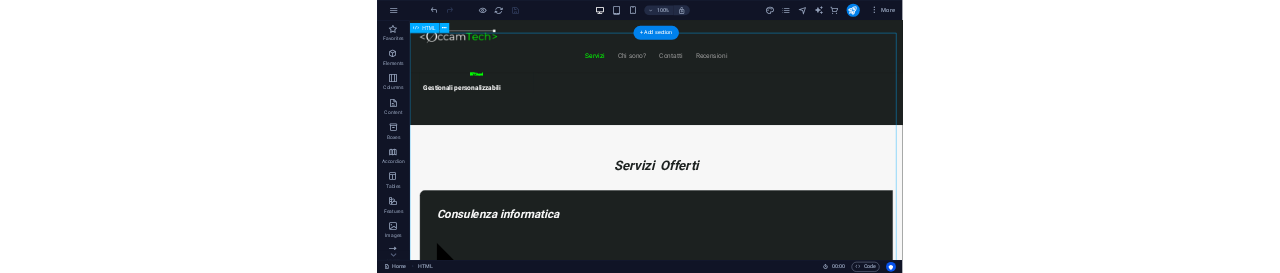 scroll, scrollTop: 1070, scrollLeft: 0, axis: vertical 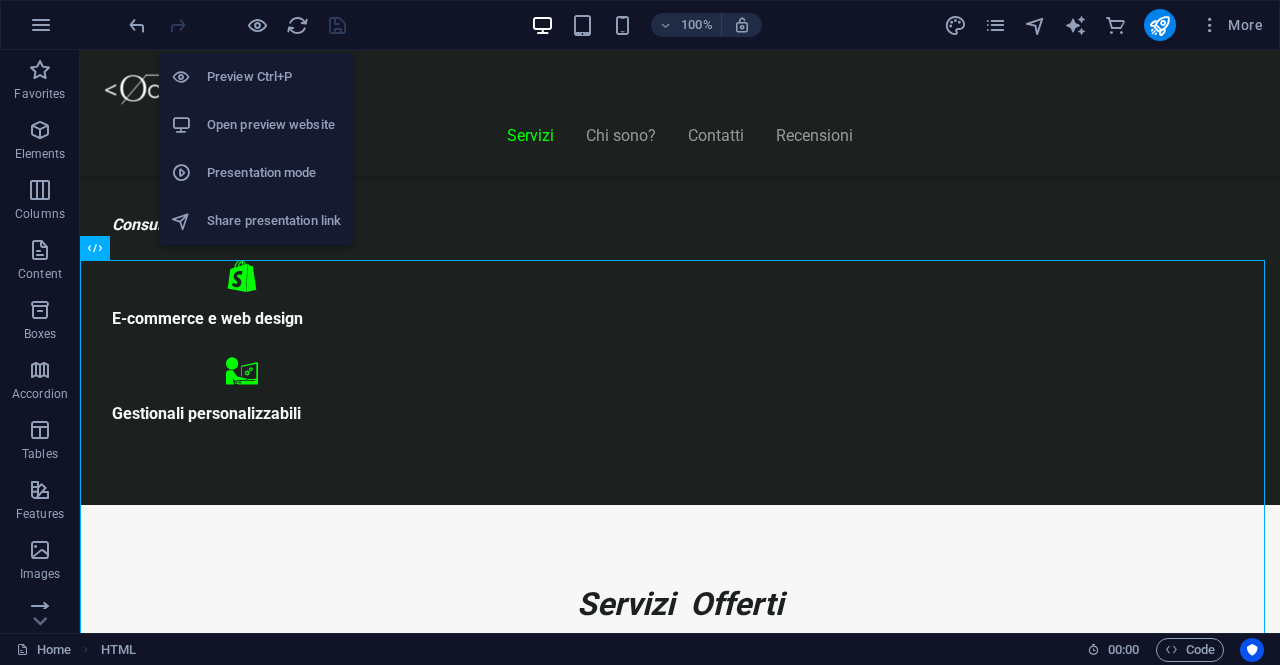 click at bounding box center [237, 25] 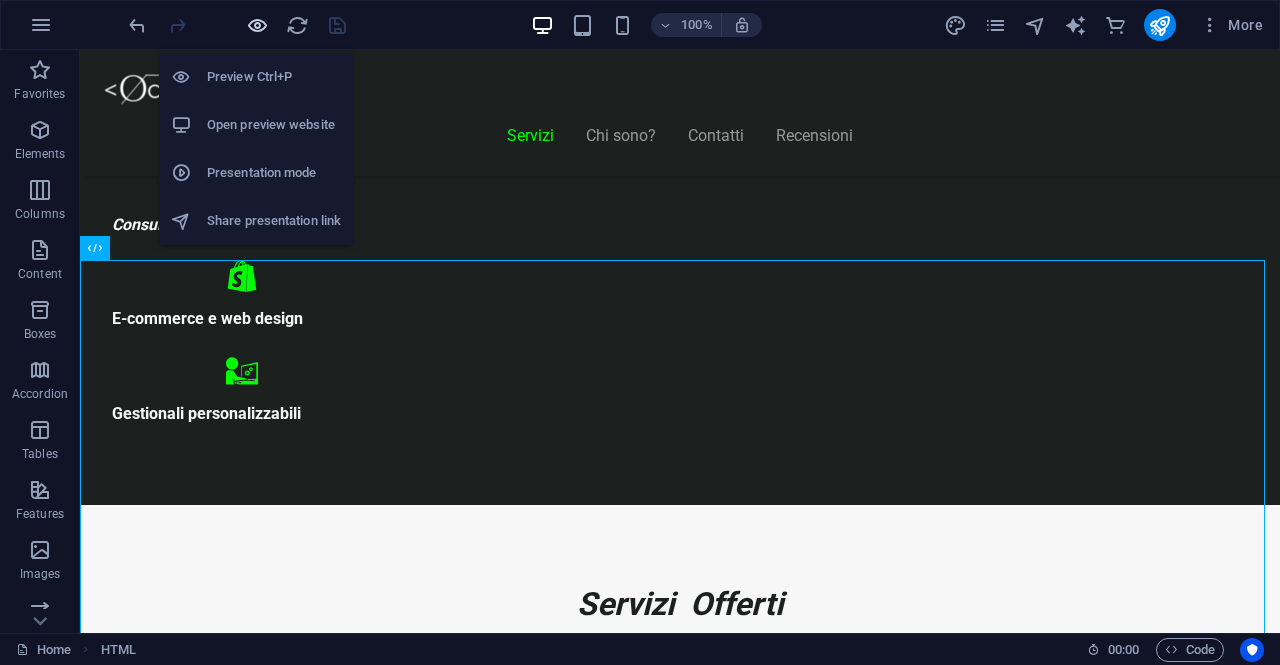 click at bounding box center (257, 25) 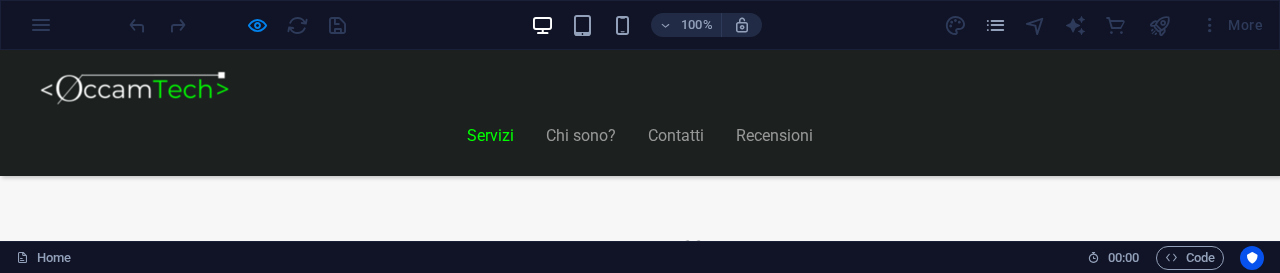 scroll, scrollTop: 1451, scrollLeft: 0, axis: vertical 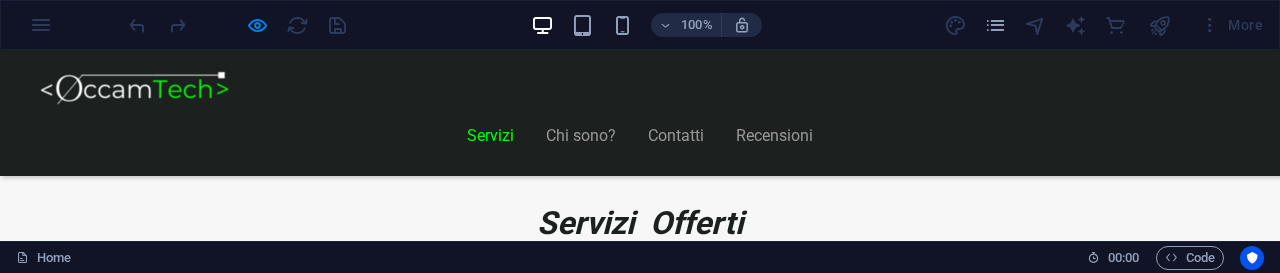 click at bounding box center [237, 25] 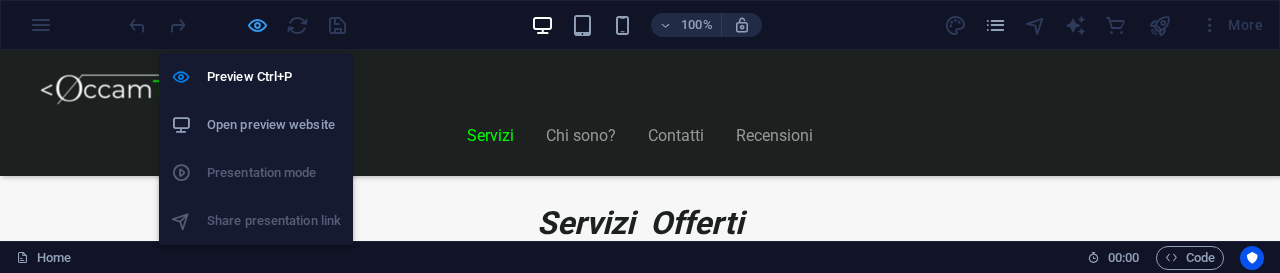 click at bounding box center [257, 25] 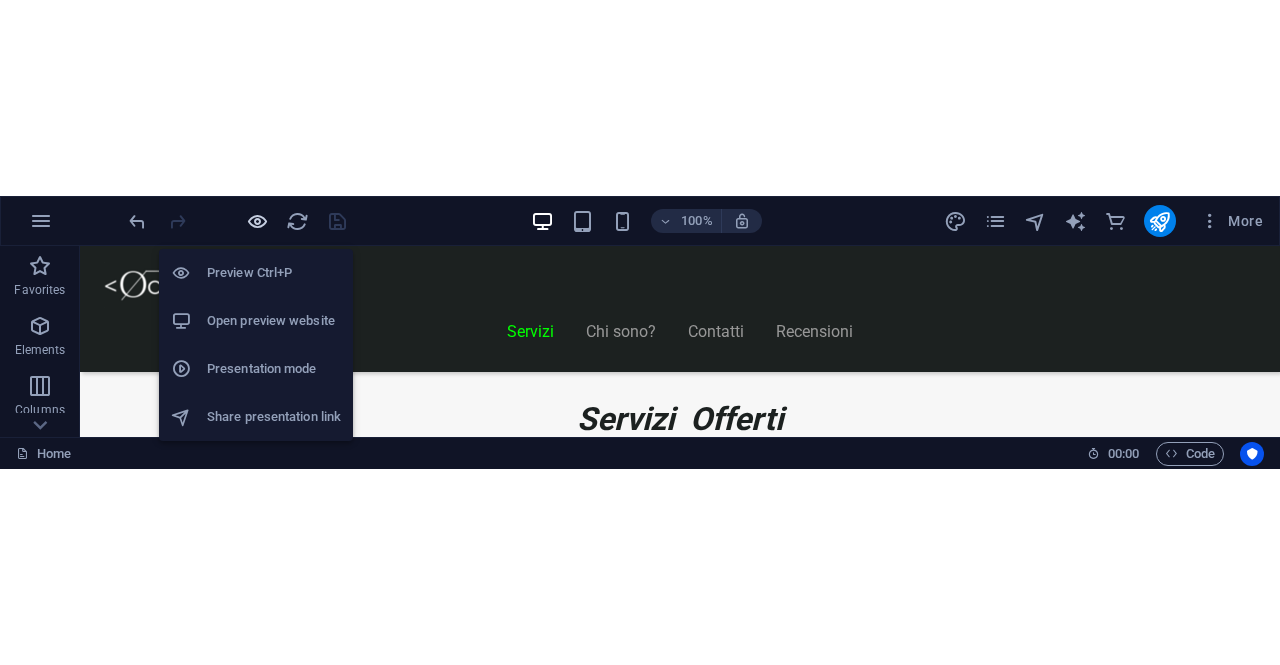 scroll, scrollTop: 1433, scrollLeft: 0, axis: vertical 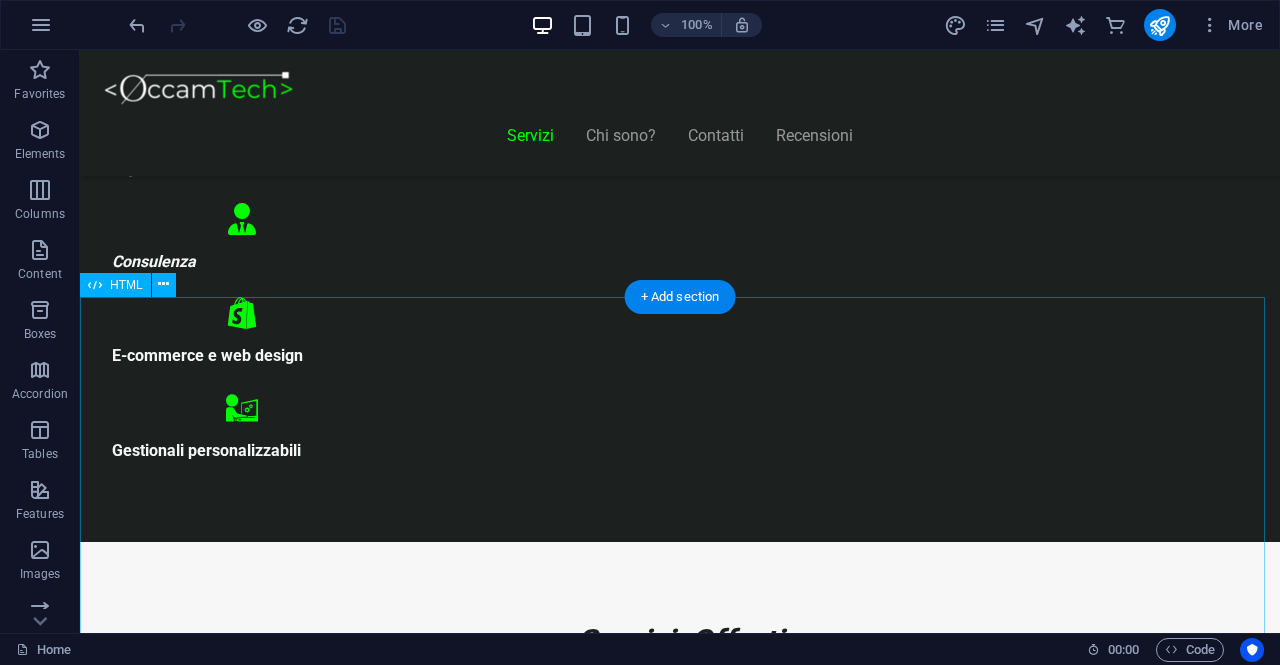 click on "Realizziamo il sito perfetto per far crescere la tua attività!
Start Vetrina
€300
Home page professionale
Sezione “Chi siamo”
Pagina contatti con form
Design ottimizzato per mobile
6 mesi di assistenza inclusa
Inizia Ora
Shop Ready
€500
Negozio con Shopify già configurato
Catalogo e schede prodotto dettagliate
Pagamenti sicuri integrati
Spedizioni e tariffe configurate
6 mesi di assistenza inclusa
Scopri di più" at bounding box center (680, 8568) 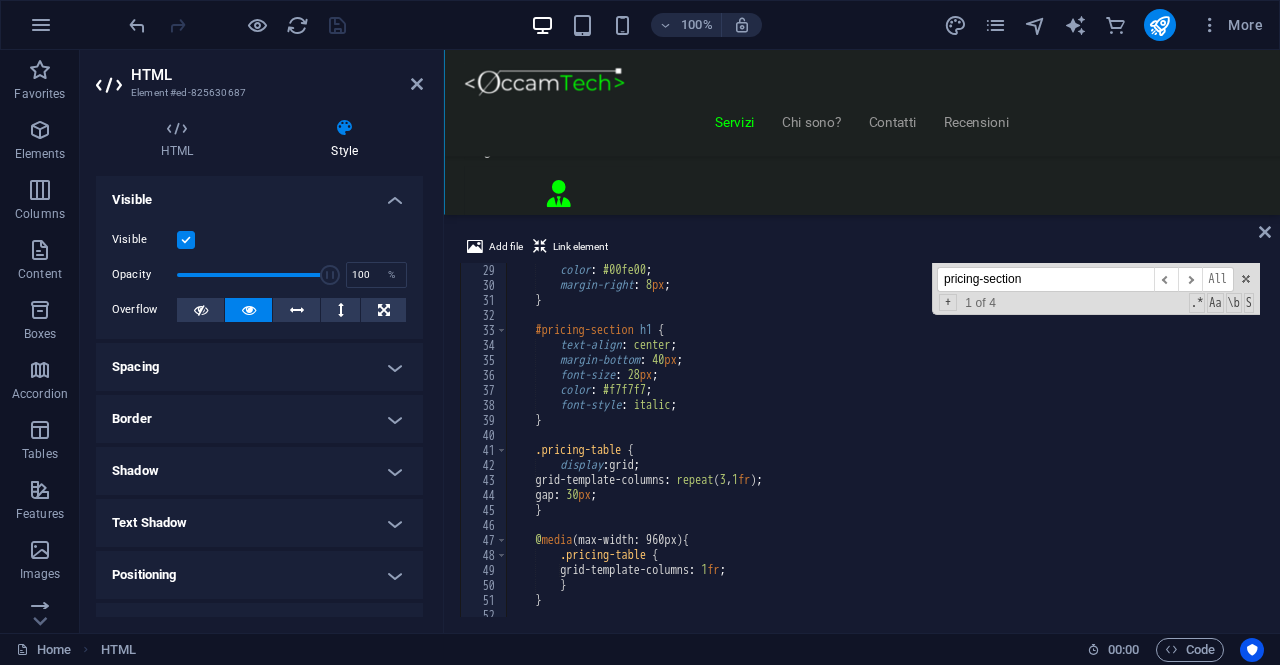 scroll, scrollTop: 1519, scrollLeft: 0, axis: vertical 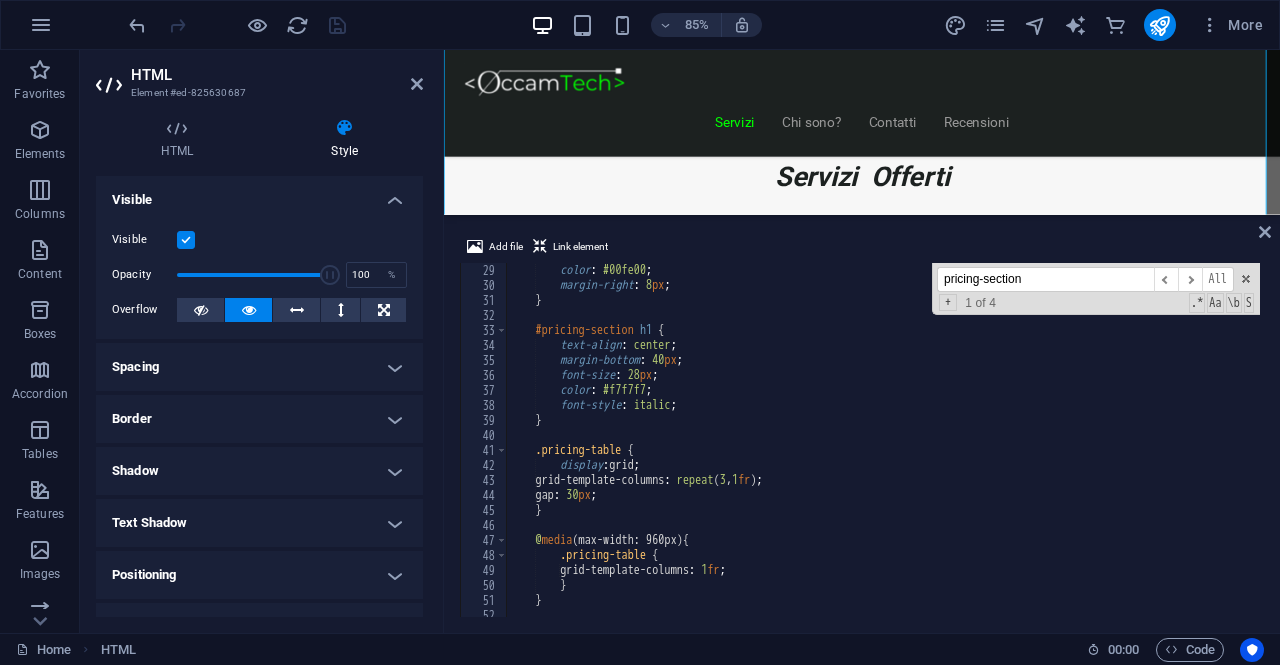 click on "Spacing" at bounding box center (259, 367) 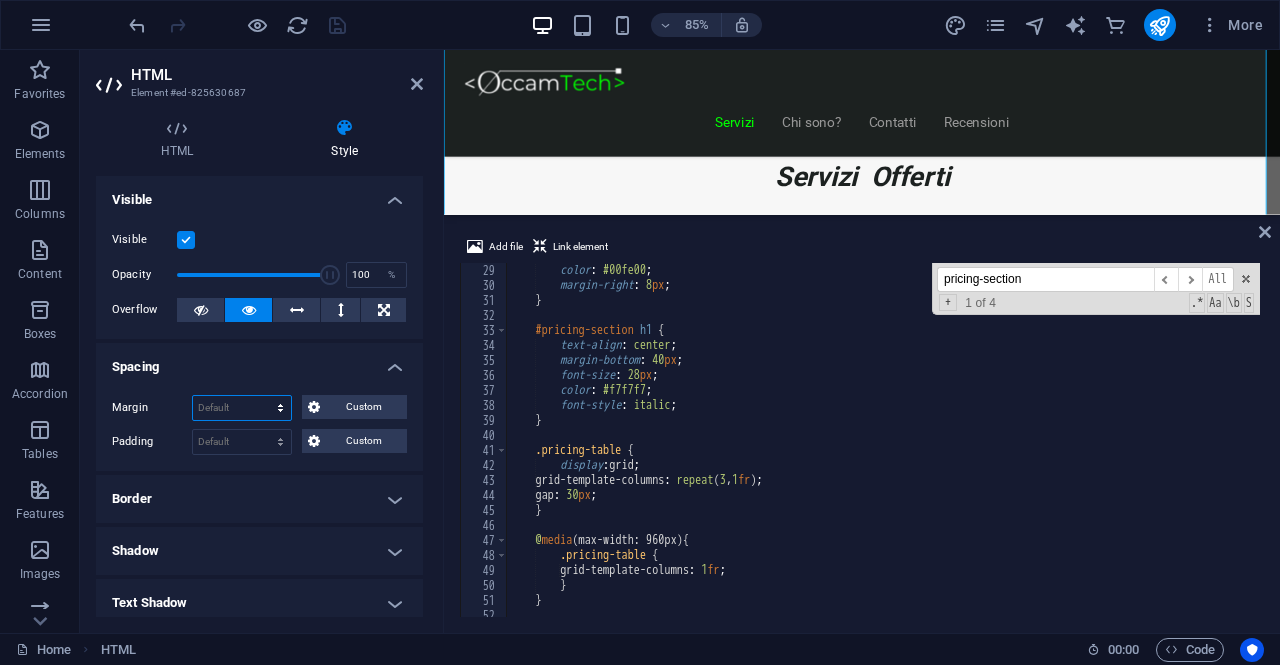 click on "Default auto px % rem vw vh Custom" at bounding box center (242, 408) 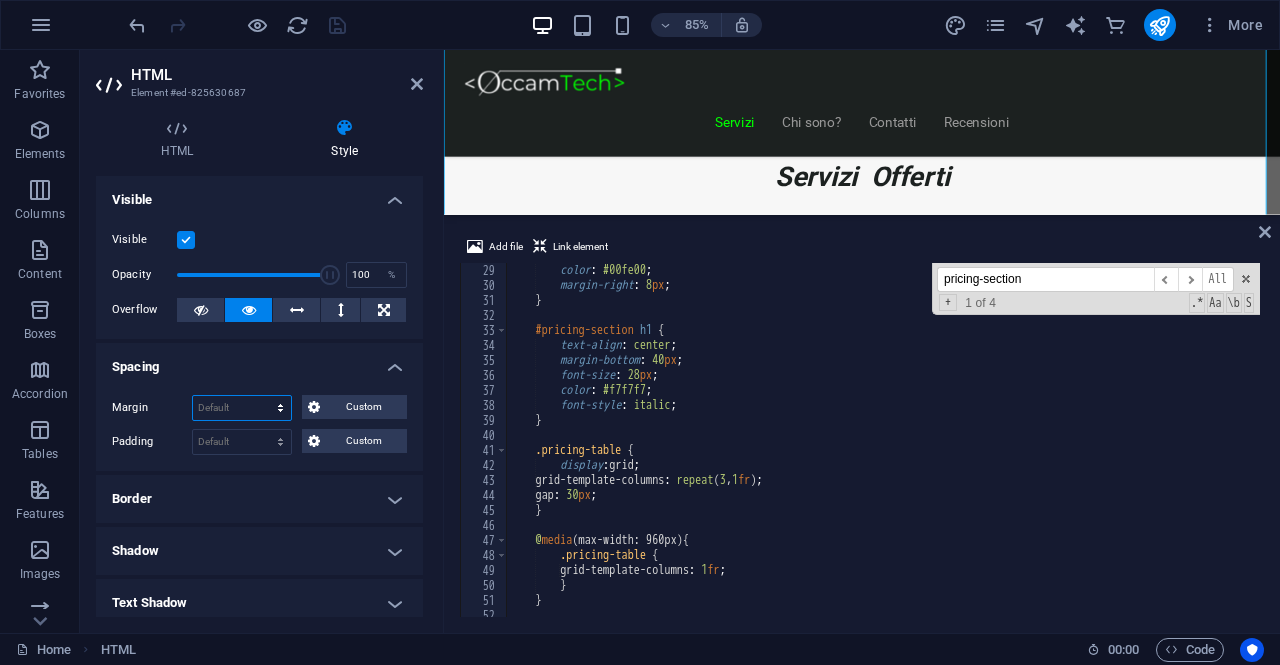select on "px" 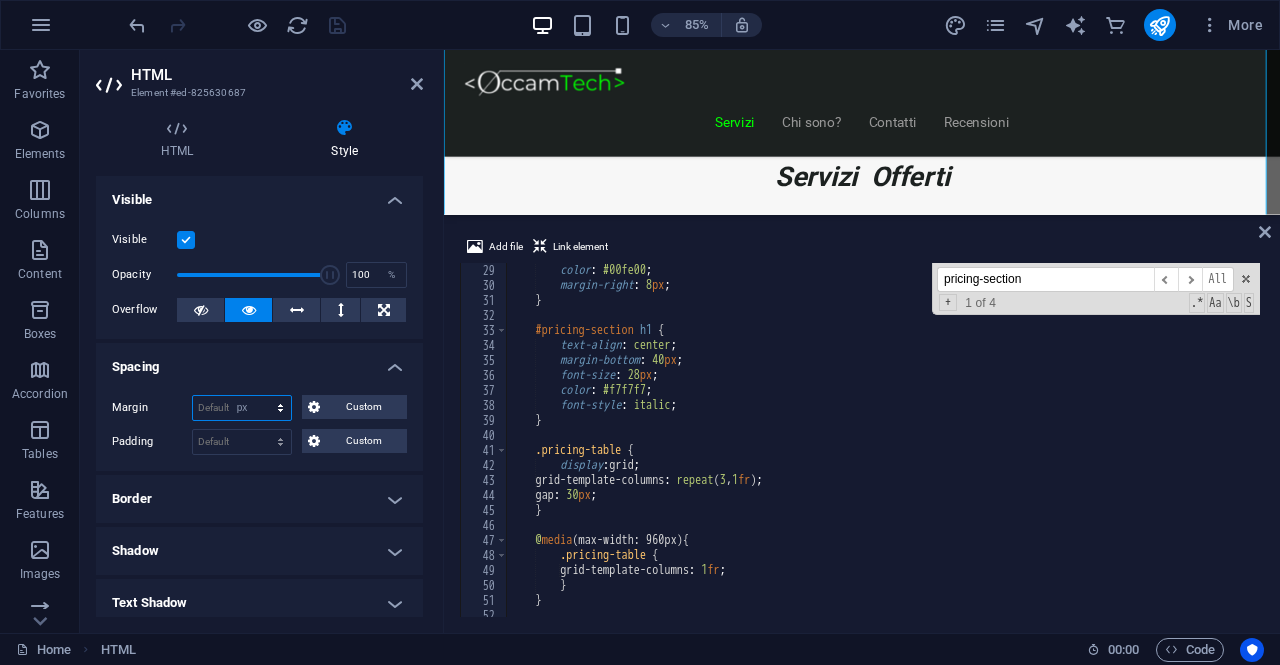 click on "Default auto px % rem vw vh Custom" at bounding box center [242, 408] 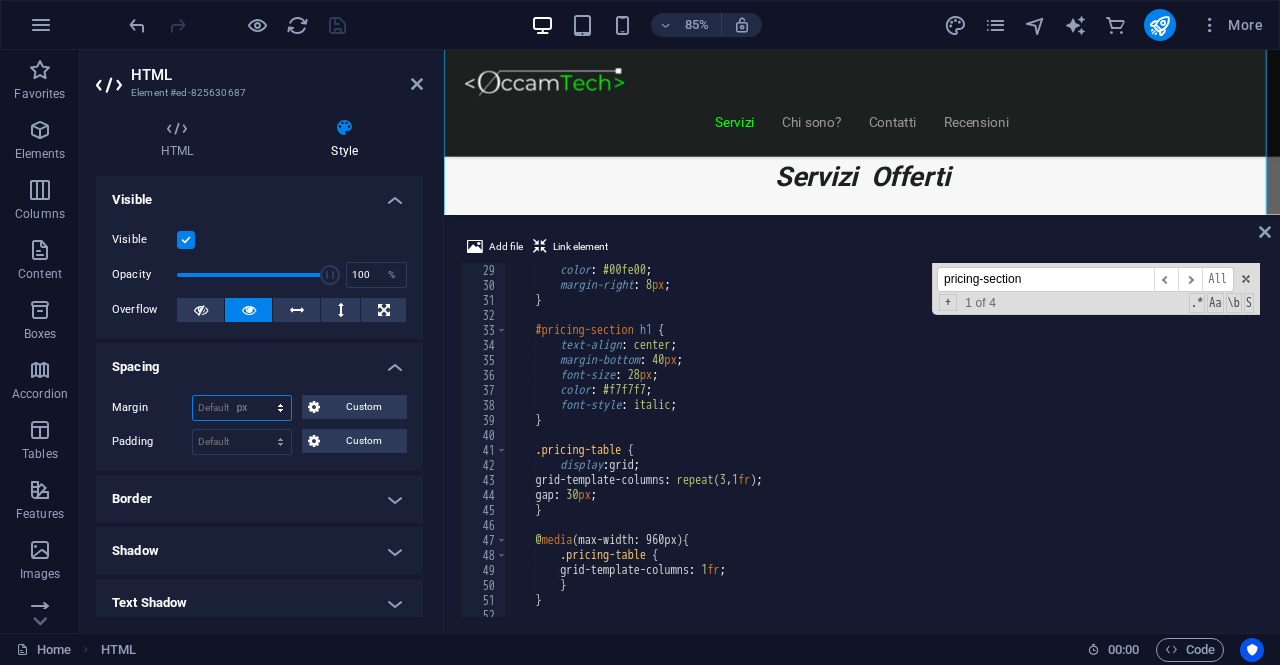 type on "0" 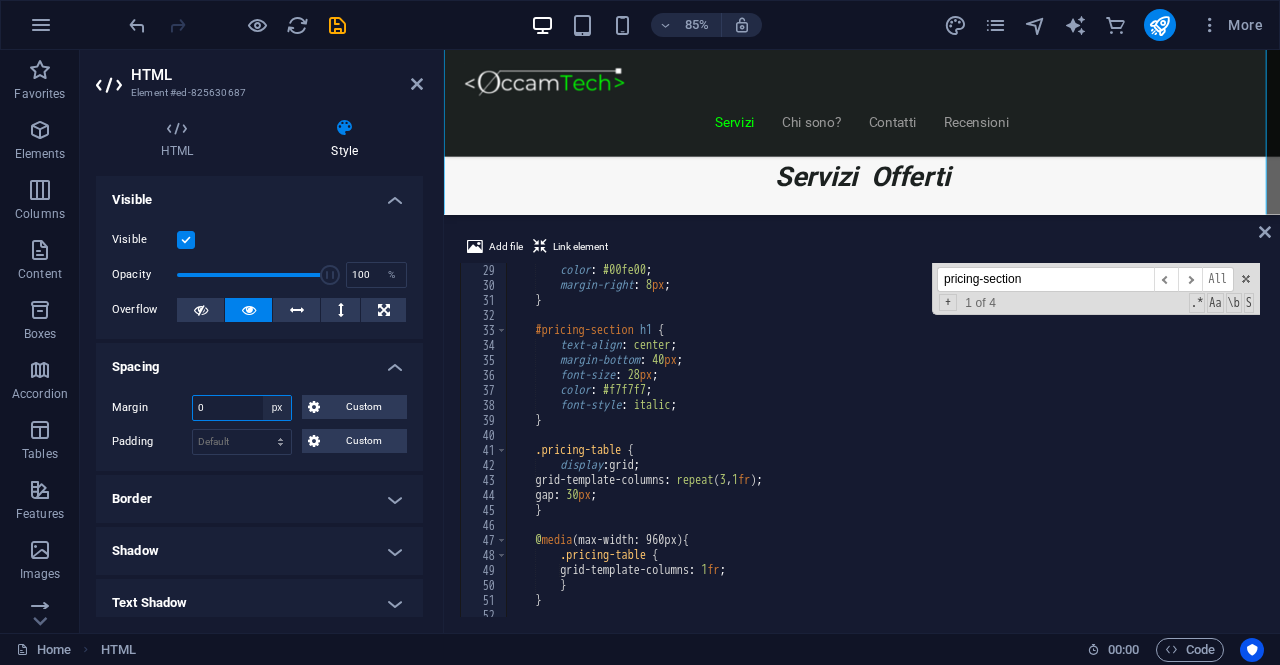 drag, startPoint x: 274, startPoint y: 406, endPoint x: 274, endPoint y: 417, distance: 11 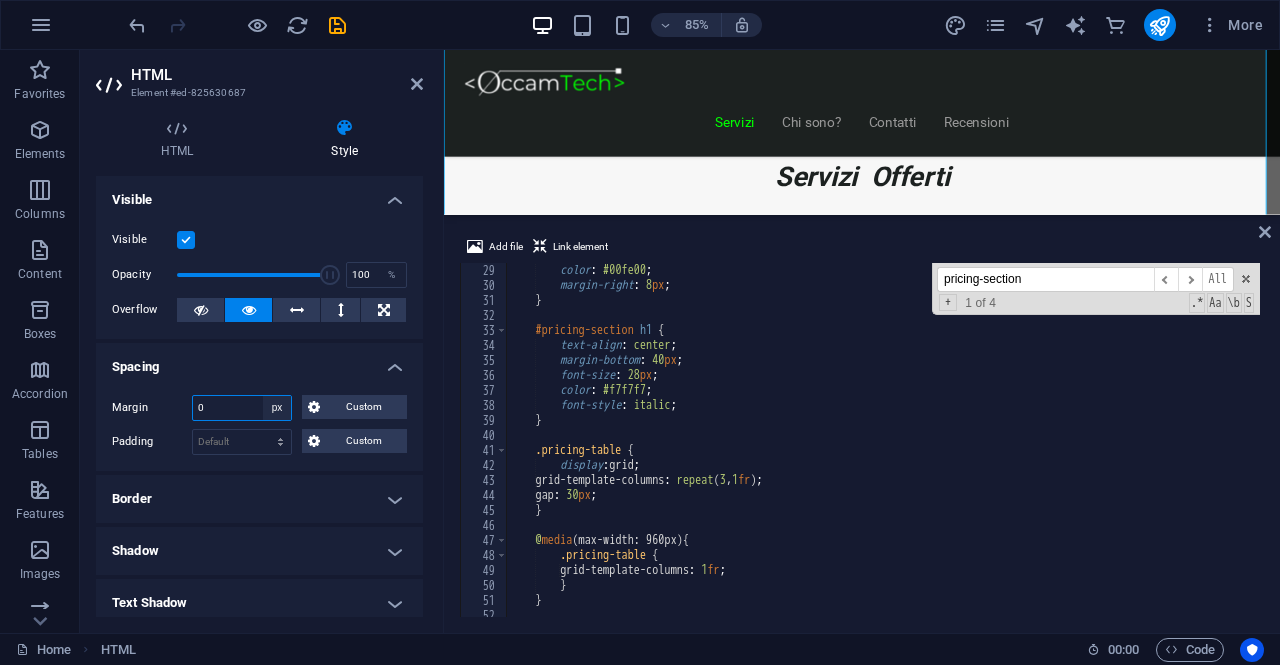 click on "Default auto px % rem vw vh Custom" at bounding box center [277, 408] 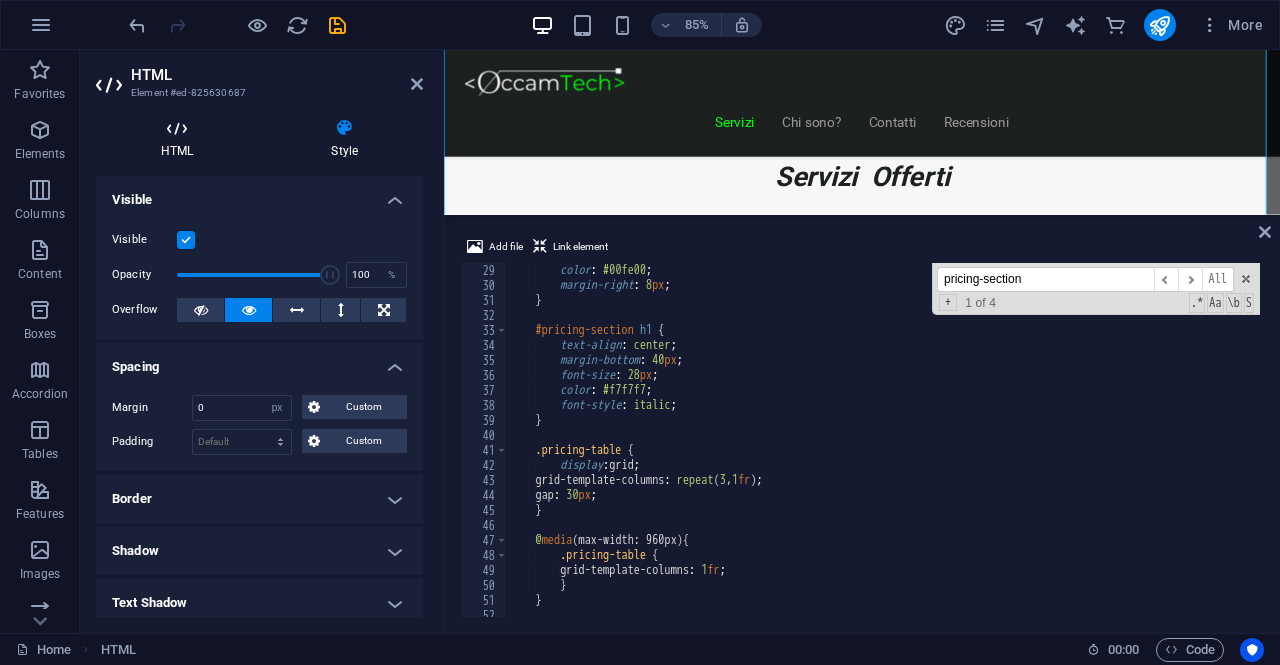 click at bounding box center (177, 128) 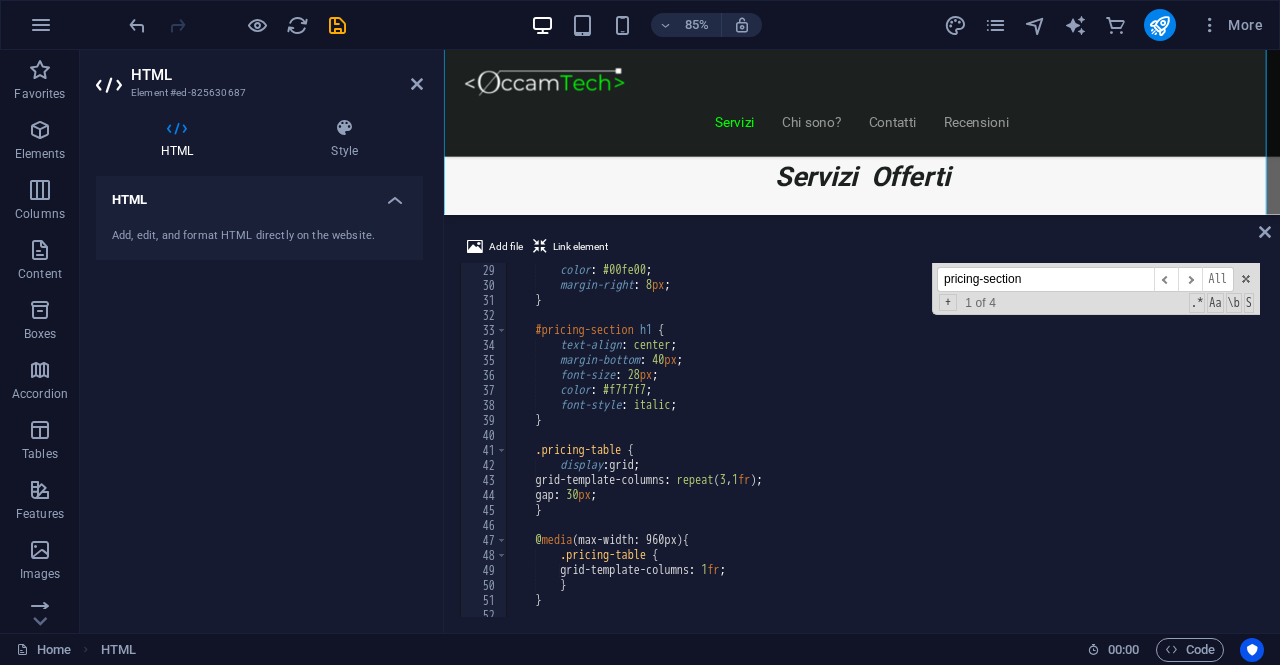 click on "HTML" at bounding box center [259, 194] 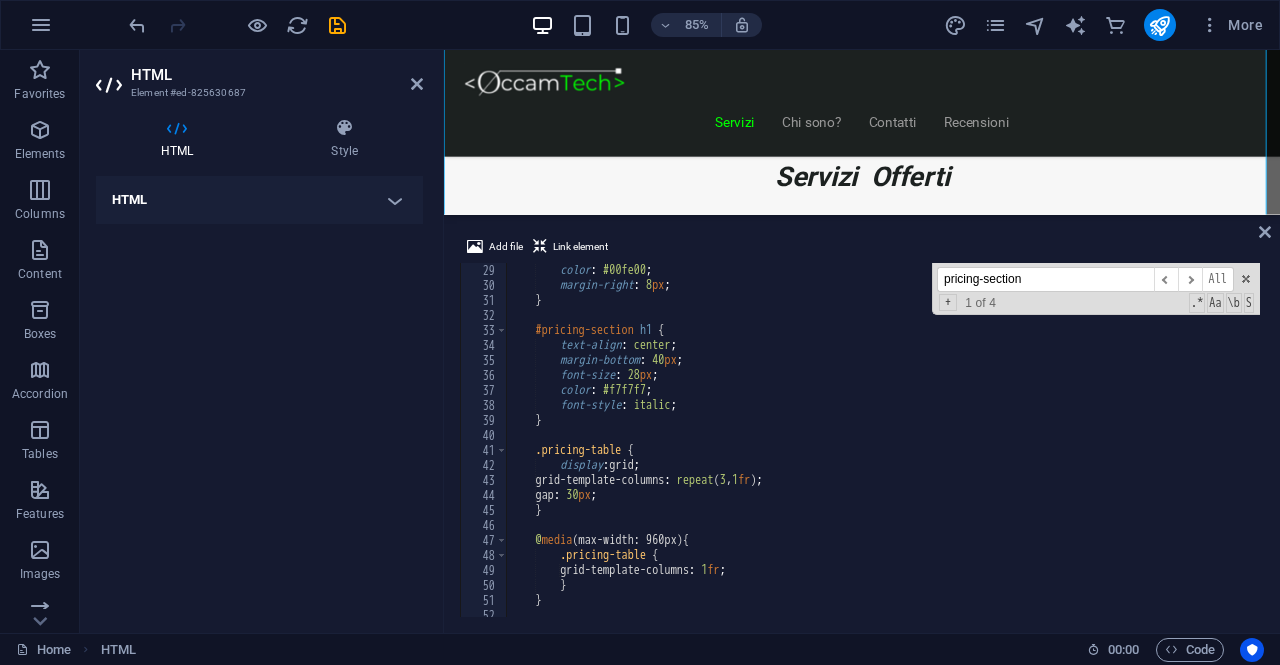 click on "HTML" at bounding box center (259, 200) 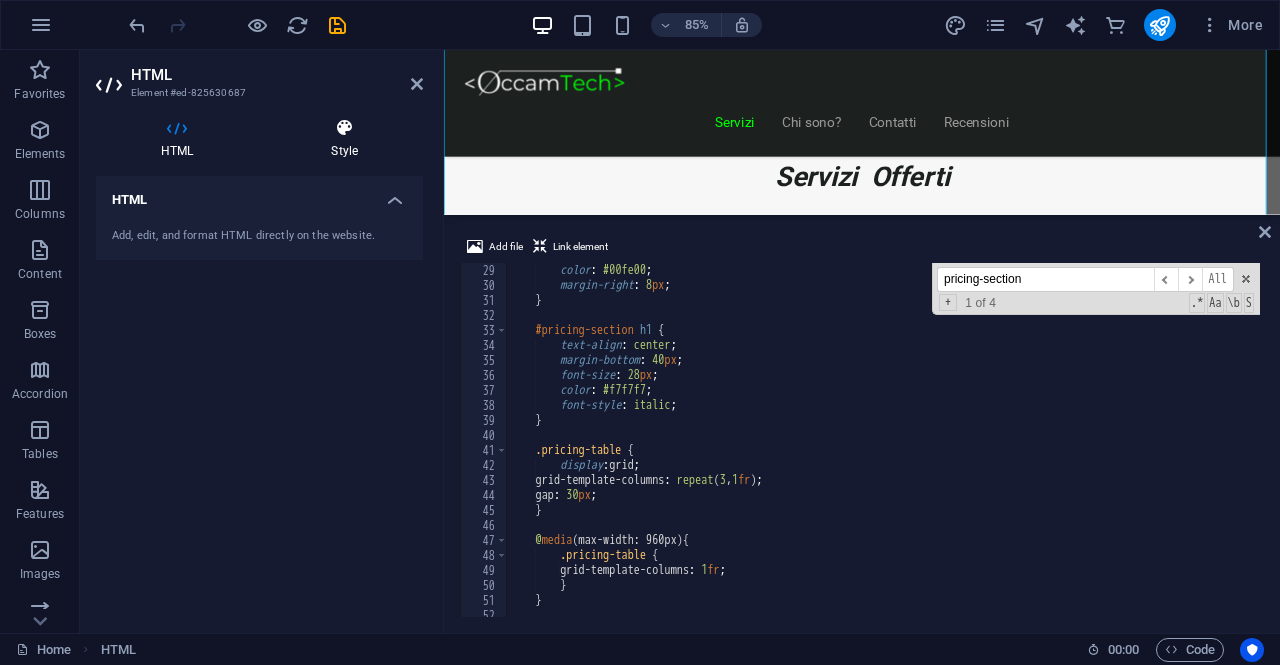 click on "Style" at bounding box center [344, 139] 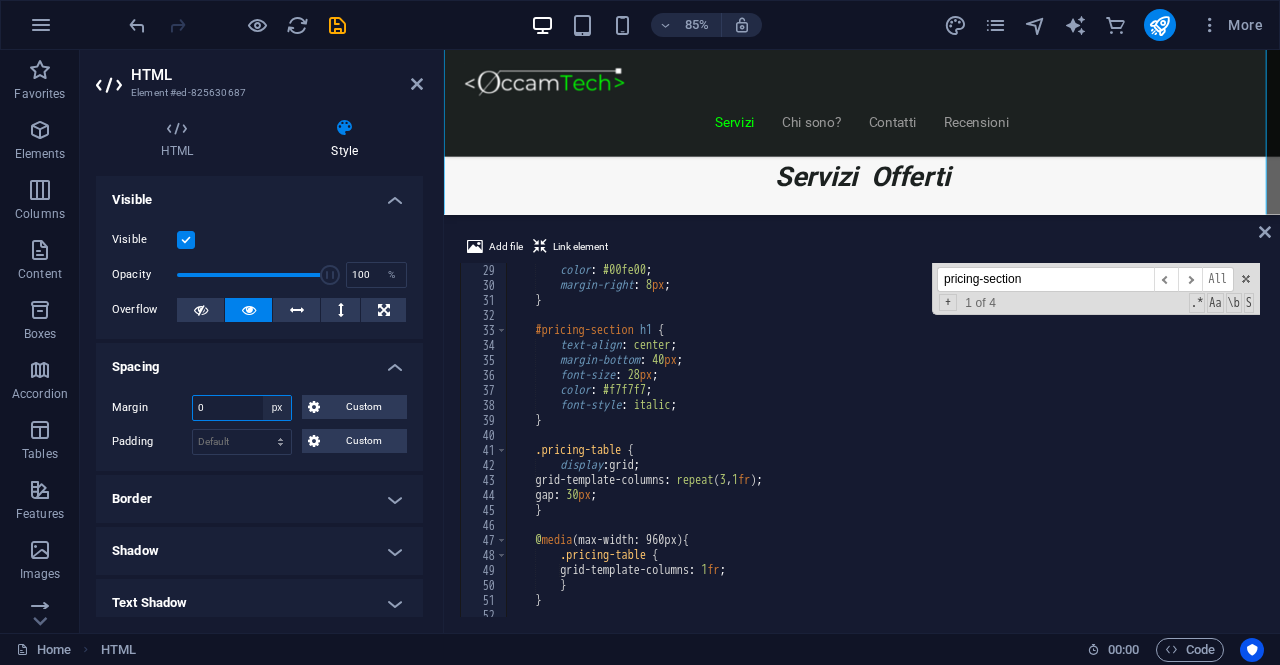 click on "Default auto px % rem vw vh Custom" at bounding box center [277, 408] 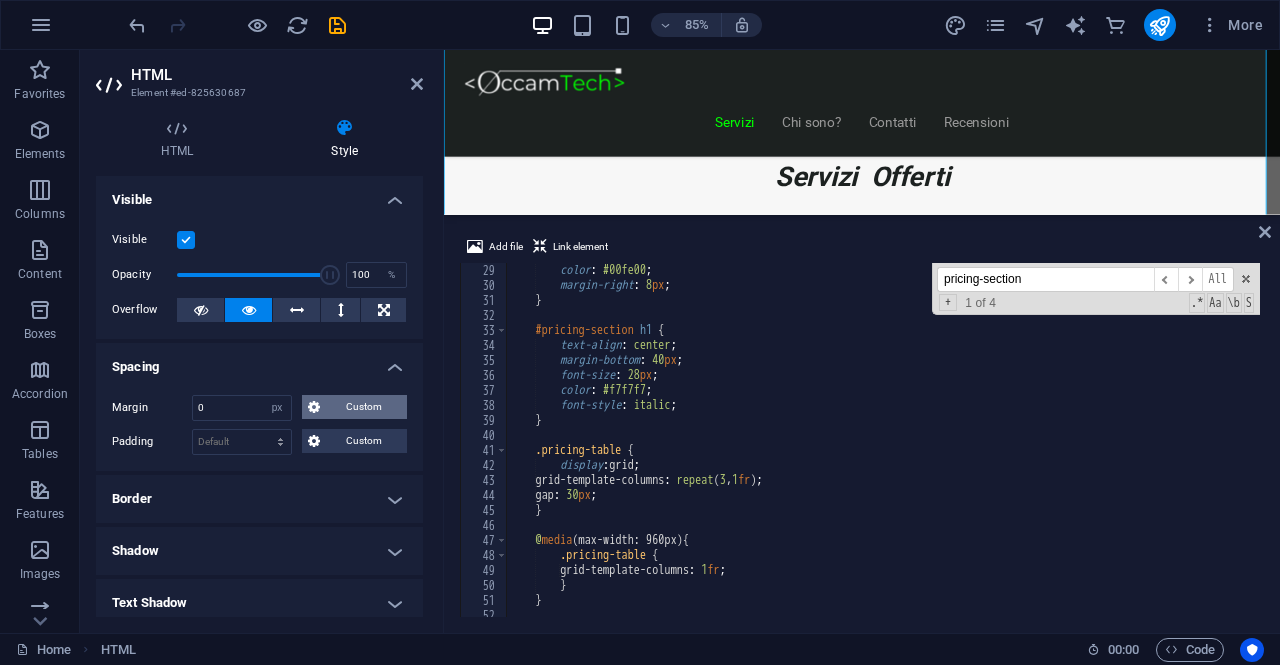 click on "Custom" at bounding box center (363, 407) 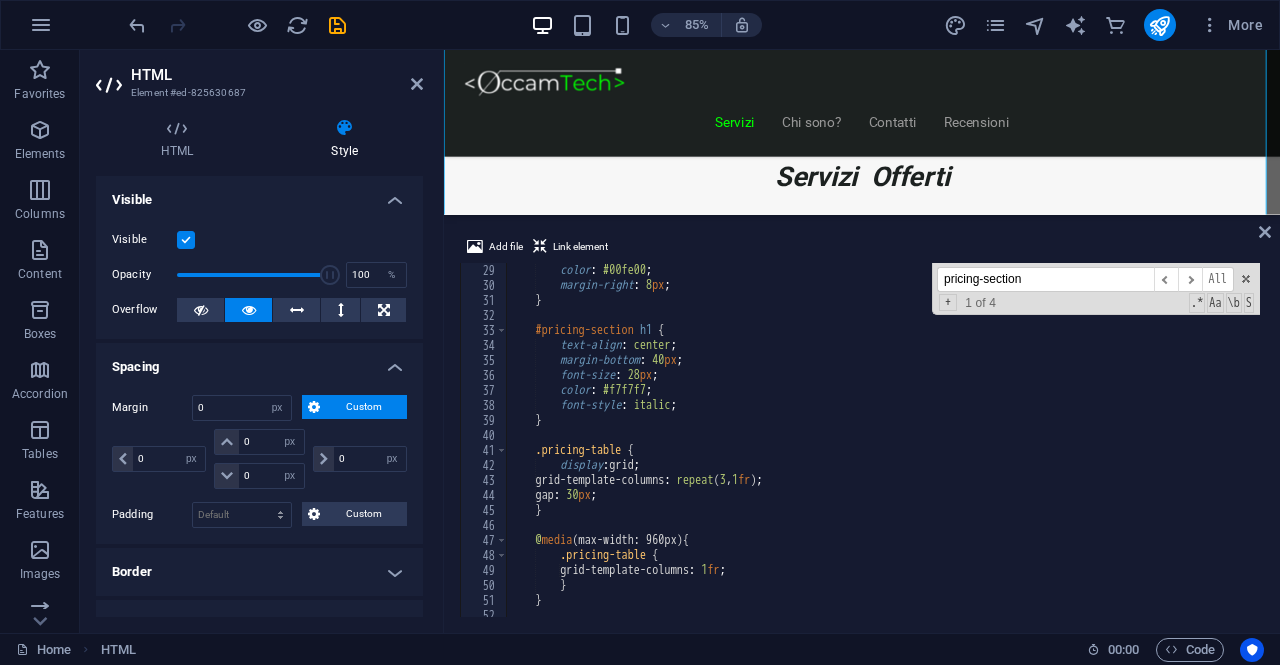 click on "Margin" at bounding box center [152, 408] 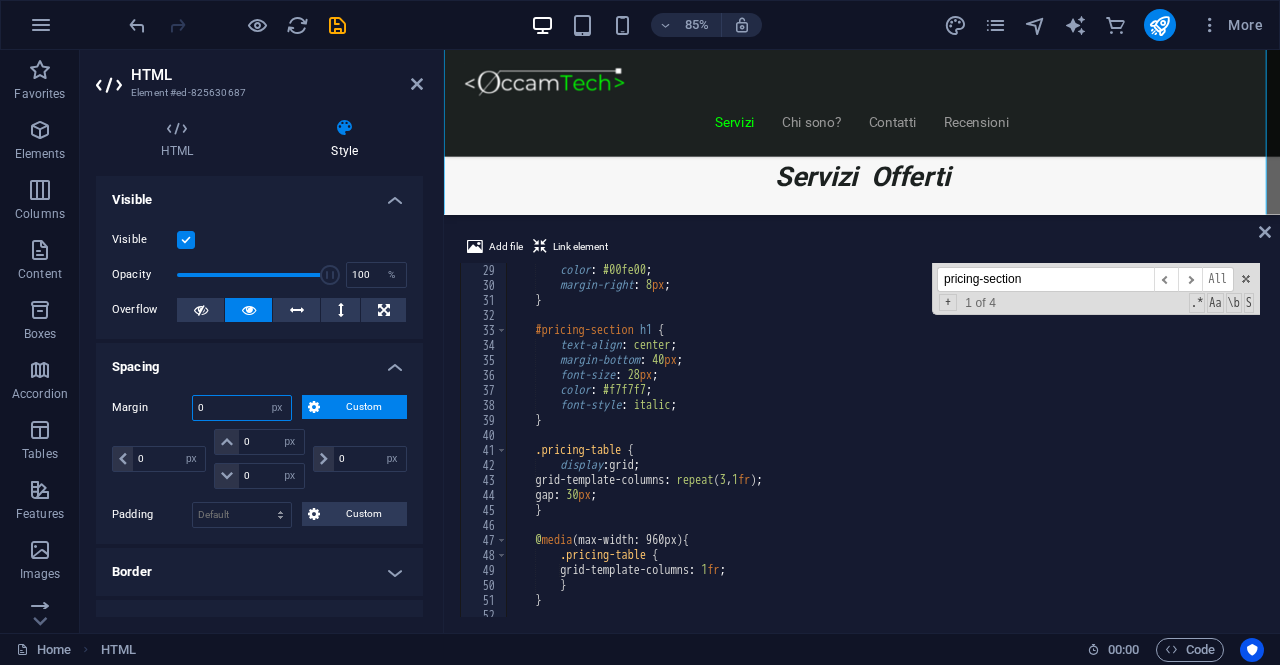 click on "0" at bounding box center (242, 408) 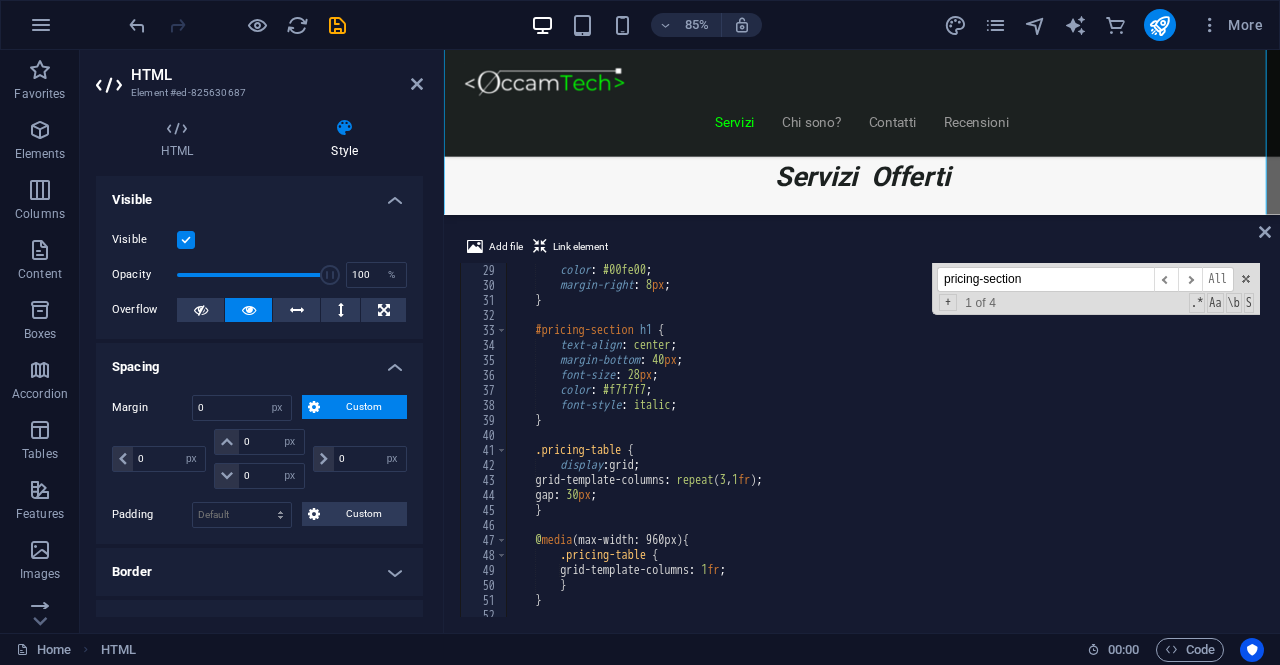 click on "Spacing" at bounding box center [259, 361] 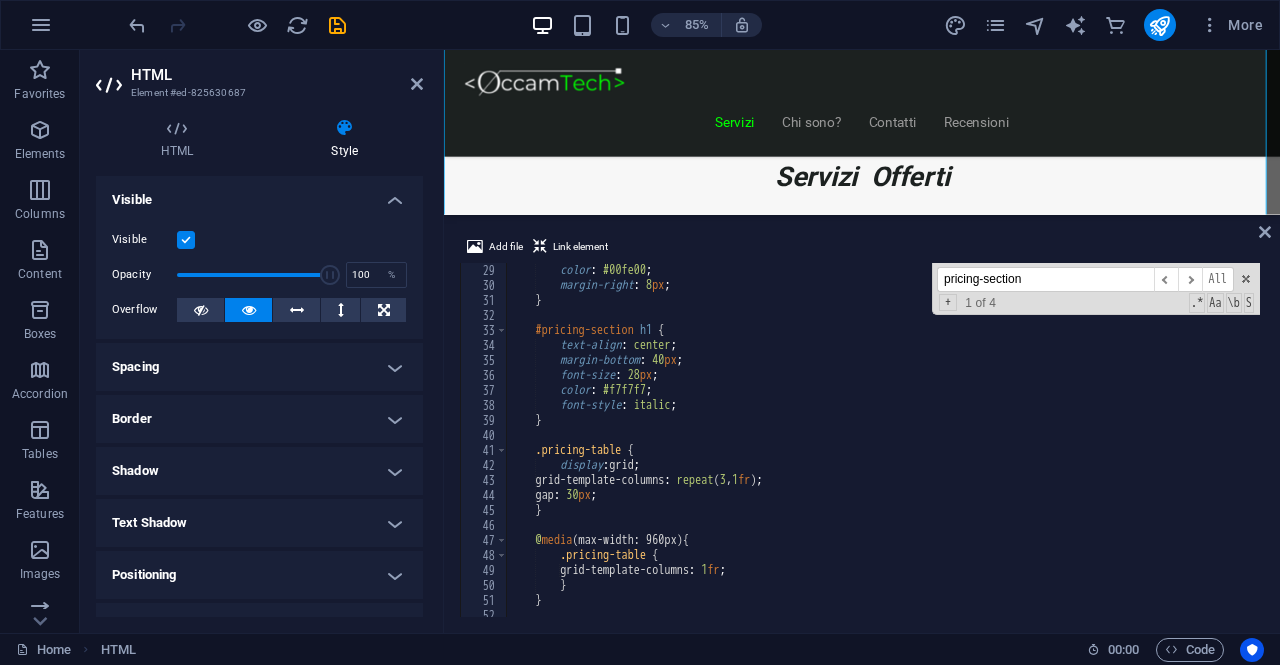 click on "Spacing" at bounding box center (259, 367) 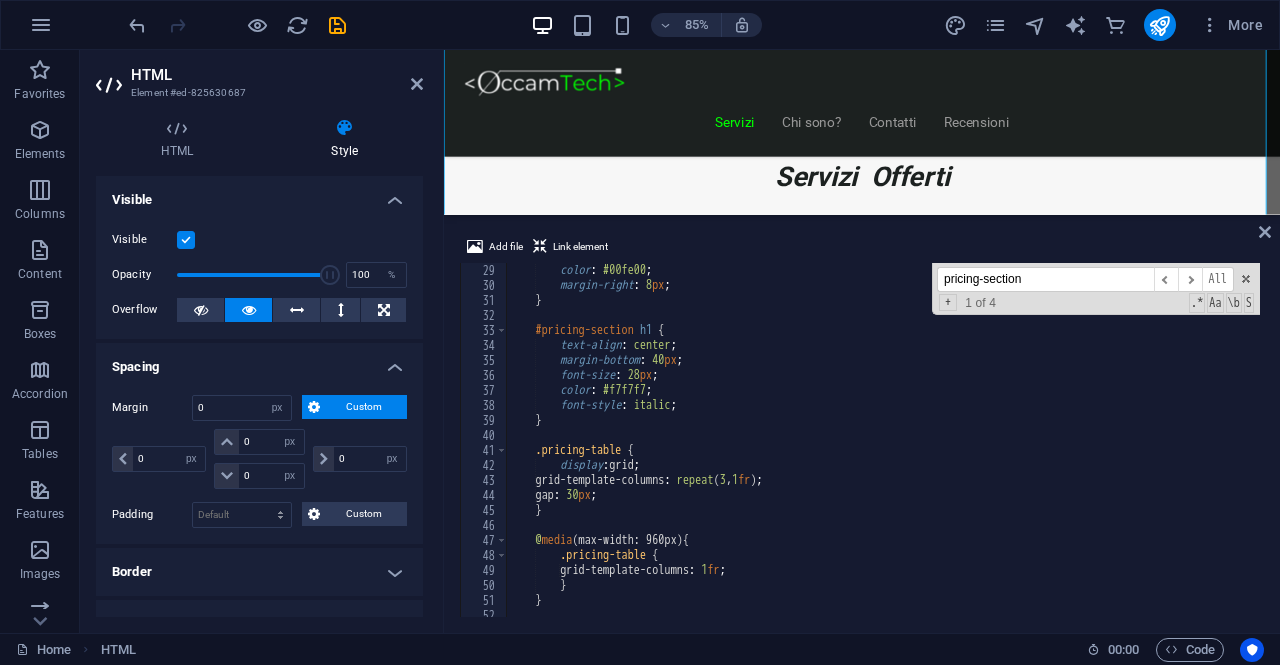 click on "Margin 0 Default auto px % rem vw vh Custom Custom 0 auto px % rem vw vh 0 auto px % rem vw vh 0 auto px % rem vw vh 0 auto px % rem vw vh Padding Default px rem % vh vw Custom Custom px rem % vh vw px rem % vh vw px rem % vh vw px rem % vh vw" at bounding box center (259, 461) 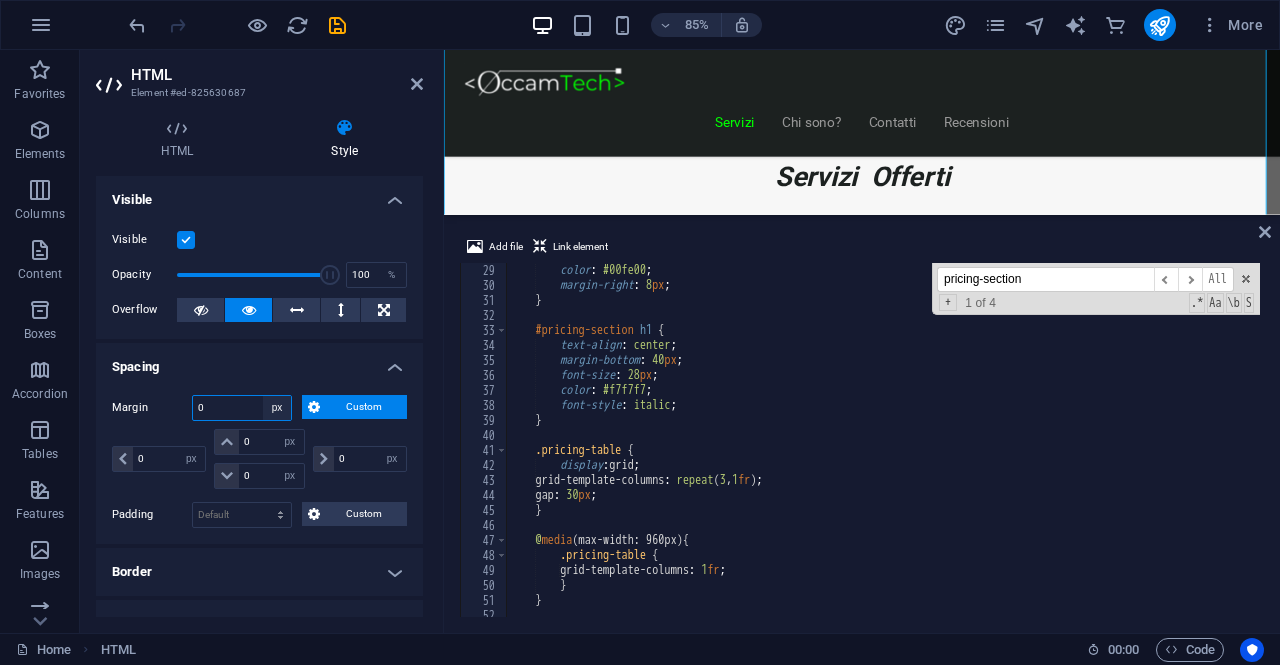click on "Default auto px % rem vw vh Custom" at bounding box center (277, 408) 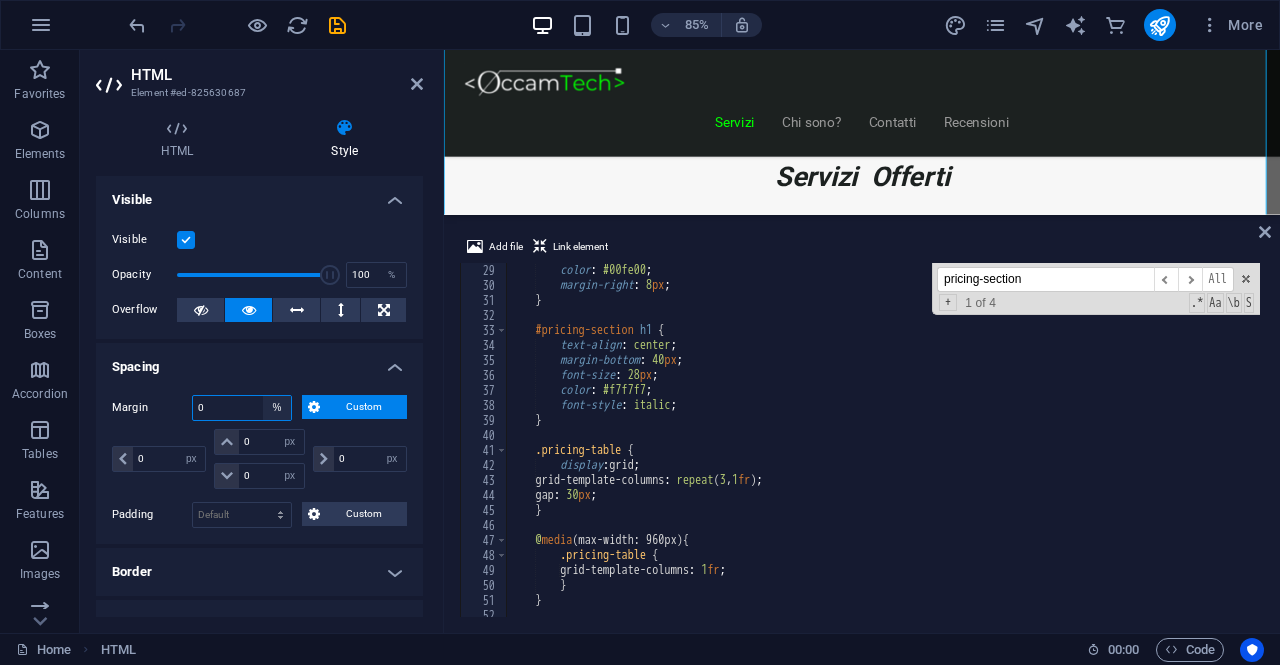 click on "Default auto px % rem vw vh Custom" at bounding box center (277, 408) 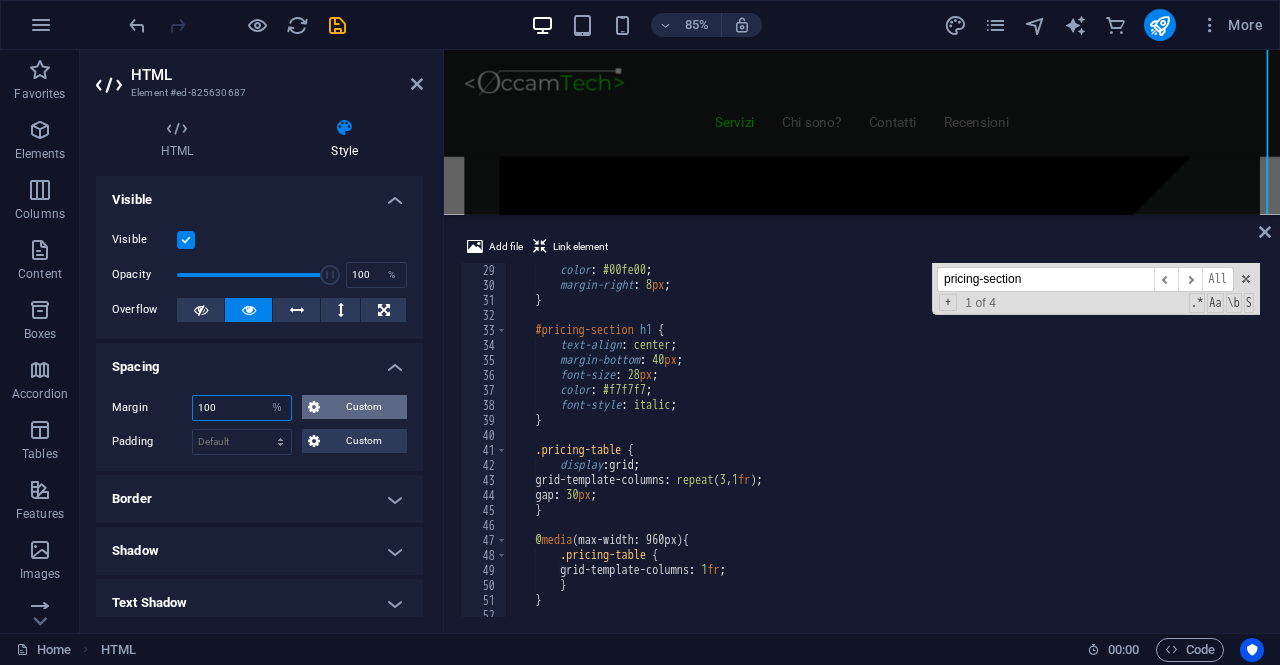 scroll, scrollTop: 2763, scrollLeft: 0, axis: vertical 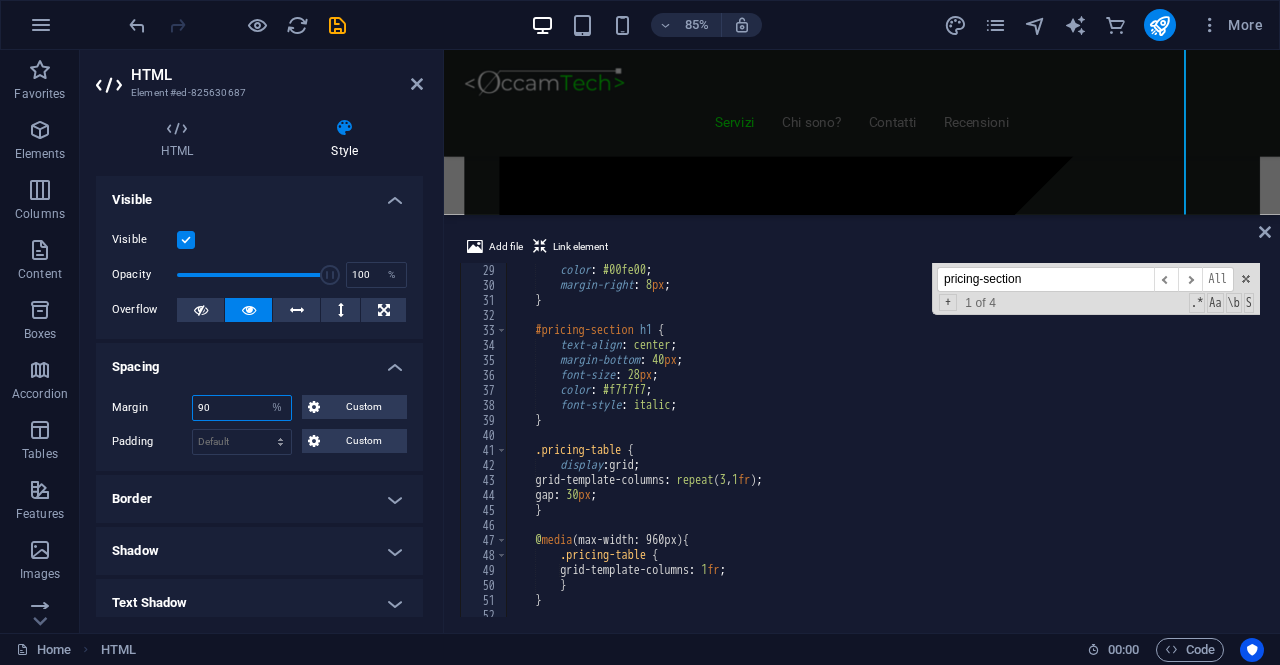 type on "90" 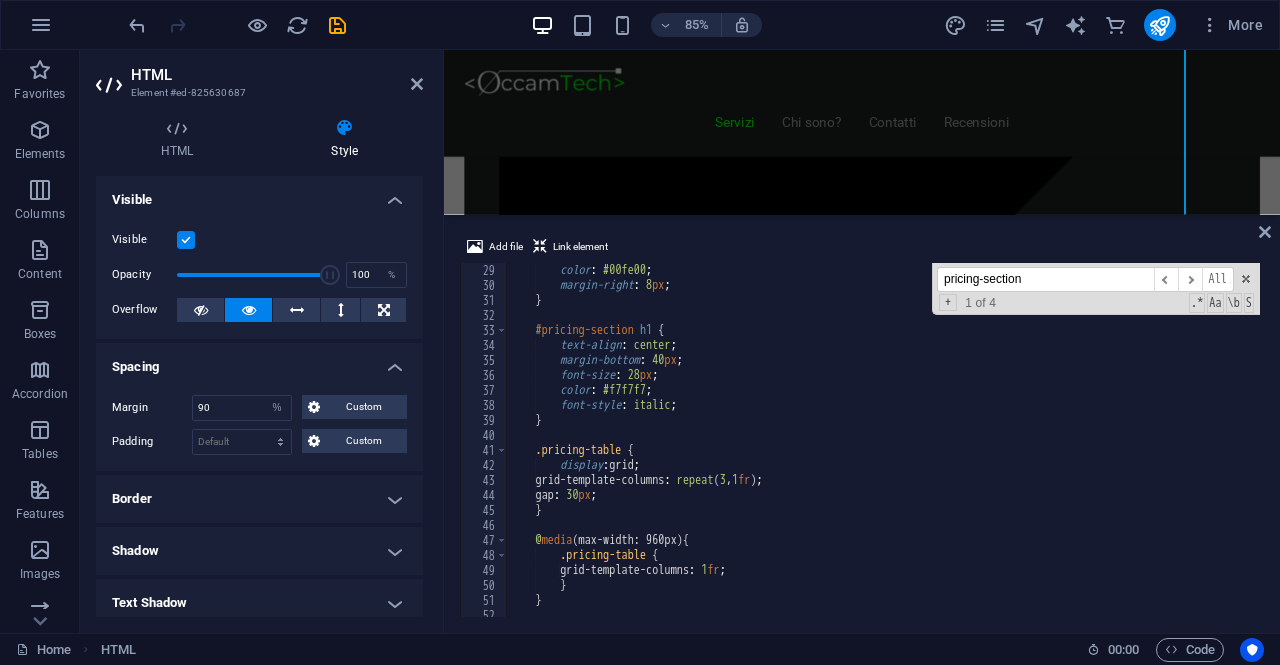 click on "Spacing" at bounding box center (259, 361) 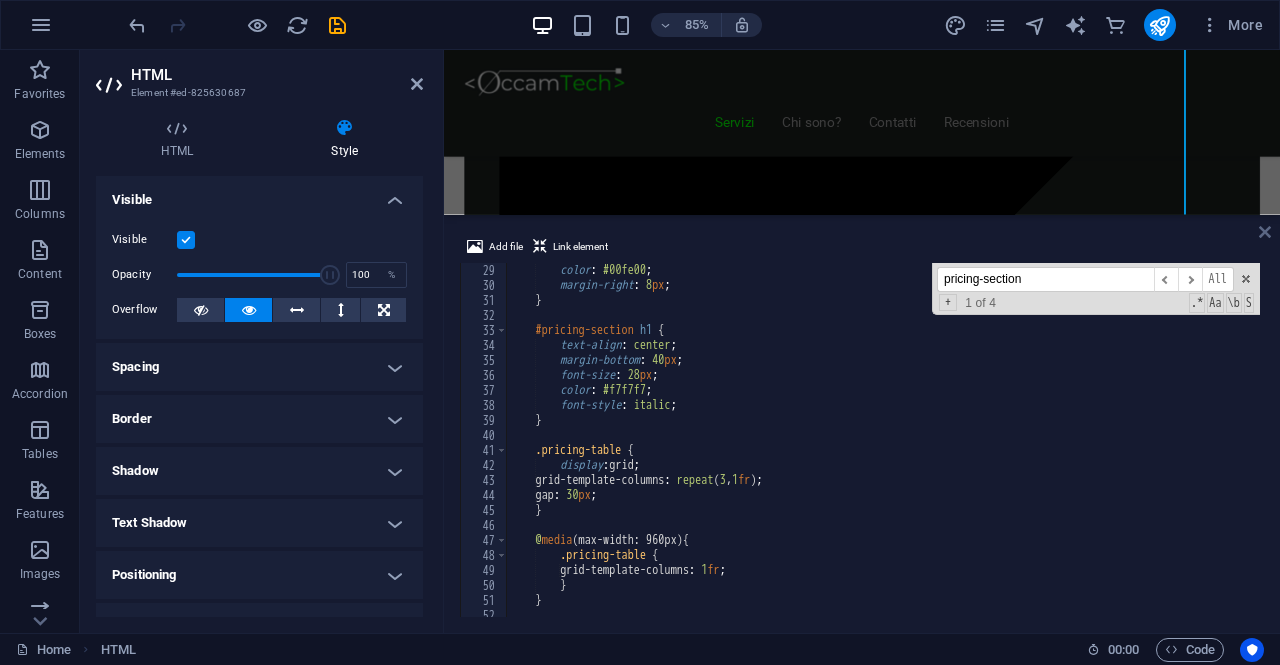 click at bounding box center (1265, 232) 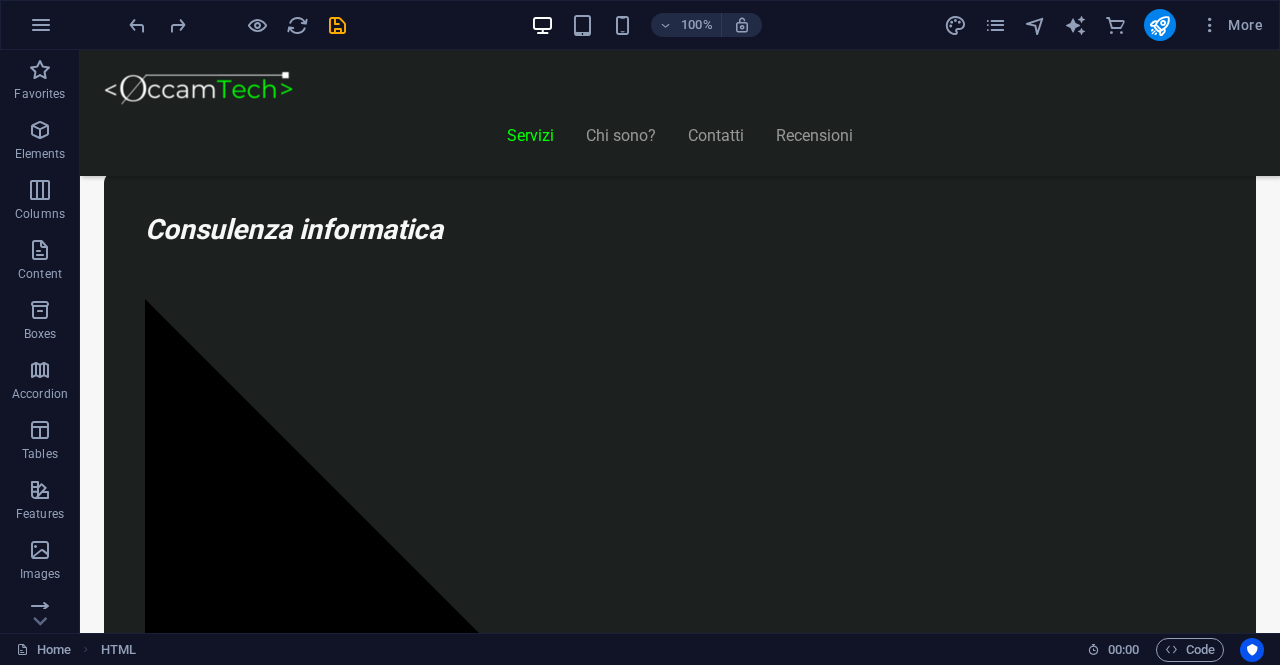 scroll, scrollTop: 763, scrollLeft: 0, axis: vertical 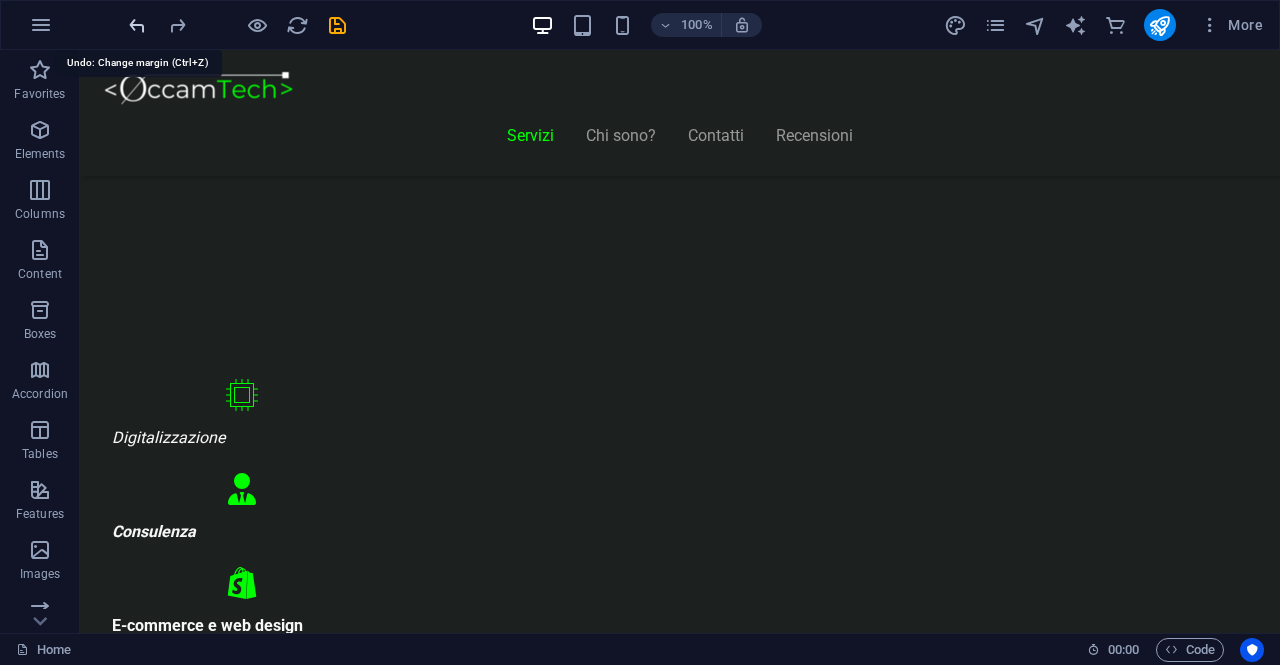 click at bounding box center (137, 25) 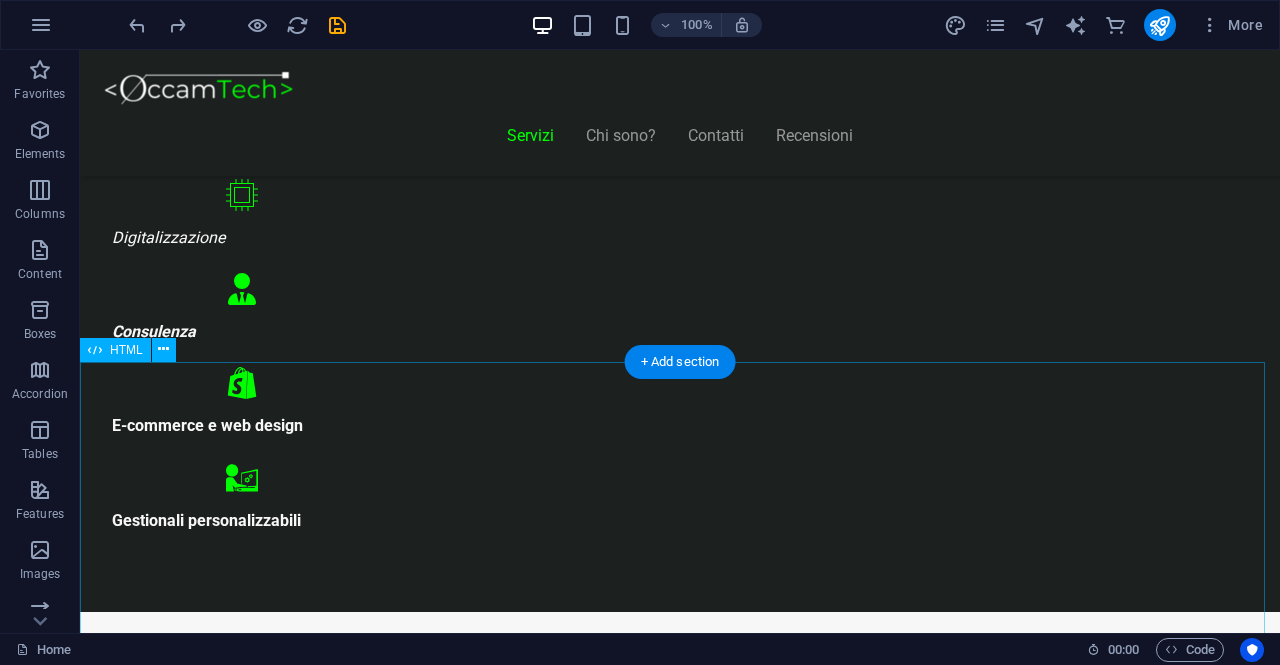 scroll, scrollTop: 1363, scrollLeft: 0, axis: vertical 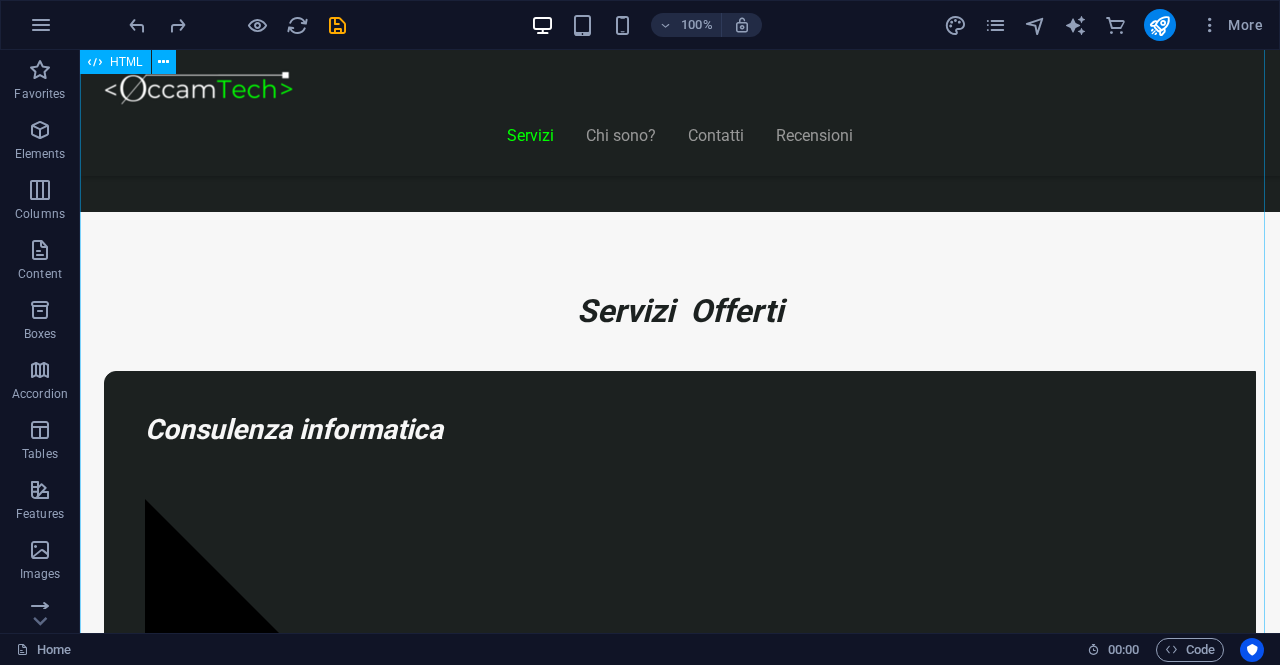 click on "Realizziamo il sito perfetto per far crescere la tua attività!
Start Vetrina
€300
Home page professionale
Sezione “Chi siamo”
Pagina contatti con form
Design ottimizzato per mobile
6 mesi di assistenza inclusa
Inizia Ora
Shop Ready
€500
Negozio con Shopify già configurato
Catalogo e schede prodotto dettagliate
Pagamenti sicuri integrati
Spedizioni e tariffe configurate
6 mesi di assistenza inclusa
Scopri di più" at bounding box center (680, 8238) 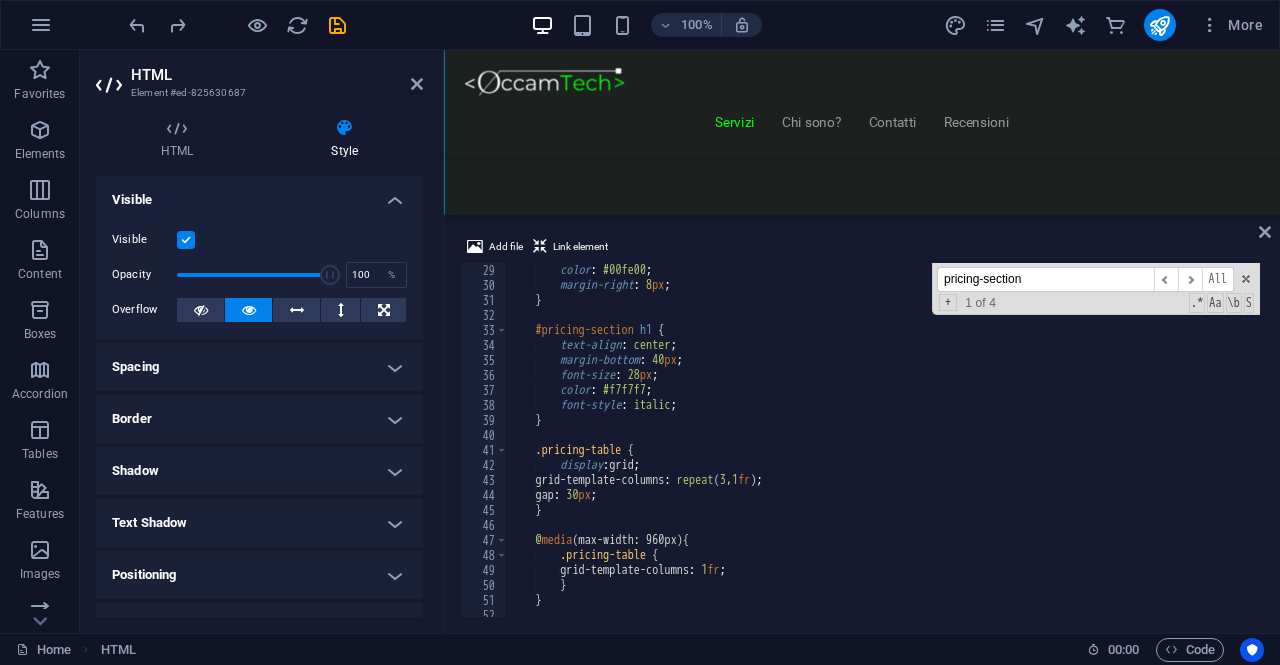 scroll, scrollTop: 1313, scrollLeft: 0, axis: vertical 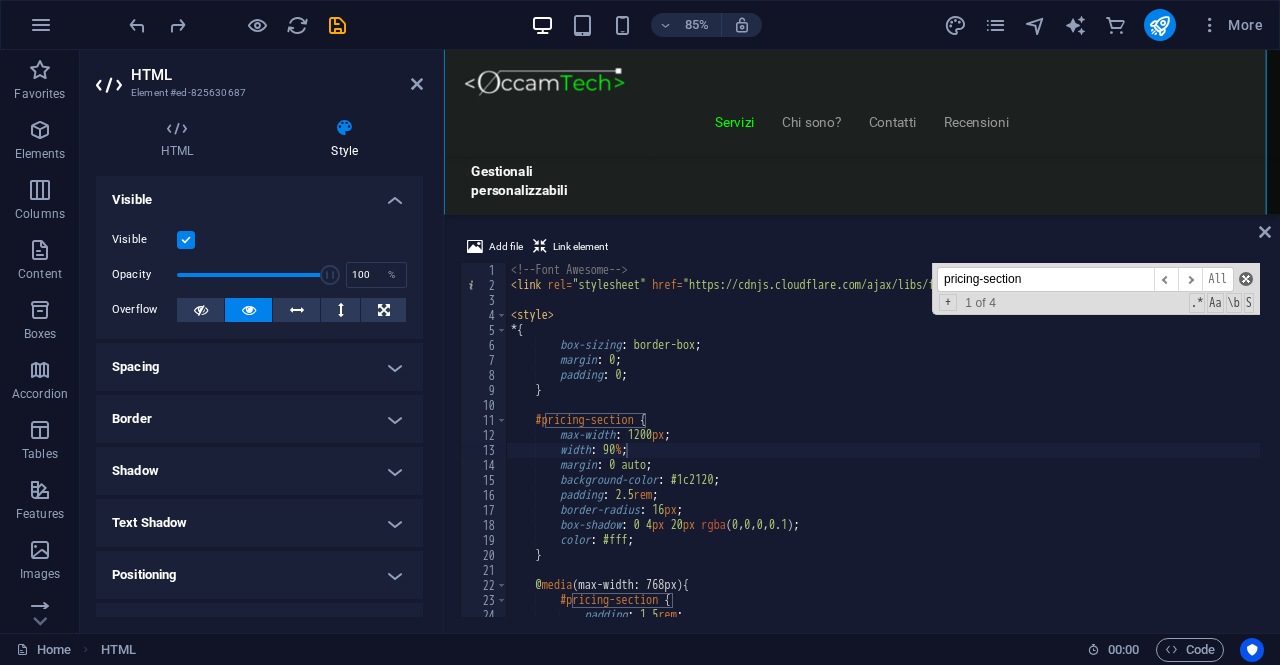 click at bounding box center (1246, 279) 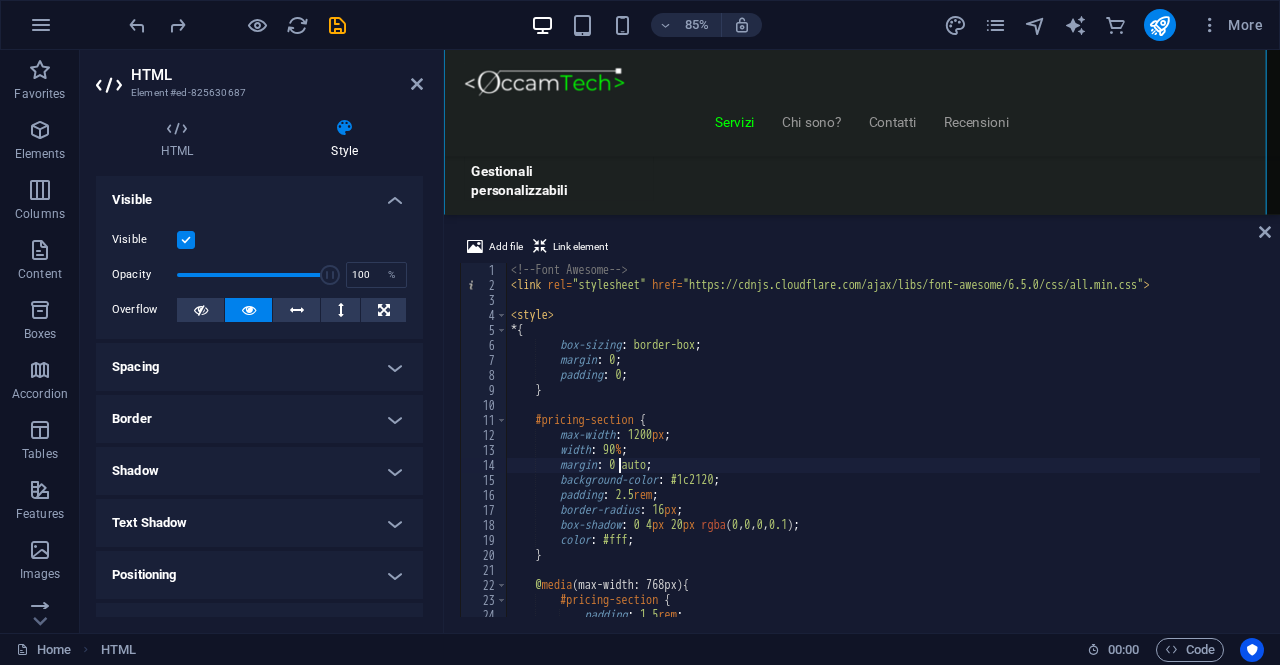 click on "<!--  Font Awesome  --> < link   rel = "stylesheet"   href = "https://cdnjs.cloudflare.com/ajax/libs/font-awesome/6.5.0/css/all.min.css" > < style >     *  {           box-sizing :   border-box ;           margin :   0 ;           padding :   0 ;      }      #pricing-section   {           max-width :   1200 px ;           width :   90 % ;           margin :   0   auto ;           background-color :   #1c2120 ;           padding :   2.5 rem ;           border-radius :   16 px ;           box-shadow :   0   4 px   20 px   rgba ( 0 ,  0 ,  0 ,  0.1 ) ;           color :   #fff ;      }      @ media  (max-width: 768px)  {           #pricing-section   {                padding :   1.5 rem ;           }" at bounding box center (883, 455) 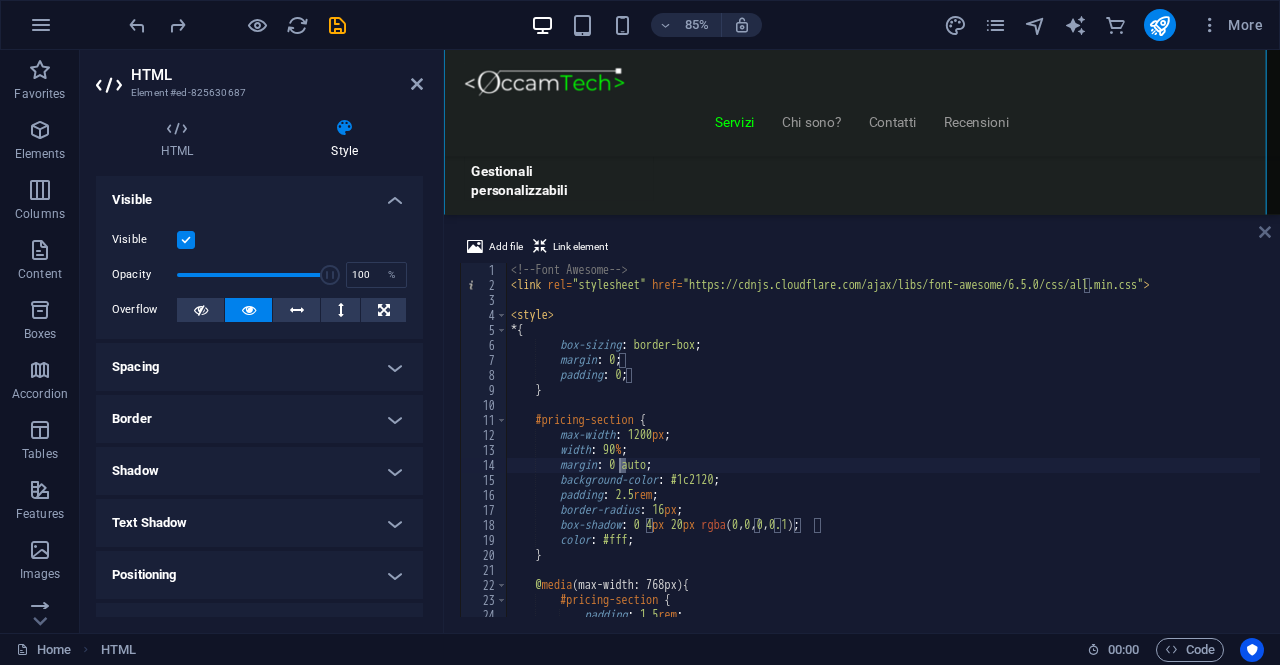 click at bounding box center [1265, 232] 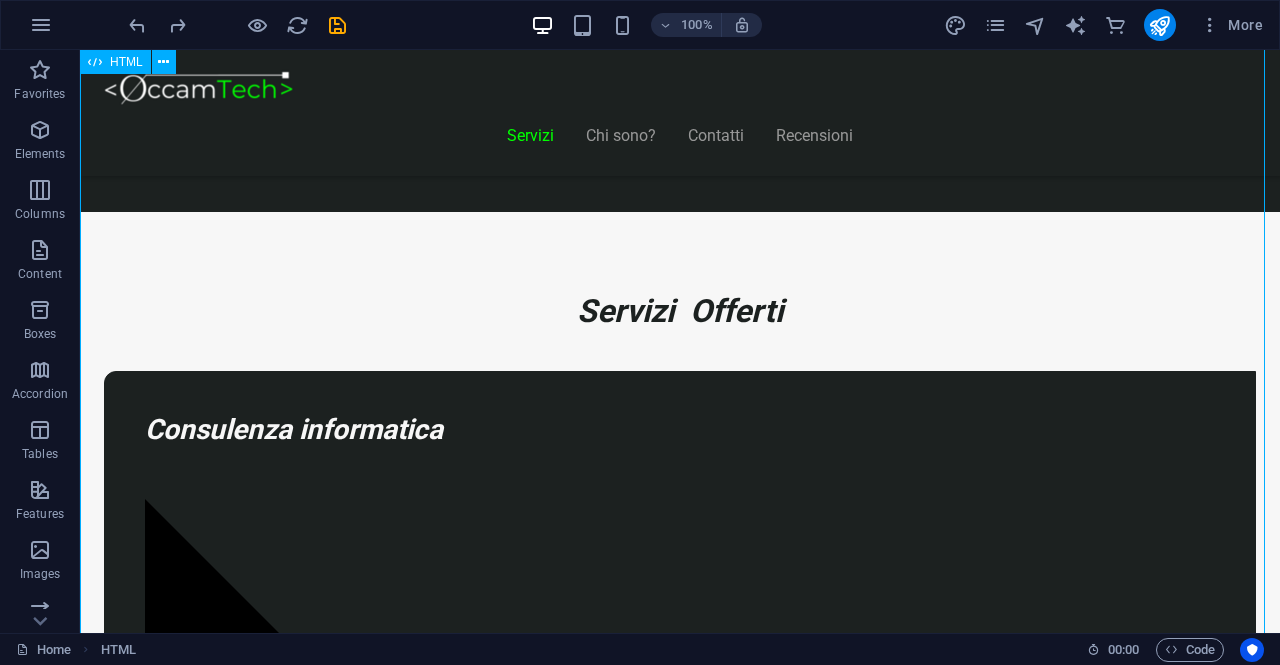 scroll, scrollTop: 963, scrollLeft: 0, axis: vertical 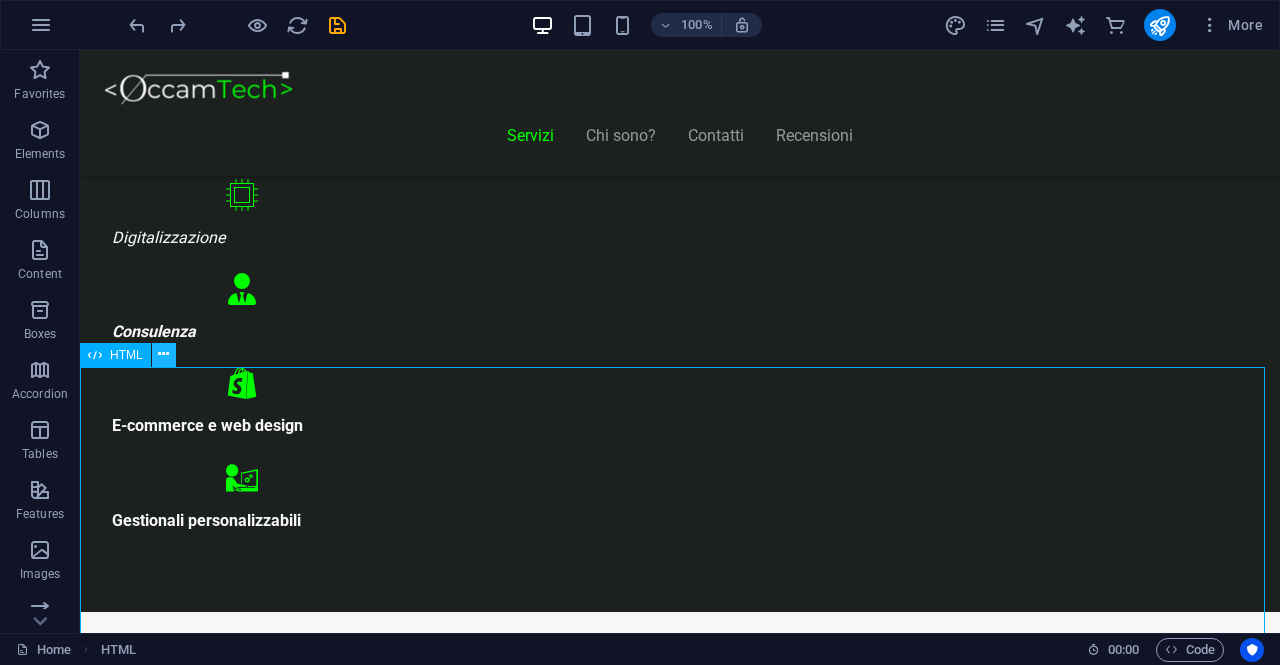 click at bounding box center [163, 354] 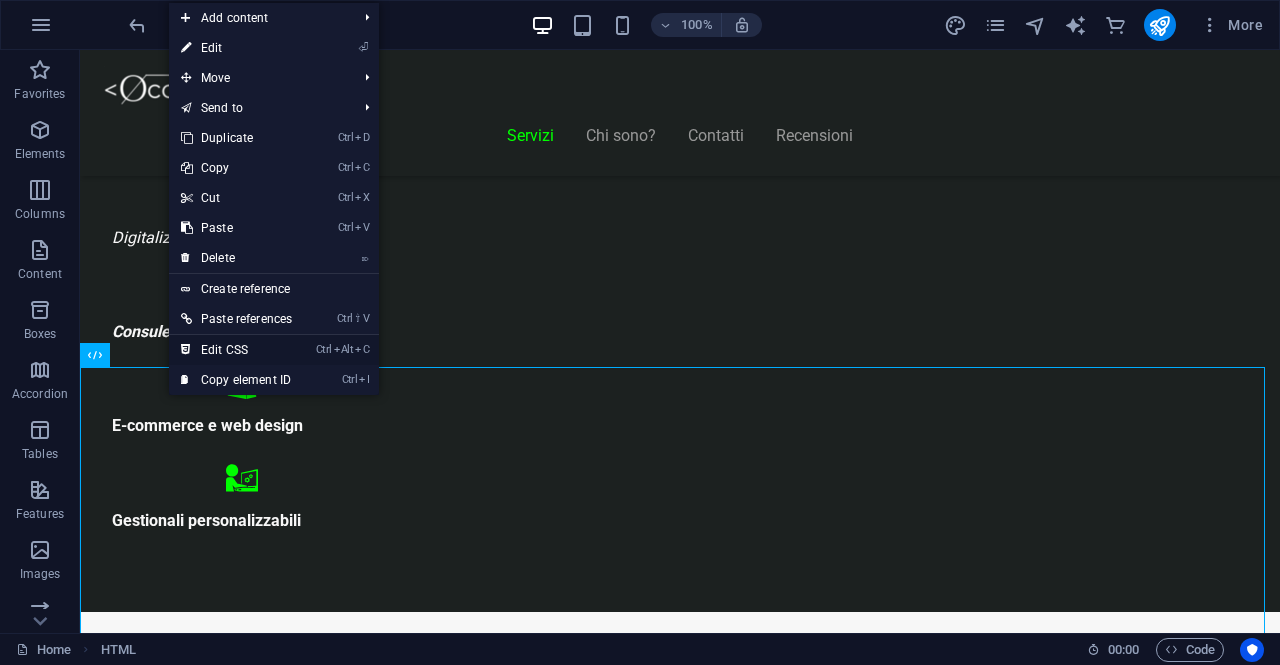 click on "Ctrl Alt C  Edit CSS" at bounding box center (236, 350) 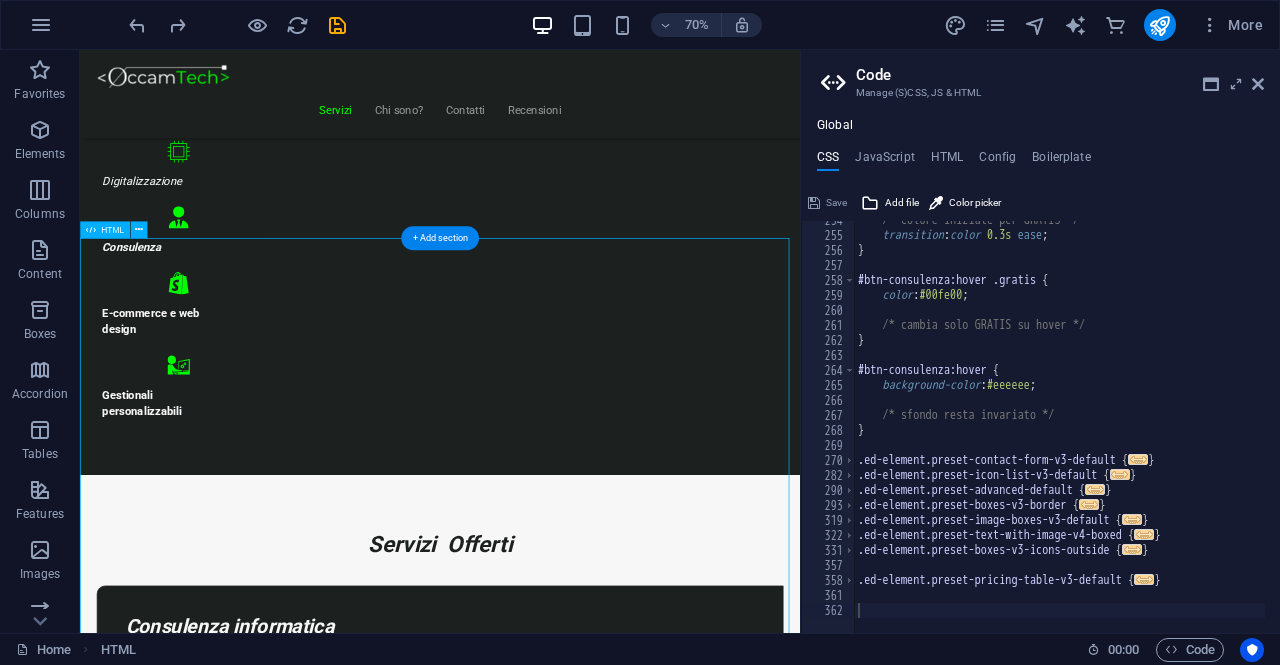 click on "Realizziamo il sito perfetto per far crescere la tua attività!
Start Vetrina
€300
Home page professionale
Sezione “Chi siamo”
Pagina contatti con form
Design ottimizzato per mobile
6 mesi di assistenza inclusa
Inizia Ora
Shop Ready
€500
Negozio con Shopify già configurato
Catalogo e schede prodotto dettagliate
Pagamenti sicuri integrati
Spedizioni e tariffe configurate
6 mesi di assistenza inclusa
Scopri di più" at bounding box center [594, 7599] 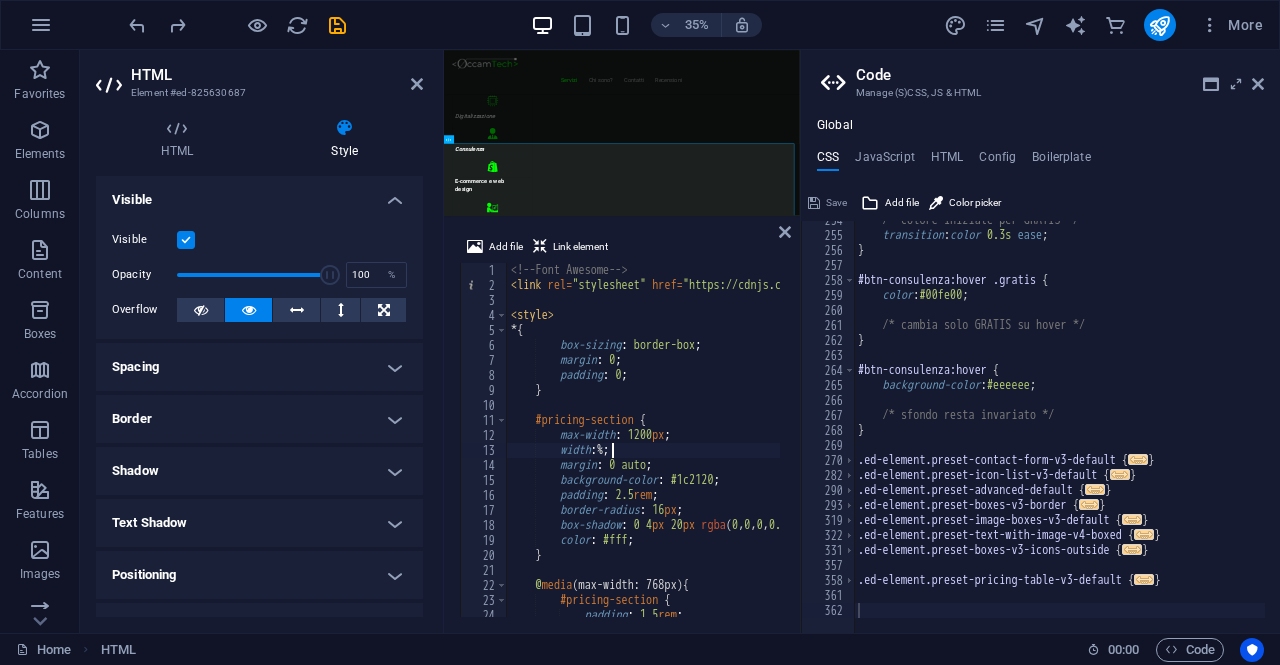scroll, scrollTop: 0, scrollLeft: 8, axis: horizontal 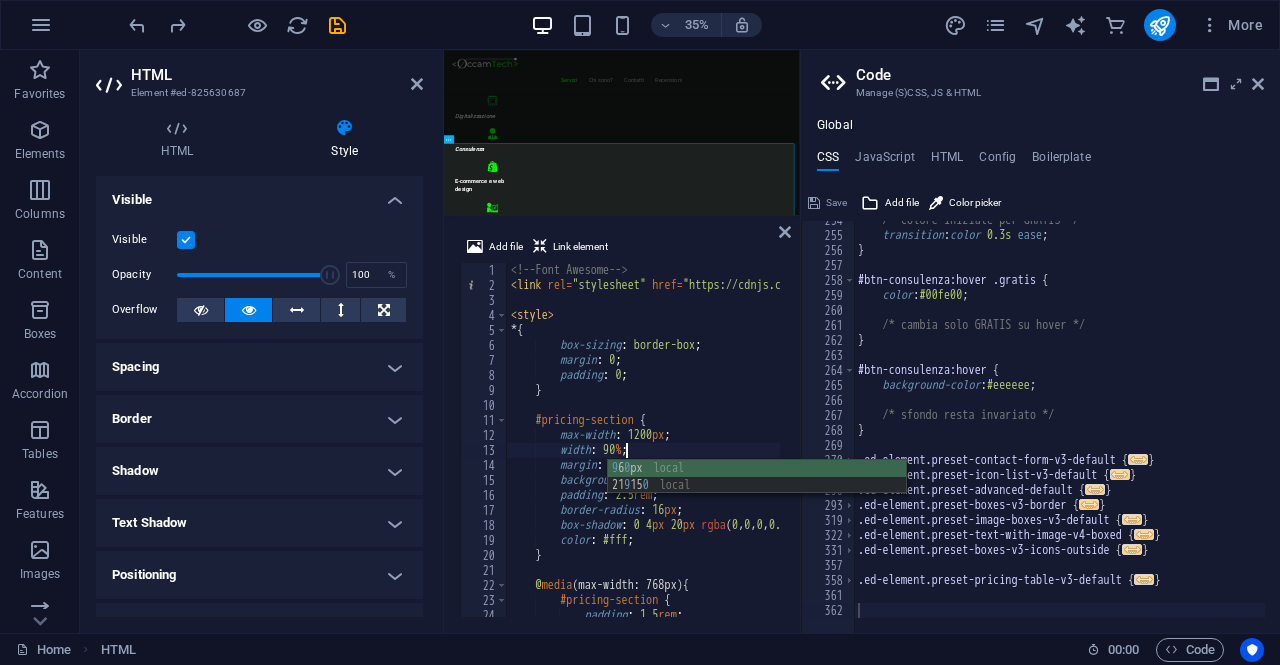 type on "width: 90%;" 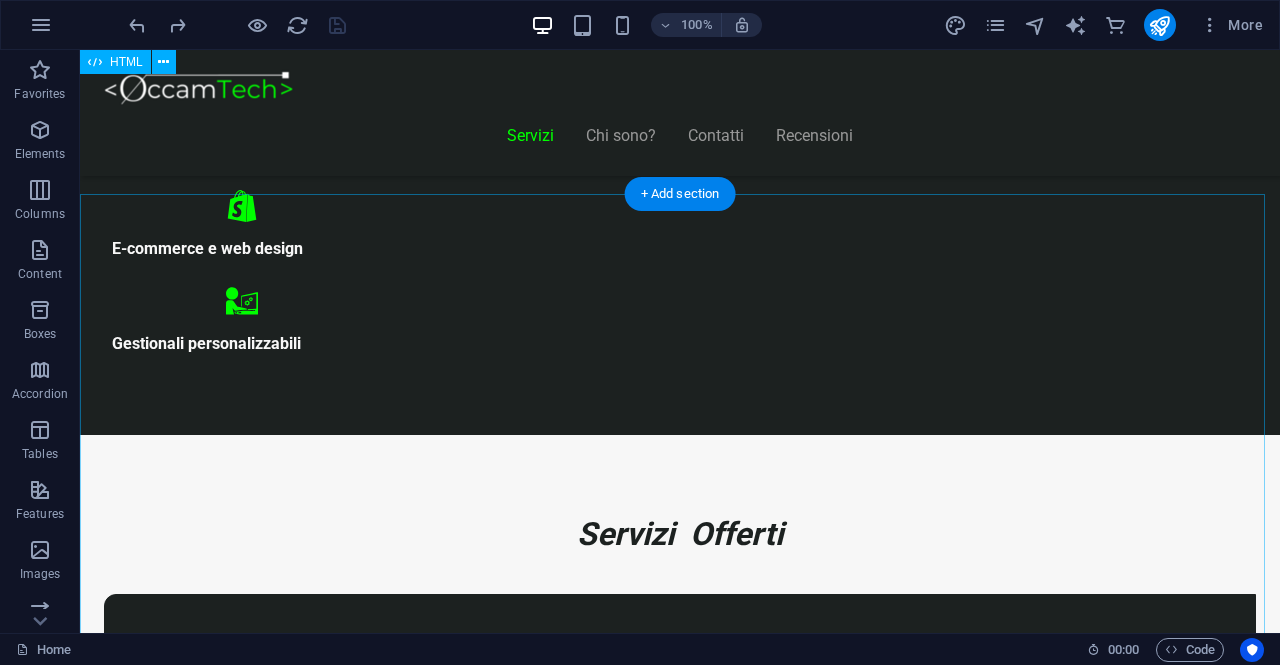 scroll, scrollTop: 1136, scrollLeft: 0, axis: vertical 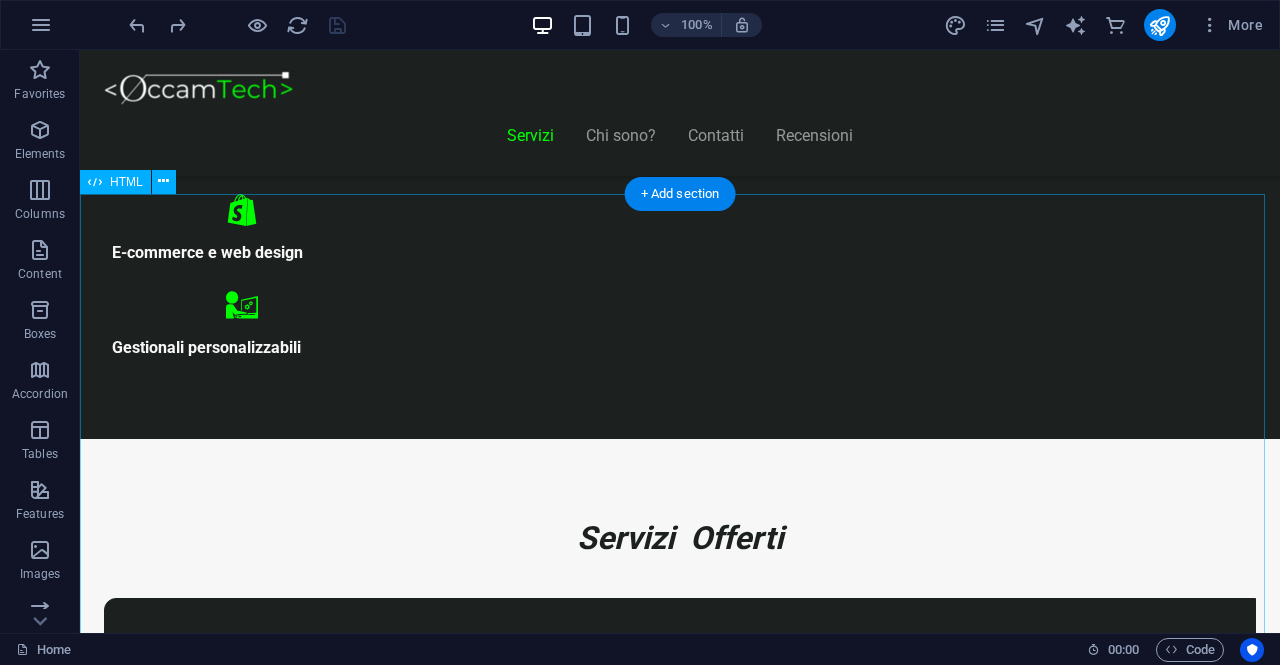click on "Realizziamo il sito perfetto per far crescere la tua attività!
Start Vetrina
€300
Home page professionale
Sezione “Chi siamo”
Pagina contatti con form
Design ottimizzato per mobile
6 mesi di assistenza inclusa
Inizia Ora
Shop Ready
€500
Negozio con Shopify già configurato
Catalogo e schede prodotto dettagliate
Pagamenti sicuri integrati
Spedizioni e tariffe configurate
6 mesi di assistenza inclusa
Scopri di più" at bounding box center (680, 8452) 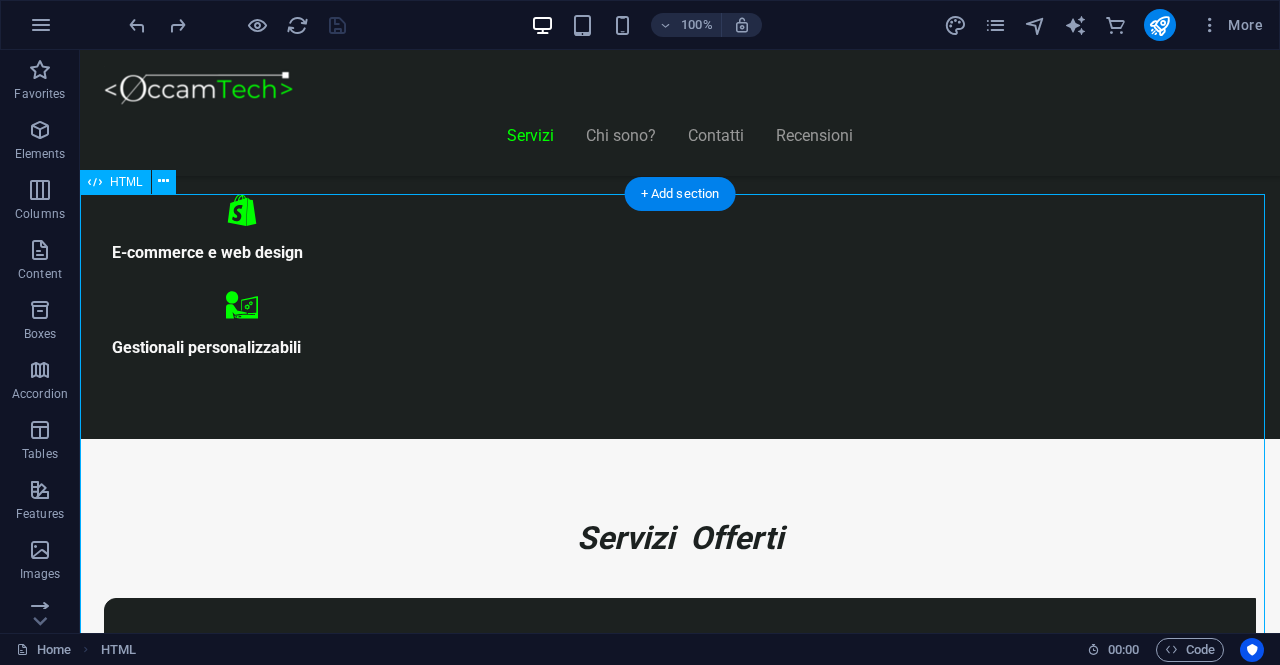 click on "Realizziamo il sito perfetto per far crescere la tua attività!
Start Vetrina
€300
Home page professionale
Sezione “Chi siamo”
Pagina contatti con form
Design ottimizzato per mobile
6 mesi di assistenza inclusa
Inizia Ora
Shop Ready
€500
Negozio con Shopify già configurato
Catalogo e schede prodotto dettagliate
Pagamenti sicuri integrati
Spedizioni e tariffe configurate
6 mesi di assistenza inclusa
Scopri di più" at bounding box center (680, 8452) 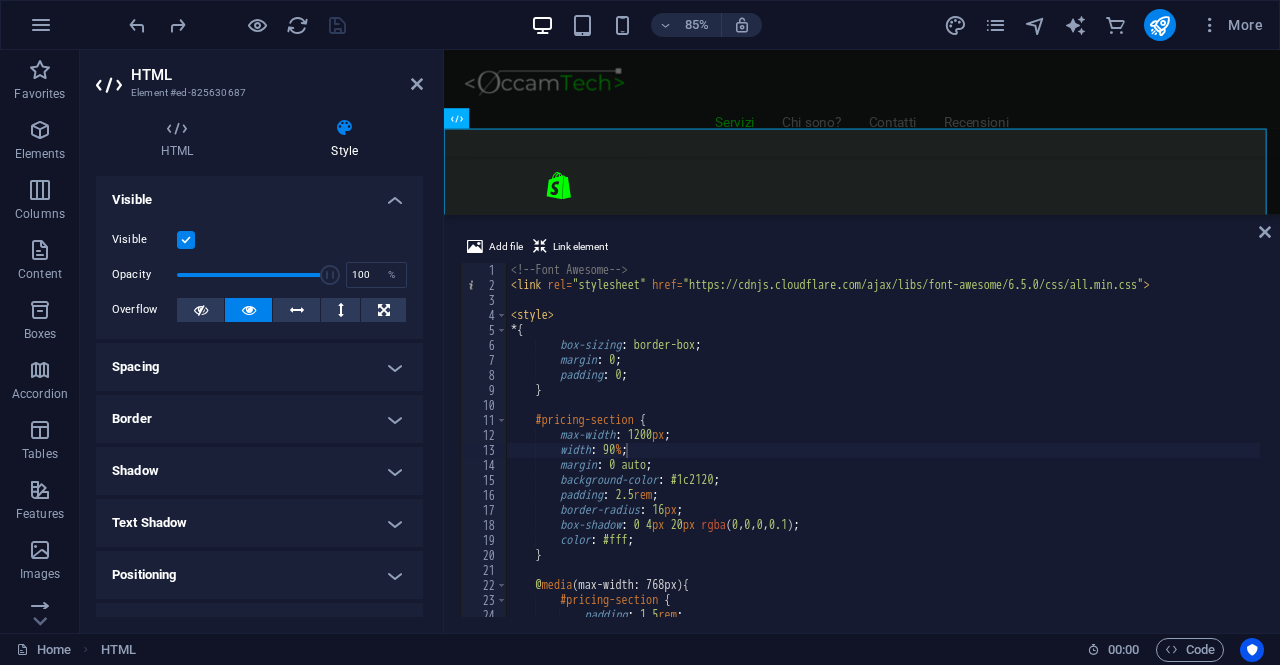 click on "HTML Element #ed-825630687" at bounding box center [259, 76] 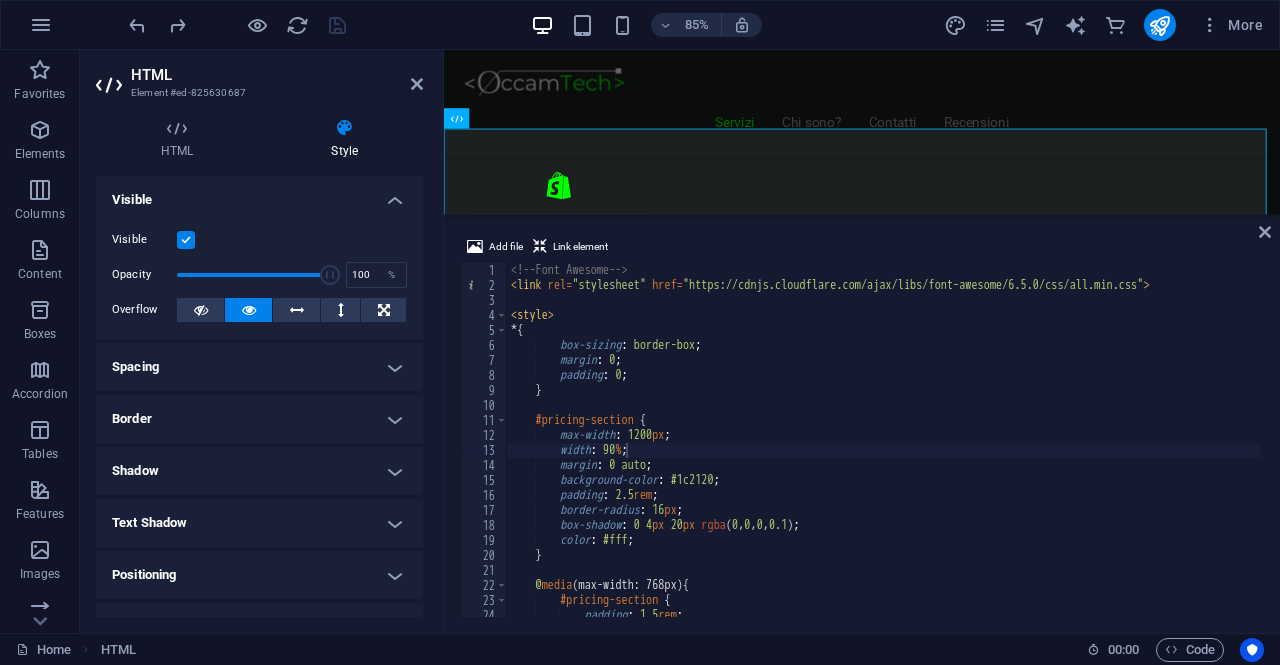 click on "HTML Element #ed-825630687 HTML Style HTML Add, edit, and format HTML directly on the website. Preset Element Layout How this element expands within the layout (Flexbox). Size Default auto px % 1/1 1/2 1/3 1/4 1/5 1/6 1/7 1/8 1/9 1/10 Grow Shrink Order Container layout Visible Visible Opacity 100 % Overflow Spacing Margin Default auto px % rem vw vh Custom Custom auto px % rem vw vh auto px % rem vw vh auto px % rem vw vh auto px % rem vw vh Padding Default px rem % vh vw Custom Custom px rem % vh vw px rem % vh vw px rem % vh vw px rem % vh vw Border Style              - Width 1 auto px rem % vh vw Custom Custom 1 auto px rem % vh vw 1 auto px rem % vh vw 1 auto px rem % vh vw 1 auto px rem % vh vw  - Color Round corners Default px rem % vh vw Custom Custom px rem % vh vw px rem % vh vw px rem % vh vw px rem % vh vw Shadow Default None Outside Inside Color X offset 0 px rem vh vw Y offset 0 px rem vh vw Blur 0 px rem % vh vw Spread 0 px rem vh vw Text Shadow Default None Outside Color X offset 0 px" at bounding box center [262, 341] 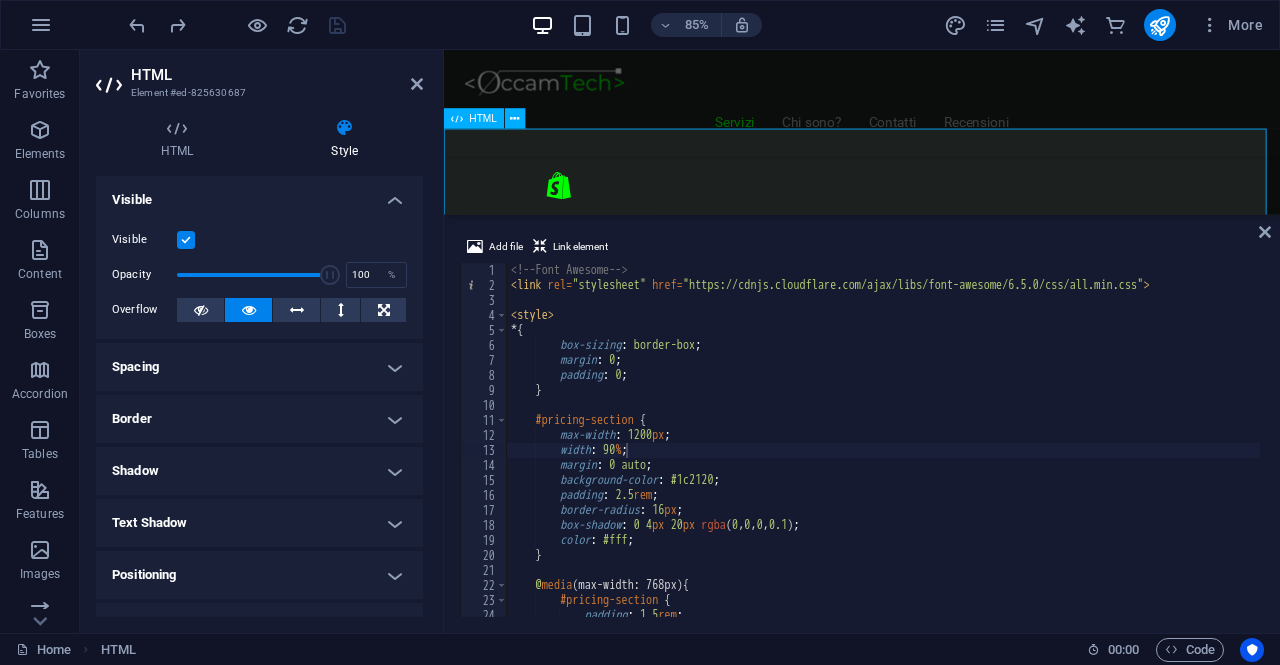 click at bounding box center [457, 119] 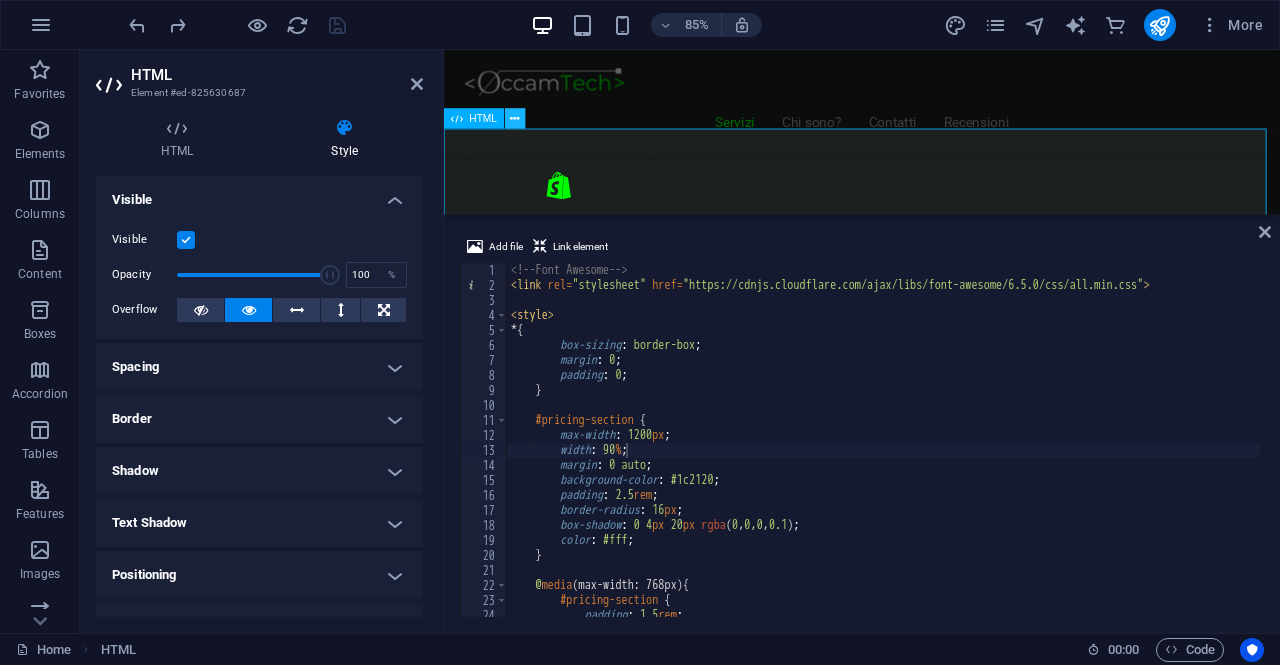 click at bounding box center (514, 119) 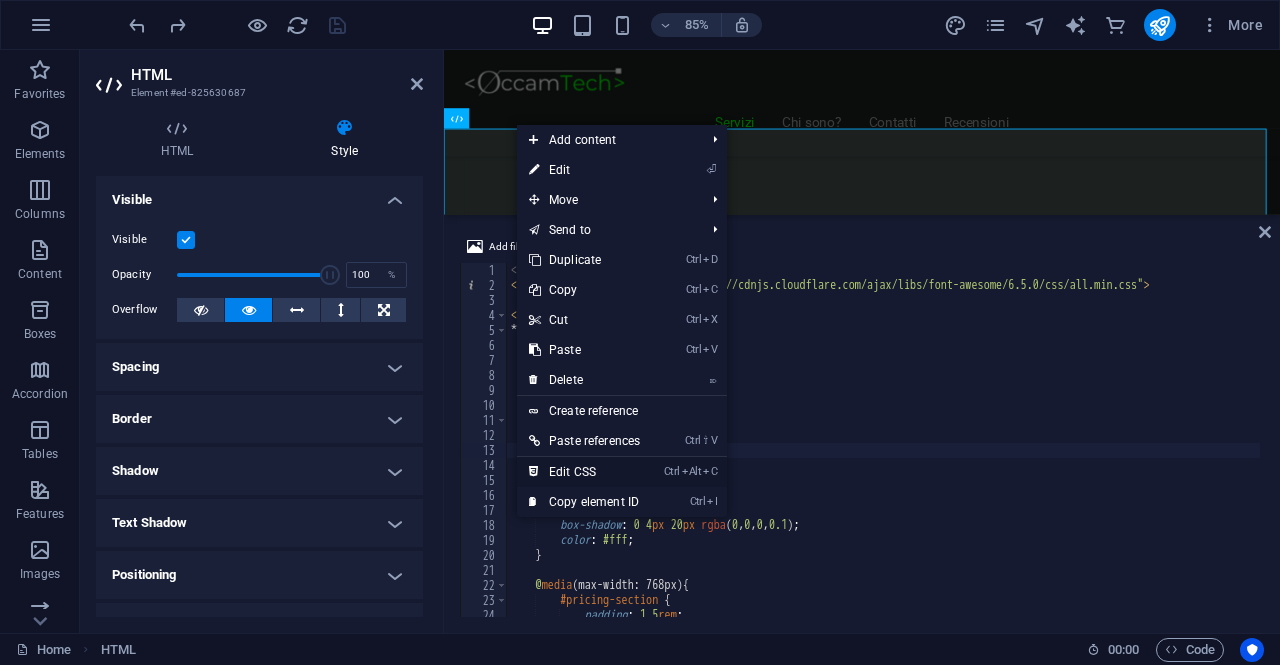 click on "Ctrl Alt C  Edit CSS" at bounding box center [584, 472] 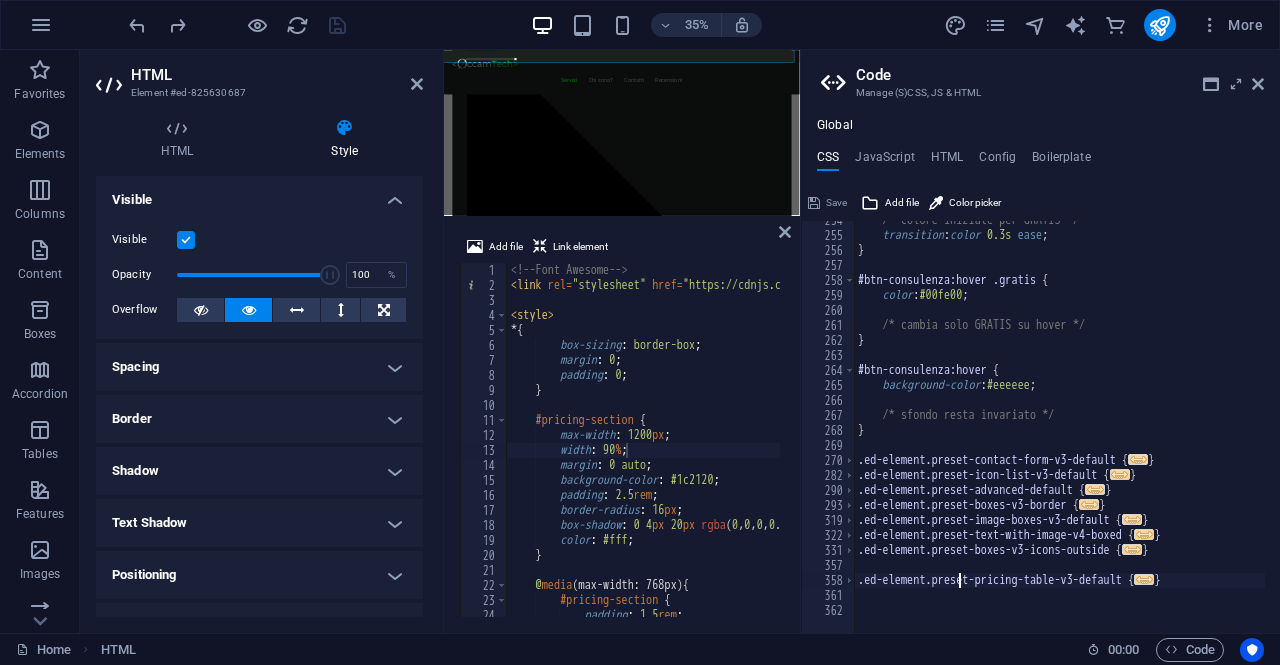 click on "/* colore iniziale per GRATIS */      transition :  color   0.3s   ease ; } #btn-consulenza:hover   .gratis   {      color :  #00fe00 ;      /* cambia solo GRATIS su hover */ } #btn-consulenza:hover   {      background-color :  #eeeeee ;      /* sfondo resta invariato */ } .ed-element.preset-contact-form-v3-default   { ... } .ed-element.preset-icon-list-v3-default   { ... } .ed-element.preset-advanced-default   { ... } .ed-element.preset-boxes-v3-border   { ... } .ed-element.preset-image-boxes-v3-default   { ... } .ed-element.preset-text-with-image-v4-boxed   { ... } .ed-element.preset-boxes-v3-icons-outside   { ... } .ed-element.preset-pricing-table-v3-default   { ... }" at bounding box center (1228, 426) 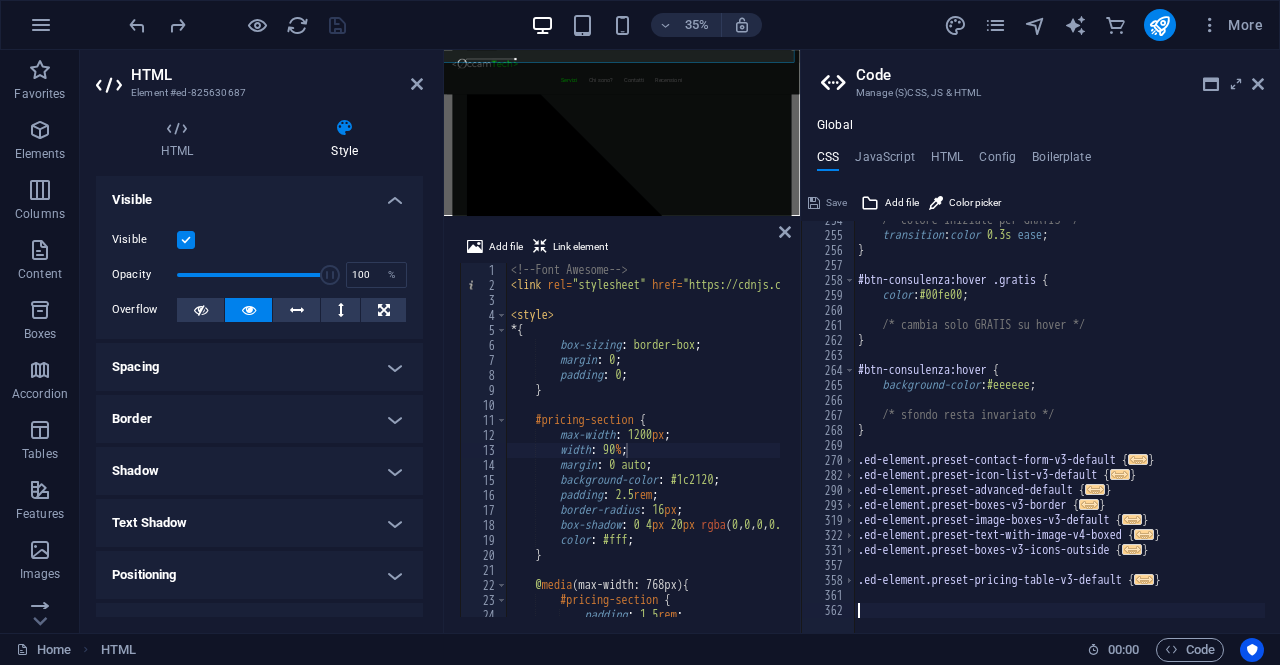 scroll, scrollTop: 2422, scrollLeft: 0, axis: vertical 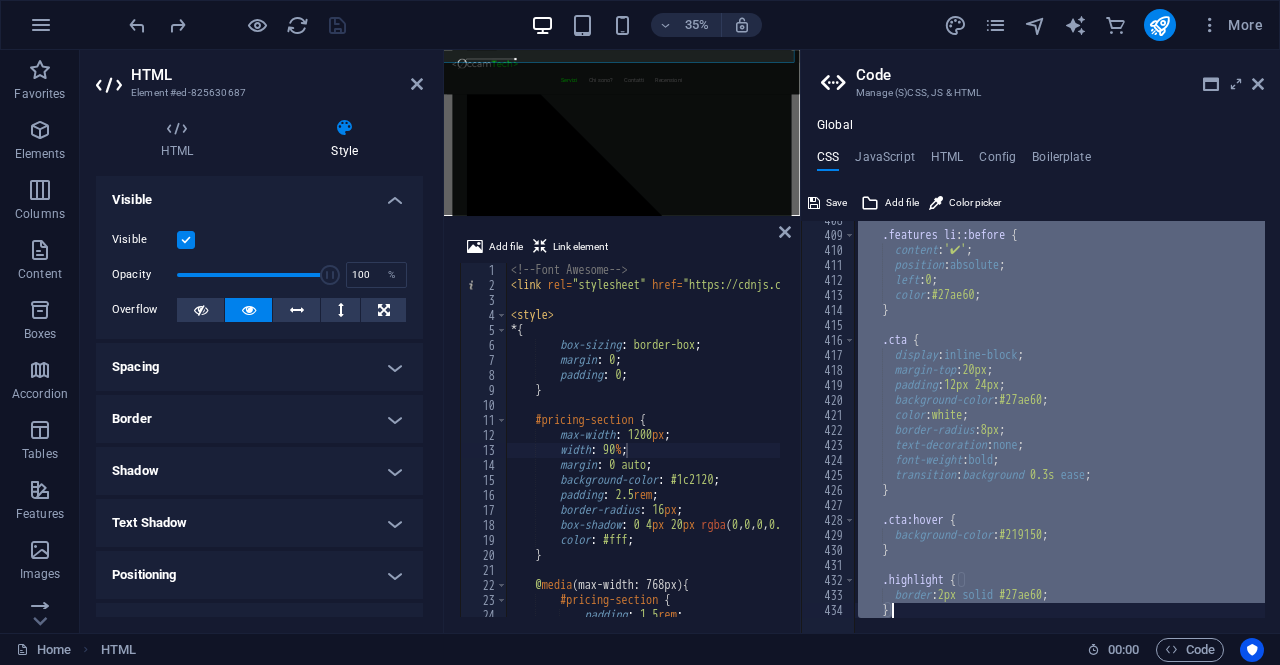 type on ".cta:hover {" 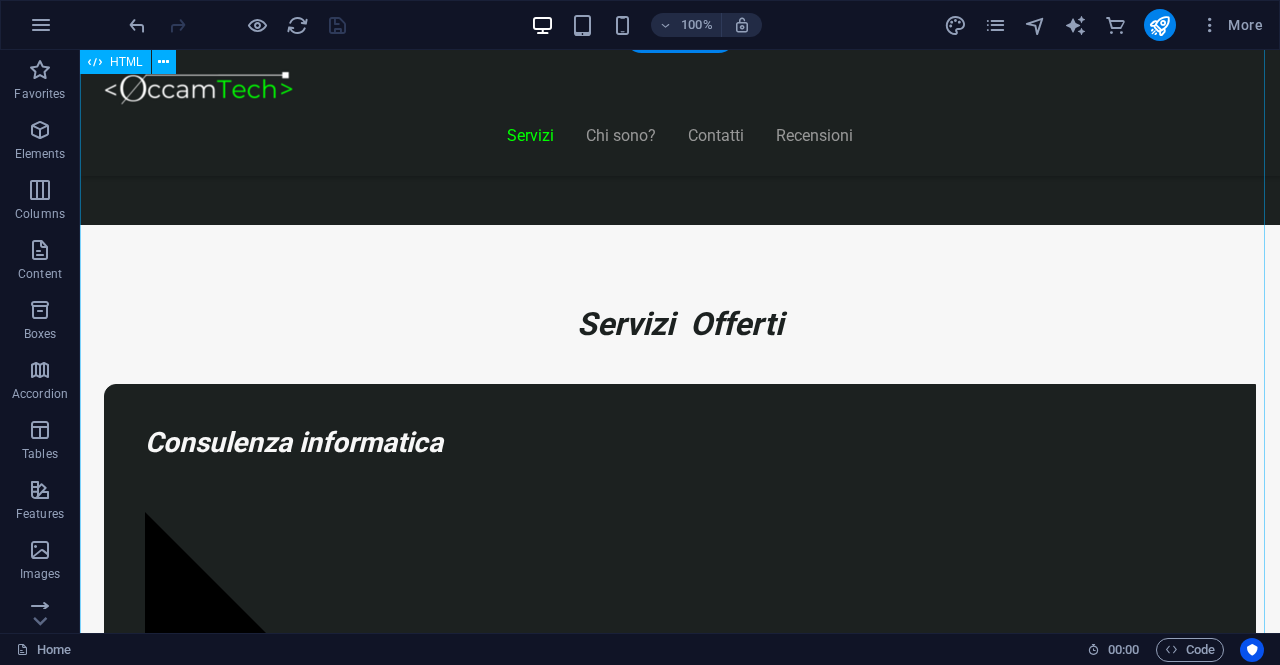 scroll, scrollTop: 1050, scrollLeft: 0, axis: vertical 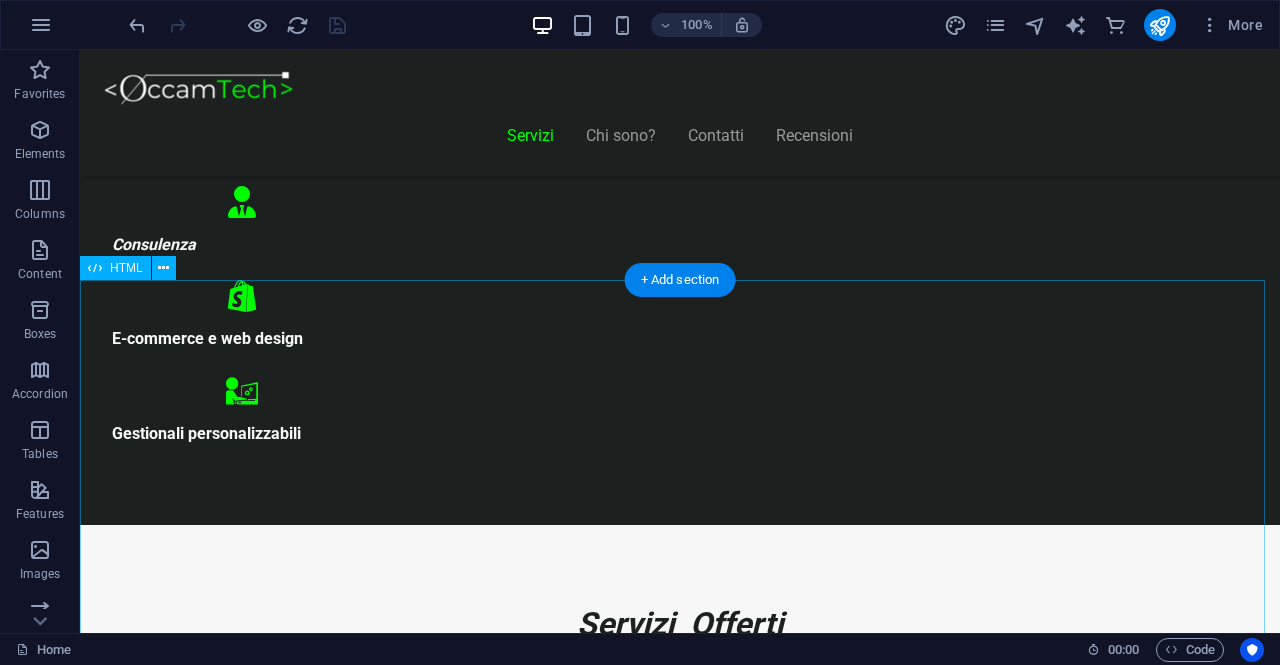 click on "Realizziamo il sito perfetto per far crescere la tua attività!
Start Vetrina
€300
Home page professionale
Sezione “Chi siamo”
Pagina contatti con form
Design ottimizzato per mobile
6 mesi di assistenza inclusa
Inizia Ora
Shop Ready
€500
Negozio con Shopify già configurato
Catalogo e schede prodotto dettagliate
Pagamenti sicuri integrati
Spedizioni e tariffe configurate
6 mesi di assistenza inclusa
Scopri di più" at bounding box center [680, 8561] 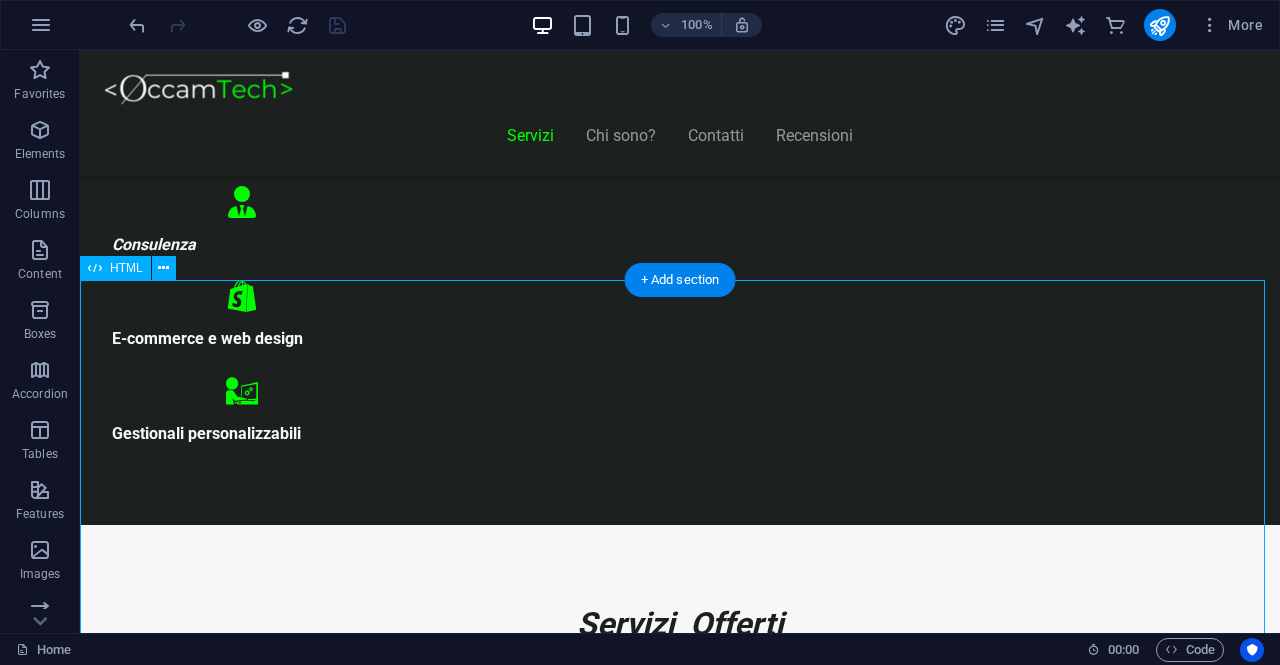 click on "Realizziamo il sito perfetto per far crescere la tua attività!
Start Vetrina
€300
Home page professionale
Sezione “Chi siamo”
Pagina contatti con form
Design ottimizzato per mobile
6 mesi di assistenza inclusa
Inizia Ora
Shop Ready
€500
Negozio con Shopify già configurato
Catalogo e schede prodotto dettagliate
Pagamenti sicuri integrati
Spedizioni e tariffe configurate
6 mesi di assistenza inclusa
Scopri di più" at bounding box center (680, 8561) 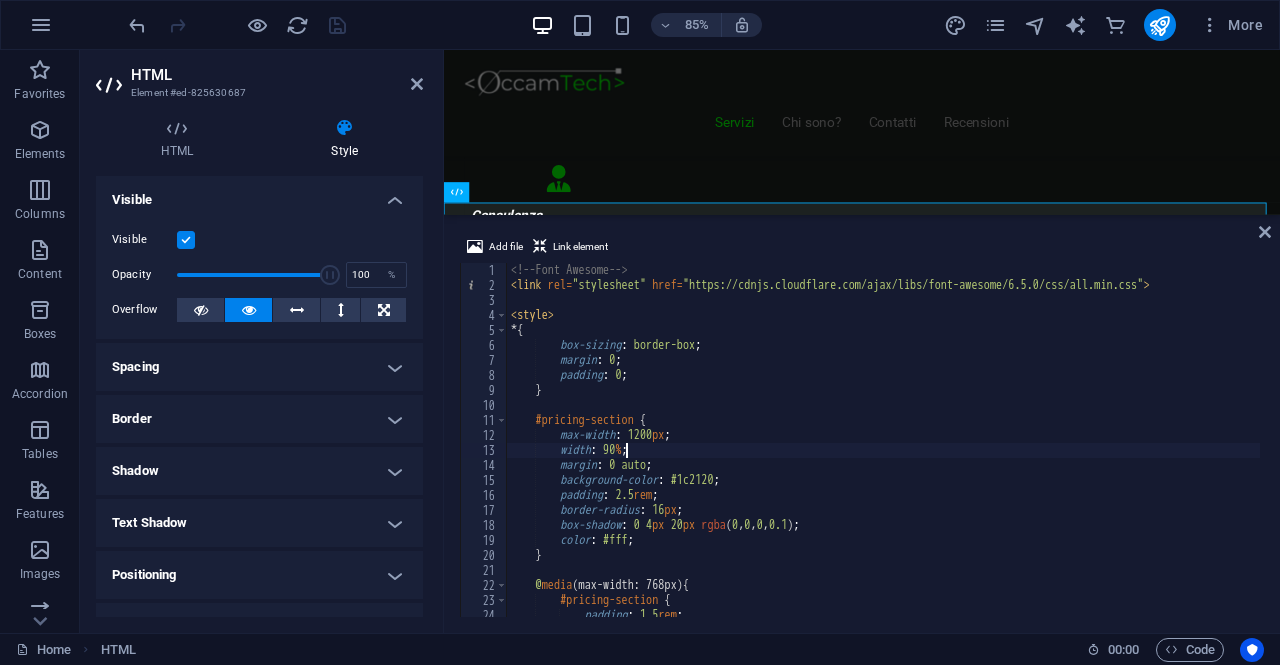 scroll, scrollTop: 60, scrollLeft: 0, axis: vertical 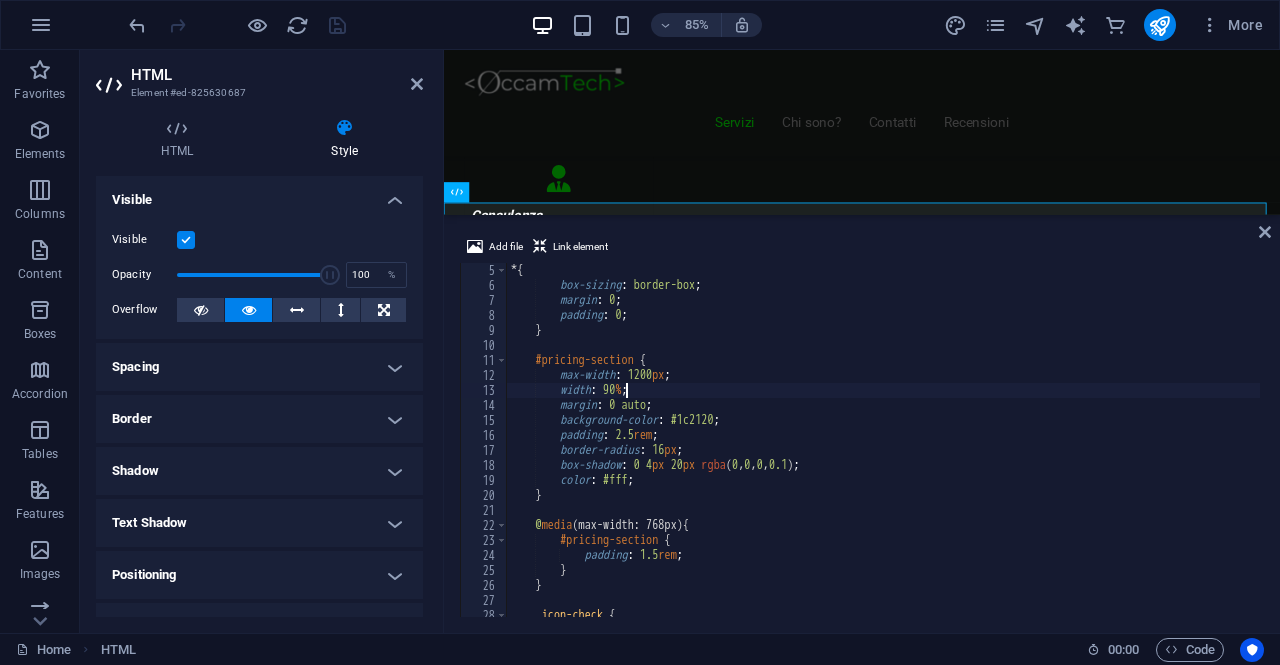 click on "*  {           box-sizing :   border-box ;           margin :   0 ;           padding :   0 ;      }      #pricing-section   {           max-width :   1200 px ;           width :   90 % ;           margin :   0   auto ;           background-color :   #1c2120 ;           padding :   2.5 rem ;           border-radius :   16 px ;           box-shadow :   0   4 px   20 px   rgba ( 0 ,  0 ,  0 ,  0.1 ) ;           color :   #fff ;      }      @ media  (max-width: 768px)  {           #pricing-section   {                padding :   1.5 rem ;           }      }      .icon-check   {           color :   #00fe00 ;" at bounding box center (883, 455) 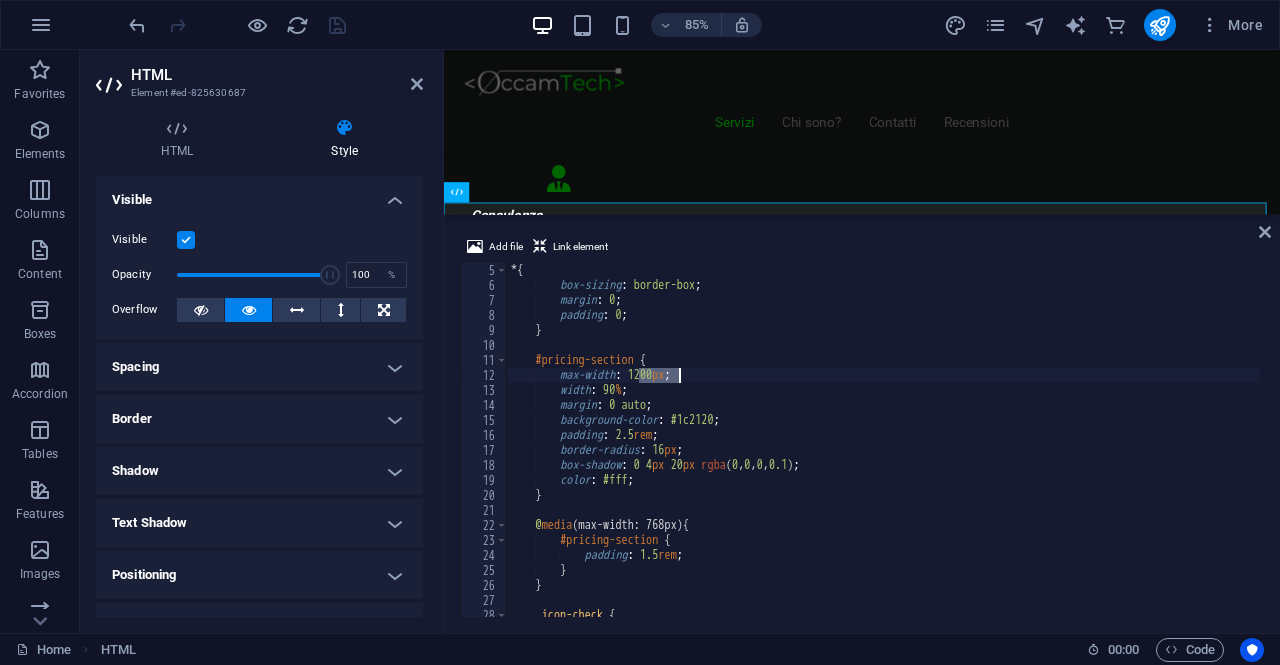 click on "*  {           box-sizing :   border-box ;           margin :   0 ;           padding :   0 ;      }      #pricing-section   {           max-width :   1200 px ;           width :   90 % ;           margin :   0   auto ;           background-color :   #1c2120 ;           padding :   2.5 rem ;           border-radius :   16 px ;           box-shadow :   0   4 px   20 px   rgba ( 0 ,  0 ,  0 ,  0.1 ) ;           color :   #fff ;      }      @ media  (max-width: 768px)  {           #pricing-section   {                padding :   1.5 rem ;           }      }      .icon-check   {           color :   #00fe00 ;" at bounding box center [883, 455] 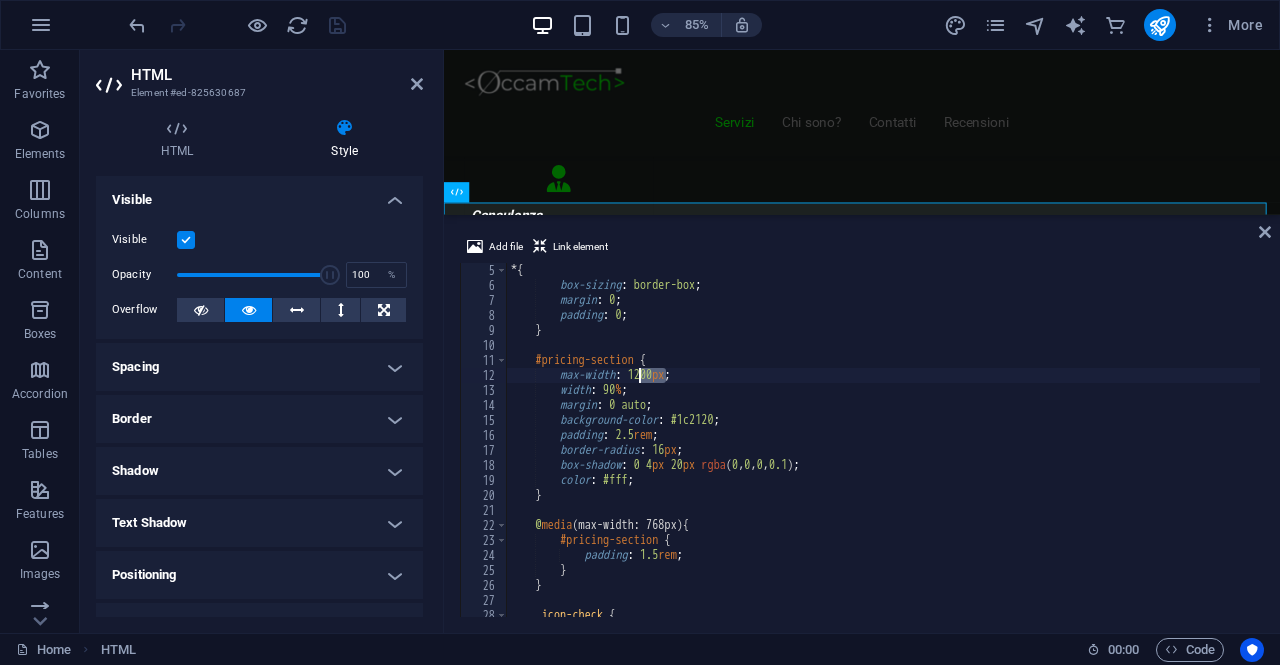 drag, startPoint x: 668, startPoint y: 375, endPoint x: 640, endPoint y: 375, distance: 28 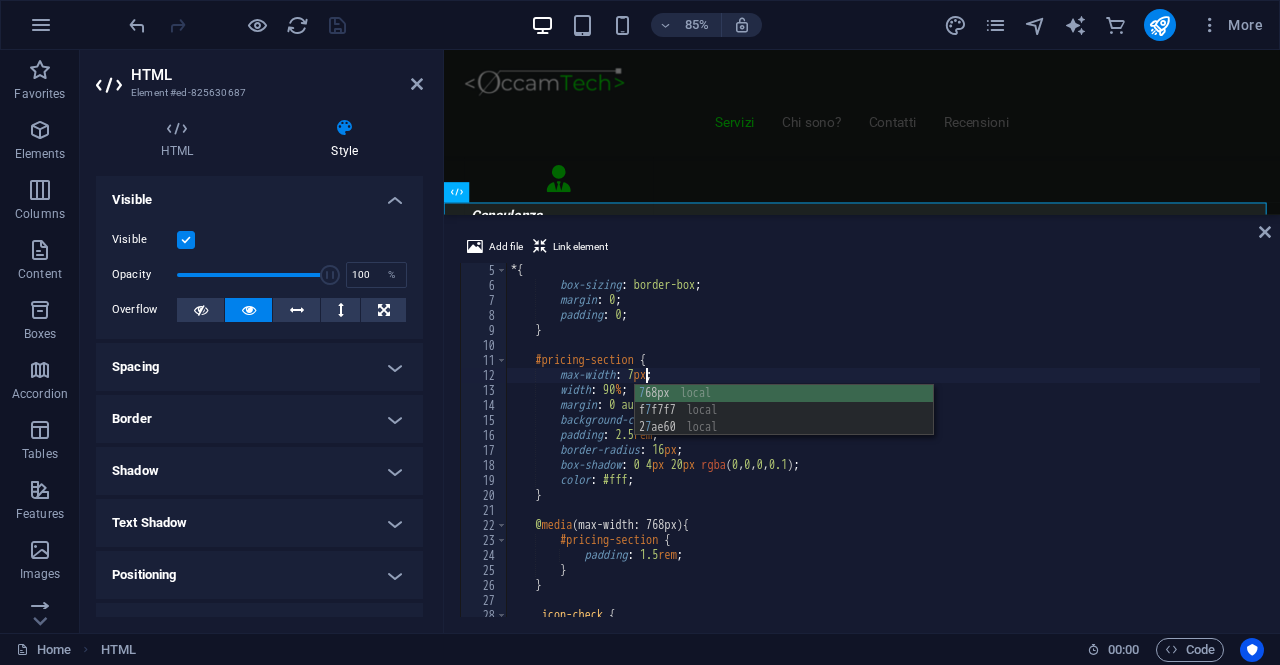 scroll, scrollTop: 0, scrollLeft: 12, axis: horizontal 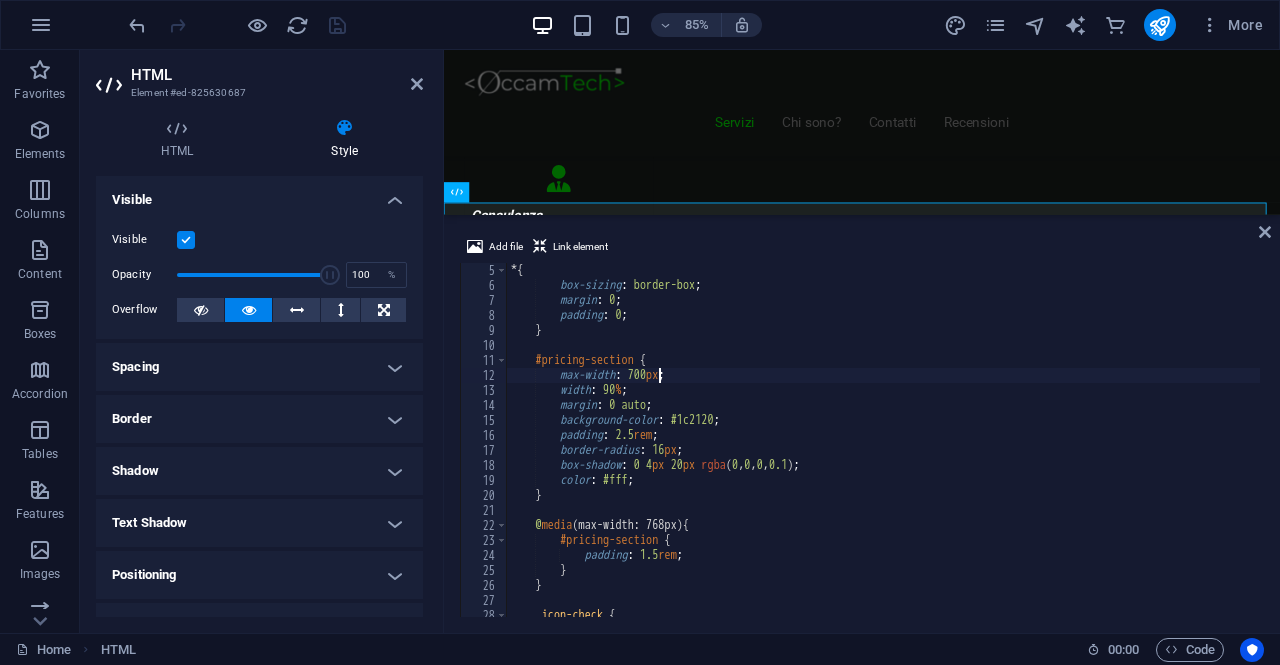 type on "max-width: 700px;" 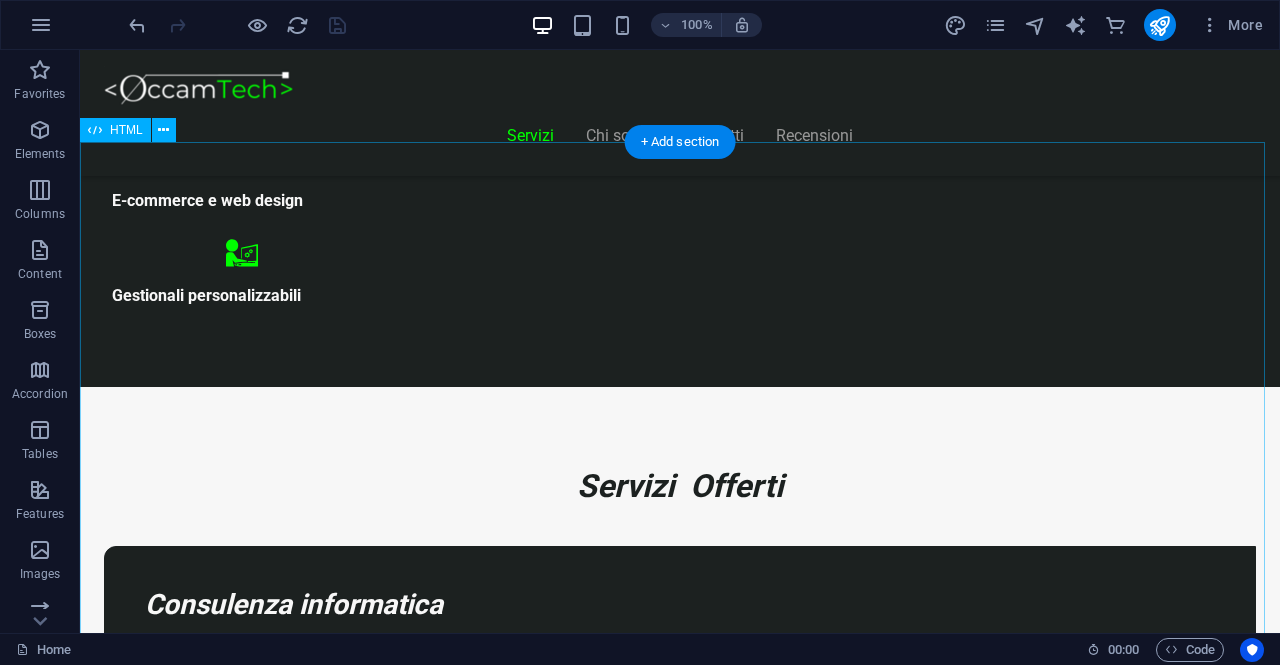scroll, scrollTop: 1088, scrollLeft: 0, axis: vertical 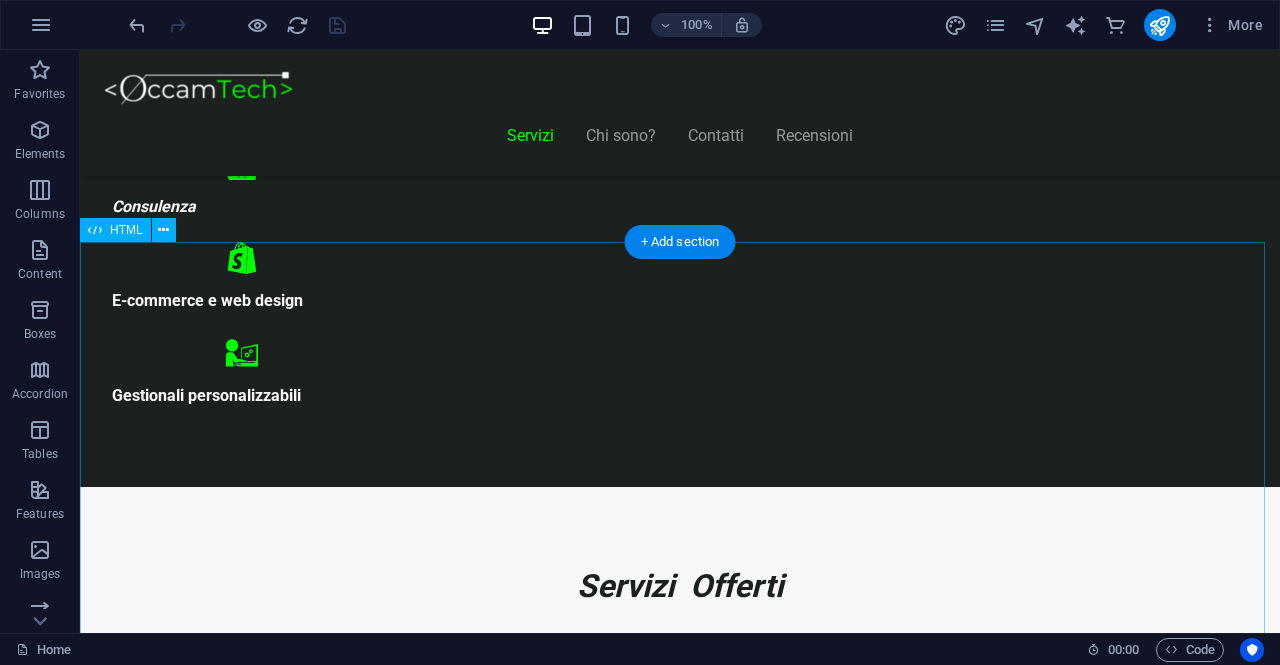click on "Realizziamo il sito perfetto per far crescere la tua attività!
Start Vetrina
€300
Home page professionale
Sezione “Chi siamo”
Pagina contatti con form
Design ottimizzato per mobile
6 mesi di assistenza inclusa
Inizia Ora
Shop Ready
€500
Negozio con Shopify già configurato
Catalogo e schede prodotto dettagliate
Pagamenti sicuri integrati
Spedizioni e tariffe configurate
6 mesi di assistenza inclusa
Scopri di più" at bounding box center (680, 8655) 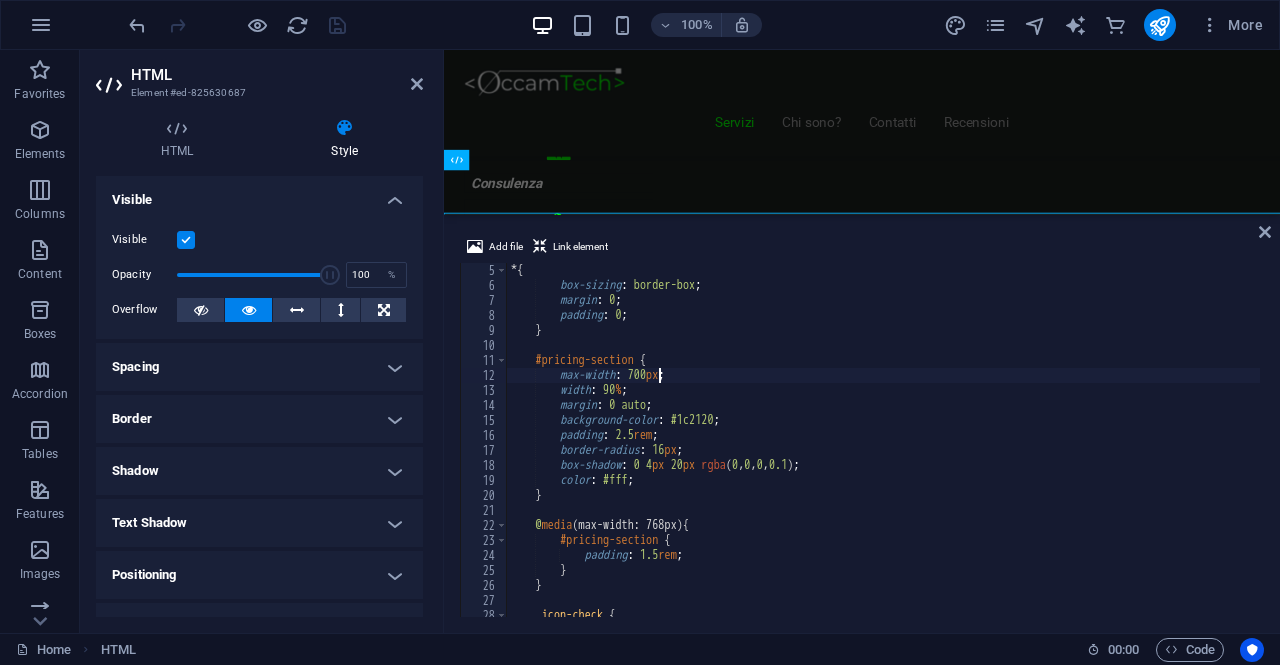scroll, scrollTop: 60, scrollLeft: 0, axis: vertical 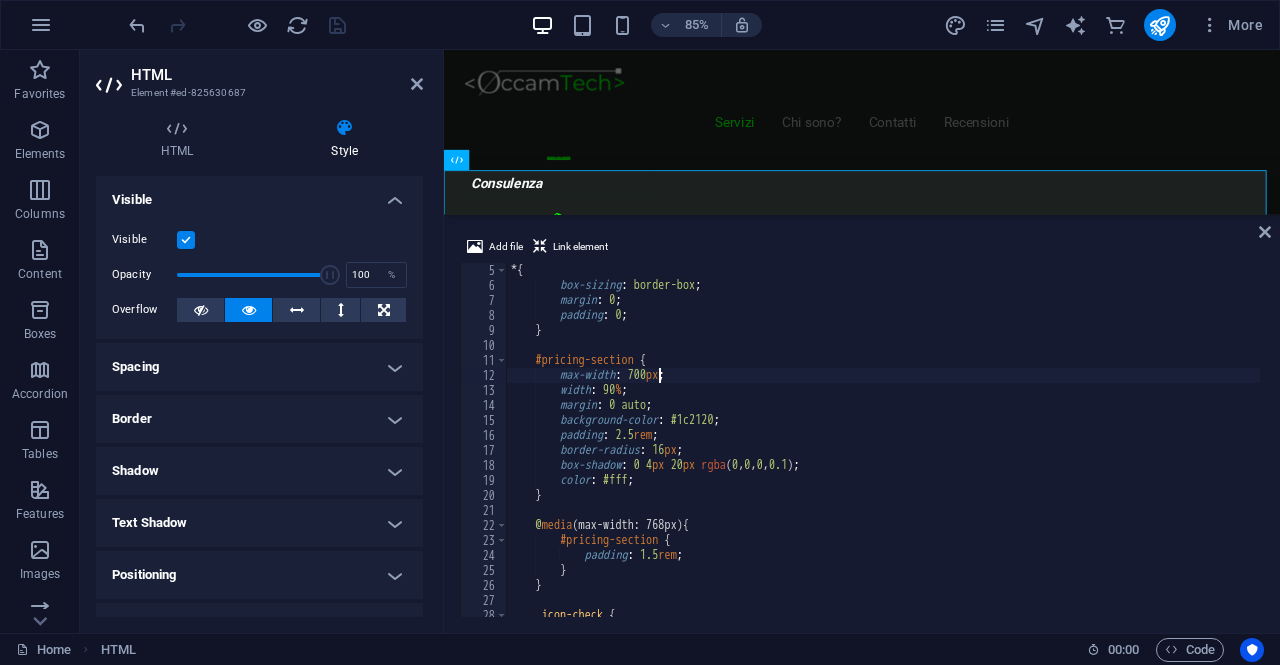 click on "*  {           box-sizing :   border-box ;           margin :   0 ;           padding :   0 ;      }      #pricing-section   {           max-width :   700 px ;           width :   90 % ;           margin :   0   auto ;           background-color :   #1c2120 ;           padding :   2.5 rem ;           border-radius :   16 px ;           box-shadow :   0   4 px   20 px   rgba ( 0 ,  0 ,  0 ,  0.1 ) ;           color :   #fff ;      }      @ media  (max-width: 768px)  {           #pricing-section   {                padding :   1.5 rem ;           }      }      .icon-check   {           color :   #00fe00 ;" at bounding box center (883, 455) 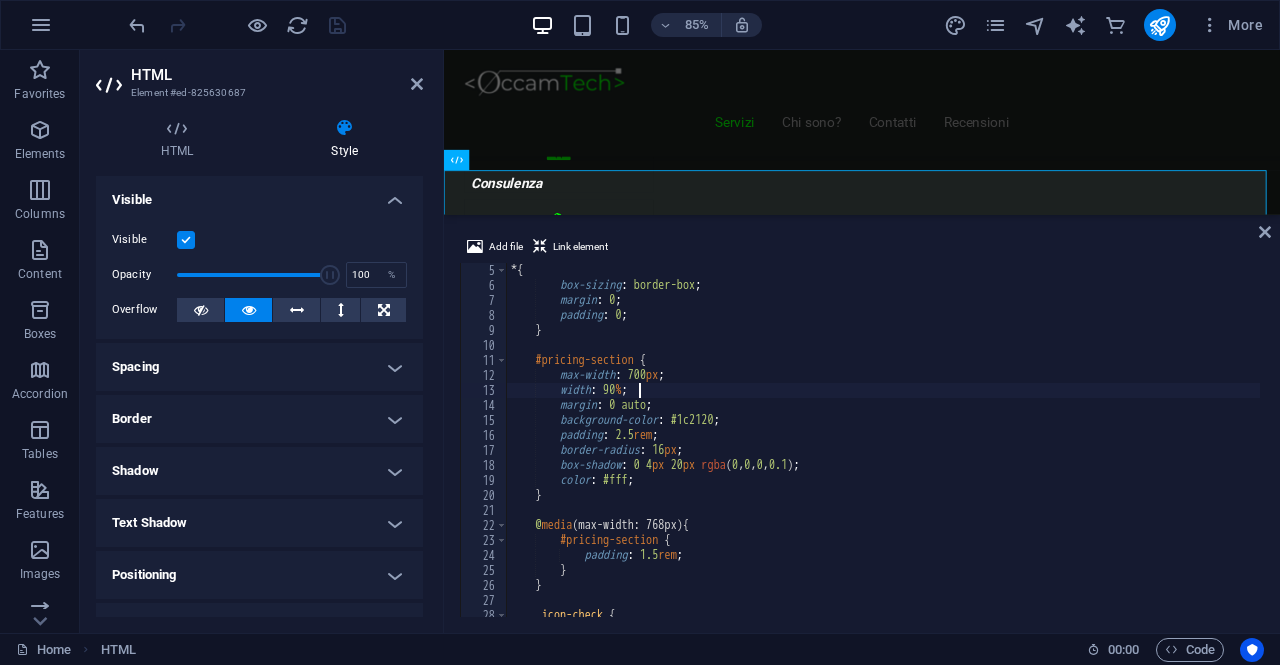 type on "max-width: 1200px;" 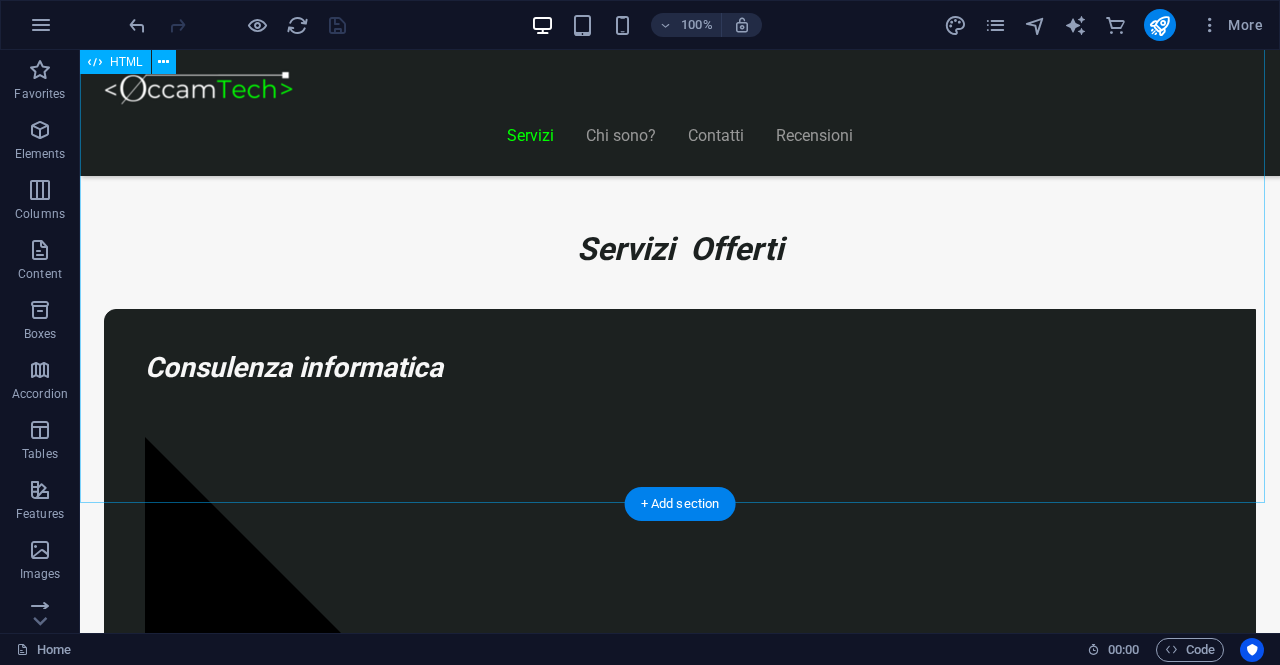 scroll, scrollTop: 1169, scrollLeft: 0, axis: vertical 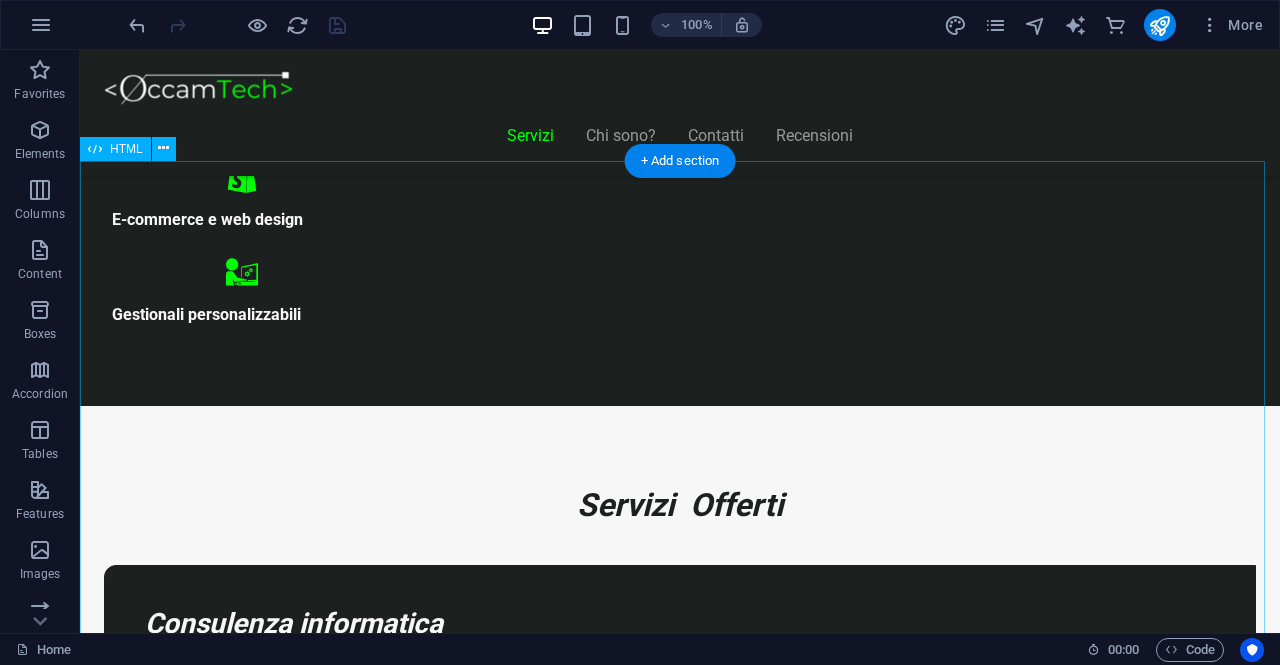 click on "Realizziamo il sito perfetto per far crescere la tua attività!
Start Vetrina
€300
Home page professionale
Sezione “Chi siamo”
Pagina contatti con form
Design ottimizzato per mobile
6 mesi di assistenza inclusa
Inizia Ora
Shop Ready
€500
Negozio con Shopify già configurato
Catalogo e schede prodotto dettagliate
Pagamenti sicuri integrati
Spedizioni e tariffe configurate
6 mesi di assistenza inclusa
Scopri di più" at bounding box center (680, 8442) 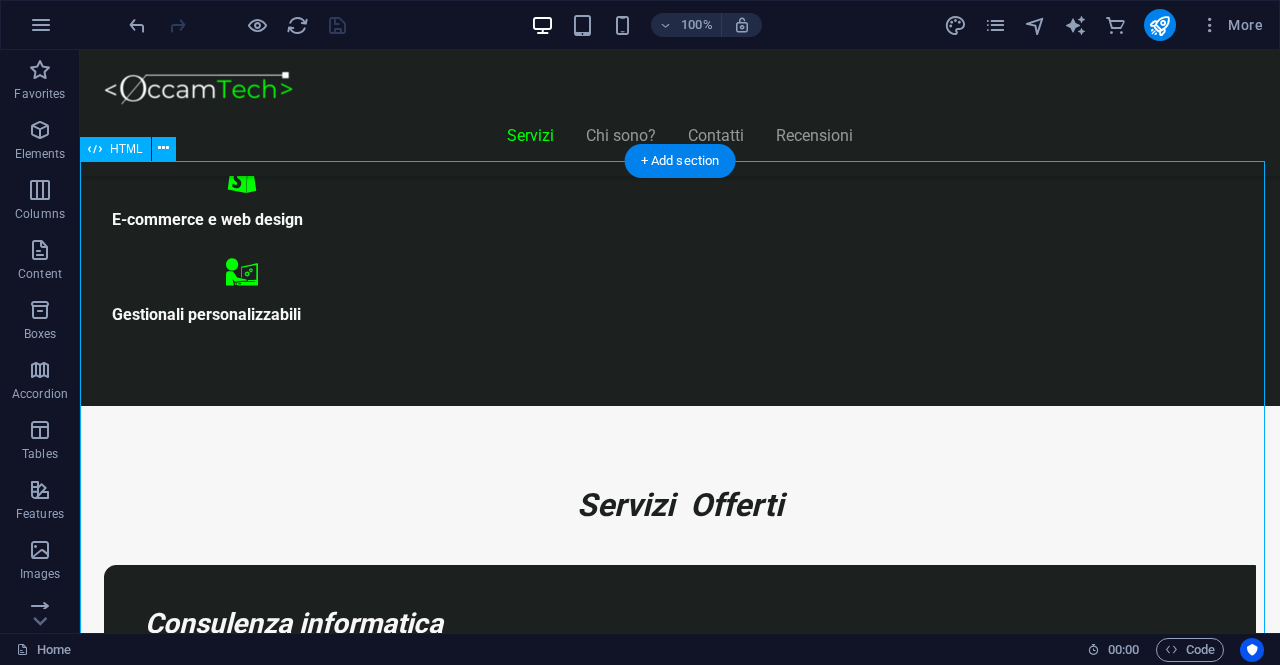 click on "Realizziamo il sito perfetto per far crescere la tua attività!
Start Vetrina
€300
Home page professionale
Sezione “Chi siamo”
Pagina contatti con form
Design ottimizzato per mobile
6 mesi di assistenza inclusa
Inizia Ora
Shop Ready
€500
Negozio con Shopify già configurato
Catalogo e schede prodotto dettagliate
Pagamenti sicuri integrati
Spedizioni e tariffe configurate
6 mesi di assistenza inclusa
Scopri di più" at bounding box center [680, 8442] 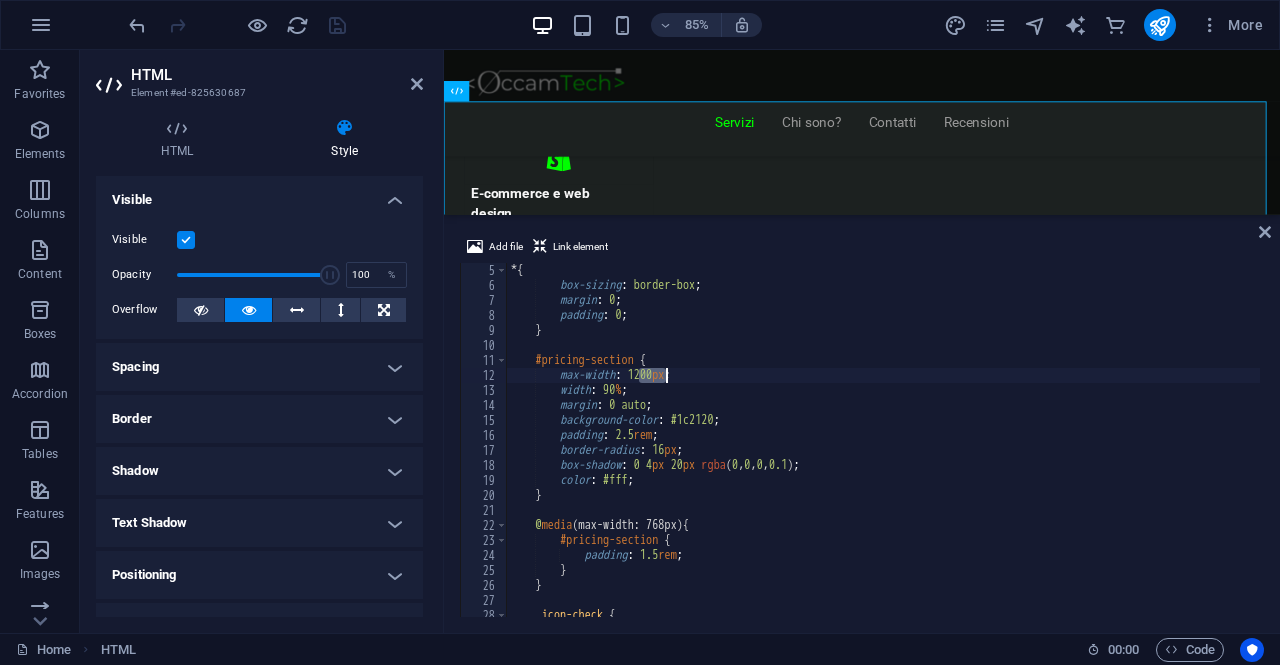 scroll, scrollTop: 0, scrollLeft: 0, axis: both 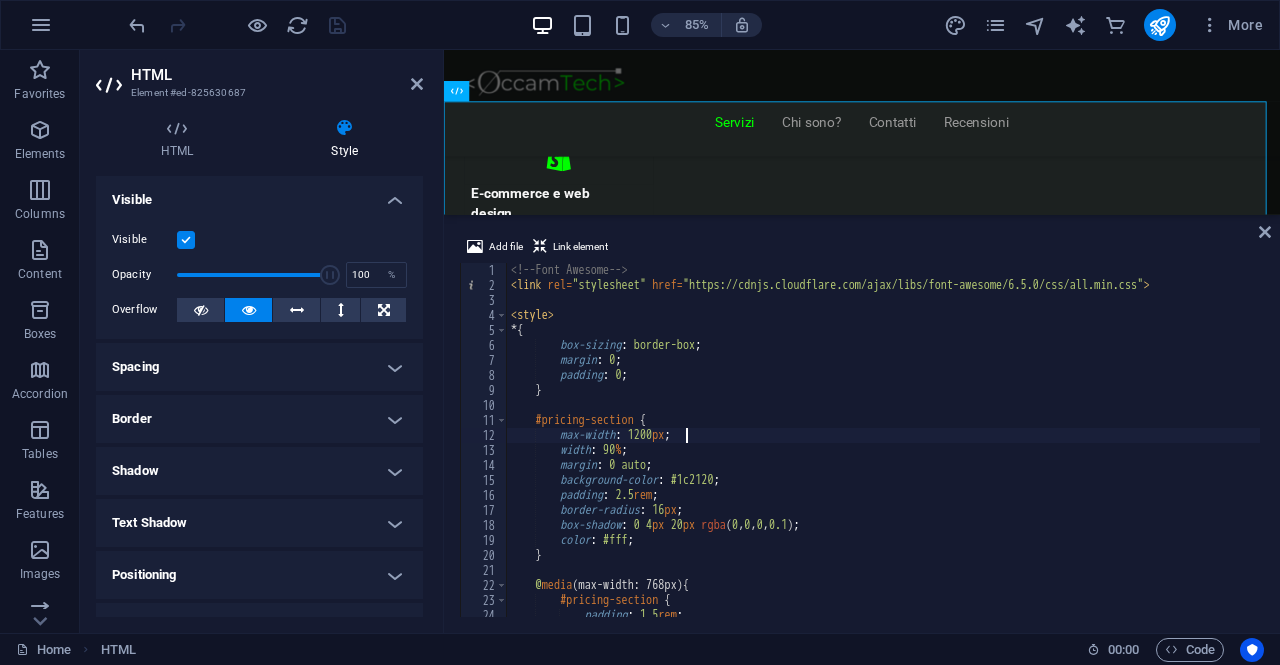 click on "<!--  Font Awesome  --> < link   rel = "stylesheet"   href = "https://cdnjs.cloudflare.com/ajax/libs/font-awesome/6.5.0/css/all.min.css" > < style >     *  {           box-sizing :   border-box ;           margin :   0 ;           padding :   0 ;      }      #pricing-section   {           max-width :   1200 px ;           width :   90 % ;           margin :   0   auto ;           background-color :   #1c2120 ;           padding :   2.5 rem ;           border-radius :   16 px ;           box-shadow :   0   4 px   20 px   rgba ( 0 ,  0 ,  0 ,  0.1 ) ;           color :   #fff ;      }      @ media  (max-width: 768px)  {           #pricing-section   {                padding :   1.5 rem ;           }" at bounding box center (883, 455) 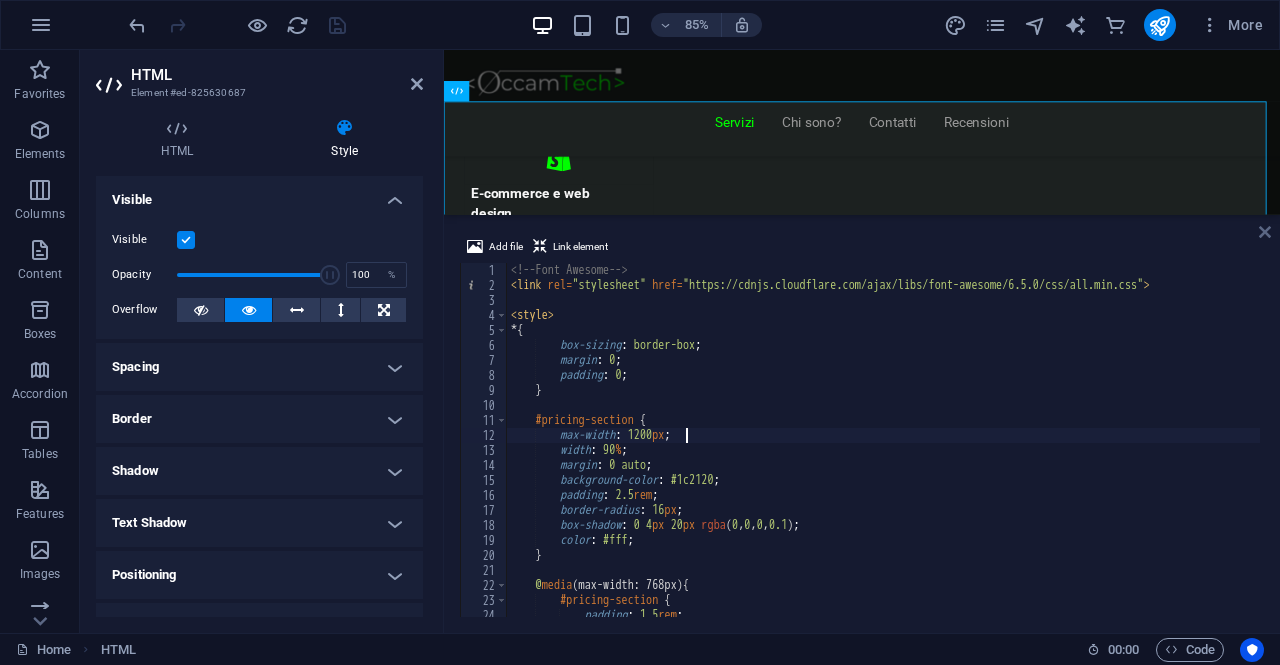 click at bounding box center (1265, 232) 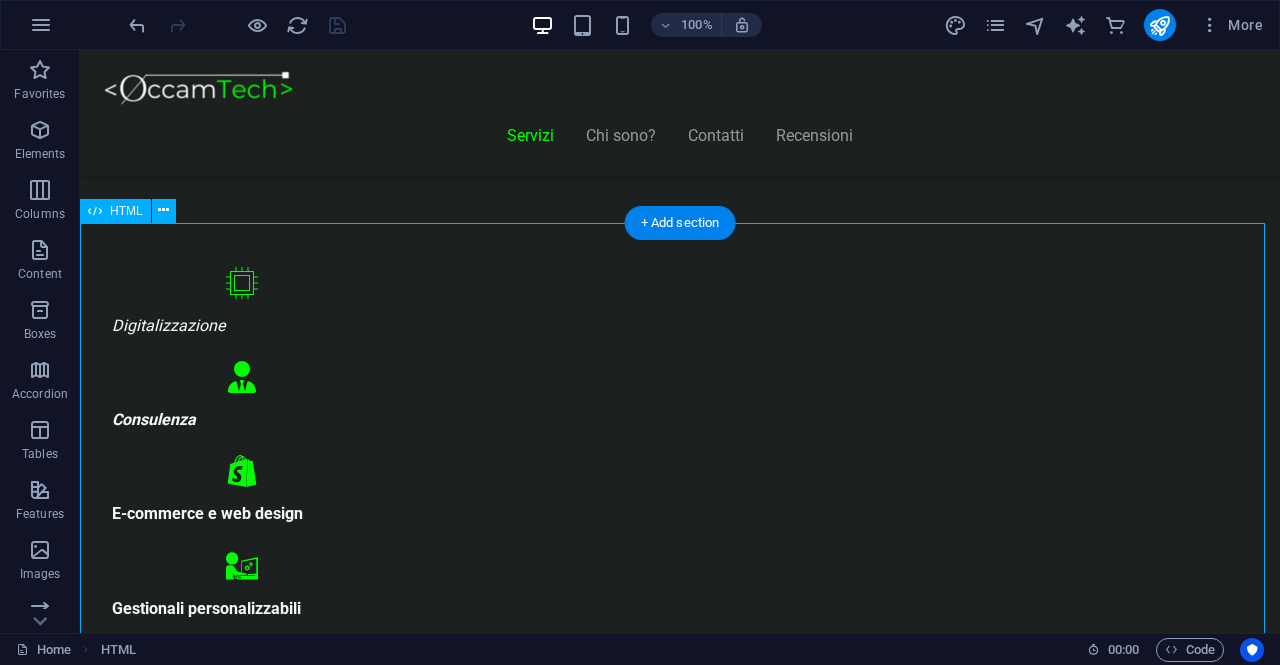 scroll, scrollTop: 869, scrollLeft: 0, axis: vertical 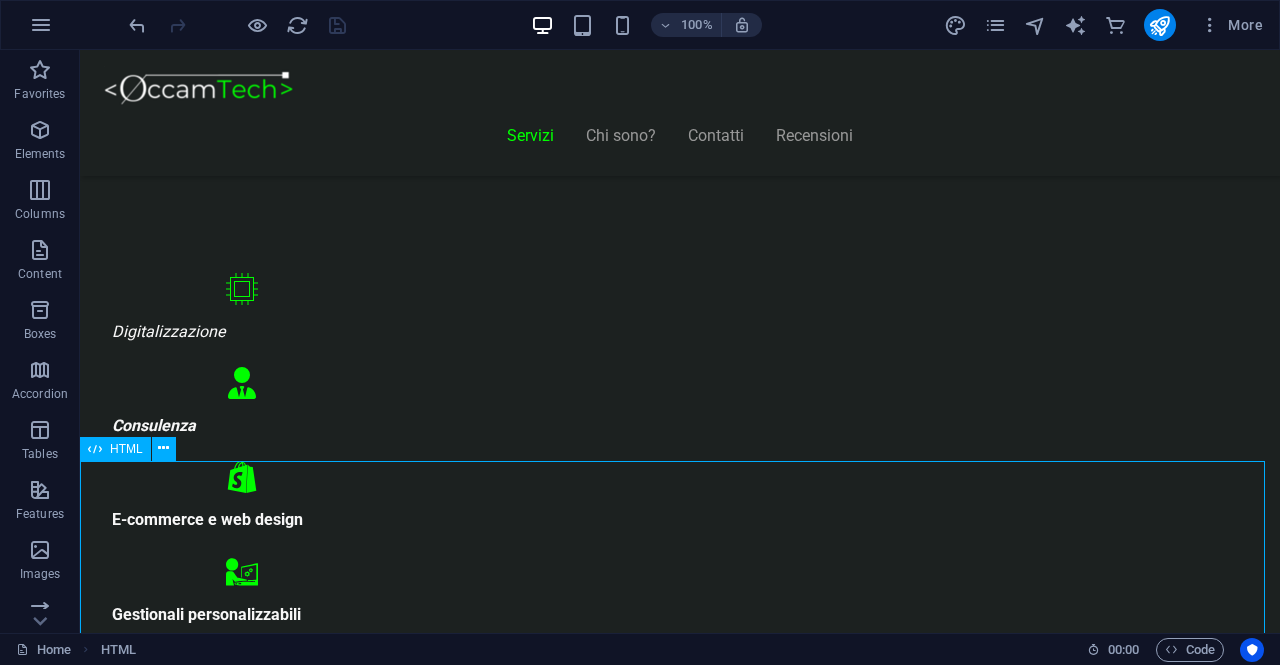 click on "HTML" at bounding box center [126, 449] 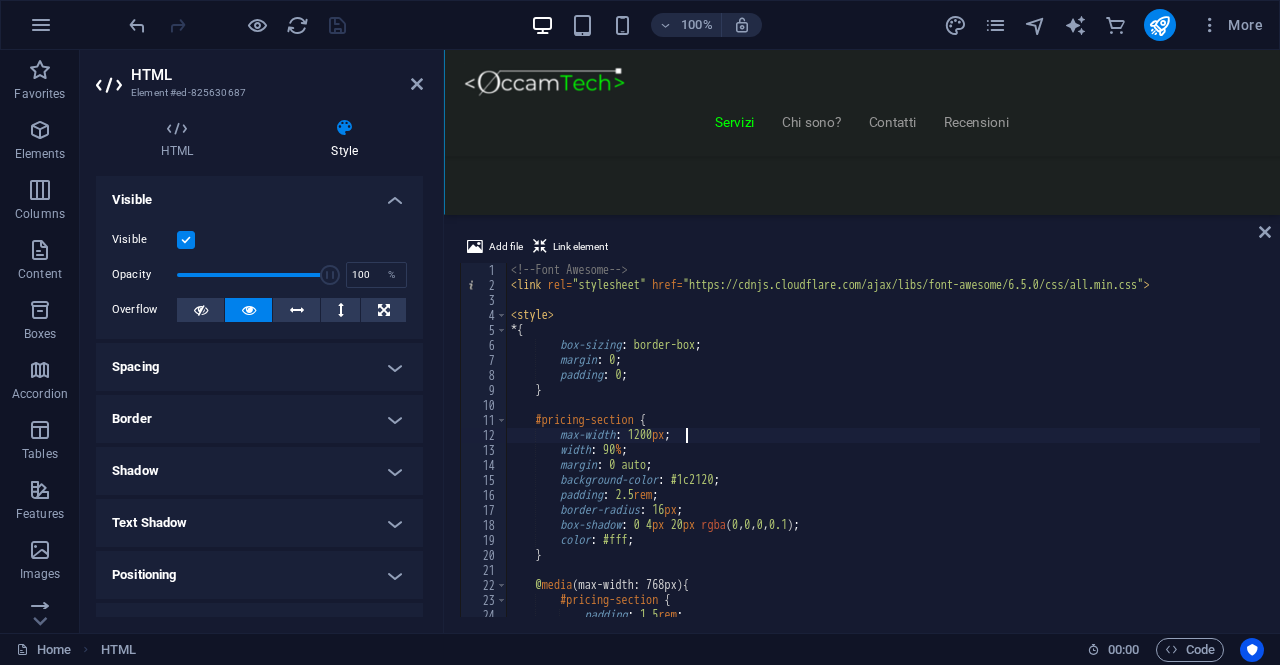 scroll, scrollTop: 1529, scrollLeft: 0, axis: vertical 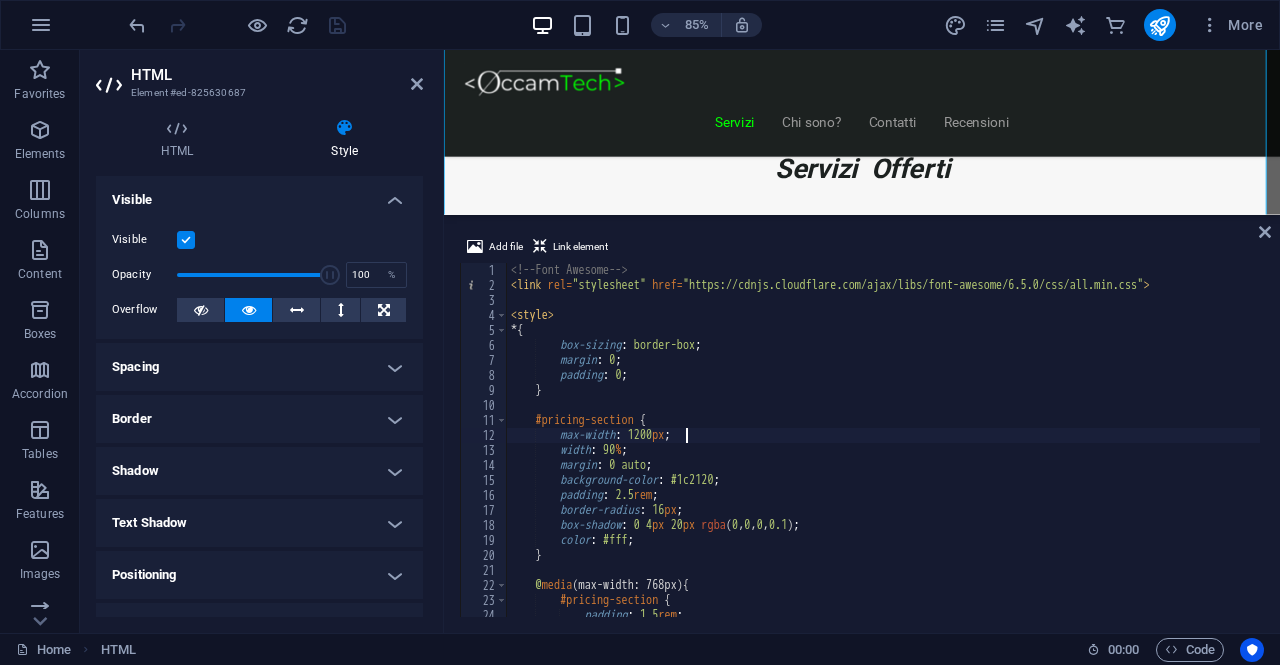 click on "Spacing" at bounding box center [259, 367] 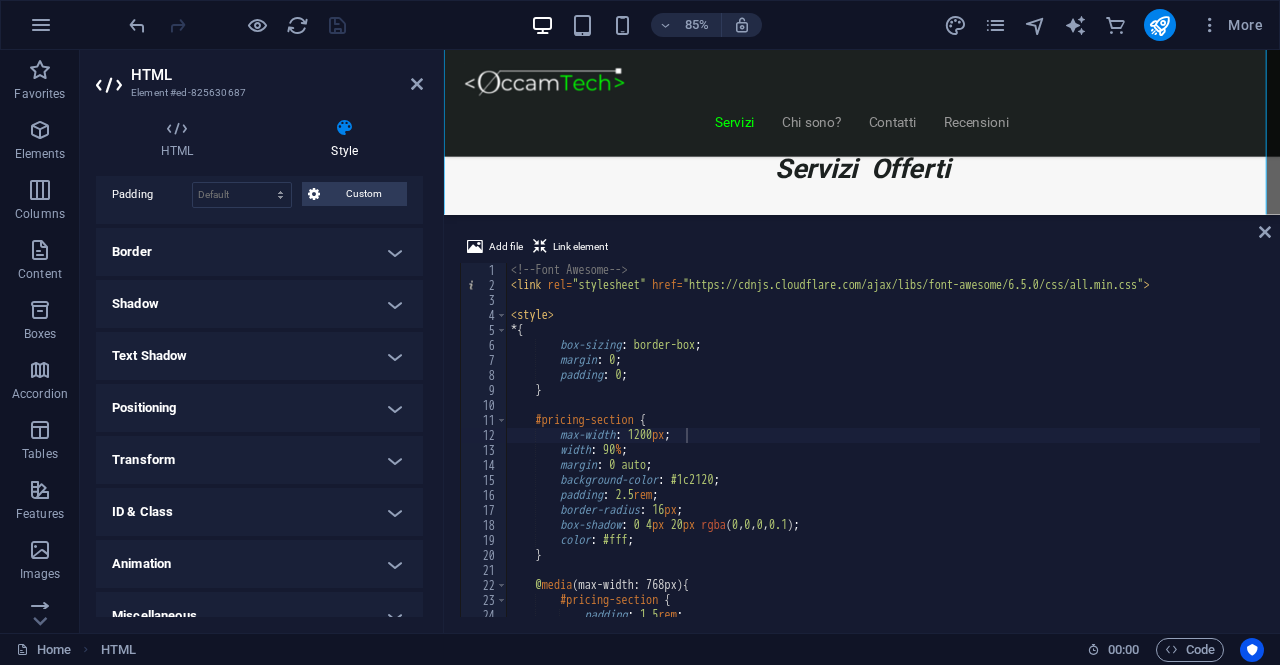 scroll, scrollTop: 268, scrollLeft: 0, axis: vertical 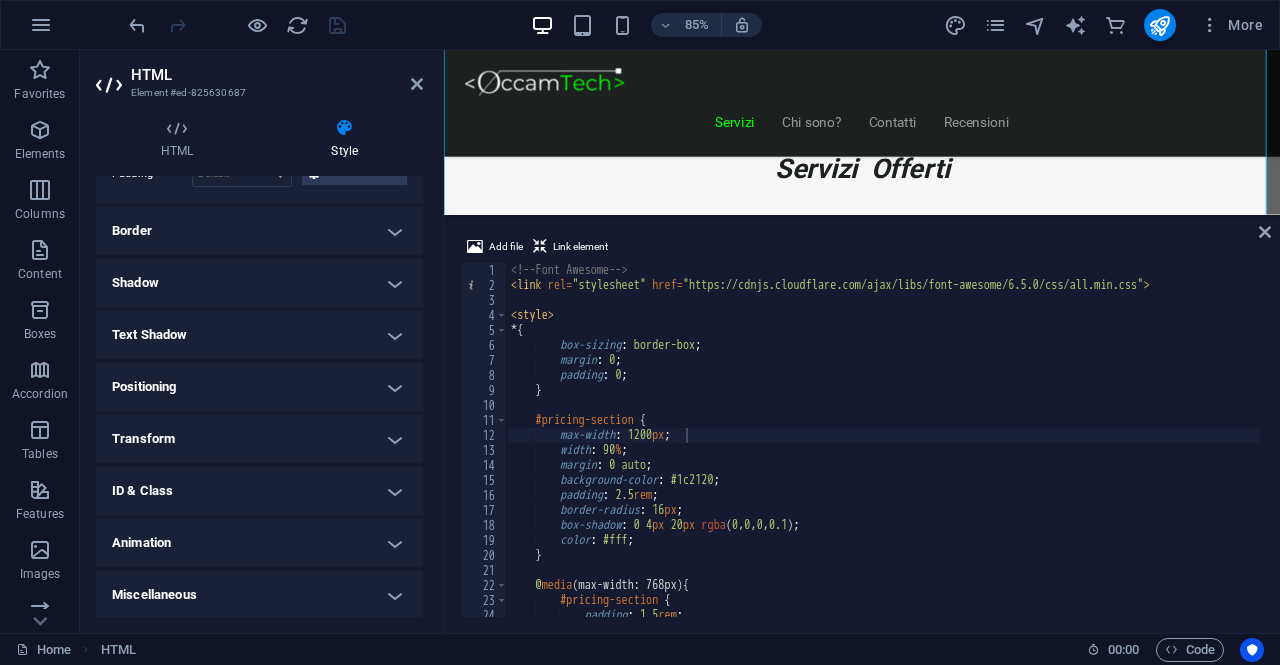 click on "ID & Class" at bounding box center (259, 491) 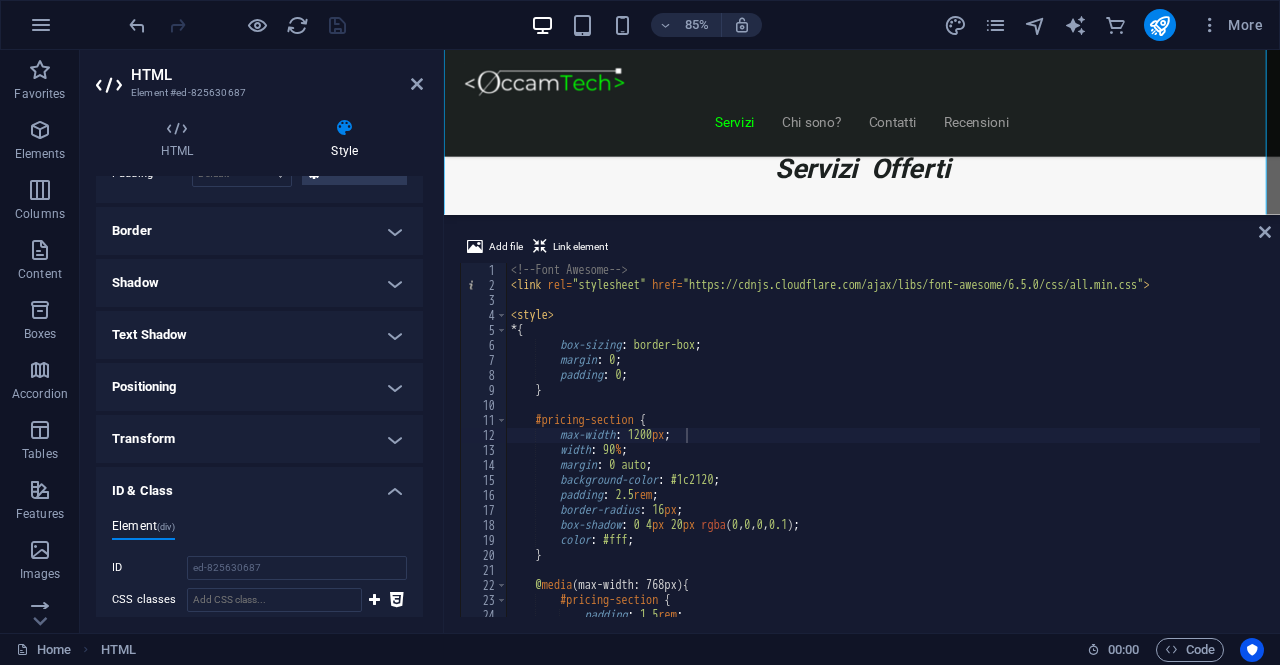 scroll, scrollTop: 368, scrollLeft: 0, axis: vertical 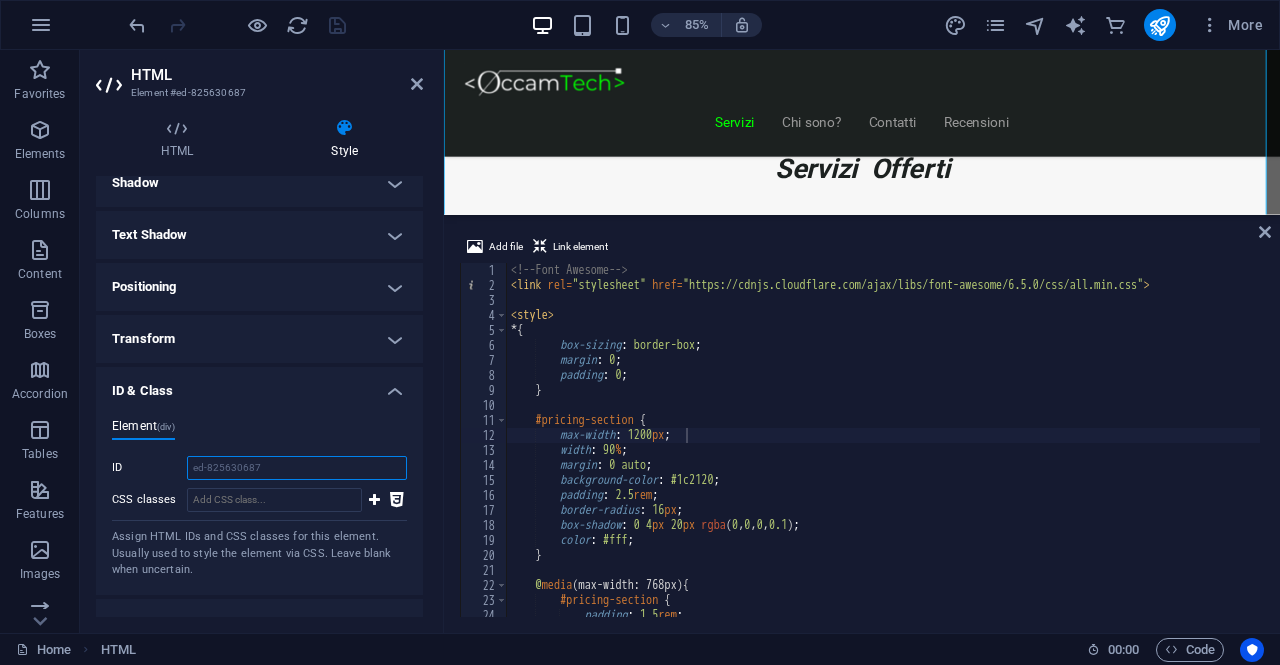 click on "ed-825630687" at bounding box center (297, 468) 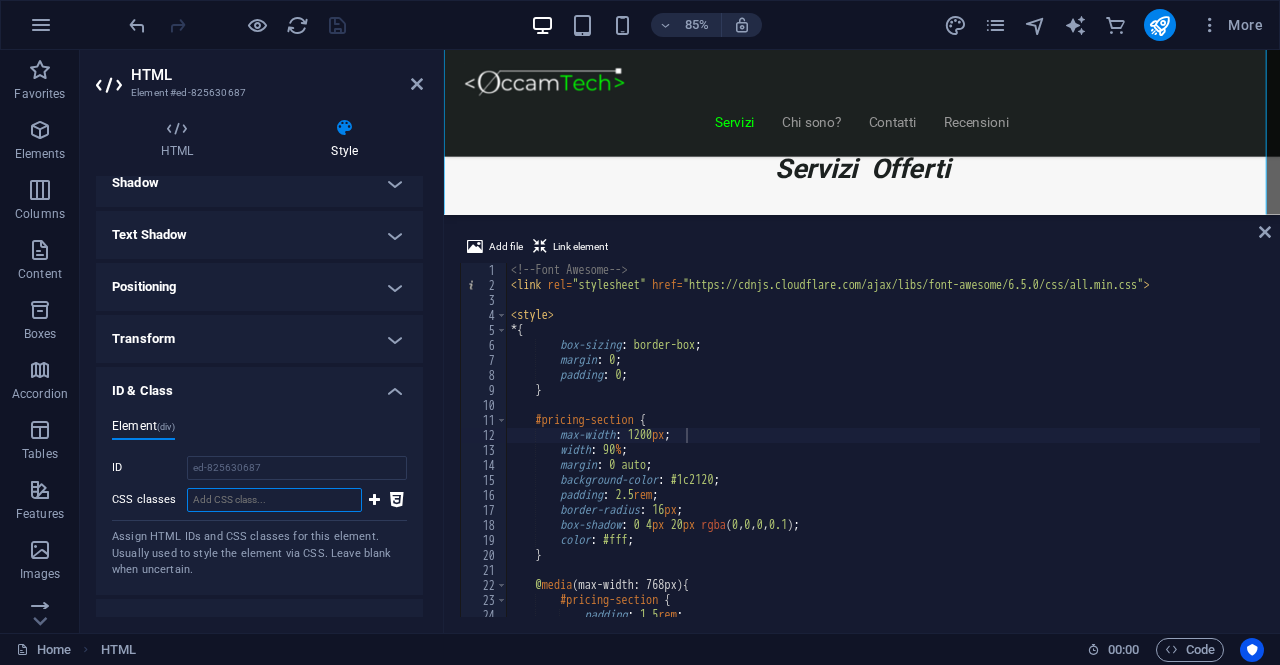 click on "CSS classes" at bounding box center (274, 500) 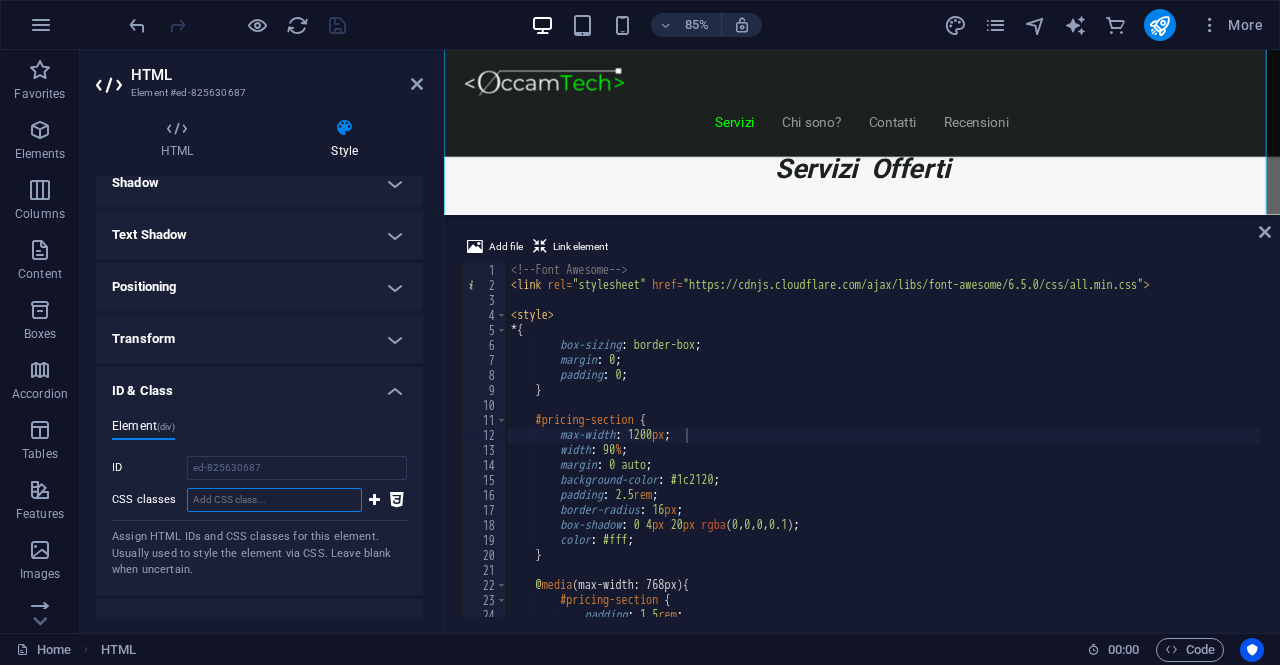 scroll, scrollTop: 447, scrollLeft: 0, axis: vertical 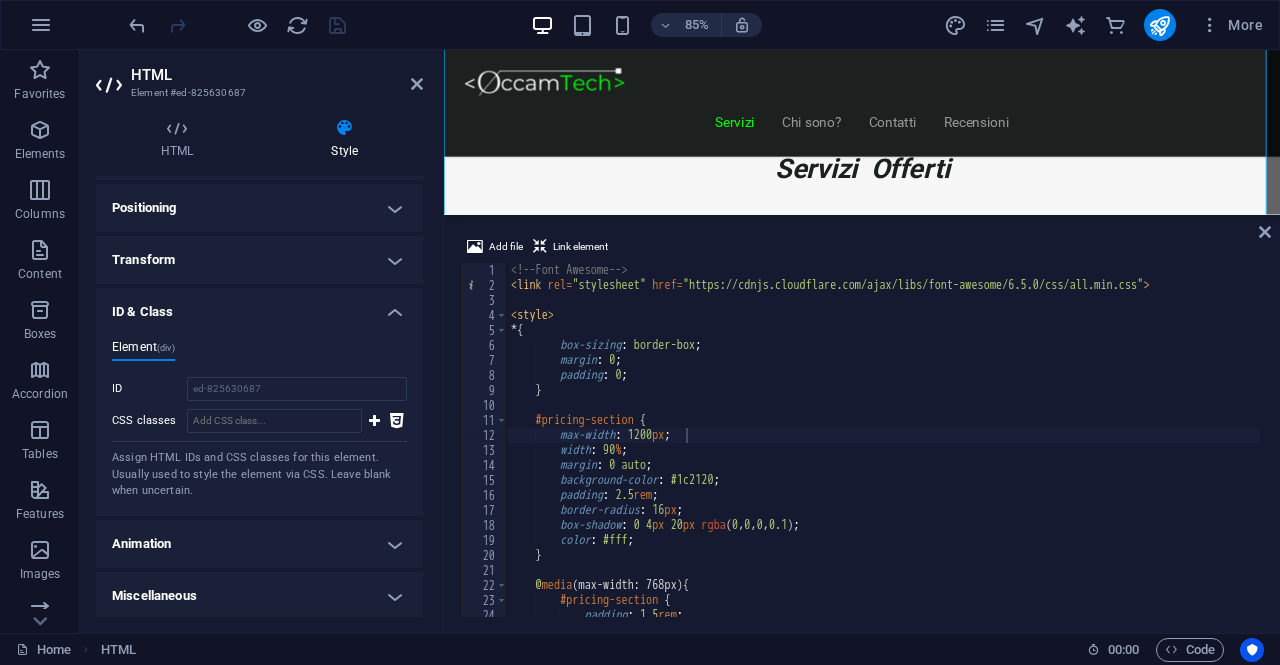 click on "Animation" at bounding box center [259, 544] 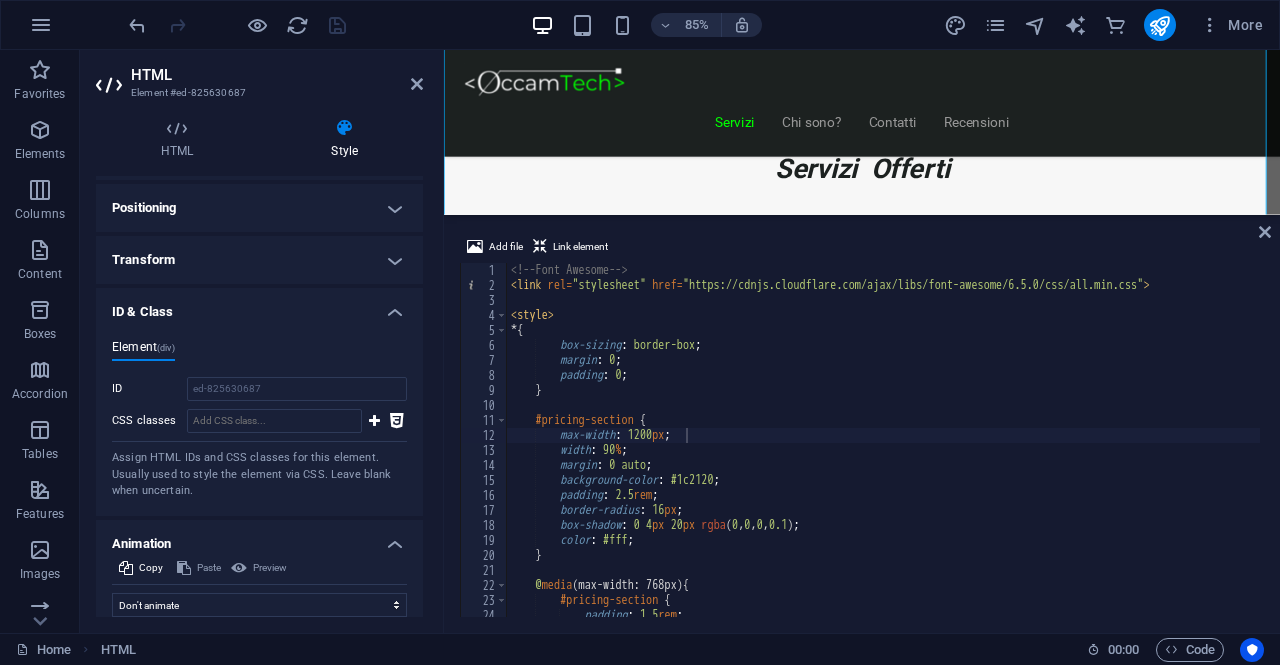 scroll, scrollTop: 512, scrollLeft: 0, axis: vertical 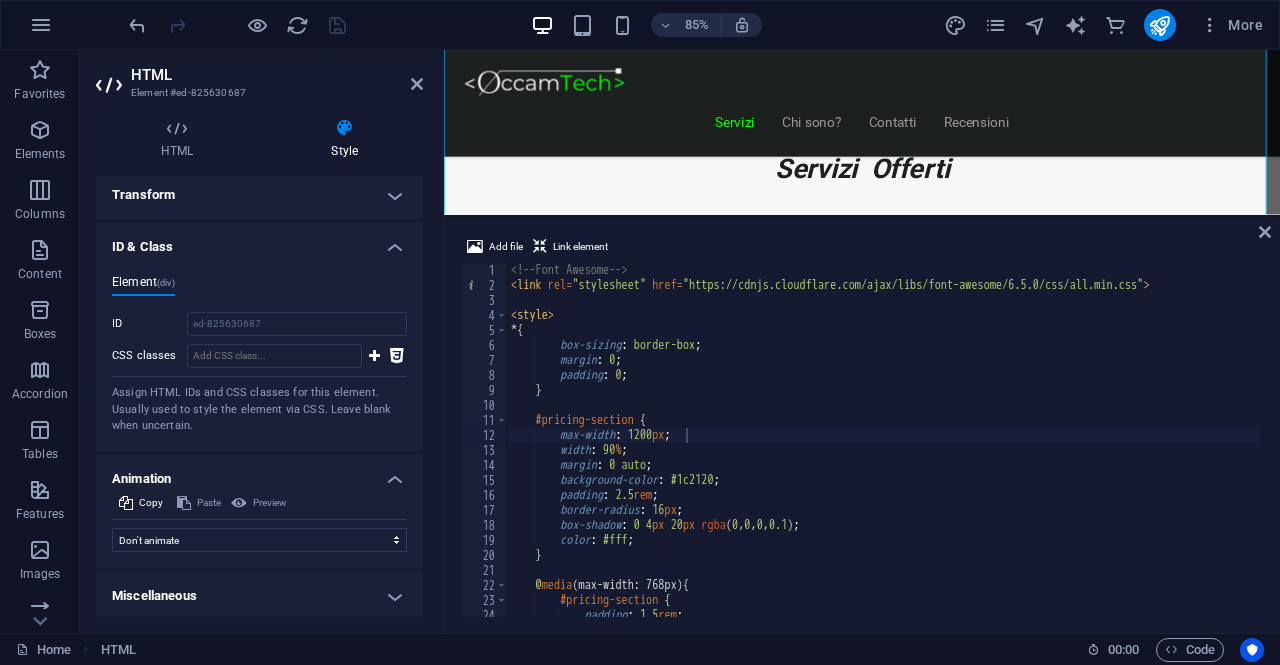click on "Miscellaneous" at bounding box center [259, 596] 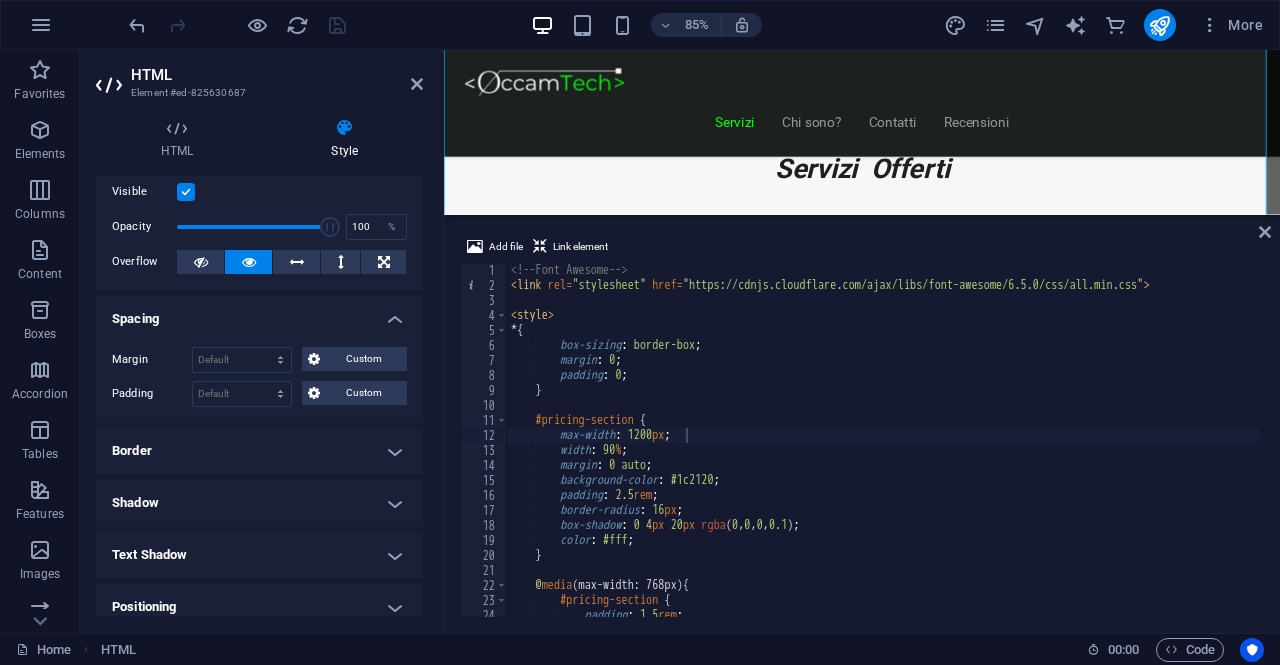 scroll, scrollTop: 0, scrollLeft: 0, axis: both 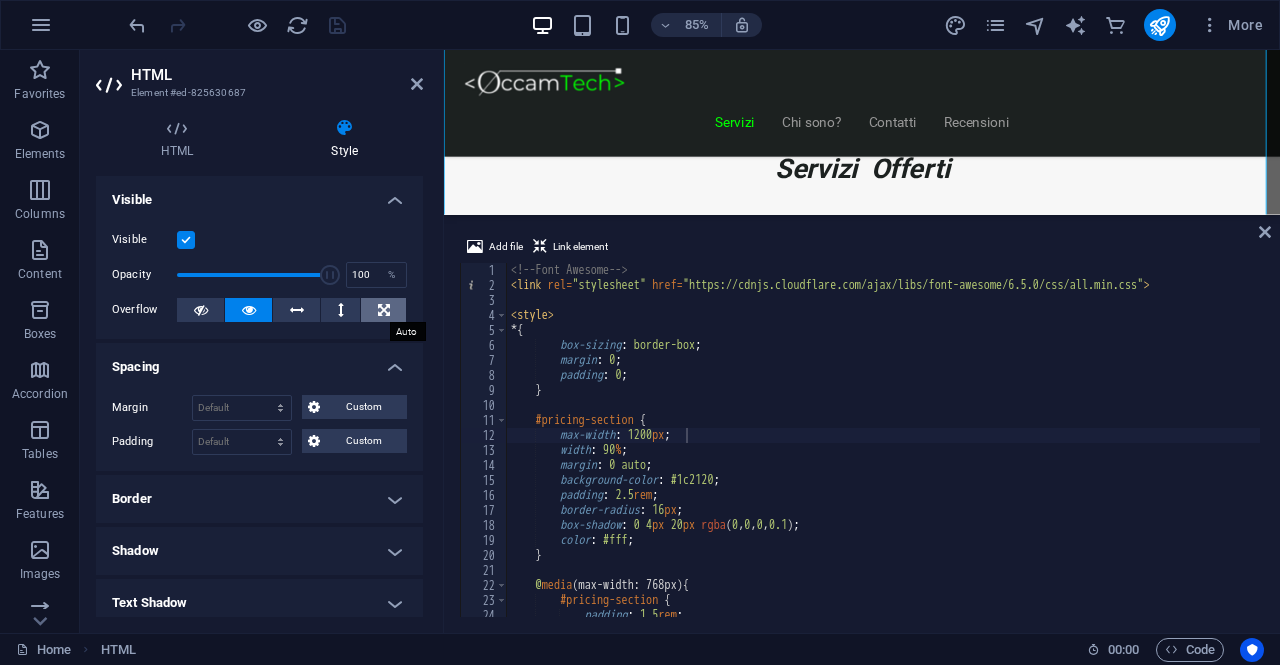 click at bounding box center (383, 310) 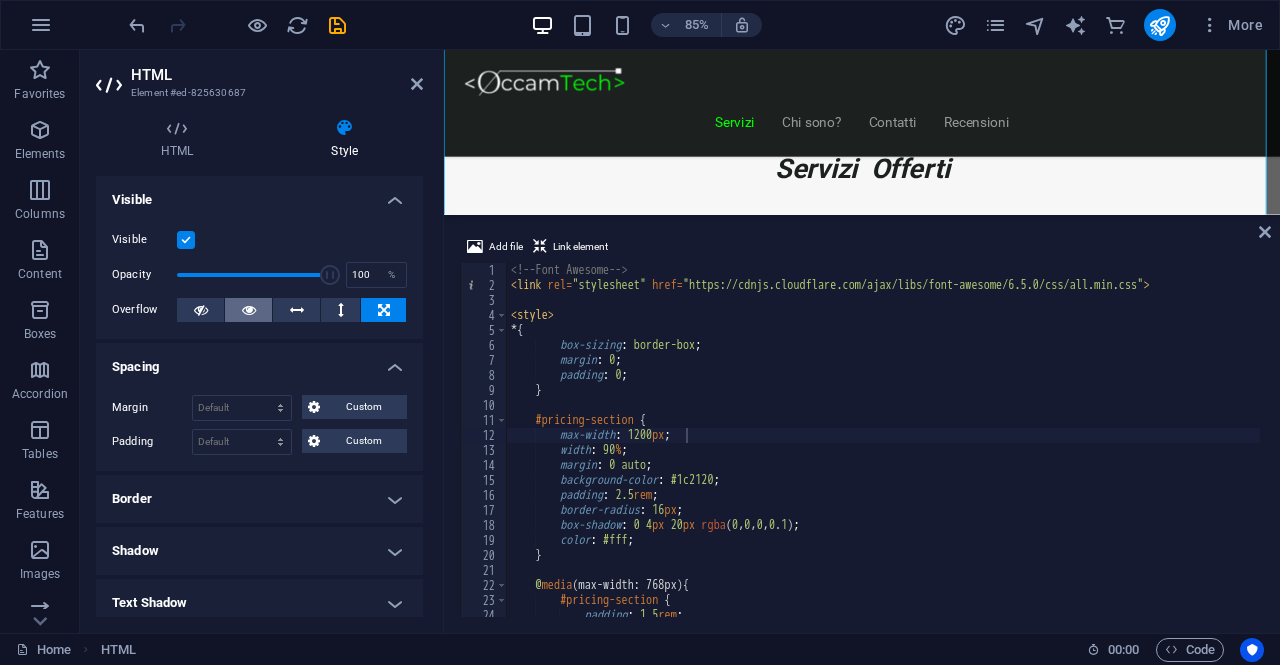 click at bounding box center [249, 310] 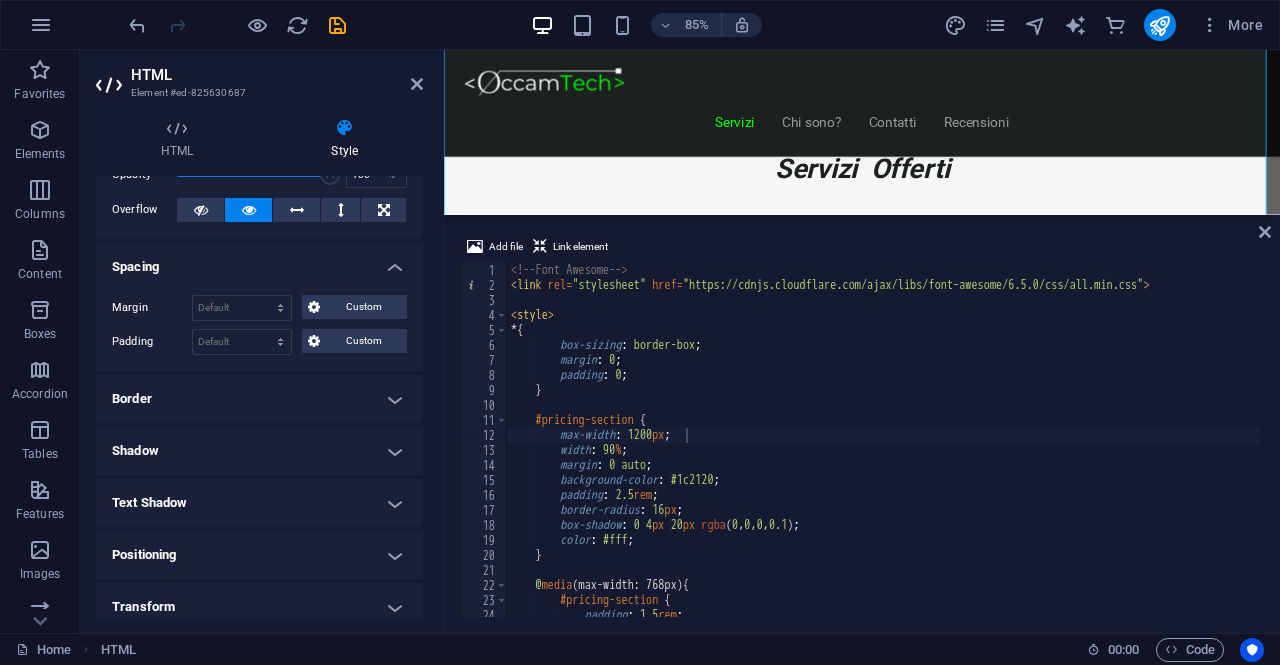 scroll, scrollTop: 200, scrollLeft: 0, axis: vertical 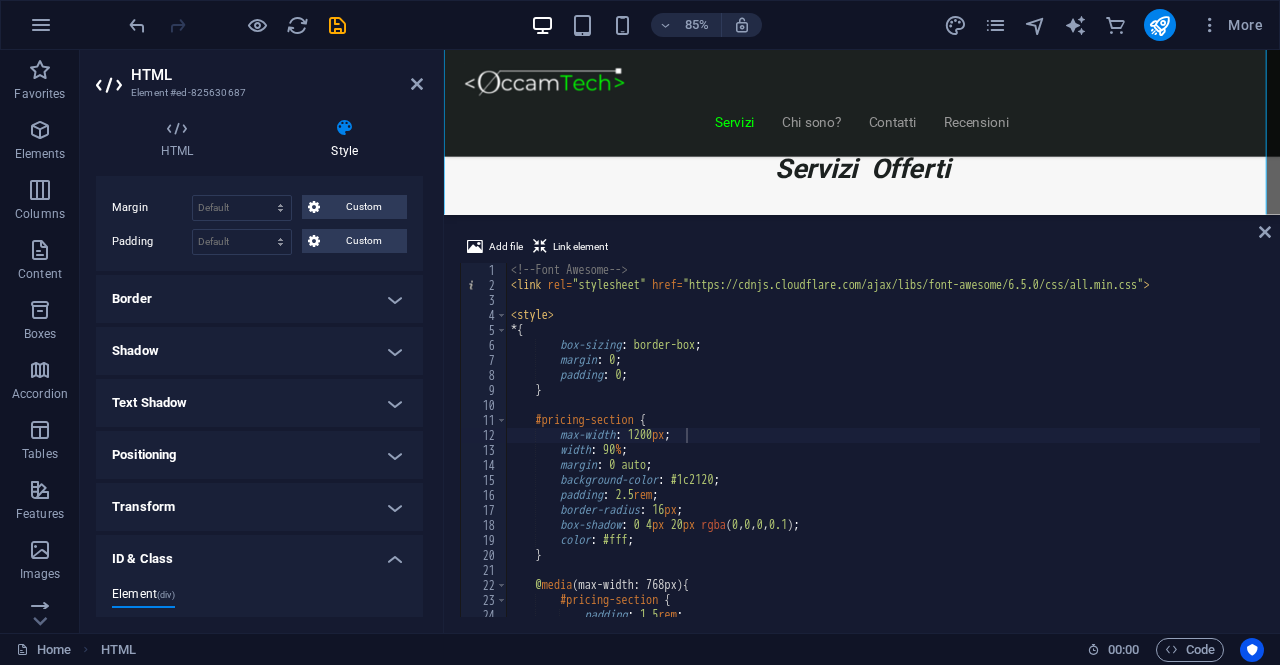 click on "Layout How this element expands within the layout (Flexbox). Size Default auto px % 1/1 1/2 1/3 1/4 1/5 1/6 1/7 1/8 1/9 1/10 Grow Shrink Order Container layout Visible Visible Opacity 100 % Overflow Spacing Margin Default auto px % rem vw vh Custom Custom auto px % rem vw vh auto px % rem vw vh auto px % rem vw vh auto px % rem vw vh Padding Default px rem % vh vw Custom Custom px rem % vh vw px rem % vh vw px rem % vh vw px rem % vh vw Border Style              - Width 1 auto px rem % vh vw Custom Custom 1 auto px rem % vh vw 1 auto px rem % vh vw 1 auto px rem % vh vw 1 auto px rem % vh vw  - Color Round corners Default px rem % vh vw Custom Custom px rem % vh vw px rem % vh vw px rem % vh vw px rem % vh vw Shadow Default None Outside Inside Color X offset 0 px rem vh vw Y offset 0 px rem vh vw Blur 0 px rem % vh vw Spread 0 px rem vh vw Text Shadow Default None Outside Color X offset 0 px rem vh vw Y offset 0 px rem vh vw Blur 0 px rem % vh vw Positioning Default Static Relative Absolute Fixed px" at bounding box center [259, 544] 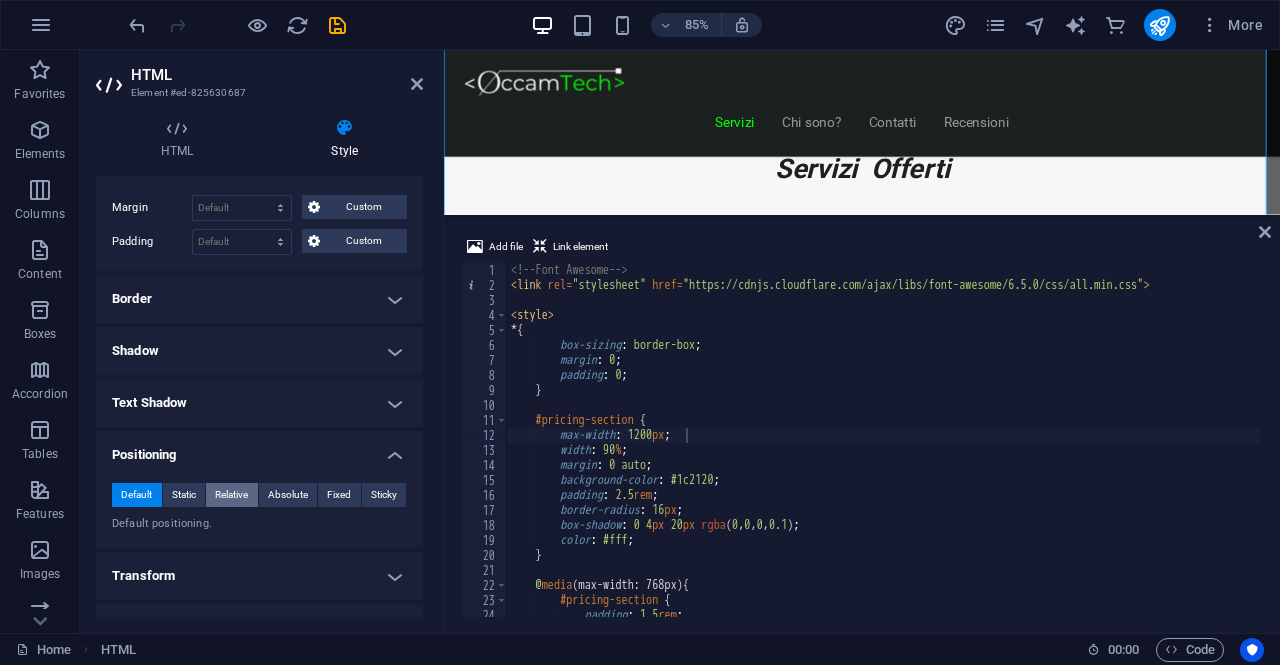 click on "Relative" at bounding box center [232, 495] 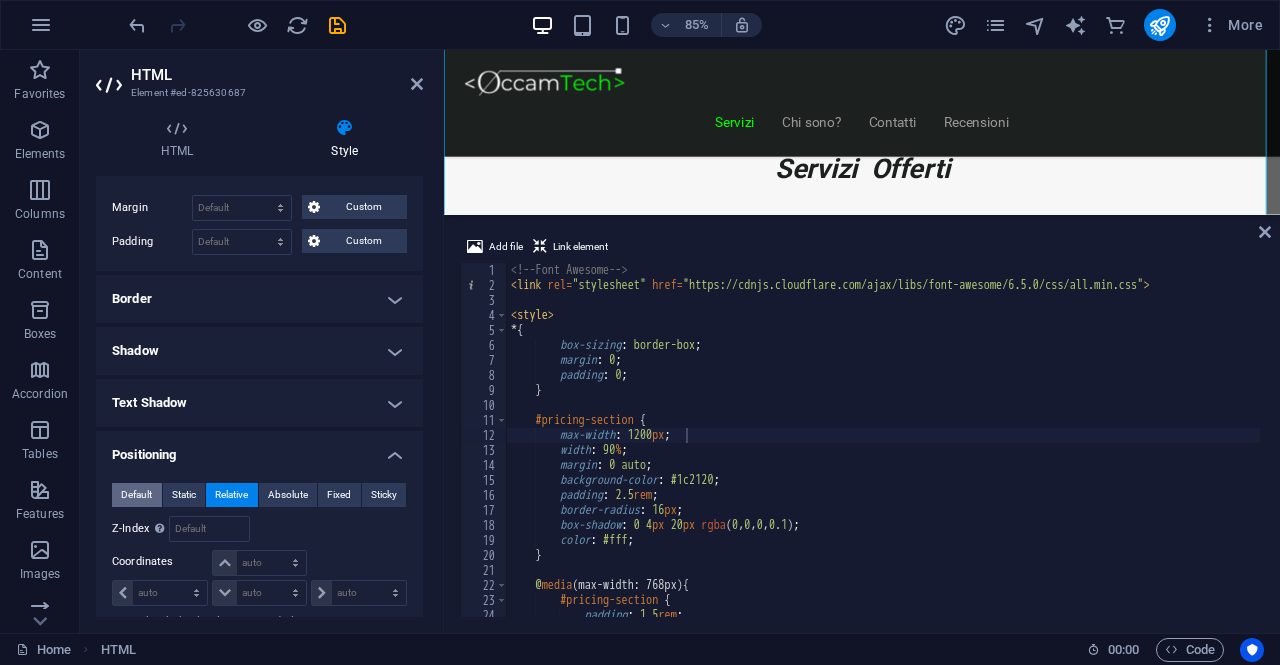click on "Default" at bounding box center [136, 495] 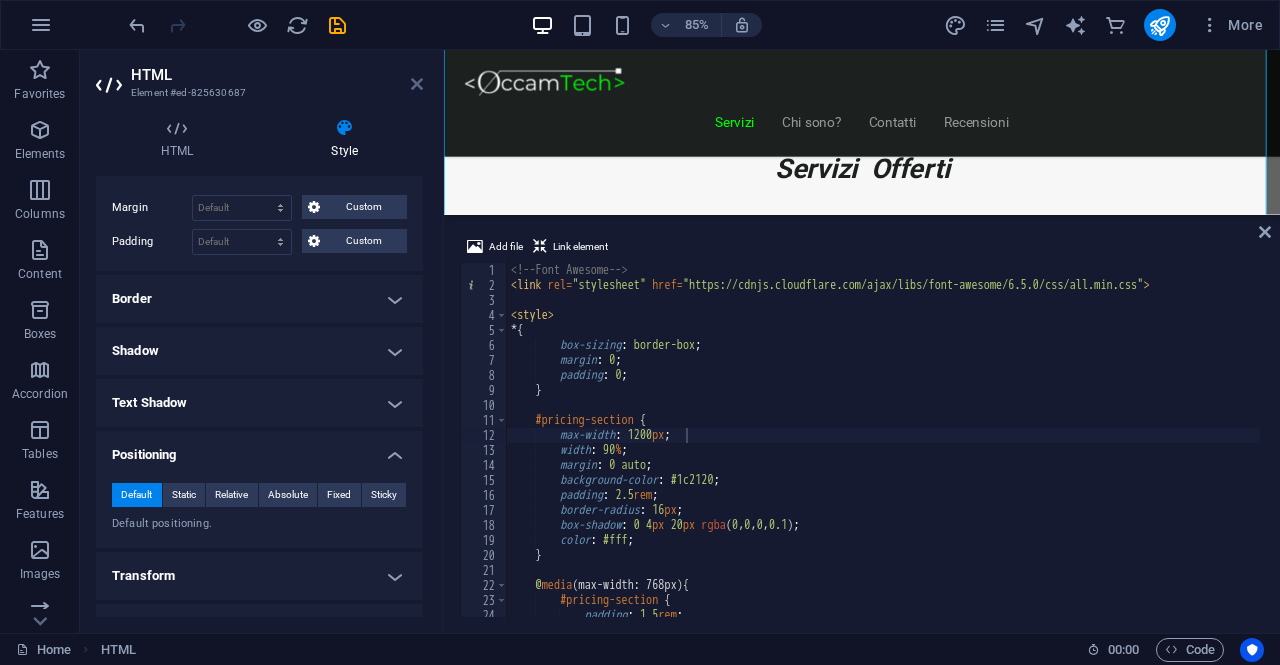 click at bounding box center (417, 84) 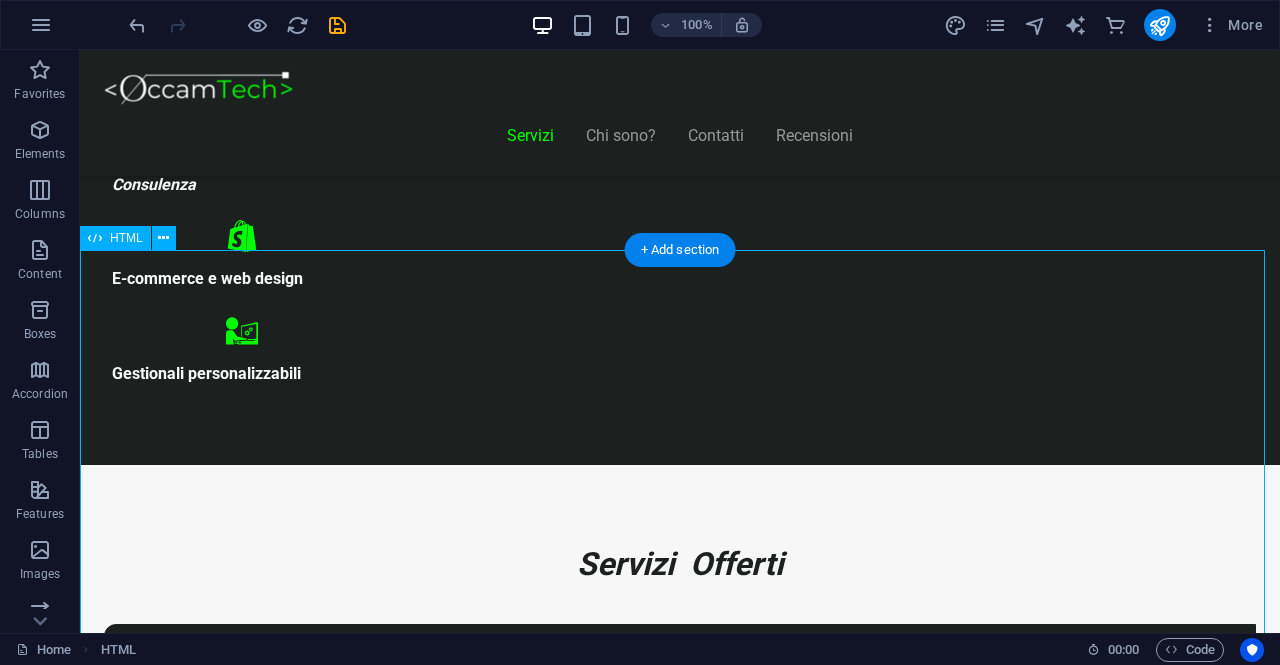 scroll, scrollTop: 1080, scrollLeft: 0, axis: vertical 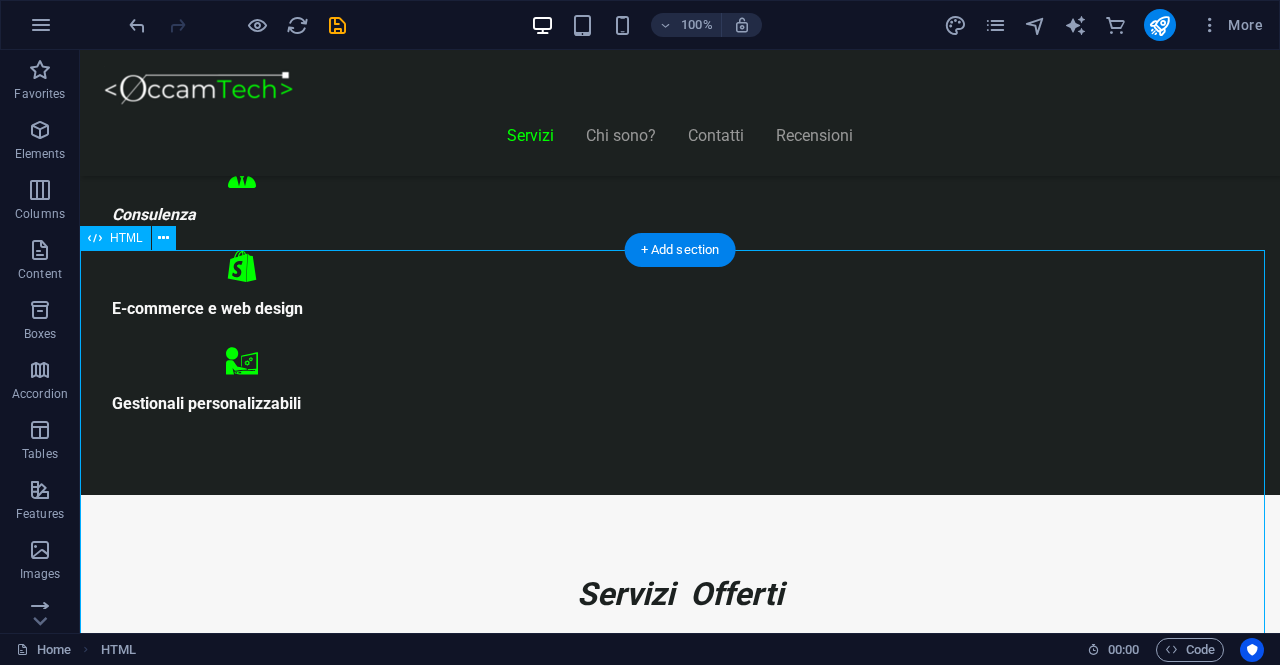 click on "Realizziamo il sito perfetto per far crescere la tua attività!
Start Vetrina
€300
Home page professionale
Sezione “Chi siamo”
Pagina contatti con form
Design ottimizzato per mobile
6 mesi di assistenza inclusa
Inizia Ora
Shop Ready
€500
Negozio con Shopify già configurato
Catalogo e schede prodotto dettagliate
Pagamenti sicuri integrati
Spedizioni e tariffe configurate
6 mesi di assistenza inclusa
Scopri di più" at bounding box center [680, 8531] 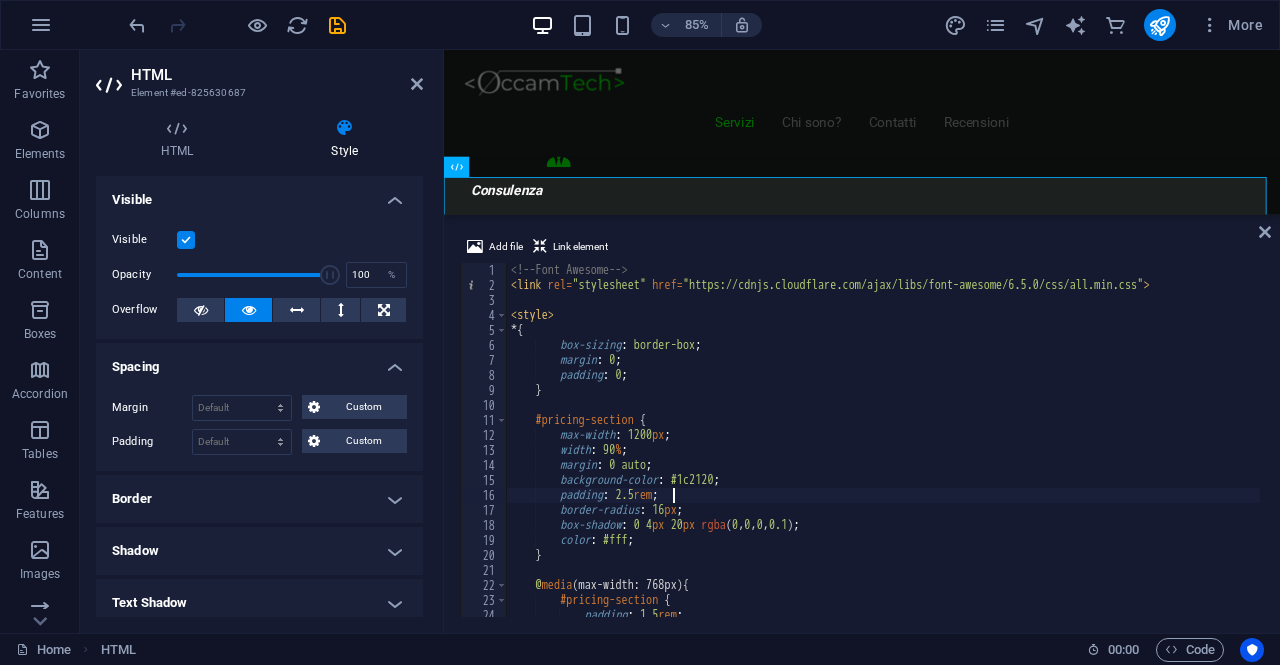 click on "<!--  Font Awesome  --> < link   rel = "stylesheet"   href = "https://cdnjs.cloudflare.com/ajax/libs/font-awesome/6.5.0/css/all.min.css" > < style >     *  {           box-sizing :   border-box ;           margin :   0 ;           padding :   0 ;      }      #pricing-section   {           max-width :   1200 px ;           width :   90 % ;           margin :   0   auto ;           background-color :   #1c2120 ;           padding :   2.5 rem ;           border-radius :   16 px ;           box-shadow :   0   4 px   20 px   rgba ( 0 ,  0 ,  0 ,  0.1 ) ;           color :   #fff ;      }      @ media  (max-width: 768px)  {           #pricing-section   {                padding :   1.5 rem ;           }" at bounding box center [883, 455] 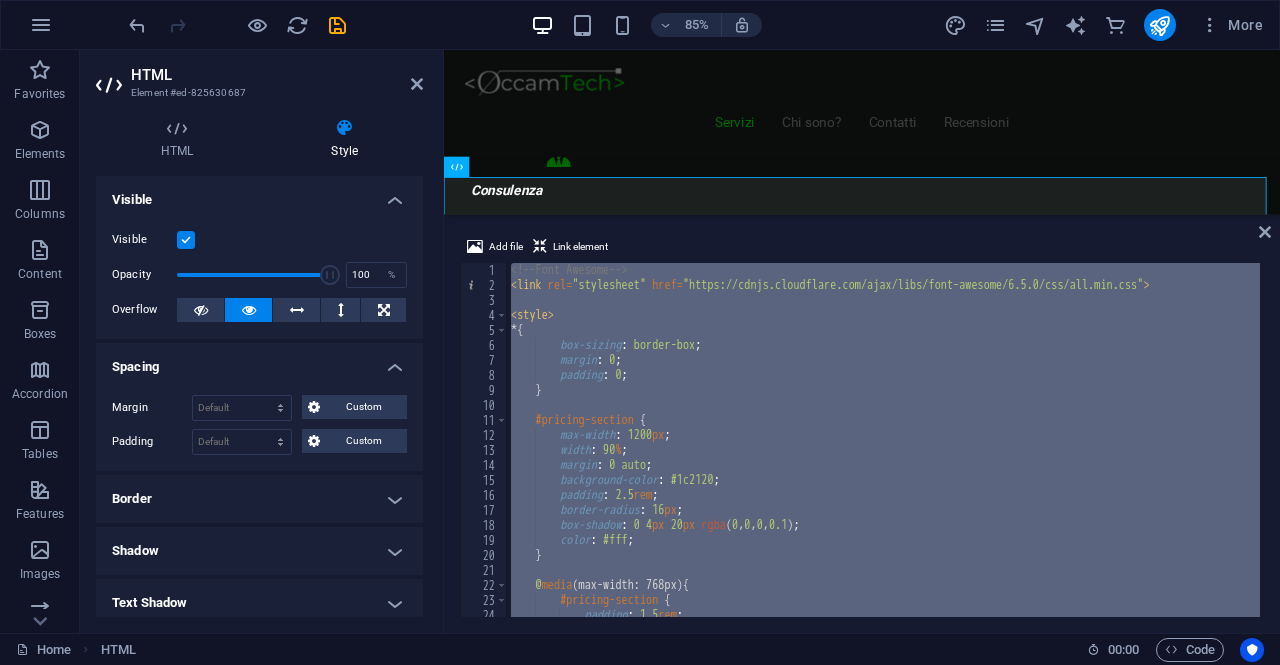 type on "</div>" 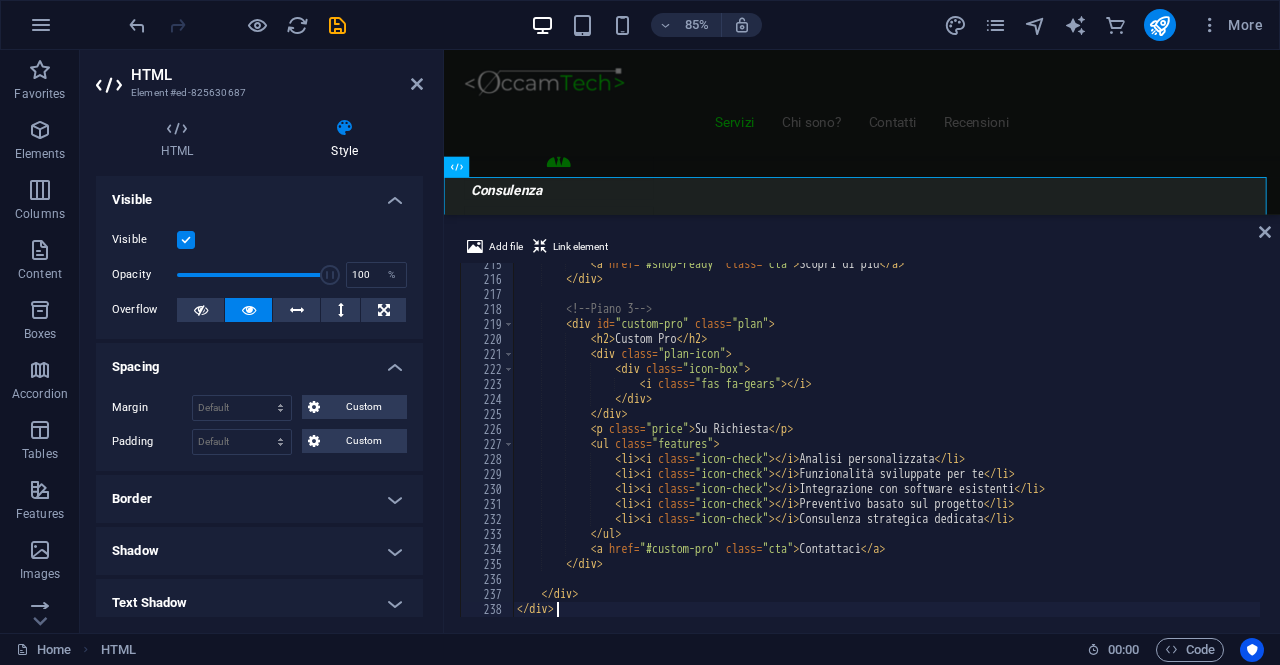 scroll, scrollTop: 3216, scrollLeft: 0, axis: vertical 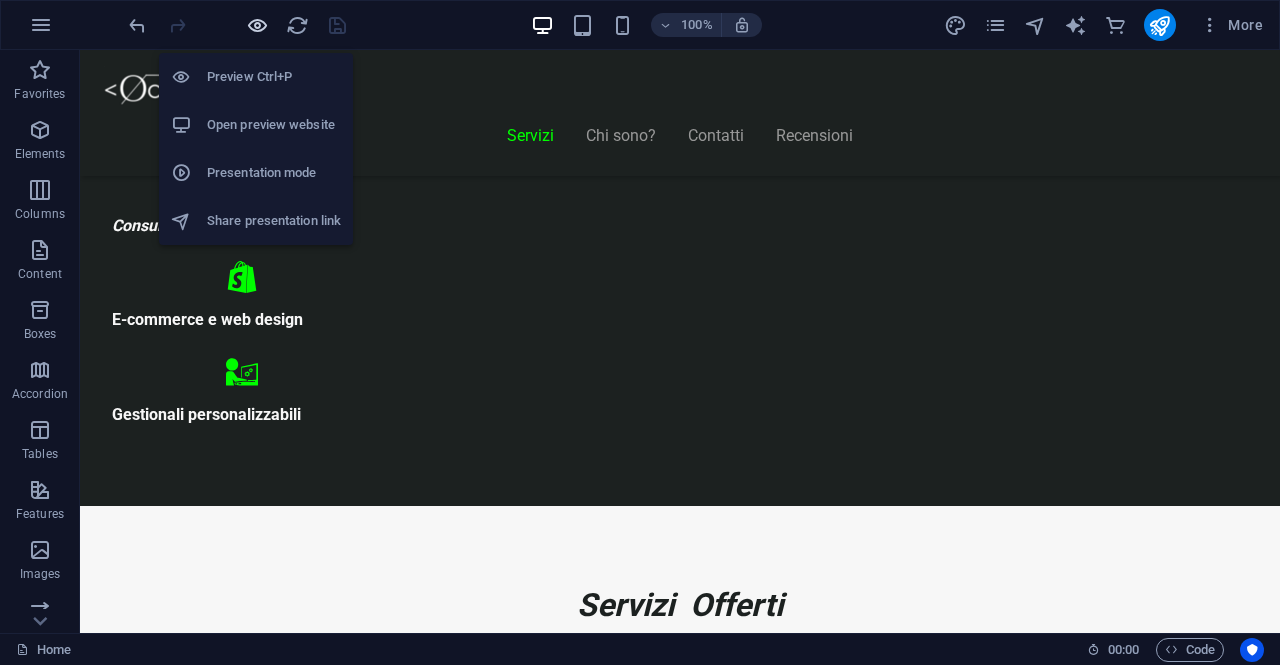 click at bounding box center (257, 25) 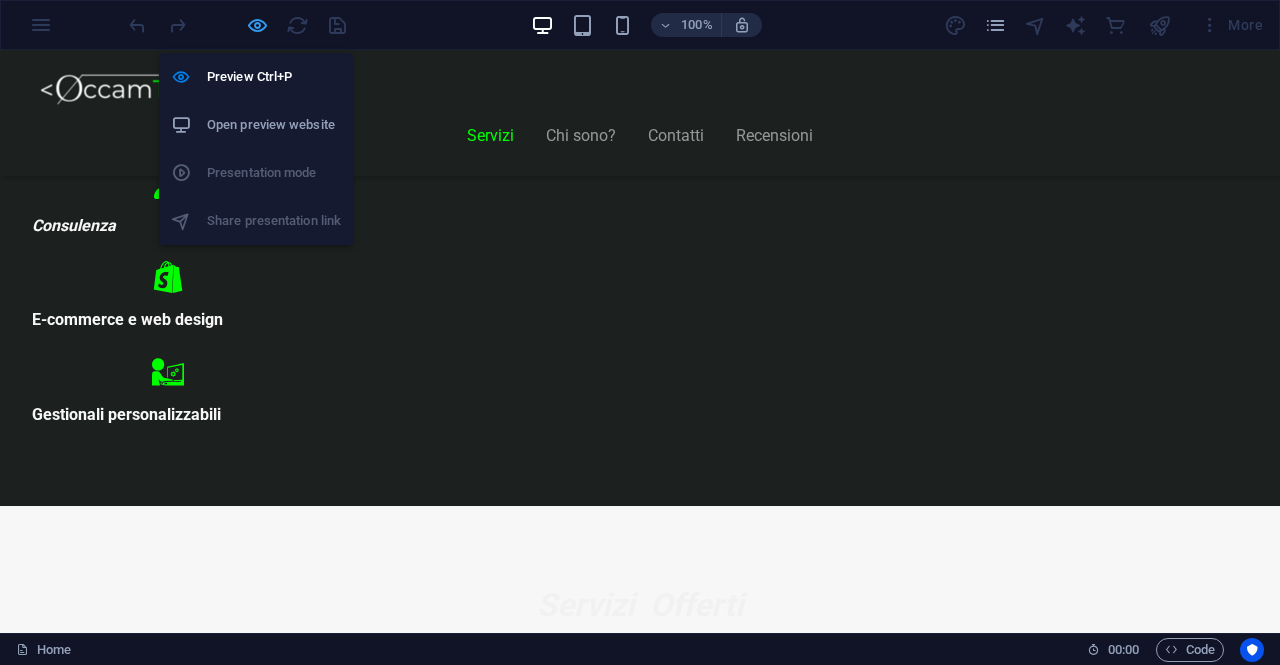 click at bounding box center (257, 25) 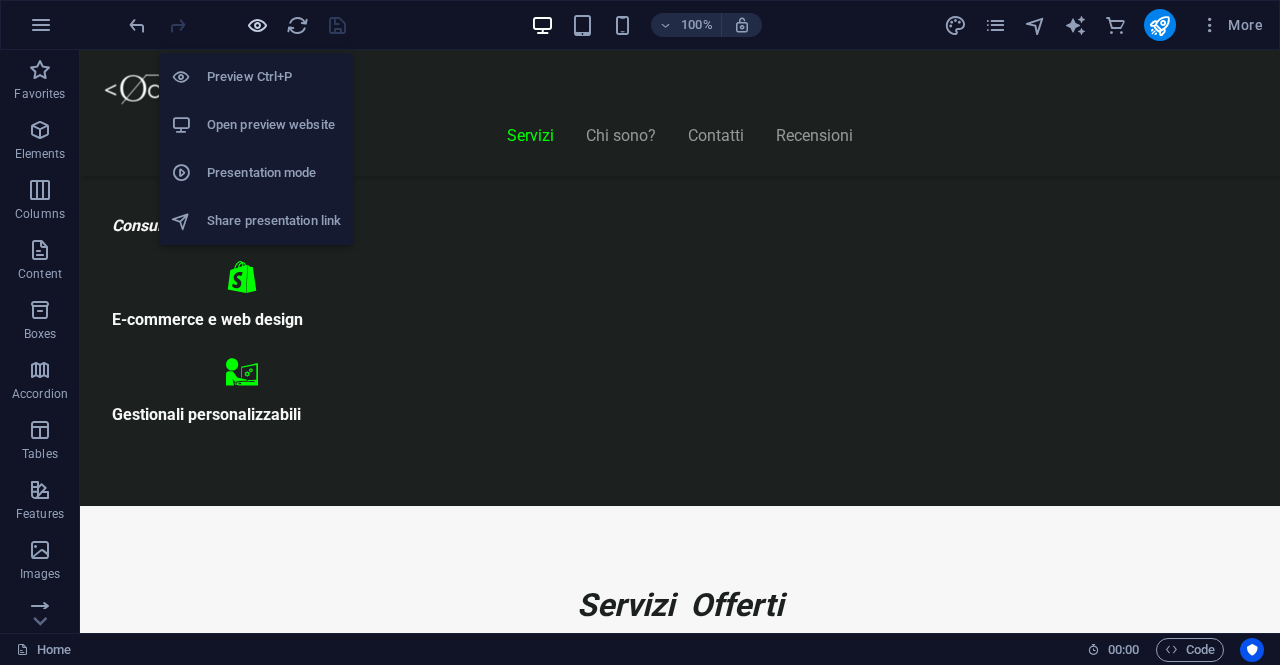click at bounding box center [257, 25] 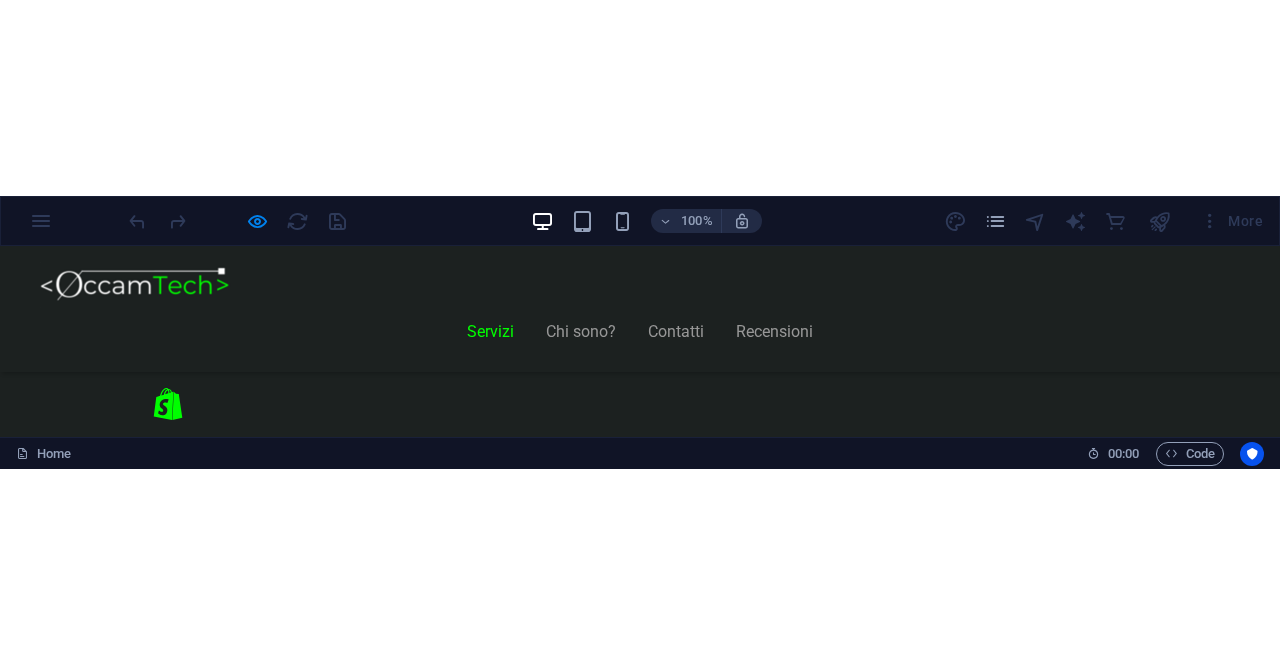 scroll, scrollTop: 1169, scrollLeft: 0, axis: vertical 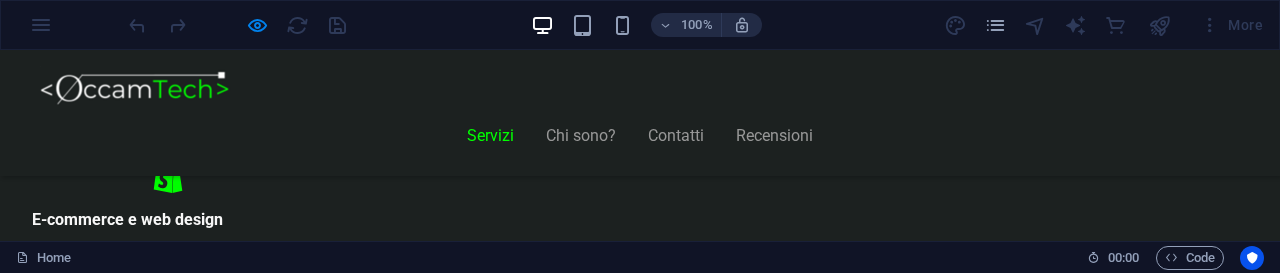 click on "Realizziamo il sito perfetto per far crescere la tua attività!
Start Vetrina
€300
Home page professionale
Sezione “Chi siamo”
Pagina contatti con form
Design ottimizzato per mobile
6 mesi di assistenza inclusa
Inizia Ora
Shop Ready
€500
Negozio con Shopify già configurato
Catalogo e schede prodotto dettagliate
Pagamenti sicuri integrati
Spedizioni e tariffe configurate
6 mesi di assistenza inclusa
Scopri di più" at bounding box center (640, 8787) 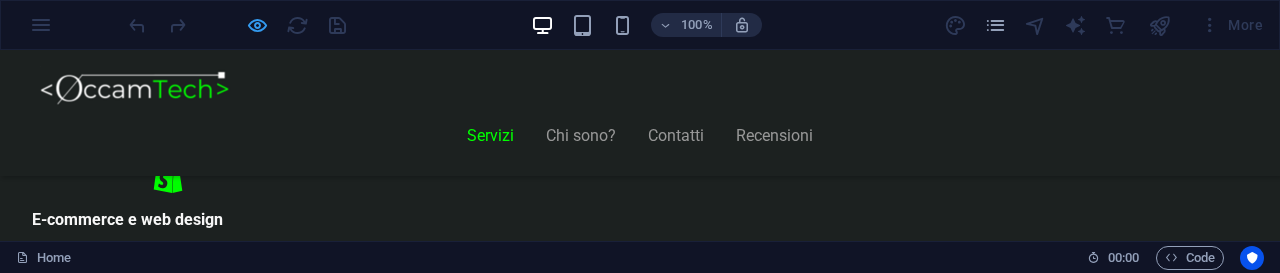 click at bounding box center (257, 25) 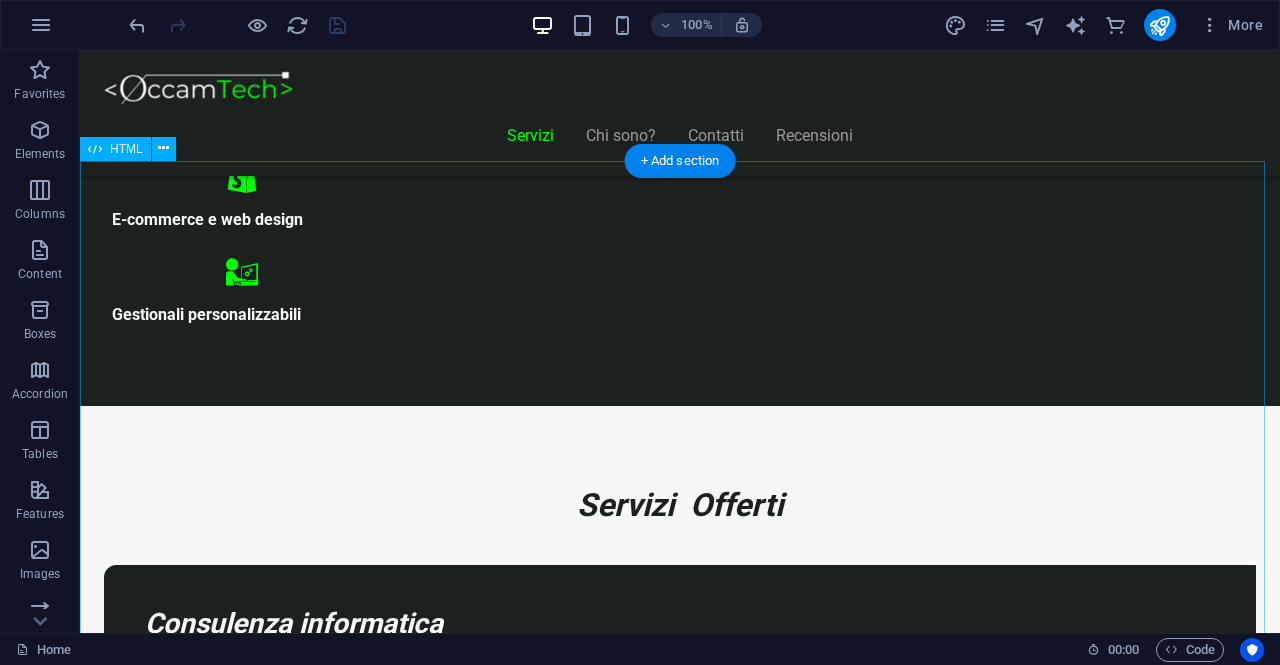 click on "Realizziamo il sito perfetto per far crescere la tua attività!
Start Vetrina
€300
Home page professionale
Sezione “Chi siamo”
Pagina contatti con form
Design ottimizzato per mobile
6 mesi di assistenza inclusa
Inizia Ora
Shop Ready
€500
Negozio con Shopify già configurato
Catalogo e schede prodotto dettagliate
Pagamenti sicuri integrati
Spedizioni e tariffe configurate
6 mesi di assistenza inclusa
Scopri di più" at bounding box center [680, 8472] 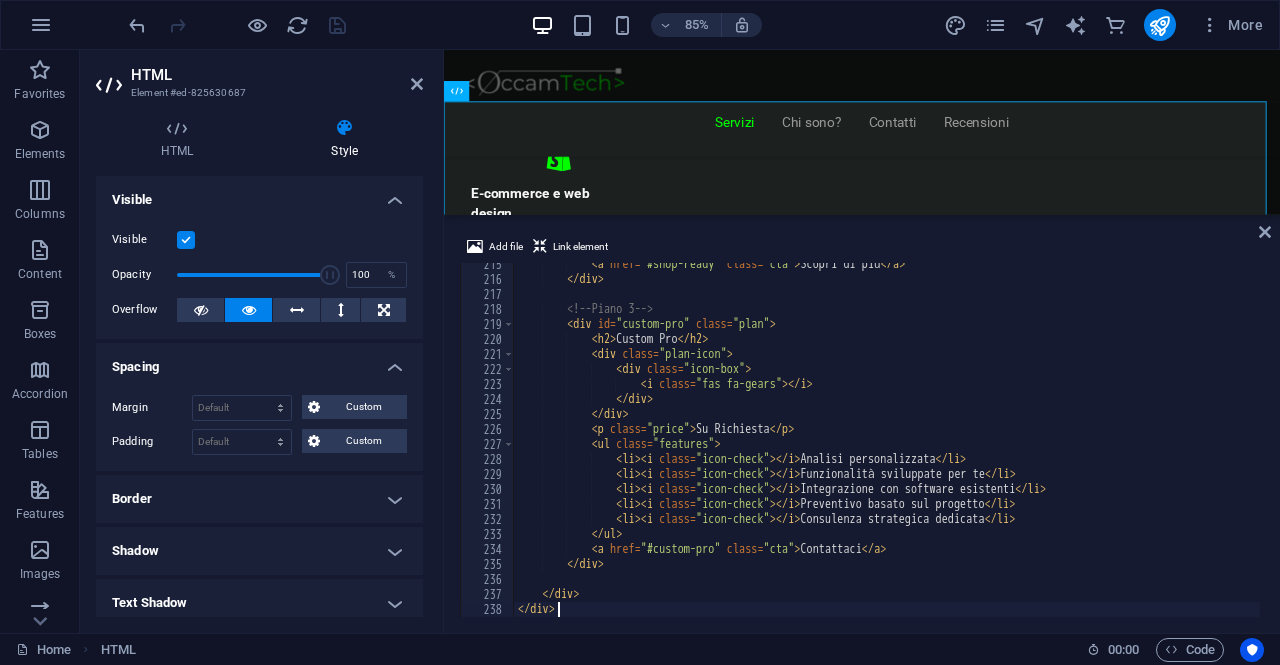 scroll, scrollTop: 3216, scrollLeft: 0, axis: vertical 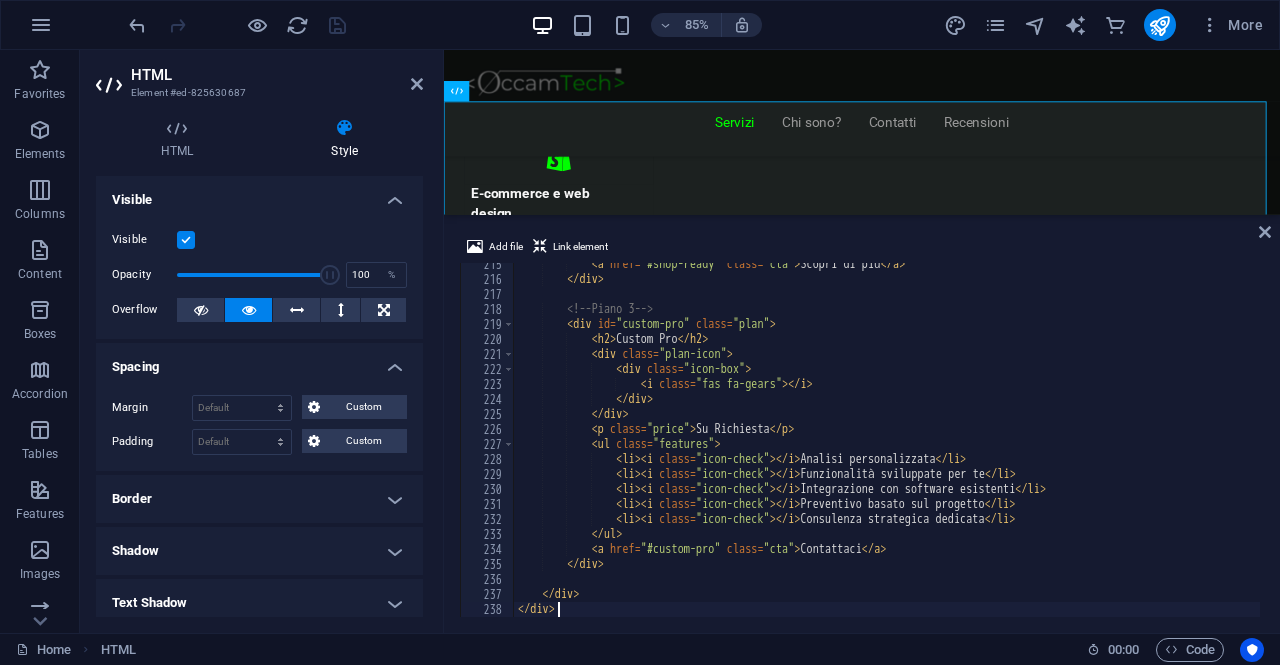 click on "< a   href = "#shop-ready"   class = "cta" > Scopri di più </ a >           </ div >           <!--  Piano 3  -->           < div   id = "custom-pro"   class = "plan" >                < h2 > Custom Pro </ h2 >                < div   class = "plan-icon" >                     < div   class = "icon-box" >                          < i   class = "fas fa-gears" > </ i >                     </ div >                </ div >                < p   class = "price" > Su Richiesta </ p >                < ul   class = "features" >                     < li > < i   class = "icon-check" > </ i > Analisi personalizzata </ li >                     < li > < i   class = "icon-check" > </ i > Funzionalità sviluppate per te </ li >                     < li > < i   class = "icon-check" > </ i > Integrazione con software esistenti </ li >                     < li > < i   class = "icon-check" > </ i > Preventivo basato sul progetto </ li >                     < li > < i   class = "icon-check" > </ i > </ li >" at bounding box center [887, 449] 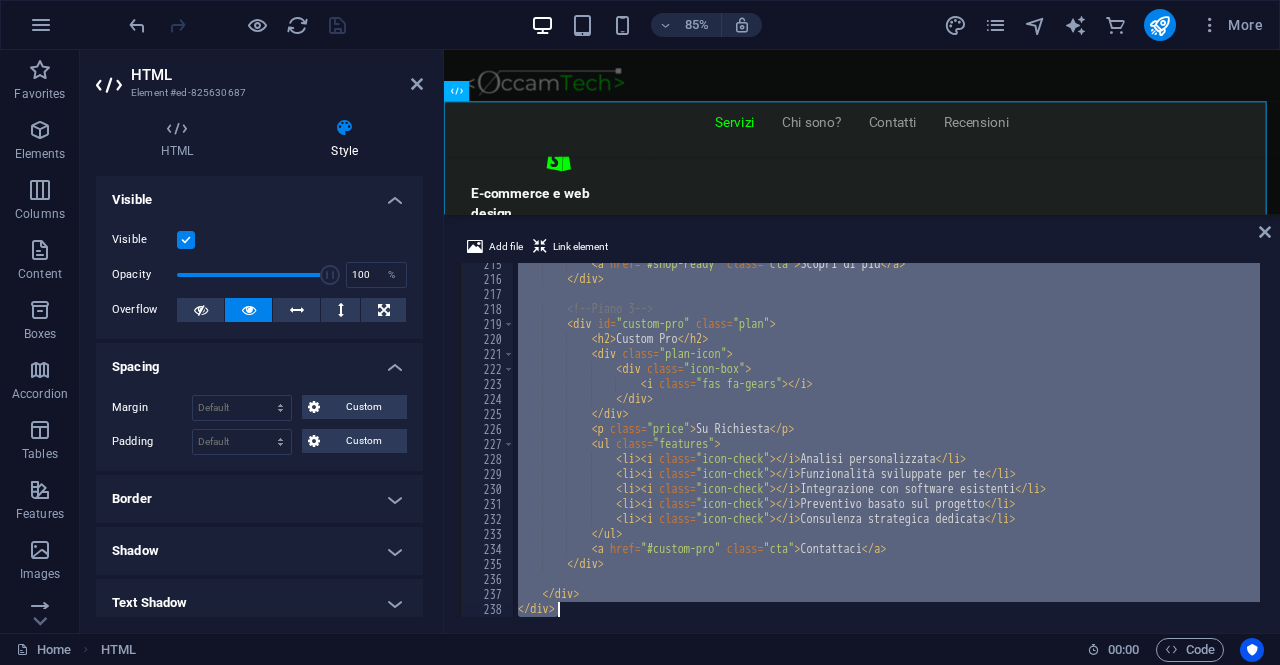 type on "</div>" 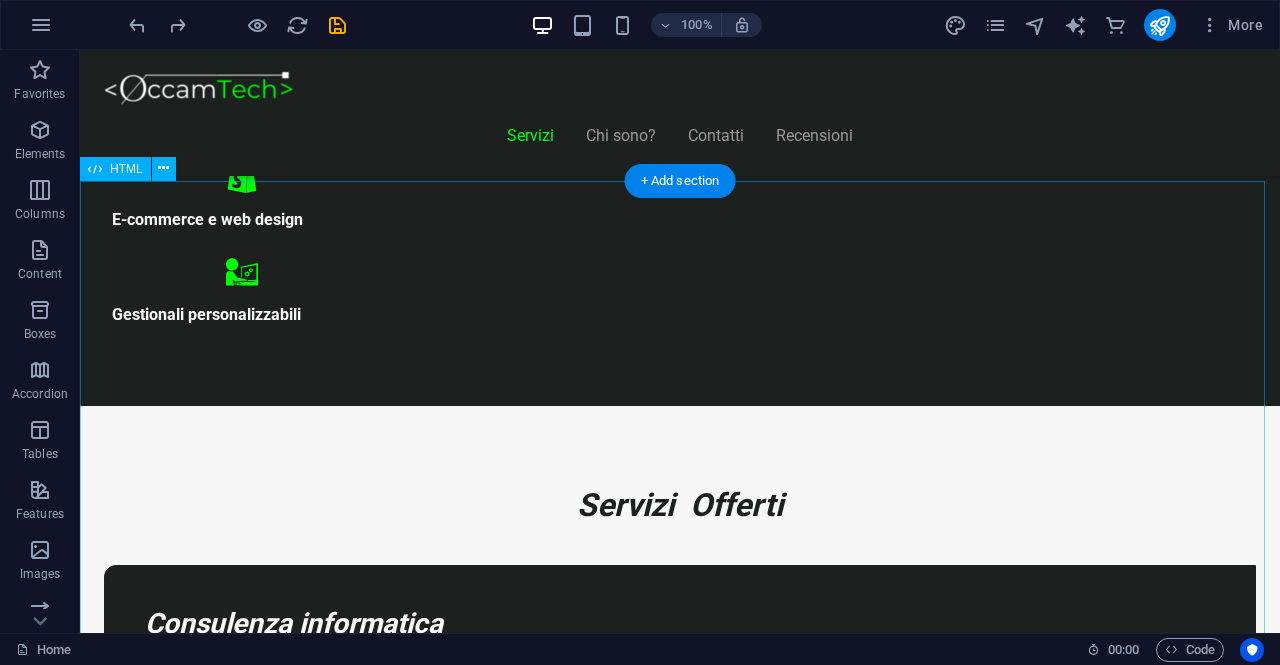 scroll, scrollTop: 869, scrollLeft: 0, axis: vertical 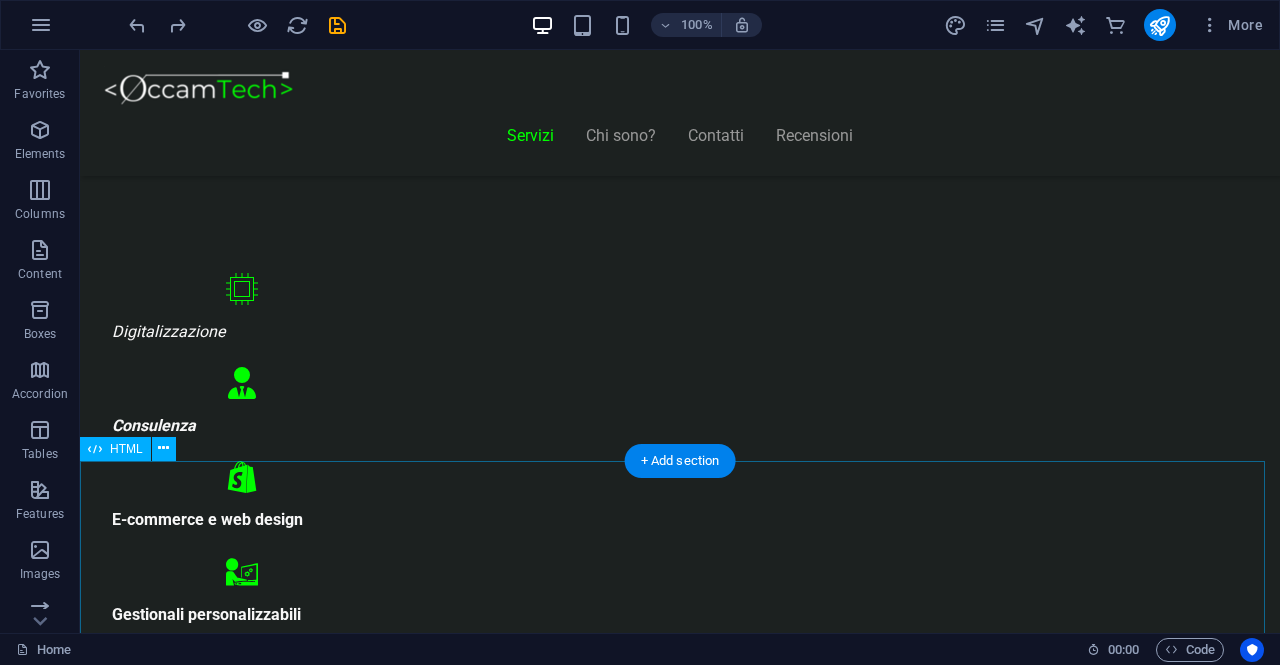 click on "Realizziamo il sito perfetto per far crescere la tua attività!
Start Vetrina
€300
Home page professionale
Sezione “Chi siamo”
Pagina contatti con form
Design ottimizzato per mobile
6 mesi di assistenza inclusa
Inizia Ora
Shop Ready
€500
Negozio con Shopify già configurato
Catalogo e schede prodotto dettagliate
Pagamenti sicuri integrati
Spedizioni e tariffe configurate
6 mesi di assistenza inclusa
Scopri di più" at bounding box center [680, 8772] 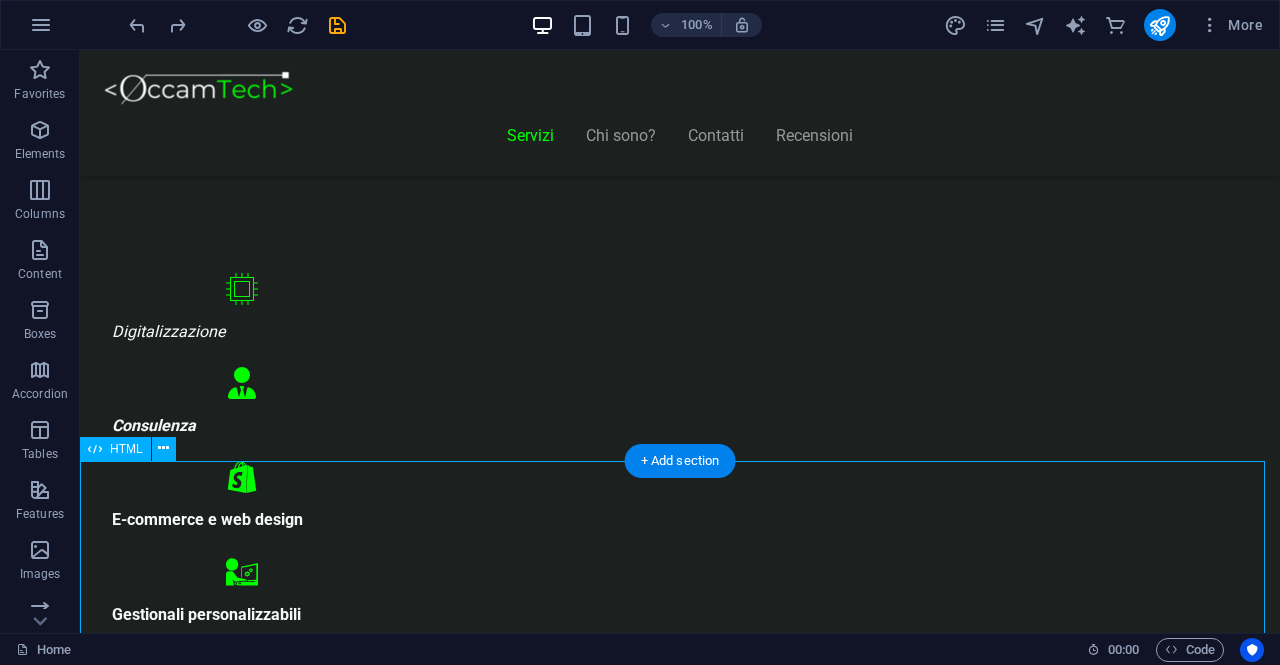 click on "Realizziamo il sito perfetto per far crescere la tua attività!
Start Vetrina
€300
Home page professionale
Sezione “Chi siamo”
Pagina contatti con form
Design ottimizzato per mobile
6 mesi di assistenza inclusa
Inizia Ora
Shop Ready
€500
Negozio con Shopify già configurato
Catalogo e schede prodotto dettagliate
Pagamenti sicuri integrati
Spedizioni e tariffe configurate
6 mesi di assistenza inclusa
Scopri di più" at bounding box center [680, 8772] 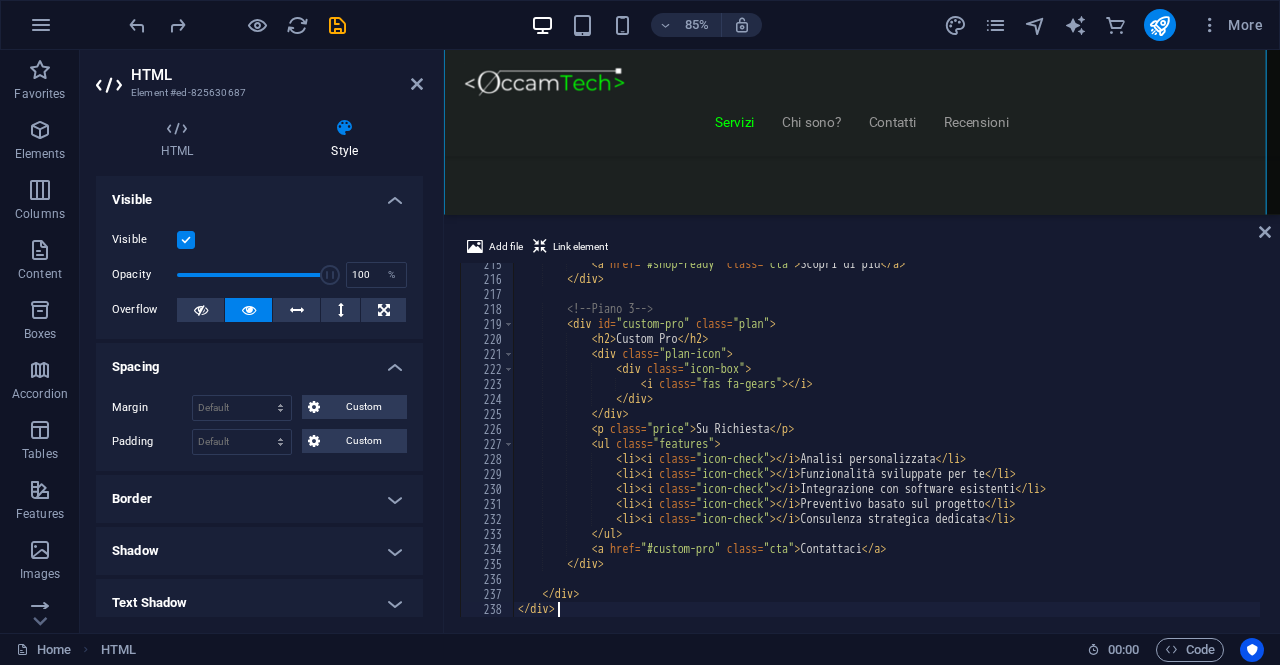 scroll, scrollTop: 1584, scrollLeft: 0, axis: vertical 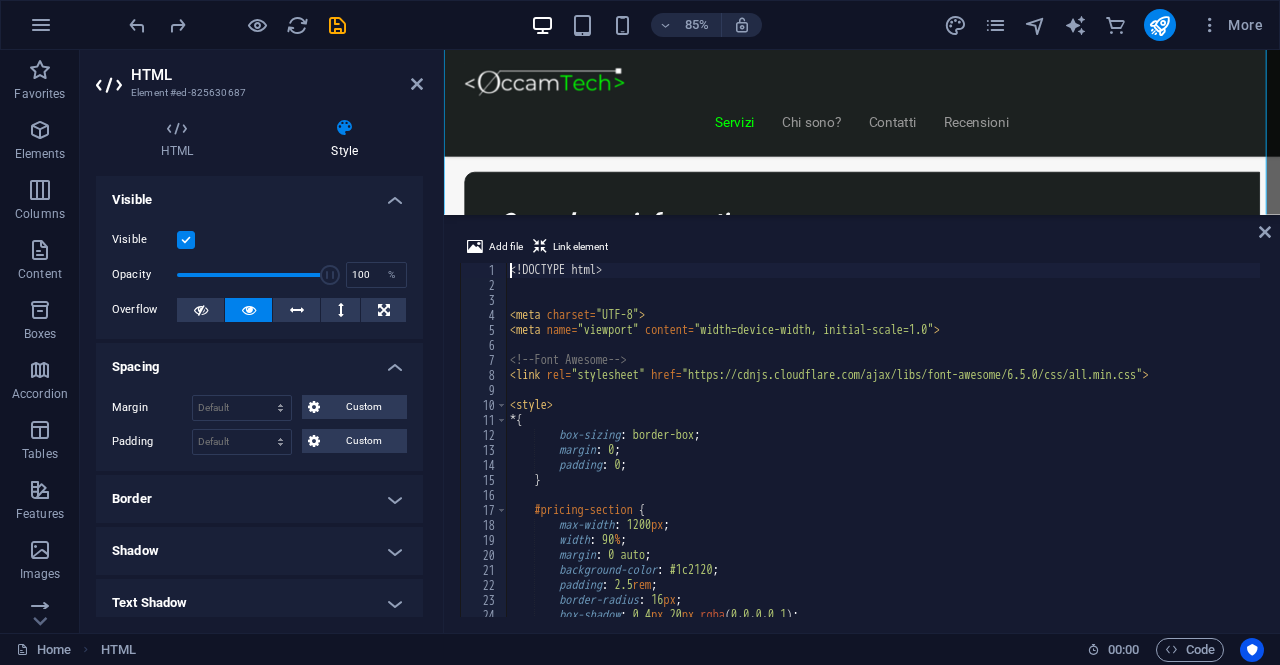 click on "<! DOCTYPE   html > < meta   charset = "UTF-8" > < meta   name = "viewport"   content = "width=device-width, initial-scale=1.0" > <!--  Font Awesome  --> < link   rel = "stylesheet"   href = "https://cdnjs.cloudflare.com/ajax/libs/font-awesome/6.5.0/css/all.min.css" > < style >     *  {           box-sizing :   border-box ;           margin :   0 ;           padding :   0 ;      }      #pricing-section   {           max-width :   1200 px ;           width :   90 % ;           margin :   0   auto ;           background-color :   #1c2120 ;           padding :   2.5 rem ;           border-radius :   16 px ;           box-shadow :   0   4 px   20 px   rgba ( 0 ,  0 ,  0 ,  0.1 ) ;           color :   #fff ;" at bounding box center (883, 455) 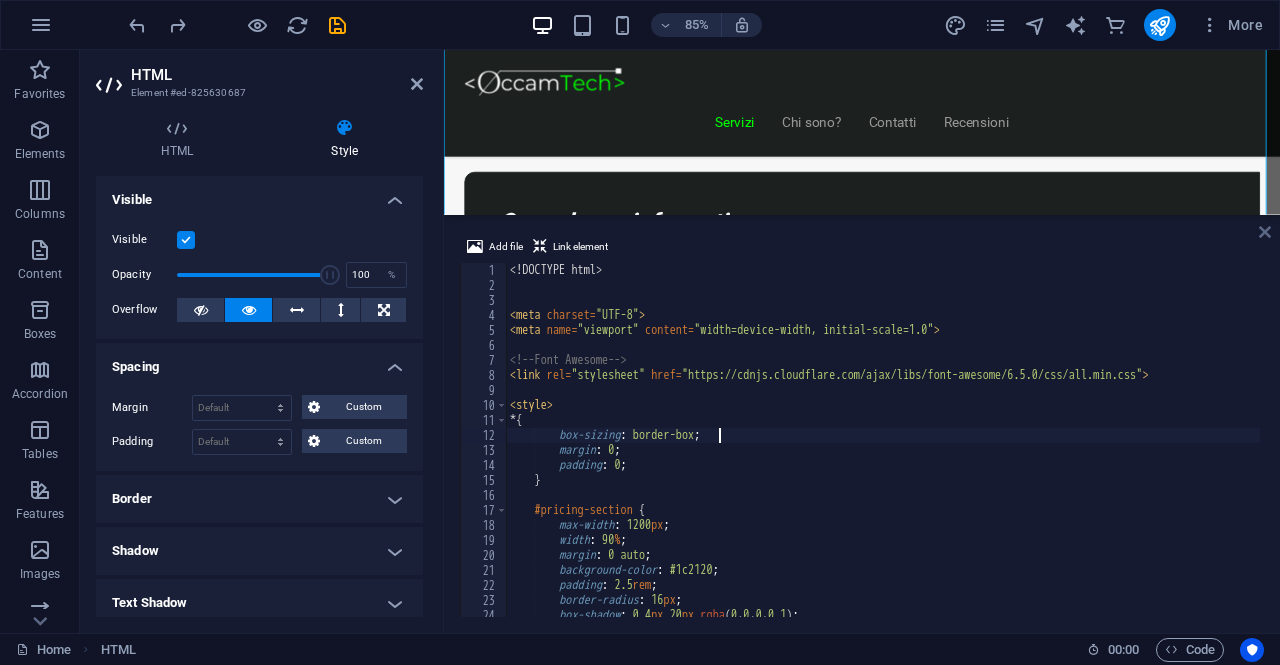 click at bounding box center (1265, 232) 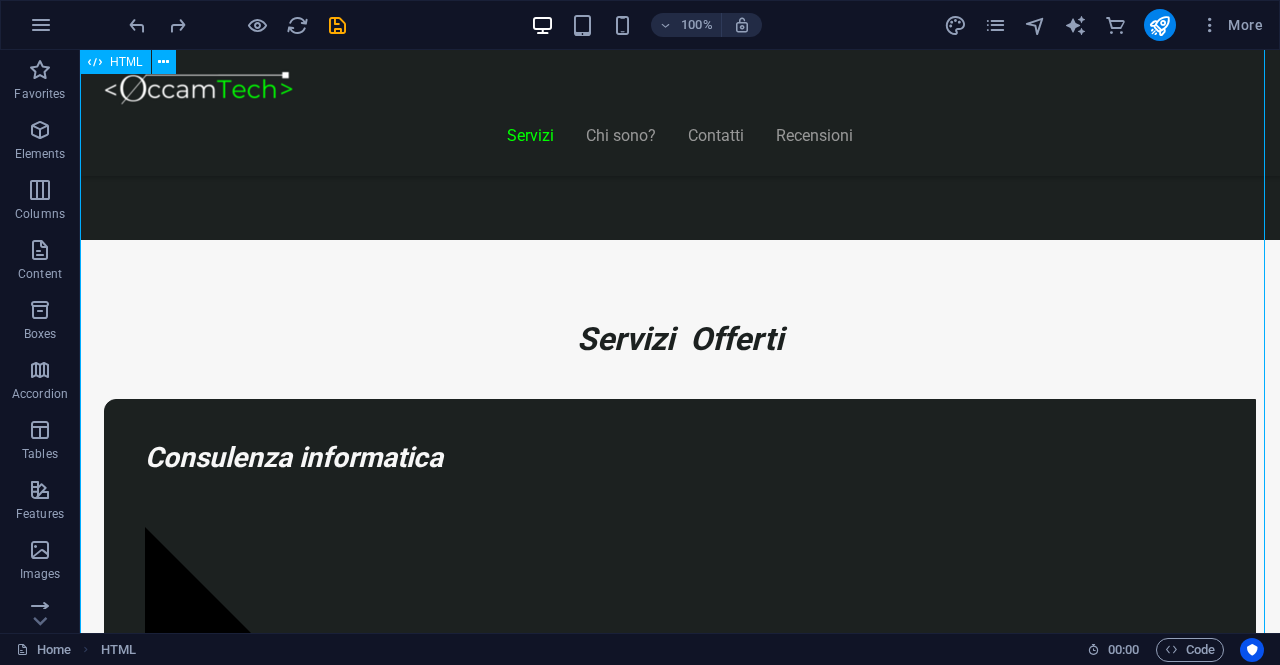 click on "Realizziamo il sito perfetto per far crescere la tua attività!
Start Vetrina
€300
Home page professionale
Sezione “Chi siamo”
Pagina contatti con form
Design ottimizzato per mobile
6 mesi di assistenza inclusa
Inizia Ora
Shop Ready
€500
Negozio con Shopify già configurato
Catalogo e schede prodotto dettagliate
Pagamenti sicuri integrati
Spedizioni e tariffe configurate
6 mesi di assistenza inclusa
Scopri di più" at bounding box center (680, 8306) 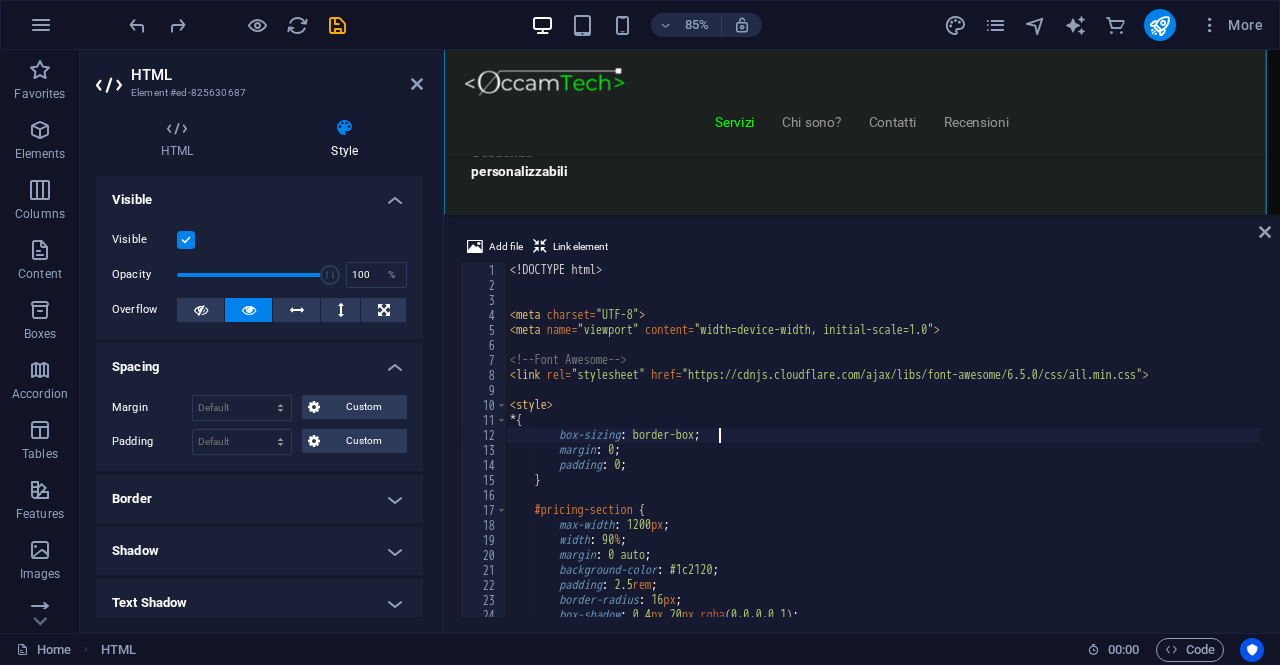 scroll, scrollTop: 1285, scrollLeft: 0, axis: vertical 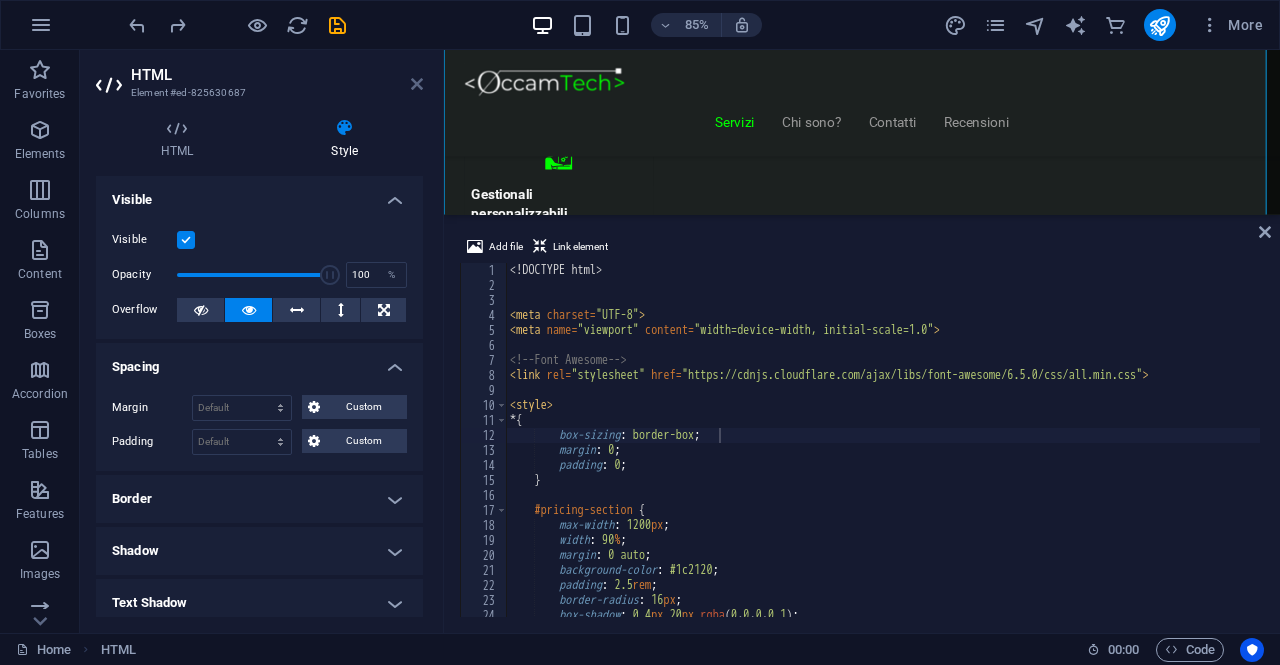 click at bounding box center [417, 84] 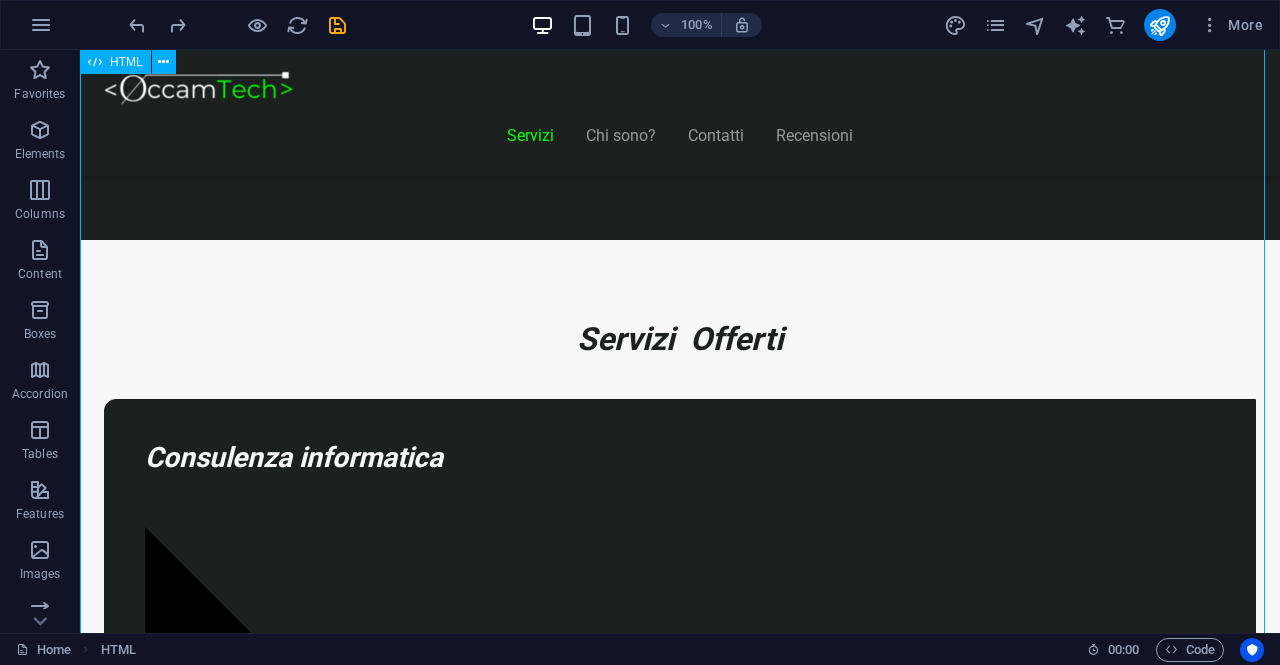 click on "Realizziamo il sito perfetto per far crescere la tua attività!
Start Vetrina
€300
Home page professionale
Sezione “Chi siamo”
Pagina contatti con form
Design ottimizzato per mobile
6 mesi di assistenza inclusa
Inizia Ora
Shop Ready
€500
Negozio con Shopify già configurato
Catalogo e schede prodotto dettagliate
Pagamenti sicuri integrati
Spedizioni e tariffe configurate
6 mesi di assistenza inclusa
Scopri di più" at bounding box center [680, 8306] 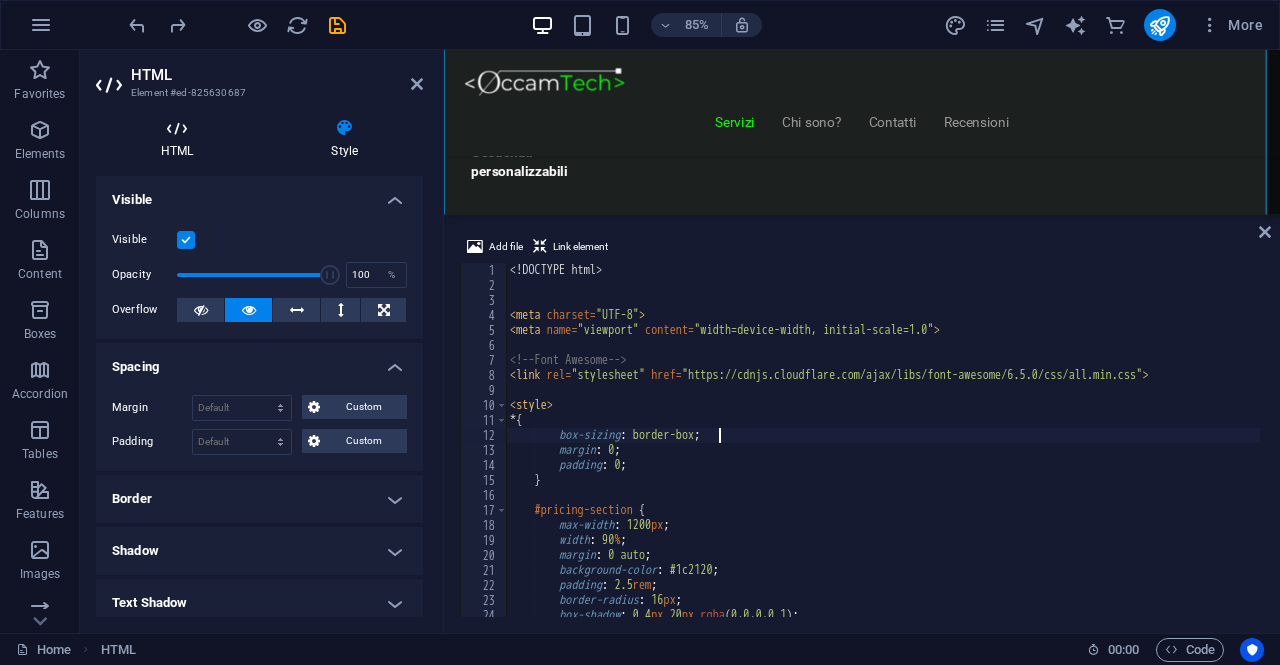scroll, scrollTop: 1285, scrollLeft: 0, axis: vertical 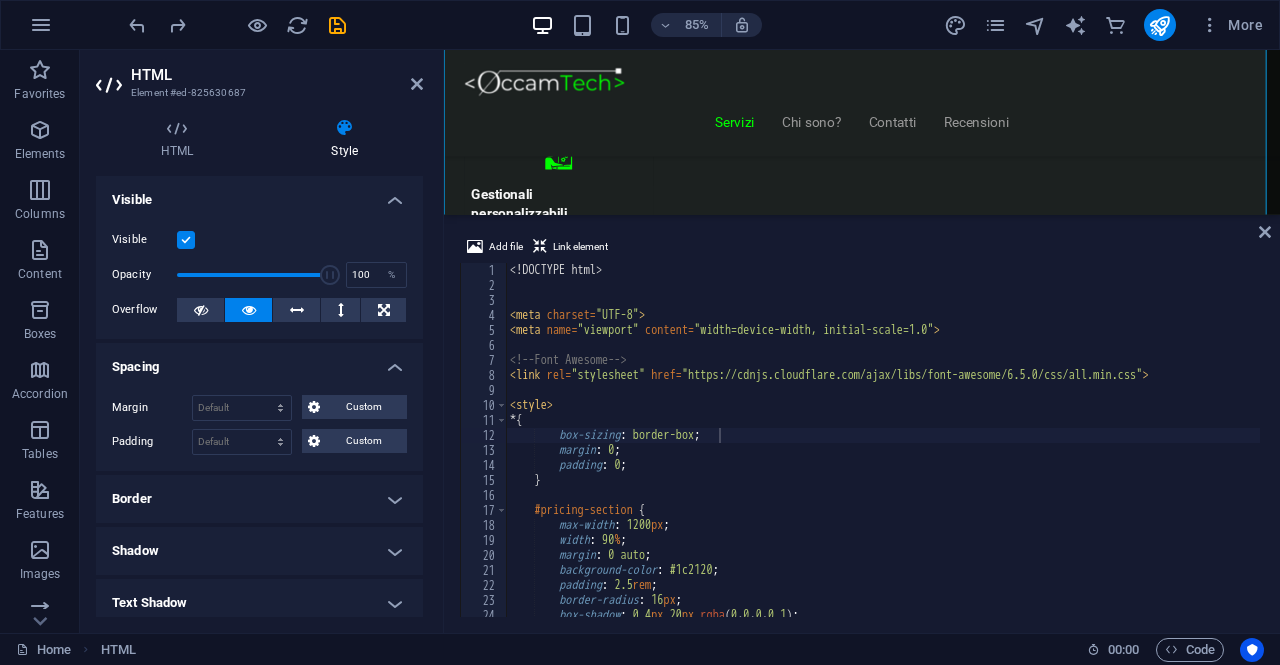 drag, startPoint x: 242, startPoint y: 93, endPoint x: 172, endPoint y: 93, distance: 70 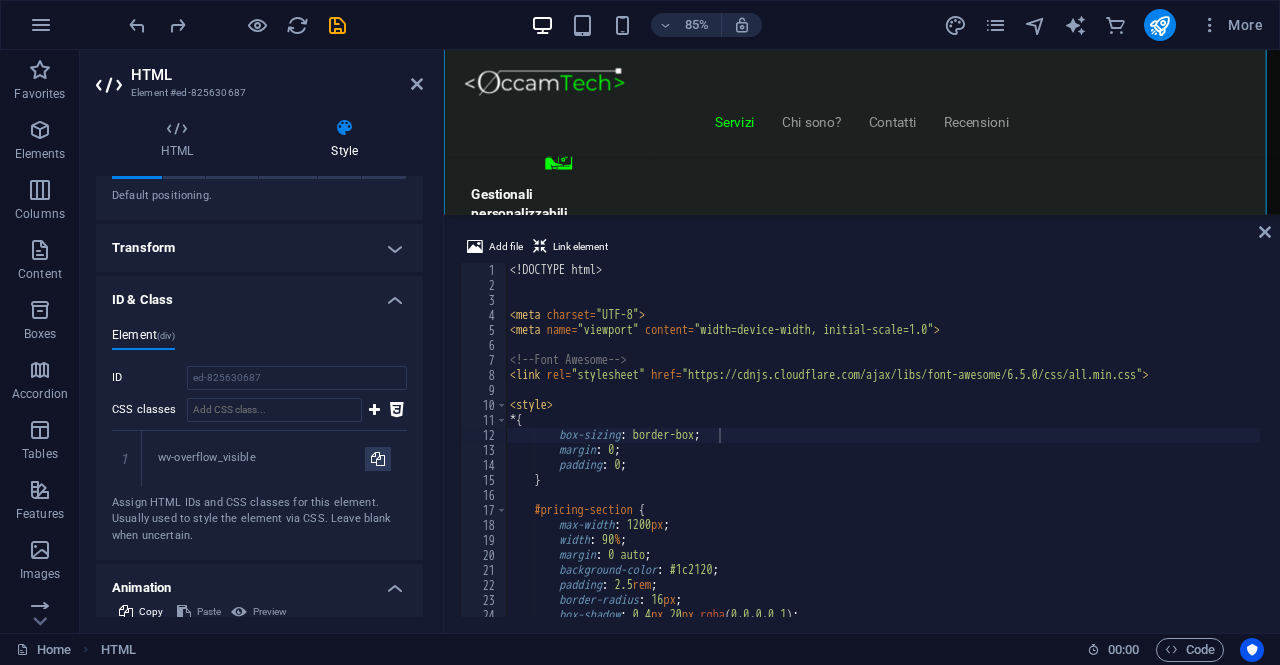 scroll, scrollTop: 460, scrollLeft: 0, axis: vertical 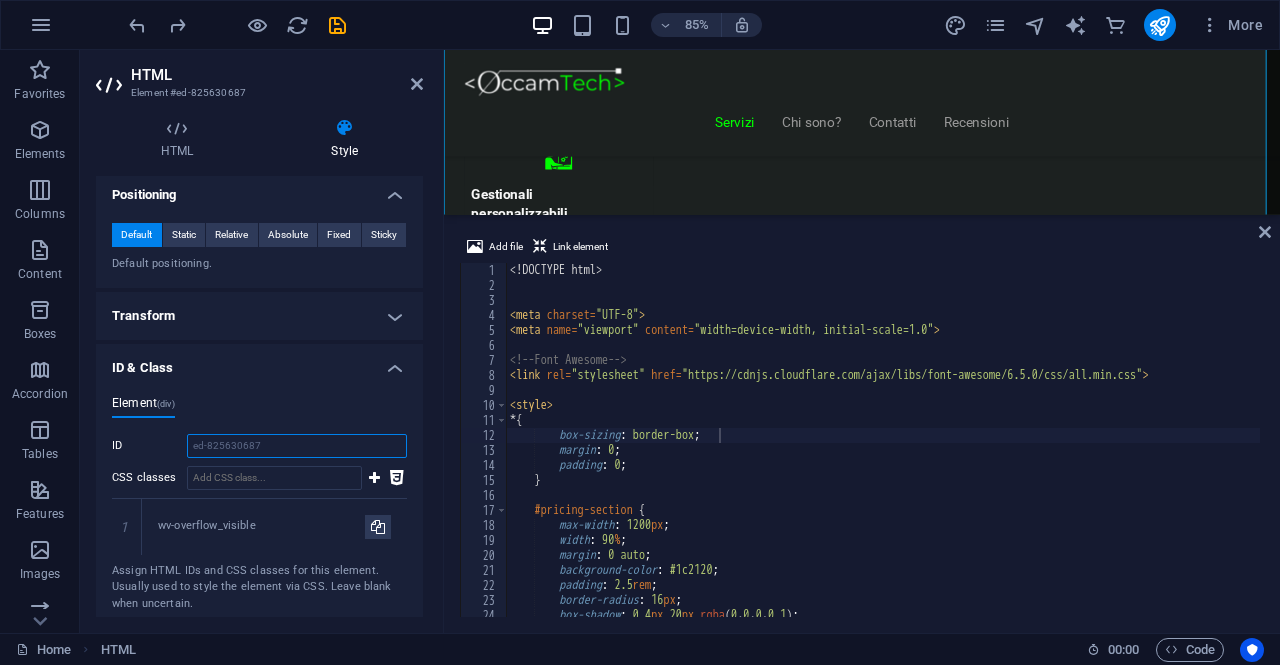 click on "ed-825630687" at bounding box center (297, 446) 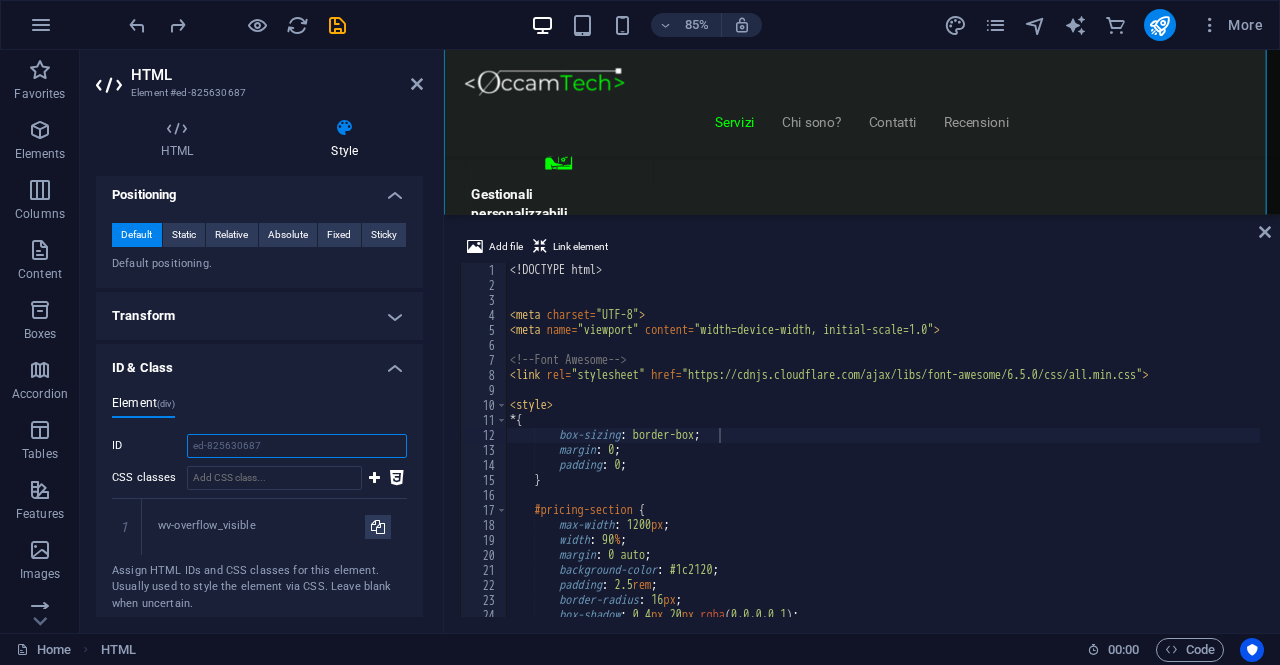 drag, startPoint x: 304, startPoint y: 445, endPoint x: 186, endPoint y: 457, distance: 118.6086 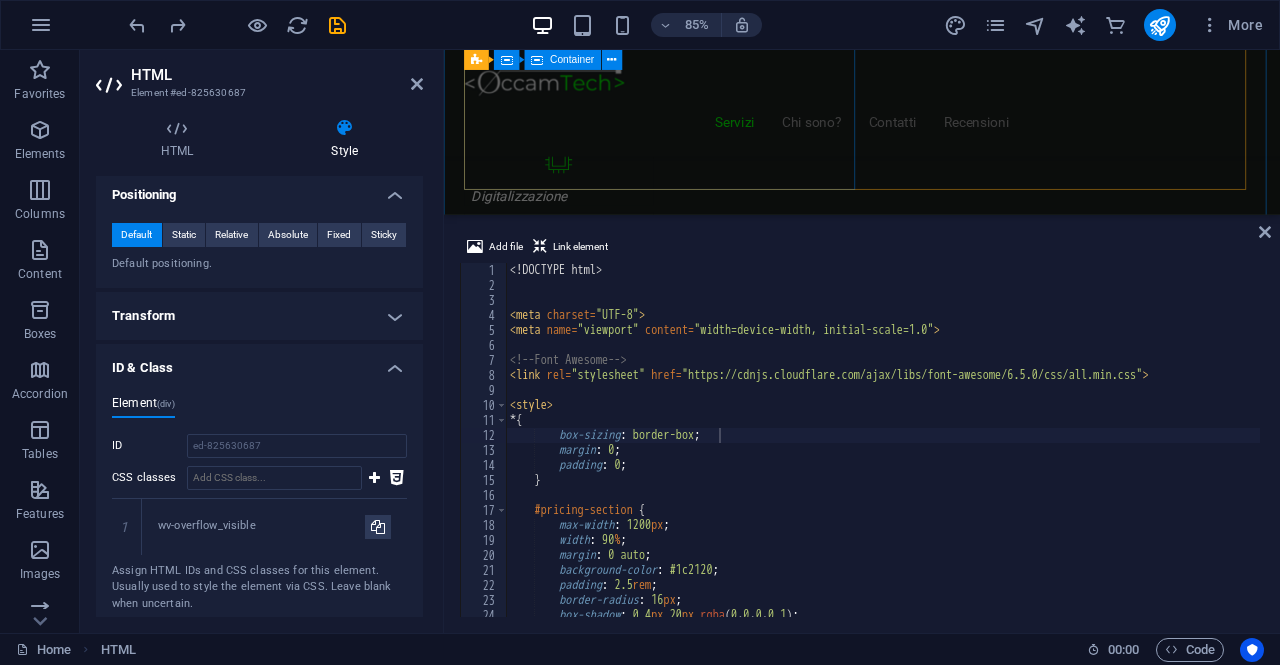 scroll, scrollTop: 785, scrollLeft: 0, axis: vertical 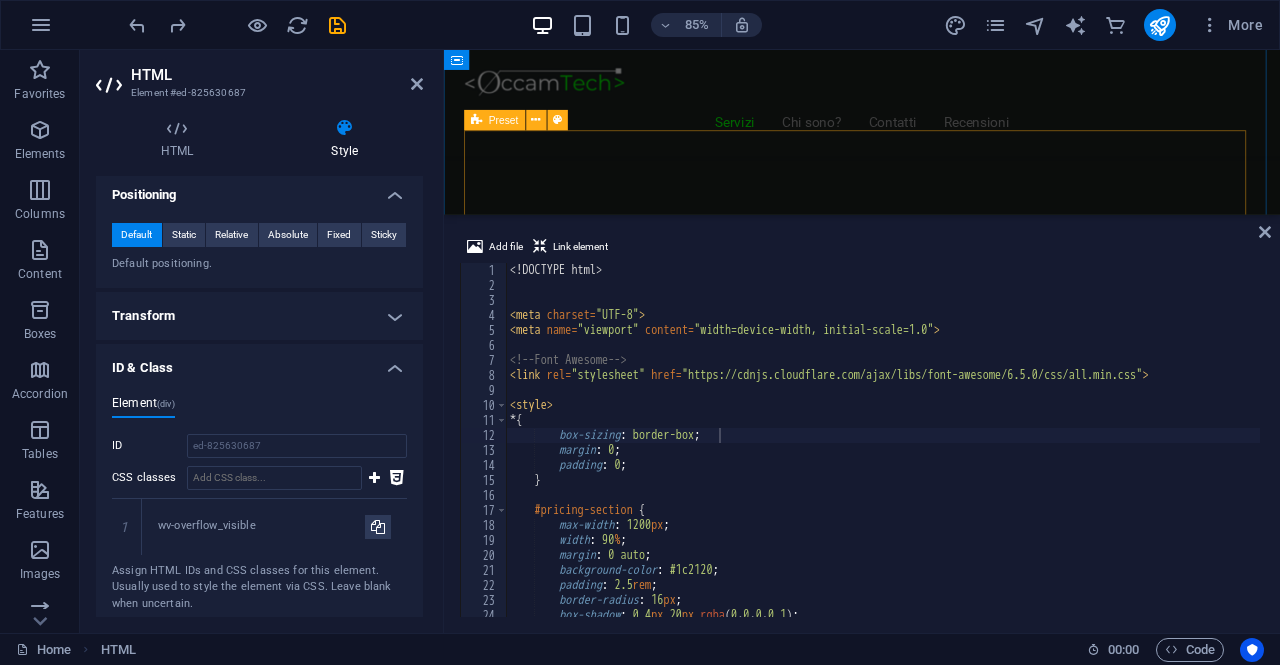 click at bounding box center (476, 120) 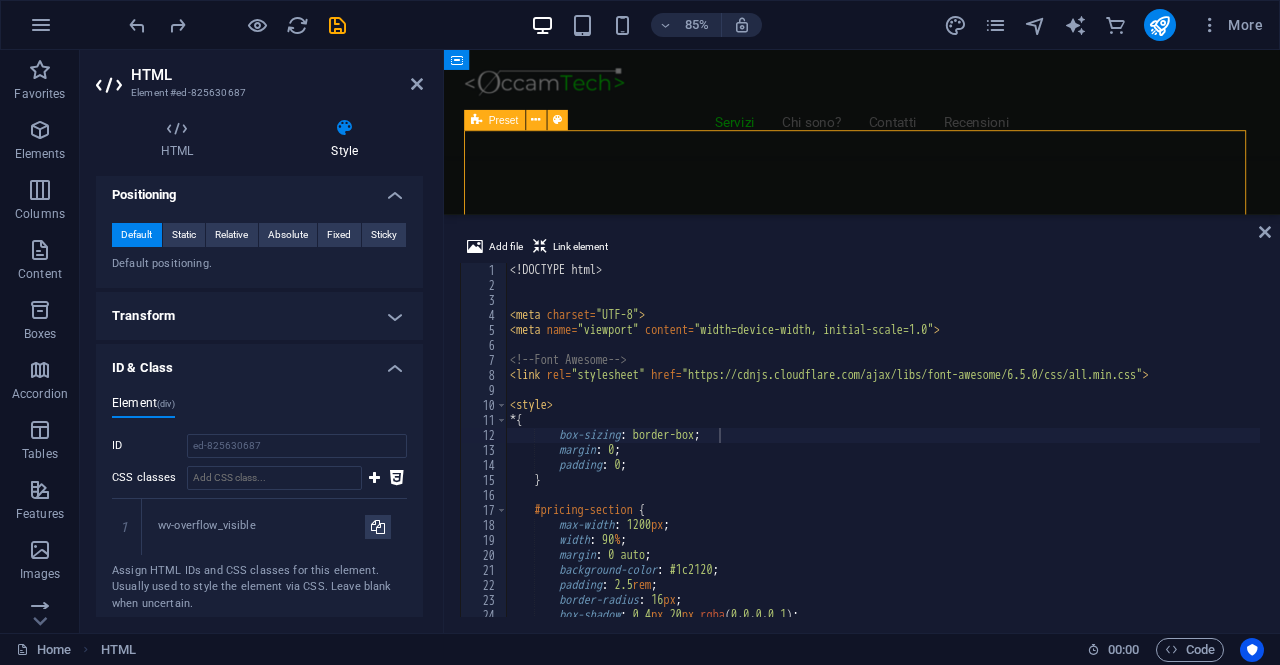 click at bounding box center [476, 120] 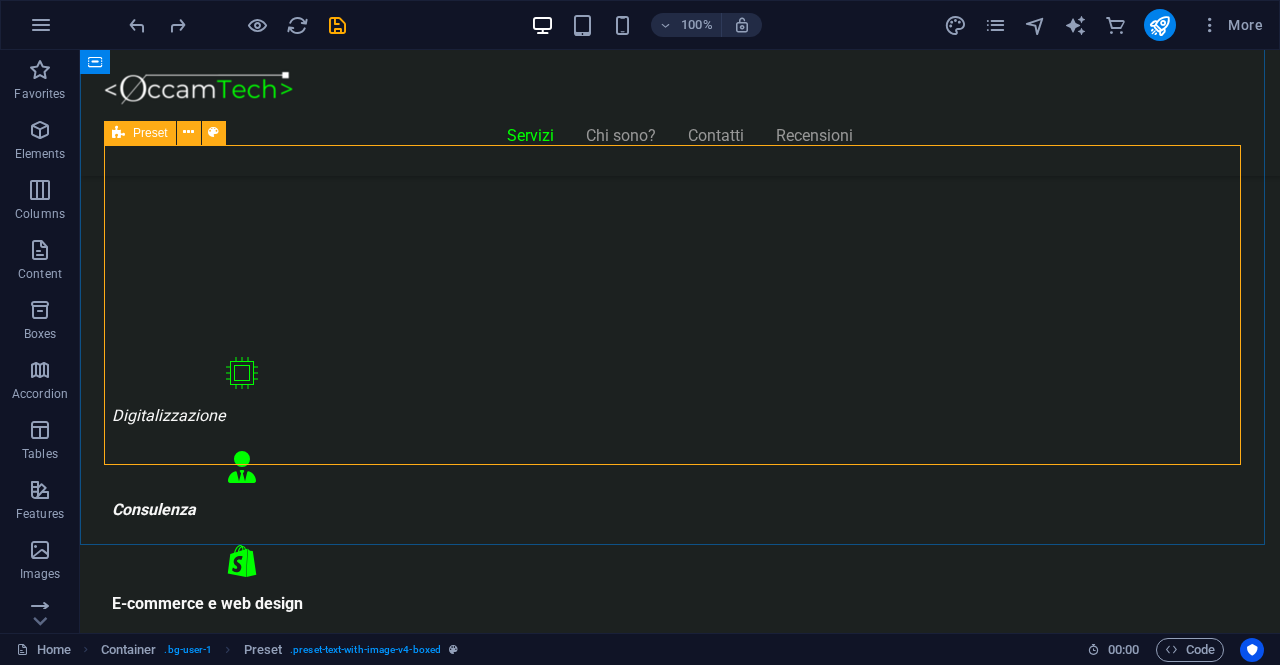 click at bounding box center (118, 133) 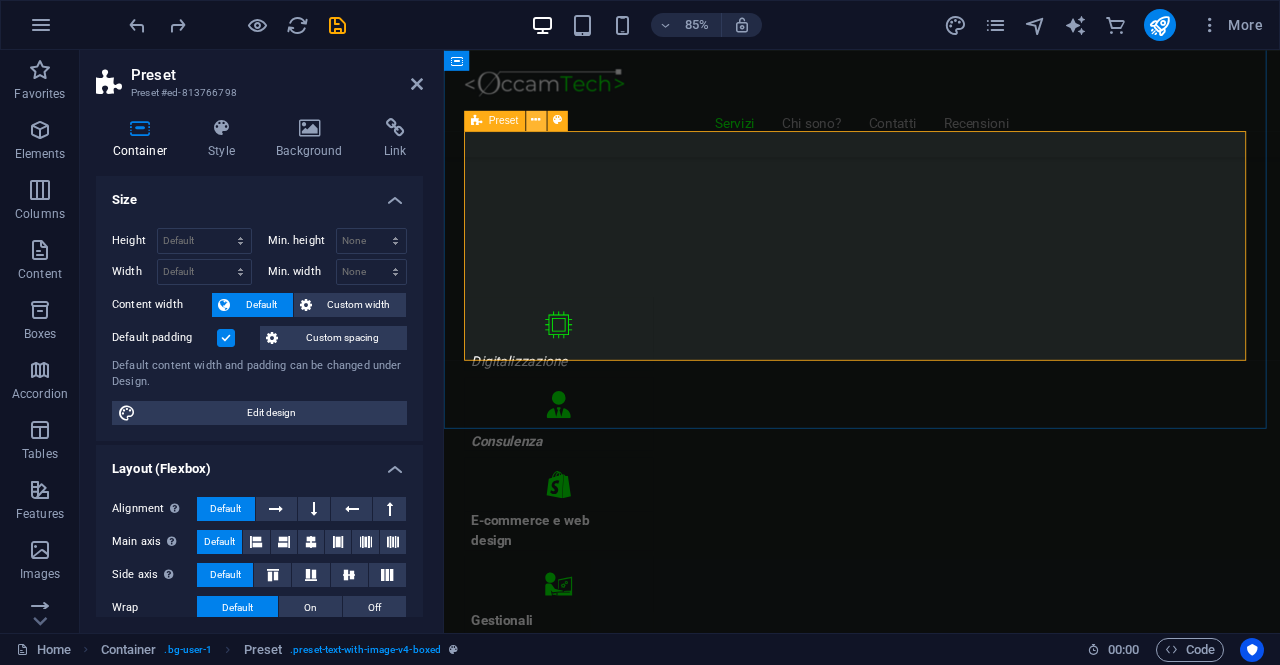 click at bounding box center [536, 120] 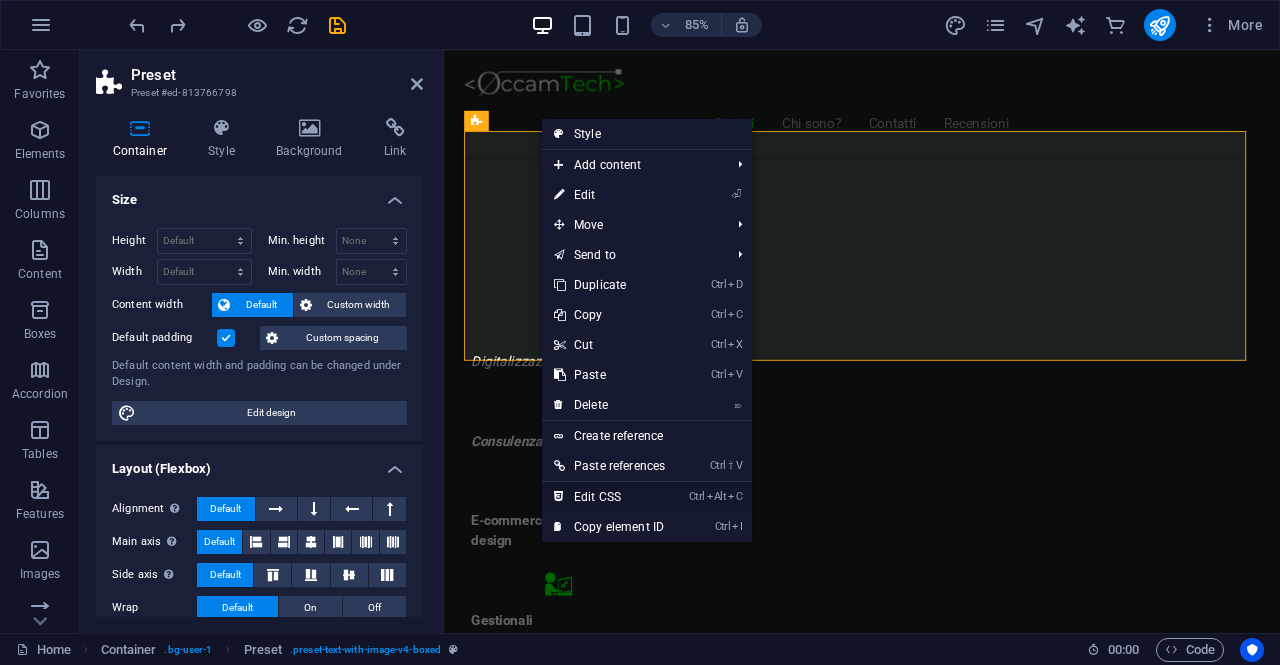 click on "Ctrl Alt C  Edit CSS" at bounding box center [609, 497] 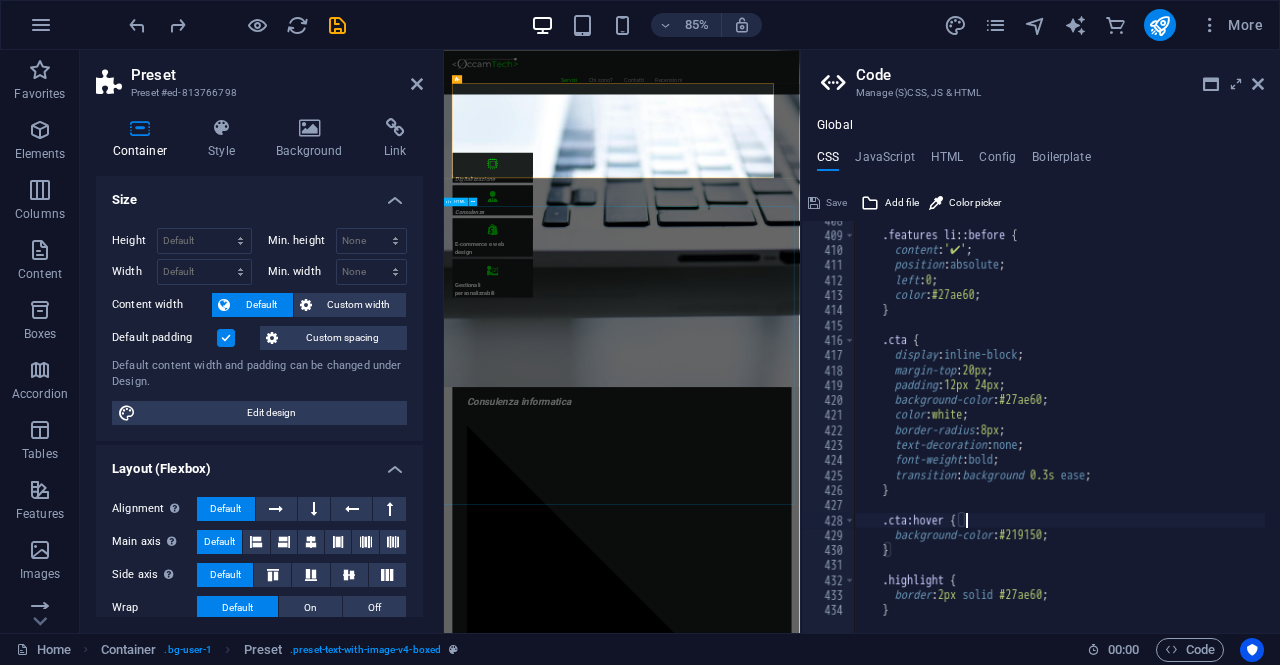 scroll, scrollTop: 1481, scrollLeft: 0, axis: vertical 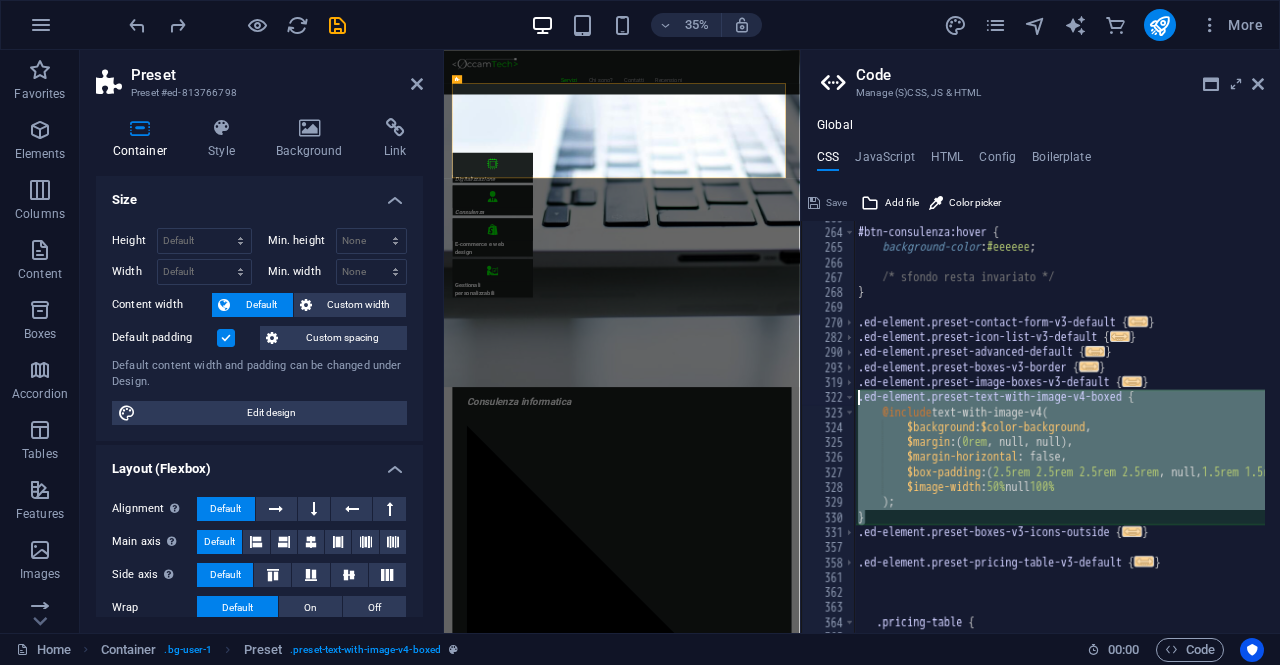 drag, startPoint x: 896, startPoint y: 519, endPoint x: 829, endPoint y: 403, distance: 133.95895 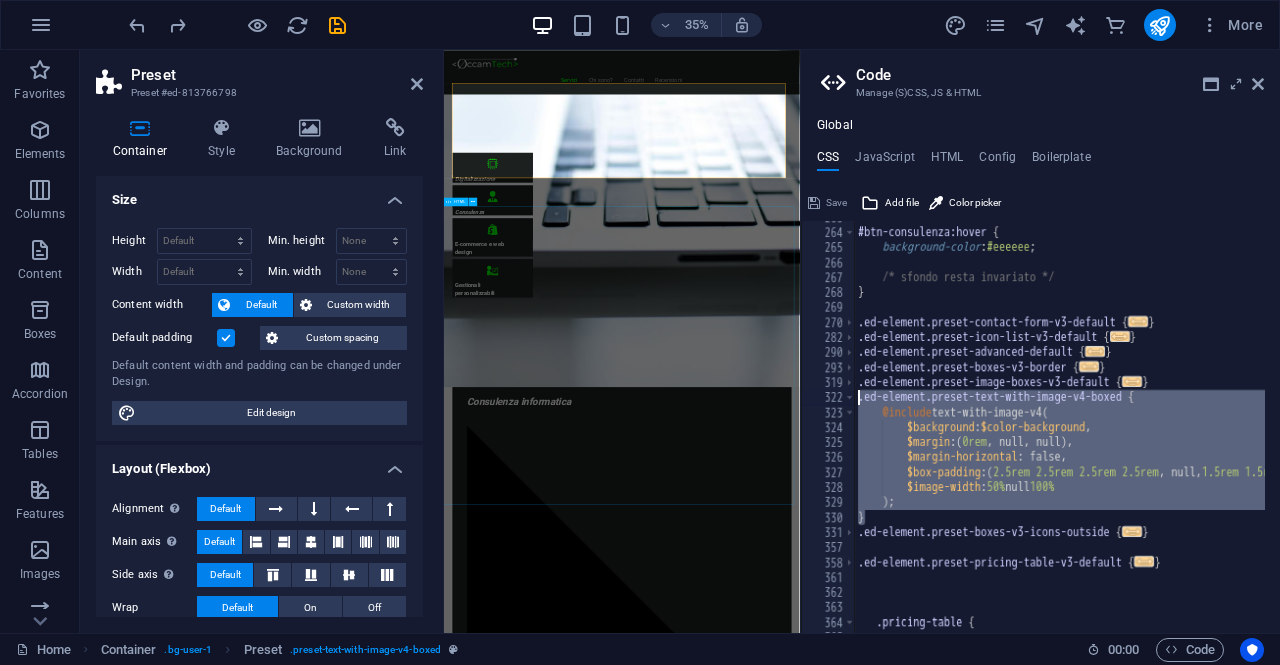 click on "Realizziamo il sito perfetto per far crescere la tua attività!
Start Vetrina
€300
Home page professionale
Sezione “Chi siamo”
Pagina contatti con form
Design ottimizzato per mobile
6 mesi di assistenza inclusa
Inizia Ora
Shop Ready
€500
Negozio con Shopify già configurato
Catalogo e schede prodotto dettagliate
Pagamenti sicuri integrati
Spedizioni e tariffe configurate
6 mesi di assistenza inclusa
Scopri di più" at bounding box center [952, 7738] 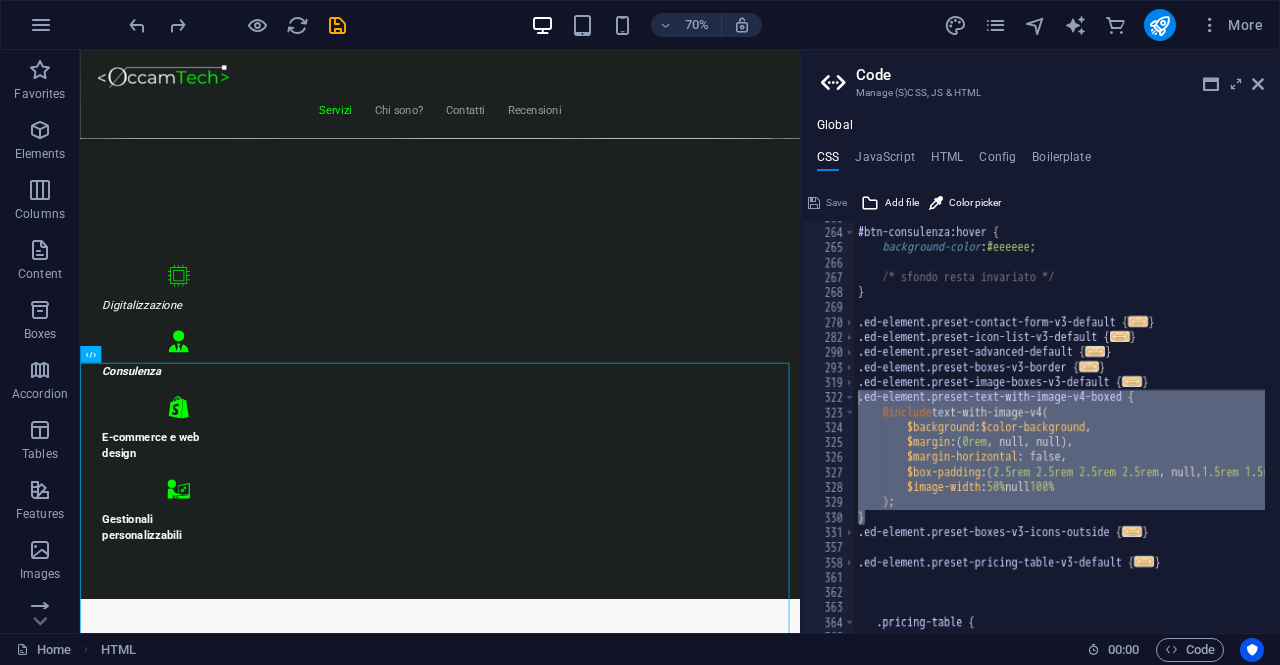 click on "#btn-consulenza:hover   {      background-color :  #eeeeee ;      /* sfondo resta invariato */ } .ed-element.preset-contact-form-v3-default   { ... } .ed-element.preset-icon-list-v3-default   { ... } .ed-element.preset-advanced-default   { ... } .ed-element.preset-boxes-v3-border   { ... } .ed-element.preset-image-boxes-v3-default   { ... } .ed-element.preset-text-with-image-v4-boxed   {      @include  text-with-image-v4 (           $background :  $color-background ,            $margin :  ( 0rem , null, null ) ,            $margin-horizontal : false,            $box-padding :  ( 2.5rem   2.5rem   2.5rem   2.5rem , null,  1.5rem   1.5rem   1.5rem   1.5rem ) ,            $image-width :  50%  null  100%      ) ; } .ed-element.preset-boxes-v3-icons-outside   { ... } .ed-element.preset-pricing-table-v3-default   { ... }     .pricing-table   {" at bounding box center (1059, 427) 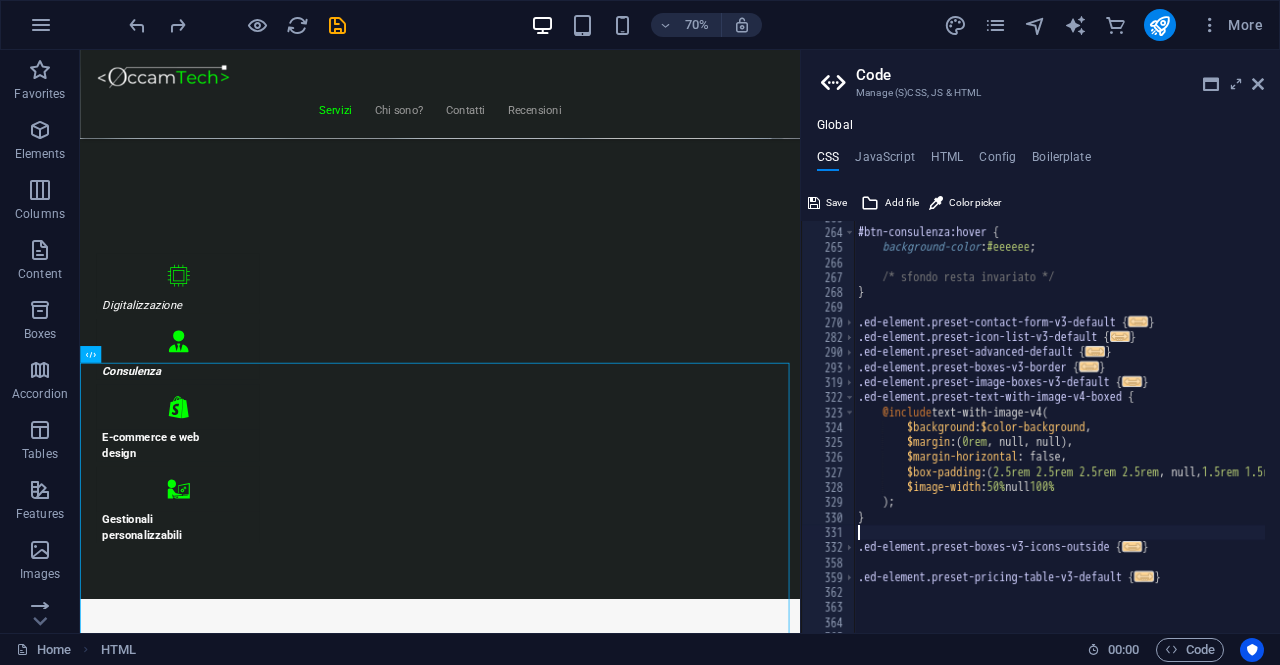 paste 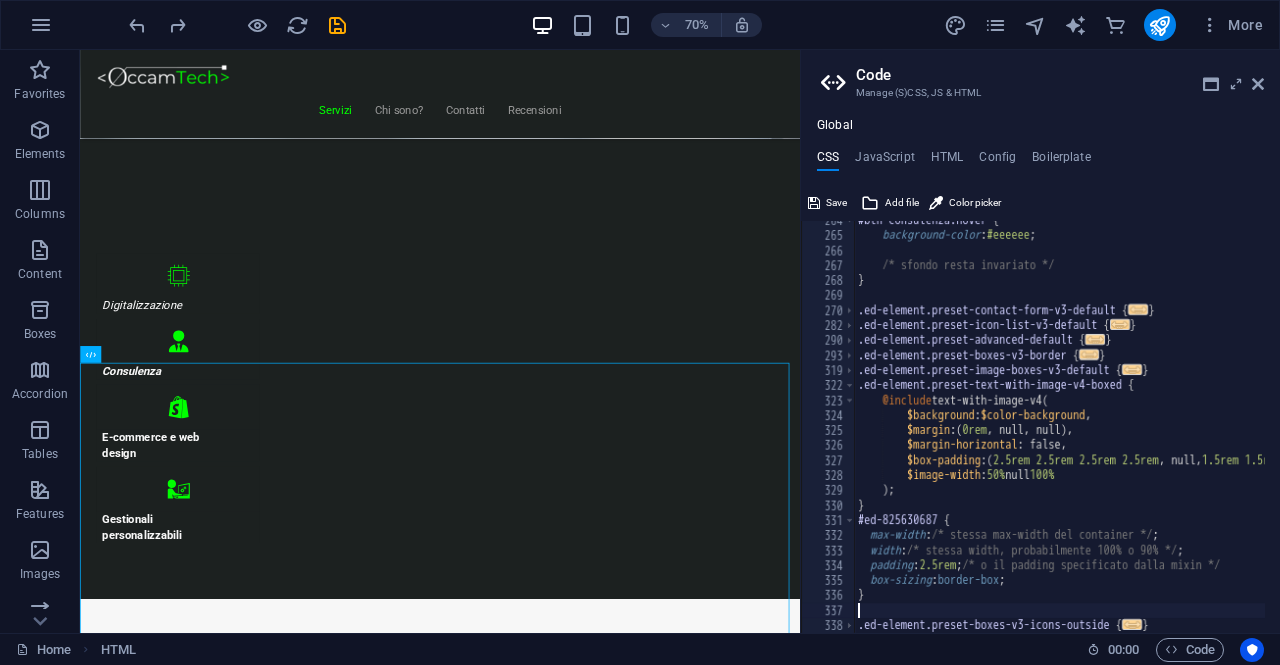 scroll, scrollTop: 1493, scrollLeft: 0, axis: vertical 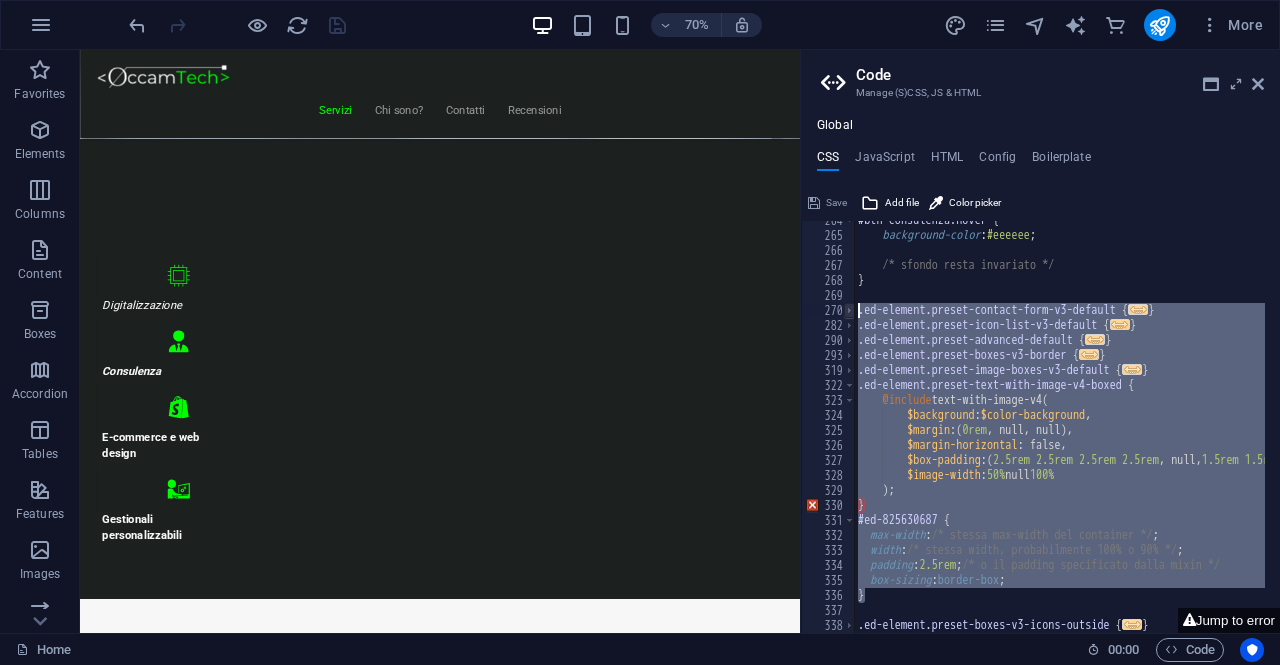drag, startPoint x: 871, startPoint y: 599, endPoint x: 848, endPoint y: 314, distance: 285.92657 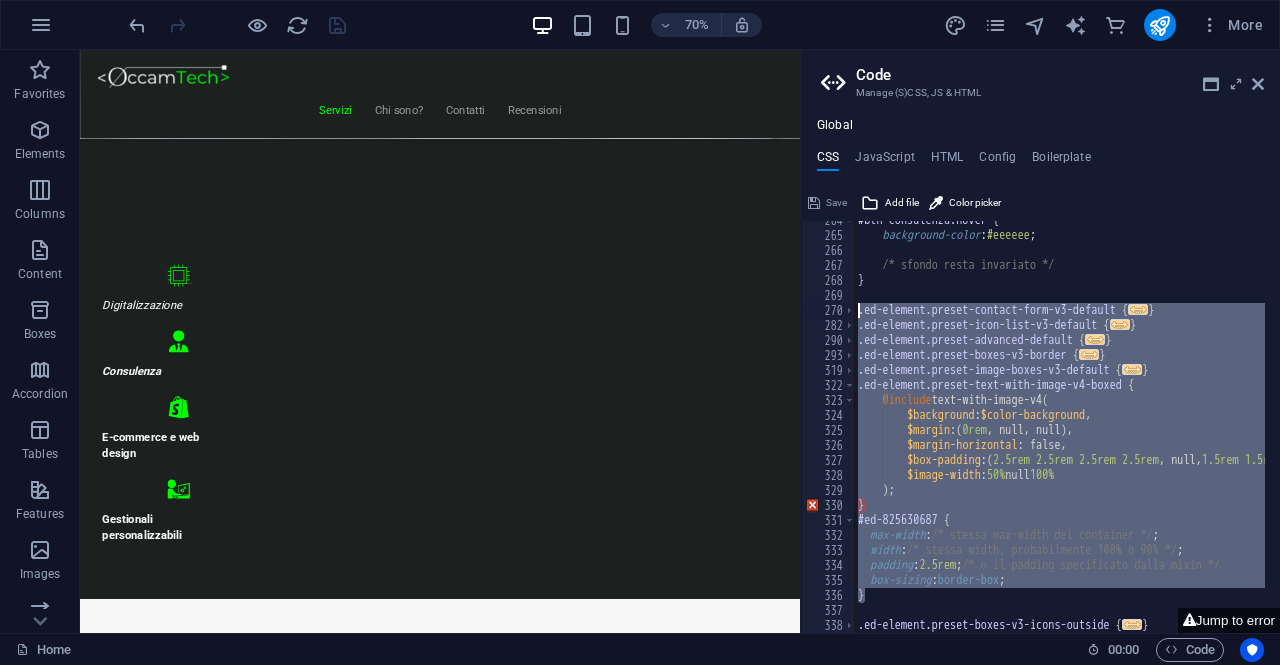 click on "#btn-consulenza:hover   {      background-color :  #eeeeee ;      /* sfondo resta invariato */ } .ed-element.preset-contact-form-v3-default   { ... } .ed-element.preset-icon-list-v3-default   { ... } .ed-element.preset-advanced-default   { ... } .ed-element.preset-boxes-v3-border   { ... } .ed-element.preset-image-boxes-v3-default   { ... } .ed-element.preset-text-with-image-v4-boxed   {      @include  text-with-image-v4 (           $background :  $color-background ,            $margin :  ( 0rem , null, null ) ,            $margin-horizontal : false,            $box-padding :  ( 2.5rem   2.5rem   2.5rem   2.5rem , null,  1.5rem   1.5rem   1.5rem   1.5rem ) ,            $image-width :  50%  null  100%      ) ; } #ed-825630687   {    max-width :  /* stessa max-width del container */ ;    width :  /* stessa width, probabilmente 100% o 90% */ ;    padding :  2.5rem ;  /* o il padding specificato dalla mixin */    box-sizing :  border-box ; } .ed-element.preset-boxes-v3-icons-outside   { ... }" at bounding box center [1059, 427] 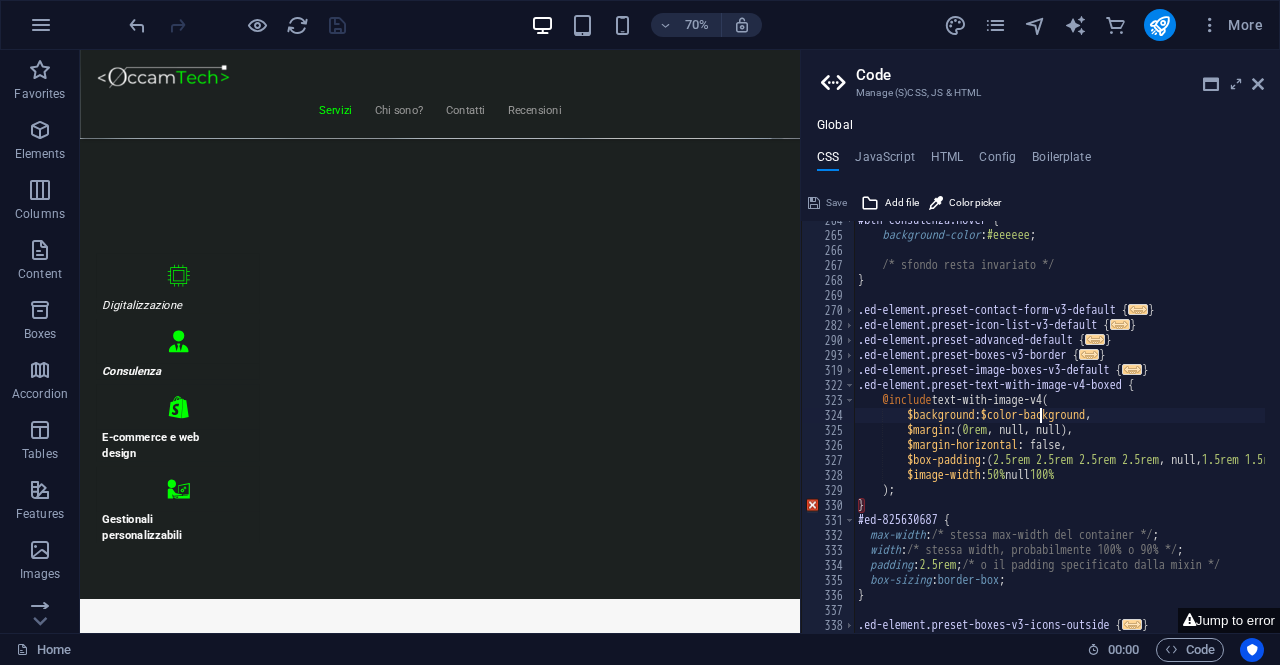 scroll, scrollTop: 1673, scrollLeft: 0, axis: vertical 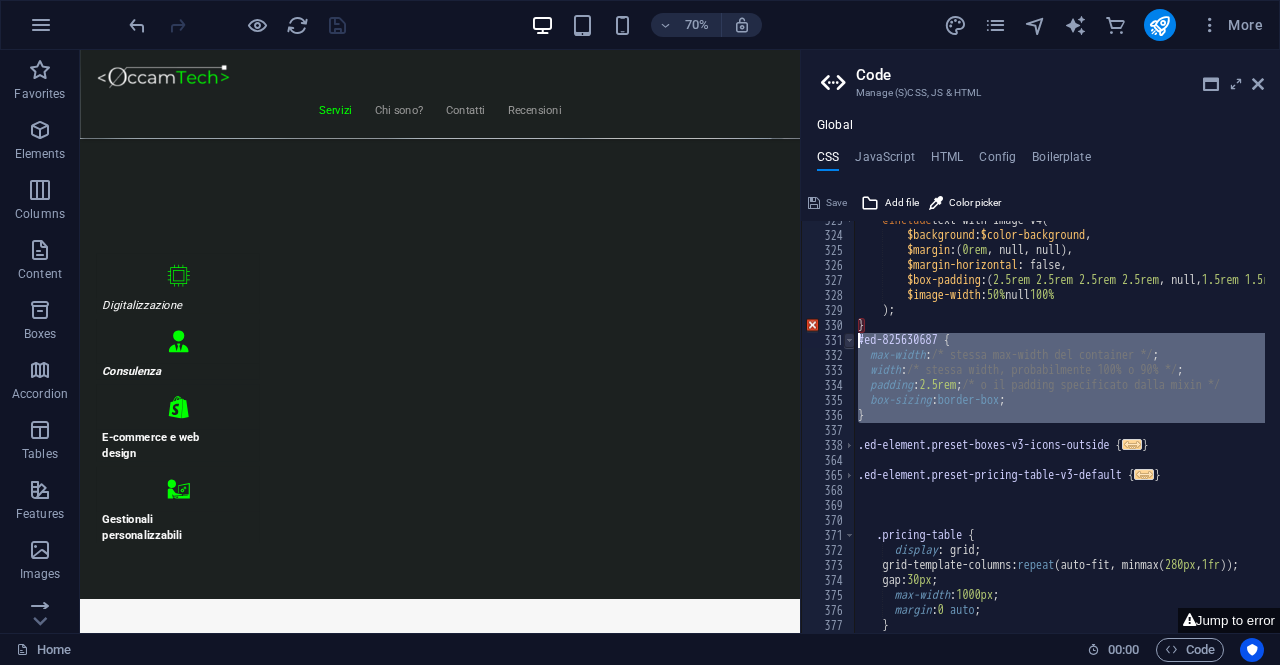 drag, startPoint x: 887, startPoint y: 432, endPoint x: 846, endPoint y: 345, distance: 96.17692 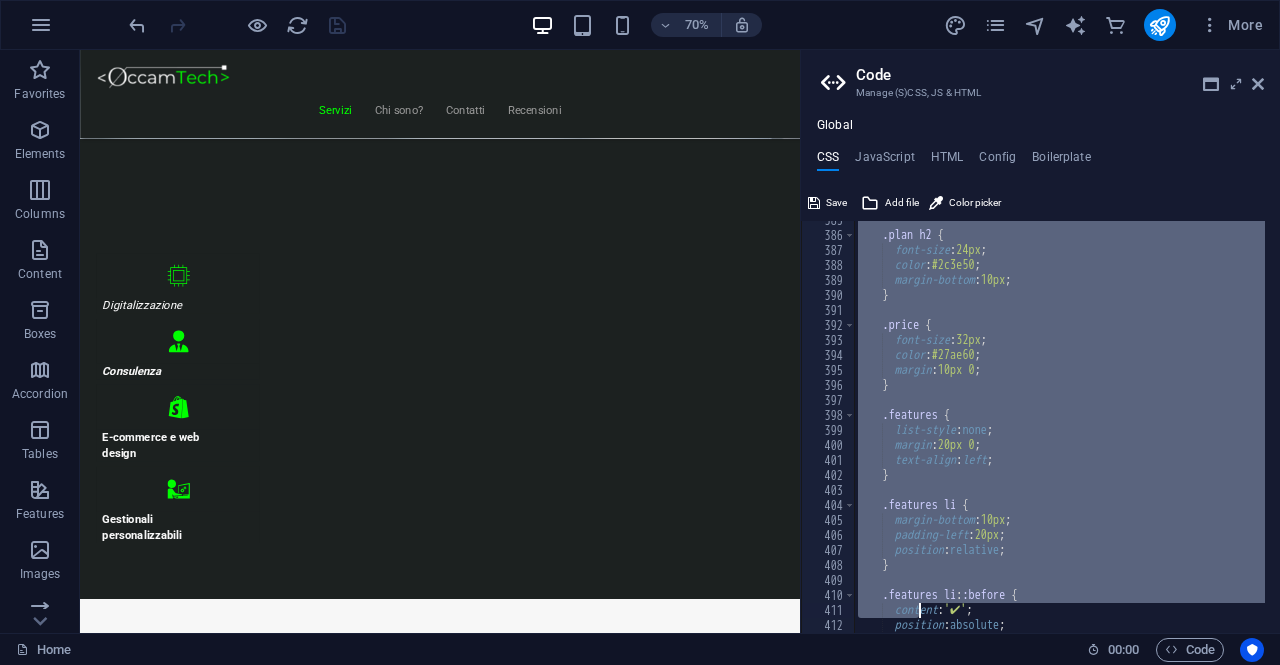 scroll, scrollTop: 2558, scrollLeft: 0, axis: vertical 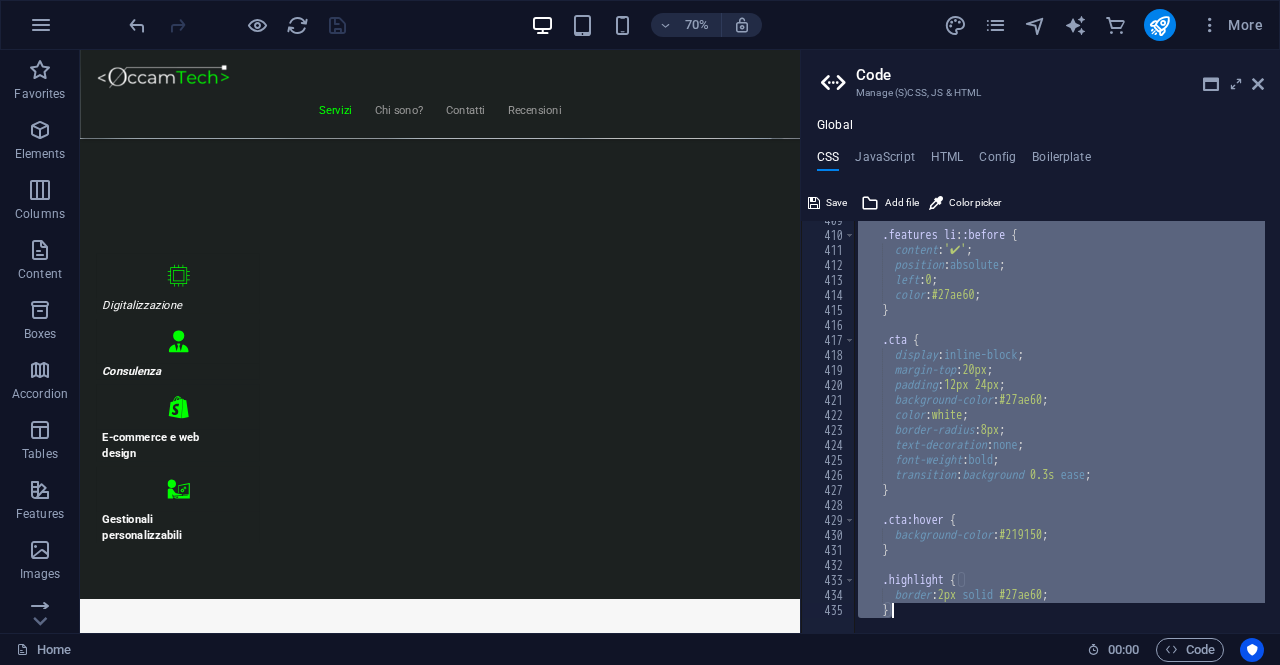 drag, startPoint x: 867, startPoint y: 397, endPoint x: 922, endPoint y: 679, distance: 287.31342 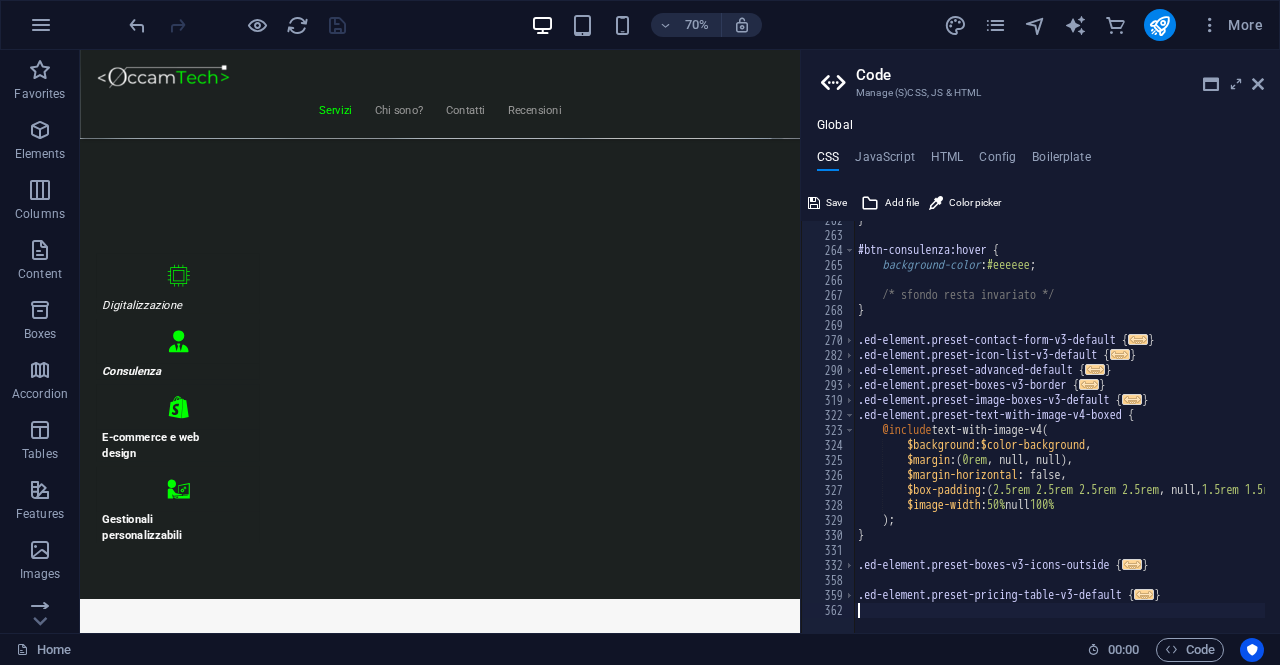scroll, scrollTop: 1702, scrollLeft: 0, axis: vertical 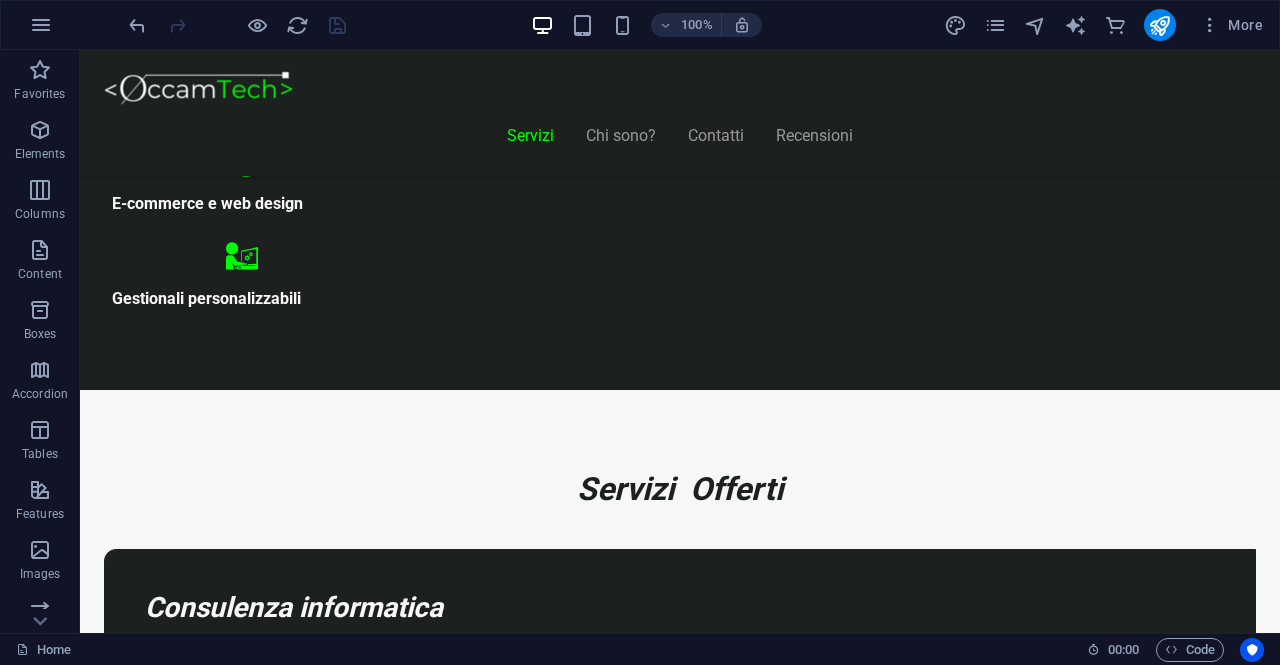 click on "Servizi Chi sono? Contatti Recensioni “La  tecnologia  più  efficace  è quella più  semplice ”
Richiedi ora la tua consulenza  GRATIS Digitalizzazione Consulenza E-commerce e web design Gestionali personalizzabili Servizi  Offerti Consulenza informatica     Consulenza di 1h  GRATUITA !     Troviamo  insieme  una  soluzione  ai tuoi  problemi     Digitalizza  la tua  attività Contatta
Realizziamo il sito perfetto per far crescere la tua attività!
Start Vetrina
€300
Home page professionale
Sezione “Chi siamo”
Pagina contatti con form
Design ottimizzato per mobile
6 mesi di assistenza inclusa
Inizia Ora
Shop Ready
€500" at bounding box center [680, 4344] 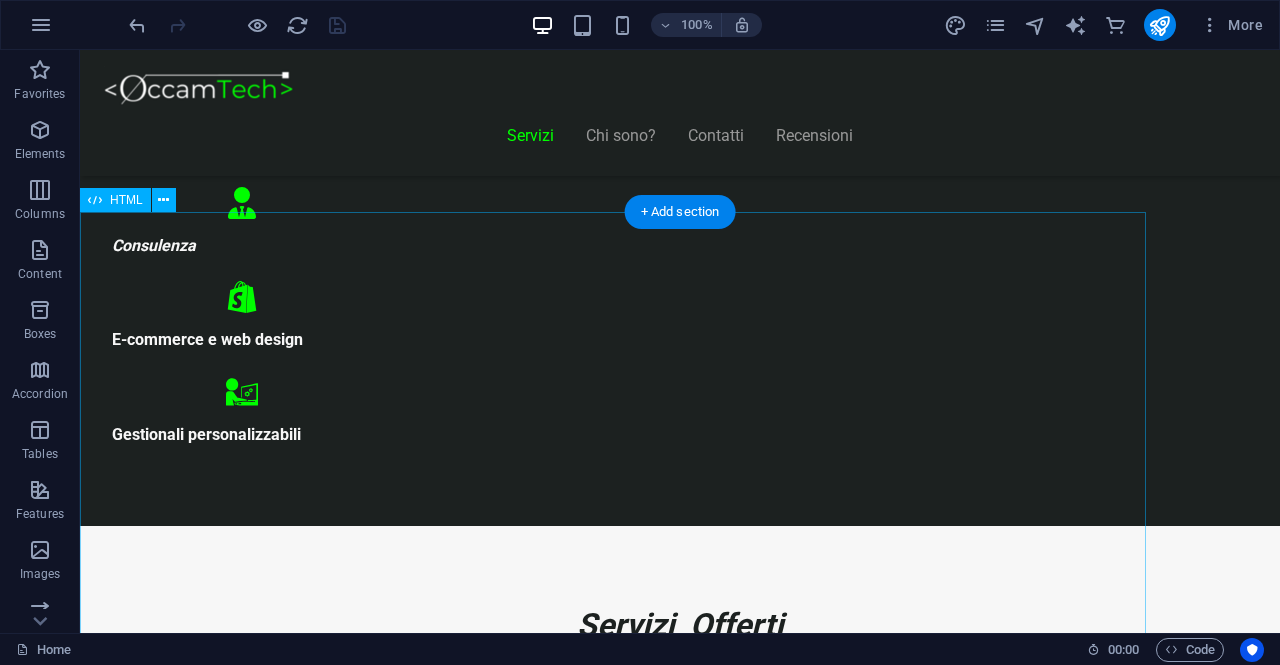 scroll, scrollTop: 985, scrollLeft: 0, axis: vertical 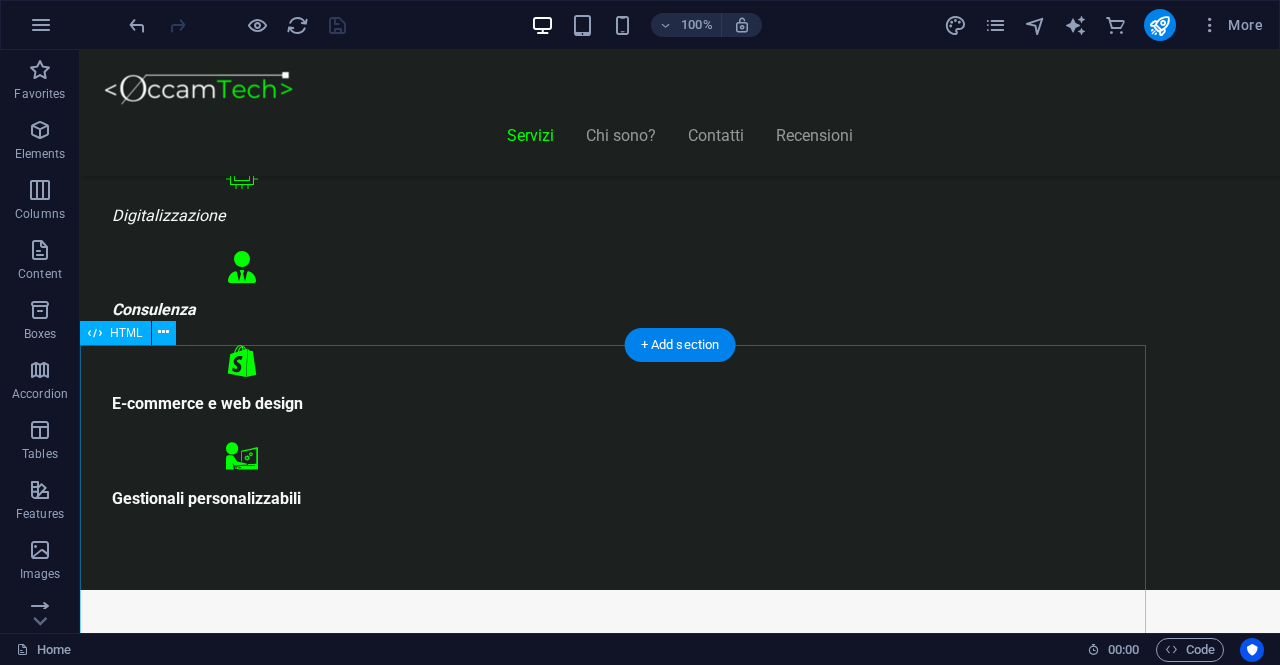click on "Realizziamo il sito perfetto per far crescere la tua attività!
Start Vetrina
€300
Home page professionale
Sezione “Chi siamo”
Pagina contatti con form
Design ottimizzato per mobile
6 mesi di assistenza inclusa
Inizia Ora
Shop Ready
€500
Negozio con Shopify già configurato
Catalogo e schede prodotto dettagliate
Pagamenti sicuri integrati
Spedizioni e tariffe configurate
6 mesi di assistenza inclusa
Scopri di più" at bounding box center (620, 8719) 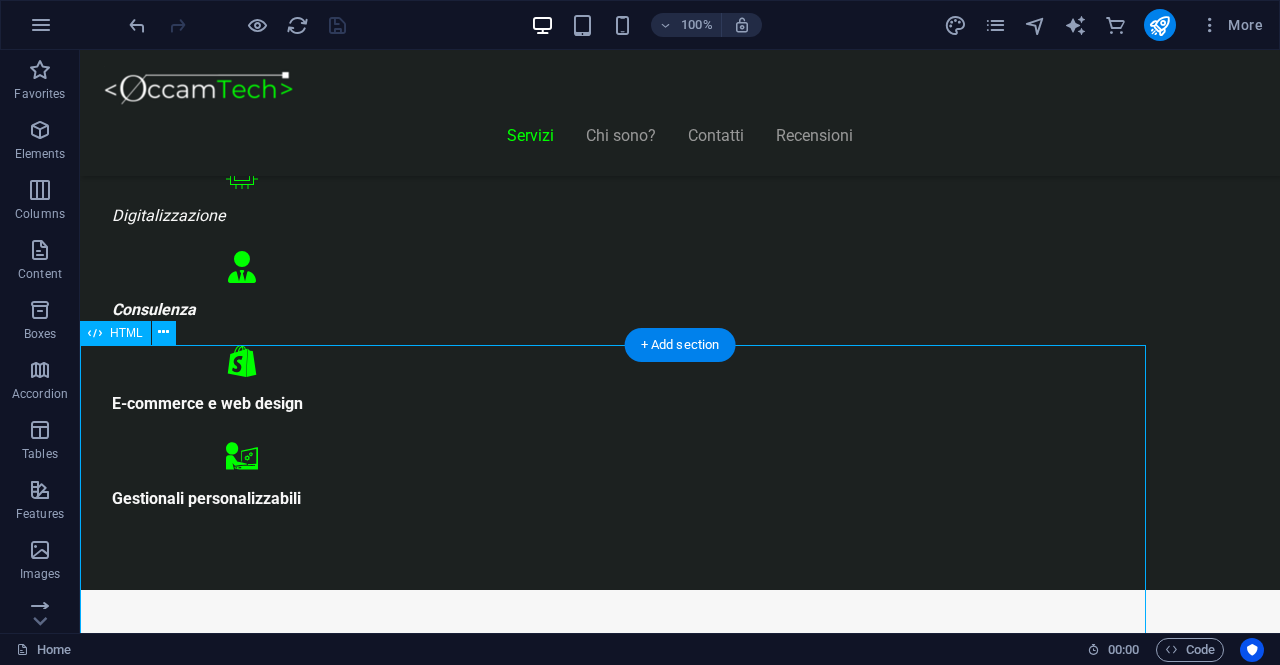 click on "Realizziamo il sito perfetto per far crescere la tua attività!
Start Vetrina
€300
Home page professionale
Sezione “Chi siamo”
Pagina contatti con form
Design ottimizzato per mobile
6 mesi di assistenza inclusa
Inizia Ora
Shop Ready
€500
Negozio con Shopify già configurato
Catalogo e schede prodotto dettagliate
Pagamenti sicuri integrati
Spedizioni e tariffe configurate
6 mesi di assistenza inclusa
Scopri di più" at bounding box center [620, 8719] 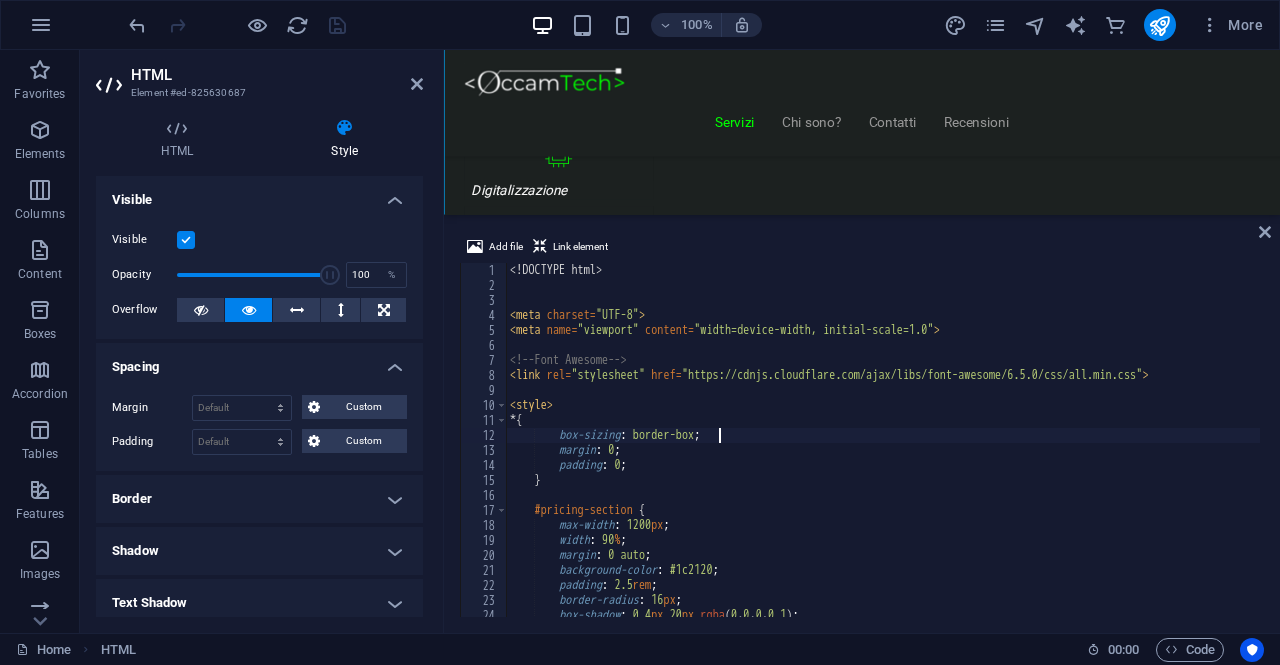 scroll, scrollTop: 1664, scrollLeft: 0, axis: vertical 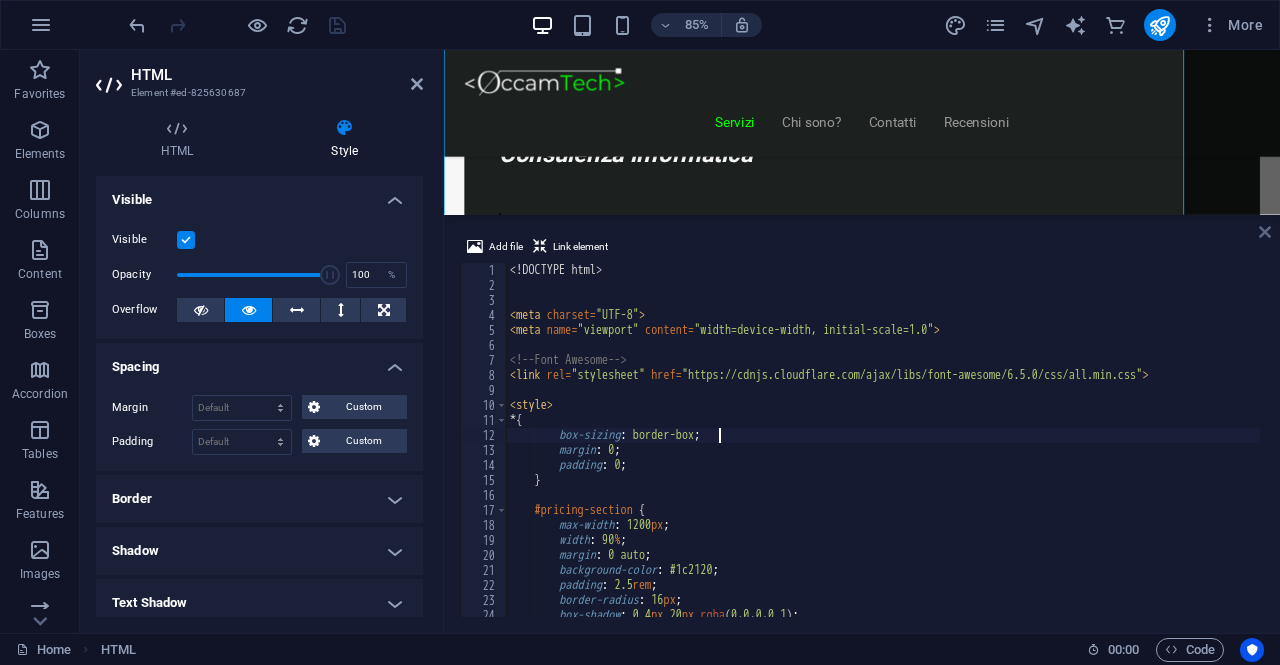 click at bounding box center [1265, 232] 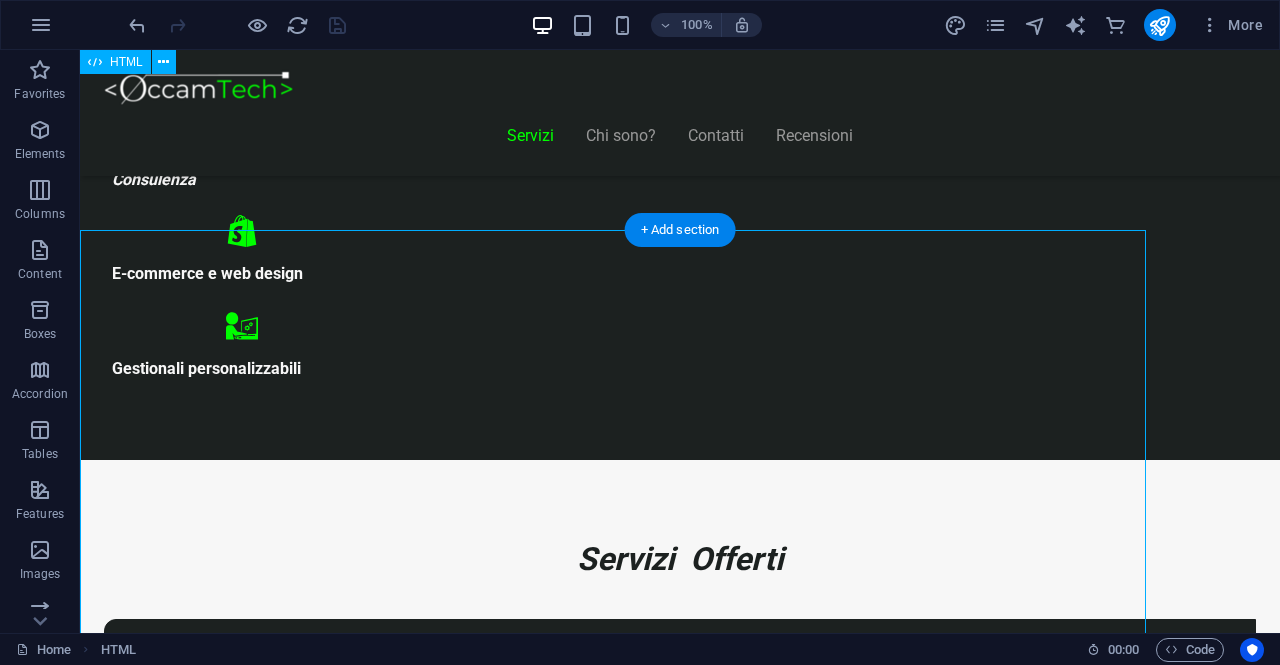 scroll, scrollTop: 1081, scrollLeft: 0, axis: vertical 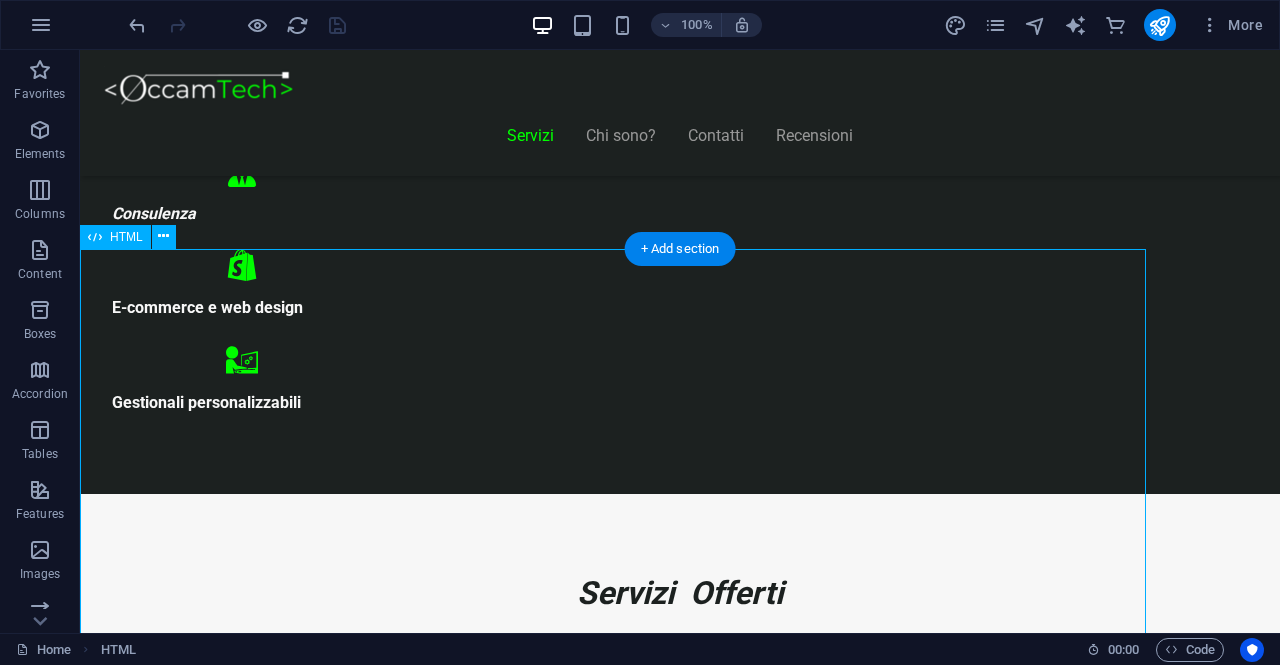 click on "Realizziamo il sito perfetto per far crescere la tua attività!
Start Vetrina
€300
Home page professionale
Sezione “Chi siamo”
Pagina contatti con form
Design ottimizzato per mobile
6 mesi di assistenza inclusa
Inizia Ora
Shop Ready
€500
Negozio con Shopify già configurato
Catalogo e schede prodotto dettagliate
Pagamenti sicuri integrati
Spedizioni e tariffe configurate
6 mesi di assistenza inclusa
Scopri di più" at bounding box center (620, 8623) 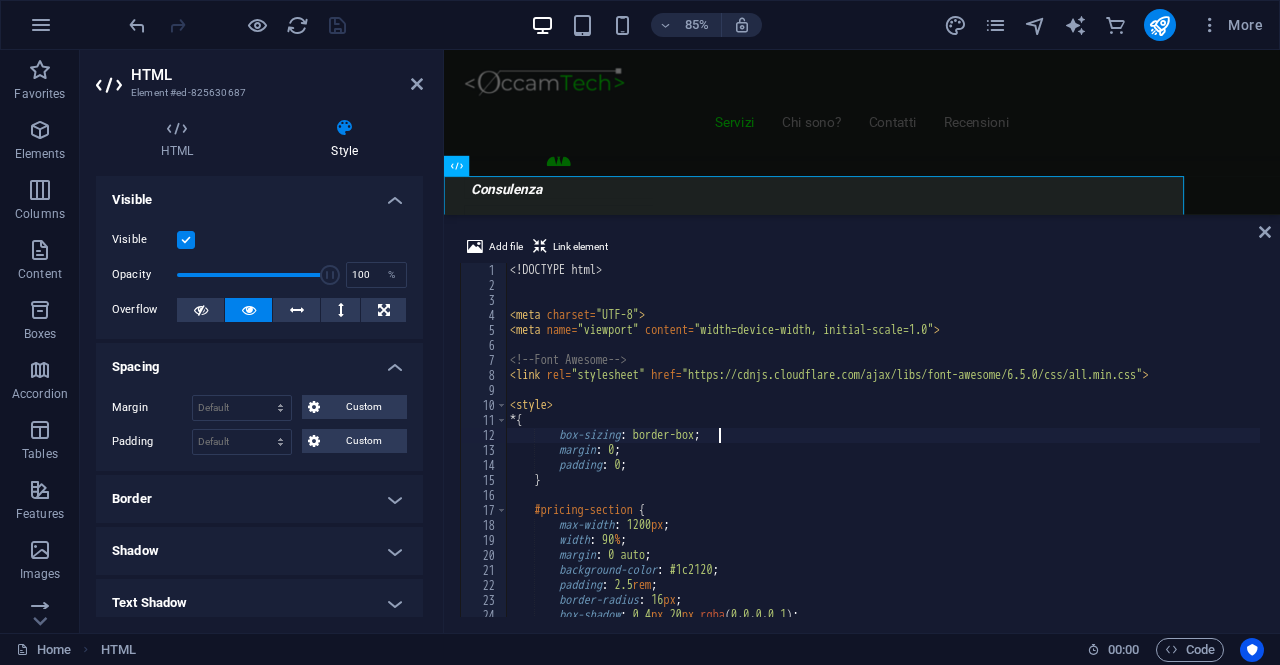 scroll, scrollTop: 60, scrollLeft: 0, axis: vertical 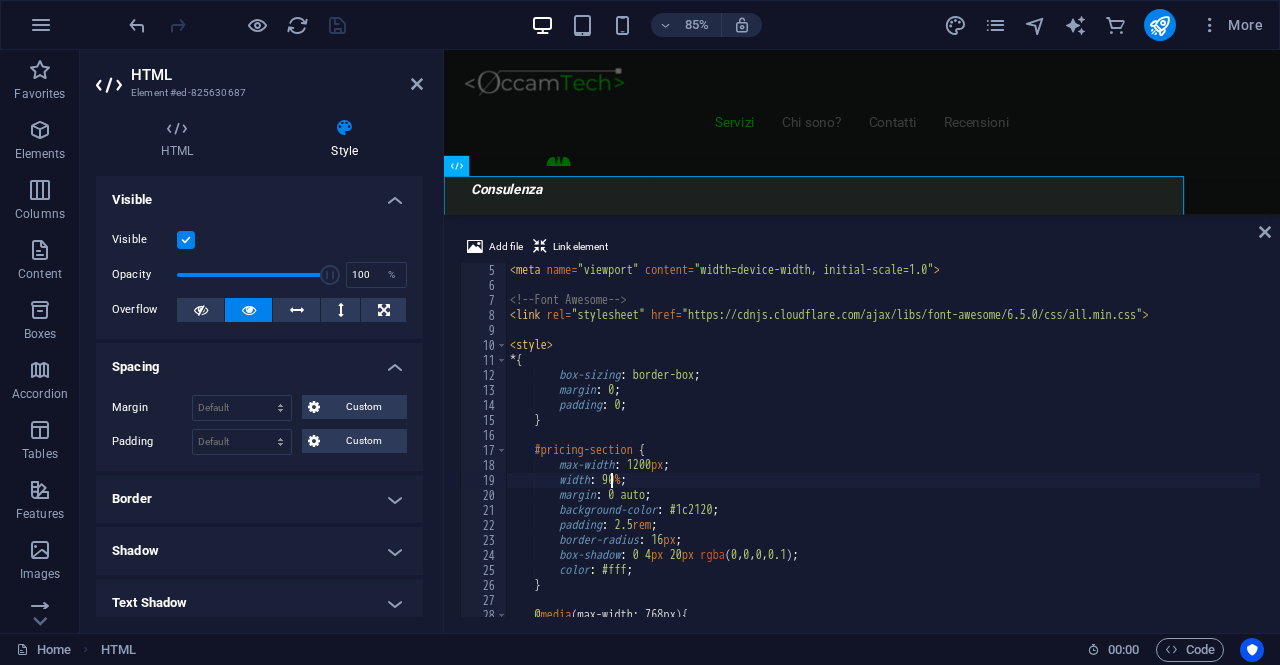 click on "< meta   name = "viewport"   content = "width=device-width, initial-scale=1.0" > <!--  Font Awesome  --> < link   rel = "stylesheet"   href = "https://cdnjs.cloudflare.com/ajax/libs/font-awesome/6.5.0/css/all.min.css" > < style >     *  {           box-sizing :   border-box ;           margin :   0 ;           padding :   0 ;      }      #pricing-section   {           max-width :   1200 px ;           width :   90 % ;           margin :   0   auto ;           background-color :   #1c2120 ;           padding :   2.5 rem ;           border-radius :   16 px ;           box-shadow :   0   4 px   20 px   rgba ( 0 ,  0 ,  0 ,  0.1 ) ;           color :   #fff ;      }      @ media  (max-width: 768px)  {           #pricing-section   {" at bounding box center [883, 455] 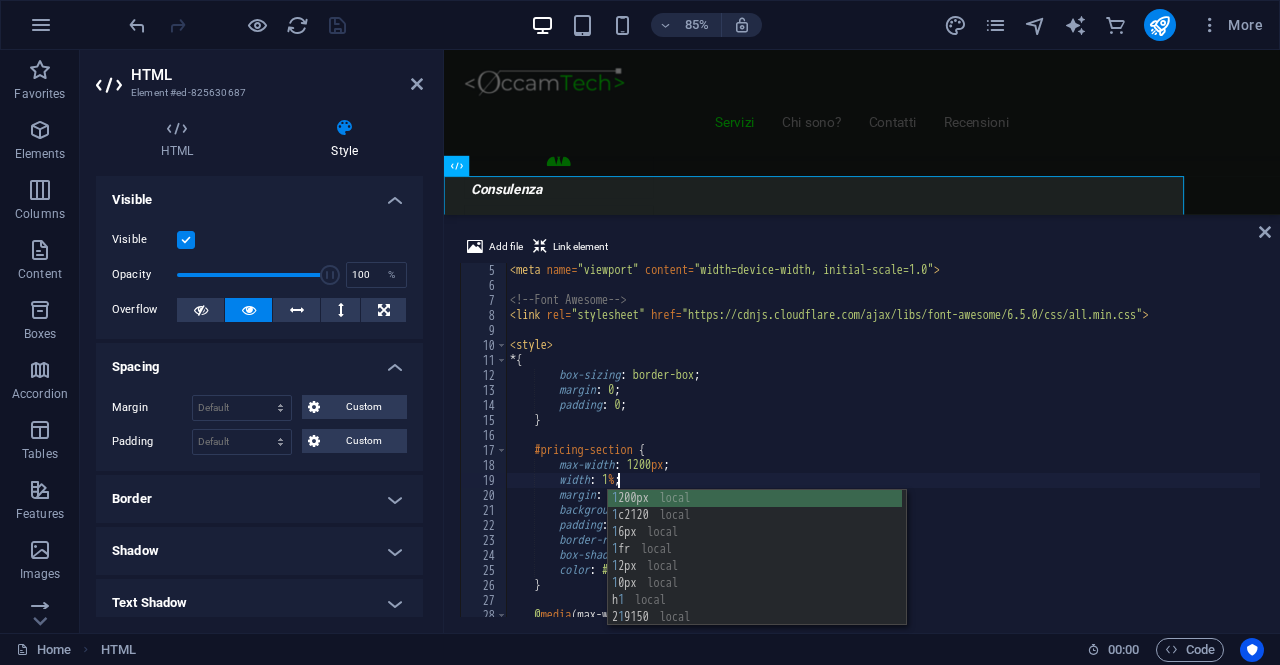 scroll, scrollTop: 0, scrollLeft: 9, axis: horizontal 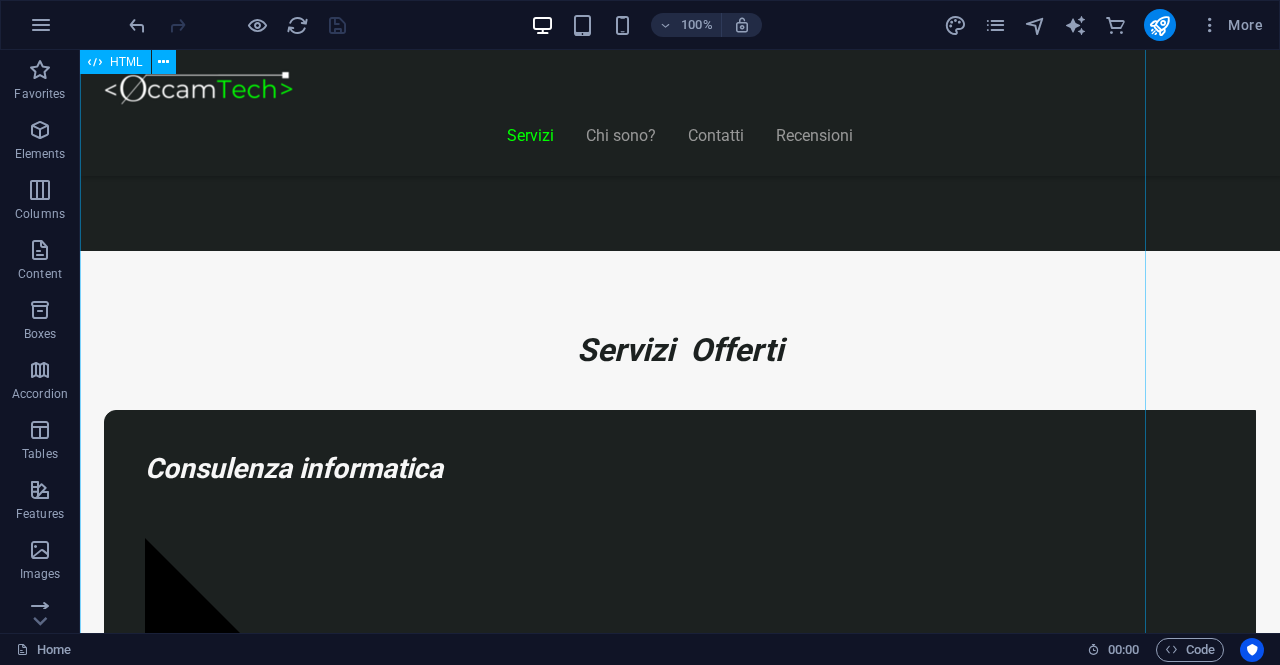 click on "Realizziamo il sito perfetto per far crescere la tua attività!
Start Vetrina
€300
Home page professionale
Sezione “Chi siamo”
Pagina contatti con form
Design ottimizzato per mobile
6 mesi di assistenza inclusa
Inizia Ora
Shop Ready
€500
Negozio con Shopify già configurato
Catalogo e schede prodotto dettagliate
Pagamenti sicuri integrati
Spedizioni e tariffe configurate
6 mesi di assistenza inclusa
Scopri di più" at bounding box center (620, 8355) 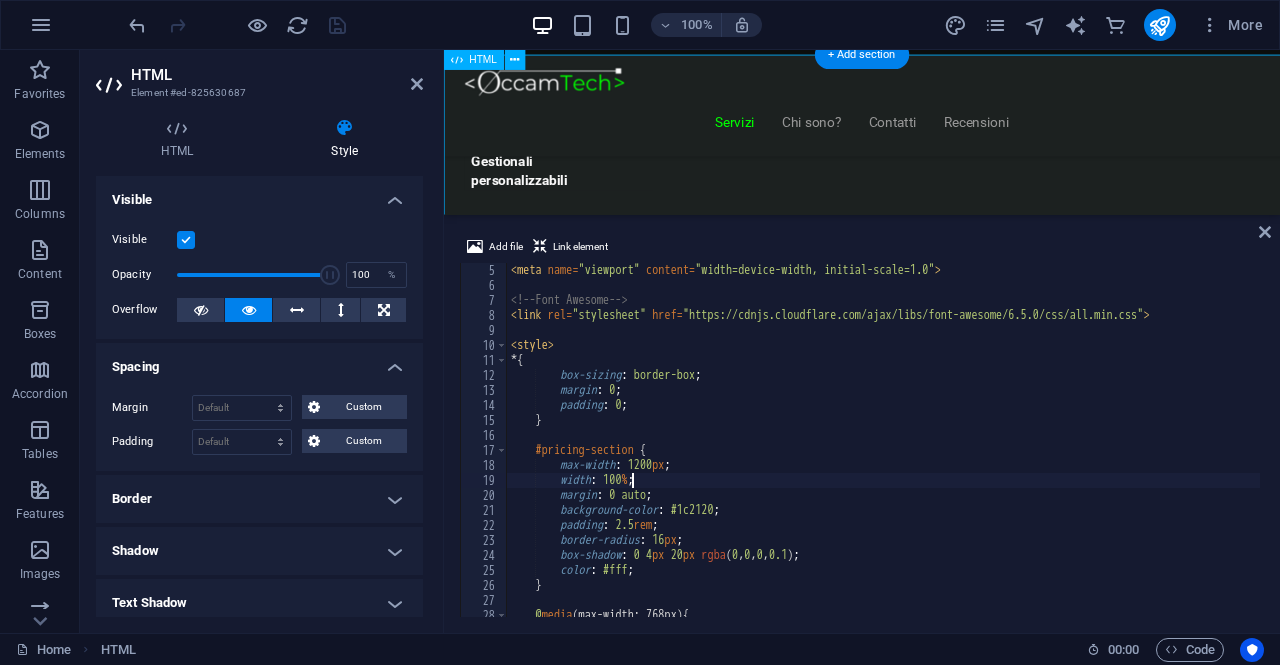 scroll, scrollTop: 1274, scrollLeft: 0, axis: vertical 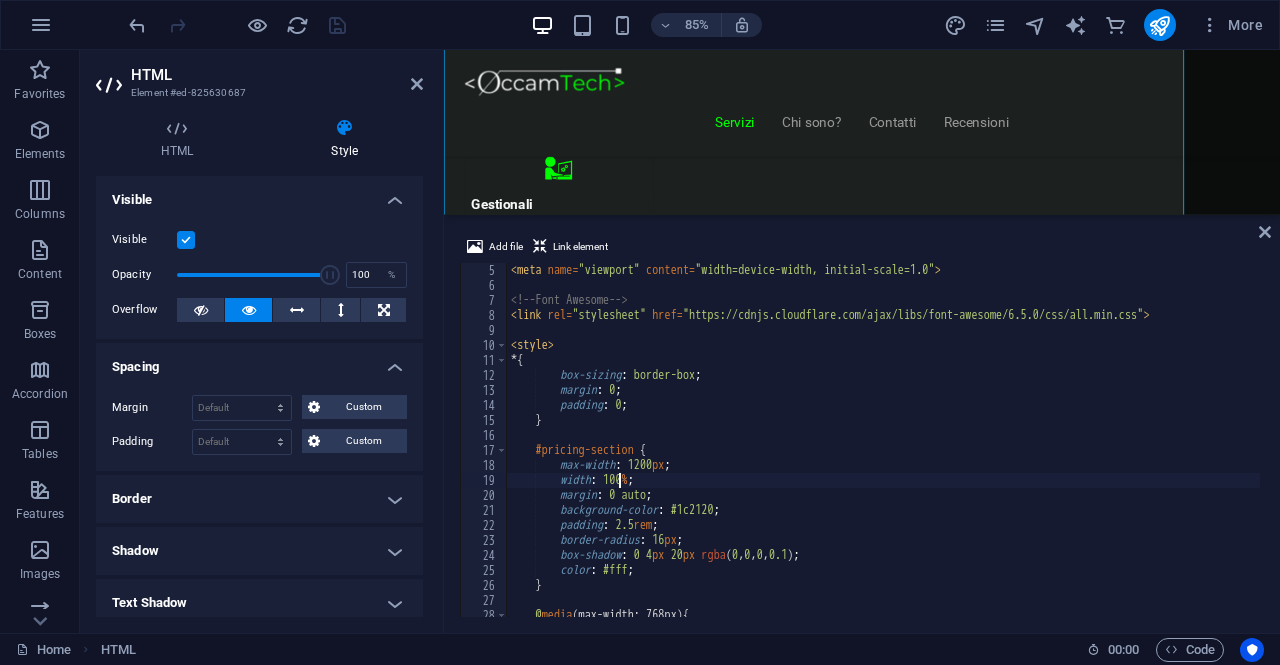 click on "< meta   name = "viewport"   content = "width=device-width, initial-scale=1.0" > <!--  Font Awesome  --> < link   rel = "stylesheet"   href = "https://cdnjs.cloudflare.com/ajax/libs/font-awesome/6.5.0/css/all.min.css" > < style >     *  {           box-sizing :   border-box ;           margin :   0 ;           padding :   0 ;      }      #pricing-section   {           max-width :   1200 px ;           width :   100 % ;           margin :   0   auto ;           background-color :   #1c2120 ;           padding :   2.5 rem ;           border-radius :   16 px ;           box-shadow :   0   4 px   20 px   rgba ( 0 ,  0 ,  0 ,  0.1 ) ;           color :   #fff ;      }      @ media  (max-width: 768px)  {           #pricing-section   {" at bounding box center (883, 455) 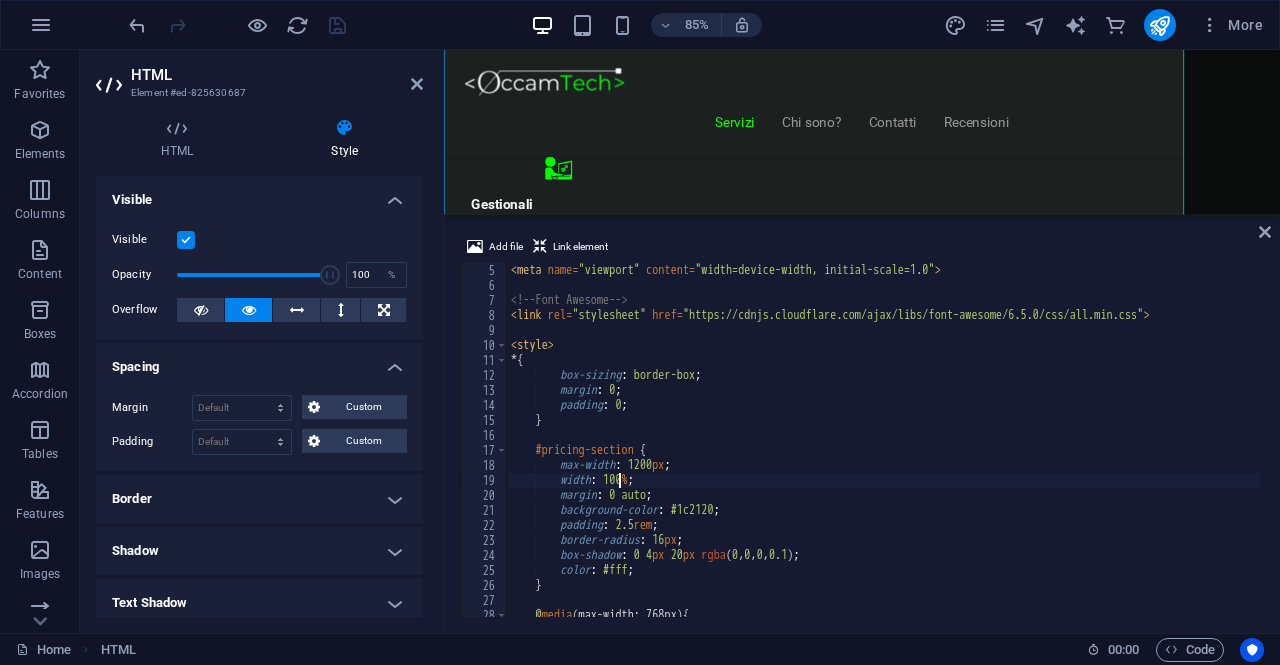 click on "< meta   name = "viewport"   content = "width=device-width, initial-scale=1.0" > <!--  Font Awesome  --> < link   rel = "stylesheet"   href = "https://cdnjs.cloudflare.com/ajax/libs/font-awesome/6.5.0/css/all.min.css" > < style >     *  {           box-sizing :   border-box ;           margin :   0 ;           padding :   0 ;      }      #pricing-section   {           max-width :   1200 px ;           width :   100 % ;           margin :   0   auto ;           background-color :   #1c2120 ;           padding :   2.5 rem ;           border-radius :   16 px ;           box-shadow :   0   4 px   20 px   rgba ( 0 ,  0 ,  0 ,  0.1 ) ;           color :   #fff ;      }      @ media  (max-width: 768px)  {           #pricing-section   {" at bounding box center [883, 455] 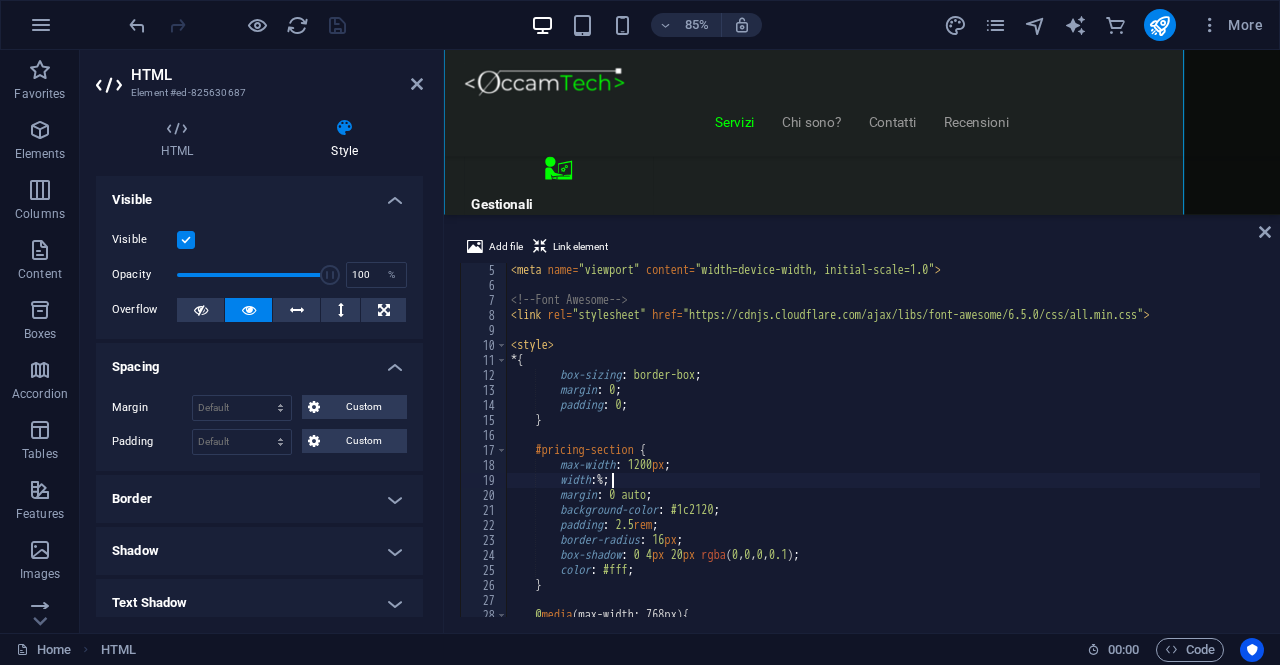 scroll, scrollTop: 0, scrollLeft: 8, axis: horizontal 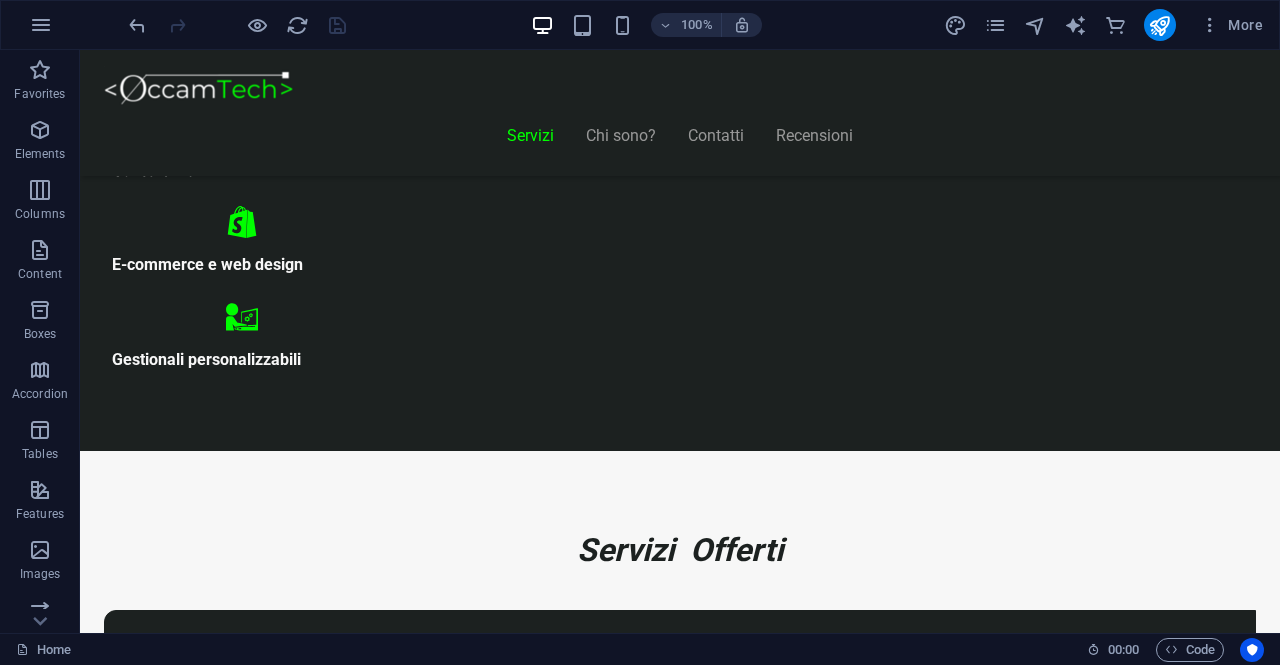 click on "Servizi Chi sono? Contatti Recensioni “La  tecnologia  più  efficace  è quella più  semplice ”
Richiedi ora la tua consulenza  GRATIS Digitalizzazione Consulenza E-commerce e web design Gestionali personalizzabili Servizi  Offerti Consulenza informatica     Consulenza di 1h  GRATUITA !     Troviamo  insieme  una  soluzione  ai tuoi  problemi     Digitalizza  la tua  attività Contatta
Realizziamo il sito perfetto per far crescere la tua attività!
Start Vetrina
€300
Home page professionale
Sezione “Chi siamo”
Pagina contatti con form
Design ottimizzato per mobile
6 mesi di assistenza inclusa
Inizia Ora
Shop Ready
€500" at bounding box center [680, 4405] 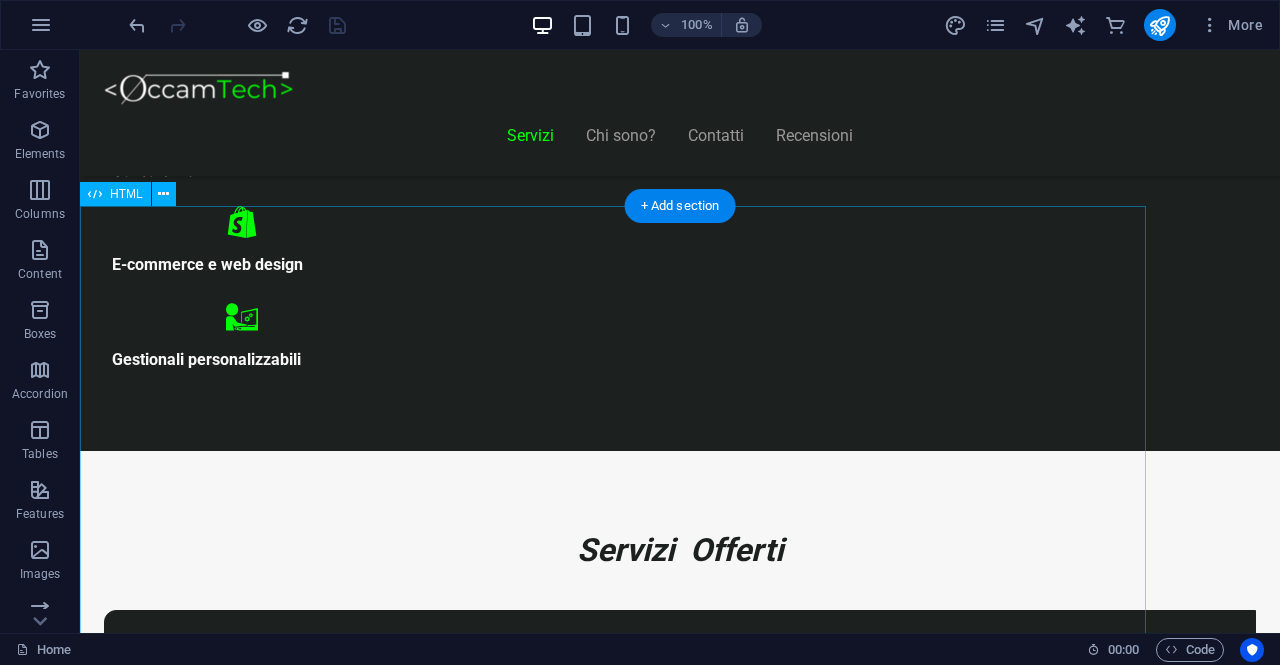click on "Realizziamo il sito perfetto per far crescere la tua attività!
Start Vetrina
€300
Home page professionale
Sezione “Chi siamo”
Pagina contatti con form
Design ottimizzato per mobile
6 mesi di assistenza inclusa
Inizia Ora
Shop Ready
€500
Negozio con Shopify già configurato
Catalogo e schede prodotto dettagliate
Pagamenti sicuri integrati
Spedizioni e tariffe configurate
6 mesi di assistenza inclusa
Scopri di più" at bounding box center (620, 8580) 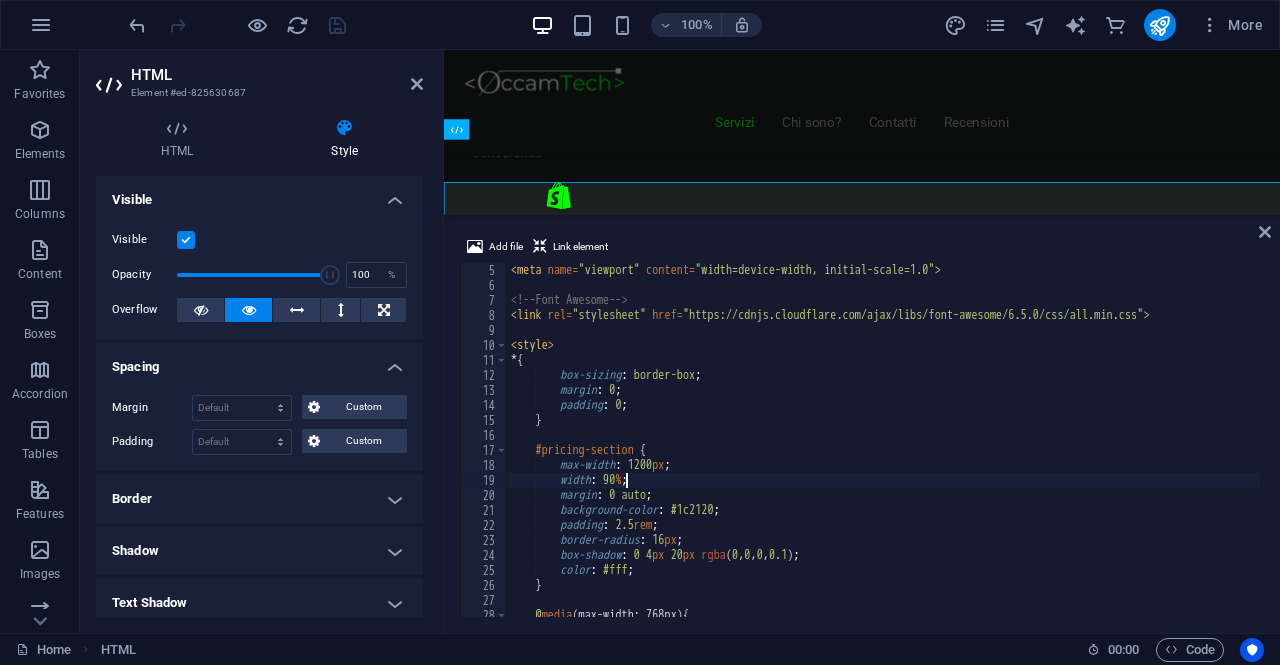 scroll, scrollTop: 60, scrollLeft: 0, axis: vertical 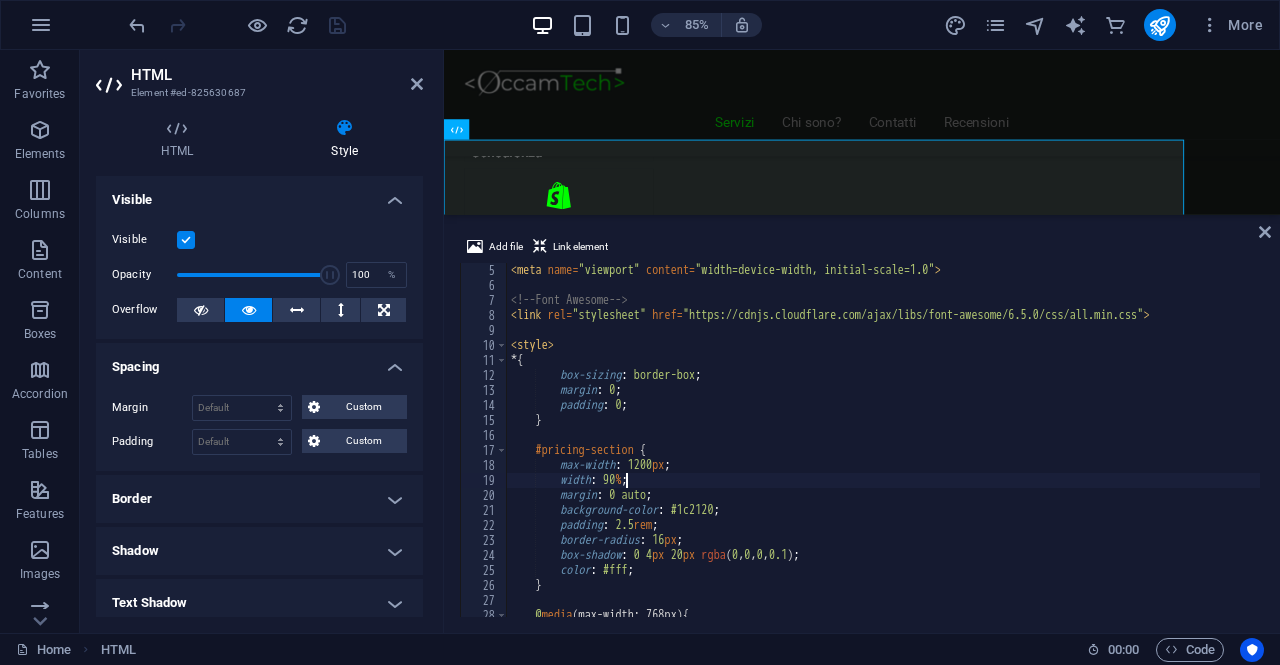 click on "Add file Link element width: 90%; 5 6 7 8 9 10 11 12 13 14 15 16 17 18 19 20 21 22 23 24 25 26 27 28 29 < meta   name = "viewport"   content = "width=device-width, initial-scale=1.0" > <!--  Font Awesome  --> < link   rel = "stylesheet"   href = "https://cdnjs.cloudflare.com/ajax/libs/font-awesome/6.5.0/css/all.min.css" > < style >     *  {           box-sizing :   border-box ;           margin :   0 ;           padding :   0 ;      }      #pricing-section   {           max-width :   1200 px ;           width :   90 % ;           margin :   0   auto ;           background-color :   #1c2120 ;           padding :   2.5 rem ;           border-radius :   16 px ;           box-shadow :   0   4 px   20 px   rgba ( 0 ,  0 ,  0 ,  0.1 ) ;           color :   #fff ;      }      @ media  (max-width: 768px)  {           #pricing-section   { pricing-section ​ ​ All Replace All + 1 of 4 .* Aa \b S" at bounding box center [862, 426] 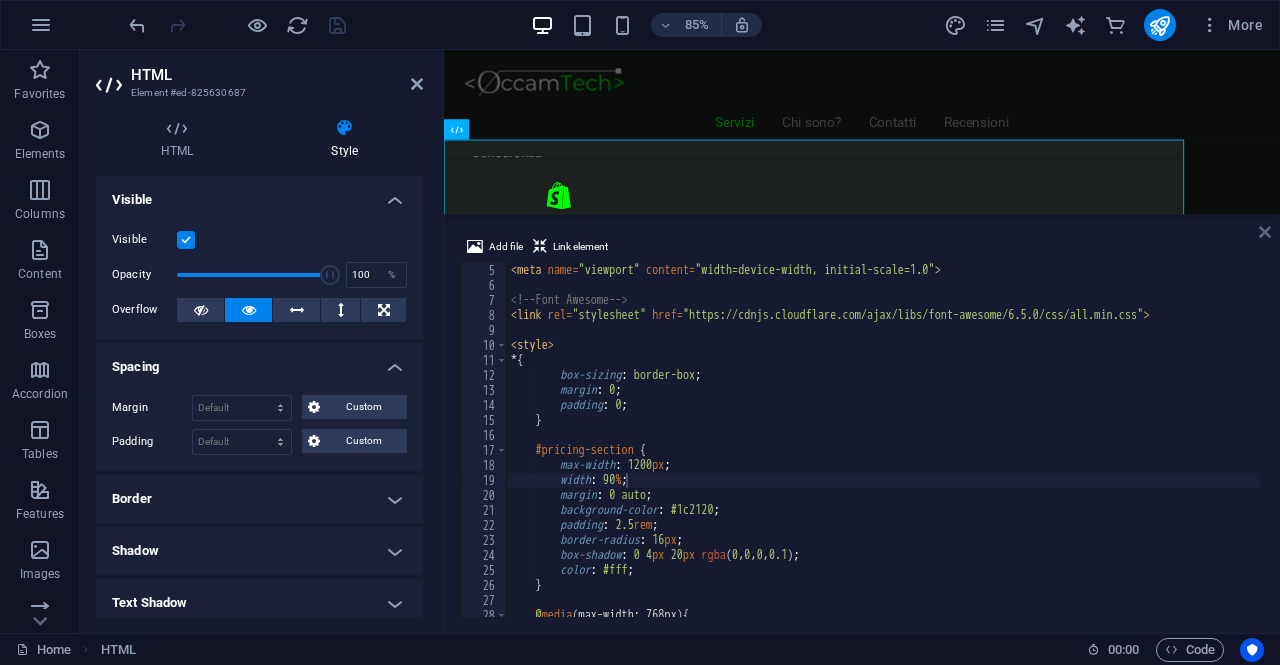 drag, startPoint x: 1260, startPoint y: 233, endPoint x: 1075, endPoint y: 567, distance: 381.81277 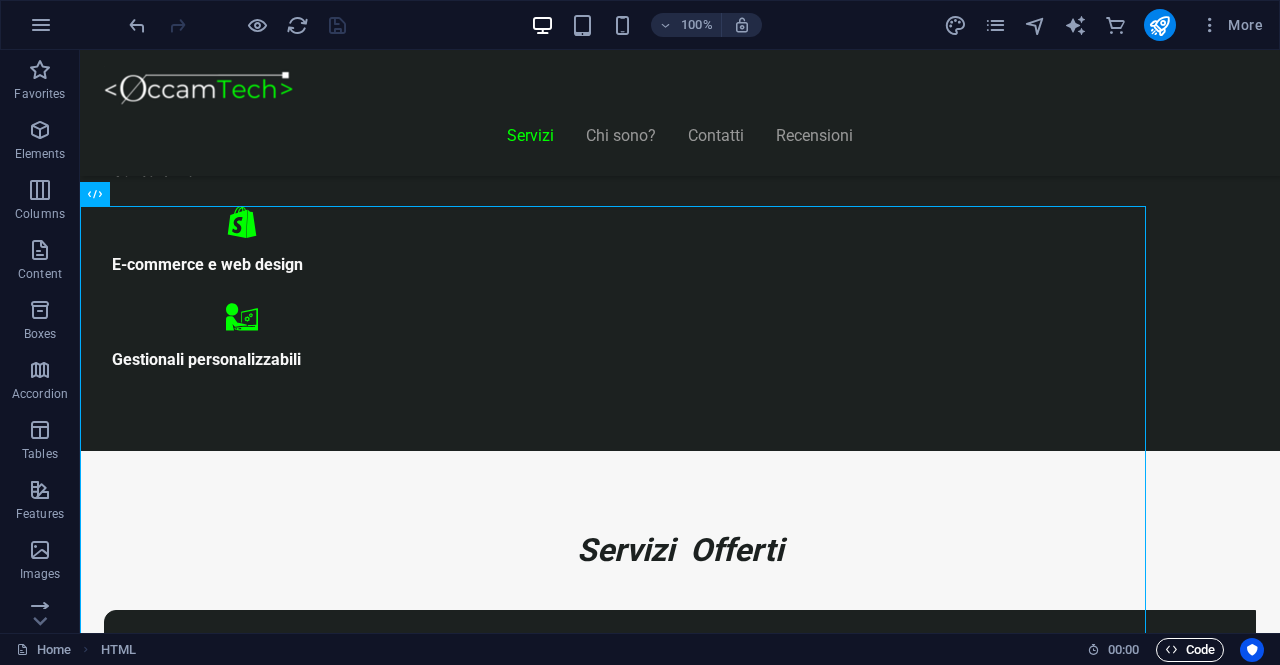 click on "Code" at bounding box center [1190, 650] 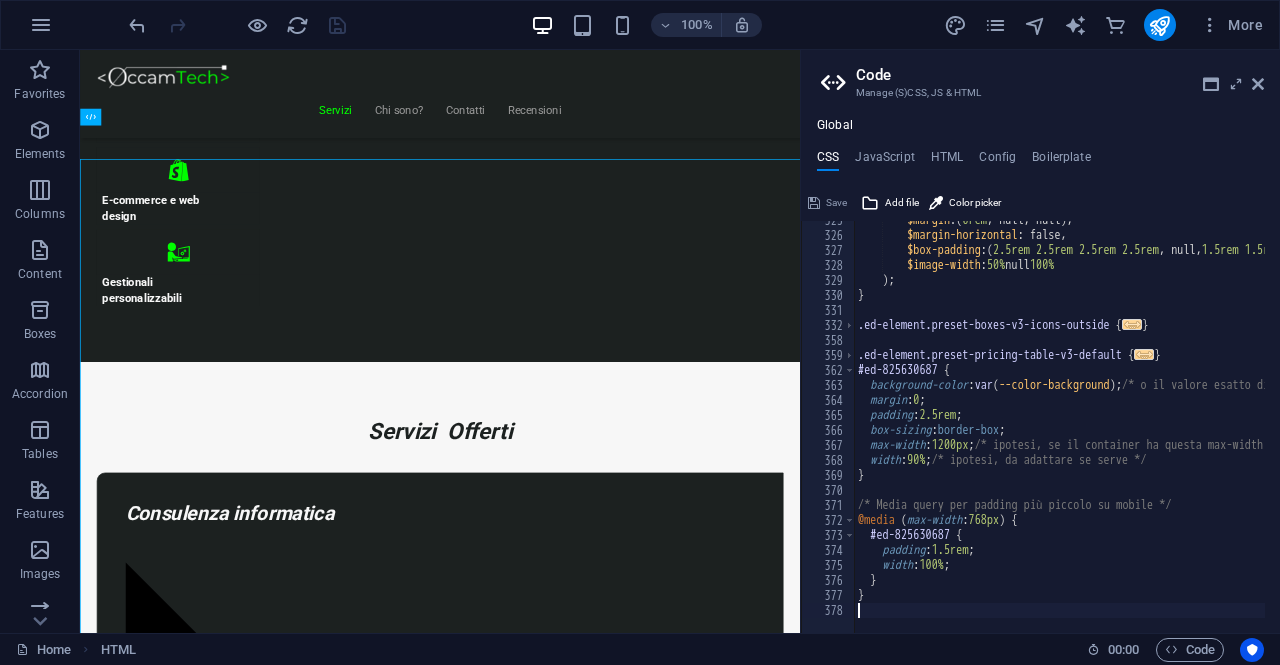 scroll, scrollTop: 1702, scrollLeft: 0, axis: vertical 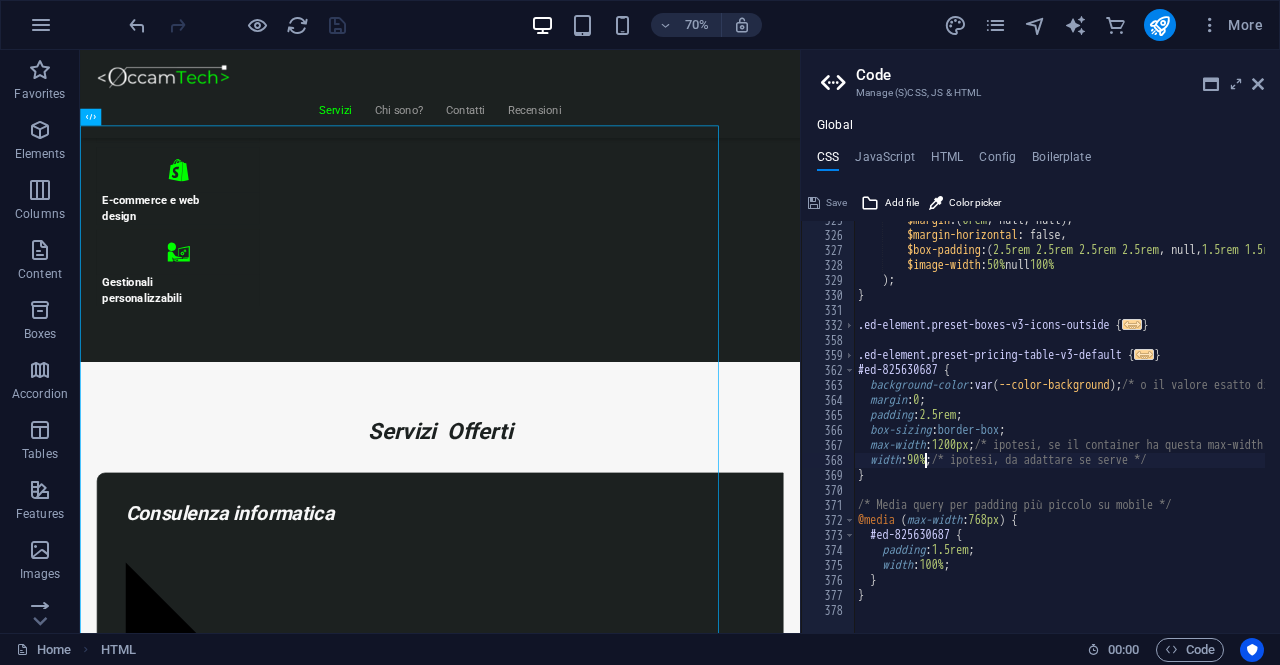 click on "$margin :  ( 0rem , null, null ) ,            $margin-horizontal : false,            $box-padding :  ( 2.5rem   2.5rem   2.5rem   2.5rem , null,  1.5rem   1.5rem   1.5rem   1.5rem ) ,            $image-width :  50%  null  100%      ) ; } .ed-element.preset-boxes-v3-icons-outside   { ... } .ed-element.preset-pricing-table-v3-default   { ... } #ed-825630687   {    background-color :  var ( --color-background ) ;  /* o il valore esatto di $color-background */    margin :  0 ;    padding :  2.5rem ;    box-sizing :  border-box ;    max-width :  1200px ;    /* ipotesi, se il container ha questa max-width */    width :  90% ;           /* ipotesi, da adattare se serve */ } /* Media query per padding più piccolo su mobile */ @media   ( max-width :  768px )   {    #ed-825630687   {      padding :  1.5rem ;      width :  100% ;    } }" at bounding box center [1228, 426] 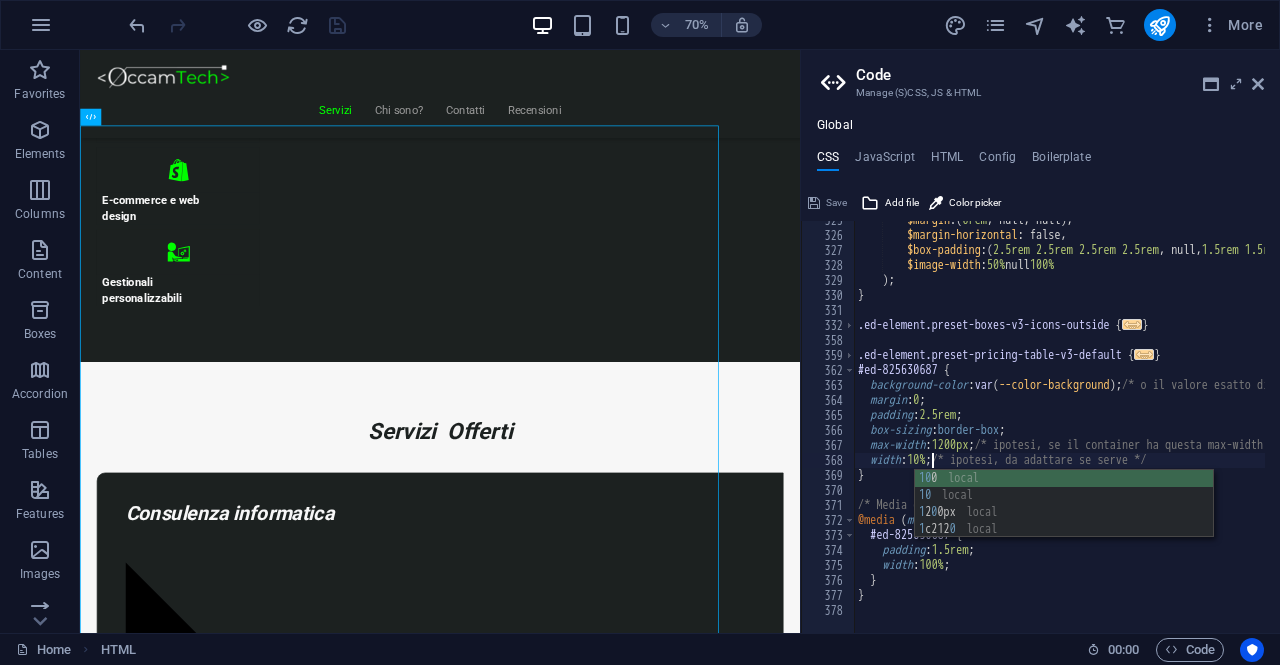 scroll, scrollTop: 0, scrollLeft: 6, axis: horizontal 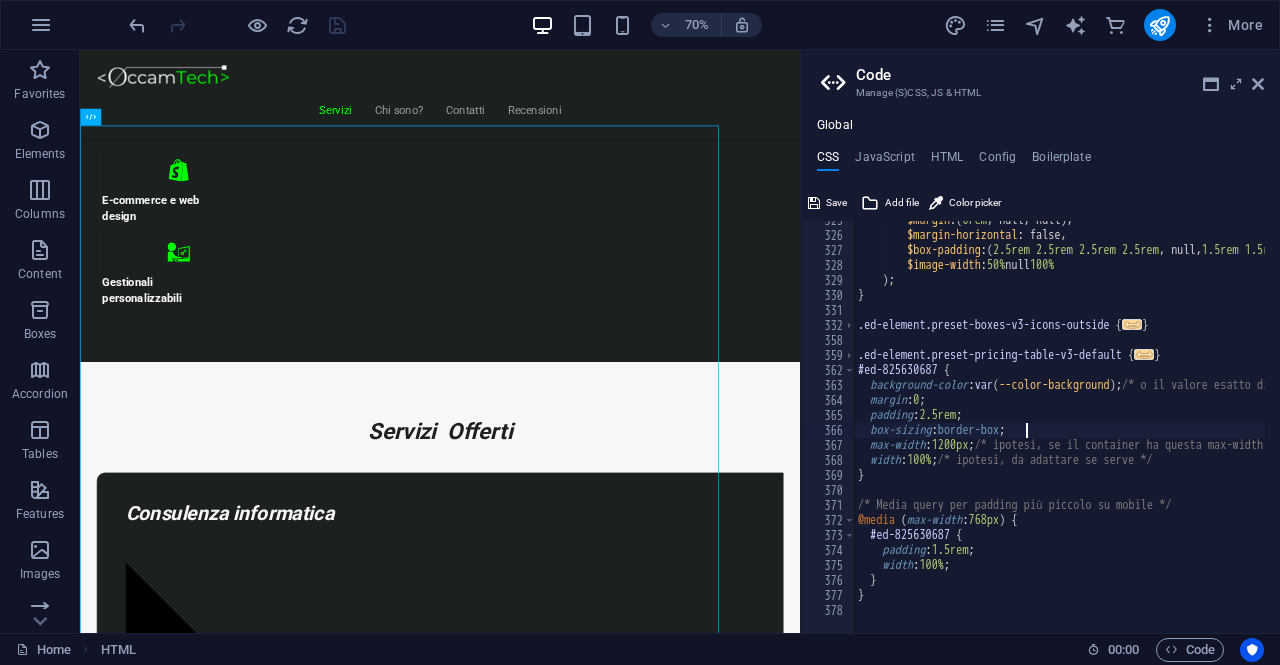 click on "$margin :  ( 0rem , null, null ) ,            $margin-horizontal : false,            $box-padding :  ( 2.5rem   2.5rem   2.5rem   2.5rem , null,  1.5rem   1.5rem   1.5rem   1.5rem ) ,            $image-width :  50%  null  100%      ) ; } .ed-element.preset-boxes-v3-icons-outside   { ... } .ed-element.preset-pricing-table-v3-default   { ... } #ed-825630687   {    background-color :  var ( --color-background ) ;  /* o il valore esatto di $color-background */    margin :  0 ;    padding :  2.5rem ;    box-sizing :  border-box ;    max-width :  1200px ;    /* ipotesi, se il container ha questa max-width */    width :  100% ;           /* ipotesi, da adattare se serve */ } /* Media query per padding più piccolo su mobile */ @media   ( max-width :  768px )   {    #ed-825630687   {      padding :  1.5rem ;      width :  100% ;    } }" at bounding box center (1228, 426) 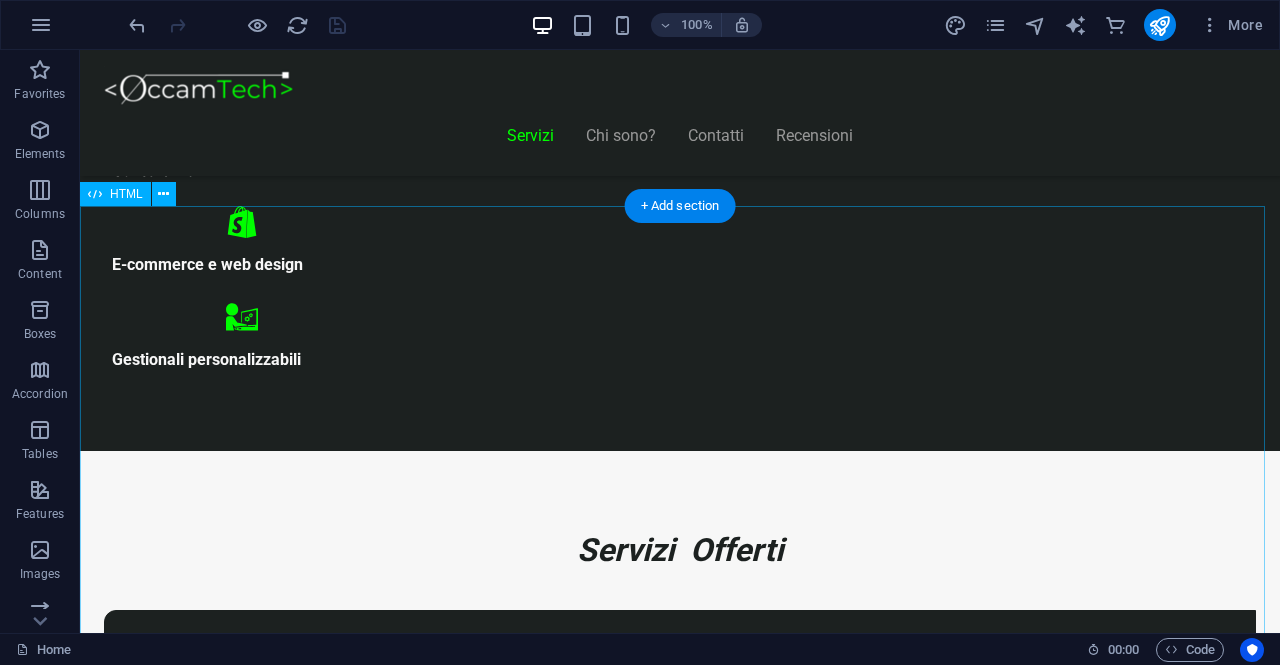 click on "Realizziamo il sito perfetto per far crescere la tua attività!
Start Vetrina
€300
Home page professionale
Sezione “Chi siamo”
Pagina contatti con form
Design ottimizzato per mobile
6 mesi di assistenza inclusa
Inizia Ora
Shop Ready
€500
Negozio con Shopify già configurato
Catalogo e schede prodotto dettagliate
Pagamenti sicuri integrati
Spedizioni e tariffe configurate
6 mesi di assistenza inclusa
Scopri di più" at bounding box center (680, 8555) 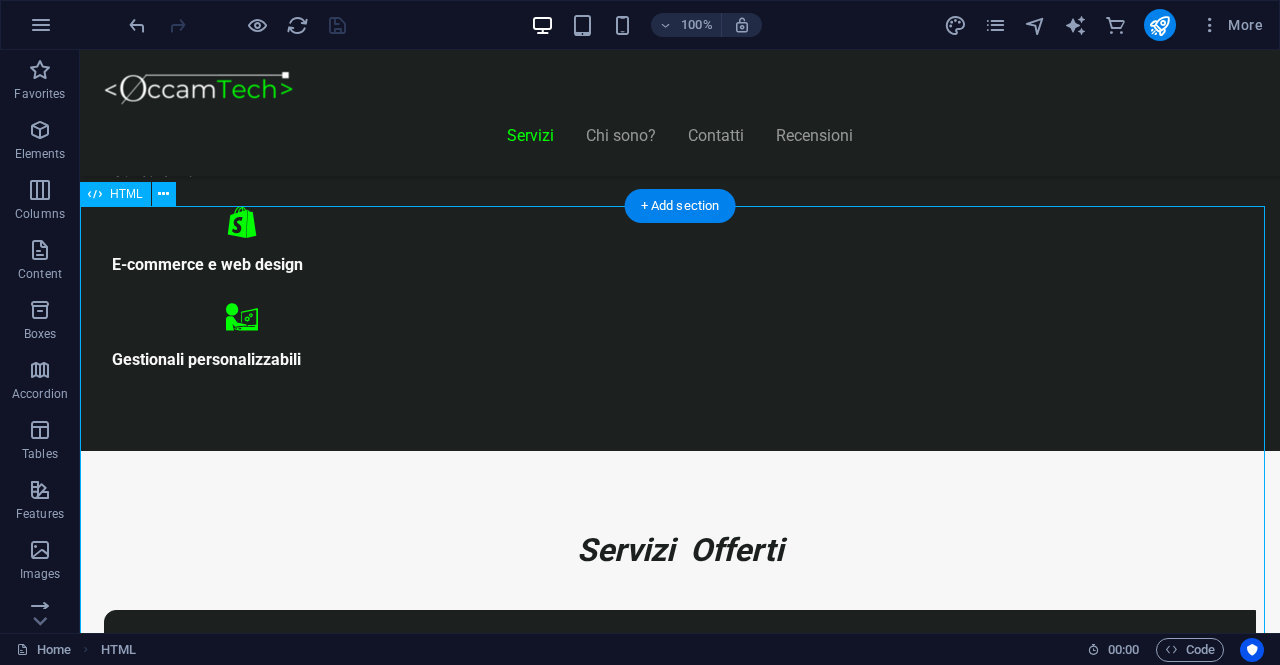 click on "Realizziamo il sito perfetto per far crescere la tua attività!
Start Vetrina
€300
Home page professionale
Sezione “Chi siamo”
Pagina contatti con form
Design ottimizzato per mobile
6 mesi di assistenza inclusa
Inizia Ora
Shop Ready
€500
Negozio con Shopify già configurato
Catalogo e schede prodotto dettagliate
Pagamenti sicuri integrati
Spedizioni e tariffe configurate
6 mesi di assistenza inclusa
Scopri di più" at bounding box center [680, 8555] 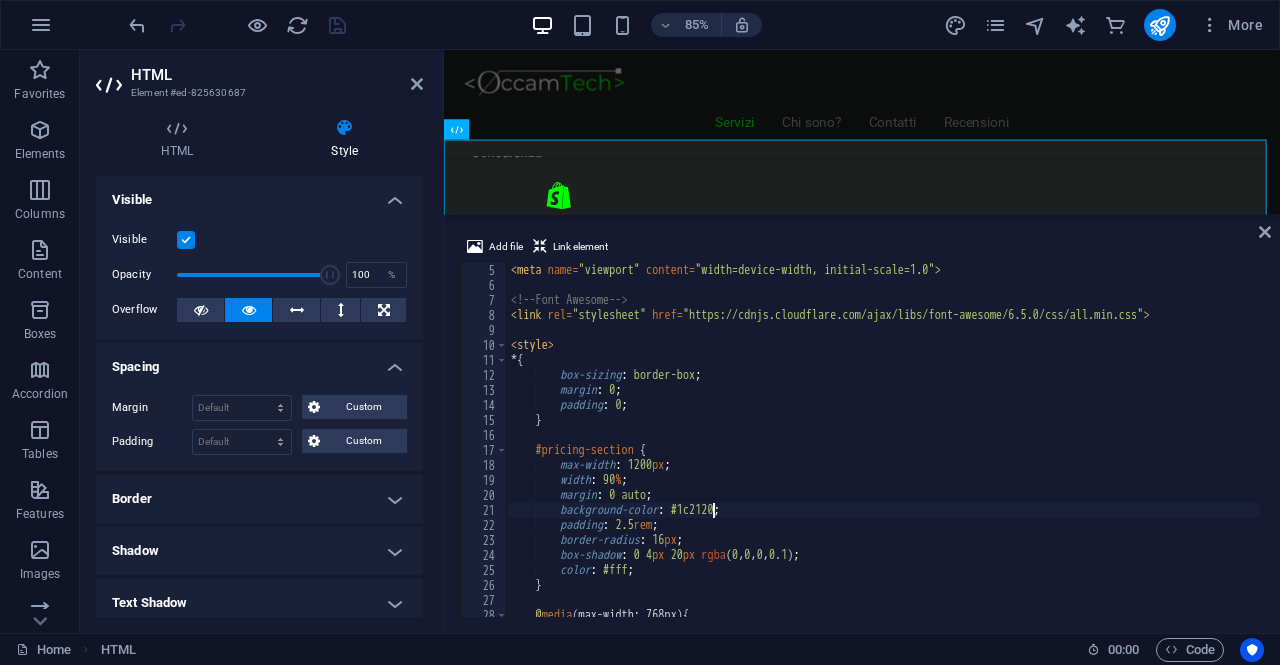 click on "< meta   name = "viewport"   content = "width=device-width, initial-scale=1.0" > <!--  Font Awesome  --> < link   rel = "stylesheet"   href = "https://cdnjs.cloudflare.com/ajax/libs/font-awesome/6.5.0/css/all.min.css" > < style >     *  {           box-sizing :   border-box ;           margin :   0 ;           padding :   0 ;      }      #pricing-section   {           max-width :   1200 px ;           width :   90 % ;           margin :   0   auto ;           background-color :   #1c2120 ;           padding :   2.5 rem ;           border-radius :   16 px ;           box-shadow :   0   4 px   20 px   rgba ( 0 ,  0 ,  0 ,  0.1 ) ;           color :   #fff ;      }      @ media  (max-width: 768px)  {           #pricing-section   {" at bounding box center [883, 455] 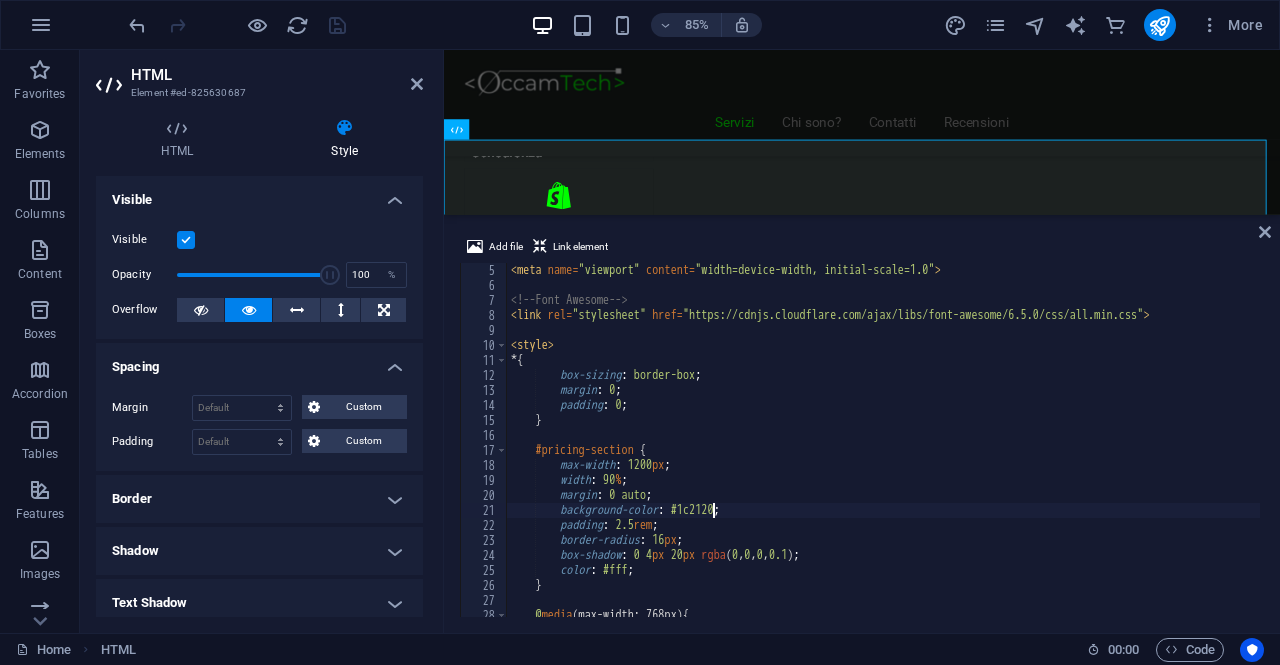 click on "< meta   name = "viewport"   content = "width=device-width, initial-scale=1.0" > <!--  Font Awesome  --> < link   rel = "stylesheet"   href = "https://cdnjs.cloudflare.com/ajax/libs/font-awesome/6.5.0/css/all.min.css" > < style >     *  {           box-sizing :   border-box ;           margin :   0 ;           padding :   0 ;      }      #pricing-section   {           max-width :   1200 px ;           width :   90 % ;           margin :   0   auto ;           background-color :   #1c2120 ;           padding :   2.5 rem ;           border-radius :   16 px ;           box-shadow :   0   4 px   20 px   rgba ( 0 ,  0 ,  0 ,  0.1 ) ;           color :   #fff ;      }      @ media  (max-width: 768px)  {           #pricing-section   {" at bounding box center [883, 455] 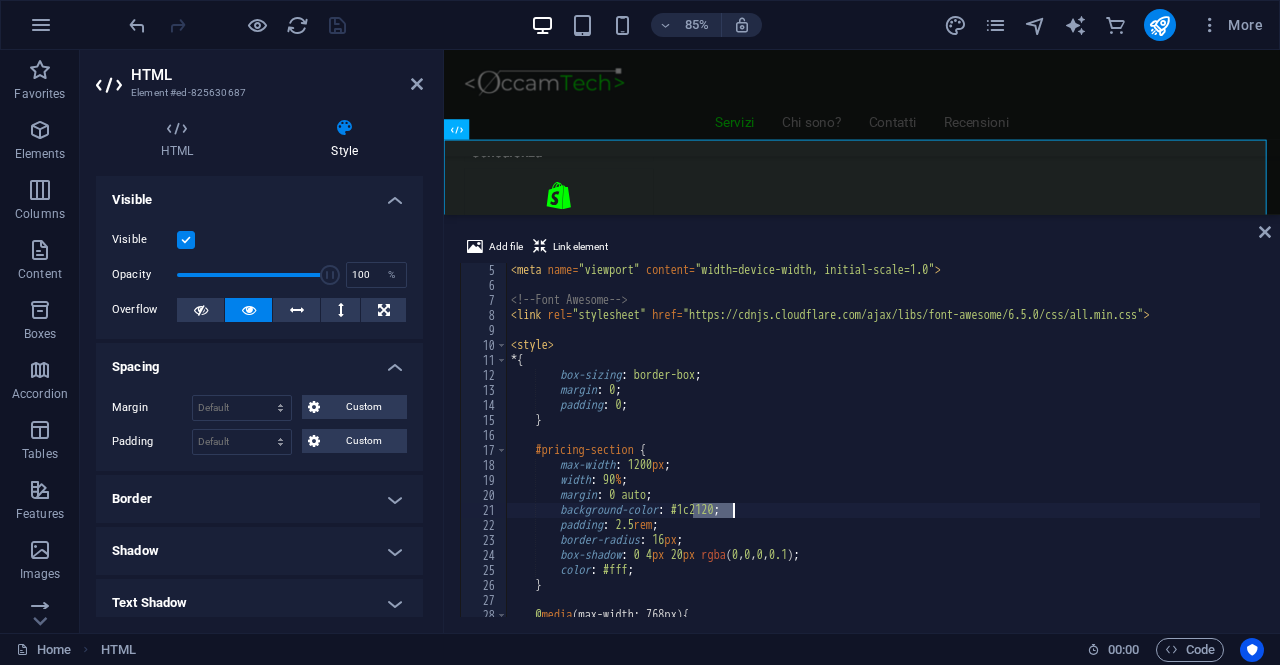 scroll, scrollTop: 60, scrollLeft: 0, axis: vertical 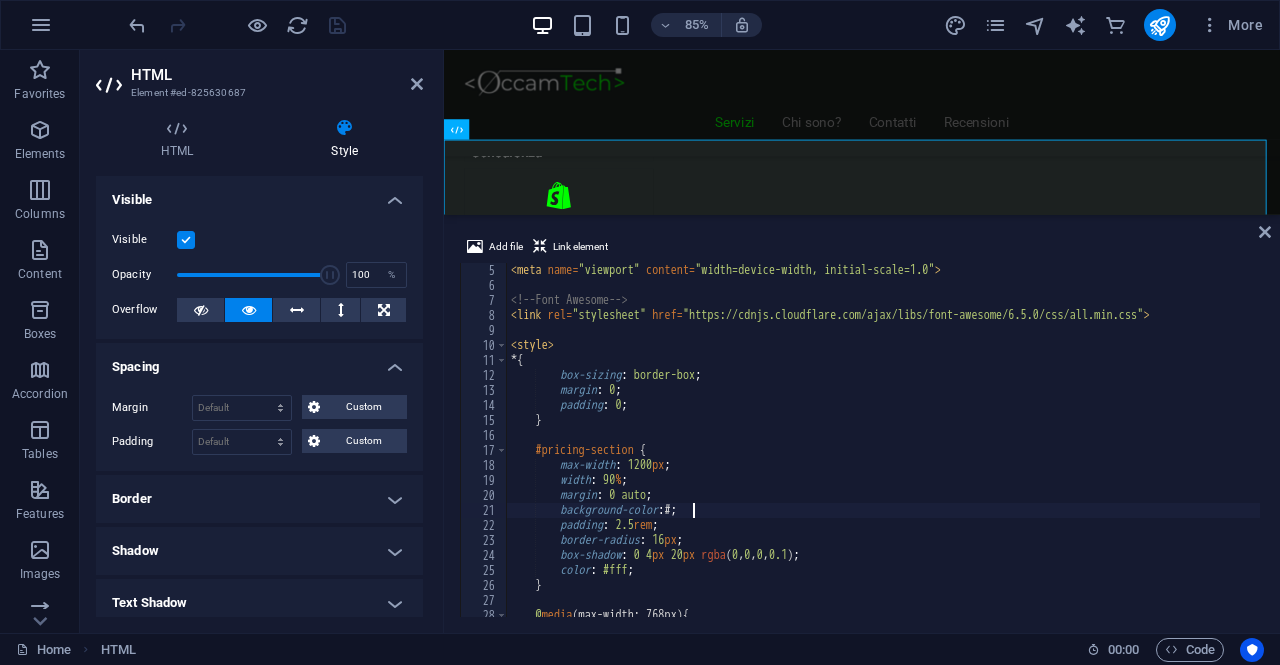 type on "background-color: #1c2120;" 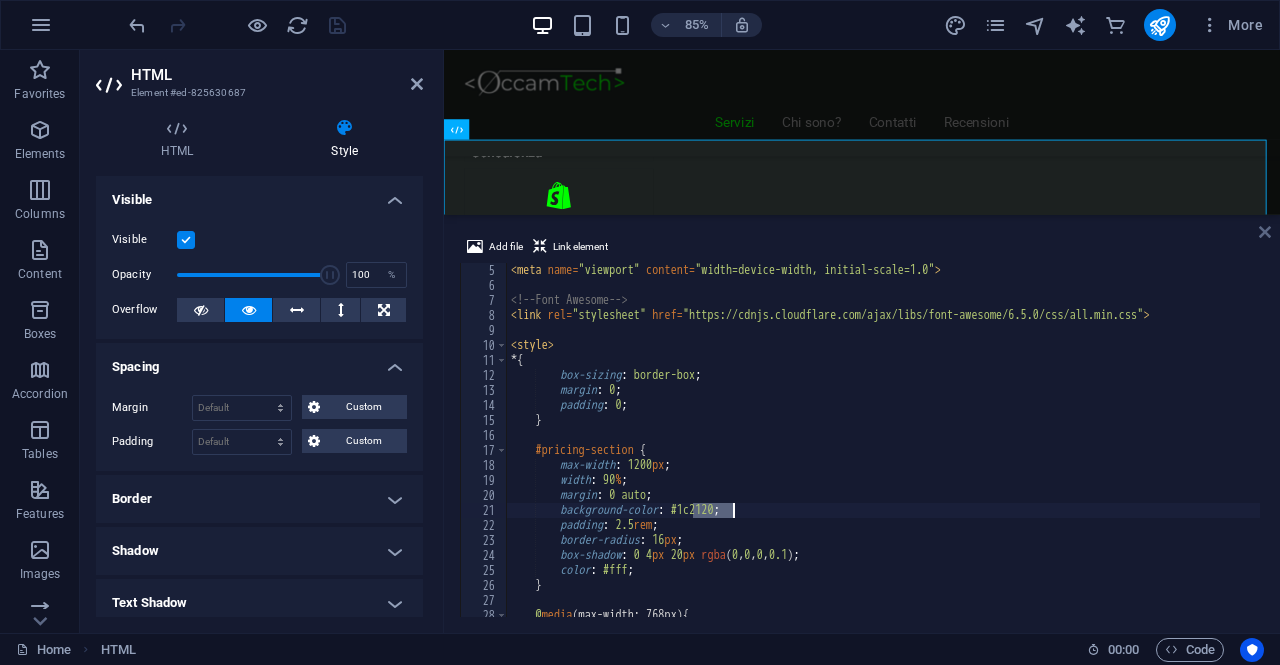 click at bounding box center (1265, 232) 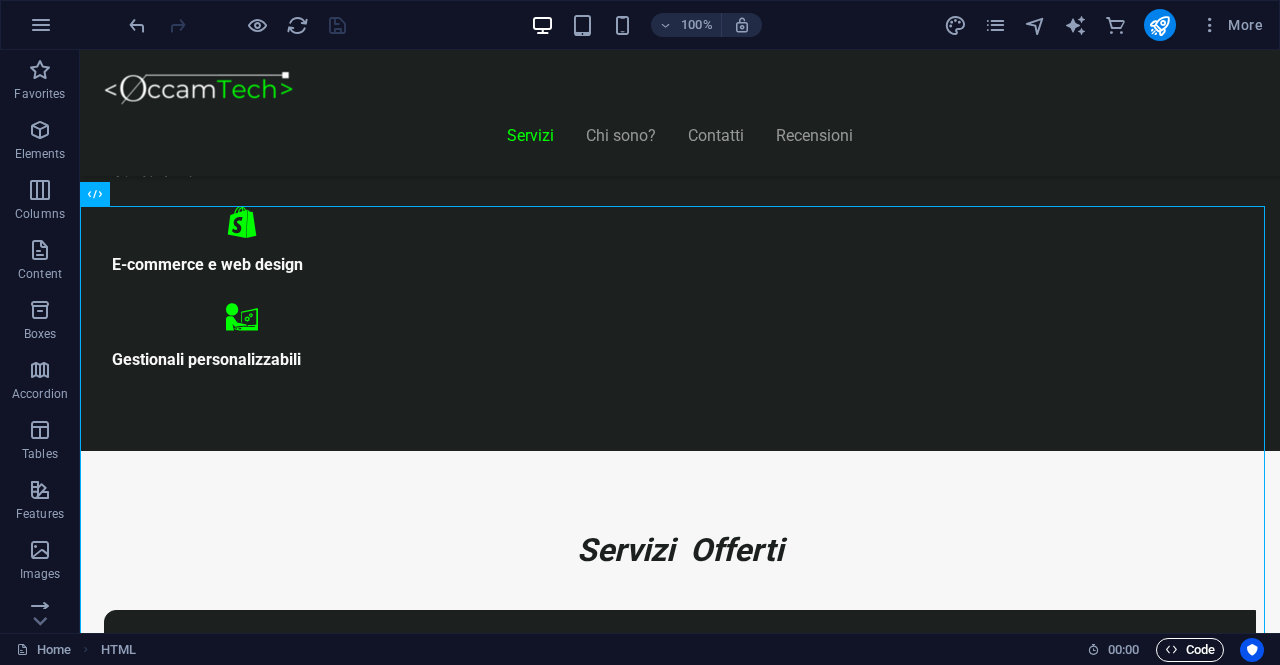 click on "Code" at bounding box center [1190, 650] 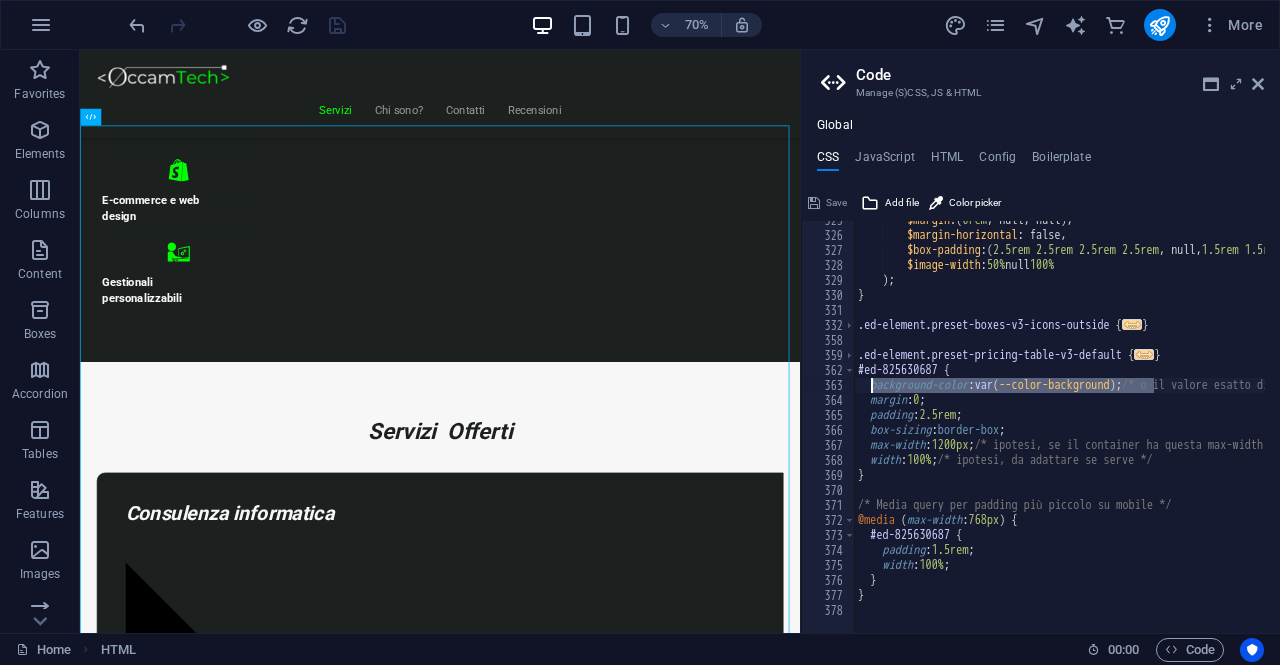 drag, startPoint x: 1155, startPoint y: 387, endPoint x: 870, endPoint y: 383, distance: 285.02808 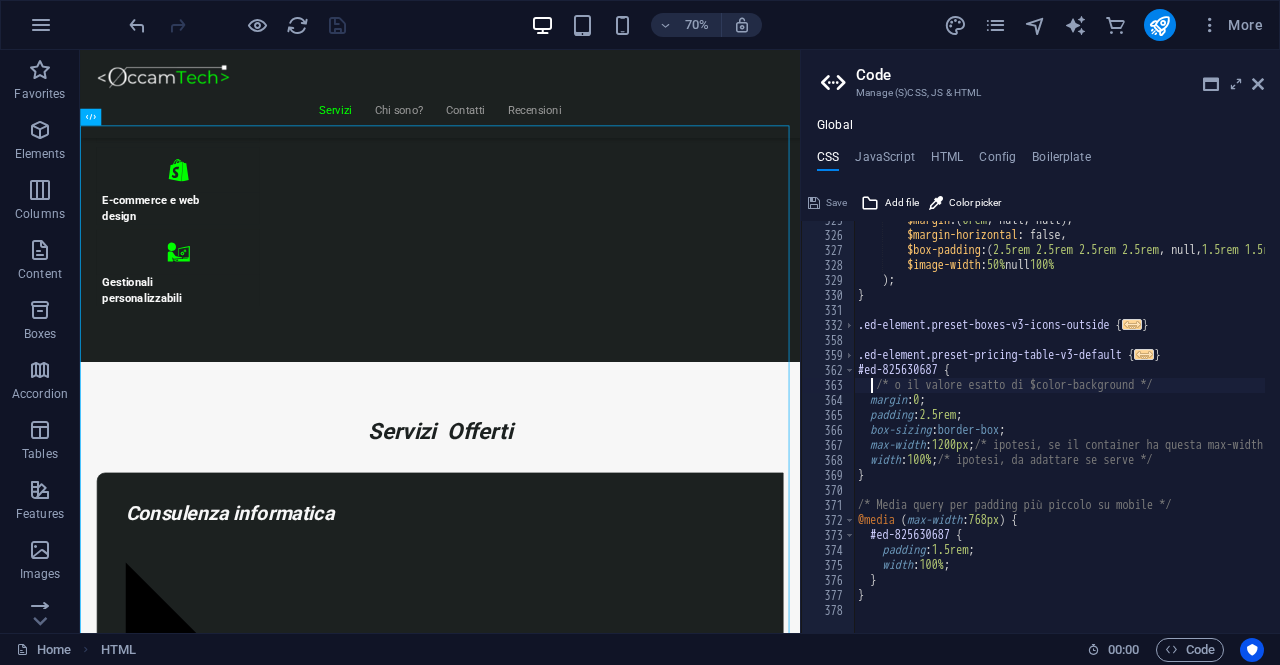 scroll, scrollTop: 1702, scrollLeft: 0, axis: vertical 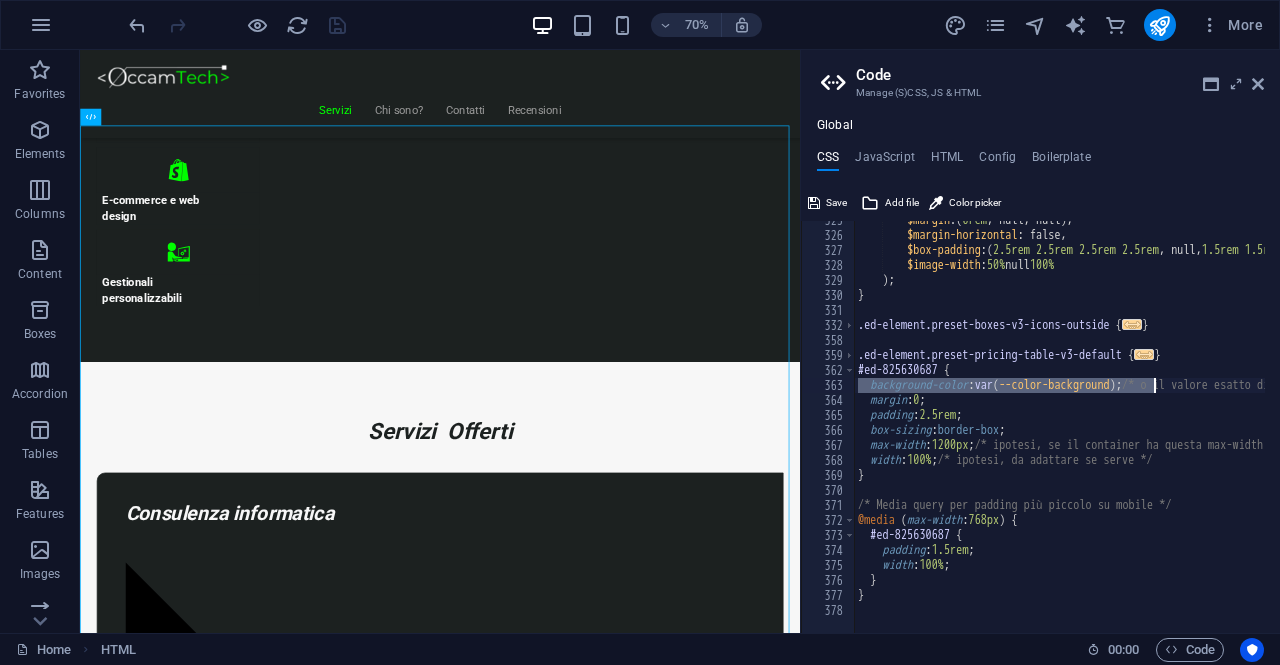 click on "$margin :  ( 0rem , null, null ) ,            $margin-horizontal : false,            $box-padding :  ( 2.5rem   2.5rem   2.5rem   2.5rem , null,  1.5rem   1.5rem   1.5rem   1.5rem ) ,            $image-width :  50%  null  100%      ) ; } .ed-element.preset-boxes-v3-icons-outside   { ... } .ed-element.preset-pricing-table-v3-default   { ... } #ed-825630687   {    background-color :  var ( --color-background ) ;  /* o il valore esatto di $color-background */    margin :  0 ;    padding :  2.5rem ;    box-sizing :  border-box ;    max-width :  1200px ;    /* ipotesi, se il container ha questa max-width */    width :  100% ;           /* ipotesi, da adattare se serve */ } /* Media query per padding più piccolo su mobile */ @media   ( max-width :  768px )   {    #ed-825630687   {      padding :  1.5rem ;      width :  100% ;    } }" at bounding box center (1228, 426) 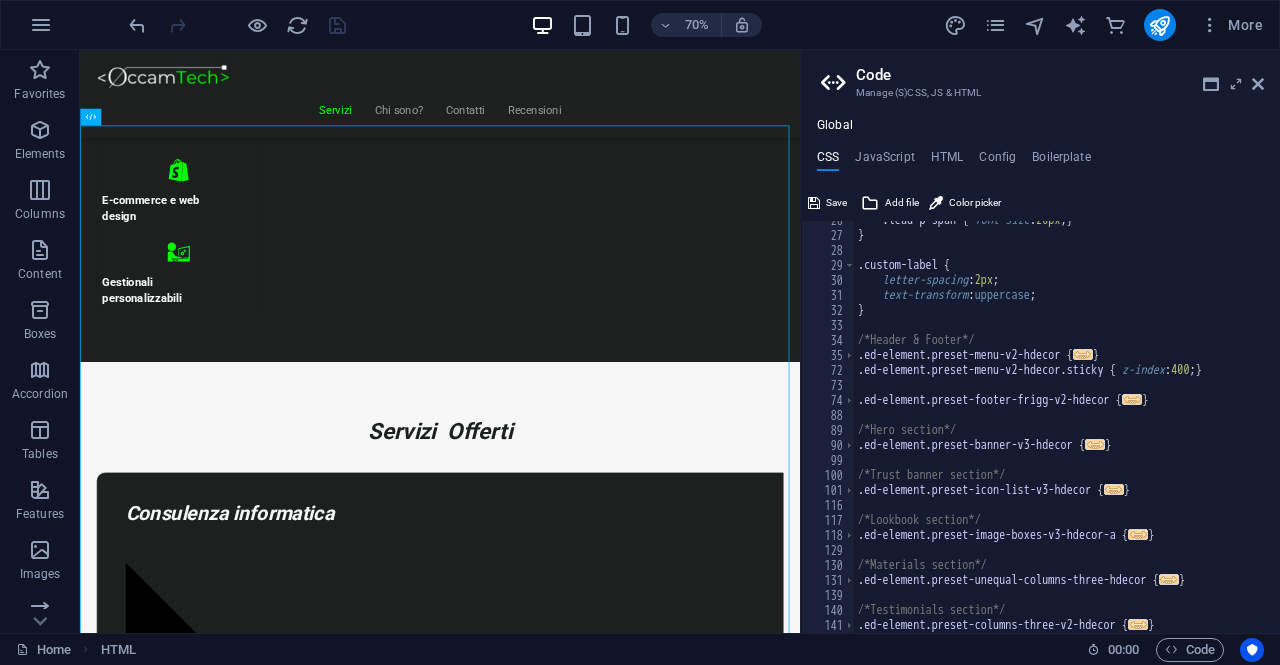 scroll, scrollTop: 0, scrollLeft: 0, axis: both 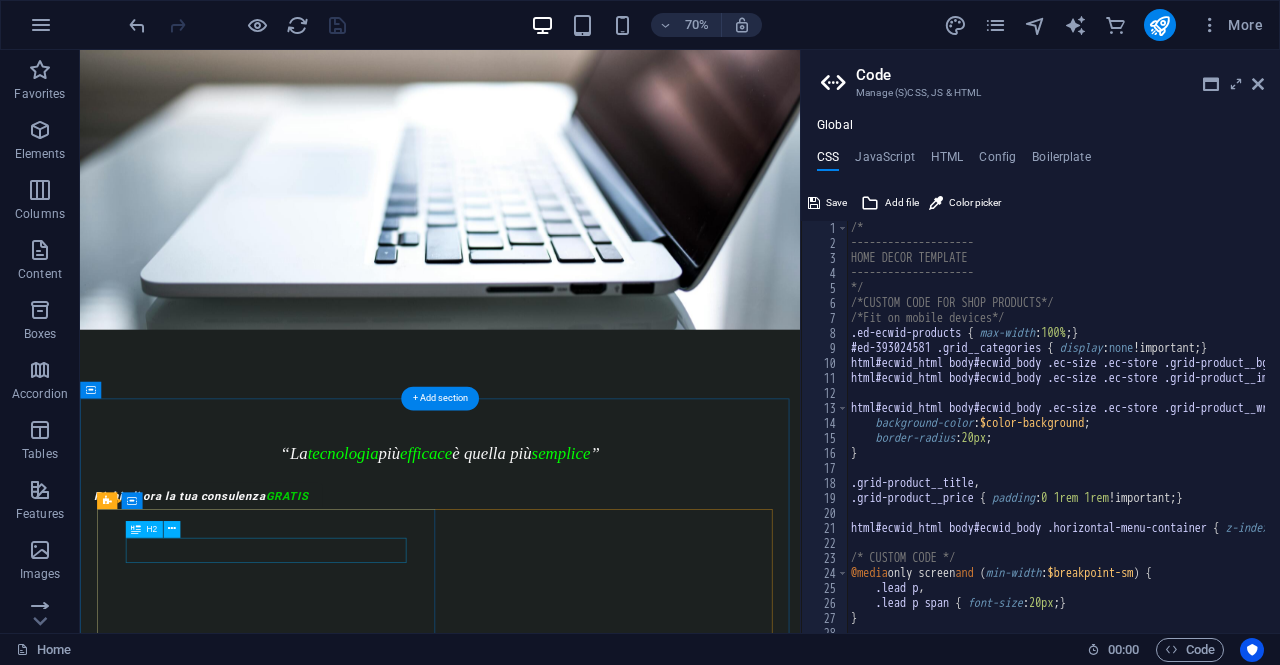 click on "Consulenza informatica" at bounding box center [594, 1659] 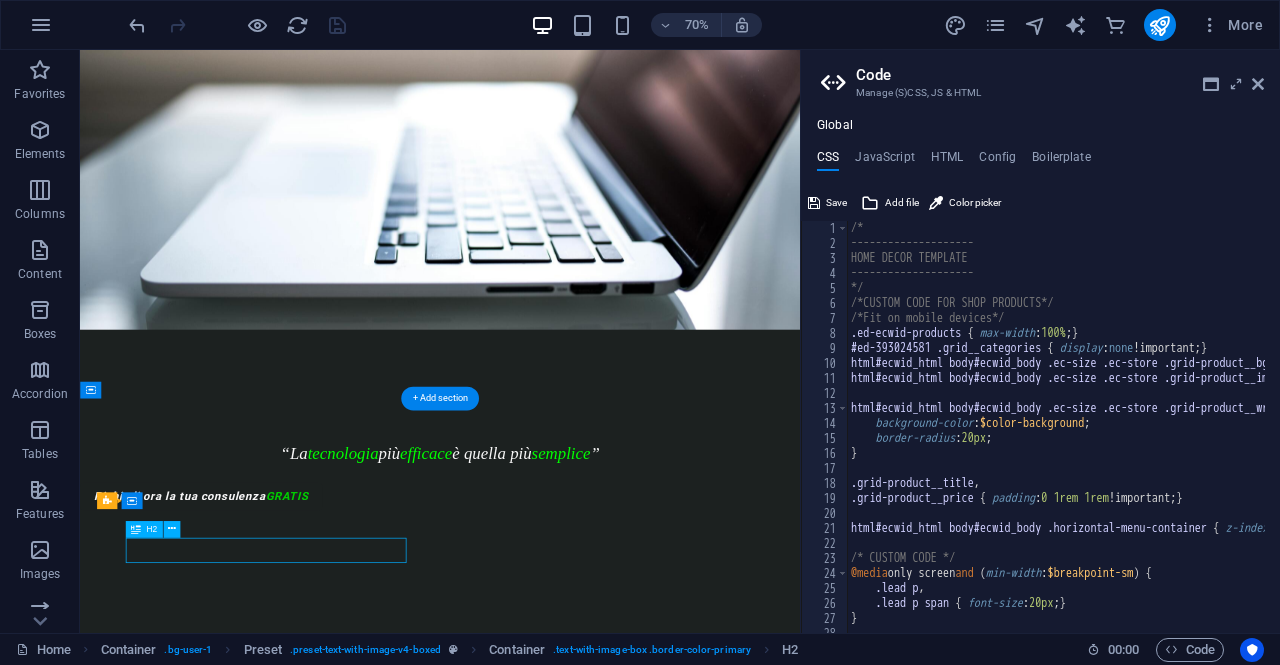 click on "Consulenza informatica" at bounding box center [594, 1659] 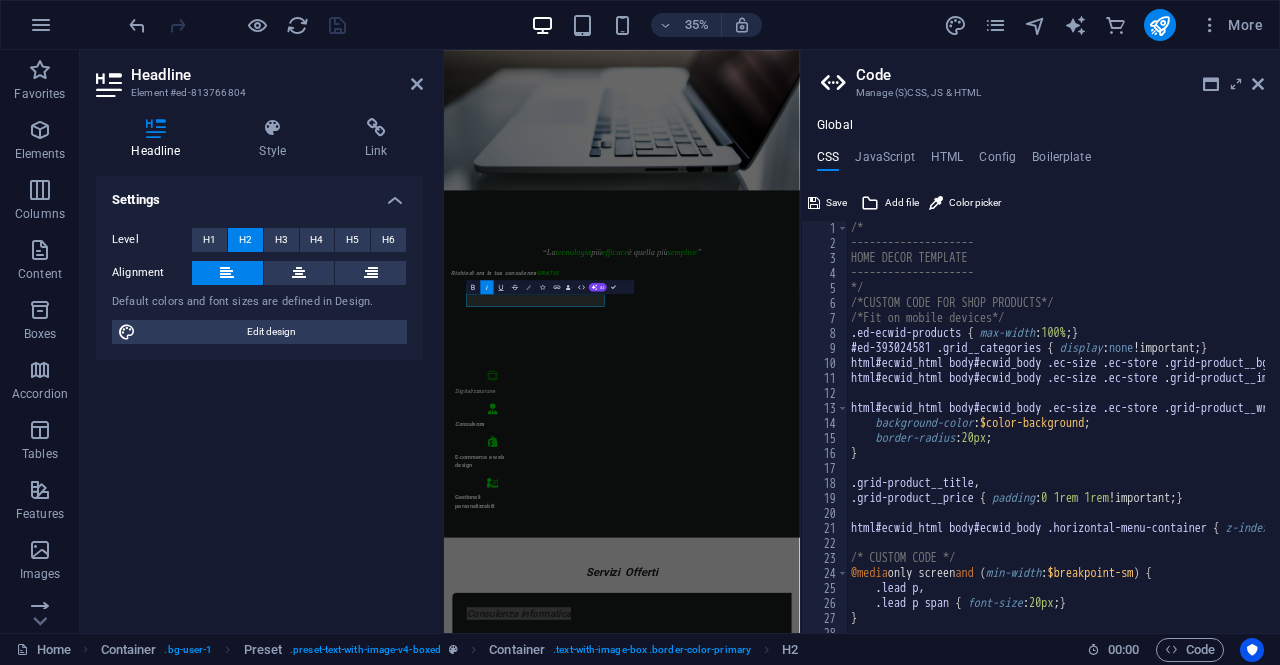 click on "Colors" at bounding box center [529, 287] 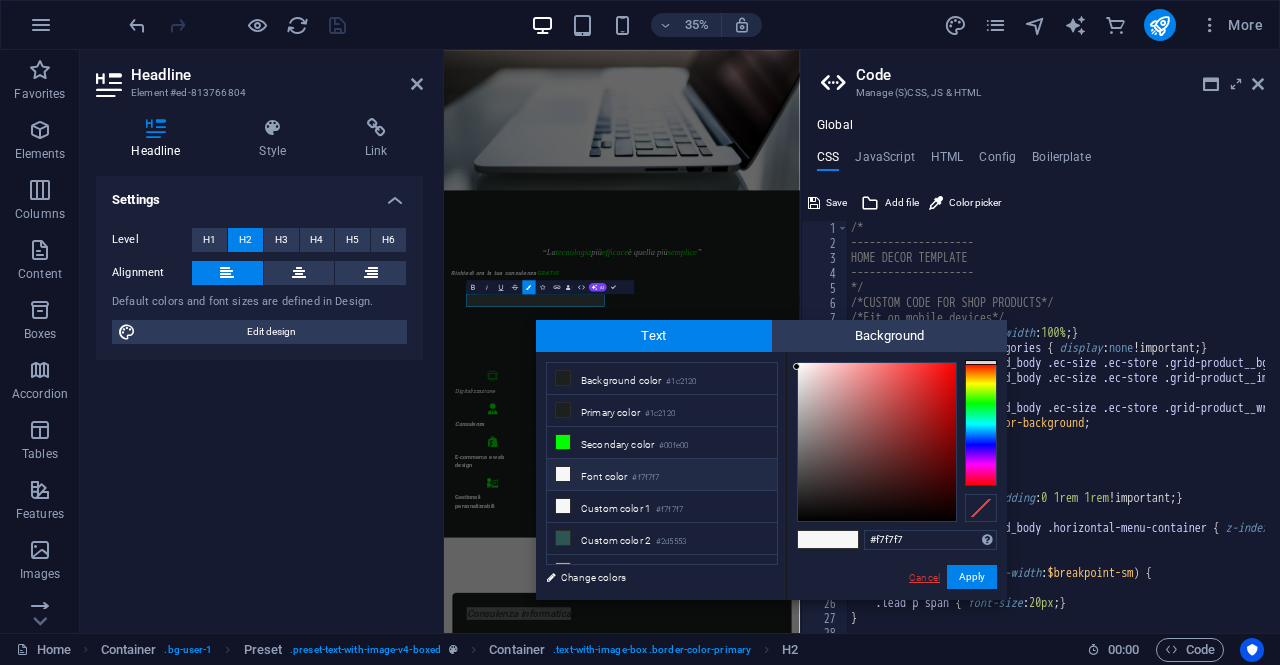click on "Cancel" at bounding box center [924, 577] 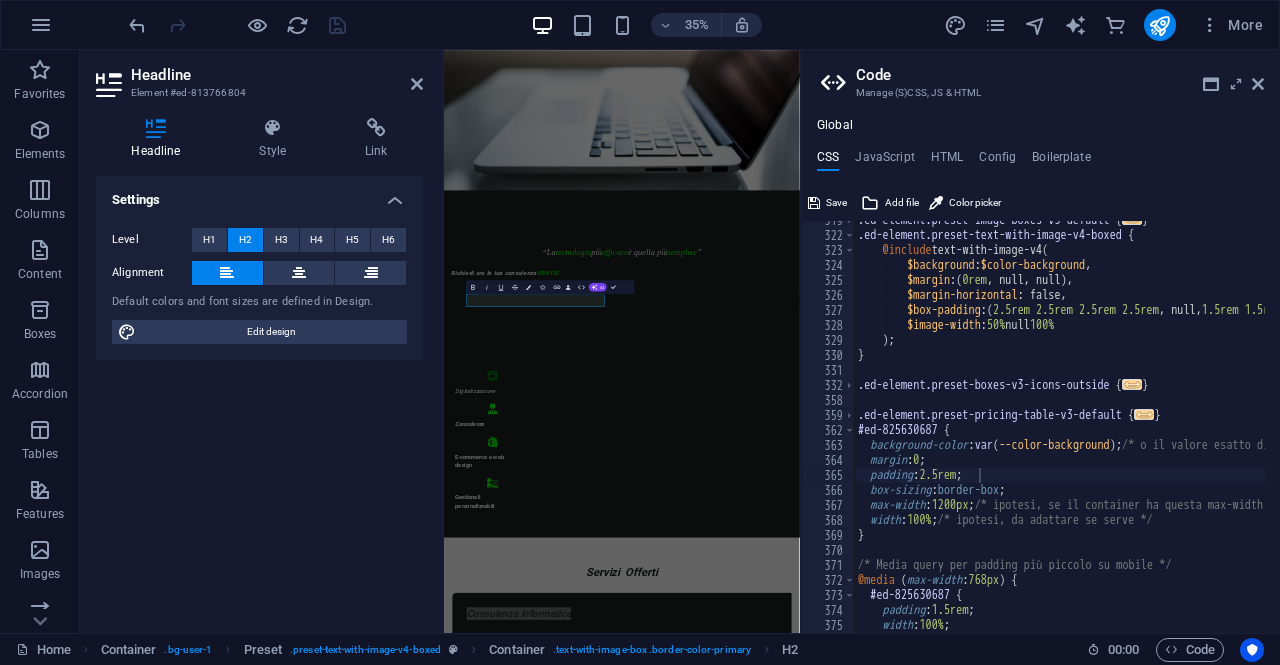 scroll, scrollTop: 1702, scrollLeft: 0, axis: vertical 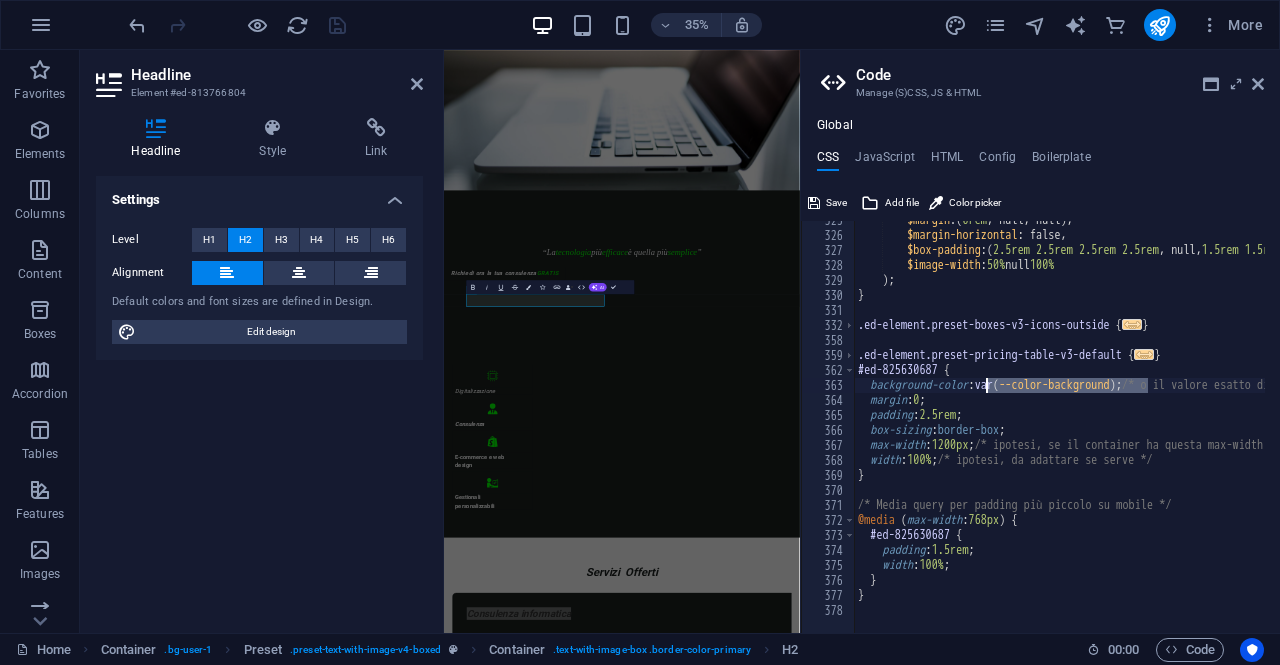 drag, startPoint x: 1146, startPoint y: 385, endPoint x: 988, endPoint y: 393, distance: 158.20241 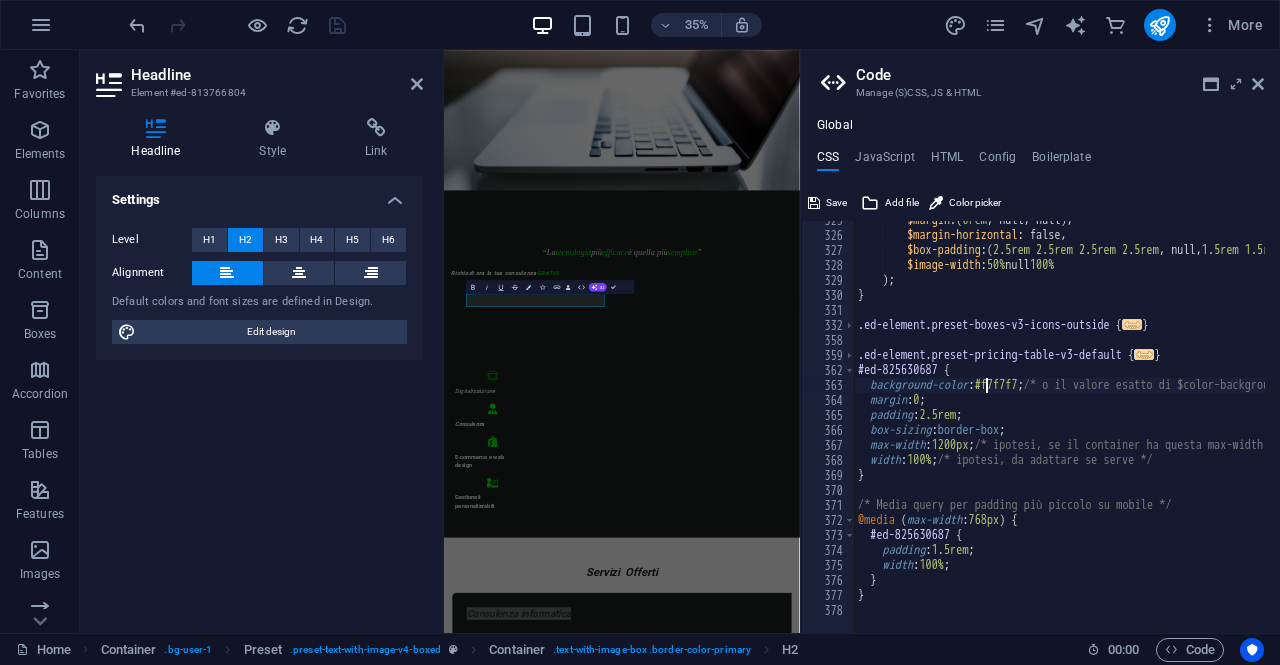 click on "$margin :  ( 0rem , null, null ) ,            $margin-horizontal : false,            $box-padding :  ( 2.5rem   2.5rem   2.5rem   2.5rem , null,  1.5rem   1.5rem   1.5rem   1.5rem ) ,            $image-width :  50%  null  100%      ) ; } .ed-element.preset-boxes-v3-icons-outside   { ... } .ed-element.preset-pricing-table-v3-default   { ... } #ed-825630687   {    background-color : #f7f7f7 ;  /* o il valore esatto di $color-background */    margin :  0 ;    padding :  2.5rem ;    box-sizing :  border-box ;    max-width :  1200px ;    /* ipotesi, se il container ha questa max-width */    width :  100% ;           /* ipotesi, da adattare se serve */ } /* Media query per padding più piccolo su mobile */ @media   ( max-width :  768px )   {    #ed-825630687   {      padding :  1.5rem ;      width :  100% ;    } }" at bounding box center [1228, 426] 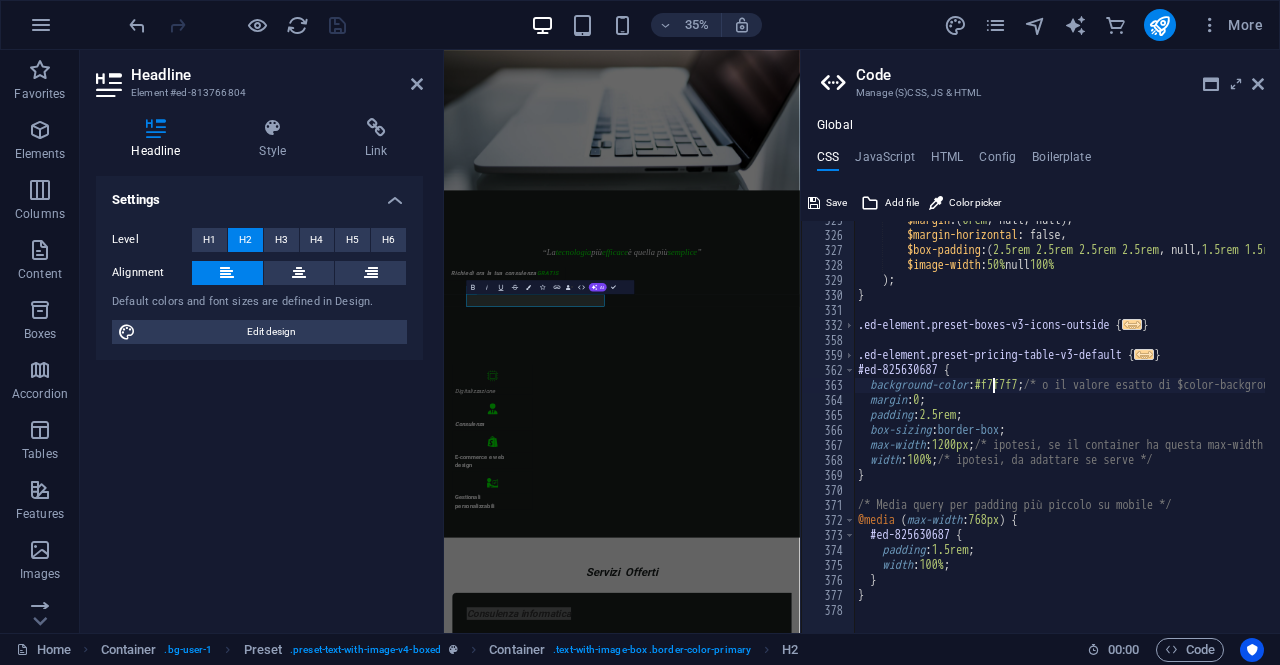scroll, scrollTop: 0, scrollLeft: 10, axis: horizontal 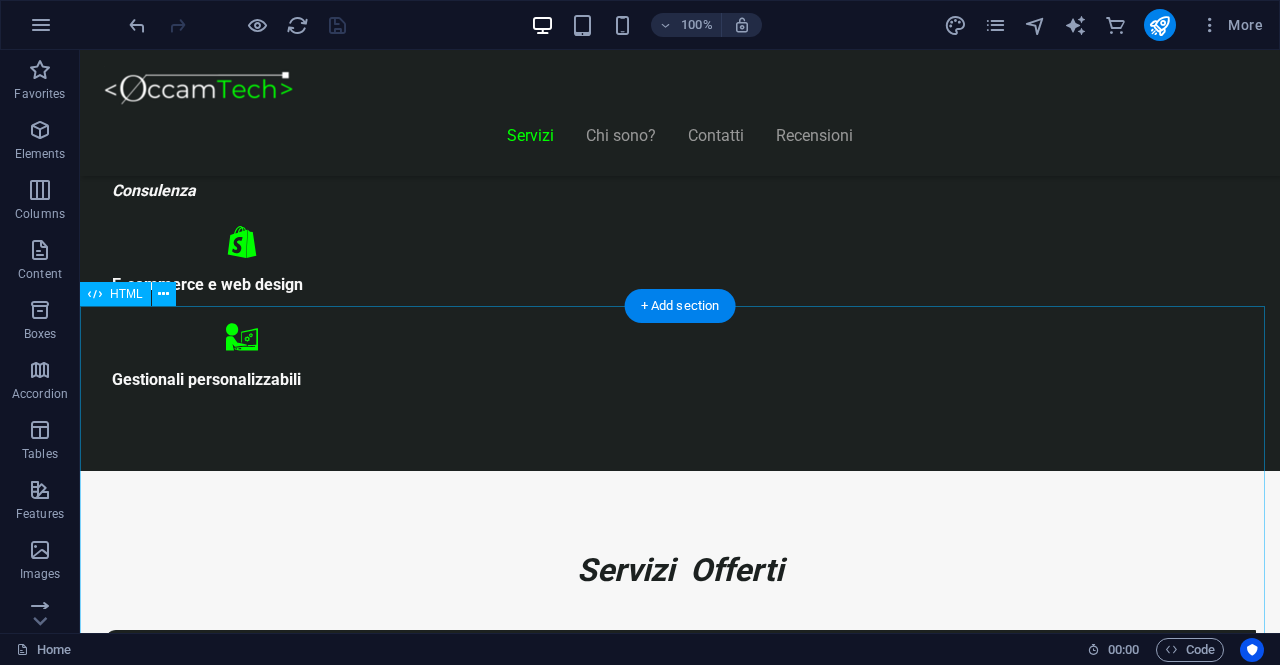 click on "Realizziamo il sito perfetto per far crescere la tua attività!
Start Vetrina
€300
Home page professionale
Sezione “Chi siamo”
Pagina contatti con form
Design ottimizzato per mobile
6 mesi di assistenza inclusa
Inizia Ora
Shop Ready
€500
Negozio con Shopify già configurato
Catalogo e schede prodotto dettagliate
Pagamenti sicuri integrati
Spedizioni e tariffe configurate
6 mesi di assistenza inclusa
Scopri di più" at bounding box center (680, 8575) 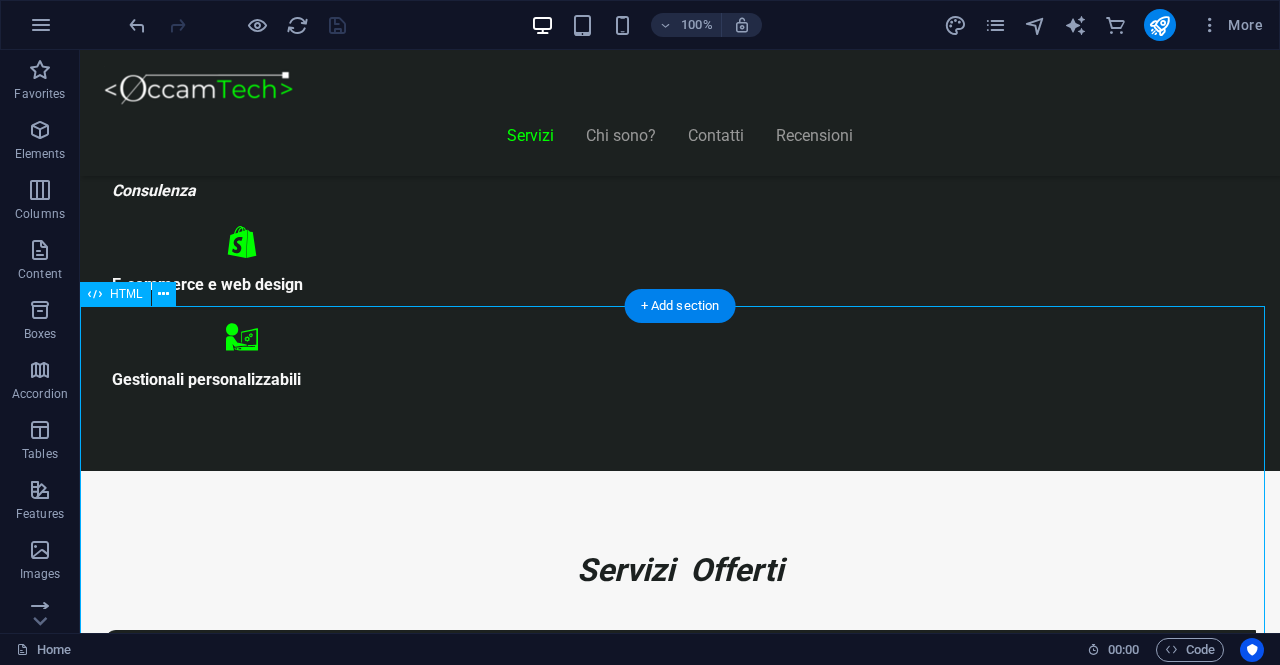 click on "Realizziamo il sito perfetto per far crescere la tua attività!
Start Vetrina
€300
Home page professionale
Sezione “Chi siamo”
Pagina contatti con form
Design ottimizzato per mobile
6 mesi di assistenza inclusa
Inizia Ora
Shop Ready
€500
Negozio con Shopify già configurato
Catalogo e schede prodotto dettagliate
Pagamenti sicuri integrati
Spedizioni e tariffe configurate
6 mesi di assistenza inclusa
Scopri di più" at bounding box center (680, 8575) 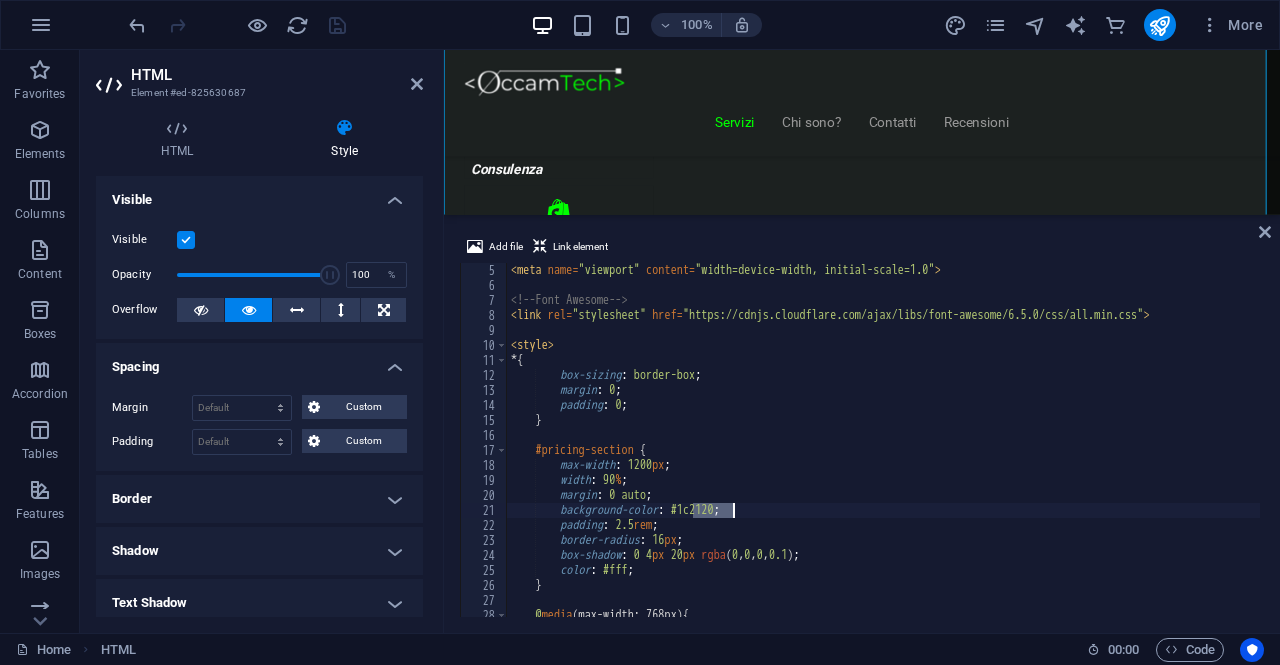 scroll, scrollTop: 1664, scrollLeft: 0, axis: vertical 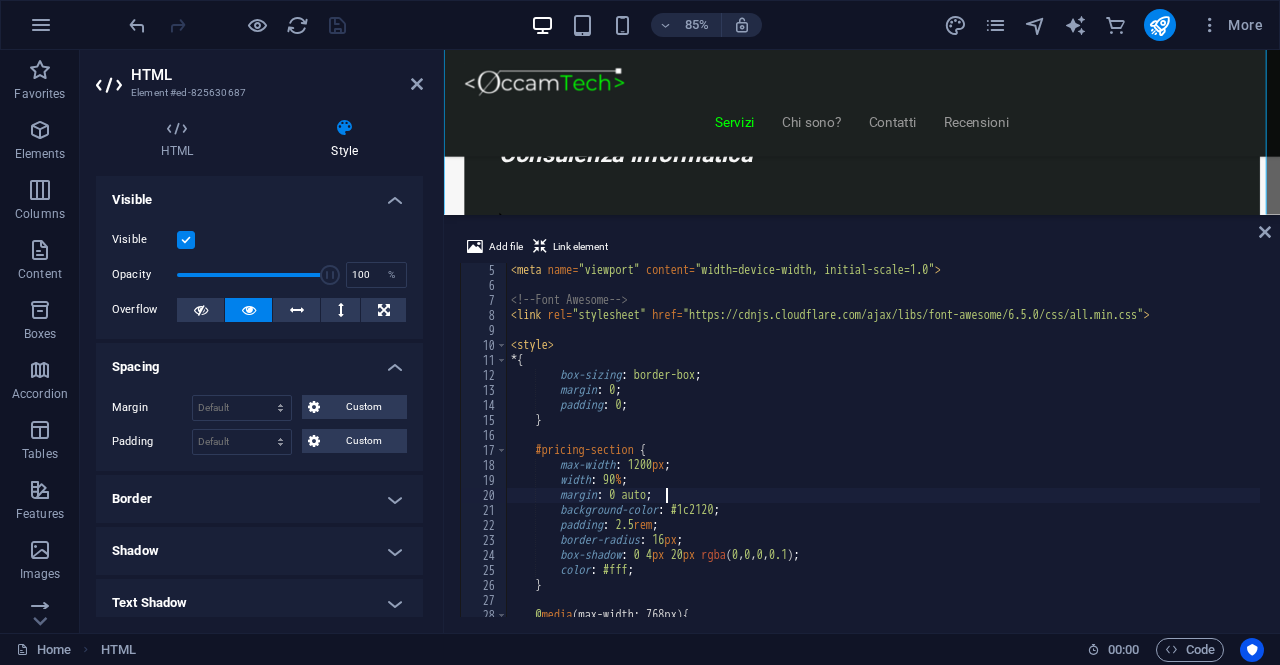 click on "< meta   name = "viewport"   content = "width=device-width, initial-scale=1.0" > <!--  Font Awesome  --> < link   rel = "stylesheet"   href = "https://cdnjs.cloudflare.com/ajax/libs/font-awesome/6.5.0/css/all.min.css" > < style >     *  {           box-sizing :   border-box ;           margin :   0 ;           padding :   0 ;      }      #pricing-section   {           max-width :   1200 px ;           width :   90 % ;           margin :   0   auto ;           background-color :   #1c2120 ;           padding :   2.5 rem ;           border-radius :   16 px ;           box-shadow :   0   4 px   20 px   rgba ( 0 ,  0 ,  0 ,  0.1 ) ;           color :   #fff ;      }      @ media  (max-width: 768px)  {           #pricing-section   {" at bounding box center [883, 455] 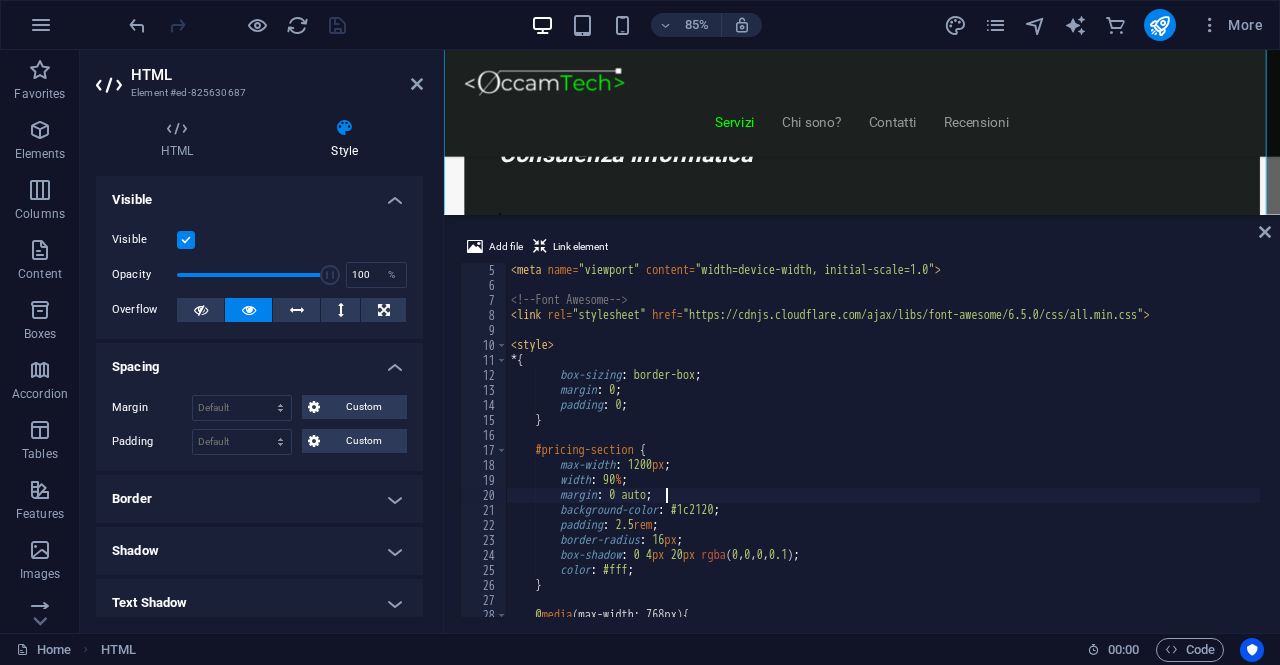 type on "padding: 2.5rem;" 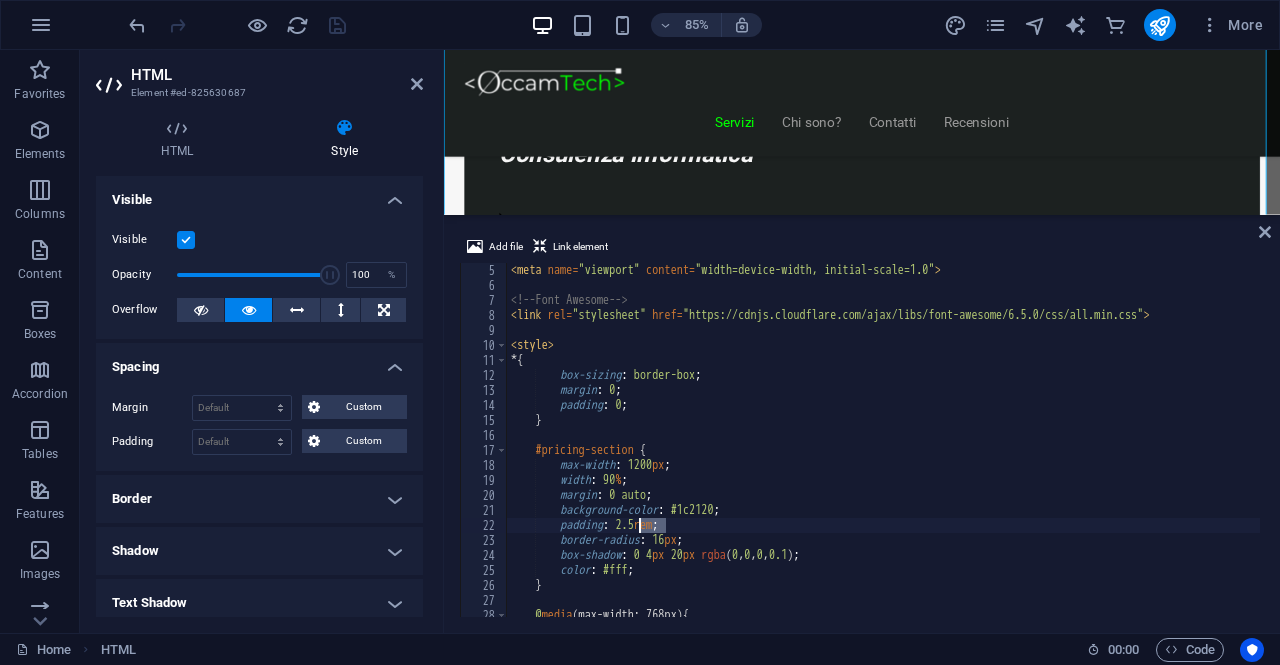 click on "< meta   name = "viewport"   content = "width=device-width, initial-scale=1.0" > <!--  Font Awesome  --> < link   rel = "stylesheet"   href = "https://cdnjs.cloudflare.com/ajax/libs/font-awesome/6.5.0/css/all.min.css" > < style >     *  {           box-sizing :   border-box ;           margin :   0 ;           padding :   0 ;      }      #pricing-section   {           max-width :   1200 px ;           width :   90 % ;           margin :   0   auto ;           background-color :   #1c2120 ;           padding :   2.5 rem ;           border-radius :   16 px ;           box-shadow :   0   4 px   20 px   rgba ( 0 ,  0 ,  0 ,  0.1 ) ;           color :   #fff ;      }      @ media  (max-width: 768px)  {           #pricing-section   {" at bounding box center (883, 455) 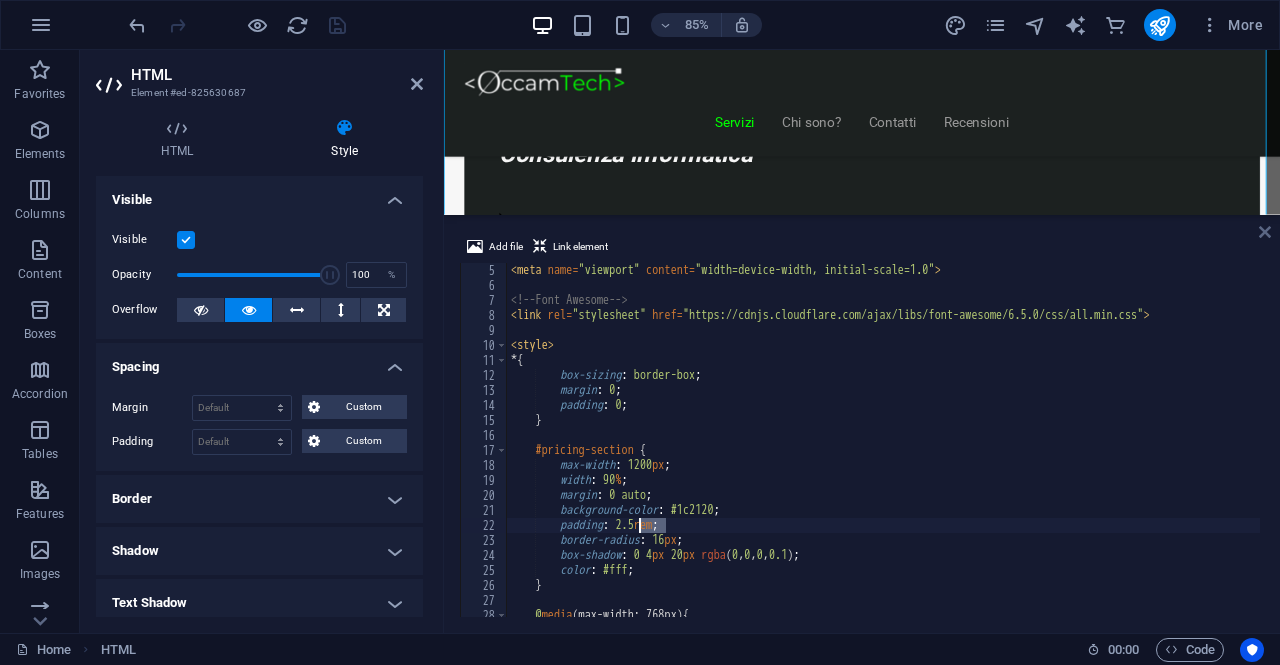 click at bounding box center [1265, 232] 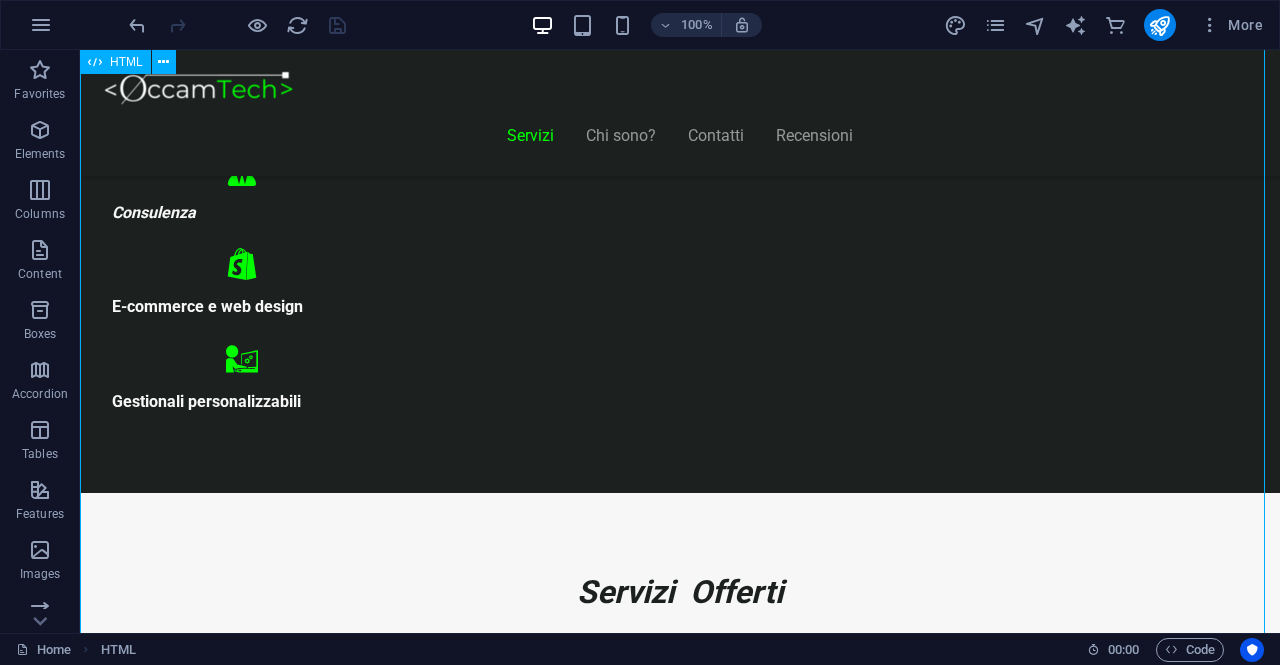 scroll, scrollTop: 1081, scrollLeft: 0, axis: vertical 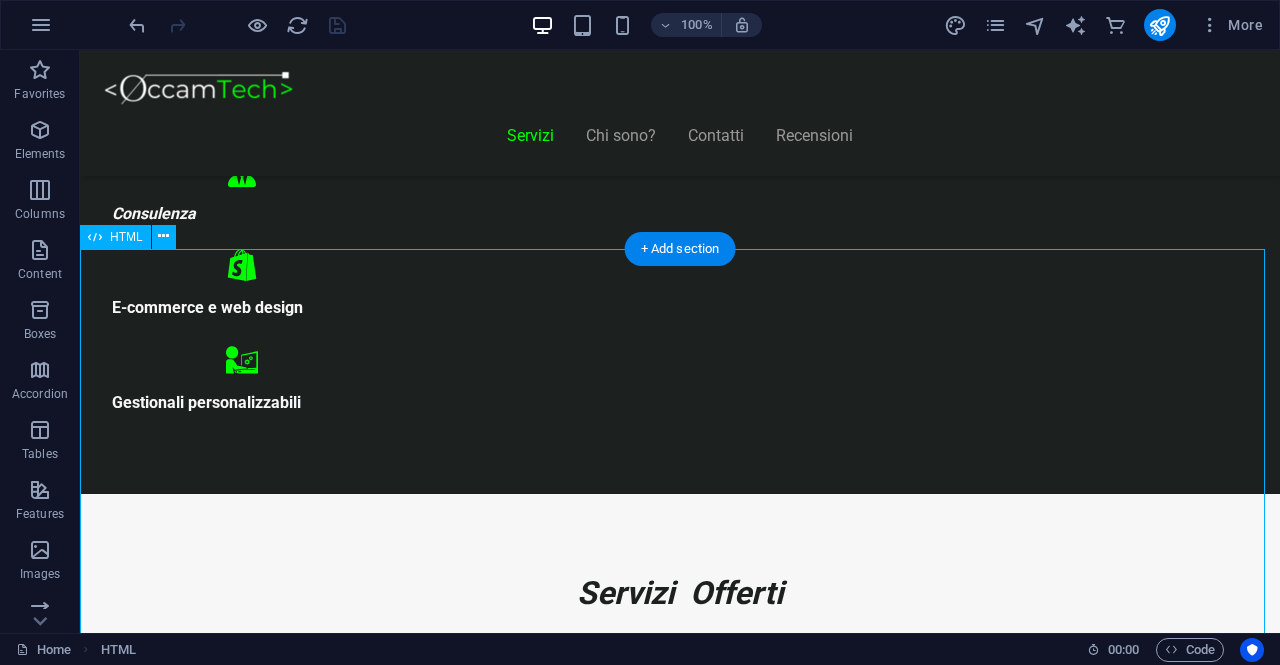 click on "Realizziamo il sito perfetto per far crescere la tua attività!
Start Vetrina
€300
Home page professionale
Sezione “Chi siamo”
Pagina contatti con form
Design ottimizzato per mobile
6 mesi di assistenza inclusa
Inizia Ora
Shop Ready
€500
Negozio con Shopify già configurato
Catalogo e schede prodotto dettagliate
Pagamenti sicuri integrati
Spedizioni e tariffe configurate
6 mesi di assistenza inclusa
Scopri di più" at bounding box center (680, 8598) 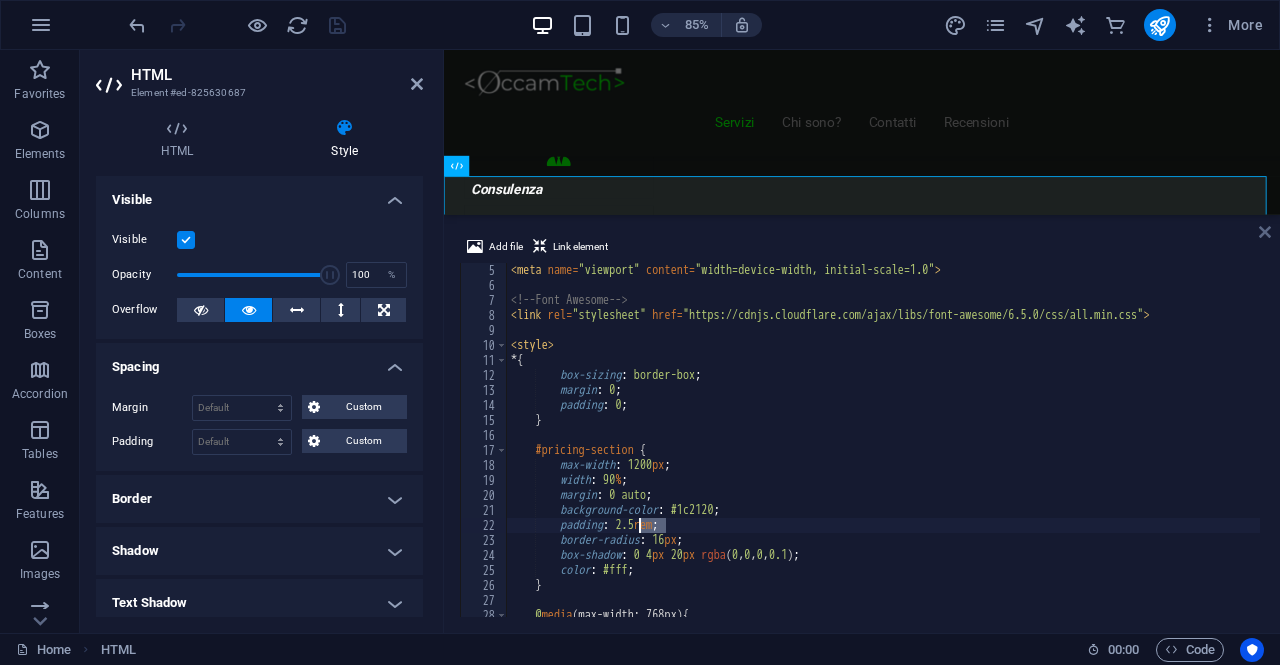 click at bounding box center [1265, 232] 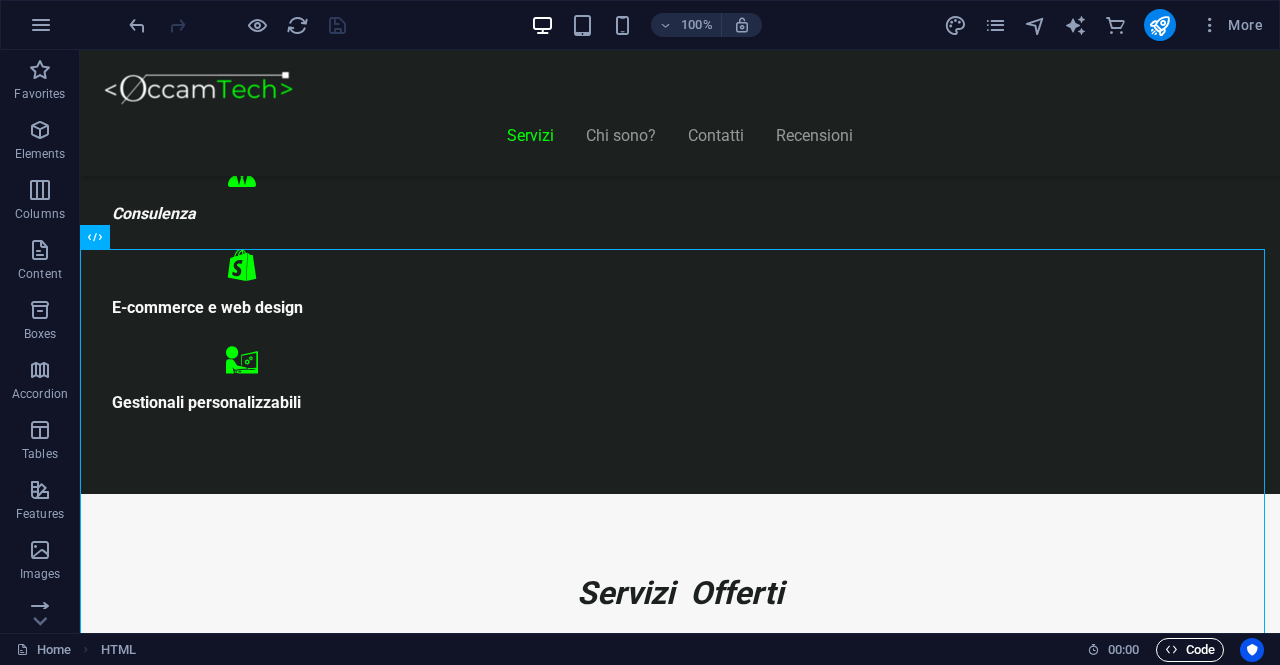 click on "Code" at bounding box center [1190, 650] 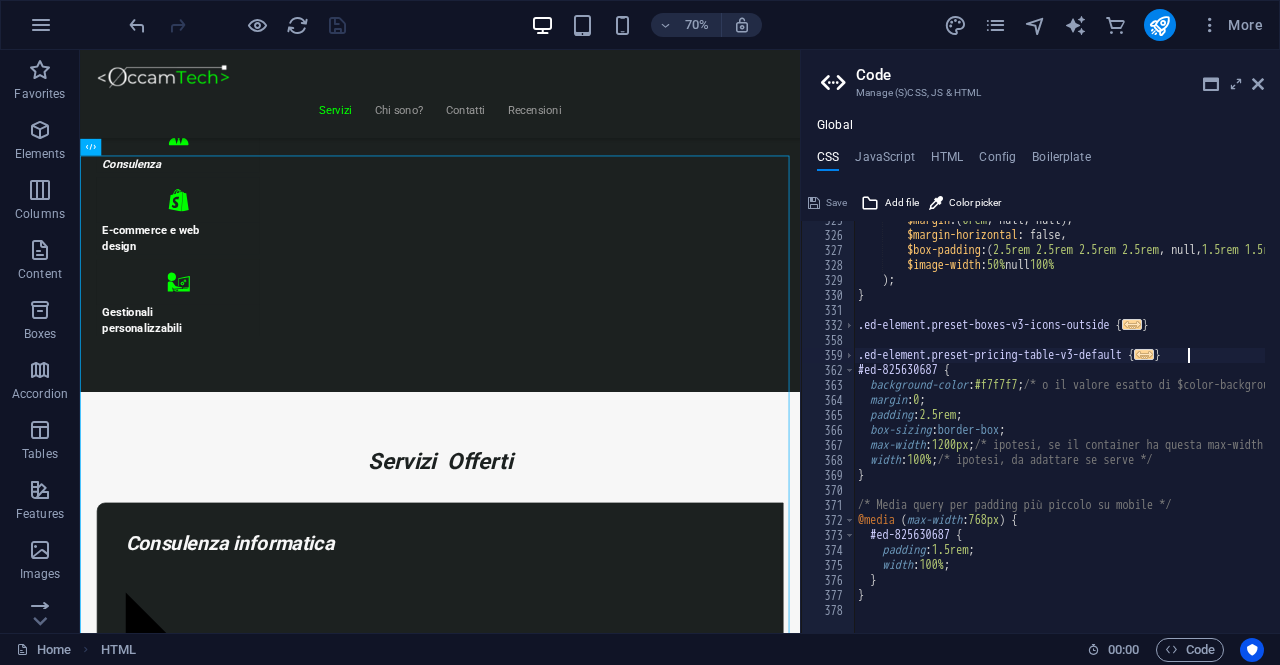 click on "$margin :  ( 0rem , null, null ) ,            $margin-horizontal : false,            $box-padding :  ( 2.5rem   2.5rem   2.5rem   2.5rem , null,  1.5rem   1.5rem   1.5rem   1.5rem ) ,            $image-width :  50%  null  100%      ) ; } .ed-element.preset-boxes-v3-icons-outside   { ... } .ed-element.preset-pricing-table-v3-default   { ... } #ed-825630687   {    background-color :  #f7f7f7 ;  /* o il valore esatto di $color-background */    margin :  0 ;    padding :  2.5rem ;    box-sizing :  border-box ;    max-width :  1200px ;    /* ipotesi, se il container ha questa max-width */    width :  100% ;           /* ipotesi, da adattare se serve */ } /* Media query per padding più piccolo su mobile */ @media   ( max-width :  768px )   {    #ed-825630687   {      padding :  1.5rem ;      width :  100% ;    } }" at bounding box center (1228, 426) 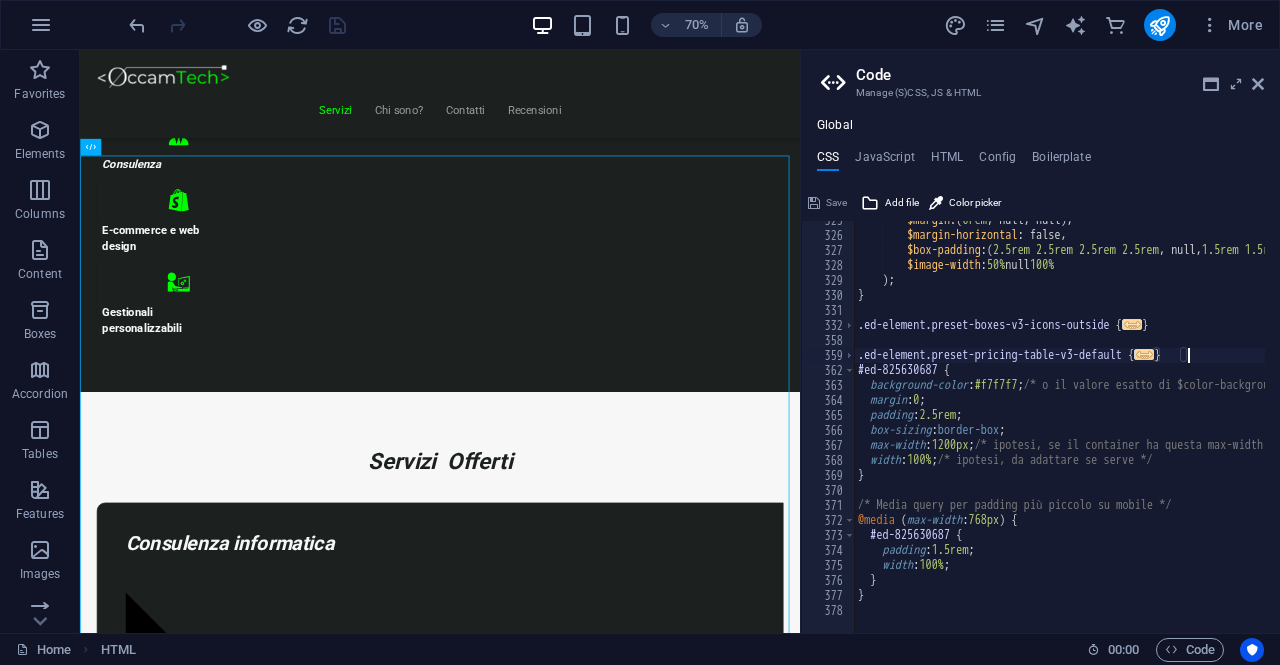 scroll, scrollTop: 1703, scrollLeft: 0, axis: vertical 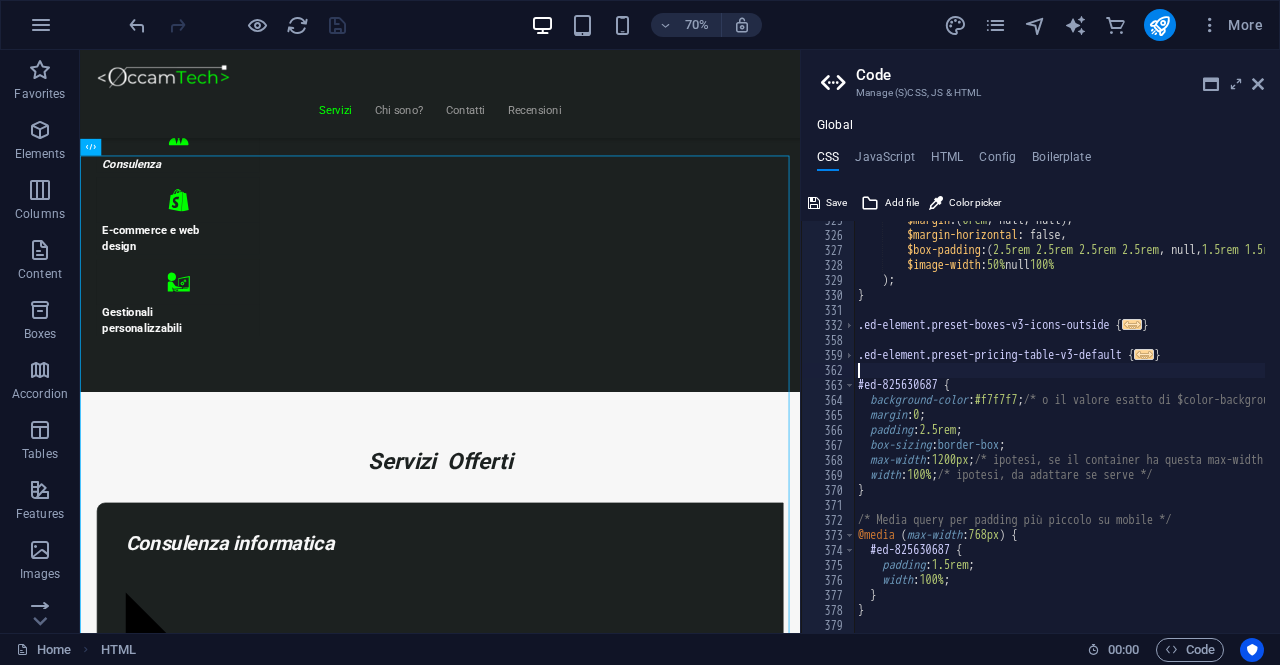 click on "$margin :  ( 0rem , null, null ) ,            $margin-horizontal : false,            $box-padding :  ( 2.5rem   2.5rem   2.5rem   2.5rem , null,  1.5rem   1.5rem   1.5rem   1.5rem ) ,            $image-width :  50%  null  100%      ) ; } .ed-element.preset-boxes-v3-icons-outside   { ... } .ed-element.preset-pricing-table-v3-default   { ... } #ed-825630687   {    background-color :  #f7f7f7 ;  /* o il valore esatto di $color-background */    margin :  0 ;    padding :  2.5rem ;    box-sizing :  border-box ;    max-width :  1200px ;    /* ipotesi, se il container ha questa max-width */    width :  100% ;           /* ipotesi, da adattare se serve */ } /* Media query per padding più piccolo su mobile */ @media   ( max-width :  768px )   {    #ed-825630687   {      padding :  1.5rem ;      width :  100% ;    } }" at bounding box center [1228, 426] 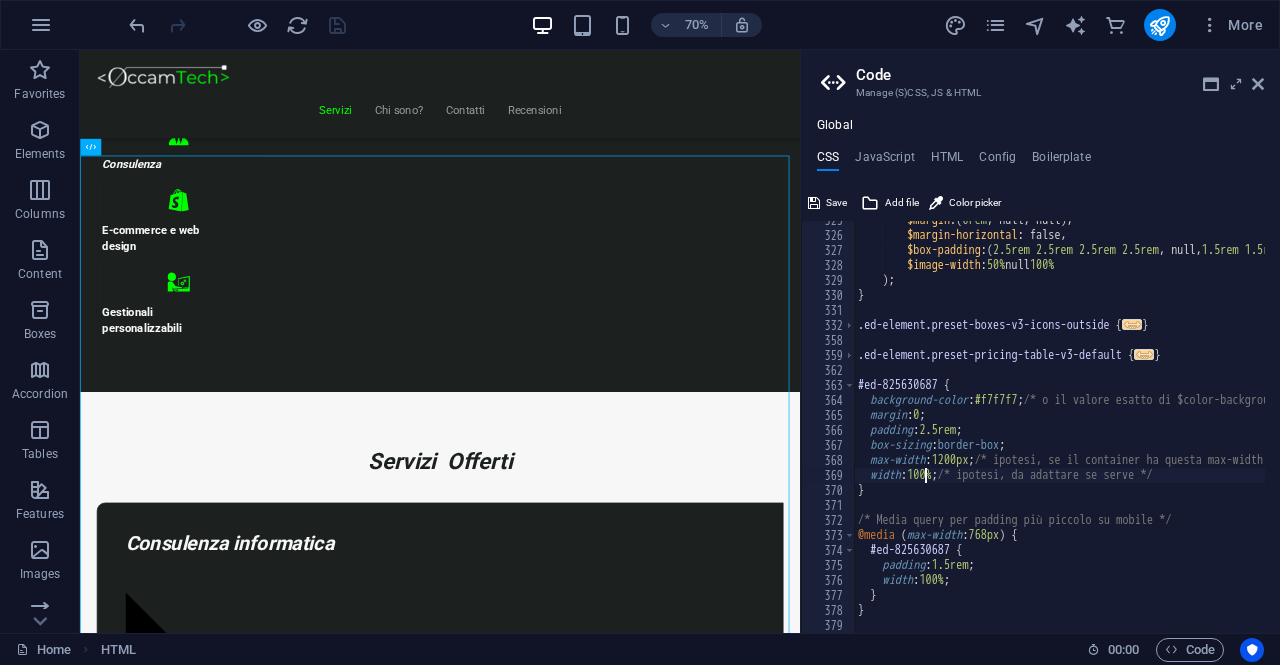 click on "$margin :  ( 0rem , null, null ) ,            $margin-horizontal : false,            $box-padding :  ( 2.5rem   2.5rem   2.5rem   2.5rem , null,  1.5rem   1.5rem   1.5rem   1.5rem ) ,            $image-width :  50%  null  100%      ) ; } .ed-element.preset-boxes-v3-icons-outside   { ... } .ed-element.preset-pricing-table-v3-default   { ... } #ed-825630687   {    background-color :  #f7f7f7 ;  /* o il valore esatto di $color-background */    margin :  0 ;    padding :  2.5rem ;    box-sizing :  border-box ;    max-width :  1200px ;    /* ipotesi, se il container ha questa max-width */    width :  100% ;           /* ipotesi, da adattare se serve */ } /* Media query per padding più piccolo su mobile */ @media   ( max-width :  768px )   {    #ed-825630687   {      padding :  1.5rem ;      width :  100% ;    } }" at bounding box center [1228, 426] 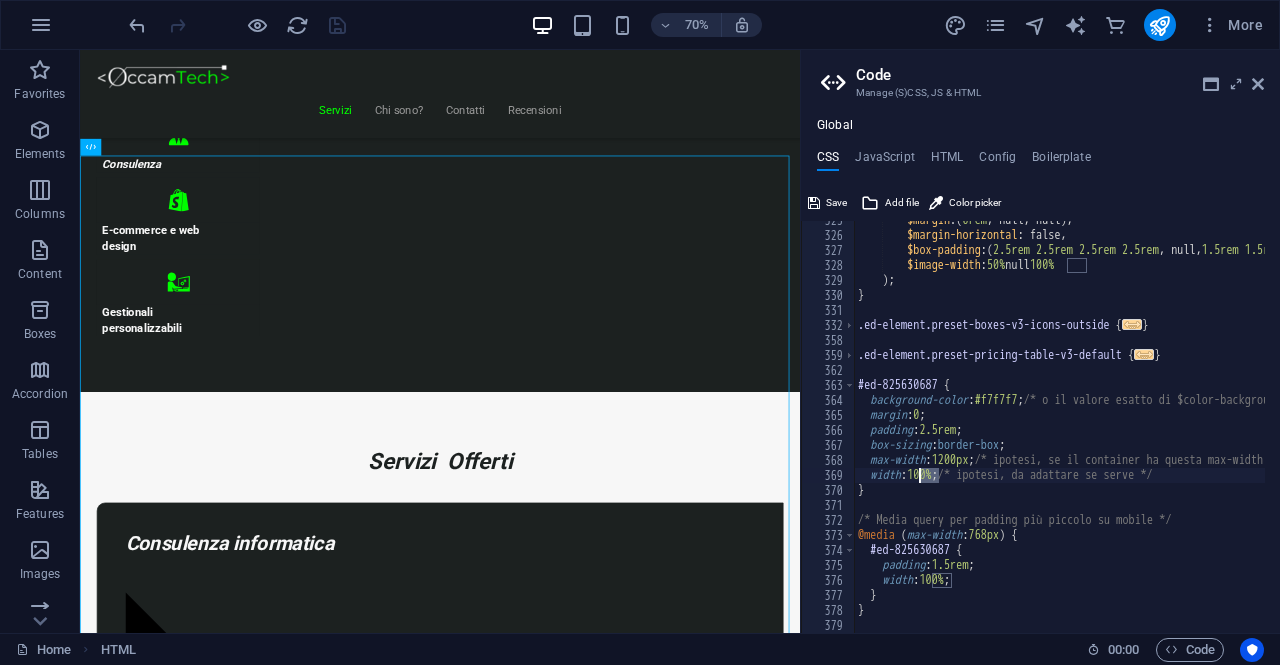 scroll, scrollTop: 1718, scrollLeft: 0, axis: vertical 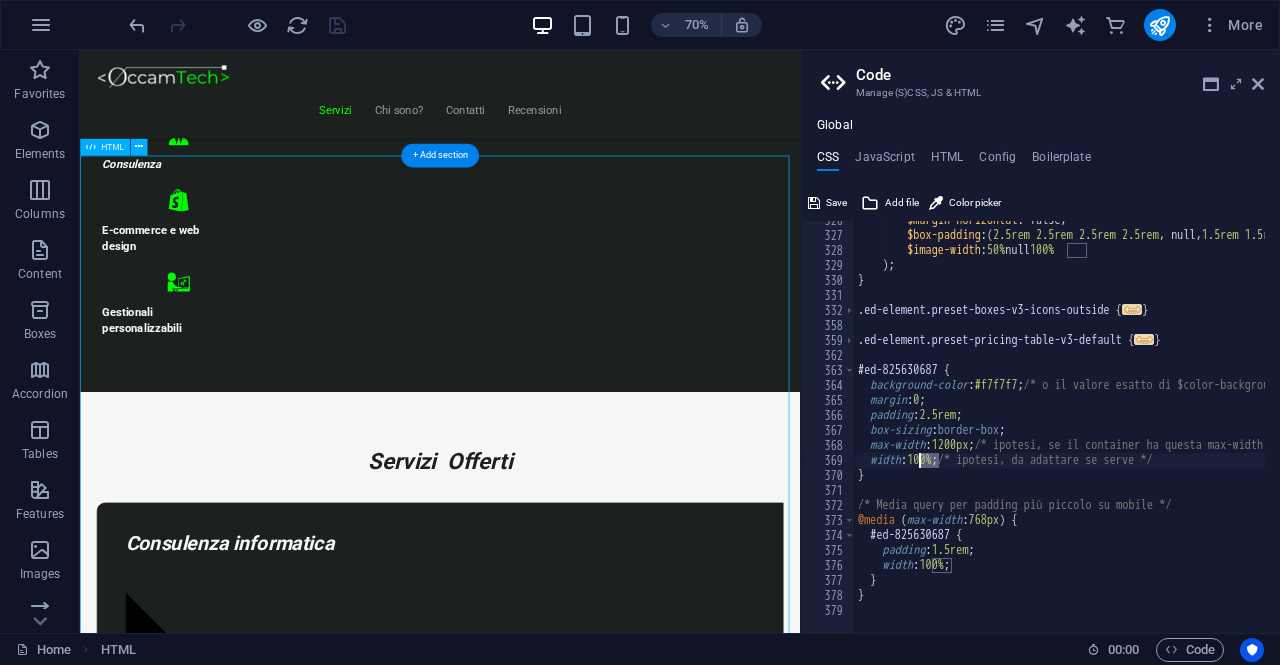 type on "width: 100%;          /* ipotesi, da adattare se serve */" 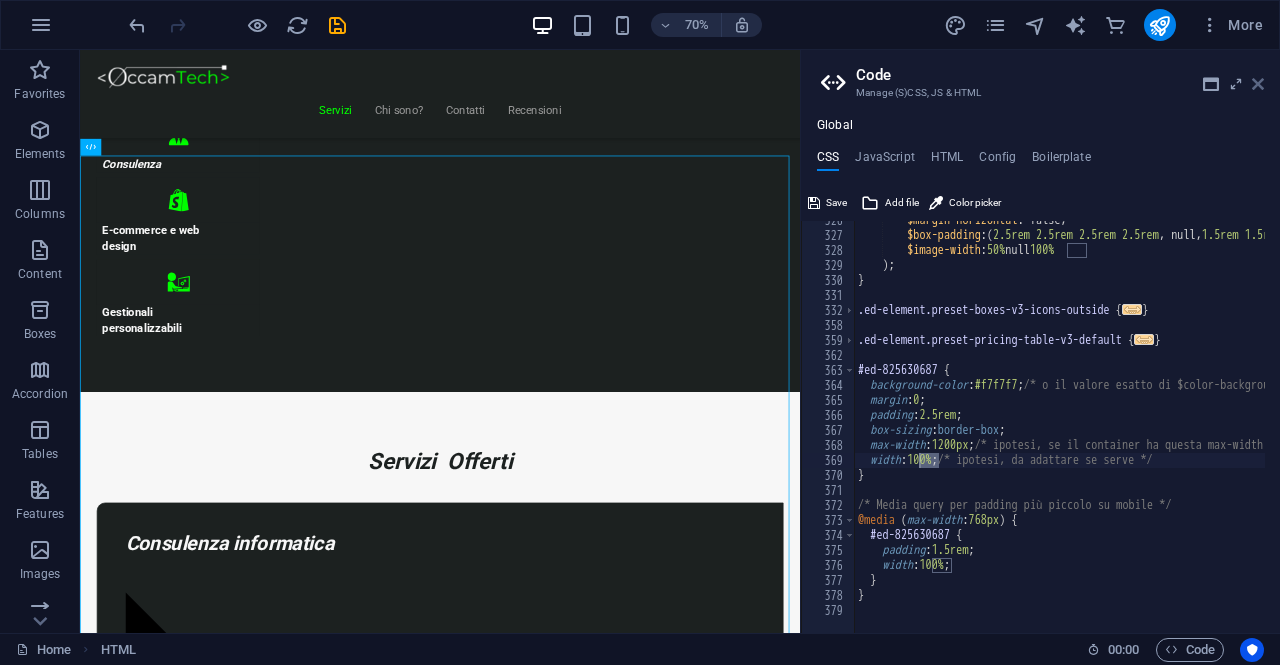 click at bounding box center (1258, 84) 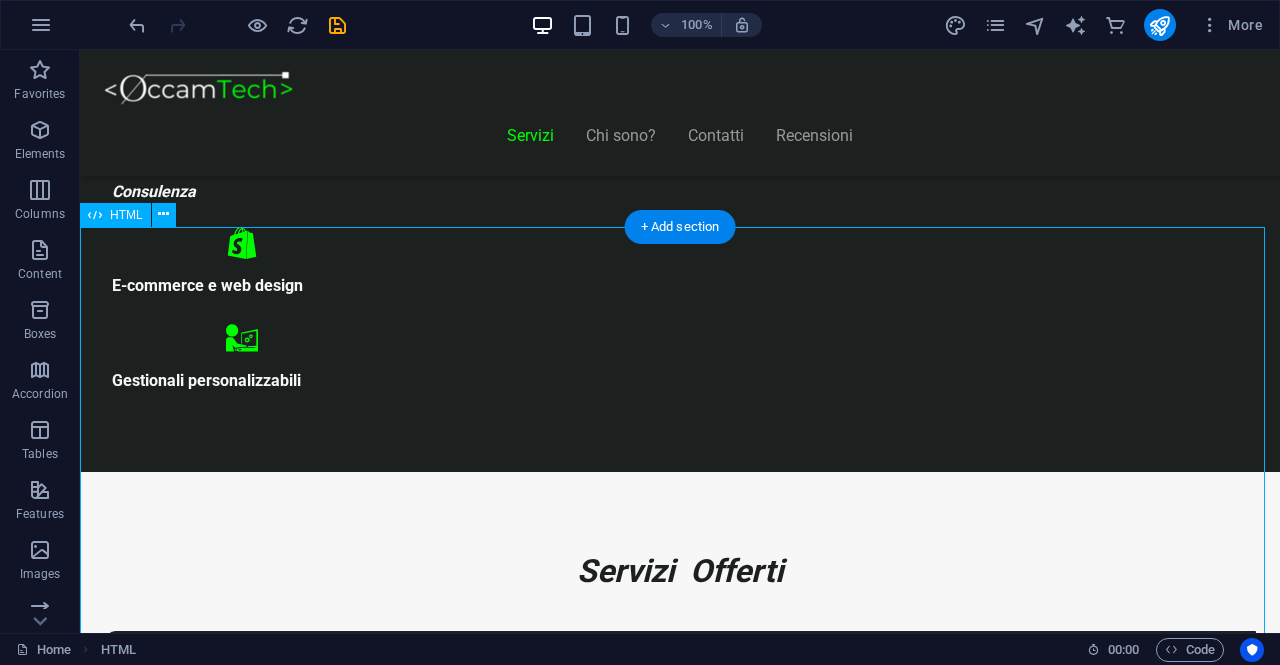 scroll, scrollTop: 1081, scrollLeft: 0, axis: vertical 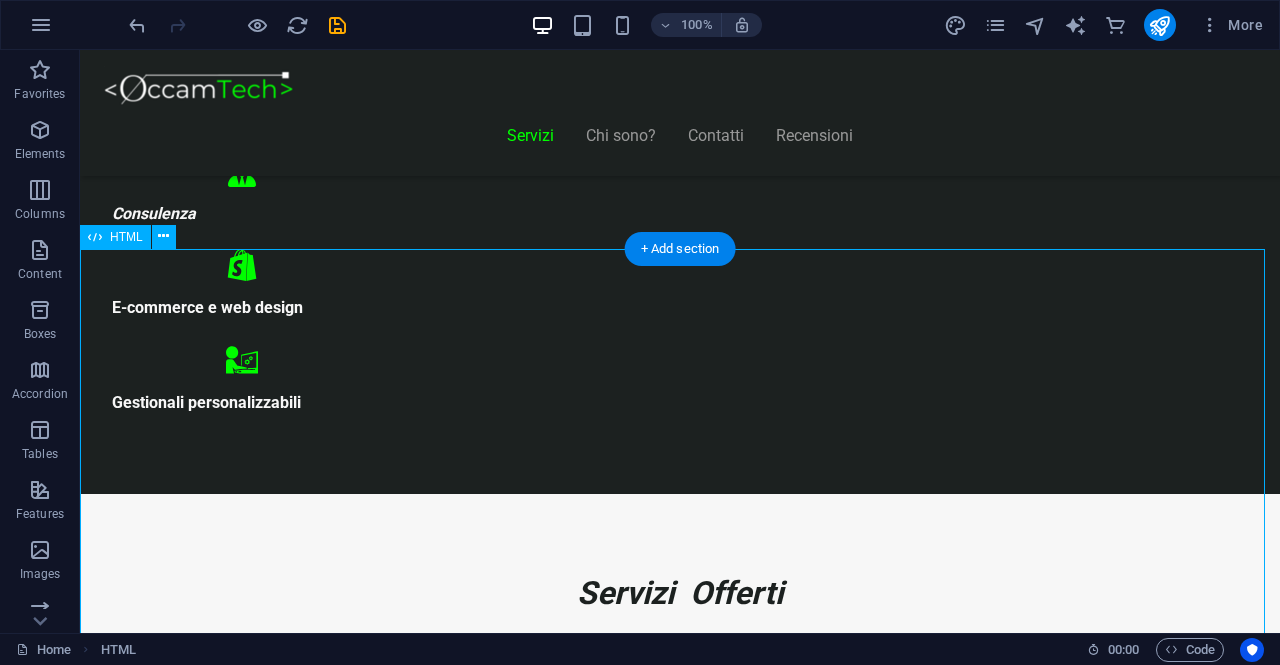 click on "Realizziamo il sito perfetto per far crescere la tua attività!
Start Vetrina
€300
Home page professionale
Sezione “Chi siamo”
Pagina contatti con form
Design ottimizzato per mobile
6 mesi di assistenza inclusa
Inizia Ora
Shop Ready
€500
Negozio con Shopify già configurato
Catalogo e schede prodotto dettagliate
Pagamenti sicuri integrati
Spedizioni e tariffe configurate
6 mesi di assistenza inclusa
Scopri di più" at bounding box center (680, 8598) 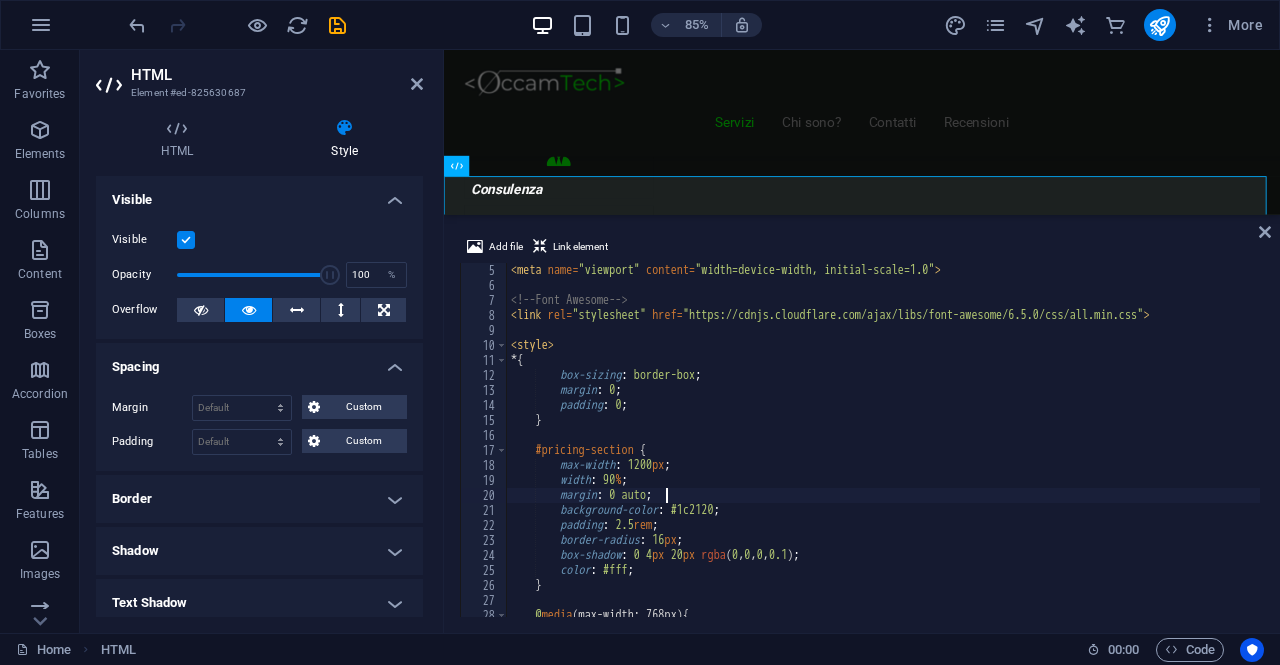 click on "< meta   name = "viewport"   content = "width=device-width, initial-scale=1.0" > <!--  Font Awesome  --> < link   rel = "stylesheet"   href = "https://cdnjs.cloudflare.com/ajax/libs/font-awesome/6.5.0/css/all.min.css" > < style >     *  {           box-sizing :   border-box ;           margin :   0 ;           padding :   0 ;      }      #pricing-section   {           max-width :   1200 px ;           width :   90 % ;           margin :   0   auto ;           background-color :   #1c2120 ;           padding :   2.5 rem ;           border-radius :   16 px ;           box-shadow :   0   4 px   20 px   rgba ( 0 ,  0 ,  0 ,  0.1 ) ;           color :   #fff ;      }      @ media  (max-width: 768px)  {           #pricing-section   {" at bounding box center (883, 455) 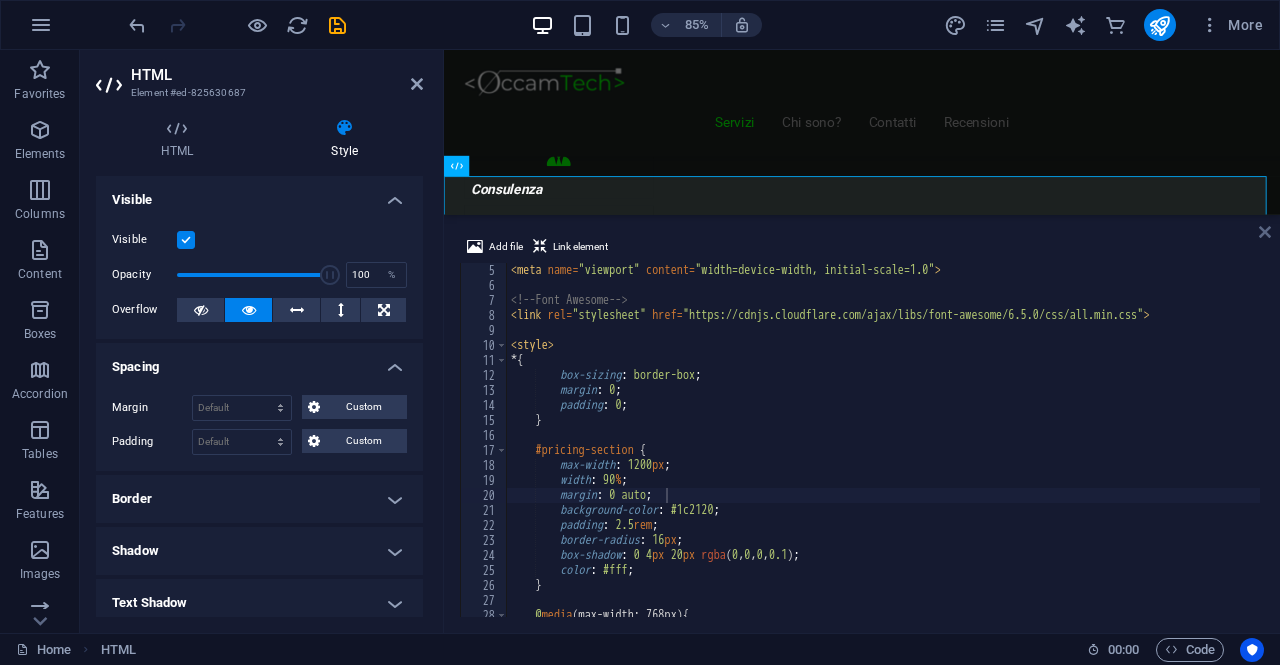 drag, startPoint x: 1261, startPoint y: 232, endPoint x: 578, endPoint y: 13, distance: 717.2517 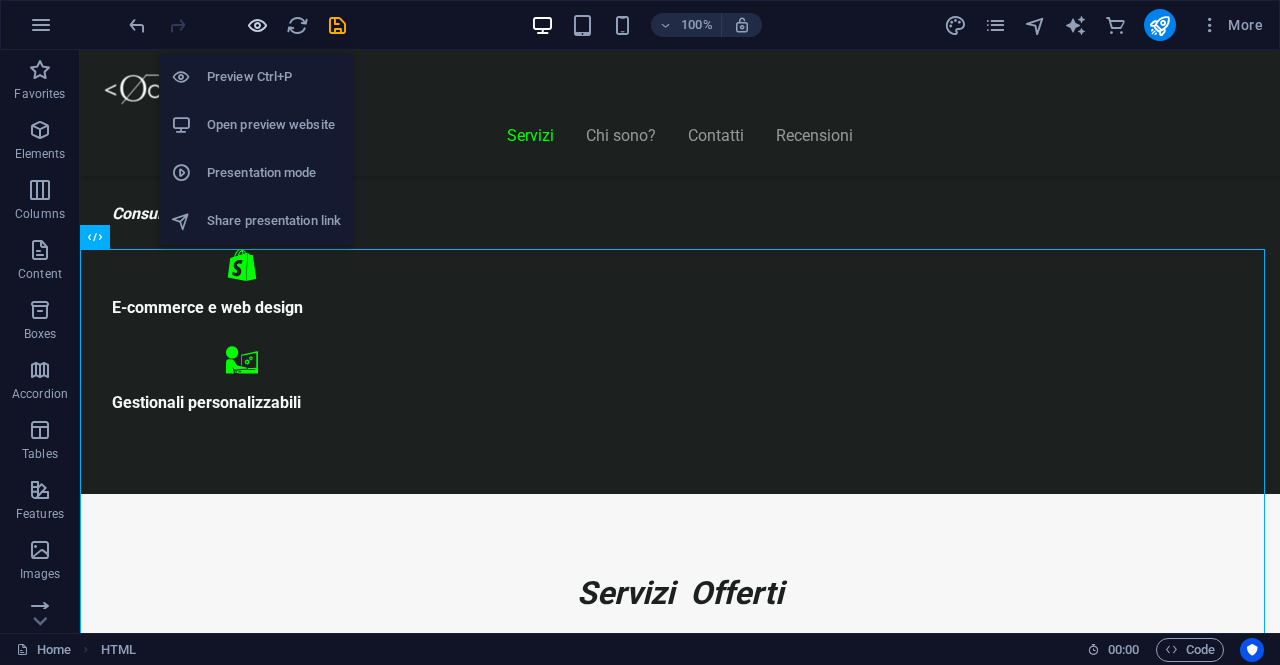 click at bounding box center (257, 25) 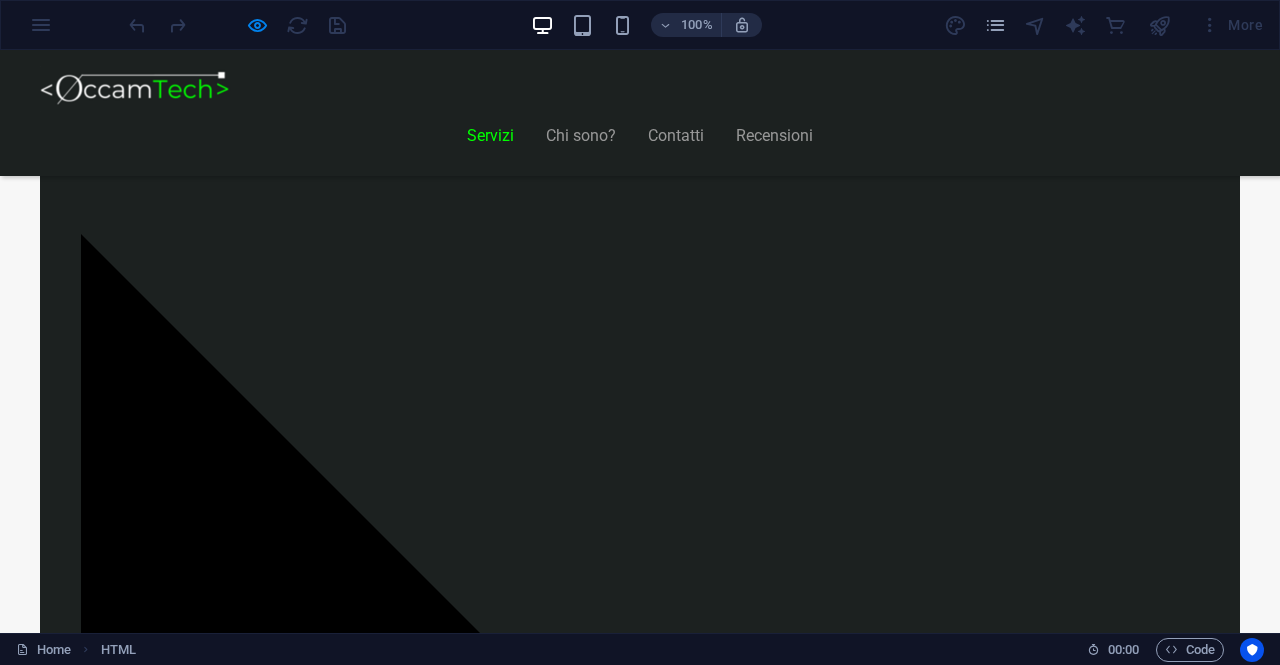 scroll, scrollTop: 1828, scrollLeft: 0, axis: vertical 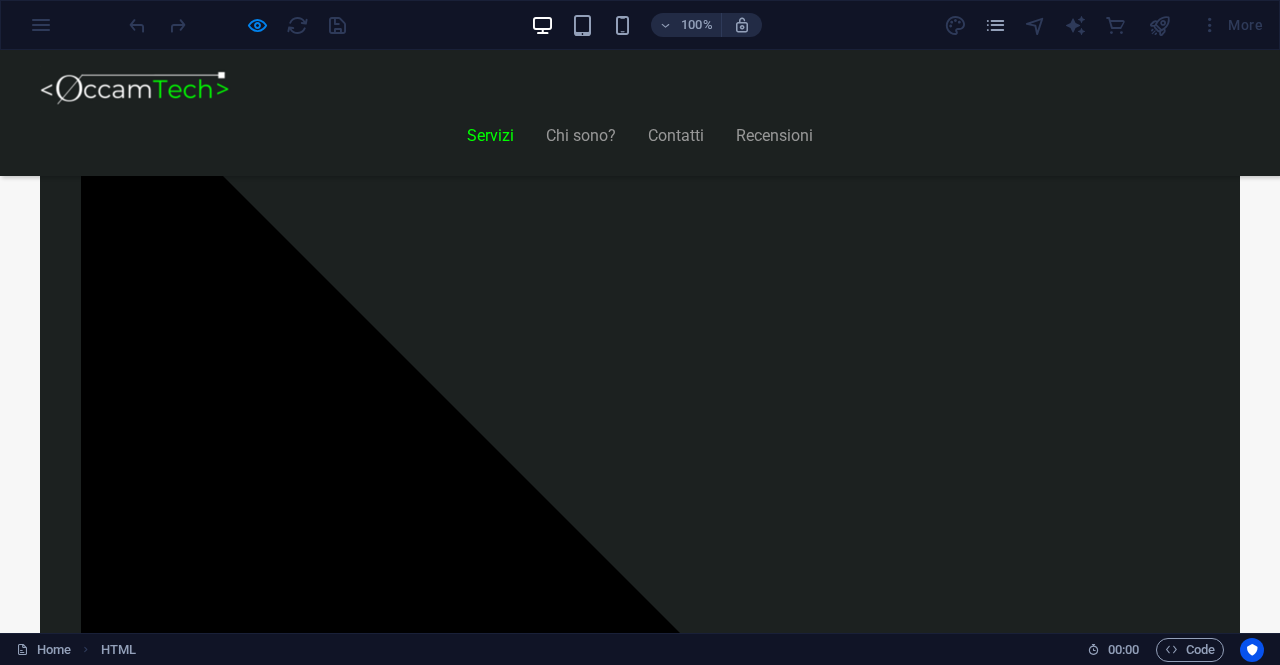click on "Start Vetrina
€300
Home page professionale
Sezione “Chi siamo”
Pagina contatti con form
Design ottimizzato per mobile
6 mesi di assistenza inclusa
Inizia Ora
Shop Ready
€500
Negozio con Shopify già configurato
Catalogo e schede prodotto dettagliate
Pagamenti sicuri integrati
Spedizioni e tariffe configurate
6 mesi di assistenza inclusa
Scopri di più
Custom Pro" at bounding box center (600, 8202) 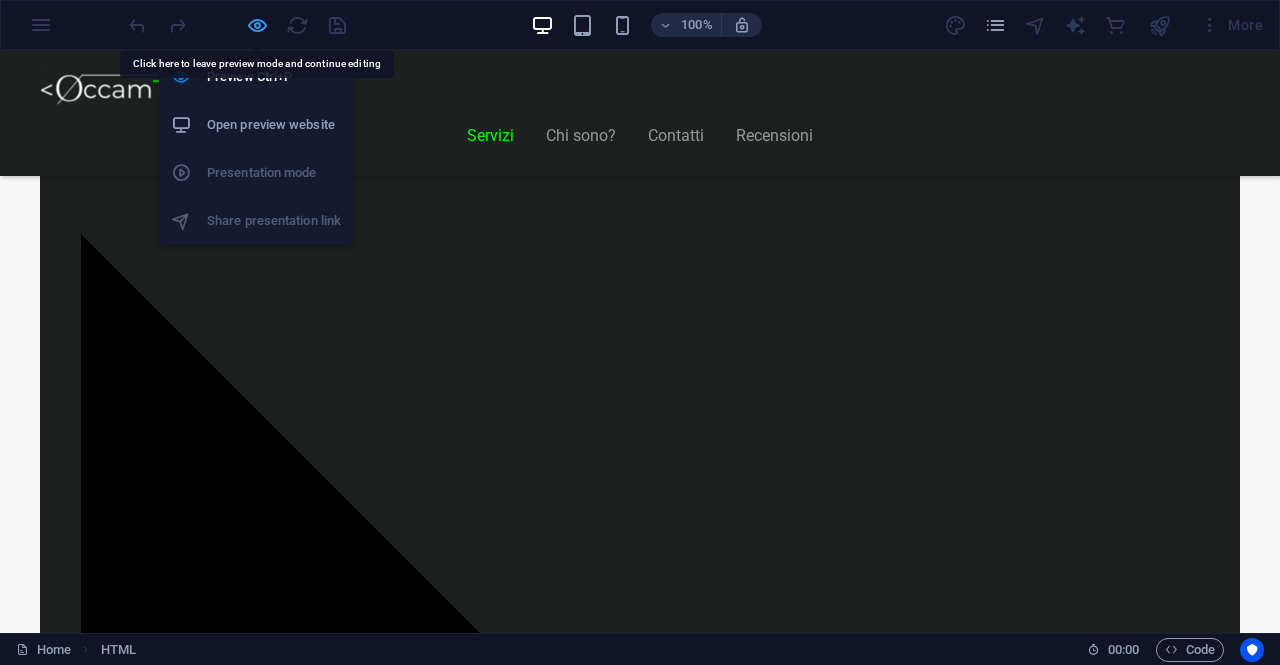 click at bounding box center [257, 25] 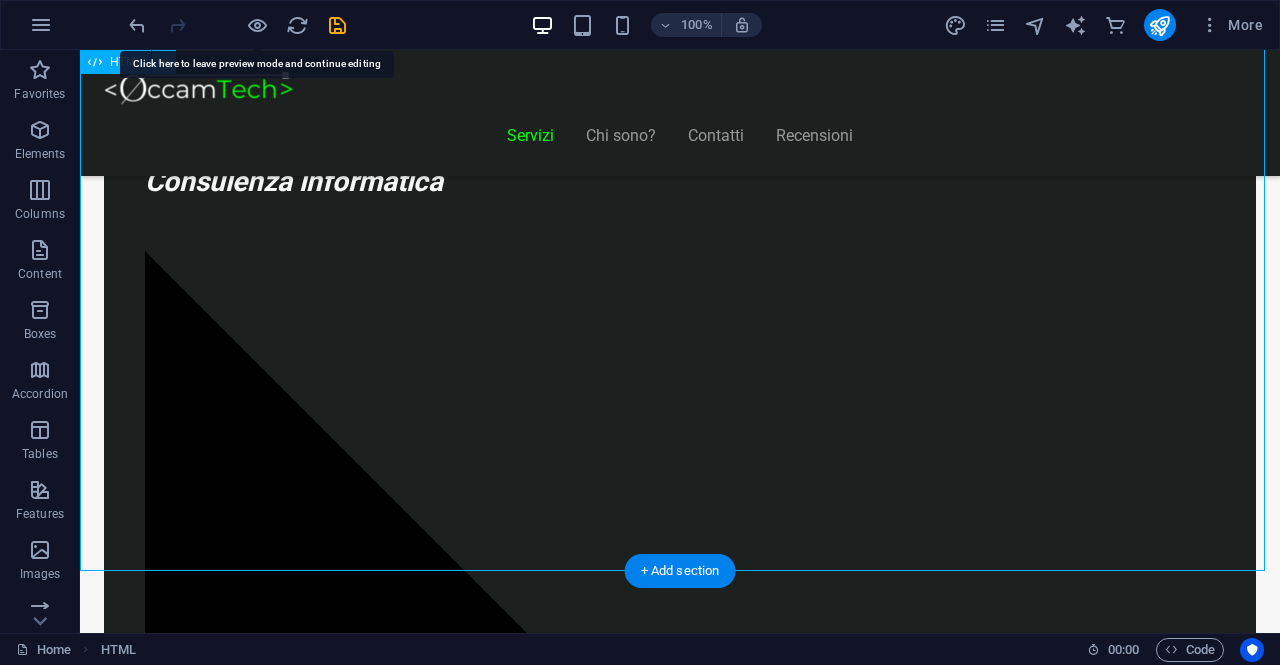 click on "Realizziamo il sito perfetto per far crescere la tua attività!
Start Vetrina
€300
Home page professionale
Sezione “Chi siamo”
Pagina contatti con form
Design ottimizzato per mobile
6 mesi di assistenza inclusa
Inizia Ora
Shop Ready
€500
Negozio con Shopify già configurato
Catalogo e schede prodotto dettagliate
Pagamenti sicuri integrati
Spedizioni e tariffe configurate
6 mesi di assistenza inclusa
Scopri di più" at bounding box center [680, 8068] 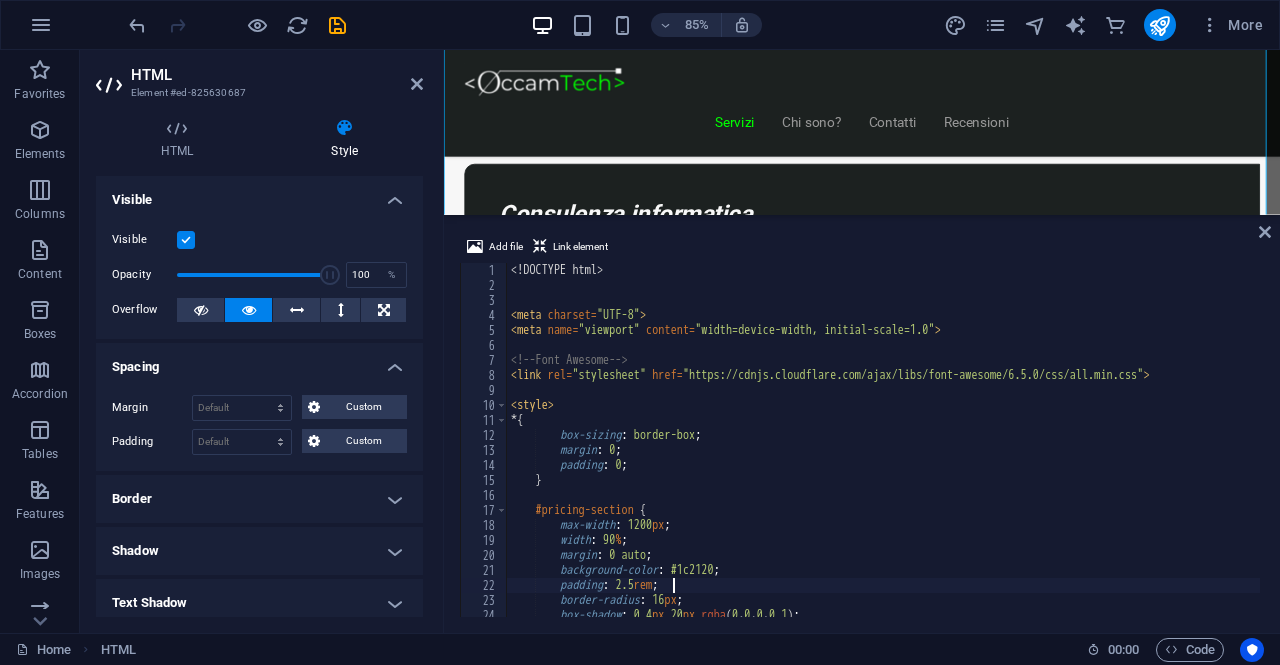 click on "<! DOCTYPE   html > < meta   charset = "UTF-8" > < meta   name = "viewport"   content = "width=device-width, initial-scale=1.0" > <!--  Font Awesome  --> < link   rel = "stylesheet"   href = "https://cdnjs.cloudflare.com/ajax/libs/font-awesome/6.5.0/css/all.min.css" > < style >     *  {           box-sizing :   border-box ;           margin :   0 ;           padding :   0 ;      }      #pricing-section   {           max-width :   1200 px ;           width :   90 % ;           margin :   0   auto ;           background-color :   #1c2120 ;           padding :   2.5 rem ;           border-radius :   16 px ;           box-shadow :   0   4 px   20 px   rgba ( 0 ,  0 ,  0 ,  0.1 ) ;           color :   #fff ;" at bounding box center (883, 455) 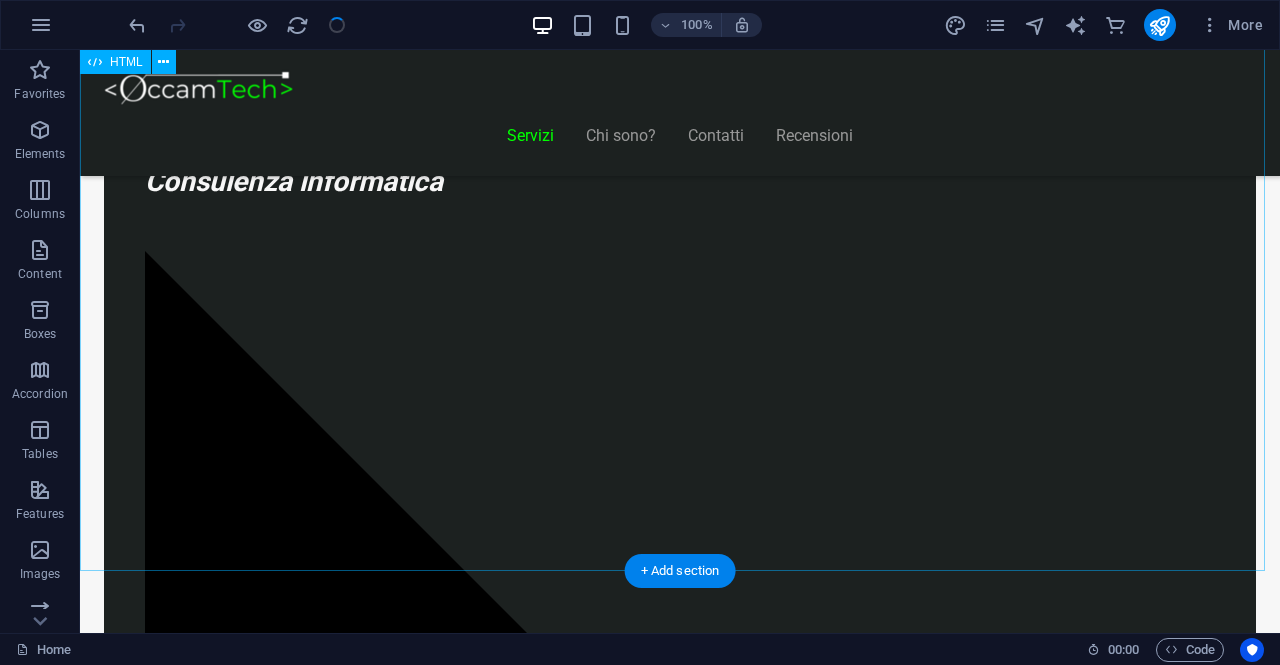 click on "Realizziamo il sito perfetto per far crescere la tua attività!
Start Vetrina
€300
Home page professionale
Sezione “Chi siamo”
Pagina contatti con form
Design ottimizzato per mobile
6 mesi di assistenza inclusa
Inizia Ora
Shop Ready
€500
Negozio con Shopify già configurato
Catalogo e schede prodotto dettagliate
Pagamenti sicuri integrati
Spedizioni e tariffe configurate
6 mesi di assistenza inclusa
Scopri di più" at bounding box center [680, 8068] 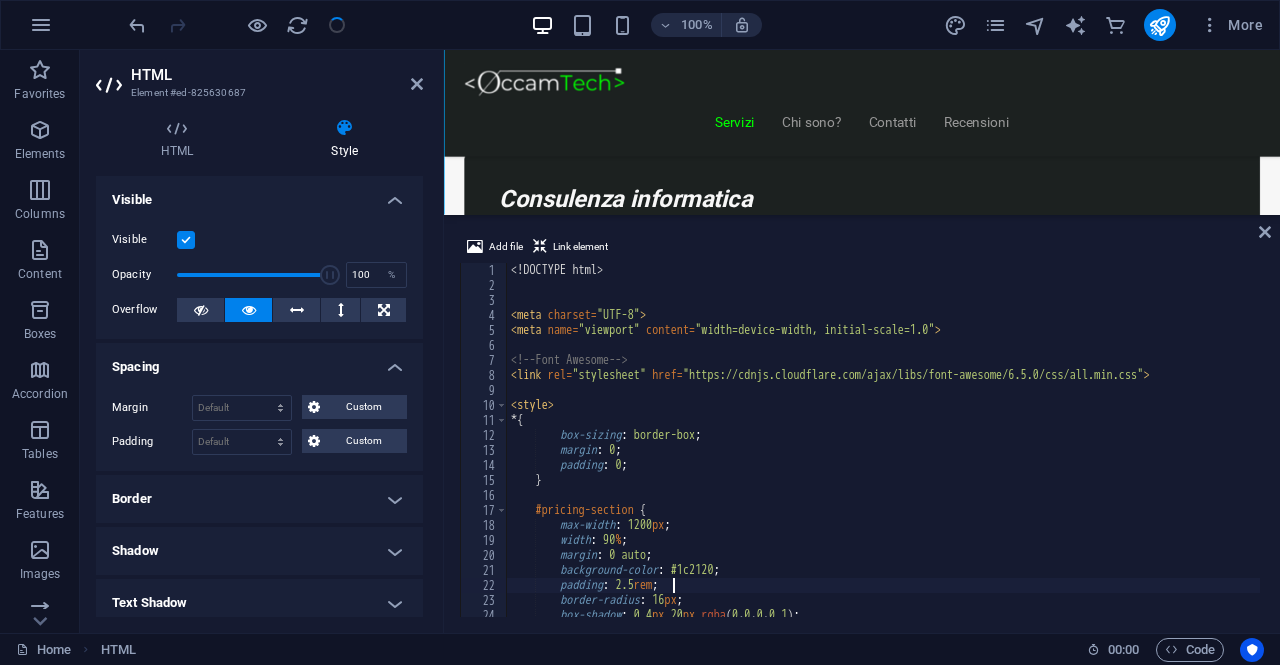 scroll, scrollTop: 1594, scrollLeft: 0, axis: vertical 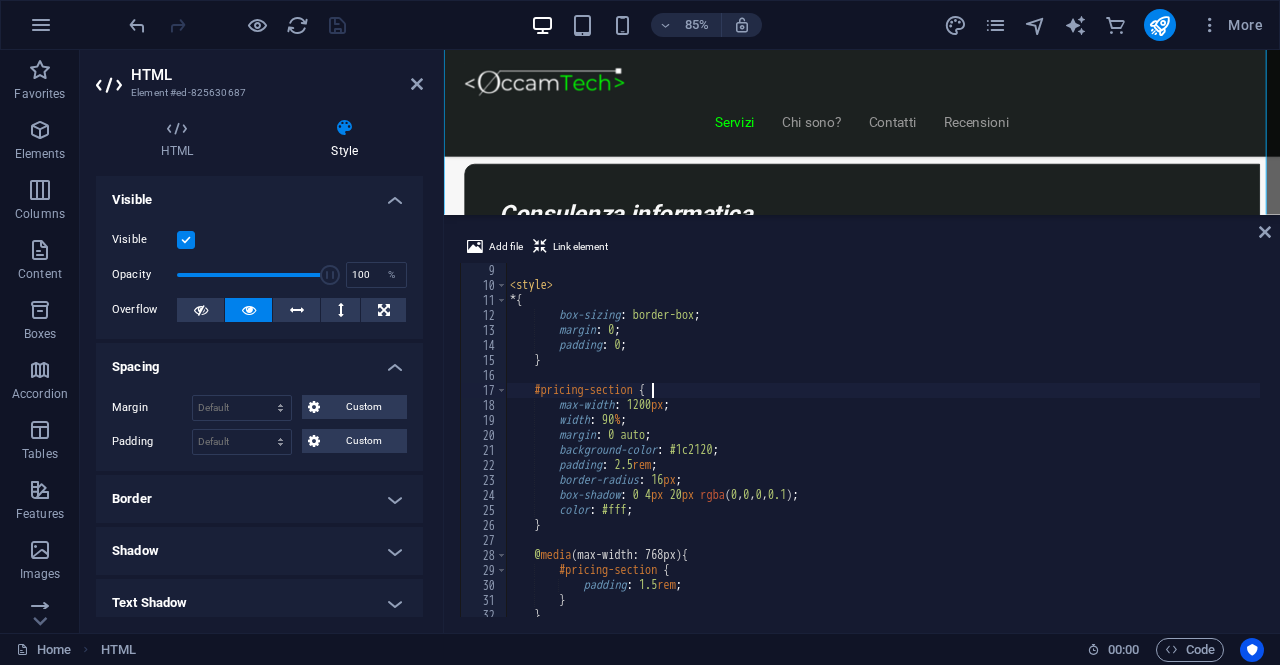 click on "< style >     *  {           box-sizing :   border-box ;           margin :   0 ;           padding :   0 ;      }      #pricing-section   {           max-width :   1200 px ;           width :   90 % ;           margin :   0   auto ;           background-color :   #1c2120 ;           padding :   2.5 rem ;           border-radius :   16 px ;           box-shadow :   0   4 px   20 px   rgba ( 0 ,  0 ,  0 ,  0.1 ) ;           color :   #fff ;      }      @ media  (max-width: 768px)  {           #pricing-section   {                padding :   1.5 rem ;           }      }" at bounding box center (883, 455) 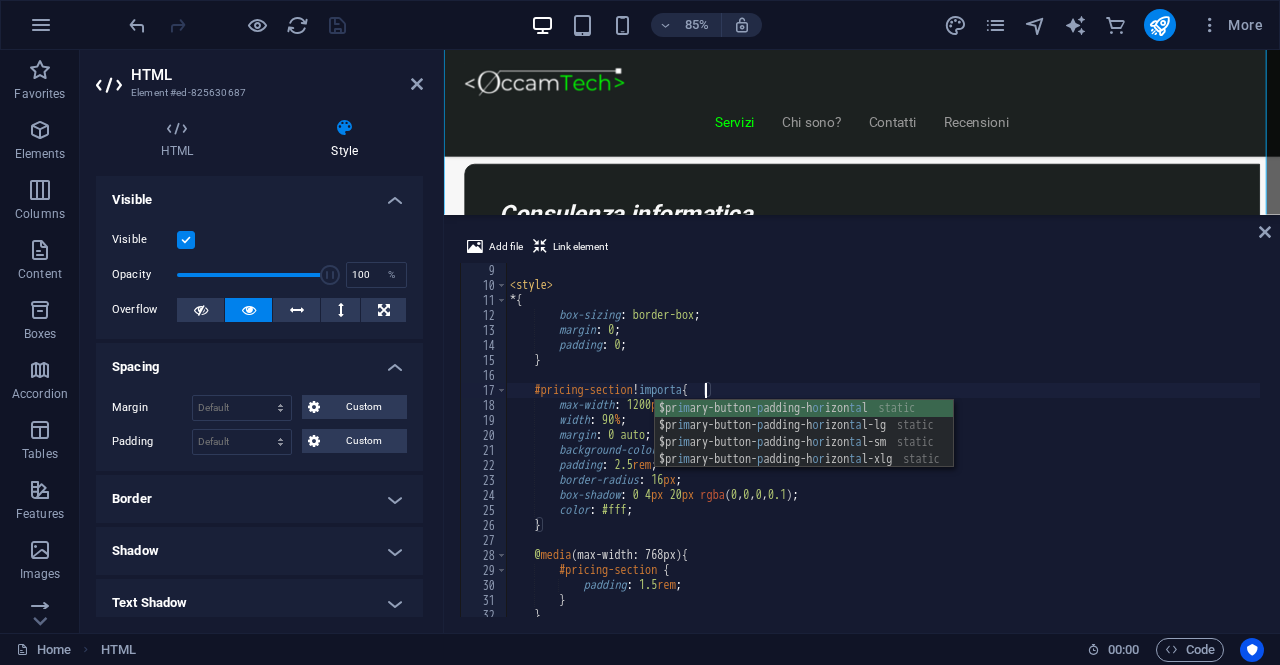 type on "#pricing-section !important{" 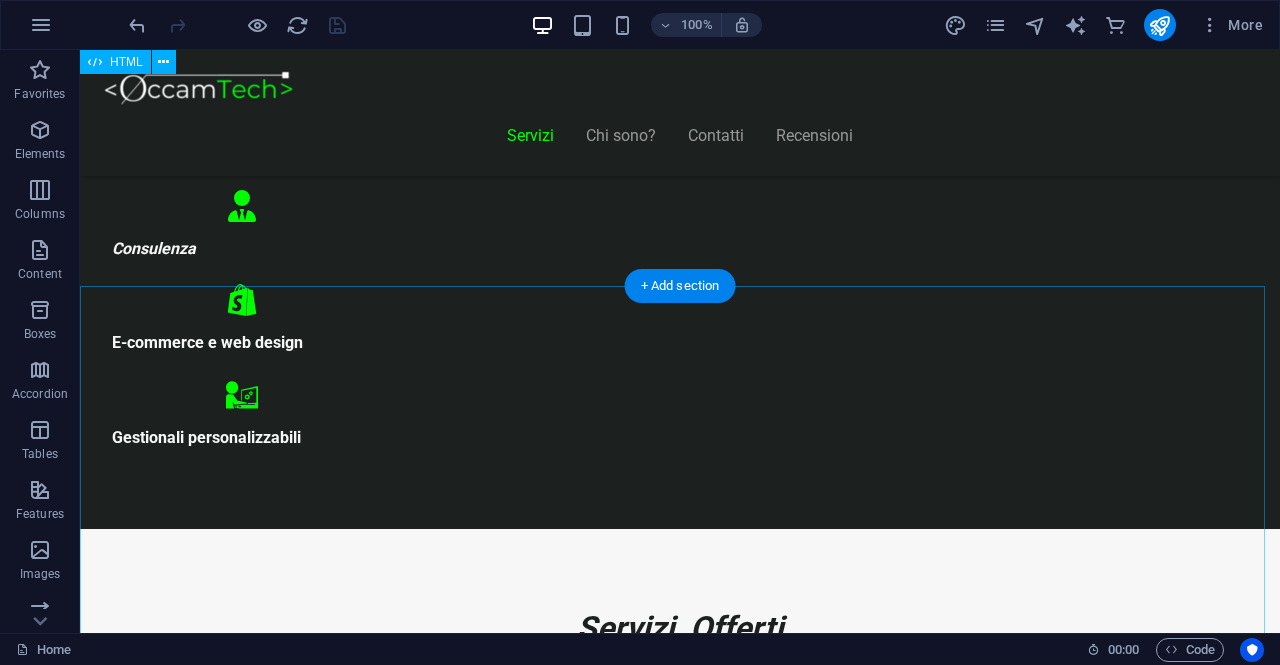 scroll, scrollTop: 1044, scrollLeft: 0, axis: vertical 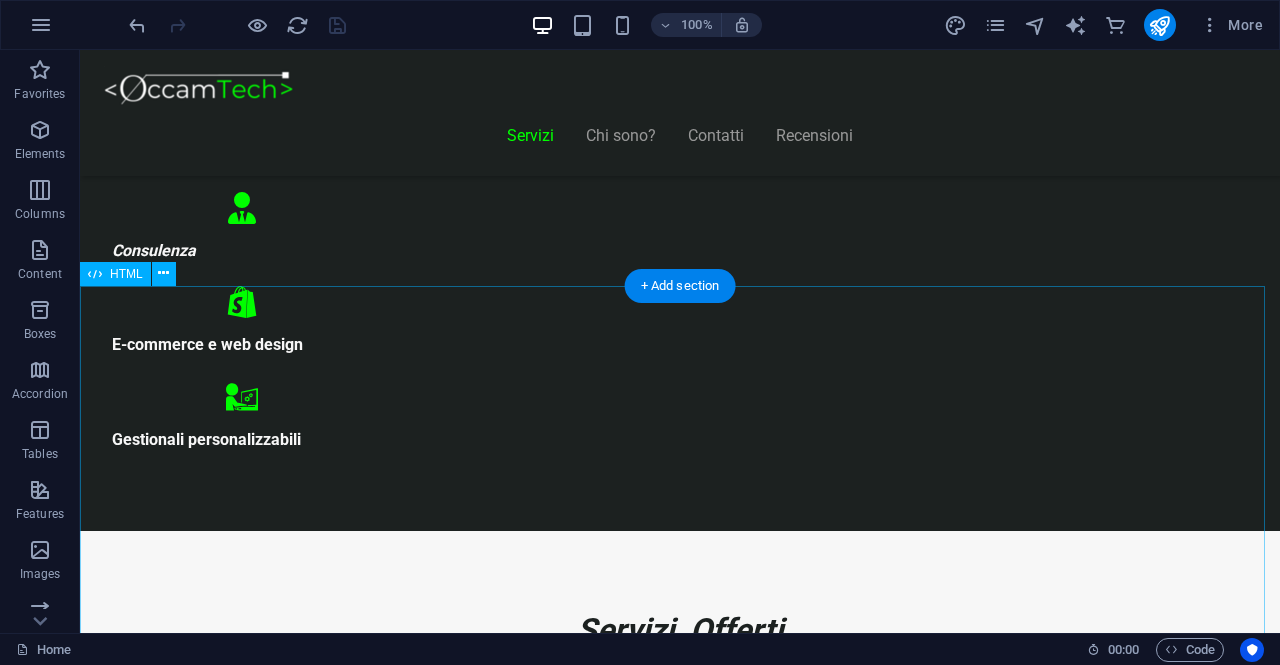 click on "Realizziamo il sito perfetto per far crescere la tua attività!
Start Vetrina
€300
Home page professionale
Sezione “Chi siamo”
Pagina contatti con form
Design ottimizzato per mobile
6 mesi di assistenza inclusa
Inizia Ora
Shop Ready
€500
Negozio con Shopify già configurato
Catalogo e schede prodotto dettagliate
Pagamenti sicuri integrati
Spedizioni e tariffe configurate
6 mesi di assistenza inclusa
Scopri di più" at bounding box center [680, 8556] 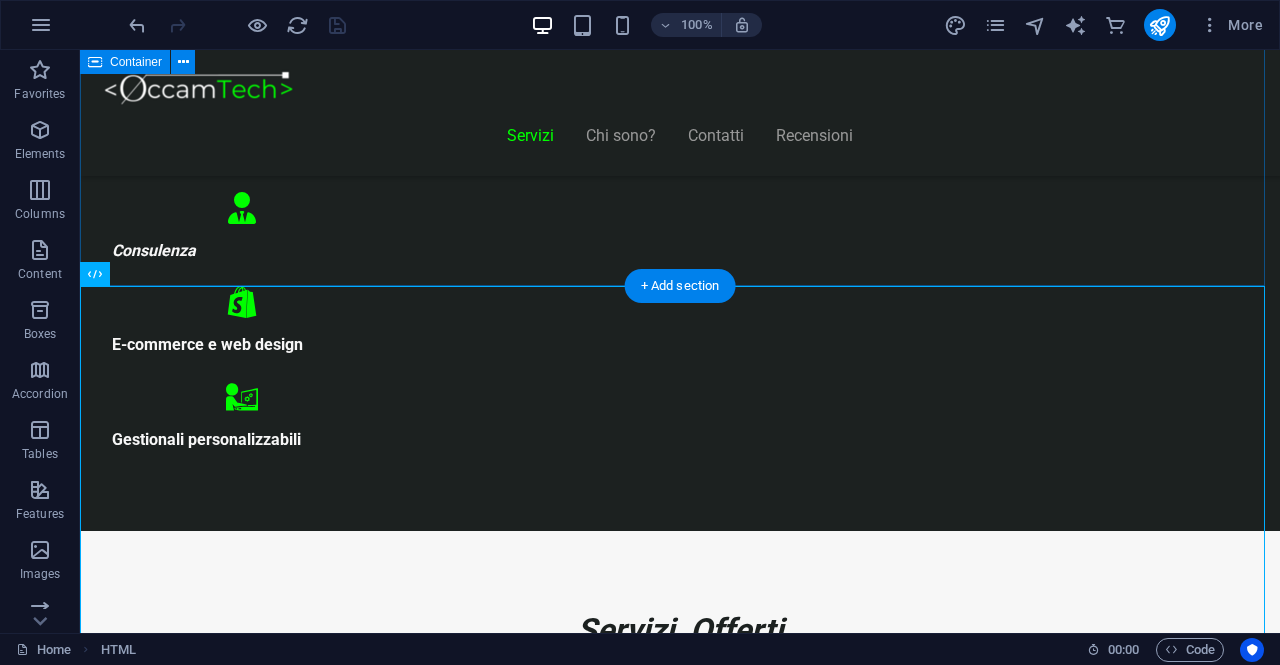 click on "Servizi  Offerti Consulenza informatica     Consulenza di 1h  GRATUITA !     Troviamo  insieme  una  soluzione  ai tuoi  problemi     Digitalizza  la tua  attività Contatta" at bounding box center [680, 4370] 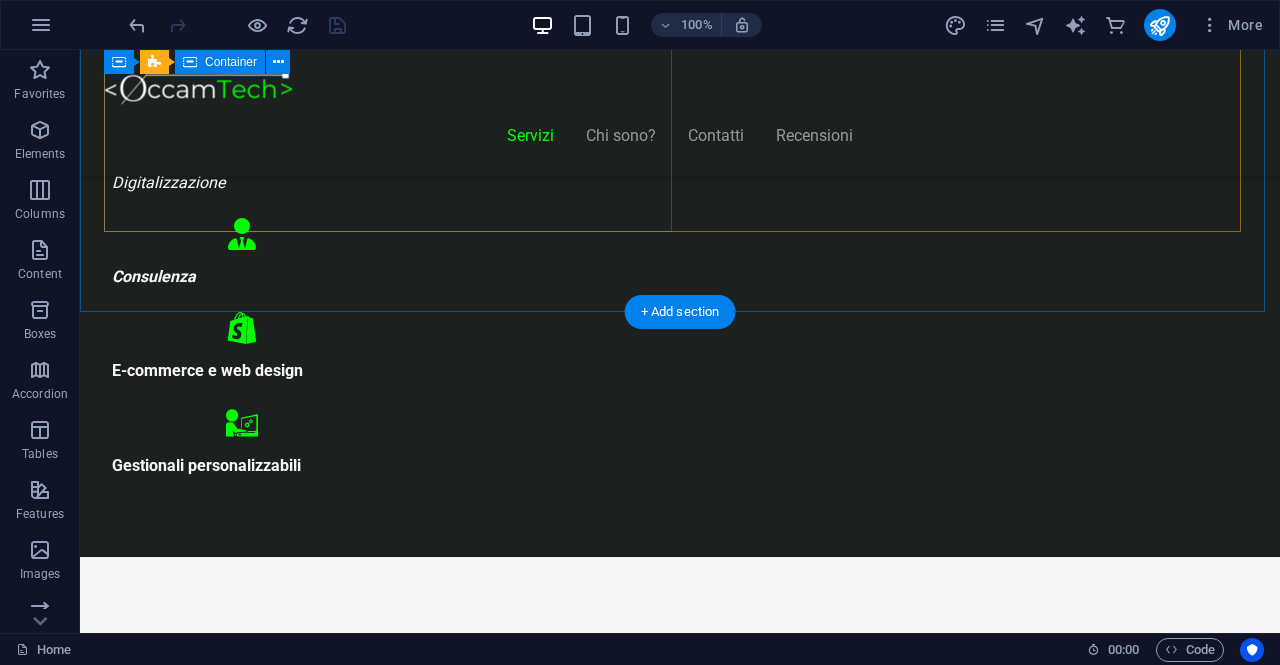 scroll, scrollTop: 1044, scrollLeft: 0, axis: vertical 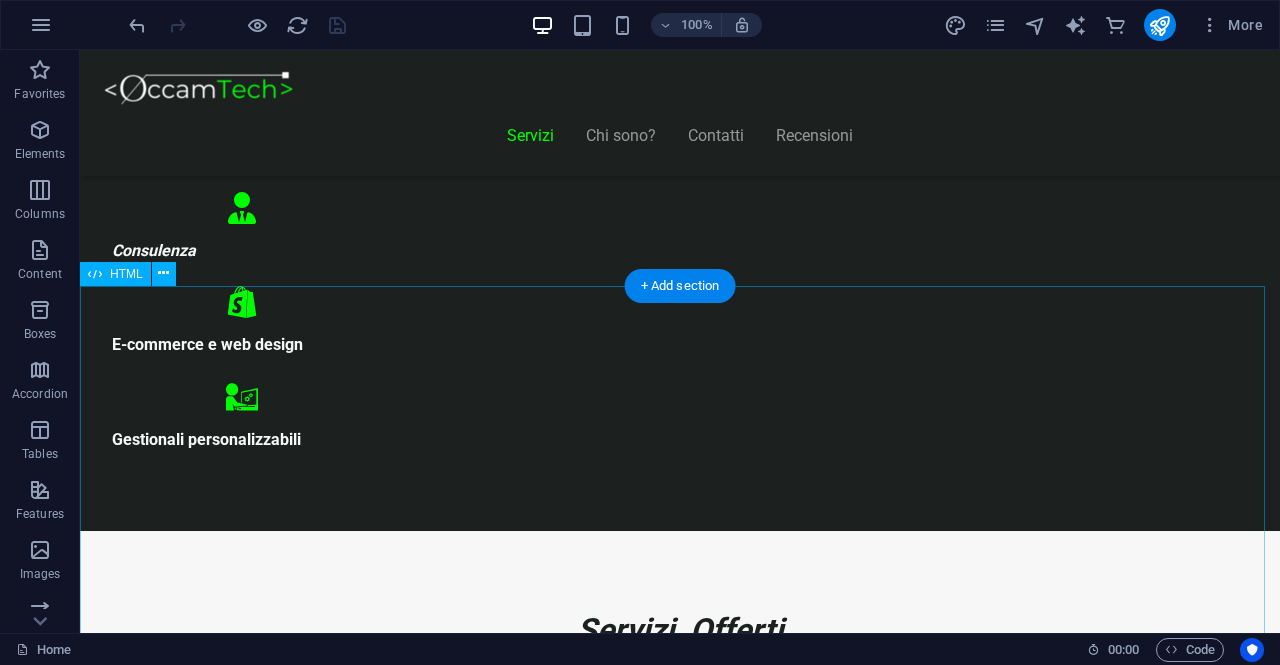 click on "Realizziamo il sito perfetto per far crescere la tua attività!
Start Vetrina
€300
Home page professionale
Sezione “Chi siamo”
Pagina contatti con form
Design ottimizzato per mobile
6 mesi di assistenza inclusa
Inizia Ora
Shop Ready
€500
Negozio con Shopify già configurato
Catalogo e schede prodotto dettagliate
Pagamenti sicuri integrati
Spedizioni e tariffe configurate
6 mesi di assistenza inclusa
Scopri di più" at bounding box center [680, 8556] 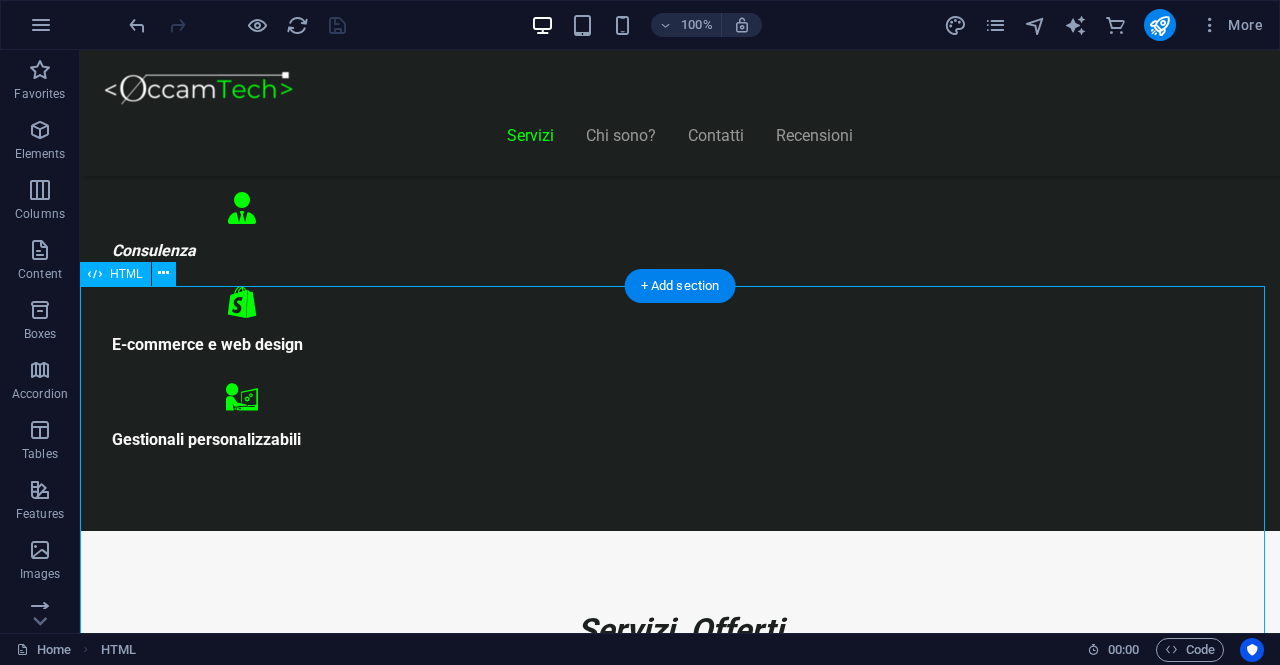 click on "Realizziamo il sito perfetto per far crescere la tua attività!
Start Vetrina
€300
Home page professionale
Sezione “Chi siamo”
Pagina contatti con form
Design ottimizzato per mobile
6 mesi di assistenza inclusa
Inizia Ora
Shop Ready
€500
Negozio con Shopify già configurato
Catalogo e schede prodotto dettagliate
Pagamenti sicuri integrati
Spedizioni e tariffe configurate
6 mesi di assistenza inclusa
Scopri di più" at bounding box center [680, 8556] 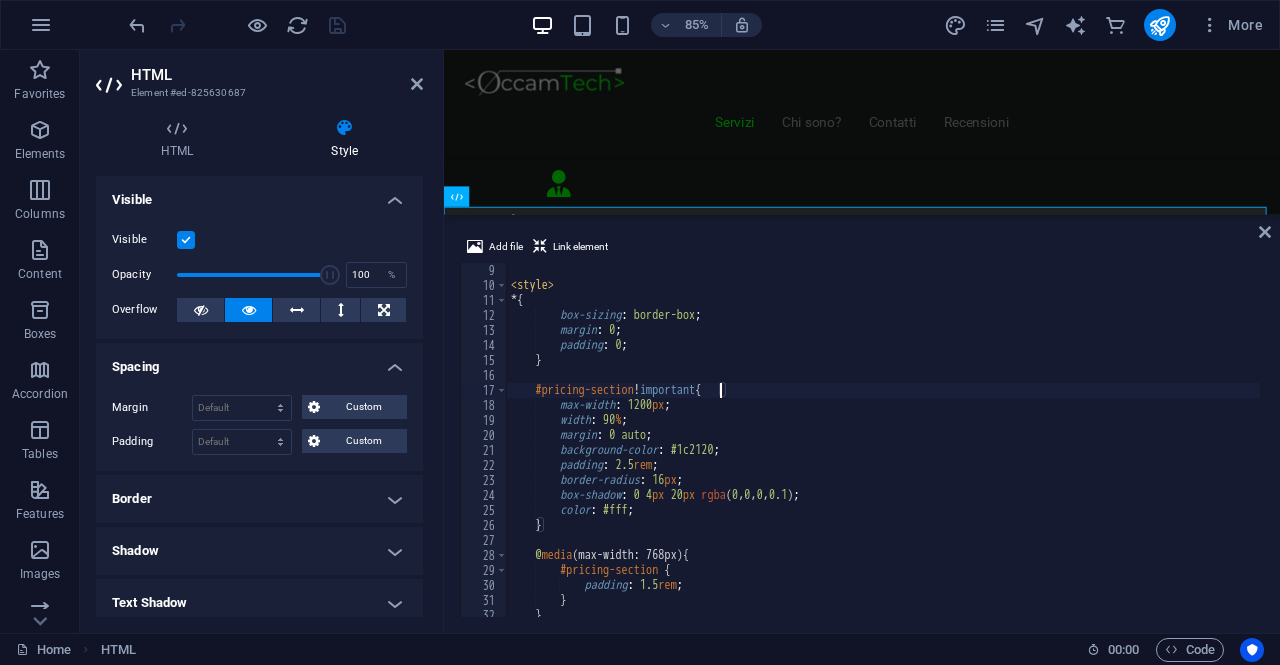 scroll, scrollTop: 120, scrollLeft: 0, axis: vertical 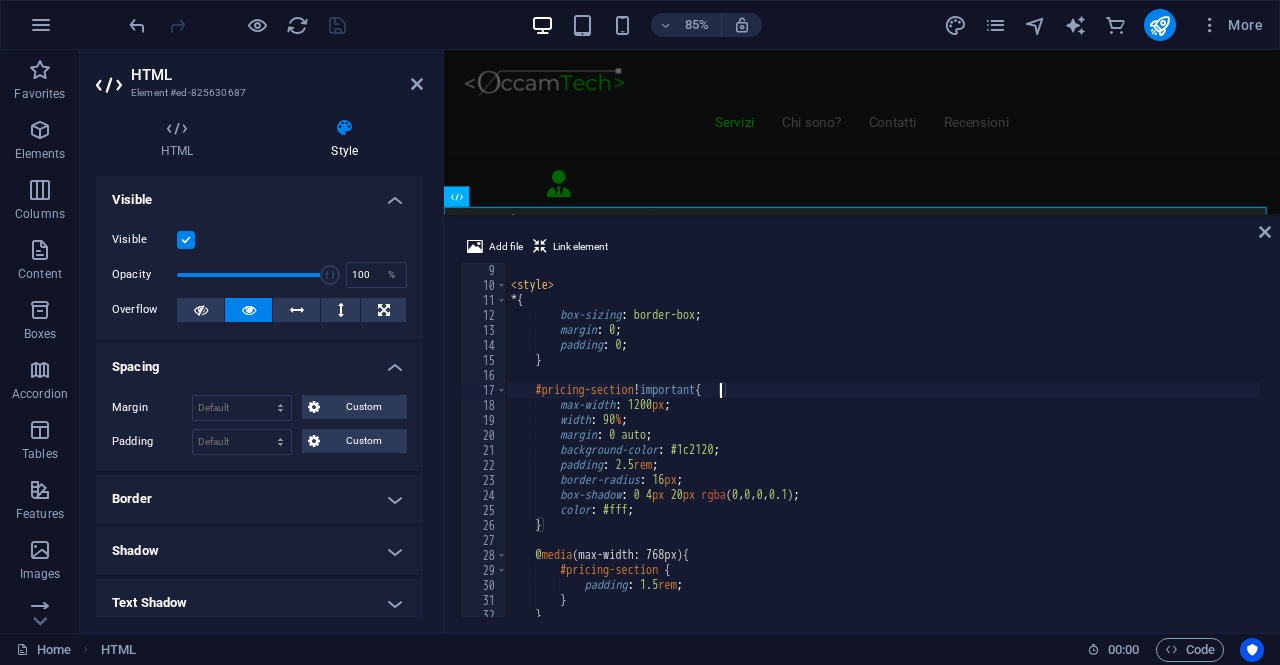click on "< style >     *  {           box-sizing :   border-box ;           margin :   0 ;           padding :   0 ;      }      #pricing-section  ! important {           max-width :   1200 px ;           width :   90 % ;           margin :   0   auto ;           background-color :   #1c2120 ;           padding :   2.5 rem ;           border-radius :   16 px ;           box-shadow :   0   4 px   20 px   rgba ( 0 ,  0 ,  0 ,  0.1 ) ;           color :   #fff ;      }      @ media  (max-width: 768px)  {           #pricing-section   {                padding :   1.5 rem ;           }      }" at bounding box center [883, 455] 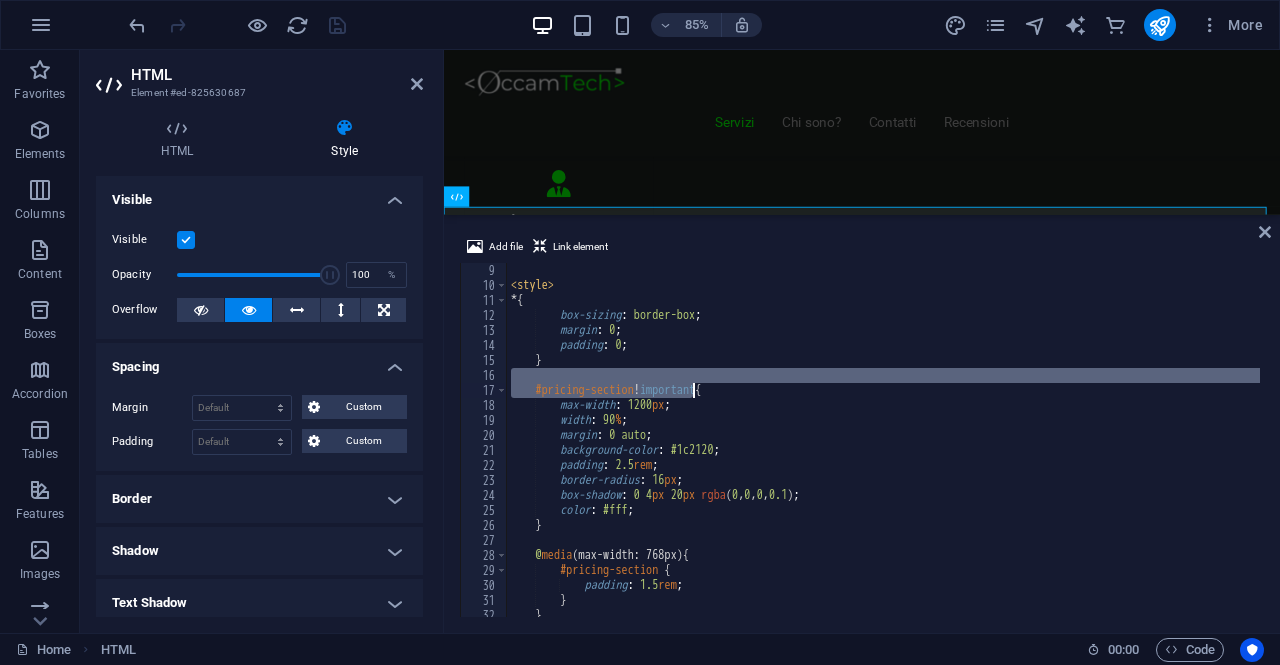 drag, startPoint x: 650, startPoint y: 382, endPoint x: 692, endPoint y: 389, distance: 42.579338 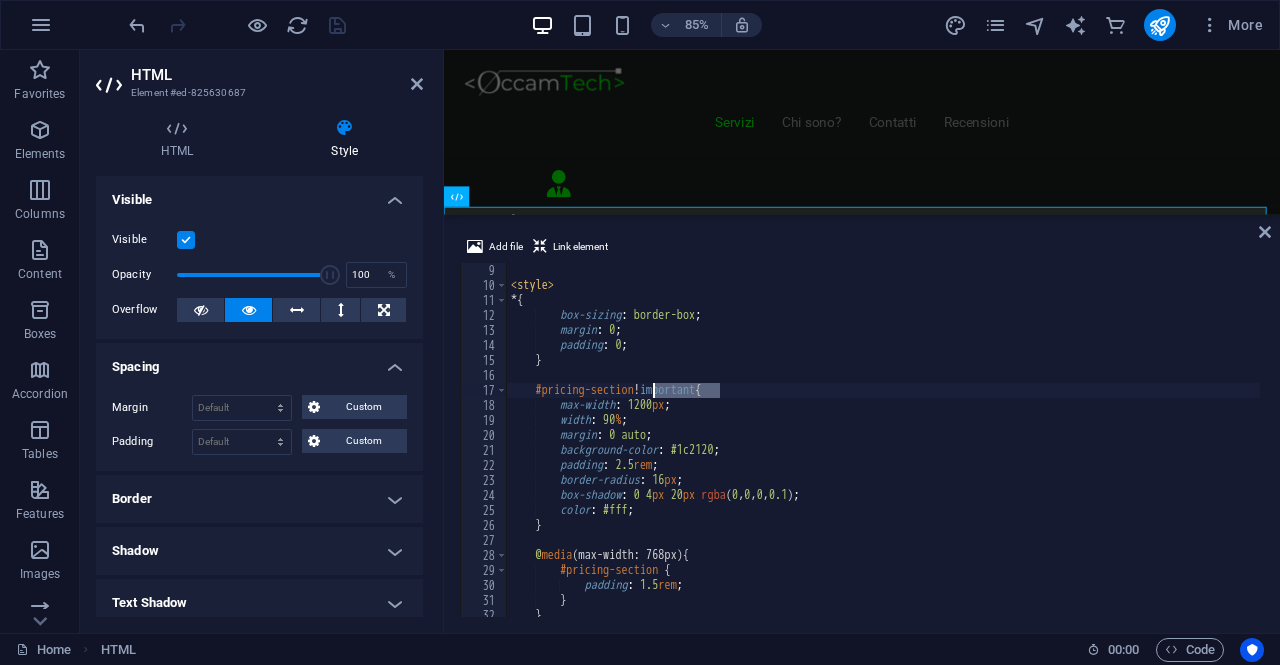 drag, startPoint x: 720, startPoint y: 391, endPoint x: 651, endPoint y: 393, distance: 69.02898 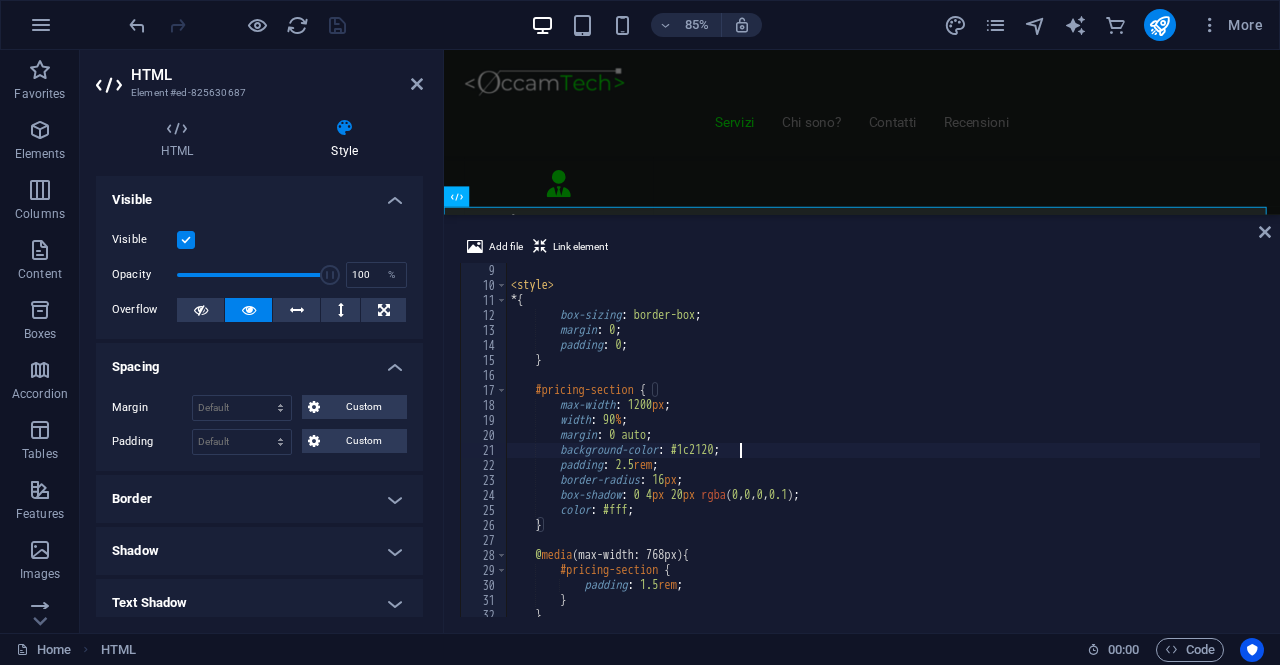 click on "< style >     *  {           box-sizing :   border-box ;           margin :   0 ;           padding :   0 ;      }      #pricing-section   {           max-width :   1200 px ;           width :   90 % ;           margin :   0   auto ;           background-color :   #1c2120 ;           padding :   2.5 rem ;           border-radius :   16 px ;           box-shadow :   0   4 px   20 px   rgba ( 0 ,  0 ,  0 ,  0.1 ) ;           color :   #fff ;      }      @ media  (max-width: 768px)  {           #pricing-section   {                padding :   1.5 rem ;           }      }" at bounding box center (883, 455) 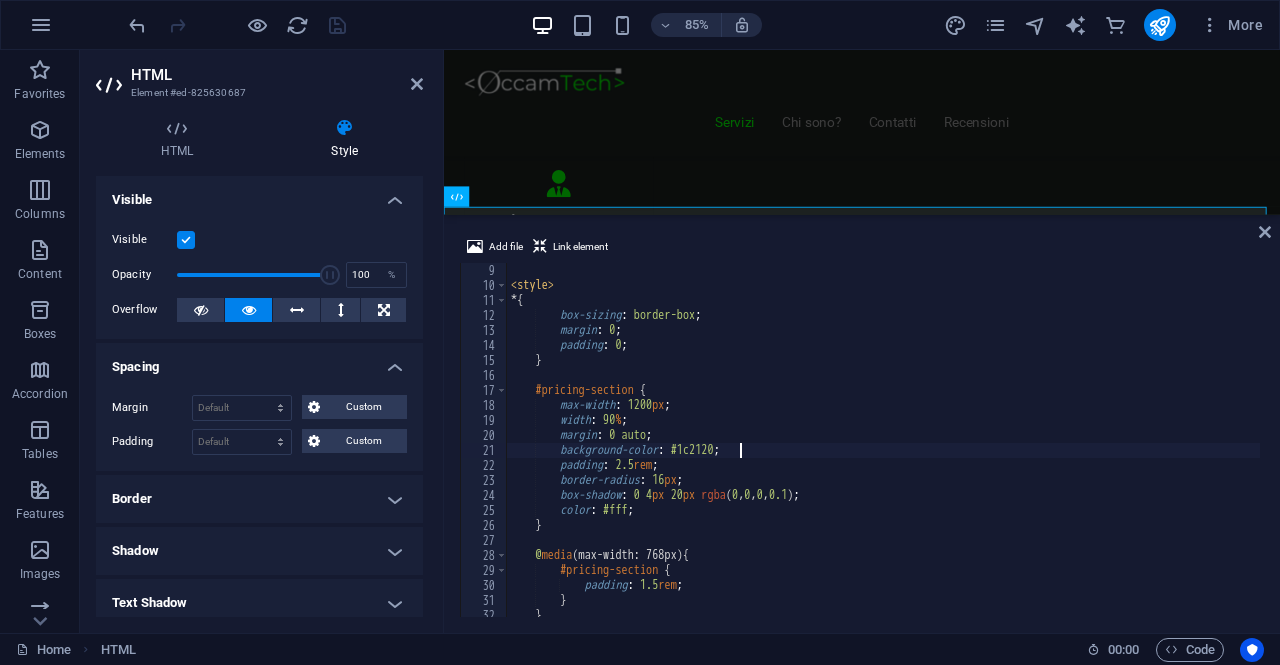 paste on "!important" 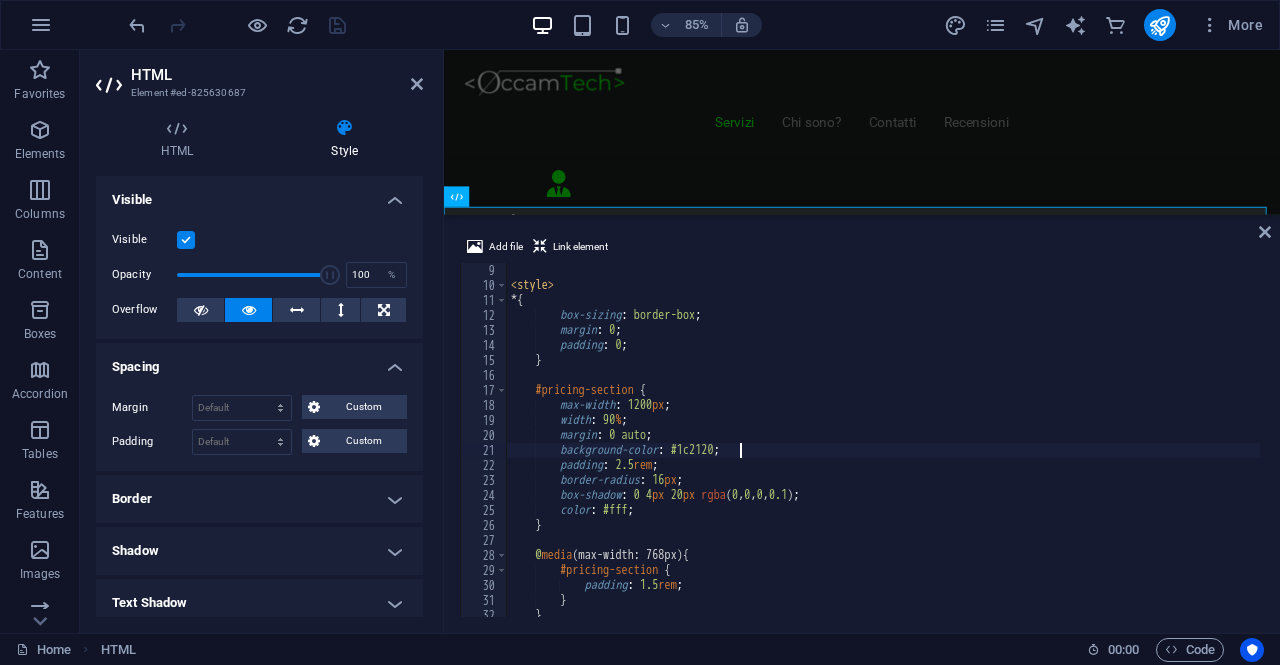 type on "background-color: #1c2120;!important" 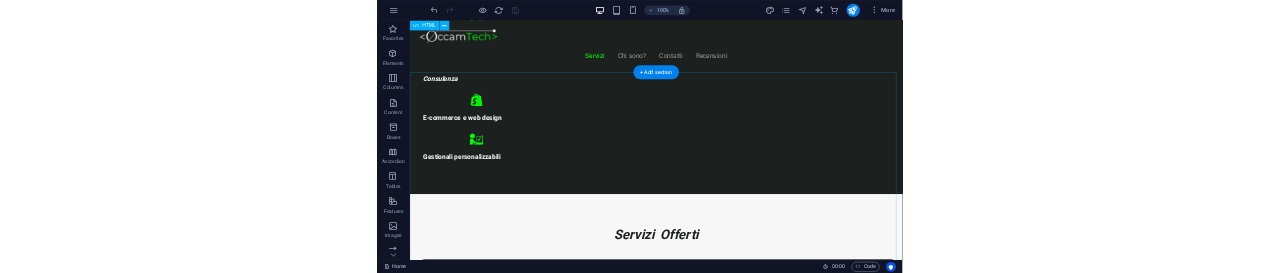 scroll, scrollTop: 1084, scrollLeft: 0, axis: vertical 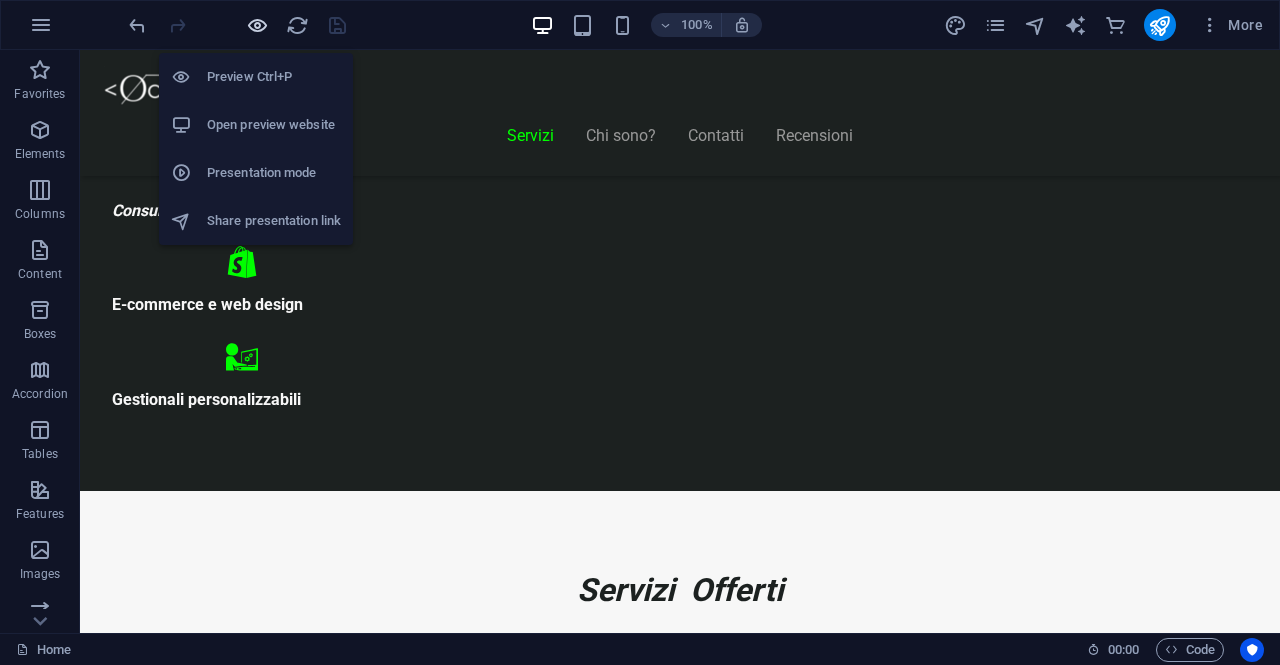 click at bounding box center [257, 25] 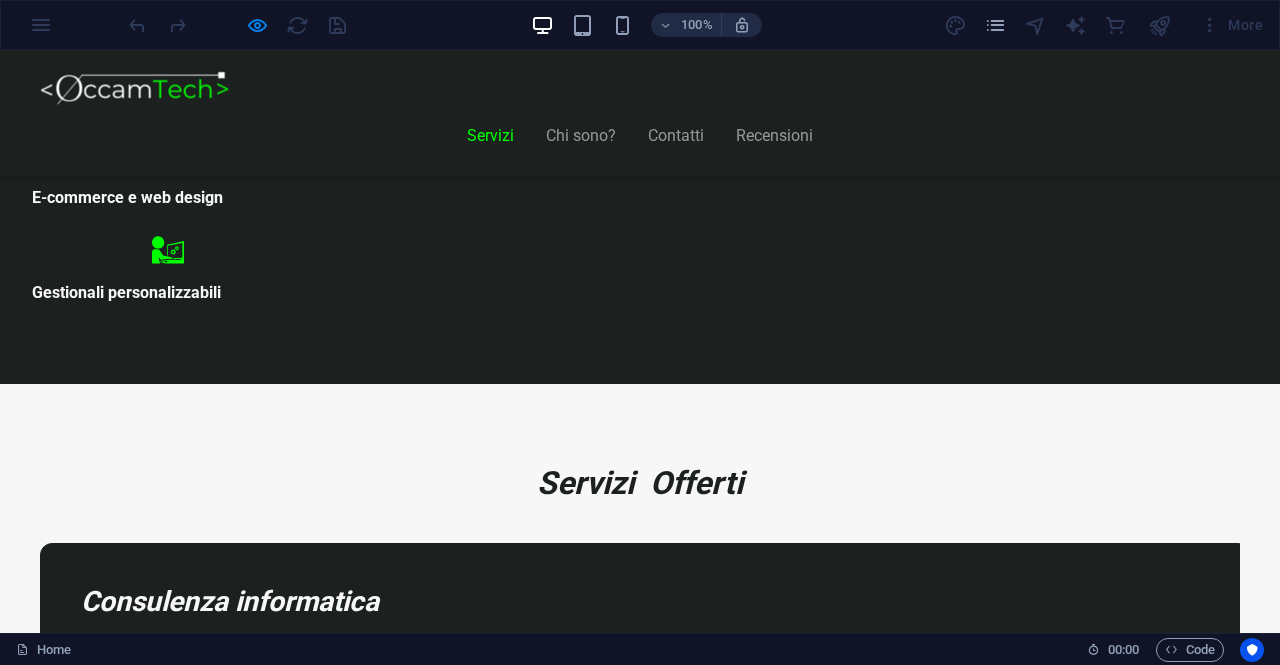 scroll, scrollTop: 1084, scrollLeft: 0, axis: vertical 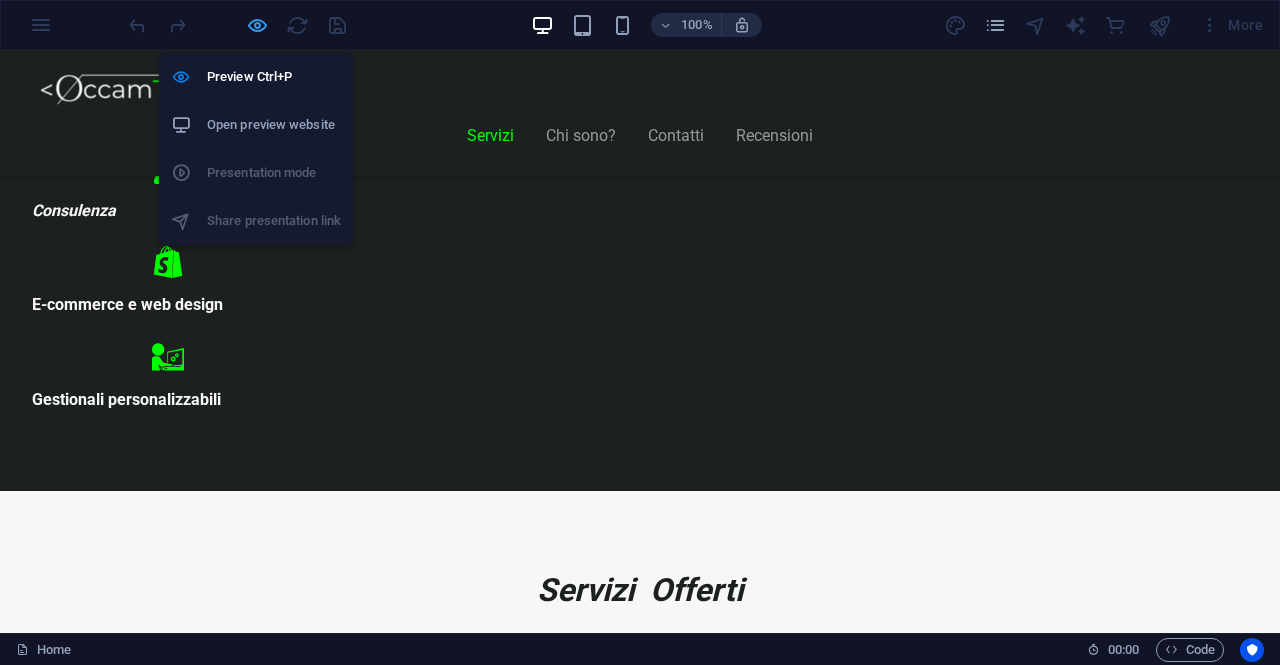 click at bounding box center (257, 25) 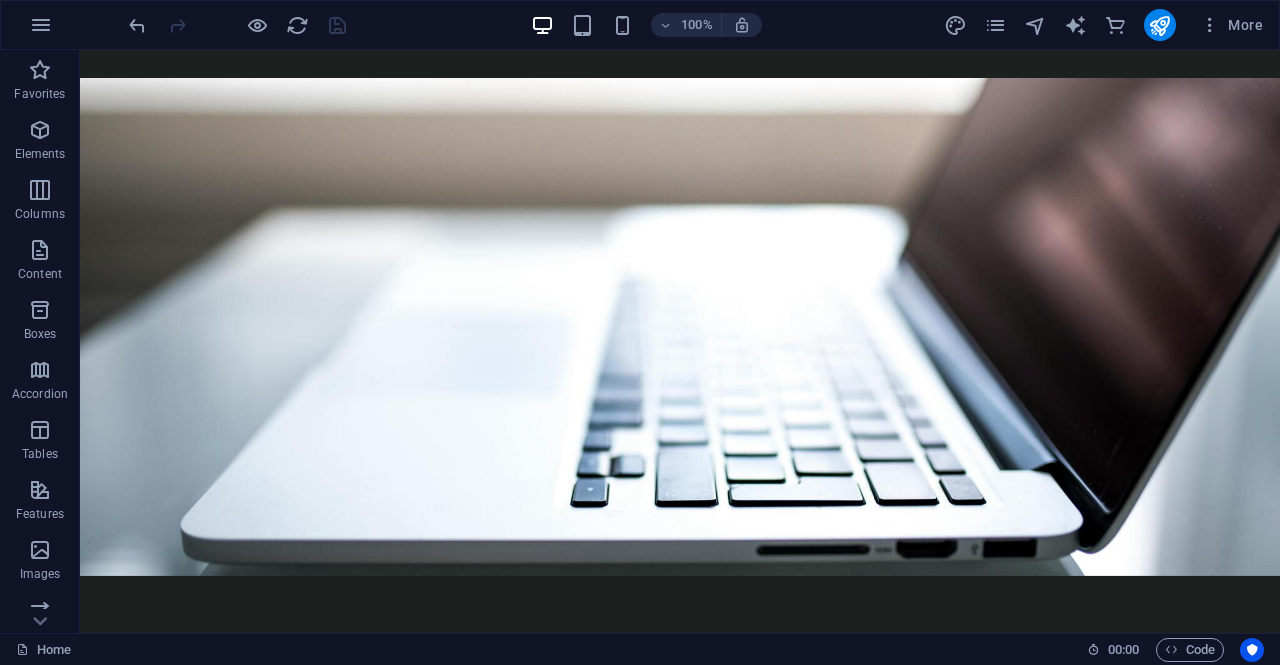 scroll, scrollTop: 0, scrollLeft: 0, axis: both 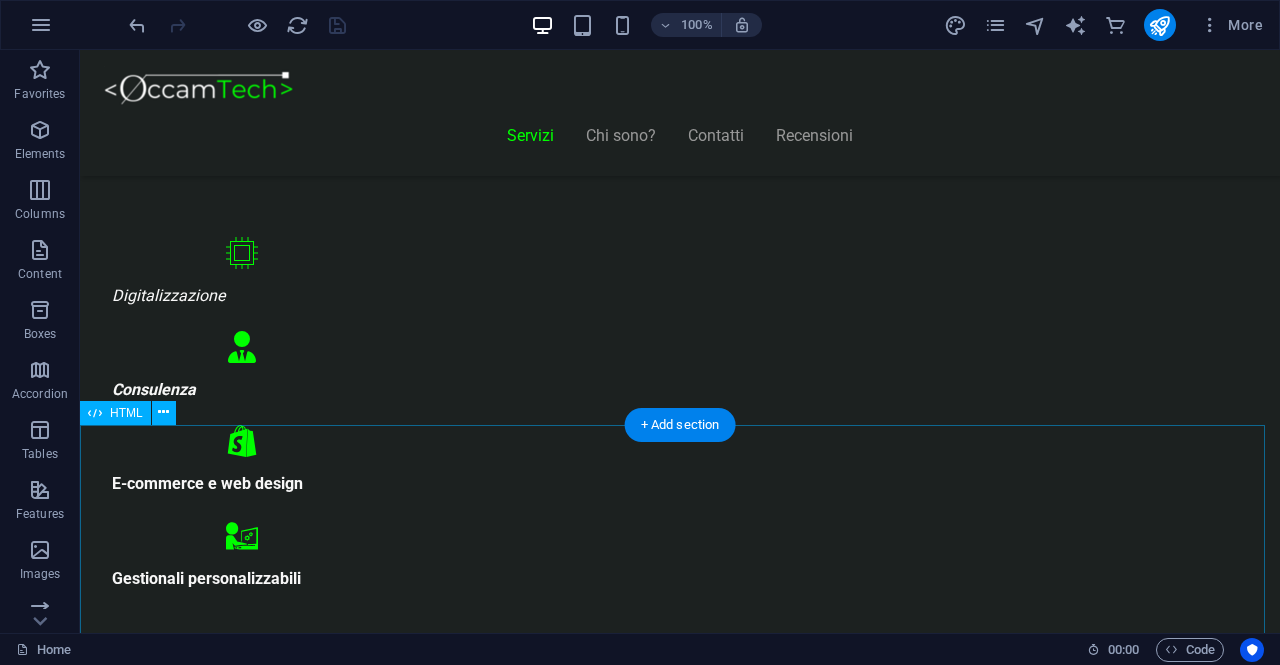 click on "Realizziamo il sito perfetto per far crescere la tua attività!
Start Vetrina
€300
Home page professionale
Sezione “Chi siamo”
Pagina contatti con form
Design ottimizzato per mobile
6 mesi di assistenza inclusa
Inizia Ora
Shop Ready
€500
Negozio con Shopify già configurato
Catalogo e schede prodotto dettagliate
Pagamenti sicuri integrati
Spedizioni e tariffe configurate
6 mesi di assistenza inclusa
Scopri di più" at bounding box center (680, 8721) 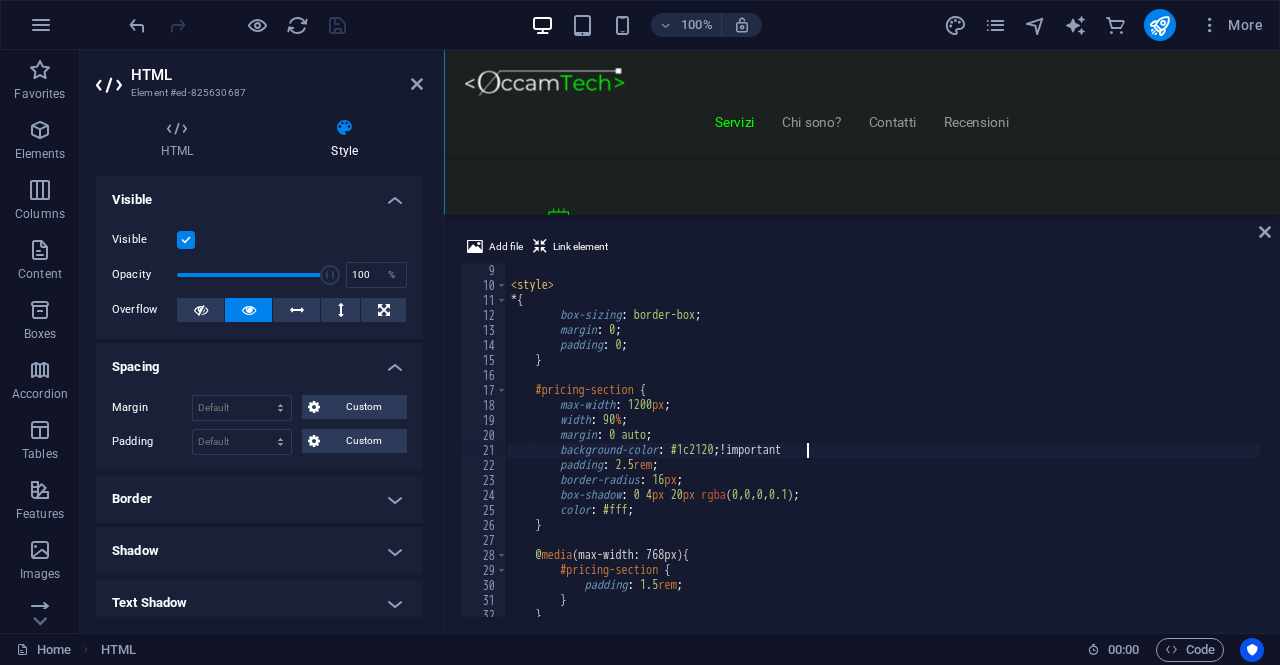 scroll, scrollTop: 1569, scrollLeft: 0, axis: vertical 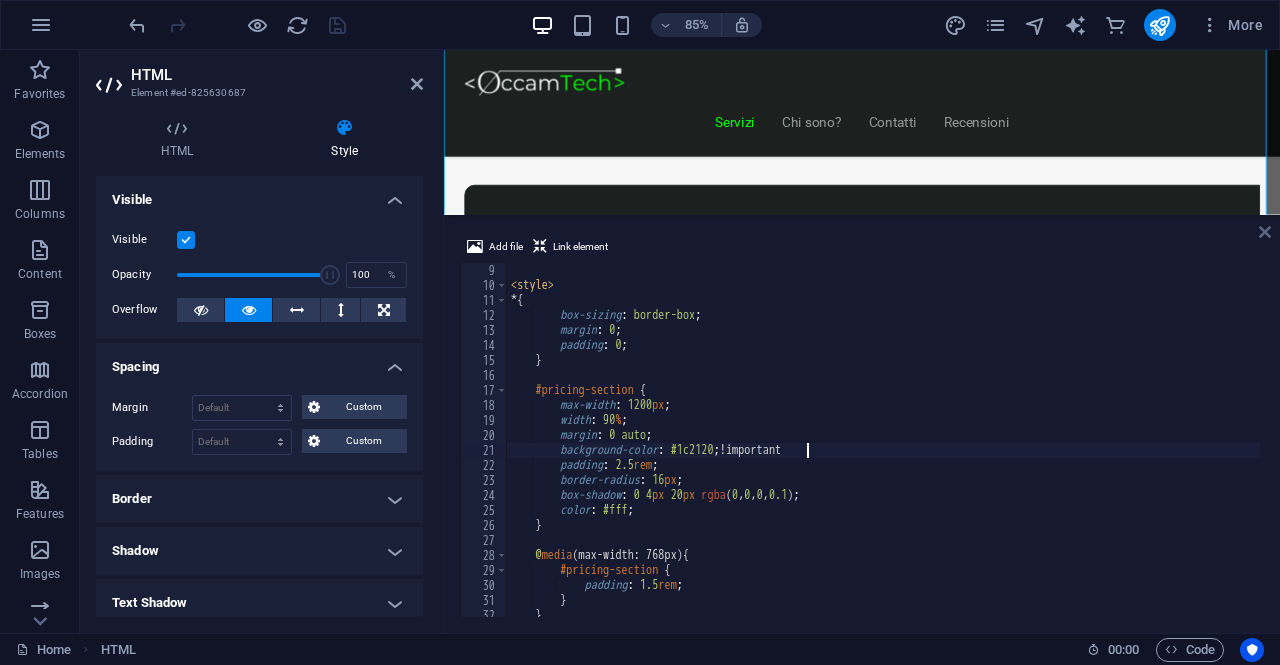 click at bounding box center (1265, 232) 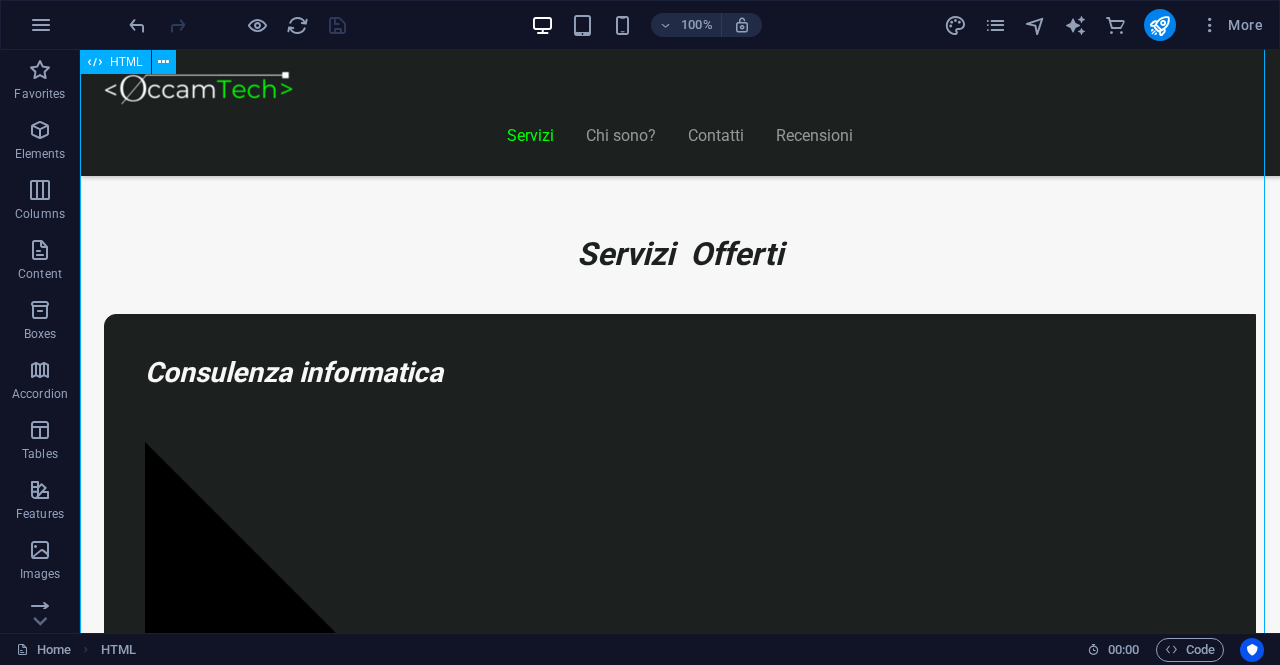 scroll, scrollTop: 1220, scrollLeft: 0, axis: vertical 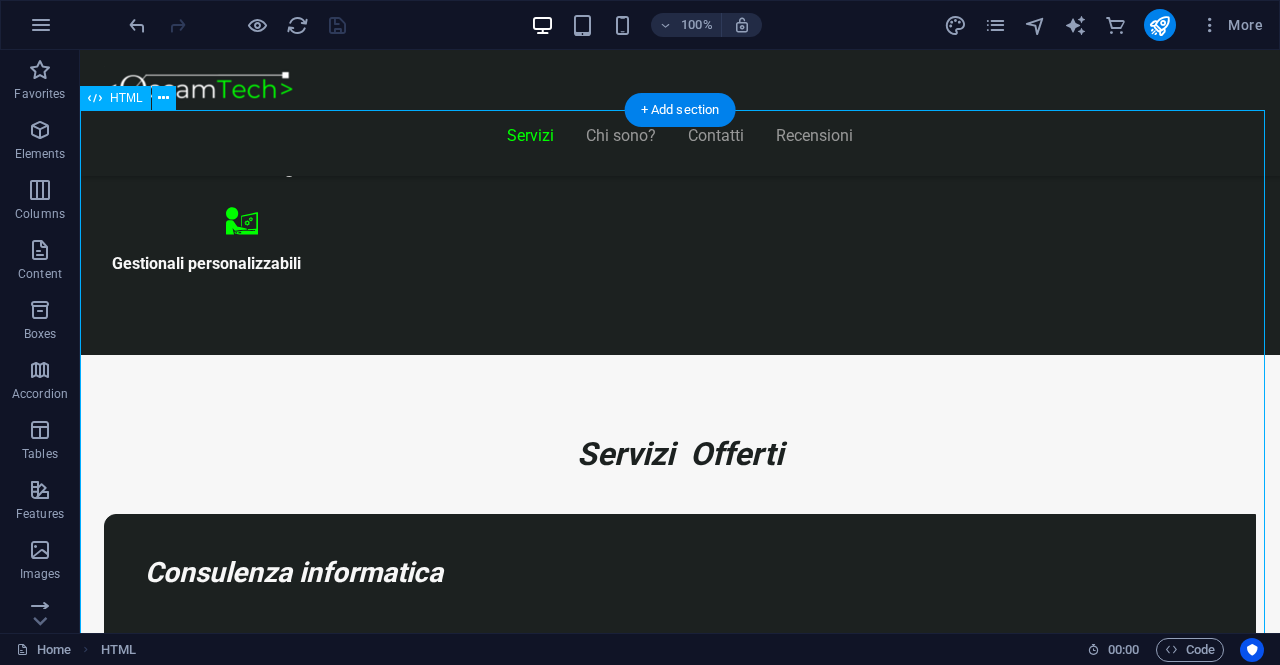click on "Realizziamo il sito perfetto per far crescere la tua attività!
Start Vetrina
€300
Home page professionale
Sezione “Chi siamo”
Pagina contatti con form
Design ottimizzato per mobile
6 mesi di assistenza inclusa
Inizia Ora
Shop Ready
€500
Negozio con Shopify già configurato
Catalogo e schede prodotto dettagliate
Pagamenti sicuri integrati
Spedizioni e tariffe configurate
6 mesi di assistenza inclusa
Scopri di più" at bounding box center [680, 8406] 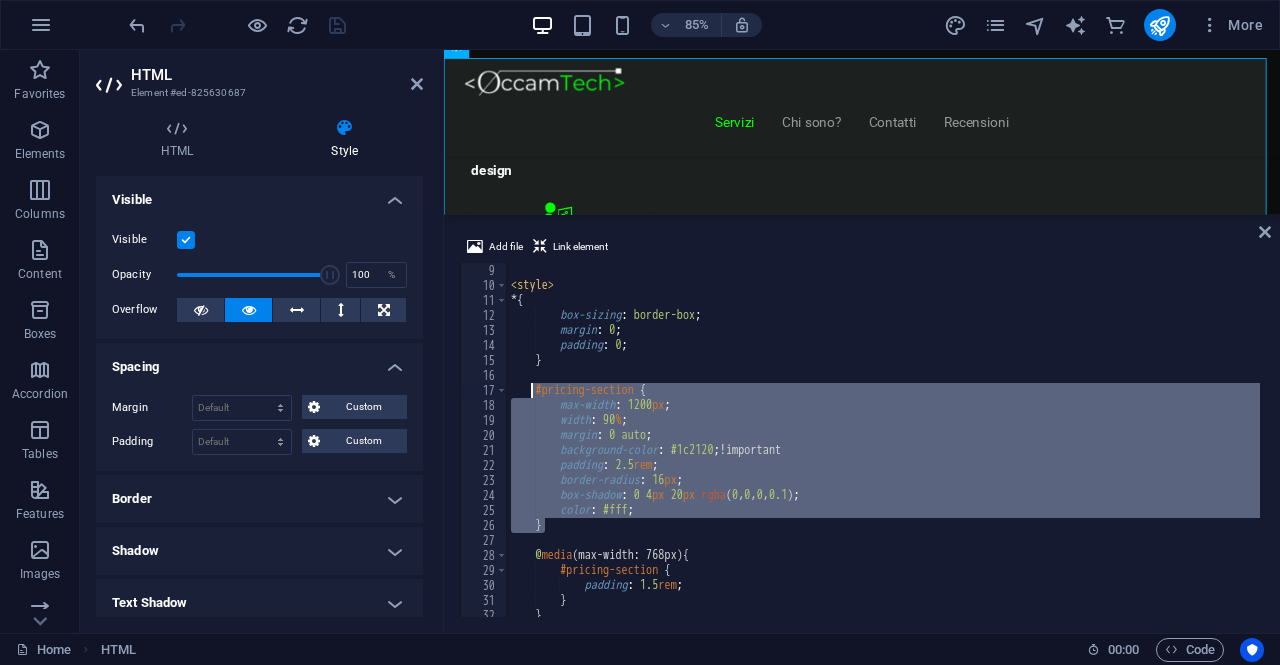 drag, startPoint x: 558, startPoint y: 531, endPoint x: 529, endPoint y: 391, distance: 142.97203 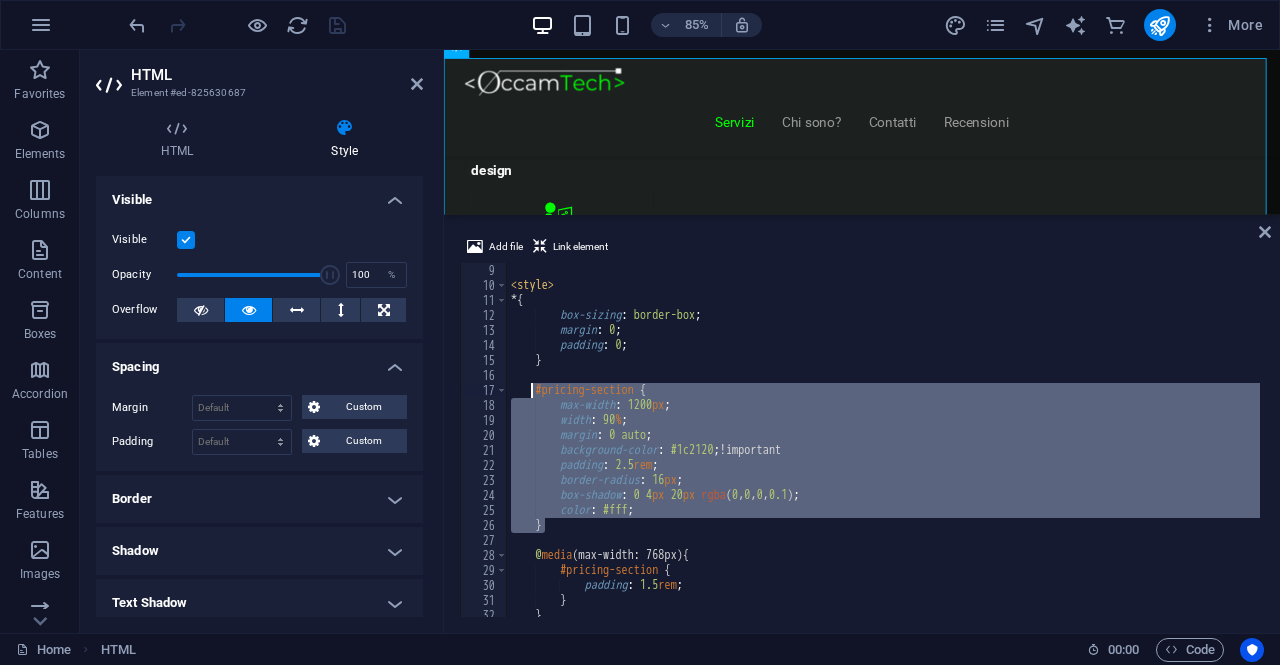 click on "< style >     *  {           box-sizing :   border-box ;           margin :   0 ;           padding :   0 ;      }      #pricing-section   {           max-width :   1200 px ;           width :   90 % ;           margin :   0   auto ;           background-color :   #1c2120 ; !important           padding :   2.5 rem ;           border-radius :   16 px ;           box-shadow :   0   4 px   20 px   rgba ( 0 ,  0 ,  0 ,  0.1 ) ;           color :   #fff ;      }      @ media  (max-width: 768px)  {           #pricing-section   {                padding :   1.5 rem ;           }      }" at bounding box center (883, 455) 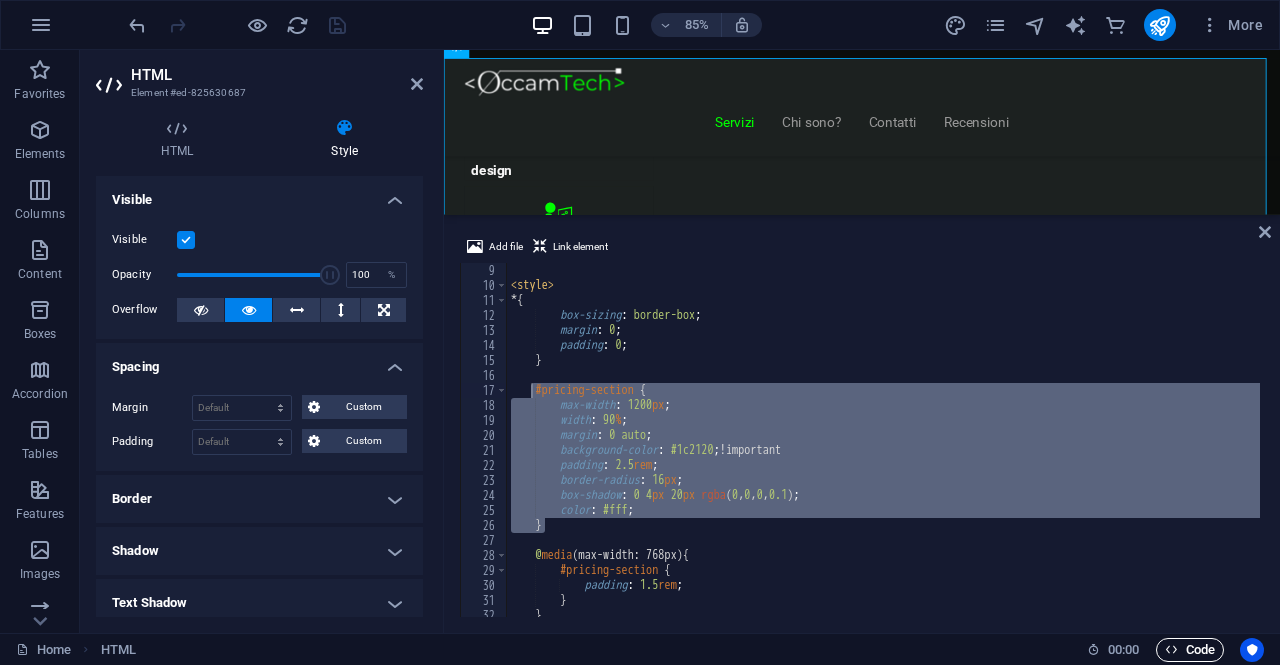 click on "Code" at bounding box center (1190, 650) 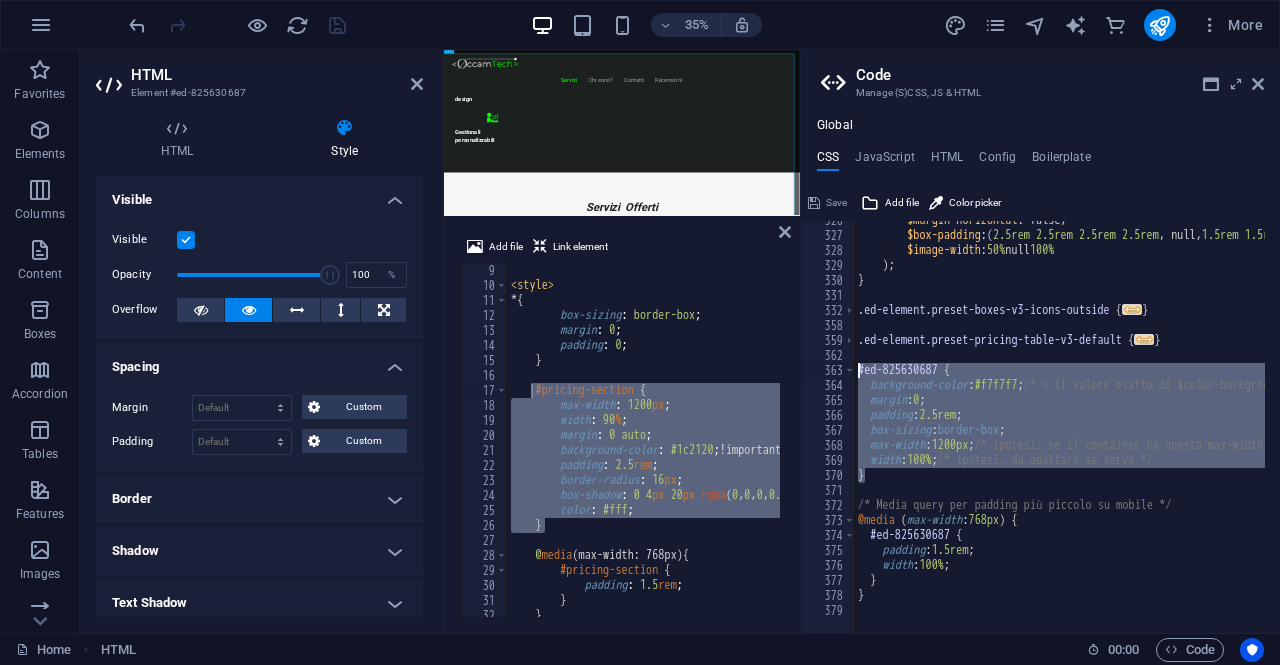 drag, startPoint x: 876, startPoint y: 481, endPoint x: 841, endPoint y: 377, distance: 109.73149 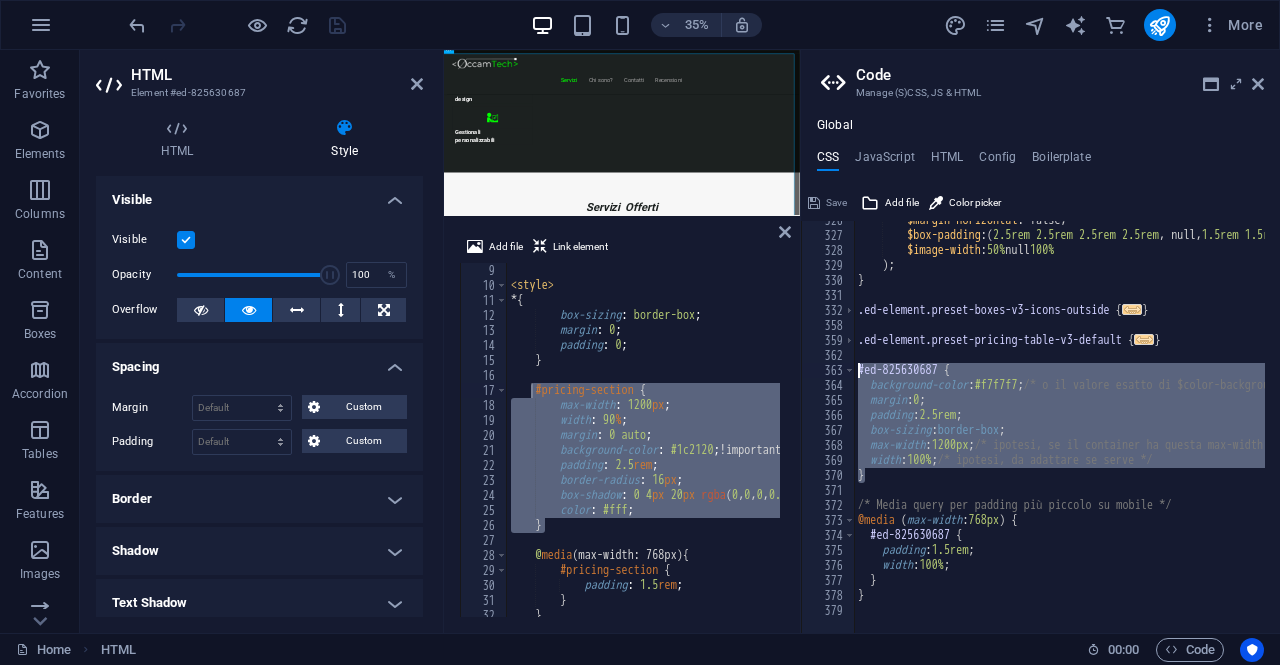 click on "width: 100%;          /* ipotesi, da adattare se serve */ 326 327 328 329 330 331 332 358 359 362 363 364 365 366 367 368 369 370 371 372 373 374 375 376 377 378 379           $margin-horizontal : false,            $box-padding :  ( 2.5rem   2.5rem   2.5rem   2.5rem , null,  1.5rem   1.5rem   1.5rem   1.5rem ) ,            $image-width :  50%  null  100%      ) ; } .ed-element.preset-boxes-v3-icons-outside   { ... } .ed-element.preset-pricing-table-v3-default   { ... } #ed-825630687   {    background-color :  #f7f7f7 ;  /* o il valore esatto di $color-background */    margin :  0 ;    padding :  2.5rem ;    box-sizing :  border-box ;    max-width :  1200px ;    /* ipotesi, se il container ha questa max-width */    width :  100% ;           /* ipotesi, da adattare se serve */ } /* Media query per padding più piccolo su mobile */ @media   ( max-width :  768px )   {    #ed-825630687   {      padding :  1.5rem ;      width :  100% ;    } }" at bounding box center [1040, 427] 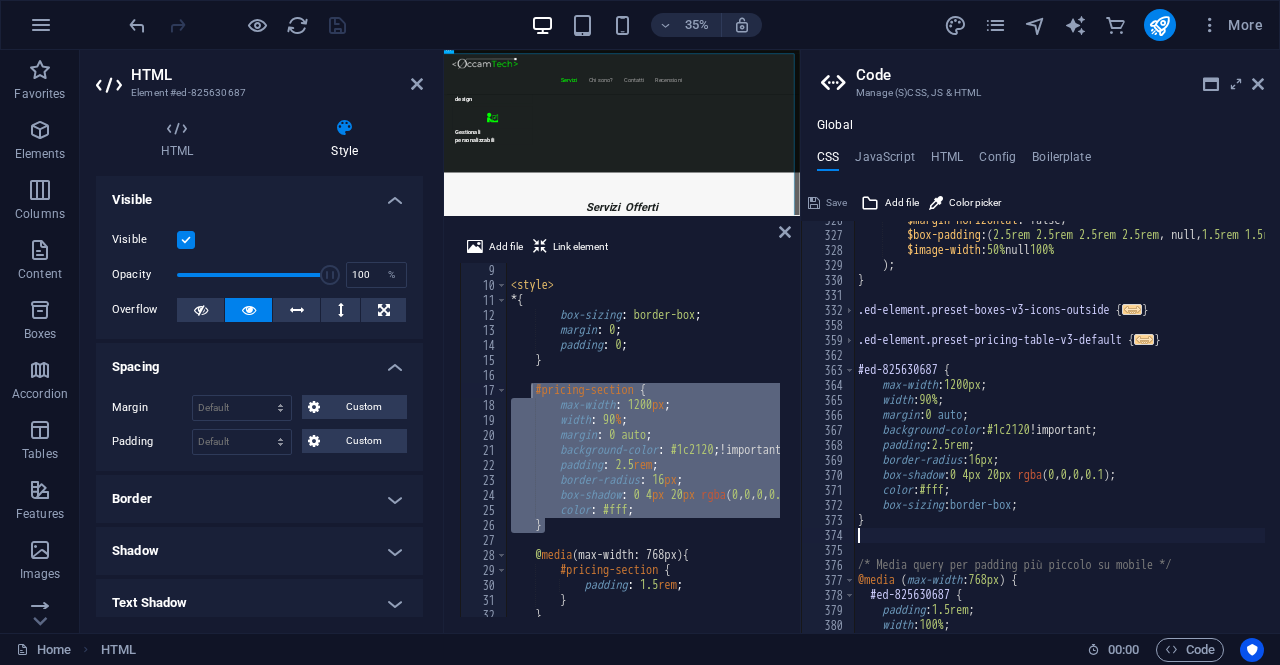 scroll, scrollTop: 1718, scrollLeft: 0, axis: vertical 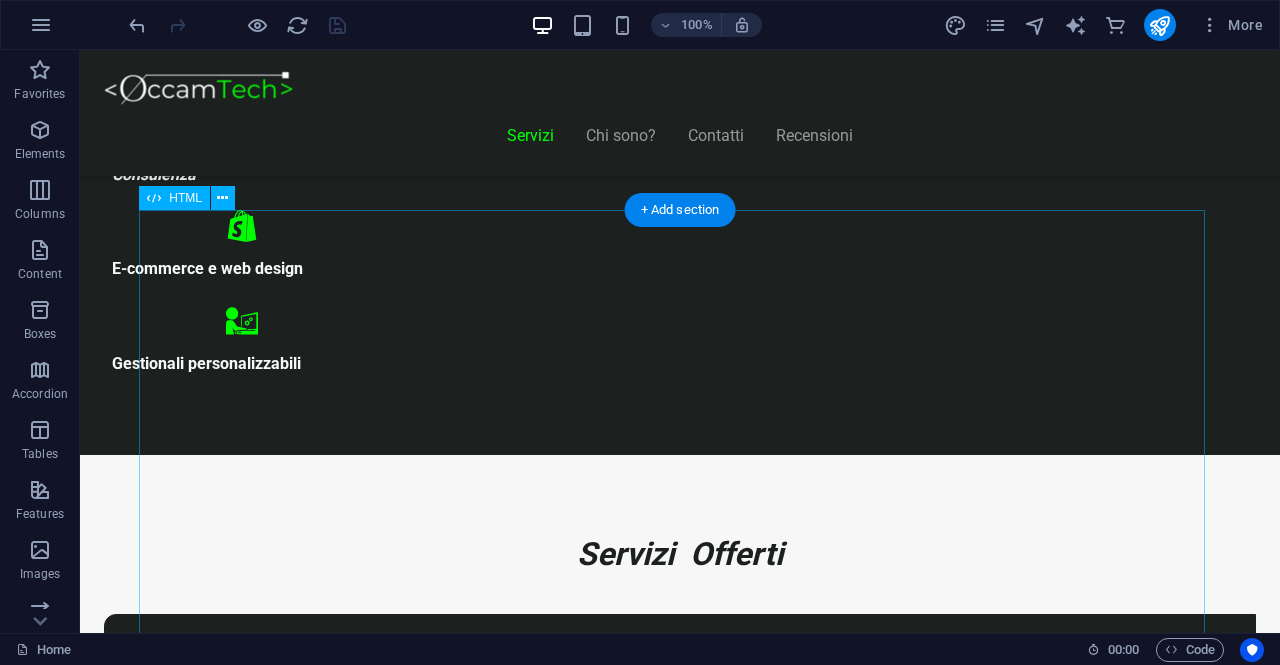 click on "Realizziamo il sito perfetto per far crescere la tua attività!
Start Vetrina
€300
Home page professionale
Sezione “Chi siamo”
Pagina contatti con form
Design ottimizzato per mobile
6 mesi di assistenza inclusa
Inizia Ora
Shop Ready
€500
Negozio con Shopify già configurato
Catalogo e schede prodotto dettagliate
Pagamenti sicuri integrati
Spedizioni e tariffe configurate
6 mesi di assistenza inclusa
Scopri di più" at bounding box center (680, 8519) 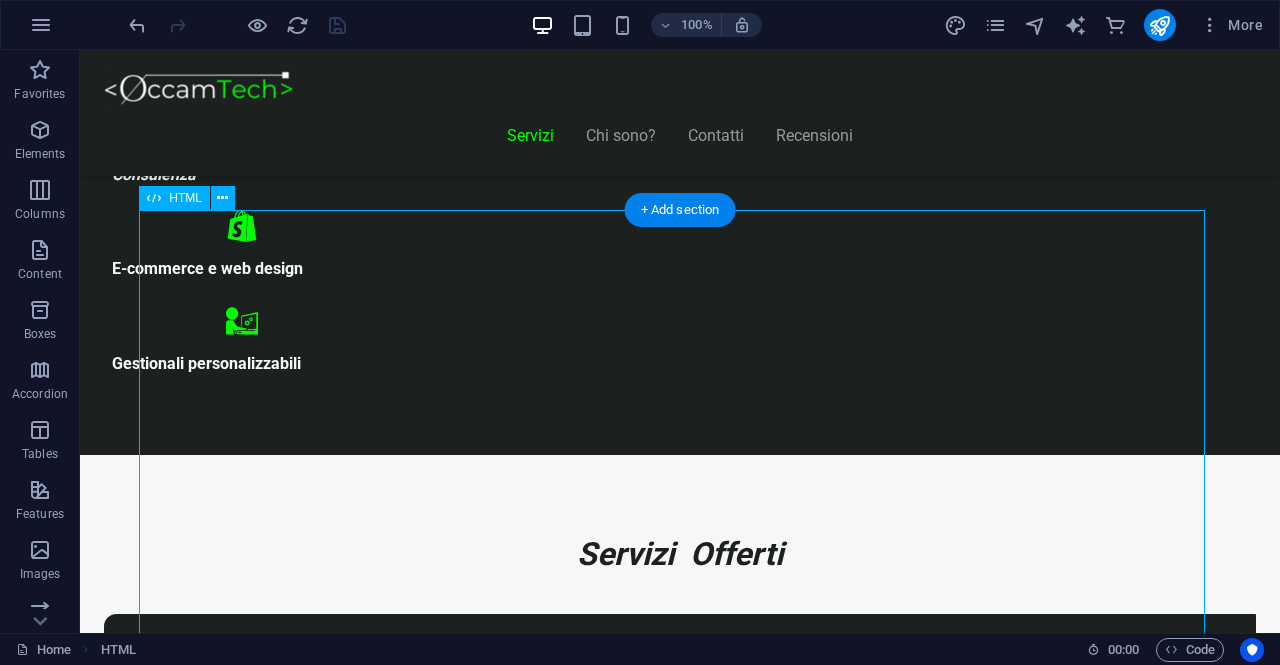 click on "Realizziamo il sito perfetto per far crescere la tua attività!
Start Vetrina
€300
Home page professionale
Sezione “Chi siamo”
Pagina contatti con form
Design ottimizzato per mobile
6 mesi di assistenza inclusa
Inizia Ora
Shop Ready
€500
Negozio con Shopify già configurato
Catalogo e schede prodotto dettagliate
Pagamenti sicuri integrati
Spedizioni e tariffe configurate
6 mesi di assistenza inclusa
Scopri di più" at bounding box center [680, 8519] 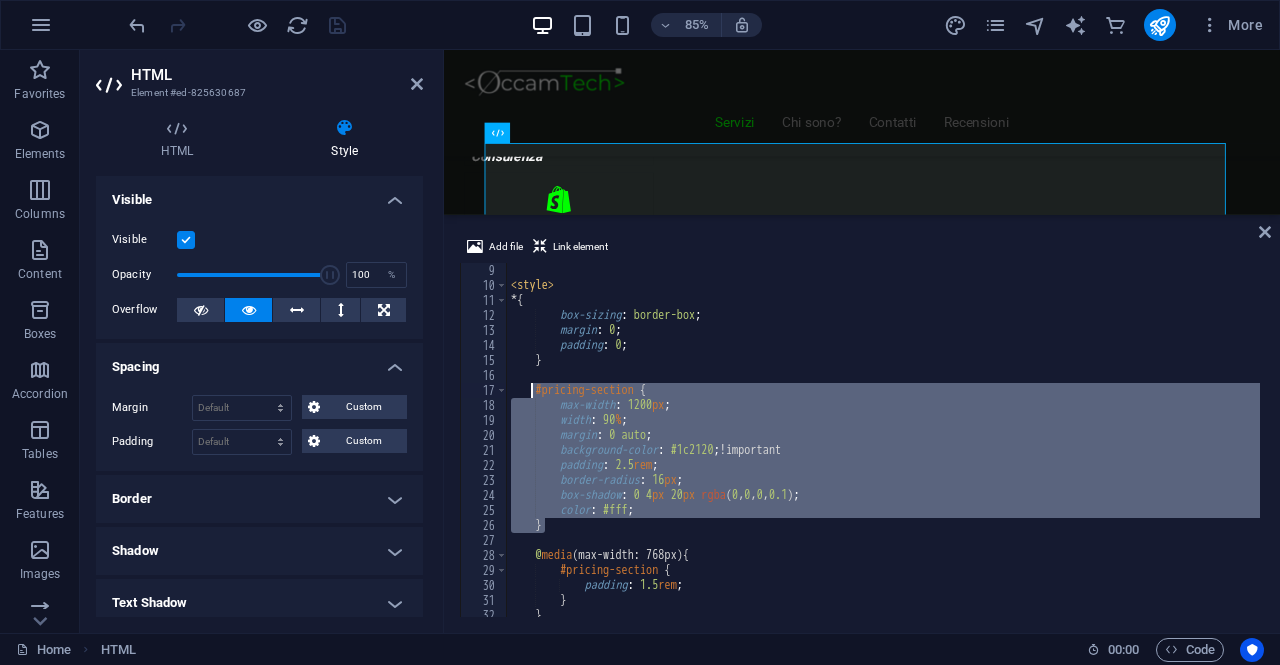 click on "HTML" at bounding box center (277, 75) 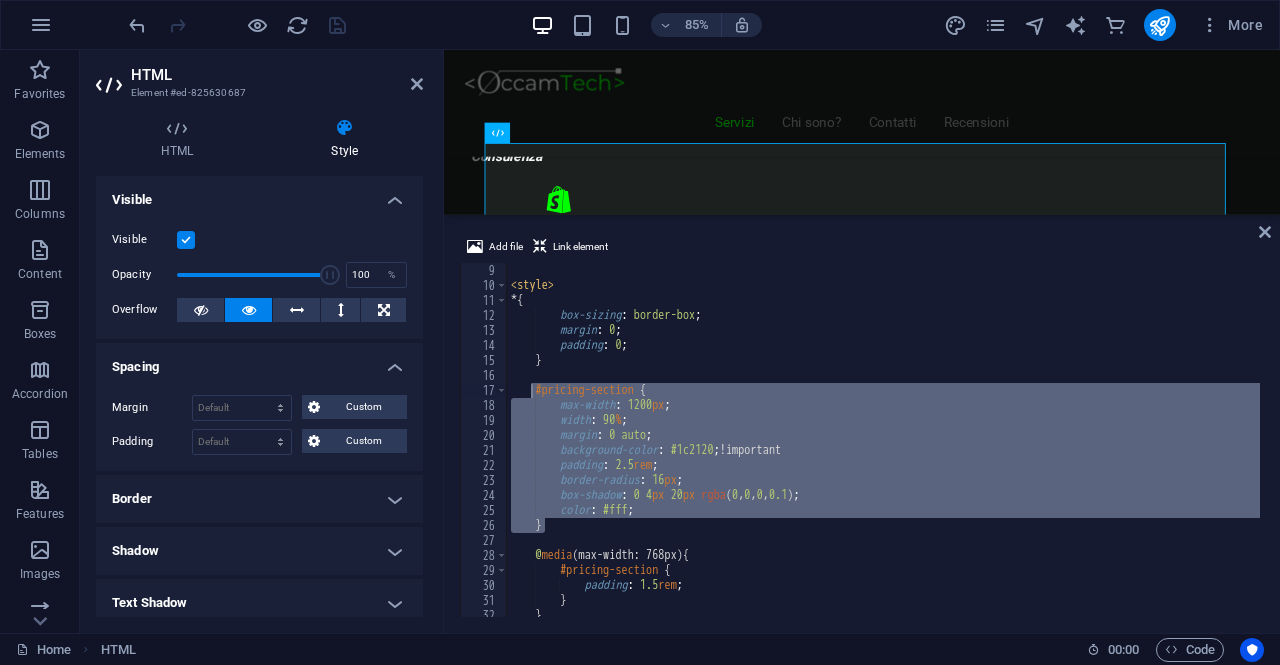 click on "HTML Element #ed-825630687 HTML Style HTML Add, edit, and format HTML directly on the website. Preset Element Layout How this element expands within the layout (Flexbox). Size Default auto px % 1/1 1/2 1/3 1/4 1/5 1/6 1/7 1/8 1/9 1/10 Grow Shrink Order Container layout Visible Visible Opacity 100 % Overflow Spacing Margin Default auto px % rem vw vh Custom Custom auto px % rem vw vh auto px % rem vw vh auto px % rem vw vh auto px % rem vw vh Padding Default px rem % vh vw Custom Custom px rem % vh vw px rem % vh vw px rem % vh vw px rem % vh vw Border Style              - Width 1 auto px rem % vh vw Custom Custom 1 auto px rem % vh vw 1 auto px rem % vh vw 1 auto px rem % vh vw 1 auto px rem % vh vw  - Color Round corners Default px rem % vh vw Custom Custom px rem % vh vw px rem % vh vw px rem % vh vw px rem % vh vw Shadow Default None Outside Inside Color X offset 0 px rem vh vw Y offset 0 px rem vh vw Blur 0 px rem % vh vw Spread 0 px rem vh vw Text Shadow Default None Outside Color X offset 0 px" at bounding box center (262, 341) 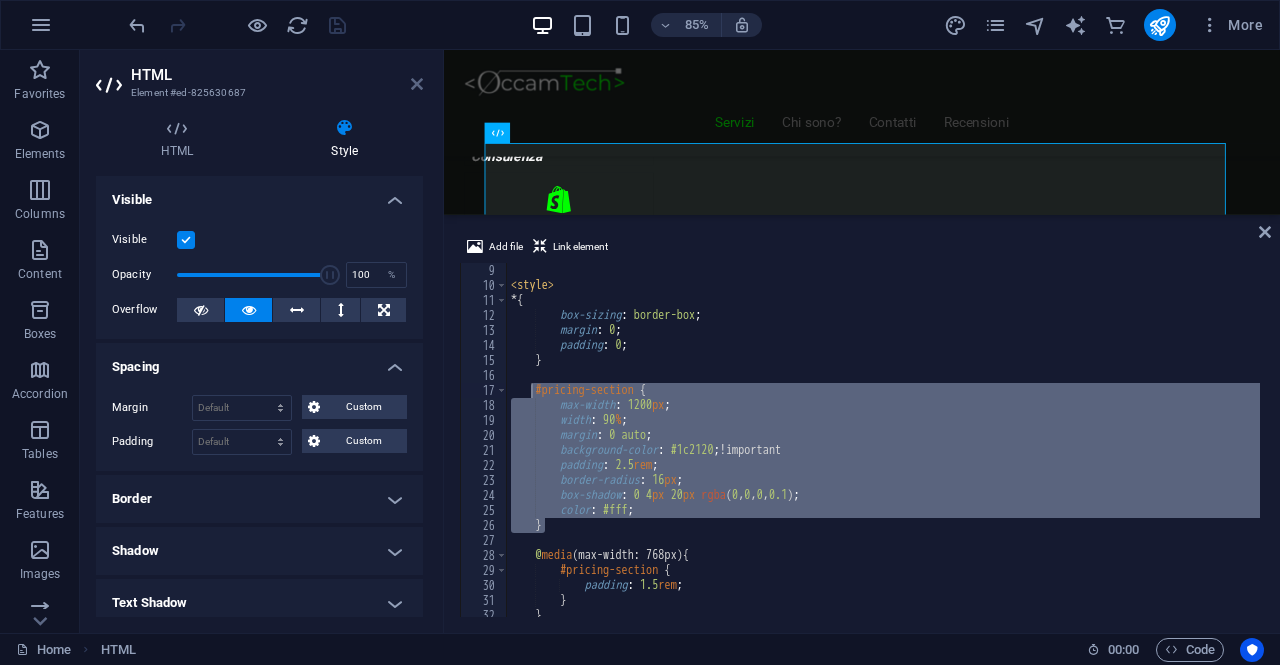click at bounding box center (417, 84) 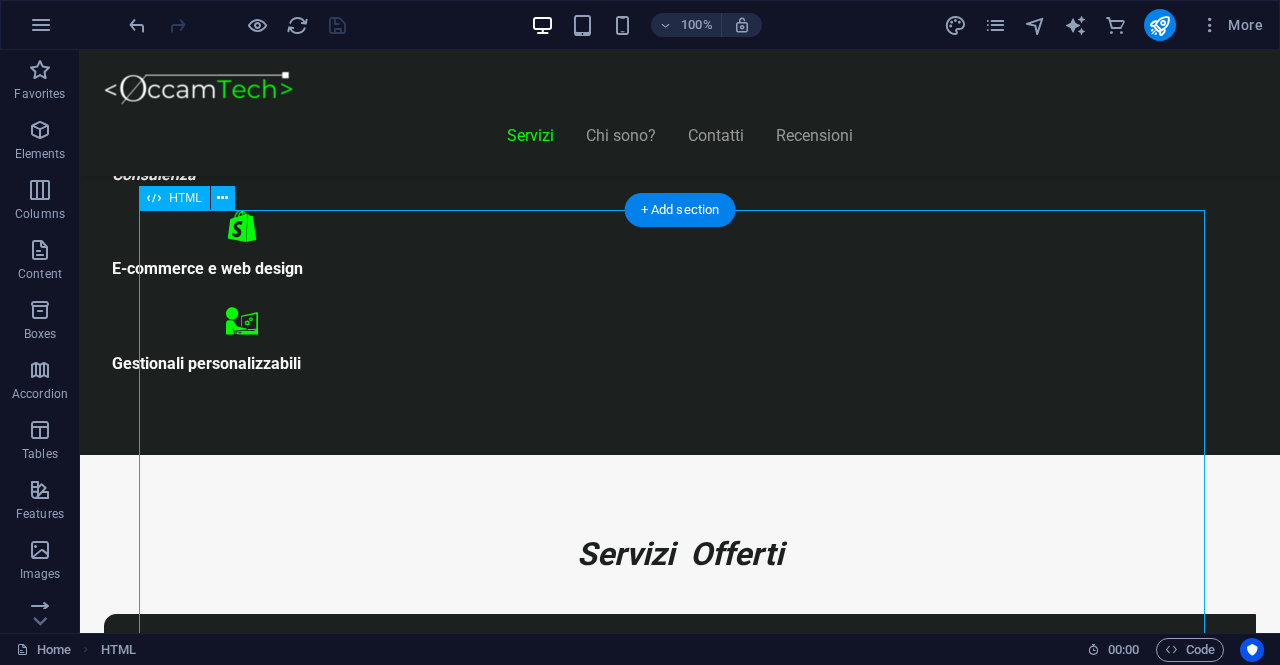 click on "Realizziamo il sito perfetto per far crescere la tua attività!
Start Vetrina
€300
Home page professionale
Sezione “Chi siamo”
Pagina contatti con form
Design ottimizzato per mobile
6 mesi di assistenza inclusa
Inizia Ora
Shop Ready
€500
Negozio con Shopify già configurato
Catalogo e schede prodotto dettagliate
Pagamenti sicuri integrati
Spedizioni e tariffe configurate
6 mesi di assistenza inclusa
Scopri di più" at bounding box center [680, 8519] 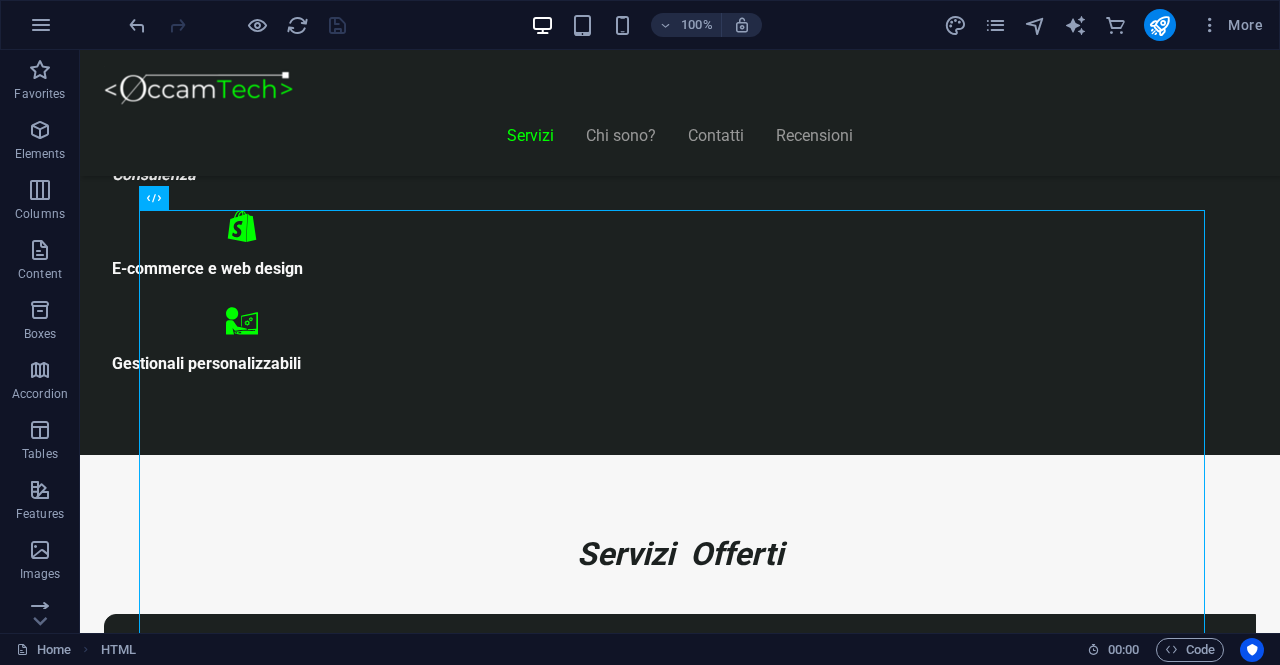 click on "Servizi Chi sono? Contatti Recensioni “La  tecnologia  più  efficace  è quella più  semplice ”
Richiedi ora la tua consulenza  GRATIS Digitalizzazione Consulenza E-commerce e web design Gestionali personalizzabili Servizi  Offerti Consulenza informatica     Consulenza di 1h  GRATUITA !     Troviamo  insieme  una  soluzione  ai tuoi  problemi     Digitalizza  la tua  attività Contatta
Realizziamo il sito perfetto per far crescere la tua attività!
Start Vetrina
€300
Home page professionale
Sezione “Chi siamo”
Pagina contatti con form
Design ottimizzato per mobile
6 mesi di assistenza inclusa
Inizia Ora
Shop Ready
€500" at bounding box center [680, 4343] 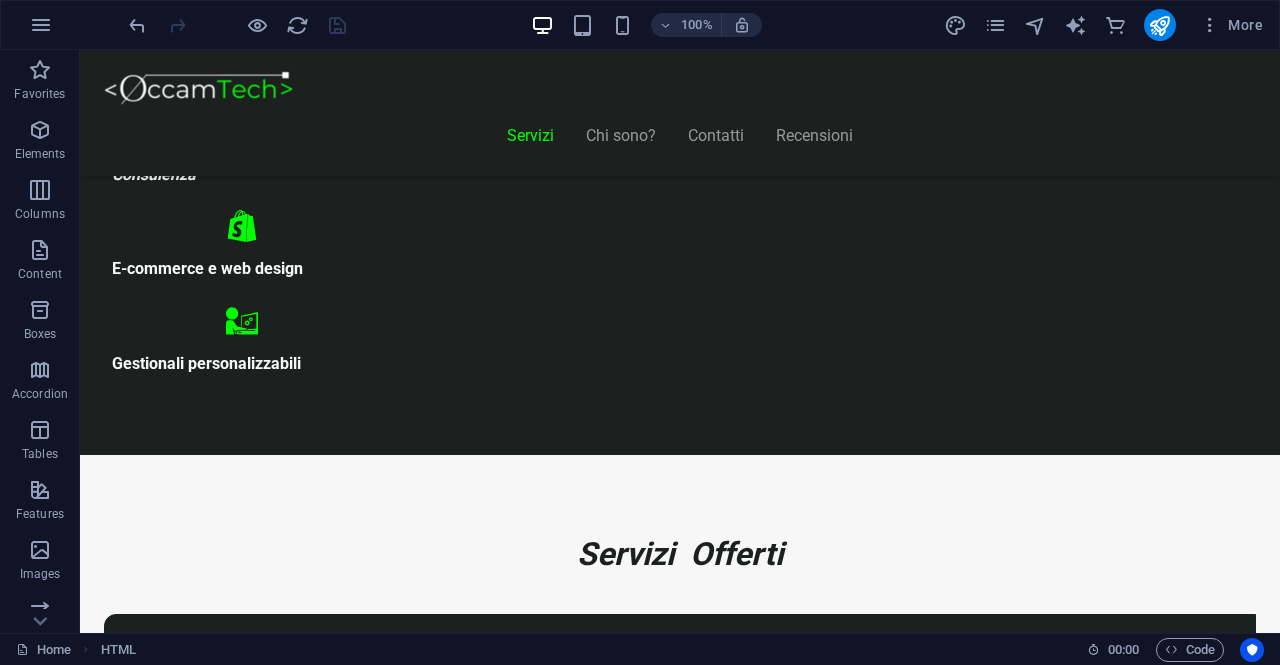 click on "Servizi Chi sono? Contatti Recensioni “La  tecnologia  più  efficace  è quella più  semplice ”
Richiedi ora la tua consulenza  GRATIS Digitalizzazione Consulenza E-commerce e web design Gestionali personalizzabili Servizi  Offerti Consulenza informatica     Consulenza di 1h  GRATUITA !     Troviamo  insieme  una  soluzione  ai tuoi  problemi     Digitalizza  la tua  attività Contatta
Realizziamo il sito perfetto per far crescere la tua attività!
Start Vetrina
€300
Home page professionale
Sezione “Chi siamo”
Pagina contatti con form
Design ottimizzato per mobile
6 mesi di assistenza inclusa
Inizia Ora
Shop Ready
€500" at bounding box center [680, 4343] 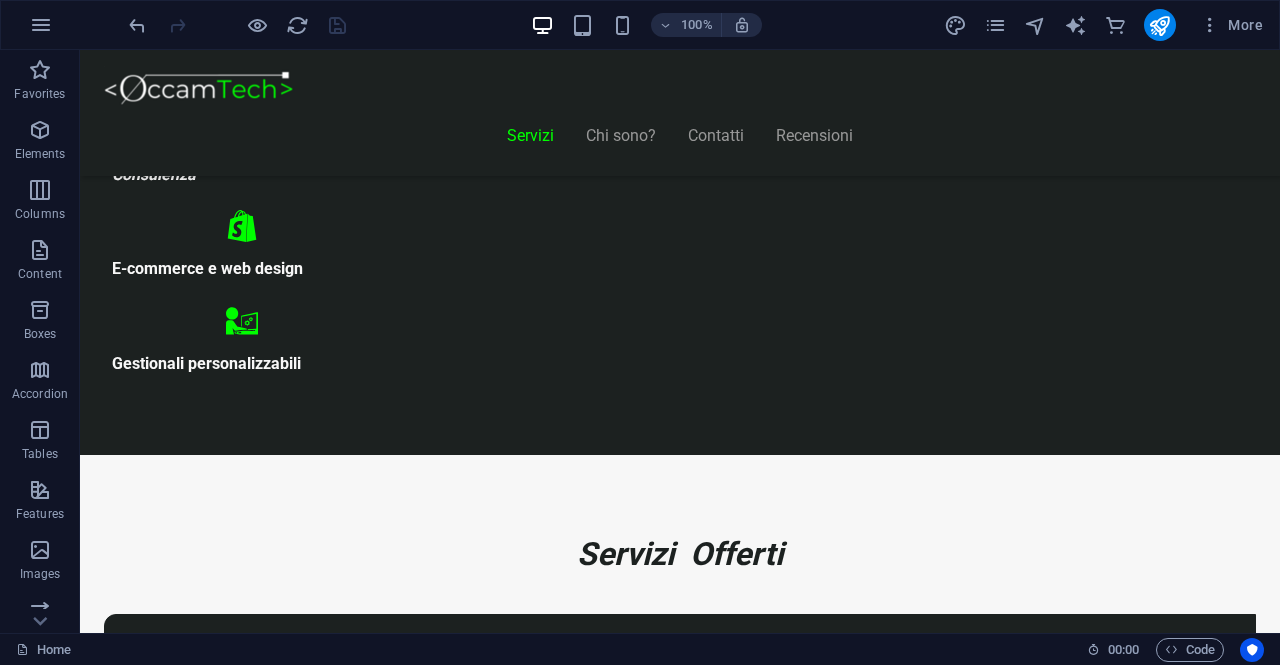 click on "Servizi Chi sono? Contatti Recensioni “La  tecnologia  più  efficace  è quella più  semplice ”
Richiedi ora la tua consulenza  GRATIS Digitalizzazione Consulenza E-commerce e web design Gestionali personalizzabili Servizi  Offerti Consulenza informatica     Consulenza di 1h  GRATUITA !     Troviamo  insieme  una  soluzione  ai tuoi  problemi     Digitalizza  la tua  attività Contatta
Realizziamo il sito perfetto per far crescere la tua attività!
Start Vetrina
€300
Home page professionale
Sezione “Chi siamo”
Pagina contatti con form
Design ottimizzato per mobile
6 mesi di assistenza inclusa
Inizia Ora
Shop Ready
€500" at bounding box center (680, 4343) 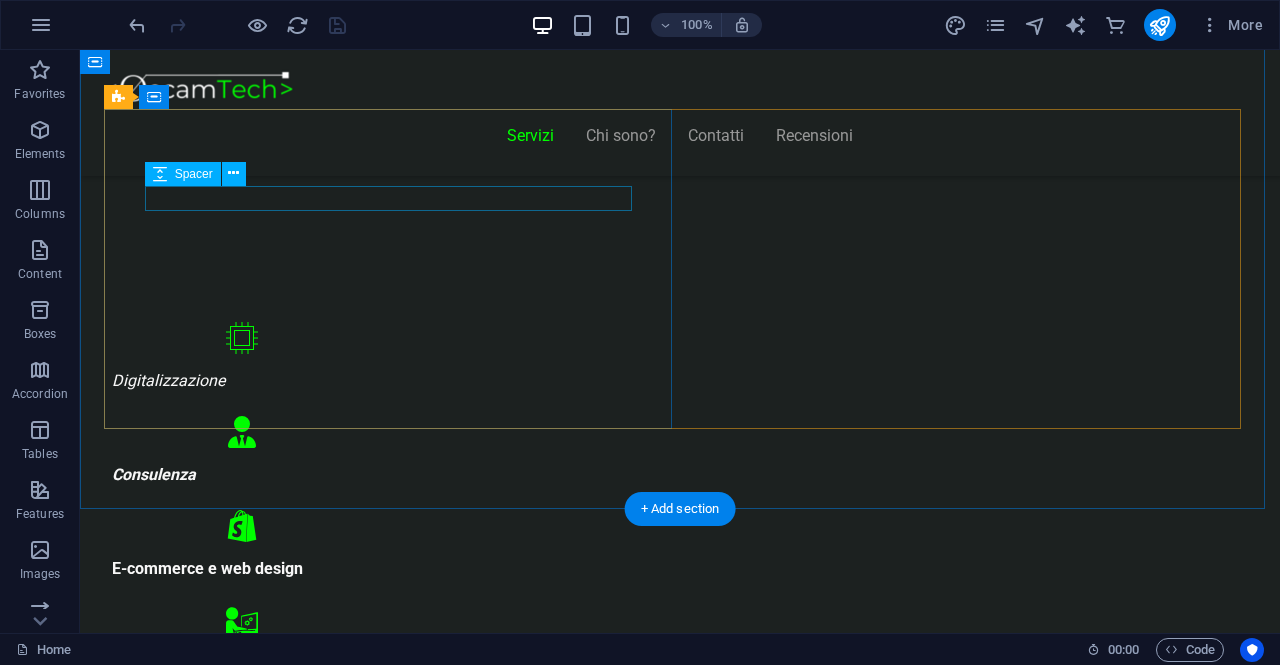 scroll, scrollTop: 920, scrollLeft: 0, axis: vertical 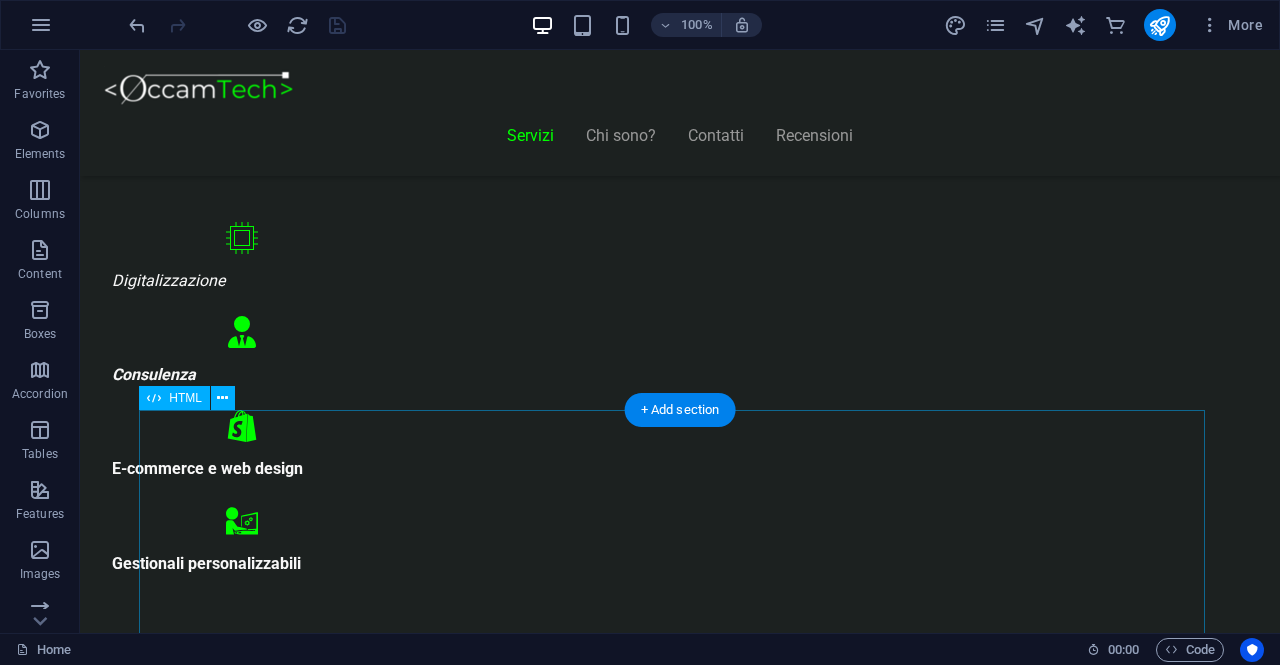 click on "Realizziamo il sito perfetto per far crescere la tua attività!
Start Vetrina
€300
Home page professionale
Sezione “Chi siamo”
Pagina contatti con form
Design ottimizzato per mobile
6 mesi di assistenza inclusa
Inizia Ora
Shop Ready
€500
Negozio con Shopify già configurato
Catalogo e schede prodotto dettagliate
Pagamenti sicuri integrati
Spedizioni e tariffe configurate
6 mesi di assistenza inclusa
Scopri di più" at bounding box center [680, 8719] 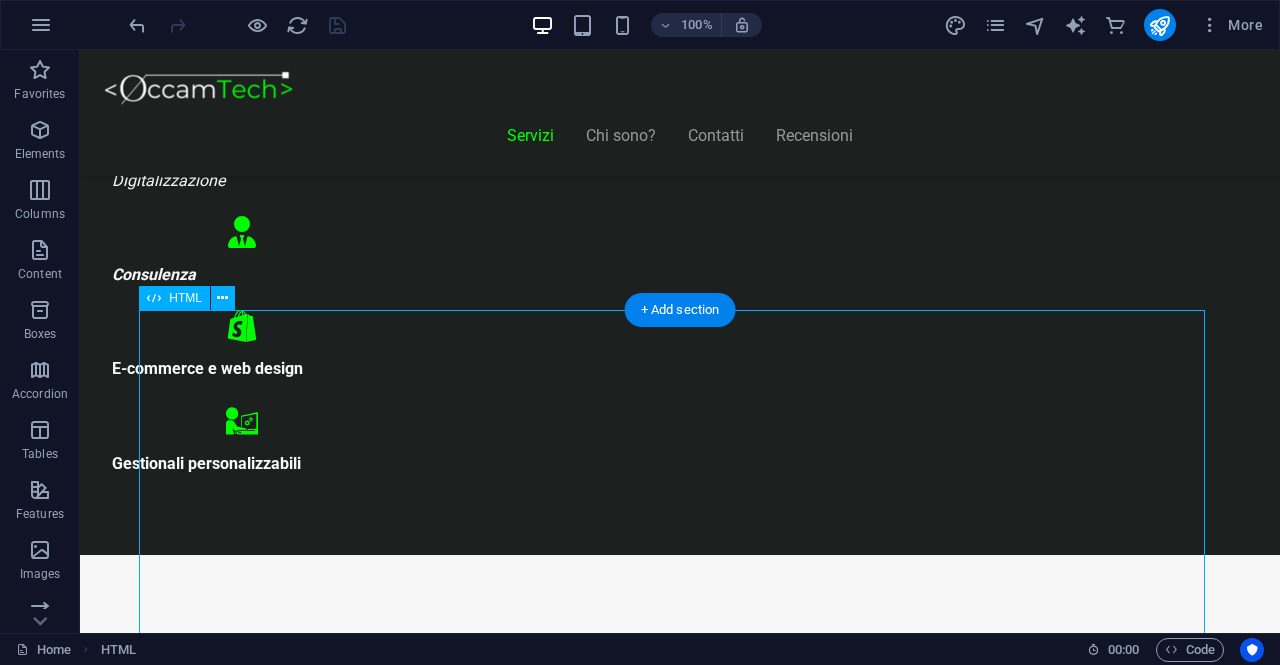 click on "Realizziamo il sito perfetto per far crescere la tua attività!
Start Vetrina
€300
Home page professionale
Sezione “Chi siamo”
Pagina contatti con form
Design ottimizzato per mobile
6 mesi di assistenza inclusa
Inizia Ora
Shop Ready
€500
Negozio con Shopify già configurato
Catalogo e schede prodotto dettagliate
Pagamenti sicuri integrati
Spedizioni e tariffe configurate
6 mesi di assistenza inclusa
Scopri di più" at bounding box center [680, 8619] 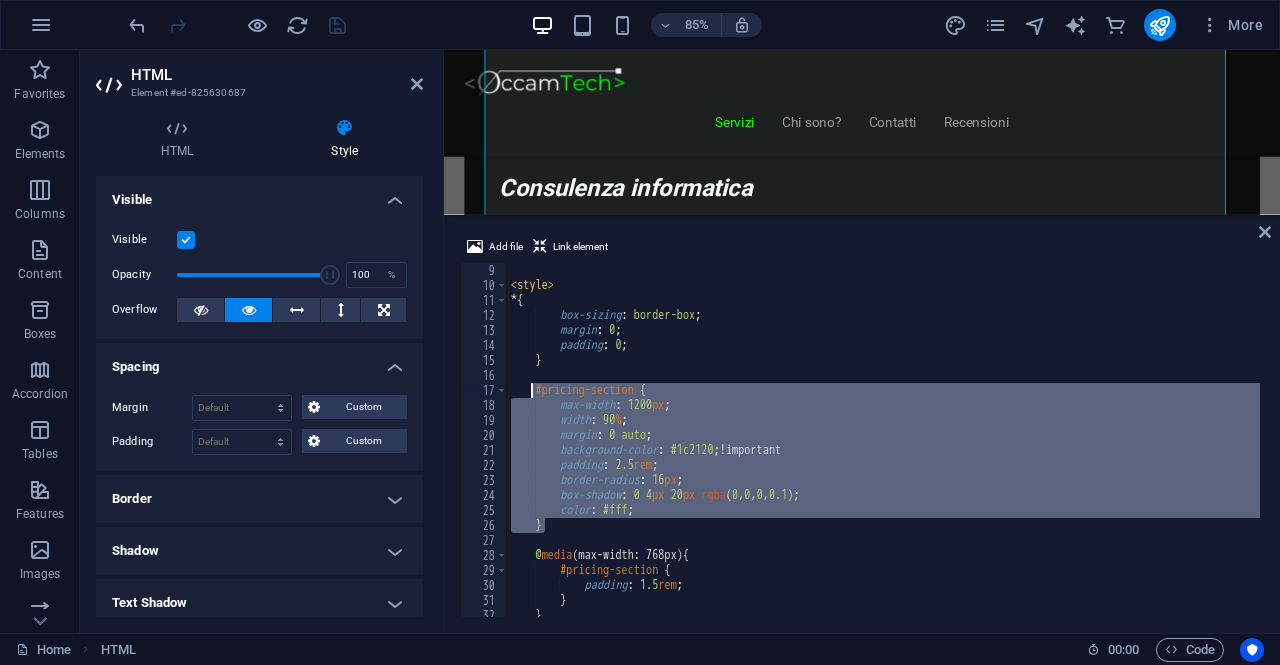 click on "< style >     *  {           box-sizing :   border-box ;           margin :   0 ;           padding :   0 ;      }      #pricing-section   {           max-width :   1200 px ;           width :   90 % ;           margin :   0   auto ;           background-color :   #1c2120 ; !important           padding :   2.5 rem ;           border-radius :   16 px ;           box-shadow :   0   4 px   20 px   rgba ( 0 ,  0 ,  0 ,  0.1 ) ;           color :   #fff ;      }      @ media  (max-width: 768px)  {           #pricing-section   {                padding :   1.5 rem ;           }      } pricing-section ​ ​ All Replace All + 1 of 4 .* Aa \b S" at bounding box center [883, 440] 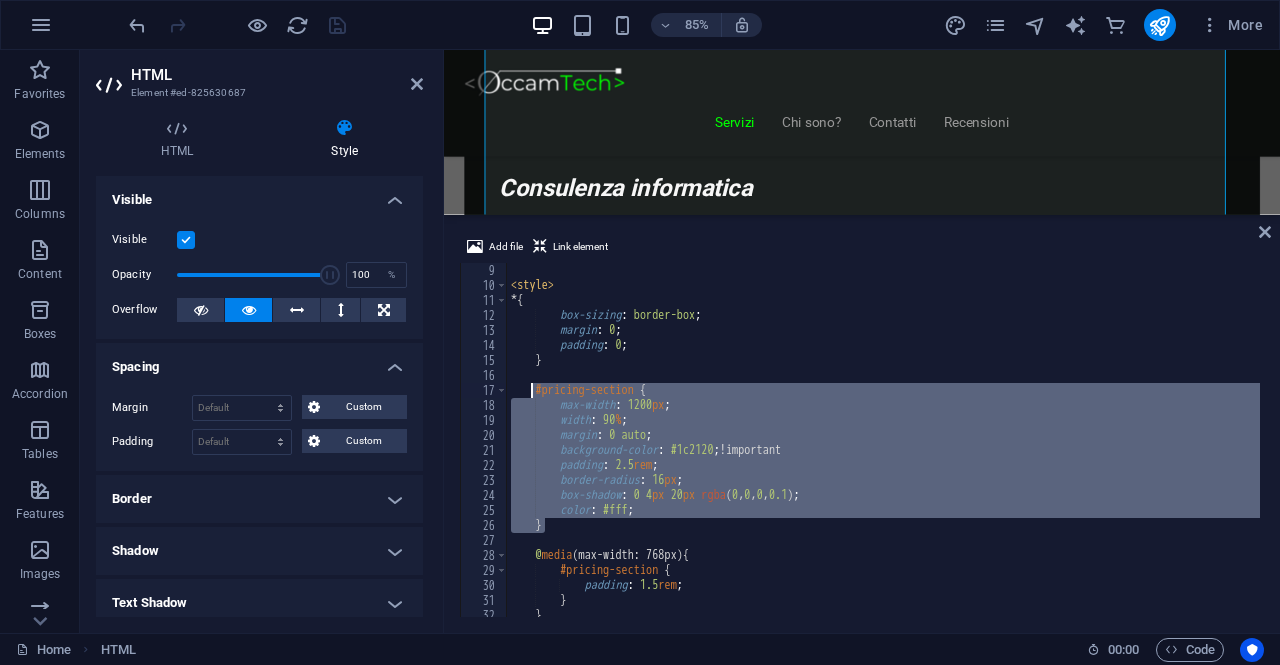 type on "width: 90%;" 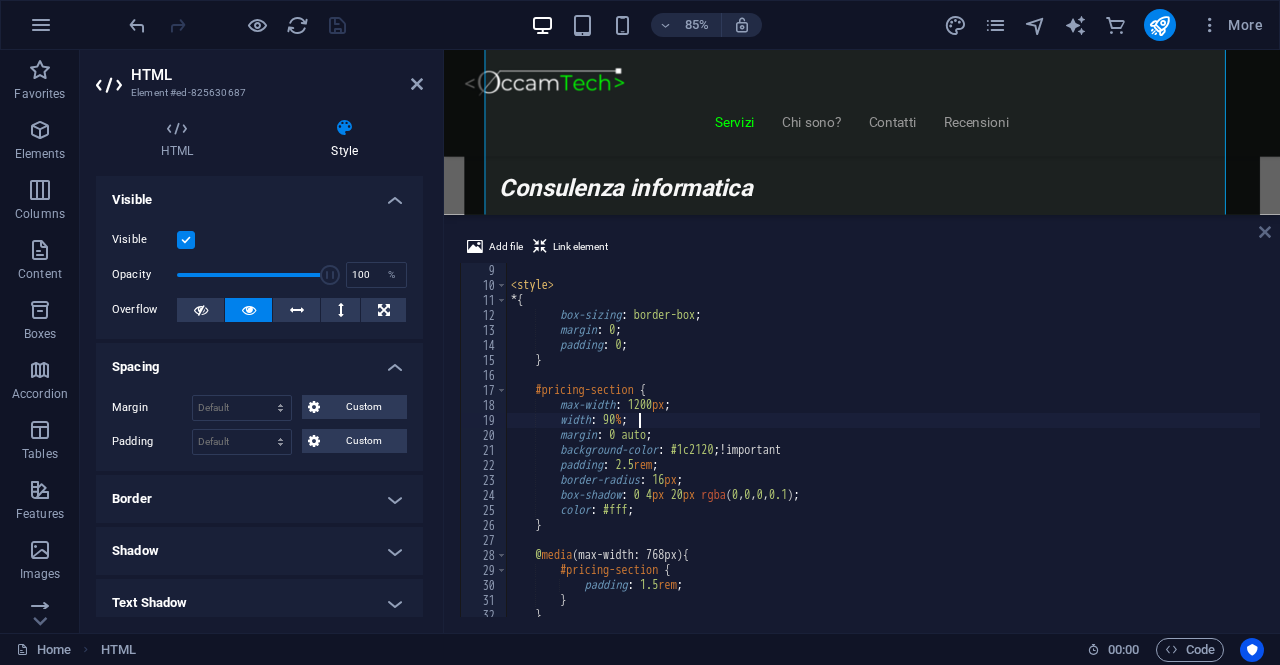 click at bounding box center (1265, 232) 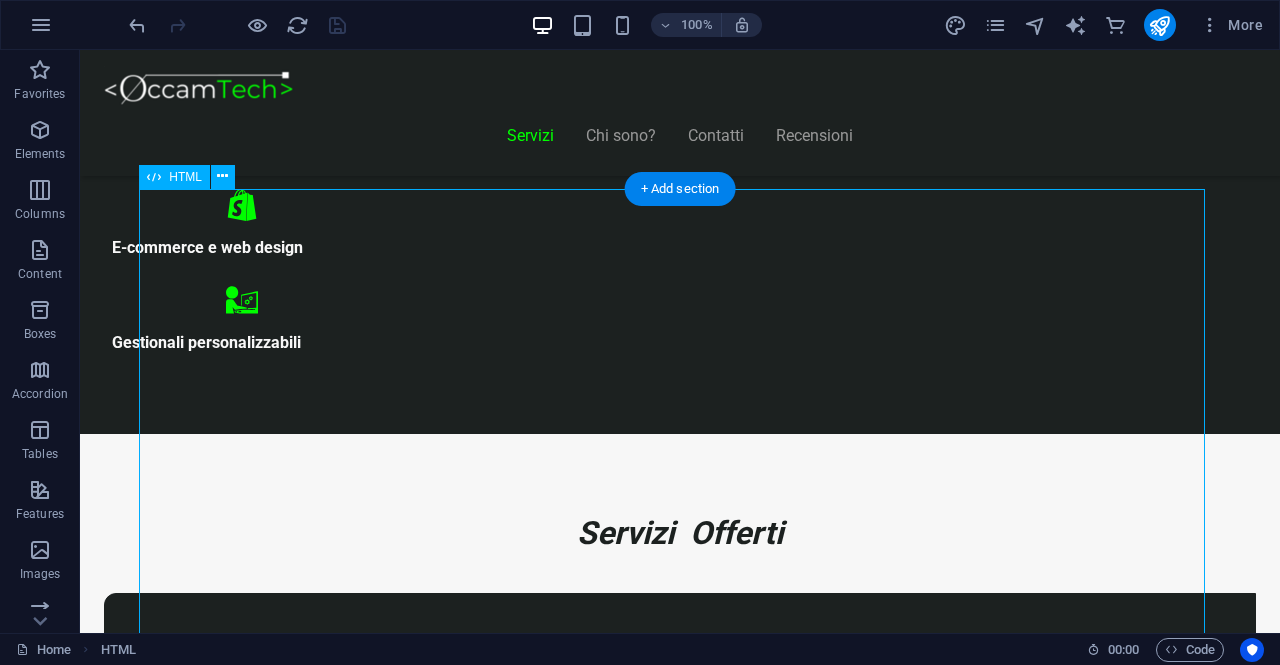 scroll, scrollTop: 941, scrollLeft: 0, axis: vertical 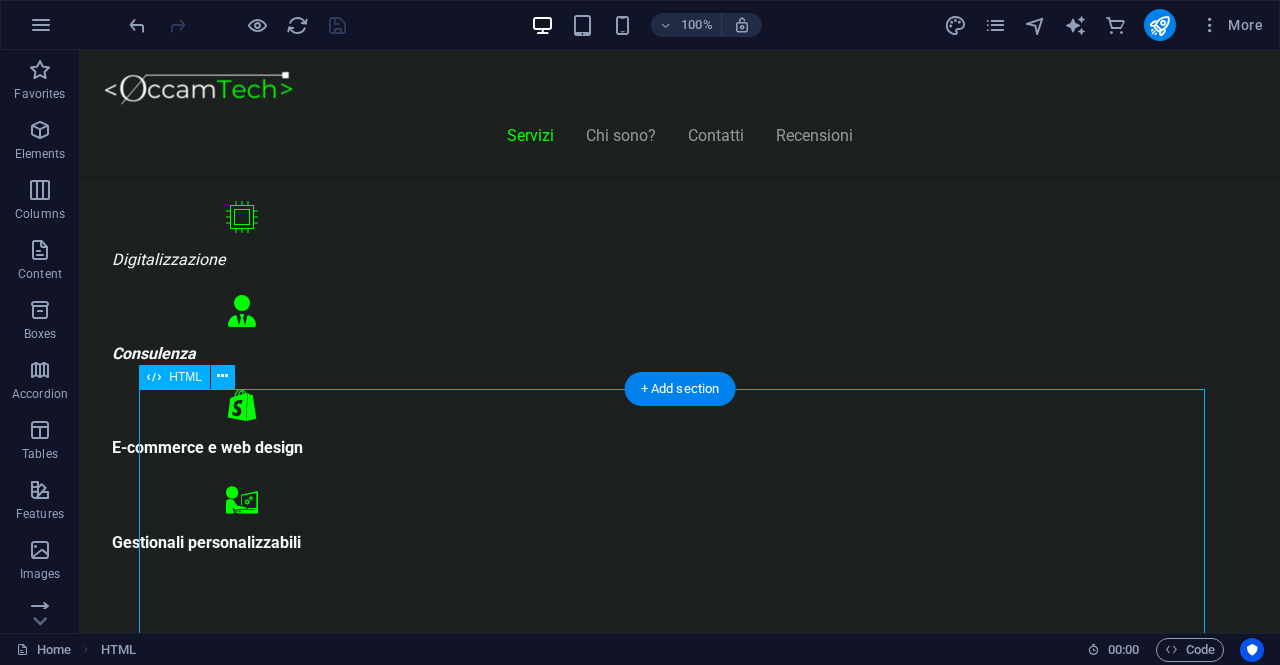 click on "Realizziamo il sito perfetto per far crescere la tua attività!
Start Vetrina
€300
Home page professionale
Sezione “Chi siamo”
Pagina contatti con form
Design ottimizzato per mobile
6 mesi di assistenza inclusa
Inizia Ora
Shop Ready
€500
Negozio con Shopify già configurato
Catalogo e schede prodotto dettagliate
Pagamenti sicuri integrati
Spedizioni e tariffe configurate
6 mesi di assistenza inclusa
Scopri di più" at bounding box center [680, 8698] 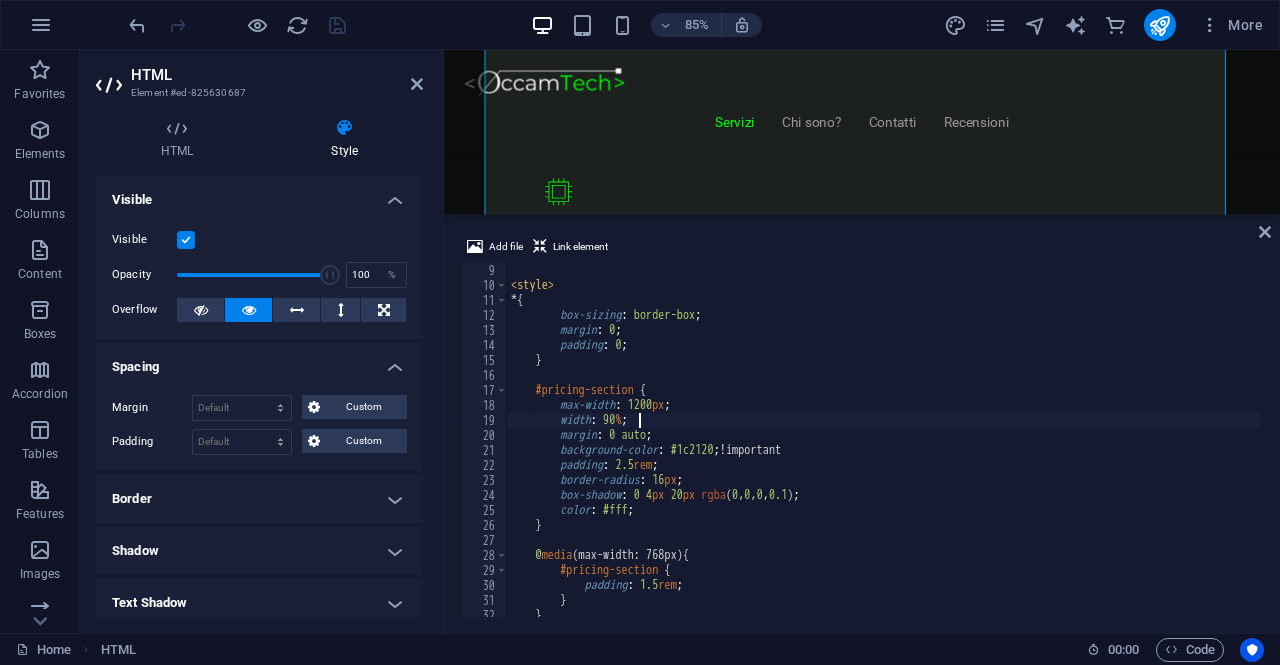 scroll, scrollTop: 1624, scrollLeft: 0, axis: vertical 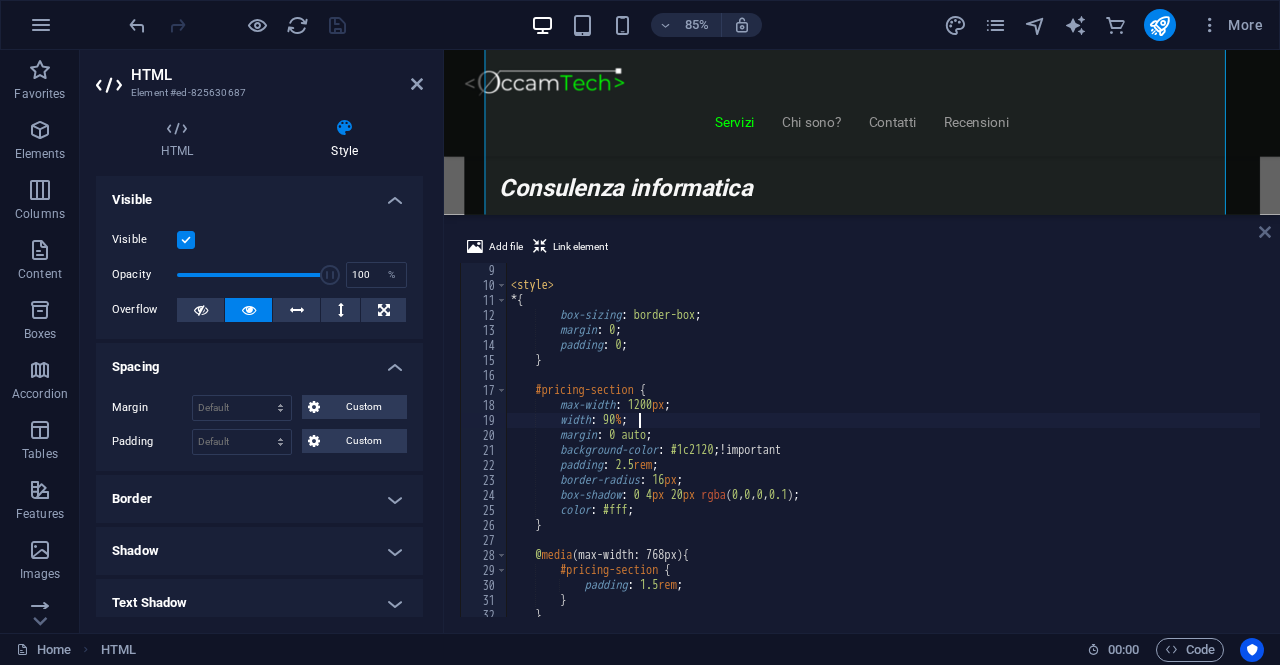 click at bounding box center (1265, 232) 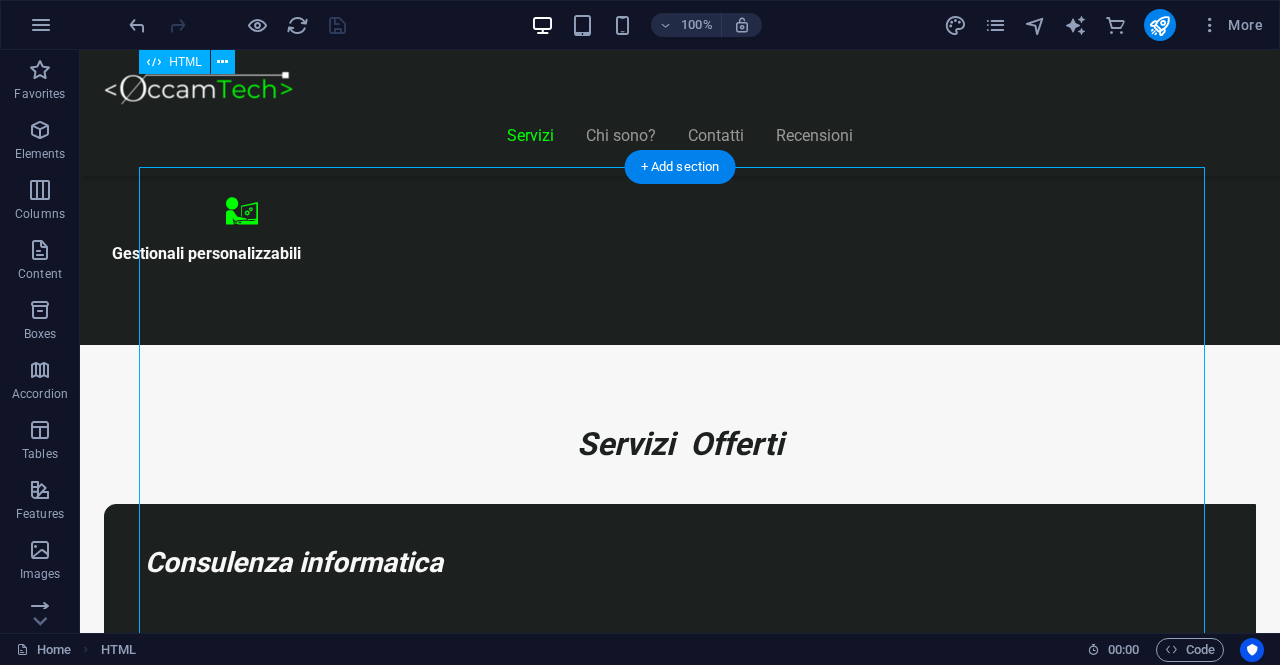 scroll, scrollTop: 1030, scrollLeft: 0, axis: vertical 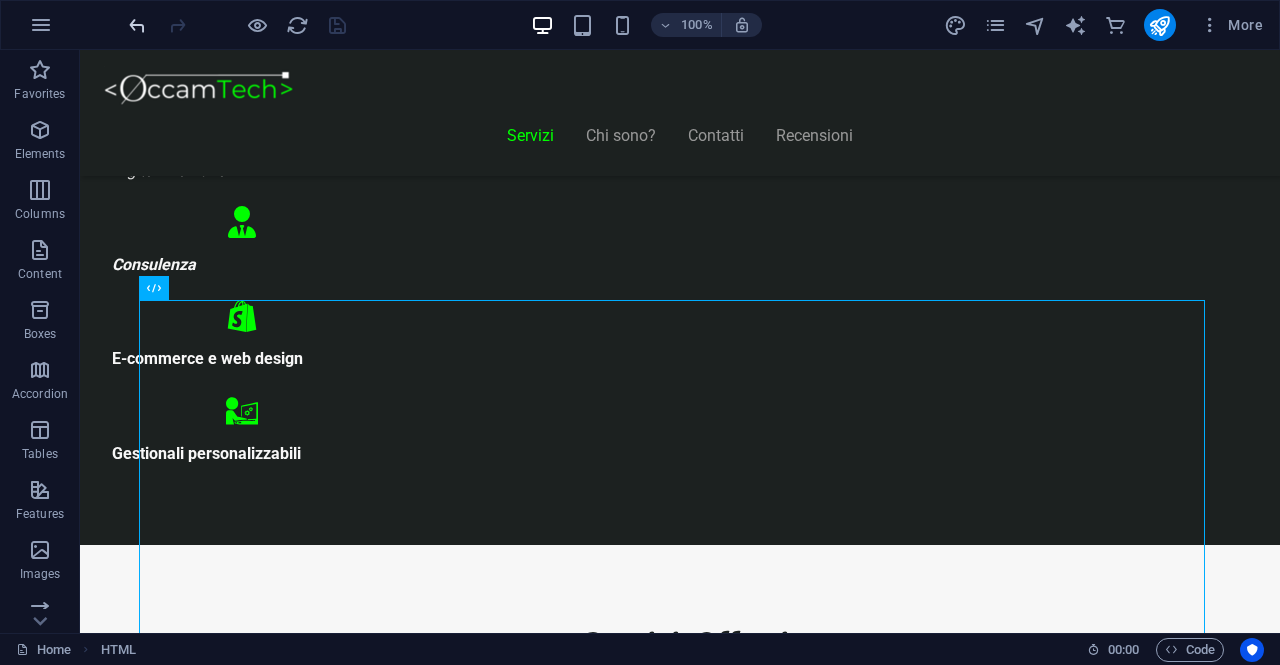 click at bounding box center (137, 25) 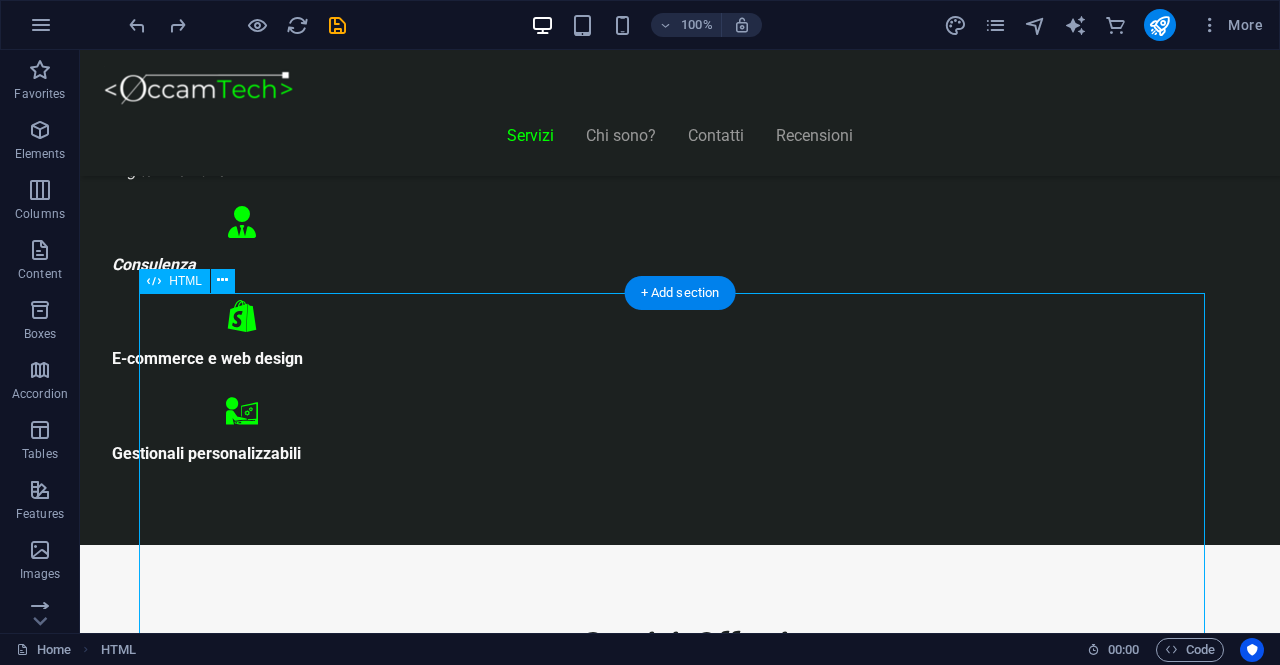 scroll, scrollTop: 1130, scrollLeft: 0, axis: vertical 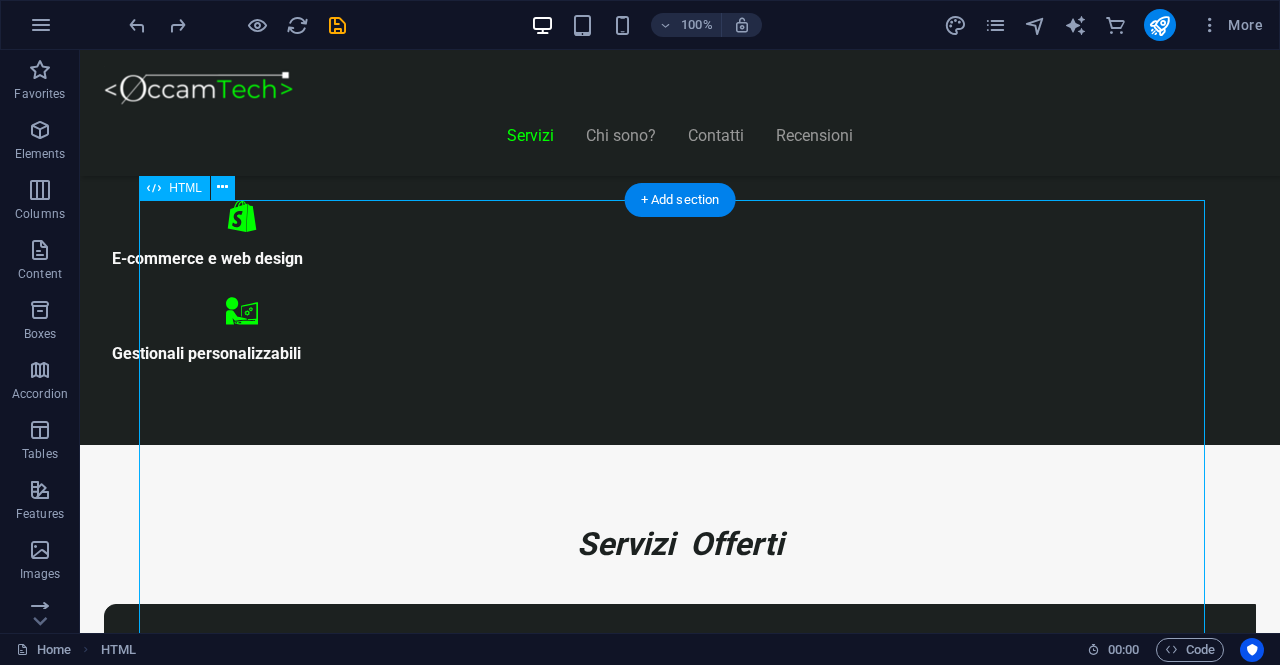 click on "Realizziamo il sito perfetto per far crescere la tua attività!
Start Vetrina
€300
Home page professionale
Sezione “Chi siamo”
Pagina contatti con form
Design ottimizzato per mobile
6 mesi di assistenza inclusa
Inizia Ora
Shop Ready
€500
Negozio con Shopify già configurato
Catalogo e schede prodotto dettagliate
Pagamenti sicuri integrati
Spedizioni e tariffe configurate
6 mesi di assistenza inclusa
Scopri di più" at bounding box center [680, 8496] 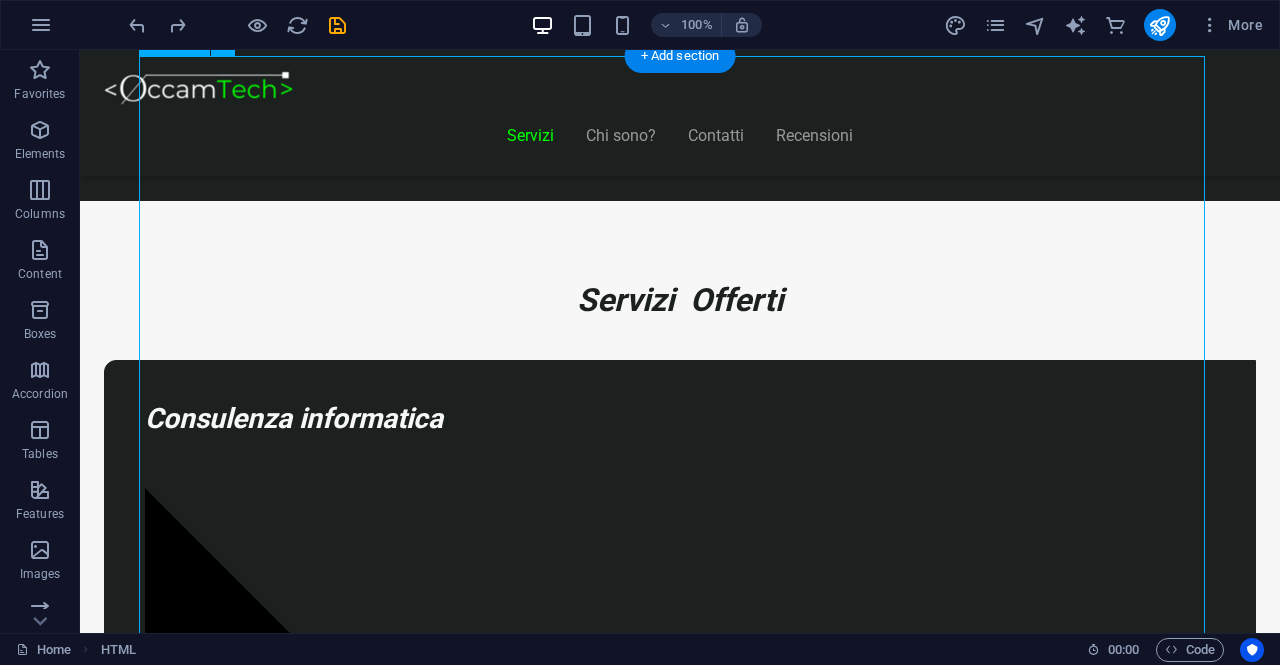 scroll, scrollTop: 1430, scrollLeft: 0, axis: vertical 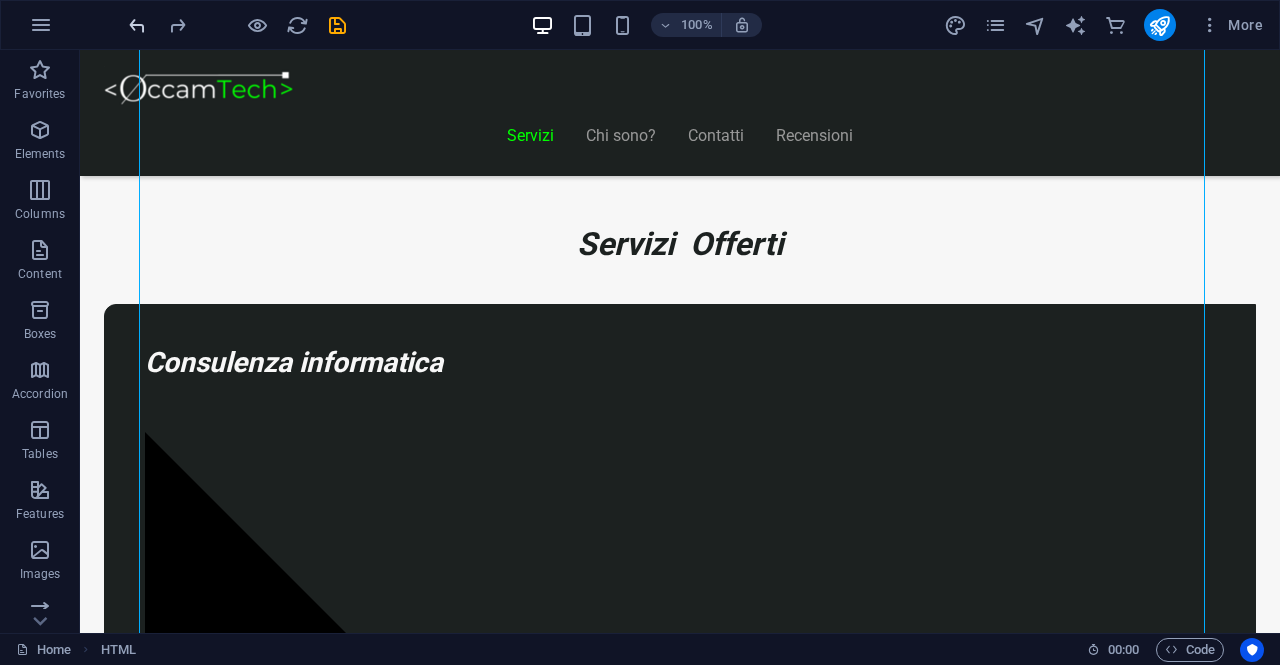 click at bounding box center [137, 25] 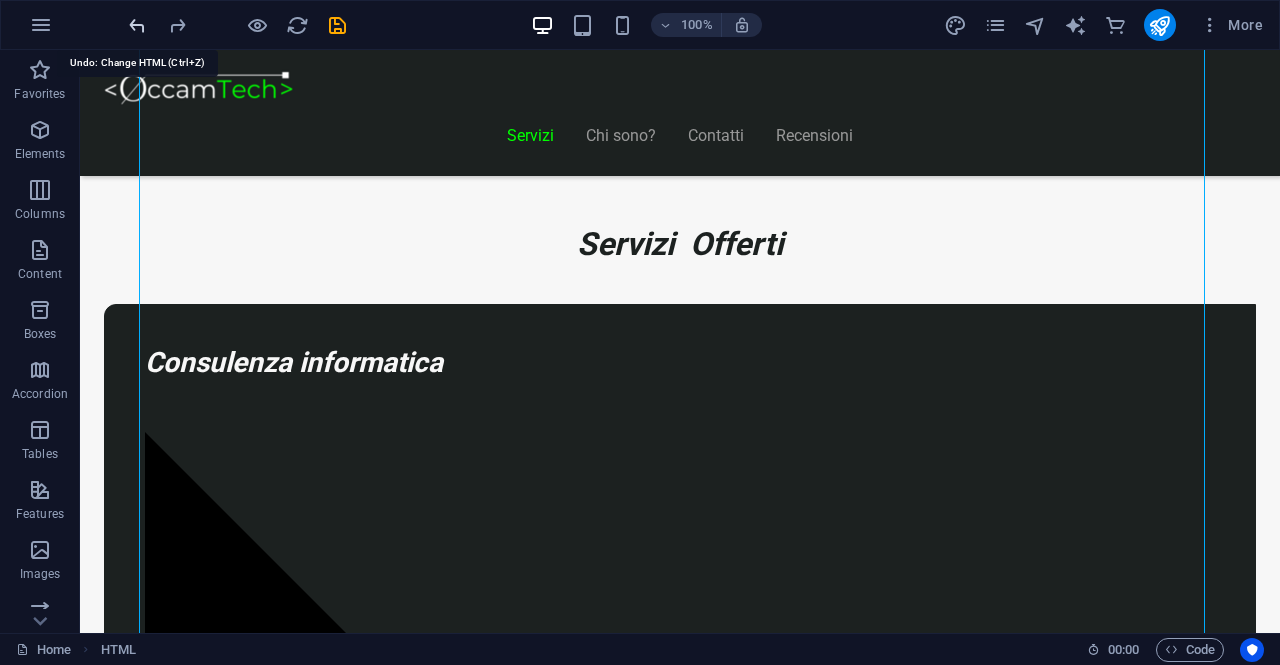 click at bounding box center [137, 25] 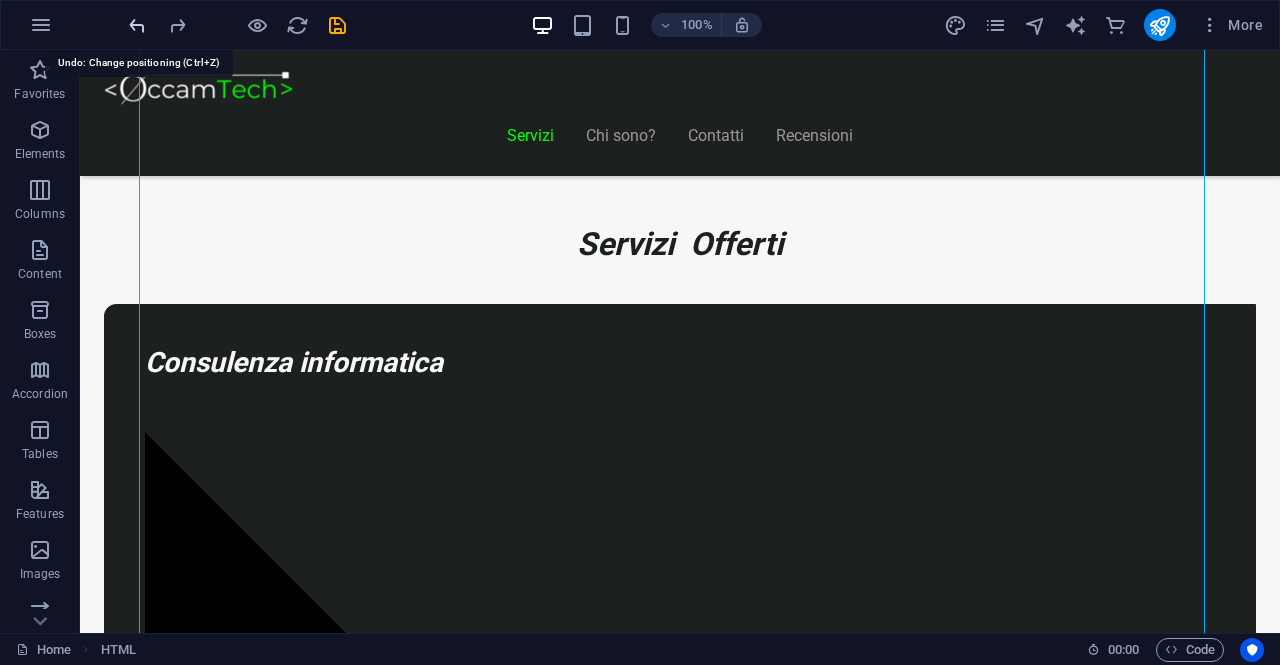 click at bounding box center [137, 25] 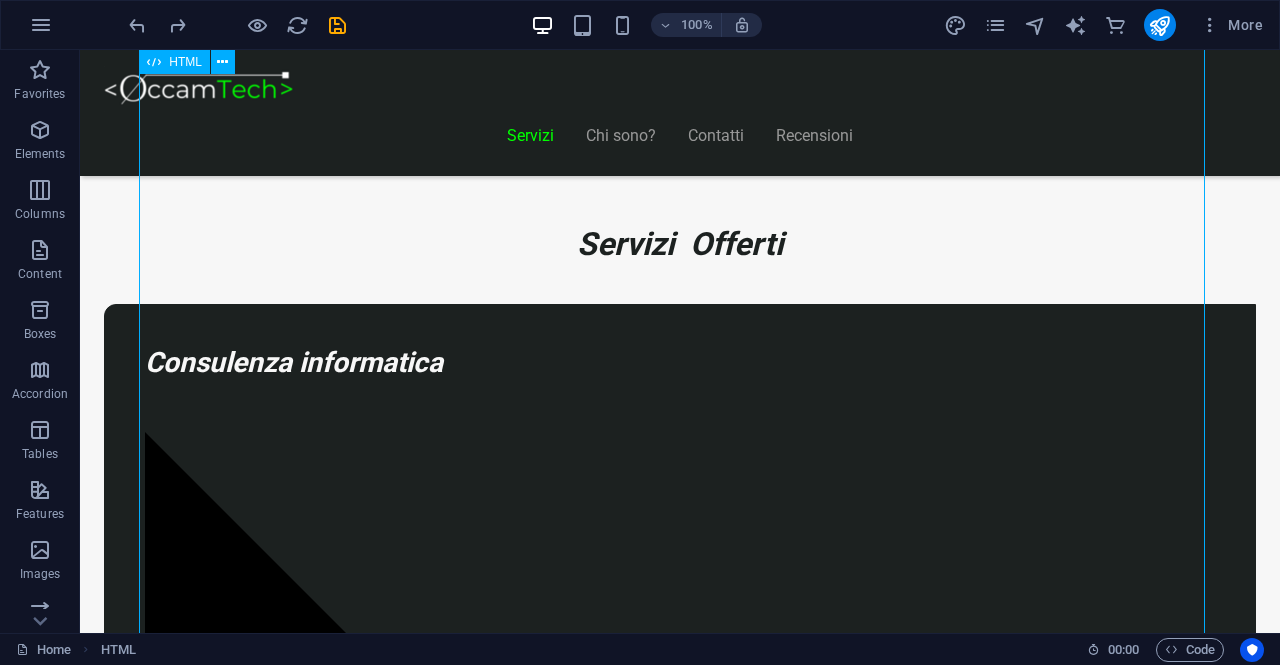 scroll, scrollTop: 1230, scrollLeft: 0, axis: vertical 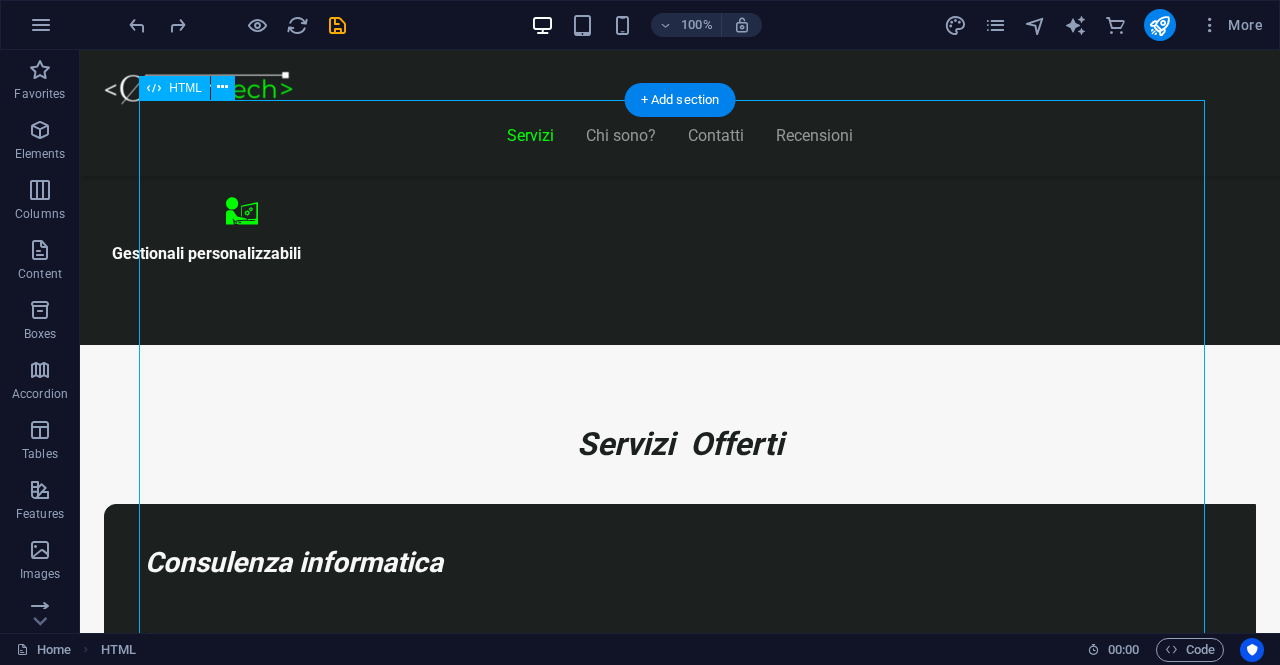 click on "Realizziamo il sito perfetto per far crescere la tua attività!
Start Vetrina
€300
Home page professionale
Sezione “Chi siamo”
Pagina contatti con form
Design ottimizzato per mobile
6 mesi di assistenza inclusa
Inizia Ora
Shop Ready
€500
Negozio con Shopify già configurato
Catalogo e schede prodotto dettagliate
Pagamenti sicuri integrati
Spedizioni e tariffe configurate
6 mesi di assistenza inclusa
Scopri di più" at bounding box center (680, 8450) 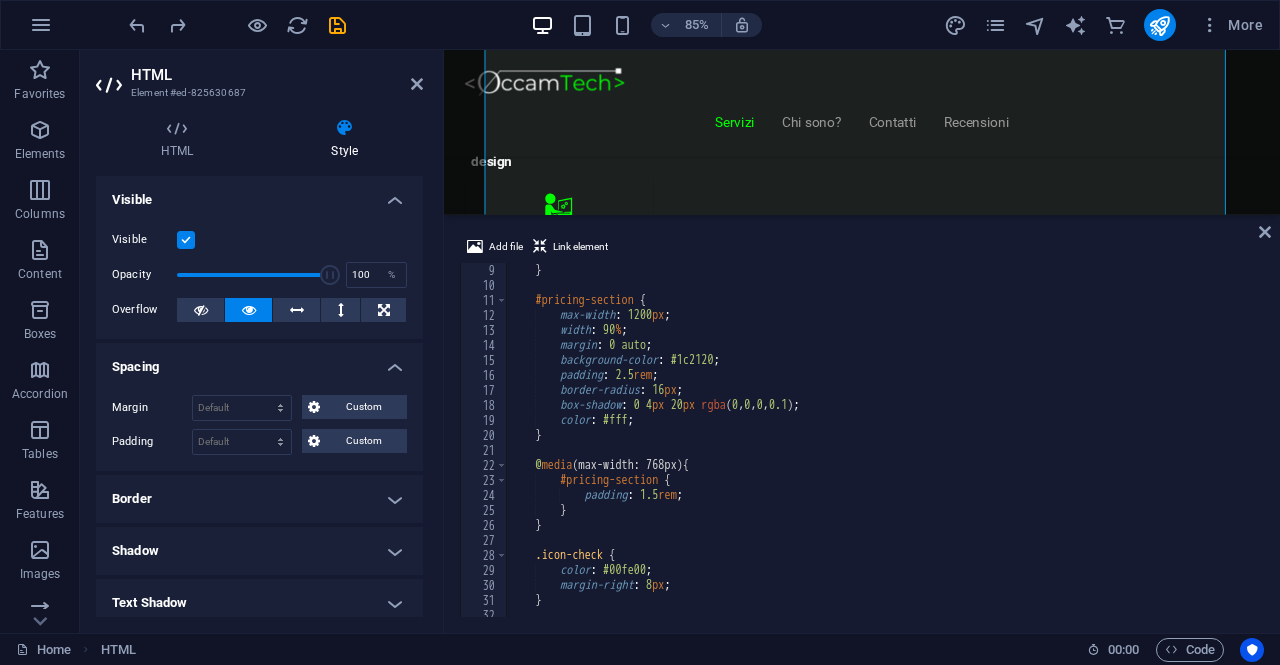 scroll, scrollTop: 120, scrollLeft: 0, axis: vertical 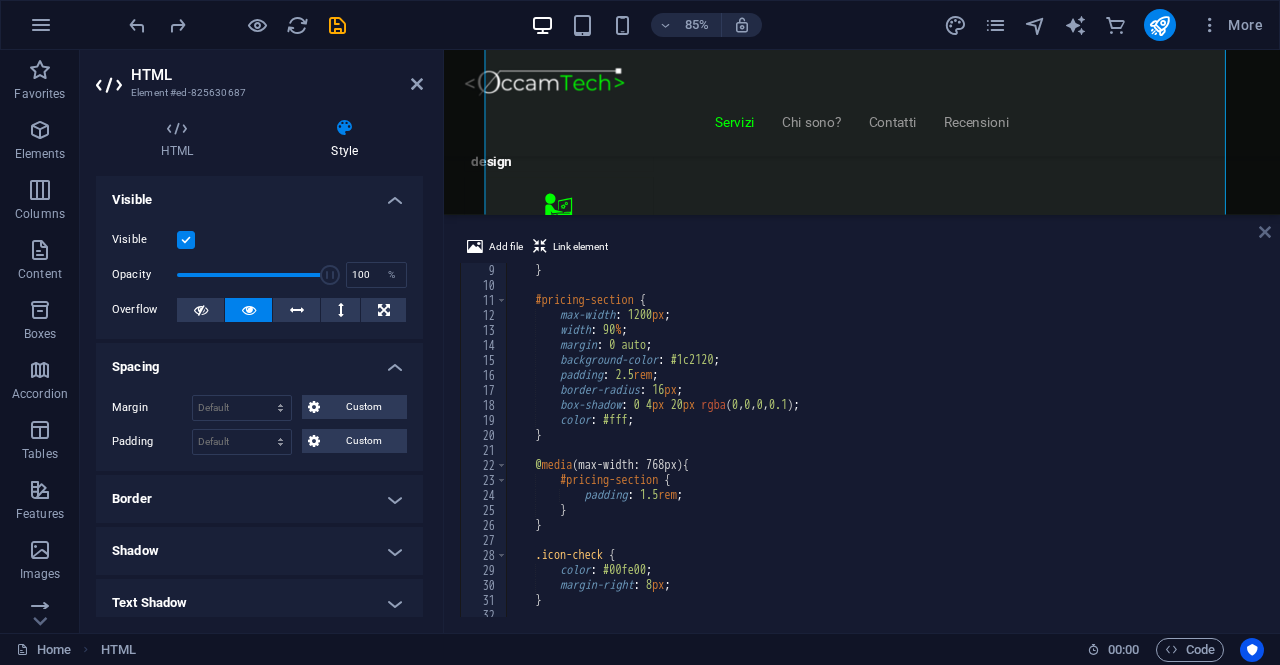 click at bounding box center [1265, 232] 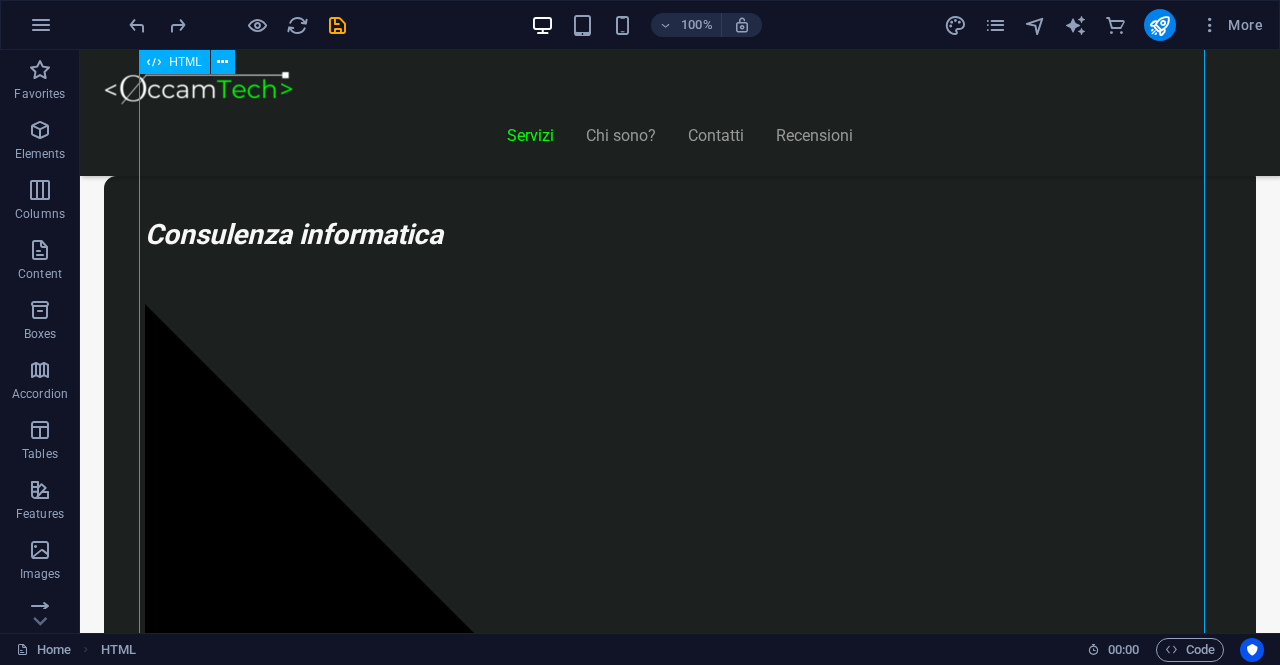 scroll, scrollTop: 1530, scrollLeft: 0, axis: vertical 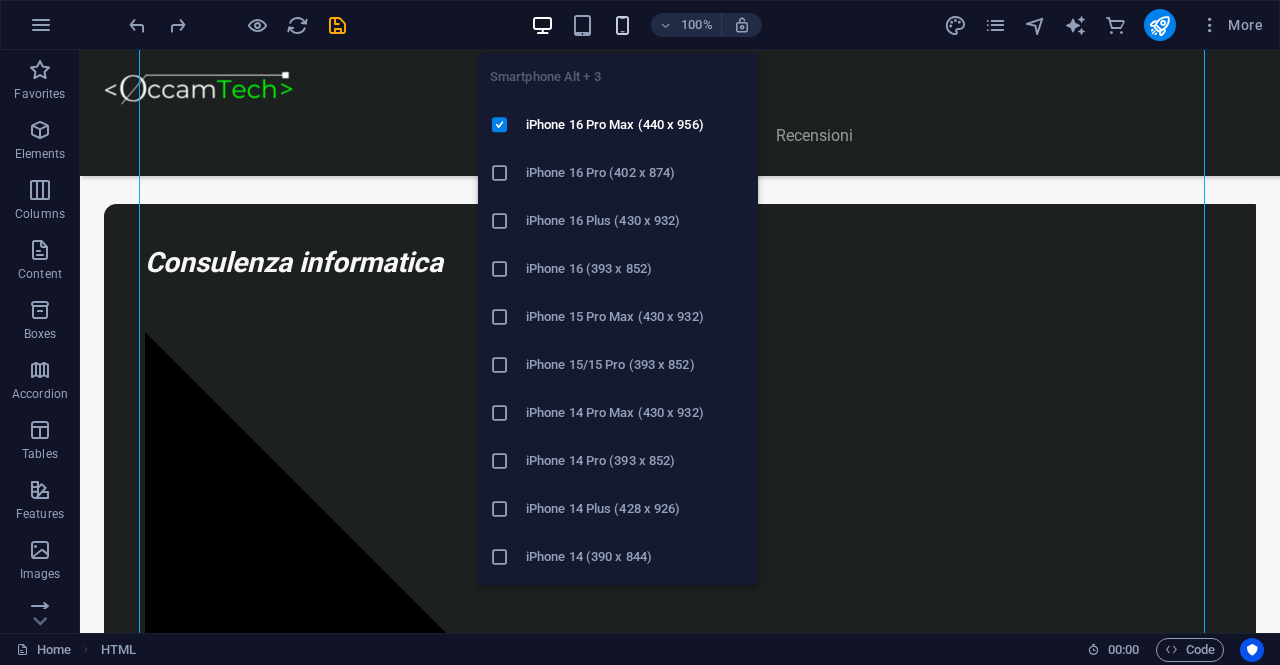 click at bounding box center (622, 25) 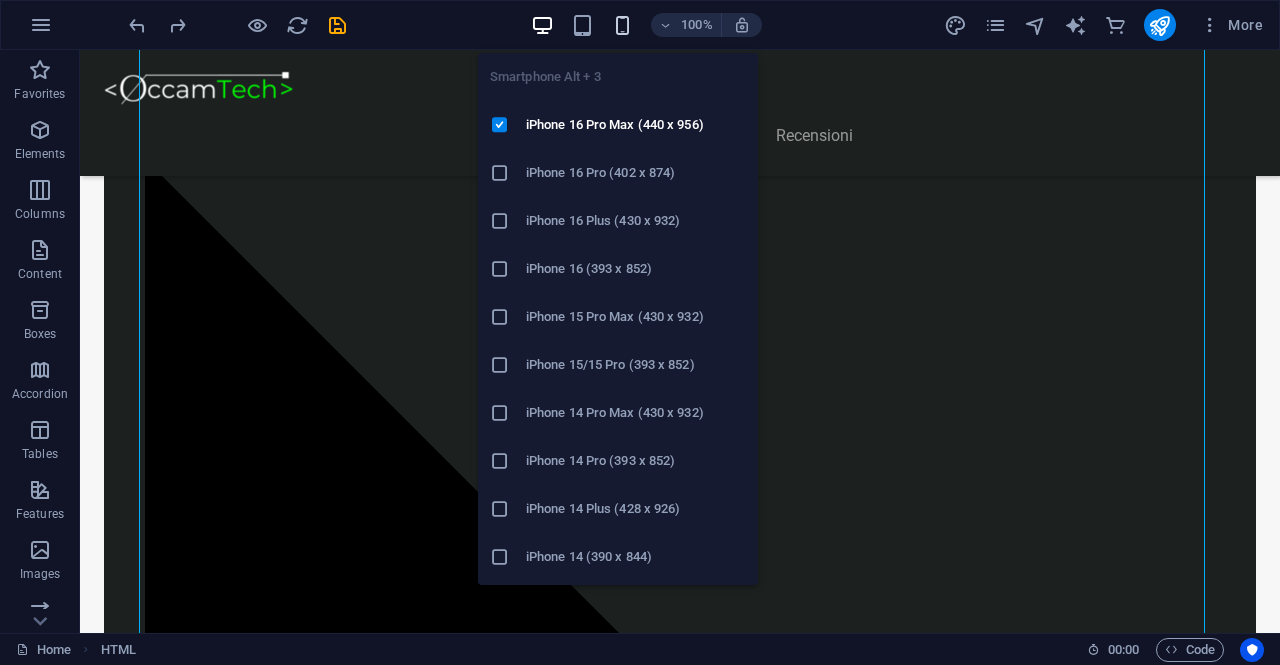 scroll, scrollTop: 1528, scrollLeft: 0, axis: vertical 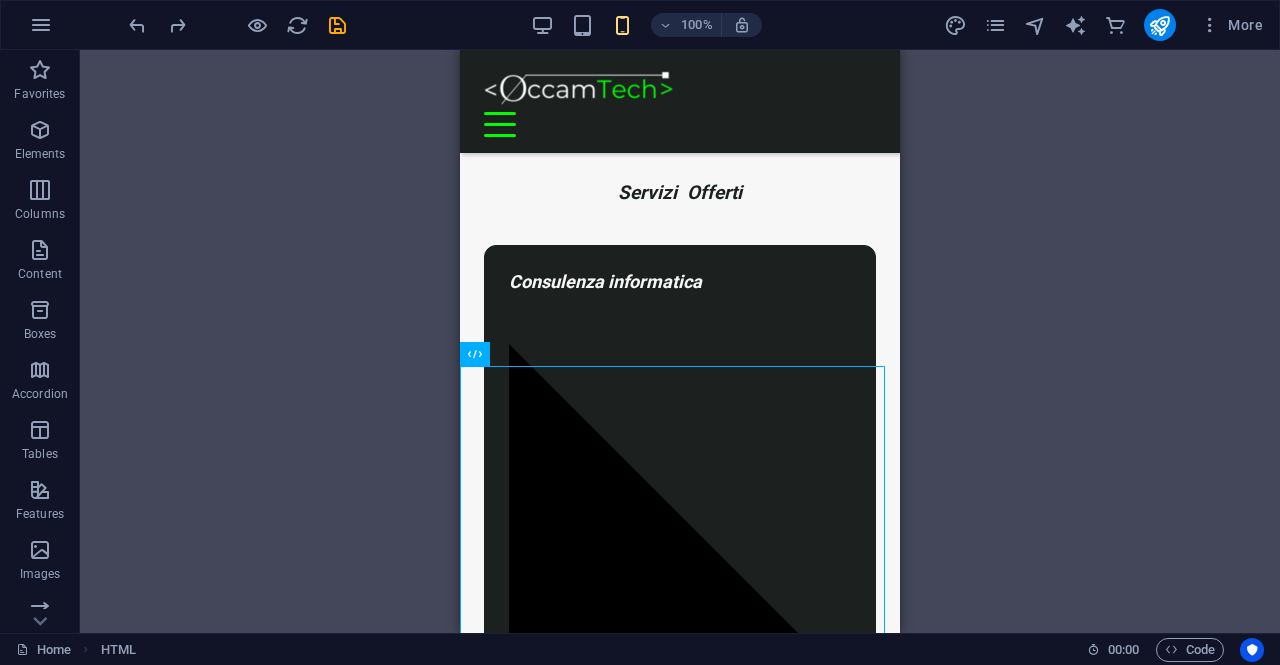 click on "H3   Banner   Banner   Container   HTML   Spacer   Icon List   H1   Container   Spacer   Preset   Preset   Container   Text   Spacer   Button   H2   Menu Bar   Menu   Logo   HTML   Spacer   H3   Container   Footer Frigg   Container   Container   Container   Logo   Container   Container   Container   Container   Container   Container   Spacer   Text   Container   Spacer   Container   Spacer   Container   Image   Container   H3   Container   Container   Icon   Container   Menu   Container   Container   H4   H3   Container   Icon   Container   Container   Spacer" at bounding box center [680, 341] 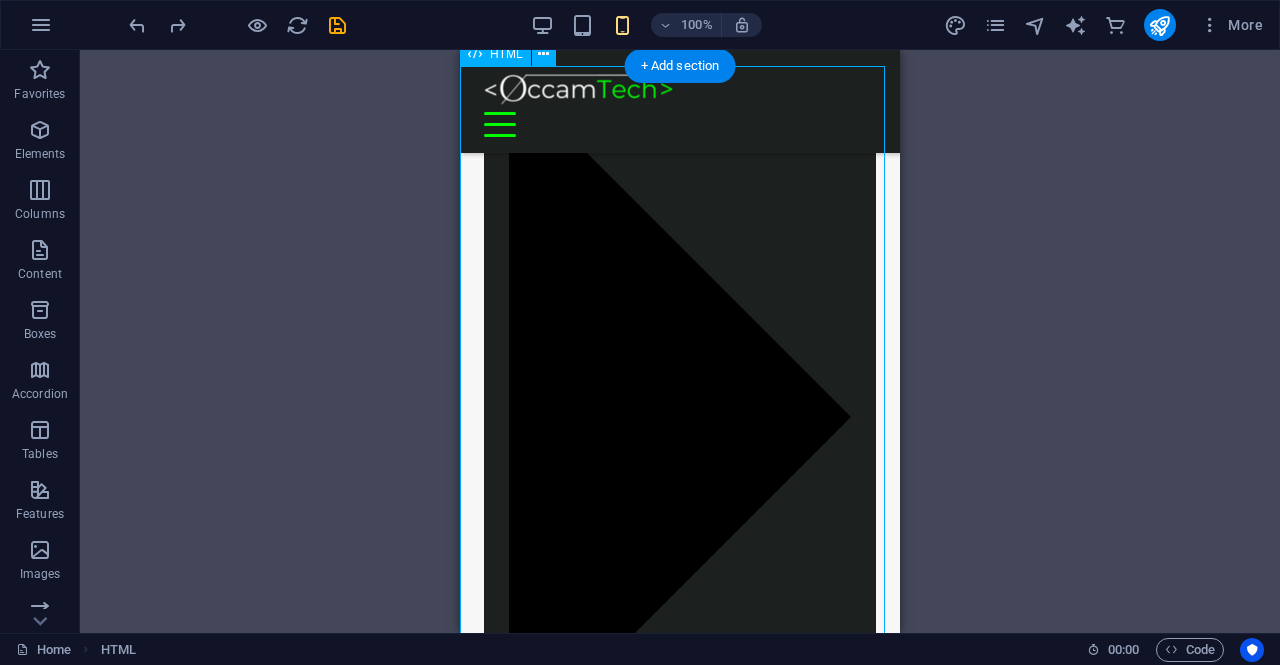 scroll, scrollTop: 1328, scrollLeft: 0, axis: vertical 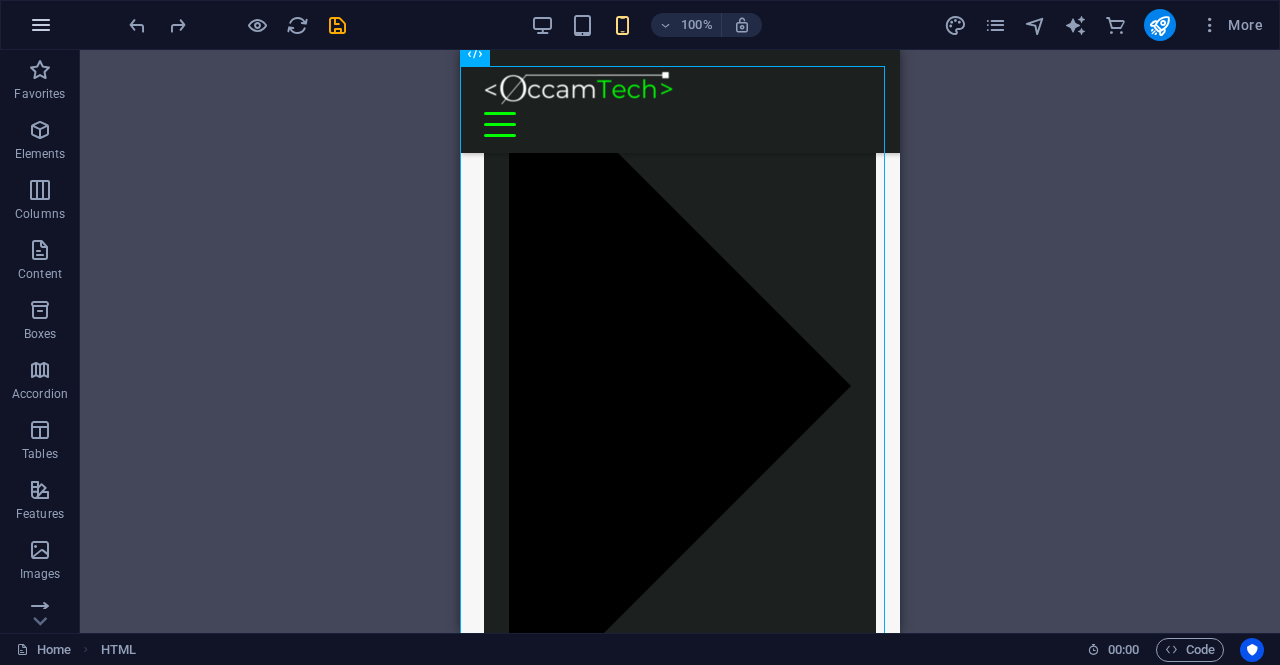 click at bounding box center [41, 25] 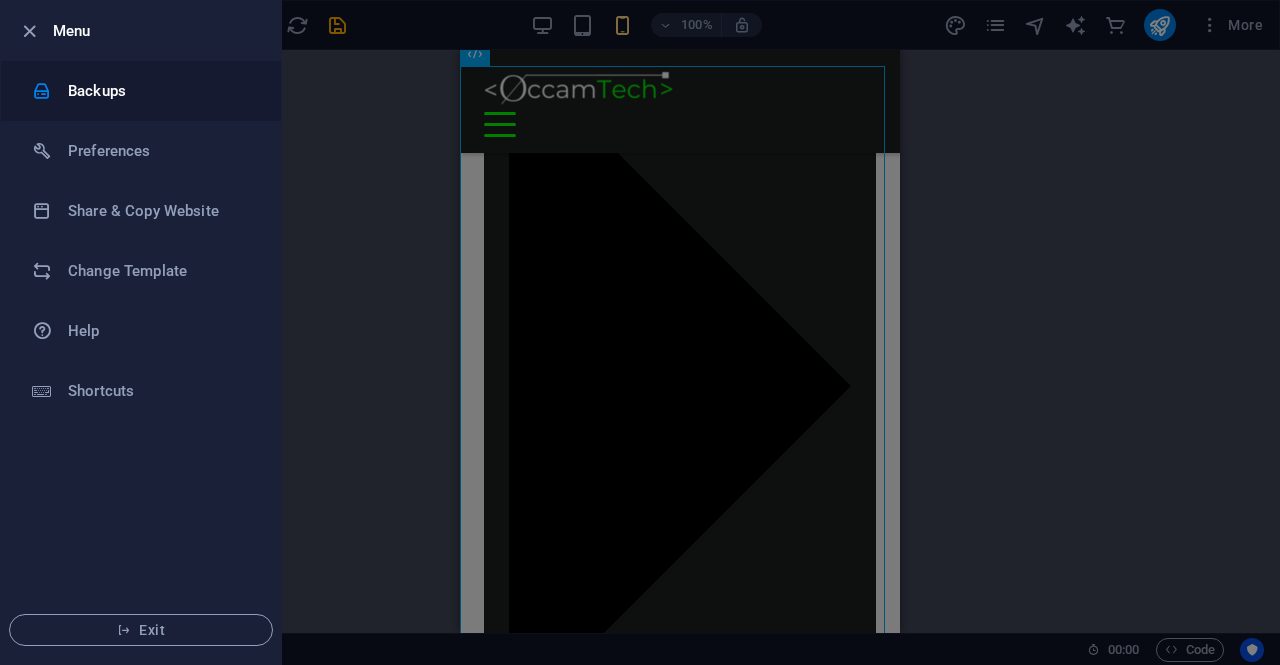 click on "Backups" at bounding box center [160, 91] 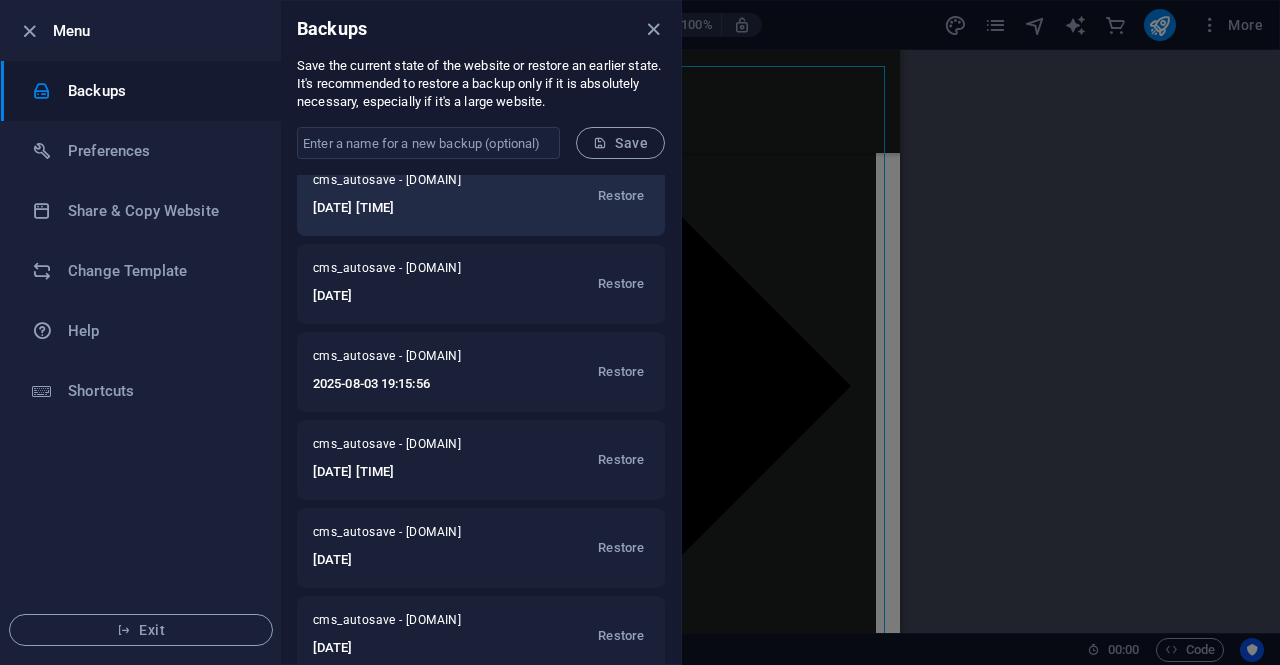 scroll, scrollTop: 200, scrollLeft: 0, axis: vertical 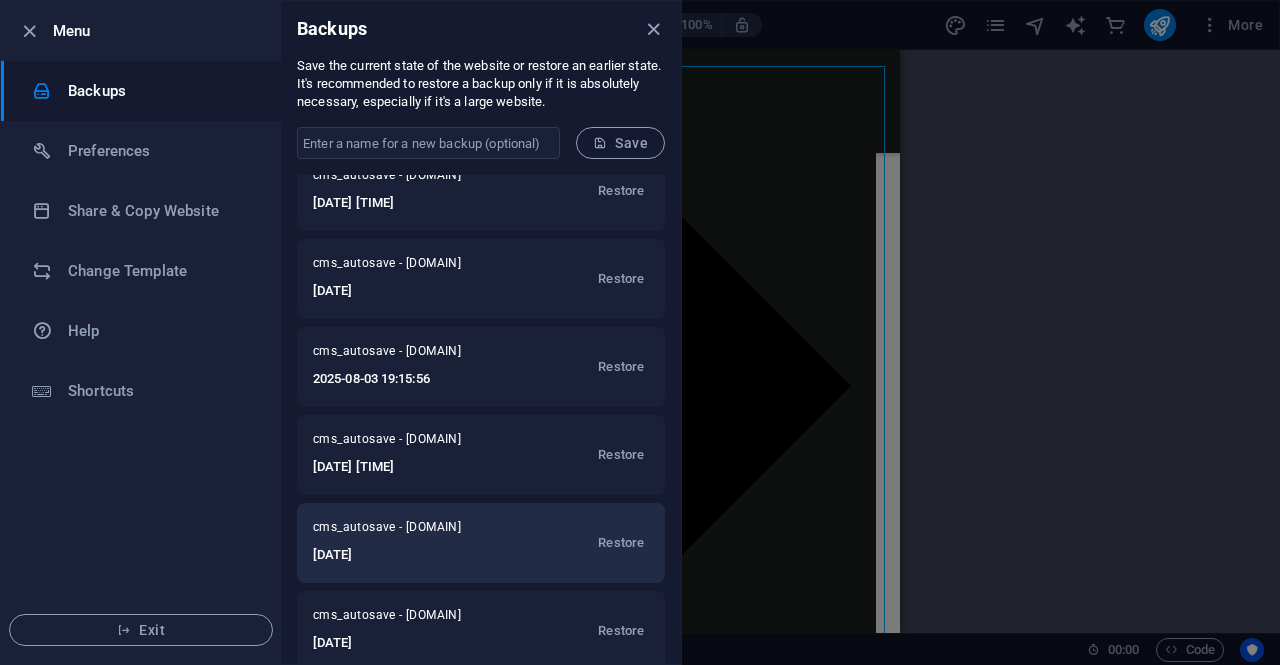 click on "cms_autosave - occamtech.it" at bounding box center [410, 531] 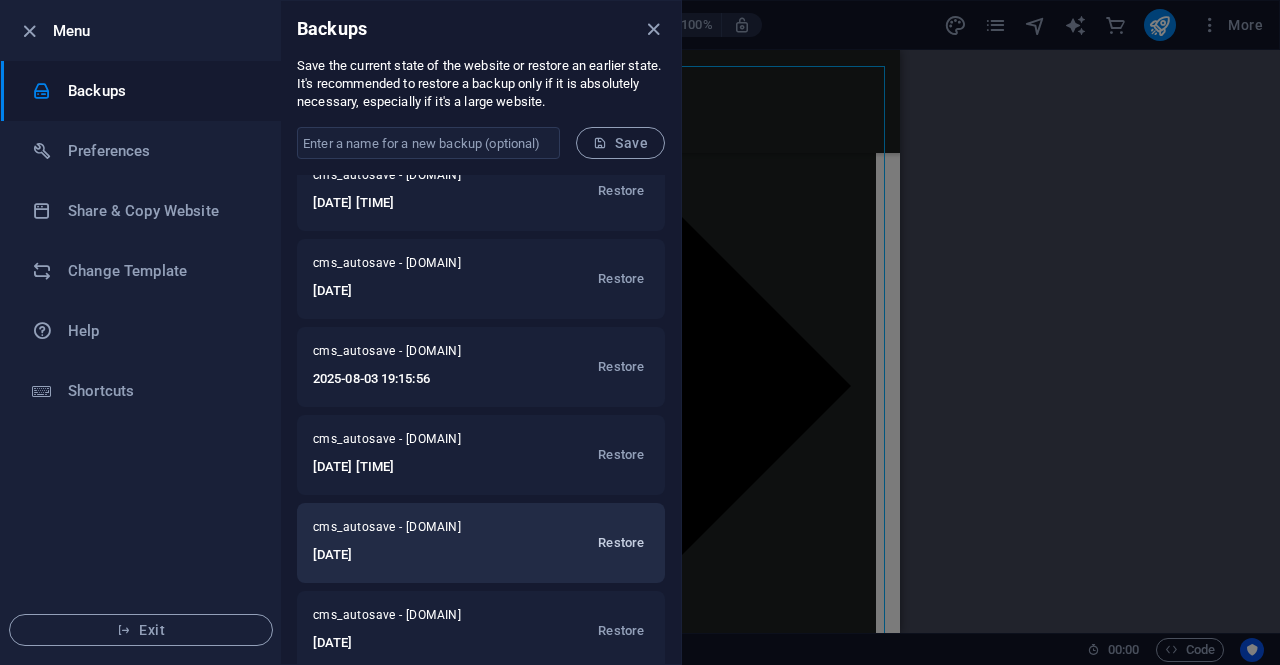 click on "Restore" at bounding box center [621, 543] 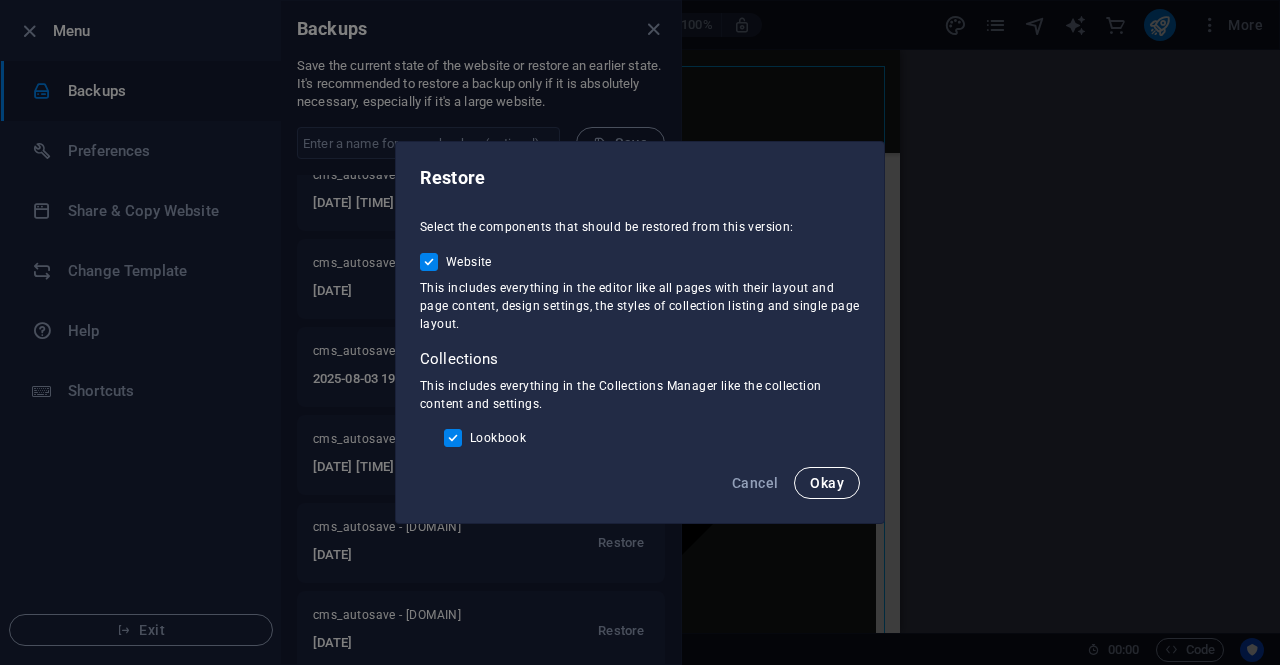 click on "Okay" at bounding box center [827, 483] 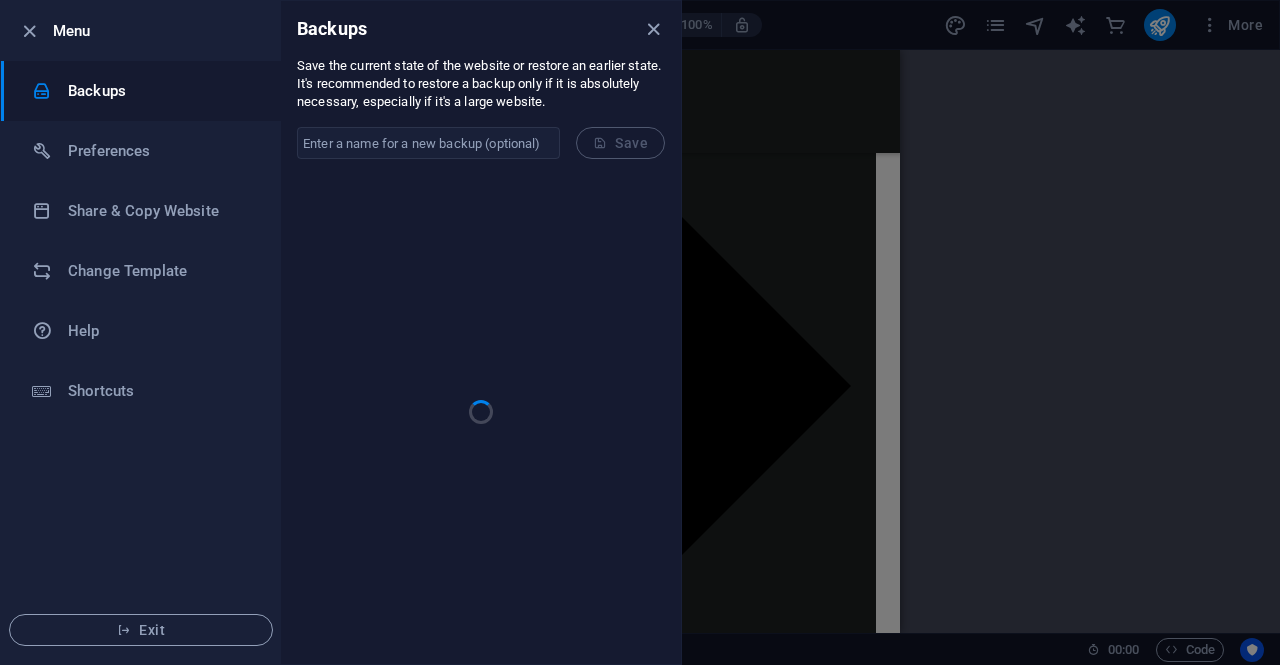 scroll, scrollTop: 0, scrollLeft: 0, axis: both 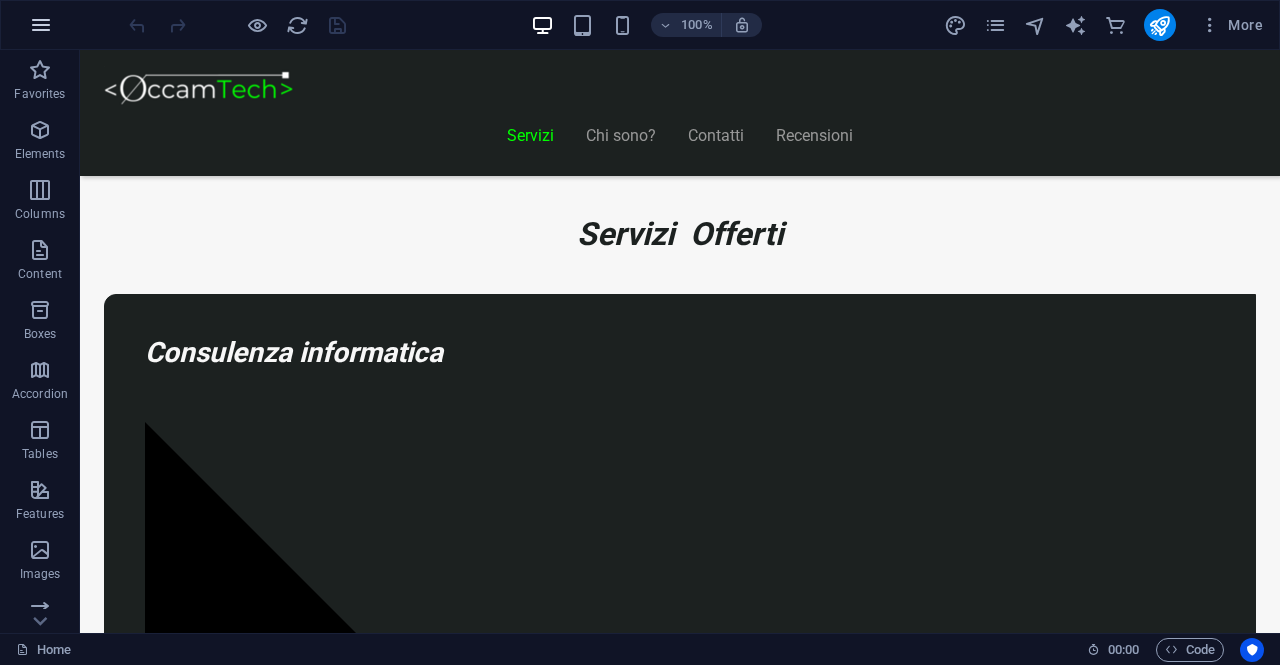 click at bounding box center (41, 25) 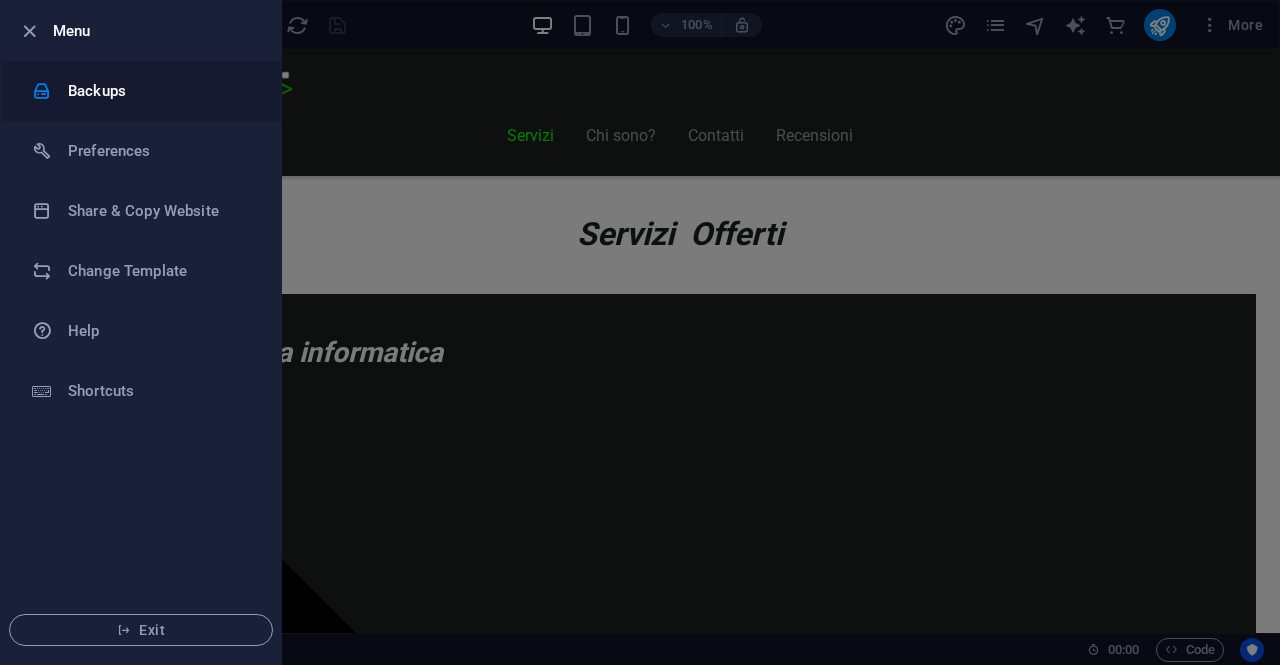 click on "Backups" at bounding box center (160, 91) 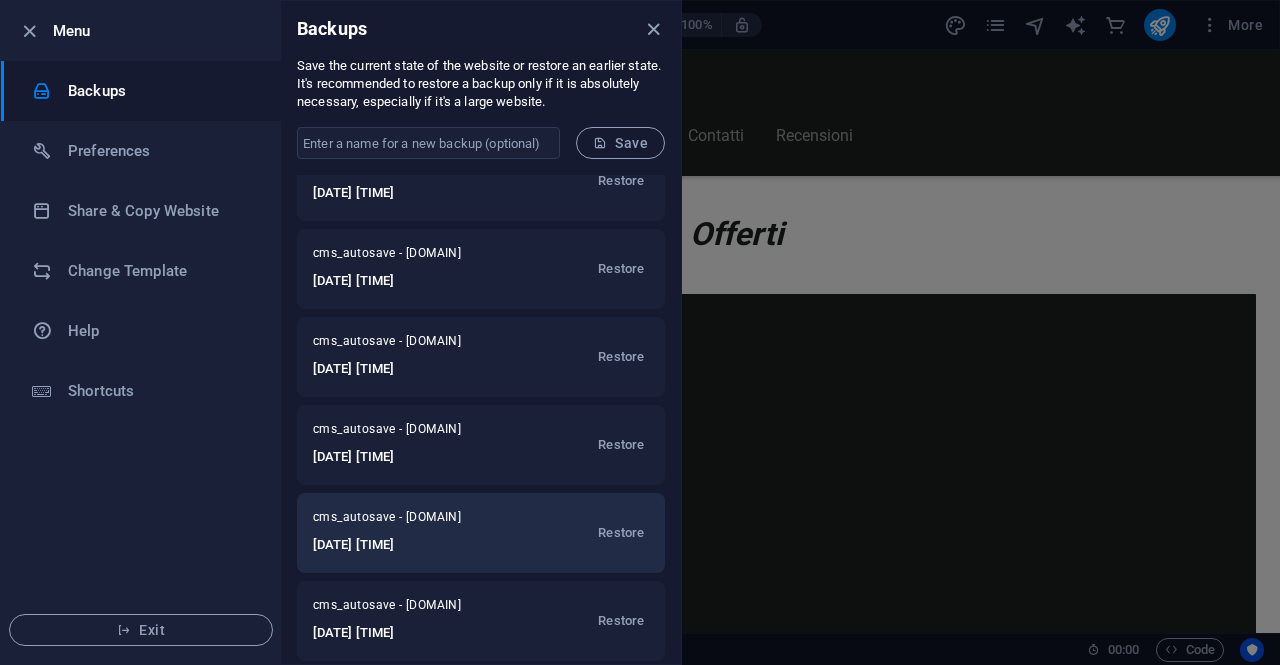 scroll, scrollTop: 100, scrollLeft: 0, axis: vertical 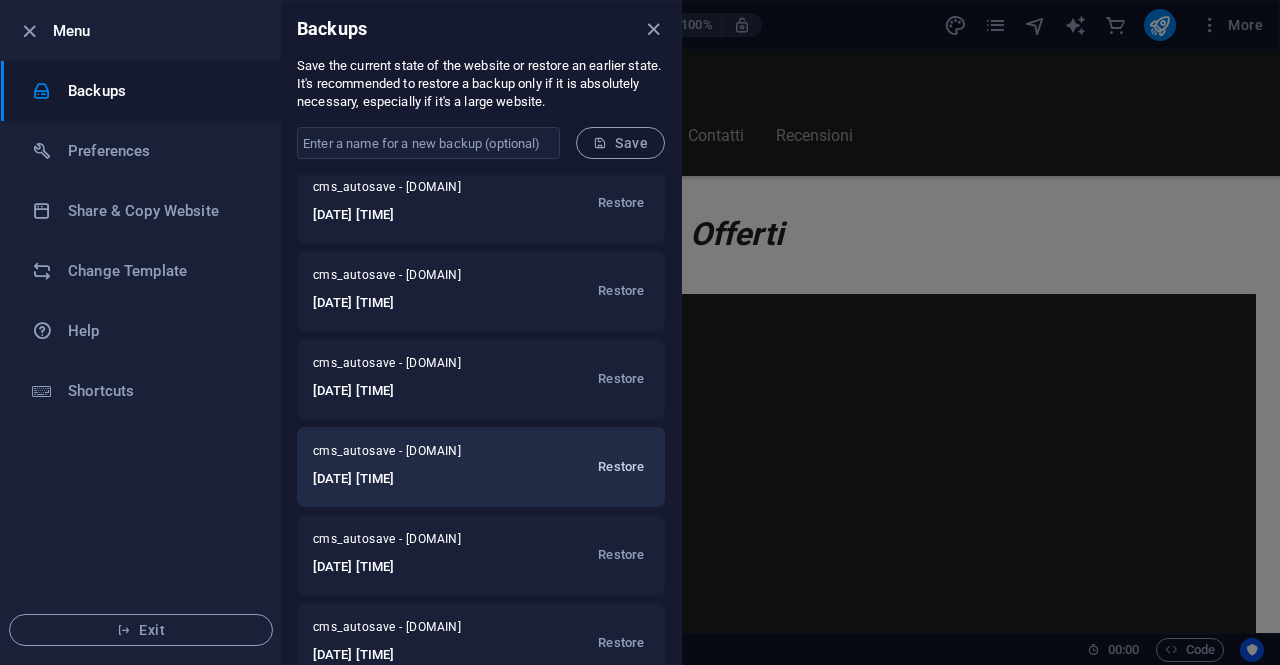 click on "Restore" at bounding box center [621, 467] 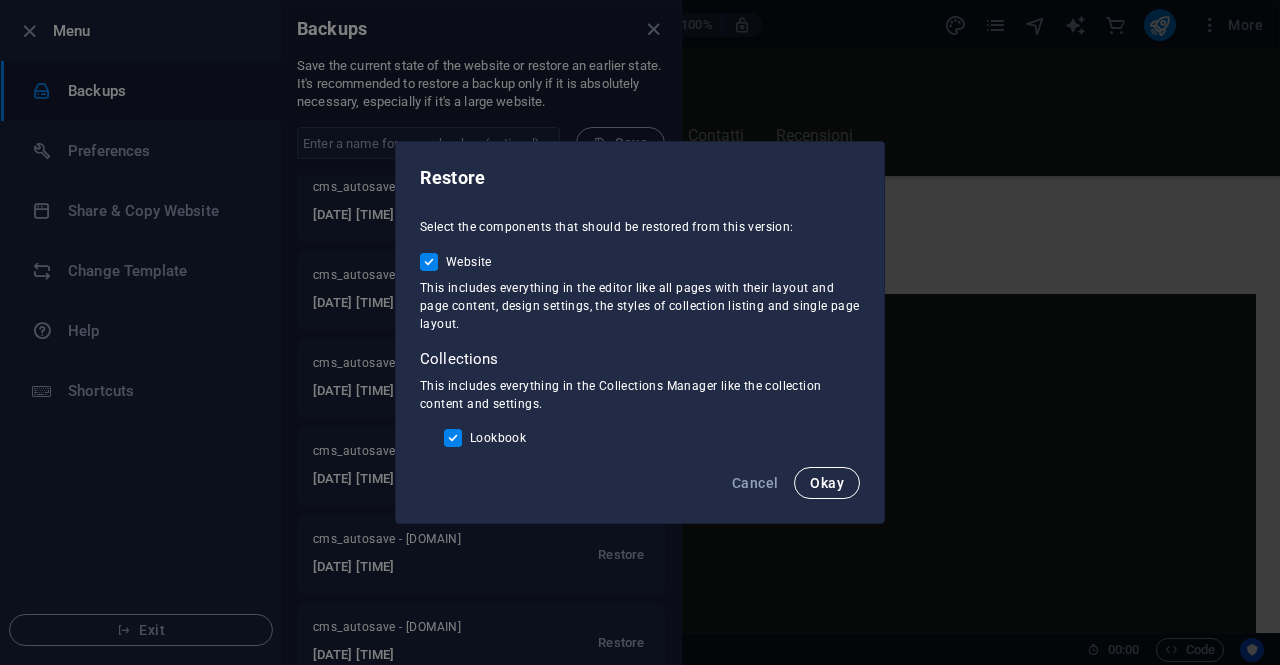 click on "Okay" at bounding box center [827, 483] 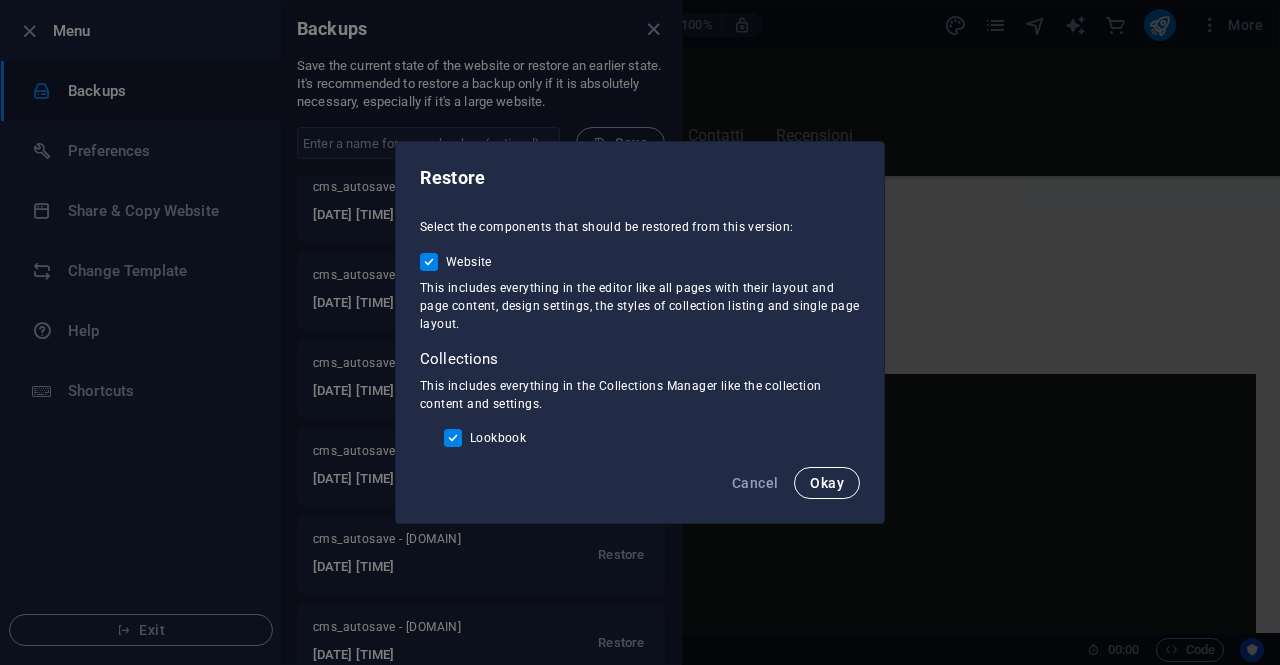scroll, scrollTop: 0, scrollLeft: 0, axis: both 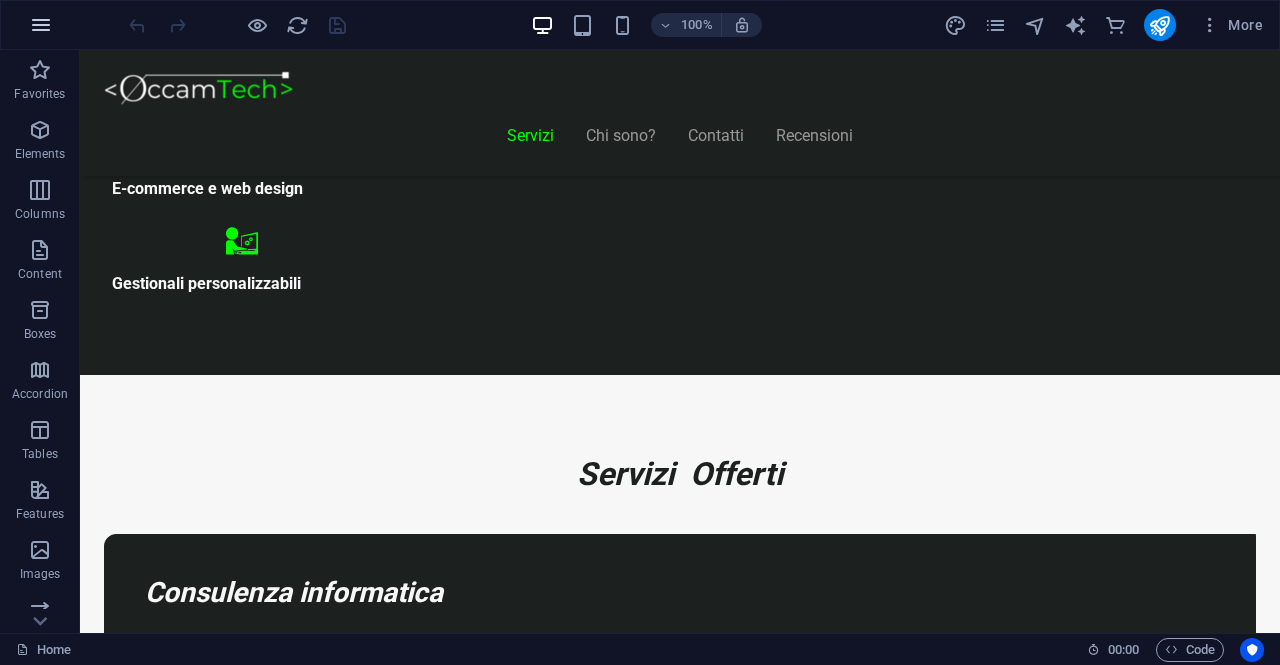 click at bounding box center (41, 25) 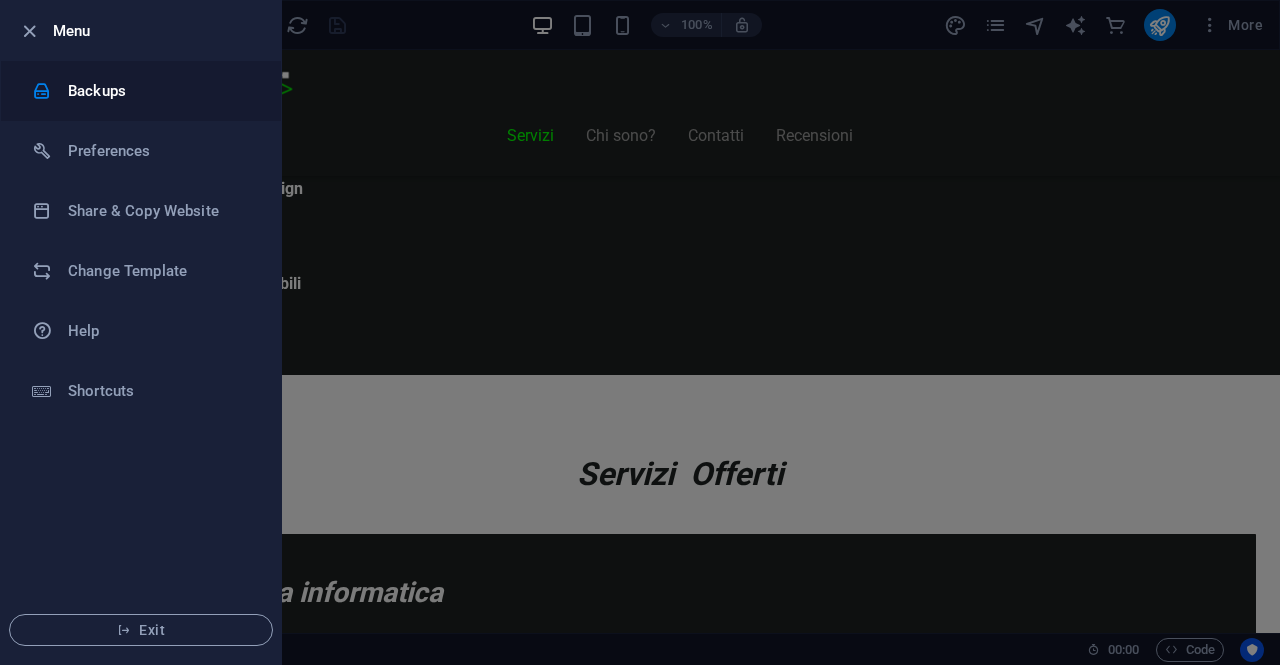 click on "Backups" at bounding box center [141, 91] 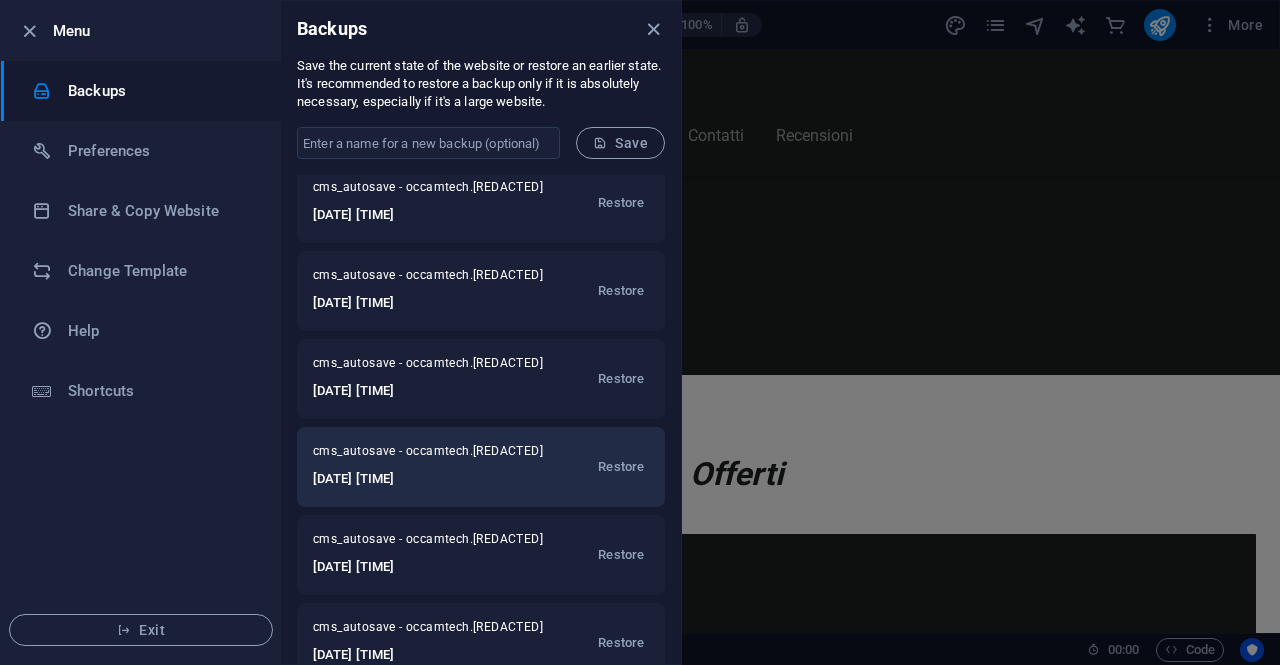 scroll, scrollTop: 200, scrollLeft: 0, axis: vertical 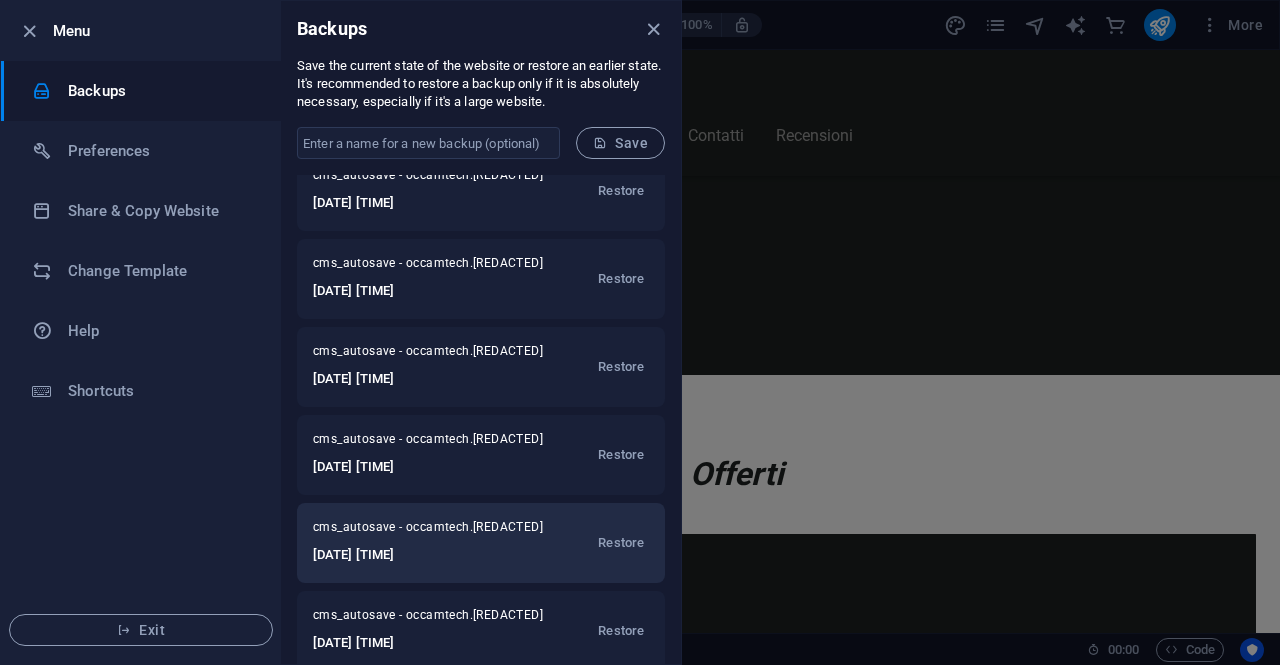 click on "cms_autosave - [DOMAIN]" at bounding box center (430, 531) 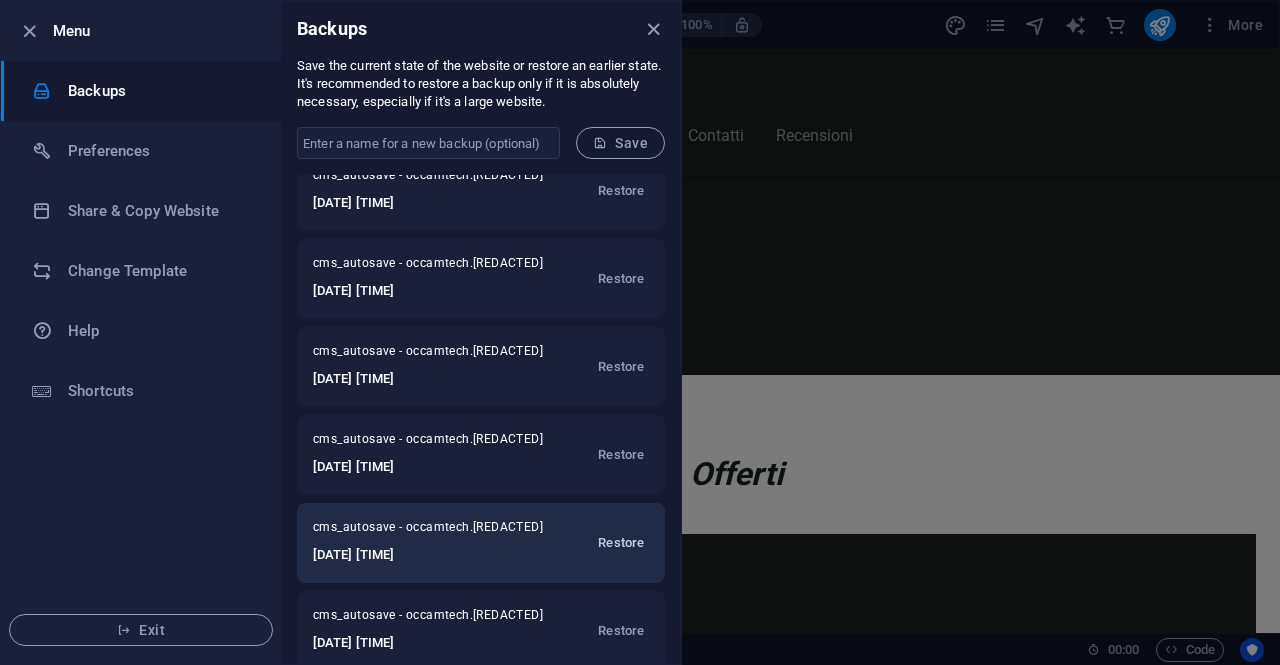 click on "Restore" at bounding box center (621, 543) 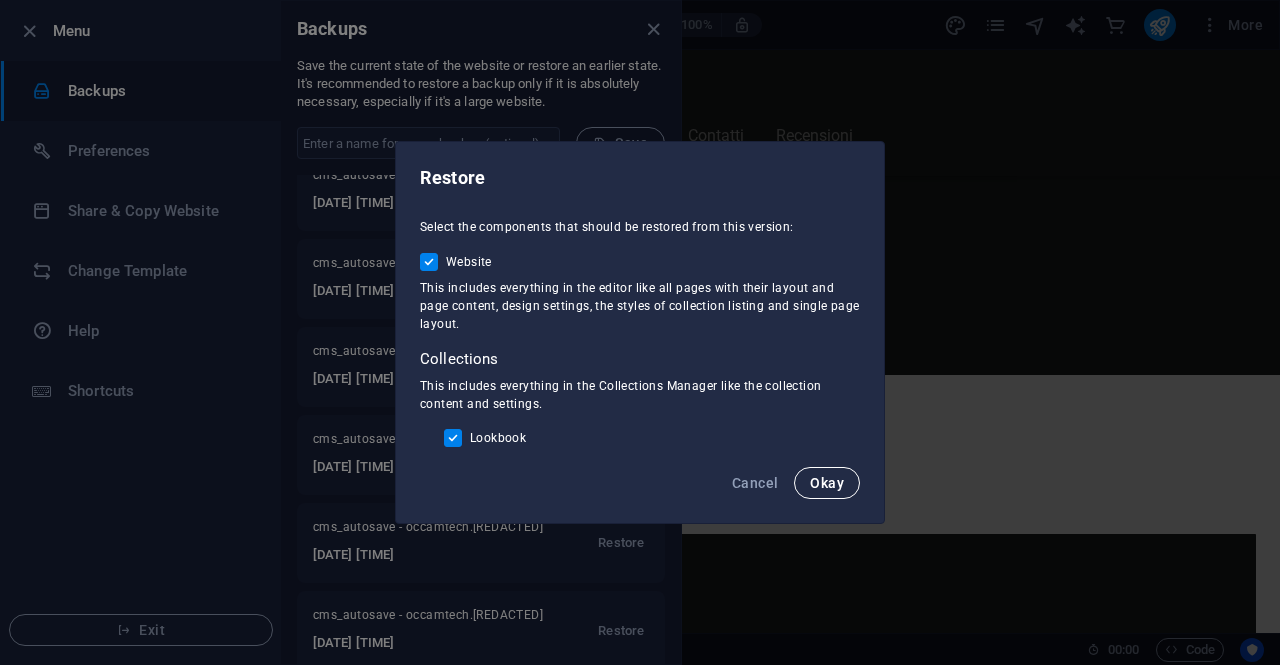 click on "Okay" at bounding box center [827, 483] 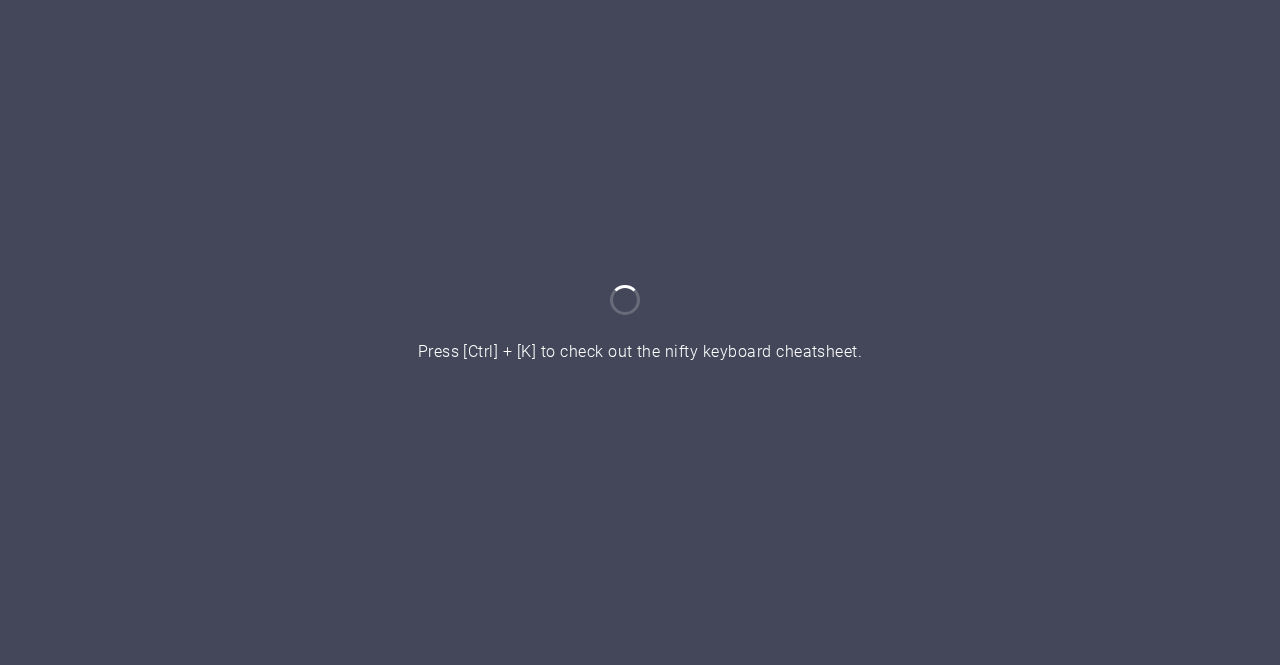 scroll, scrollTop: 0, scrollLeft: 0, axis: both 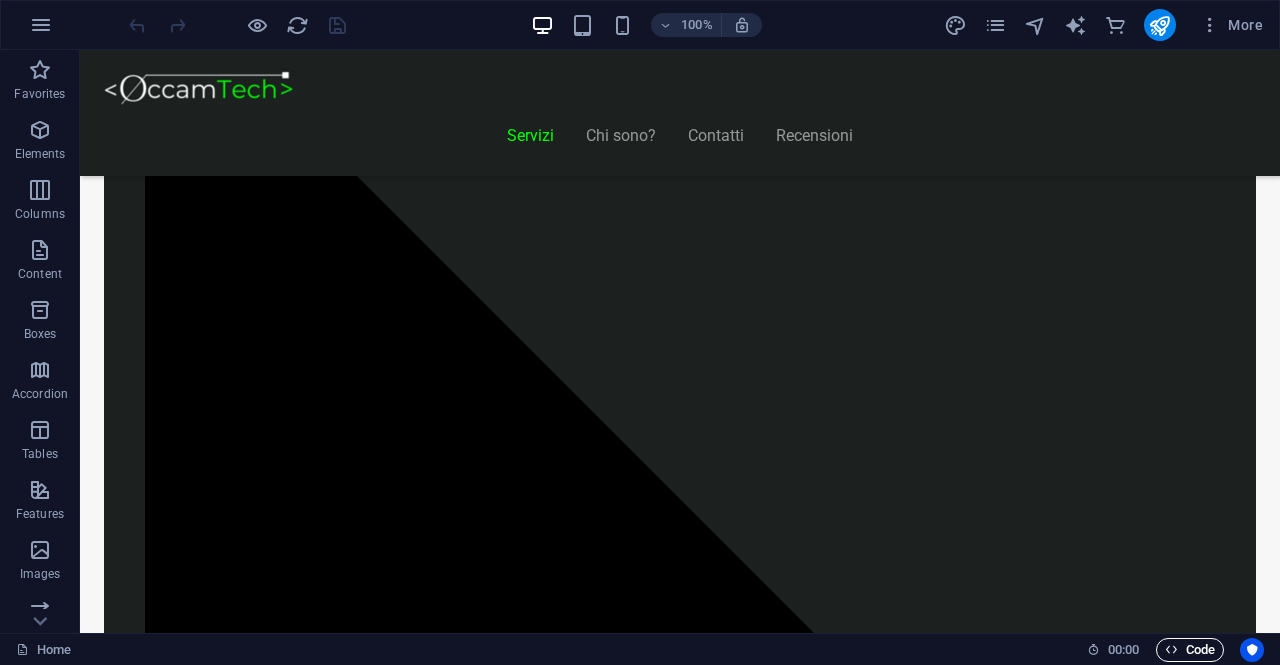 click on "Code" at bounding box center [1190, 650] 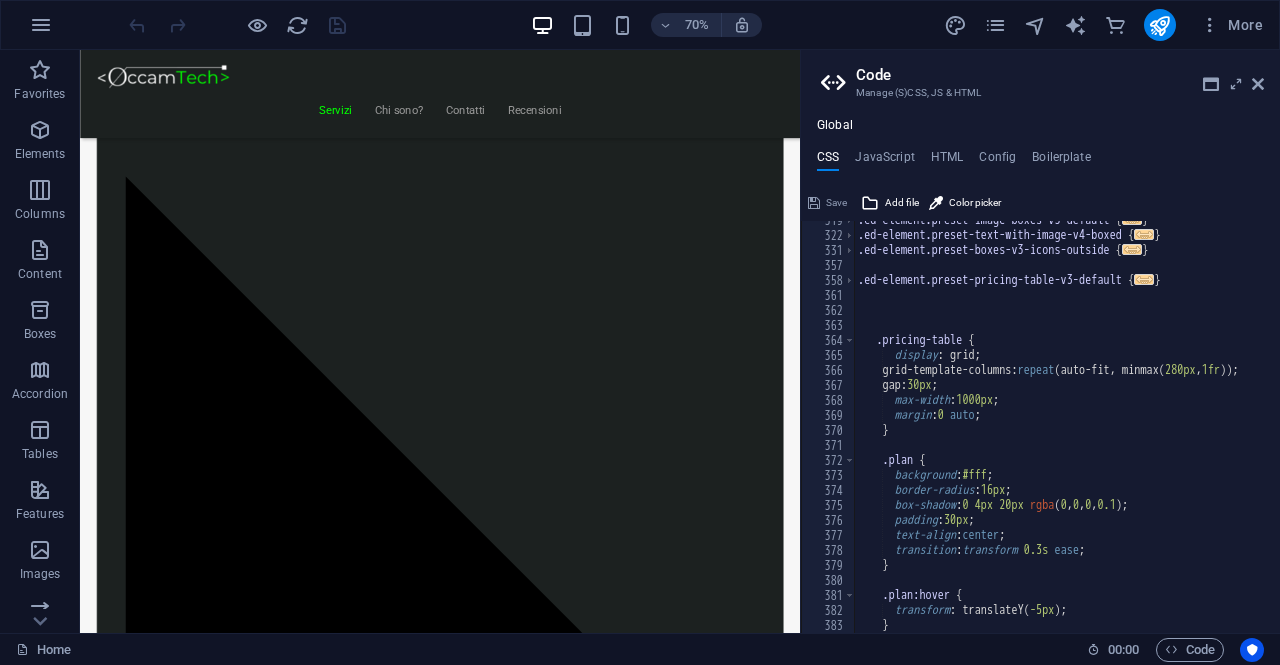 scroll, scrollTop: 1583, scrollLeft: 0, axis: vertical 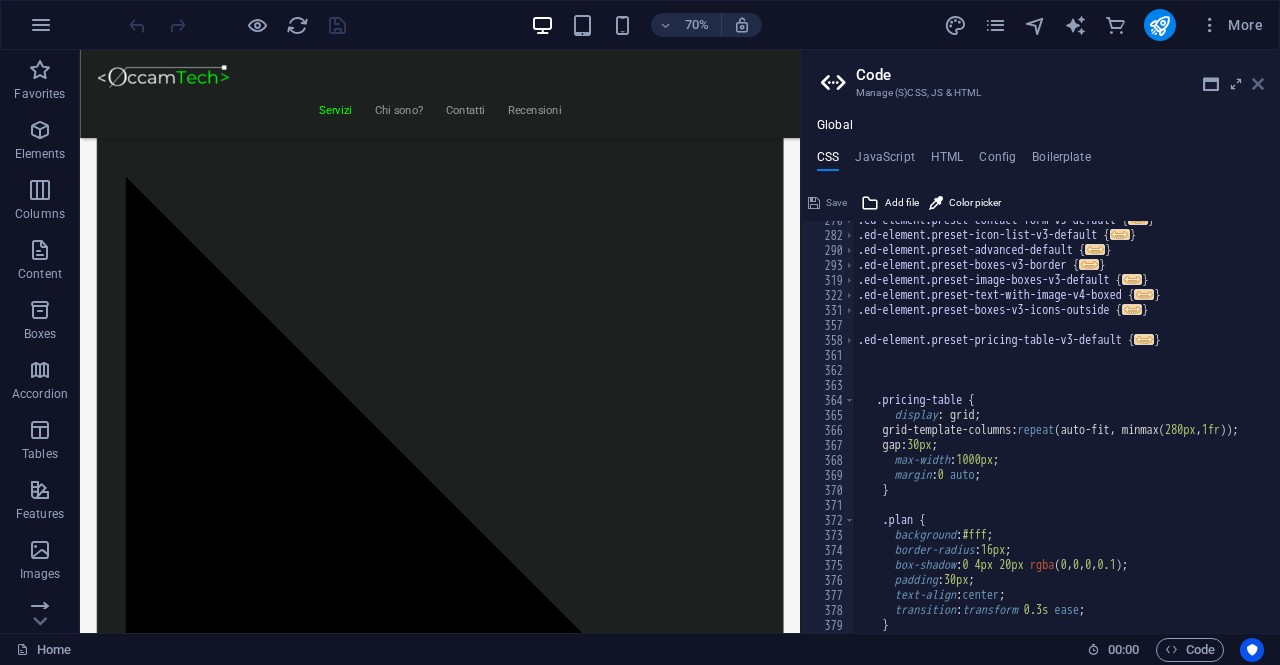 click at bounding box center [1258, 84] 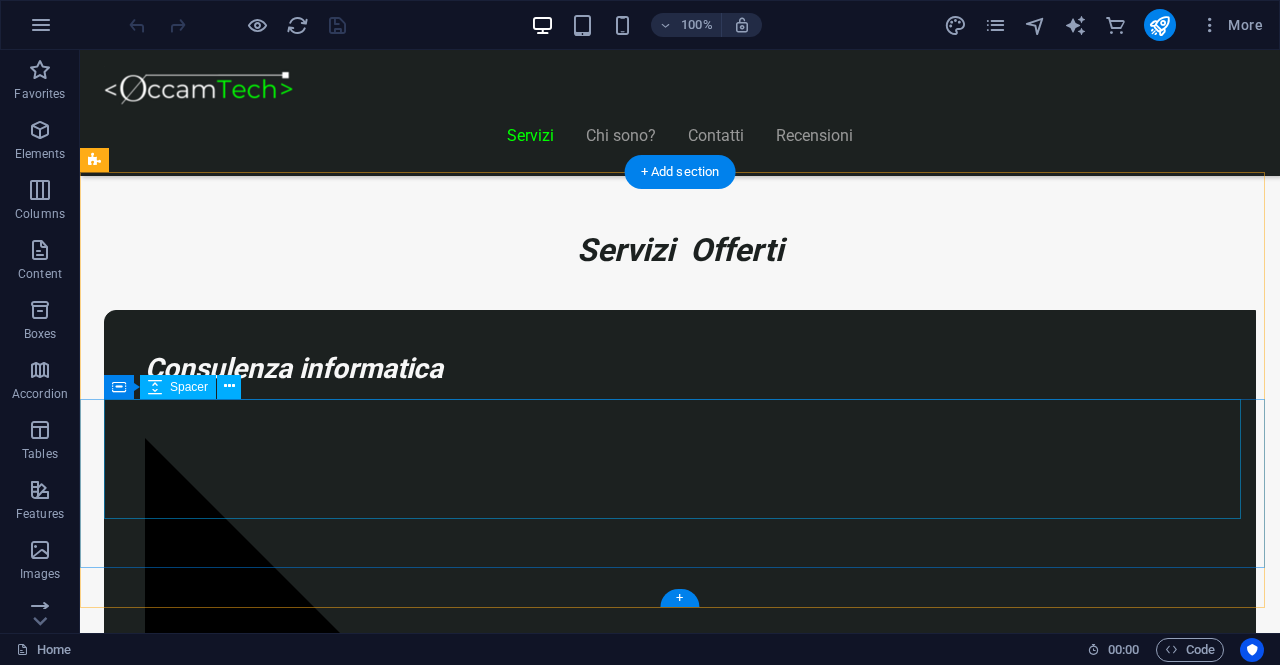 scroll, scrollTop: 1238, scrollLeft: 0, axis: vertical 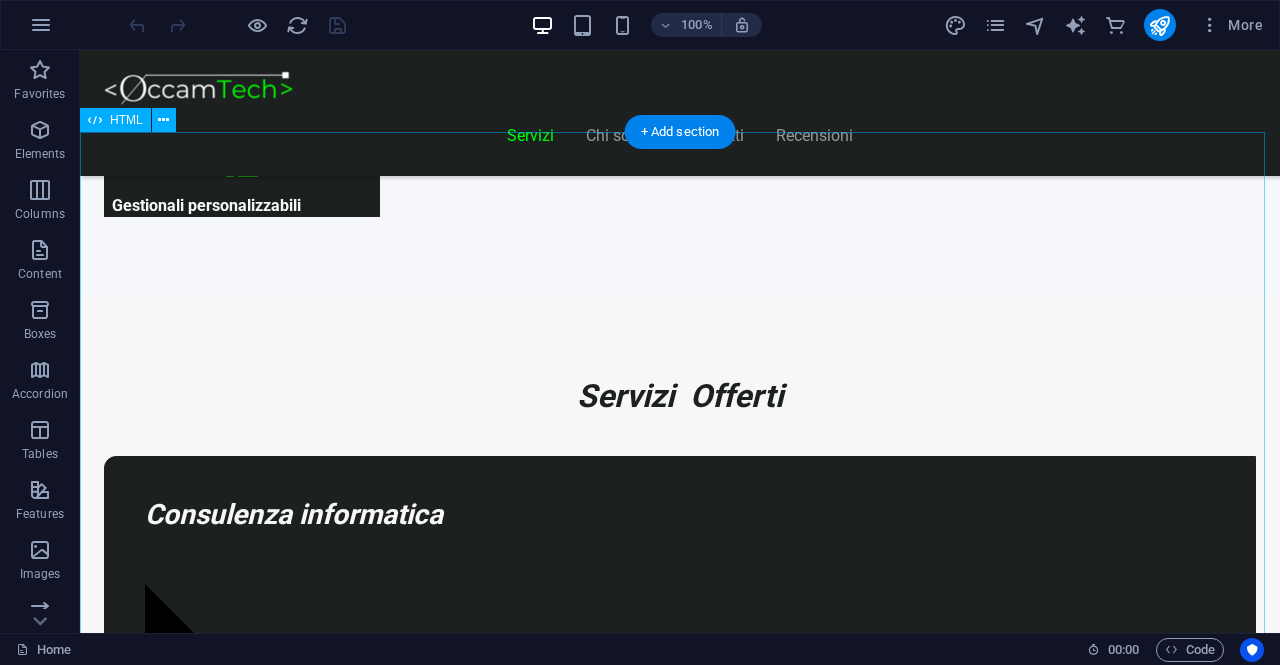 click on "Piani Web
Scegli il Piano più Adatto al Tuo Business
Start Vetrina
€300
Home page professionale
Sezione “Chi siamo”
Pagina contatti con form
Design ottimizzato per mobile
6 mesi di assistenza inclusa
Inizia Ora
Shop Ready
€500
Negozio con Shopify già configurato
Catalogo e schede prodotto dettagliate
Pagamenti sicuri integrati" at bounding box center [680, 8337] 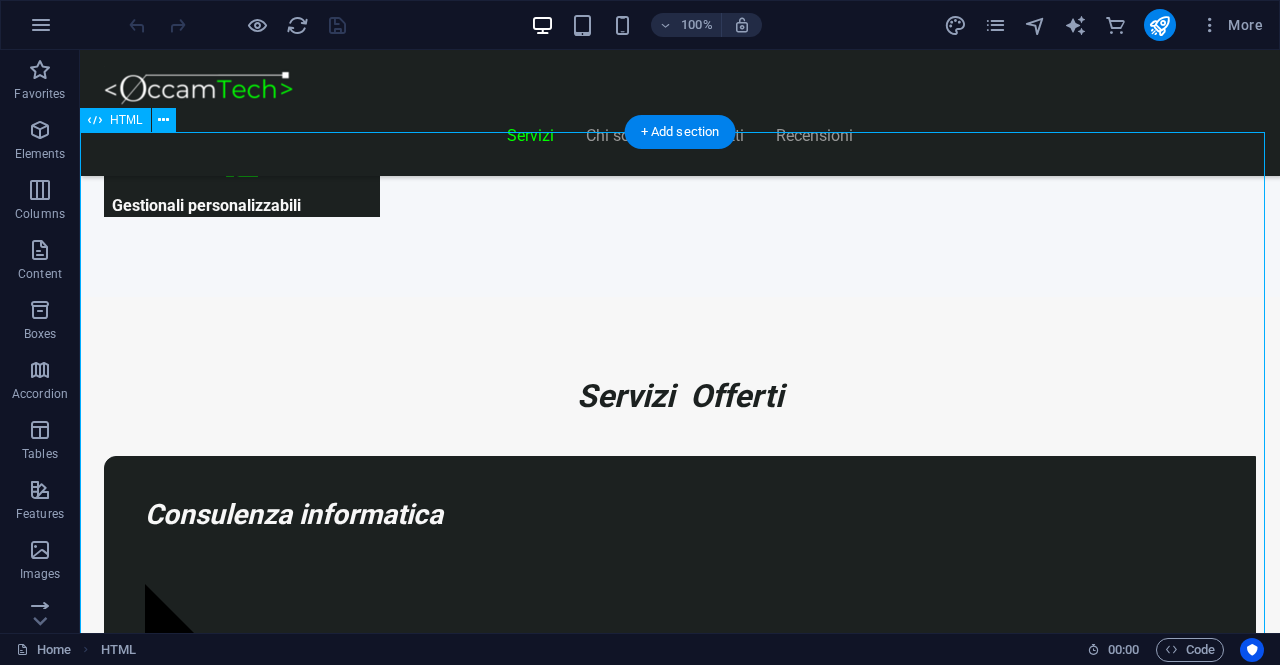 click on "Piani Web
Scegli il Piano più Adatto al Tuo Business
Start Vetrina
€300
Home page professionale
Sezione “Chi siamo”
Pagina contatti con form
Design ottimizzato per mobile
6 mesi di assistenza inclusa
Inizia Ora
Shop Ready
€500
Negozio con Shopify già configurato
Catalogo e schede prodotto dettagliate
Pagamenti sicuri integrati" at bounding box center (680, 8337) 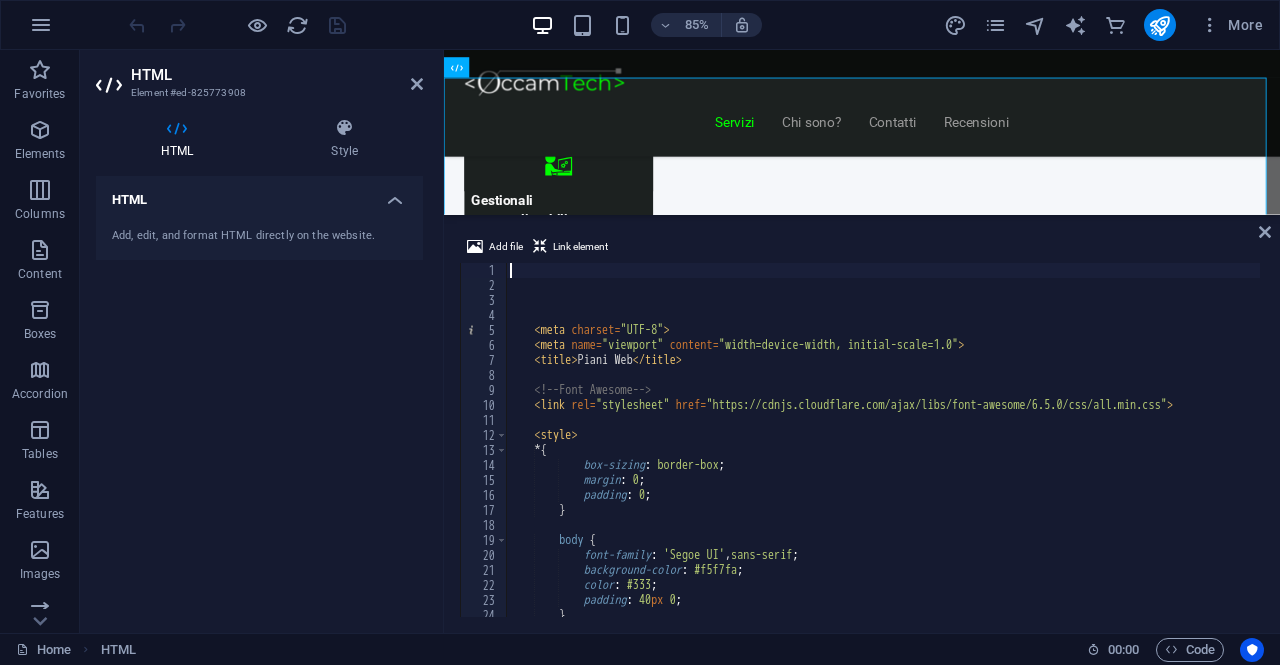 scroll, scrollTop: 60, scrollLeft: 0, axis: vertical 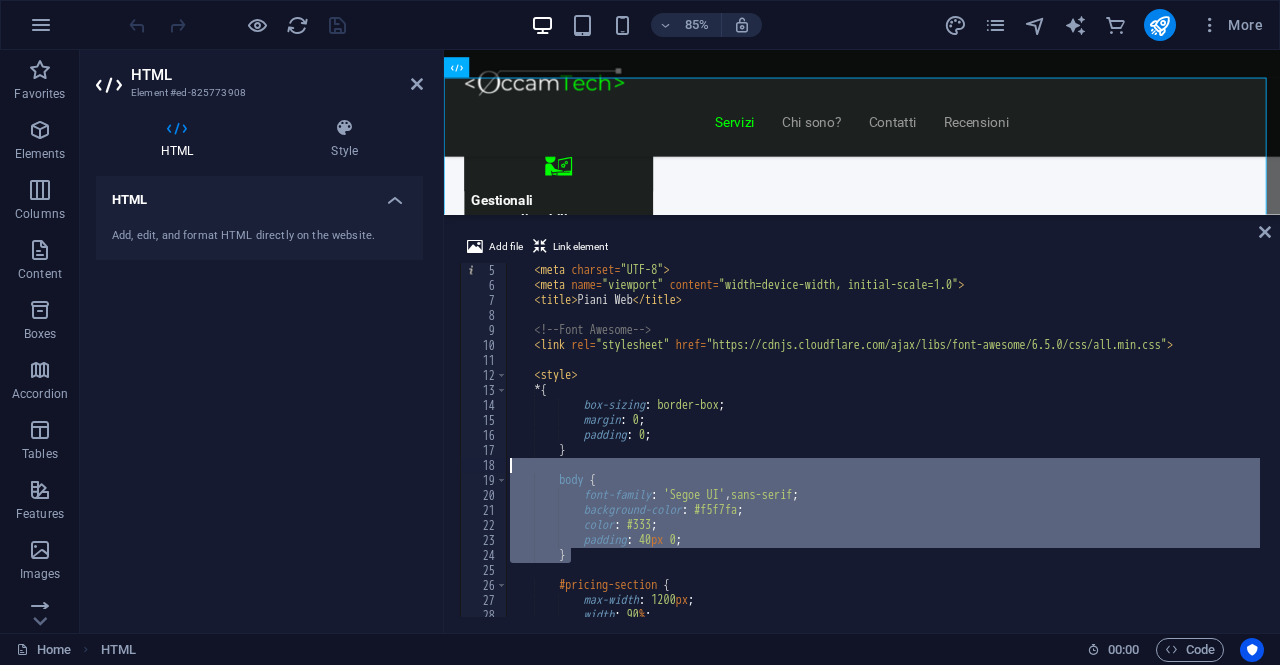 drag, startPoint x: 606, startPoint y: 557, endPoint x: 542, endPoint y: 473, distance: 105.60303 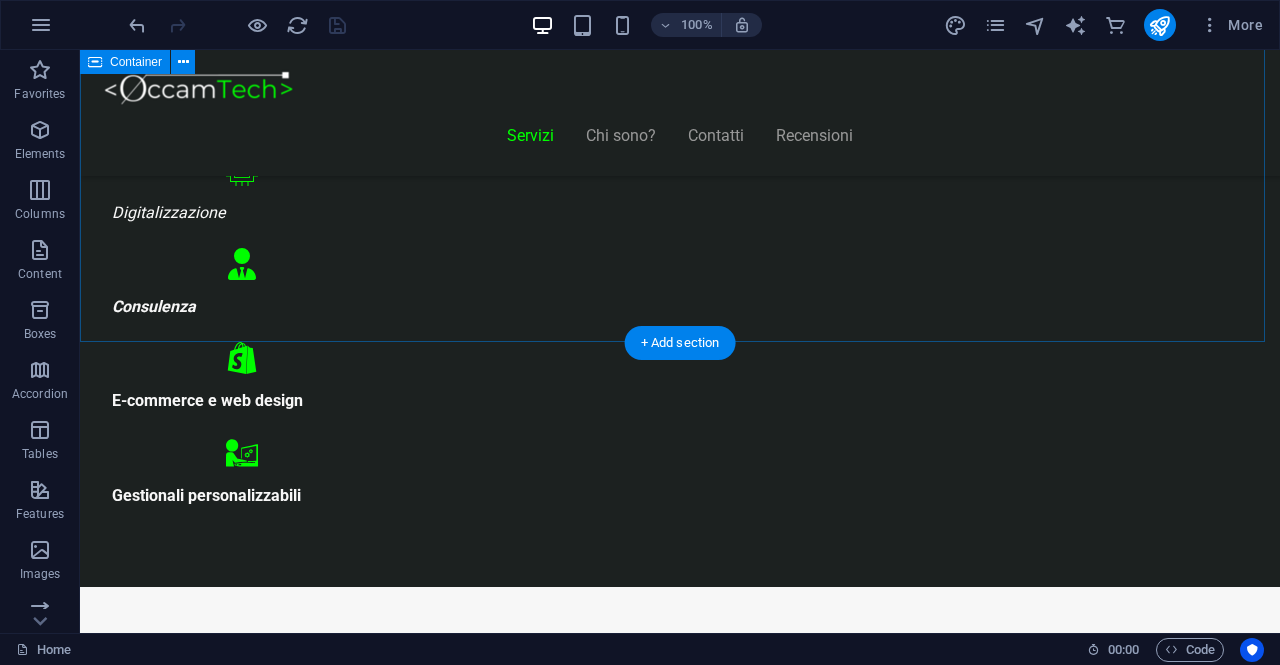 scroll, scrollTop: 1088, scrollLeft: 0, axis: vertical 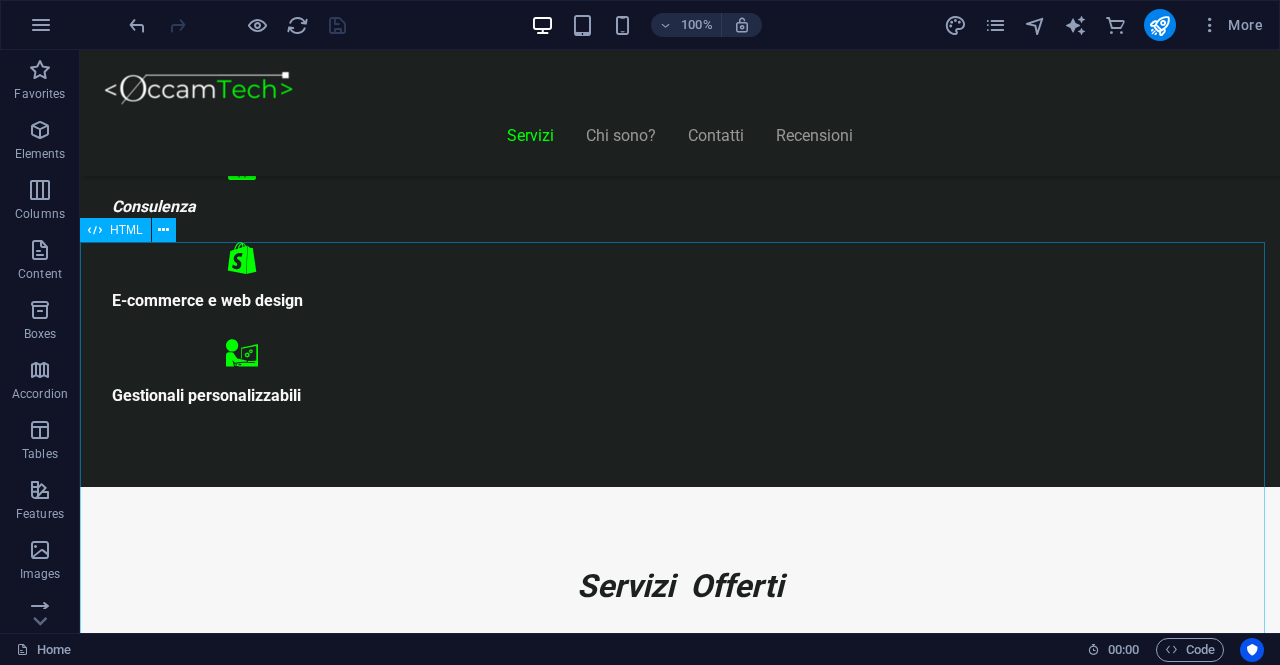 click on "HTML" at bounding box center (126, 230) 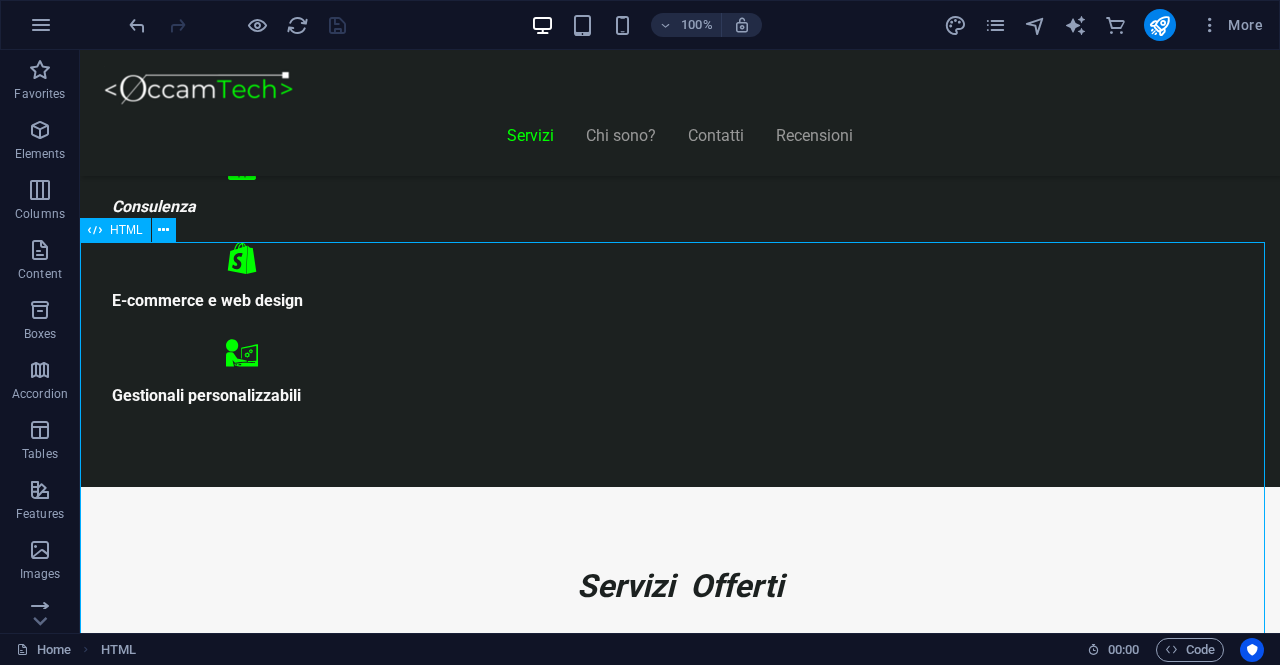 click on "HTML" at bounding box center (126, 230) 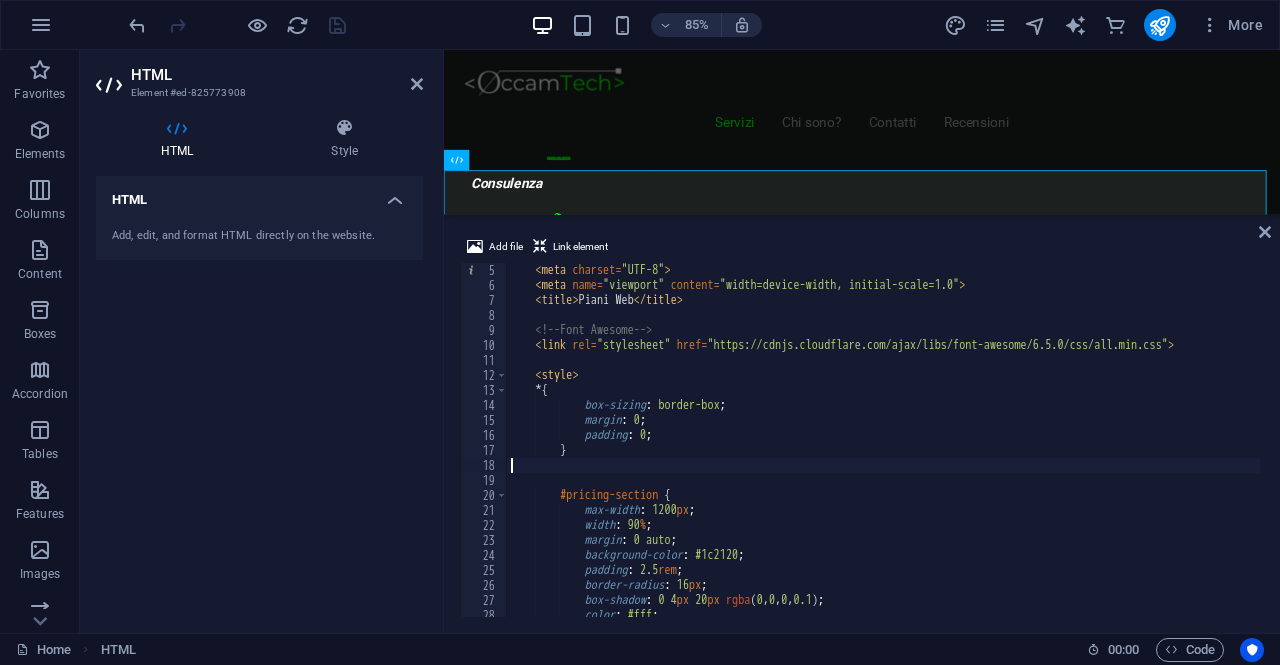 scroll, scrollTop: 60, scrollLeft: 0, axis: vertical 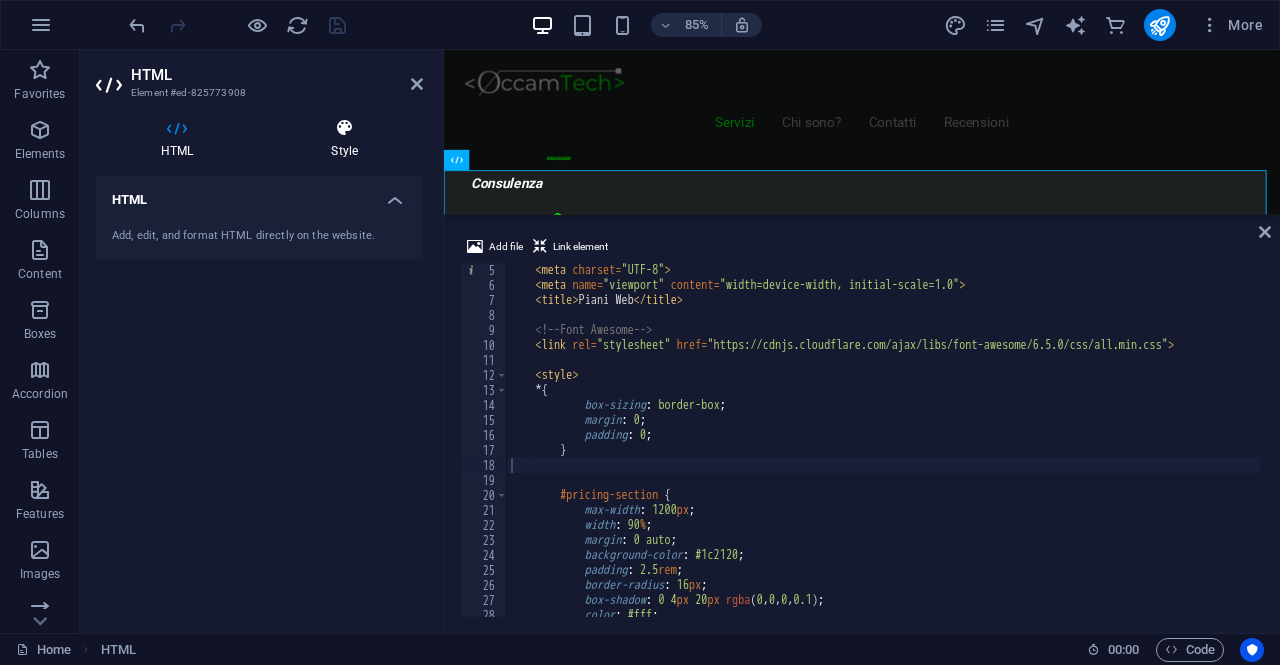 click on "Style" at bounding box center (344, 139) 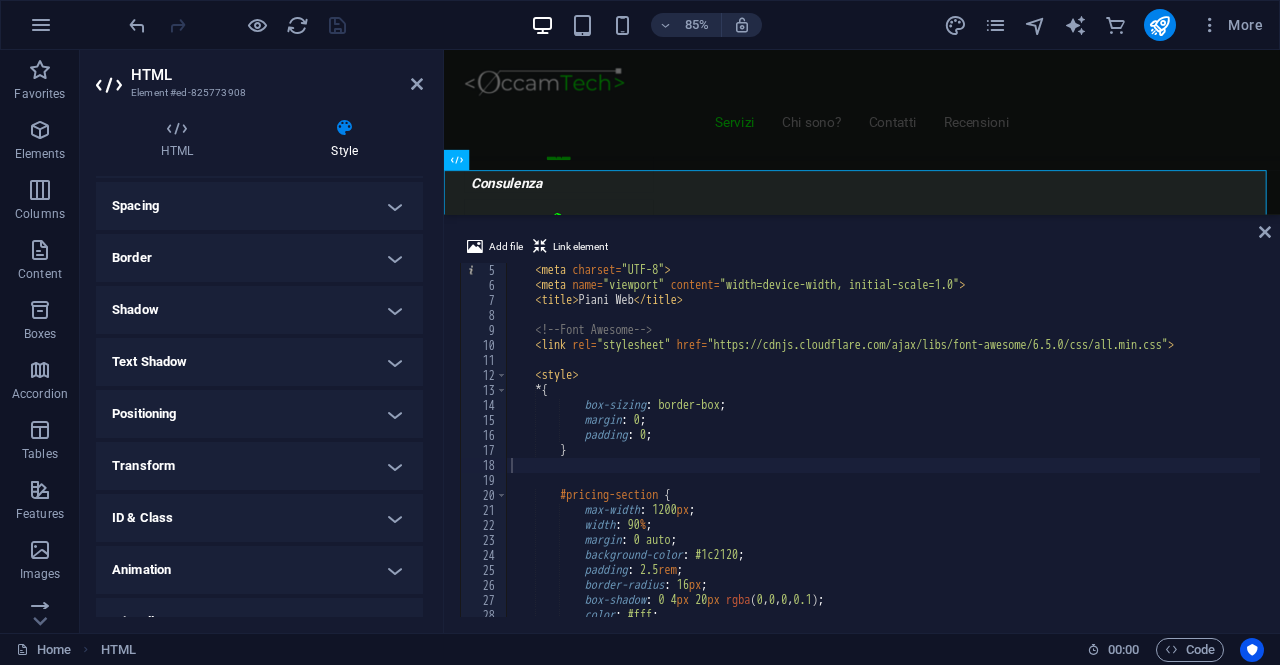 scroll, scrollTop: 189, scrollLeft: 0, axis: vertical 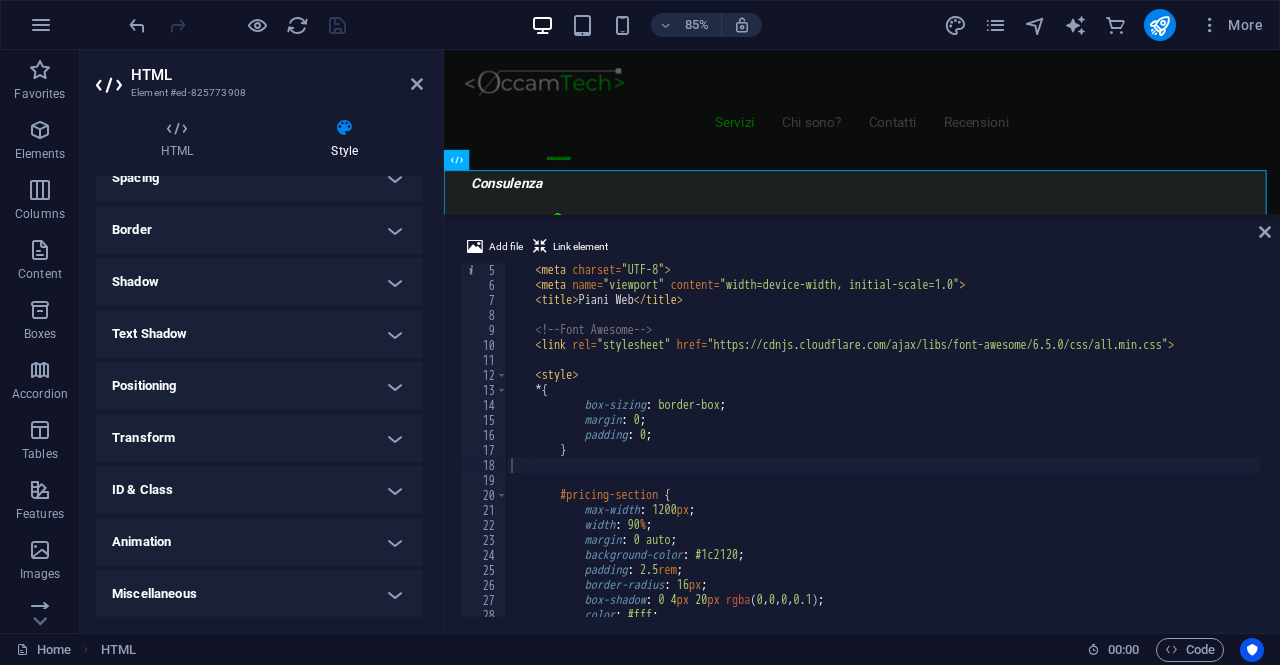click on "Transform" at bounding box center (259, 438) 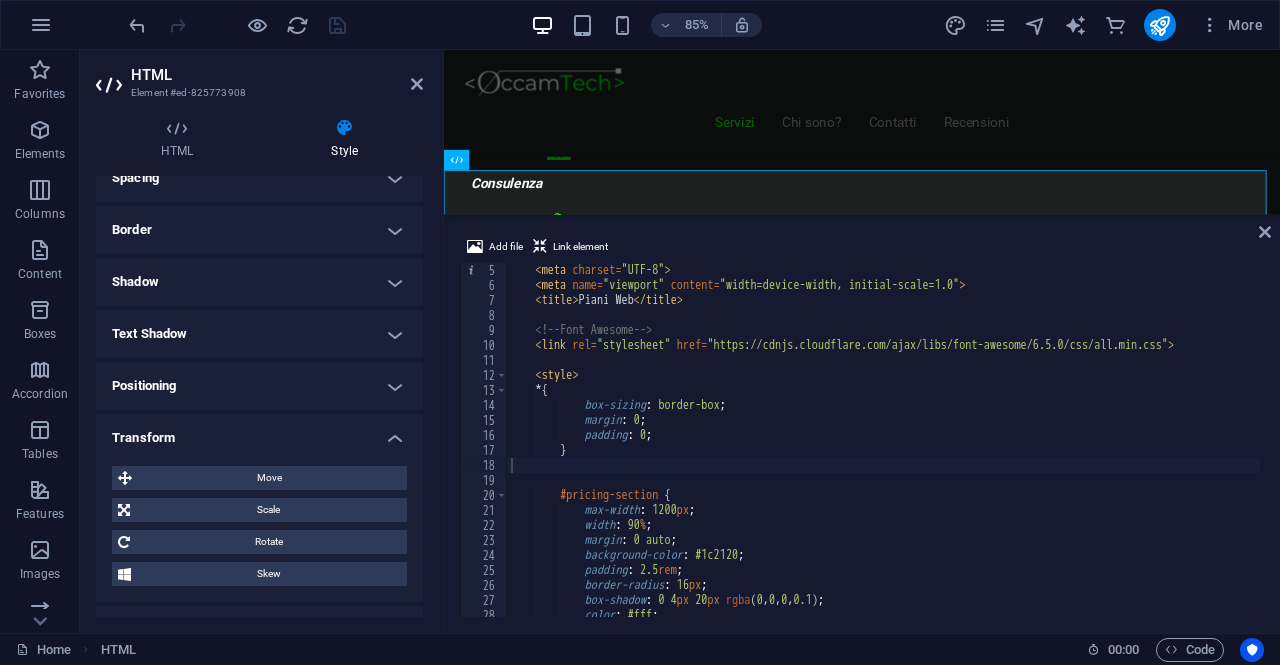 click on "Transform" at bounding box center (259, 432) 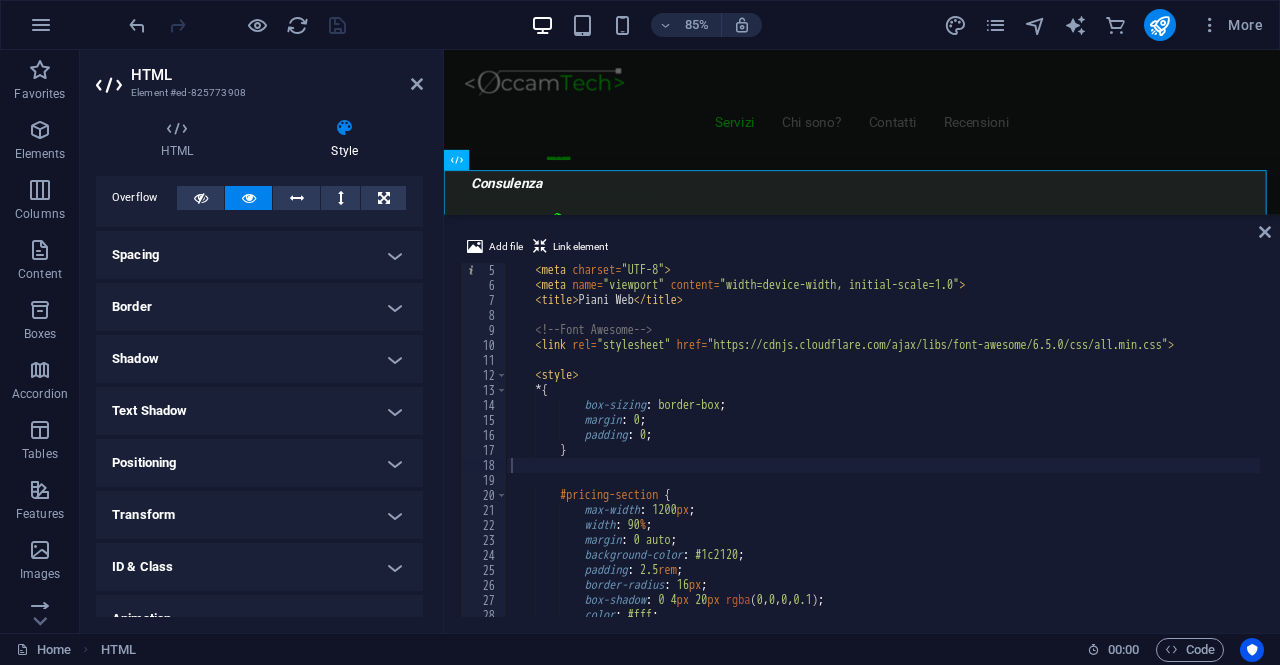 scroll, scrollTop: 89, scrollLeft: 0, axis: vertical 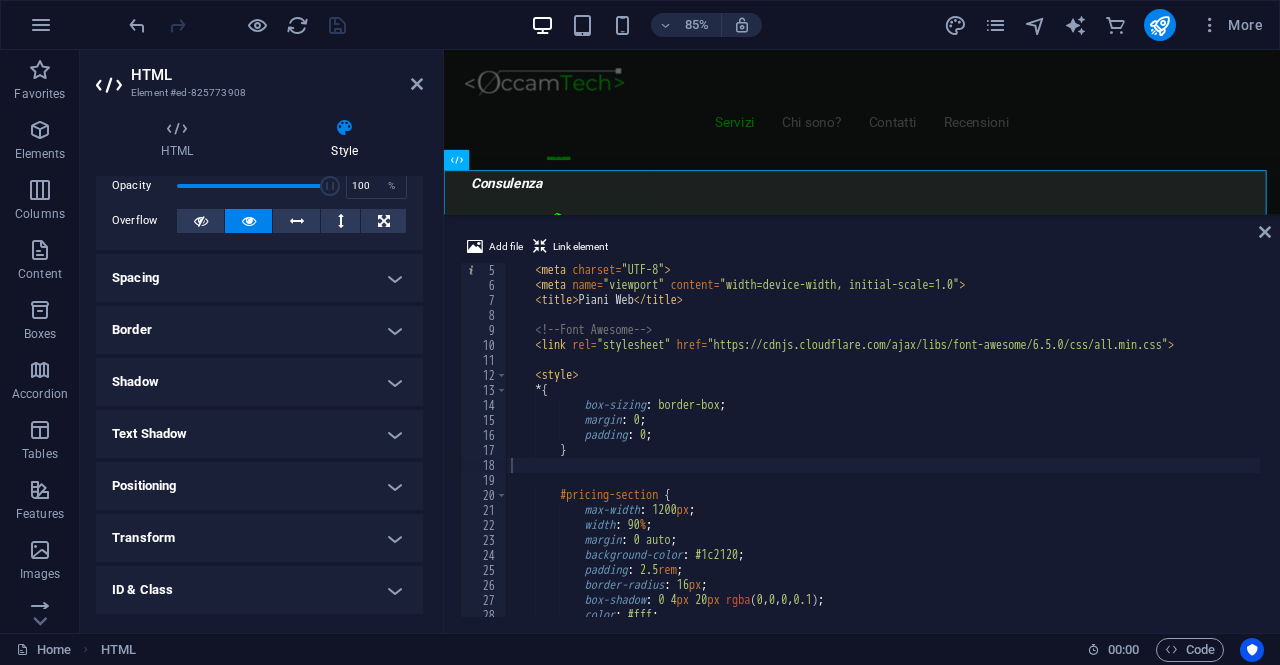 click on "Shadow" at bounding box center (259, 382) 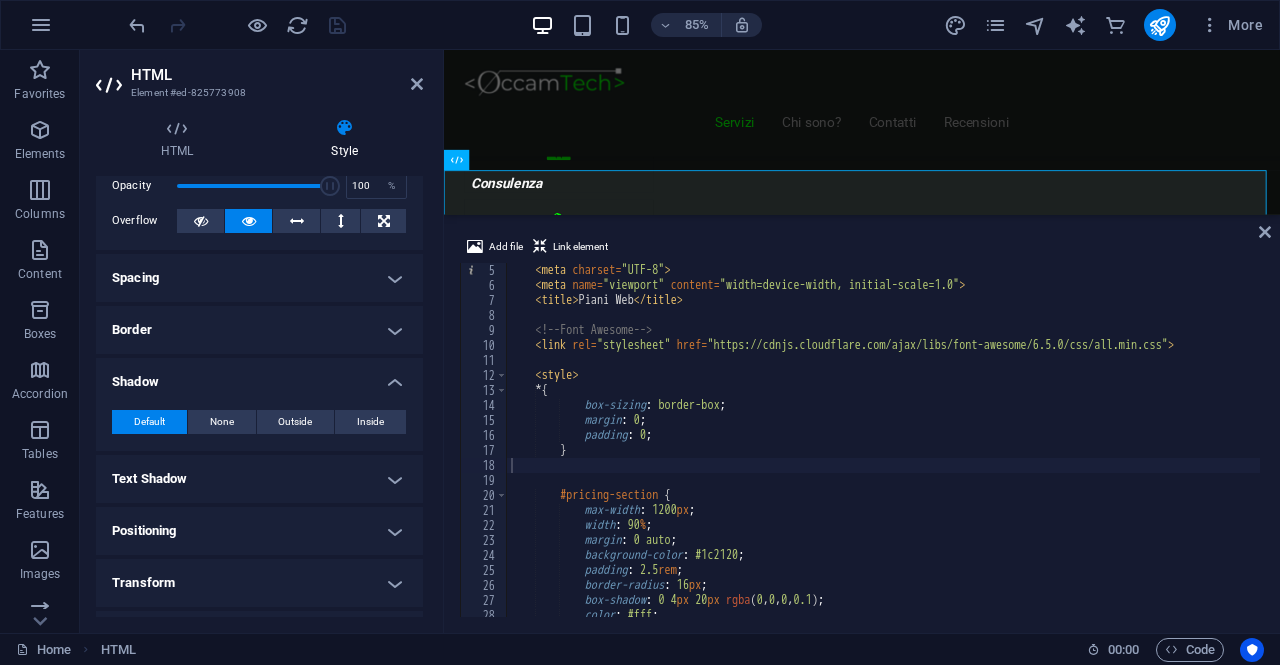 click on "Shadow" at bounding box center [259, 376] 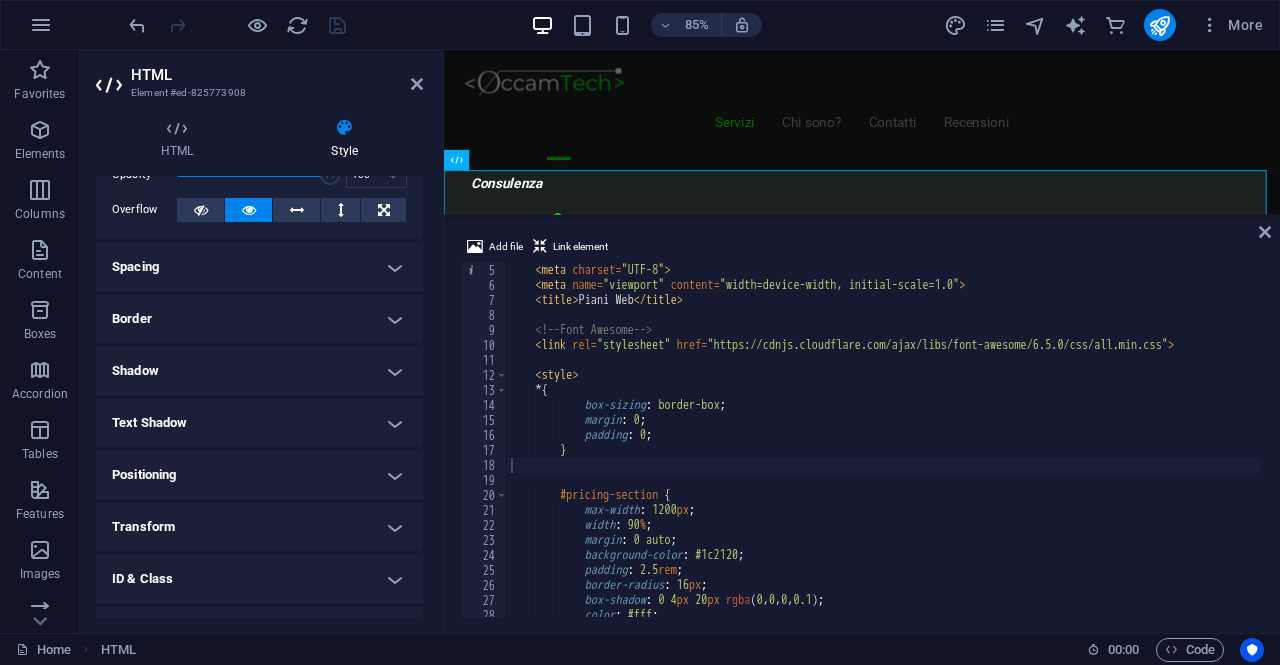 scroll, scrollTop: 0, scrollLeft: 0, axis: both 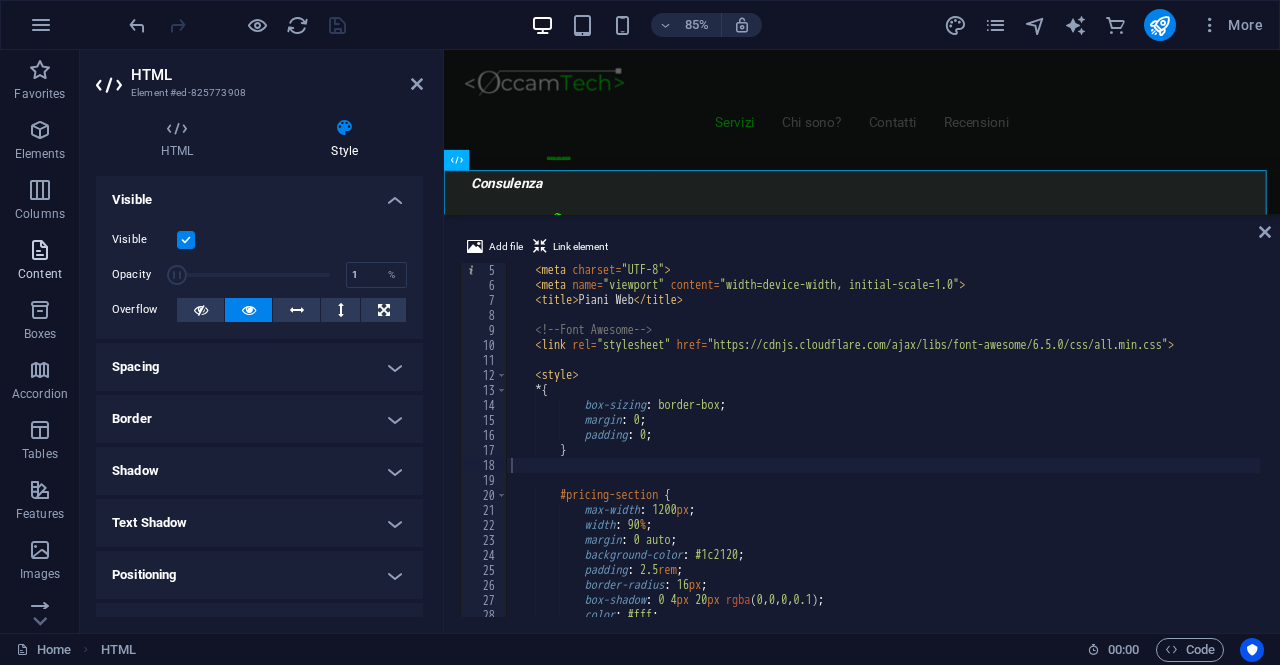 drag, startPoint x: 325, startPoint y: 273, endPoint x: 70, endPoint y: 263, distance: 255.196 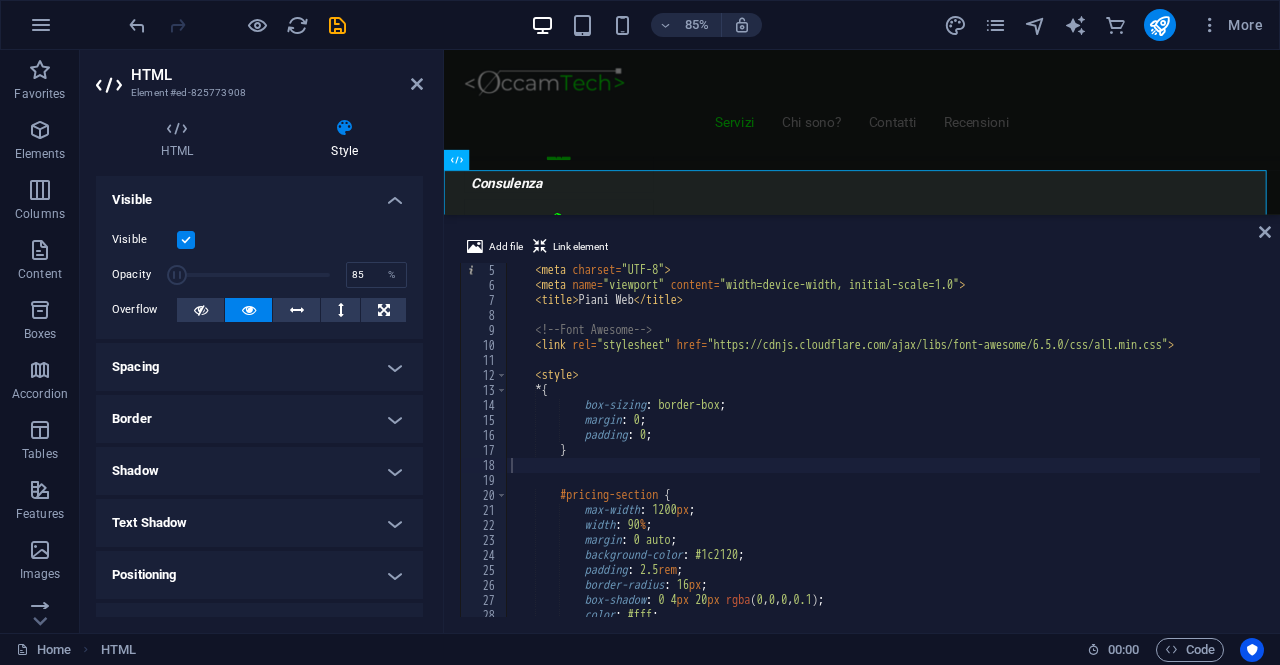 type on "100" 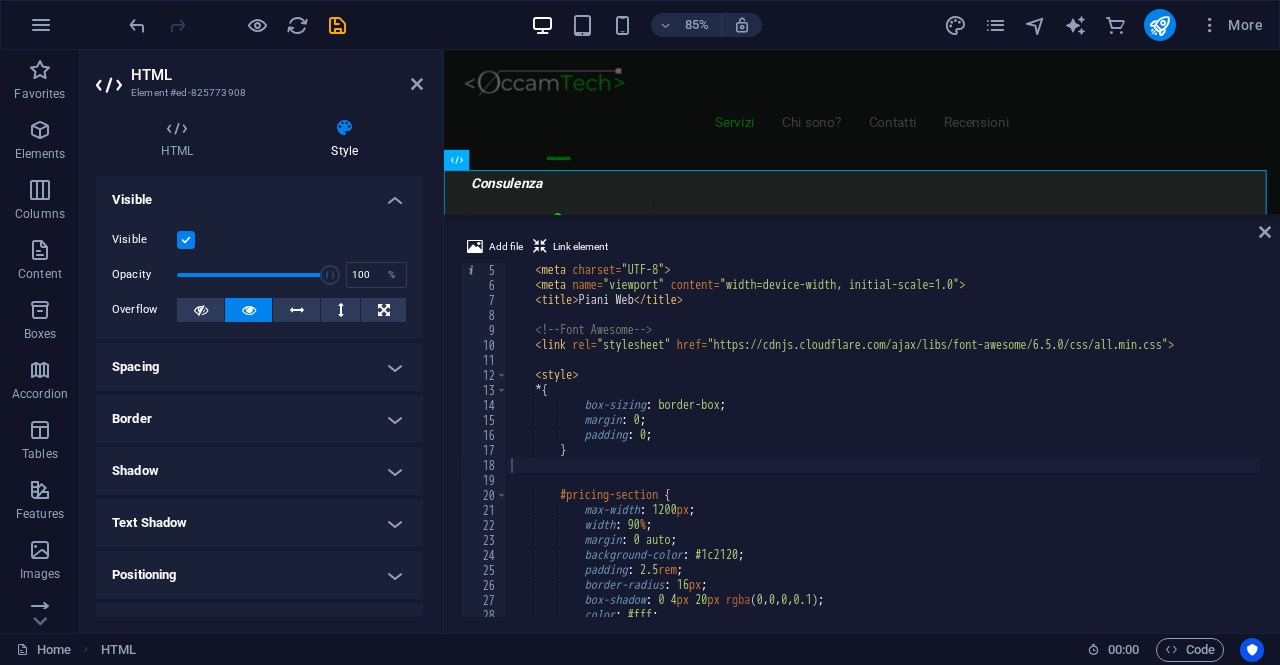 drag, startPoint x: 174, startPoint y: 273, endPoint x: 417, endPoint y: 293, distance: 243.82166 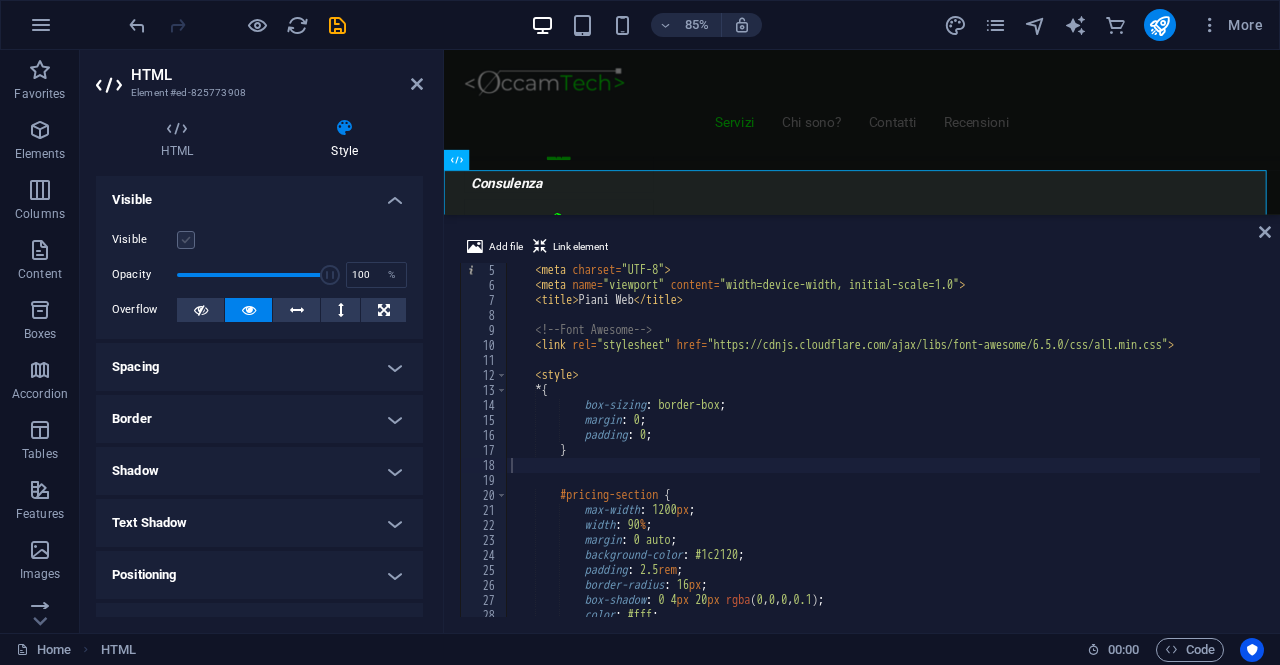 click at bounding box center [186, 240] 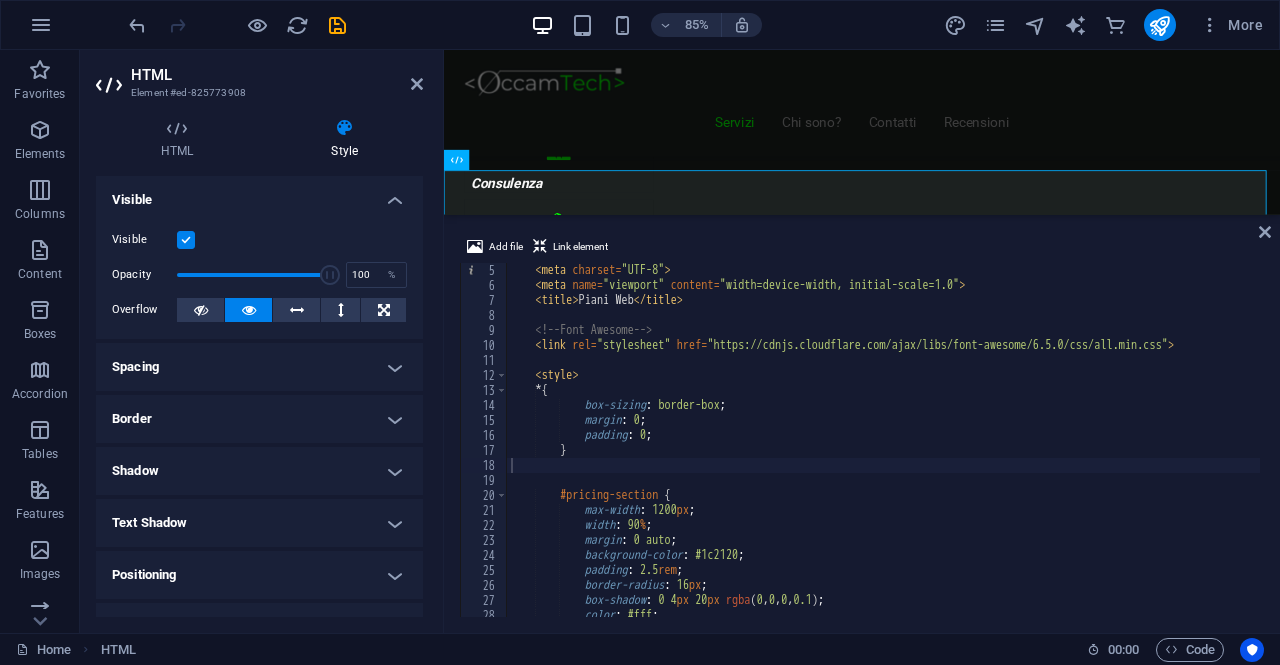 click on "HTML Element #ed-825773908 HTML Style HTML Add, edit, and format HTML directly on the website. Preset Element Layout How this element expands within the layout (Flexbox). Size Default auto px % 1/1 1/2 1/3 1/4 1/5 1/6 1/7 1/8 1/9 1/10 Grow Shrink Order Container layout Visible Visible Opacity 100 % Overflow Spacing Margin Default auto px % rem vw vh Custom Custom auto px % rem vw vh auto px % rem vw vh auto px % rem vw vh auto px % rem vw vh Padding Default px rem % vh vw Custom Custom px rem % vh vw px rem % vh vw px rem % vh vw px rem % vh vw Border Style              - Width 1 auto px rem % vh vw Custom Custom 1 auto px rem % vh vw 1 auto px rem % vh vw 1 auto px rem % vh vw 1 auto px rem % vh vw  - Color Round corners Default px rem % vh vw Custom Custom px rem % vh vw px rem % vh vw px rem % vh vw px rem % vh vw Shadow Default None Outside Inside Color X offset 0 px rem vh vw Y offset 0 px rem vh vw Blur 0 px rem % vh vw Spread 0 px rem vh vw Text Shadow Default None Outside Color X offset 0 px" at bounding box center (262, 341) 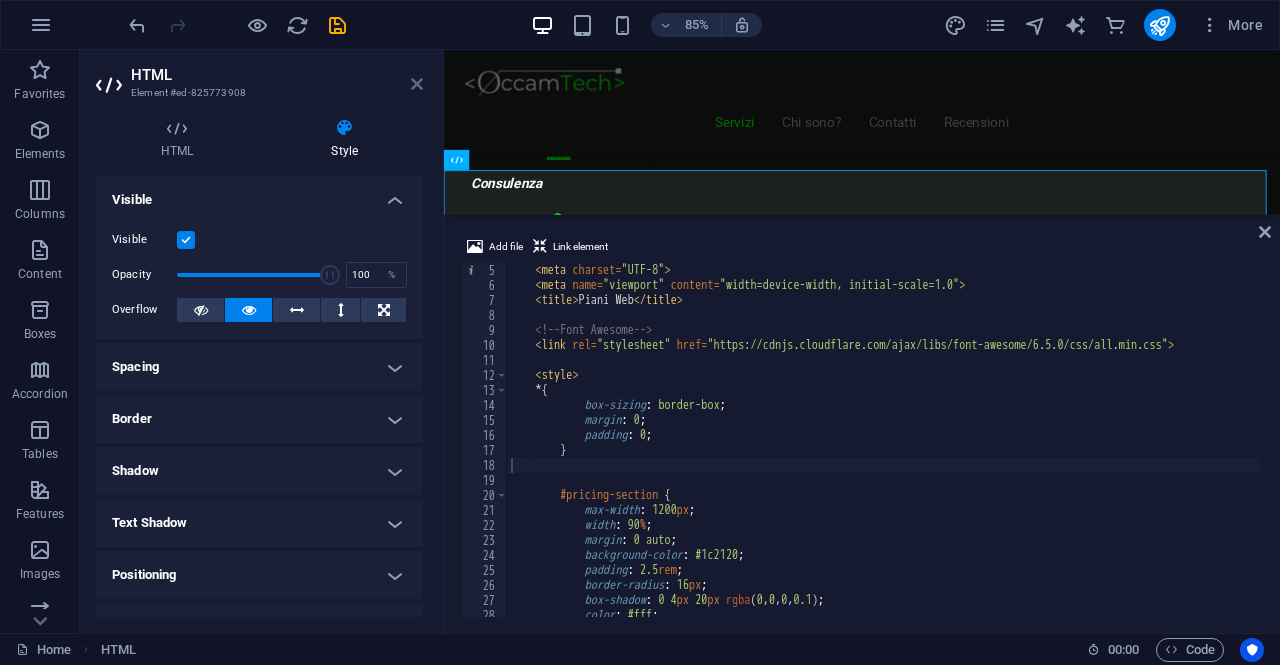click at bounding box center [417, 84] 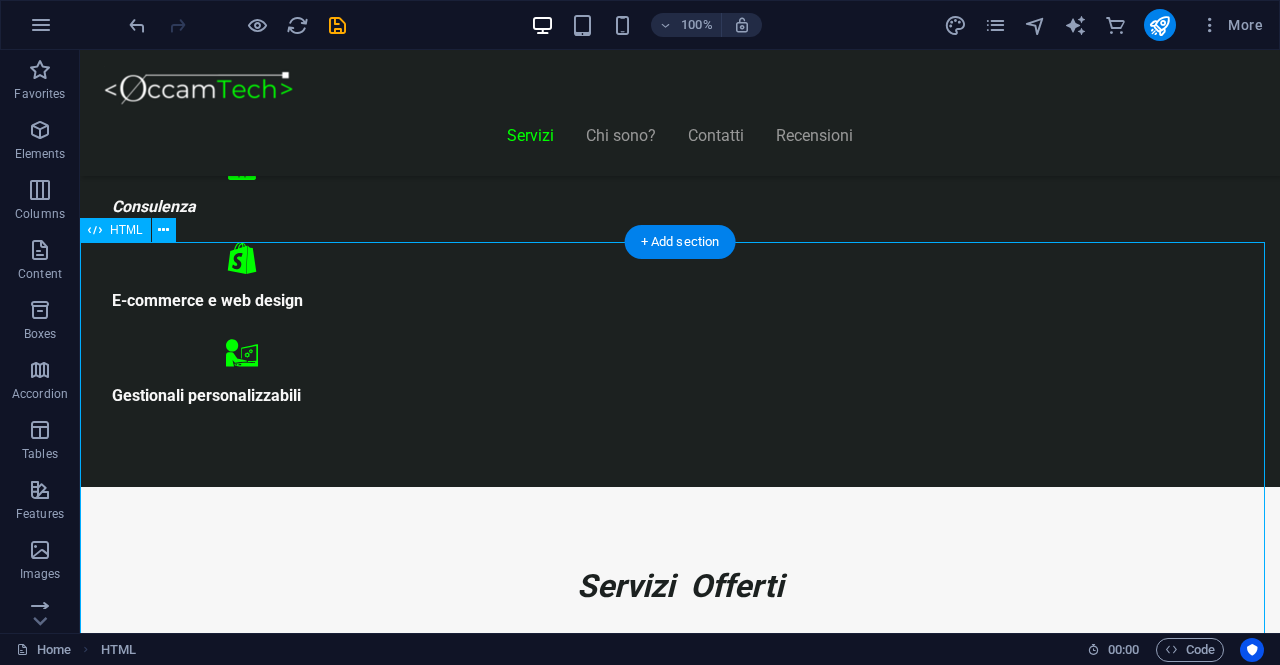 click on "Piani Web
Scegli il Piano più Adatto al Tuo Business
Start Vetrina
€300
Home page professionale
Sezione “Chi siamo”
Pagina contatti con form
Design ottimizzato per mobile
6 mesi di assistenza inclusa
Inizia Ora
Shop Ready
€500
Negozio con Shopify già configurato
Catalogo e schede prodotto dettagliate
Pagamenti sicuri integrati" at bounding box center (680, 8527) 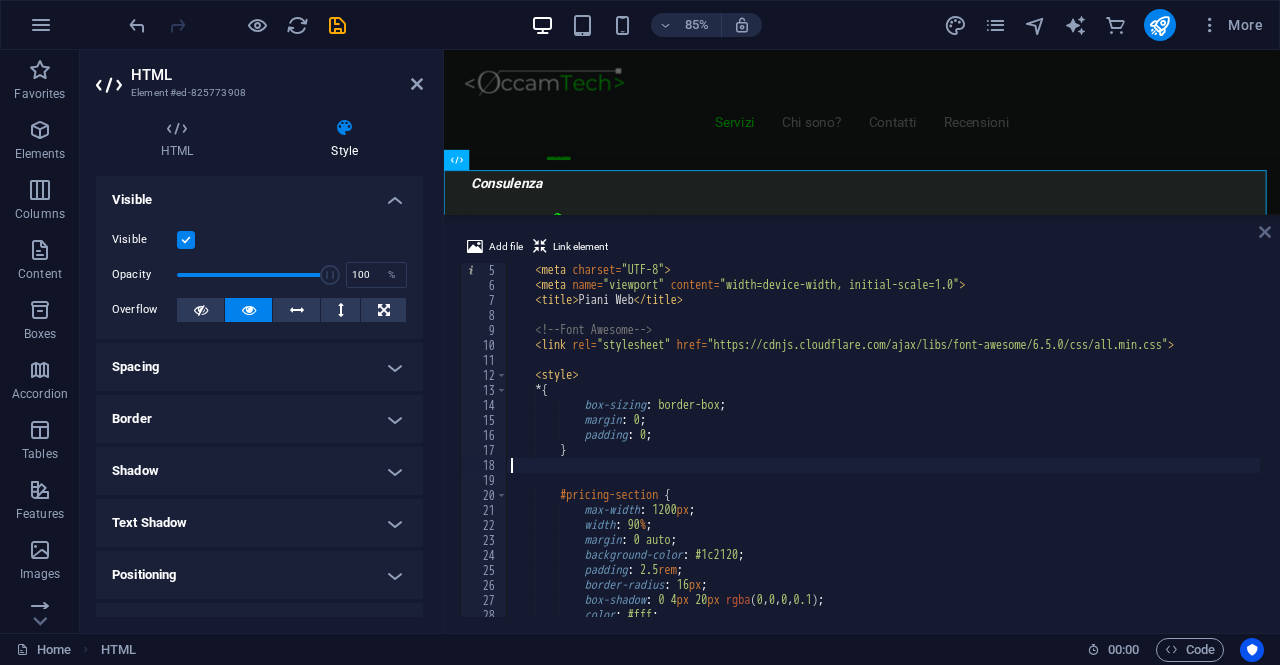 click at bounding box center (1265, 232) 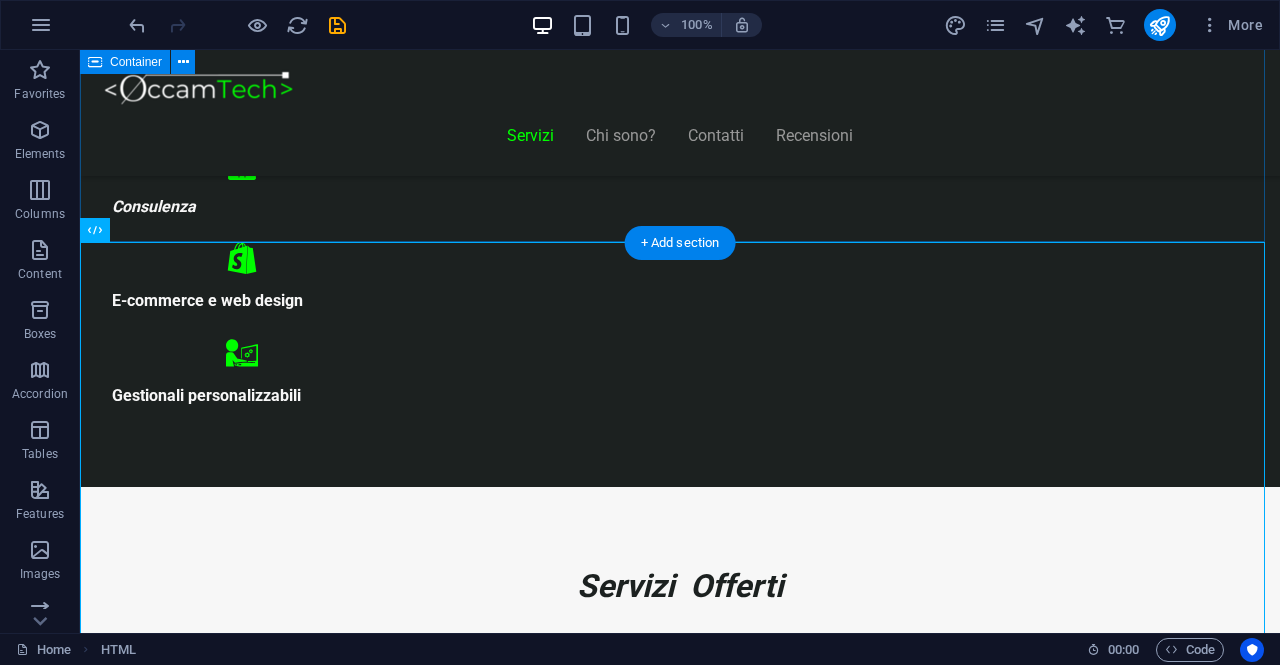 click on "Servizi  Offerti Consulenza informatica     Consulenza di 1h  GRATUITA !     Troviamo  insieme  una  soluzione  ai tuoi  problemi     Digitalizza  la tua  attività Contatta" at bounding box center (680, 4326) 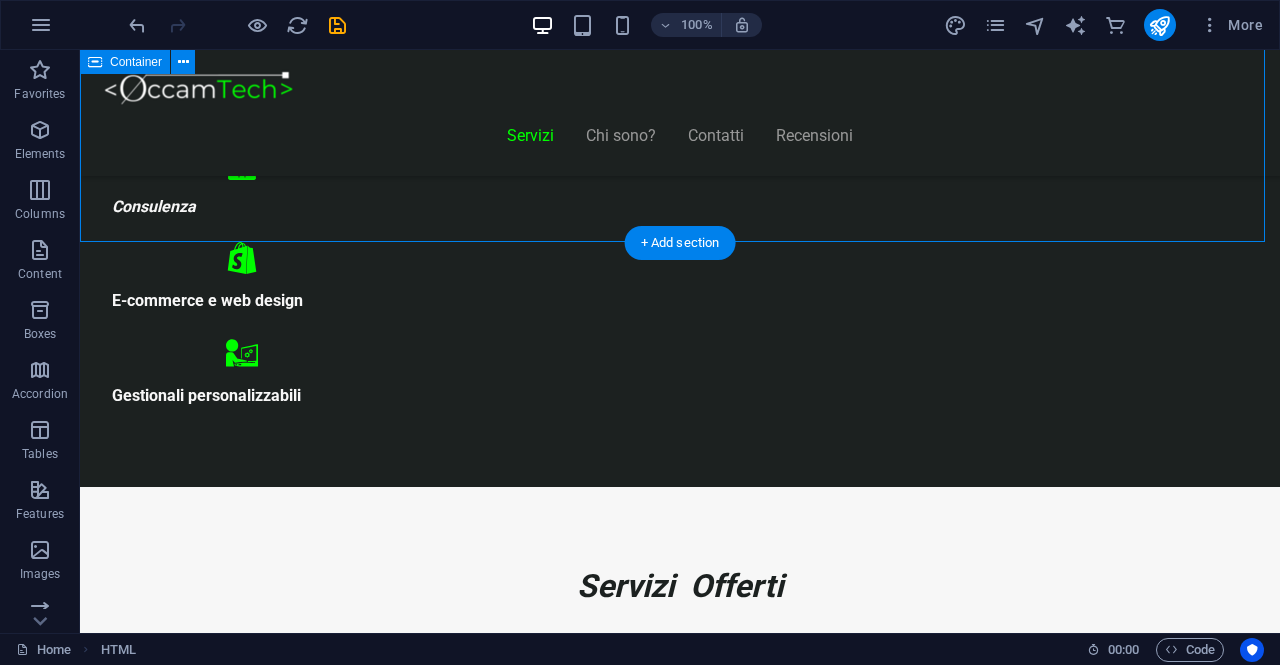 click on "Servizi  Offerti Consulenza informatica     Consulenza di 1h  GRATUITA !     Troviamo  insieme  una  soluzione  ai tuoi  problemi     Digitalizza  la tua  attività Contatta" at bounding box center [680, 4326] 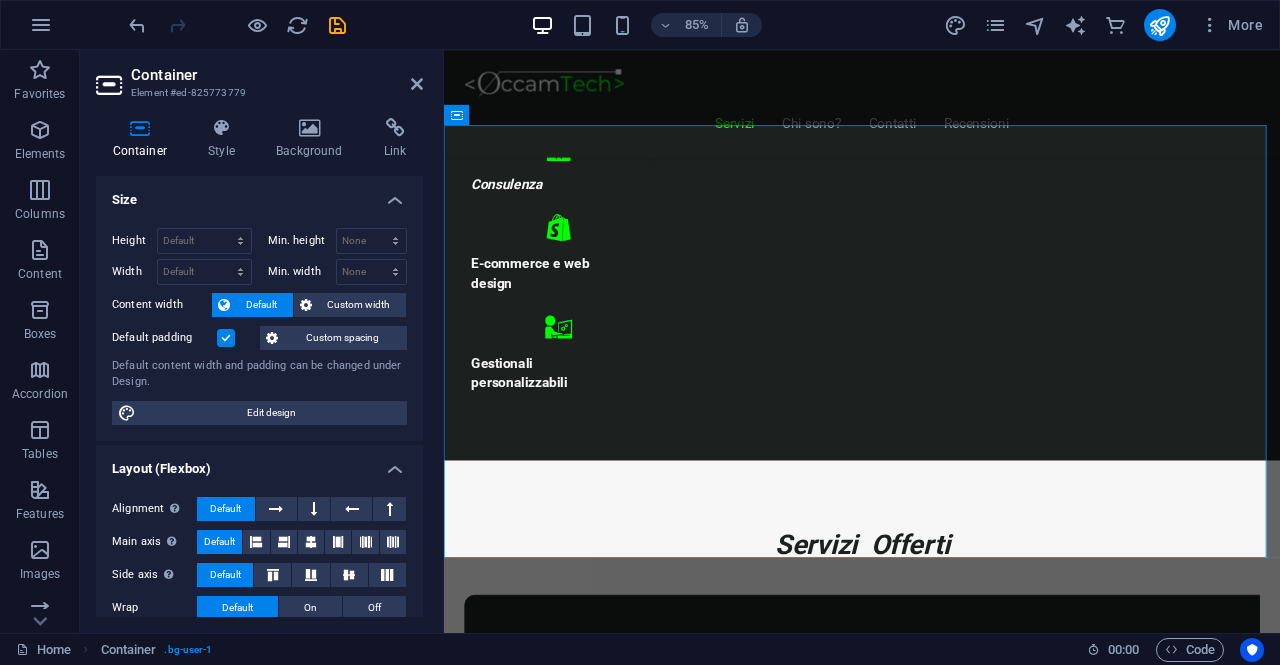 scroll, scrollTop: 633, scrollLeft: 0, axis: vertical 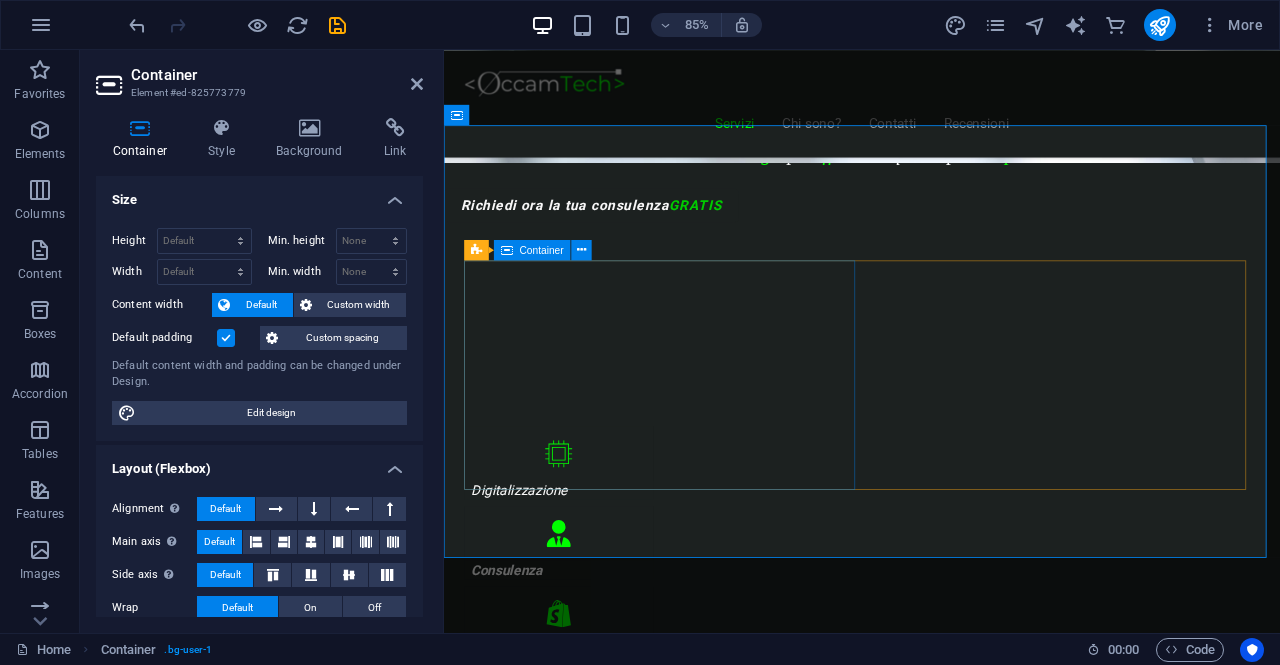 click on "Container" at bounding box center (542, 249) 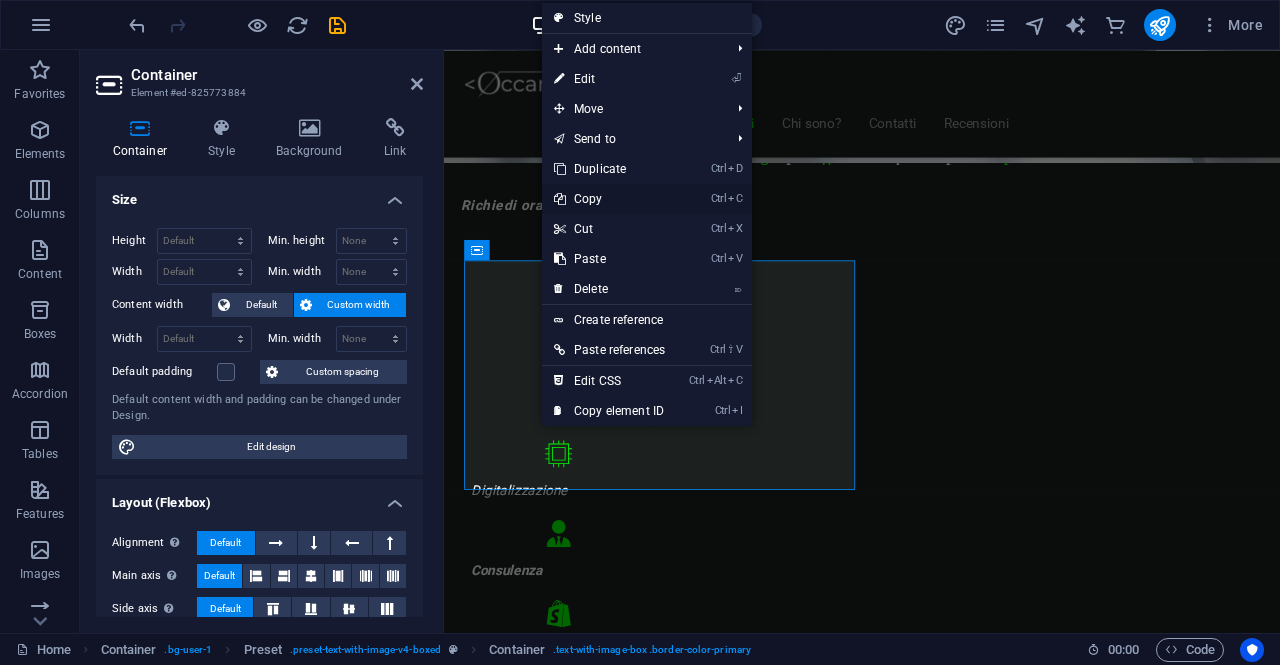 click on "Ctrl C  Copy" at bounding box center (609, 199) 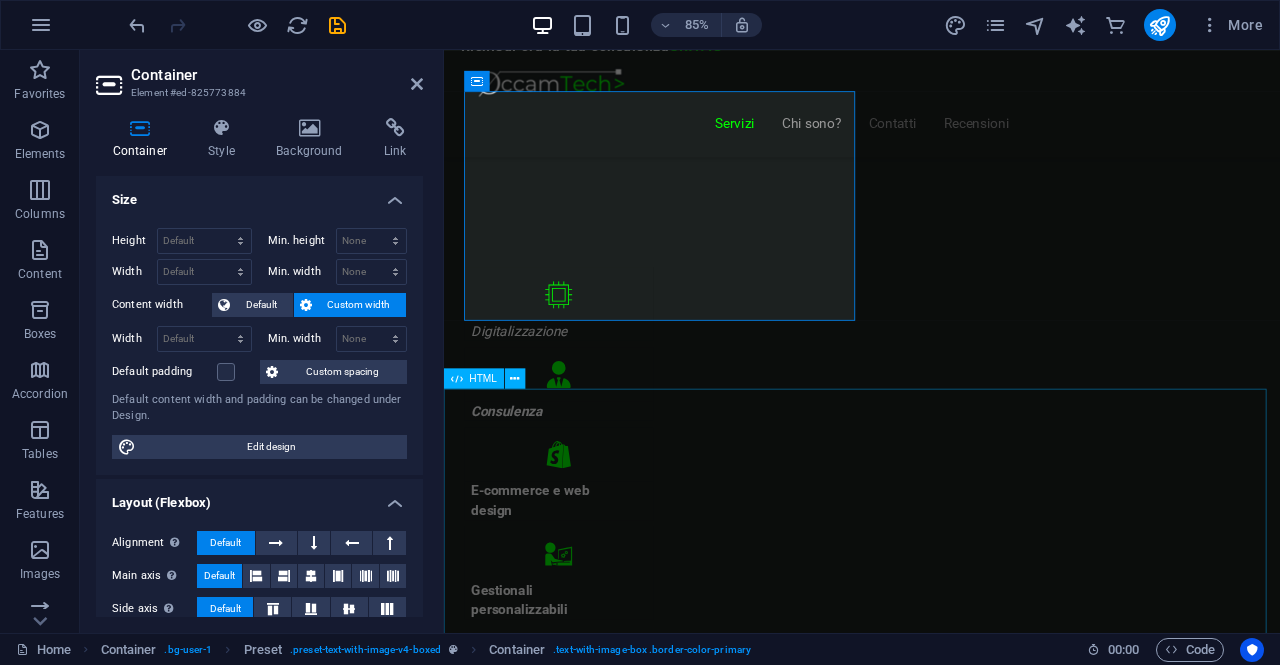 scroll, scrollTop: 833, scrollLeft: 0, axis: vertical 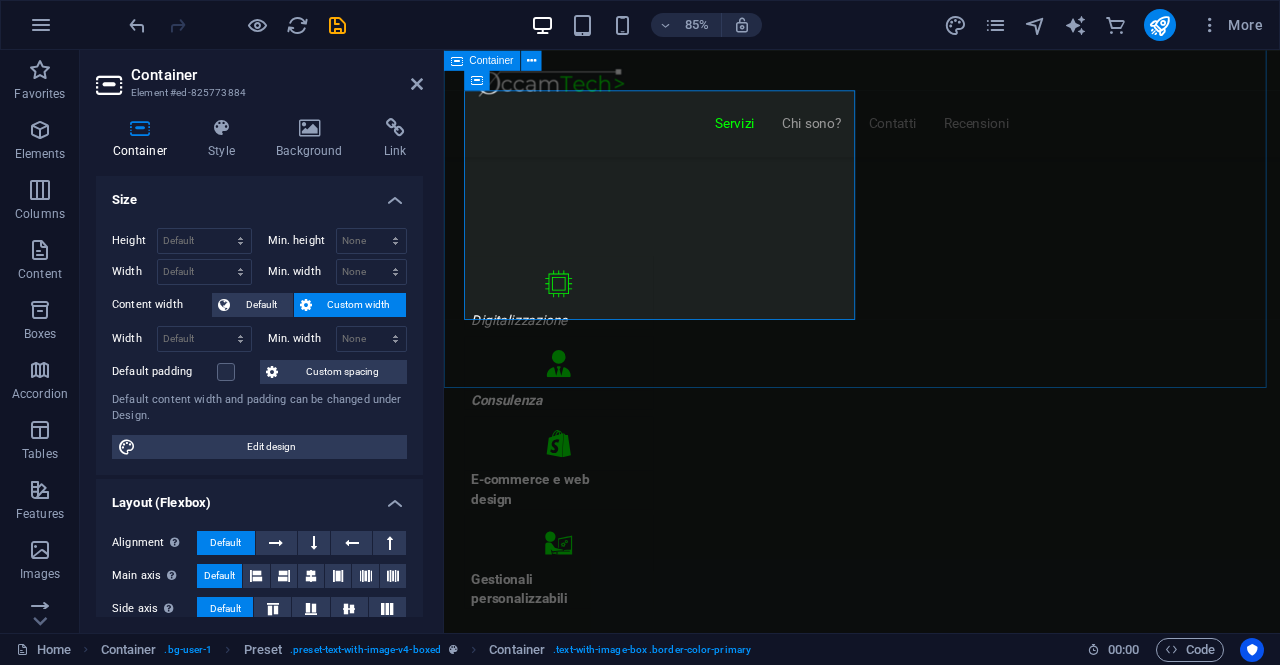 click on "Servizi  Offerti Consulenza informatica     Consulenza di 1h  GRATUITA !     Troviamo  insieme  una  soluzione  ai tuoi  problemi     Digitalizza  la tua  attività Contatta" at bounding box center (936, 3917) 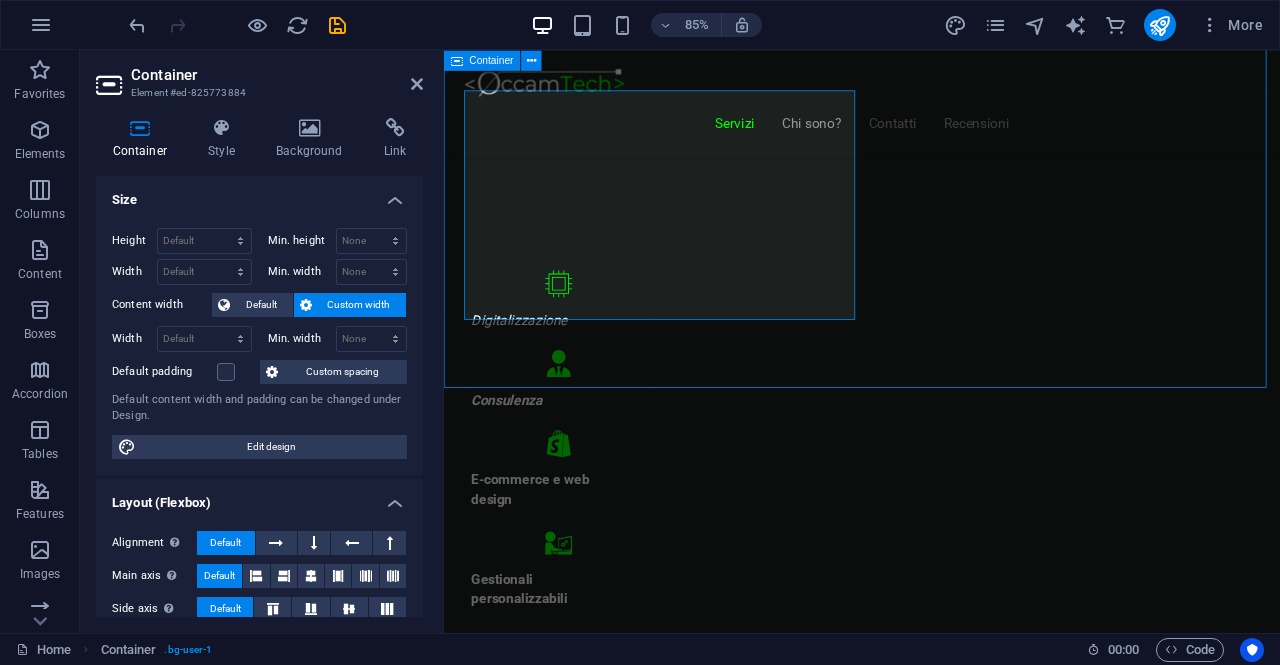 click on "Servizi  Offerti Consulenza informatica     Consulenza di 1h  GRATUITA !     Troviamo  insieme  una  soluzione  ai tuoi  problemi     Digitalizza  la tua  attività Contatta" at bounding box center [936, 3917] 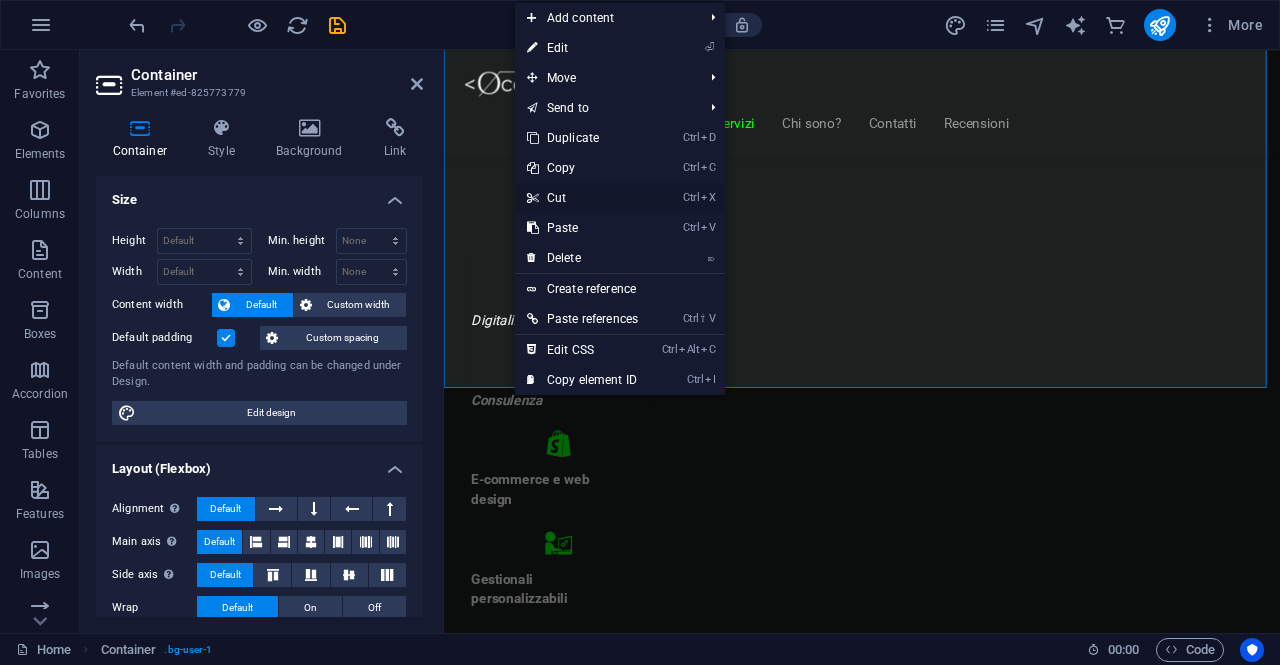 drag, startPoint x: 578, startPoint y: 212, endPoint x: 498, endPoint y: 168, distance: 91.3017 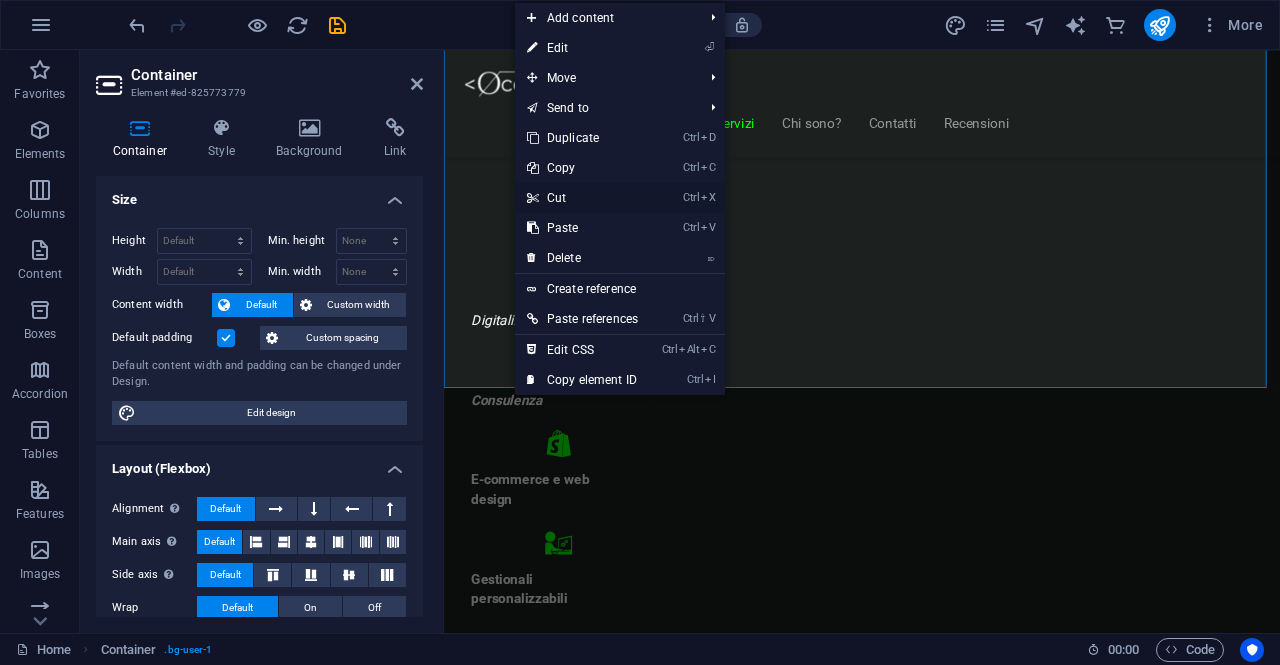 click on "Ctrl X  Cut" at bounding box center (582, 198) 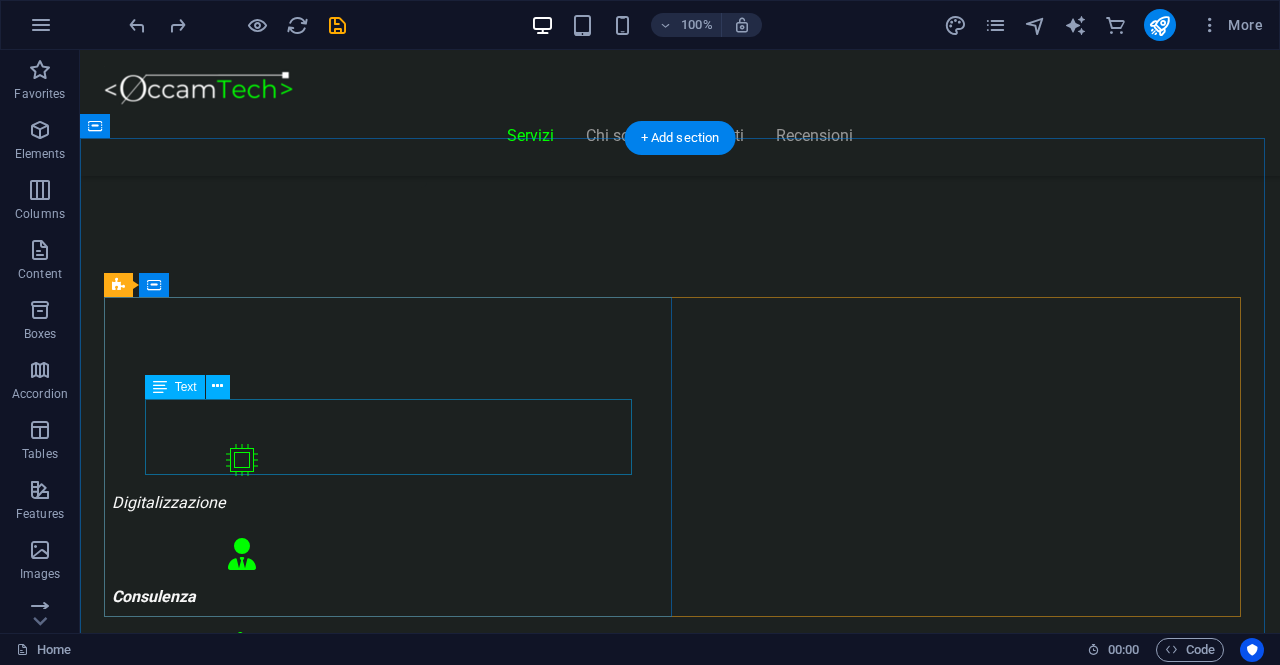 scroll, scrollTop: 633, scrollLeft: 0, axis: vertical 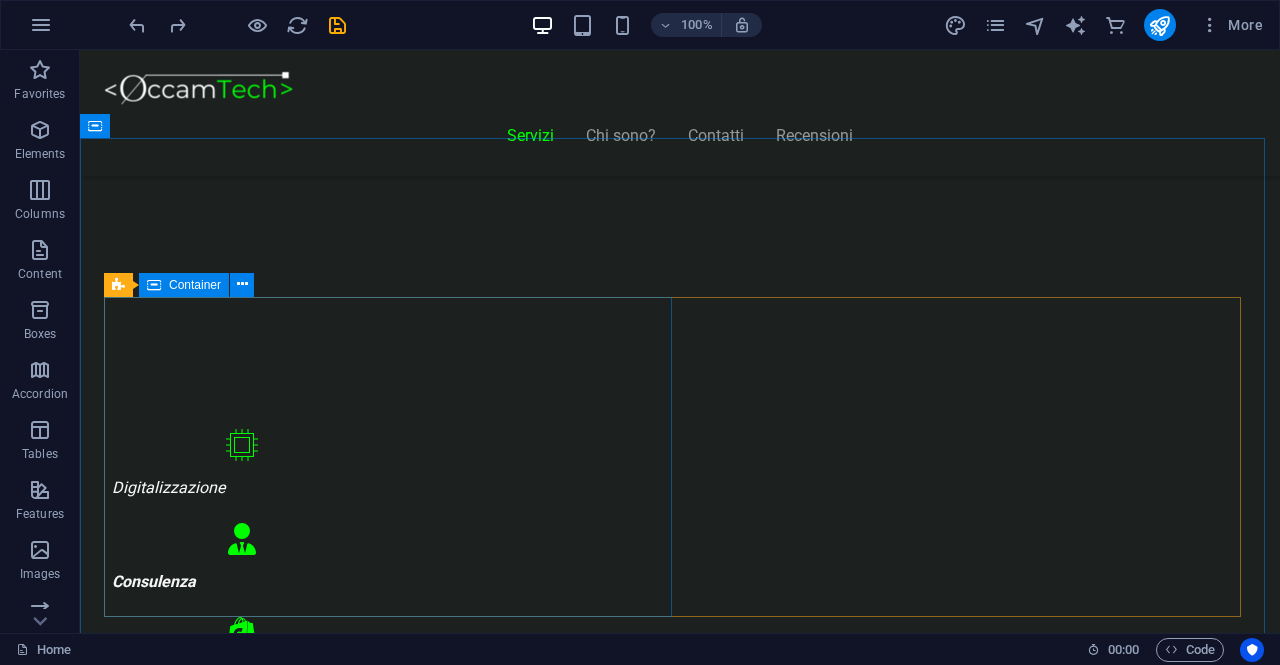 click on "Container" at bounding box center [195, 285] 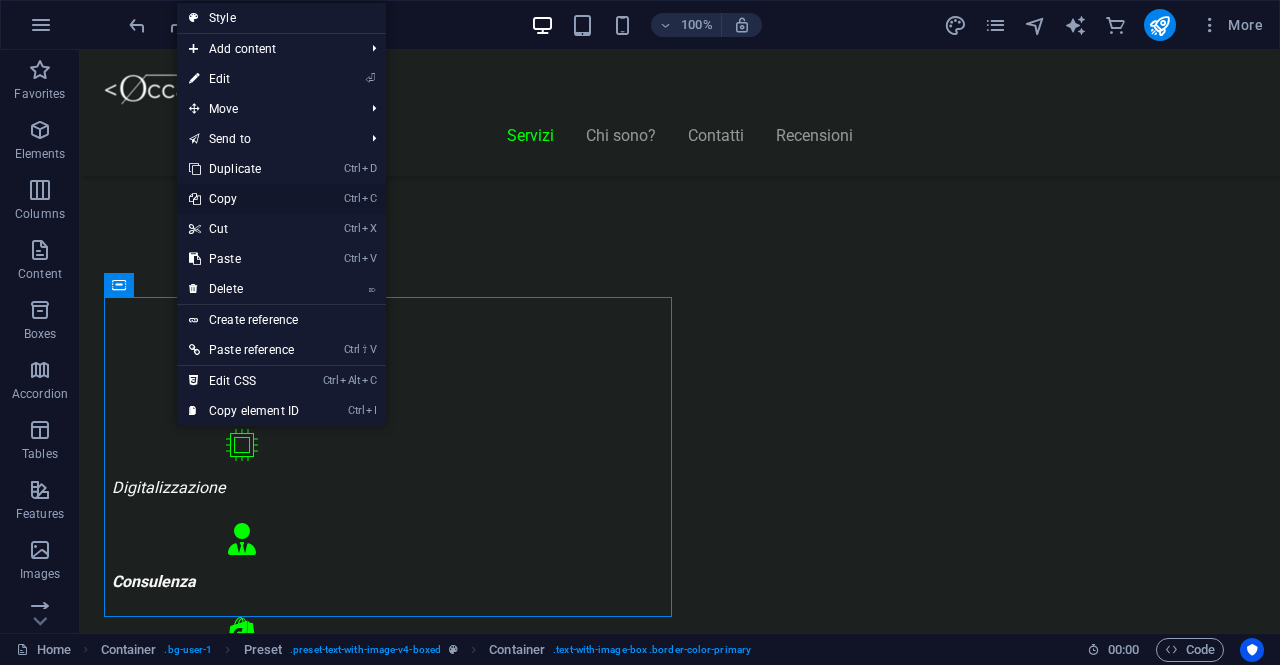 click on "Ctrl C  Copy" at bounding box center (244, 199) 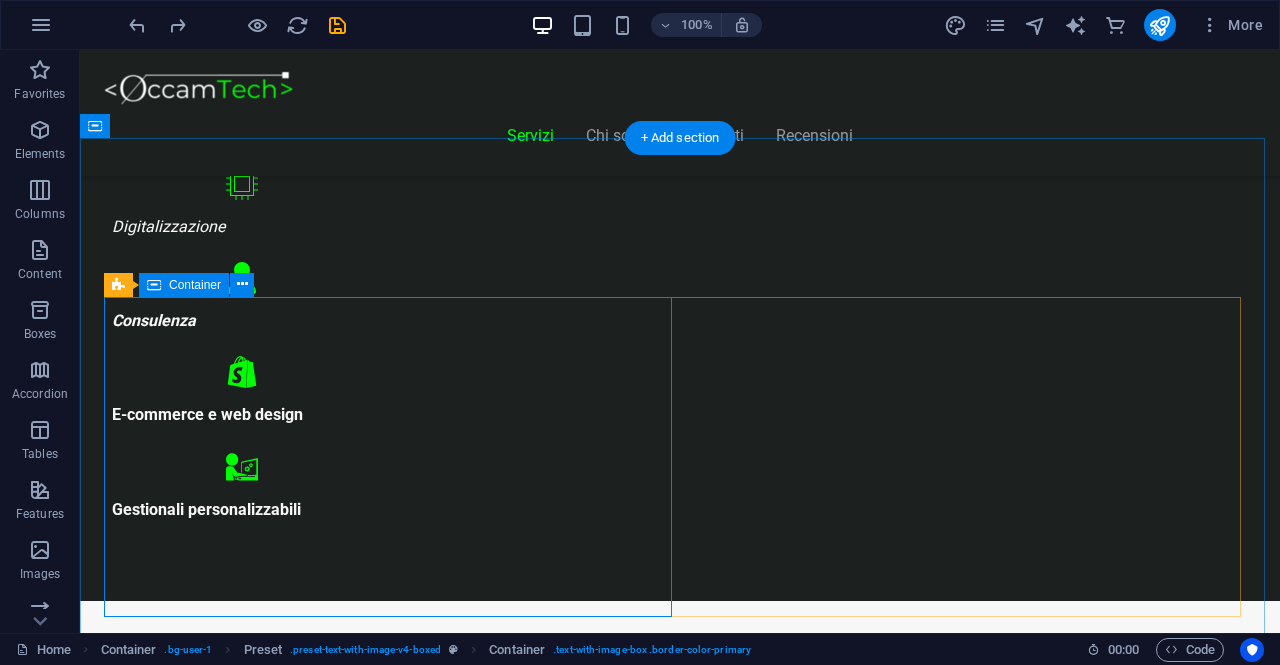 scroll, scrollTop: 1033, scrollLeft: 0, axis: vertical 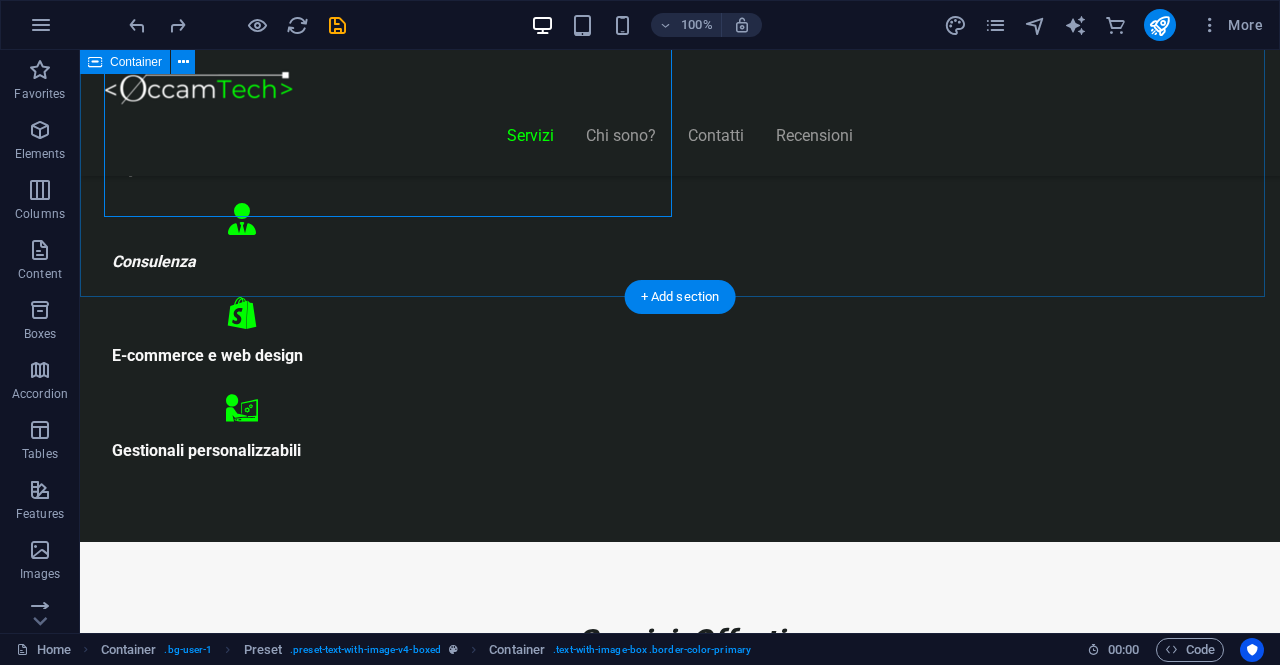click on "Servizi  Offerti Consulenza informatica     Consulenza di 1h  GRATUITA !     Troviamo  insieme  una  soluzione  ai tuoi  problemi     Digitalizza  la tua  attività Contatta" at bounding box center (680, 4381) 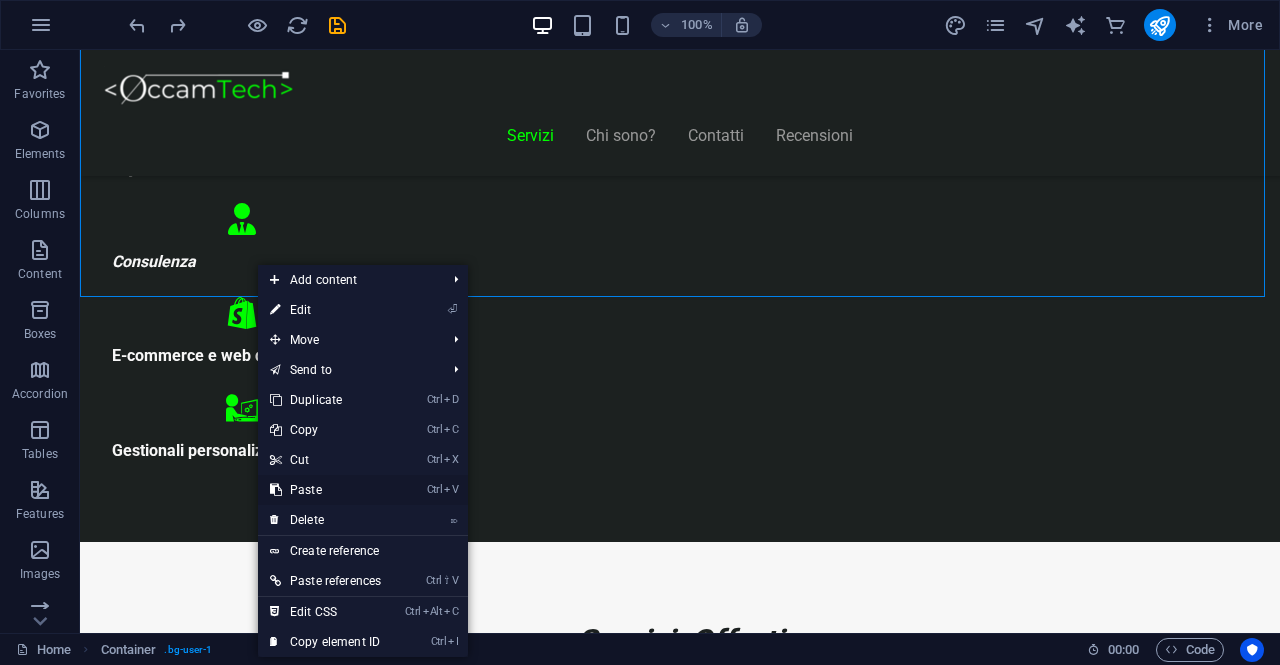 click on "Ctrl V  Paste" at bounding box center [325, 490] 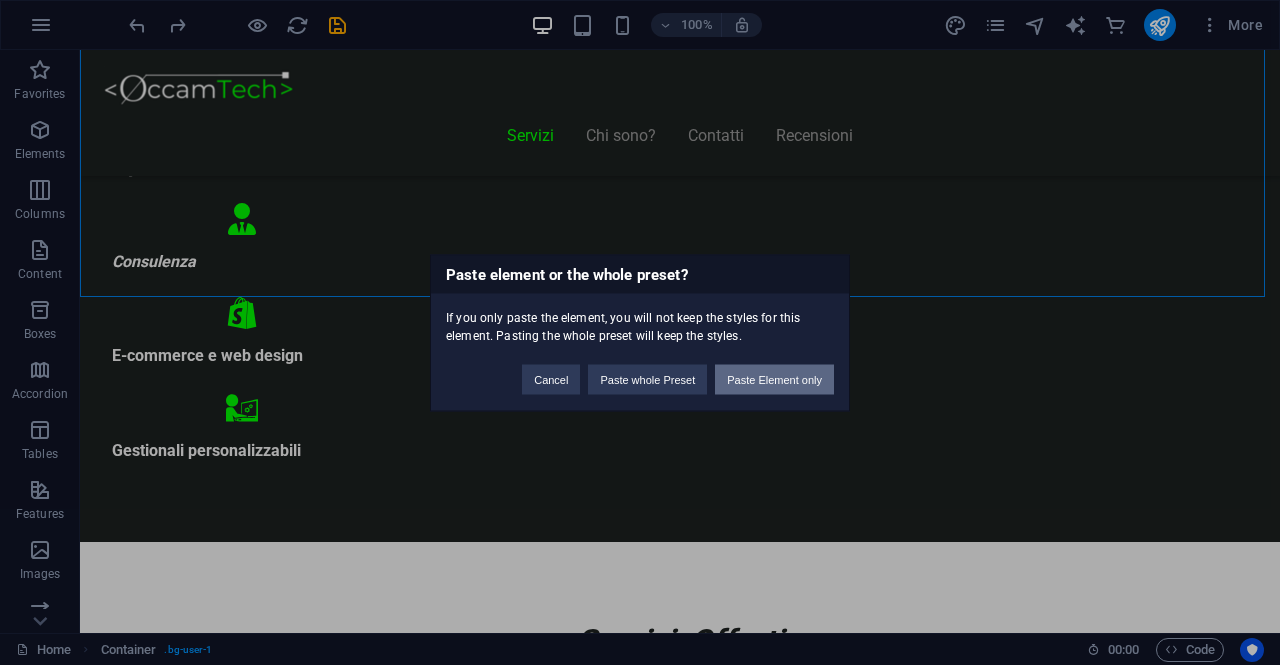 click on "Paste Element only" at bounding box center (774, 379) 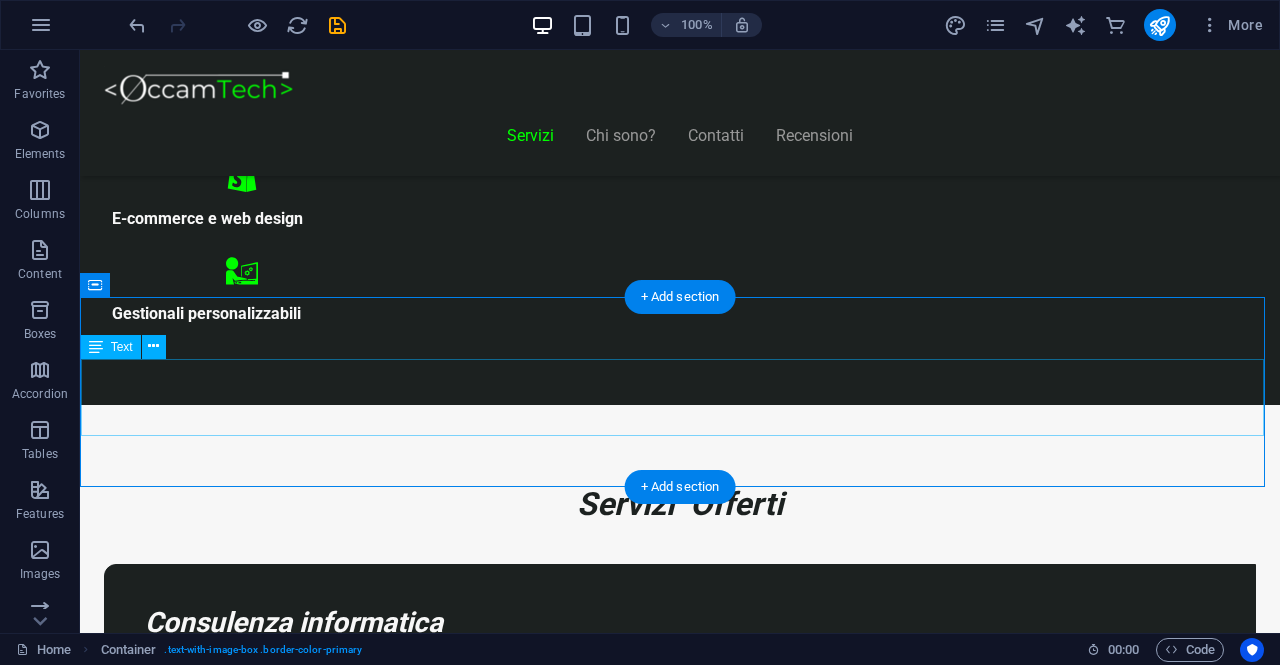 scroll, scrollTop: 1233, scrollLeft: 0, axis: vertical 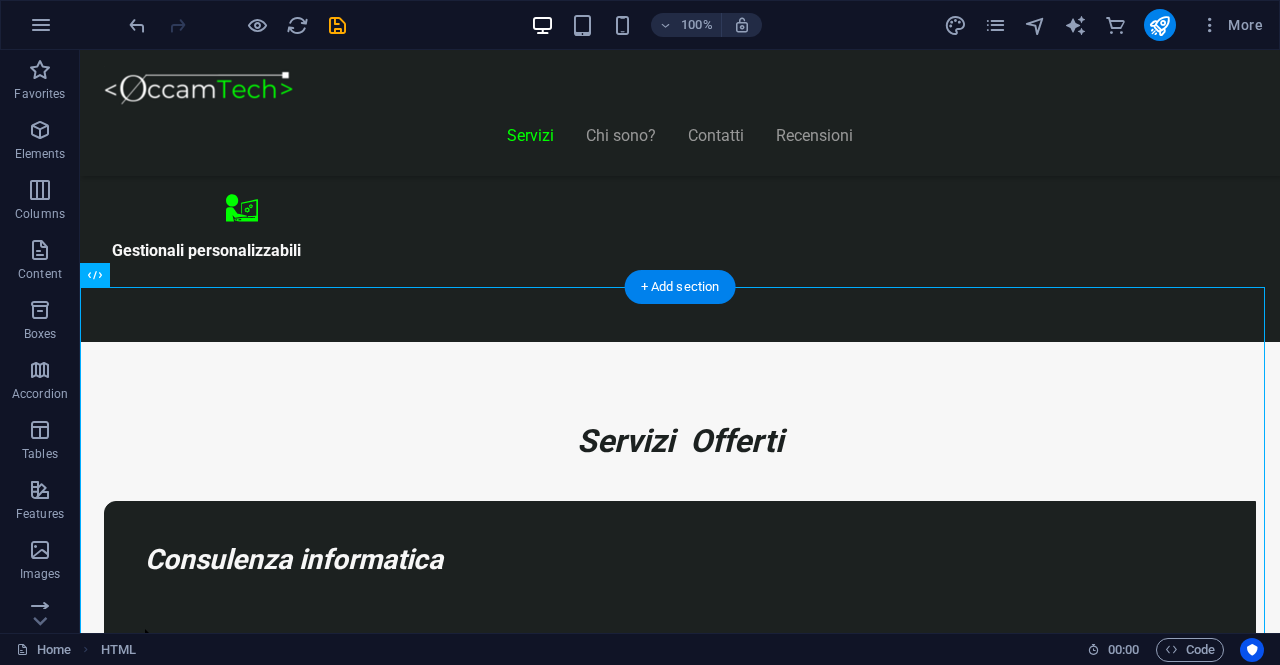 drag, startPoint x: 303, startPoint y: 359, endPoint x: 270, endPoint y: 372, distance: 35.468296 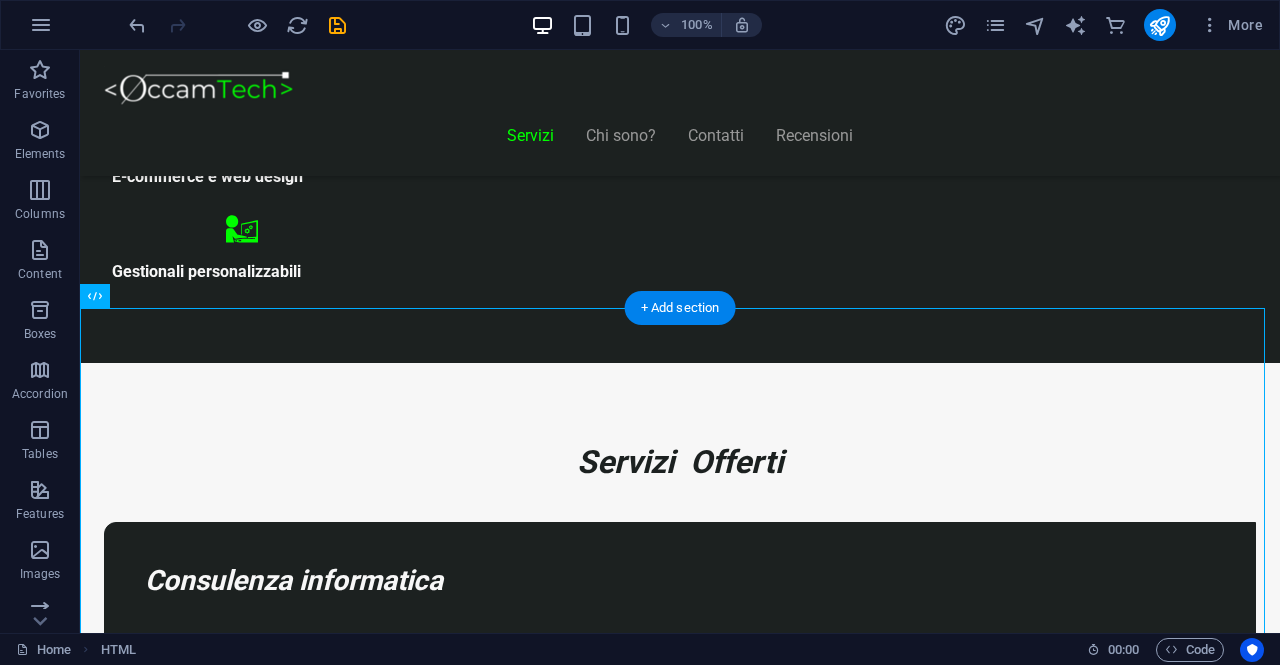 scroll, scrollTop: 1033, scrollLeft: 0, axis: vertical 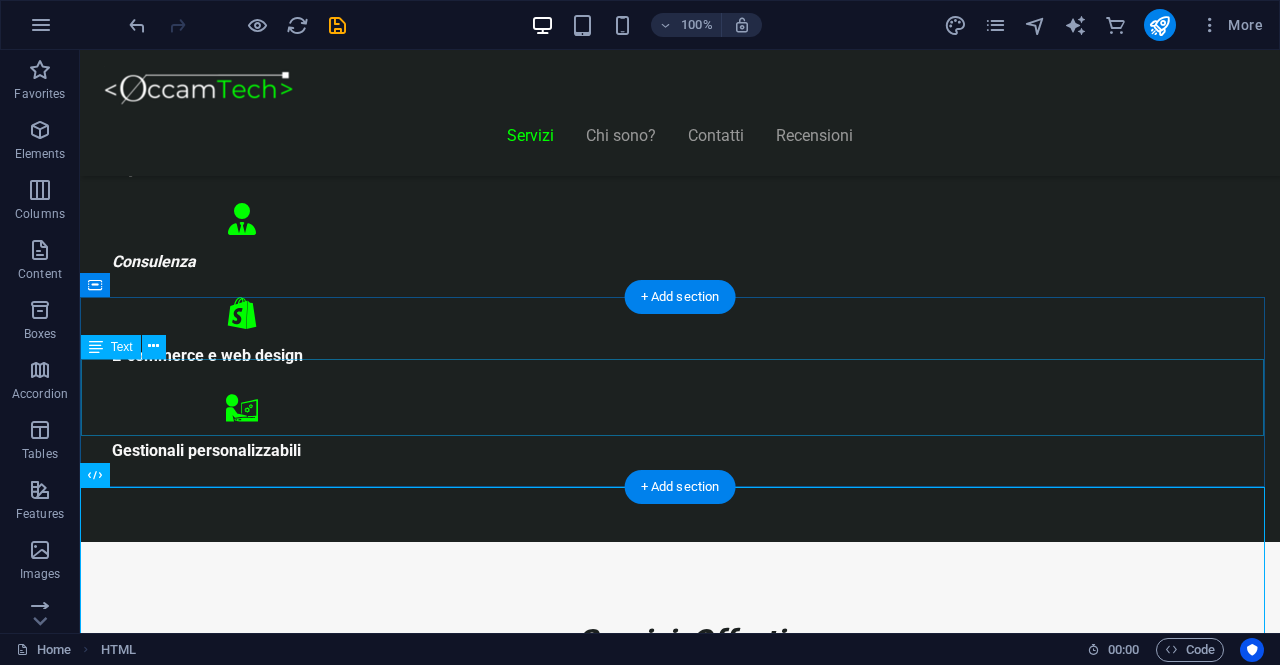 click on "Consulenza di 1h  GRATUITA !     Troviamo  insieme  una  soluzione  ai tuoi  problemi     Digitalizza  la tua  attività" at bounding box center [680, 11964] 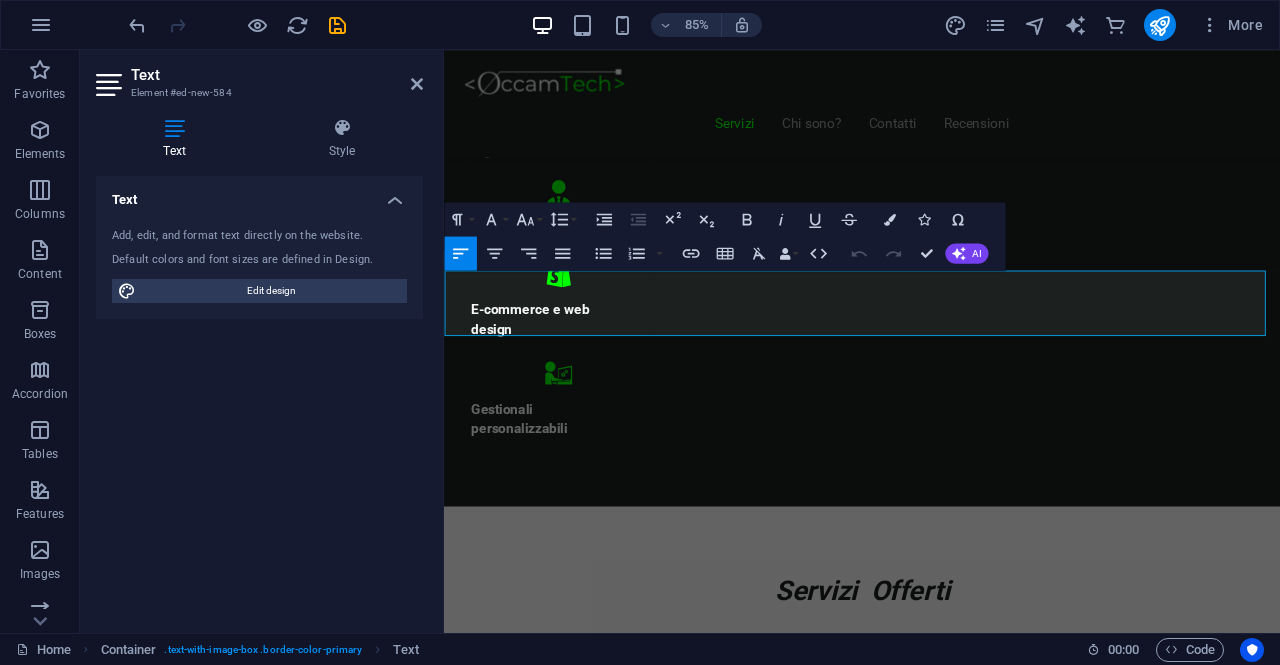 click on "Text Element #ed-new-584" at bounding box center [259, 76] 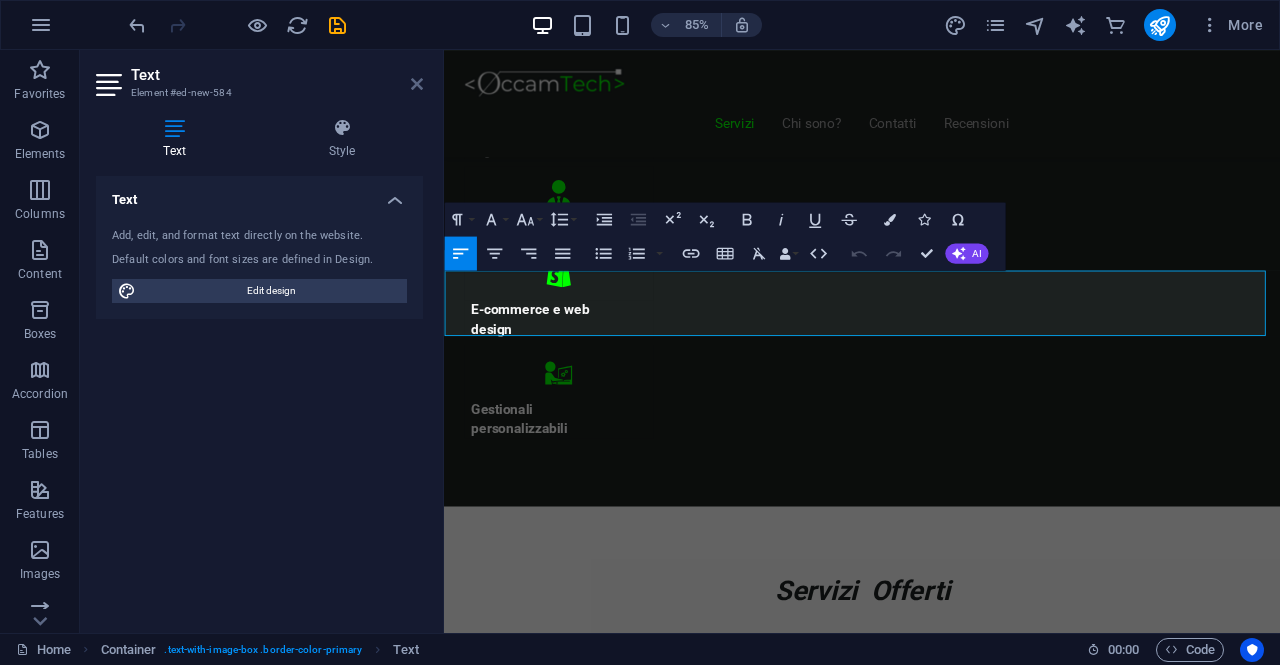 click at bounding box center (417, 84) 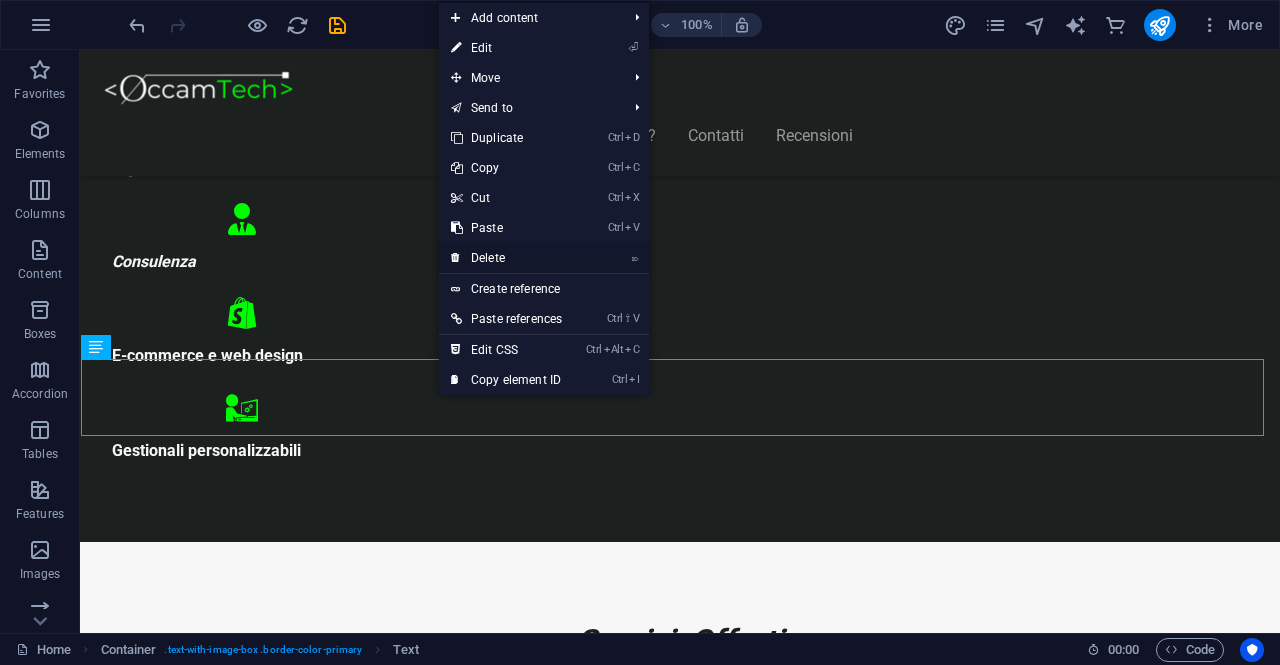 click on "⌦  Delete" at bounding box center [506, 258] 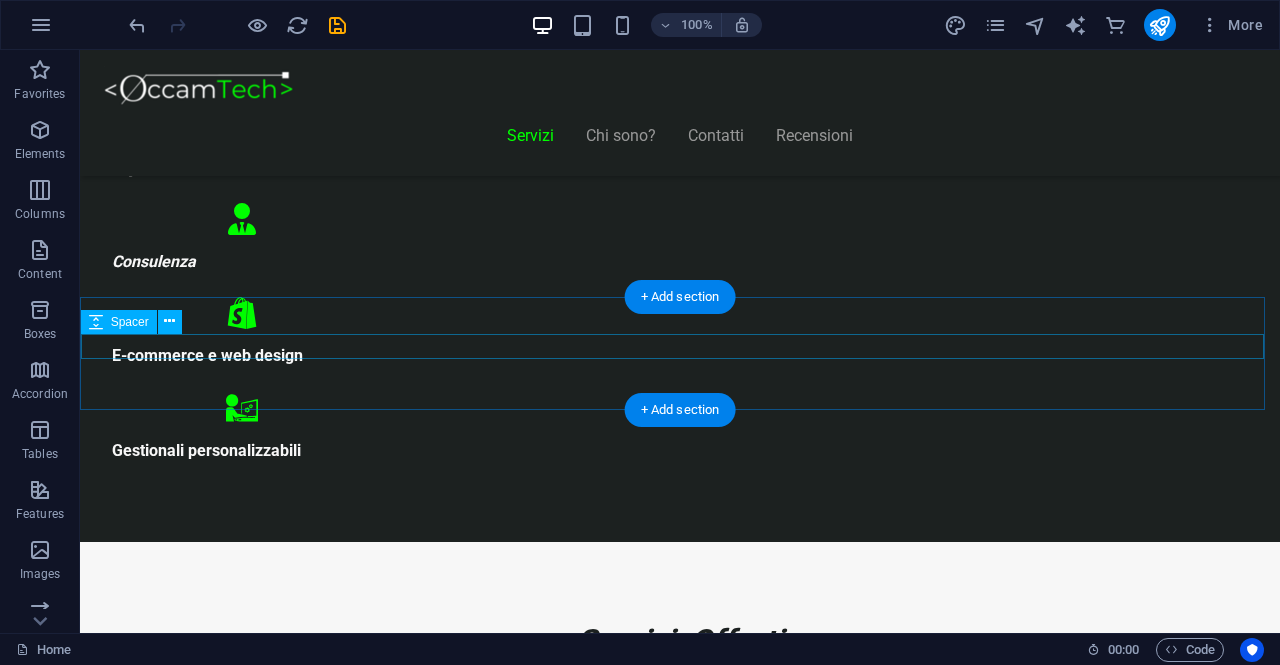 click at bounding box center (680, 8269) 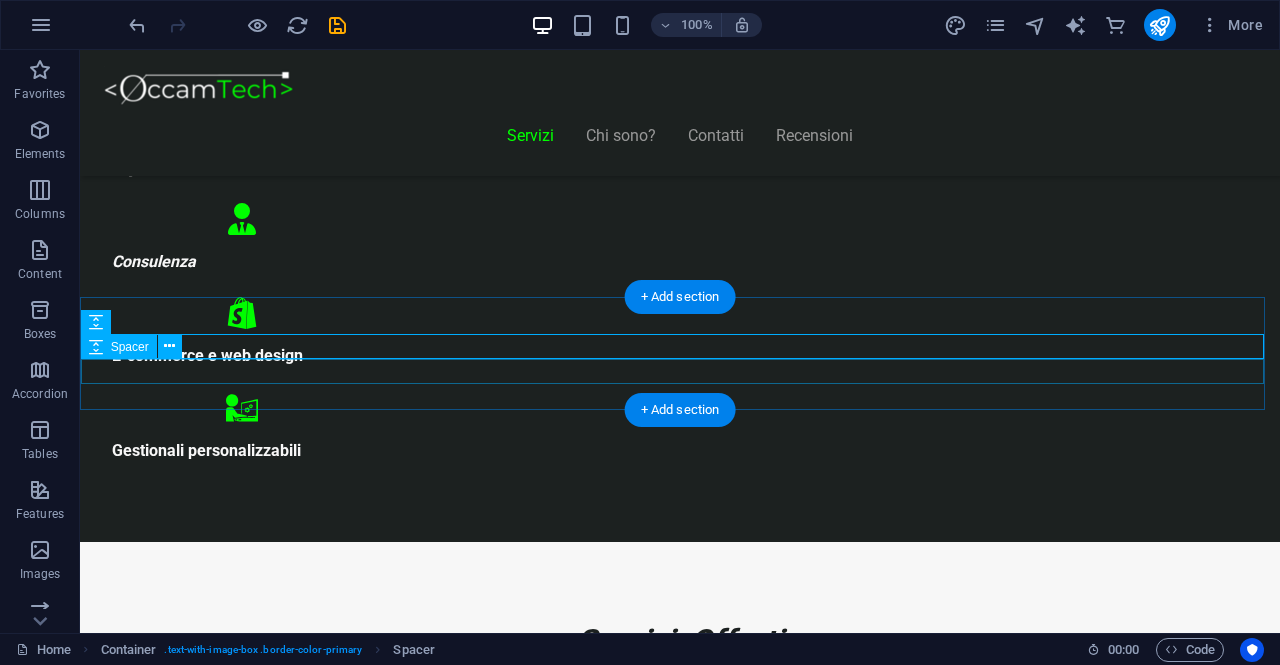 click at bounding box center [680, 8294] 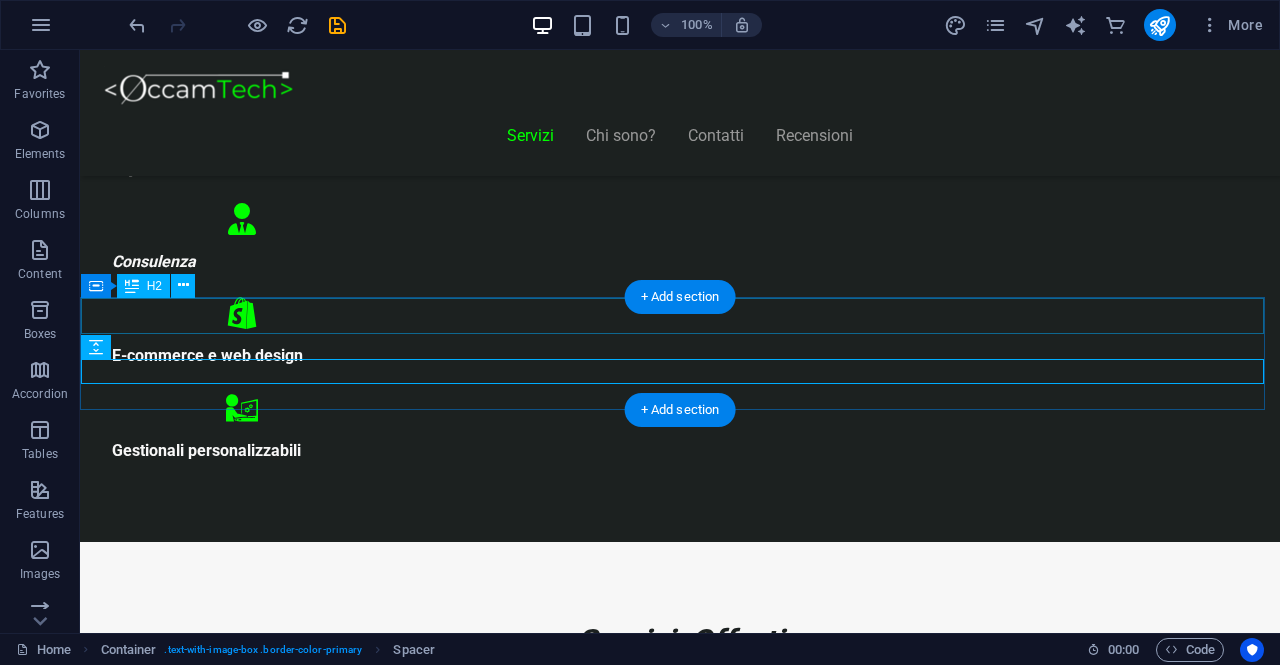 click on "Consulenza informatica" at bounding box center (680, 8239) 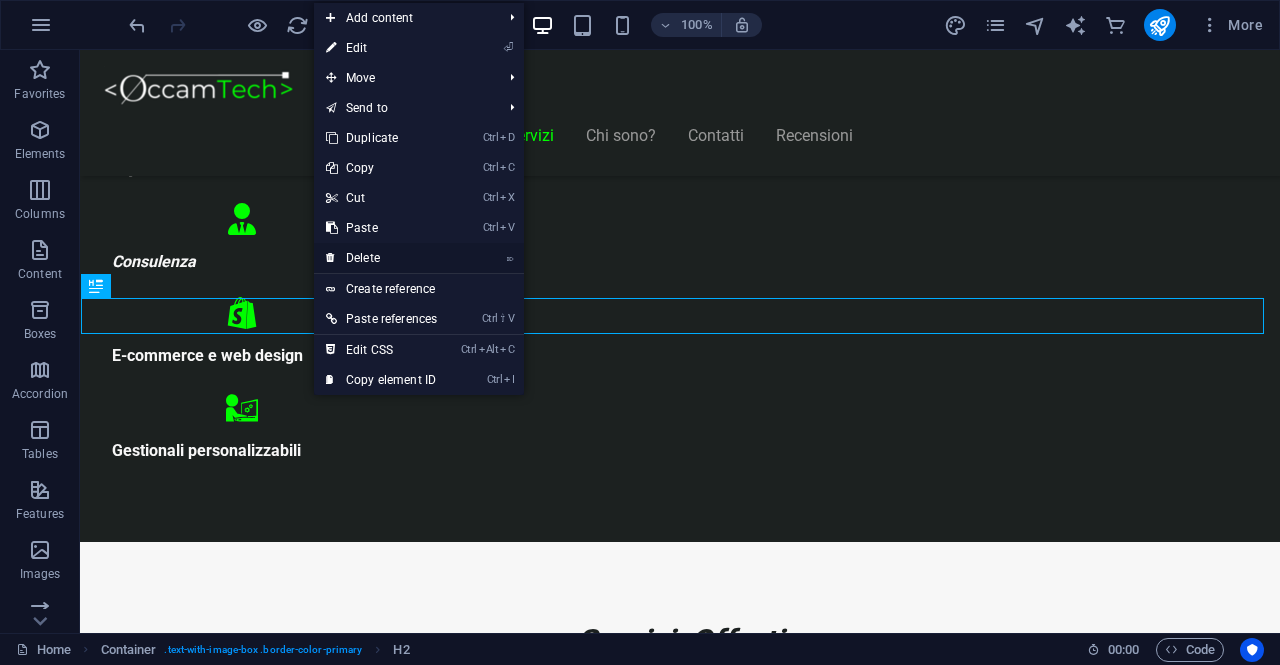 click on "⌦  Delete" at bounding box center (381, 258) 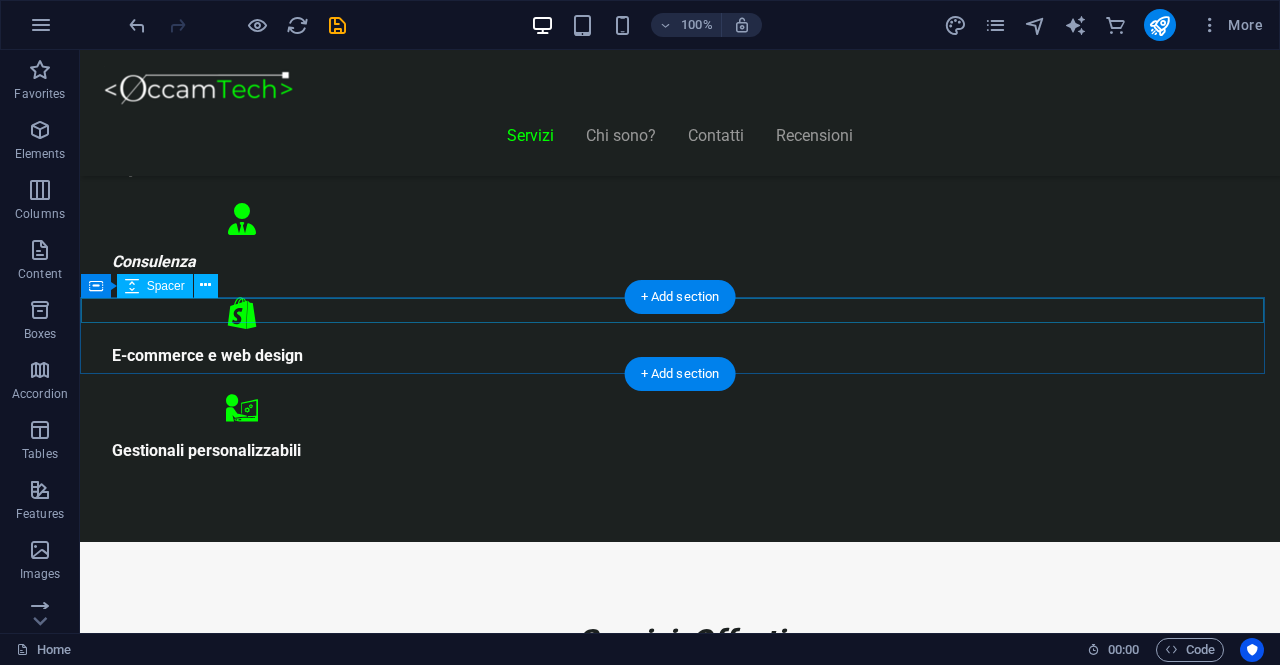 click at bounding box center (680, 8233) 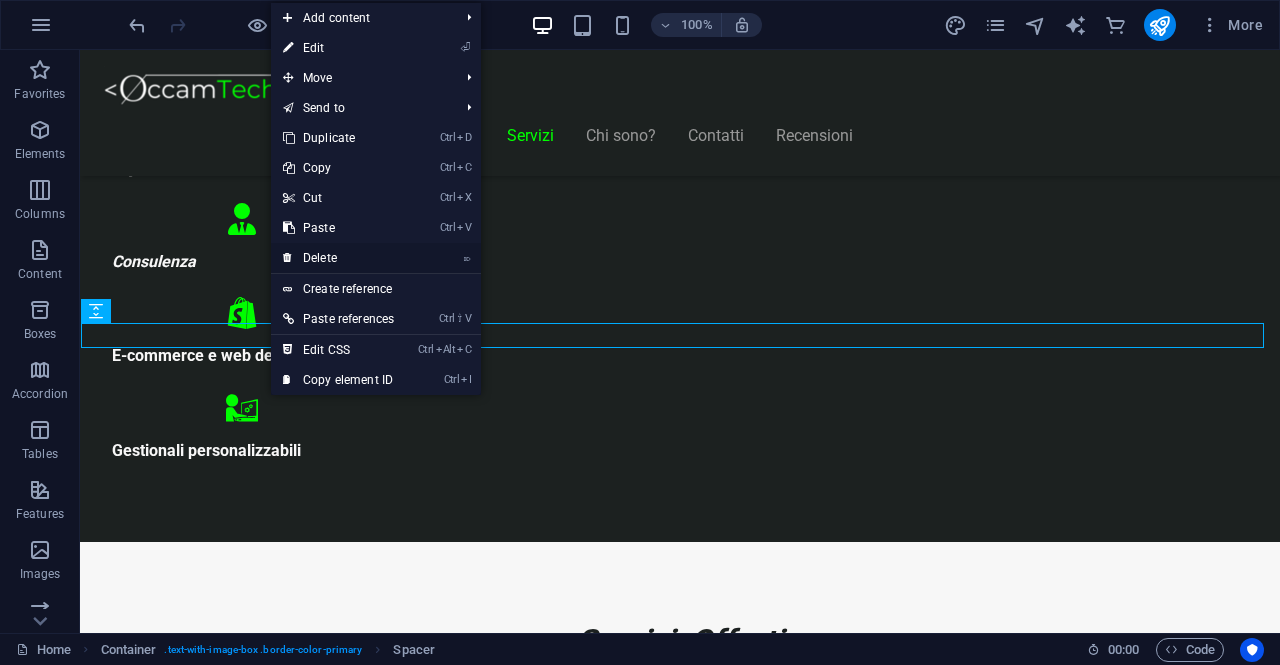 click on "⌦  Delete" at bounding box center (338, 258) 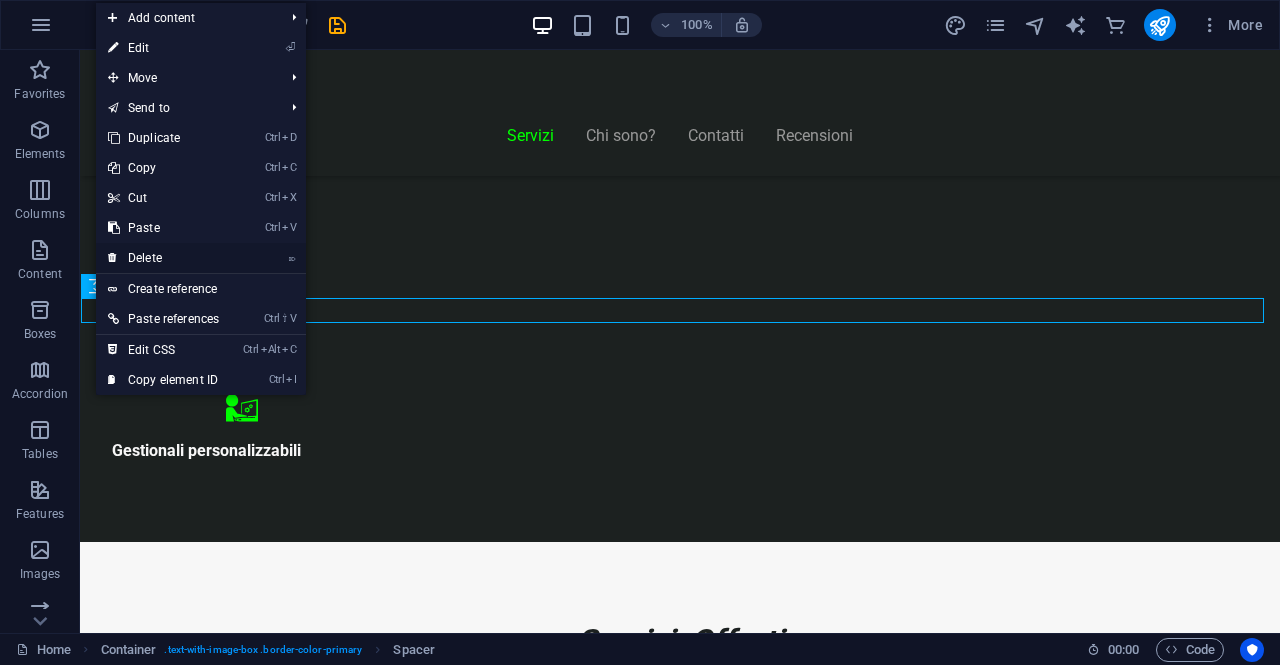 click on "⌦  Delete" at bounding box center (163, 258) 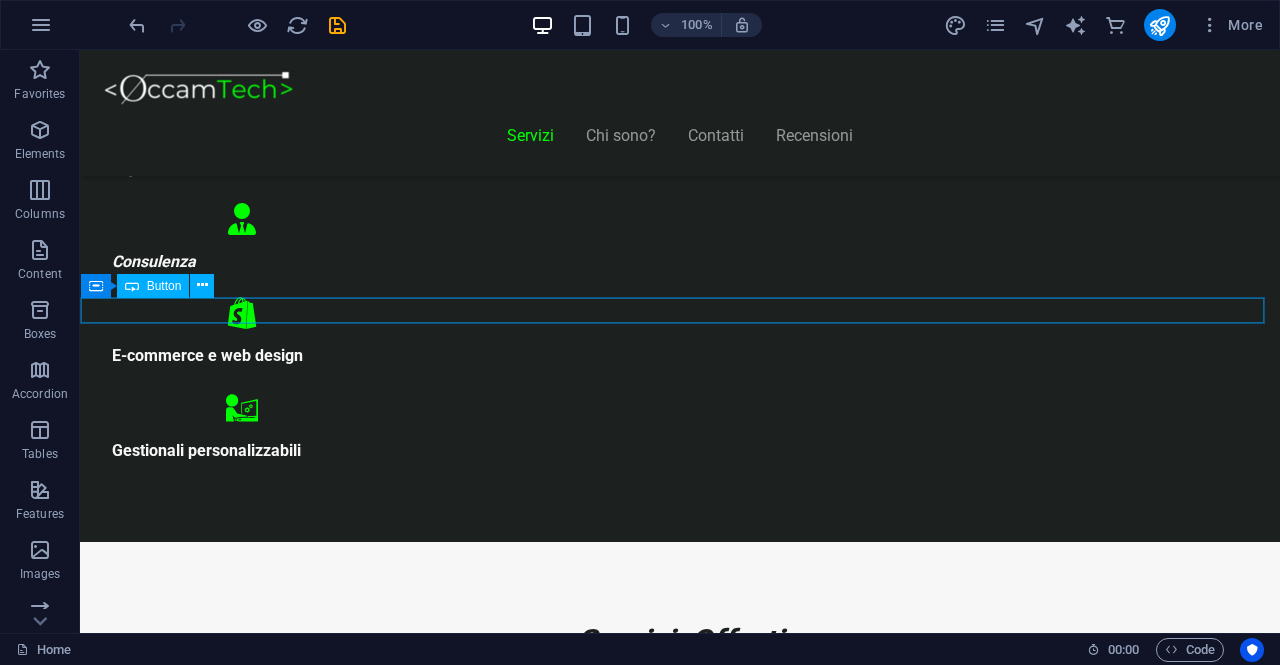 click on "Contatta" at bounding box center [680, 8234] 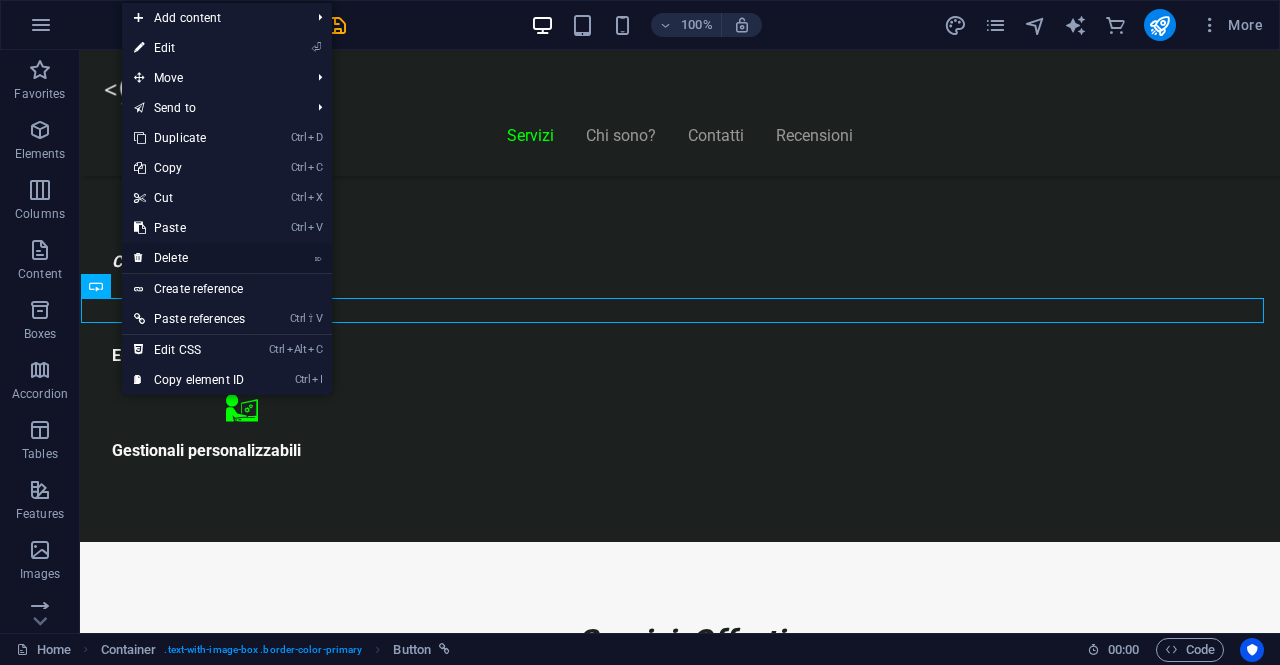 click on "⌦  Delete" at bounding box center [189, 258] 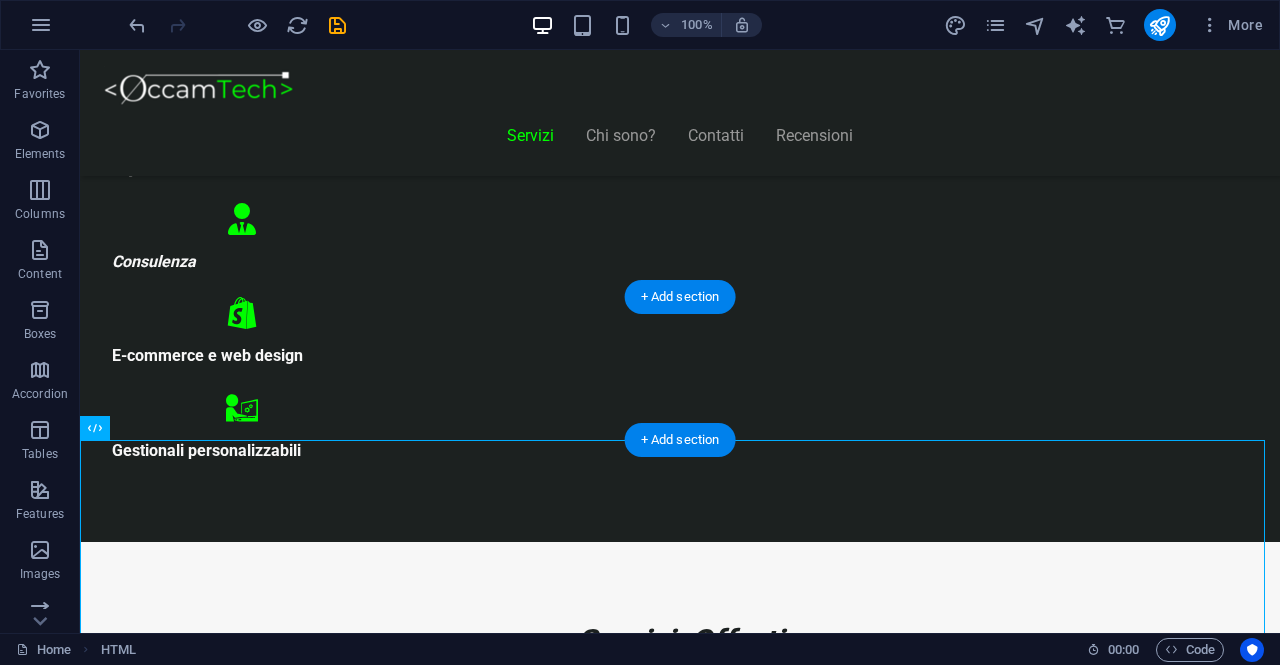 drag, startPoint x: 130, startPoint y: 538, endPoint x: 450, endPoint y: 381, distance: 356.43933 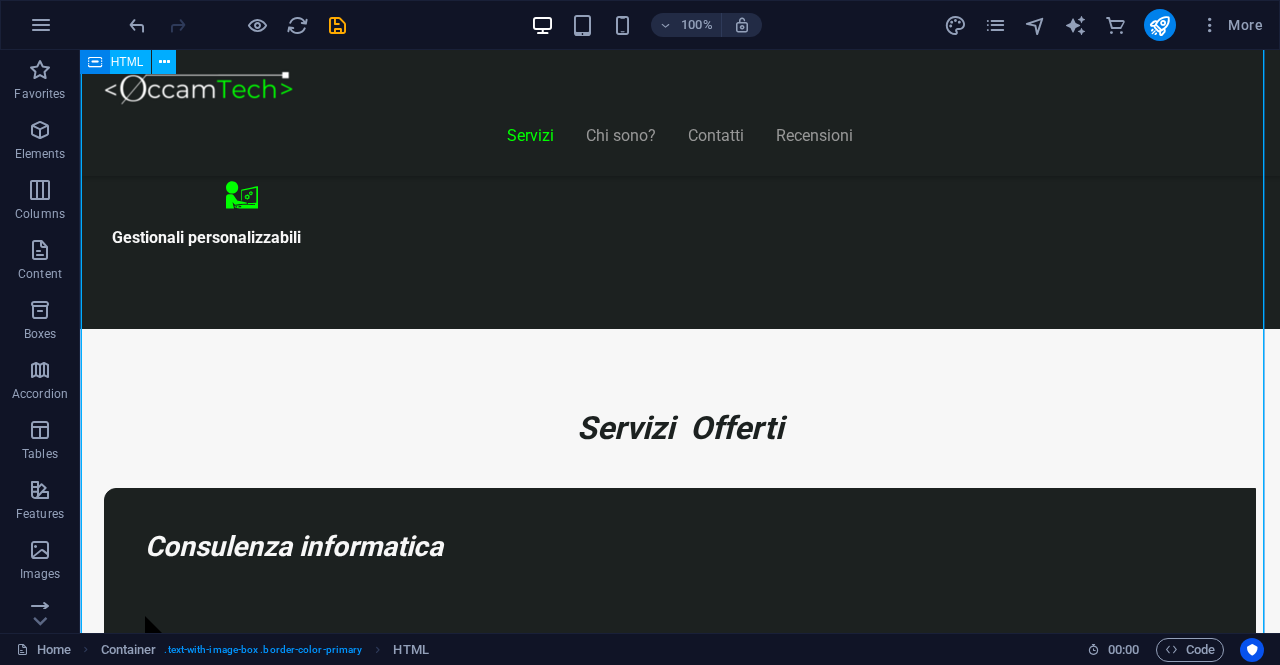 scroll, scrollTop: 1033, scrollLeft: 0, axis: vertical 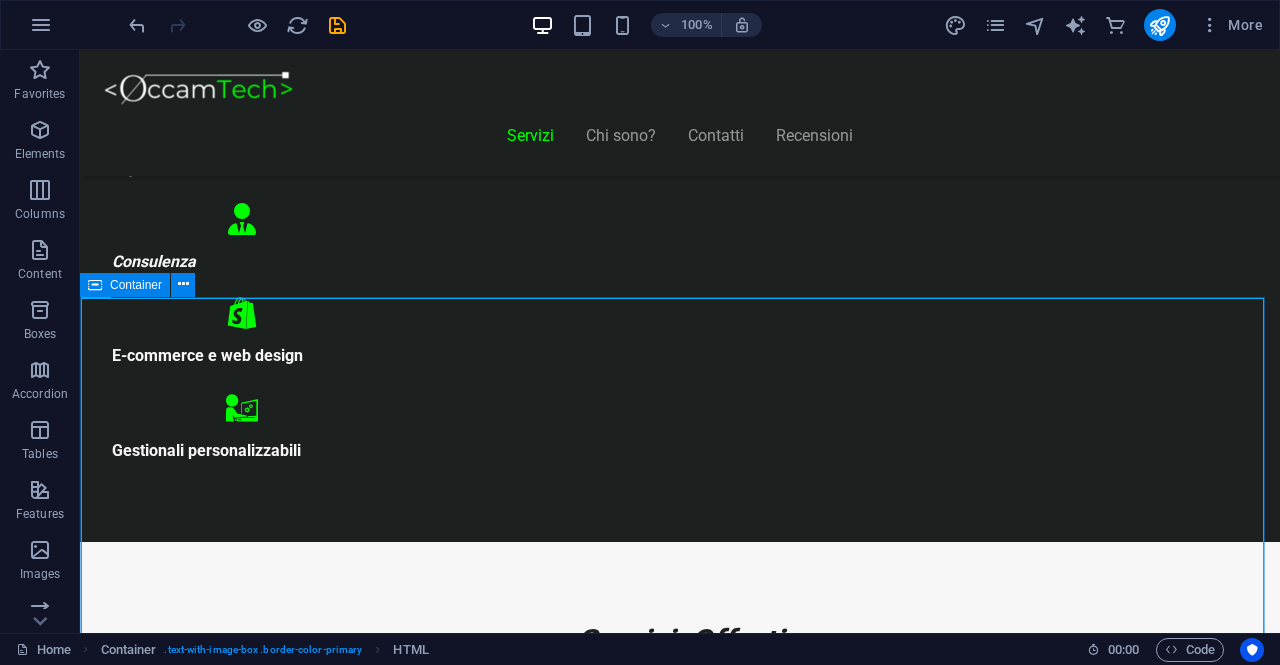 click on "Container" at bounding box center [125, 285] 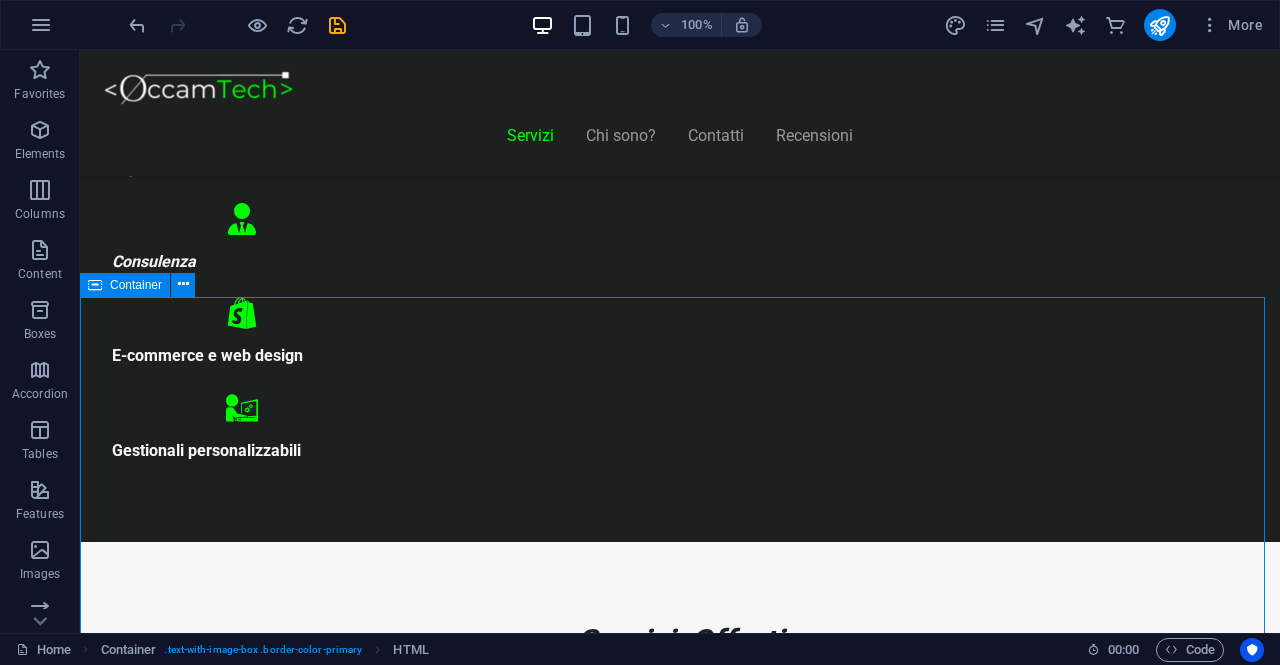click on "Container" at bounding box center [125, 285] 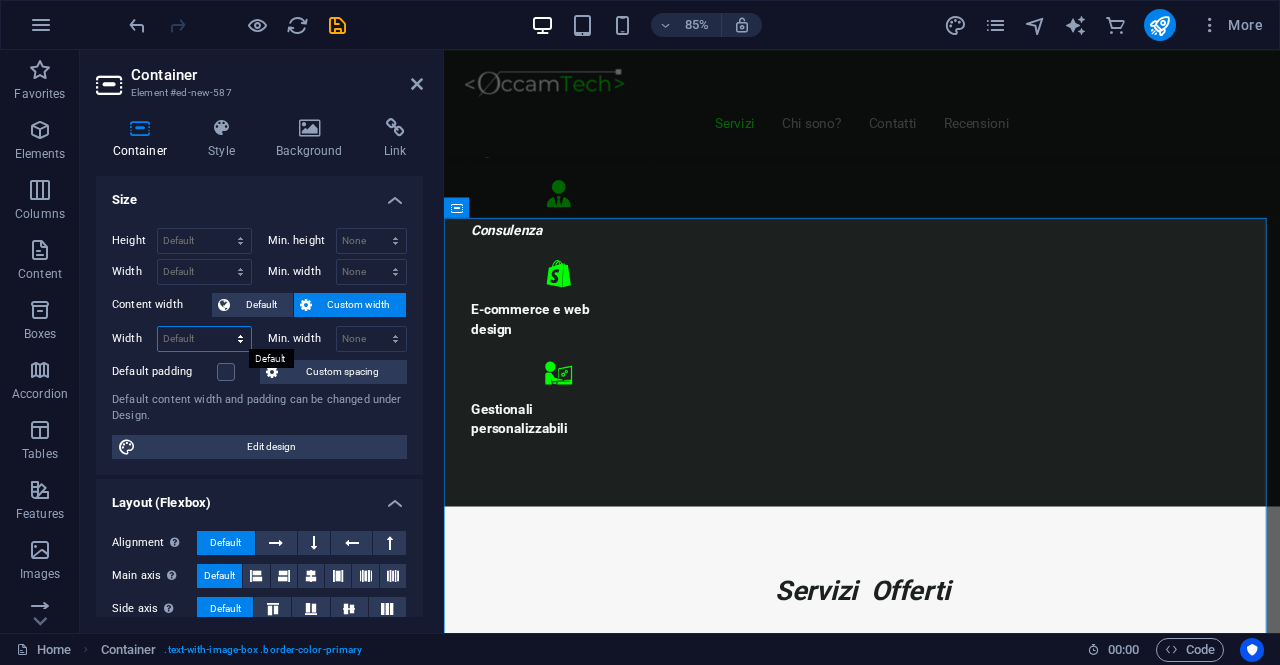 click on "Default px rem % em vh vw" at bounding box center (204, 339) 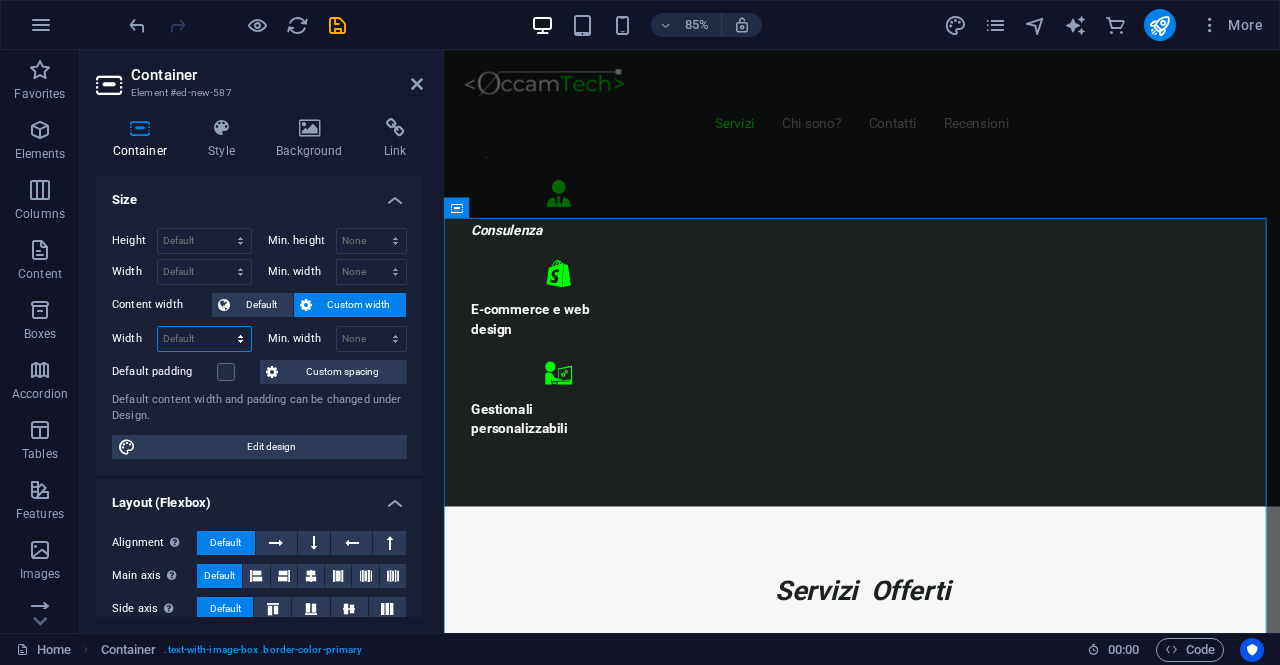 select on "%" 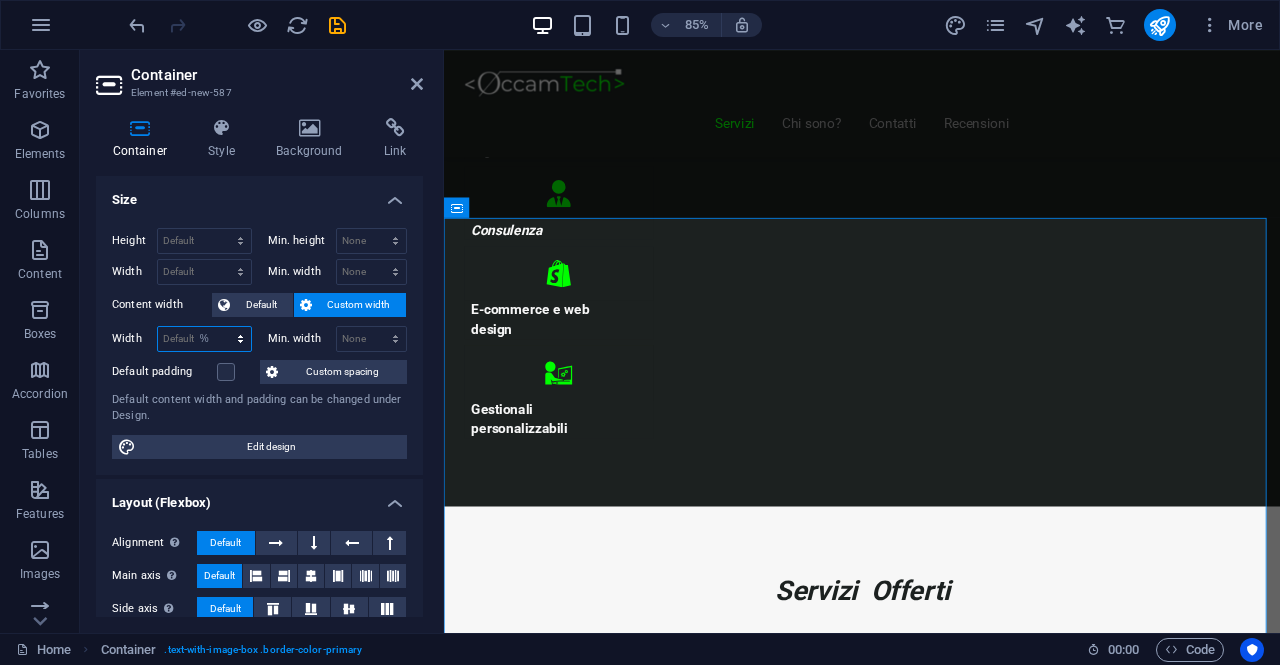 click on "Default px rem % em vh vw" at bounding box center [204, 339] 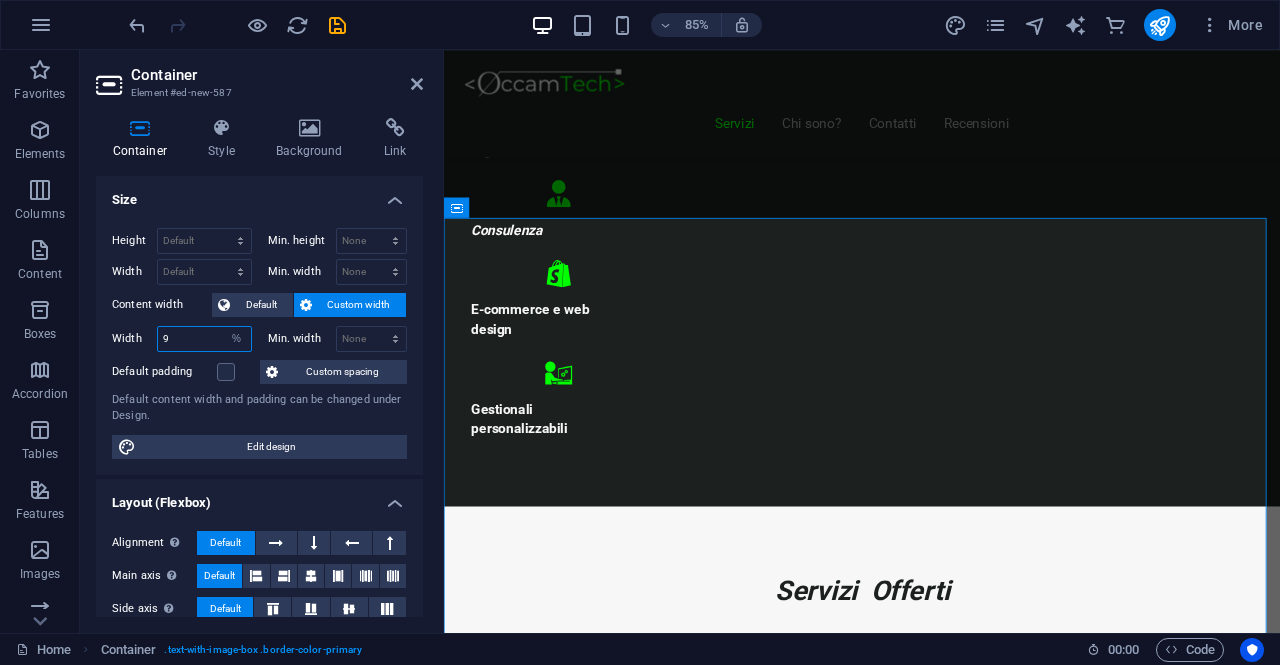 type on "90" 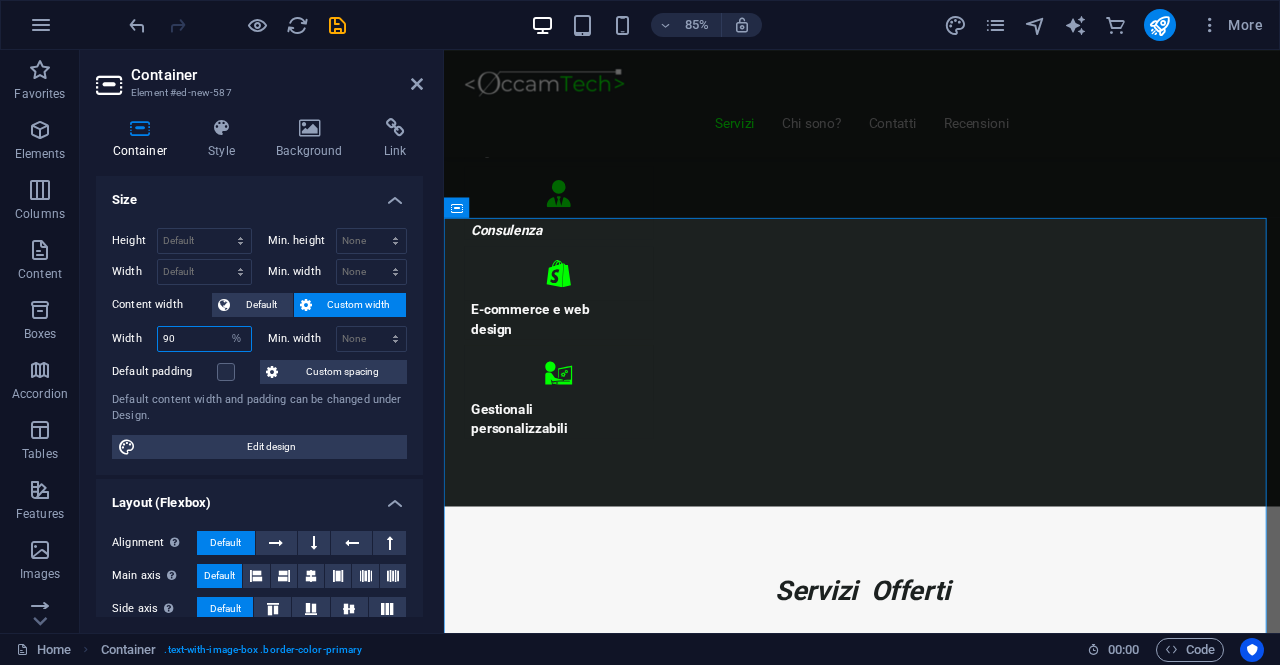 drag, startPoint x: 186, startPoint y: 336, endPoint x: 148, endPoint y: 335, distance: 38.013157 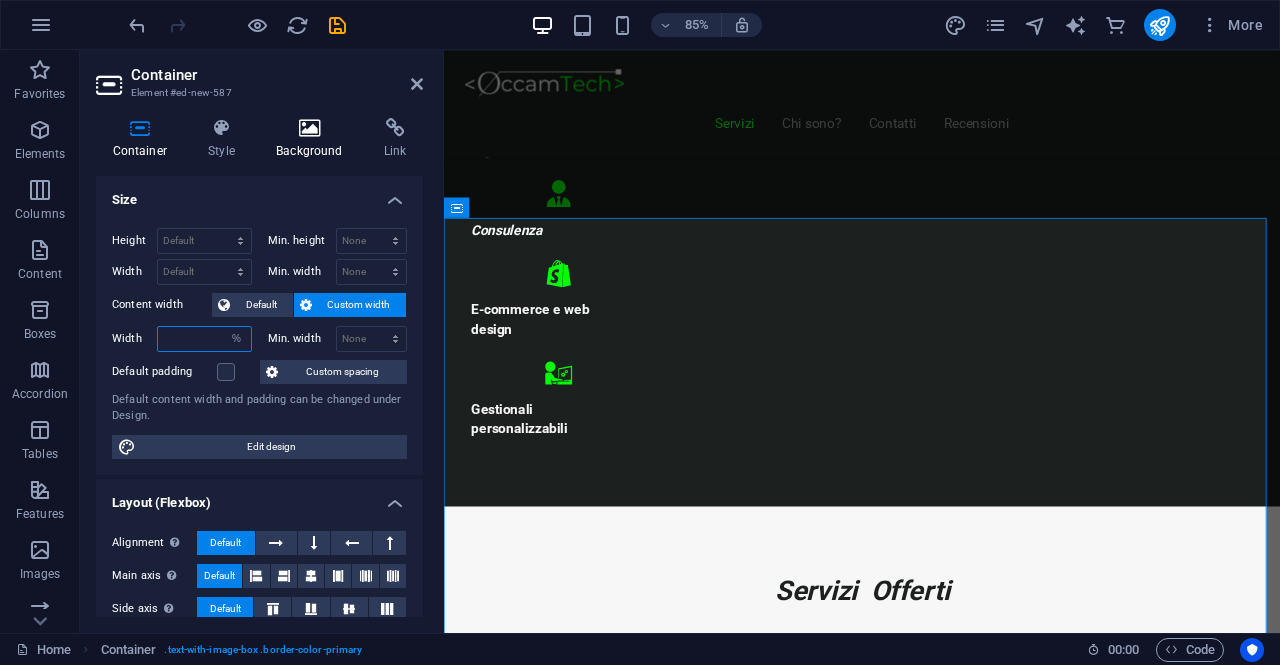 type 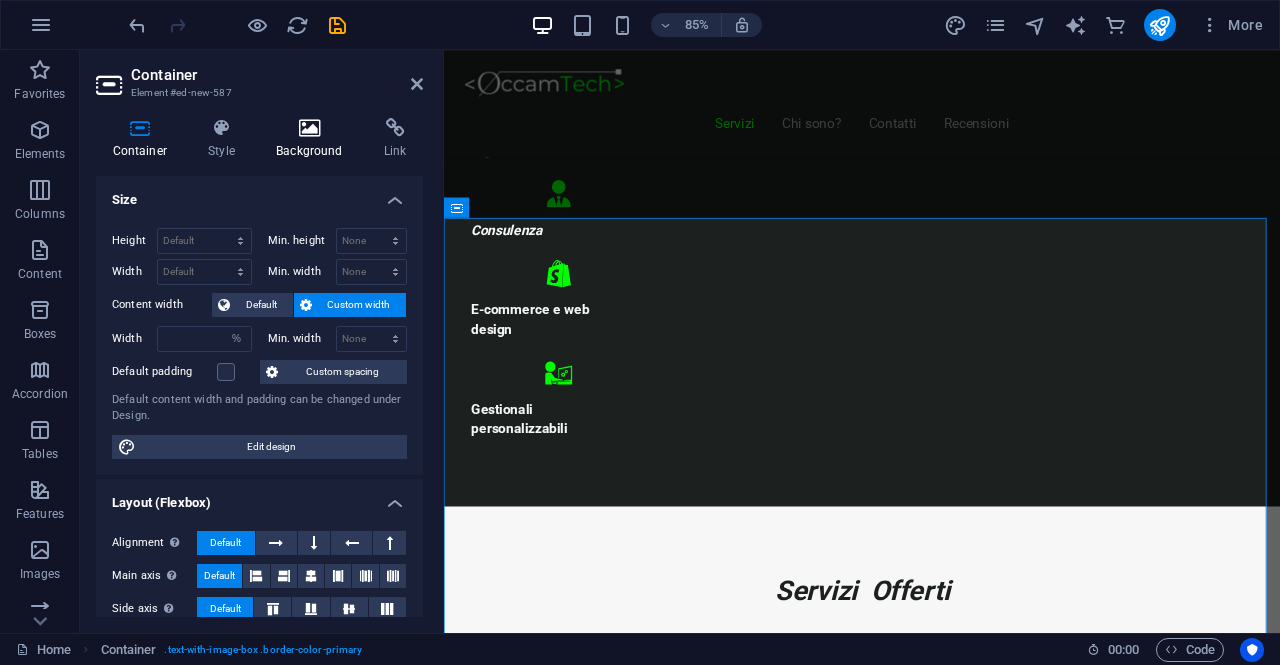 click at bounding box center [310, 128] 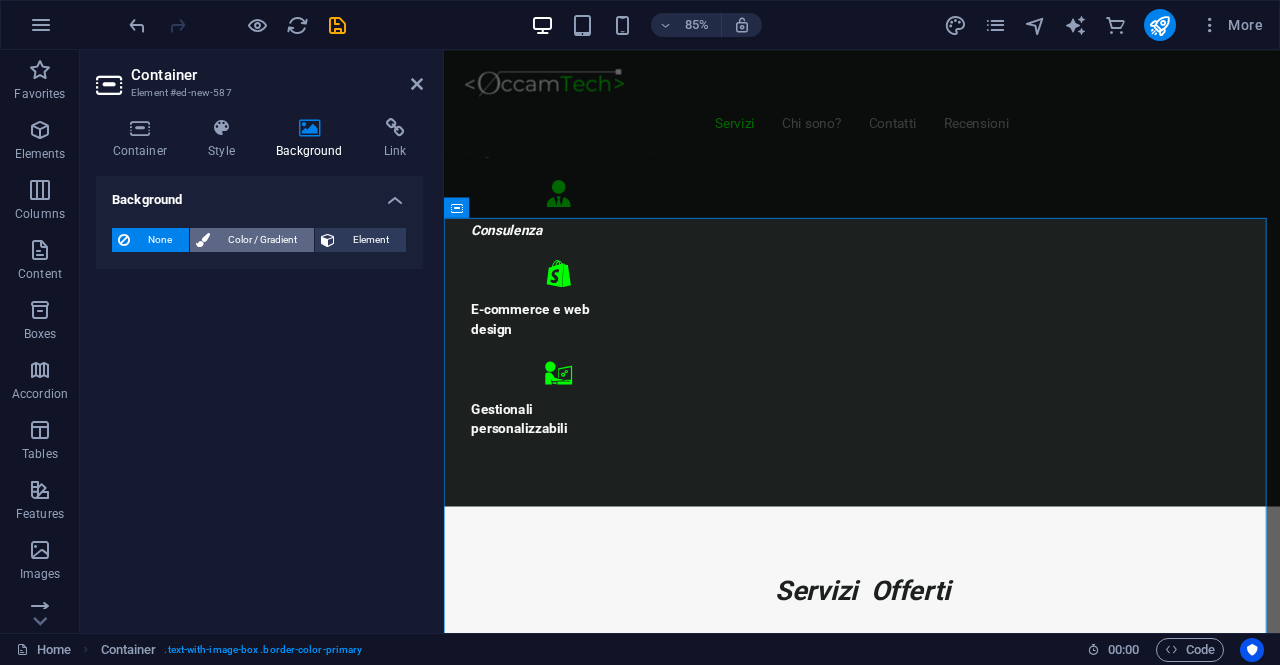 click on "Color / Gradient" at bounding box center [262, 240] 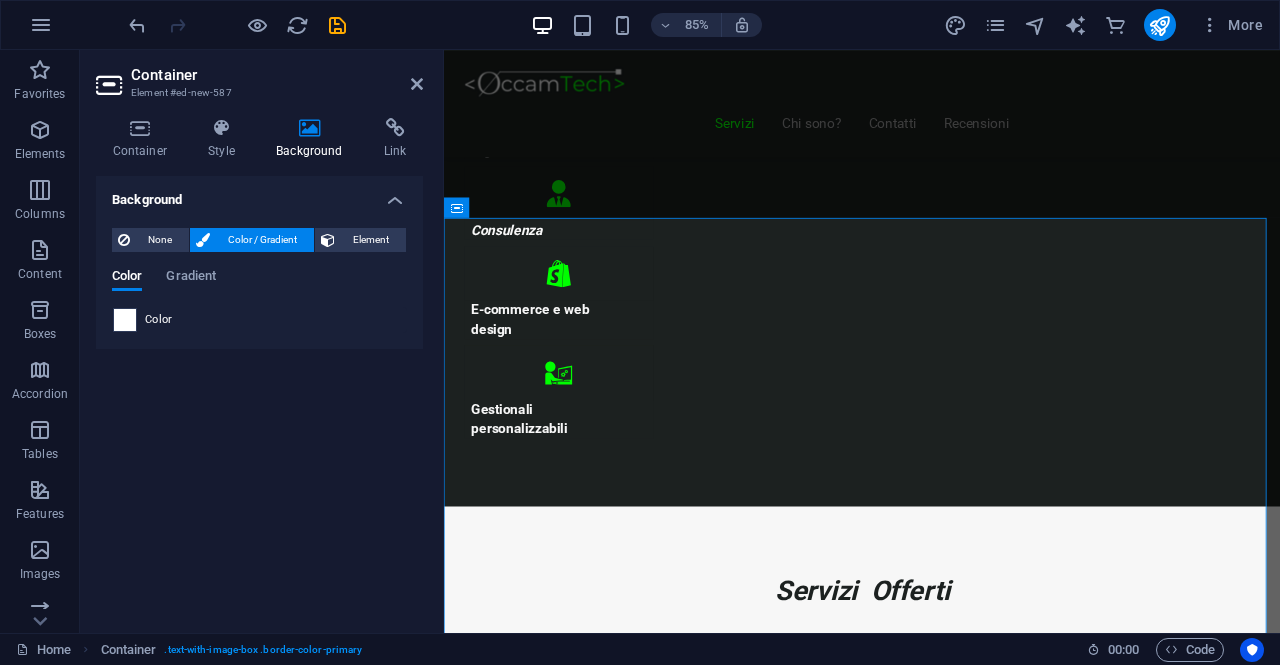 click at bounding box center [125, 320] 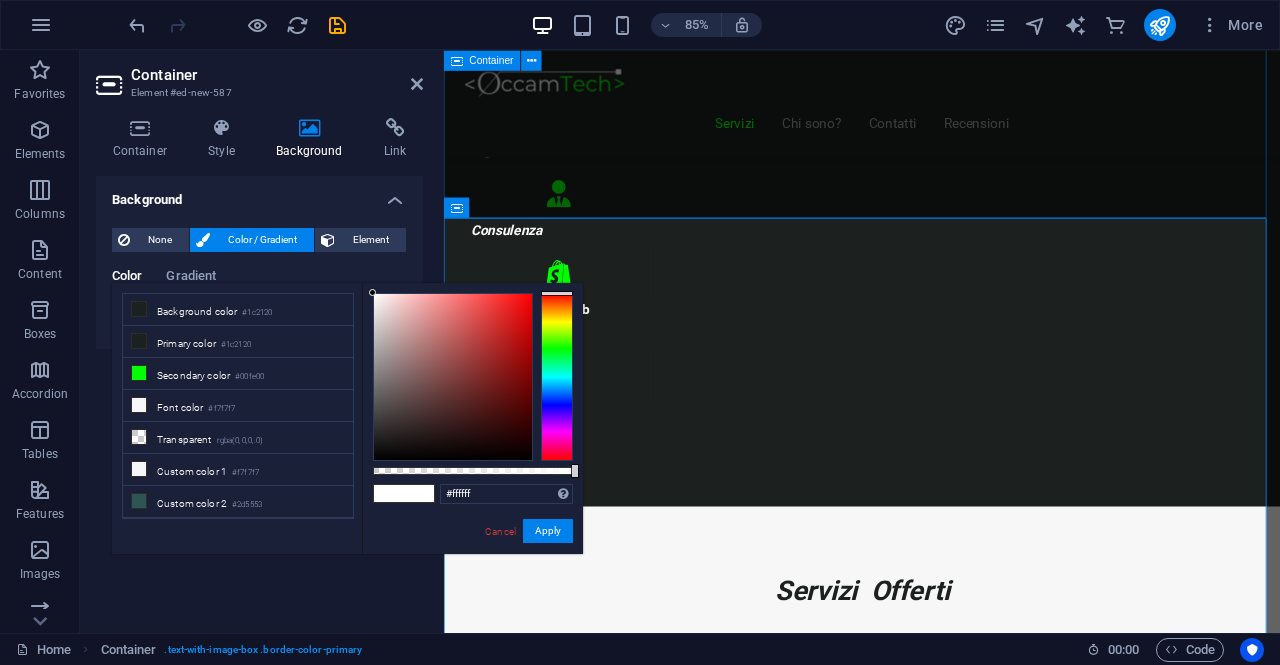 click on "Servizi  Offerti Consulenza informatica     Consulenza di 1h  GRATUITA !     Troviamo  insieme  una  soluzione  ai tuoi  problemi     Digitalizza  la tua  attività Contatta" at bounding box center [936, 3717] 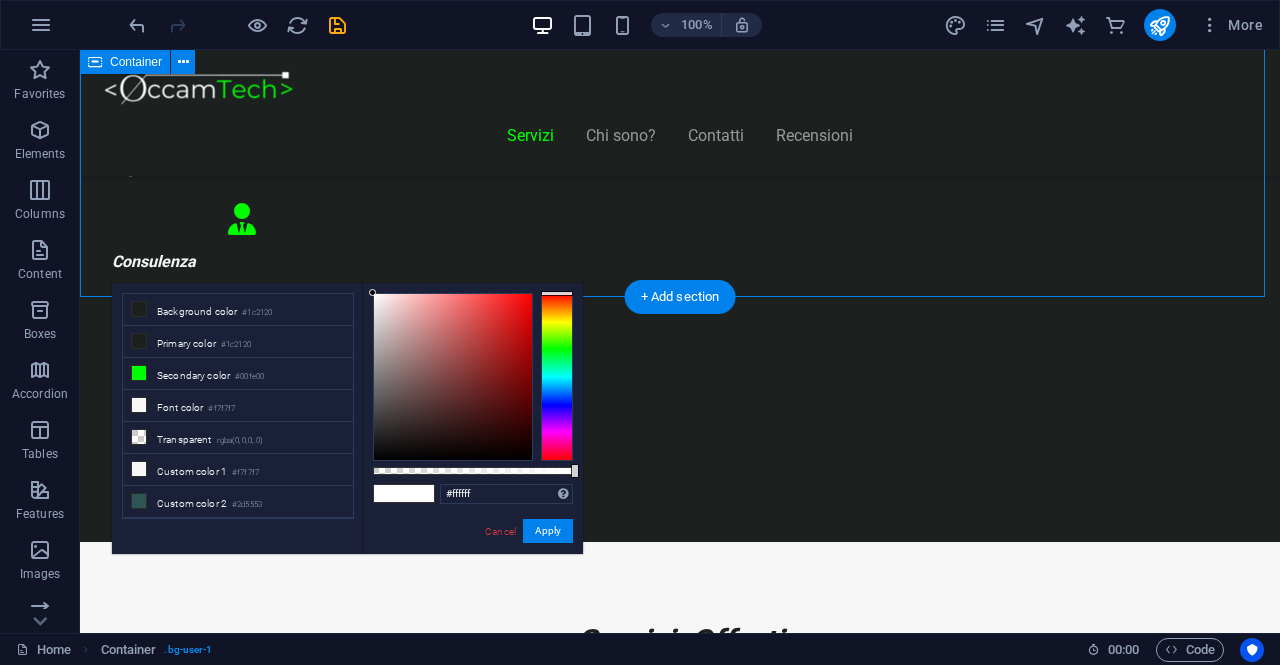 click on "Servizi  Offerti Consulenza informatica     Consulenza di 1h  GRATUITA !     Troviamo  insieme  una  soluzione  ai tuoi  problemi     Digitalizza  la tua  attività Contatta" at bounding box center (680, 4381) 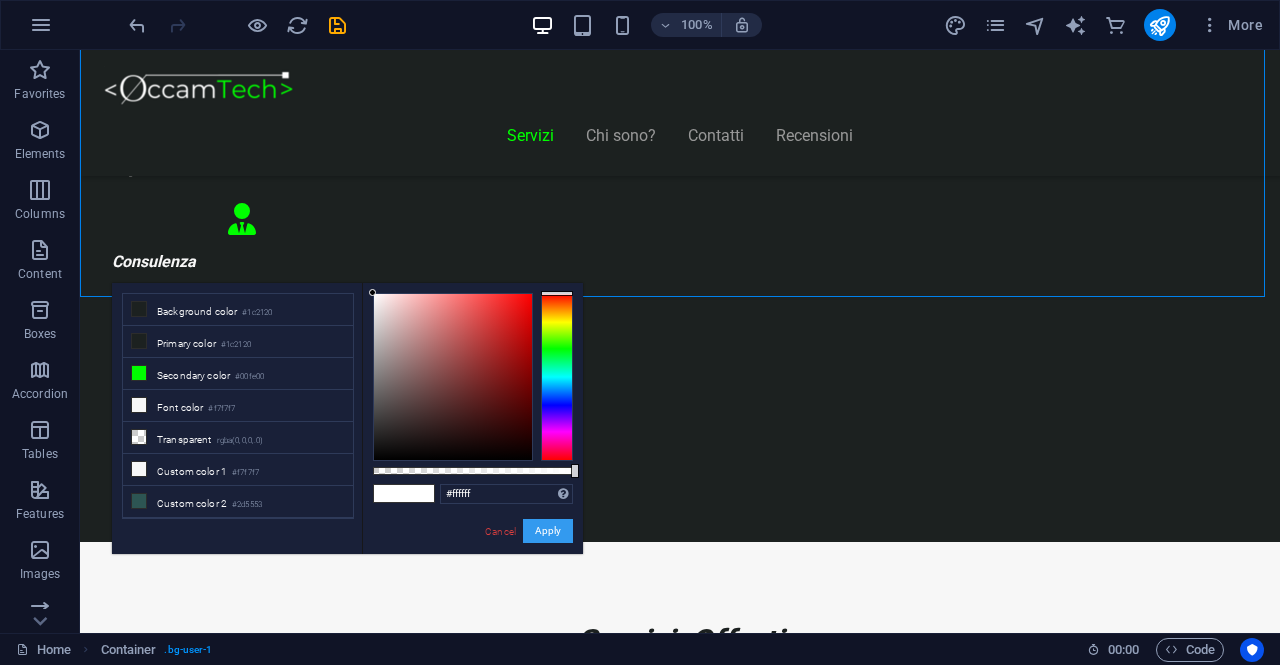 click on "Apply" at bounding box center (548, 531) 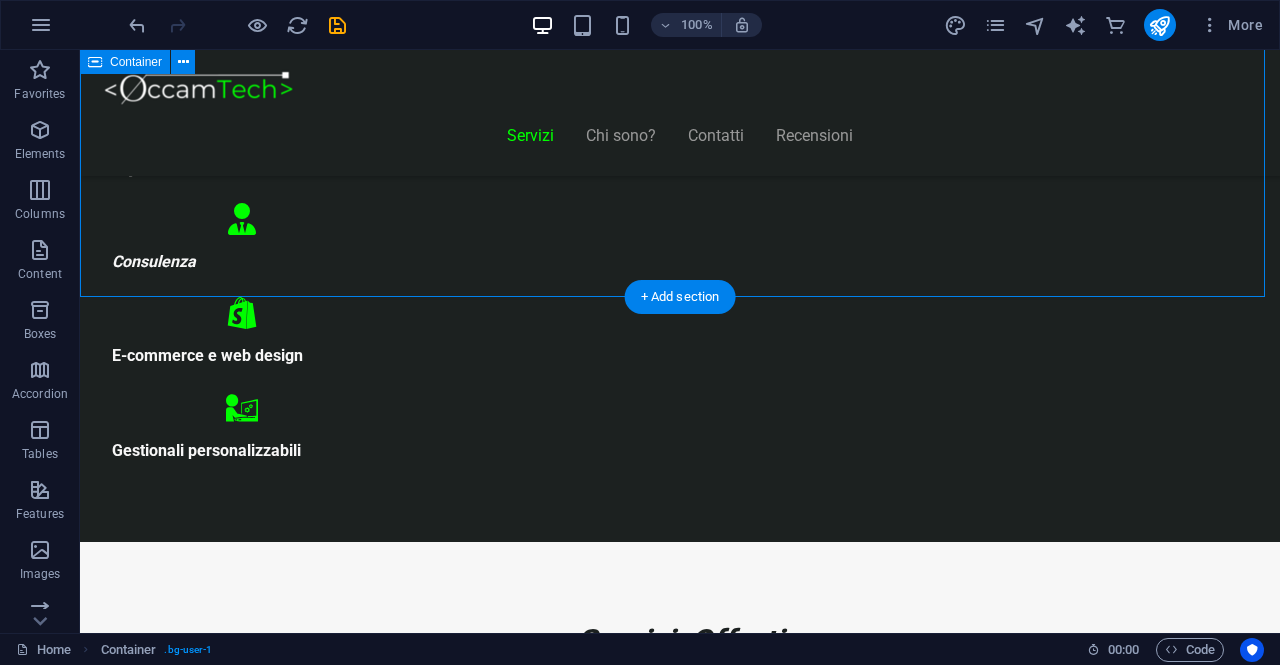 click on "Servizi  Offerti Consulenza informatica     Consulenza di 1h  GRATUITA !     Troviamo  insieme  una  soluzione  ai tuoi  problemi     Digitalizza  la tua  attività Contatta" at bounding box center [680, 4381] 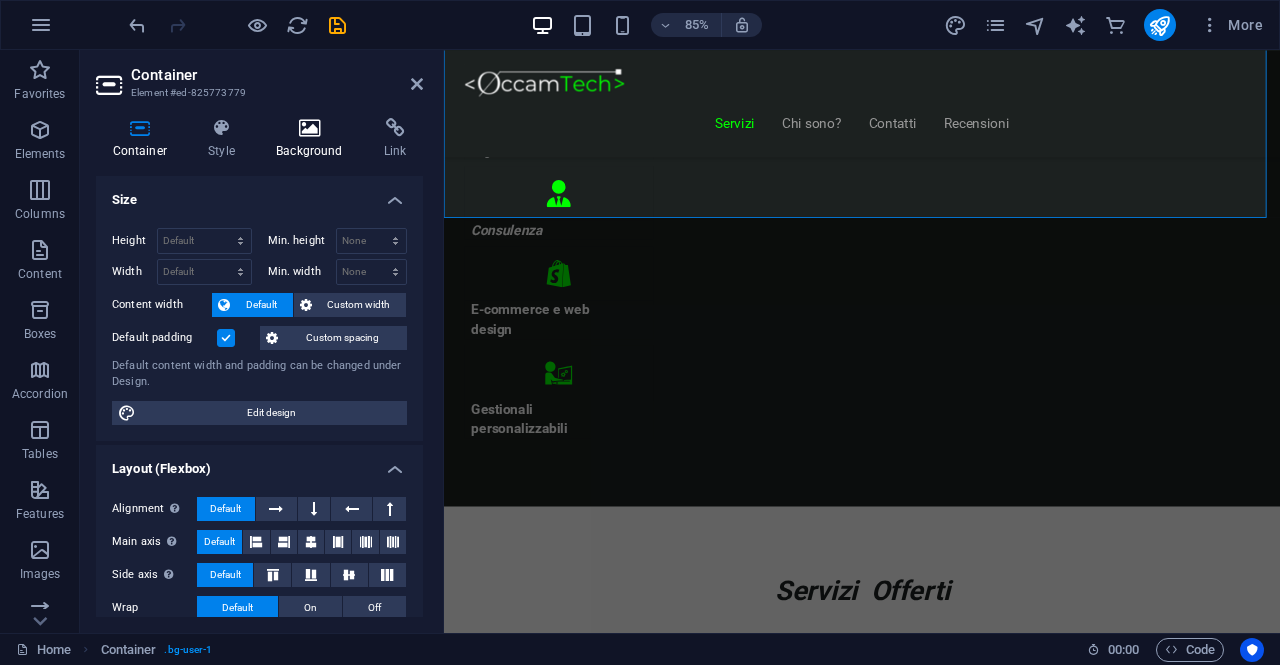 click on "Background" at bounding box center [314, 139] 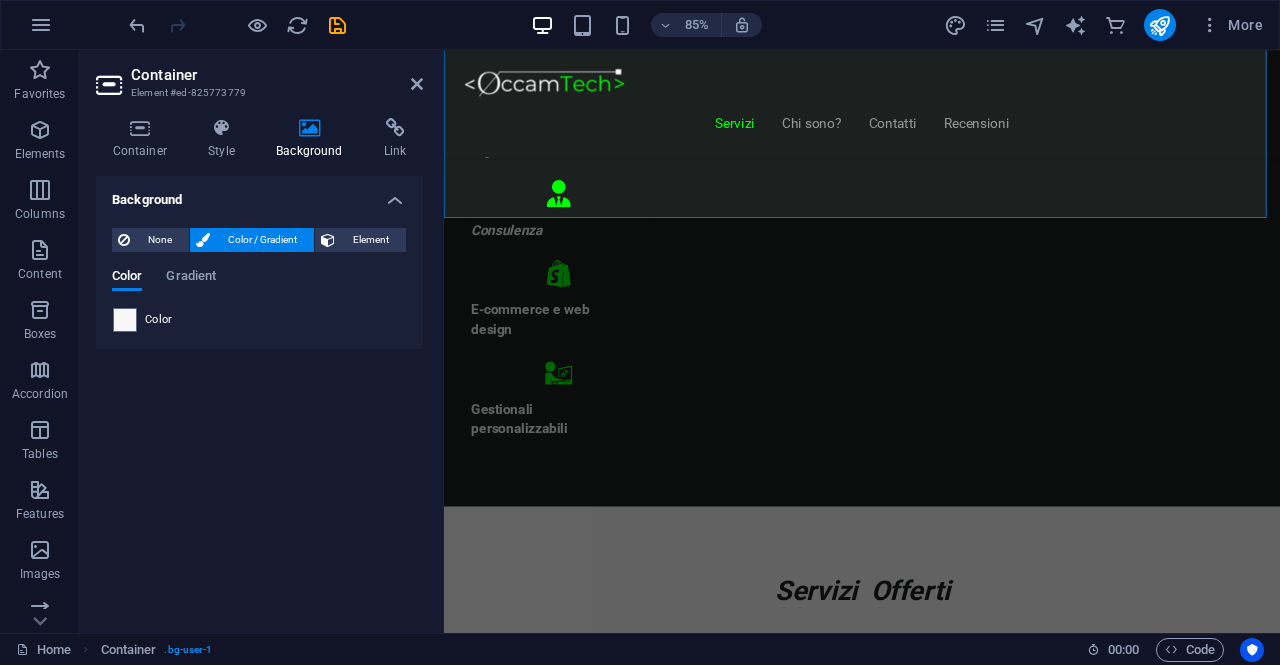 click on "Color" at bounding box center [259, 320] 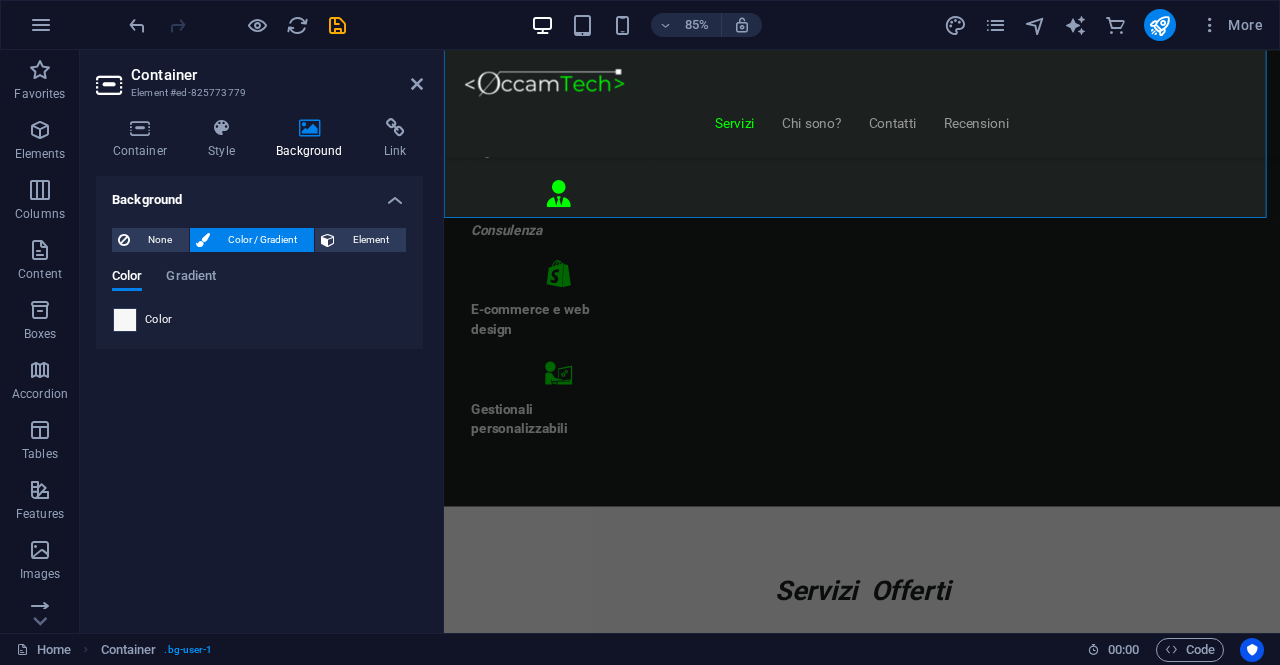 click at bounding box center (125, 320) 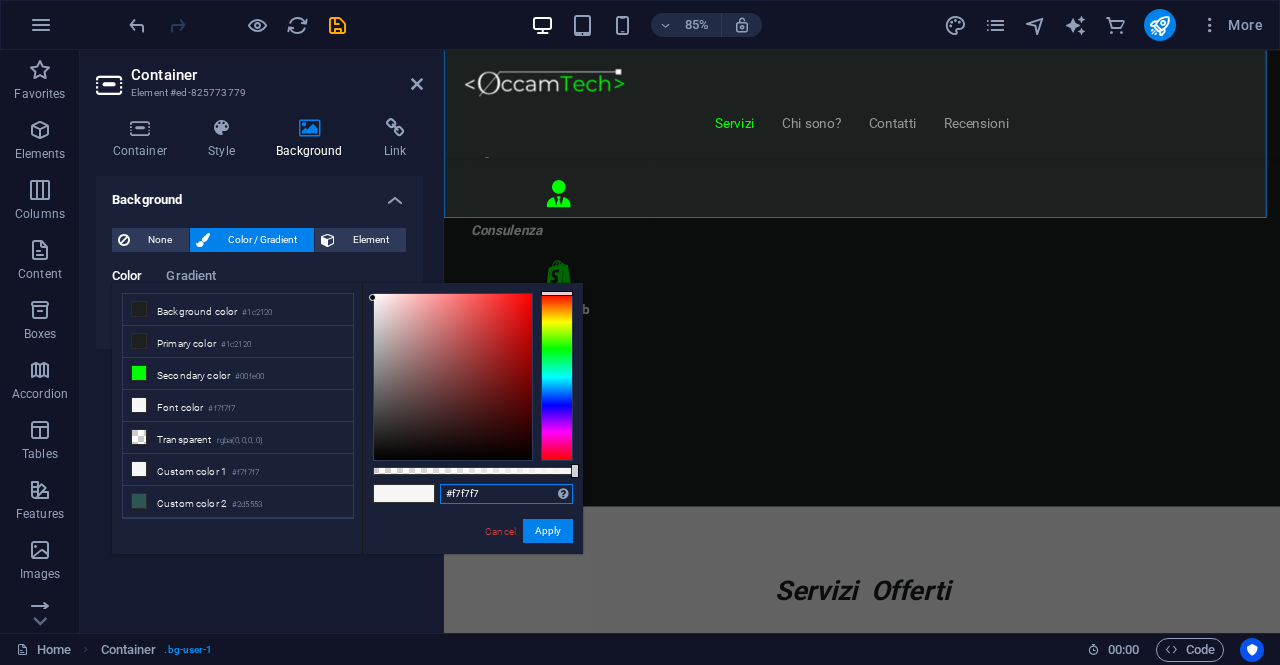click on "#f7f7f7" at bounding box center [506, 494] 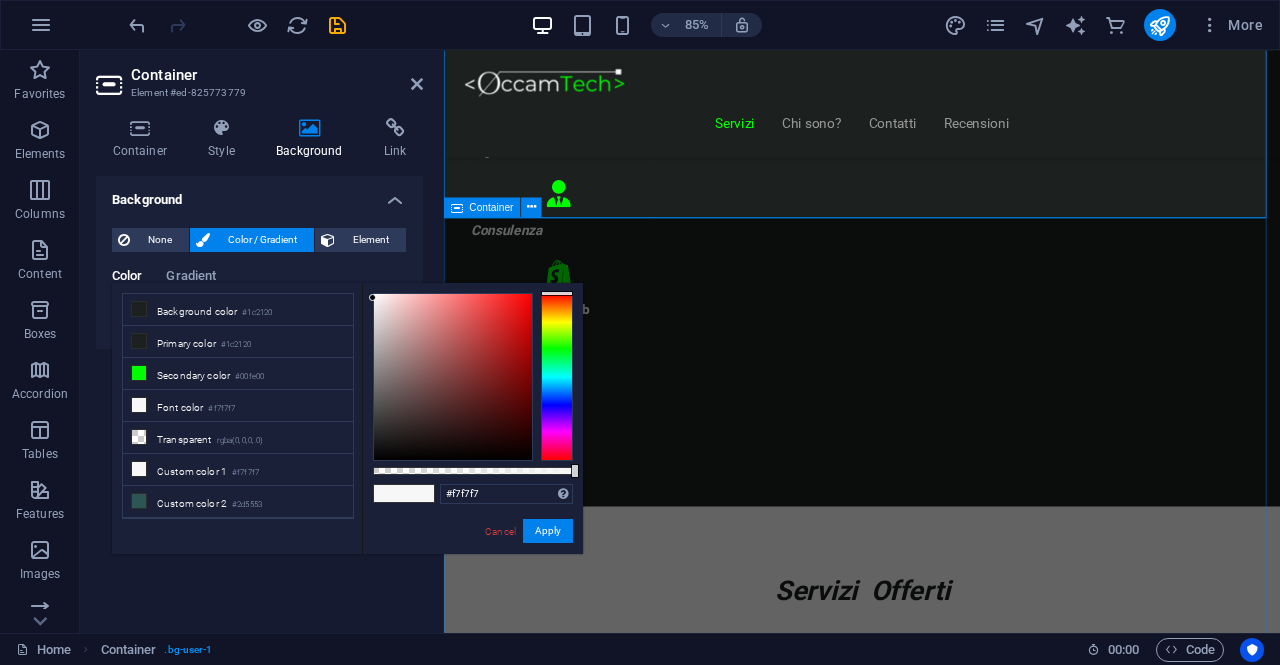 click on "Piani Web
Scegli il Piano più Adatto al Tuo Business
Start Vetrina
€300
Home page professionale
Sezione “Chi siamo”
Pagina contatti con form
Design ottimizzato per mobile
6 mesi di assistenza inclusa
Inizia Ora
Shop Ready
€500
Negozio con Shopify già configurato
Catalogo e schede prodotto dettagliate
Pagamenti sicuri integrati" at bounding box center (936, 7274) 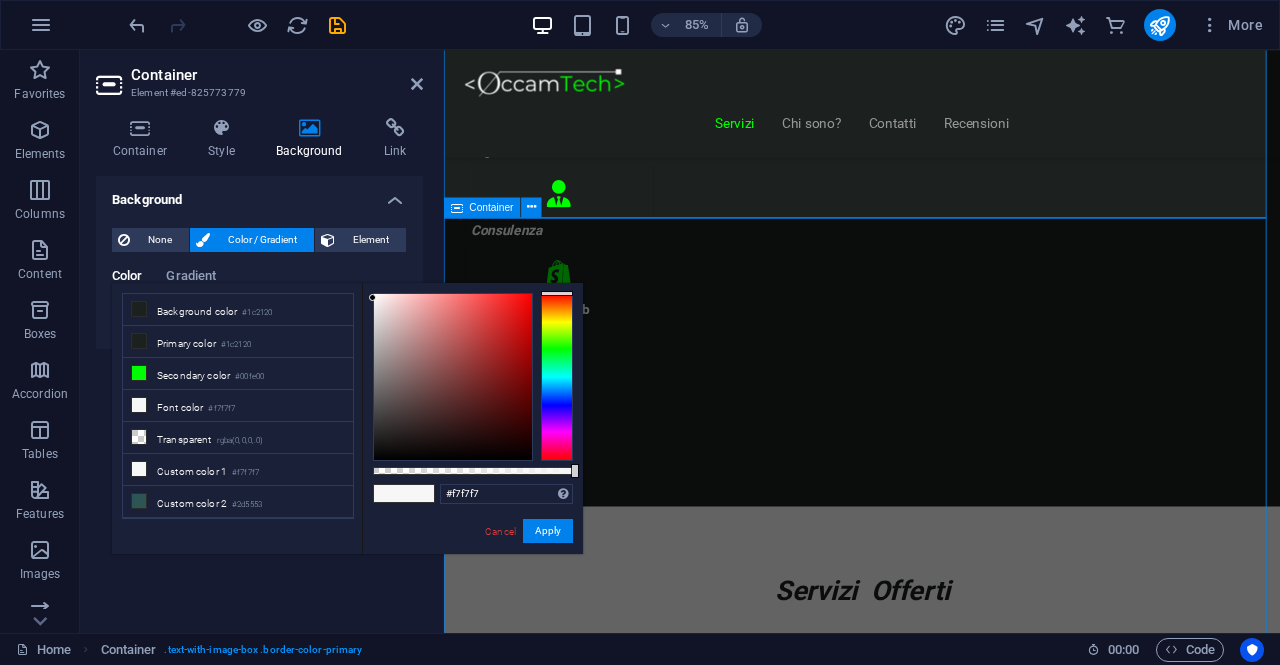 click on "Piani Web
Scegli il Piano più Adatto al Tuo Business
Start Vetrina
€300
Home page professionale
Sezione “Chi siamo”
Pagina contatti con form
Design ottimizzato per mobile
6 mesi di assistenza inclusa
Inizia Ora
Shop Ready
€500
Negozio con Shopify già configurato
Catalogo e schede prodotto dettagliate
Pagamenti sicuri integrati" at bounding box center (936, 7274) 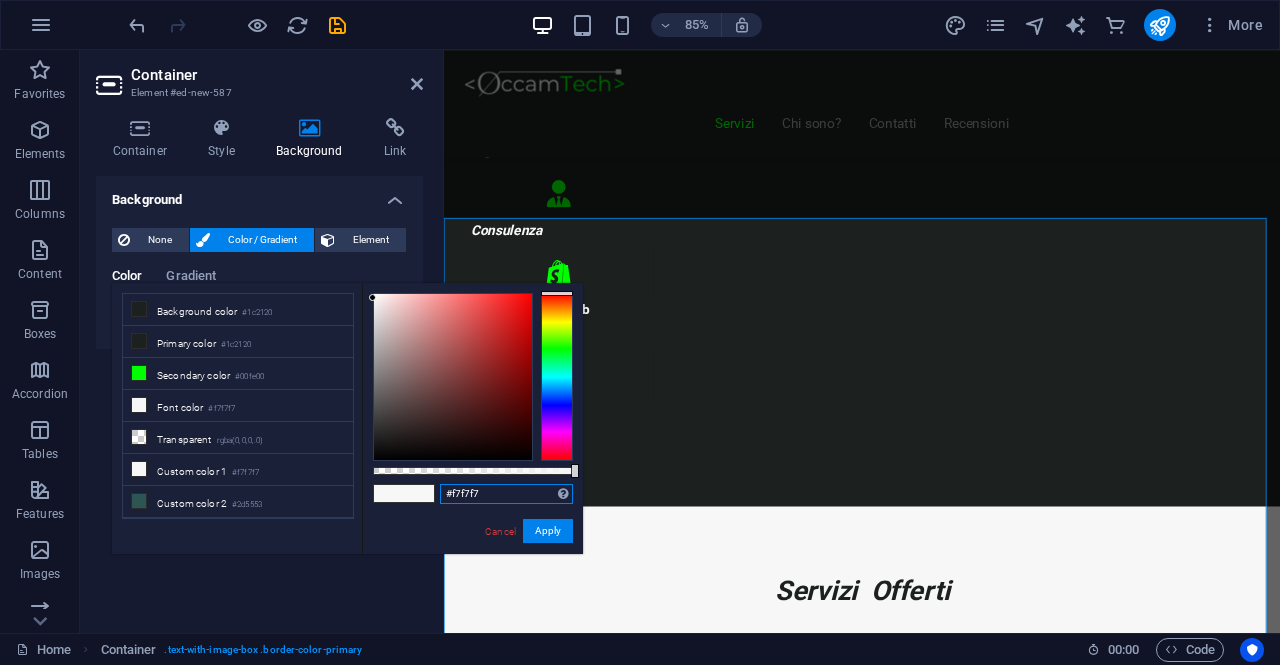 click on "#f7f7f7" at bounding box center [506, 494] 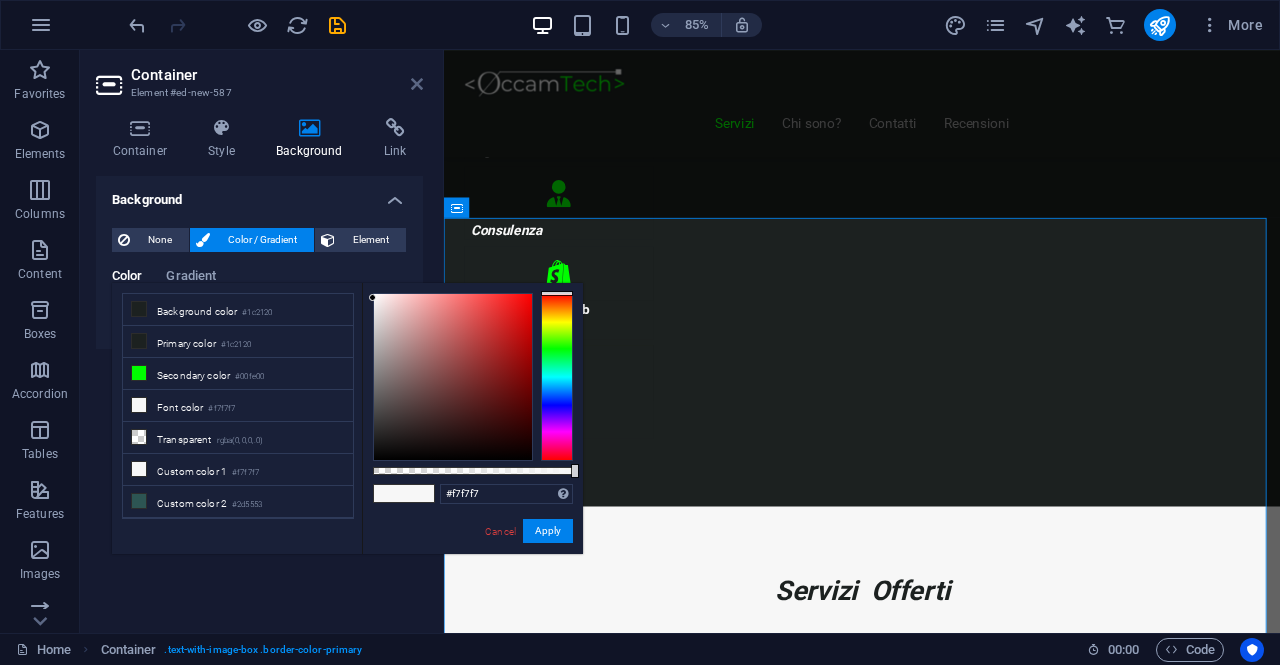 click at bounding box center (417, 84) 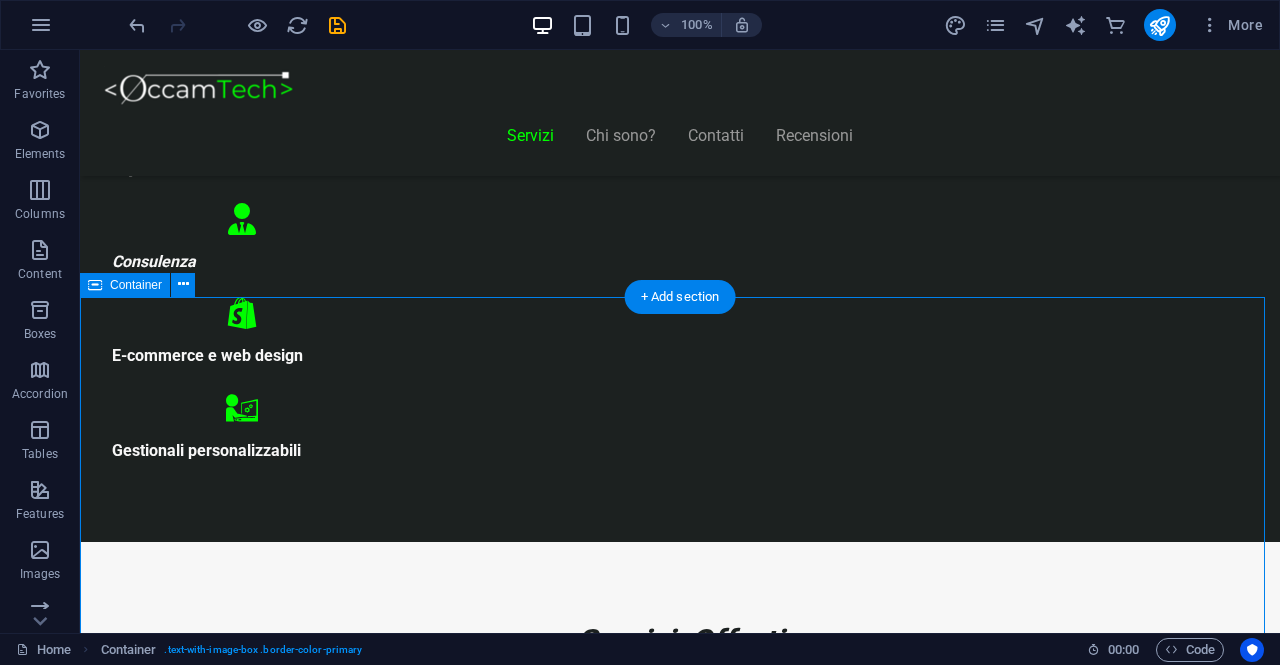 click on "Piani Web
Scegli il Piano più Adatto al Tuo Business
Start Vetrina
€300
Home page professionale
Sezione “Chi siamo”
Pagina contatti con form
Design ottimizzato per mobile
6 mesi di assistenza inclusa
Inizia Ora
Shop Ready
€500
Negozio con Shopify già configurato
Catalogo e schede prodotto dettagliate
Pagamenti sicuri integrati" at bounding box center [680, 8609] 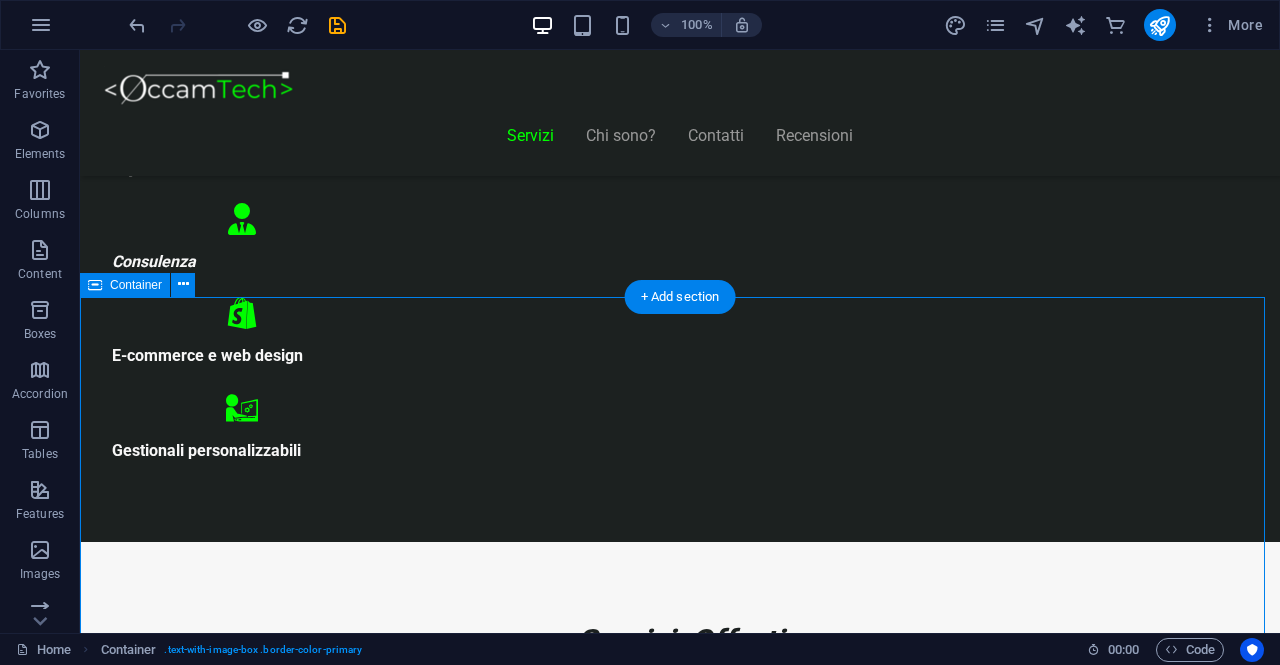 click on "Piani Web
Scegli il Piano più Adatto al Tuo Business
Start Vetrina
€300
Home page professionale
Sezione “Chi siamo”
Pagina contatti con form
Design ottimizzato per mobile
6 mesi di assistenza inclusa
Inizia Ora
Shop Ready
€500
Negozio con Shopify già configurato
Catalogo e schede prodotto dettagliate
Pagamenti sicuri integrati" at bounding box center (680, 8609) 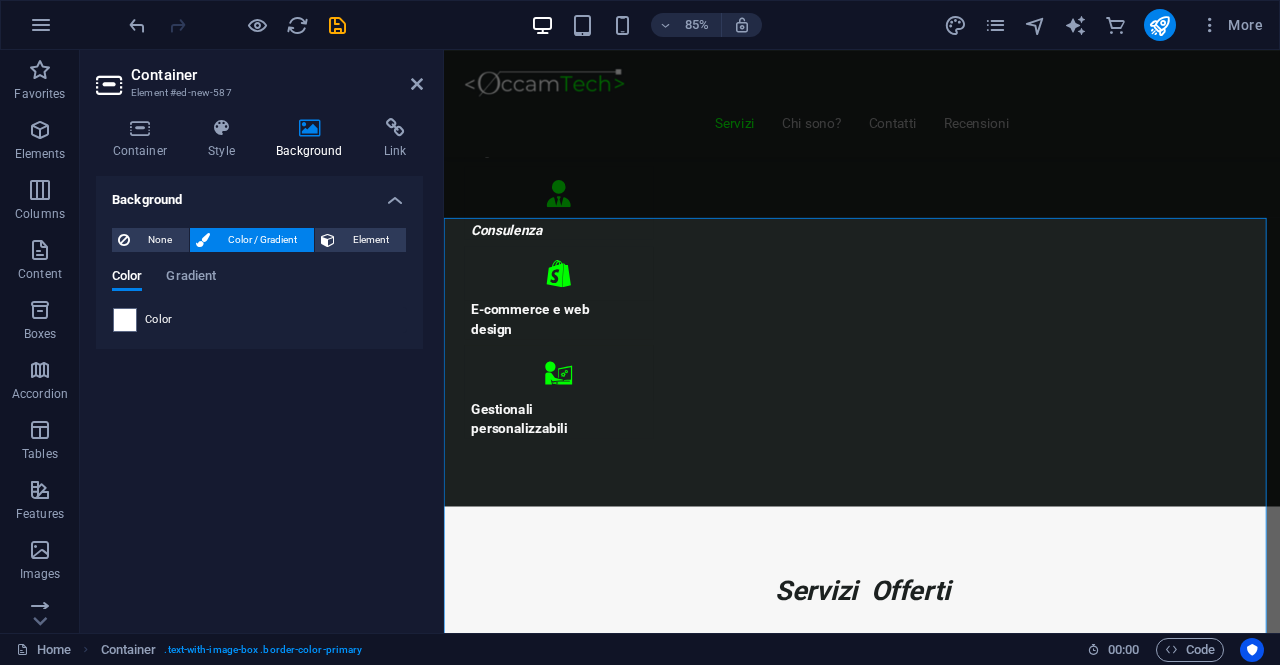 click on "Color" at bounding box center (159, 320) 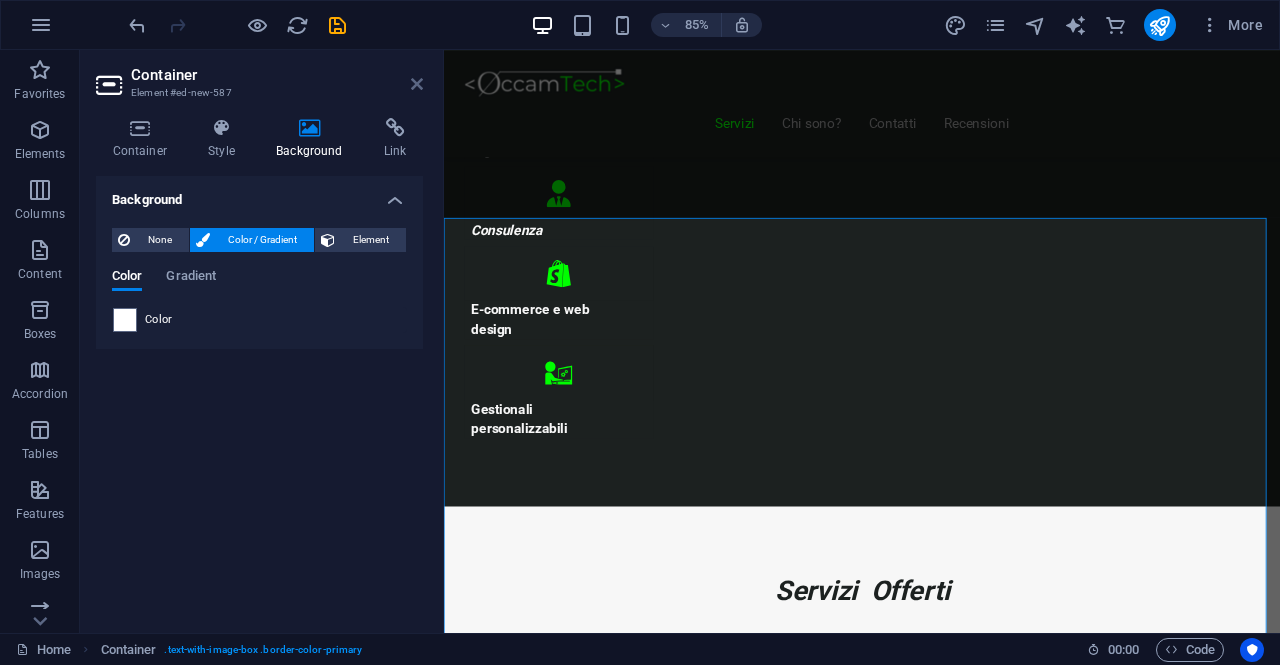 click at bounding box center [417, 84] 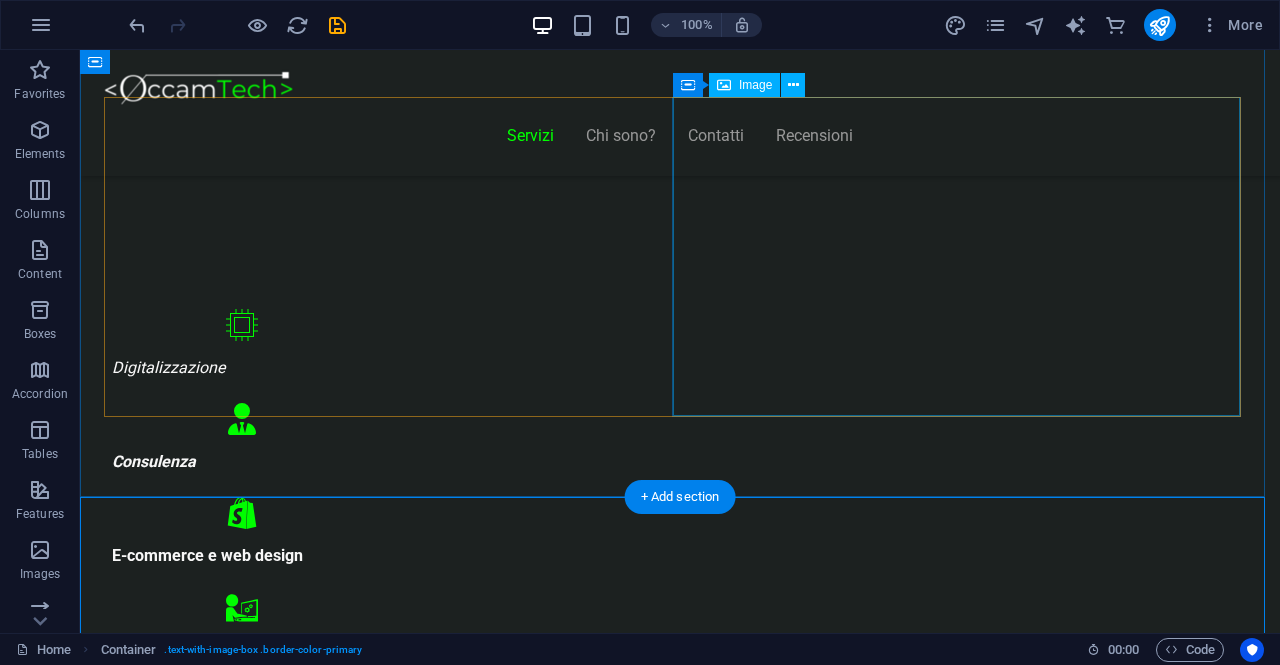 scroll, scrollTop: 633, scrollLeft: 0, axis: vertical 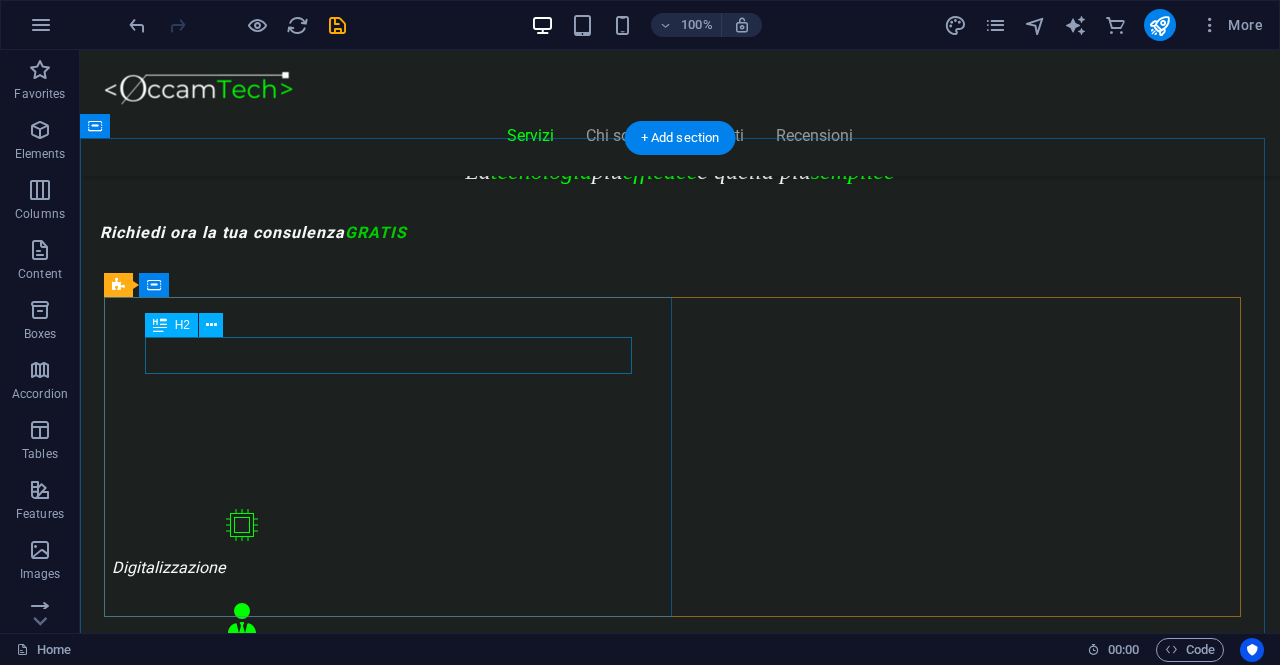 click on "Consulenza informatica" at bounding box center [680, 1160] 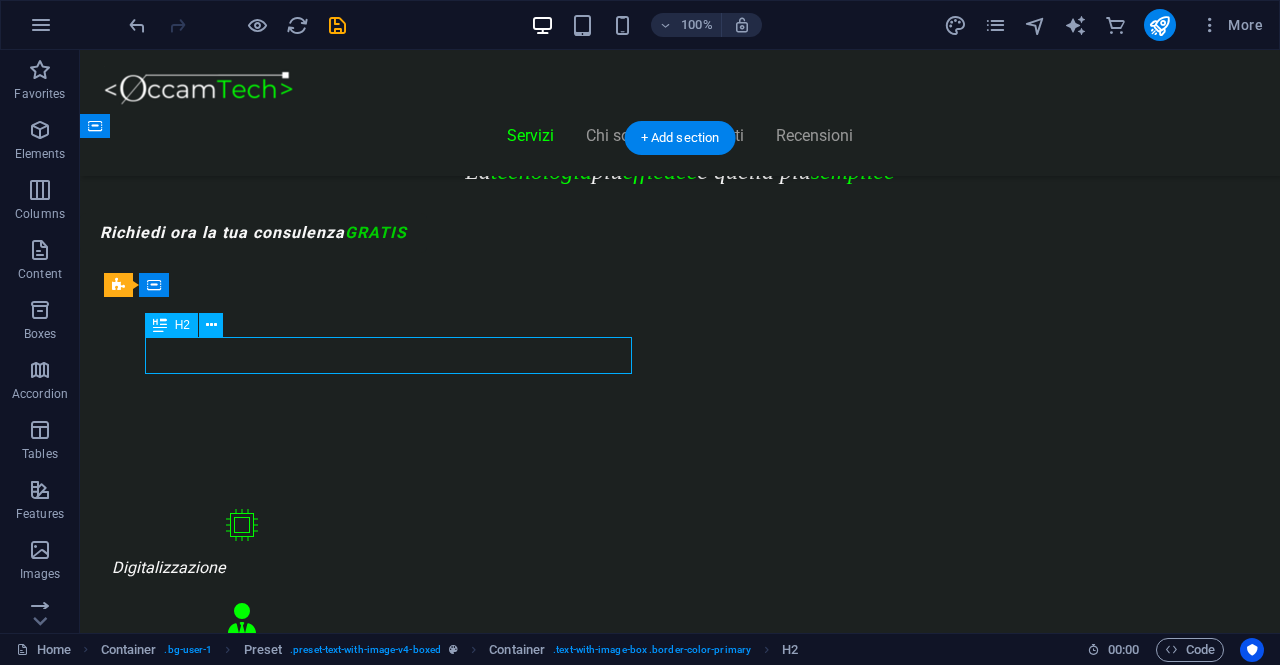 click on "Consulenza informatica" at bounding box center [680, 1160] 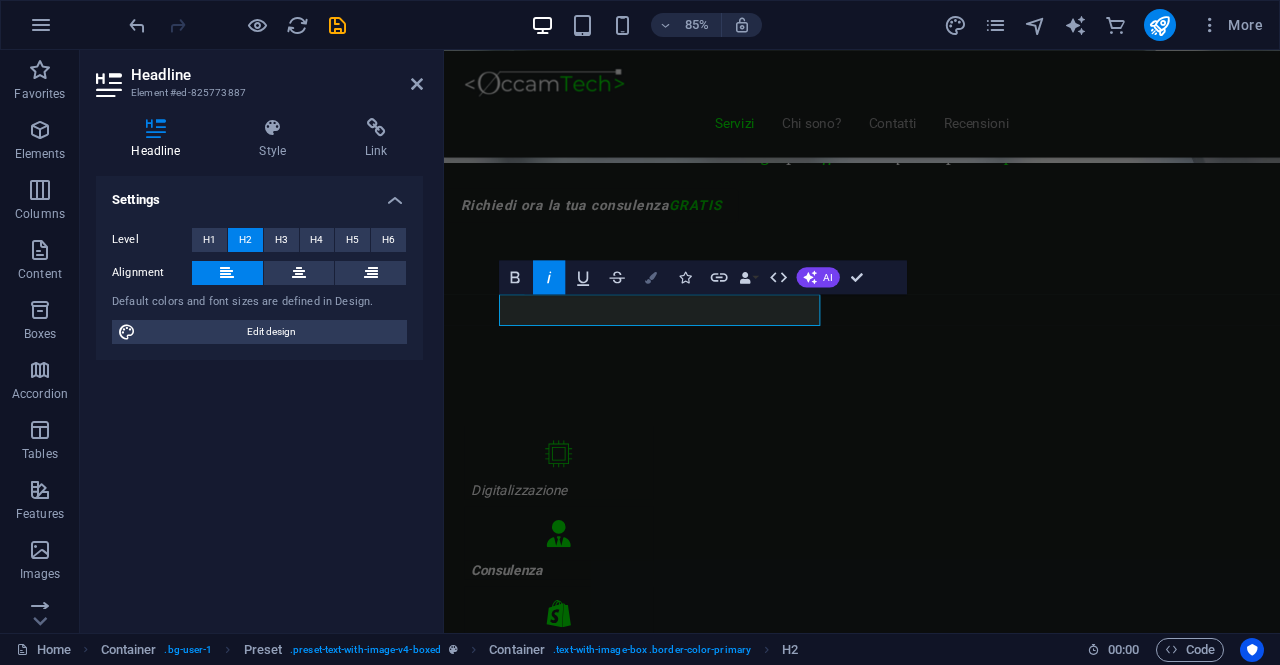 click at bounding box center (651, 277) 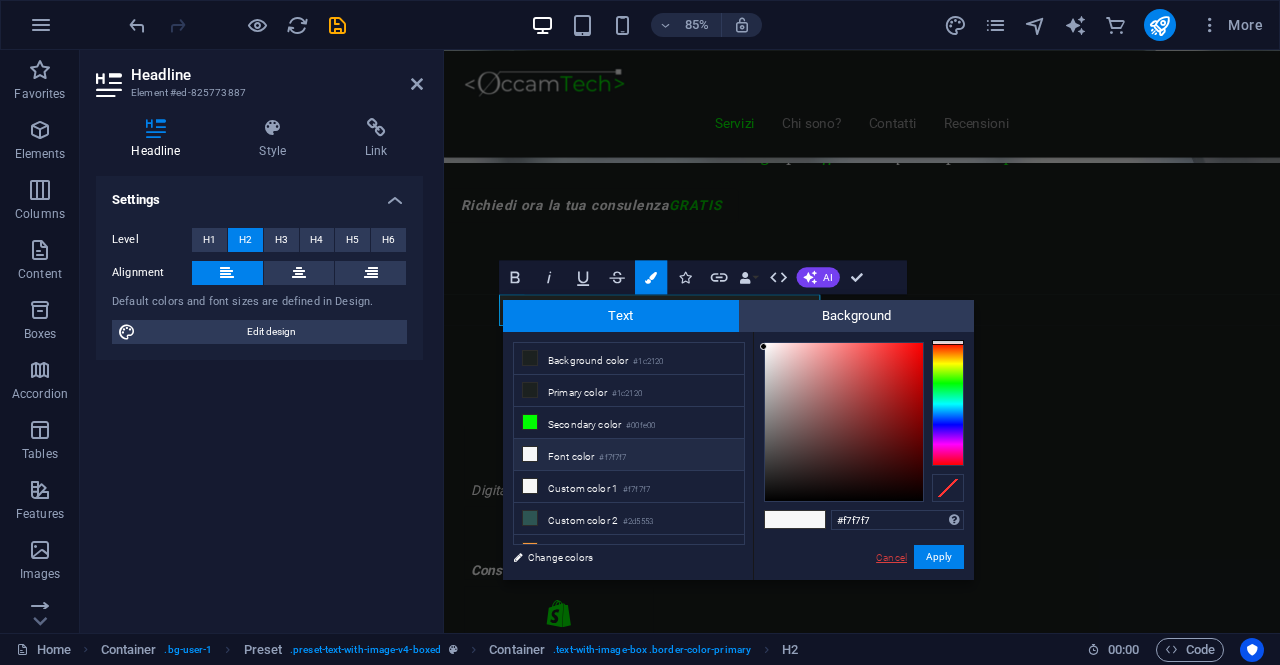 drag, startPoint x: 892, startPoint y: 559, endPoint x: 355, endPoint y: 503, distance: 539.91205 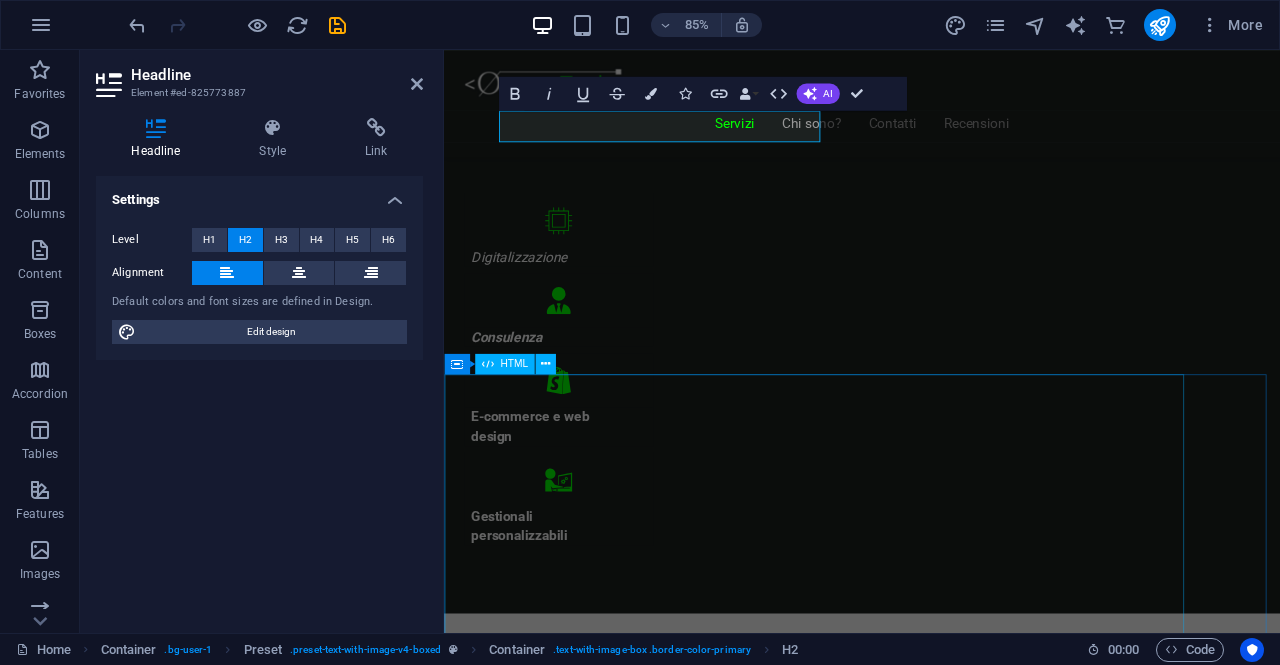scroll, scrollTop: 933, scrollLeft: 0, axis: vertical 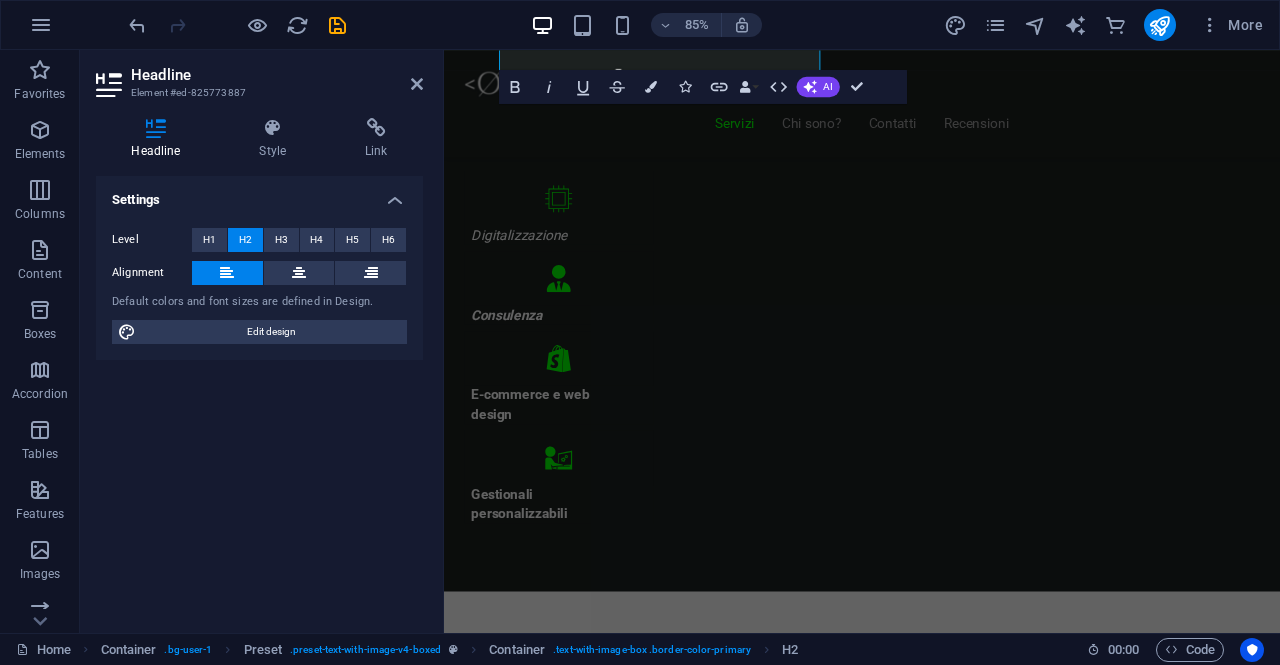click on "Headline Element #ed-825773887 Headline Style Link Settings Level H1 H2 H3 H4 H5 H6 Alignment Default colors and font sizes are defined in Design. Edit designPreset Element Layout How this element expands within the layout (Flexbox). Size Default auto px % 1/1 1/2 1/3 1/4 1/5 1/6 1/7 1/8 1/9 1/10 Grow Shrink Order Container layout Visible Visible Opacity 100 % Overflow Spacing Margin Default auto px % rem vw vh Custom Custom auto px % rem vw vh auto px % rem vw vh auto px % rem vw vh auto px % rem vw vh Padding Default px rem % vh vw Custom Custom px rem % vh vw px rem % vh vw px rem % vh vw Border Style              - Width 1 auto px rem % vh vw Custom Custom 1 auto px rem % vh vw 1 auto px rem % vh vw 1 auto px rem % vh vw 1 auto px rem % vh vw  - Color Round corners Default px rem % vh vw Custom Custom px rem % vh vw px rem % vh vw px rem % vh vw px rem % vh vw Shadow Default None Outside Inside Color X offset 0 px rem vh vw Y offset 0 px rem vh vw Blur 0 px rem % vh vw Spread 0 0" at bounding box center [262, 341] 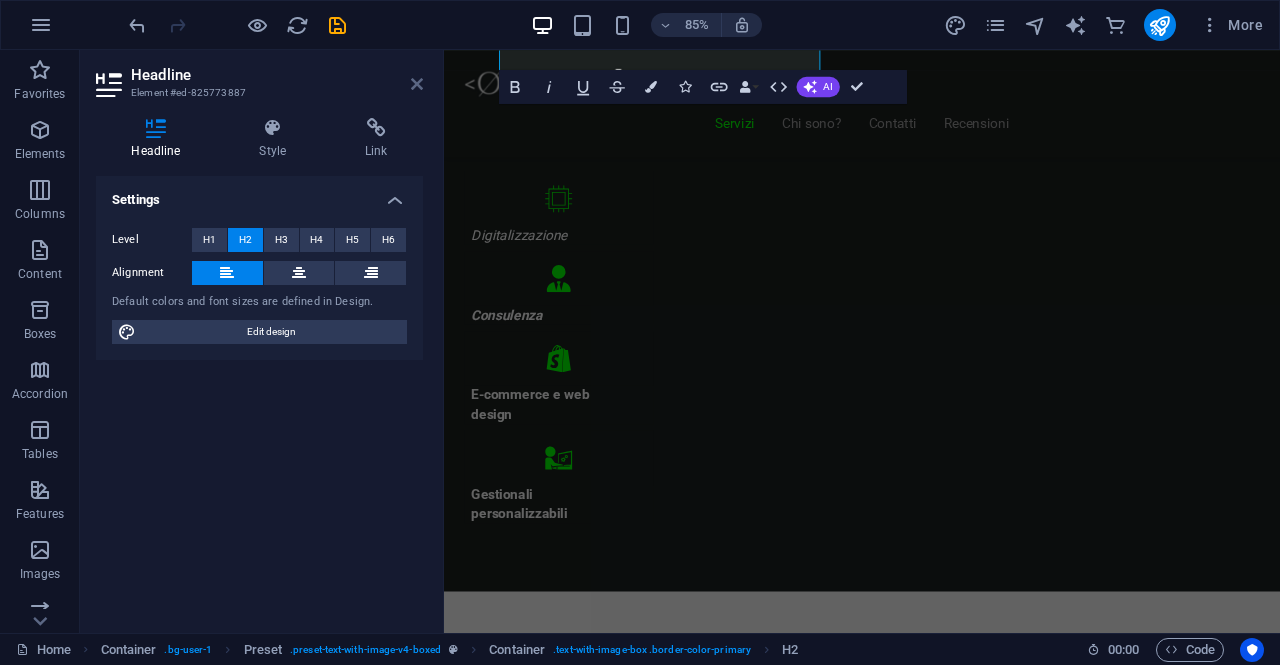 click on "Headline" at bounding box center (277, 75) 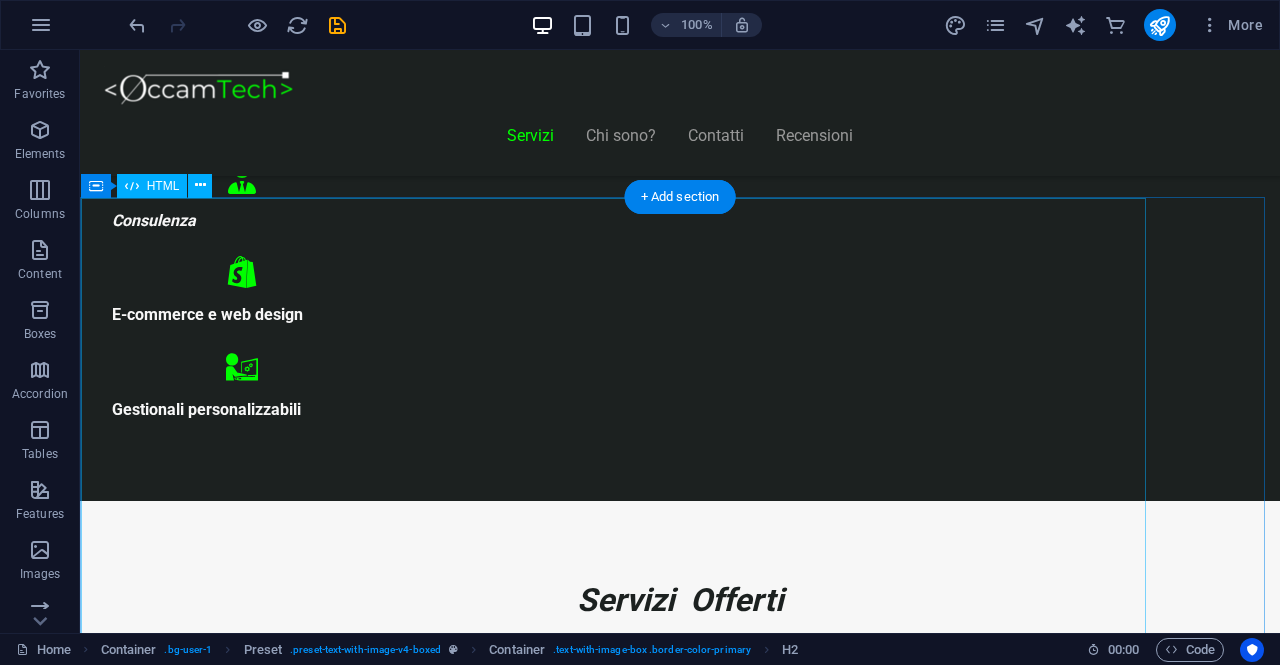 scroll, scrollTop: 1133, scrollLeft: 0, axis: vertical 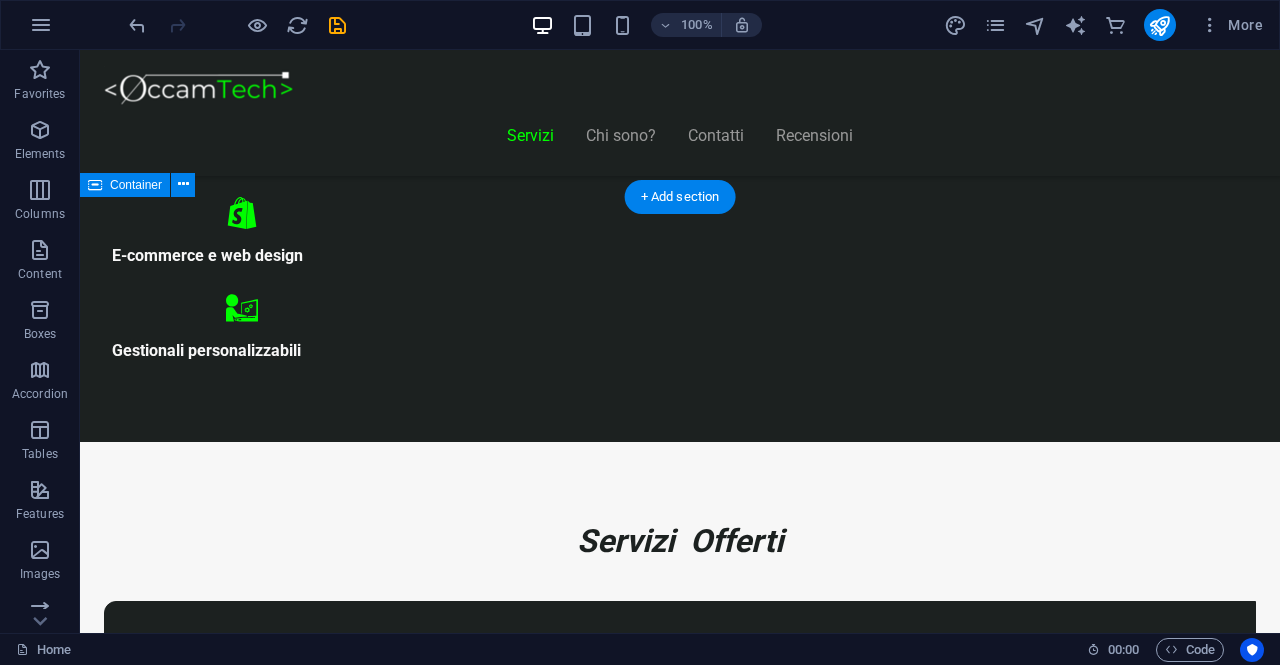 click on "Piani Web
Scegli il Piano più Adatto al Tuo Business
Start Vetrina
€300
Home page professionale
Sezione “Chi siamo”
Pagina contatti con form
Design ottimizzato per mobile
6 mesi di assistenza inclusa
Inizia Ora
Shop Ready
€500
Negozio con Shopify già configurato
Catalogo e schede prodotto dettagliate
Pagamenti sicuri integrati" at bounding box center [680, 8509] 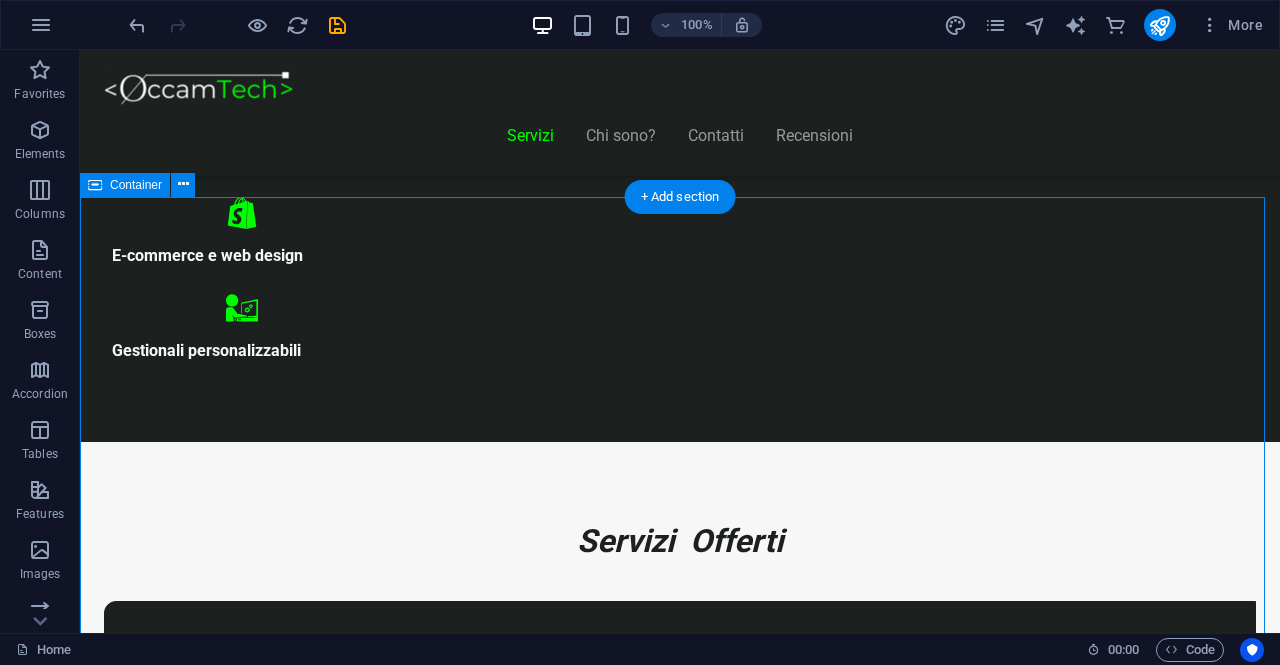 click on "Piani Web
Scegli il Piano più Adatto al Tuo Business
Start Vetrina
€300
Home page professionale
Sezione “Chi siamo”
Pagina contatti con form
Design ottimizzato per mobile
6 mesi di assistenza inclusa
Inizia Ora
Shop Ready
€500
Negozio con Shopify già configurato
Catalogo e schede prodotto dettagliate
Pagamenti sicuri integrati" at bounding box center [680, 8509] 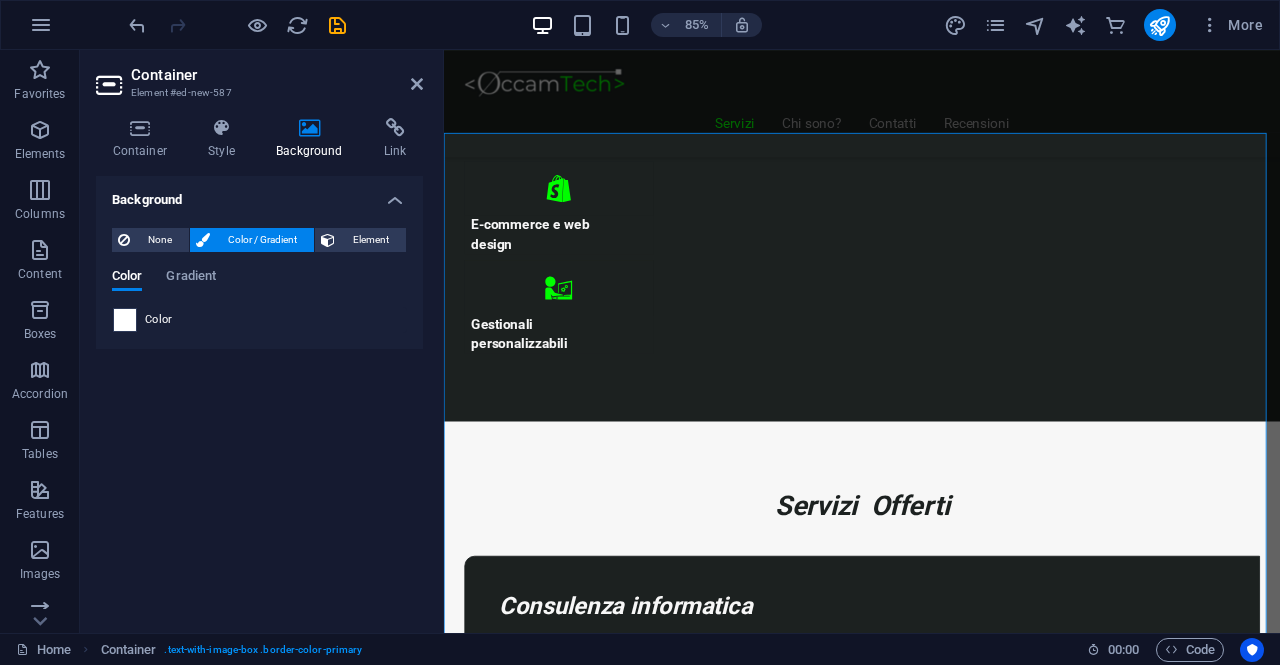 click at bounding box center (125, 320) 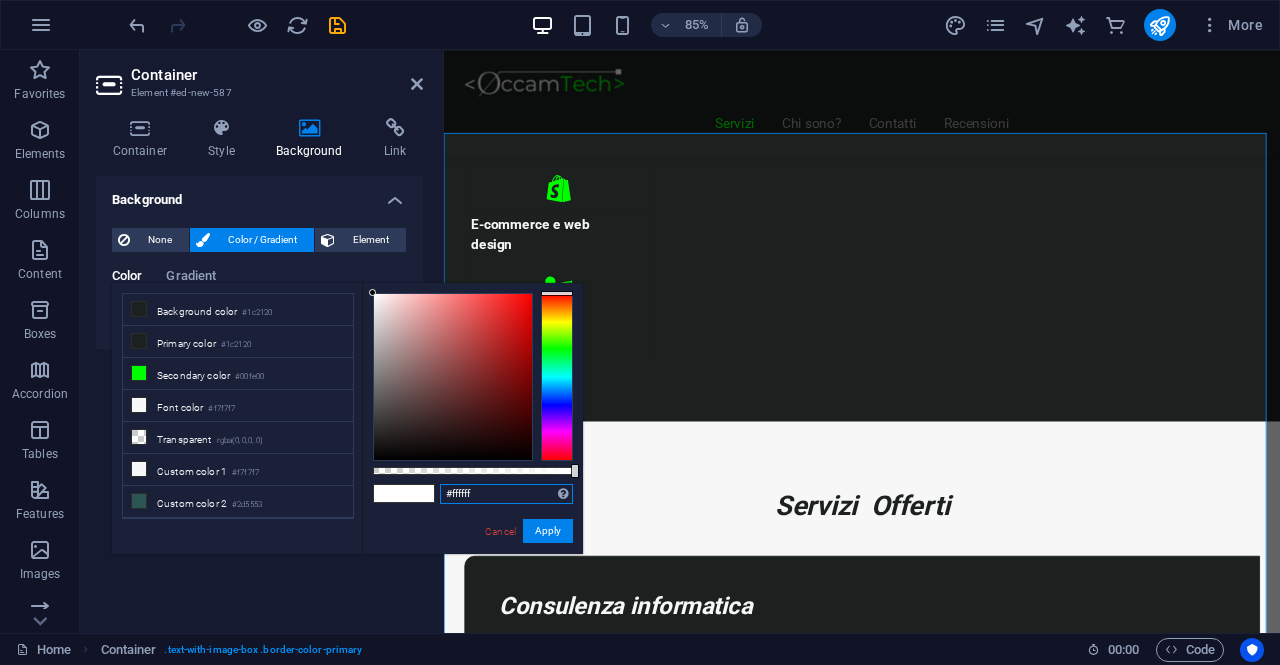 click on "#ffffff" at bounding box center [506, 494] 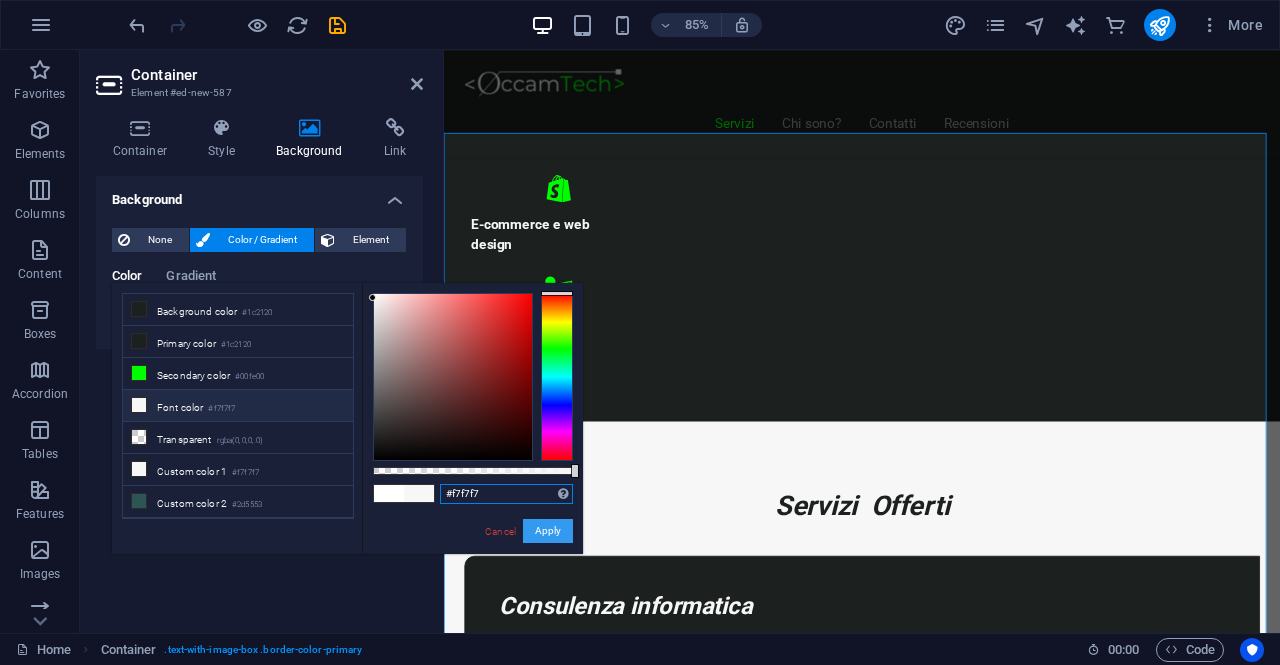type on "#f7f7f7" 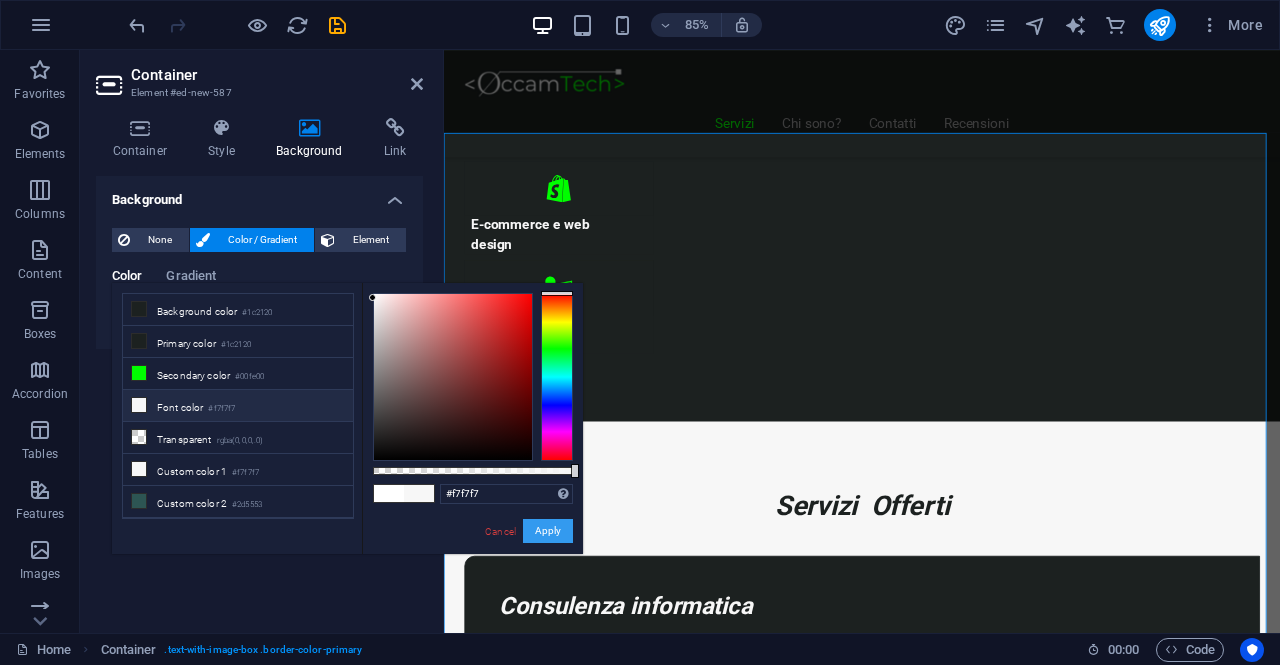 click on "Apply" at bounding box center (548, 531) 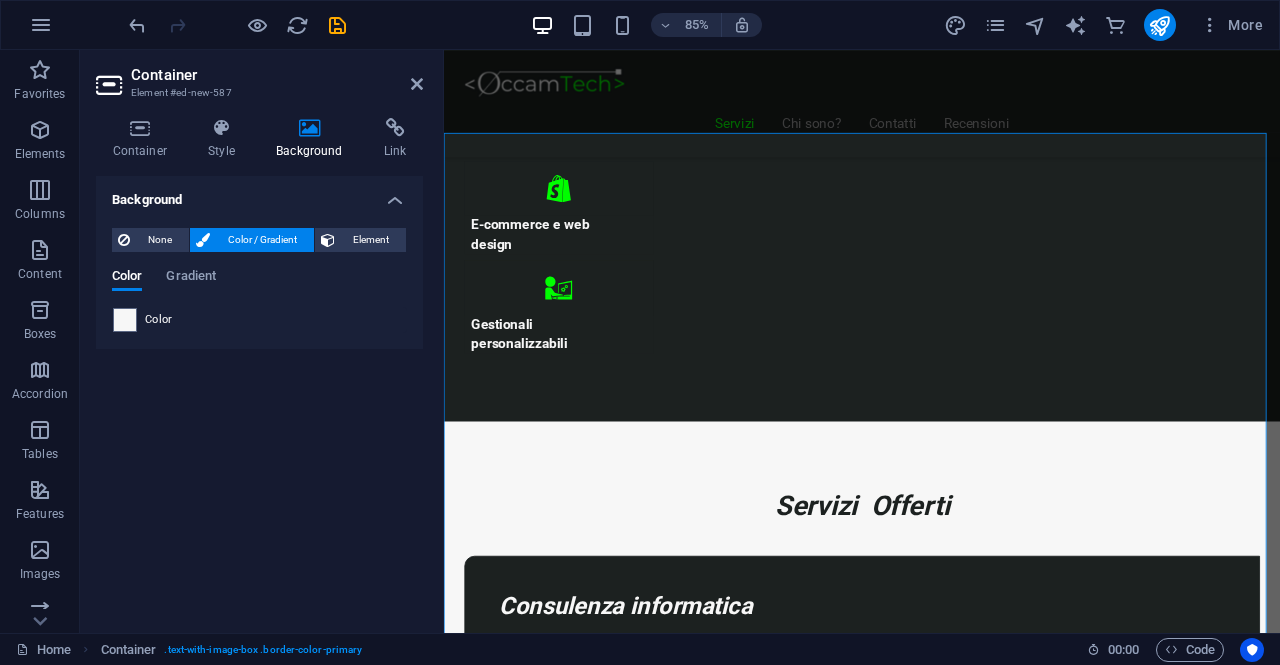 click on "Container Element #ed-new-587
Container Style Background Link Size Height Default px rem % vh vw Min. height None px rem % vh vw Width Default px rem % em vh vw Min. width None px rem % vh vw Content width Default Custom width Width 90 Default px rem % em vh vw Min. width None px rem % vh vw Default padding Custom spacing Default content width and padding can be changed under Design. Edit design Layout (Flexbox) Alignment Determines the flex direction. Default Main axis Determine how elements should behave along the main axis inside this container (justify content). Default Side axis Control the vertical direction of the element inside of the container (align items). Default Wrap Default On Off Fill Controls the distances and direction of elements on the y-axis across several lines (align content). Default Accessibility ARIA helps assistive technologies (like screen readers) to understand the role, state, and behavior of web elements Role The ARIA role defines the purpose of an element.  None" at bounding box center [262, 341] 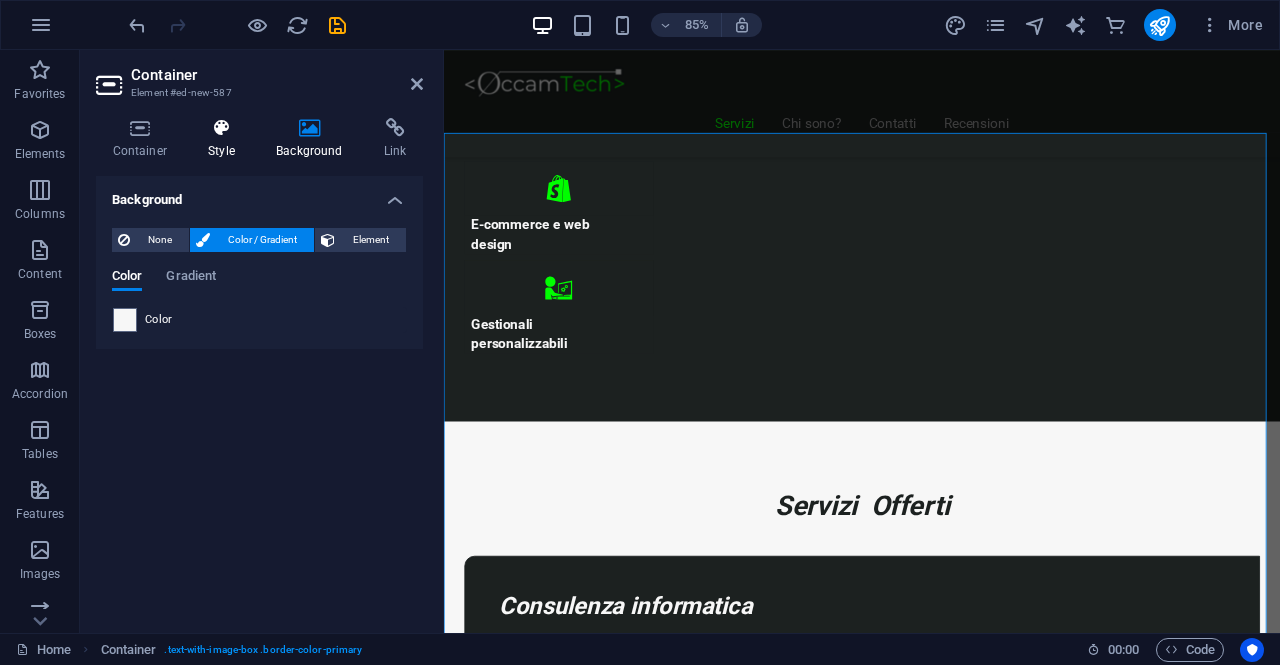 click on "Style" at bounding box center (226, 139) 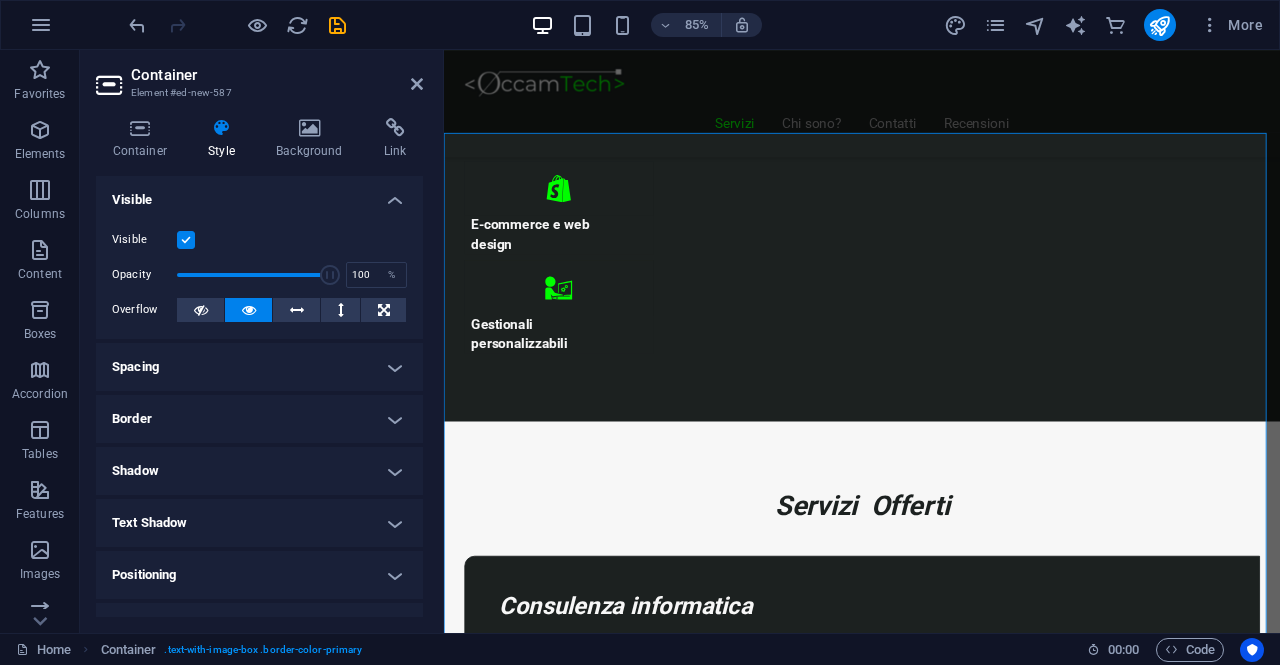click on "Layout How this element expands within the layout (Flexbox). Size 0 Default auto px % 1/1 1/2 1/3 1/4 1/5 1/6 1/7 1/8 1/9 1/10 Grow 1 Shrink 0 Order Container layout Visible Visible Opacity 100 % Overflow Spacing Margin Default auto px % rem vw vh Custom Custom auto px % rem vw vh auto px % rem vw vh auto px % rem vw vh auto px % rem vw vh Padding Default px rem % vh vw Custom Custom px rem % vh vw px rem % vh vw px rem % vh vw px rem % vh vw Border Style              - Width 1 auto px rem % vh vw Custom Custom 1 auto px rem % vh vw 1 auto px rem % vh vw 1 auto px rem % vh vw 1 auto px rem % vh vw  - Color Round corners For background overlay and background images, the overflow must be hidden so that the round corners are visible Default px rem % vh vw Custom Custom 12 px rem % vh vw 0 px rem % vh vw 12 px rem % vh vw 0 px rem % vh vw Shadow Default None Outside Inside Color X offset 0 px rem vh vw Y offset 0 px rem vh vw Blur 0 px rem % vh vw Spread 0 px rem vh vw Text Shadow Default None Outside 0" at bounding box center [259, 491] 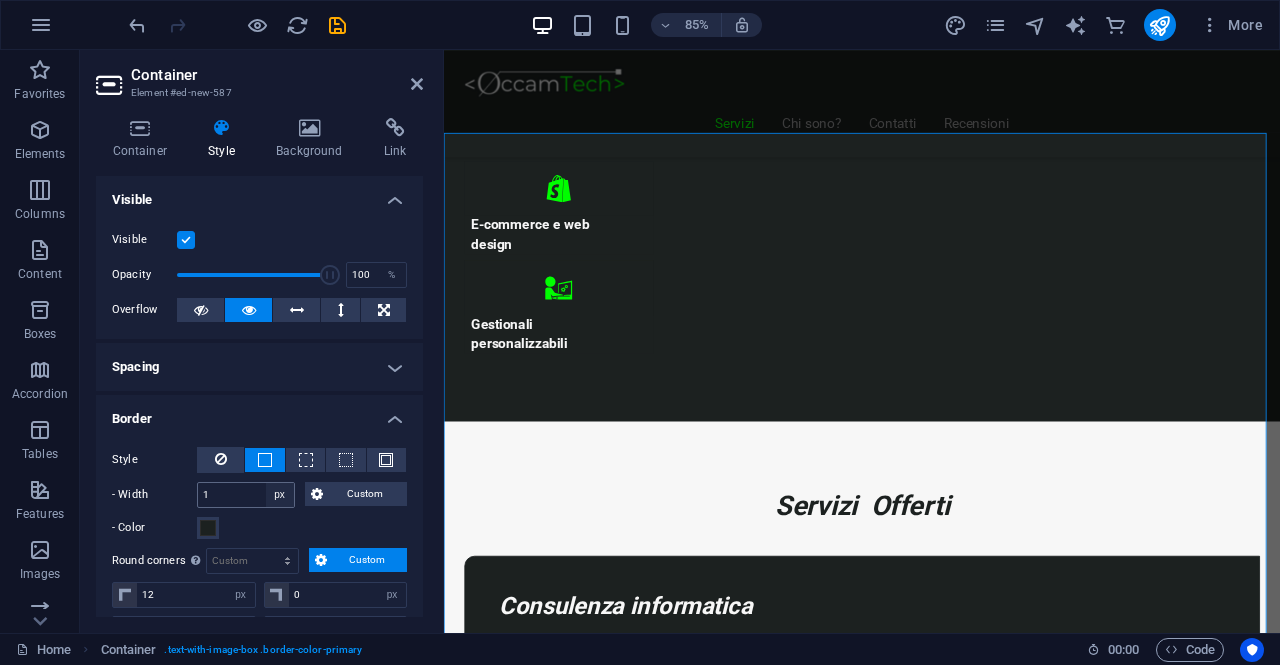 scroll, scrollTop: 100, scrollLeft: 0, axis: vertical 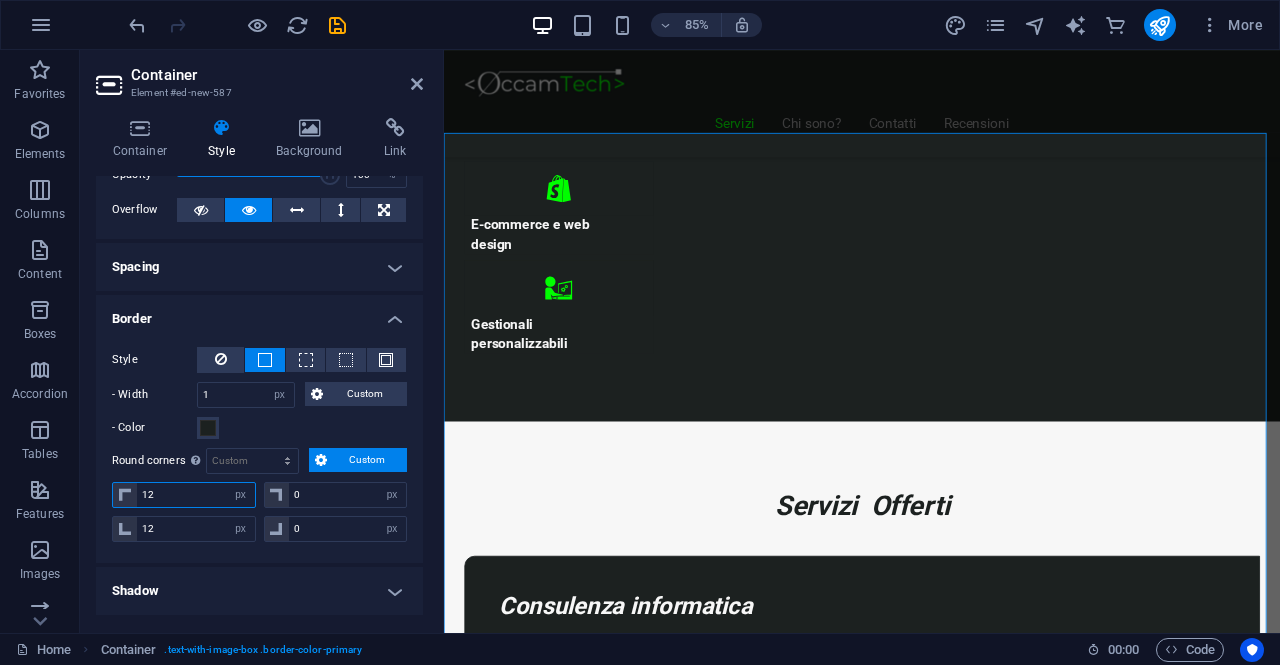 drag, startPoint x: 188, startPoint y: 494, endPoint x: 84, endPoint y: 495, distance: 104.00481 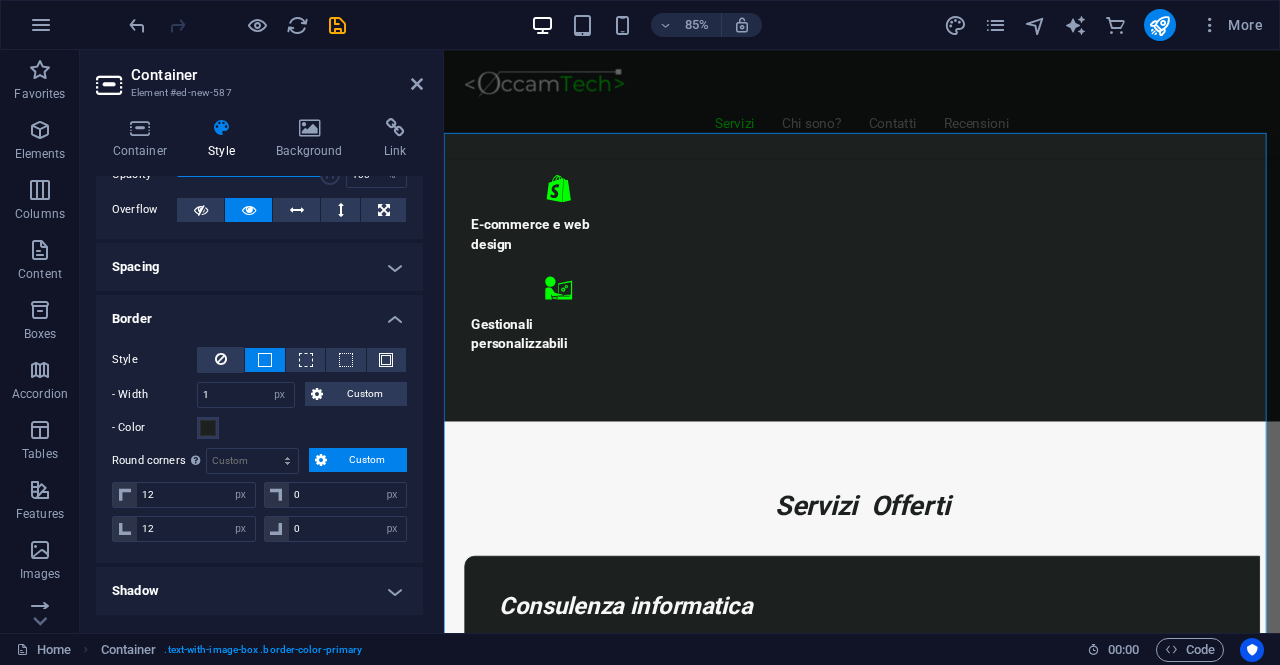 click on "Default px rem % vh vw Custom" at bounding box center (252, 461) 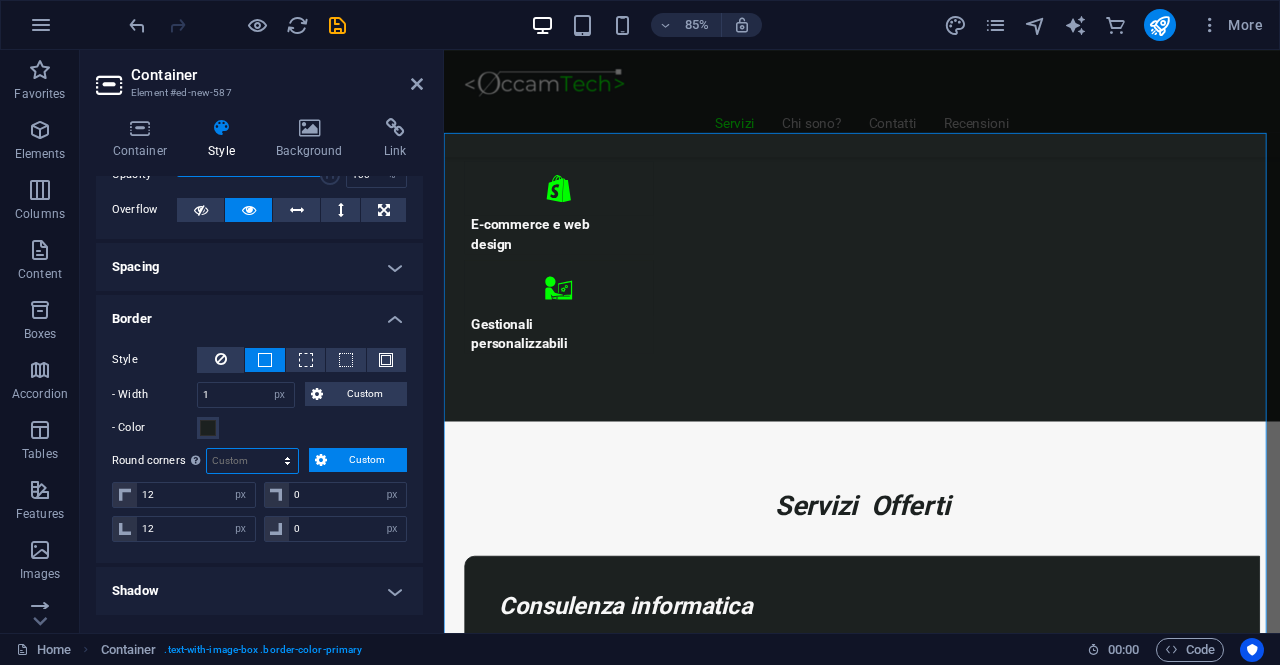 click on "Default px rem % vh vw Custom" at bounding box center [252, 461] 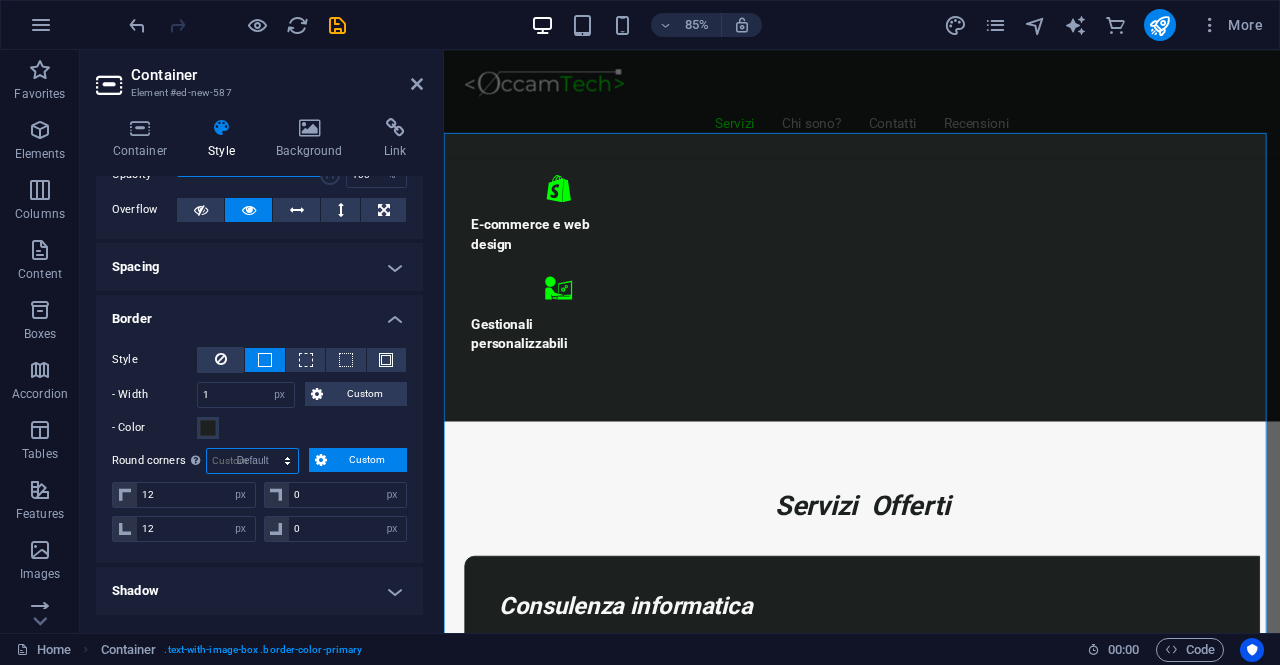 click on "Default px rem % vh vw Custom" at bounding box center [252, 461] 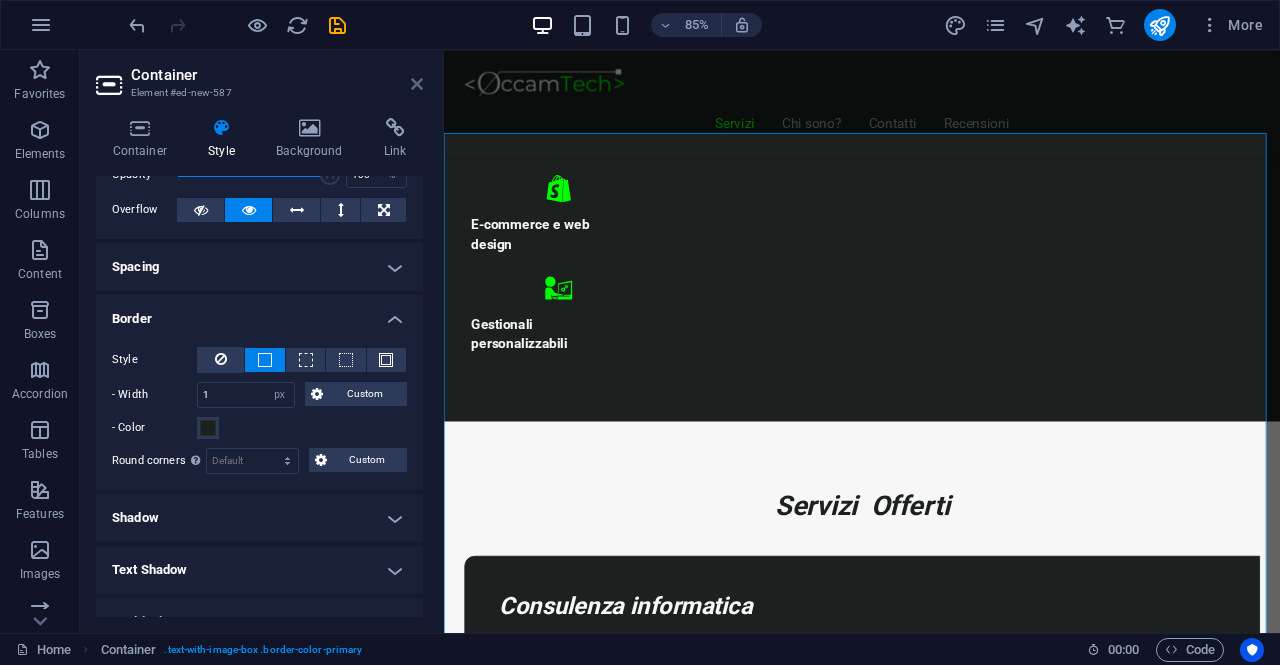click at bounding box center [417, 84] 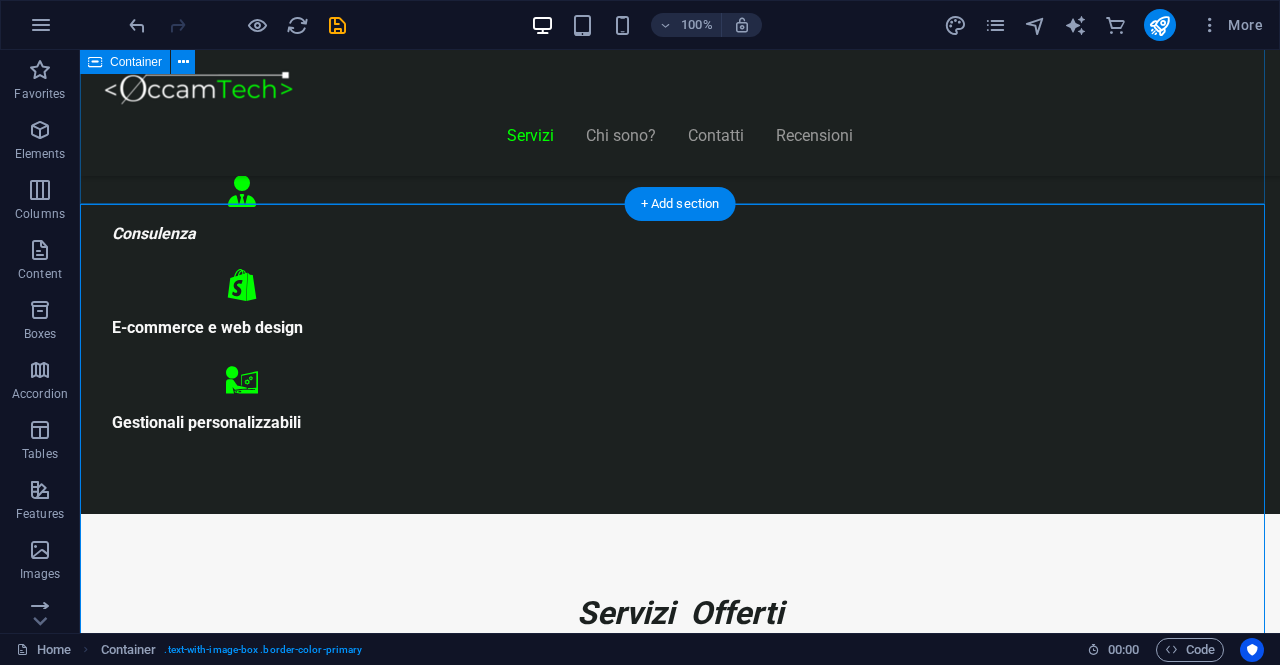 scroll, scrollTop: 1033, scrollLeft: 0, axis: vertical 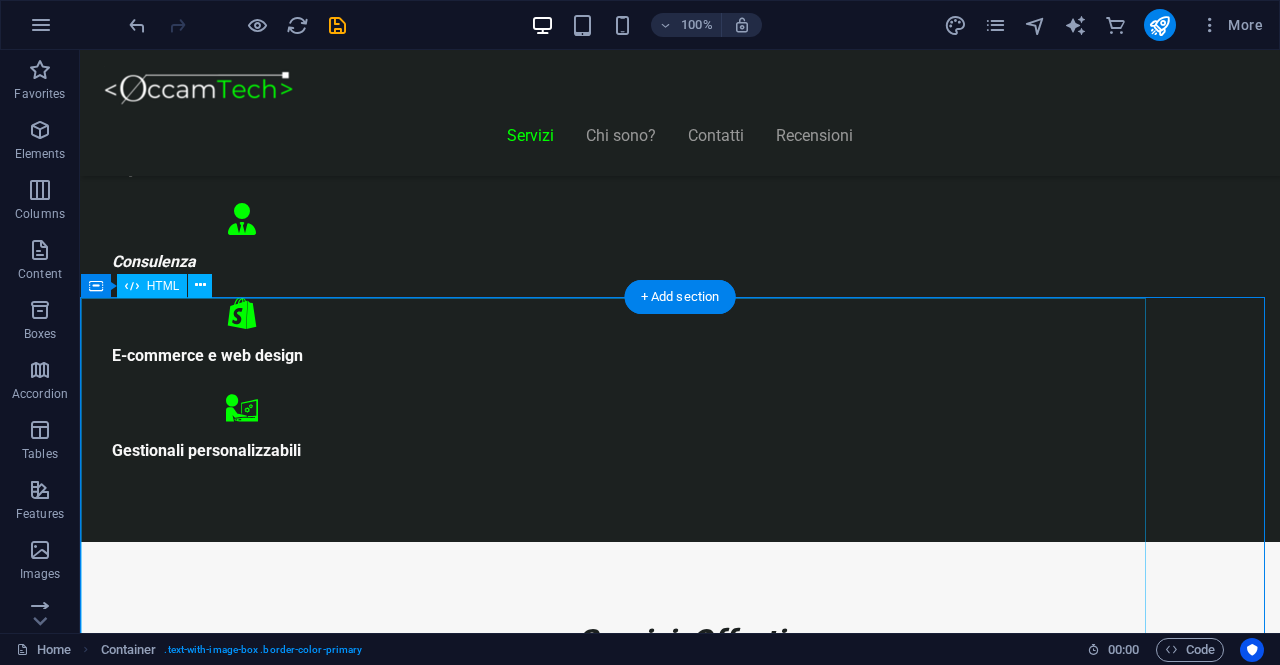 click on "Piani Web
Scegli il Piano più Adatto al Tuo Business
Start Vetrina
€300
Home page professionale
Sezione “Chi siamo”
Pagina contatti con form
Design ottimizzato per mobile
6 mesi di assistenza inclusa
Inizia Ora
Shop Ready
€500
Negozio con Shopify già configurato
Catalogo e schede prodotto dettagliate
Pagamenti sicuri integrati" at bounding box center [620, 8609] 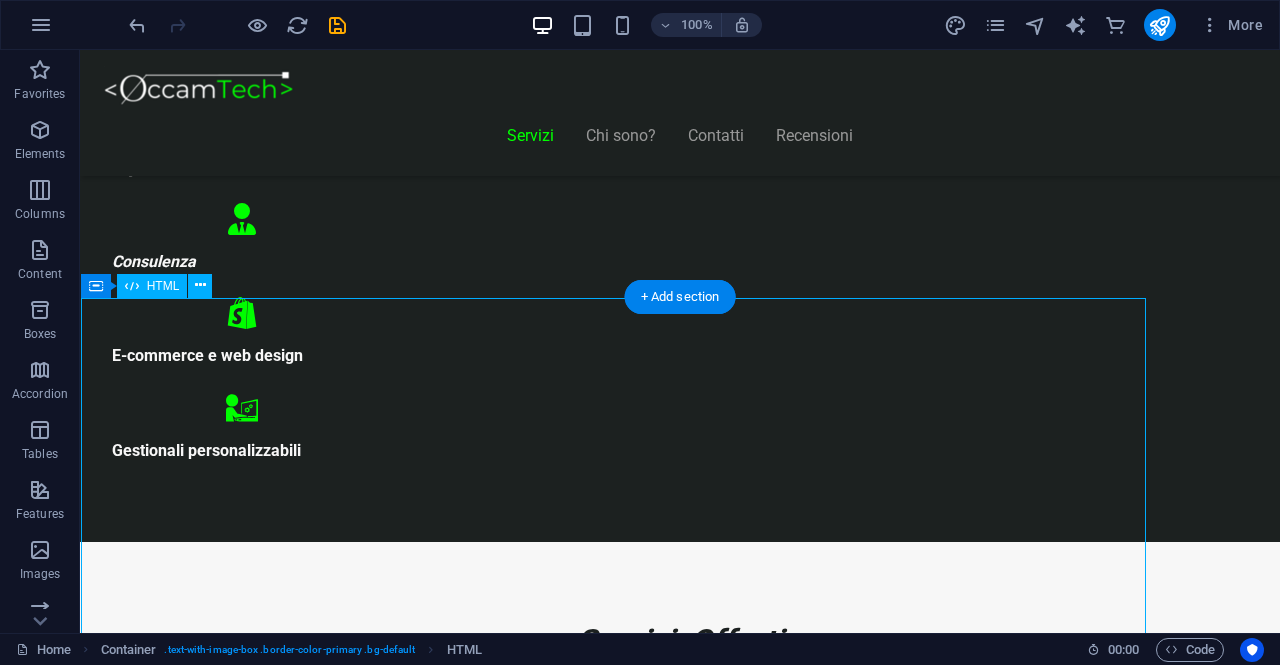 click on "Piani Web
Scegli il Piano più Adatto al Tuo Business
Start Vetrina
€300
Home page professionale
Sezione “Chi siamo”
Pagina contatti con form
Design ottimizzato per mobile
6 mesi di assistenza inclusa
Inizia Ora
Shop Ready
€500
Negozio con Shopify già configurato
Catalogo e schede prodotto dettagliate
Pagamenti sicuri integrati" at bounding box center [620, 8609] 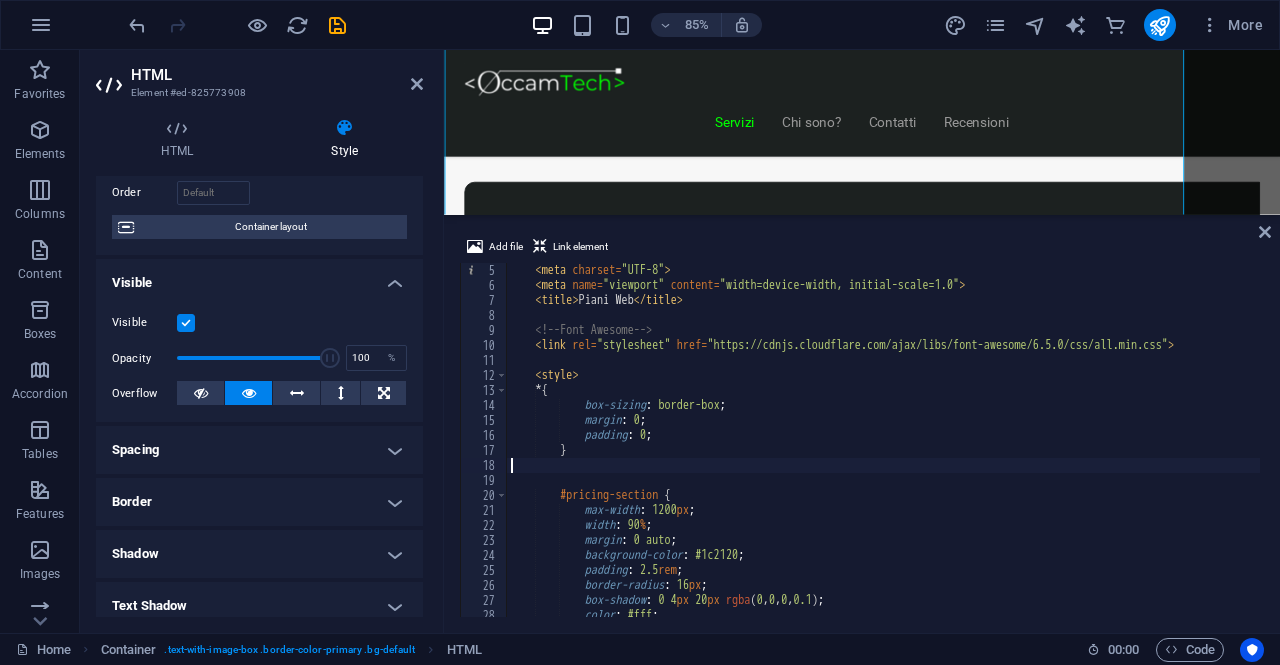 scroll, scrollTop: 200, scrollLeft: 0, axis: vertical 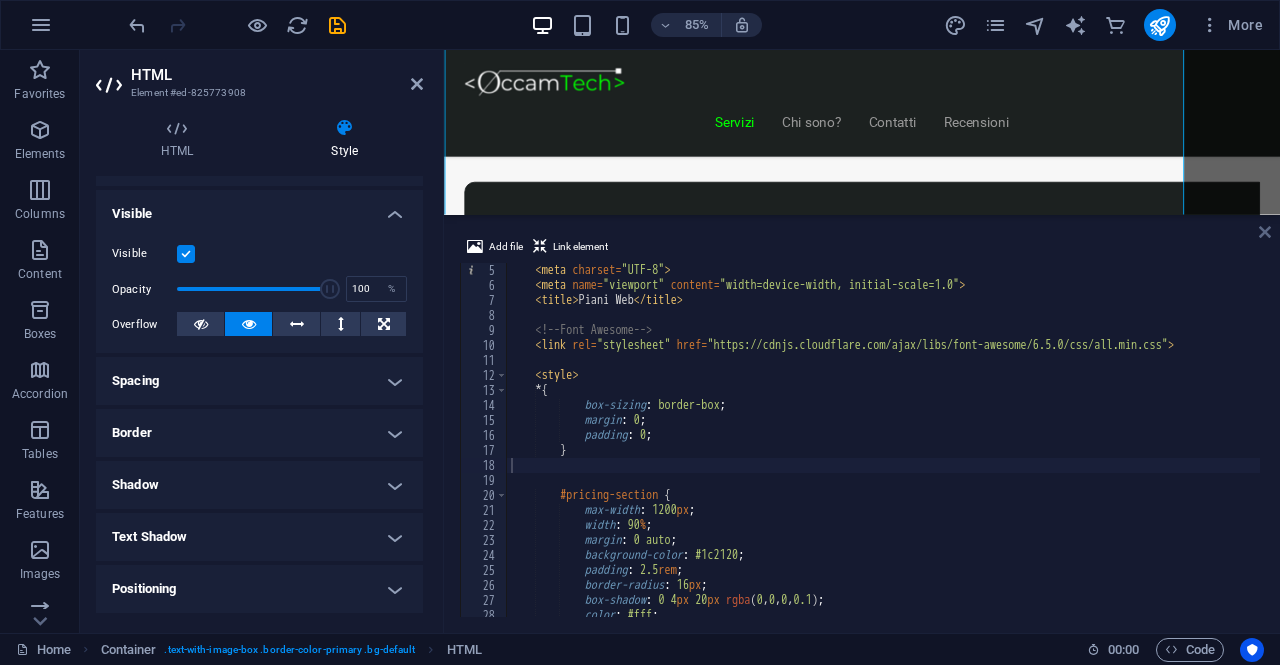 click at bounding box center (1265, 232) 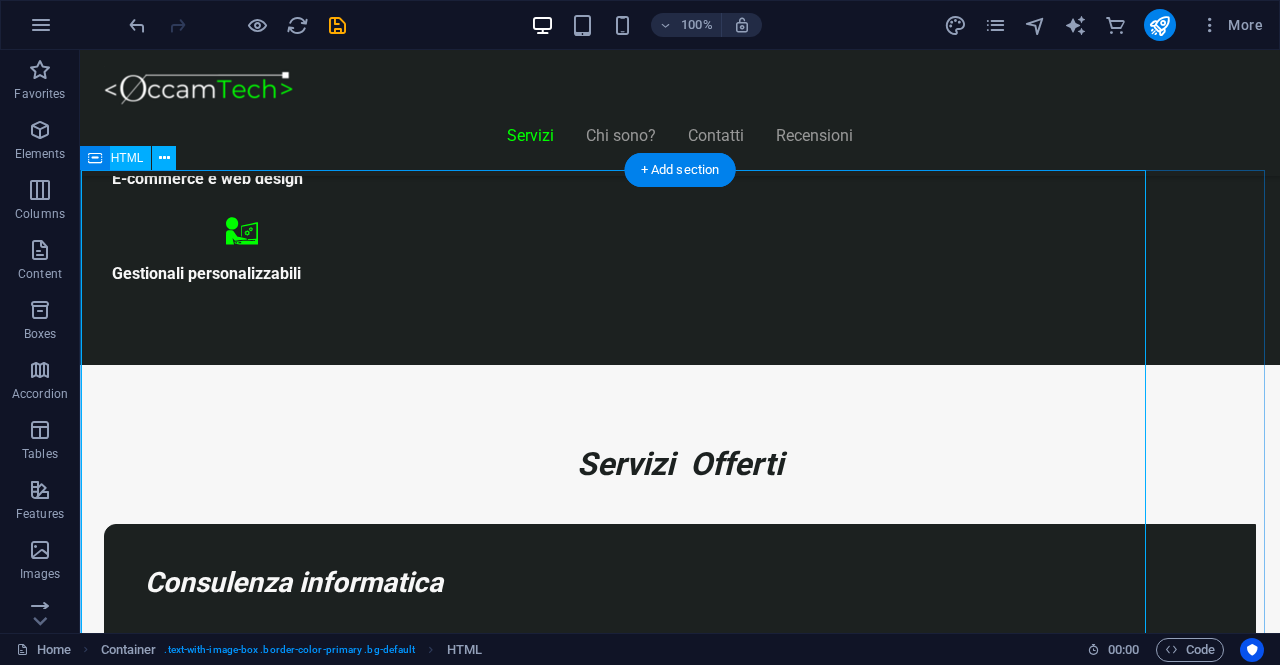 scroll, scrollTop: 1010, scrollLeft: 0, axis: vertical 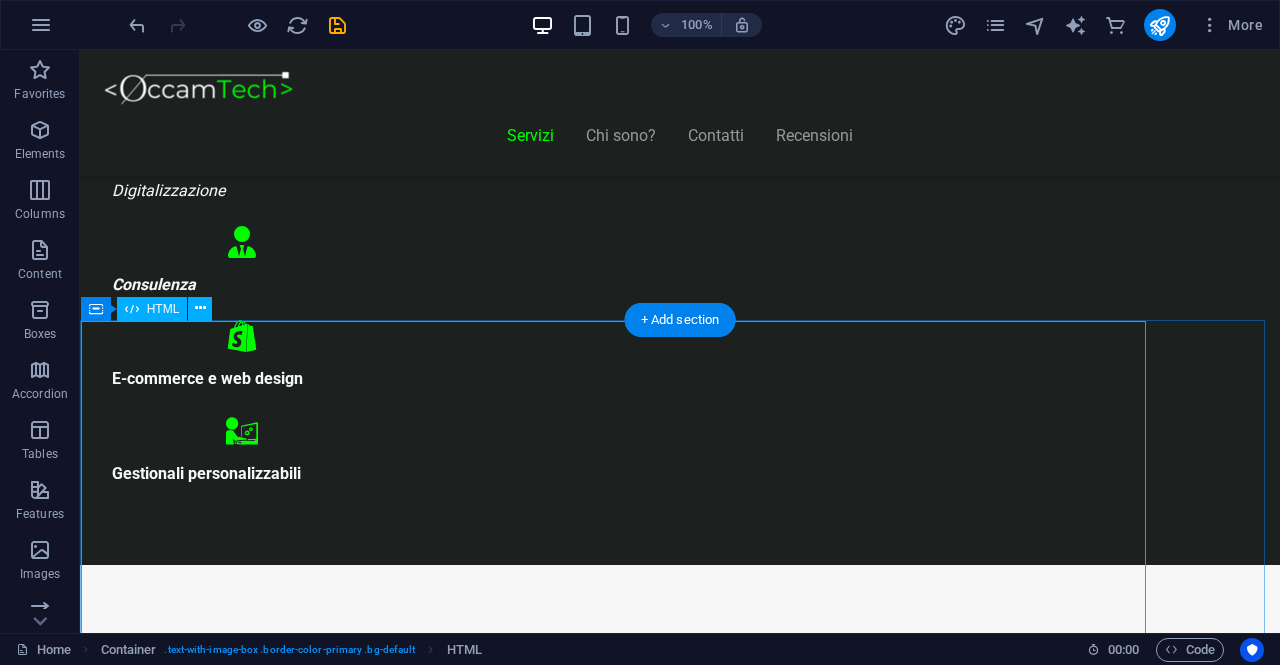 click on "Piani Web
Scegli il Piano più Adatto al Tuo Business
Start Vetrina
€300
Home page professionale
Sezione “Chi siamo”
Pagina contatti con form
Design ottimizzato per mobile
6 mesi di assistenza inclusa
Inizia Ora
Shop Ready
€500
Negozio con Shopify già configurato
Catalogo e schede prodotto dettagliate
Pagamenti sicuri integrati" at bounding box center [620, 8632] 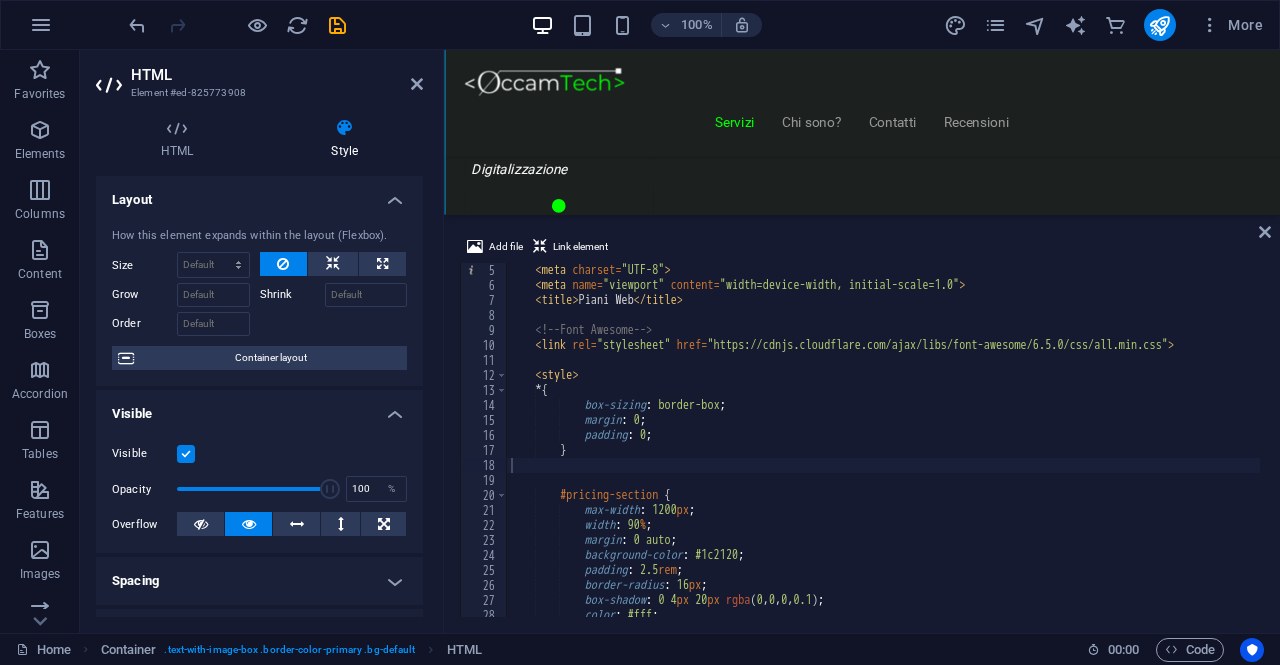 scroll, scrollTop: 1572, scrollLeft: 0, axis: vertical 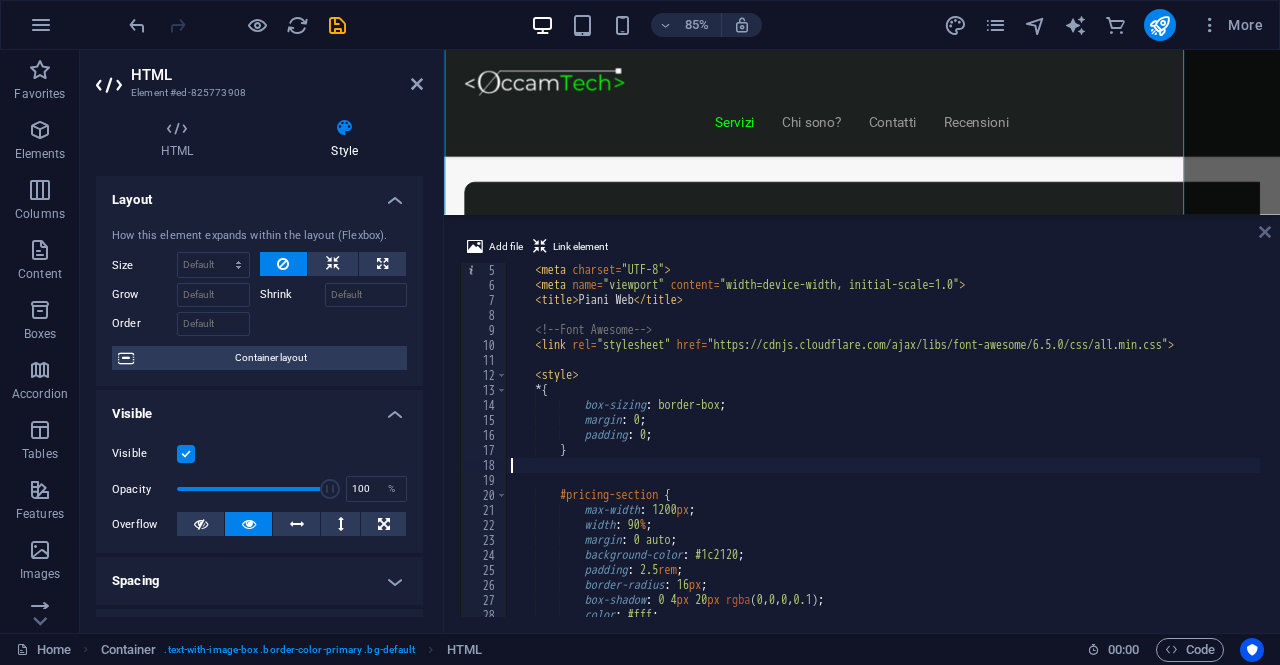 click at bounding box center [1265, 232] 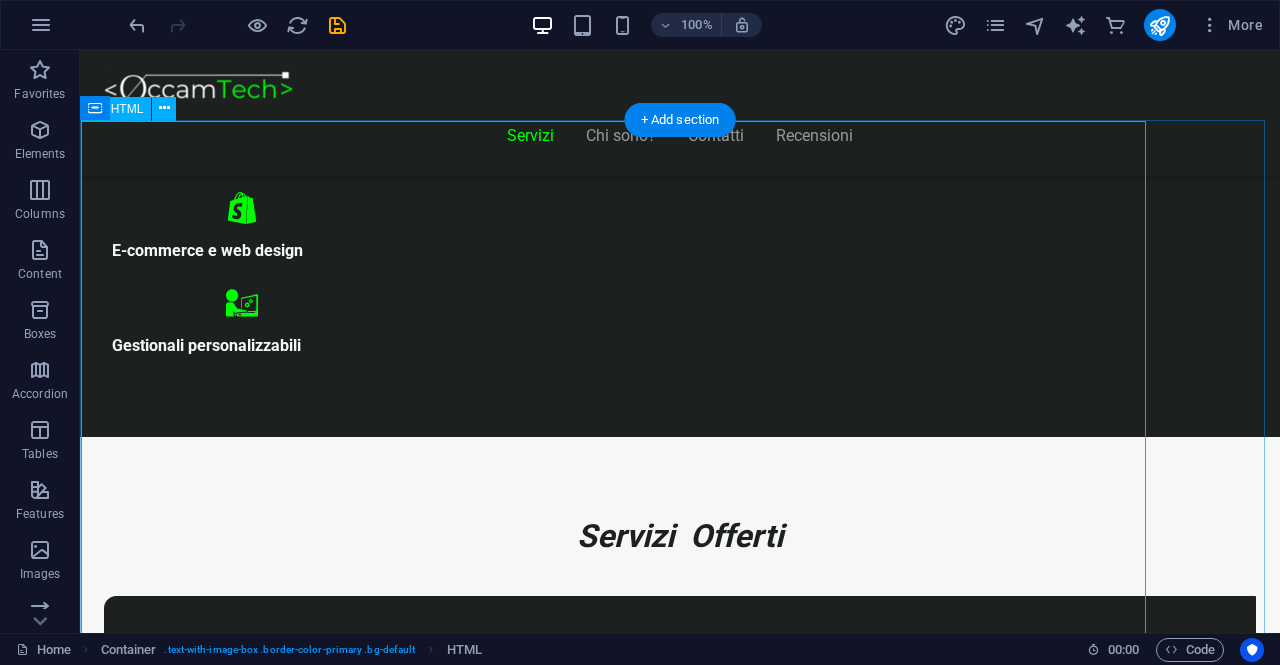 scroll, scrollTop: 1110, scrollLeft: 0, axis: vertical 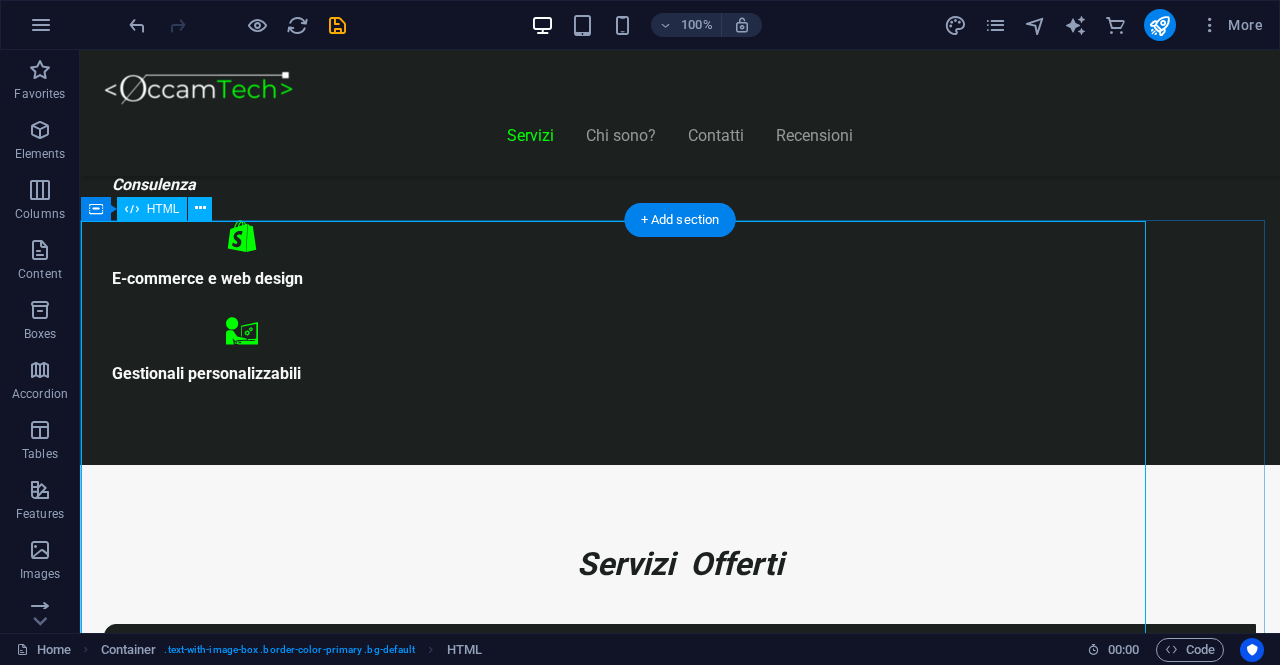 click on "Piani Web
Scegli il Piano più Adatto al Tuo Business
Start Vetrina
€300
Home page professionale
Sezione “Chi siamo”
Pagina contatti con form
Design ottimizzato per mobile
6 mesi di assistenza inclusa
Inizia Ora
Shop Ready
€500
Negozio con Shopify già configurato
Catalogo e schede prodotto dettagliate
Pagamenti sicuri integrati" at bounding box center [620, 8532] 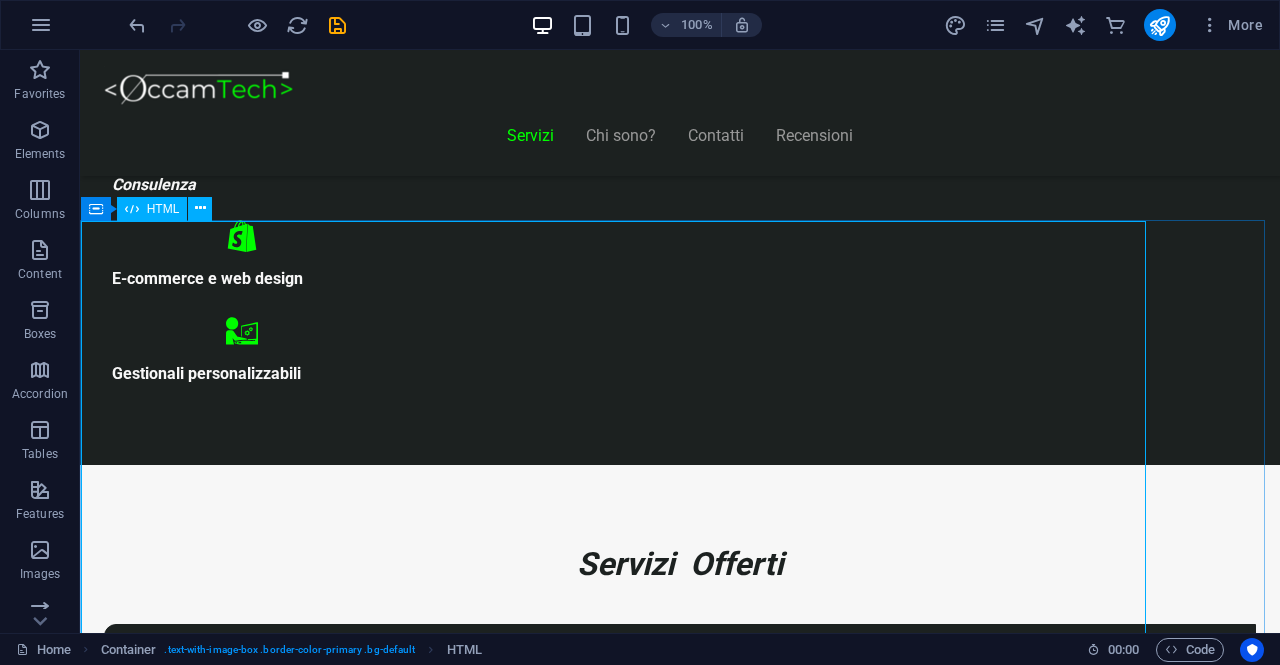 click on "HTML" at bounding box center [163, 209] 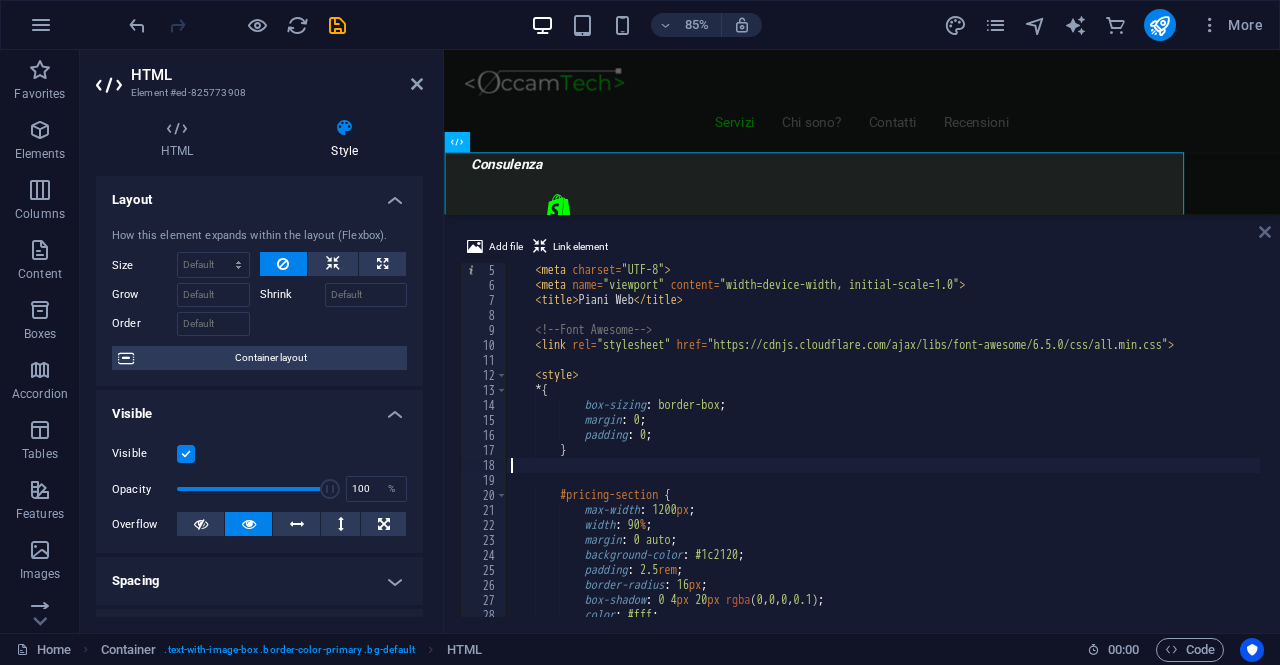 click at bounding box center (1265, 232) 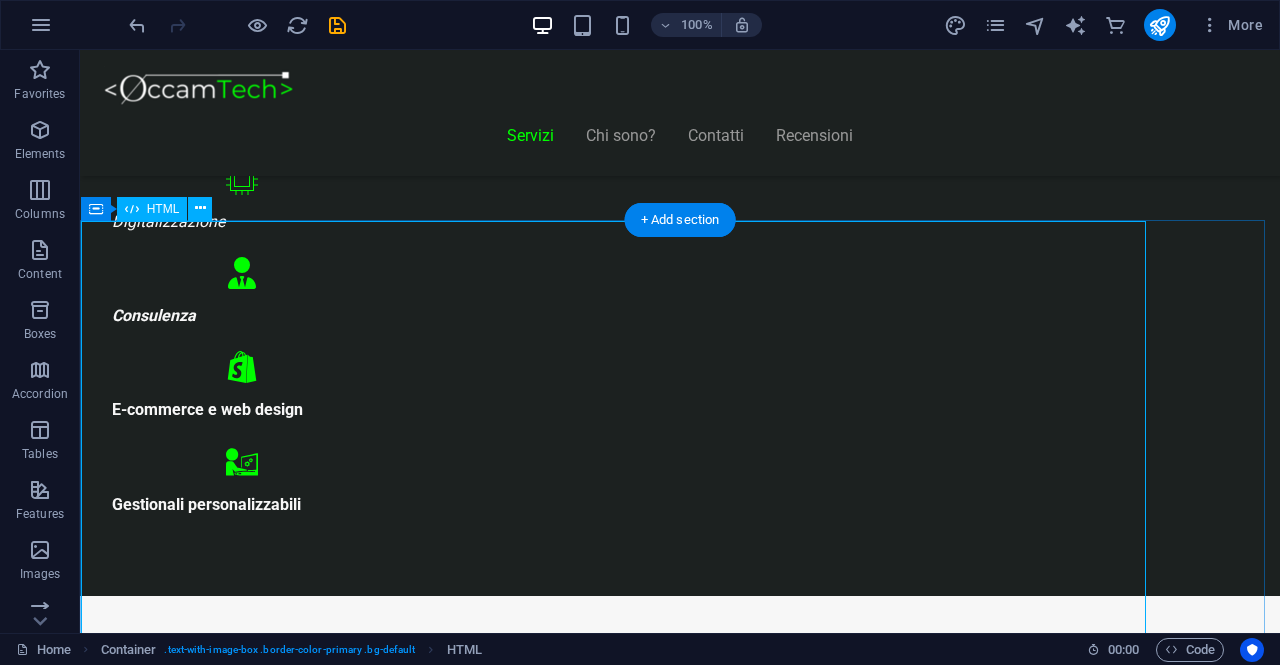 scroll, scrollTop: 910, scrollLeft: 0, axis: vertical 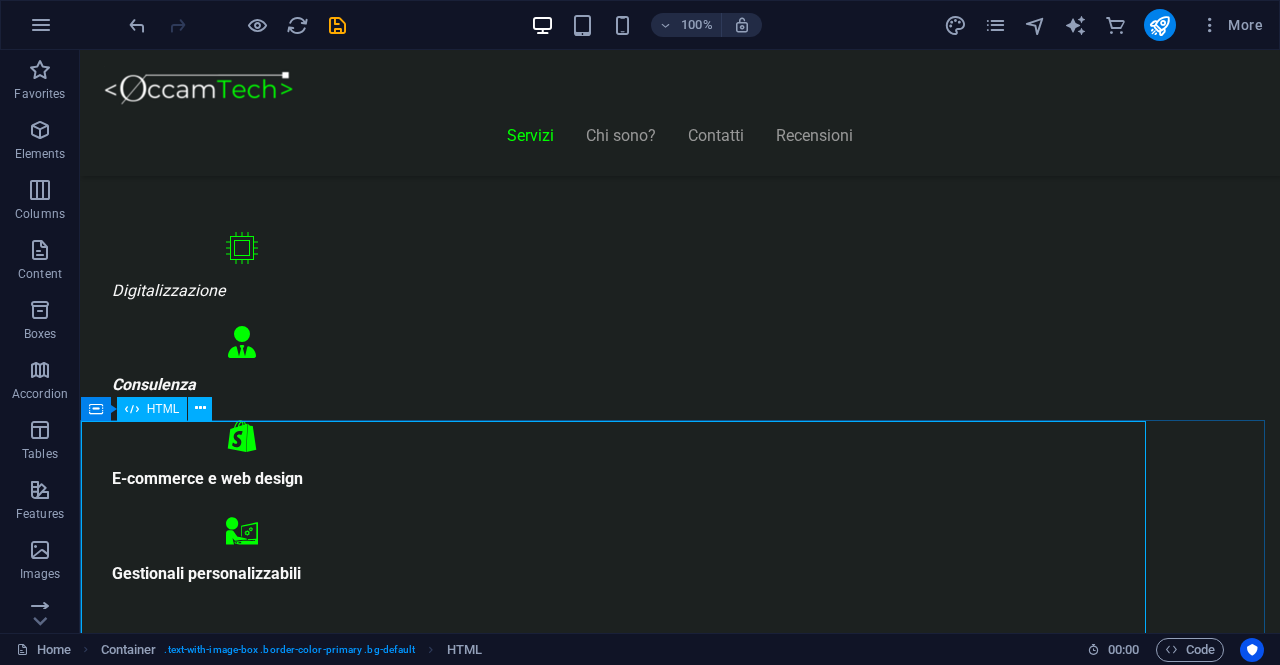 click on "HTML" at bounding box center (163, 409) 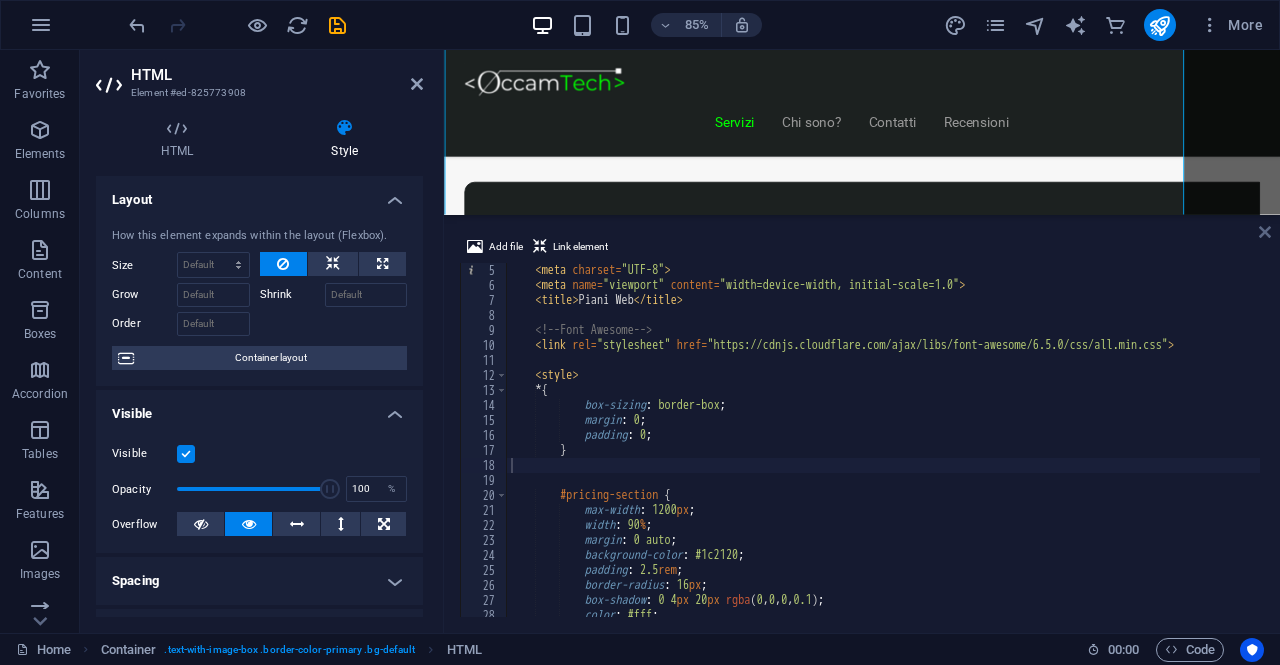 drag, startPoint x: 1263, startPoint y: 228, endPoint x: 940, endPoint y: 221, distance: 323.07584 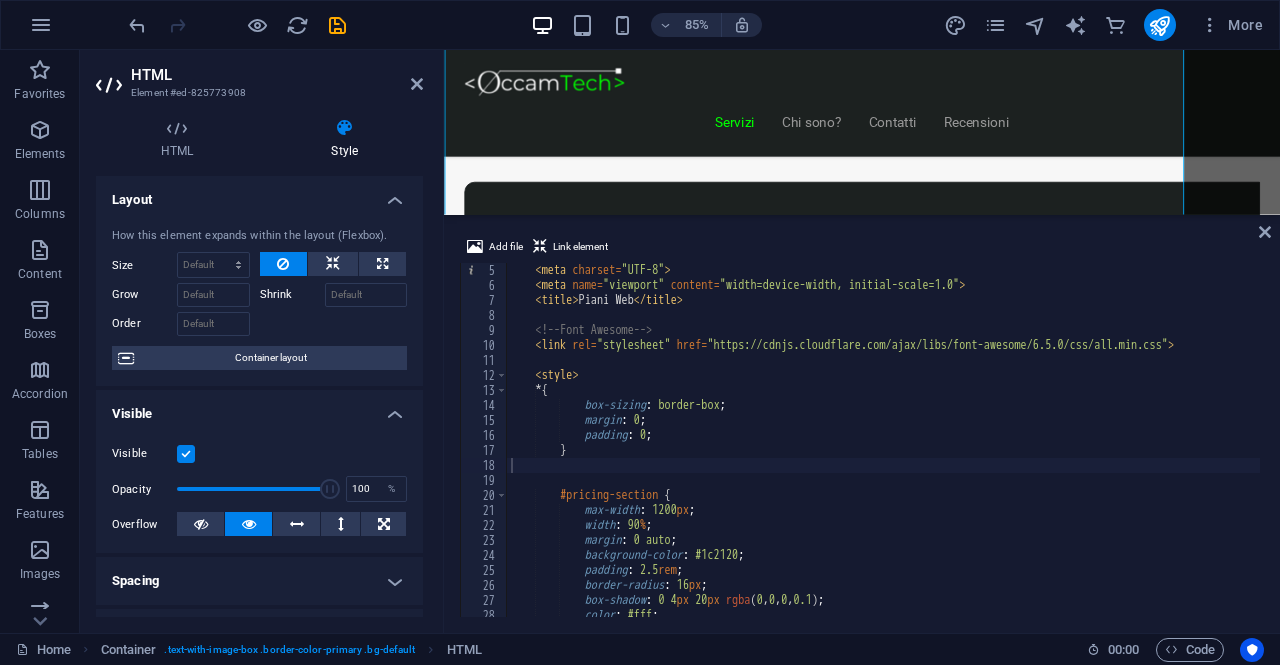 scroll, scrollTop: 1610, scrollLeft: 0, axis: vertical 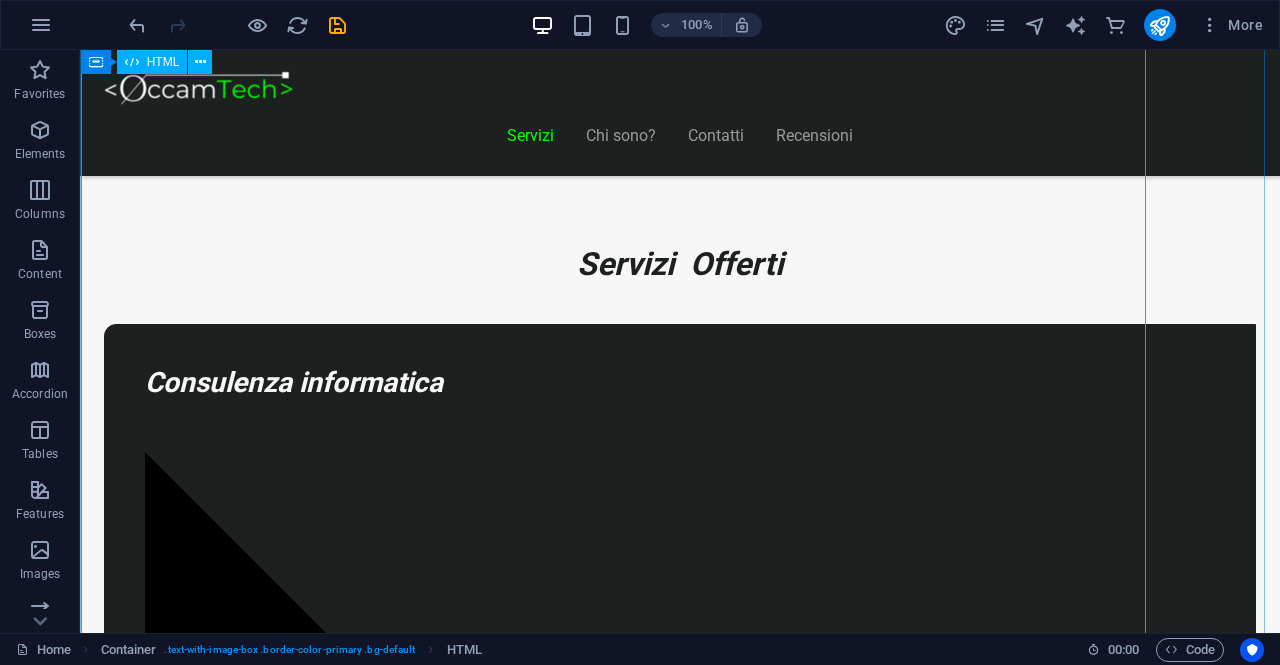 click on "Piani Web
Scegli il Piano più Adatto al Tuo Business
Start Vetrina
€300
Home page professionale
Sezione “Chi siamo”
Pagina contatti con form
Design ottimizzato per mobile
6 mesi di assistenza inclusa
Inizia Ora
Shop Ready
€500
Negozio con Shopify già configurato
Catalogo e schede prodotto dettagliate
Pagamenti sicuri integrati" at bounding box center (620, 8232) 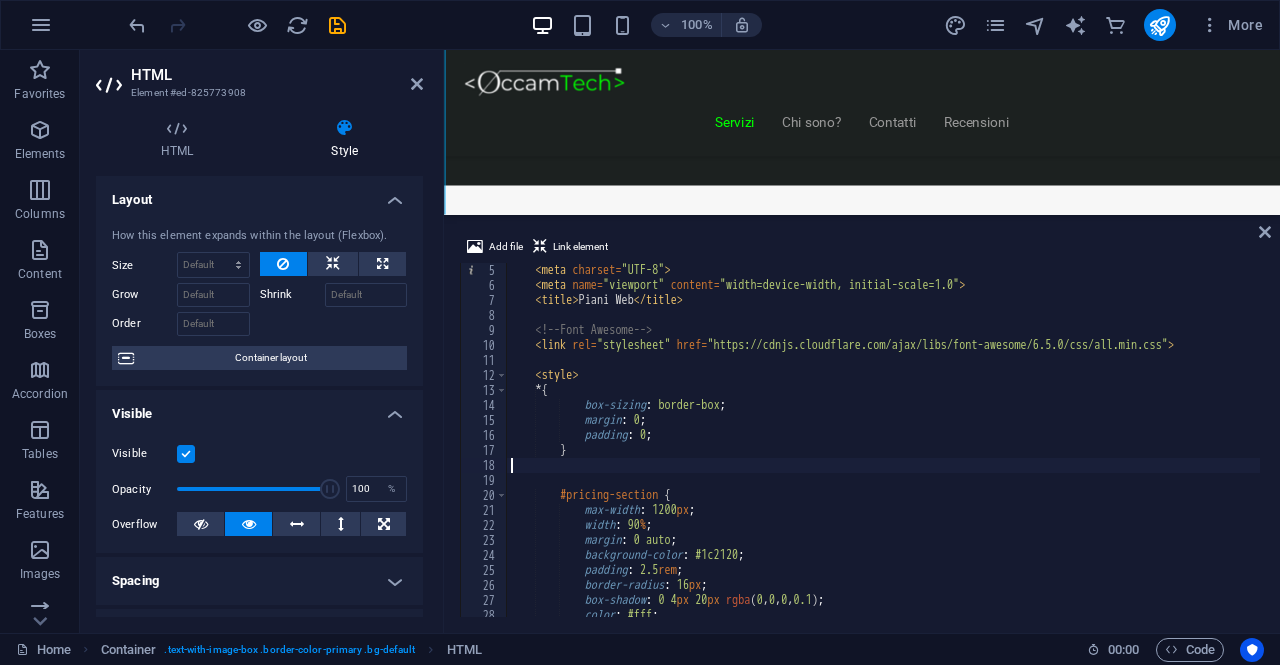 scroll, scrollTop: 1360, scrollLeft: 0, axis: vertical 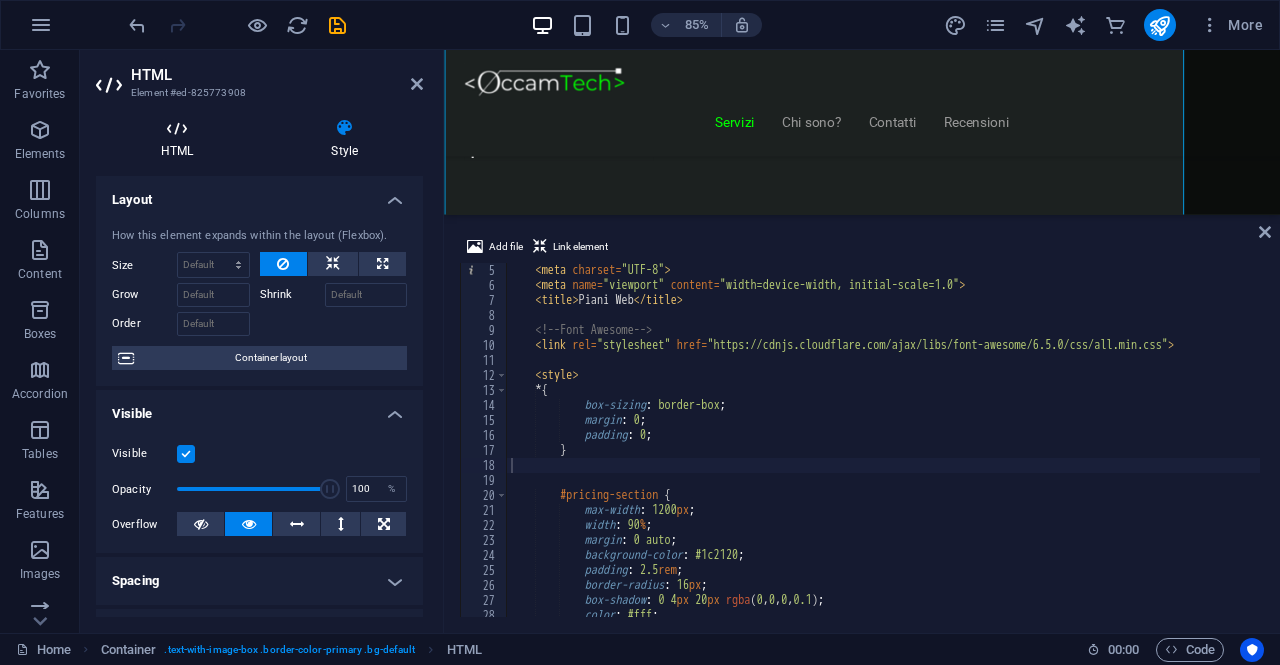 click at bounding box center [177, 128] 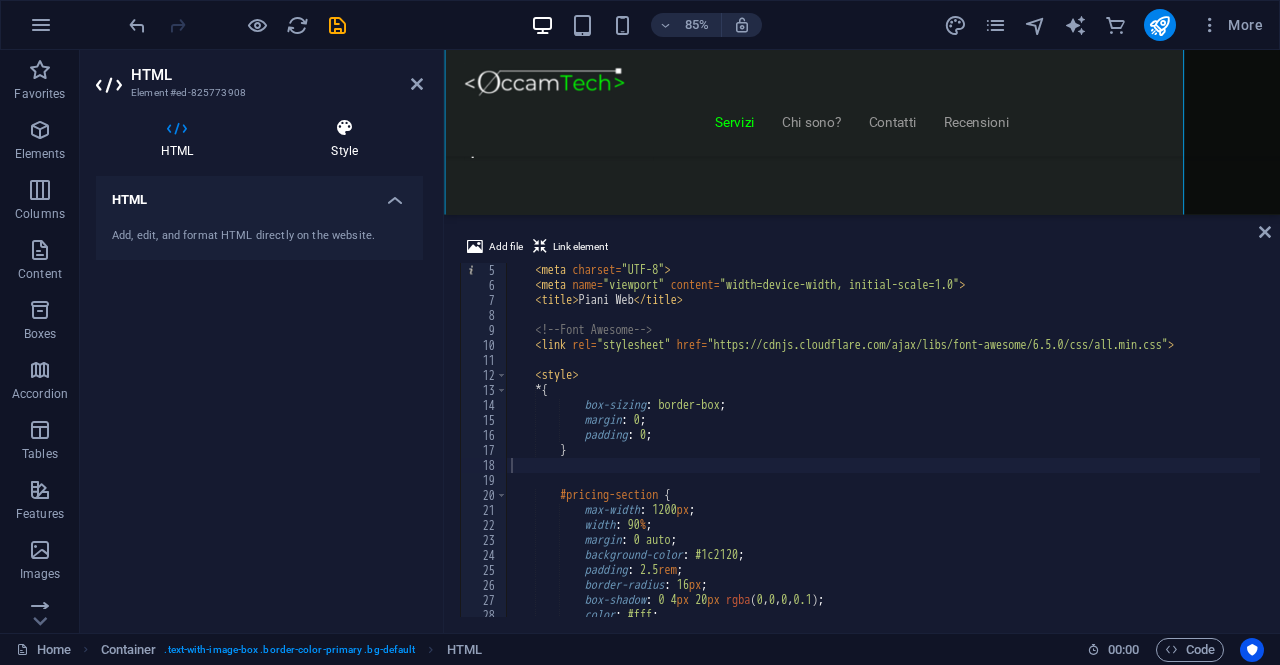 click at bounding box center [344, 128] 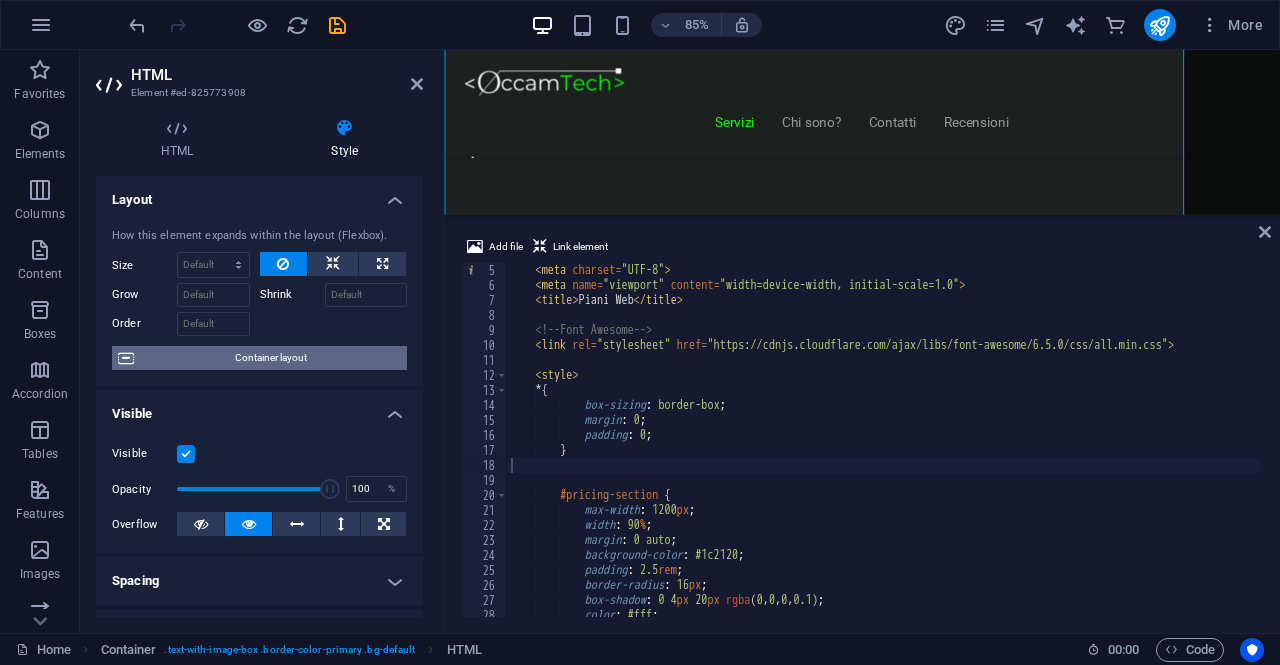click on "Container layout" at bounding box center (270, 358) 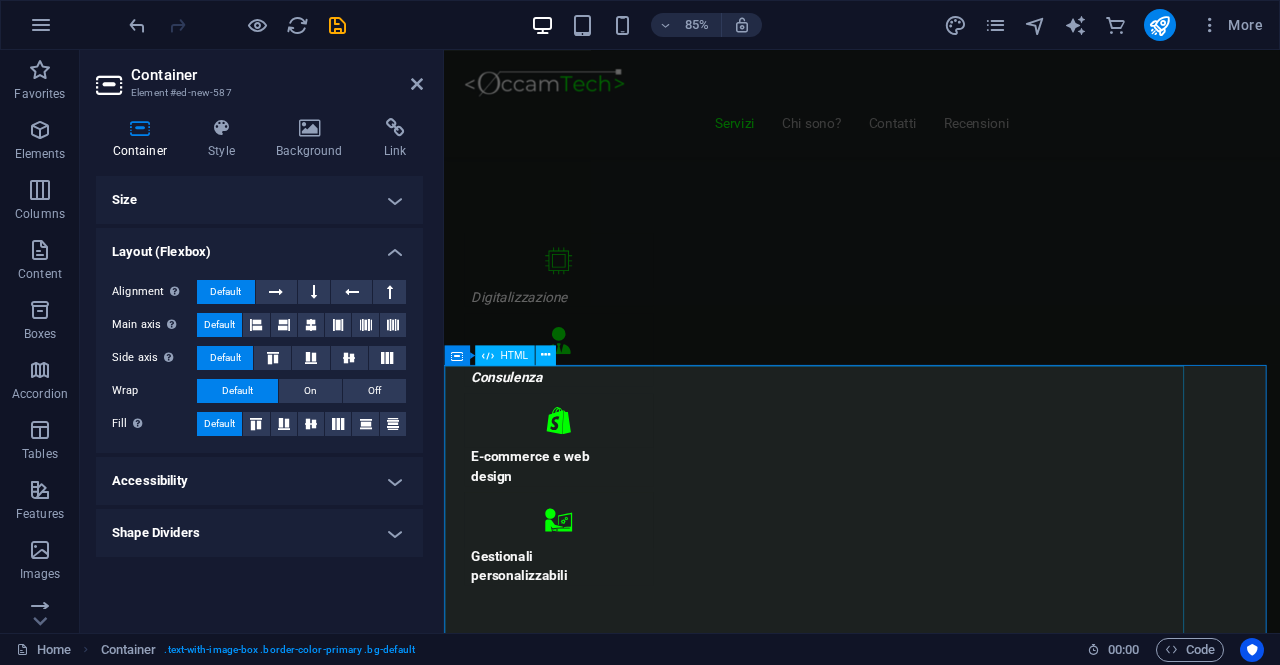 scroll, scrollTop: 960, scrollLeft: 0, axis: vertical 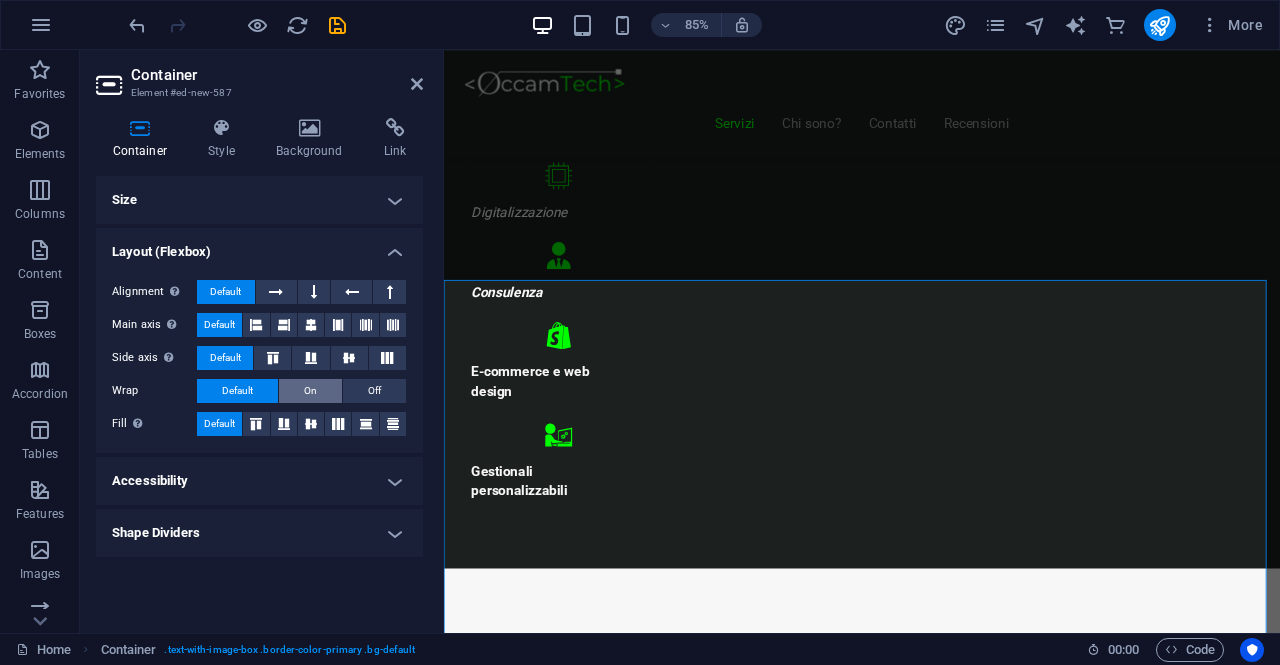 click on "On" at bounding box center (310, 391) 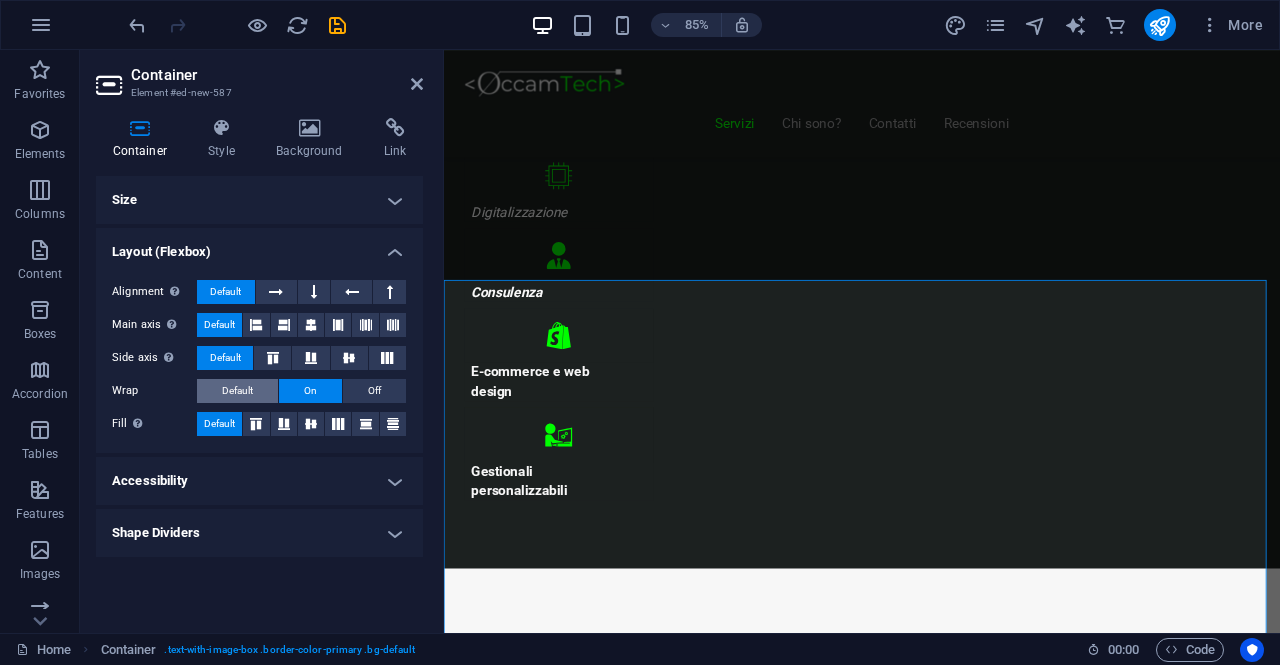 click on "Default" at bounding box center [237, 391] 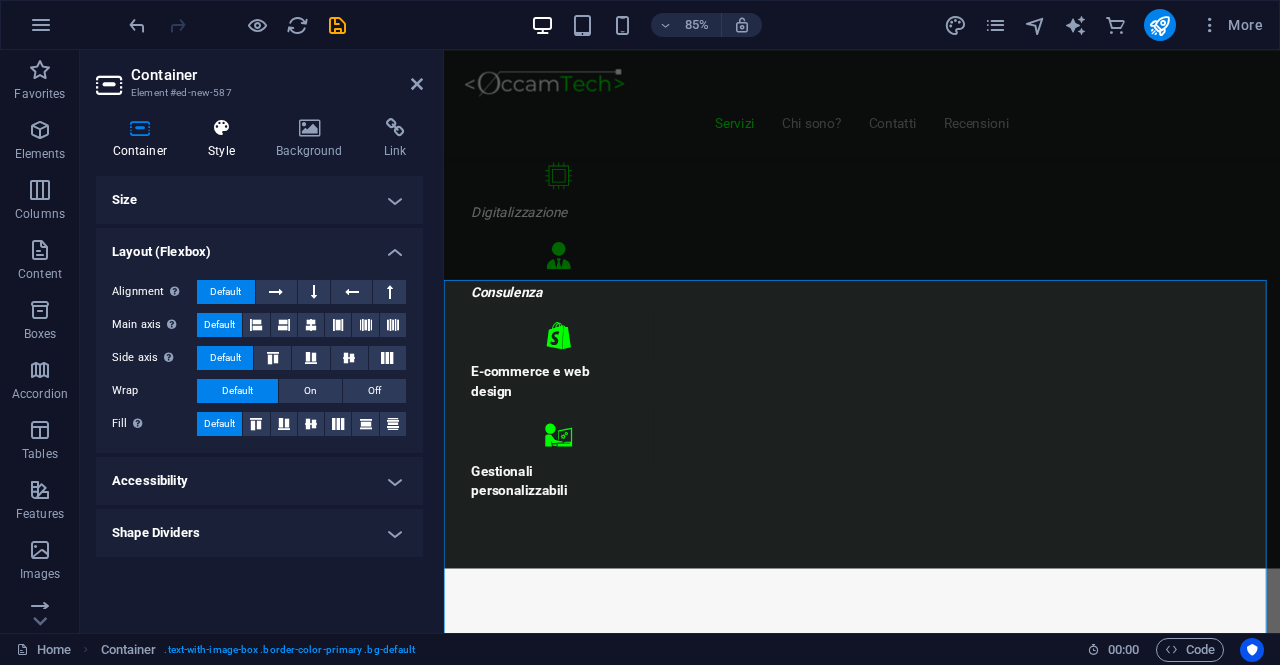 click at bounding box center [222, 128] 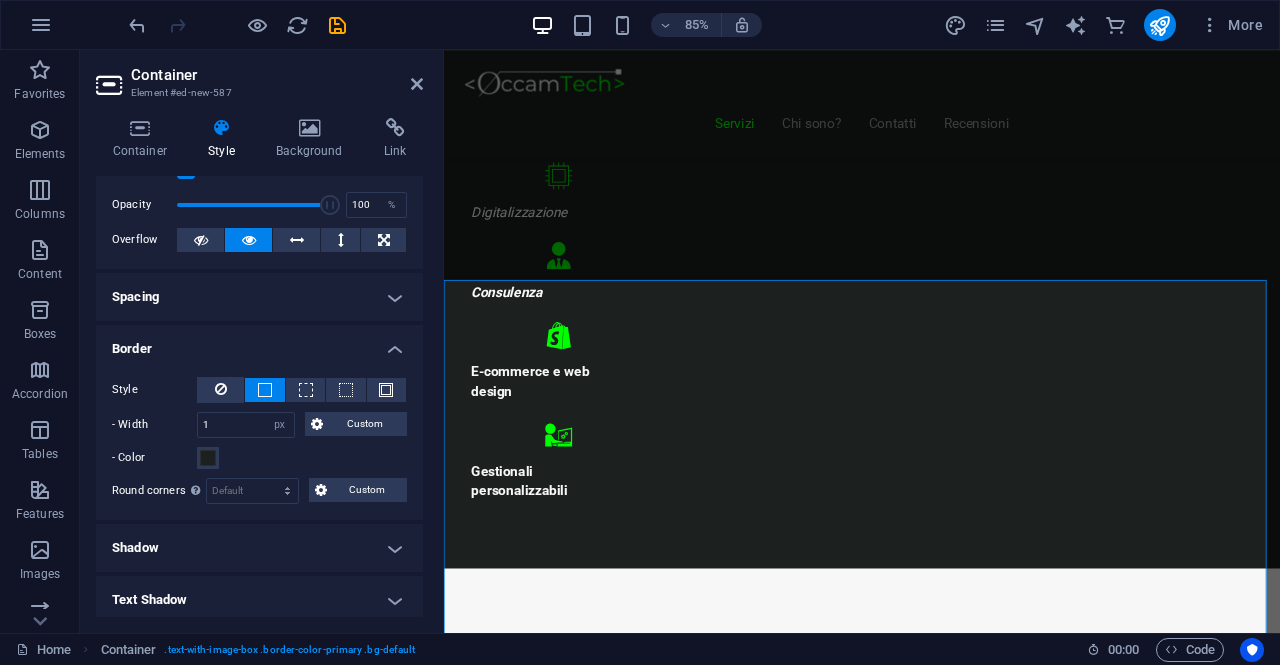 scroll, scrollTop: 100, scrollLeft: 0, axis: vertical 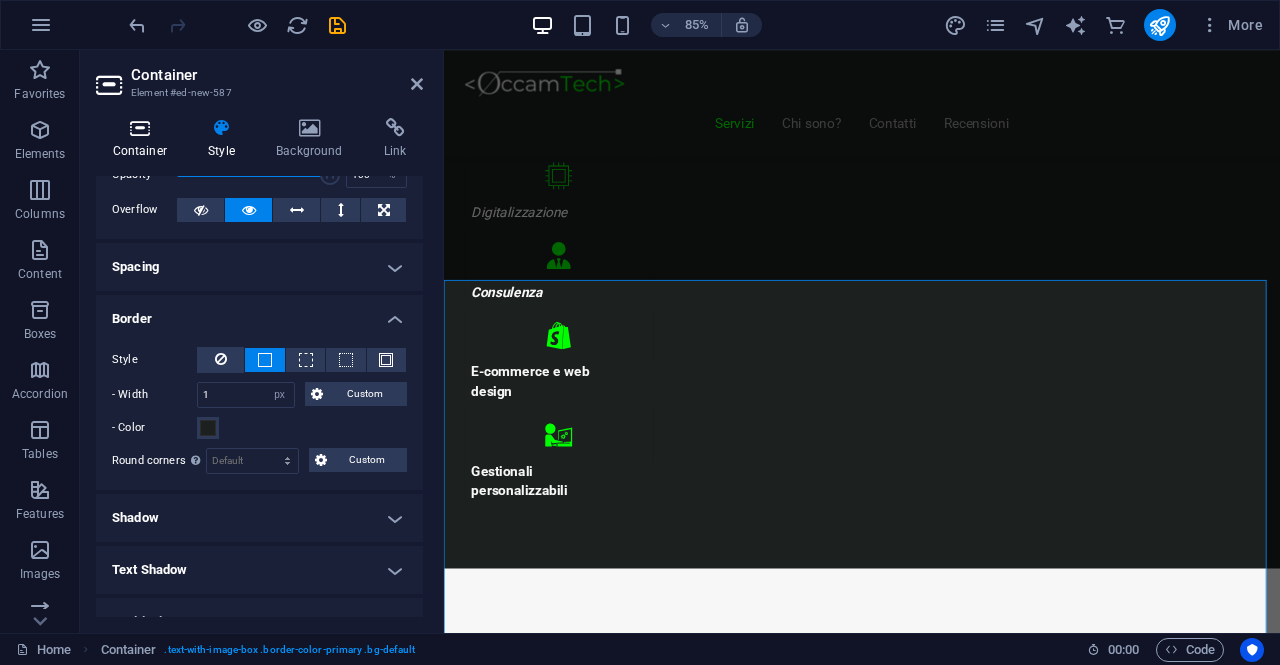 click on "Container" at bounding box center [144, 139] 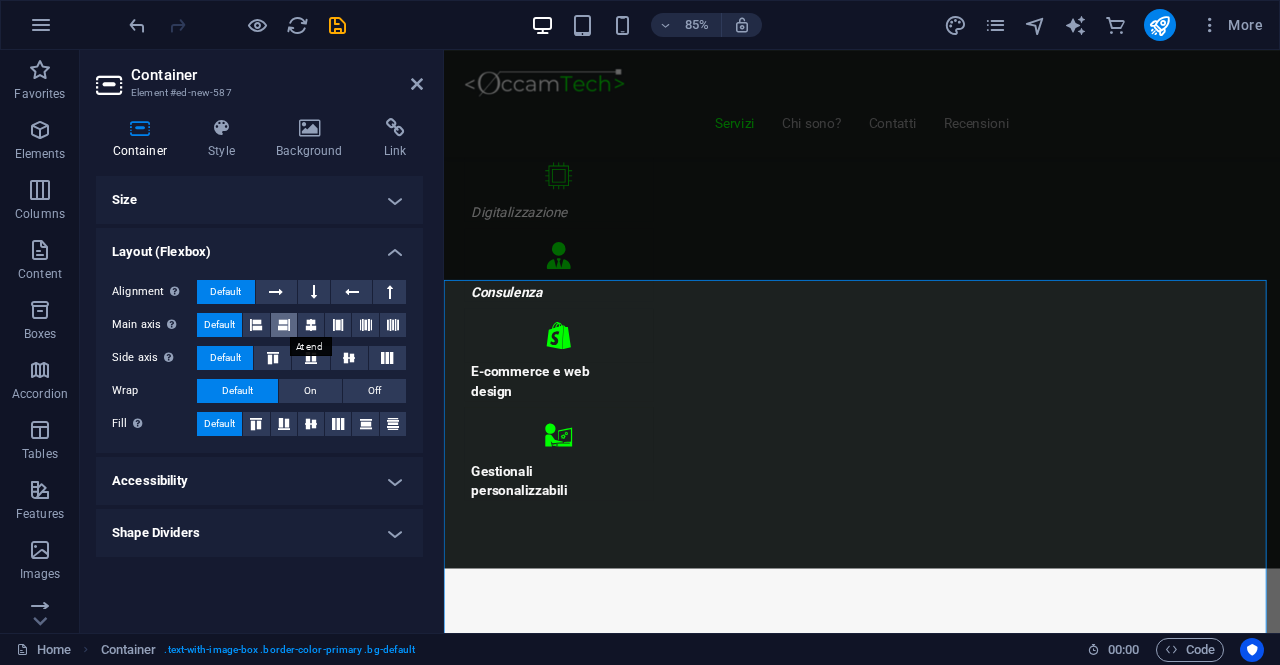 click at bounding box center (284, 325) 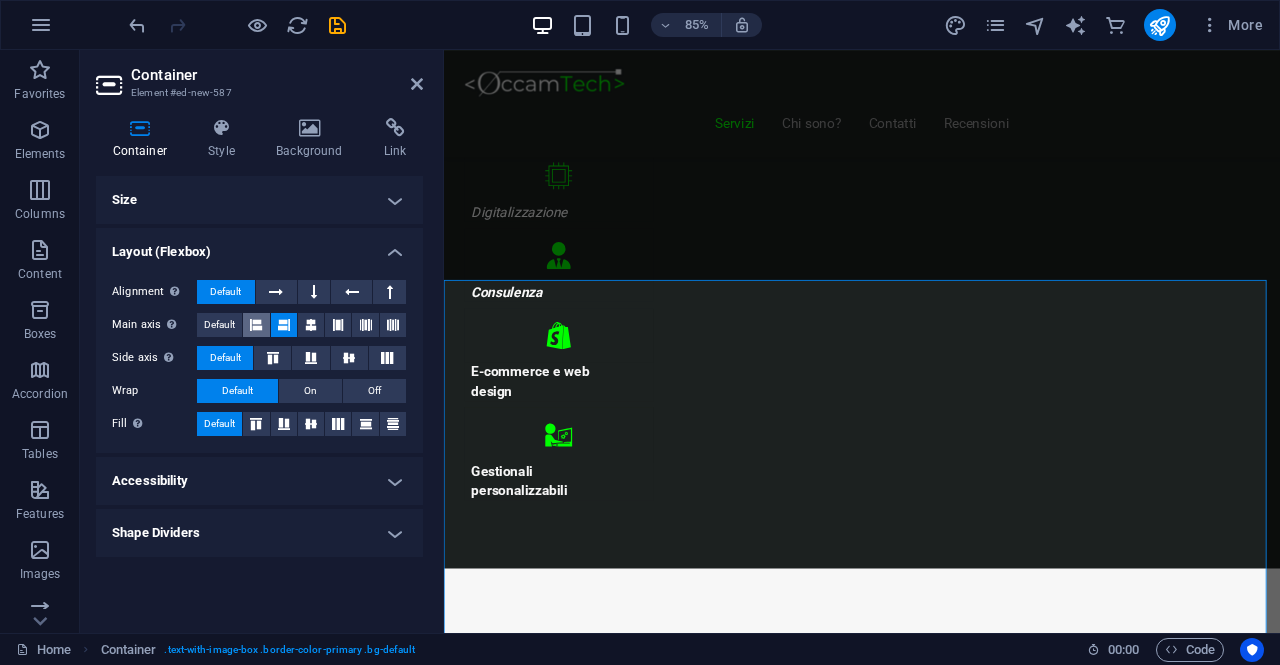click at bounding box center [256, 325] 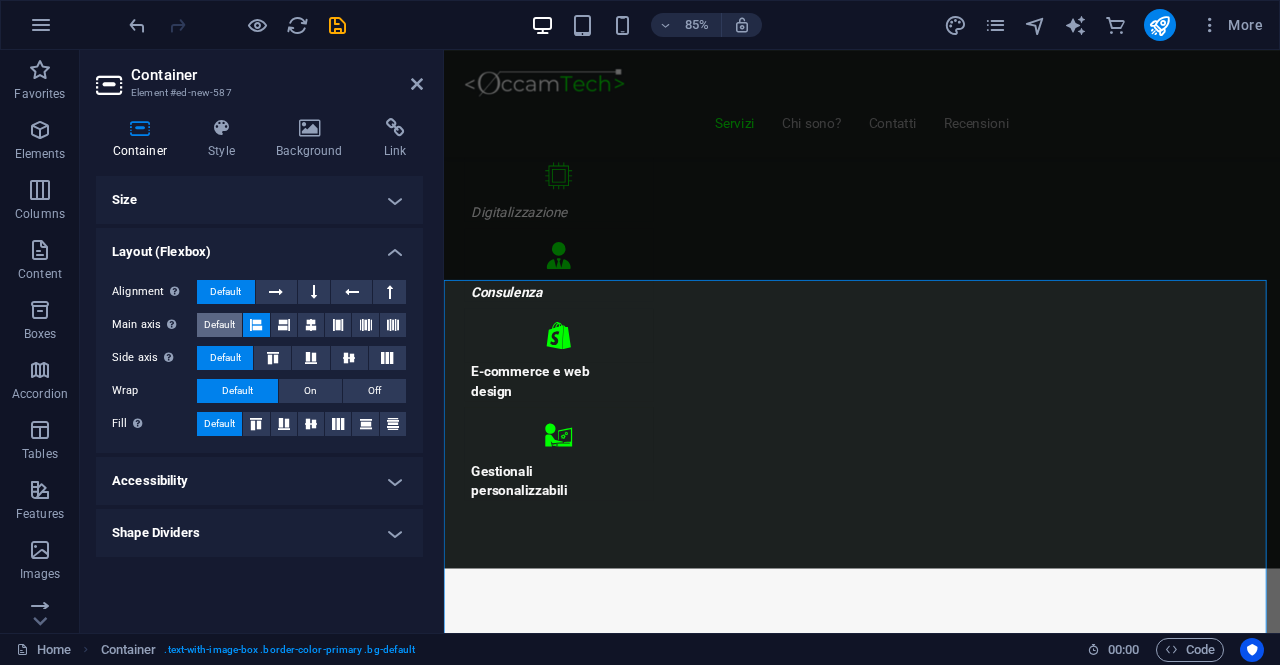 click on "Default" at bounding box center (219, 325) 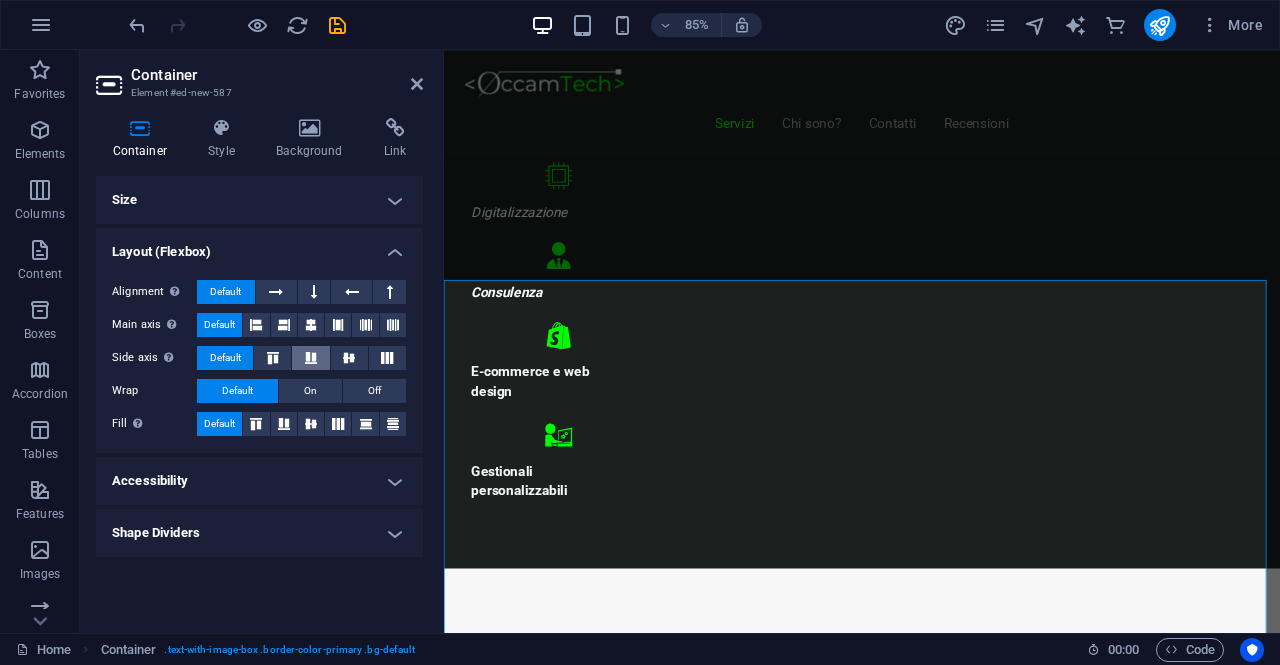 click at bounding box center (311, 358) 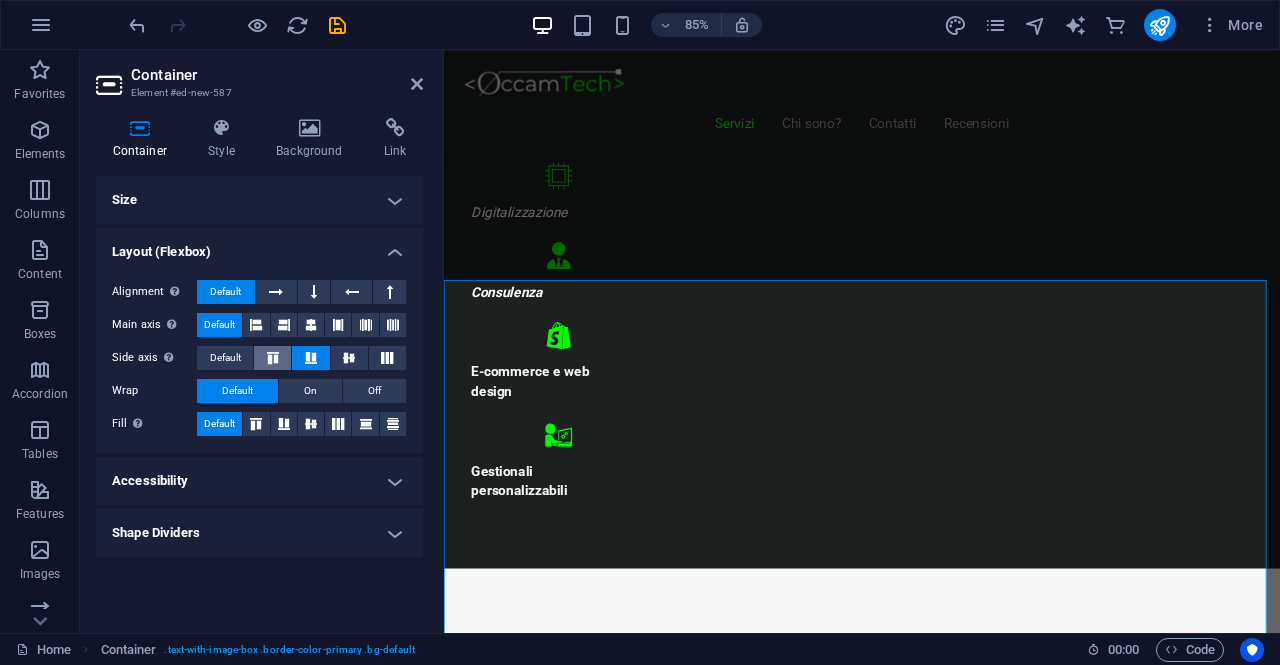 click at bounding box center (273, 358) 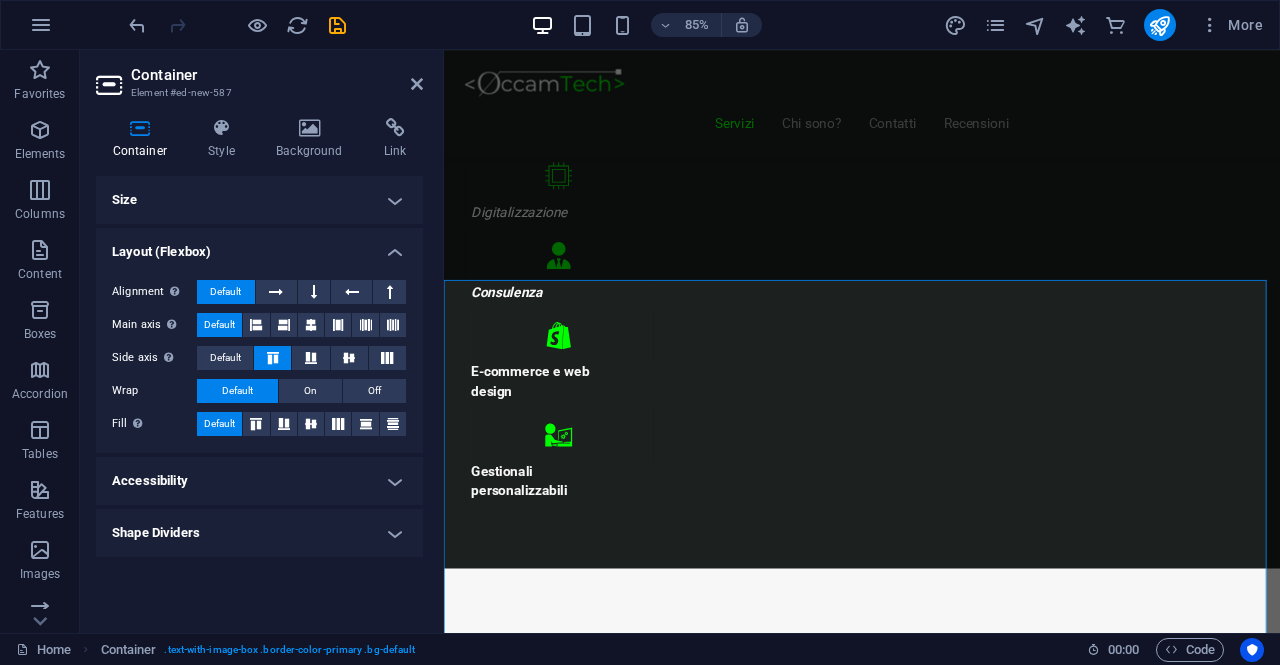 click on "Alignment Determines the flex direction. Default Main axis Determine how elements should behave along the main axis inside this container (justify content). Default Side axis Control the vertical direction of the element inside of the container (align items). Default Wrap Default On Off Fill Controls the distances and direction of elements on the y-axis across several lines (align content). Default" at bounding box center [259, 358] 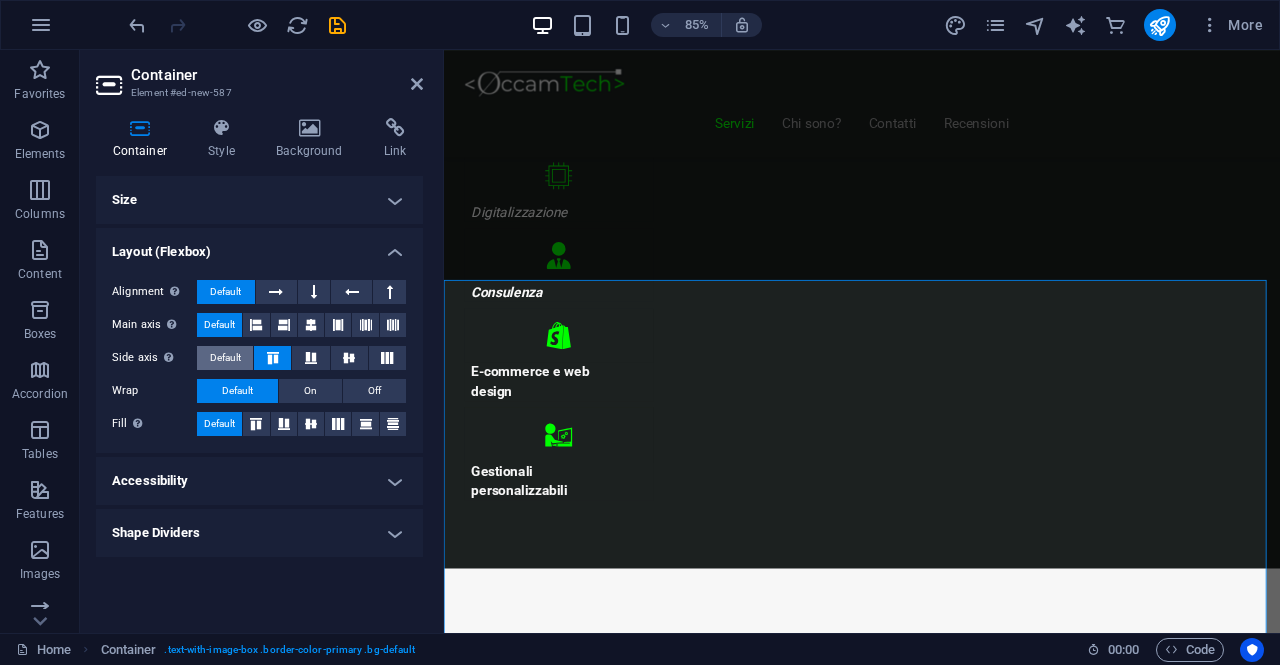 click on "Default" at bounding box center [225, 358] 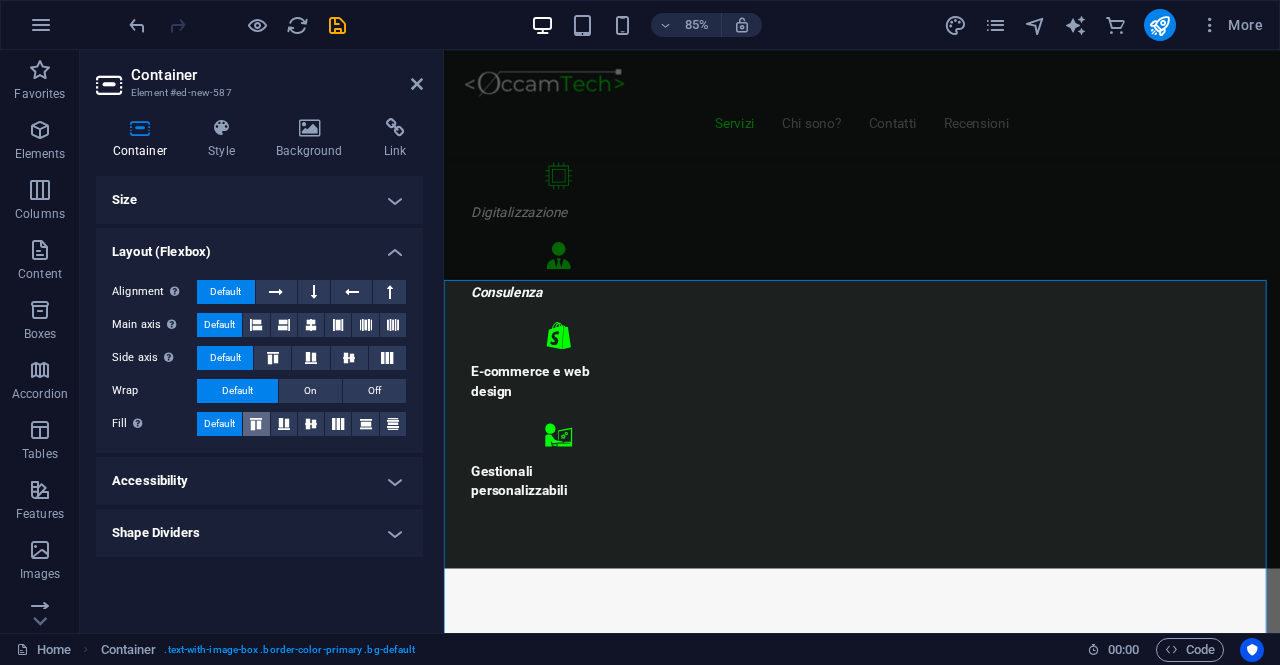 click at bounding box center (256, 424) 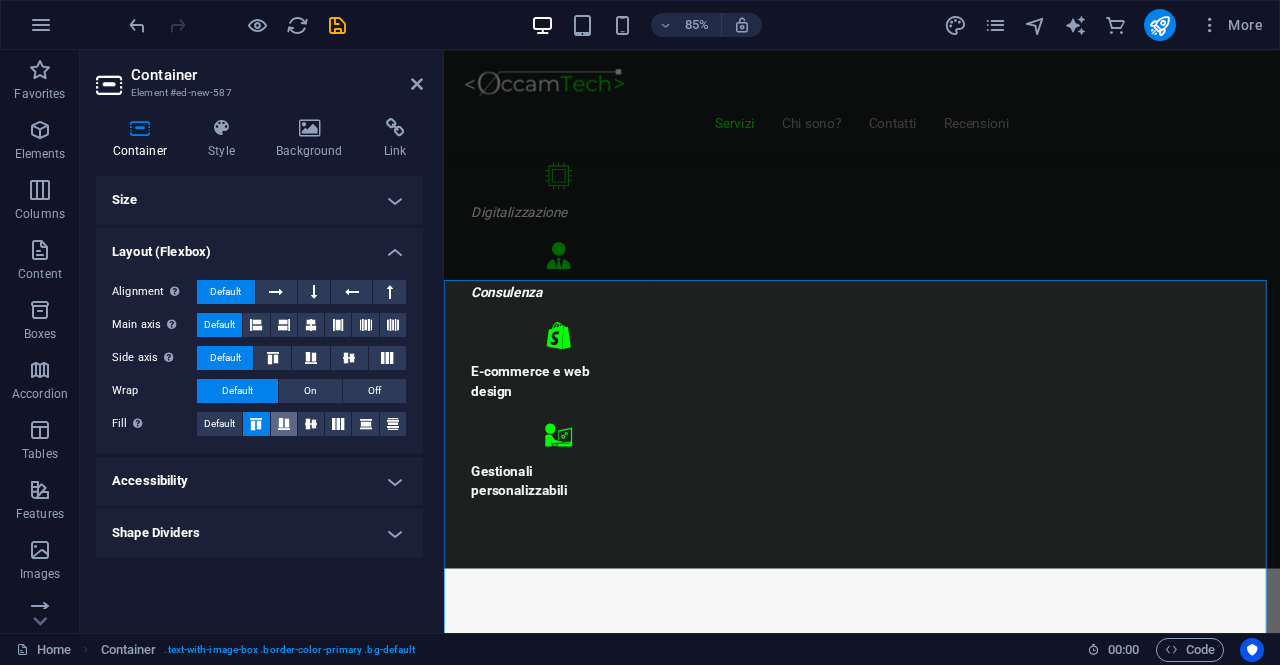 click at bounding box center [284, 424] 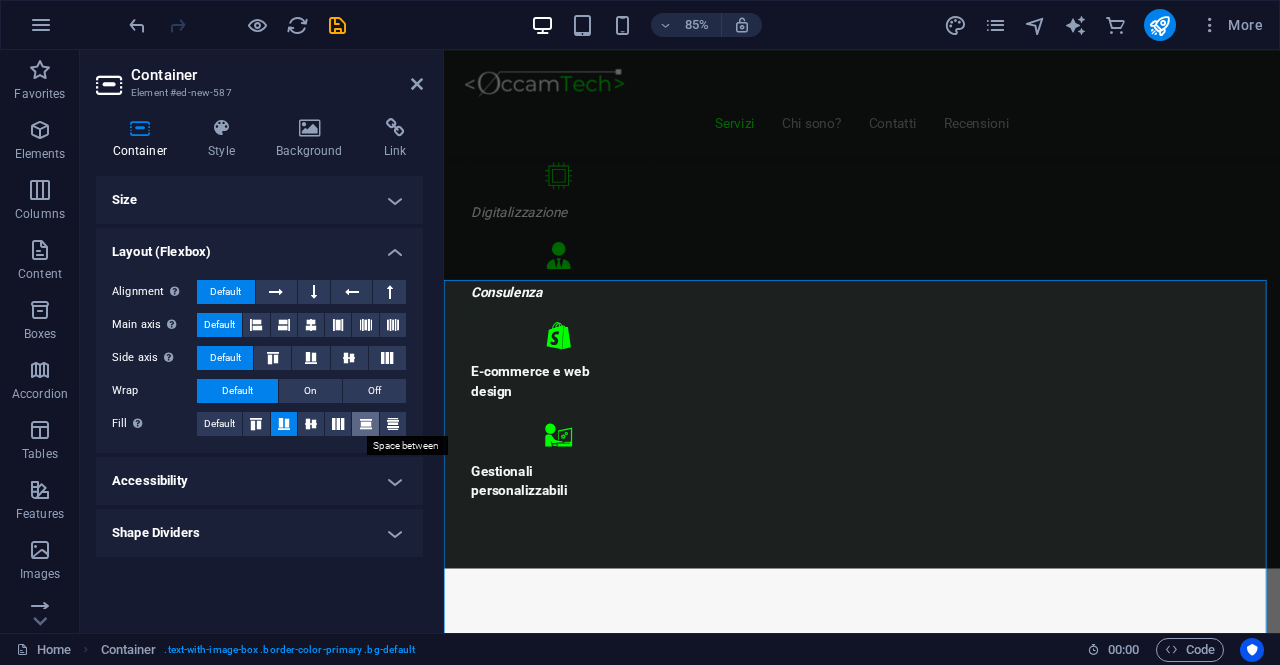 click at bounding box center (366, 424) 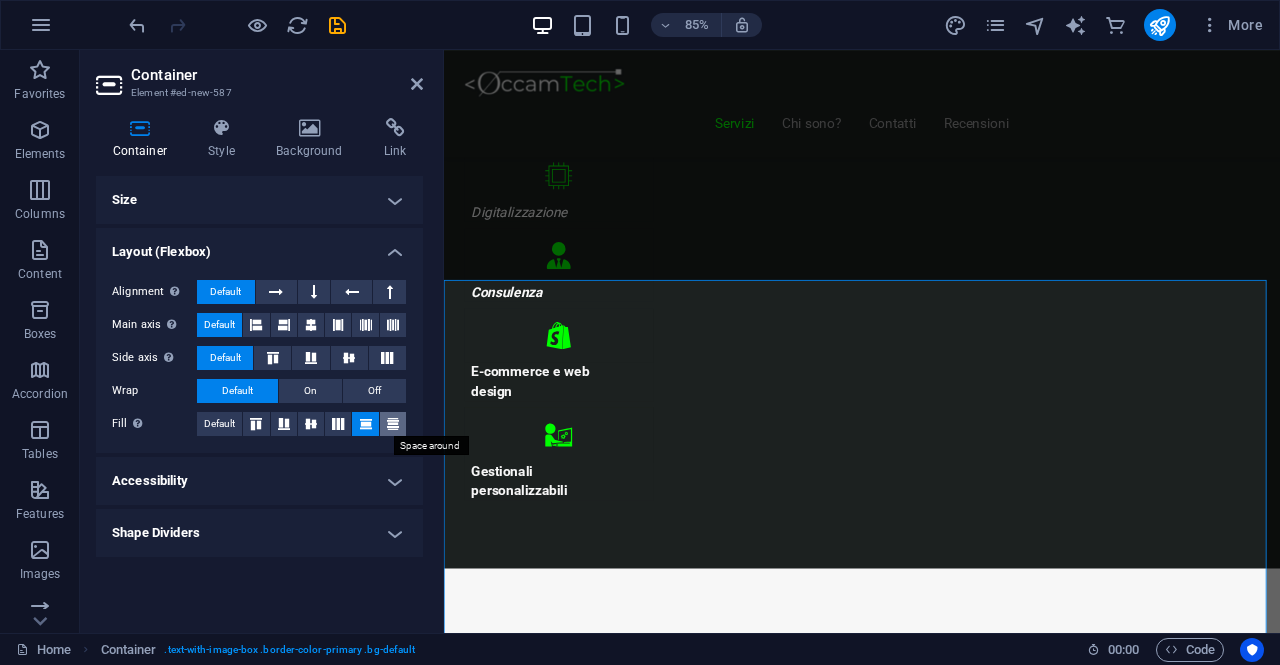 click at bounding box center (393, 424) 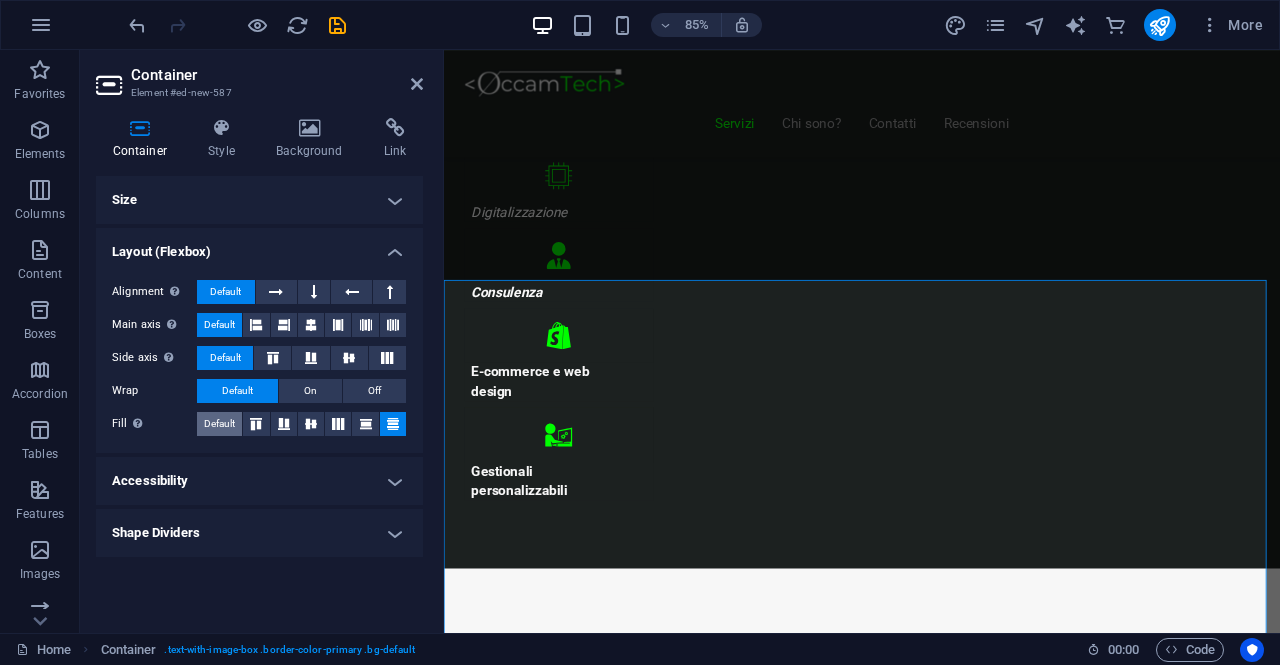 click on "Default" at bounding box center [219, 424] 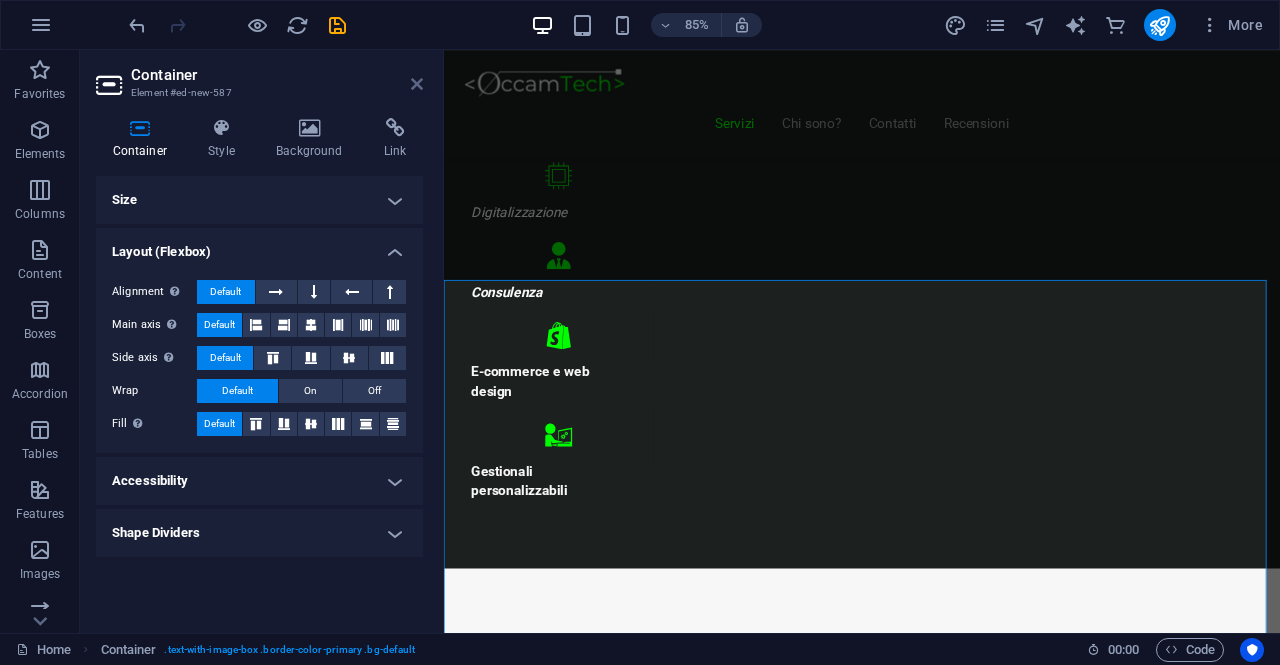 click at bounding box center [417, 84] 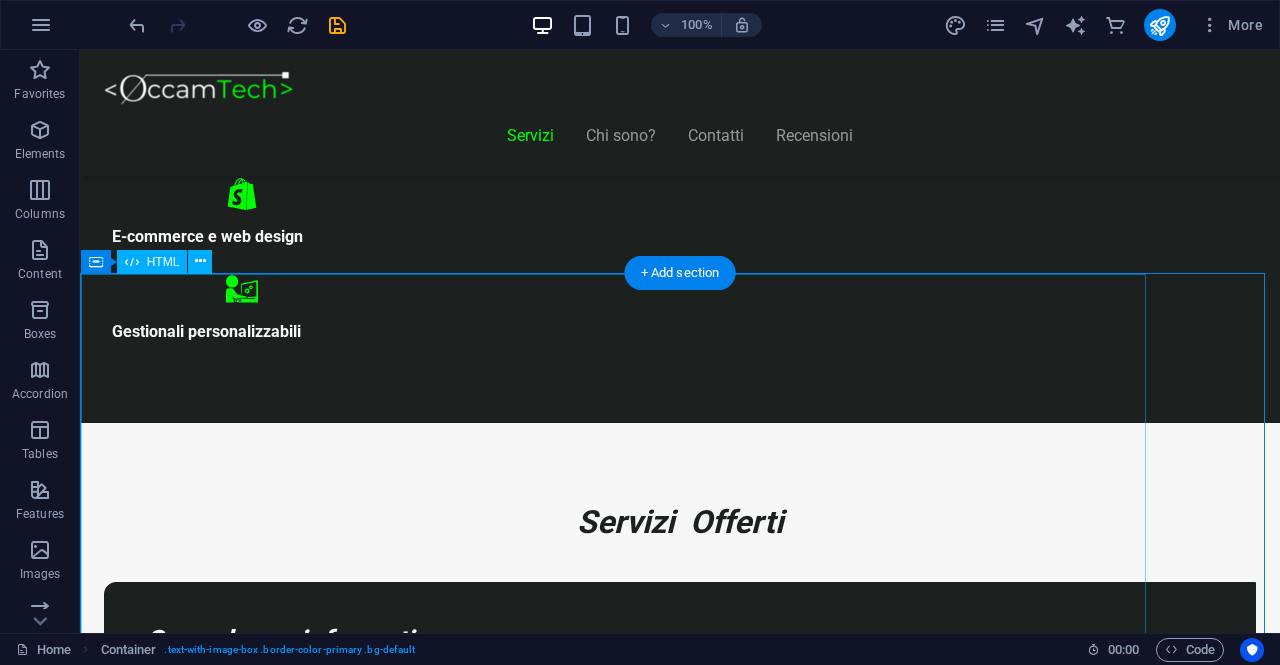 scroll, scrollTop: 1160, scrollLeft: 0, axis: vertical 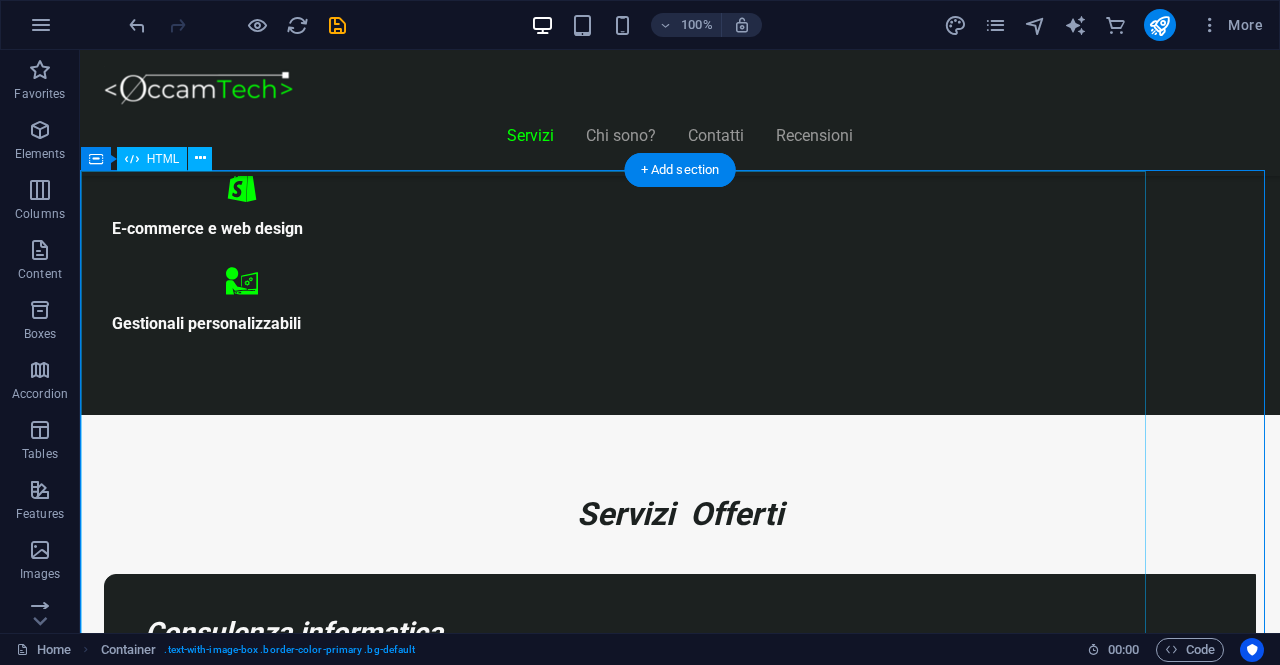 click on "Piani Web
Scegli il Piano più Adatto al Tuo Business
Start Vetrina
€300
Home page professionale
Sezione “Chi siamo”
Pagina contatti con form
Design ottimizzato per mobile
6 mesi di assistenza inclusa
Inizia Ora
Shop Ready
€500
Negozio con Shopify già configurato
Catalogo e schede prodotto dettagliate
Pagamenti sicuri integrati" at bounding box center [620, 8482] 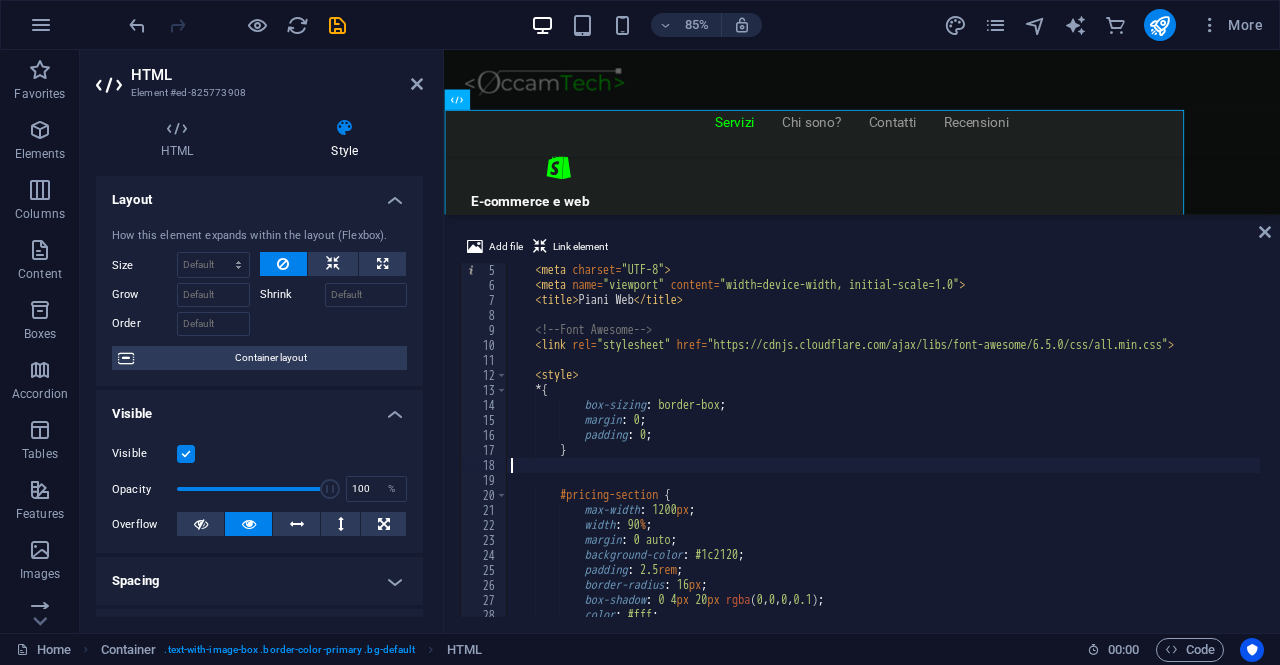 click on "< meta   charset = "UTF-8" >      < meta   name = "viewport"   content = "width=device-width, initial-scale=1.0" >      < title > Piani Web </ title >      <!--  Font Awesome  -->      < link   rel = "stylesheet"   href = "https://cdnjs.cloudflare.com/ajax/libs/font-awesome/6.5.0/css/all.min.css" >      < style >          *  {                box-sizing :   border-box ;                margin :   0 ;                padding :   0 ;           }           #pricing-section   {                max-width :   1200 px ;                width :   90 % ;                margin :   0   auto ;                background-color :   #1c2120 ;                padding :   2.5 rem ;                border-radius :   16 px ;                box-shadow :   0   4 px   20 px   rgba ( 0 ,  0 ,  0 ,  0.1 ) ;                color :   #fff ;           }" at bounding box center [883, 455] 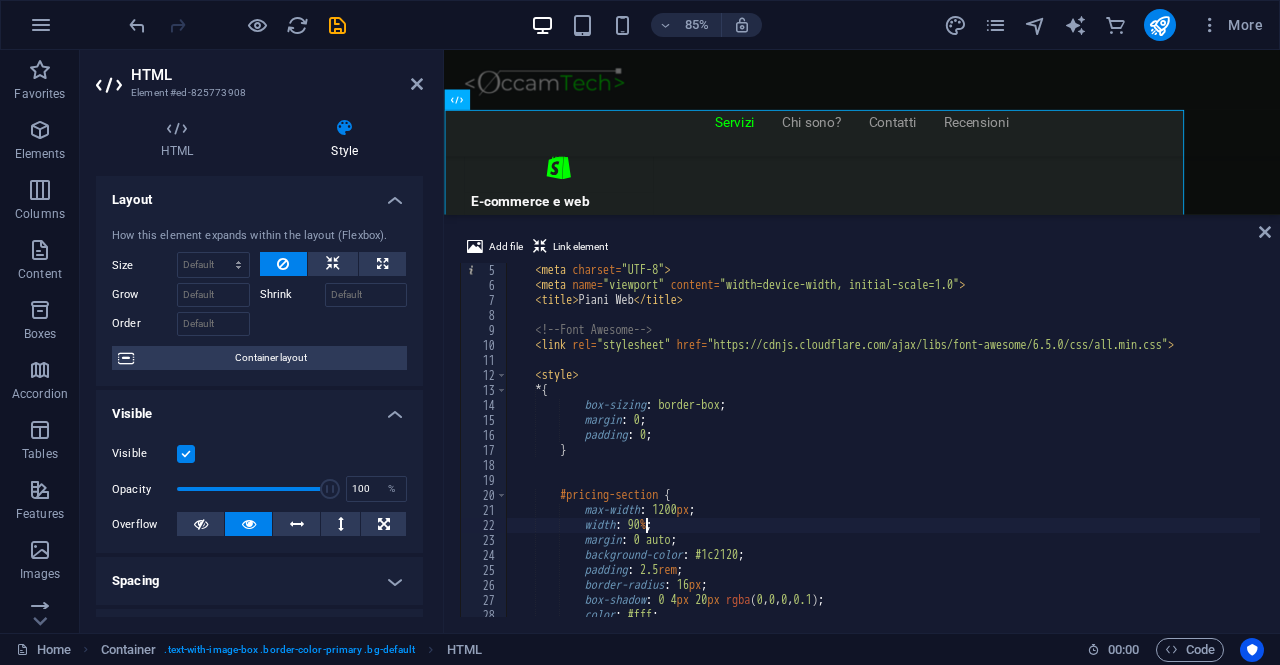 click on "< meta   charset = "UTF-8" >      < meta   name = "viewport"   content = "width=device-width, initial-scale=1.0" >      < title > Piani Web </ title >      <!--  Font Awesome  -->      < link   rel = "stylesheet"   href = "https://cdnjs.cloudflare.com/ajax/libs/font-awesome/6.5.0/css/all.min.css" >      < style >          *  {                box-sizing :   border-box ;                margin :   0 ;                padding :   0 ;           }           #pricing-section   {                max-width :   1200 px ;                width :   90 % ;                margin :   0   auto ;                background-color :   #1c2120 ;                padding :   2.5 rem ;                border-radius :   16 px ;                box-shadow :   0   4 px   20 px   rgba ( 0 ,  0 ,  0 ,  0.1 ) ;                color :   #fff ;           }" at bounding box center (883, 455) 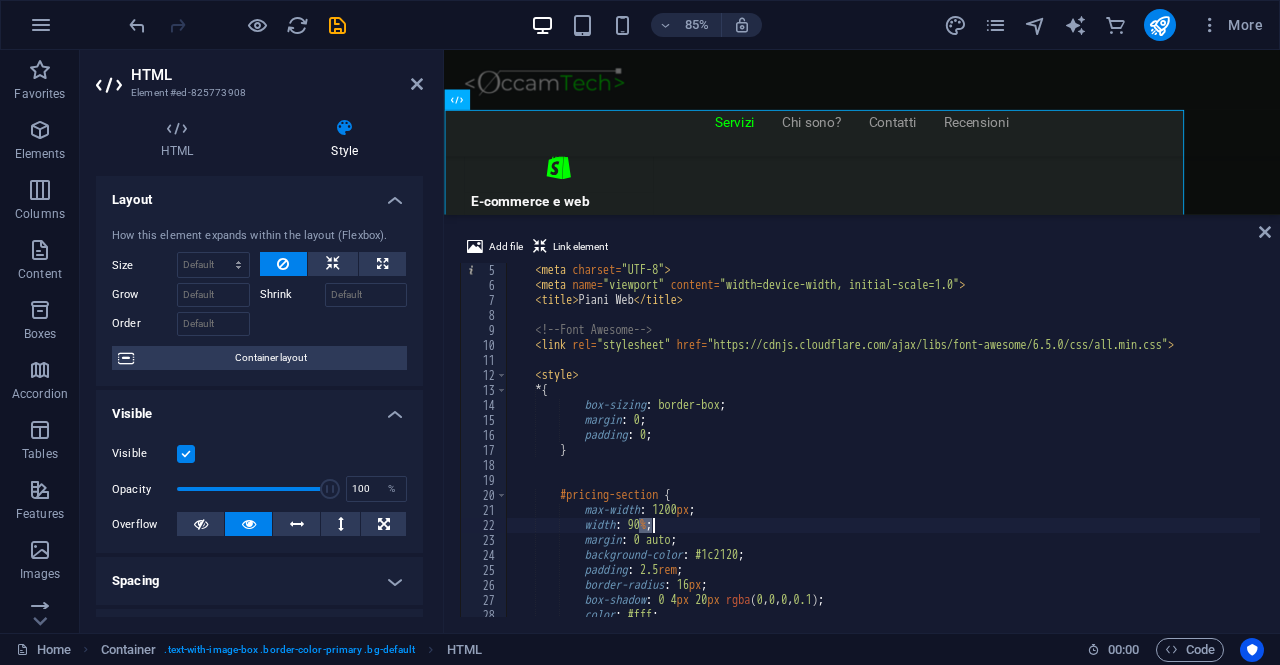 scroll, scrollTop: 0, scrollLeft: 10, axis: horizontal 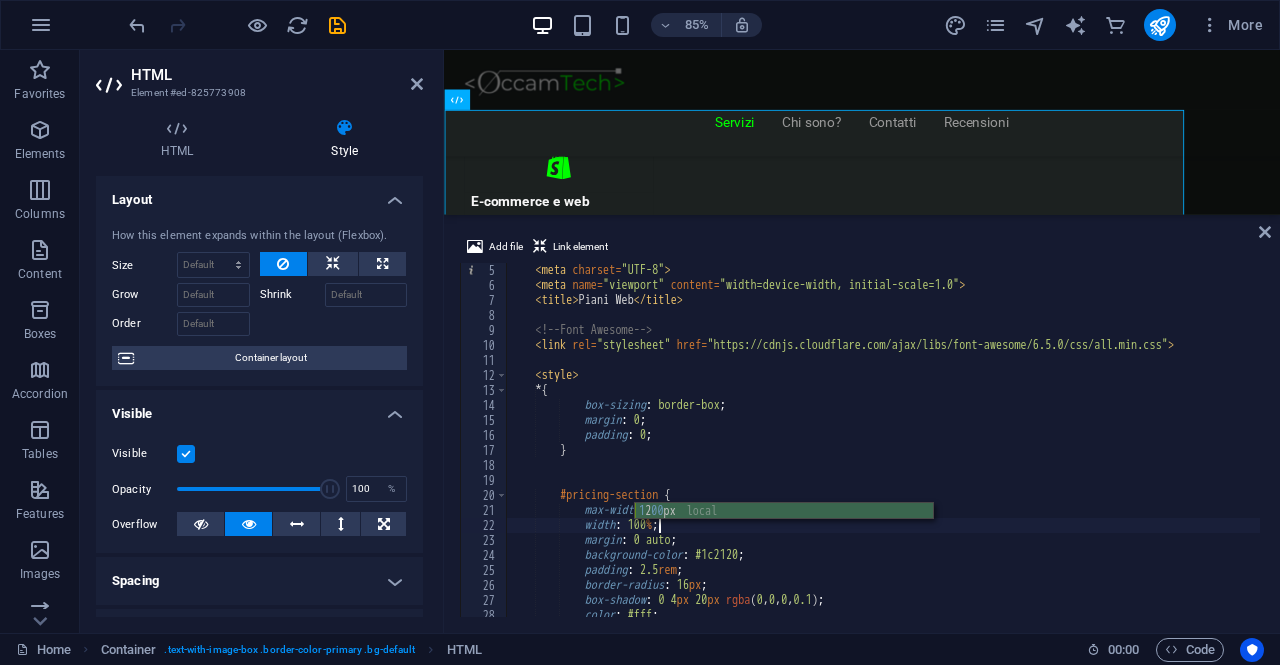 type on "width: 90%;" 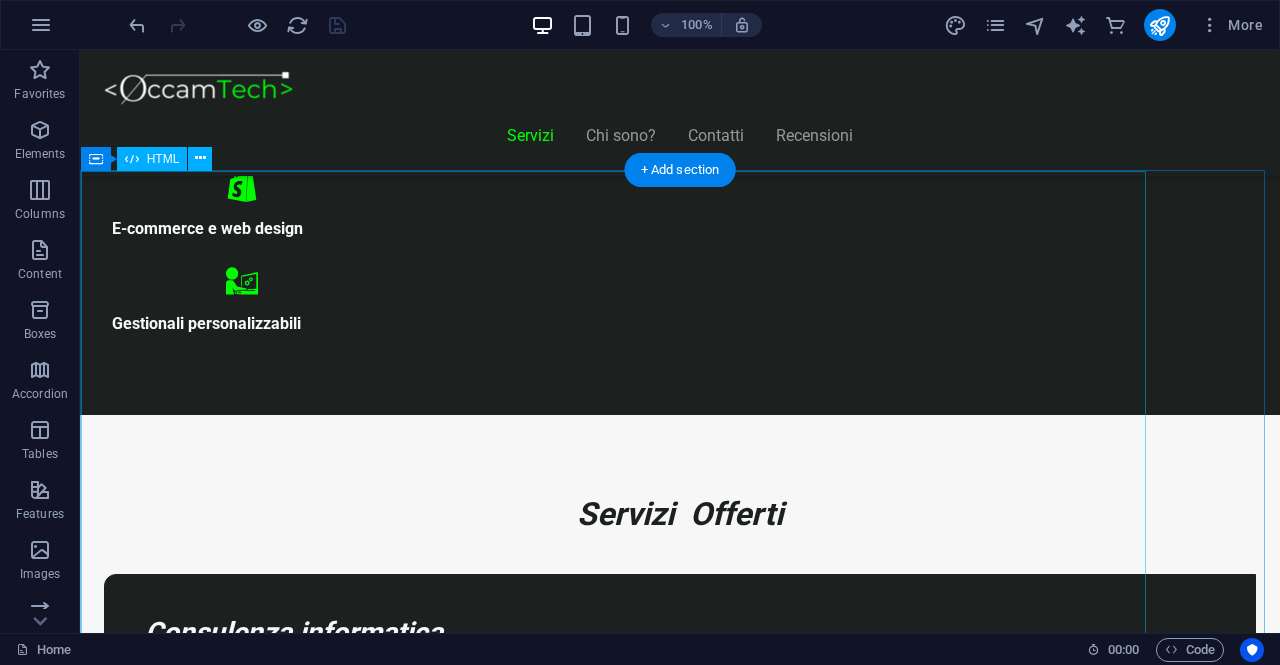 click on "Piani Web
Scegli il Piano più Adatto al Tuo Business
Start Vetrina
€300
Home page professionale
Sezione “Chi siamo”
Pagina contatti con form
Design ottimizzato per mobile
6 mesi di assistenza inclusa
Inizia Ora
Shop Ready
€500
Negozio con Shopify già configurato
Catalogo e schede prodotto dettagliate
Pagamenti sicuri integrati" at bounding box center (620, 8456) 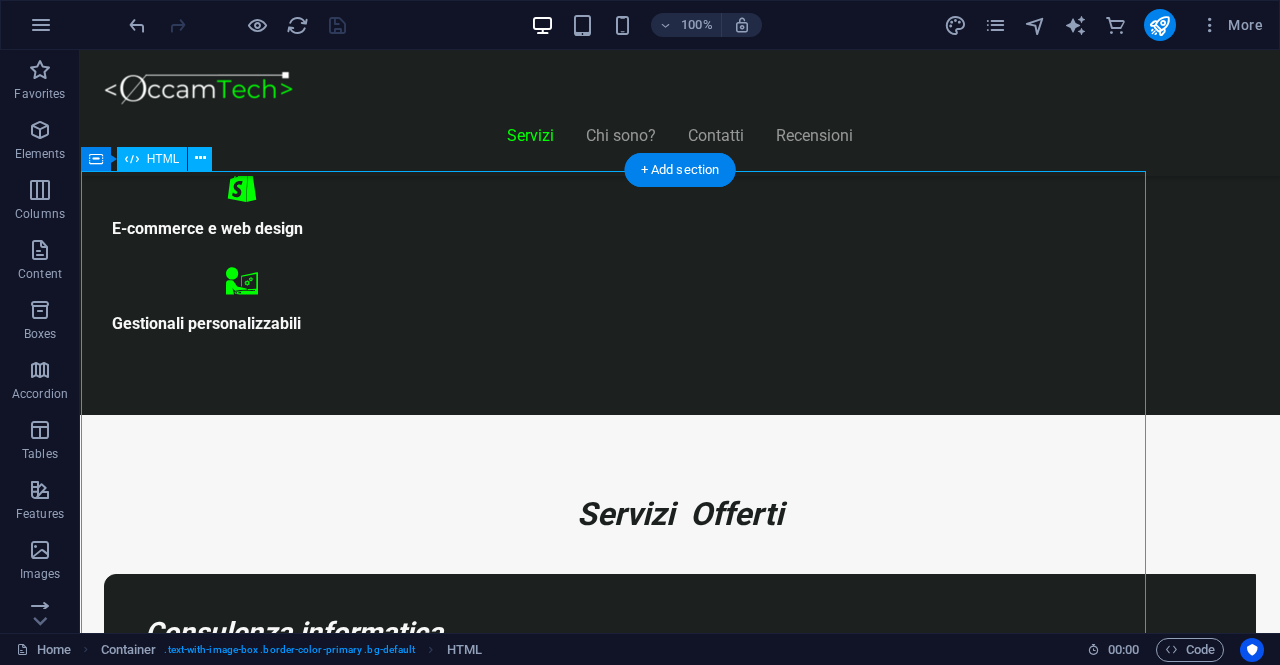 click on "Piani Web
Scegli il Piano più Adatto al Tuo Business
Start Vetrina
€300
Home page professionale
Sezione “Chi siamo”
Pagina contatti con form
Design ottimizzato per mobile
6 mesi di assistenza inclusa
Inizia Ora
Shop Ready
€500
Negozio con Shopify già configurato
Catalogo e schede prodotto dettagliate
Pagamenti sicuri integrati" at bounding box center [620, 8456] 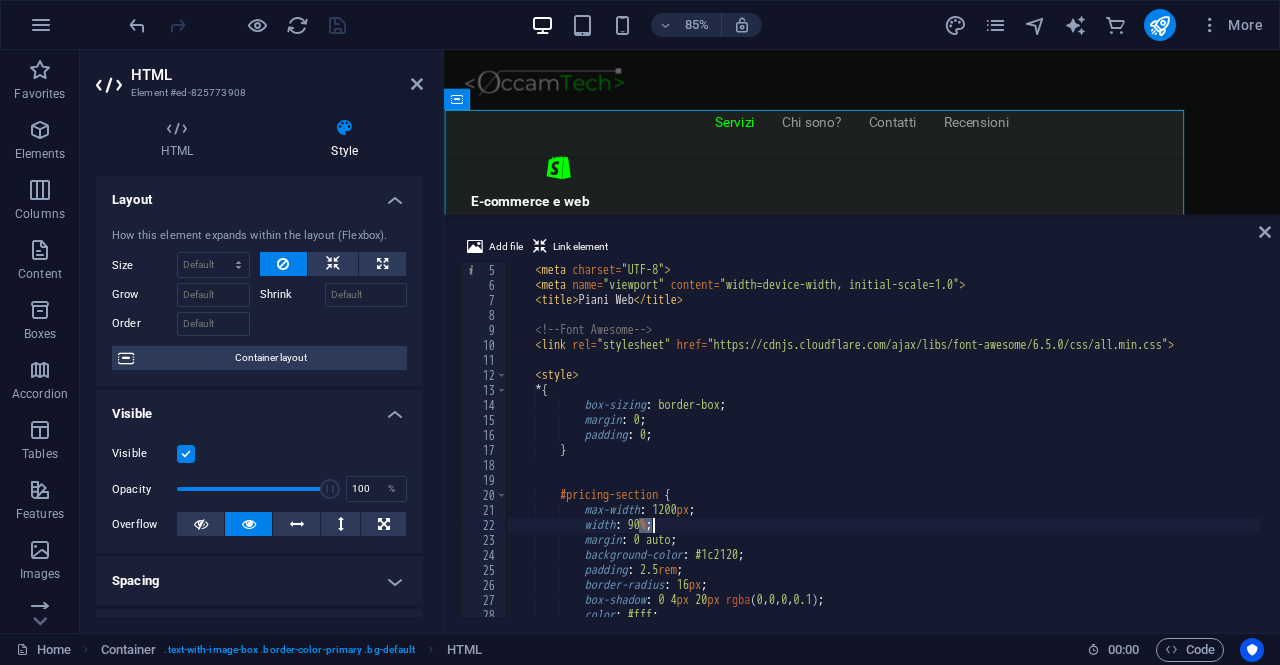 scroll, scrollTop: 0, scrollLeft: 10, axis: horizontal 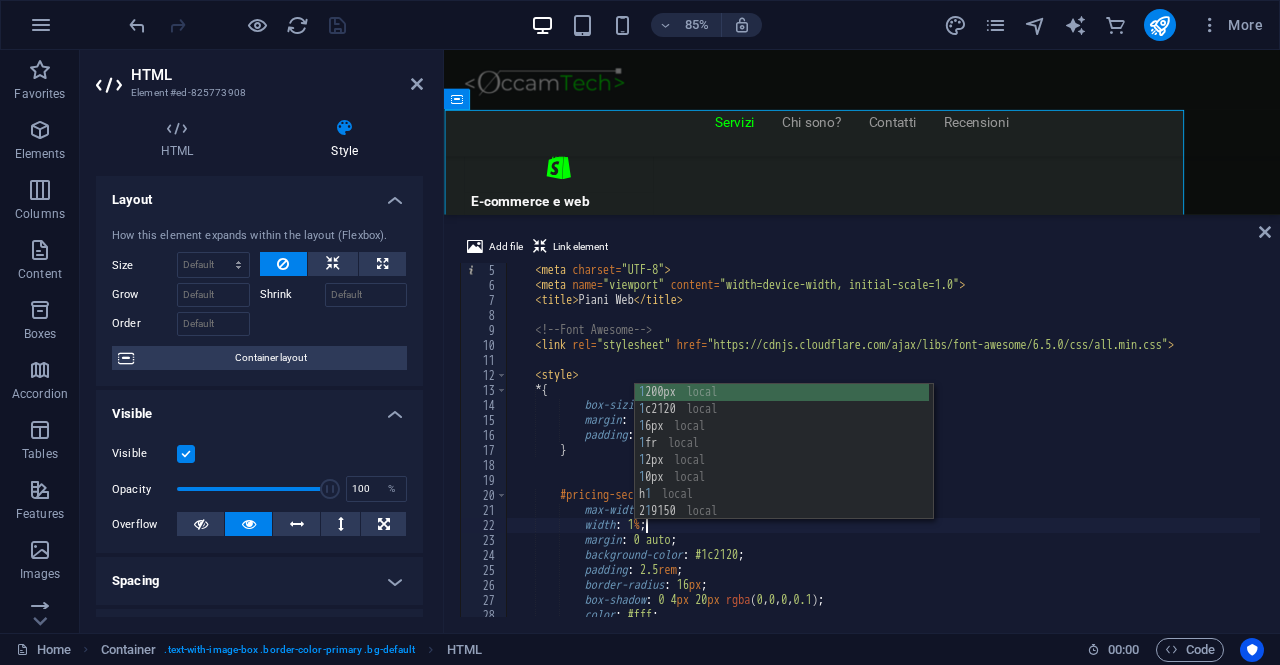 type on "width: 100%;" 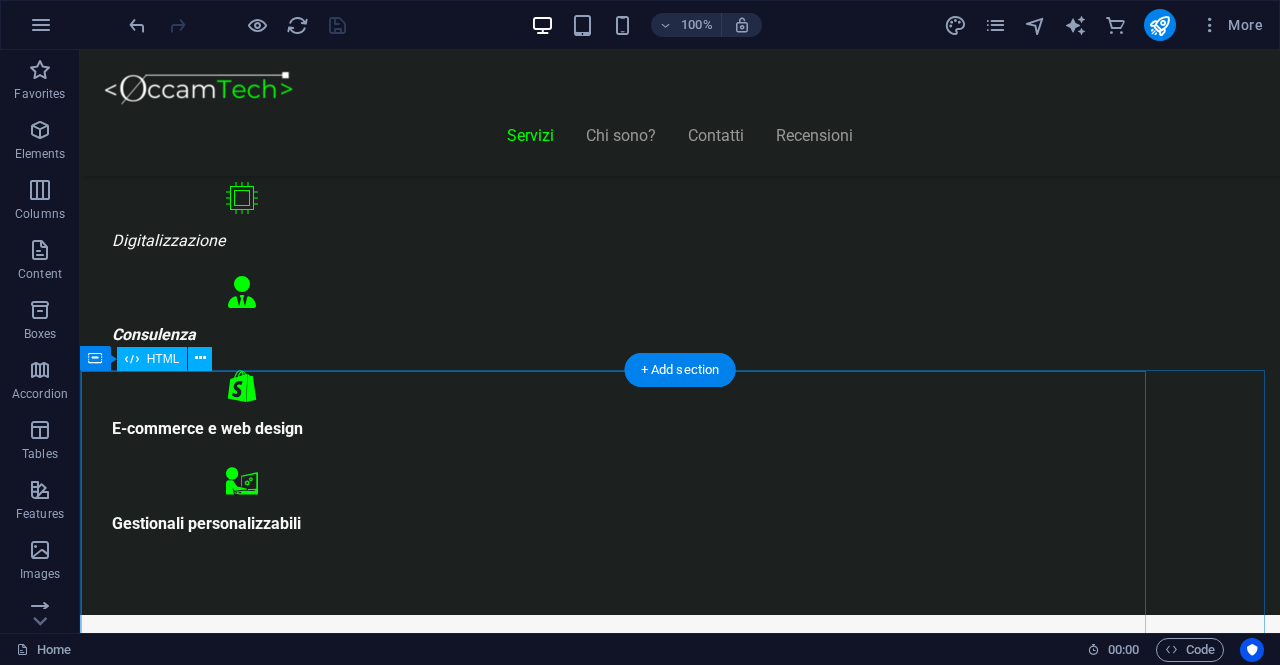 click on "Piani Web
Scegli il Piano più Adatto al Tuo Business
Start Vetrina
€300
Home page professionale
Sezione “Chi siamo”
Pagina contatti con form
Design ottimizzato per mobile
6 mesi di assistenza inclusa
Inizia Ora
Shop Ready
€500
Negozio con Shopify già configurato
Catalogo e schede prodotto dettagliate
Pagamenti sicuri integrati" at bounding box center (620, 8656) 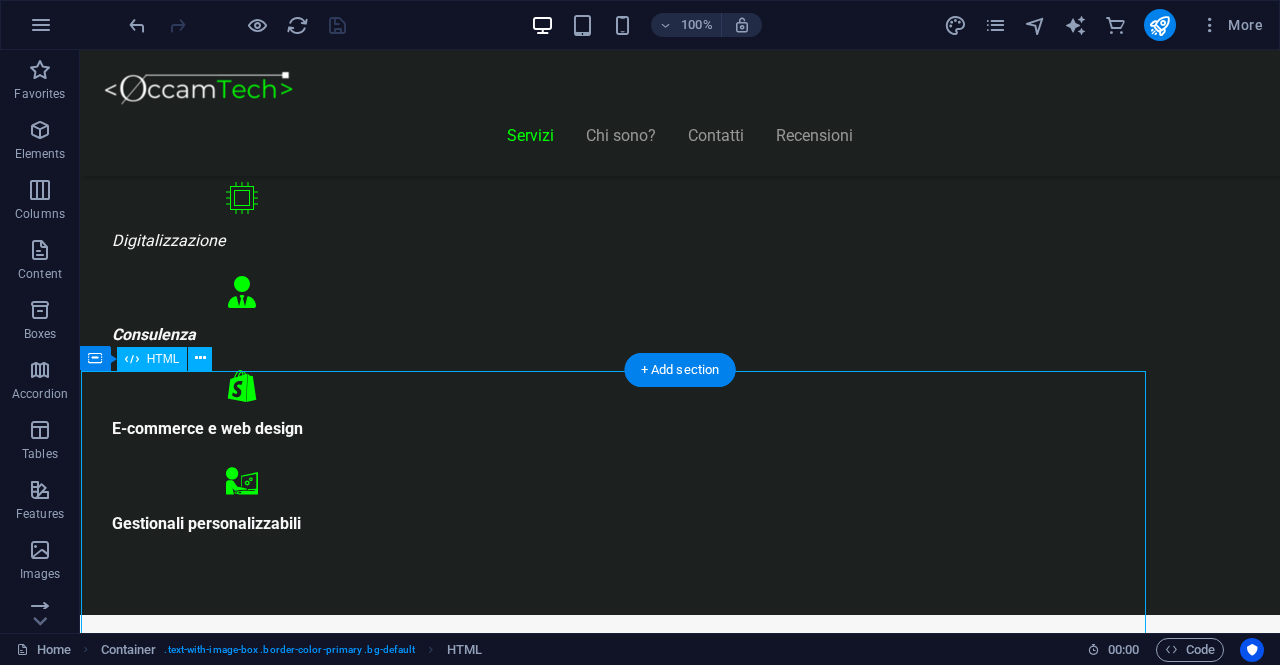 click on "Piani Web
Scegli il Piano più Adatto al Tuo Business
Start Vetrina
€300
Home page professionale
Sezione “Chi siamo”
Pagina contatti con form
Design ottimizzato per mobile
6 mesi di assistenza inclusa
Inizia Ora
Shop Ready
€500
Negozio con Shopify già configurato
Catalogo e schede prodotto dettagliate
Pagamenti sicuri integrati" at bounding box center [620, 8656] 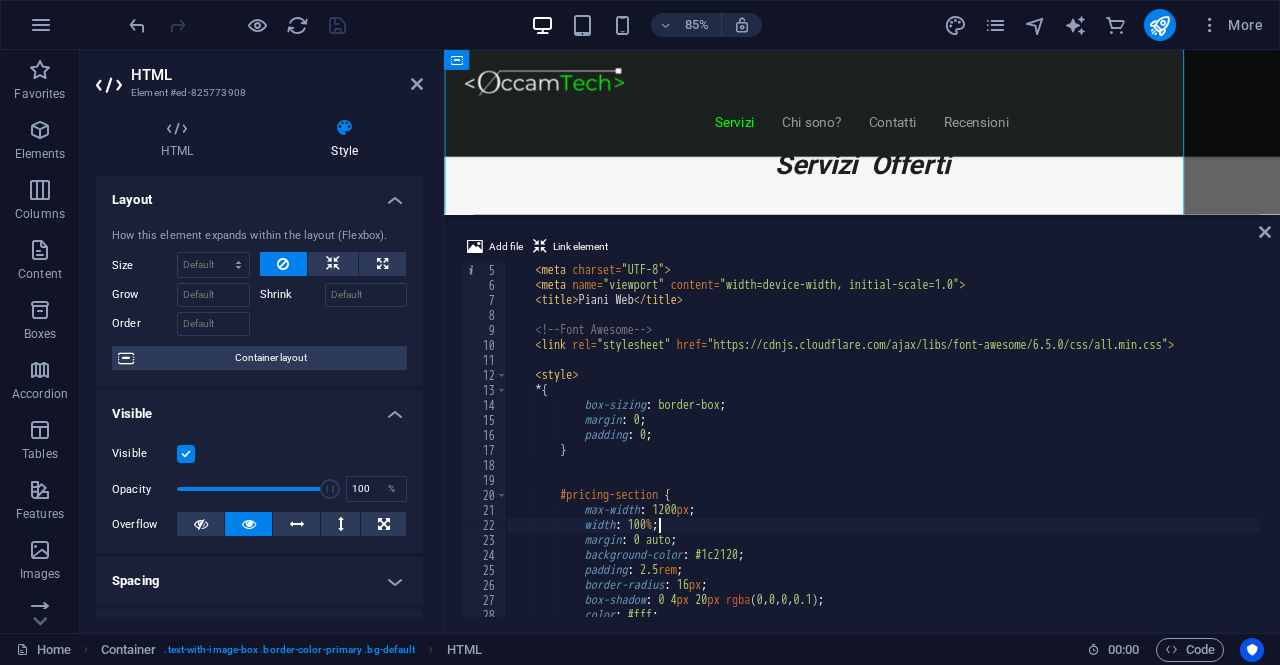 scroll, scrollTop: 60, scrollLeft: 0, axis: vertical 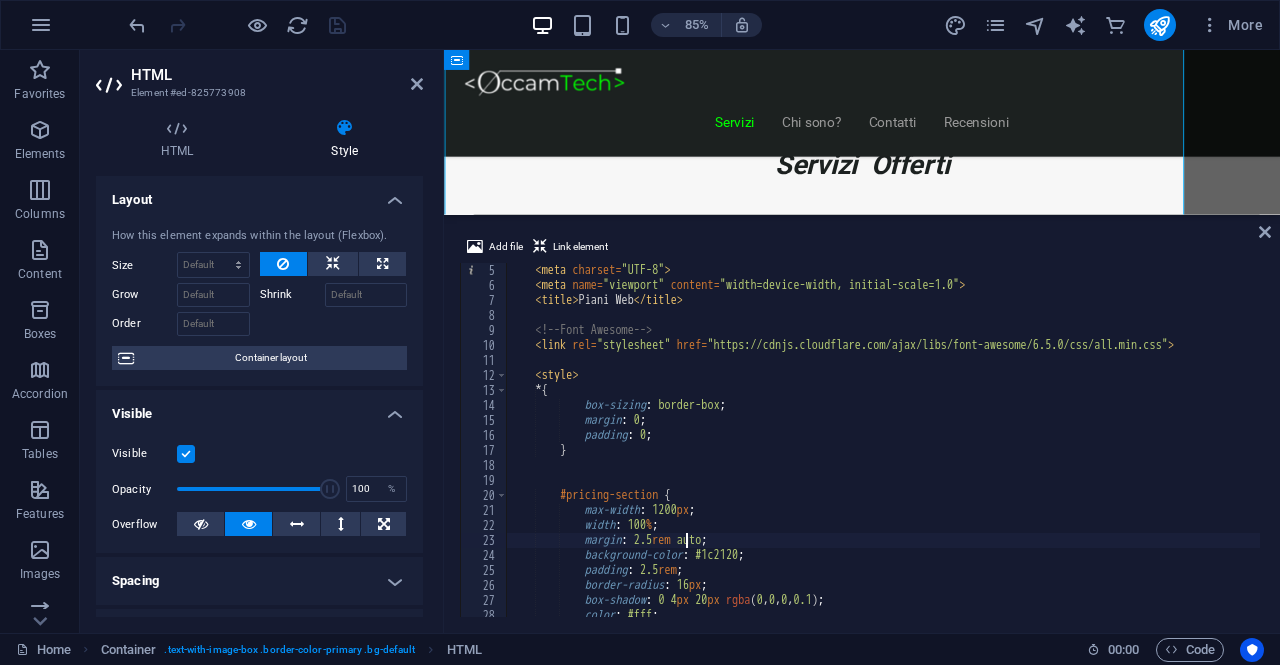 type on "margin: 2.5rem auto;" 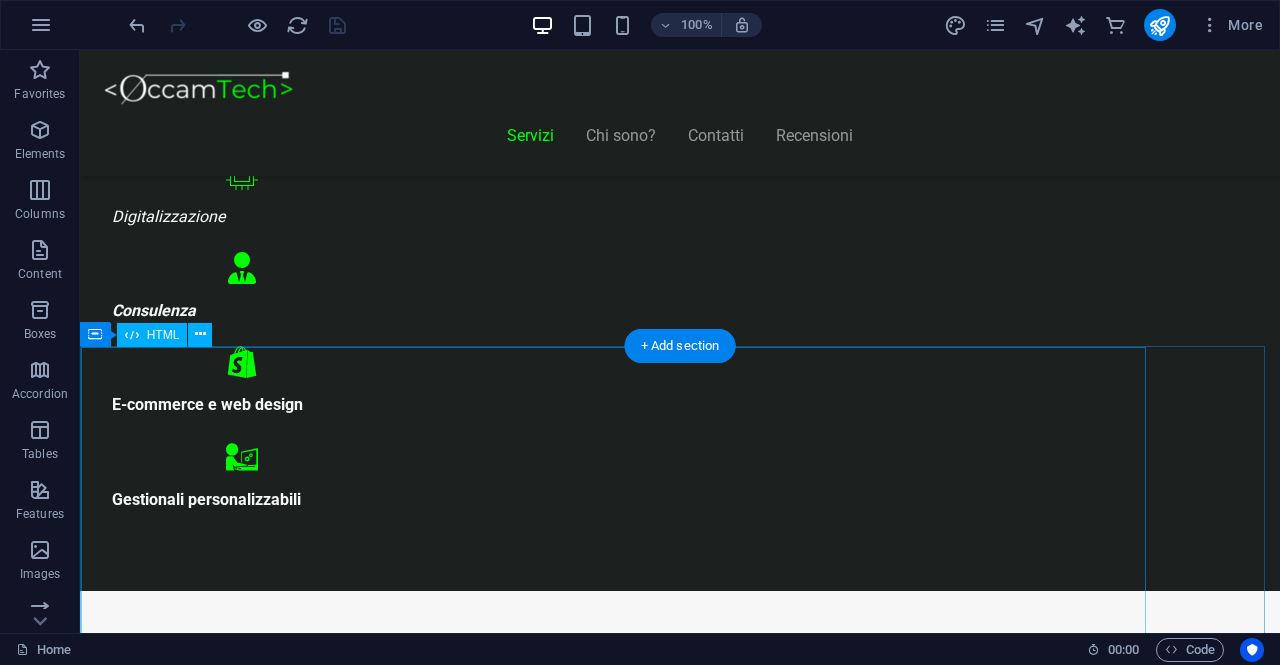 click on "Piani Web
Scegli il Piano più Adatto al Tuo Business
Start Vetrina
€300
Home page professionale
Sezione “Chi siamo”
Pagina contatti con form
Design ottimizzato per mobile
6 mesi di assistenza inclusa
Inizia Ora
Shop Ready
€500
Negozio con Shopify già configurato
Catalogo e schede prodotto dettagliate
Pagamenti sicuri integrati" at bounding box center (620, 8672) 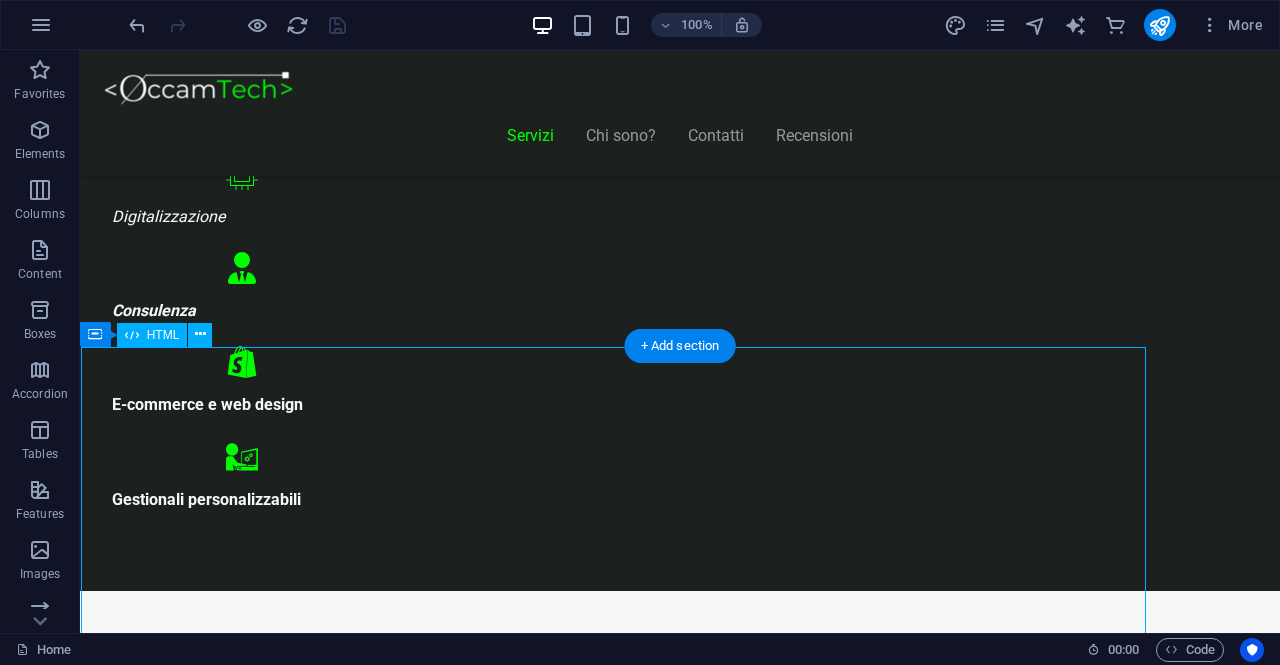 click on "Piani Web
Scegli il Piano più Adatto al Tuo Business
Start Vetrina
€300
Home page professionale
Sezione “Chi siamo”
Pagina contatti con form
Design ottimizzato per mobile
6 mesi di assistenza inclusa
Inizia Ora
Shop Ready
€500
Negozio con Shopify già configurato
Catalogo e schede prodotto dettagliate
Pagamenti sicuri integrati" at bounding box center (620, 8672) 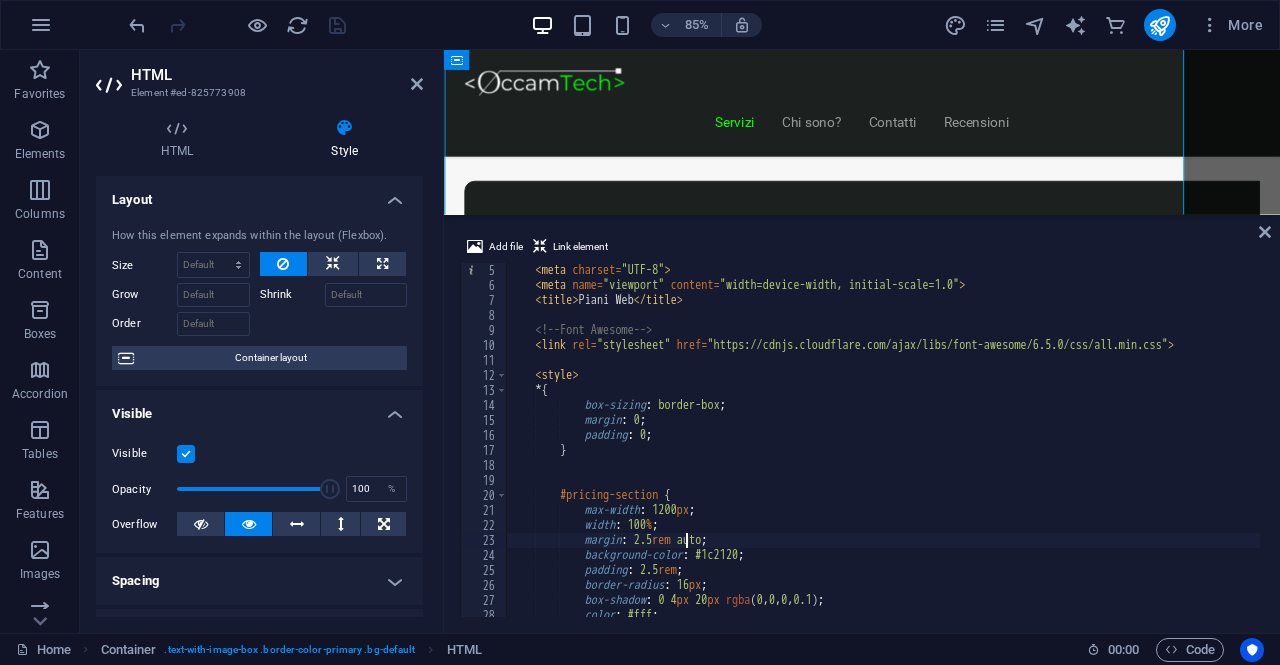 scroll, scrollTop: 120, scrollLeft: 0, axis: vertical 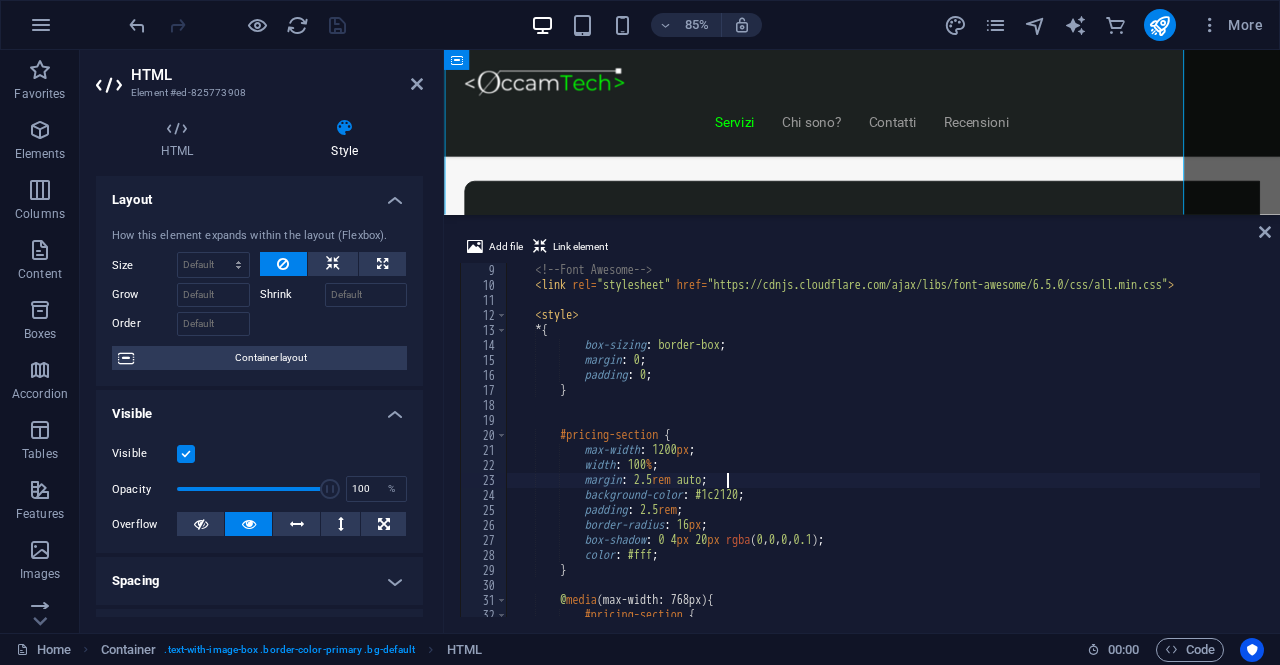 click on "<!--  Font Awesome  -->      < link   rel = "stylesheet"   href = "https://cdnjs.cloudflare.com/ajax/libs/font-awesome/6.5.0/css/all.min.css" >      < style >          *  {                box-sizing :   border-box ;                margin :   0 ;                padding :   0 ;           }           #pricing-section   {                max-width :   1200 px ;                width :   100 % ;                margin :   2.5 rem   auto ;                background-color :   #1c2120 ;                padding :   2.5 rem ;                border-radius :   16 px ;                box-shadow :   0   4 px   20 px   rgba ( 0 ,  0 ,  0 ,  0.1 ) ;                color :   #fff ;           }           @ media  (max-width: 768px)  {                #pricing-section   {                     padding :   1.5 rem ;" at bounding box center [883, 455] 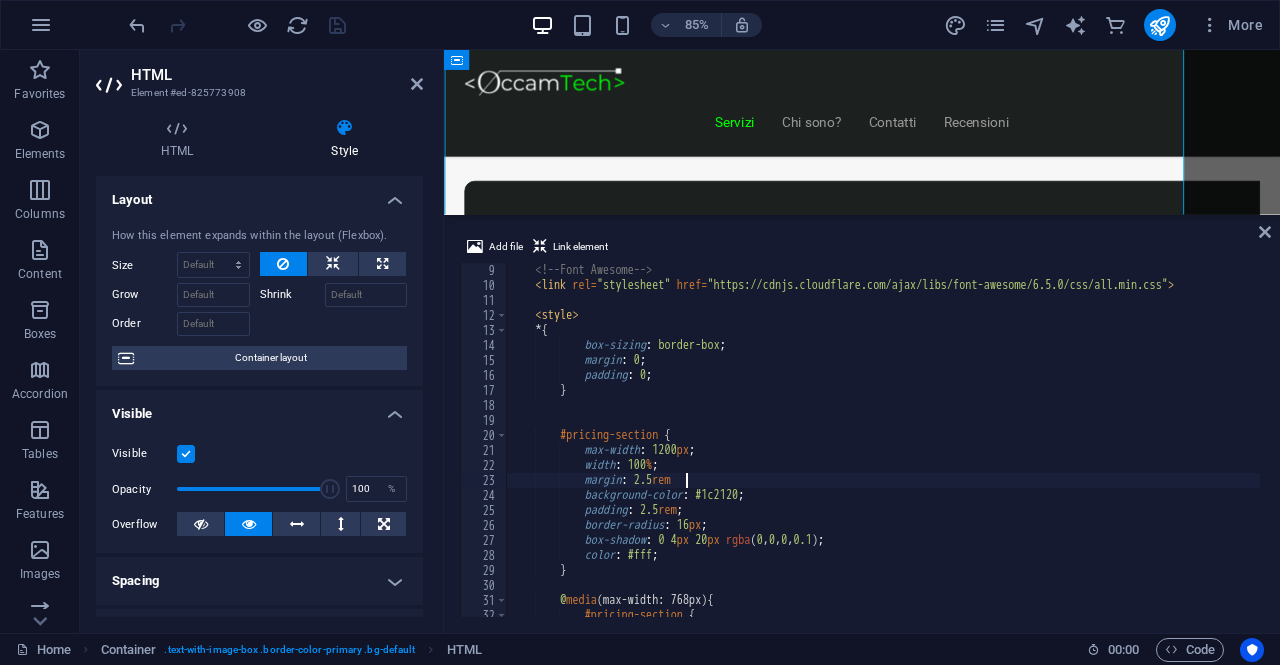 type on "margin: 2.5rem;" 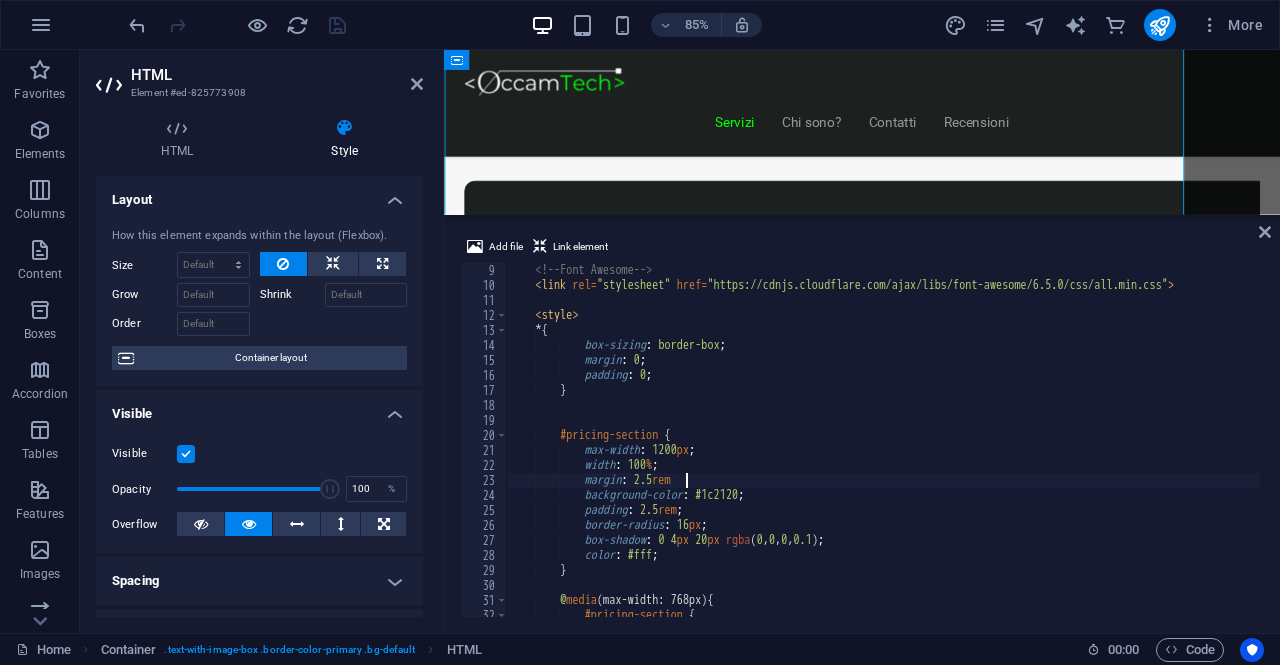 scroll, scrollTop: 0, scrollLeft: 14, axis: horizontal 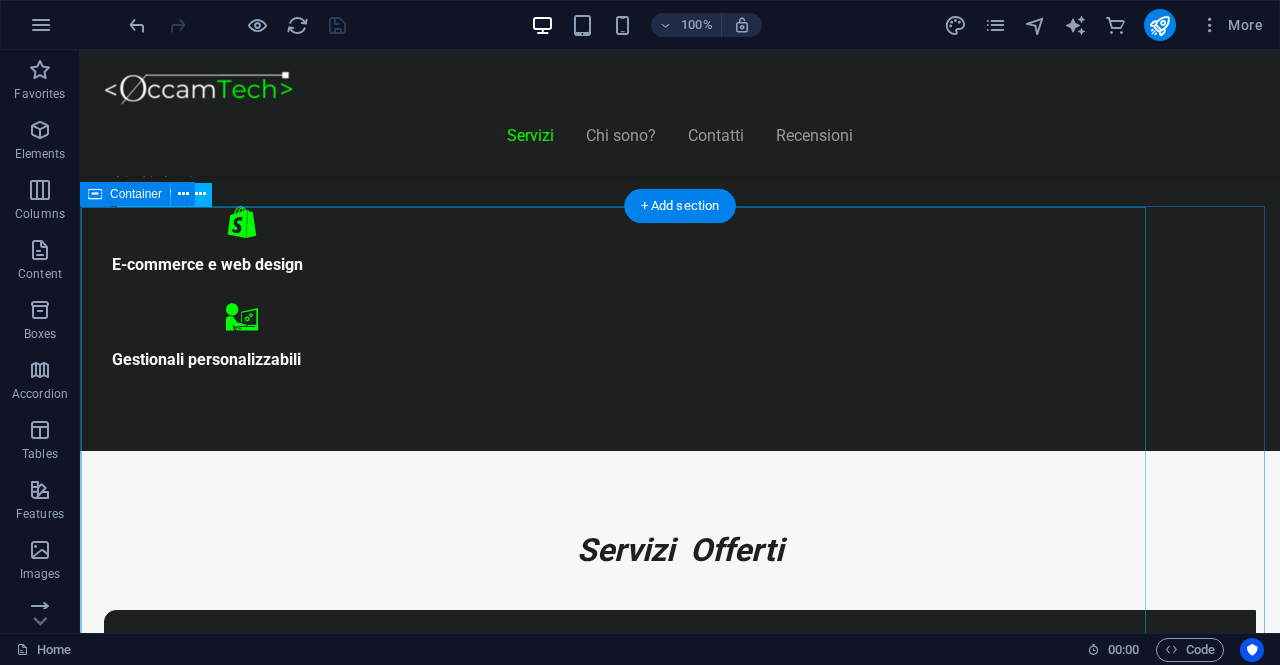 click on "Piani Web
Scegli il Piano più Adatto al Tuo Business
Start Vetrina
€300
Home page professionale
Sezione “Chi siamo”
Pagina contatti con form
Design ottimizzato per mobile
6 mesi di assistenza inclusa
Inizia Ora
Shop Ready
€500
Negozio con Shopify già configurato
Catalogo e schede prodotto dettagliate
Pagamenti sicuri integrati" at bounding box center (620, 8532) 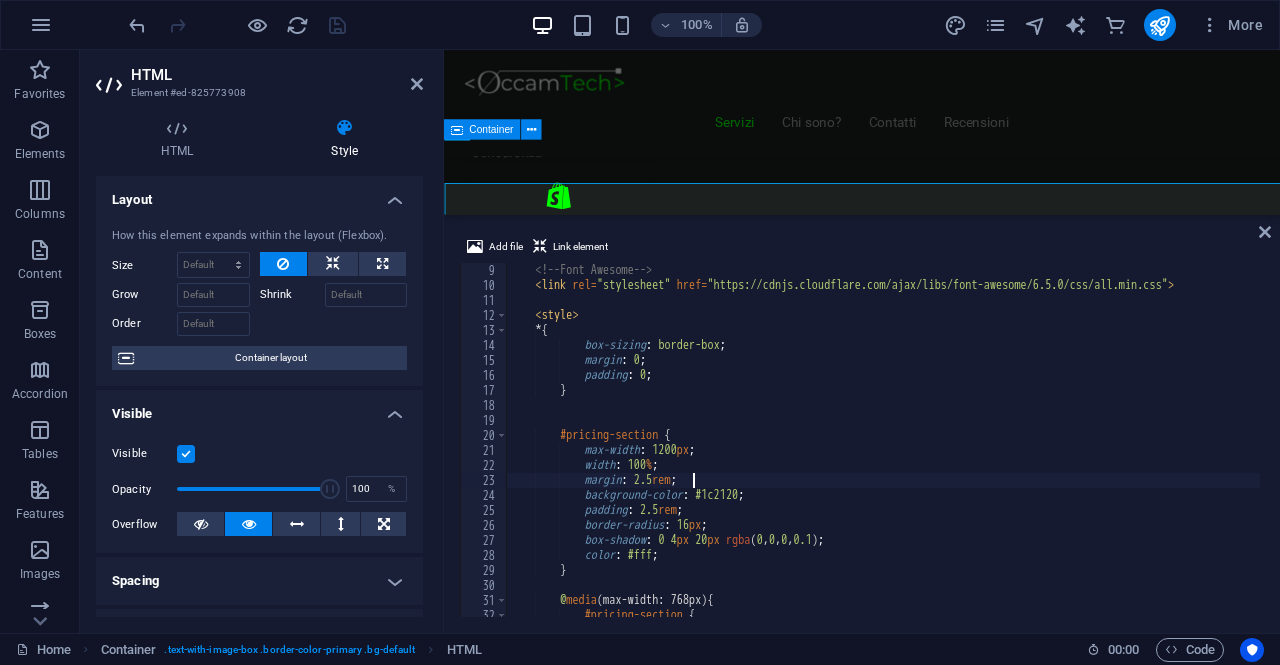 scroll, scrollTop: 120, scrollLeft: 0, axis: vertical 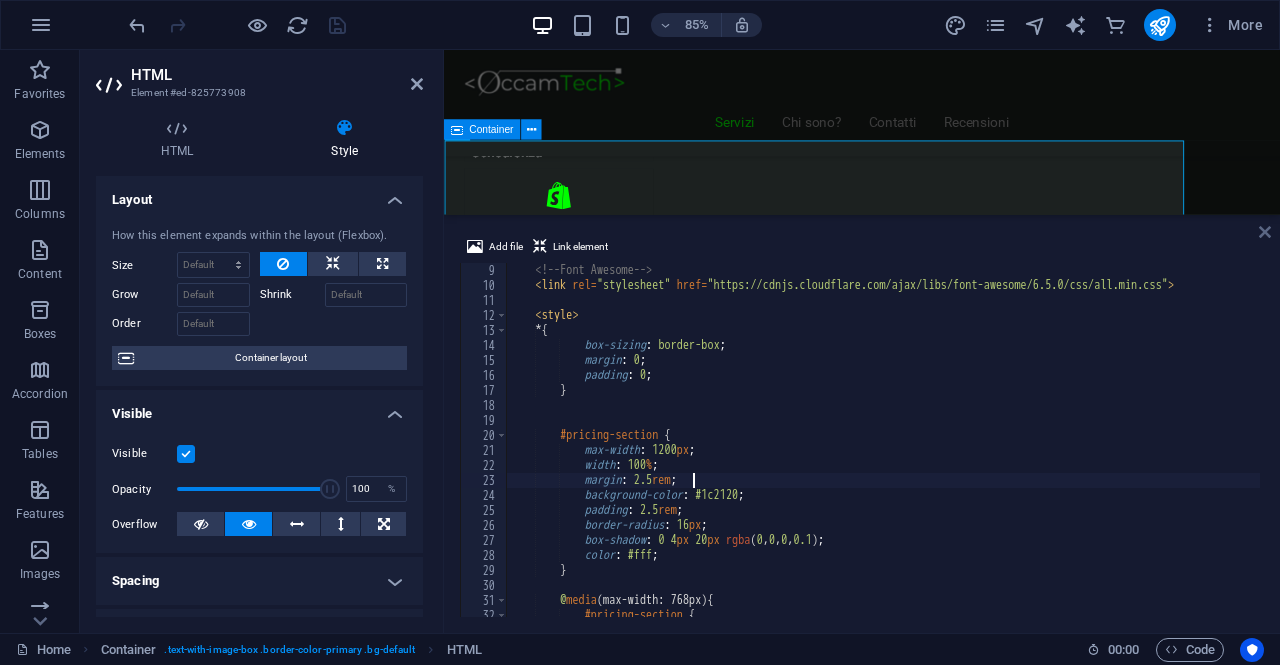 click at bounding box center (1265, 232) 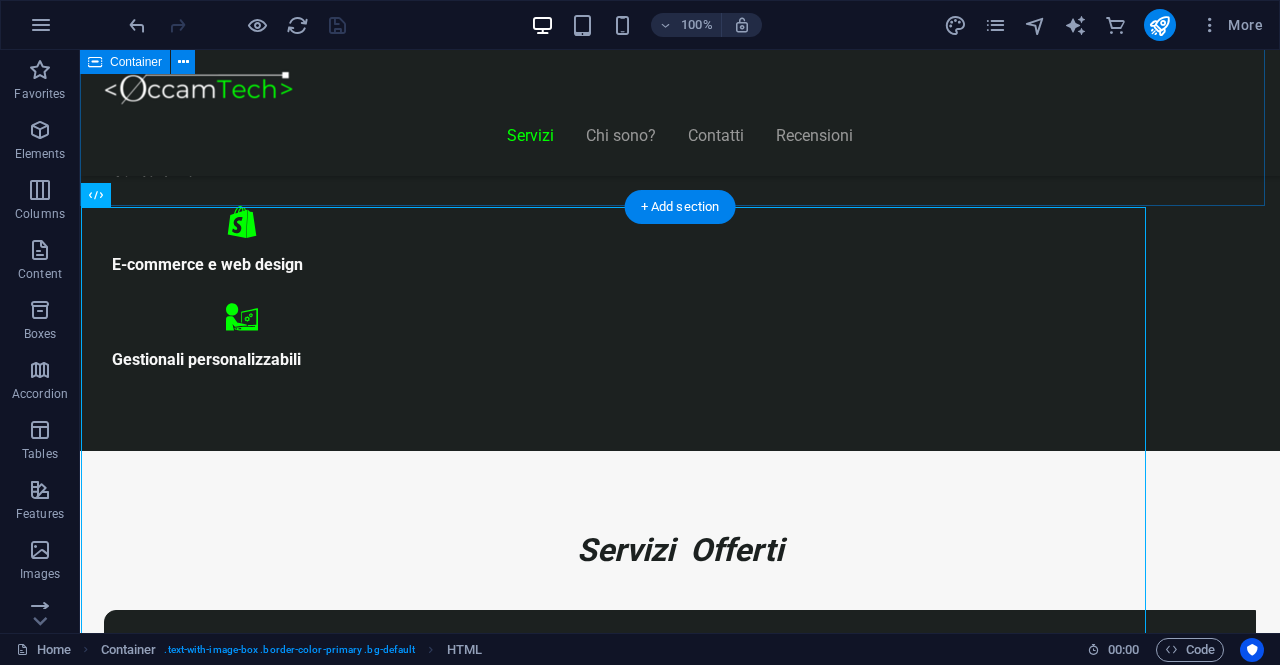 click on "Servizi  Offerti Consulenza informatica     Consulenza di 1h  GRATUITA !     Troviamo  insieme  una  soluzione  ai tuoi  problemi     Digitalizza  la tua  attività Contatta" at bounding box center [680, 4290] 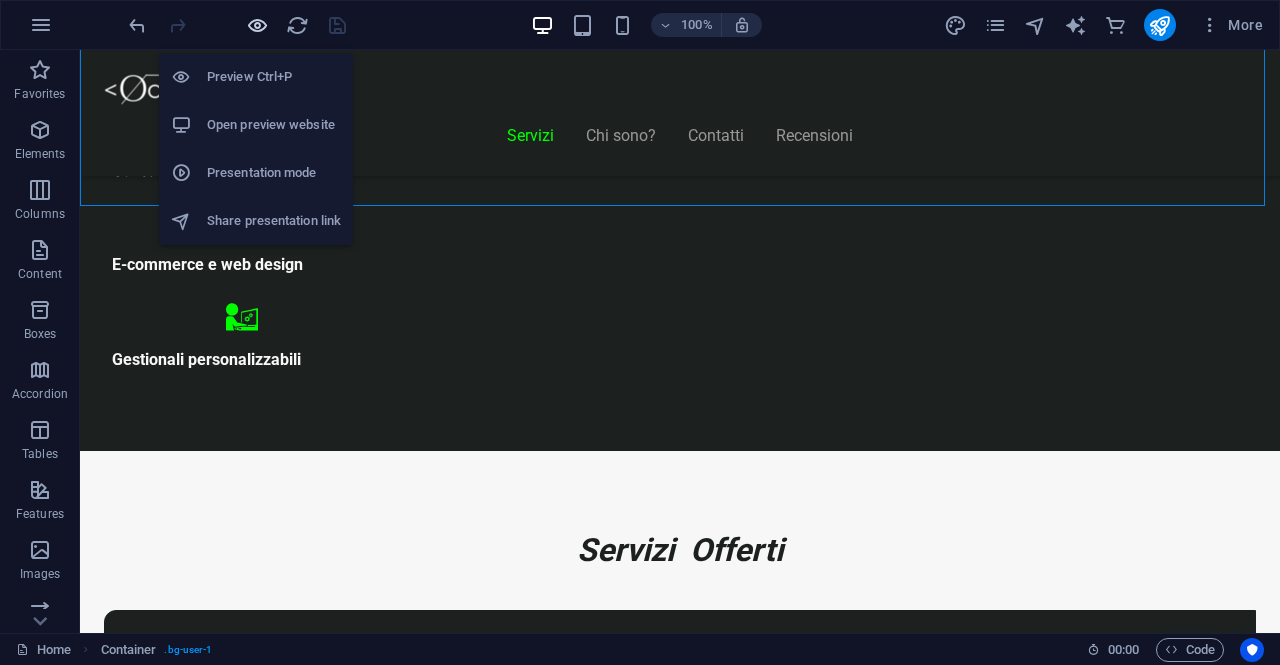 click at bounding box center [257, 25] 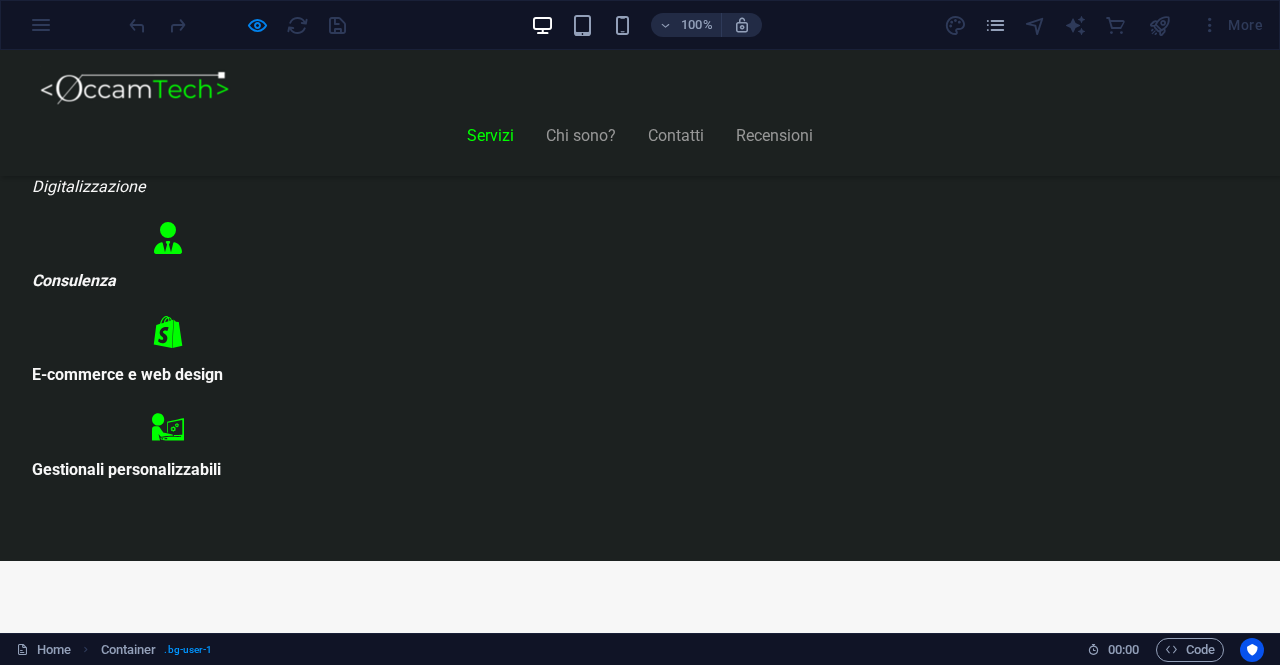 scroll, scrollTop: 824, scrollLeft: 0, axis: vertical 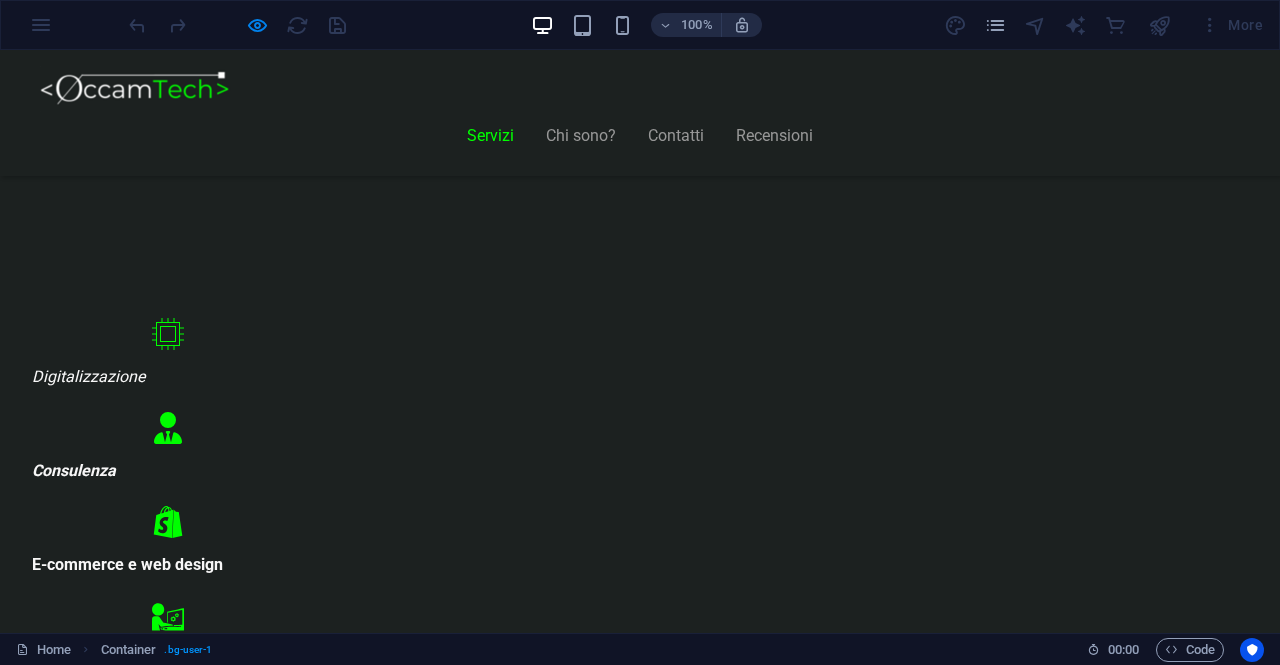 click on "Piani Web
Scegli il Piano più Adatto al Tuo Business
Start Vetrina
€300
Home page professionale
Sezione “Chi siamo”
Pagina contatti con form
Design ottimizzato per mobile
6 mesi di assistenza inclusa
Inizia Ora
Shop Ready
€500
Negozio con Shopify già configurato
Catalogo e schede prodotto dettagliate
Pagamenti sicuri integrati" at bounding box center (576, 9147) 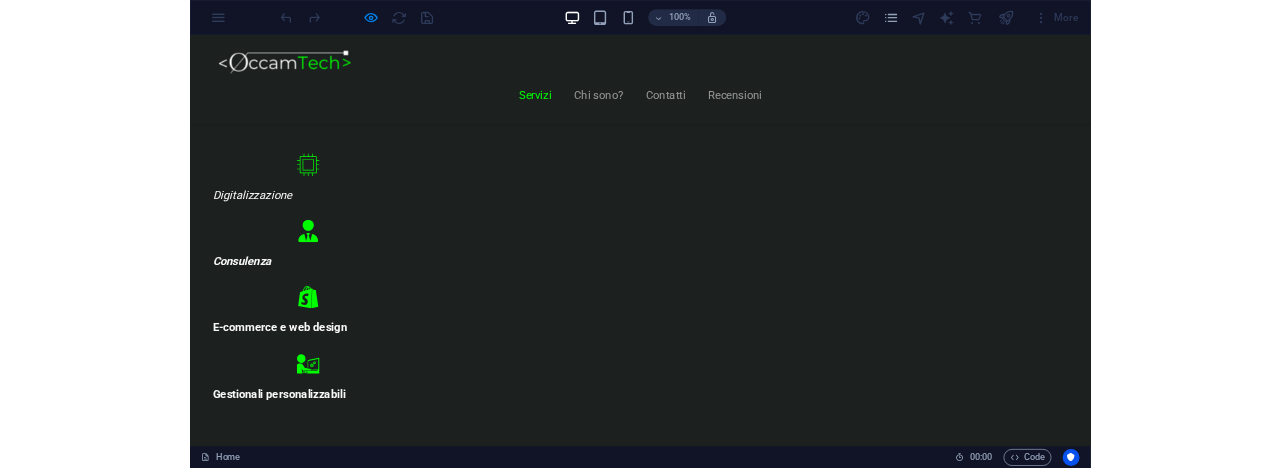 scroll, scrollTop: 924, scrollLeft: 0, axis: vertical 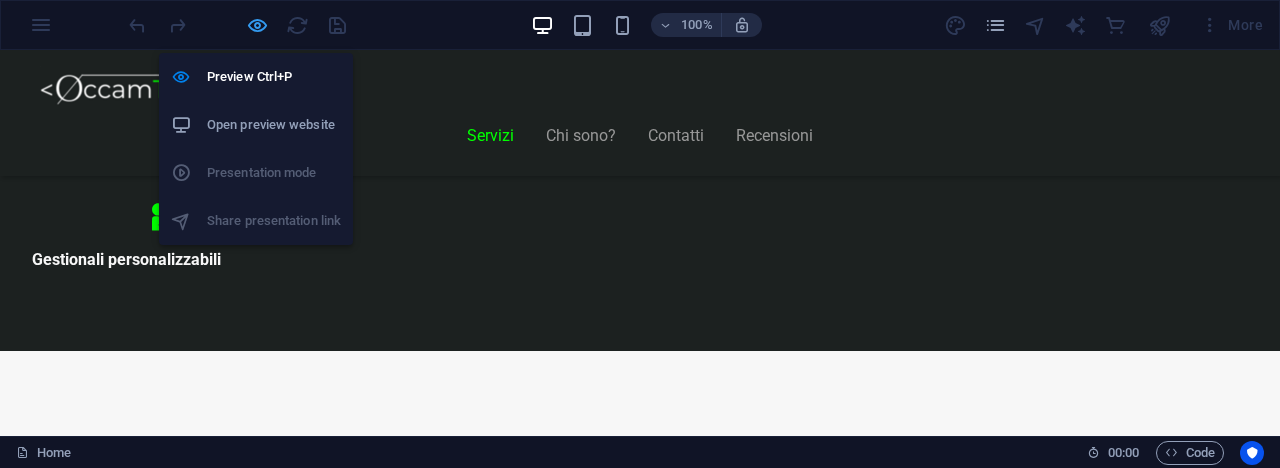 click at bounding box center [257, 25] 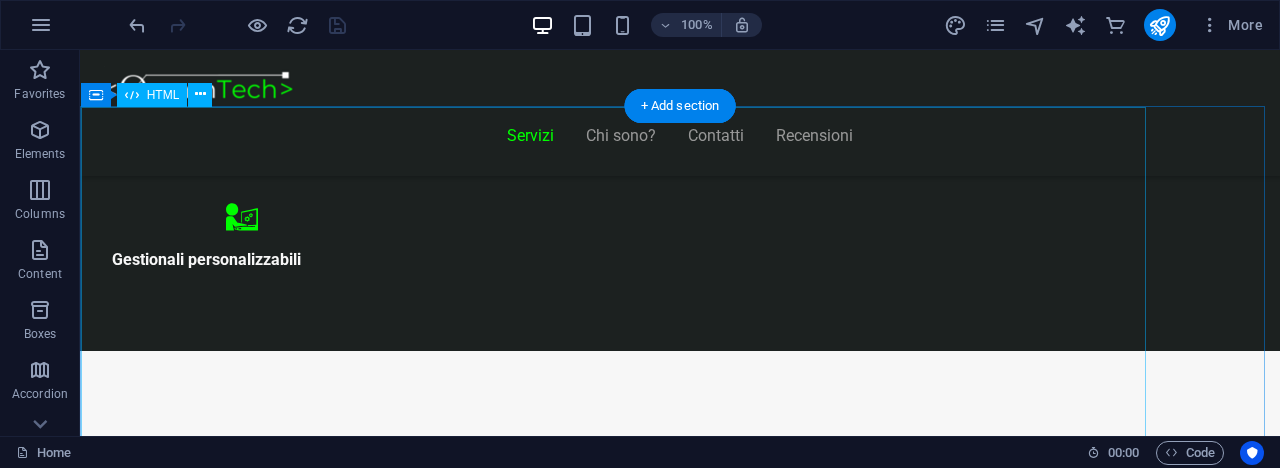 click on "Piani Web
Scegli il Piano più Adatto al Tuo Business
Start Vetrina
€300
Home page professionale
Sezione “Chi siamo”
Pagina contatti con form
Design ottimizzato per mobile
6 mesi di assistenza inclusa
Inizia Ora
Shop Ready
€500
Negozio con Shopify già configurato
Catalogo e schede prodotto dettagliate
Pagamenti sicuri integrati" at bounding box center [620, 8432] 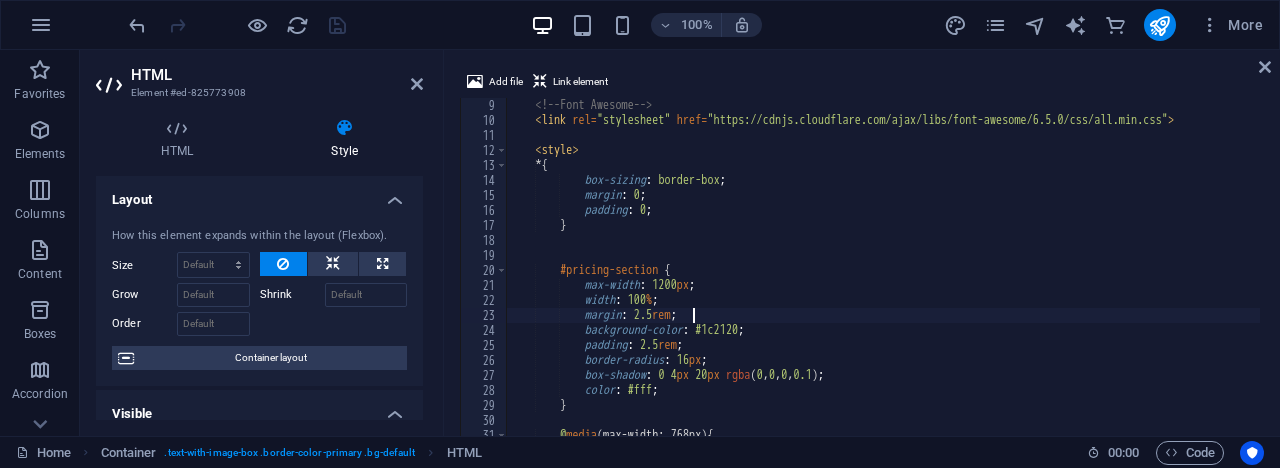 scroll, scrollTop: 1672, scrollLeft: 0, axis: vertical 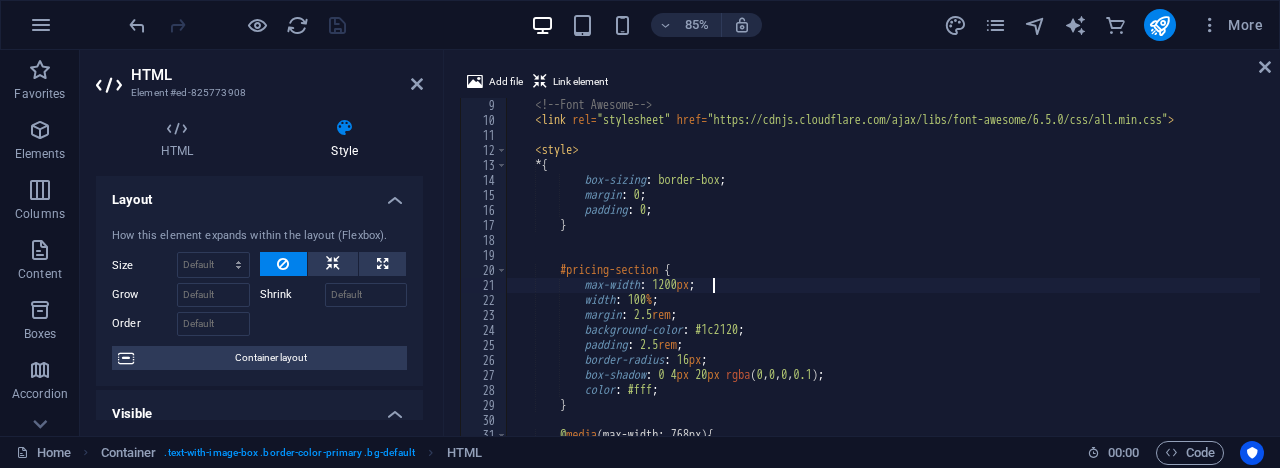 click on "<!--  Font Awesome  -->      < link   rel = "stylesheet"   href = "https://cdnjs.cloudflare.com/ajax/libs/font-awesome/6.5.0/css/all.min.css" >      < style >          *  {                box-sizing :   border-box ;                margin :   0 ;                padding :   0 ;           }           #pricing-section   {                max-width :   1200 px ;                width :   100 % ;                margin :   2.5 rem   auto ;                background-color :   #1c2120 ;                padding :   2.5 rem ;                border-radius :   16 px ;                box-shadow :   0   4 px   20 px   rgba ( 0 ,  0 ,  0 ,  0.1 ) ;                color :   #fff ;           }           @ media  (max-width: 768px)  {                #pricing-section   {                     padding :   1.5 rem ;" at bounding box center [883, 290] 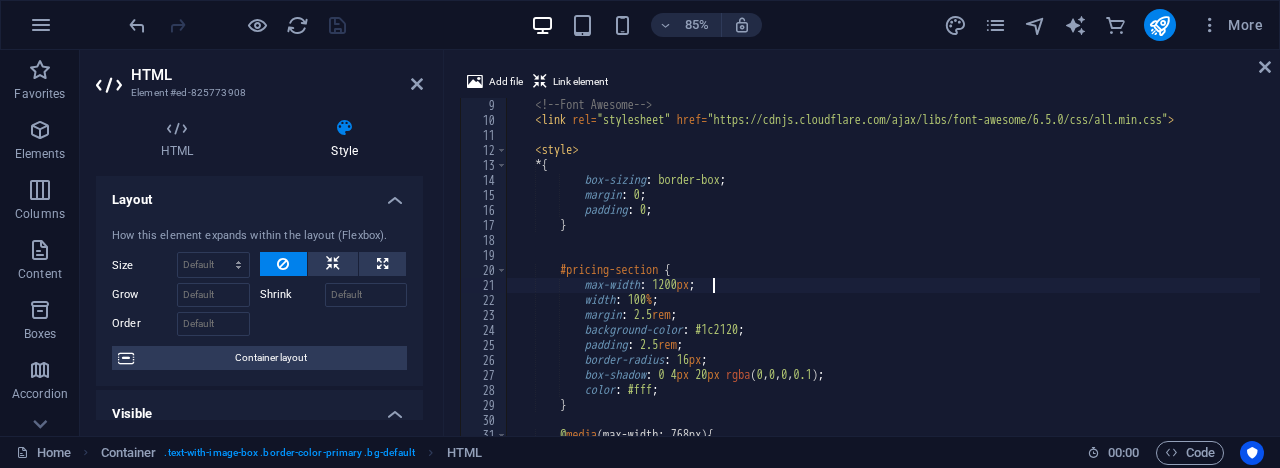 scroll, scrollTop: 0, scrollLeft: 5, axis: horizontal 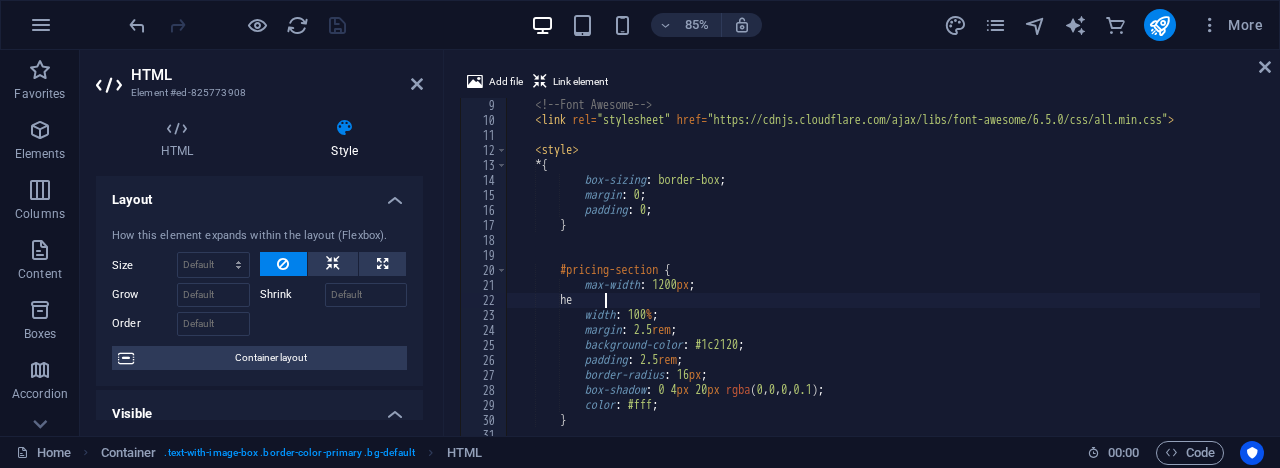 type on "h" 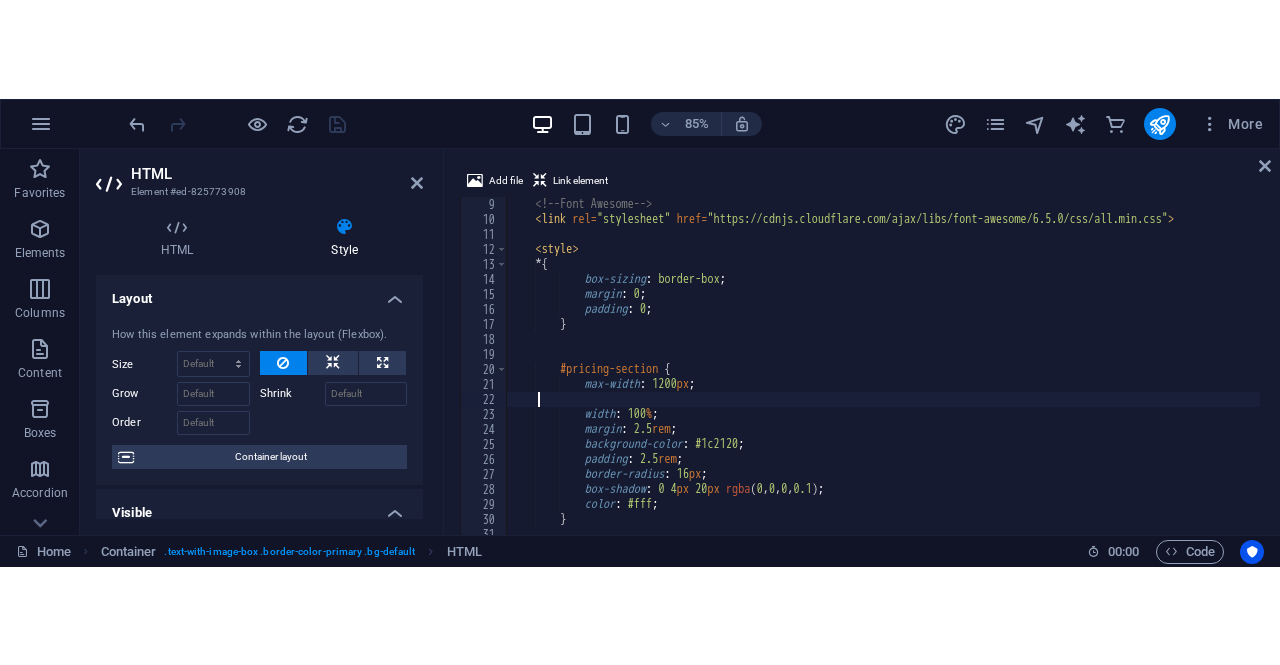 scroll, scrollTop: 0, scrollLeft: 0, axis: both 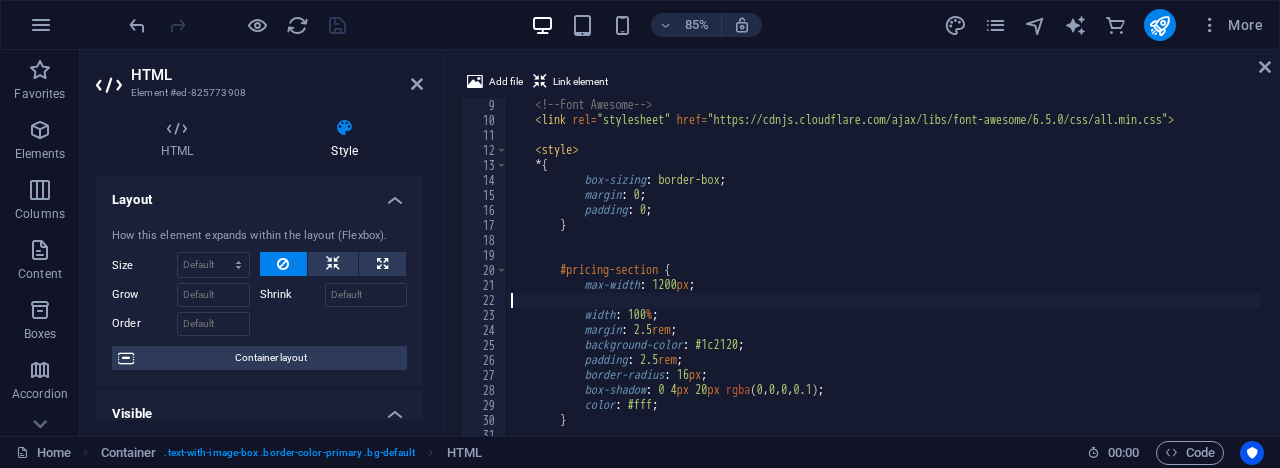 type on "max-width: 1200px;" 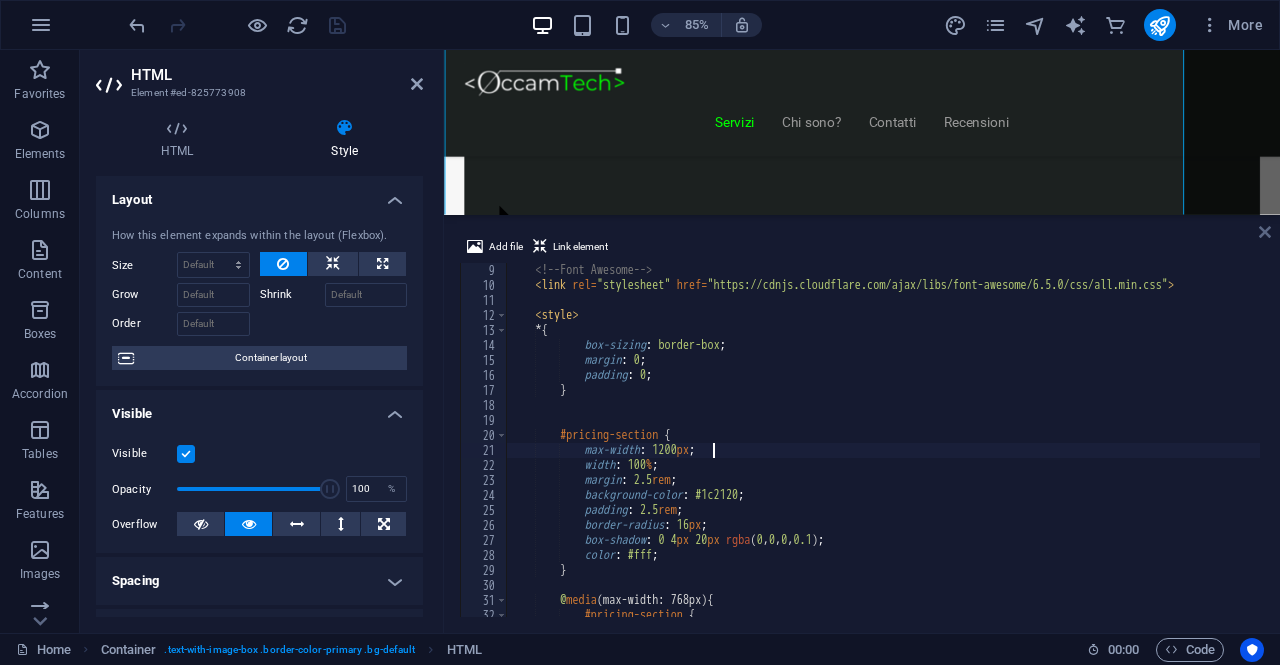 click at bounding box center (1265, 232) 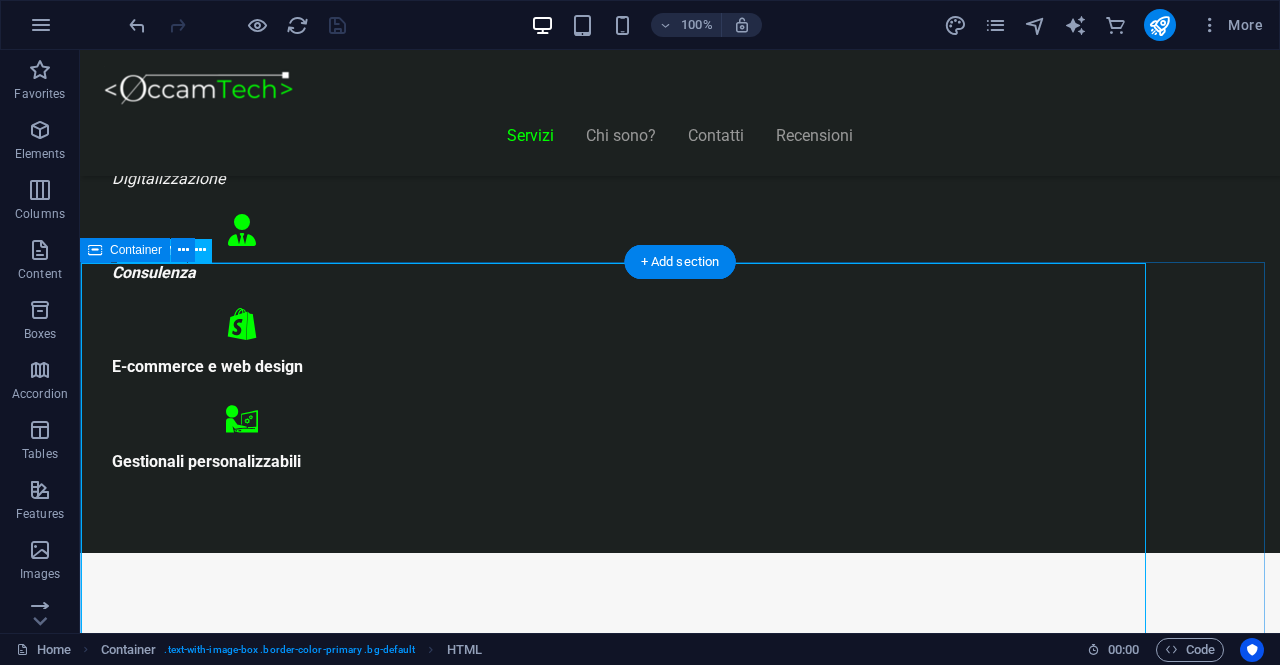 scroll, scrollTop: 996, scrollLeft: 0, axis: vertical 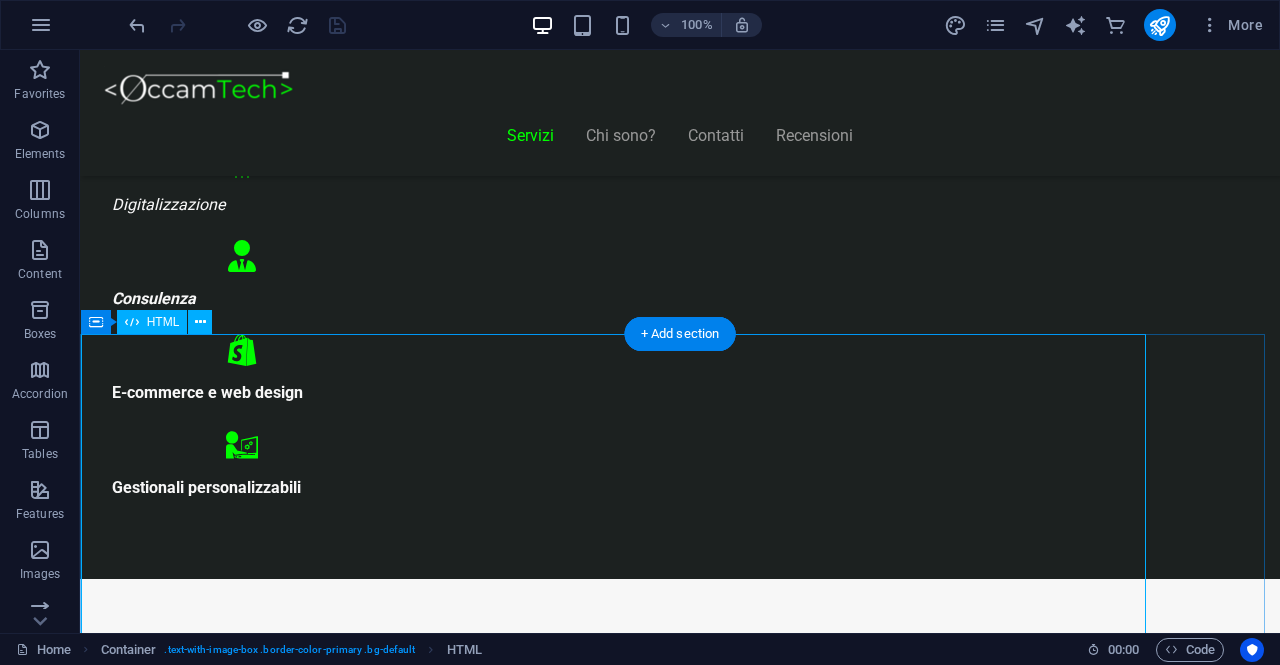 click on "Piani Web
Scegli il Piano più Adatto al Tuo Business
Start Vetrina
€300
Home page professionale
Sezione “Chi siamo”
Pagina contatti con form
Design ottimizzato per mobile
6 mesi di assistenza inclusa
Inizia Ora
Shop Ready
€500
Negozio con Shopify già configurato
Catalogo e schede prodotto dettagliate
Pagamenti sicuri integrati" at bounding box center (620, 8660) 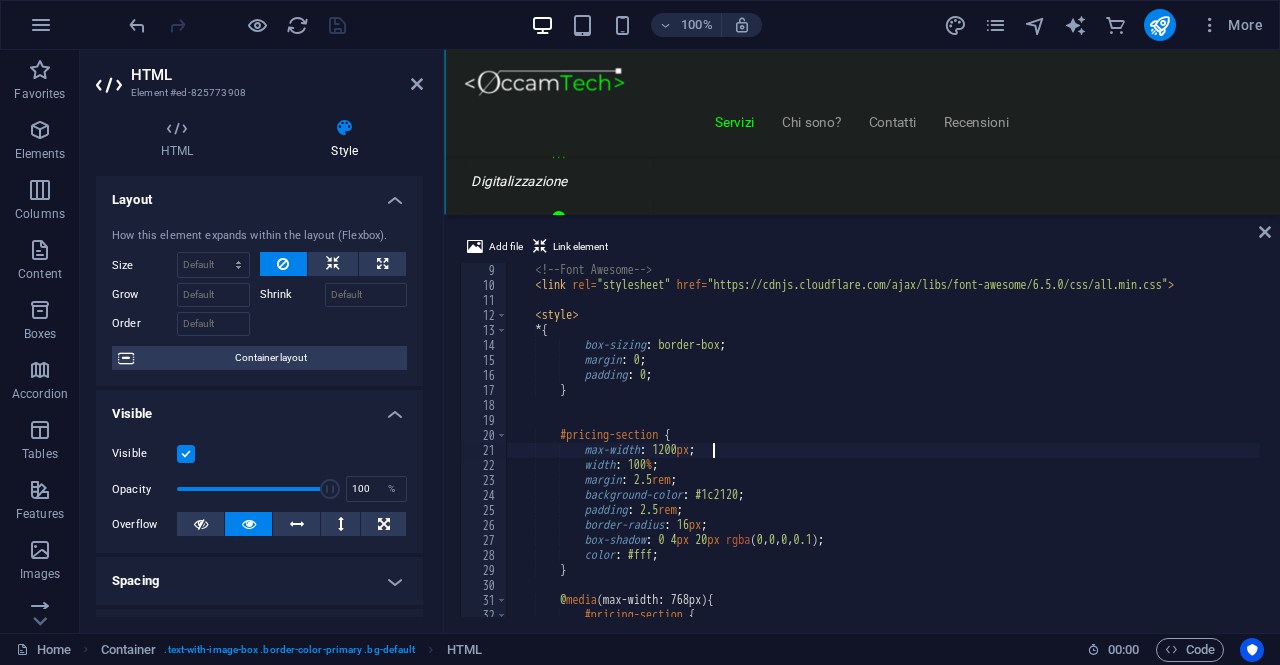 scroll, scrollTop: 1574, scrollLeft: 0, axis: vertical 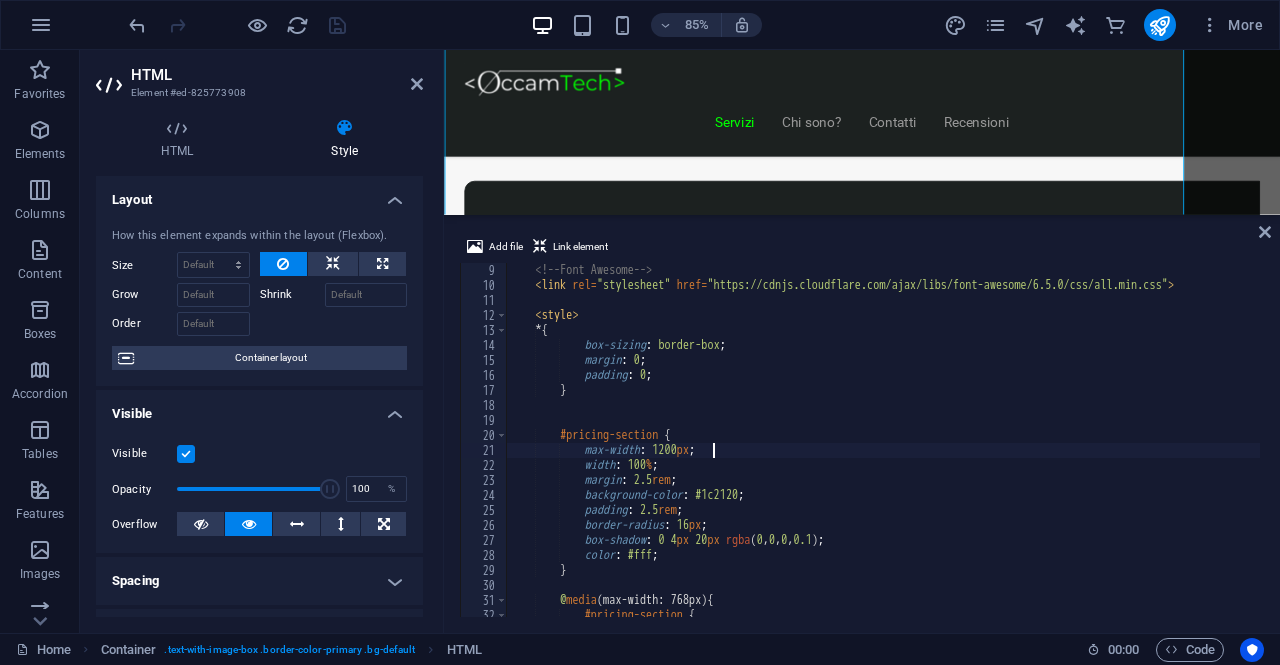 click on "<!--  Font Awesome  -->      < link   rel = "stylesheet"   href = "https://cdnjs.cloudflare.com/ajax/libs/font-awesome/6.5.0/css/all.min.css" >      < style >          *  {                box-sizing :   border-box ;                margin :   0 ;                padding :   0 ;           }           #pricing-section   {                max-width :   1200 px ;                width :   100 % ;                margin :   2.5 rem   auto ;                background-color :   #1c2120 ;                padding :   2.5 rem ;                border-radius :   16 px ;                box-shadow :   0   4 px   20 px   rgba ( 0 ,  0 ,  0 ,  0.1 ) ;                color :   #fff ;           }           @ media  (max-width: 768px)  {                #pricing-section   {                     padding :   1.5 rem ;" at bounding box center [883, 455] 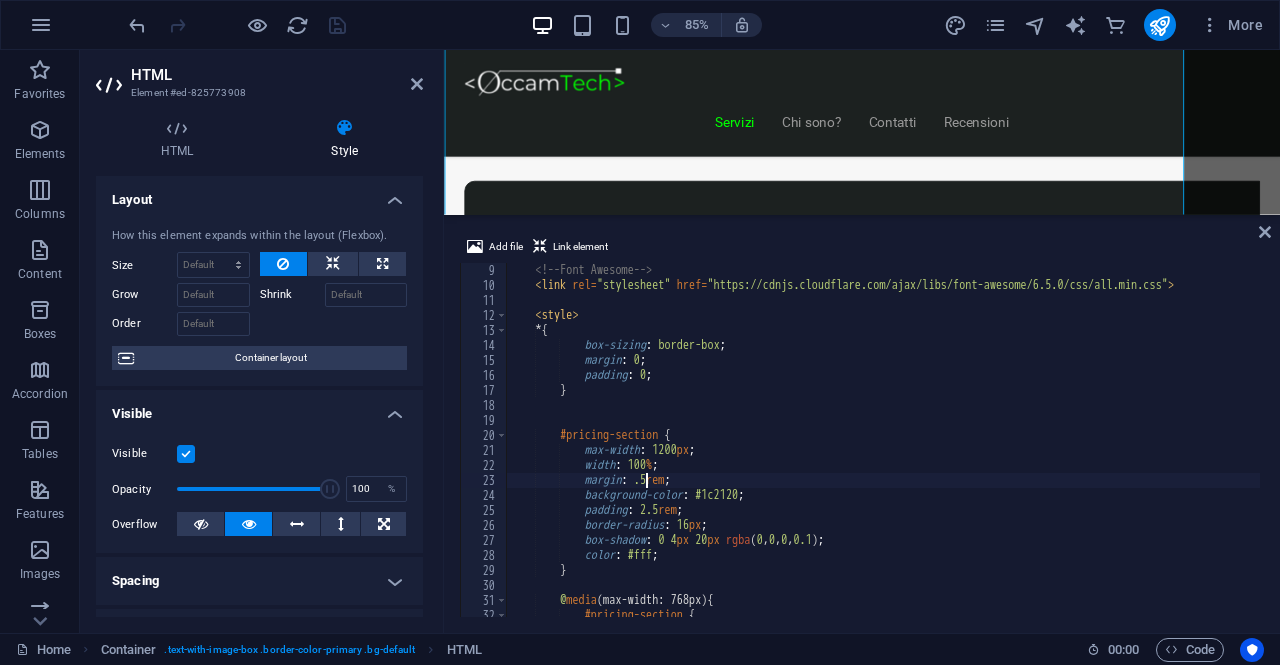scroll, scrollTop: 120, scrollLeft: 0, axis: vertical 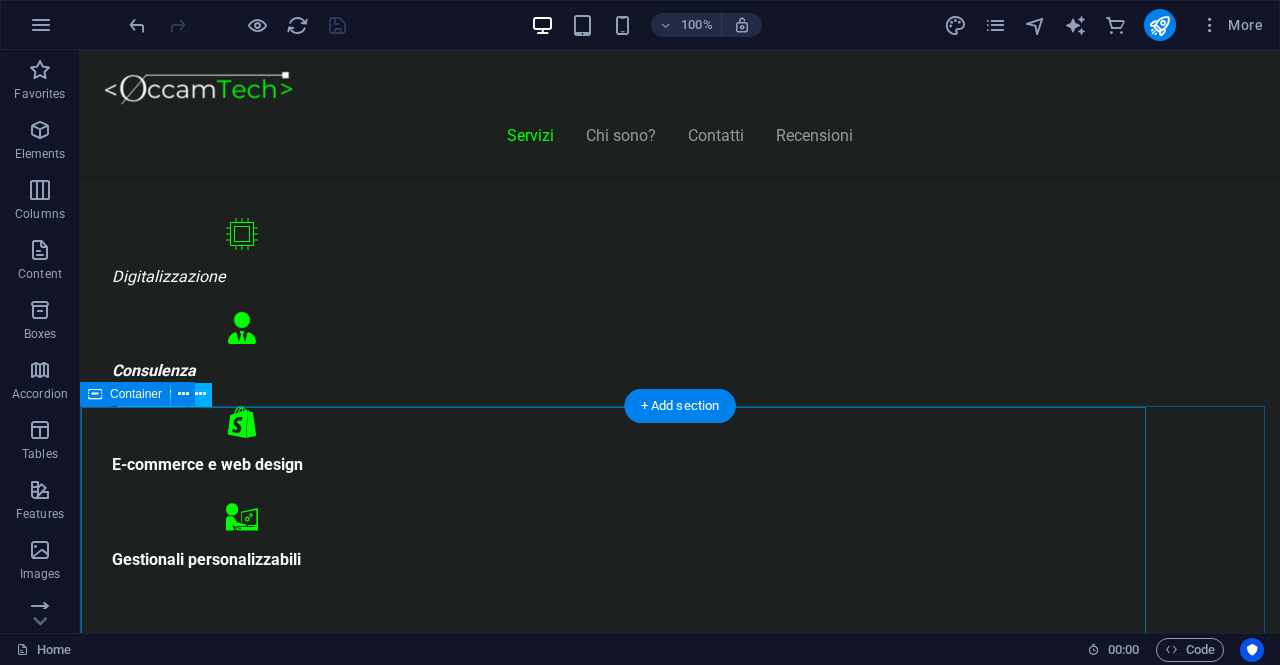 click on "Piani Web
Scegli il Piano più Adatto al Tuo Business
Start Vetrina
€300
Home page professionale
Sezione “Chi siamo”
Pagina contatti con form
Design ottimizzato per mobile
6 mesi di assistenza inclusa
Inizia Ora
Shop Ready
€500
Negozio con Shopify già configurato
Catalogo e schede prodotto dettagliate
Pagamenti sicuri integrati" at bounding box center [620, 8716] 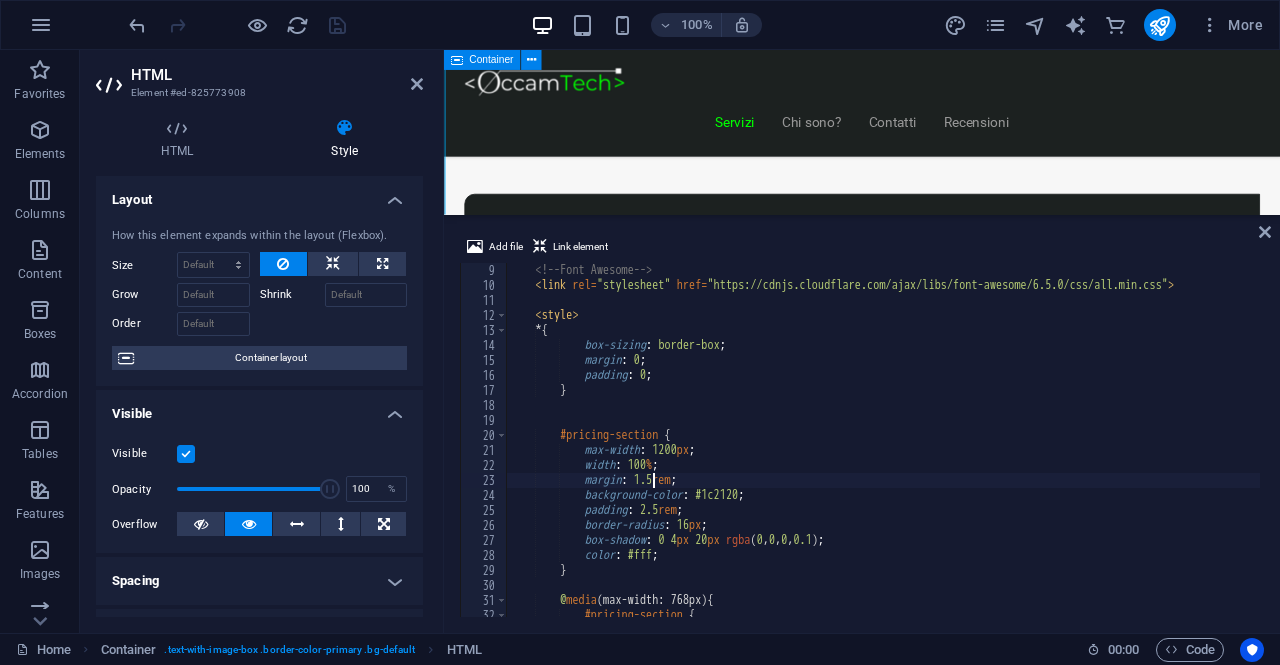 scroll, scrollTop: 120, scrollLeft: 0, axis: vertical 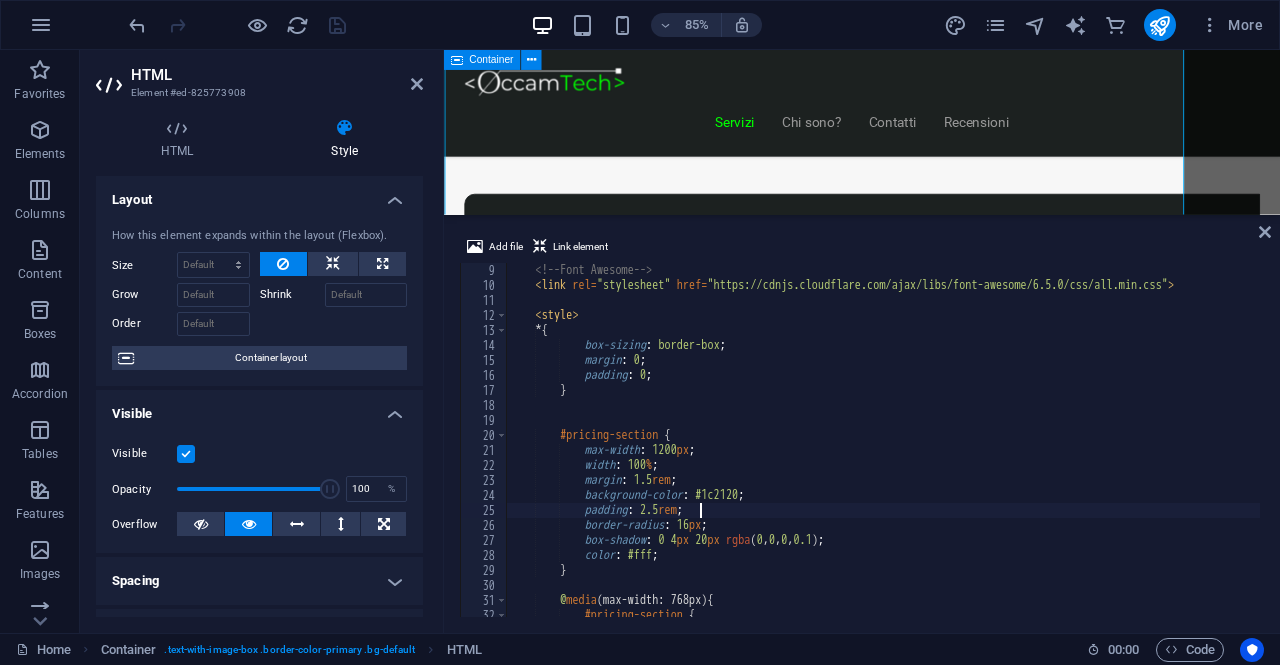 click on "<!--  Font Awesome  -->      < link   rel = "stylesheet"   href = "https://cdnjs.cloudflare.com/ajax/libs/font-awesome/6.5.0/css/all.min.css" >      < style >          *  {                box-sizing :   border-box ;                margin :   0 ;                padding :   0 ;           }           #pricing-section   {                max-width :   1200 px ;                width :   100 % ;                margin :   1.5 rem ;                background-color :   #1c2120 ;                padding :   2.5 rem ;                border-radius :   16 px ;                box-shadow :   0   4 px   20 px   rgba ( 0 ,  0 ,  0 ,  0.1 ) ;                color :   #fff ;           }           @ media  (max-width: 768px)  {                #pricing-section   {                     padding :   1.5 rem ;" at bounding box center (883, 455) 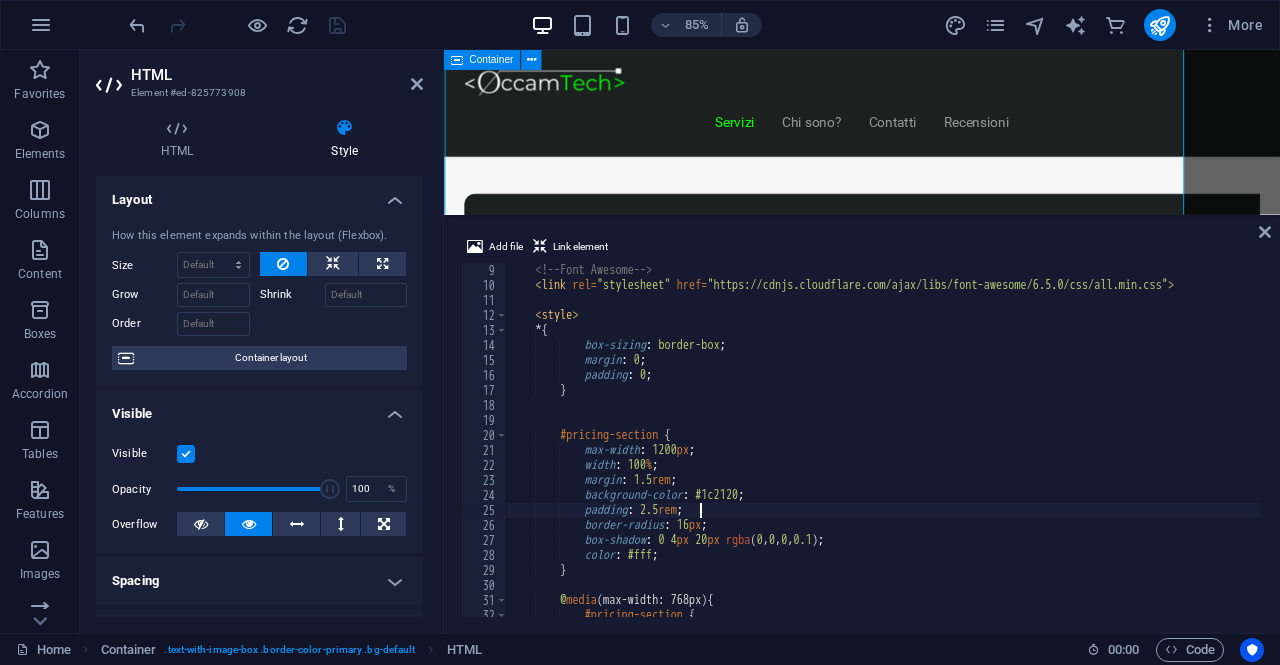 click on "<!--  Font Awesome  -->      < link   rel = "stylesheet"   href = "https://cdnjs.cloudflare.com/ajax/libs/font-awesome/6.5.0/css/all.min.css" >      < style >          *  {                box-sizing :   border-box ;                margin :   0 ;                padding :   0 ;           }           #pricing-section   {                max-width :   1200 px ;                width :   100 % ;                margin :   1.5 rem ;                background-color :   #1c2120 ;                padding :   2.5 rem ;                border-radius :   16 px ;                box-shadow :   0   4 px   20 px   rgba ( 0 ,  0 ,  0 ,  0.1 ) ;                color :   #fff ;           }           @ media  (max-width: 768px)  {                #pricing-section   {                     padding :   1.5 rem ;" at bounding box center [883, 455] 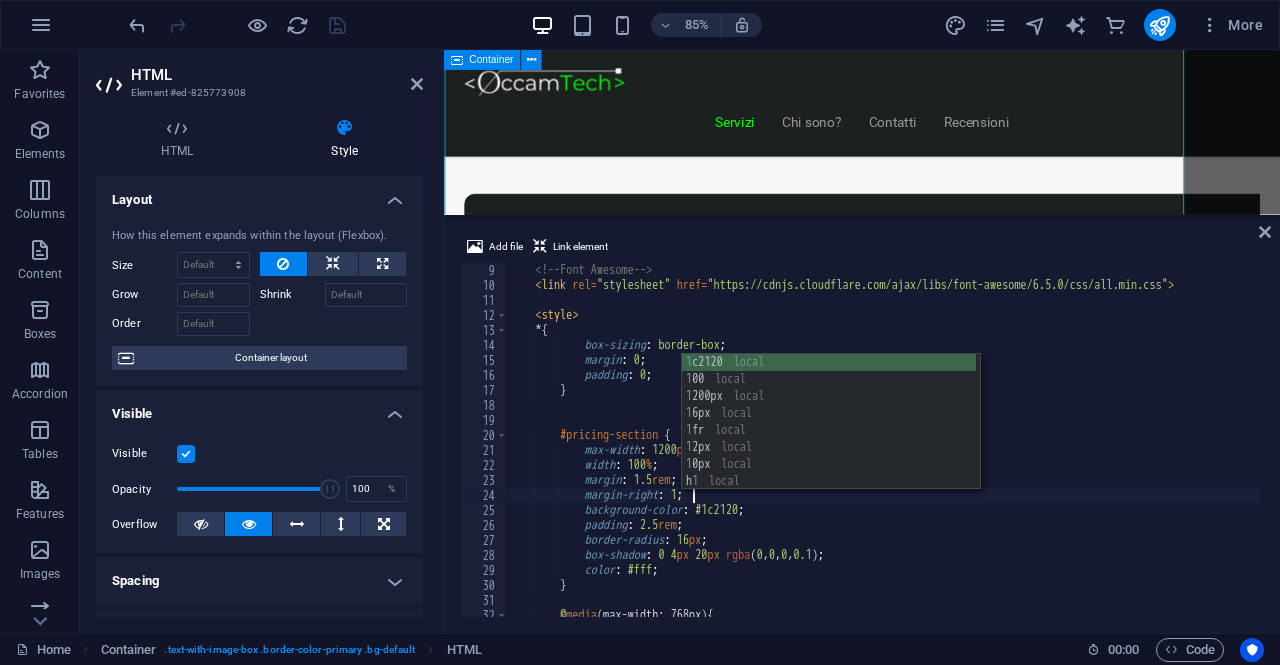 scroll, scrollTop: 0, scrollLeft: 14, axis: horizontal 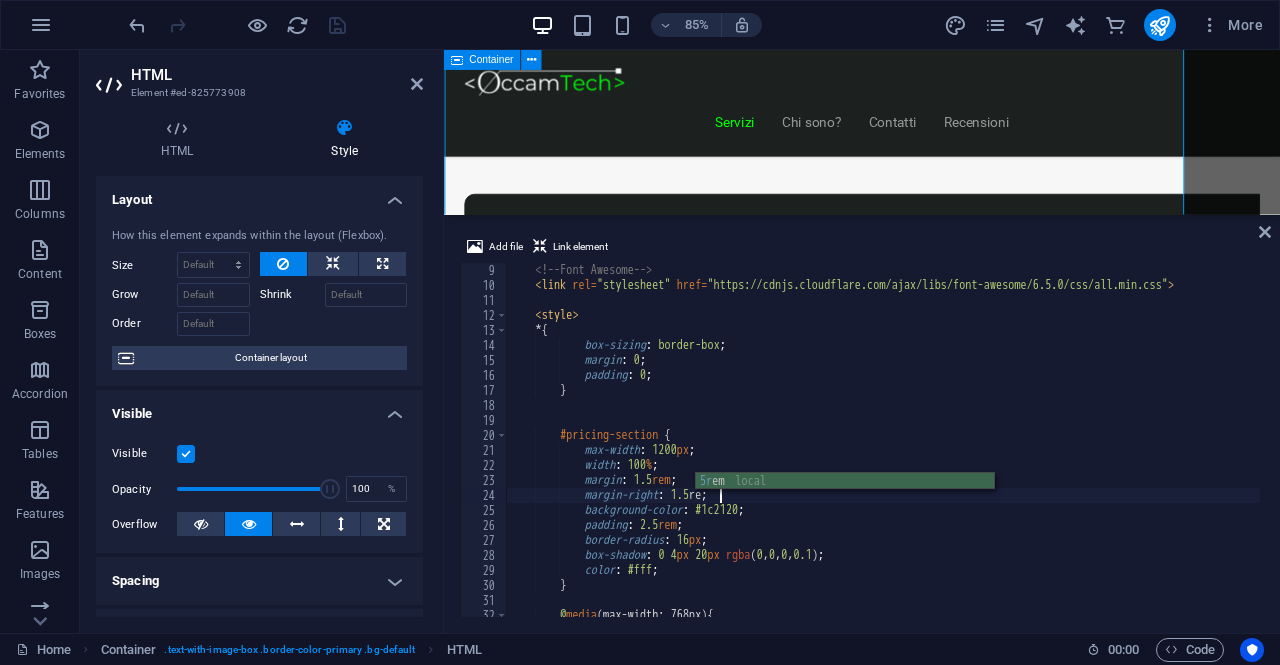 type on "margin-right: 1.5rem;" 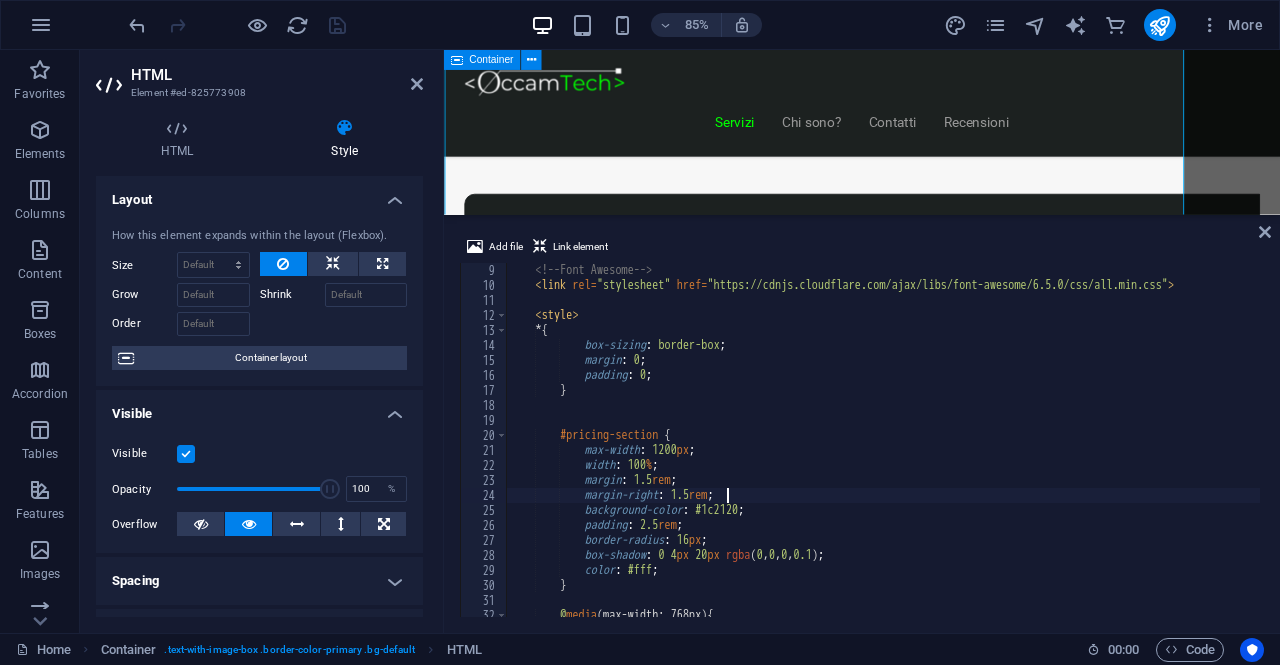 scroll, scrollTop: 0, scrollLeft: 17, axis: horizontal 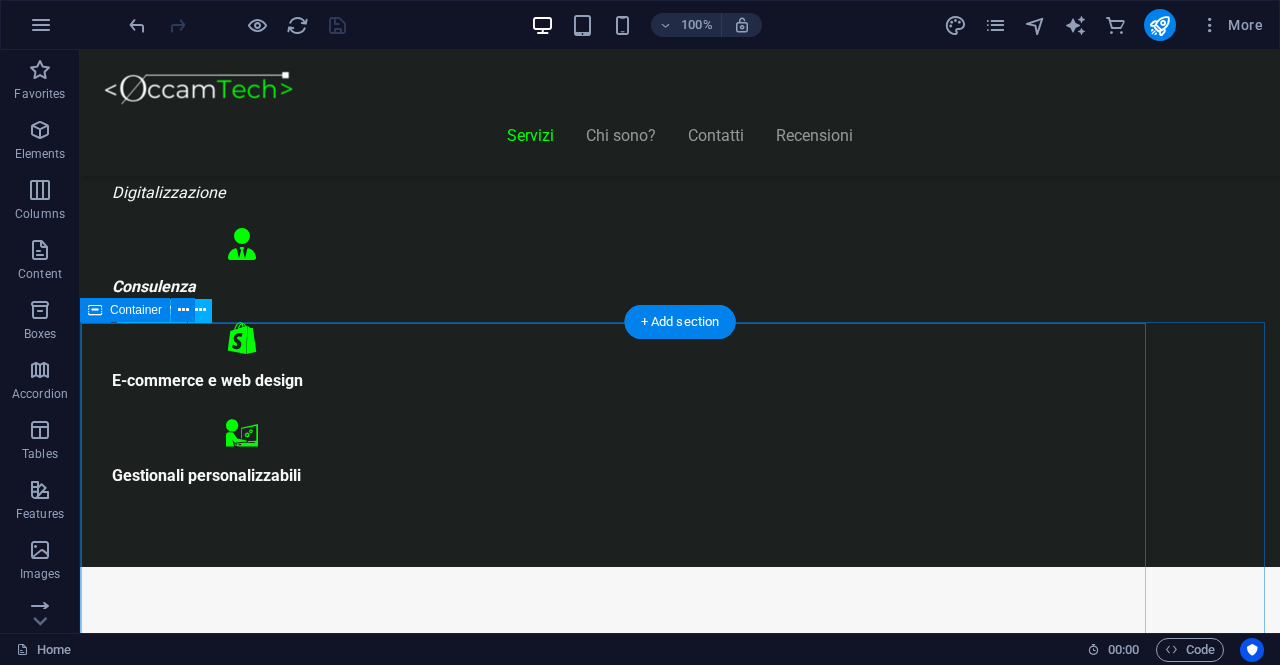 click on "Piani Web
Scegli il Piano più Adatto al Tuo Business
Start Vetrina
€300
Home page professionale
Sezione “Chi siamo”
Pagina contatti con form
Design ottimizzato per mobile
6 mesi di assistenza inclusa
Inizia Ora
Shop Ready
€500
Negozio con Shopify già configurato
Catalogo e schede prodotto dettagliate
Pagamenti sicuri integrati" at bounding box center [620, 8632] 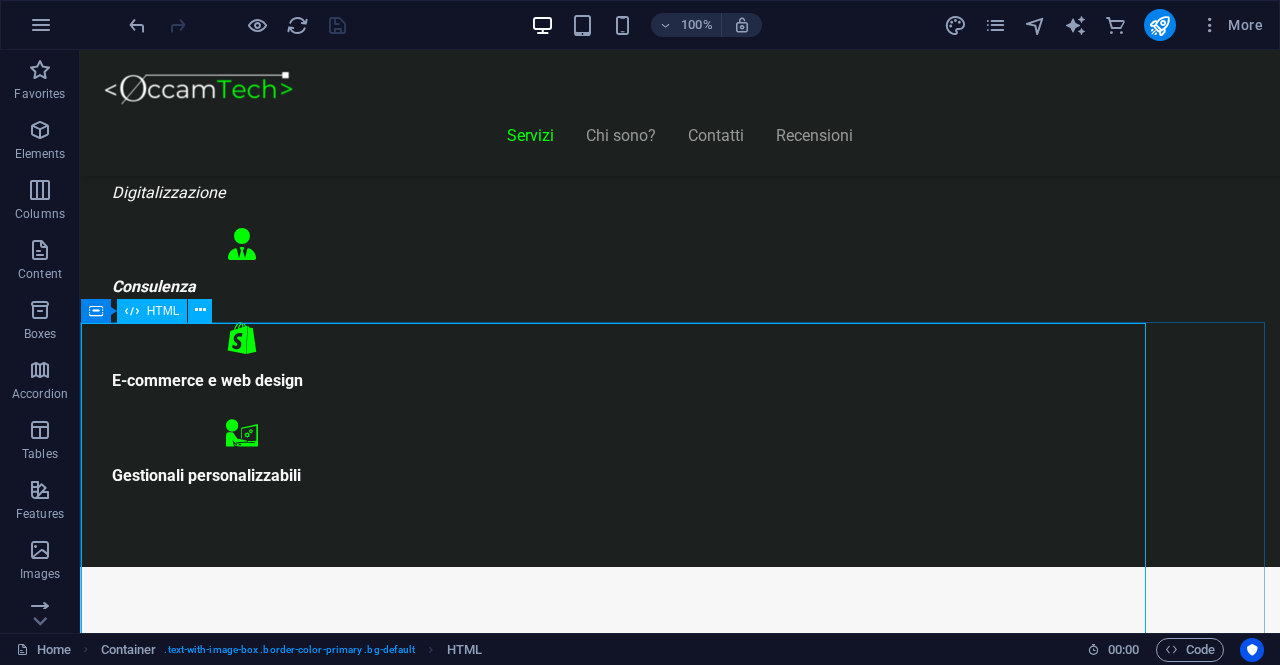 click on "HTML" at bounding box center [163, 311] 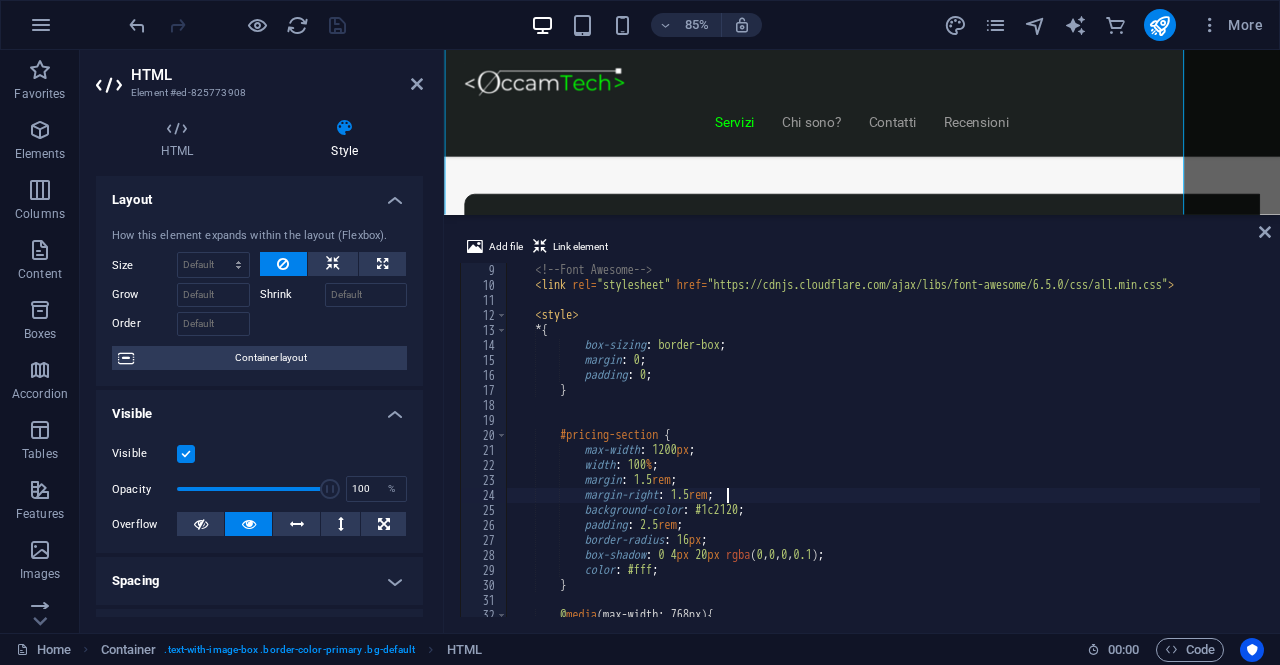 scroll, scrollTop: 120, scrollLeft: 0, axis: vertical 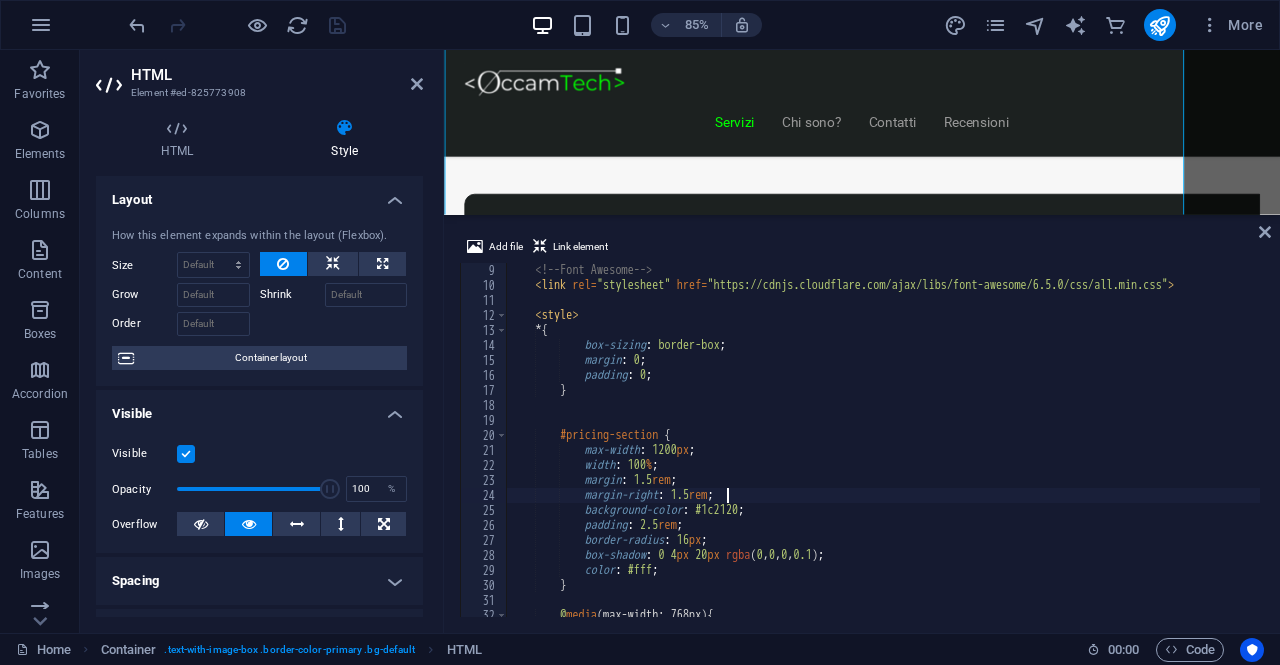 click on "Add file Link element margin-right: 1.5rem; 9 10 11 12 13 14 15 16 17 18 19 20 21 22 23 24 25 26 27 28 29 30 31 32 33      <!--  Font Awesome  -->      < link   rel = "stylesheet"   href = "https://cdnjs.cloudflare.com/ajax/libs/font-awesome/6.5.0/css/all.min.css" >      < style >          *  {                box-sizing :   border-box ;                margin :   0 ;                padding :   0 ;           }           #pricing-section   {                max-width :   1200 px ;                width :   100 % ;                margin :   1.5 rem ;                margin-right :   1.5 rem ;                background-color :   #1c2120 ;                padding :   2.5 rem ;                border-radius :   16 px ;                box-shadow :   0   4 px   20 px   rgba ( 0 ,  0 ,  0 ,  0.1 ) ;                color :   #fff ;           }           @ media  (max-width: 768px)  {                #pricing-section   {" at bounding box center [862, 424] 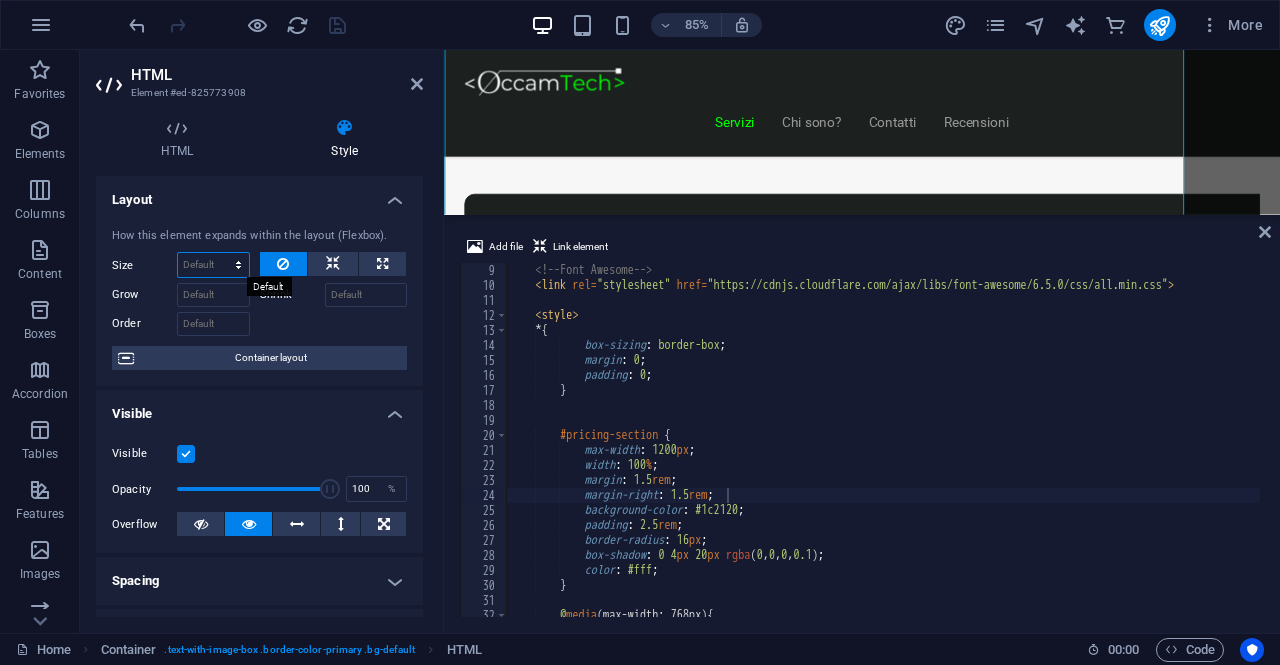 click on "Default auto px % 1/1 1/2 1/3 1/4 1/5 1/6 1/7 1/8 1/9 1/10" at bounding box center (213, 265) 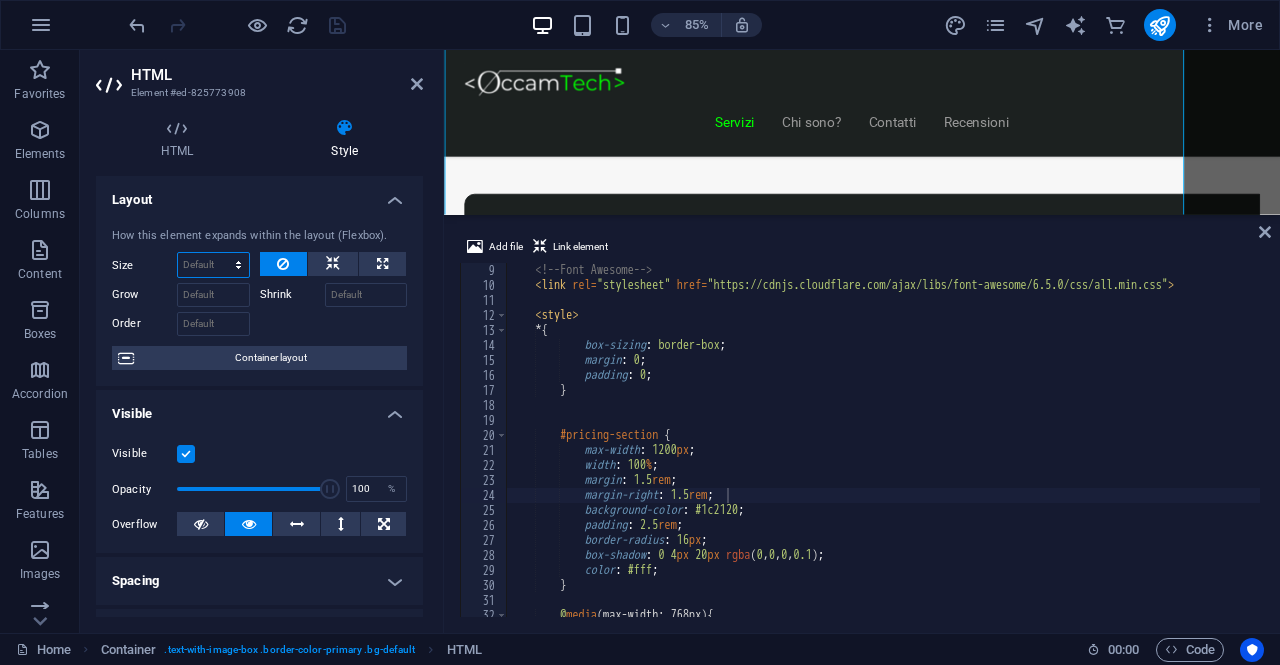 select on "%" 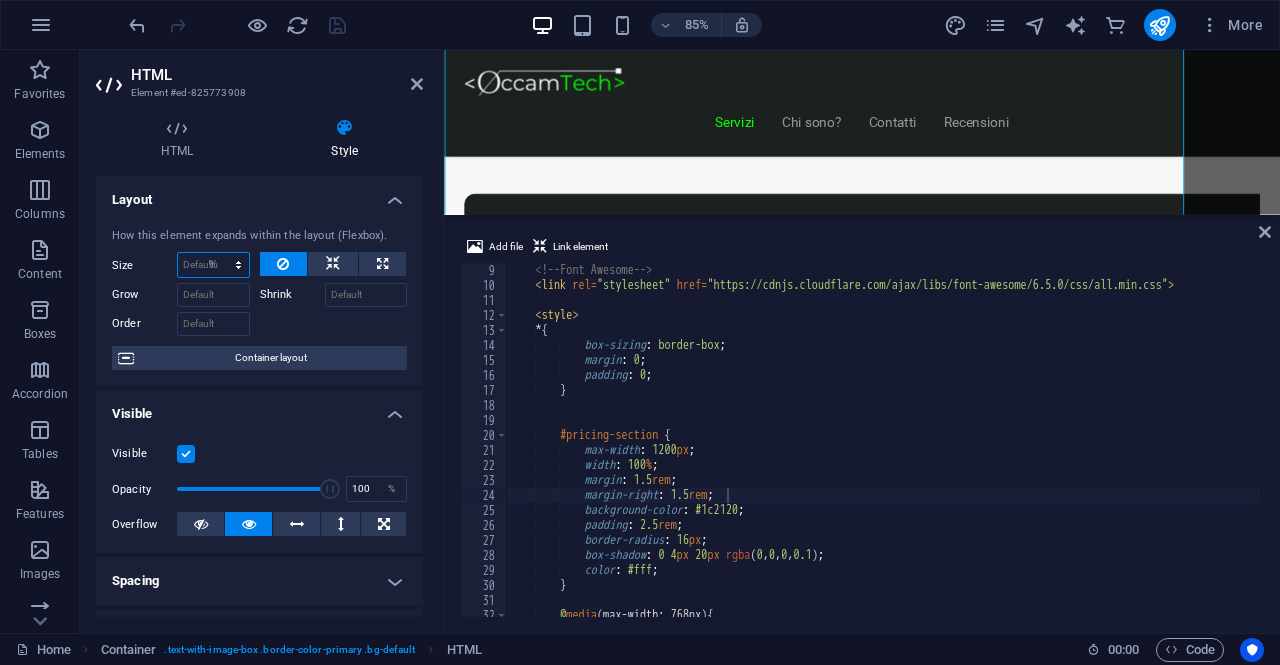 click on "Default auto px % 1/1 1/2 1/3 1/4 1/5 1/6 1/7 1/8 1/9 1/10" at bounding box center (213, 265) 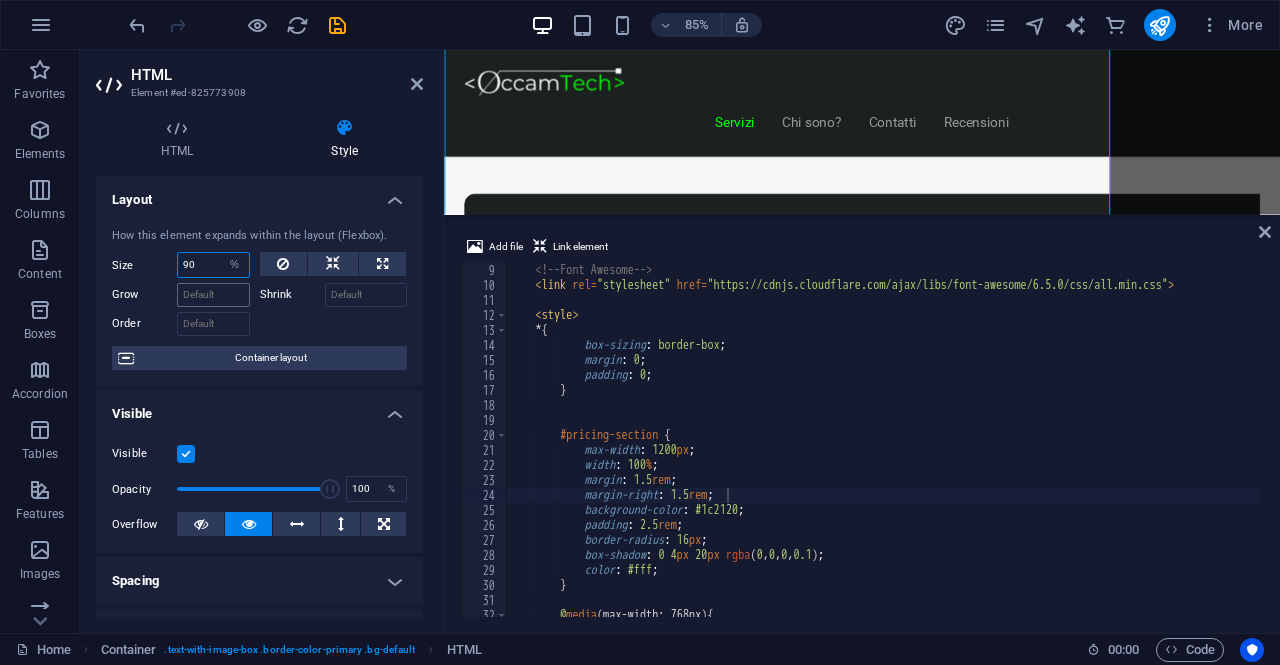 type on "9" 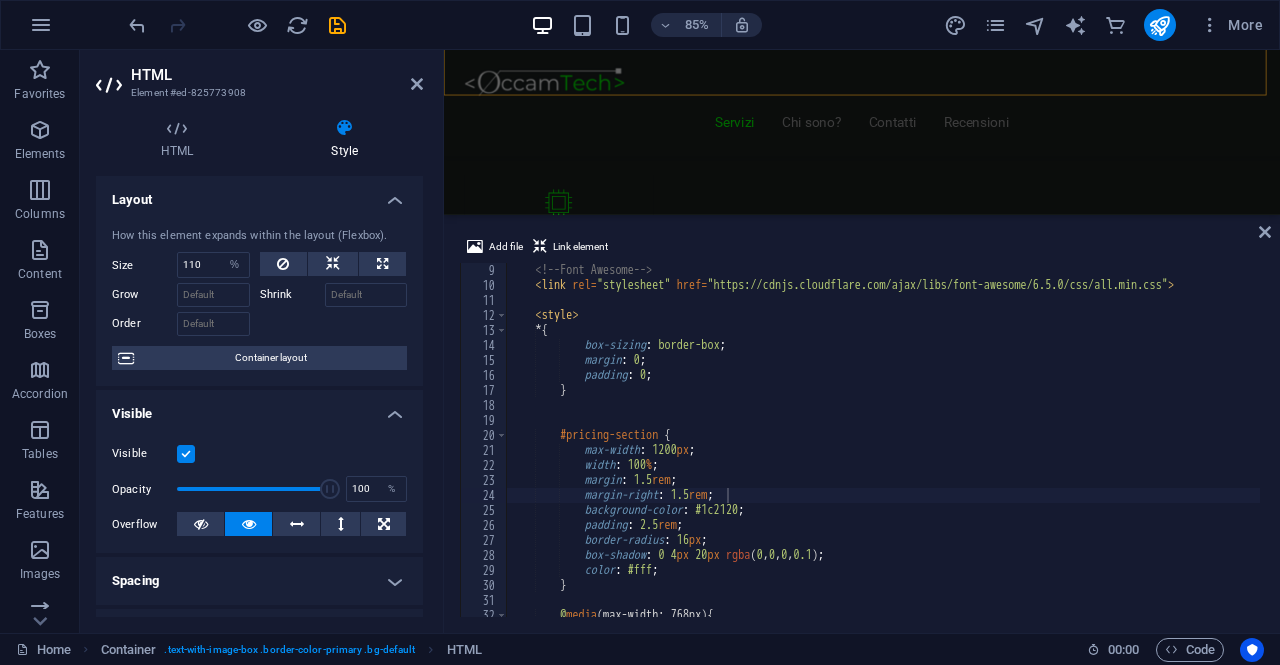 scroll, scrollTop: 958, scrollLeft: 0, axis: vertical 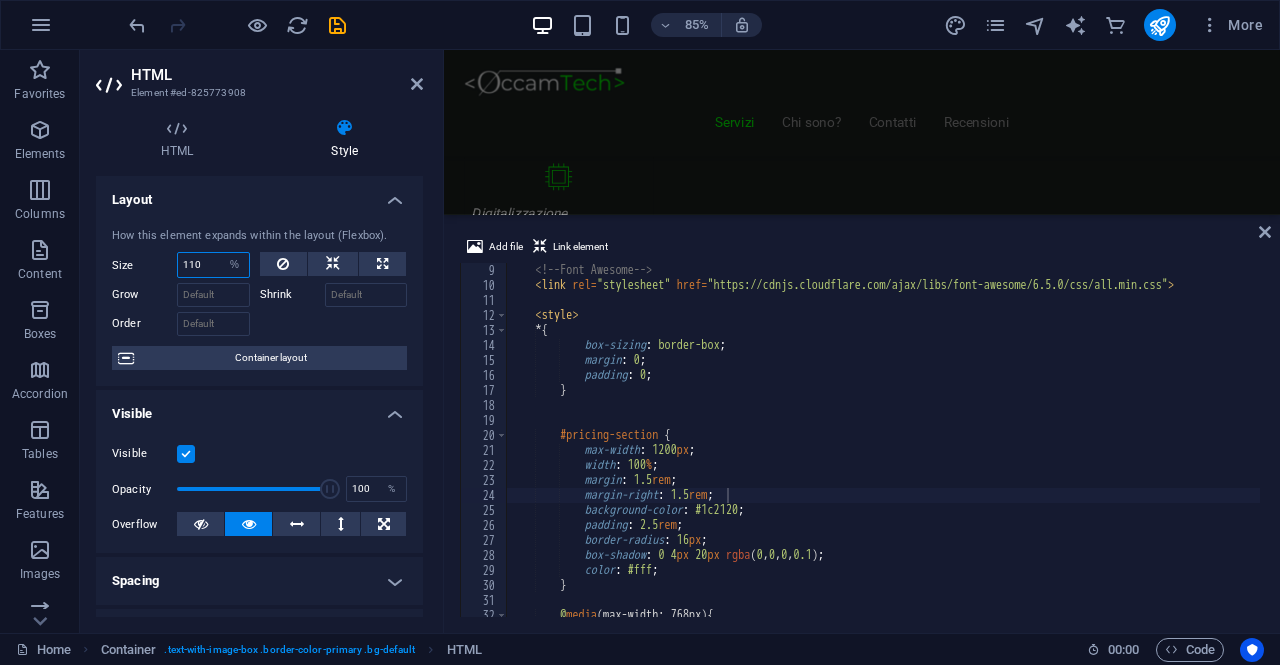 click on "110" at bounding box center [213, 265] 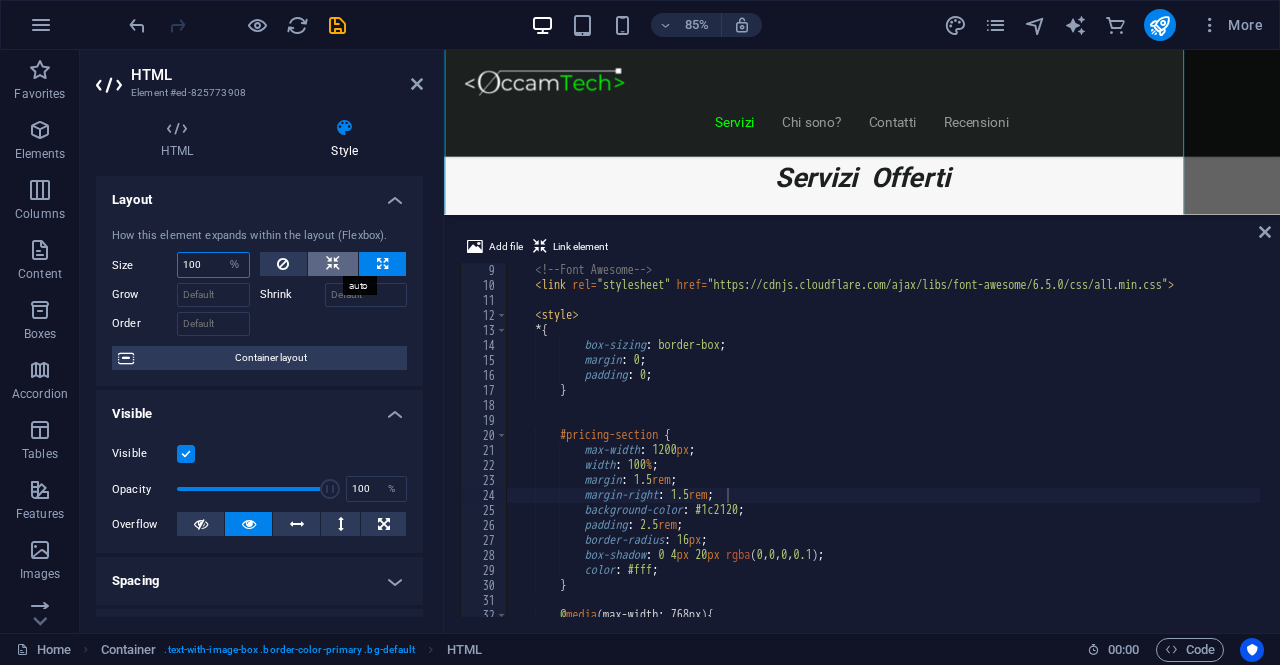 scroll, scrollTop: 1558, scrollLeft: 0, axis: vertical 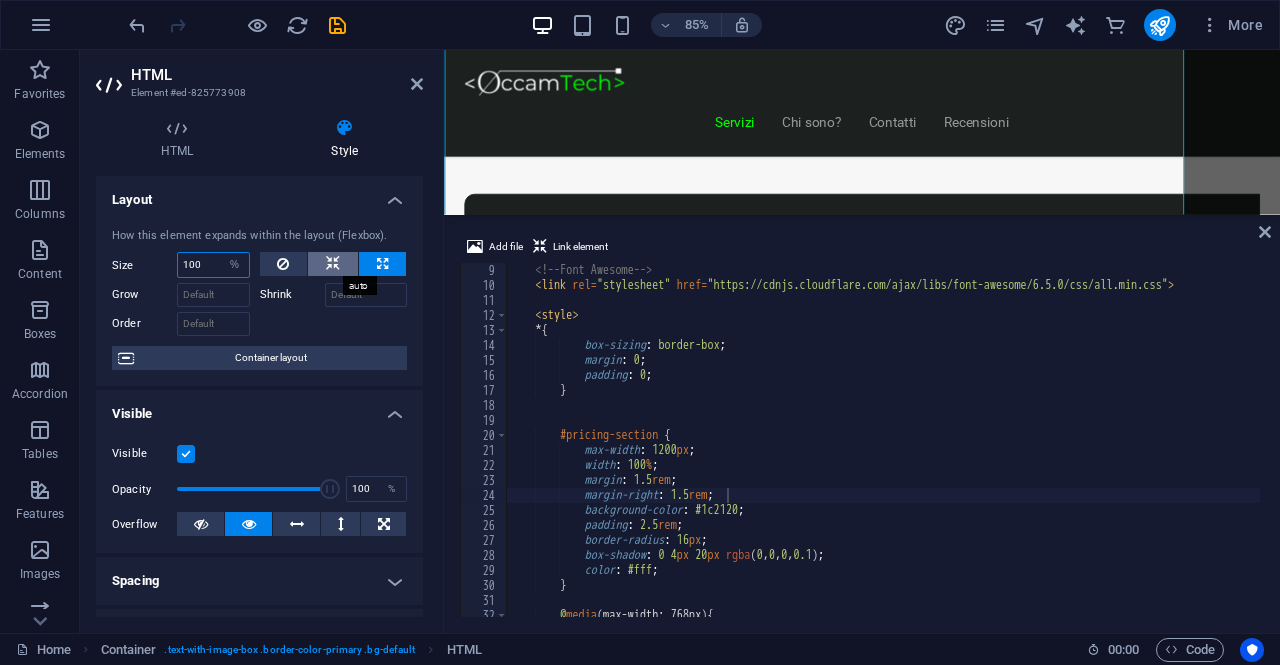 type on "100" 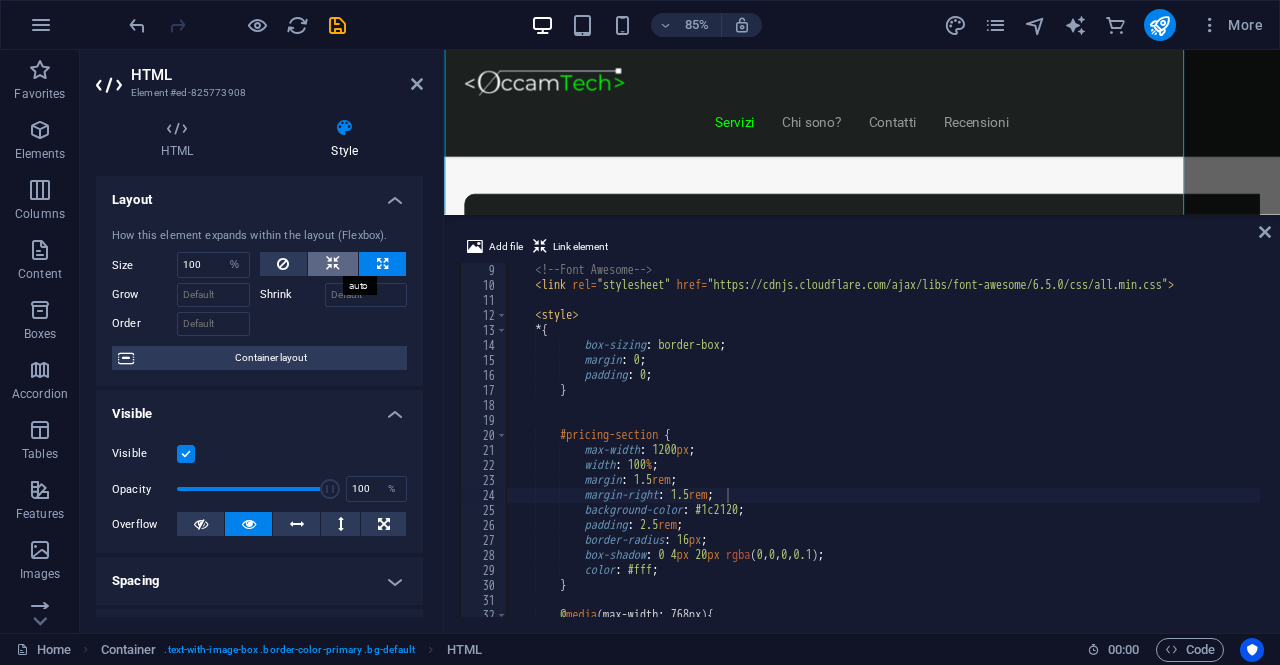 click at bounding box center (333, 264) 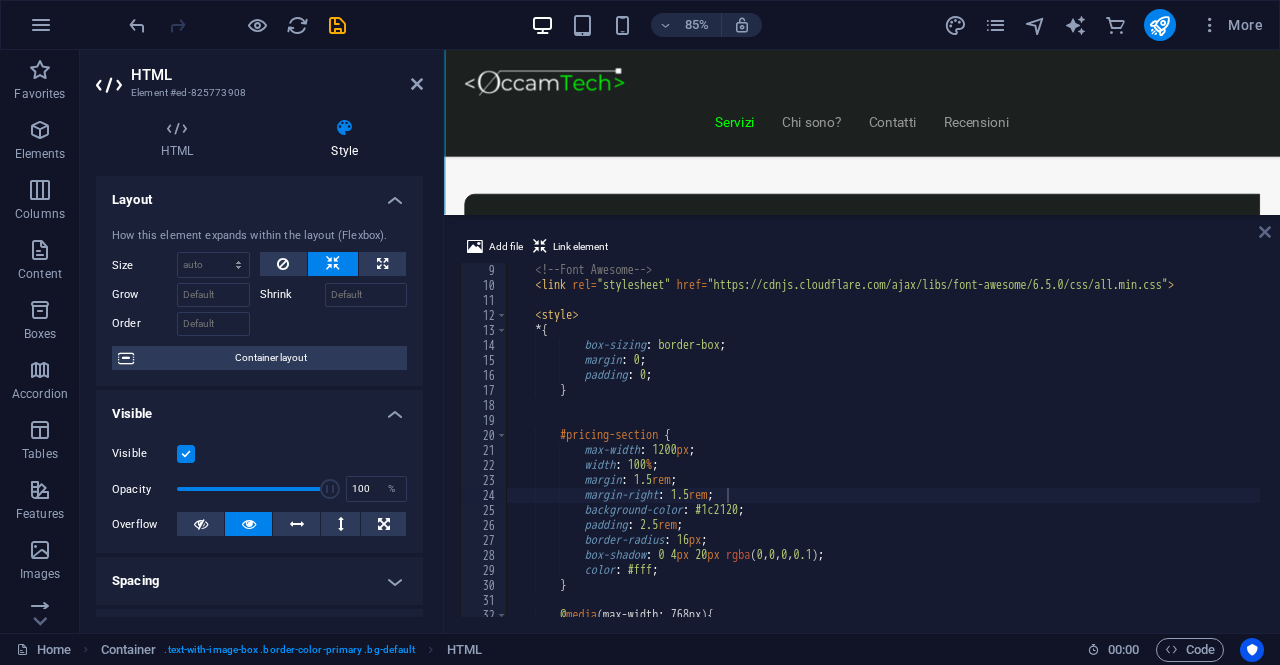 click at bounding box center [1265, 232] 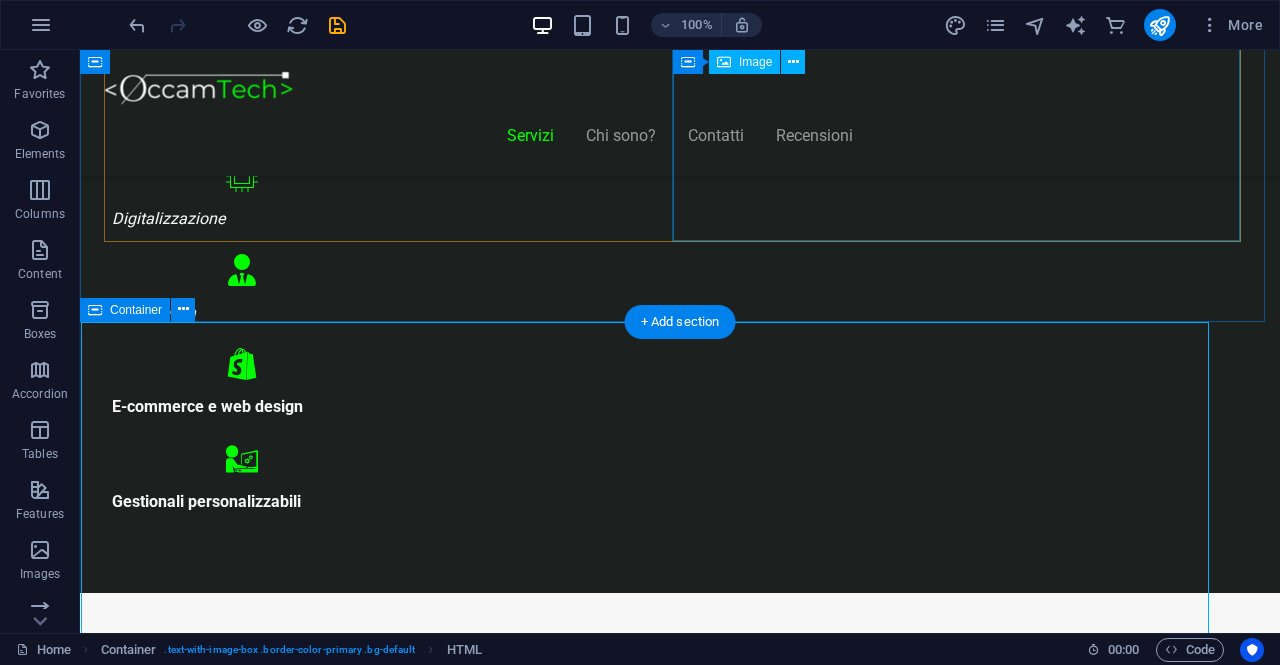 scroll, scrollTop: 1008, scrollLeft: 0, axis: vertical 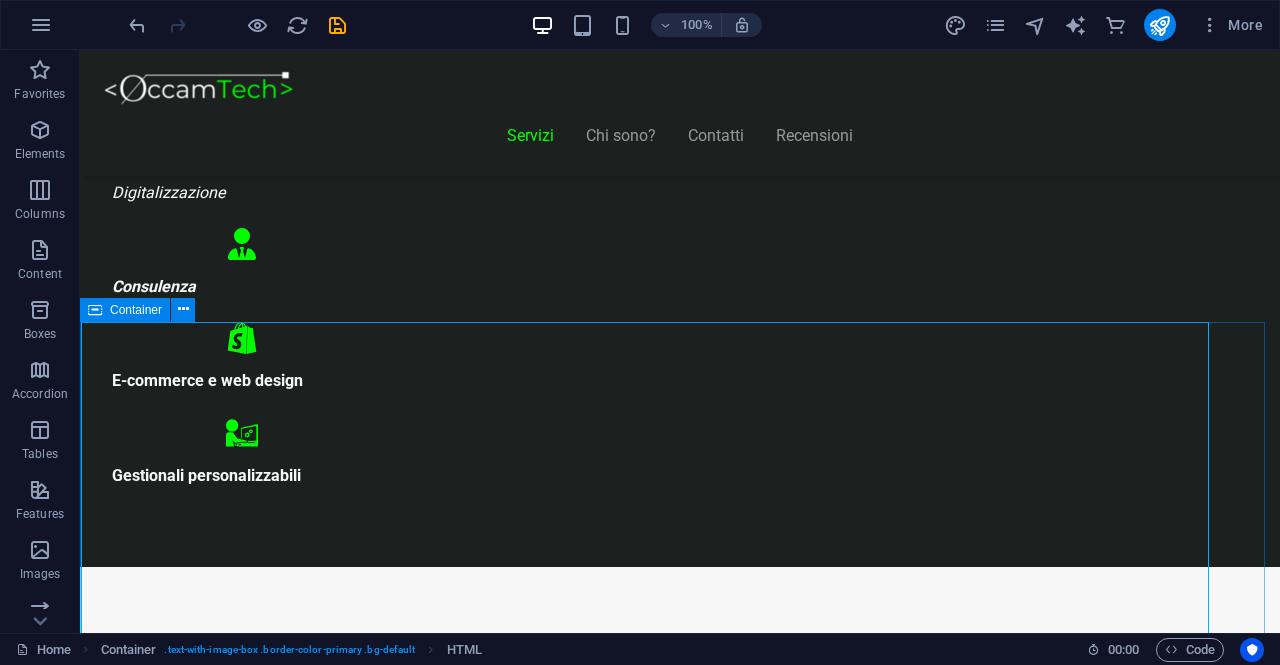 click on "Container" at bounding box center (136, 310) 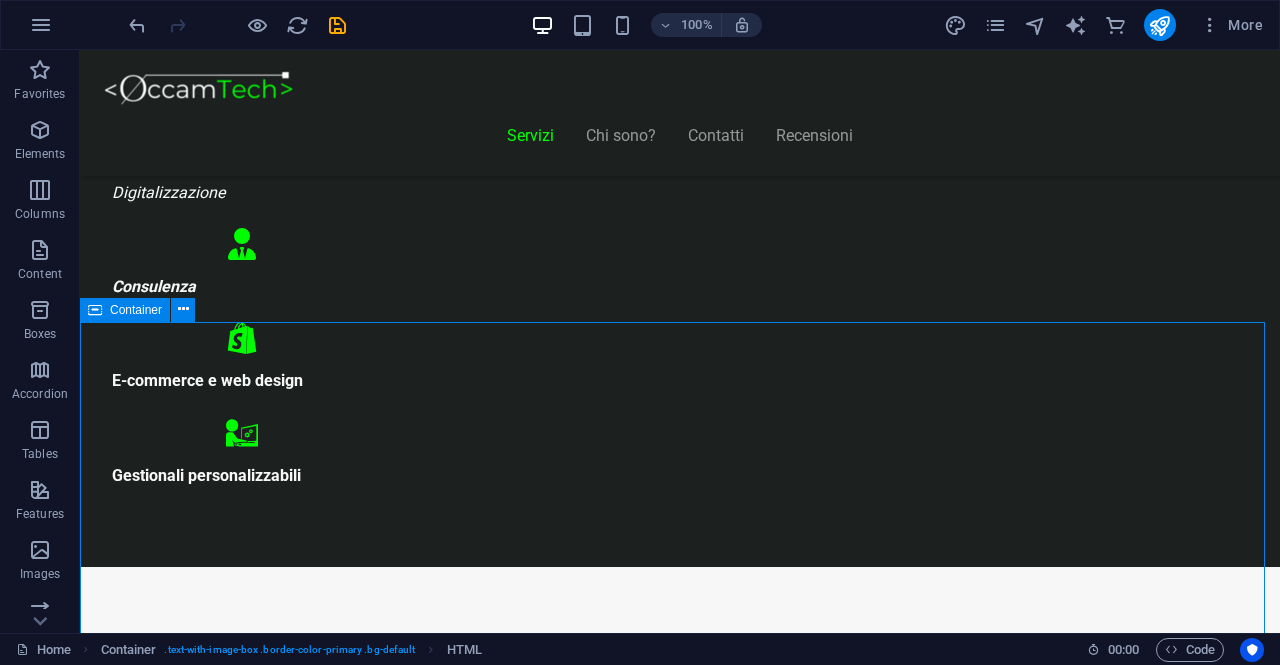 click on "Container" at bounding box center (136, 310) 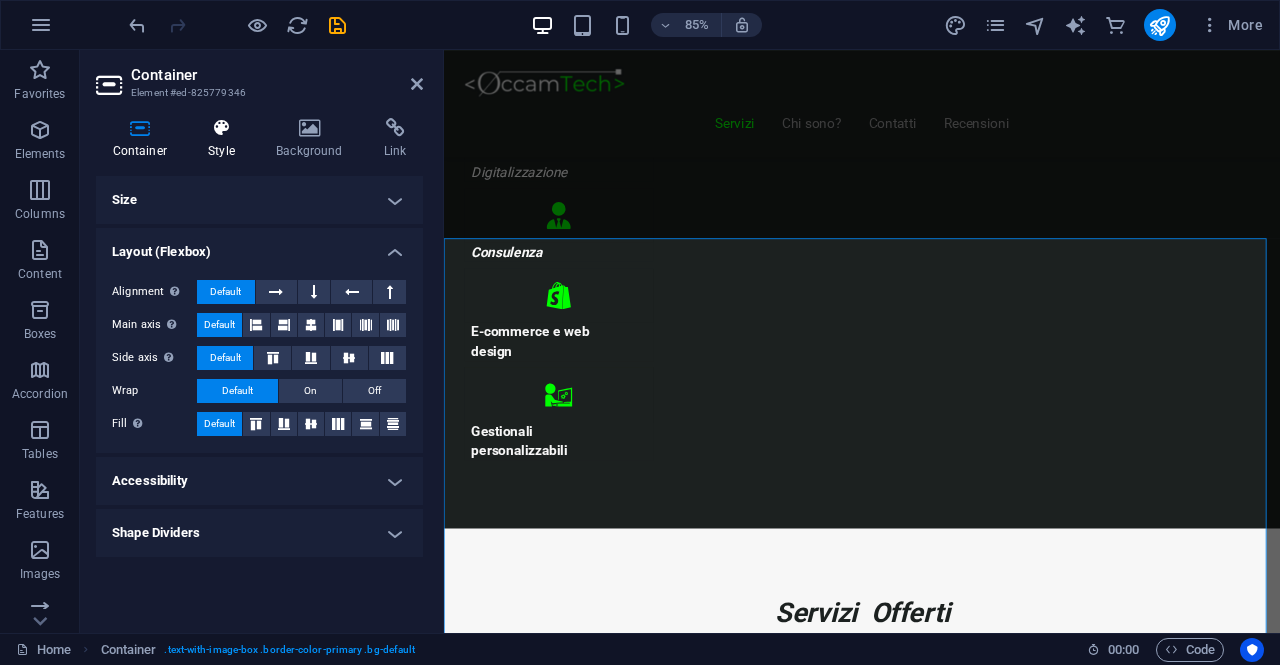 click on "Style" at bounding box center [226, 139] 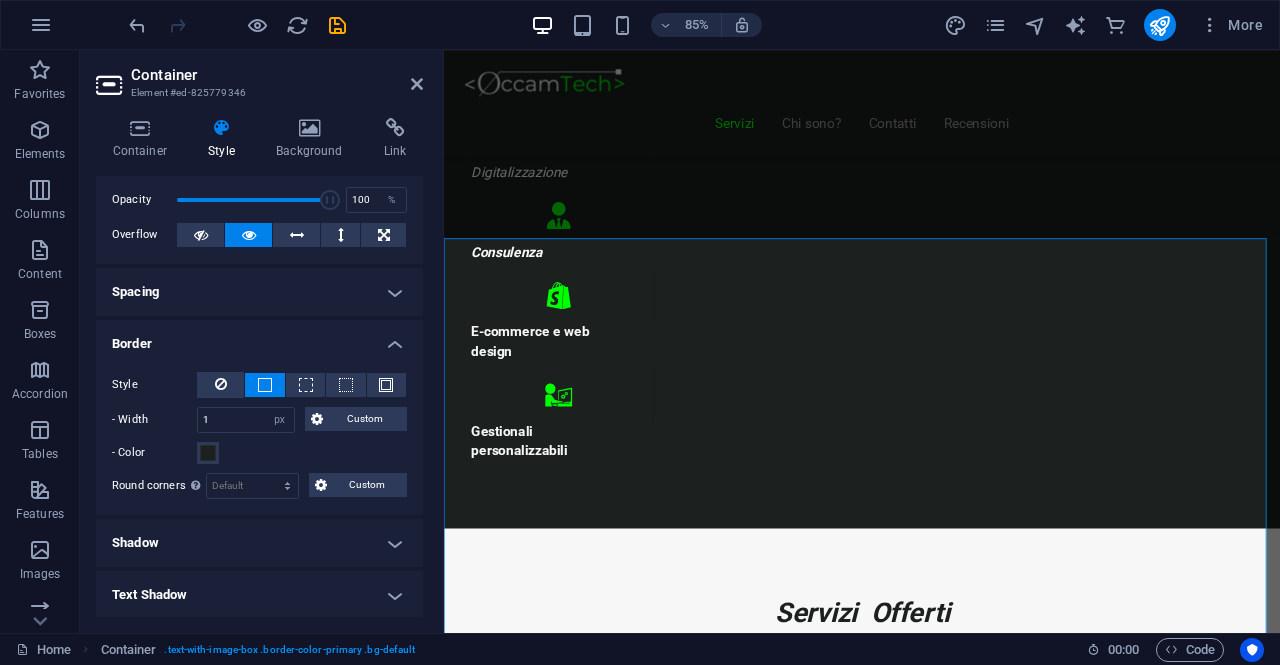 scroll, scrollTop: 100, scrollLeft: 0, axis: vertical 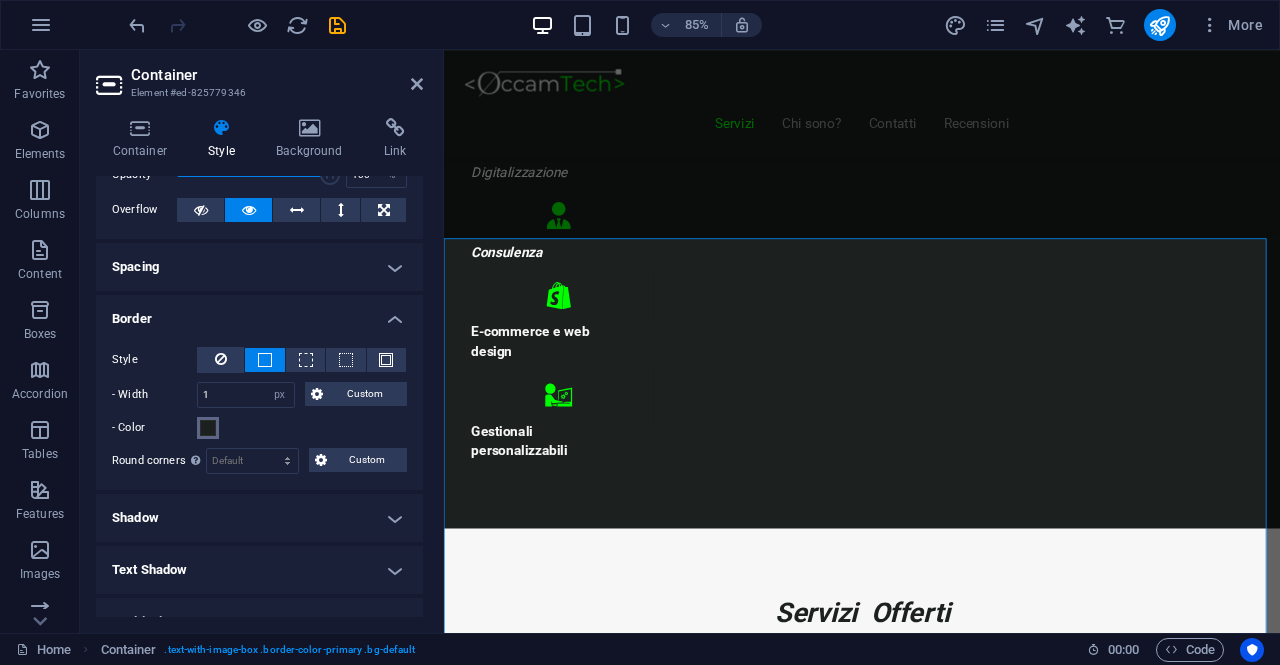click at bounding box center (208, 428) 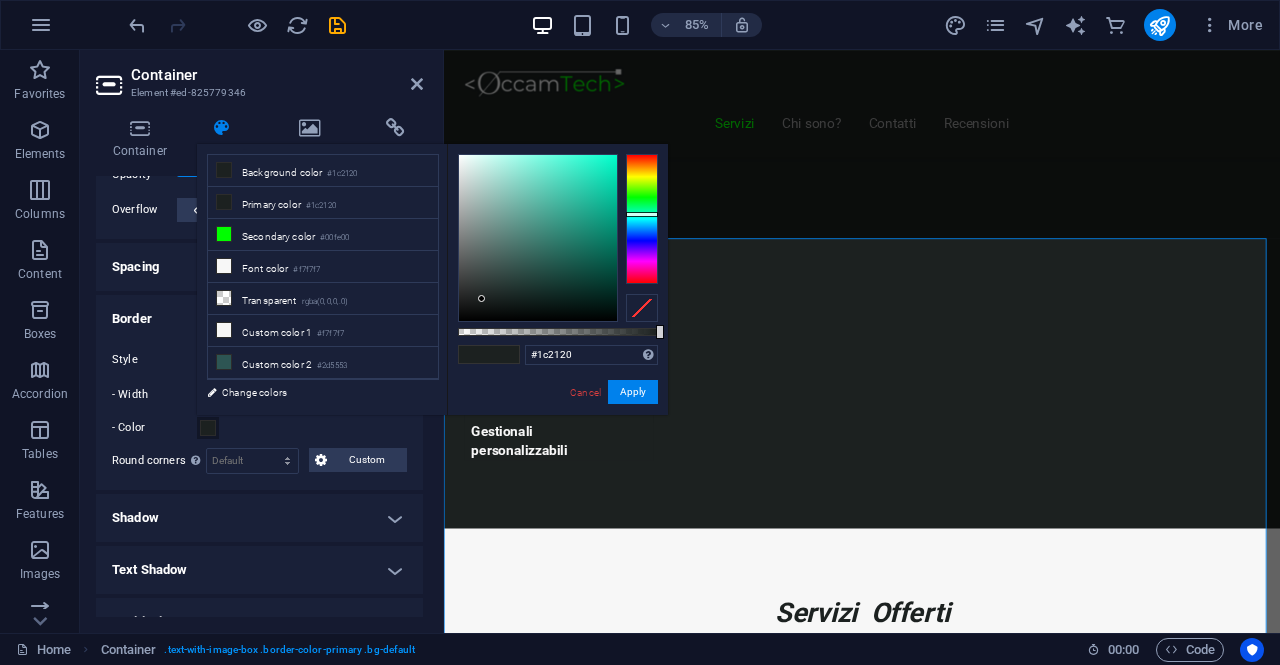 click on "- Color" at bounding box center [154, 428] 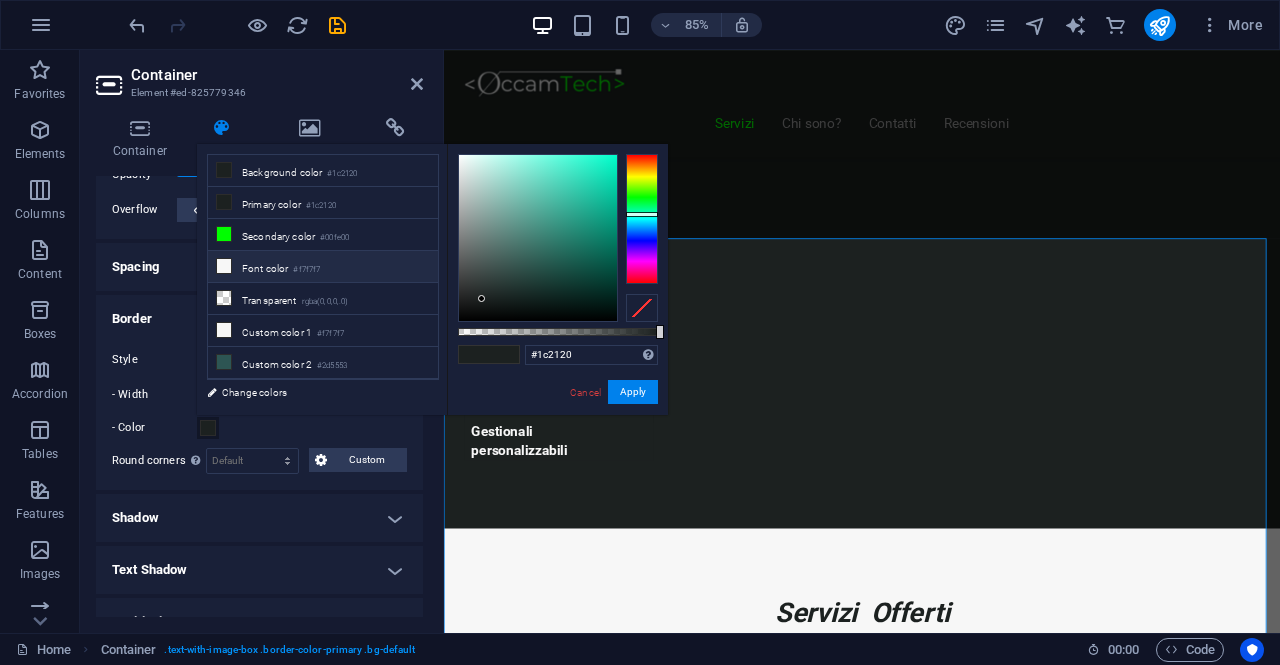 click at bounding box center (224, 266) 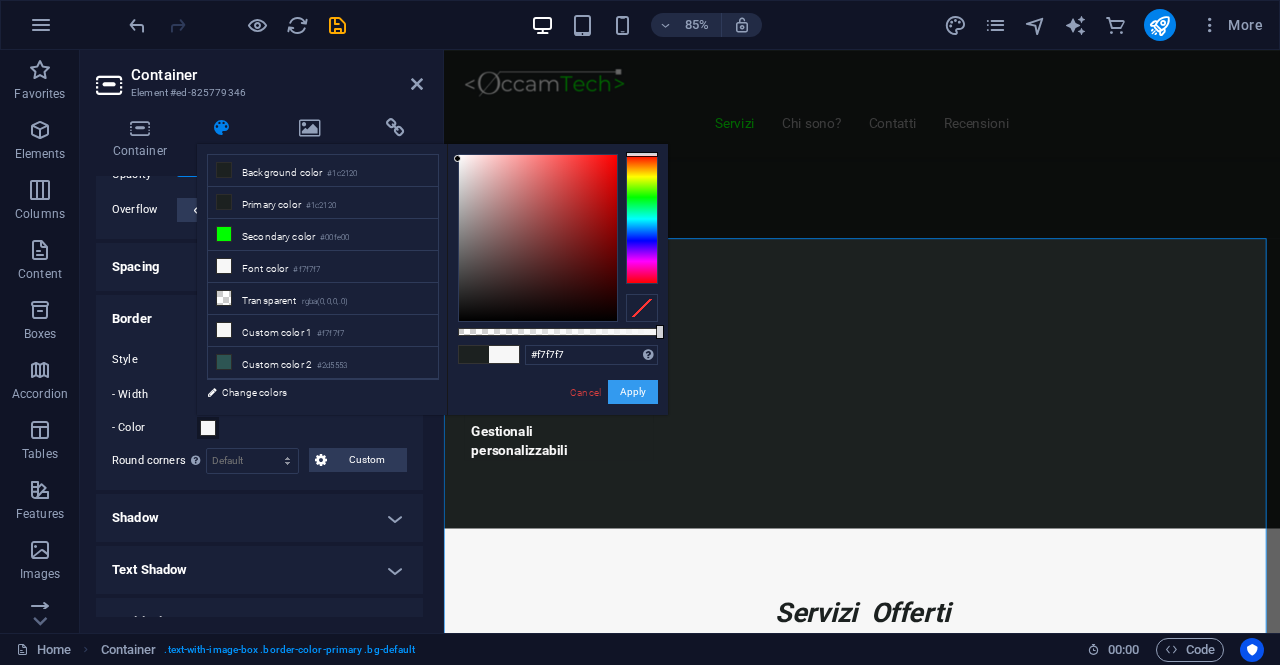 click on "Apply" at bounding box center [633, 392] 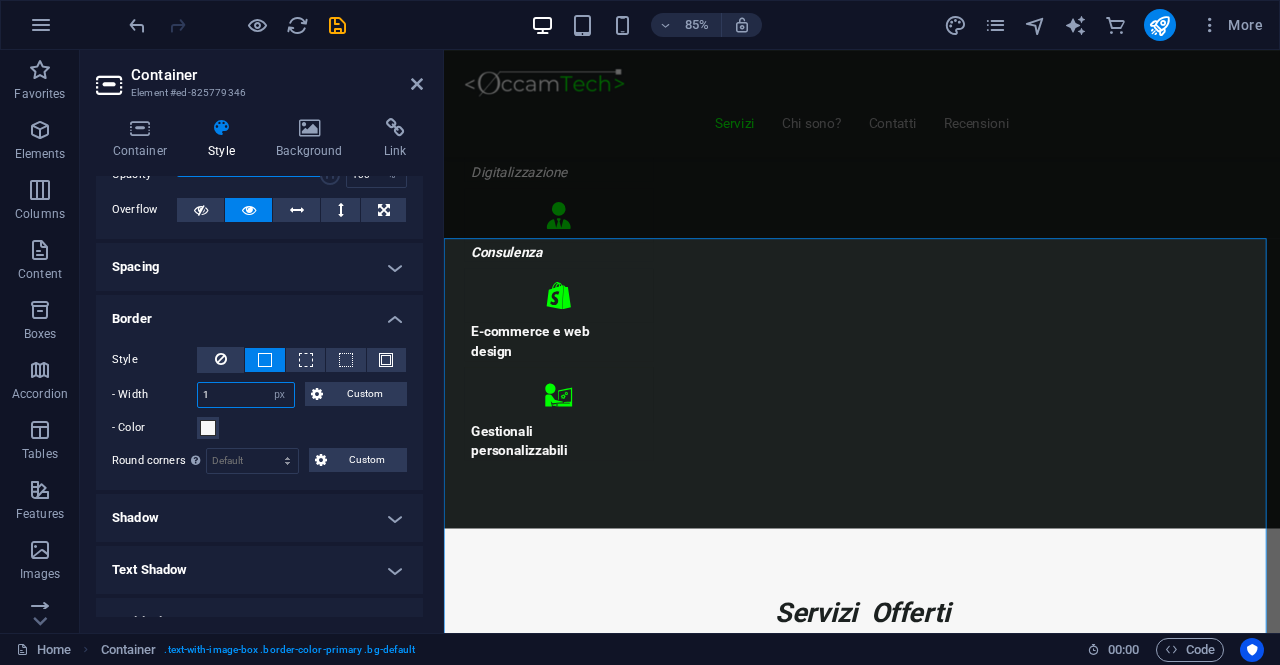 click on "1" at bounding box center [246, 395] 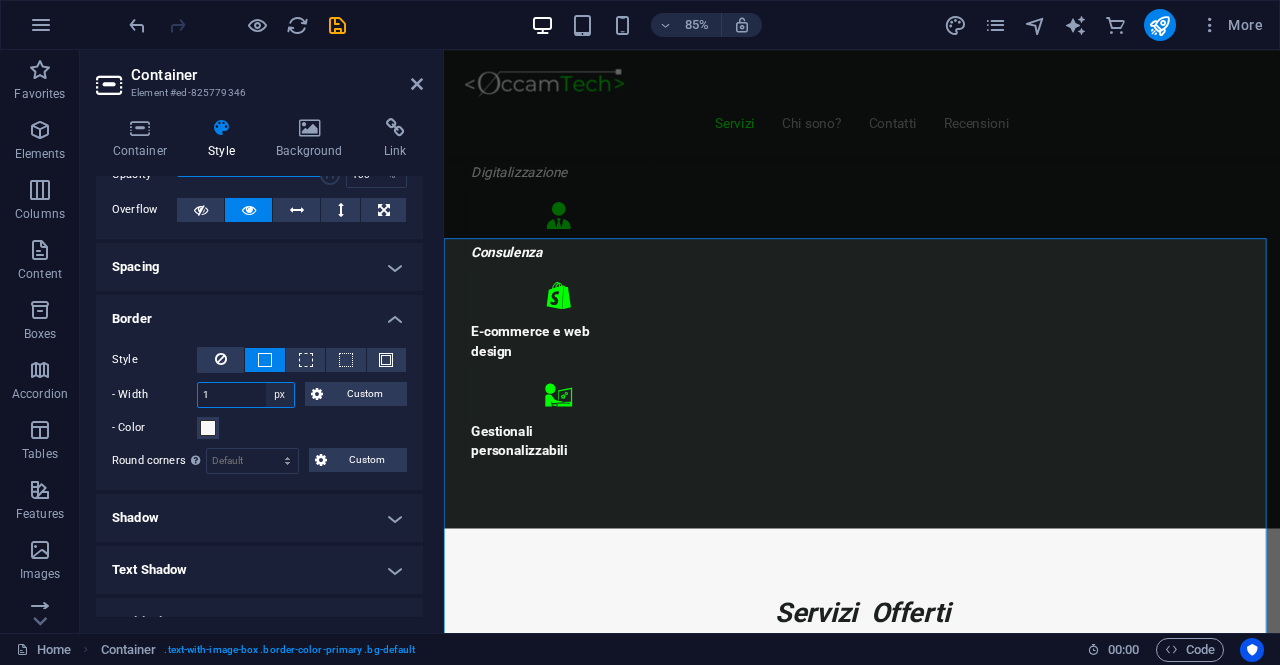 click on "auto px rem % vh vw Custom" at bounding box center [280, 395] 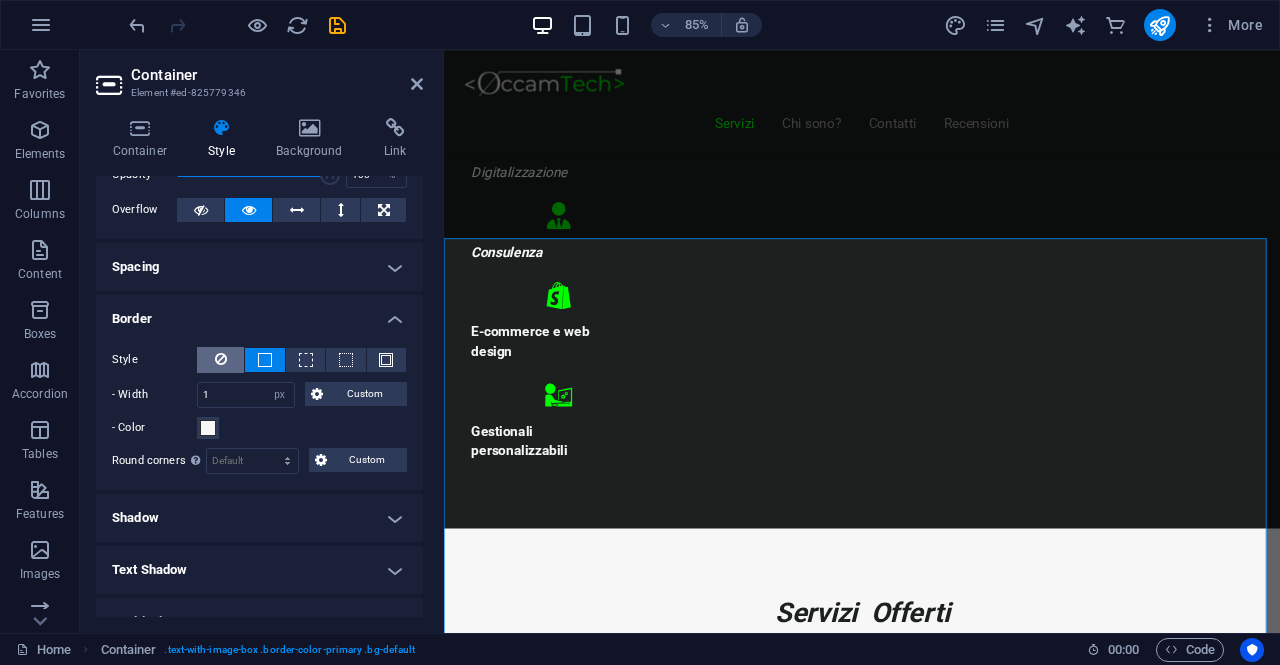 click at bounding box center [221, 359] 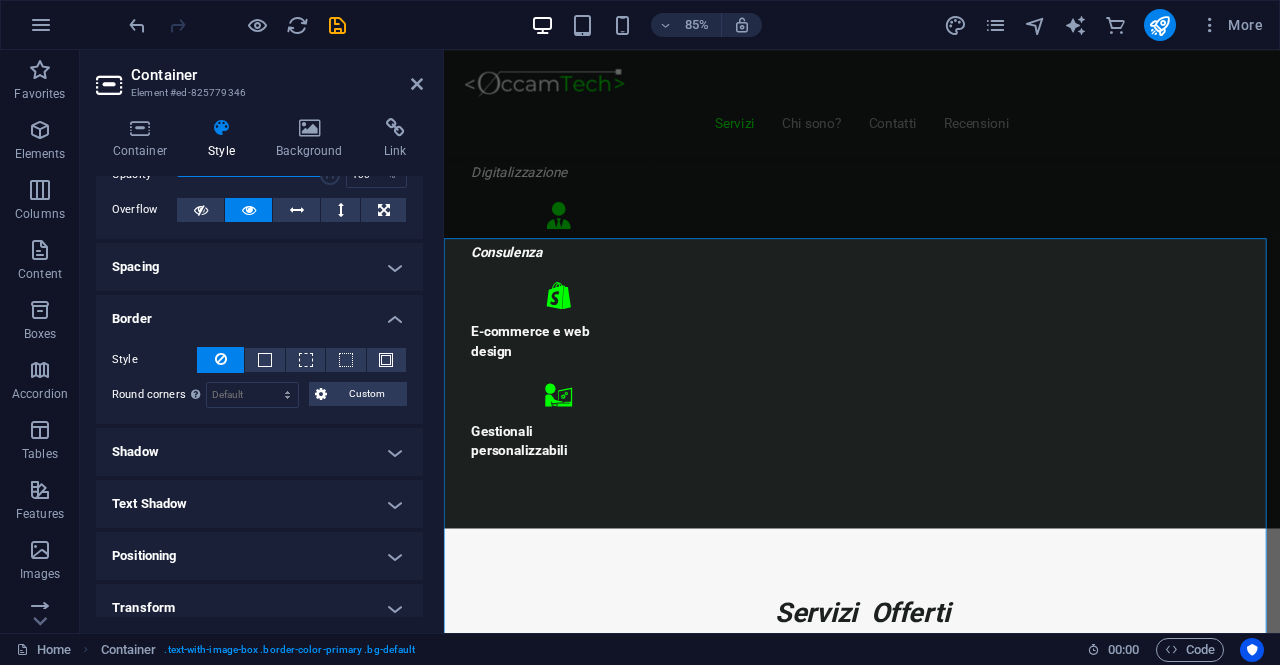 click on "Container Element #ed-825779346" at bounding box center [259, 76] 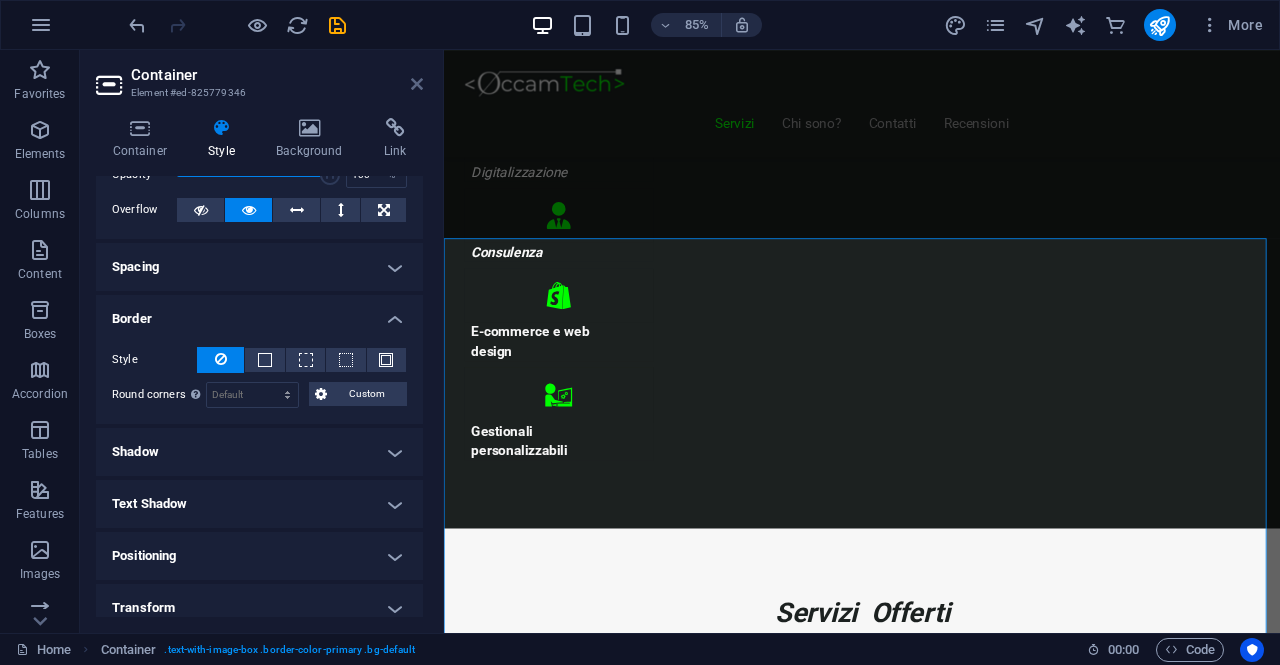 drag, startPoint x: 414, startPoint y: 89, endPoint x: 296, endPoint y: 30, distance: 131.92801 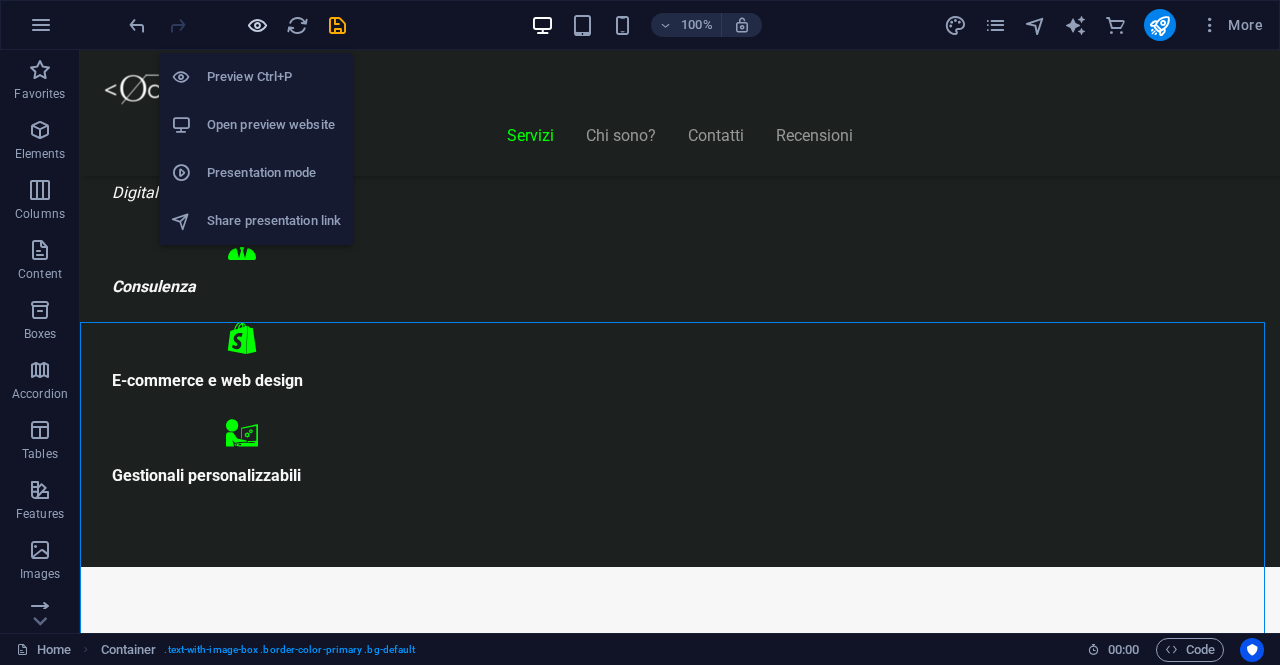 click at bounding box center [257, 25] 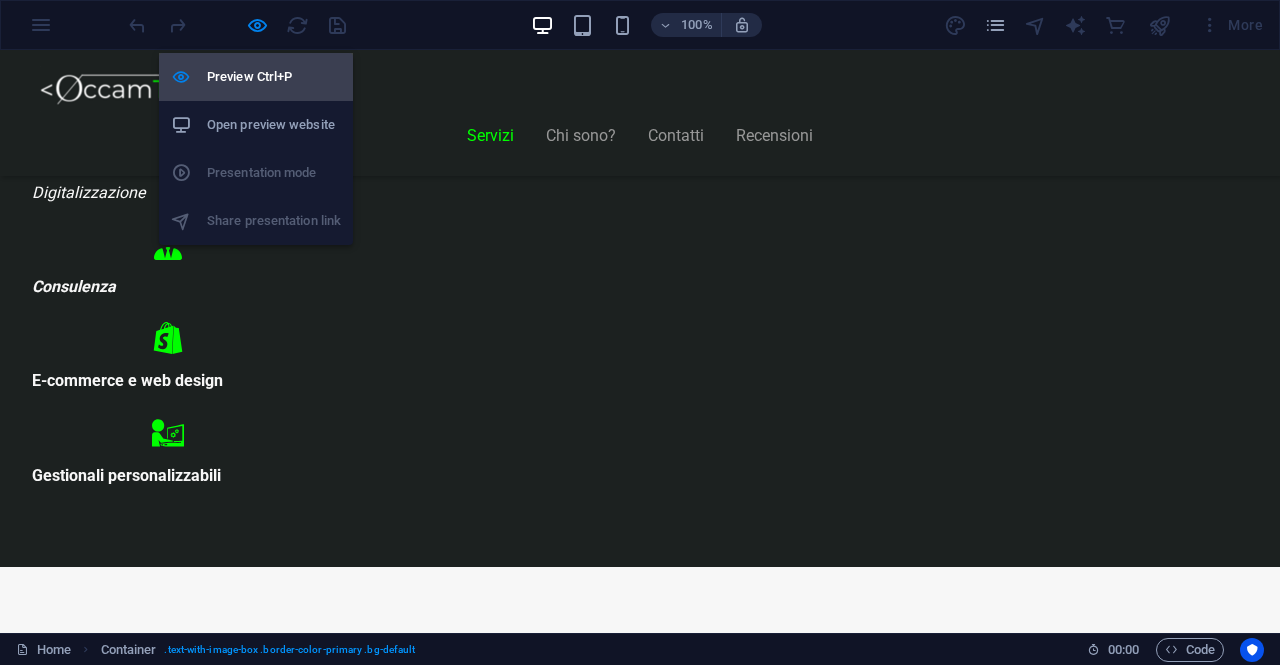 click on "Preview Ctrl+P" at bounding box center (274, 77) 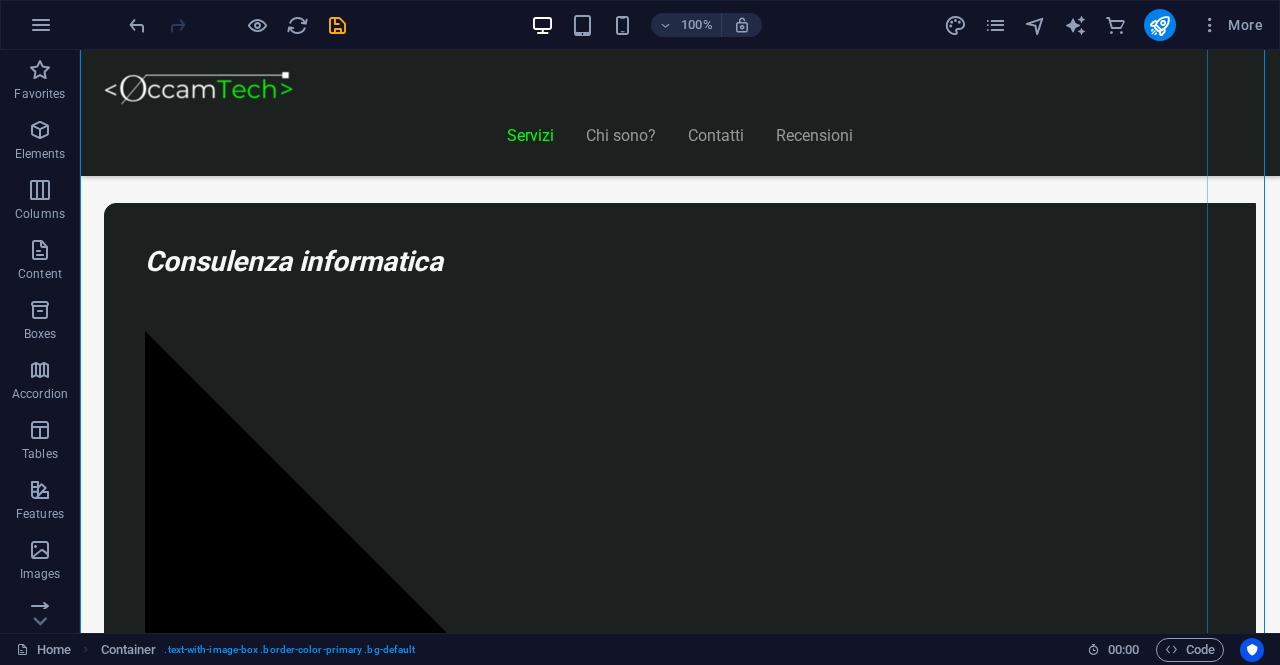 scroll, scrollTop: 1606, scrollLeft: 0, axis: vertical 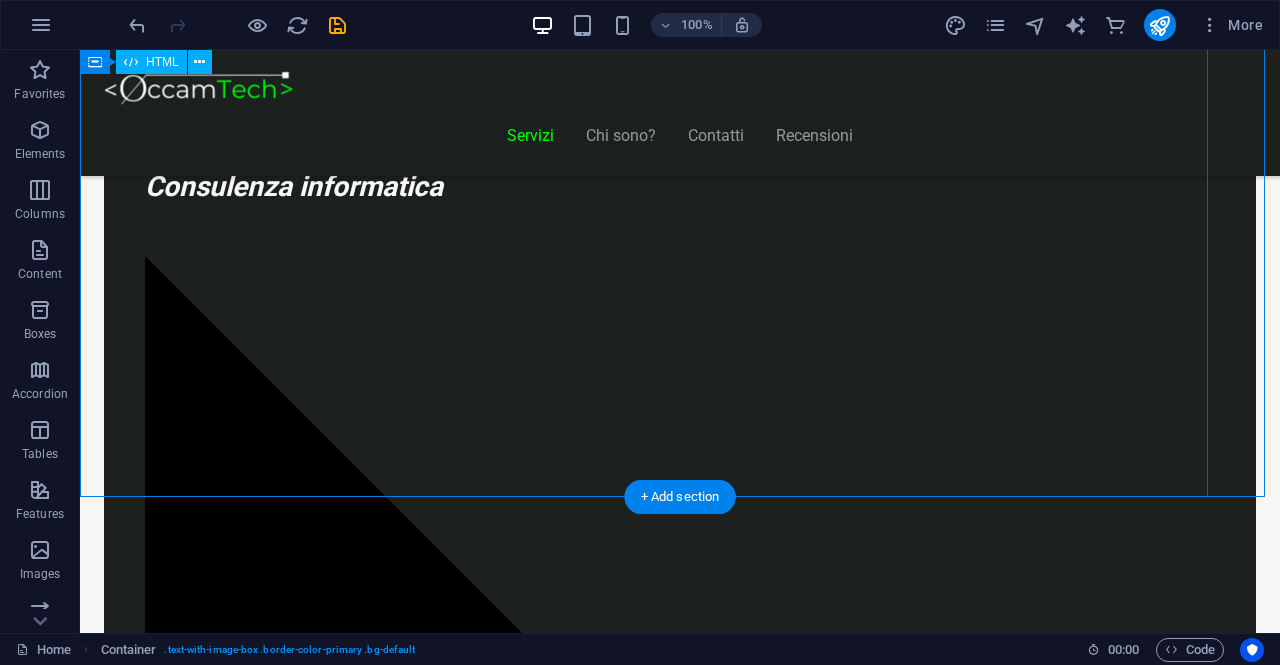 click on "Piani Web
Scegli il Piano più Adatto al Tuo Business
Start Vetrina
€300
Home page professionale
Sezione “Chi siamo”
Pagina contatti con form
Design ottimizzato per mobile
6 mesi di assistenza inclusa
Inizia Ora
Shop Ready
€500
Negozio con Shopify già configurato
Catalogo e schede prodotto dettagliate
Pagamenti sicuri integrati" at bounding box center (620, 8033) 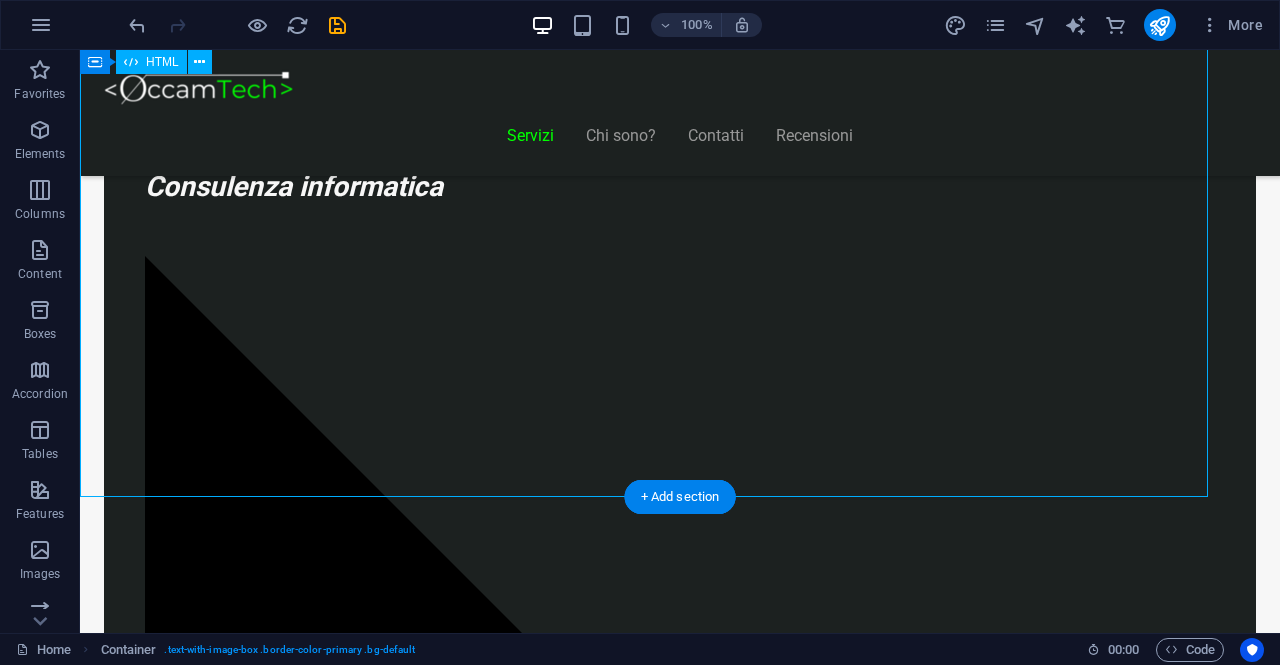 click on "Piani Web
Scegli il Piano più Adatto al Tuo Business
Start Vetrina
€300
Home page professionale
Sezione “Chi siamo”
Pagina contatti con form
Design ottimizzato per mobile
6 mesi di assistenza inclusa
Inizia Ora
Shop Ready
€500
Negozio con Shopify già configurato
Catalogo e schede prodotto dettagliate
Pagamenti sicuri integrati" at bounding box center [620, 8033] 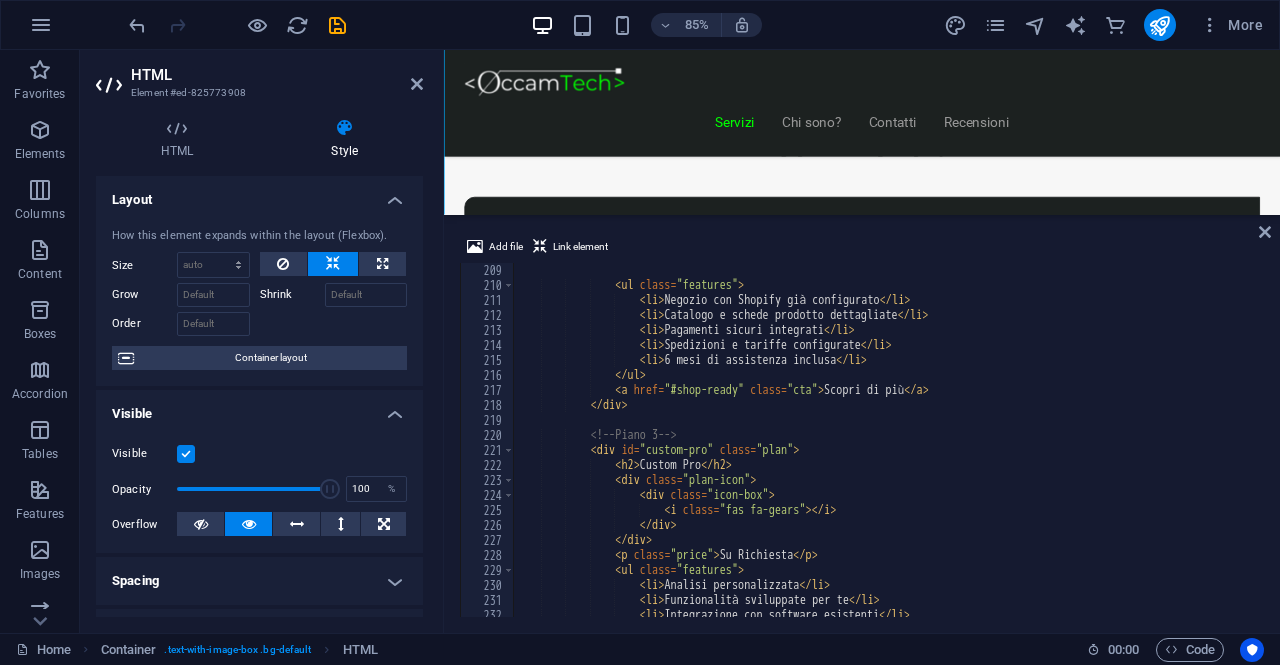 scroll, scrollTop: 3306, scrollLeft: 0, axis: vertical 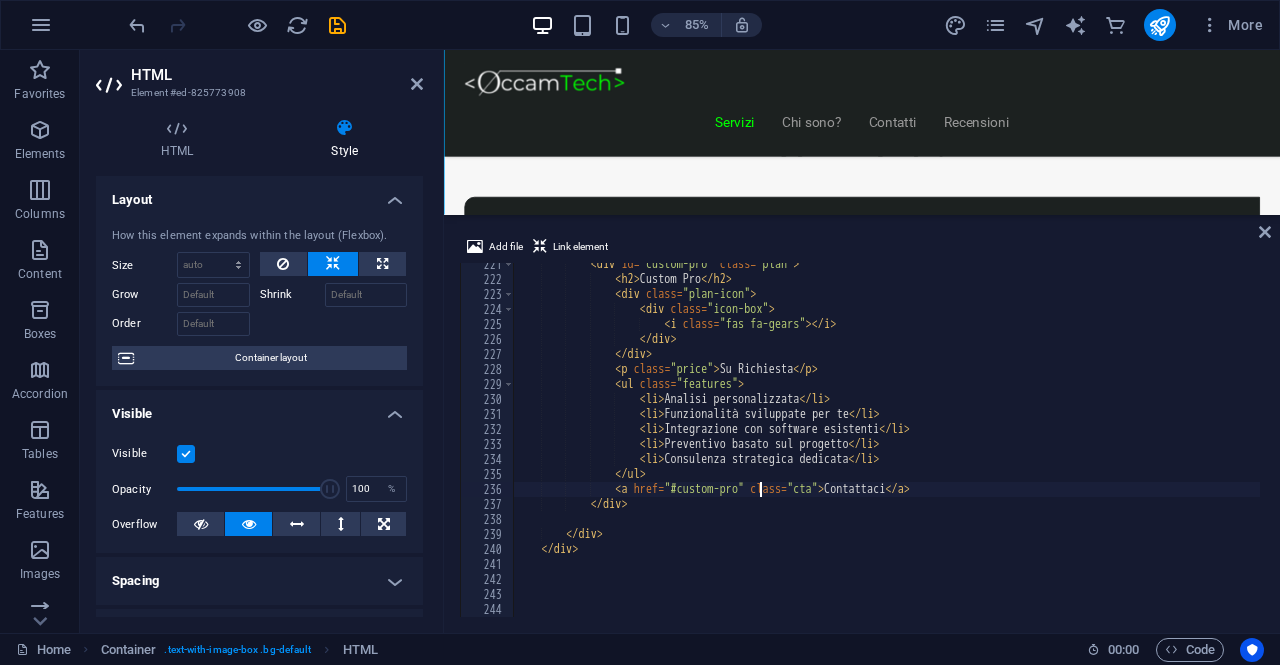click on "< div   id = "custom-pro"   class = "plan" >                     < h2 > Custom Pro </ h2 >                     < div   class = "plan-icon" >                          < div   class = "icon-box" >                               < i   class = "fas fa-gears" > </ i >                          </ div >                     </ div >                     < p   class = "price" > Su Richiesta </ p >                     < ul   class = "features" >                          < li > Analisi personalizzata </ li >                          < li > Funzionalità sviluppate per te </ li >                          < li > Integrazione con software esistenti </ li >                          < li > Preventivo basato sul progetto </ li >                          < li > Consulenza strategica dedicata </ li >                     </ ul >                     < a   href = "#custom-pro"   class = "cta" > Contattaci </ a >                </ div >           </ div >      </ div >" at bounding box center (886, 449) 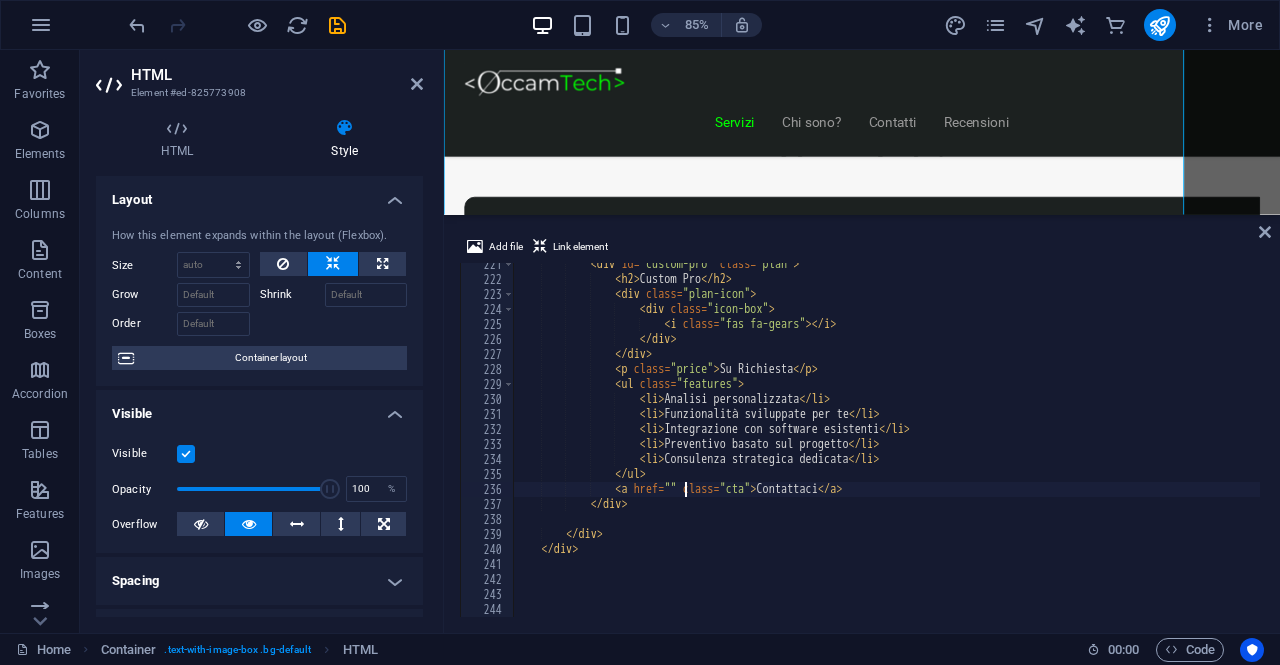scroll, scrollTop: 0, scrollLeft: 13, axis: horizontal 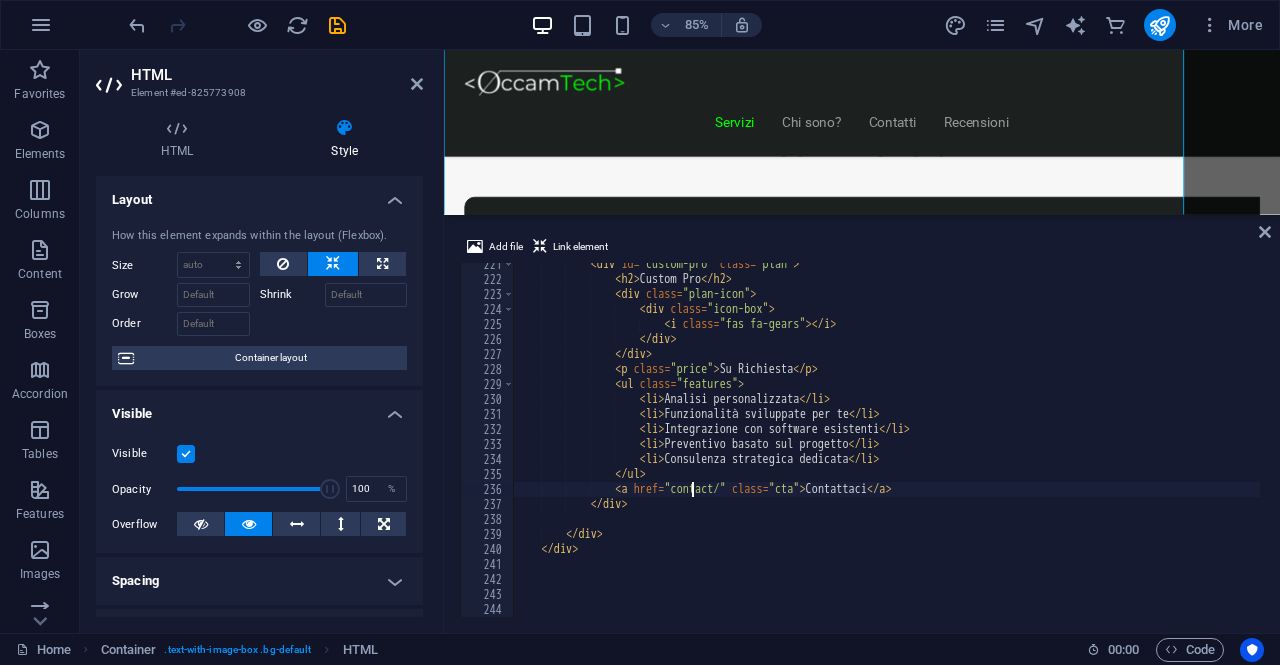click on "< div   id = "custom-pro"   class = "plan" >                     < h2 > Custom Pro </ h2 >                     < div   class = "plan-icon" >                          < div   class = "icon-box" >                               < i   class = "fas fa-gears" > </ i >                          </ div >                     </ div >                     < p   class = "price" > Su Richiesta </ p >                     < ul   class = "features" >                          < li > Analisi personalizzata </ li >                          < li > Funzionalità sviluppate per te </ li >                          < li > Integrazione con software esistenti </ li >                          < li > Preventivo basato sul progetto </ li >                          < li > Consulenza strategica dedicata </ li >                     </ ul >                     < a   href = "contact/"   class = "cta" > Contattaci </ a >                </ div >           </ div >      </ div >" at bounding box center (886, 449) 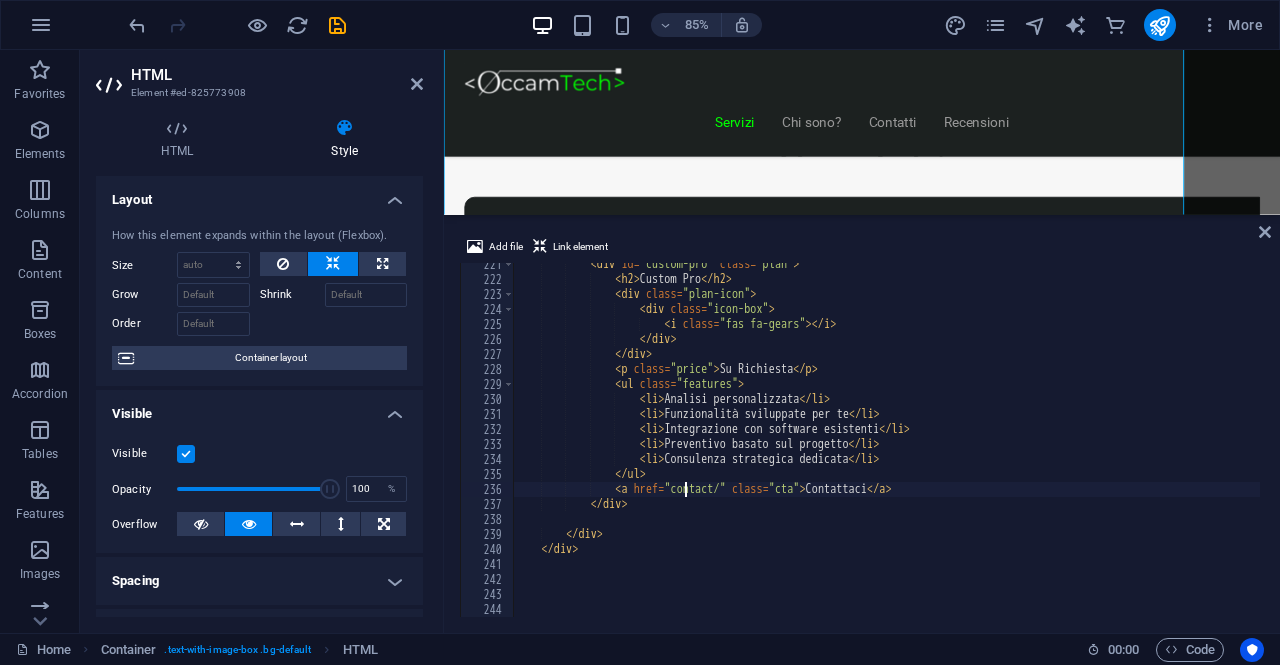 type on "Contattaci" 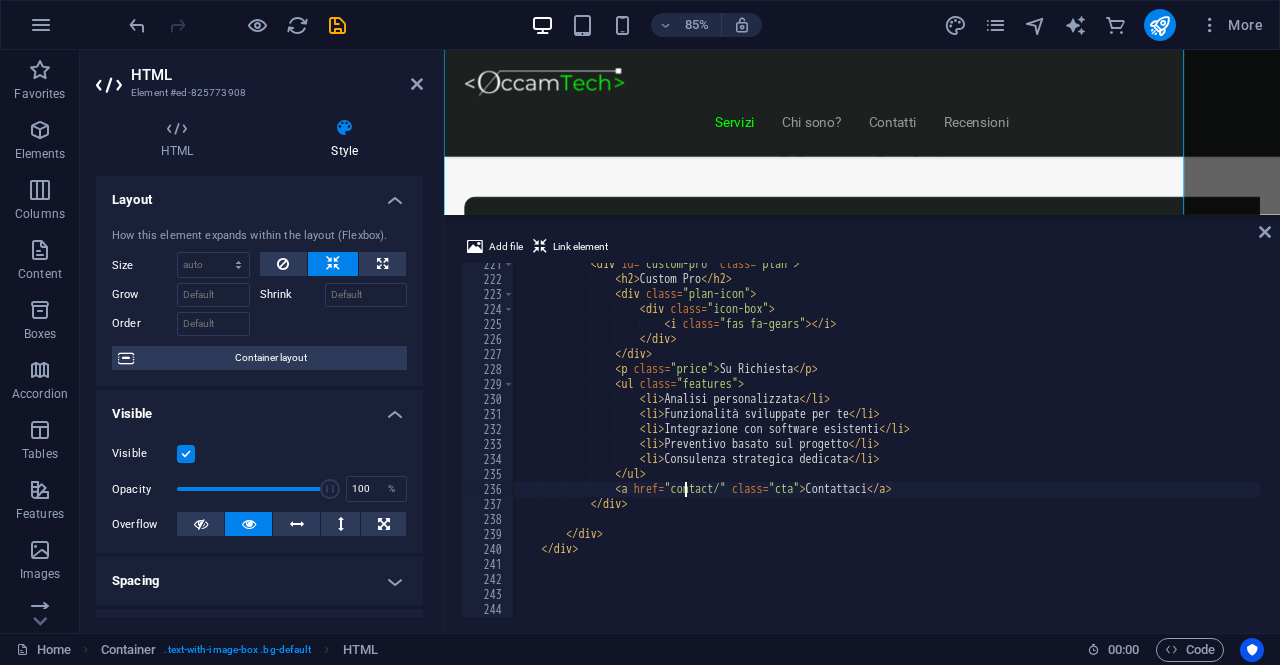 scroll, scrollTop: 0, scrollLeft: 14, axis: horizontal 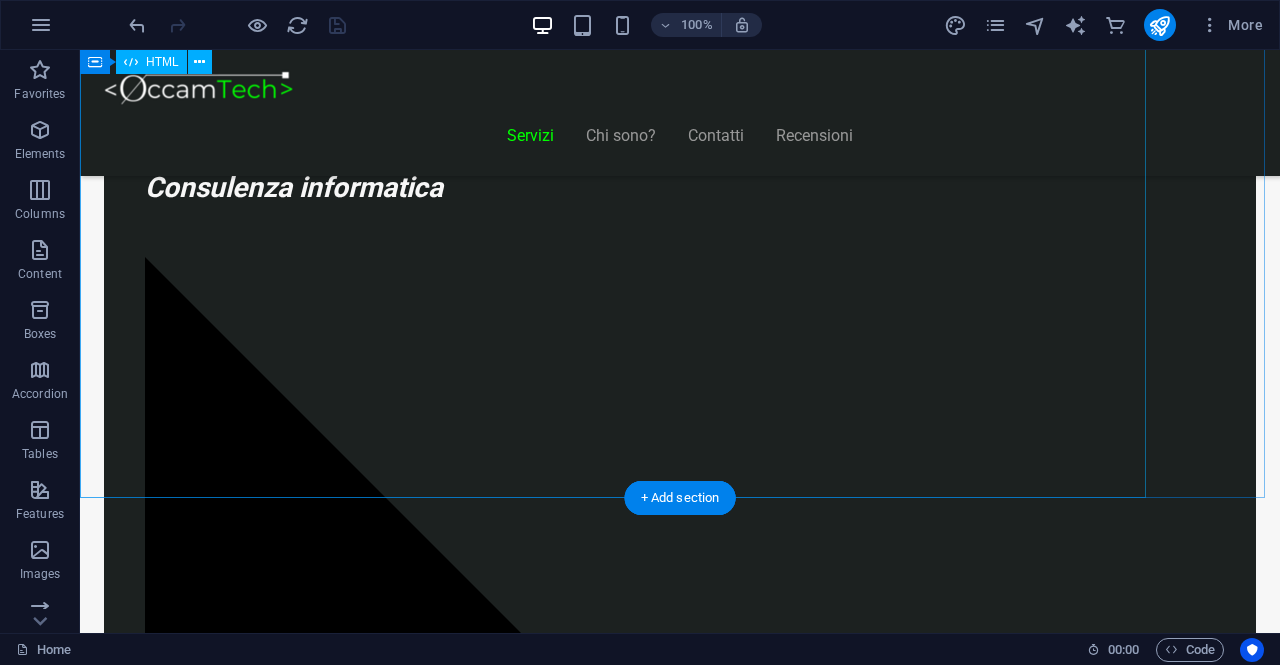click on "Piani Web
Scegli il Piano più Adatto al Tuo Business
Start Vetrina
€300
Home page professionale
Sezione “Chi siamo”
Pagina contatti con form
Design ottimizzato per mobile
6 mesi di assistenza inclusa
Inizia Ora
Shop Ready
€500
Negozio con Shopify già configurato
Catalogo e schede prodotto dettagliate
Pagamenti sicuri integrati" at bounding box center [620, 8034] 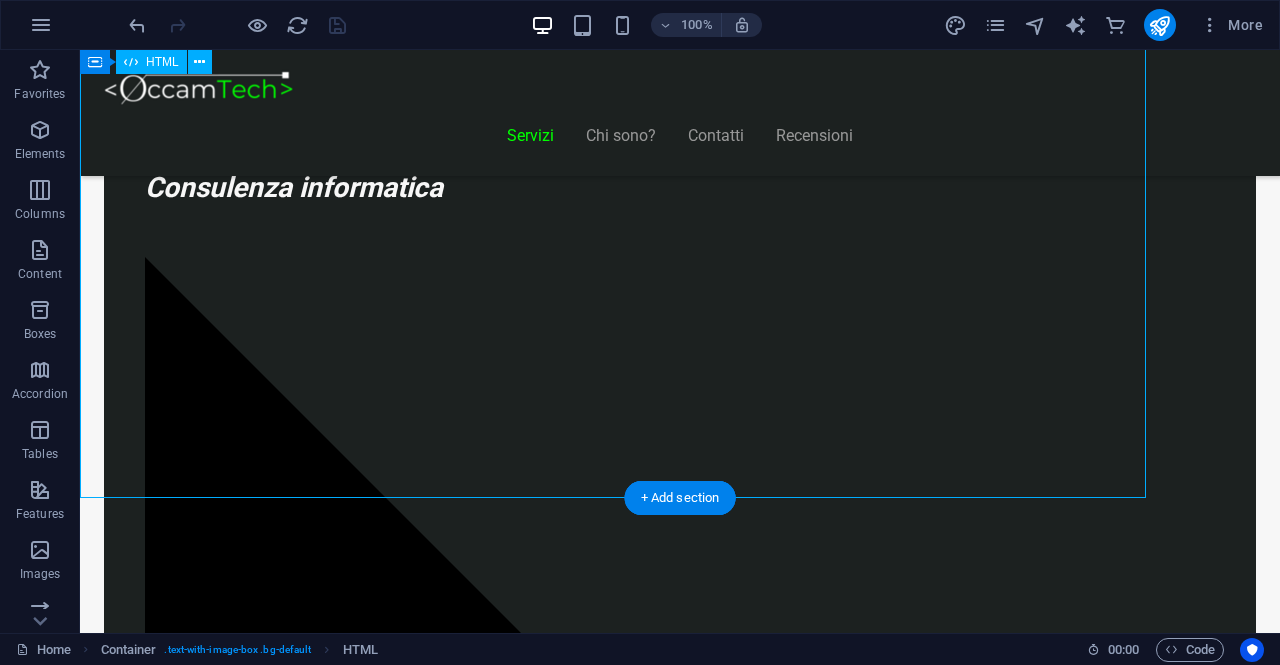 click on "Piani Web
Scegli il Piano più Adatto al Tuo Business
Start Vetrina
€300
Home page professionale
Sezione “Chi siamo”
Pagina contatti con form
Design ottimizzato per mobile
6 mesi di assistenza inclusa
Inizia Ora
Shop Ready
€500
Negozio con Shopify già configurato
Catalogo e schede prodotto dettagliate
Pagamenti sicuri integrati" at bounding box center [620, 8034] 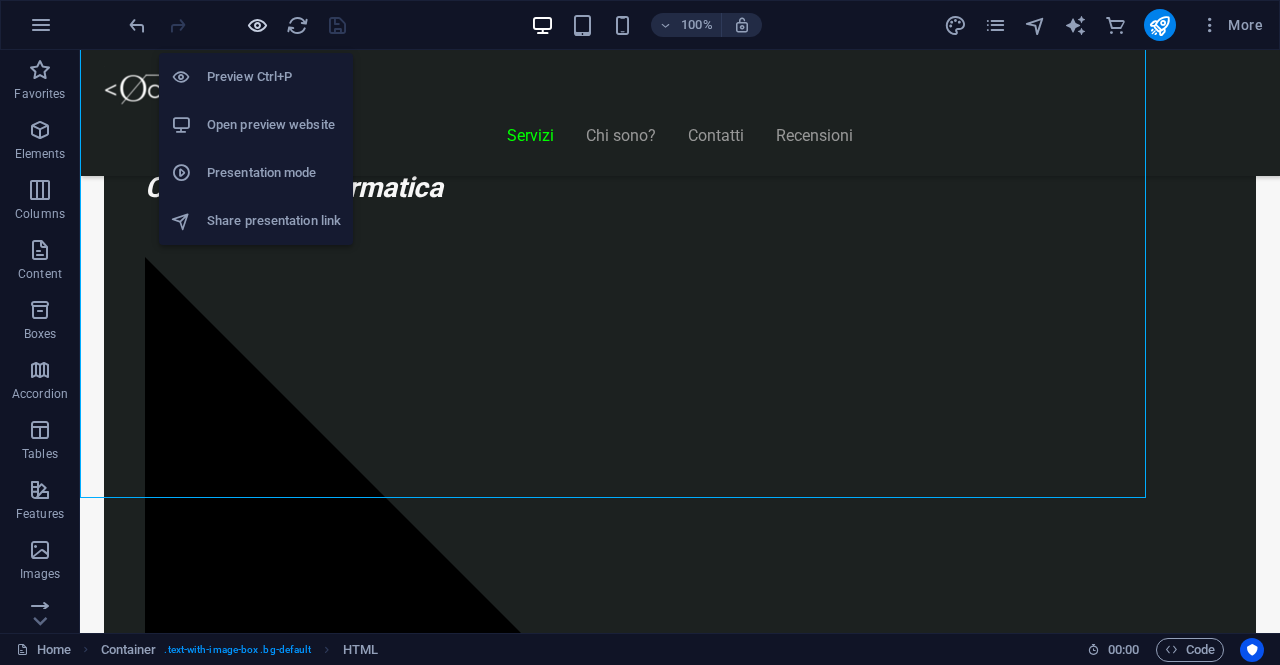 click at bounding box center [257, 25] 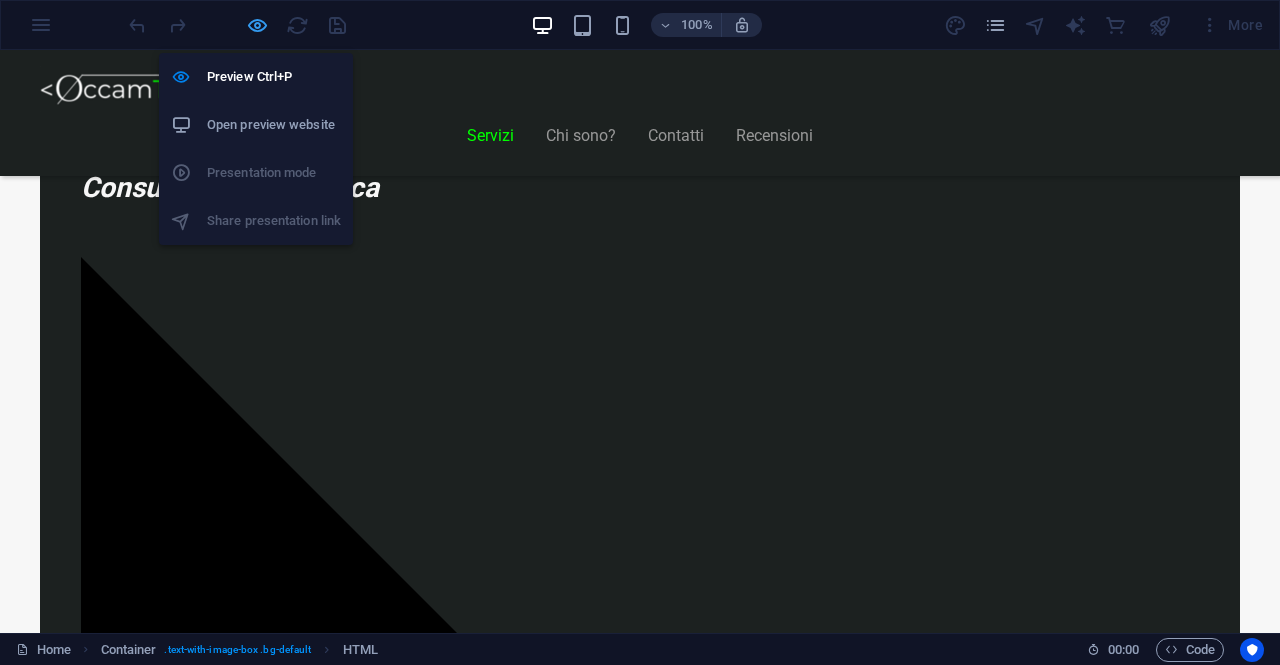 scroll, scrollTop: 1623, scrollLeft: 0, axis: vertical 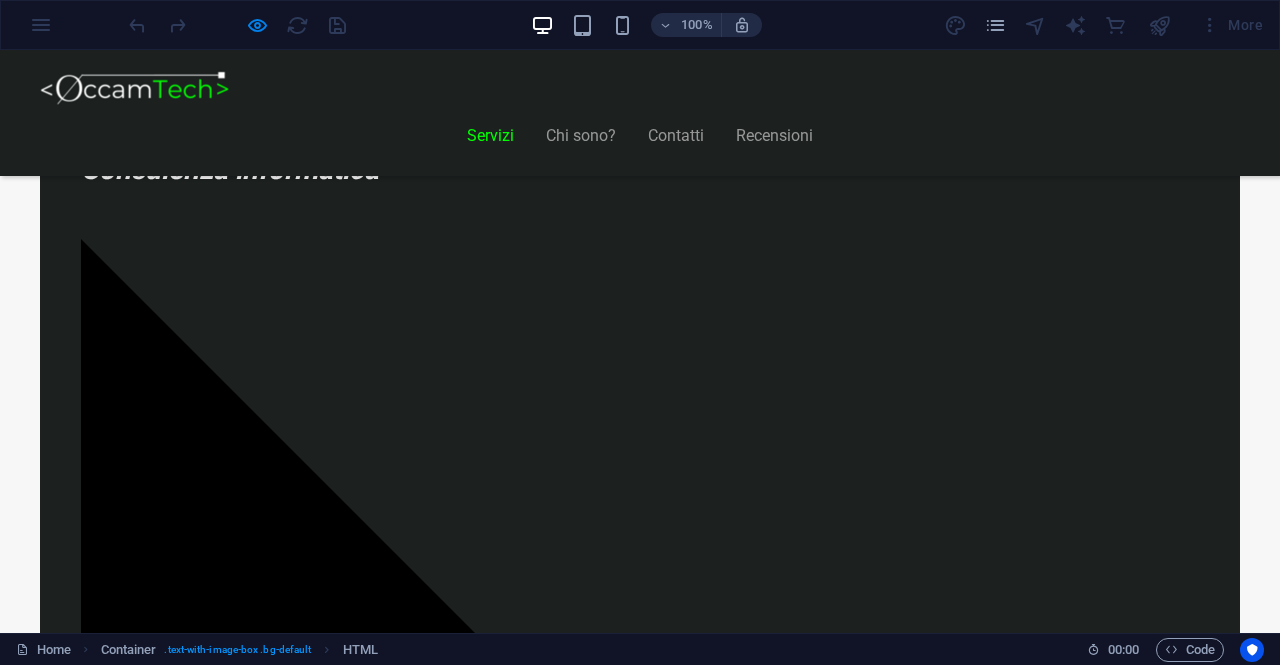 click on "Contattaci" at bounding box center [943, 8565] 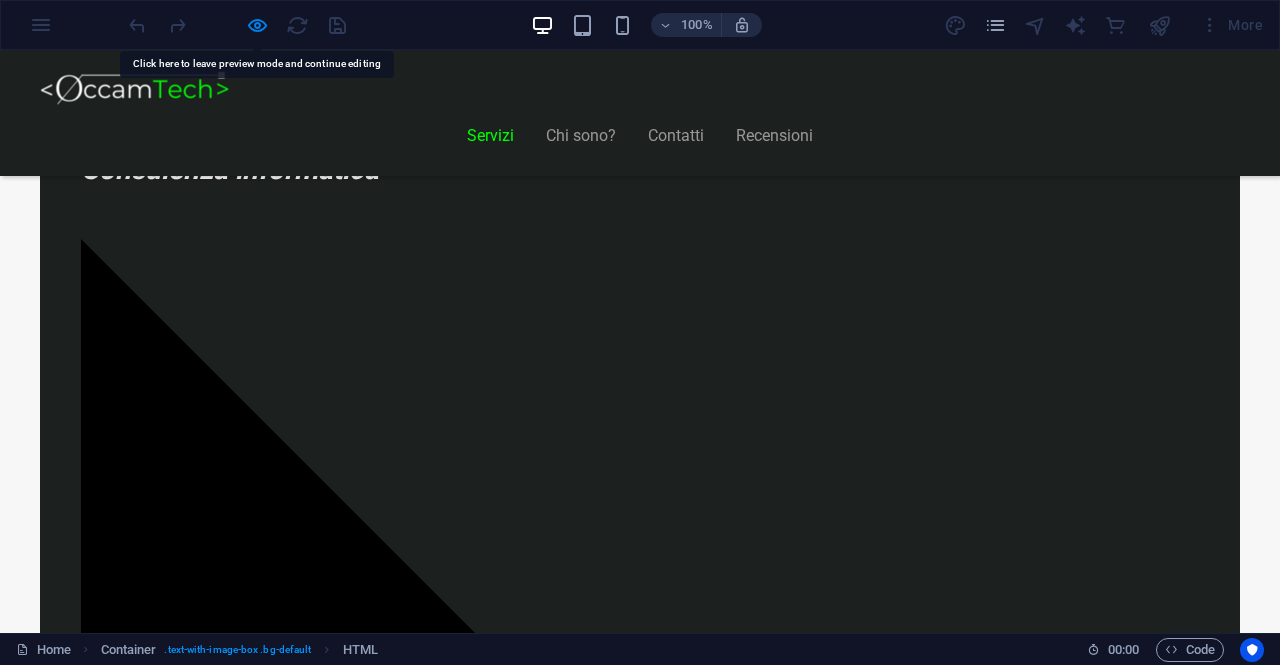click on "100% More" at bounding box center [640, 25] 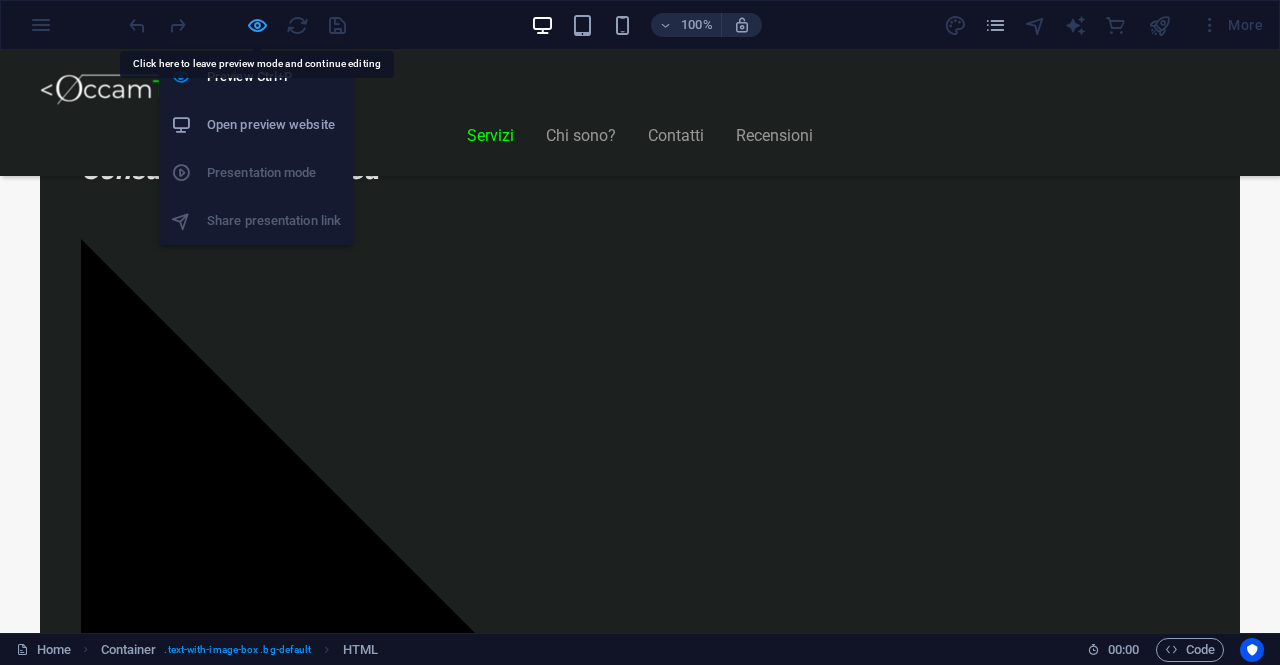 click at bounding box center [257, 25] 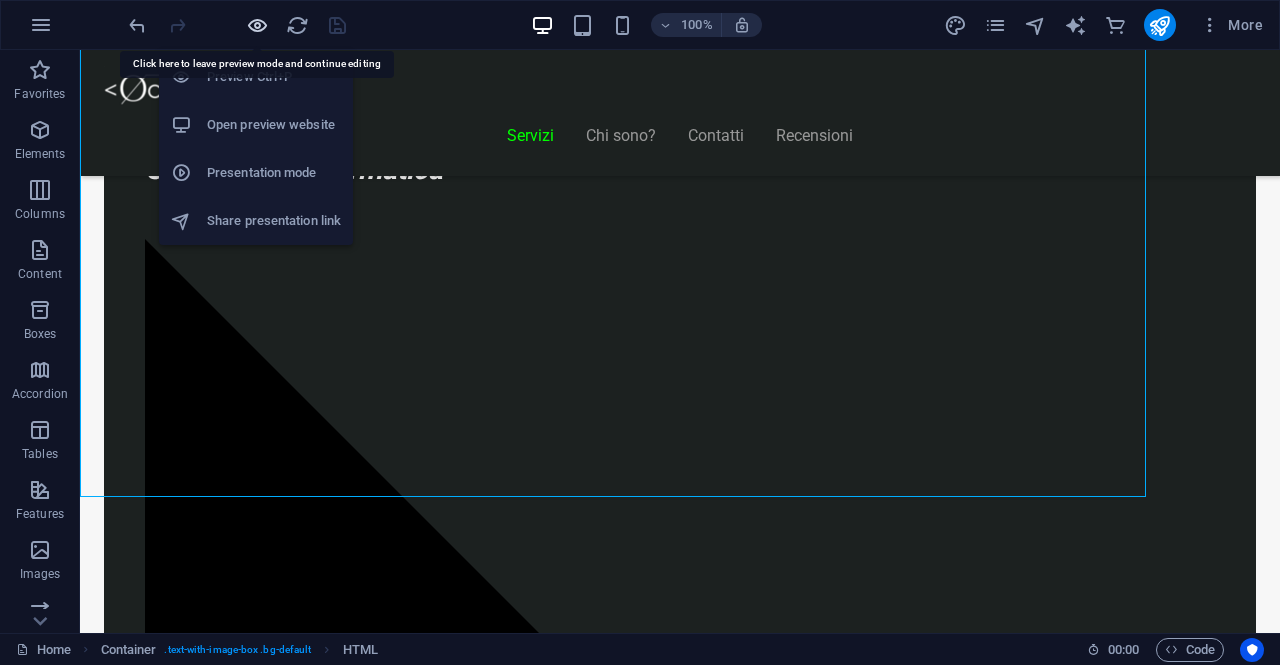 scroll, scrollTop: 1606, scrollLeft: 0, axis: vertical 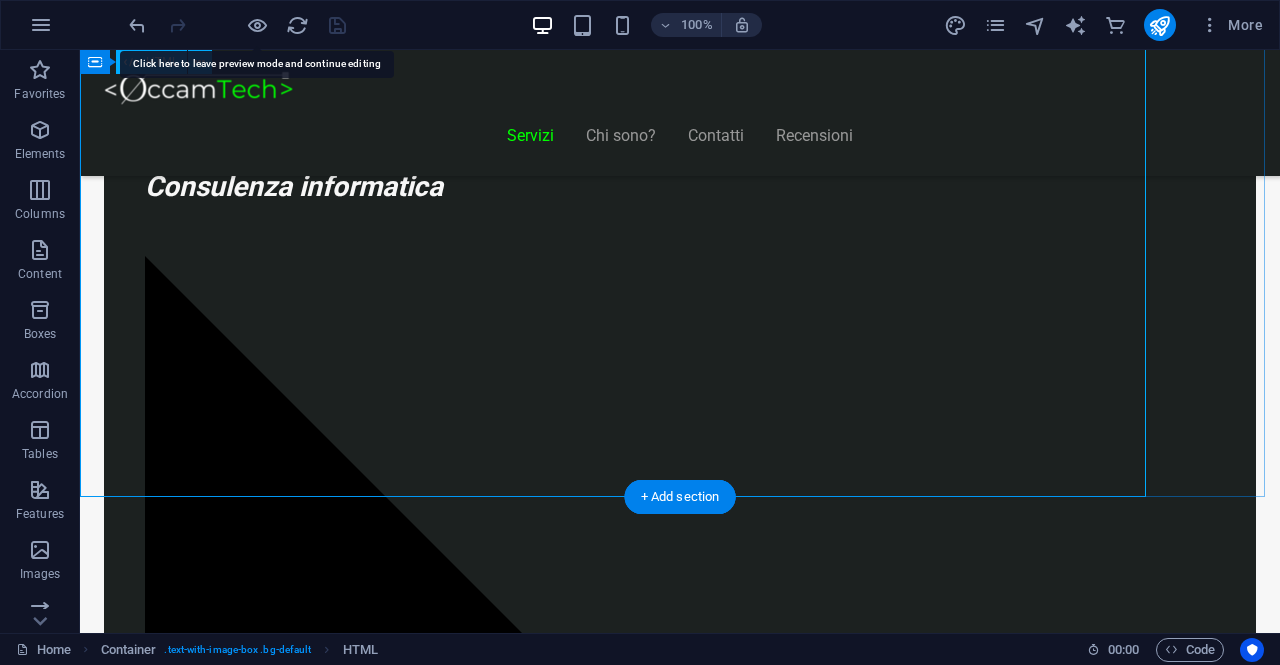 click on "Piani Web
Scegli il Piano più Adatto al Tuo Business
Start Vetrina
€300
Home page professionale
Sezione “Chi siamo”
Pagina contatti con form
Design ottimizzato per mobile
6 mesi di assistenza inclusa
Inizia Ora
Shop Ready
€500
Negozio con Shopify già configurato
Catalogo e schede prodotto dettagliate
Pagamenti sicuri integrati" at bounding box center [620, 8033] 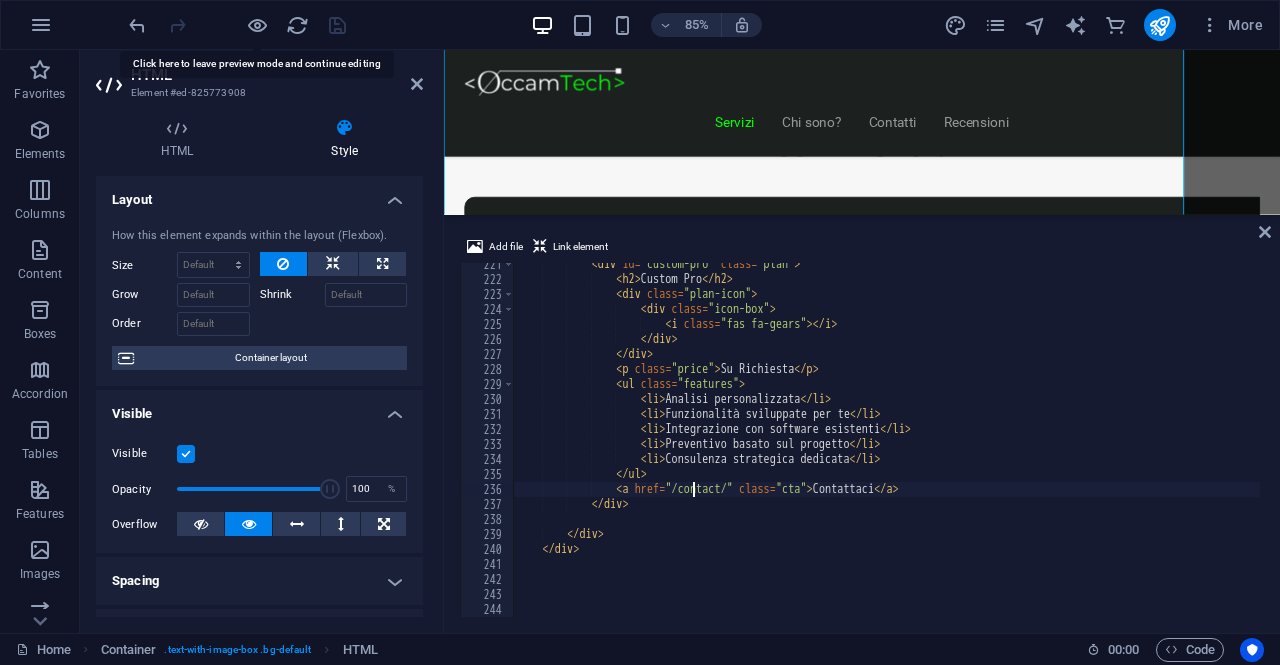 scroll, scrollTop: 3306, scrollLeft: 0, axis: vertical 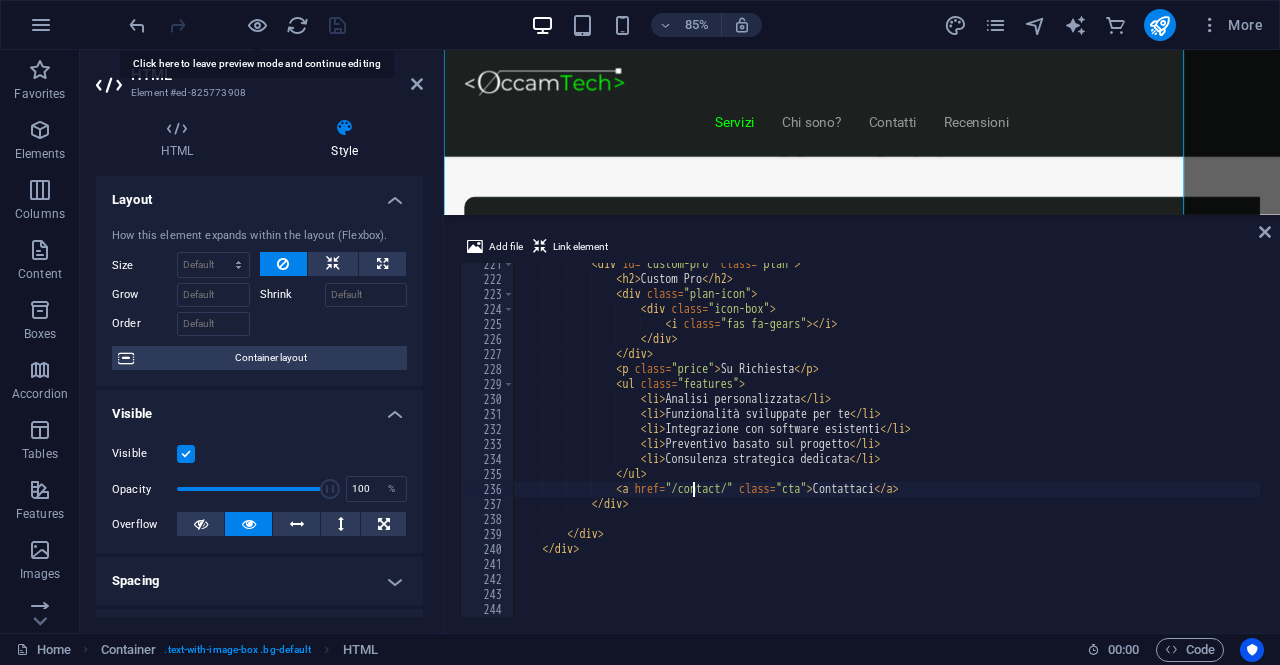 click on "< div   id = "custom-pro"   class = "plan" >                     < h2 > Custom Pro < / h2 >                     < div   class = "plan-icon" >                          < div   class = "icon-box" >                               < i   class = "fas fa-gears" > < / i >                          < / div >                     < / div >                     < p   class = "price" > Su Richiesta < / p >                     < ul   class = "features" >                          < li > Analisi personalizzata < / li >                          < li > Funzionalità sviluppate per te < / li >                          < li > Integrazione con software esistenti < / li >                          < li > Preventivo basato sul progetto < / li >                          < li > Consulenza strategica dedicata < / li >                     < / ul >                     <a href = "/contact/"   class = "cta" > Contattaci < / a >                < / div >           < / div >      < / div >" at bounding box center (887, 449) 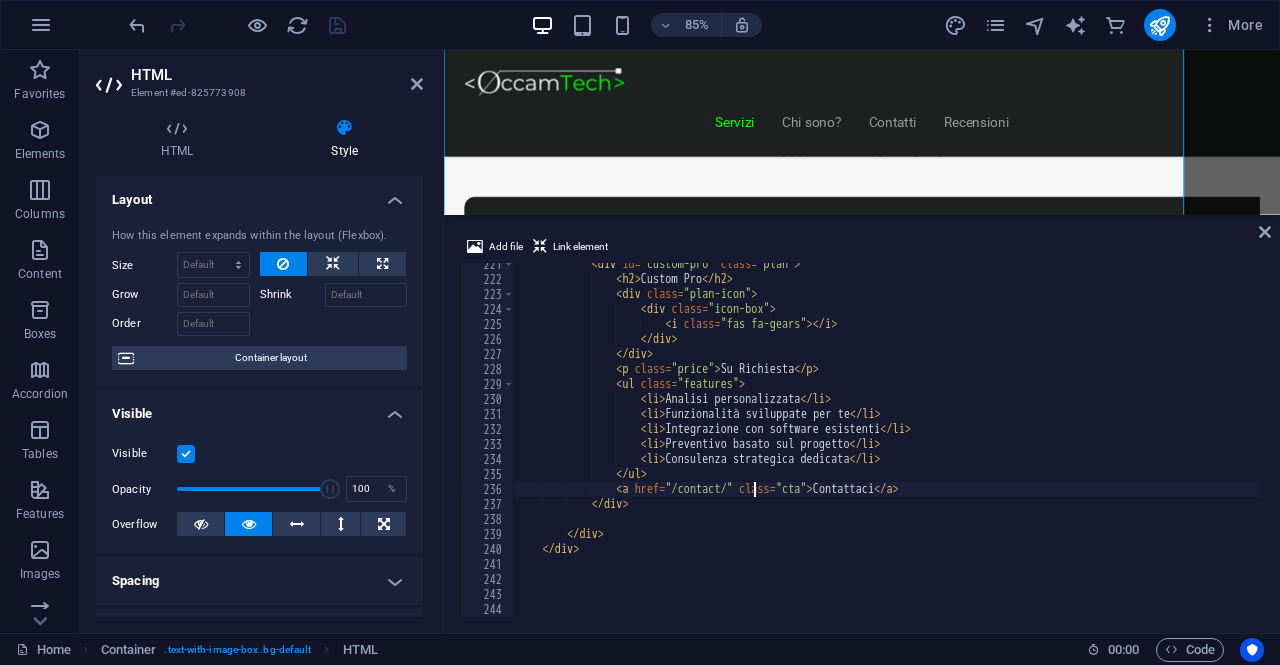 click on "< div   id = "custom-pro"   class = "plan" >                     < h2 > Custom Pro < / h2 >                     < div   class = "plan-icon" >                          < div   class = "icon-box" >                               < i   class = "fas fa-gears" > < / i >                          < / div >                     < / div >                     < p   class = "price" > Su Richiesta < / p >                     < ul   class = "features" >                          < li > Analisi personalizzata < / li >                          < li > Funzionalità sviluppate per te < / li >                          < li > Integrazione con software esistenti < / li >                          < li > Preventivo basato sul progetto < / li >                          < li > Consulenza strategica dedicata < / li >                     < / ul >                     <a href = "/contact/"   class = "cta" > Contattaci < / a >                < / div >           < / div >      < / div >" at bounding box center (887, 449) 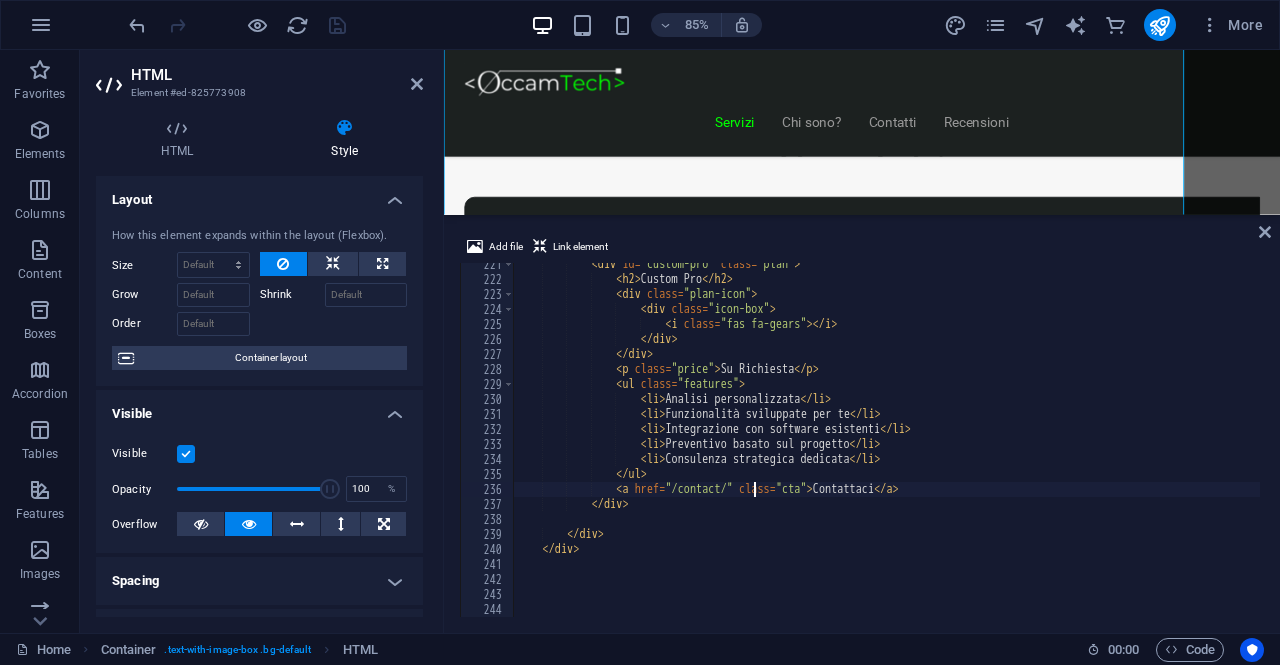 click on "< div   id = "custom-pro"   class = "plan" >                     < h2 > Custom Pro < / h2 >                     < div   class = "plan-icon" >                          < div   class = "icon-box" >                               < i   class = "fas fa-gears" > < / i >                          < / div >                     < / div >                     < p   class = "price" > Su Richiesta < / p >                     < ul   class = "features" >                          < li > Analisi personalizzata < / li >                          < li > Funzionalità sviluppate per te < / li >                          < li > Integrazione con software esistenti < / li >                          < li > Preventivo basato sul progetto < / li >                          < li > Consulenza strategica dedicata < / li >                     < / ul >                     <a href = "/contact/"   class = "cta" > Contattaci < / a >                < / div >           < / div >      < / div >" at bounding box center [887, 449] 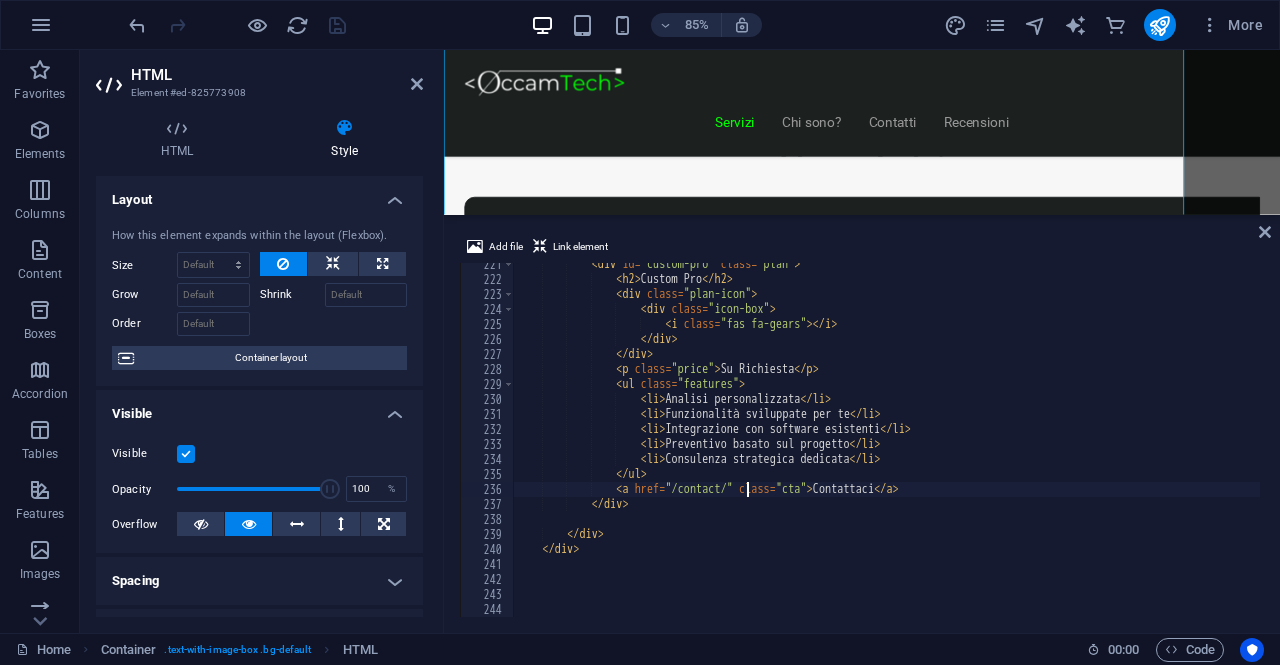 type on "<a href="/contact" class="cta">Contattaci</a>" 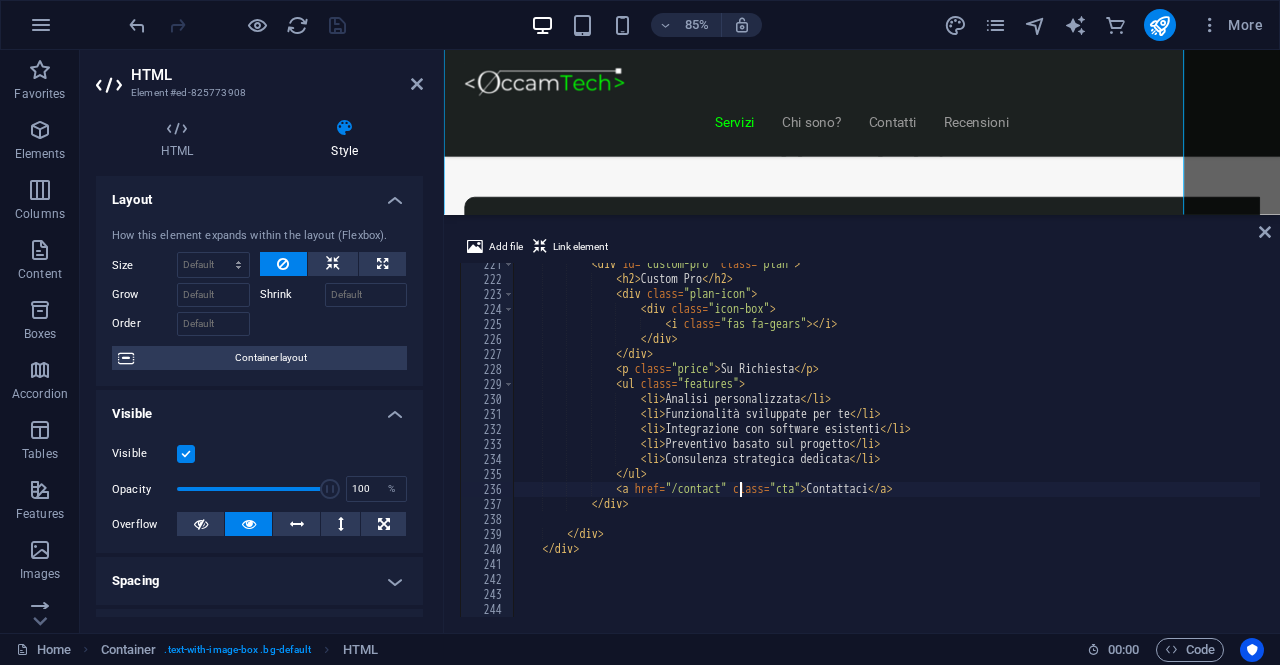 scroll, scrollTop: 1605, scrollLeft: 0, axis: vertical 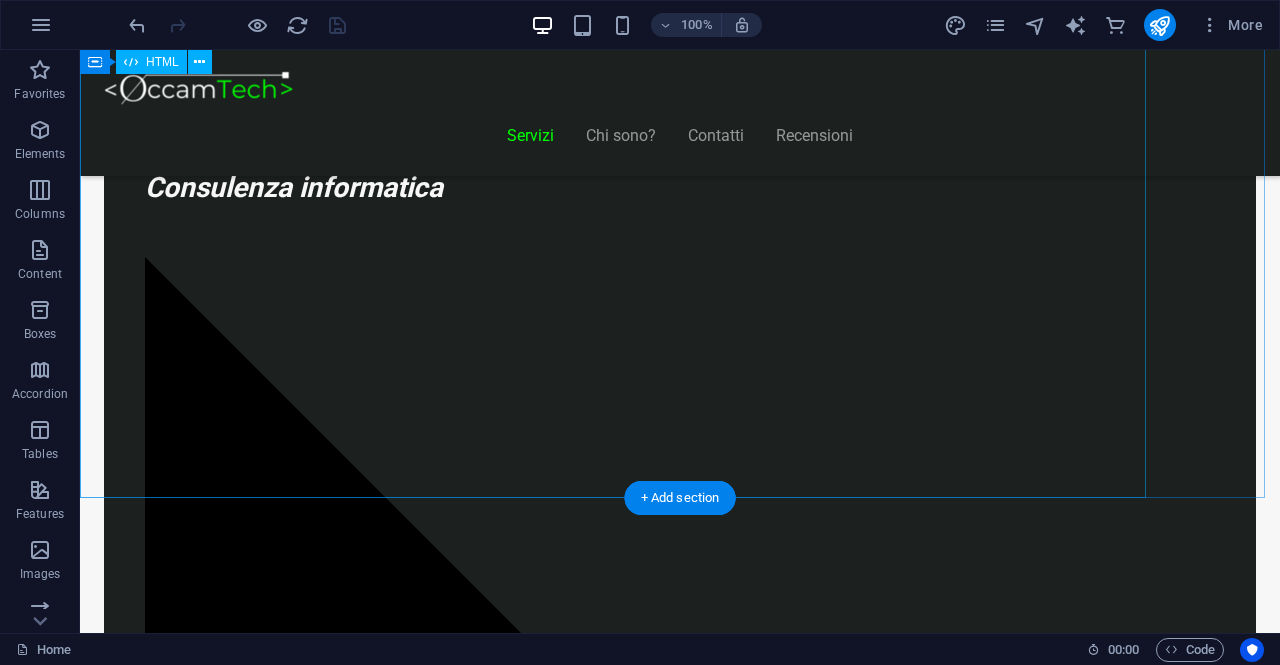 click on "Piani Web
Scegli il Piano più Adatto al Tuo Business
Start Vetrina
€300
Home page professionale
Sezione “Chi siamo”
Pagina contatti con form
Design ottimizzato per mobile
6 mesi di assistenza inclusa
Inizia Ora
Shop Ready
€500
Negozio con Shopify già configurato
Catalogo e schede prodotto dettagliate
Pagamenti sicuri integrati" at bounding box center [620, 8034] 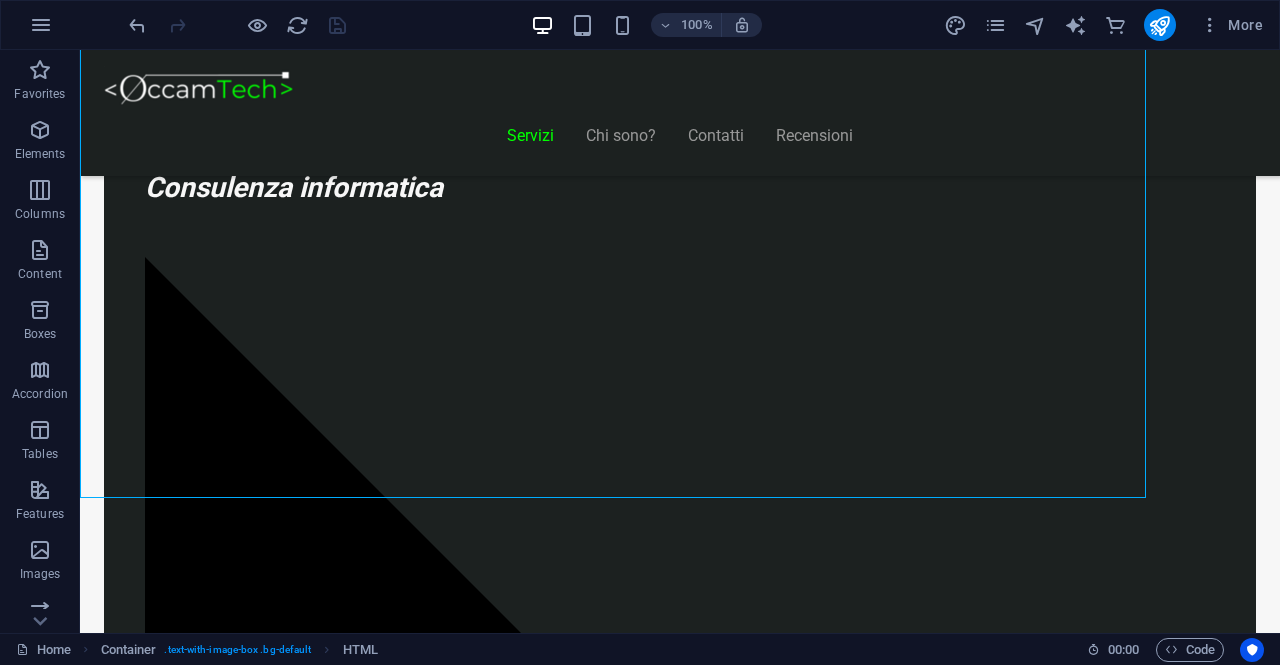 click at bounding box center [237, 25] 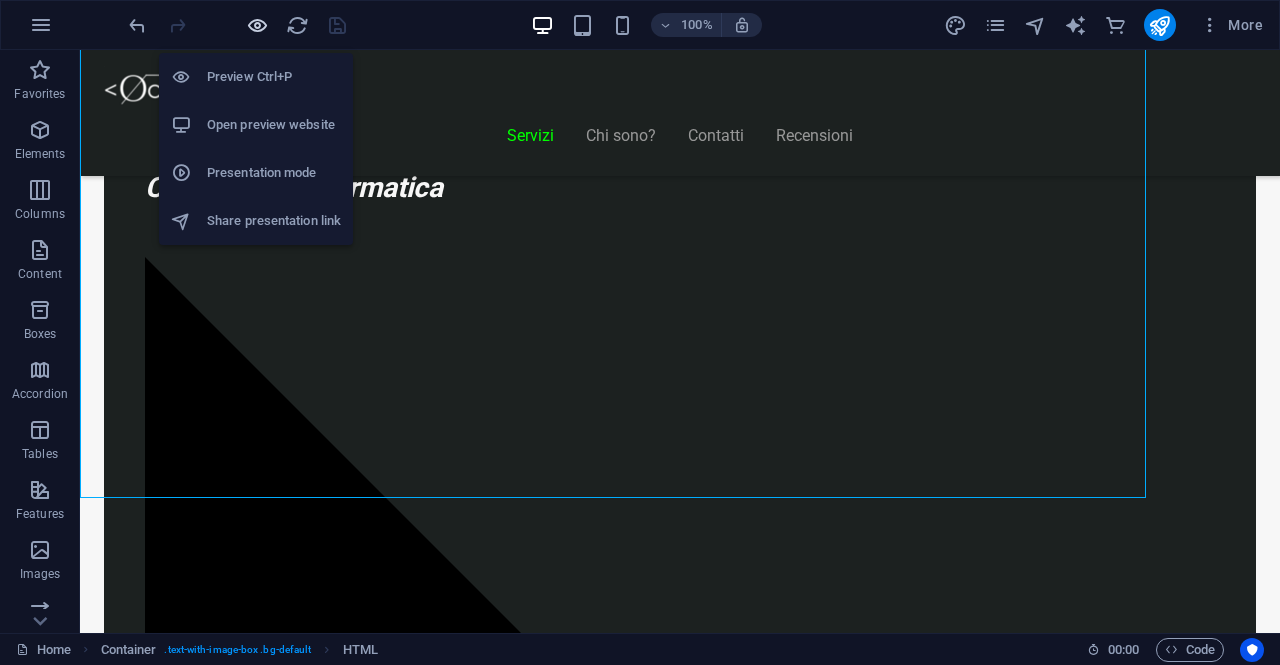 click at bounding box center (257, 25) 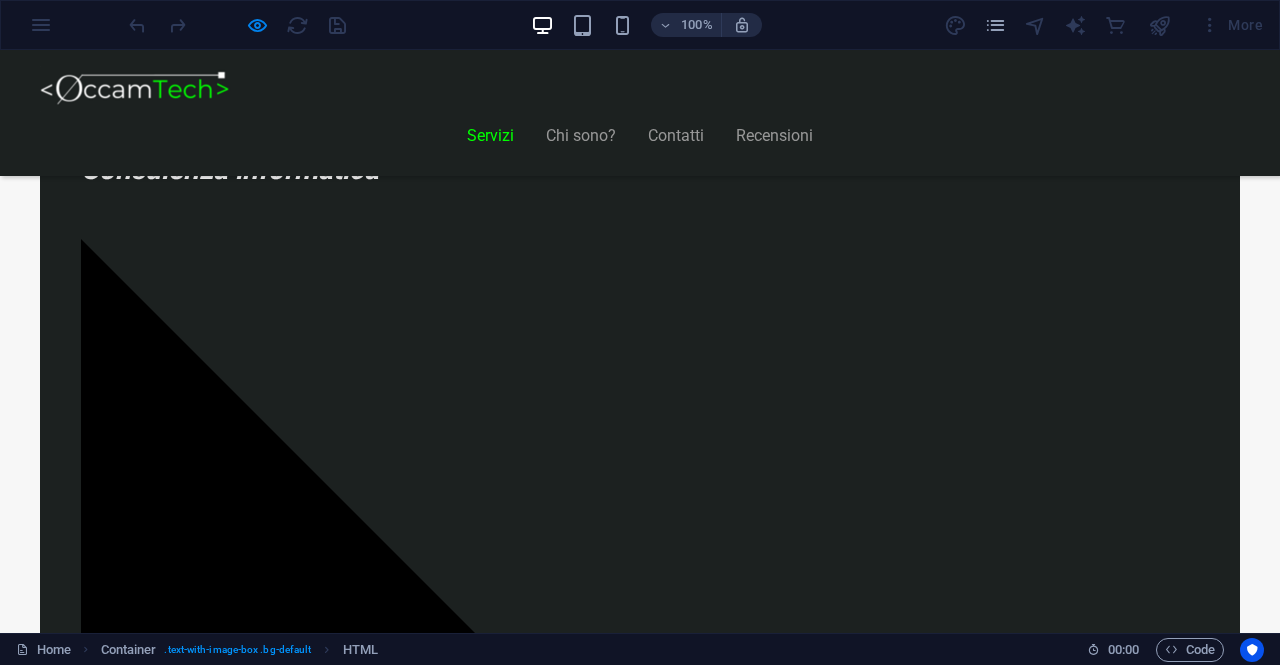 click on "Contattaci" at bounding box center (943, 8565) 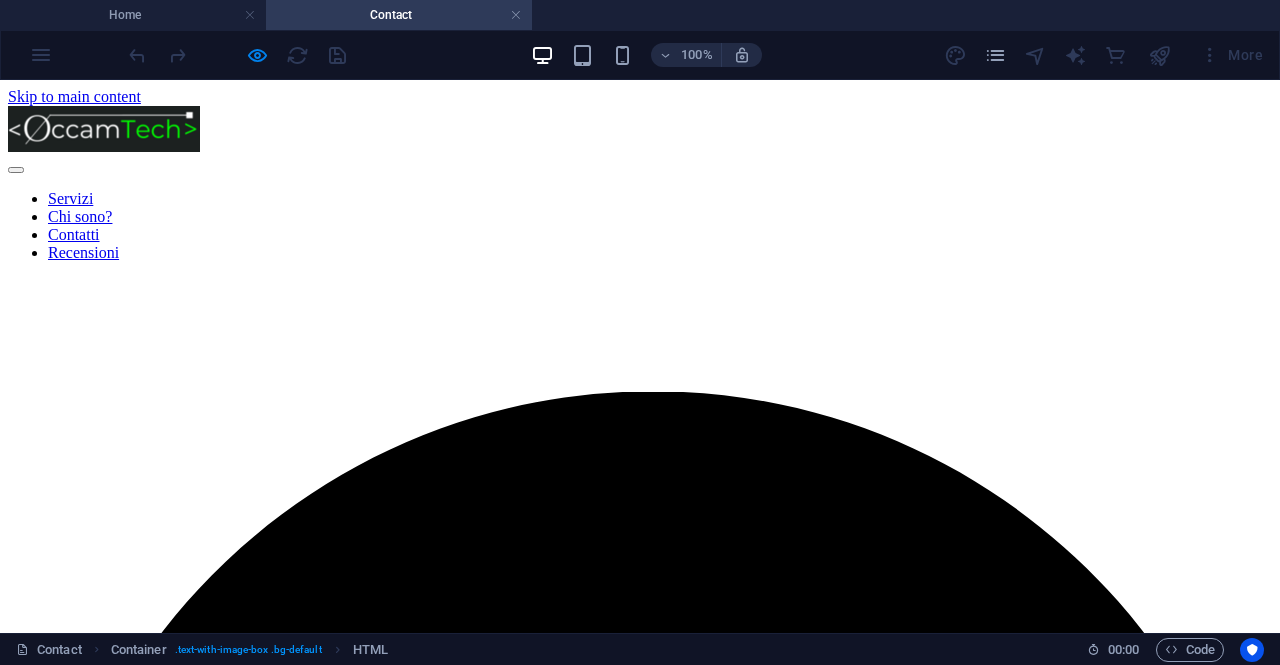 scroll, scrollTop: 0, scrollLeft: 0, axis: both 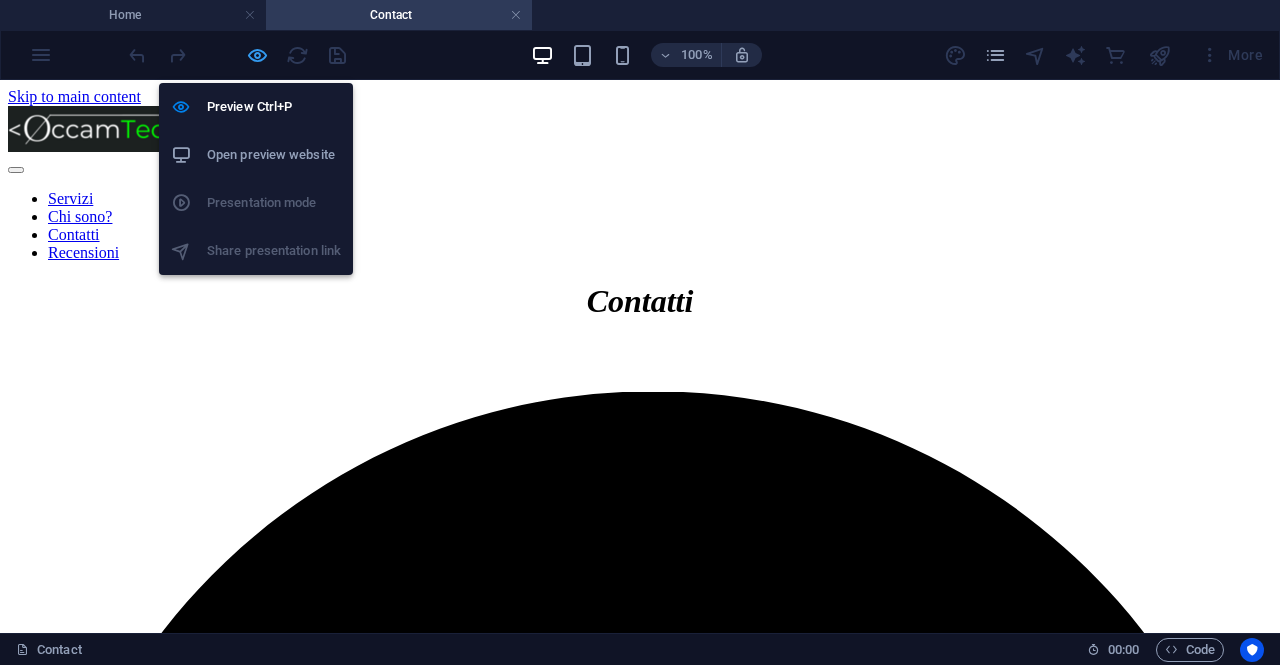 click at bounding box center (257, 55) 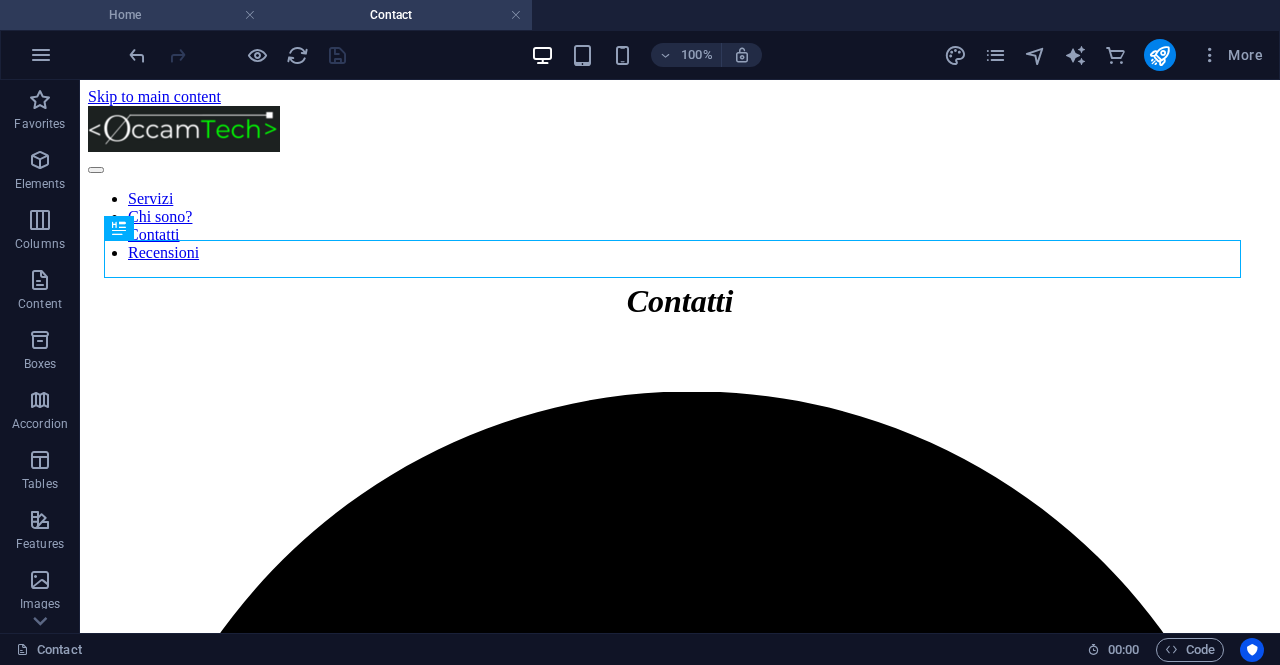 click on "Home" at bounding box center [133, 15] 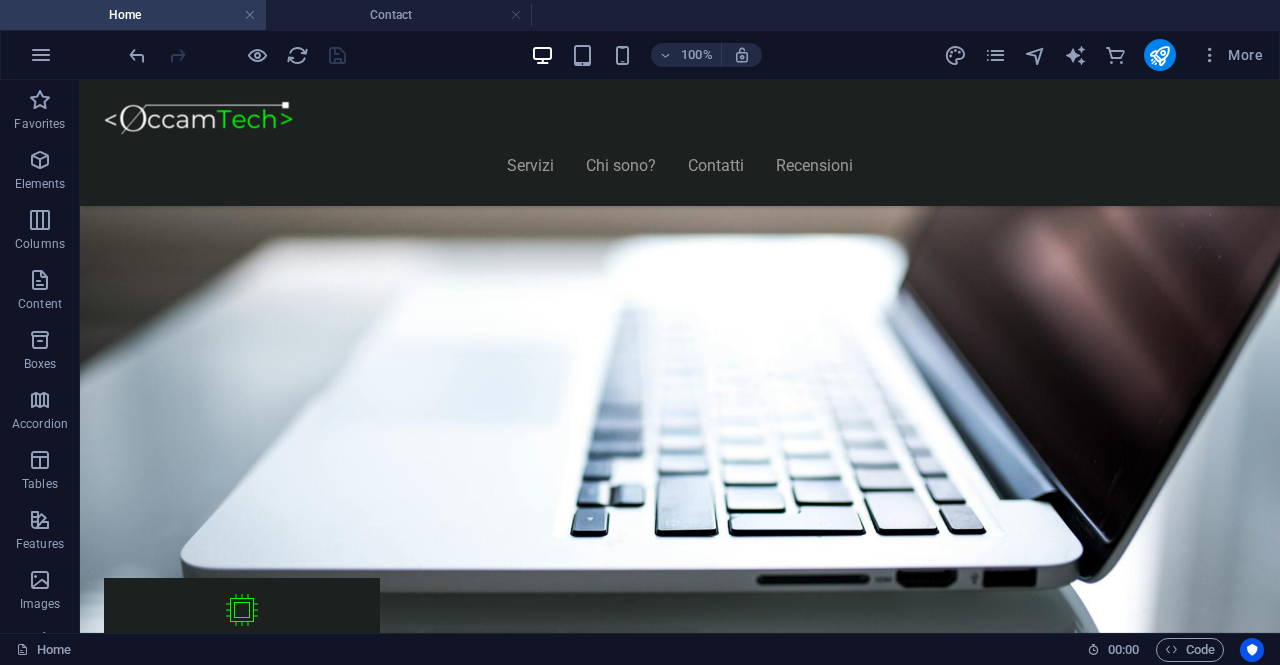 scroll, scrollTop: 1623, scrollLeft: 0, axis: vertical 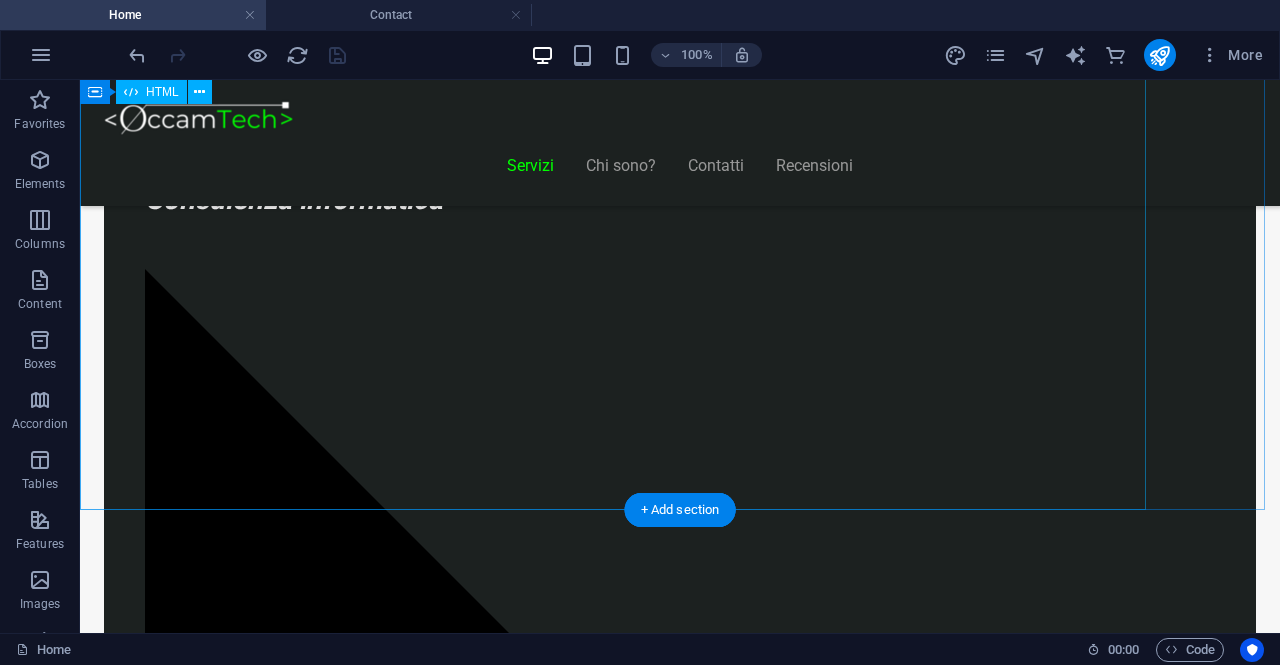 click on "Piani Web
Scegli il Piano più Adatto al Tuo Business
Start Vetrina
€300
Home page professionale
Sezione “Chi siamo”
Pagina contatti con form
Design ottimizzato per mobile
6 mesi di assistenza inclusa
Inizia Ora
Shop Ready
€500
Negozio con Shopify già configurato
Catalogo e schede prodotto dettagliate
Pagamenti sicuri integrati" at bounding box center (620, 8046) 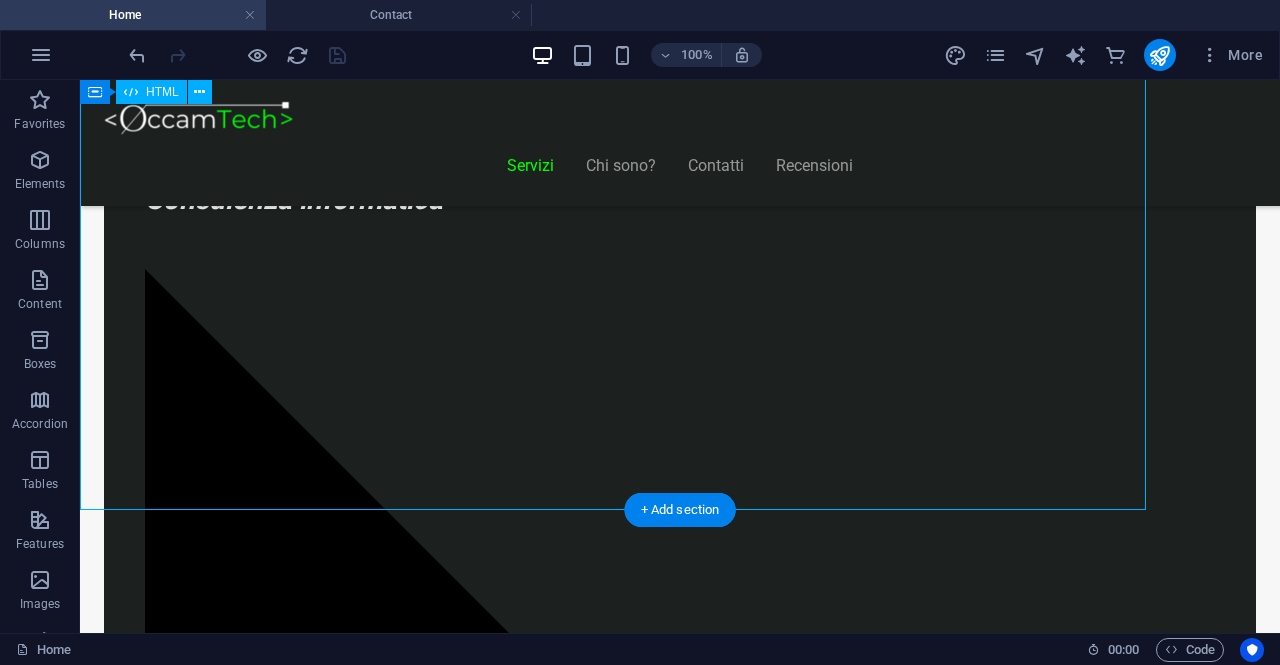 click on "Piani Web
Scegli il Piano più Adatto al Tuo Business
Start Vetrina
€300
Home page professionale
Sezione “Chi siamo”
Pagina contatti con form
Design ottimizzato per mobile
6 mesi di assistenza inclusa
Inizia Ora
Shop Ready
€500
Negozio con Shopify già configurato
Catalogo e schede prodotto dettagliate
Pagamenti sicuri integrati" at bounding box center (620, 8046) 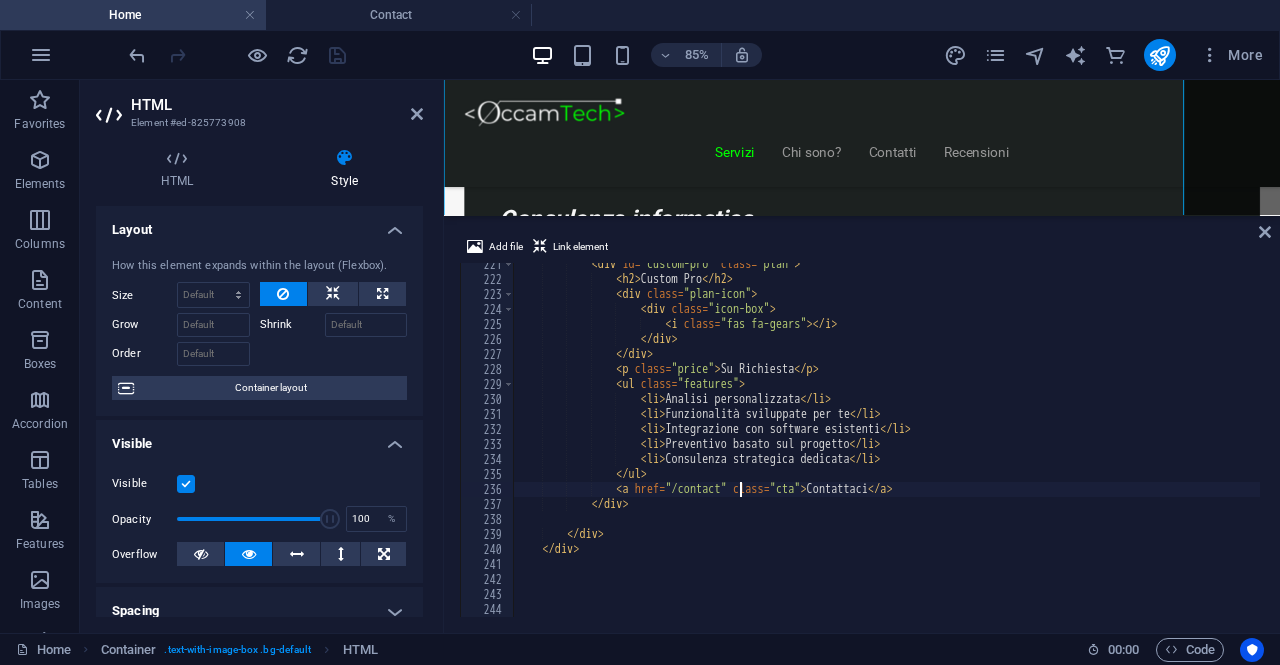 scroll, scrollTop: 1572, scrollLeft: 0, axis: vertical 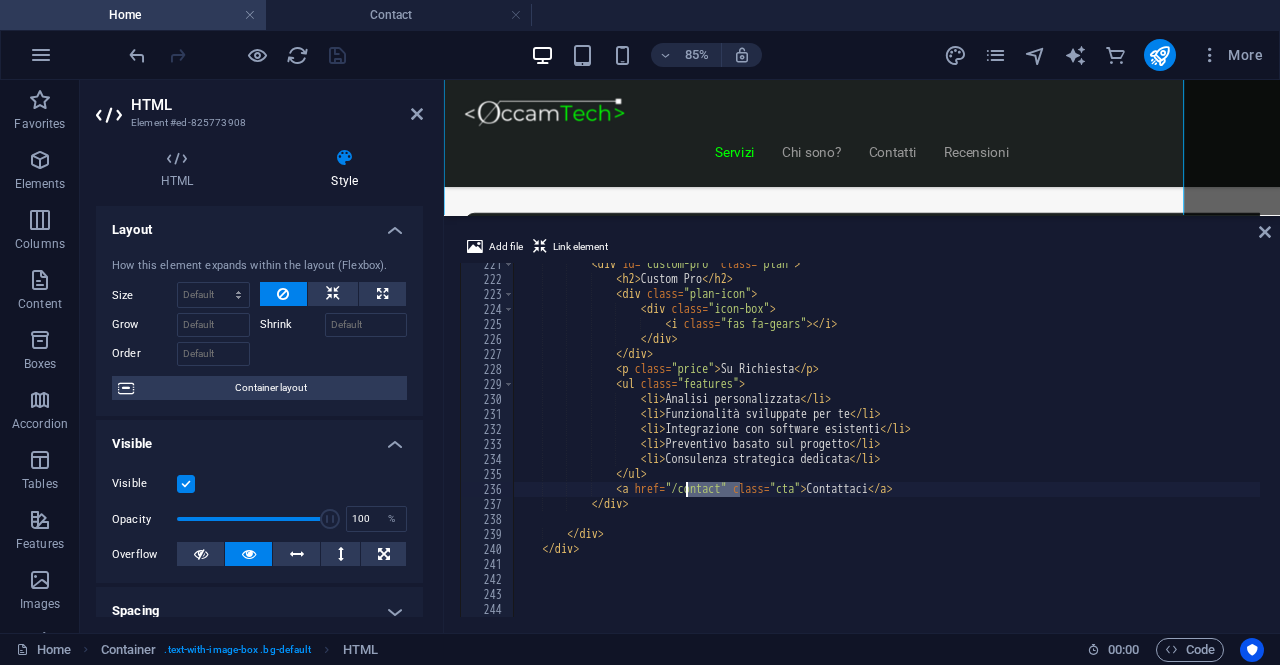 drag, startPoint x: 740, startPoint y: 487, endPoint x: 687, endPoint y: 486, distance: 53.009434 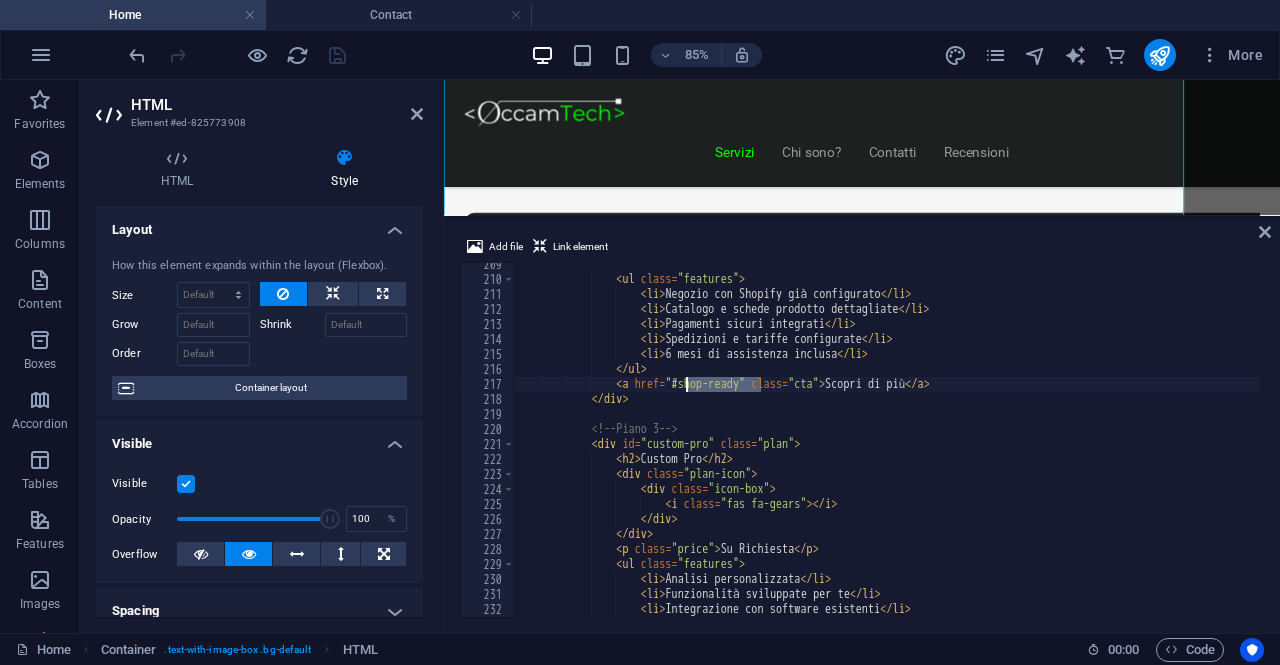 drag, startPoint x: 762, startPoint y: 381, endPoint x: 686, endPoint y: 380, distance: 76.00658 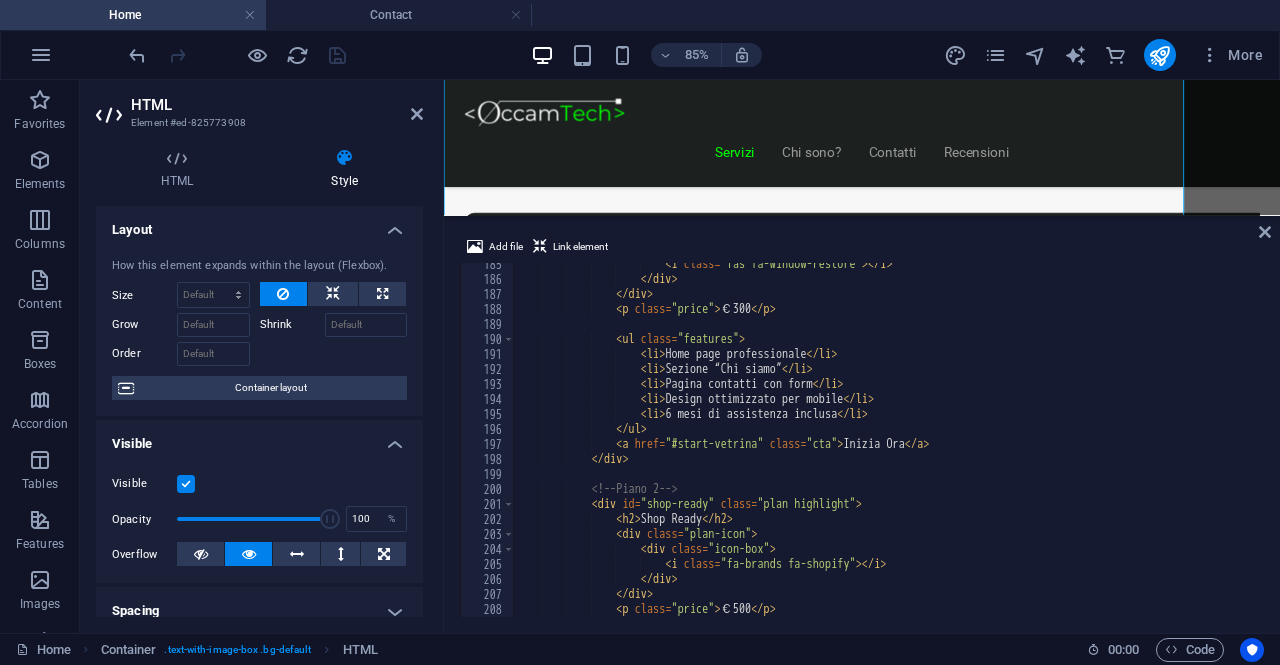 scroll, scrollTop: 2766, scrollLeft: 0, axis: vertical 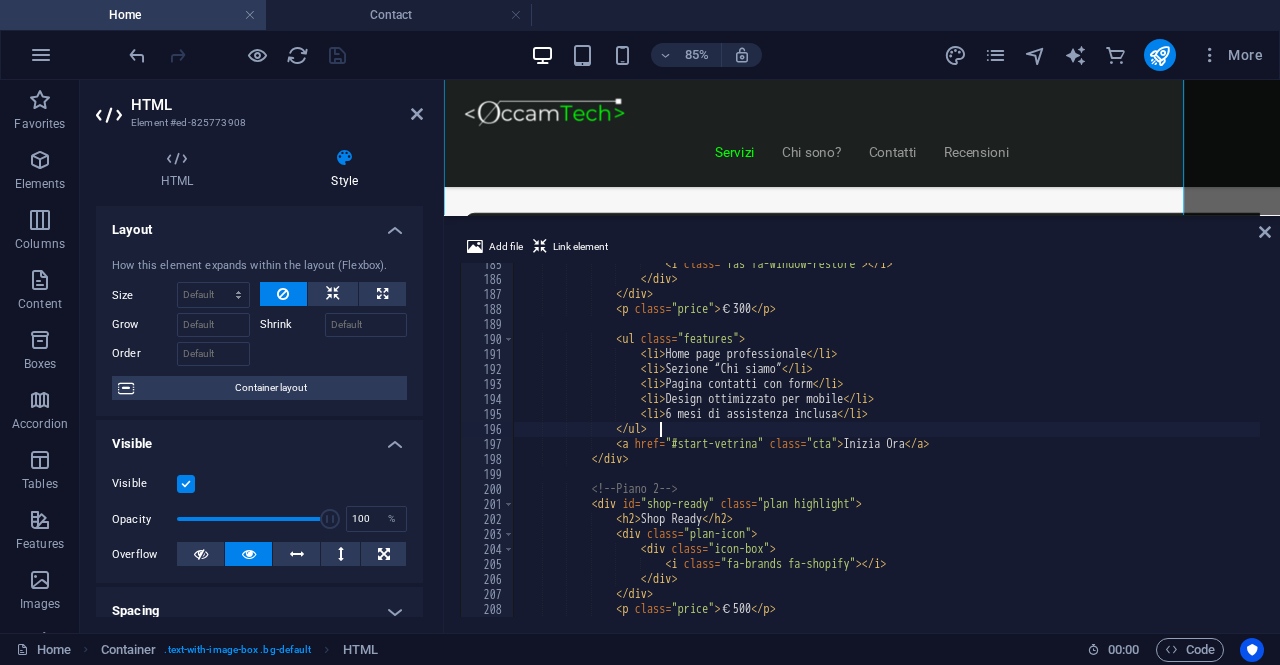 drag, startPoint x: 782, startPoint y: 437, endPoint x: 707, endPoint y: 435, distance: 75.026665 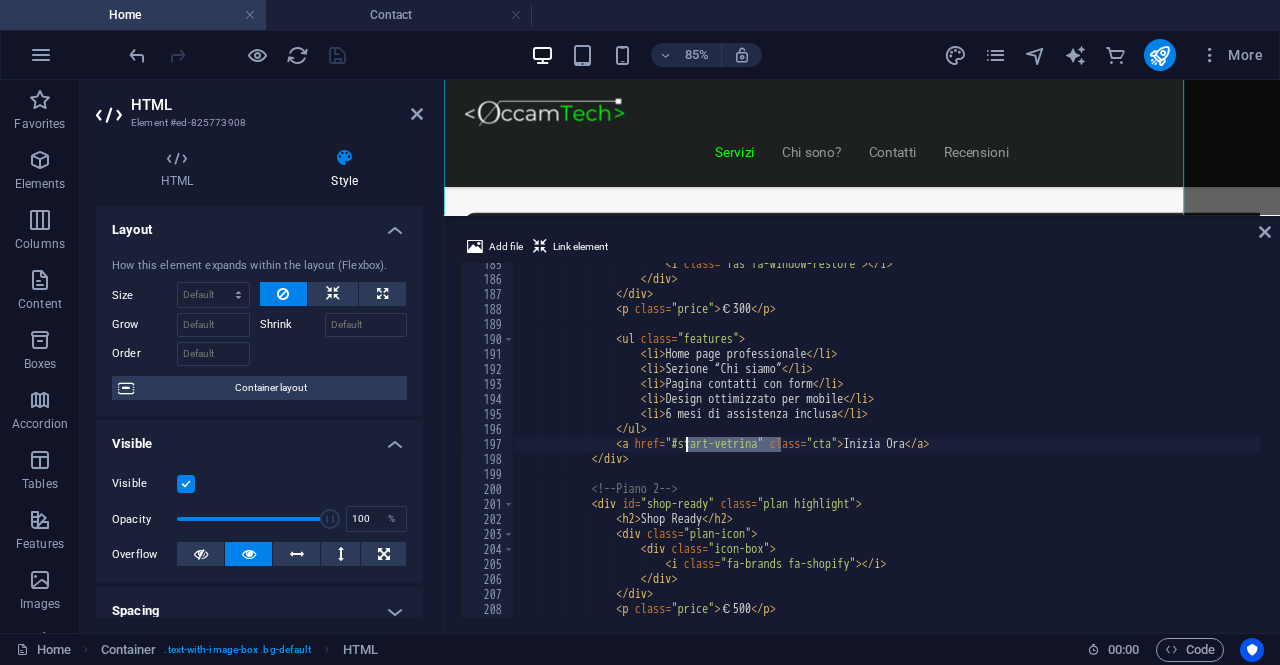 drag, startPoint x: 778, startPoint y: 447, endPoint x: 688, endPoint y: 442, distance: 90.13878 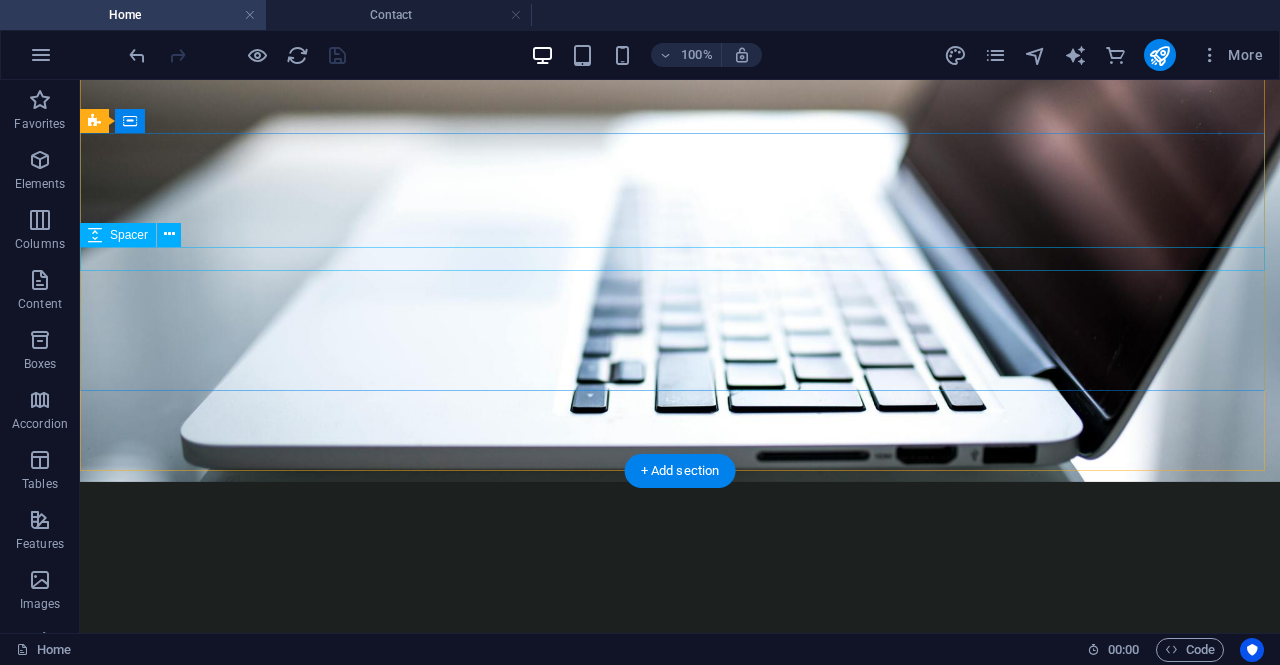 scroll, scrollTop: 0, scrollLeft: 0, axis: both 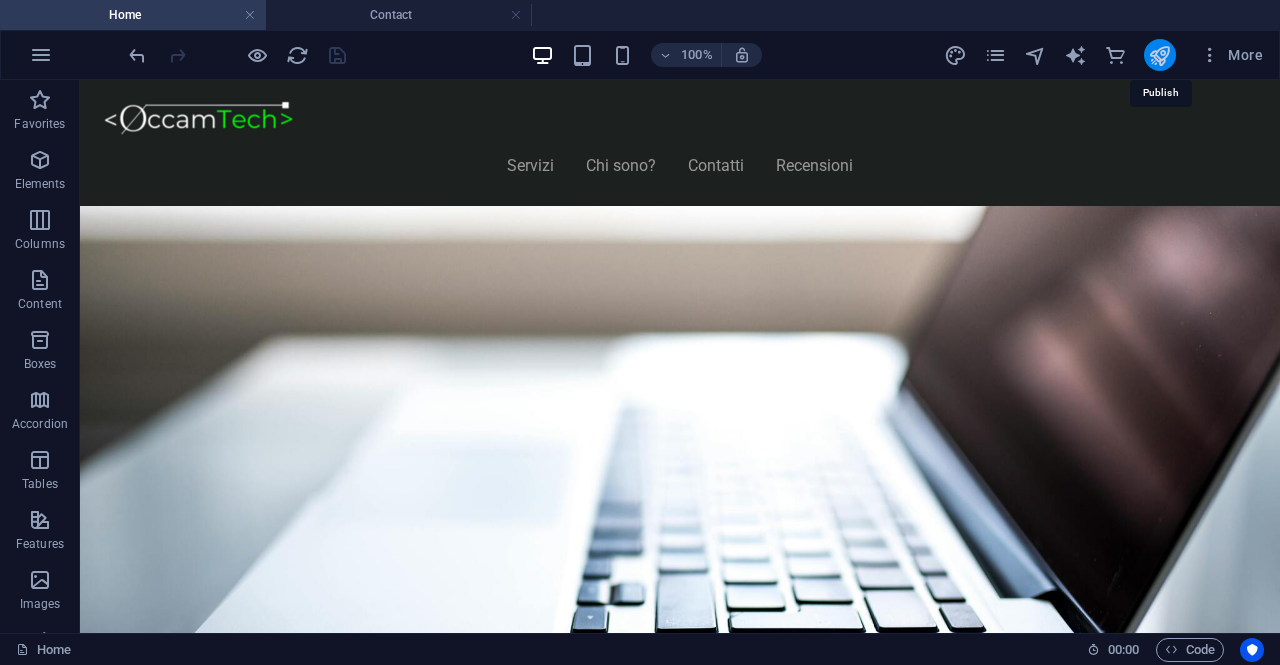 click at bounding box center [1159, 55] 